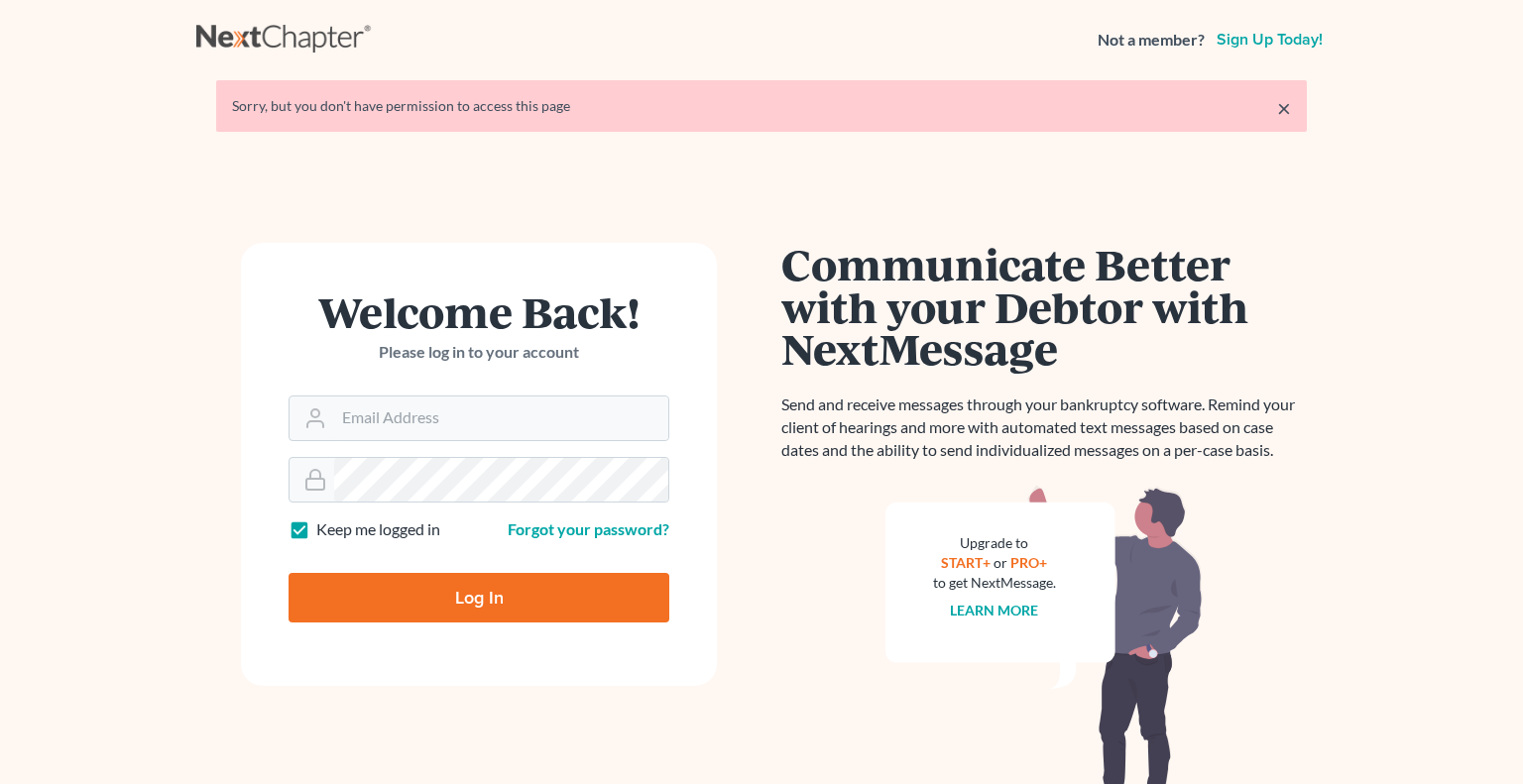 scroll, scrollTop: 0, scrollLeft: 0, axis: both 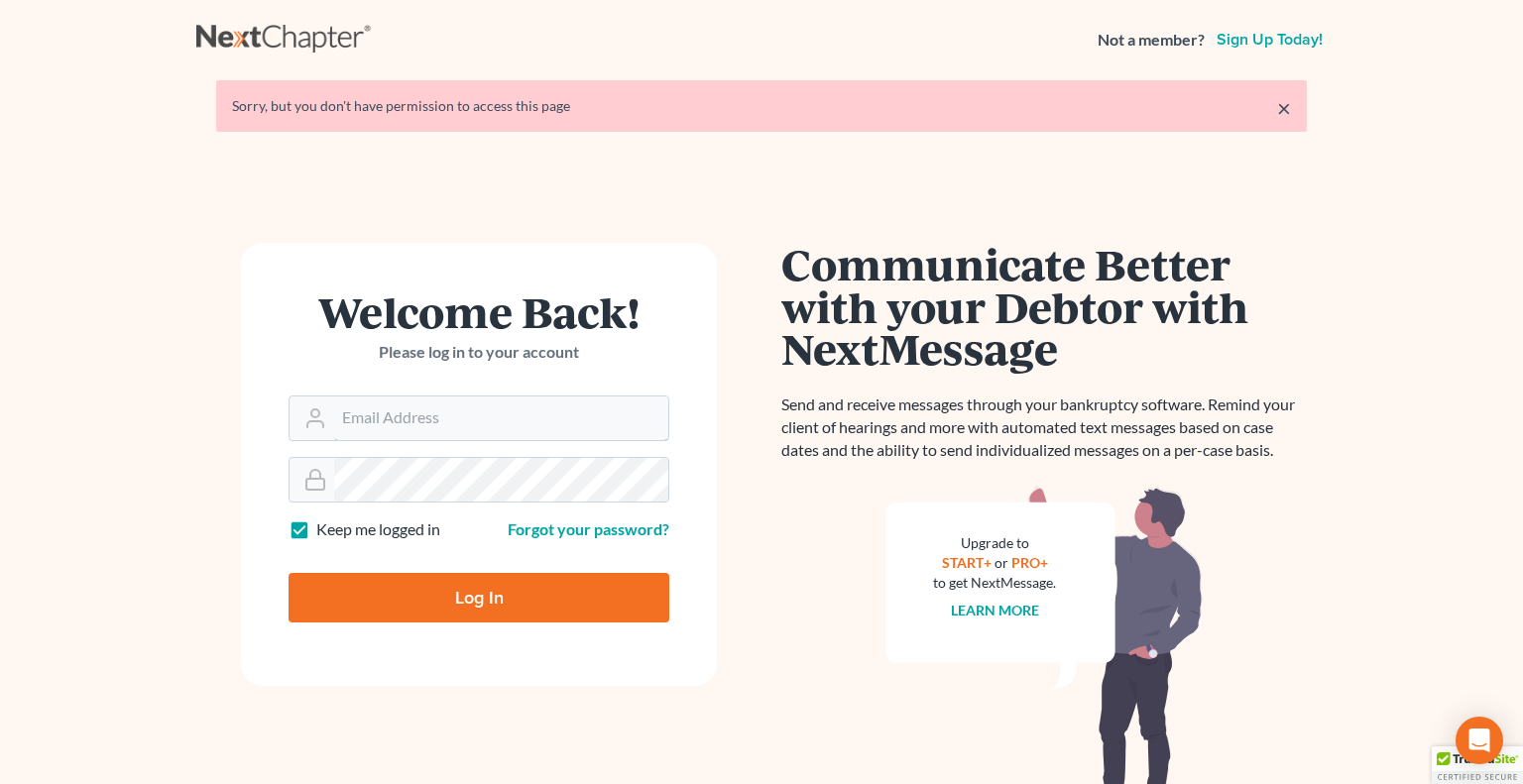 type on "[USERNAME]@[DOMAIN].com" 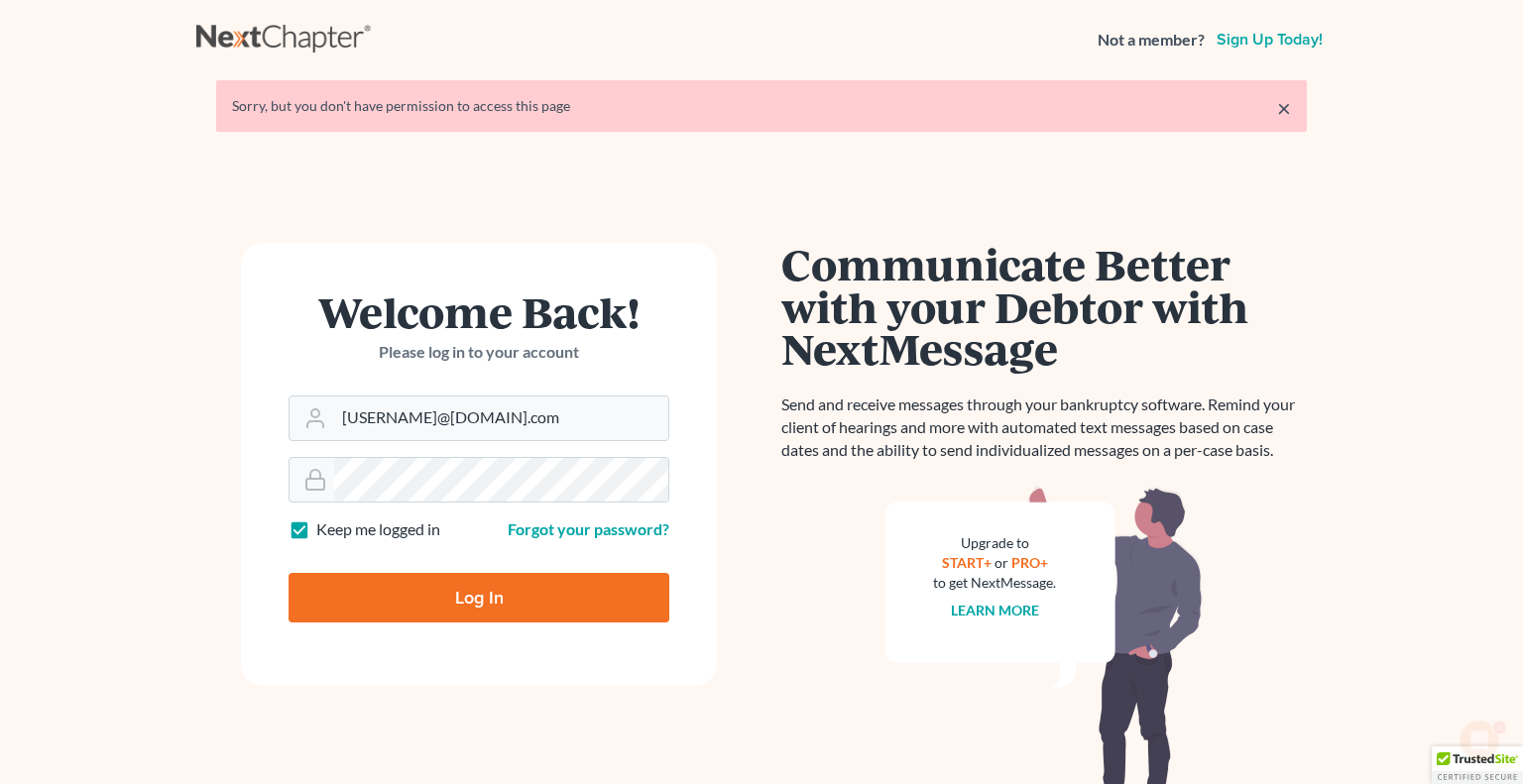 scroll, scrollTop: 0, scrollLeft: 0, axis: both 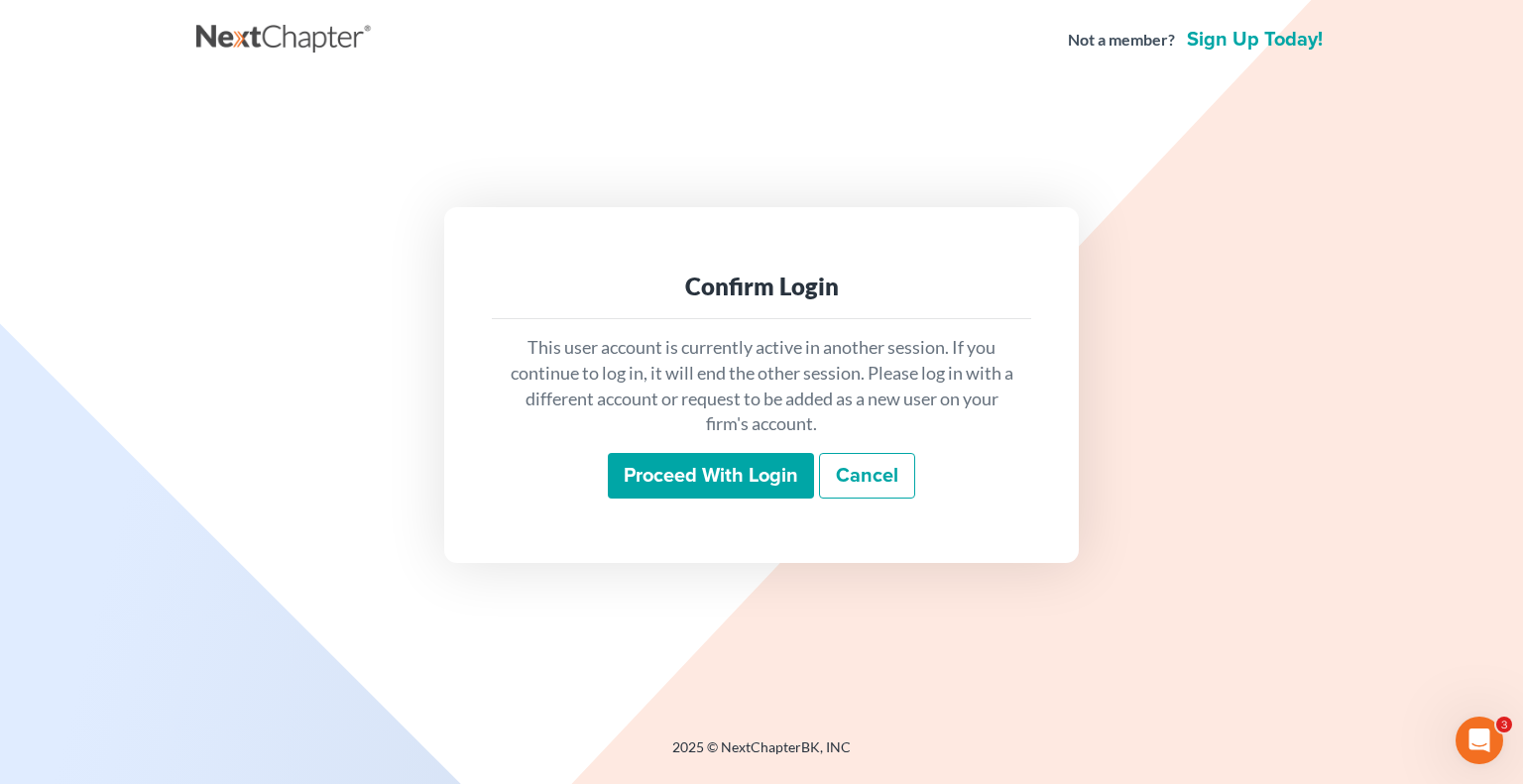 click on "Proceed with login" at bounding box center [711, 476] 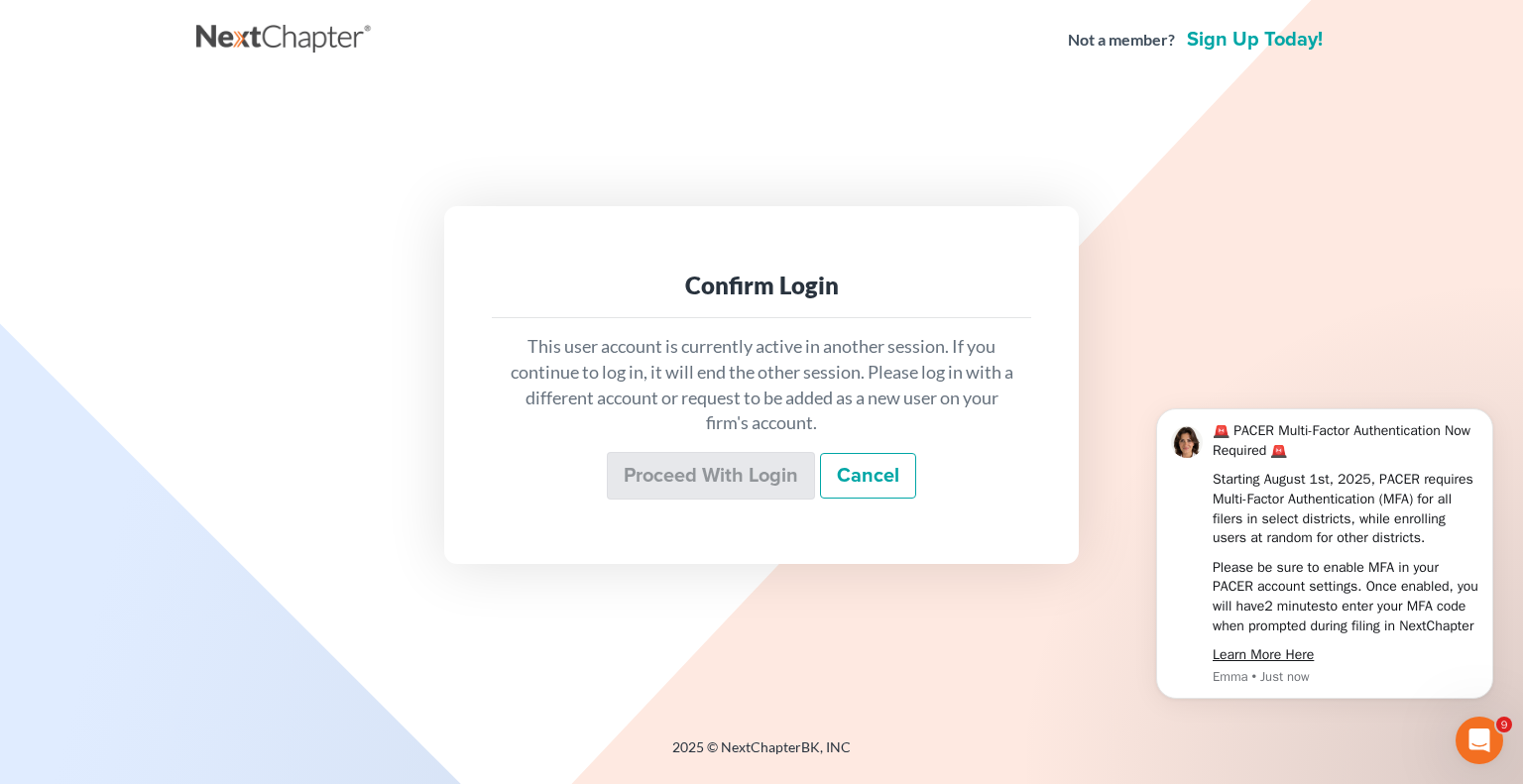 scroll, scrollTop: 0, scrollLeft: 0, axis: both 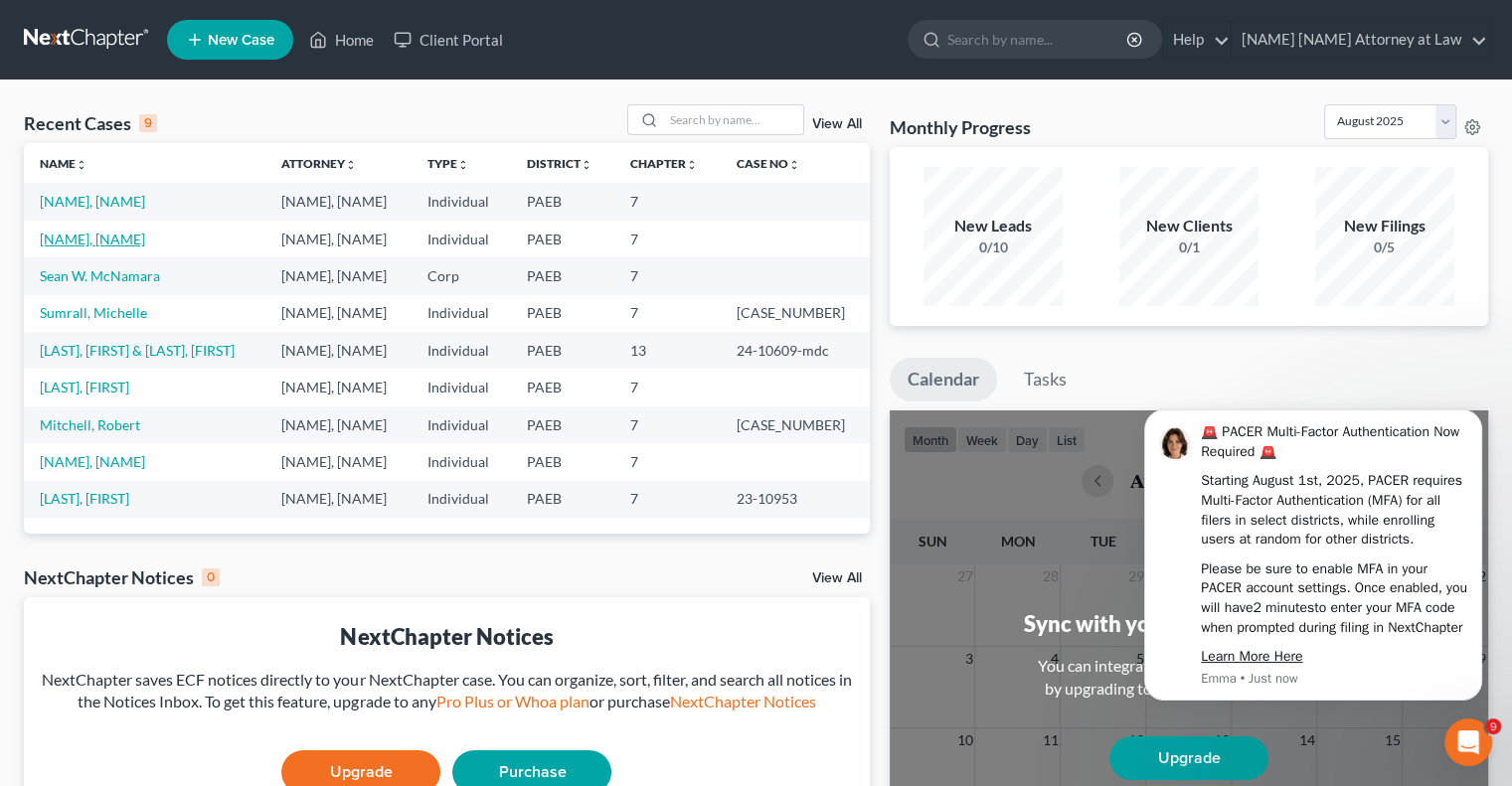 click on "[NAME], [NAME]" at bounding box center (92, 238) 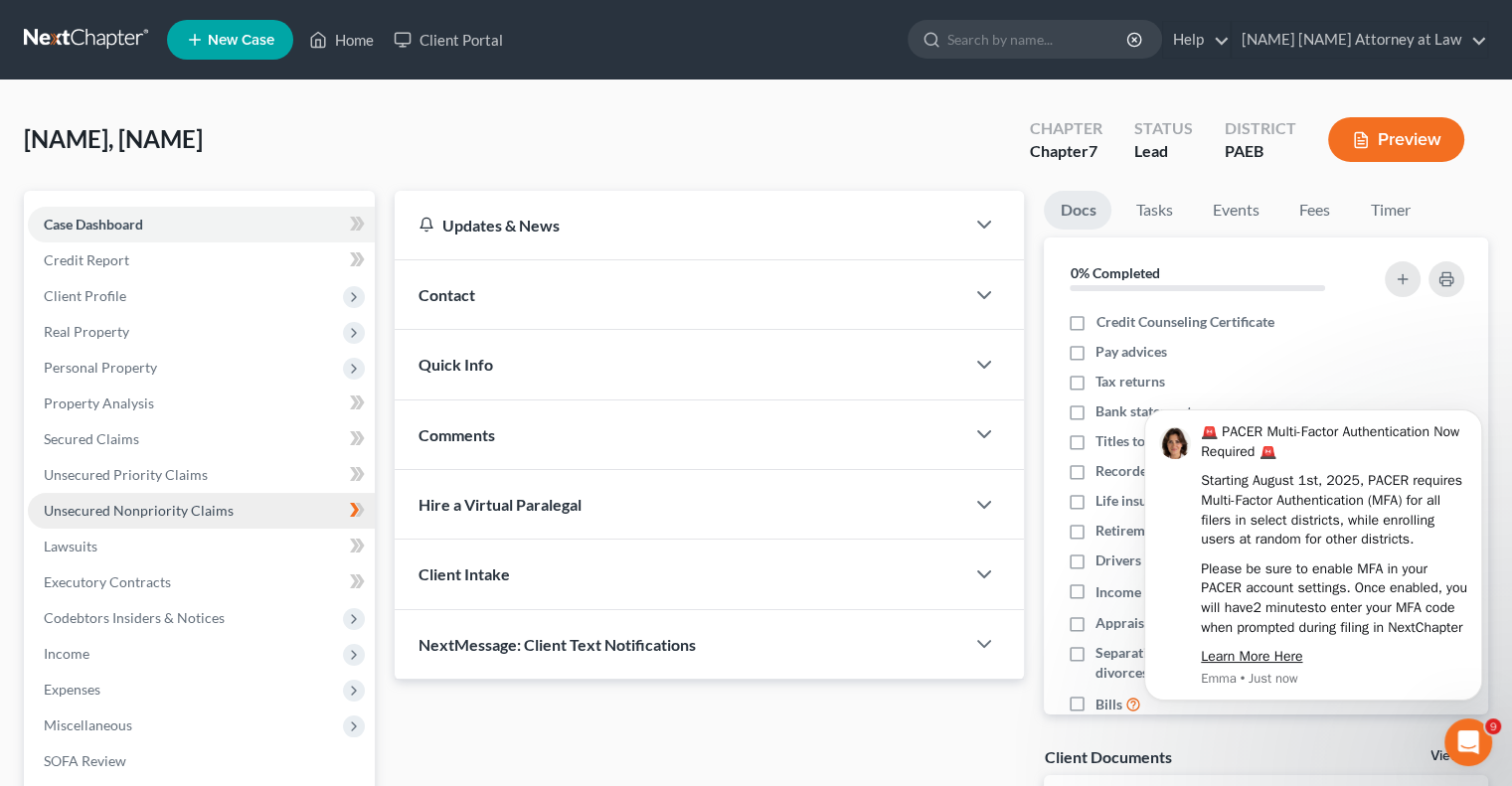 click on "Unsecured Nonpriority Claims" at bounding box center (201, 511) 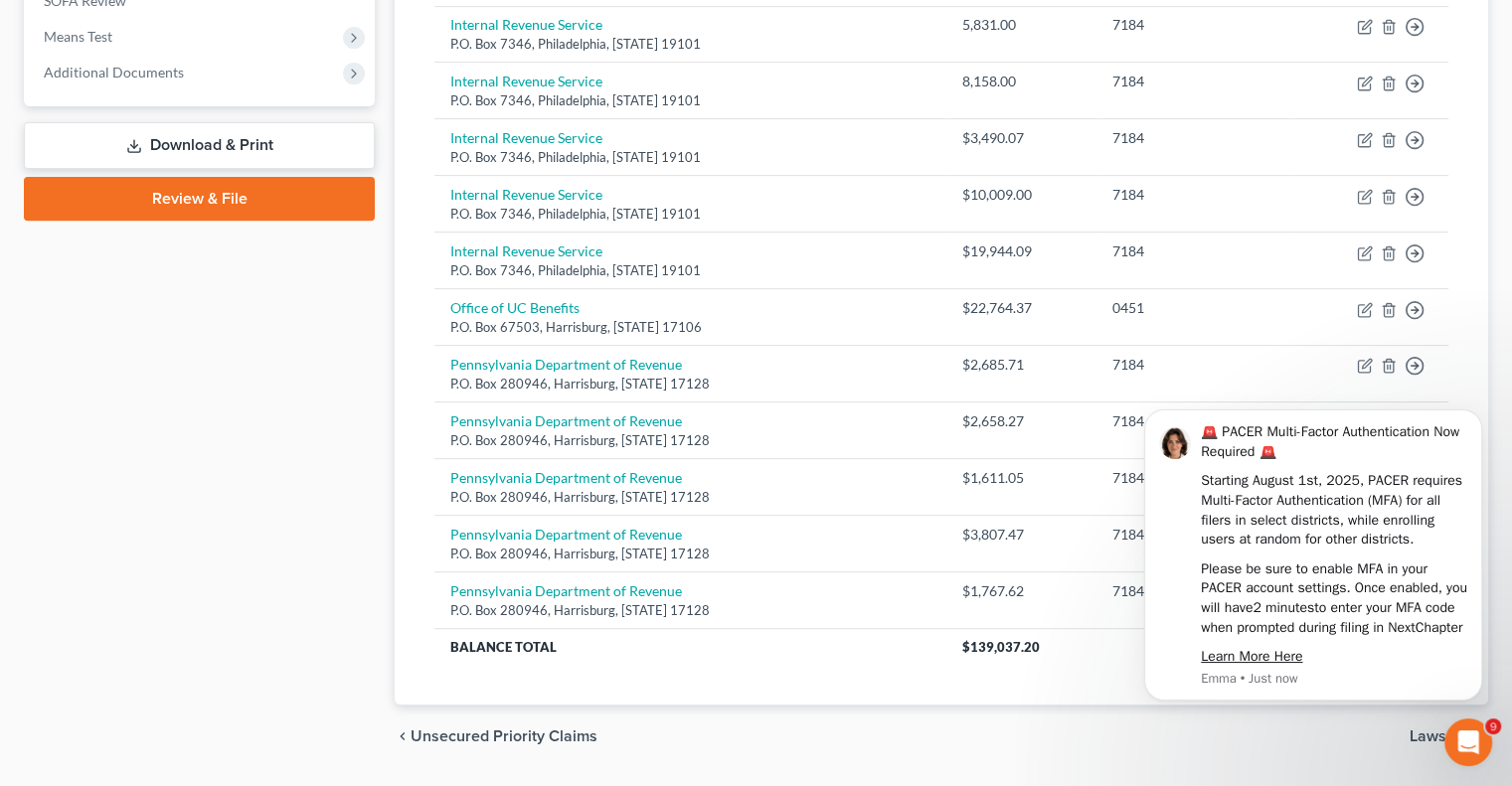 scroll, scrollTop: 762, scrollLeft: 0, axis: vertical 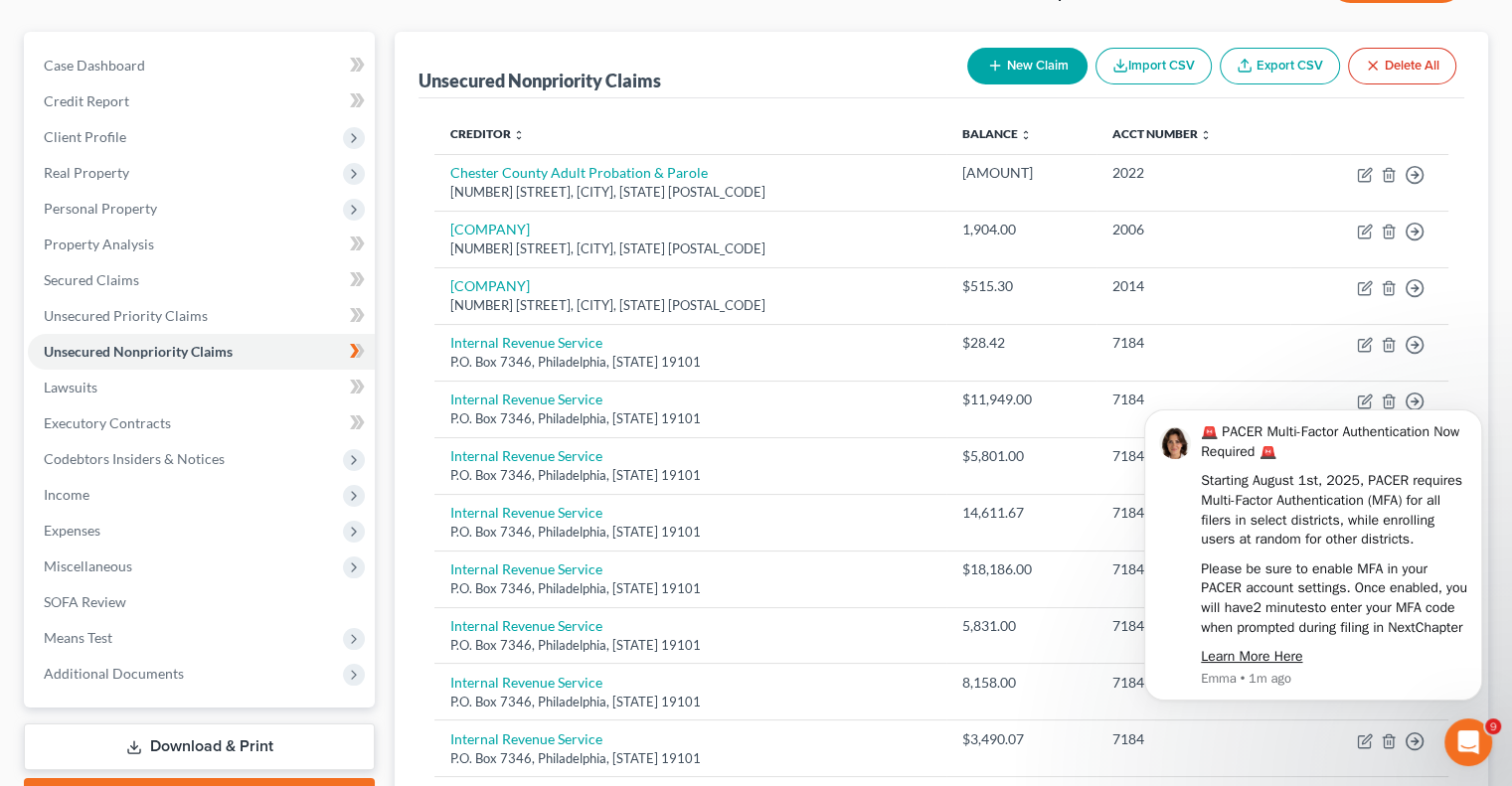 click on "New Claim" at bounding box center (1027, 66) 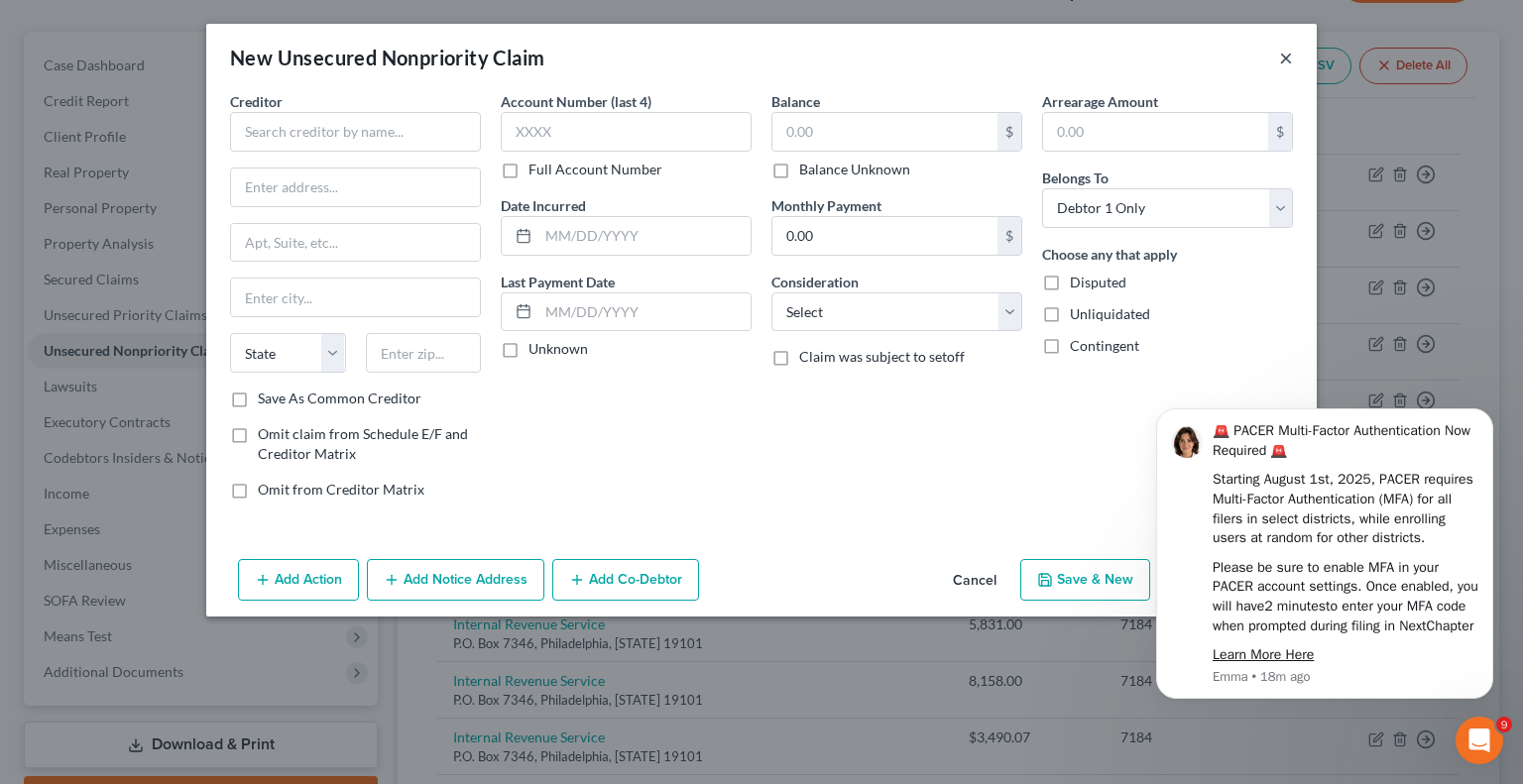 click on "×" at bounding box center [1286, 57] 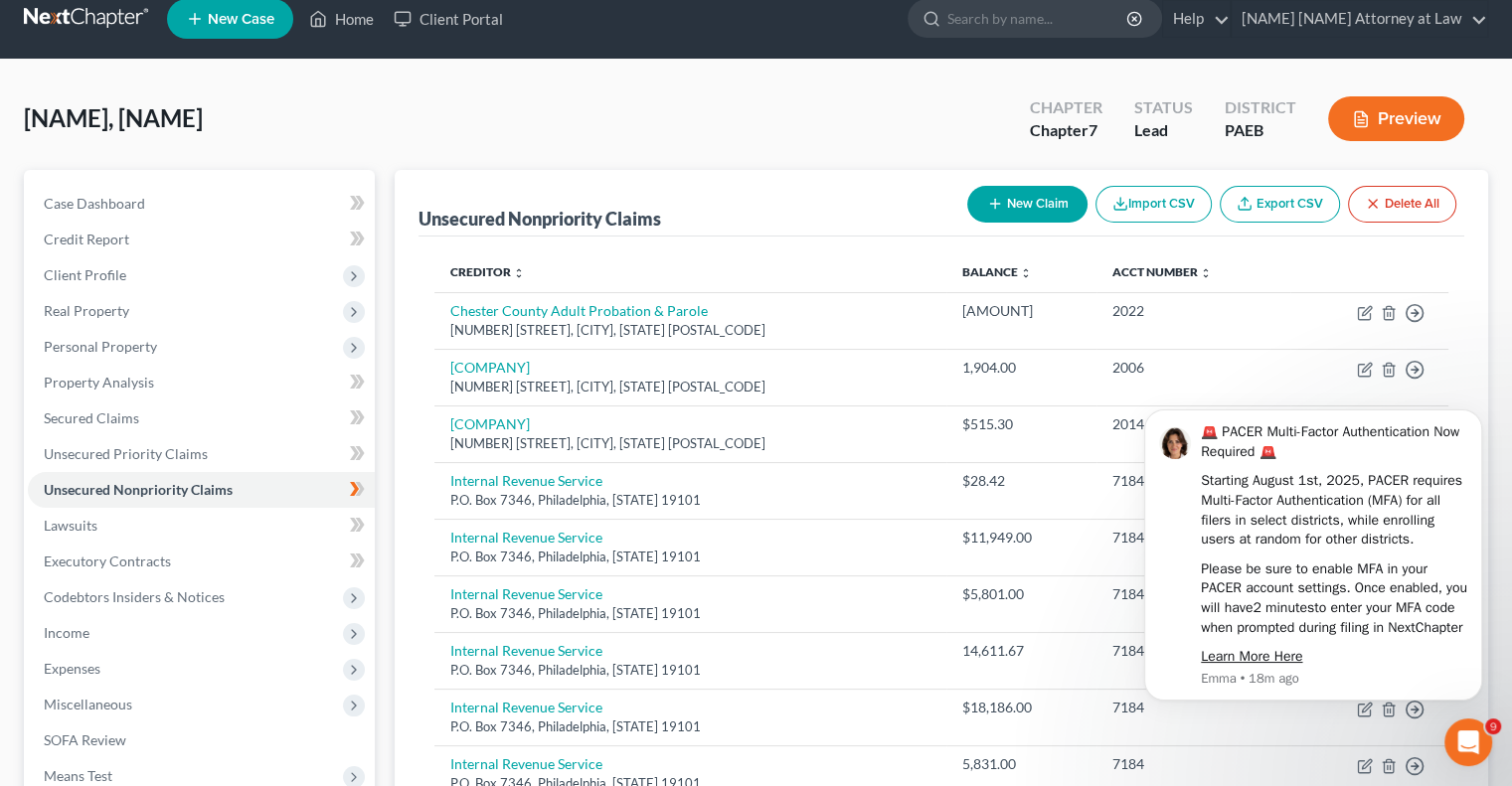 scroll, scrollTop: 0, scrollLeft: 0, axis: both 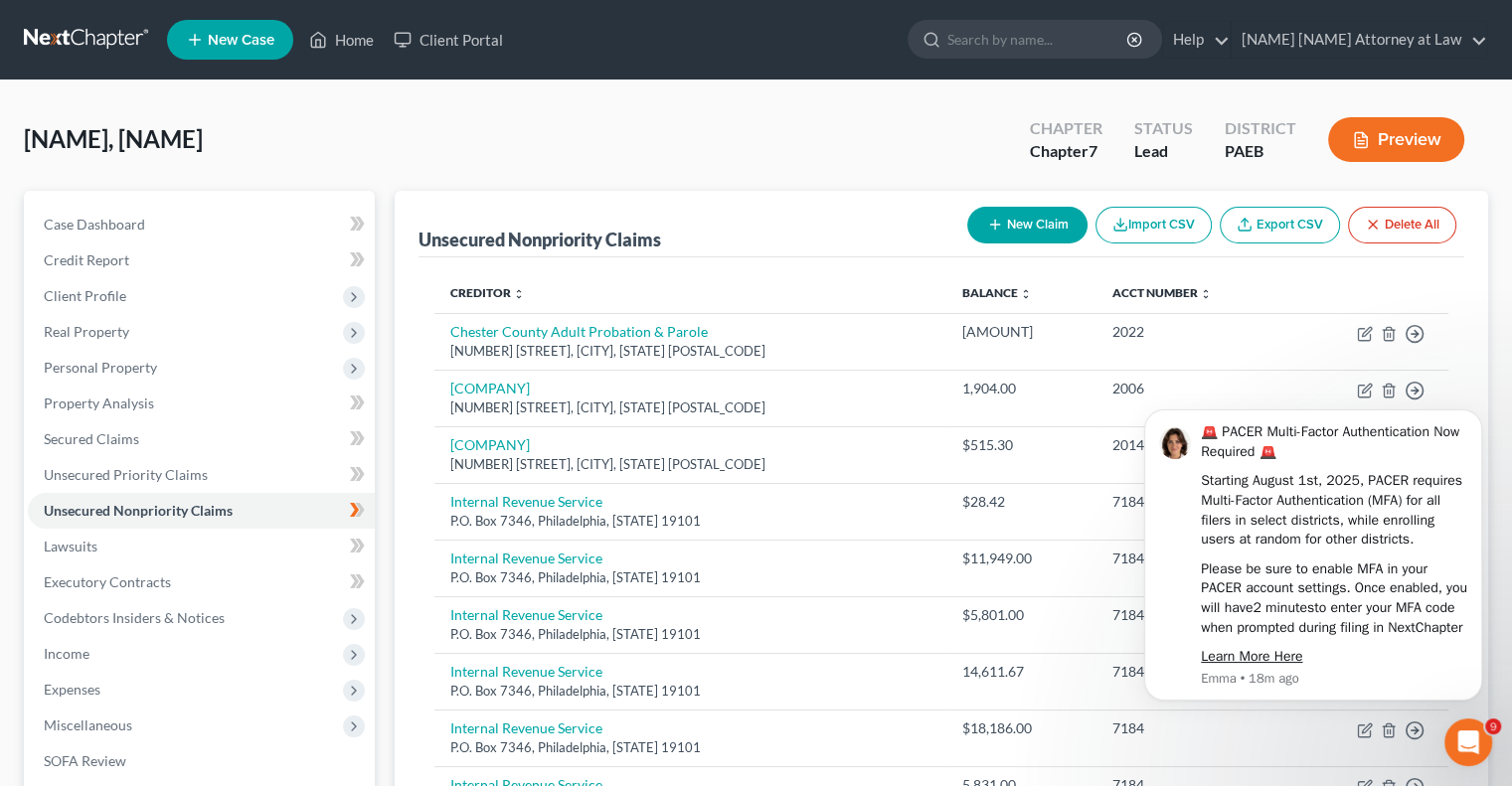 click on "New Claim" at bounding box center [1027, 225] 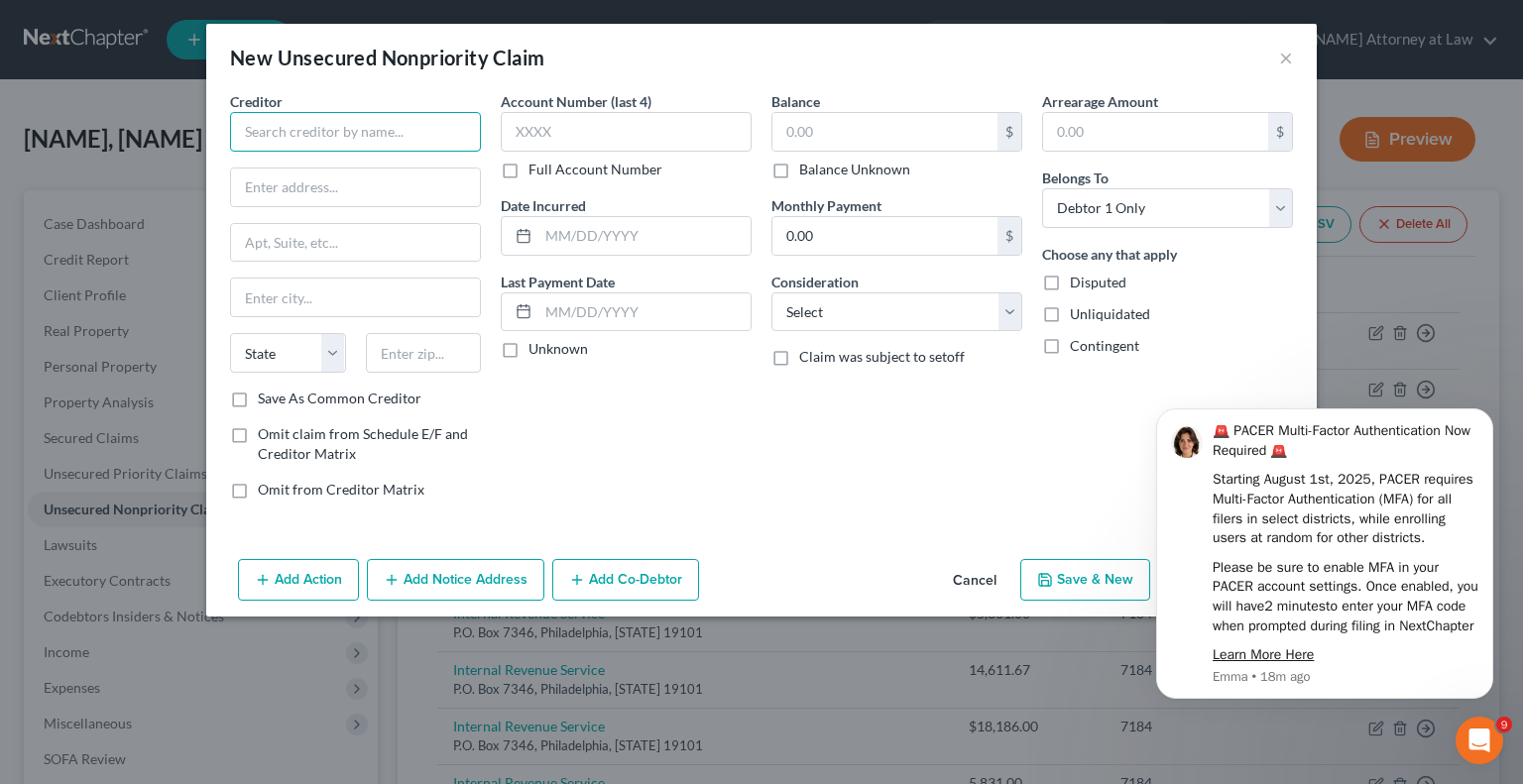 click at bounding box center [355, 132] 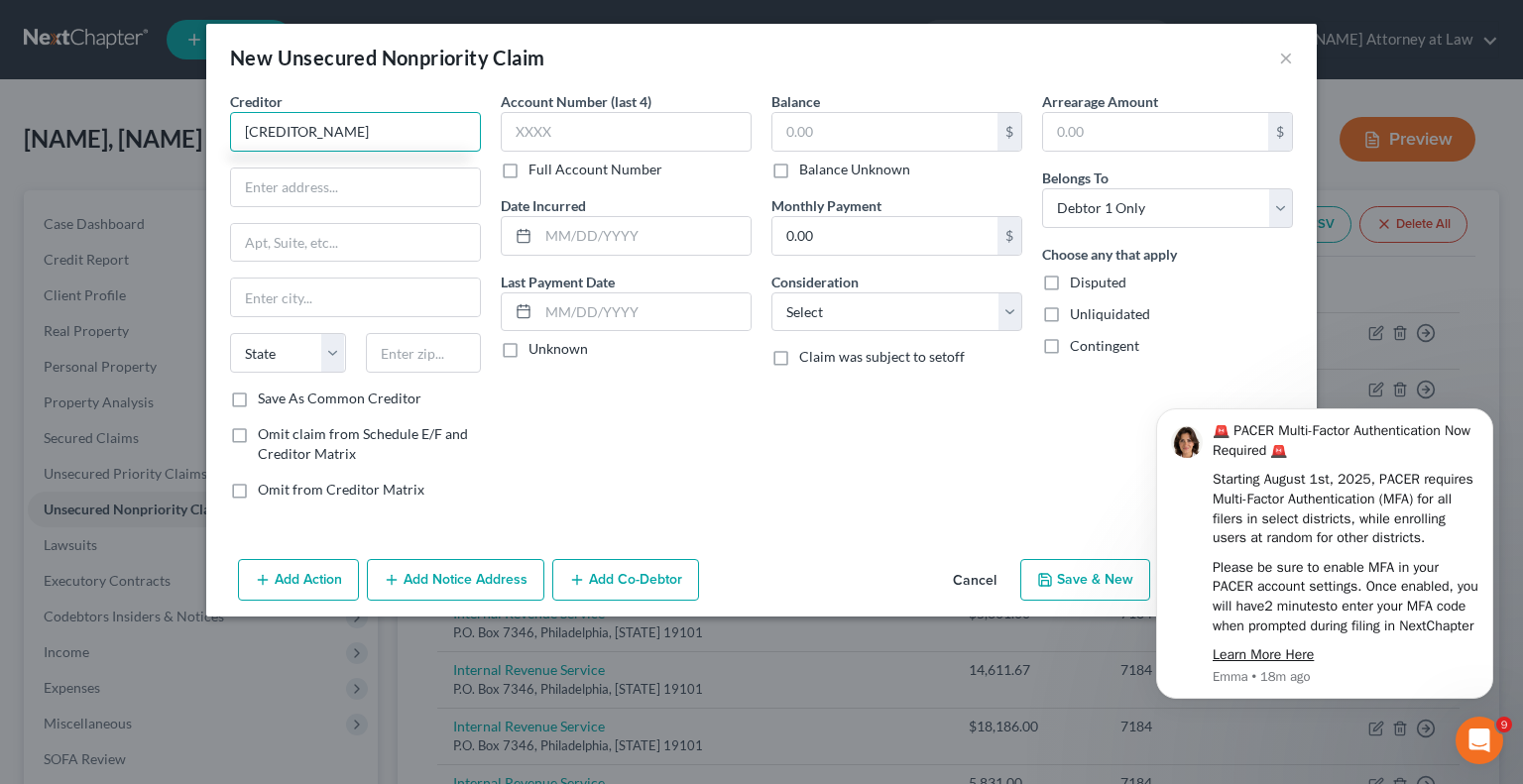 click on "[CREDITOR_NAME]" at bounding box center (355, 132) 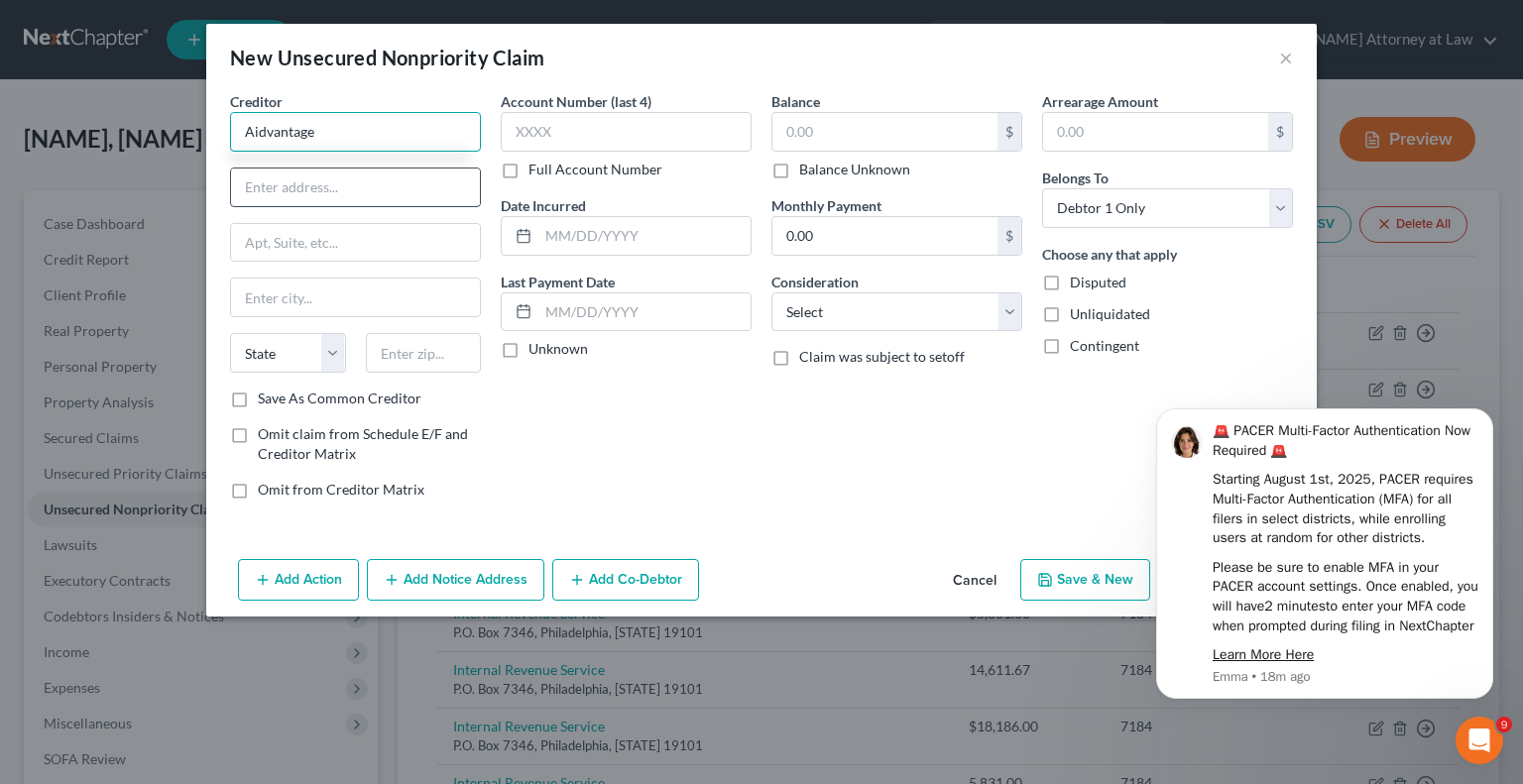 type on "Aidvantage" 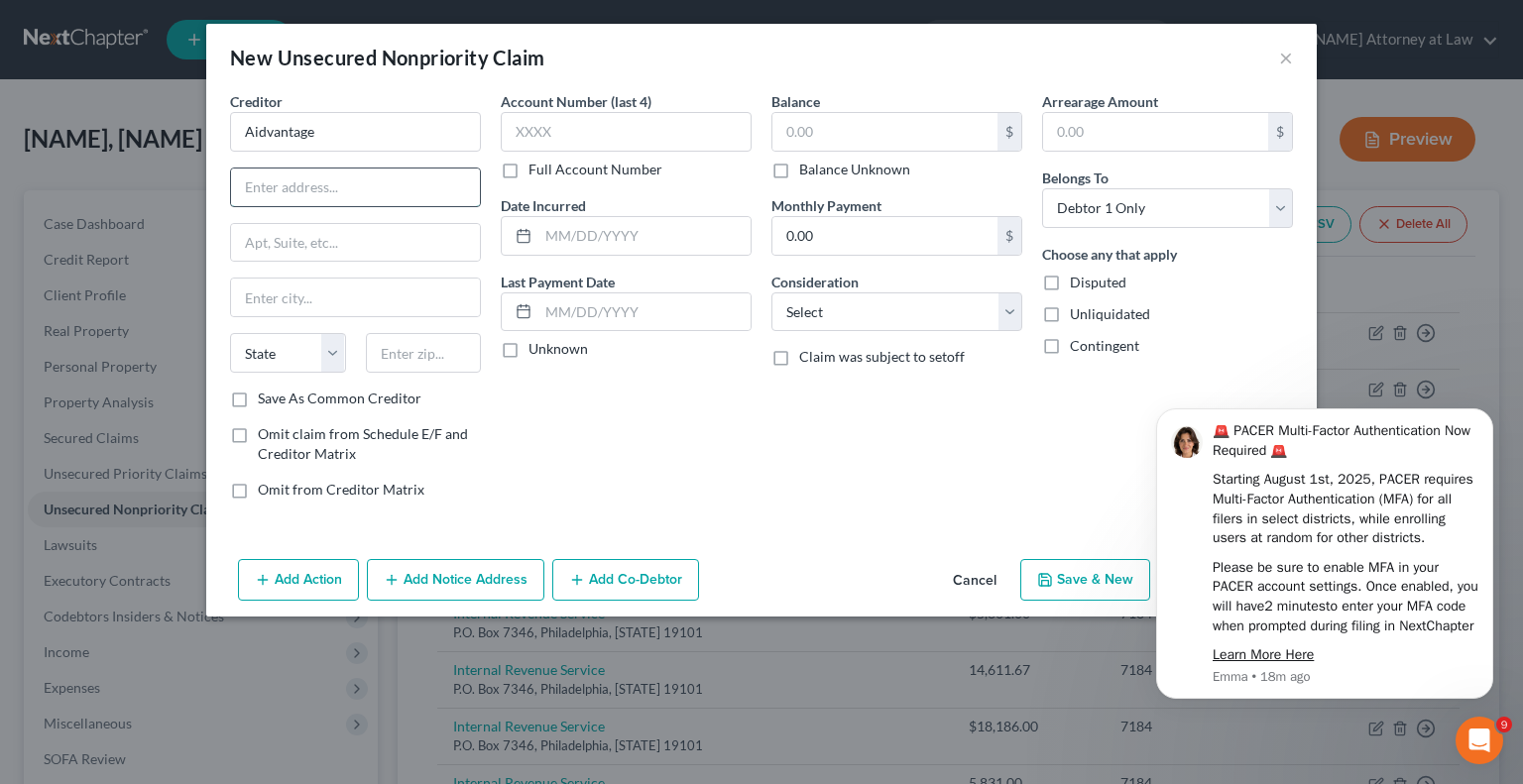 click at bounding box center [355, 187] 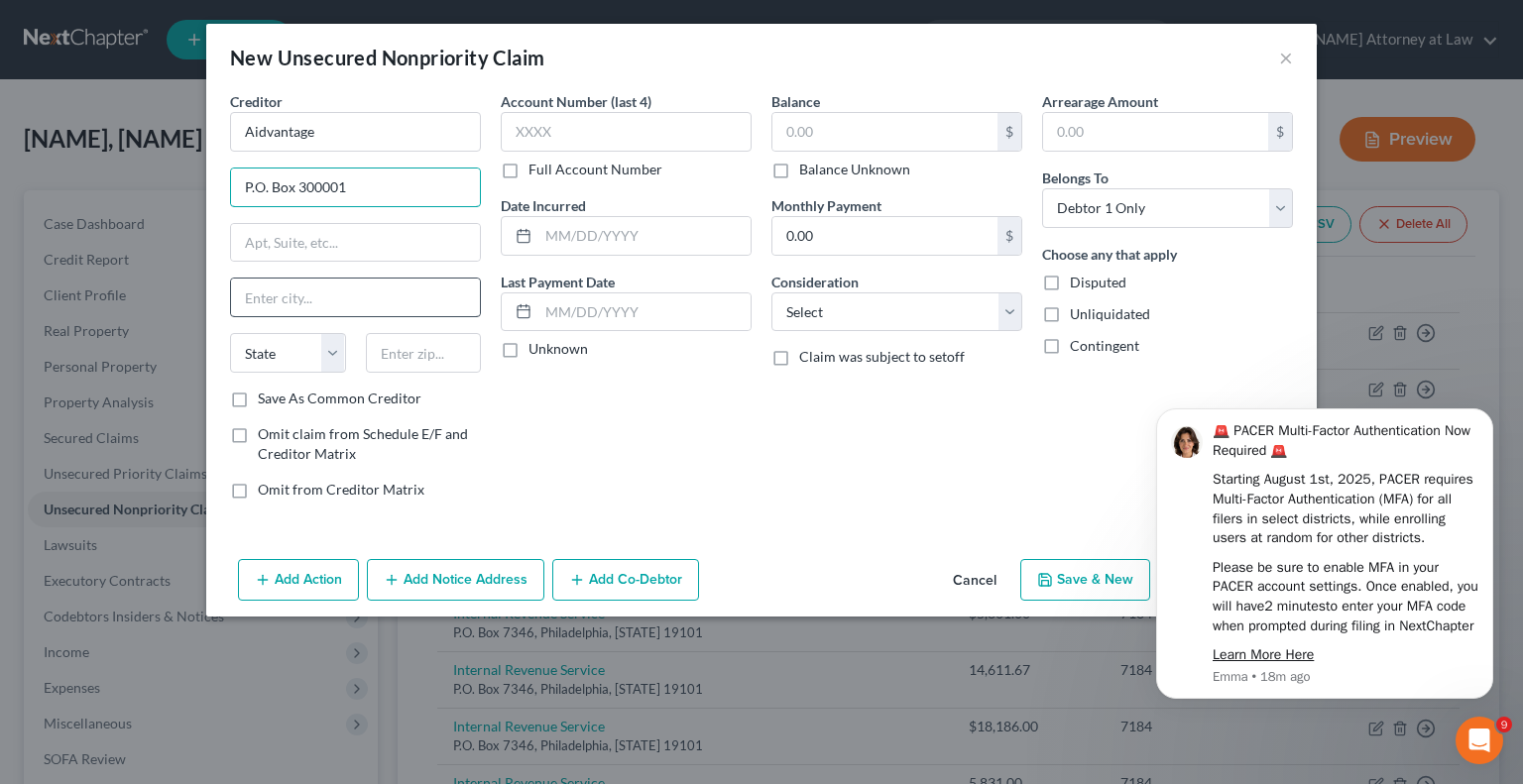 type on "P.O. Box 300001" 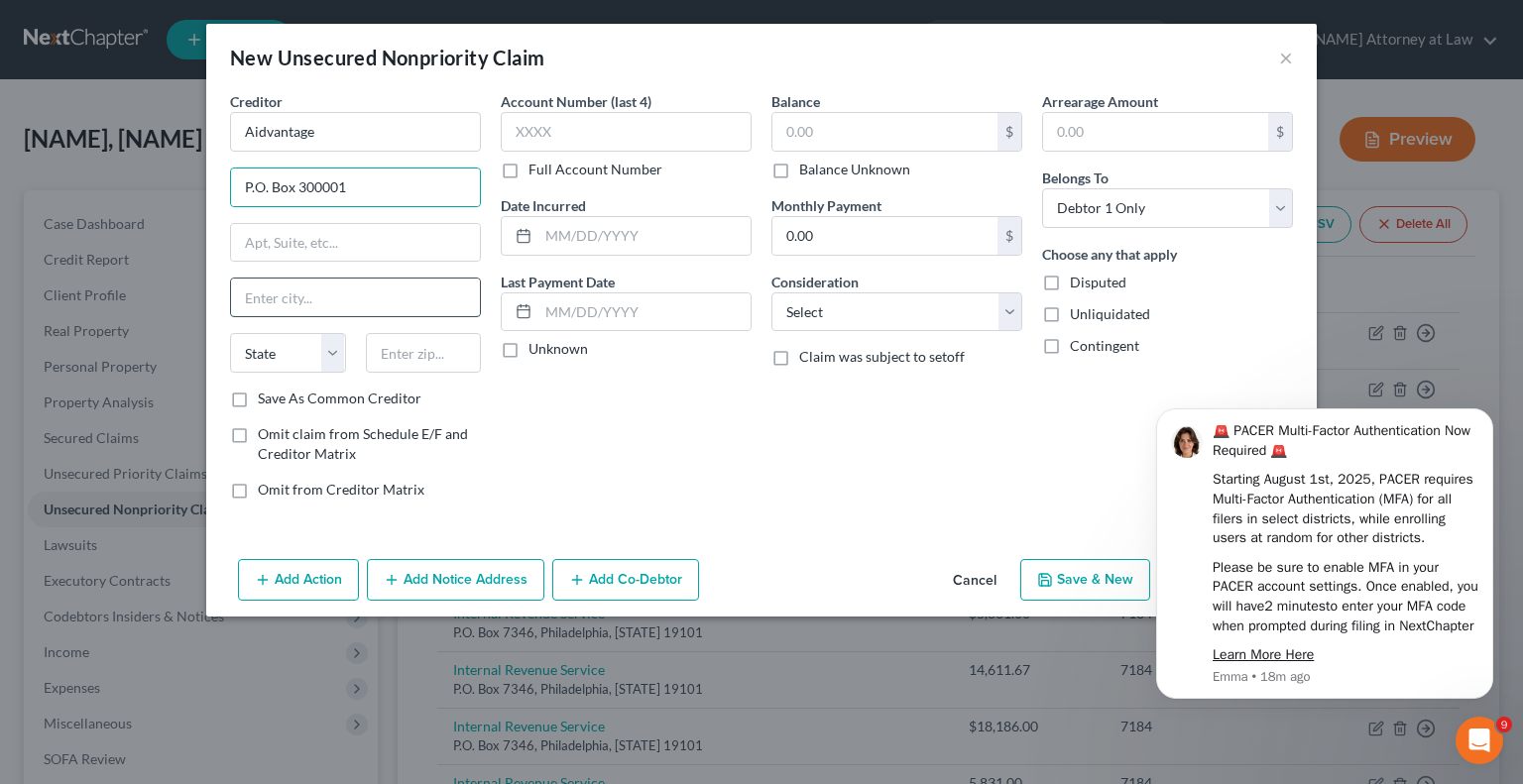 click at bounding box center [355, 297] 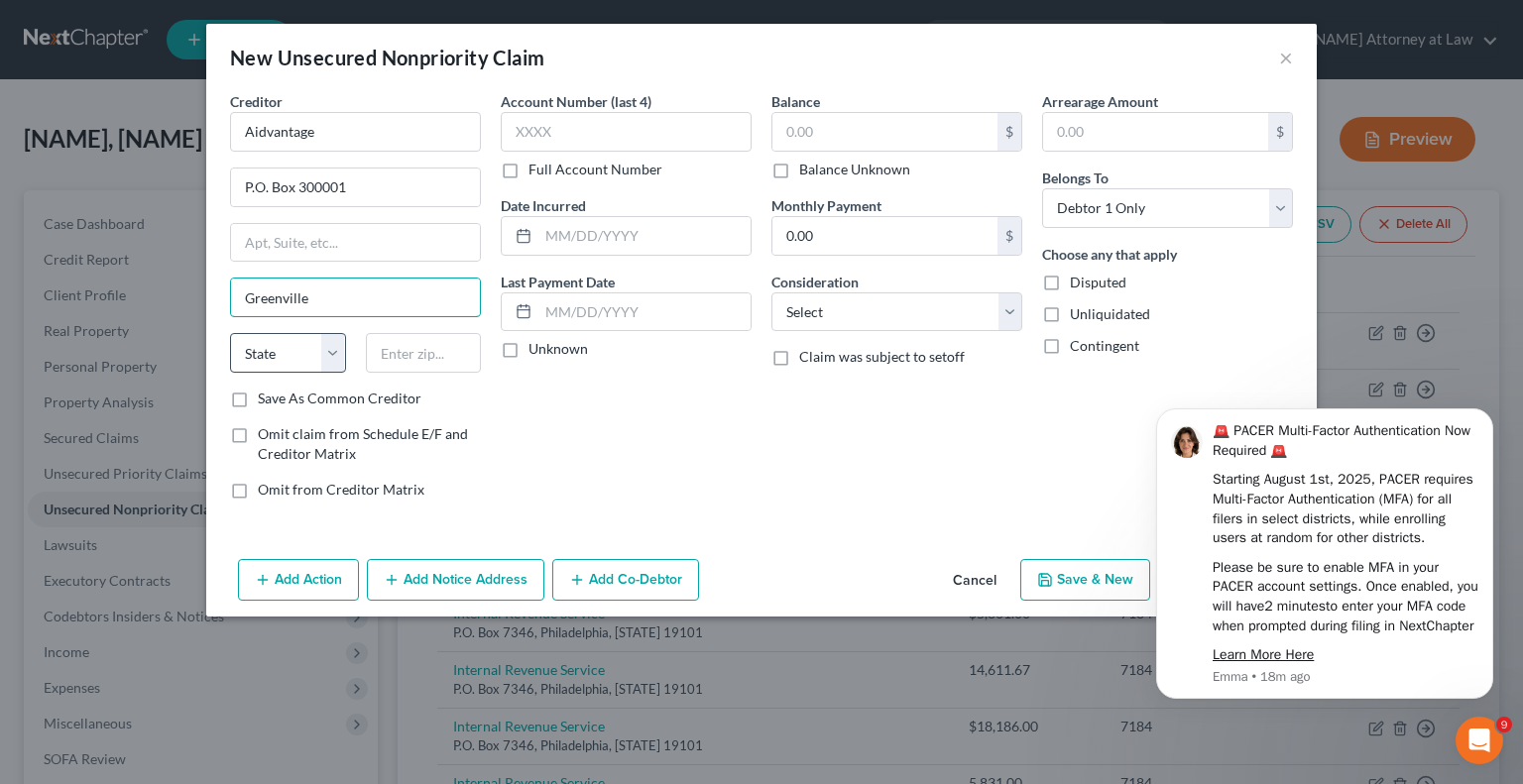 type on "Greenville" 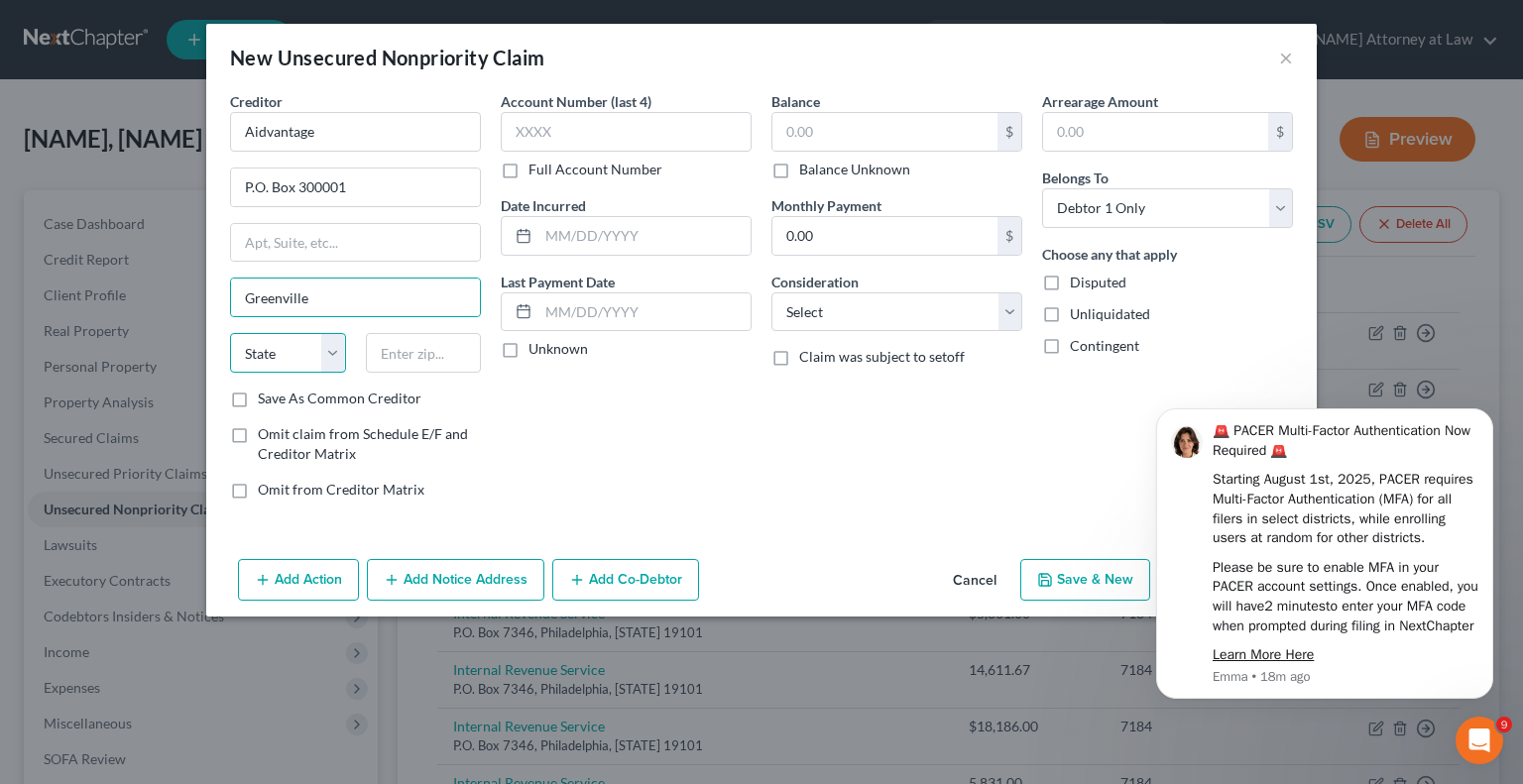 click on "State AL AK AR AZ CA CO CT DE DC FL GA GU HI ID IL IN IA KS KY LA ME MD MA MI MN MS MO MT NC ND NE NV NH NJ NM NY OH OK OR PA PR RI SC SD TN TX UT VI VA VT WA WV WI WY" at bounding box center [288, 353] 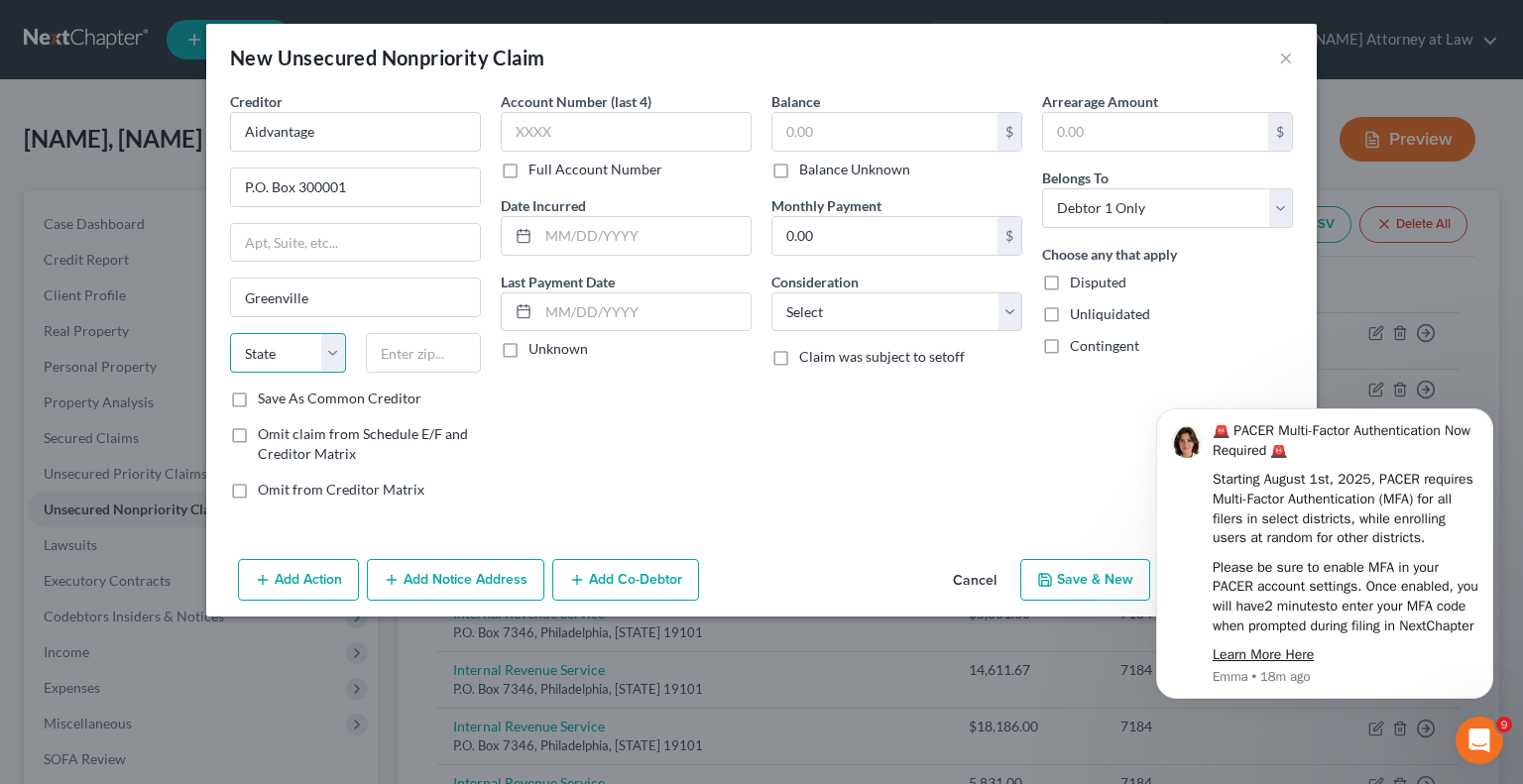 select on "45" 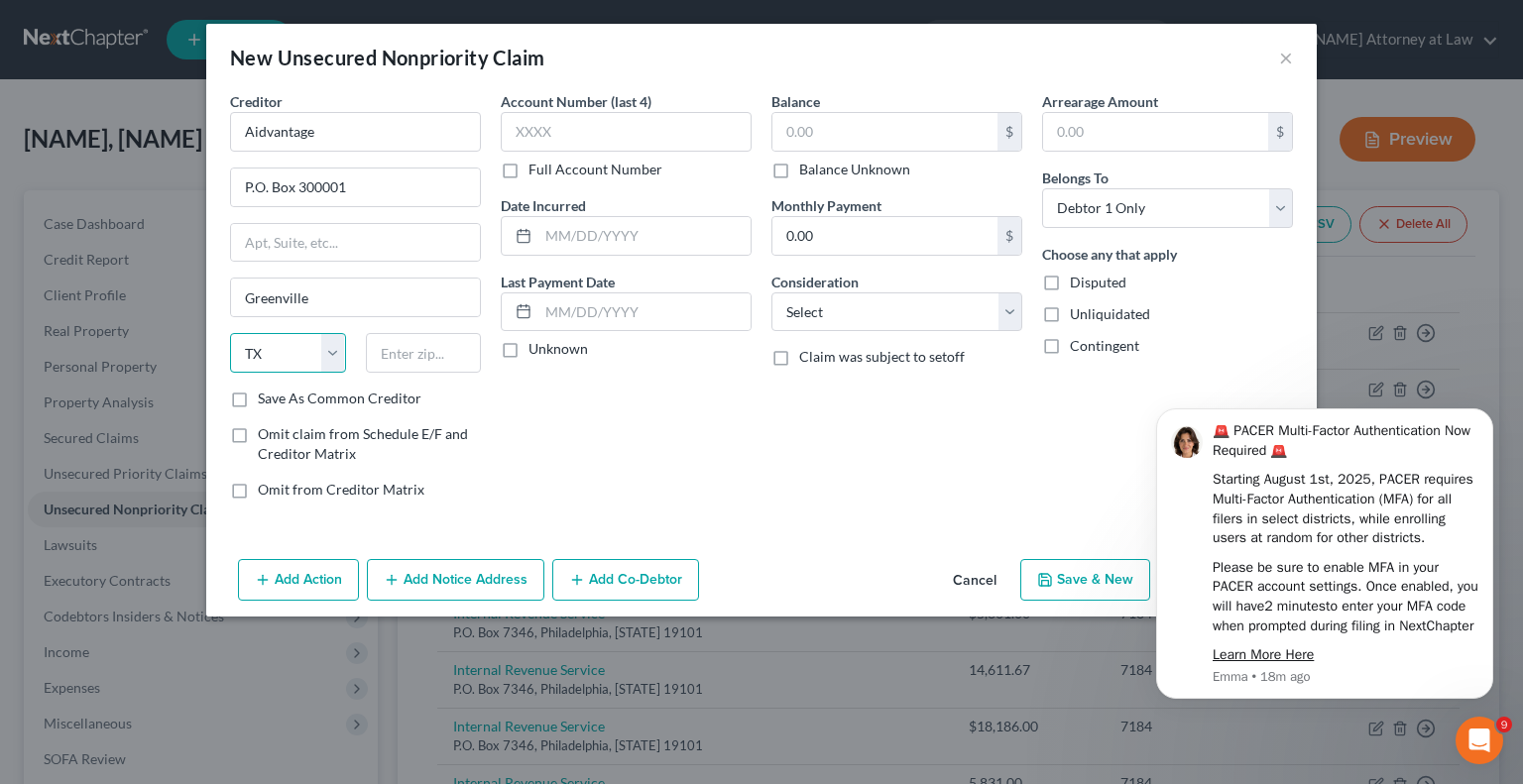 click on "State AL AK AR AZ CA CO CT DE DC FL GA GU HI ID IL IN IA KS KY LA ME MD MA MI MN MS MO MT NC ND NE NV NH NJ NM NY OH OK OR PA PR RI SC SD TN TX UT VI VA VT WA WV WI WY" at bounding box center [288, 353] 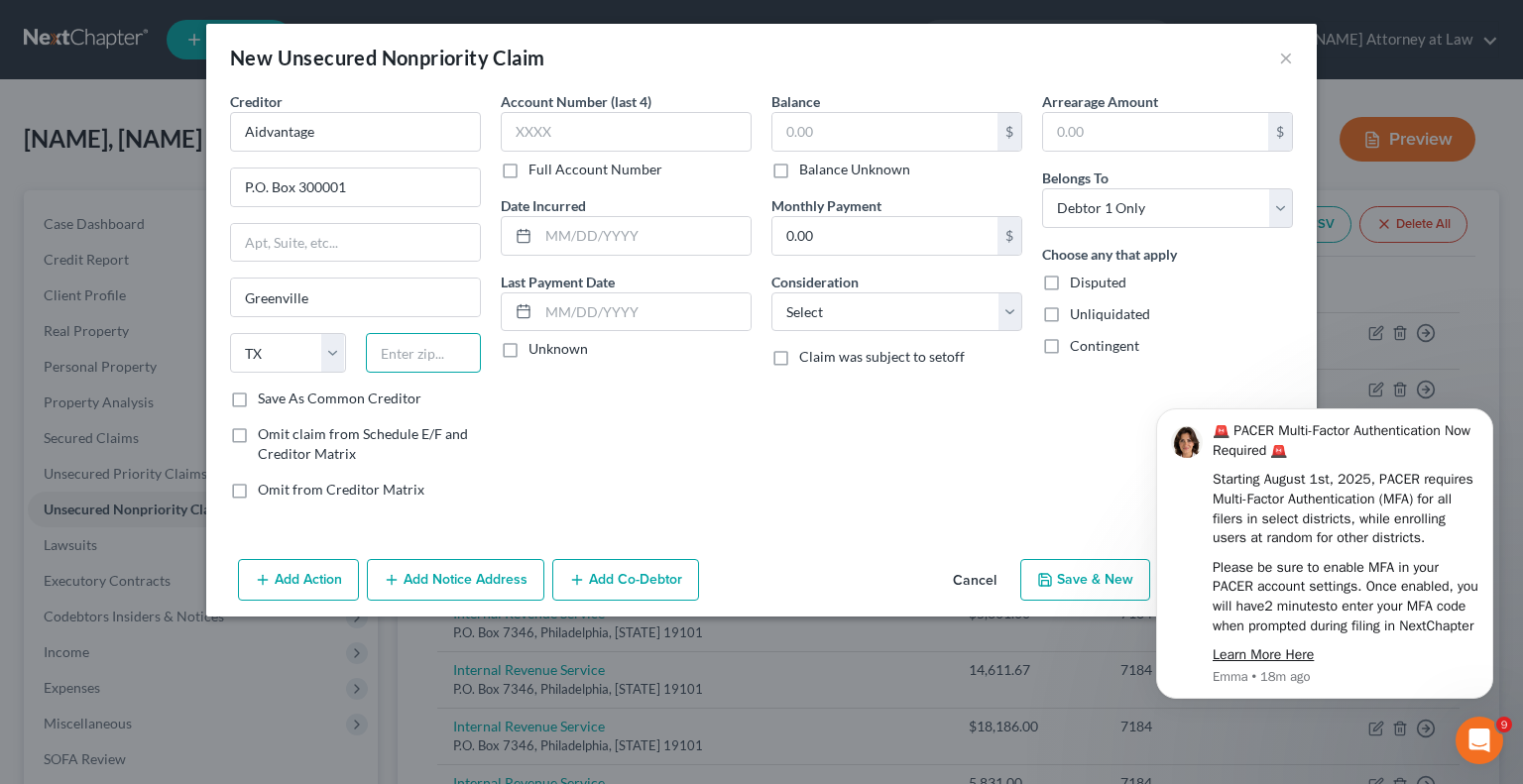 click at bounding box center (423, 353) 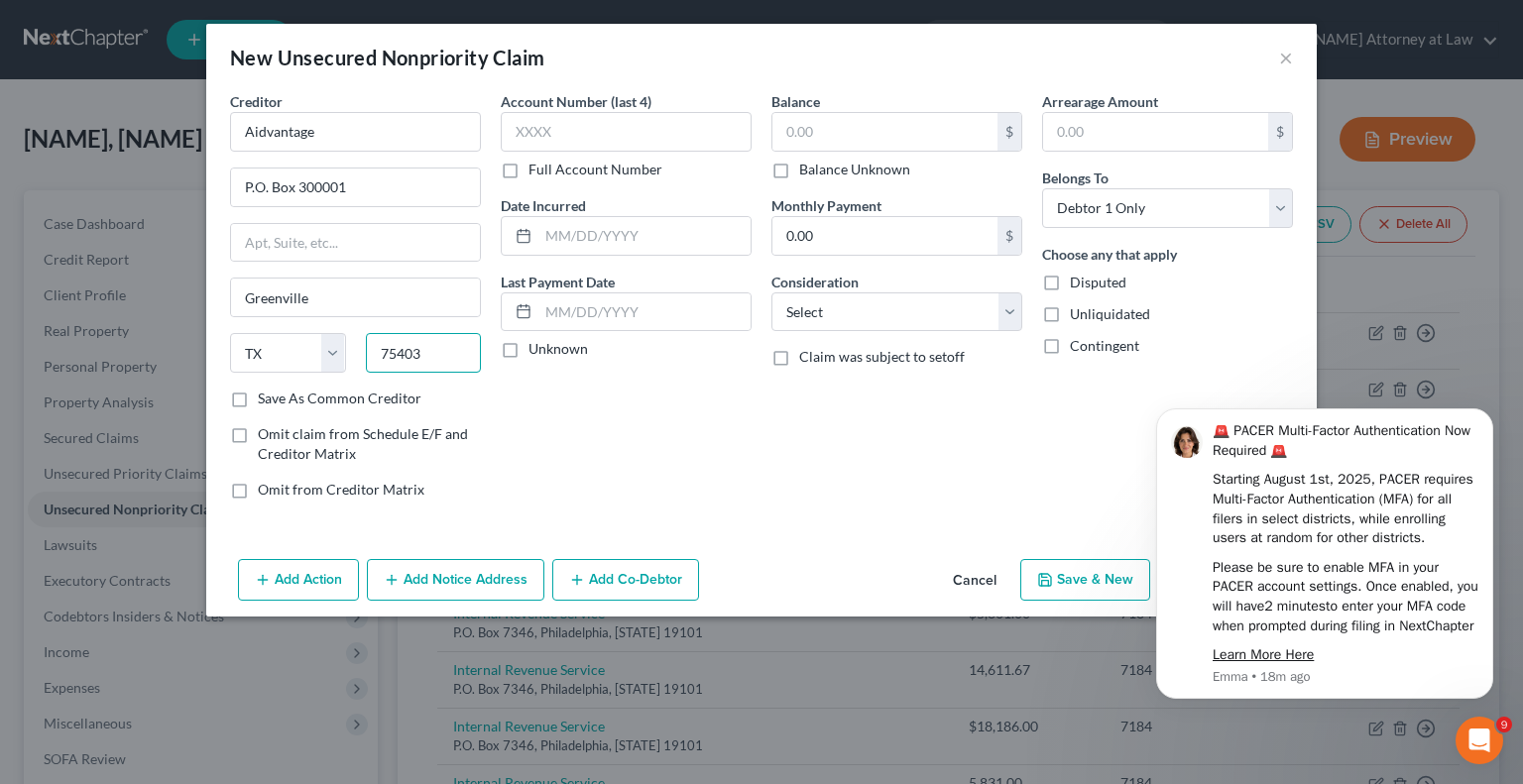 type on "75403" 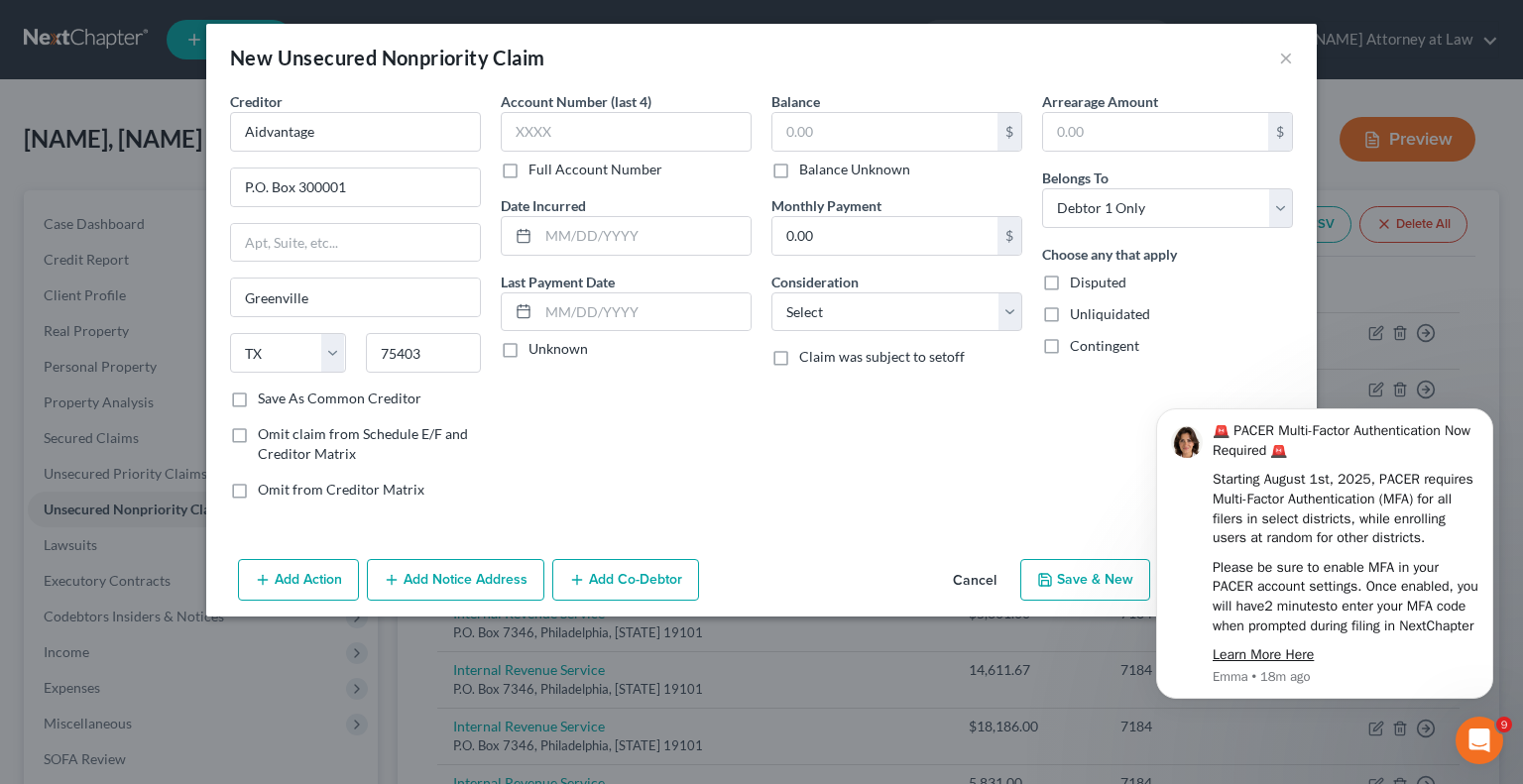 click on "Save As Common Creditor" at bounding box center (339, 398) 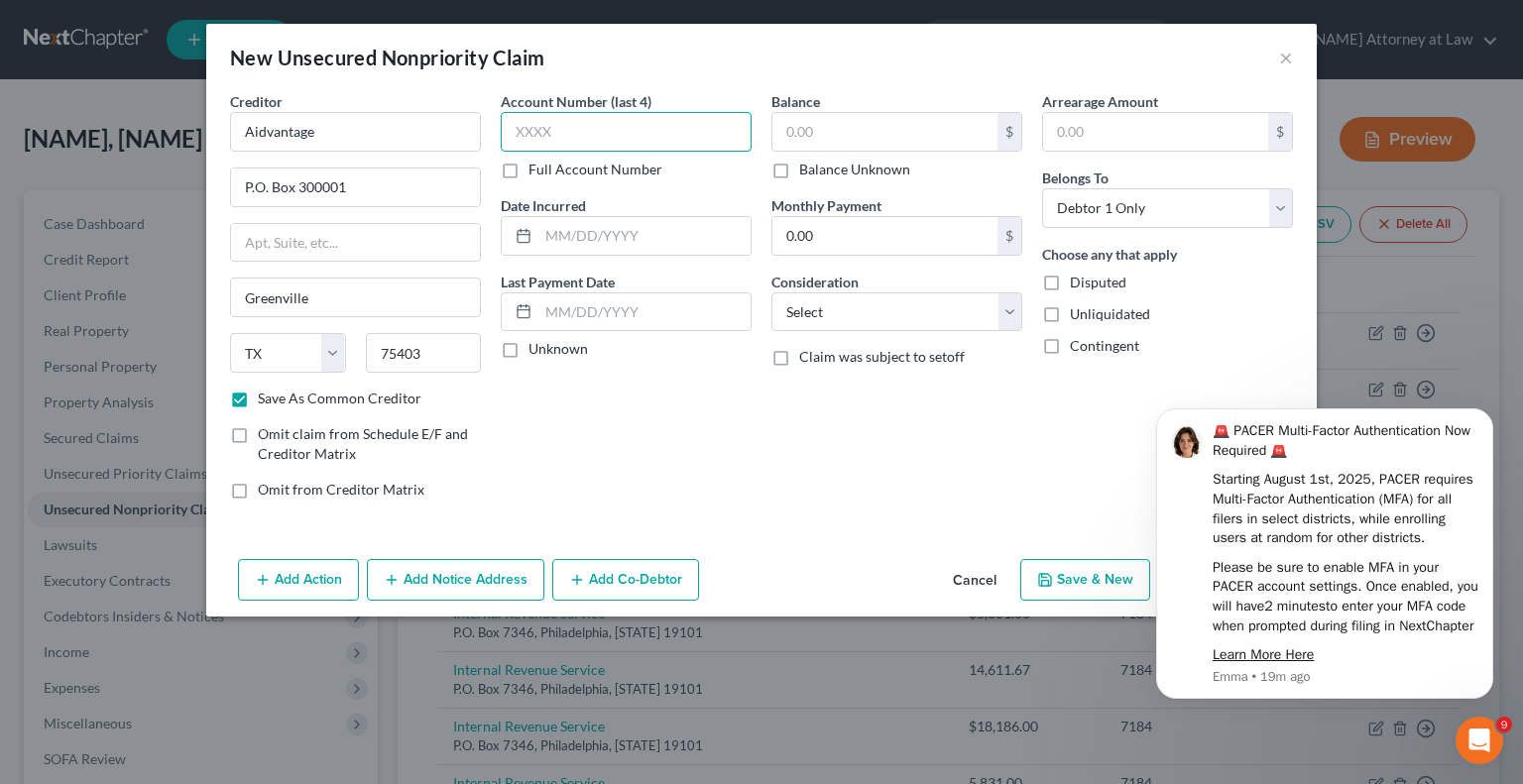 click at bounding box center [626, 132] 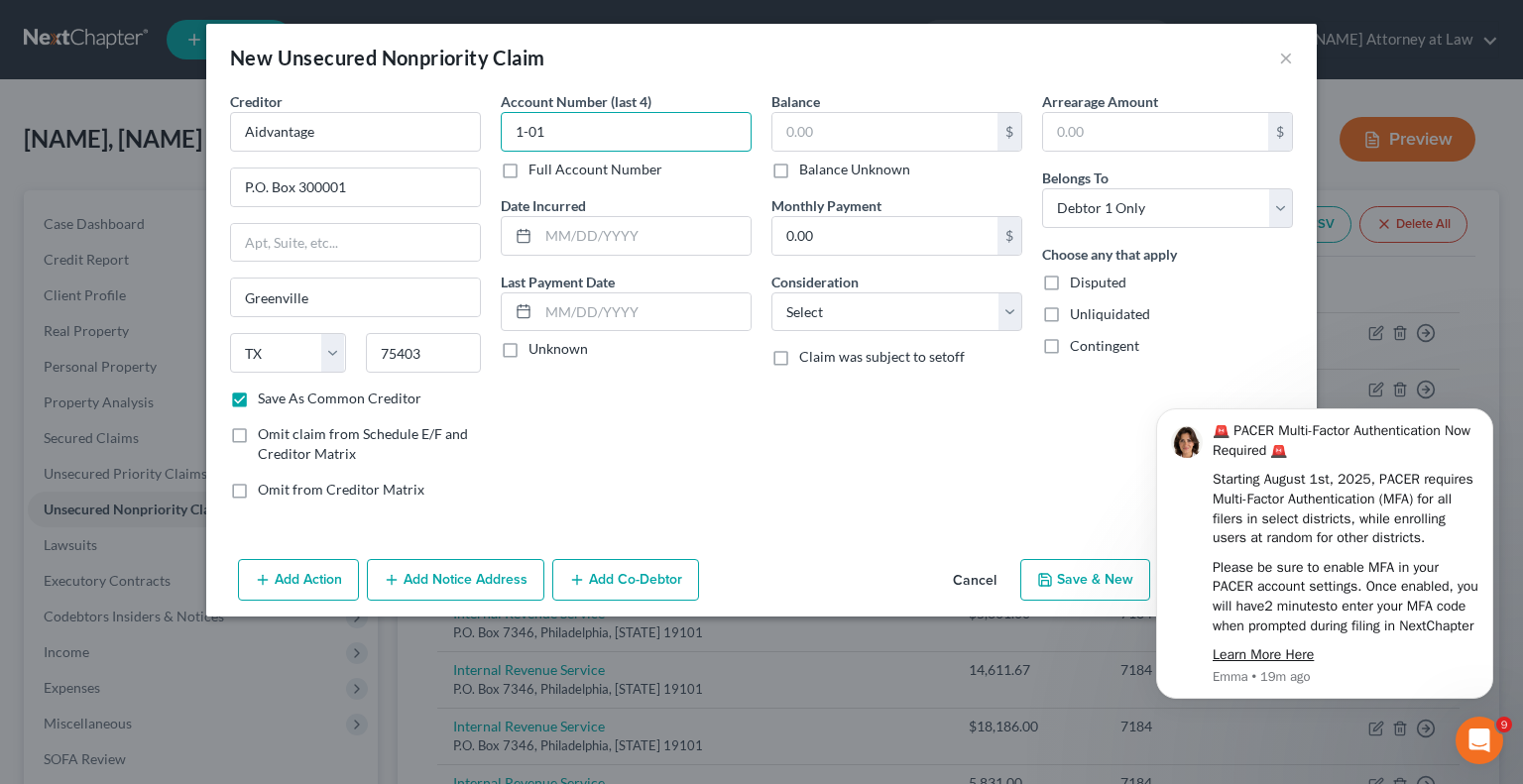 type on "1-01" 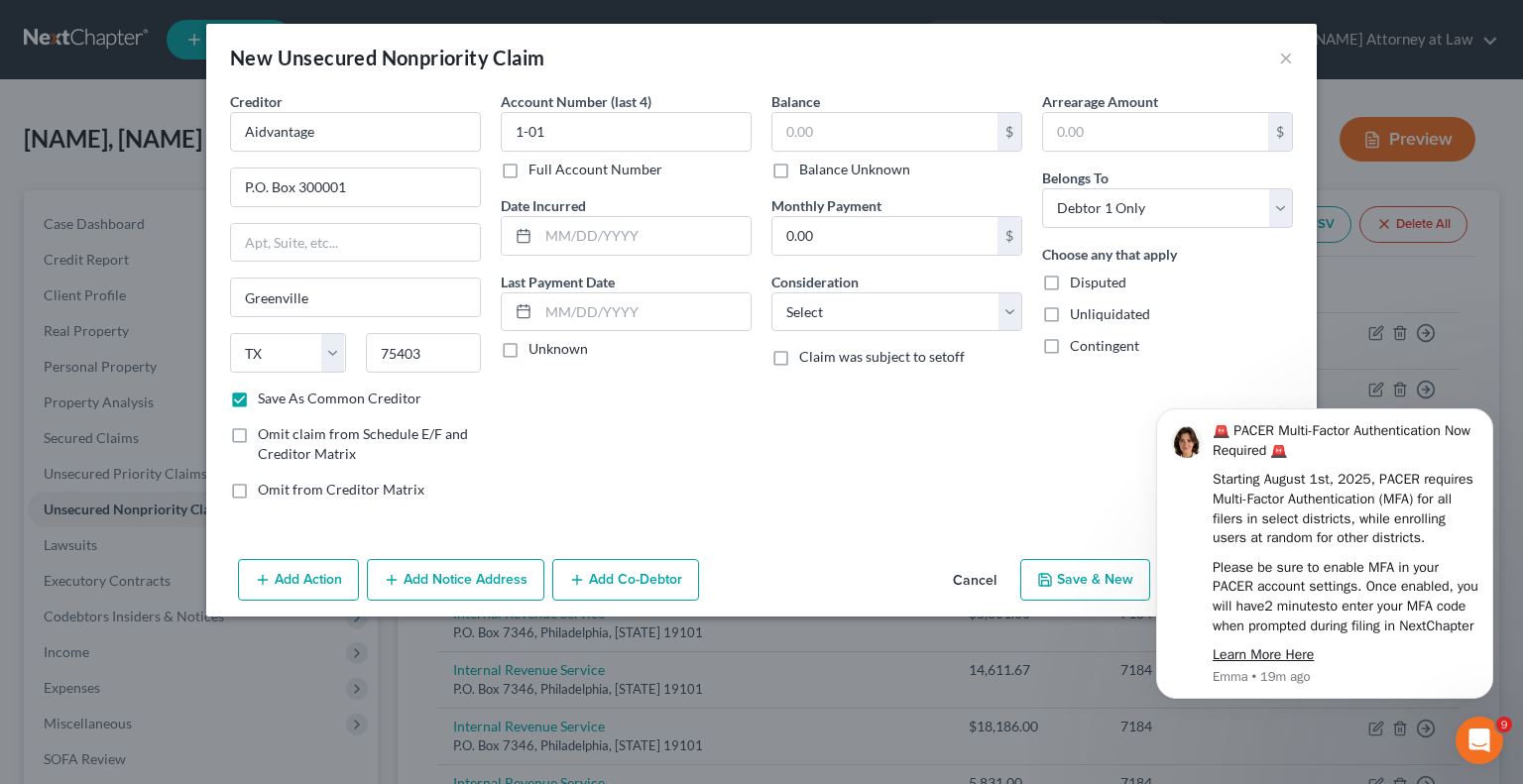 click on "Unknown" at bounding box center [558, 349] 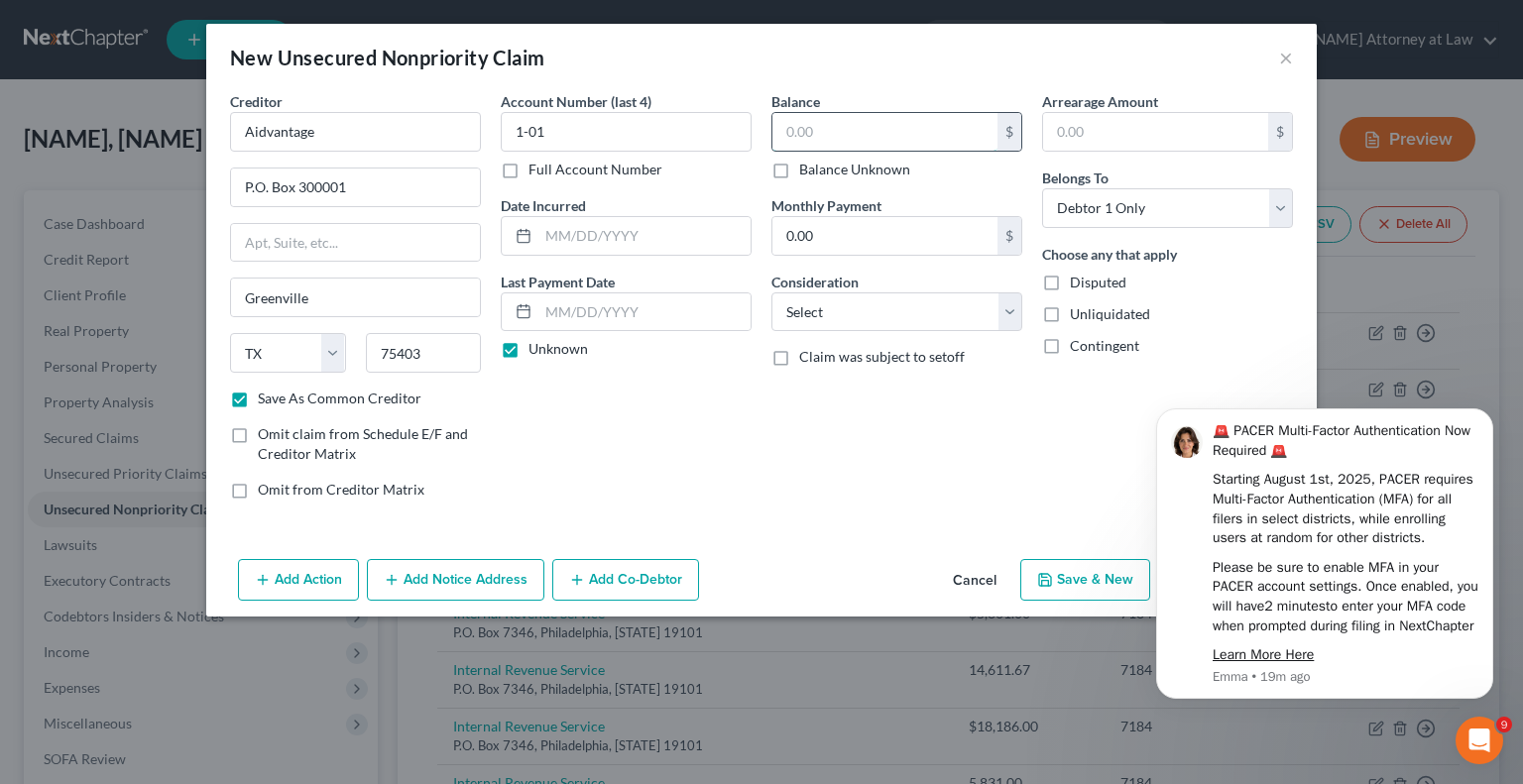 click at bounding box center (884, 132) 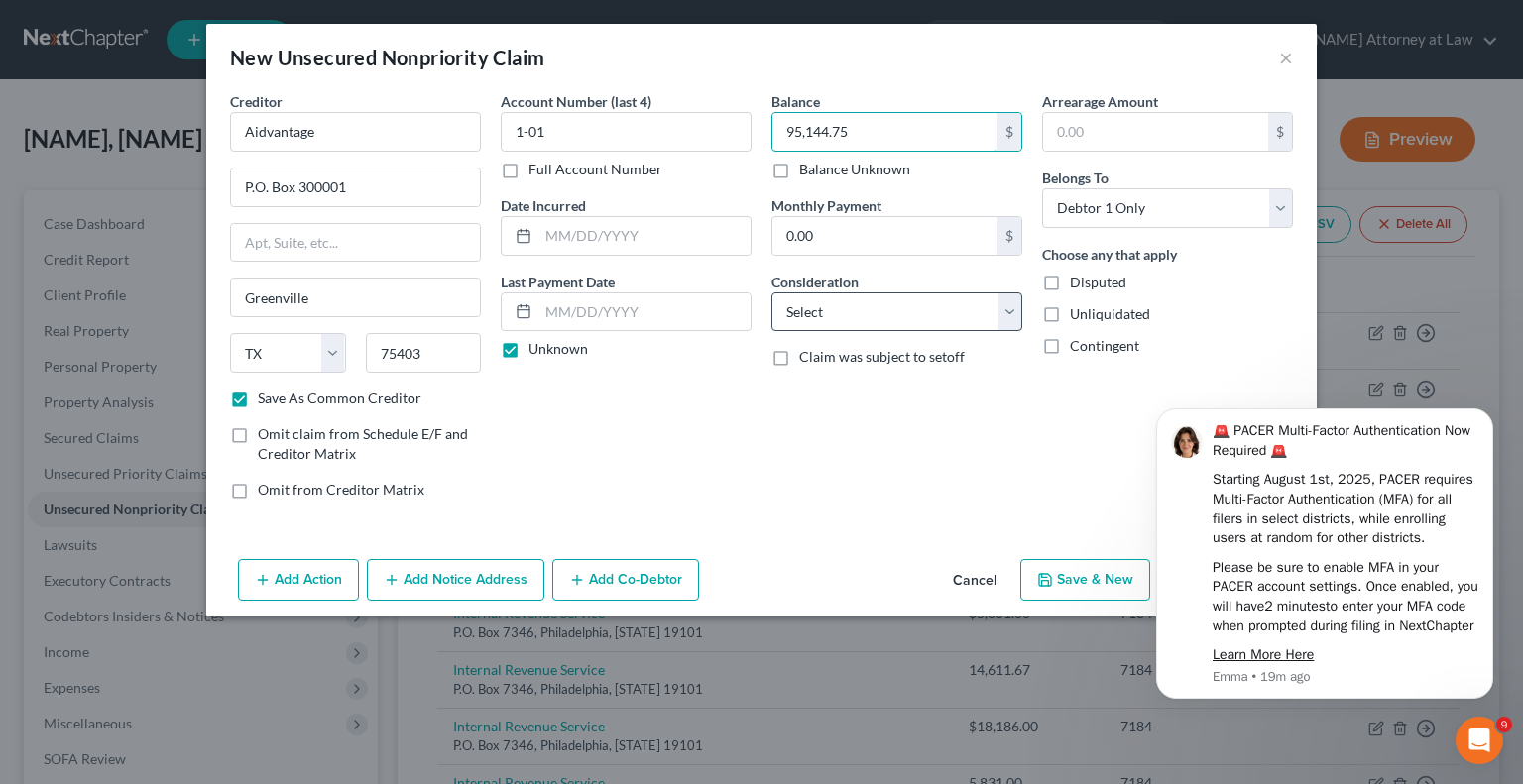 type on "95,144.75" 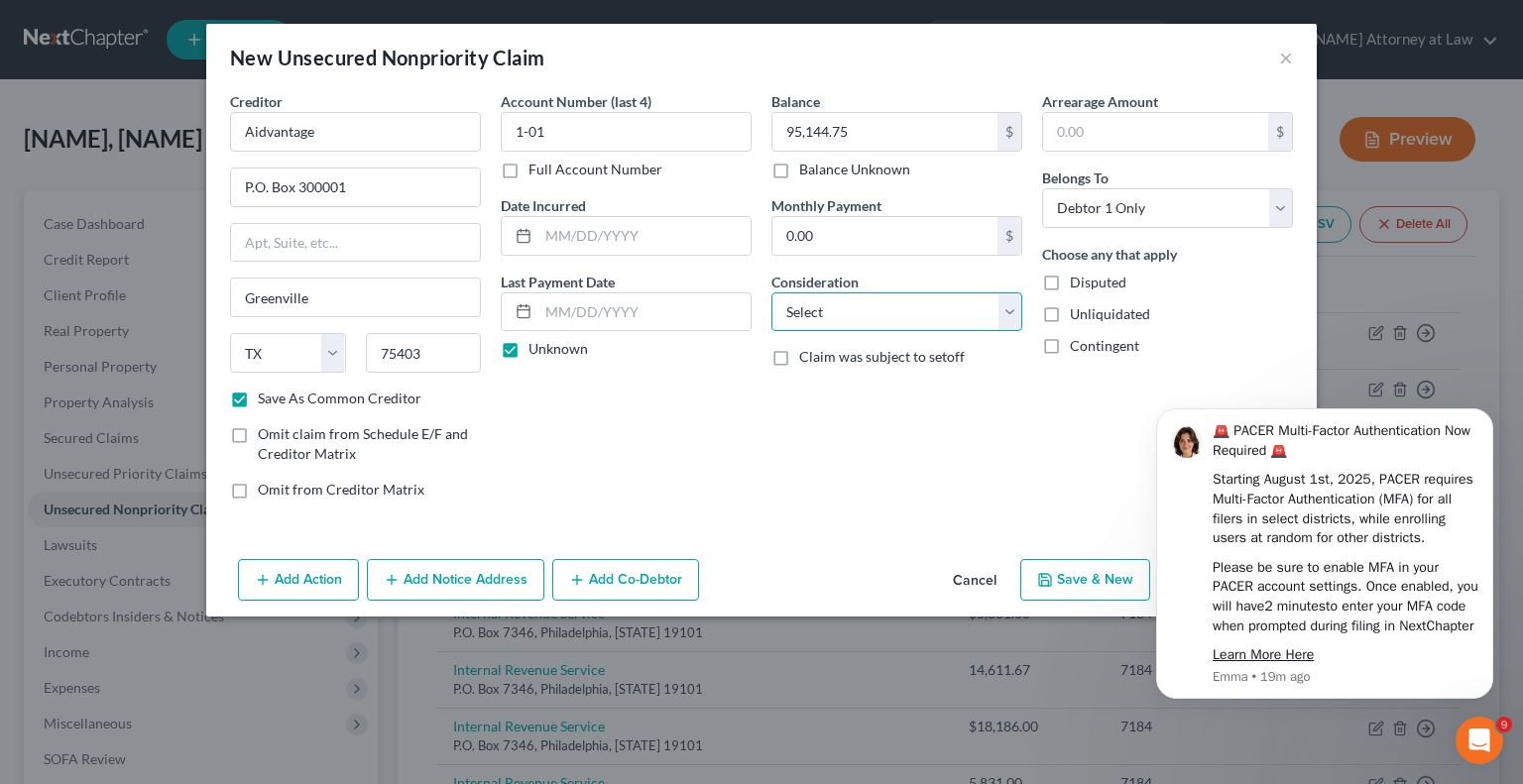 click on "Select Cable / Satellite Services Collection Agency Credit Card Debt Debt Counseling / Attorneys Deficiency Balance Domestic Support Obligations Home / Car Repairs Income Taxes Judgment Liens Medical Services Monies Loaned / Advanced Mortgage Obligation From Divorce Or Separation Obligation To Pensions Other Overdrawn Bank Account Promised To Help Pay Creditors Student Loans Suppliers And Vendors Telephone / Internet Services Utility Services" at bounding box center [896, 312] 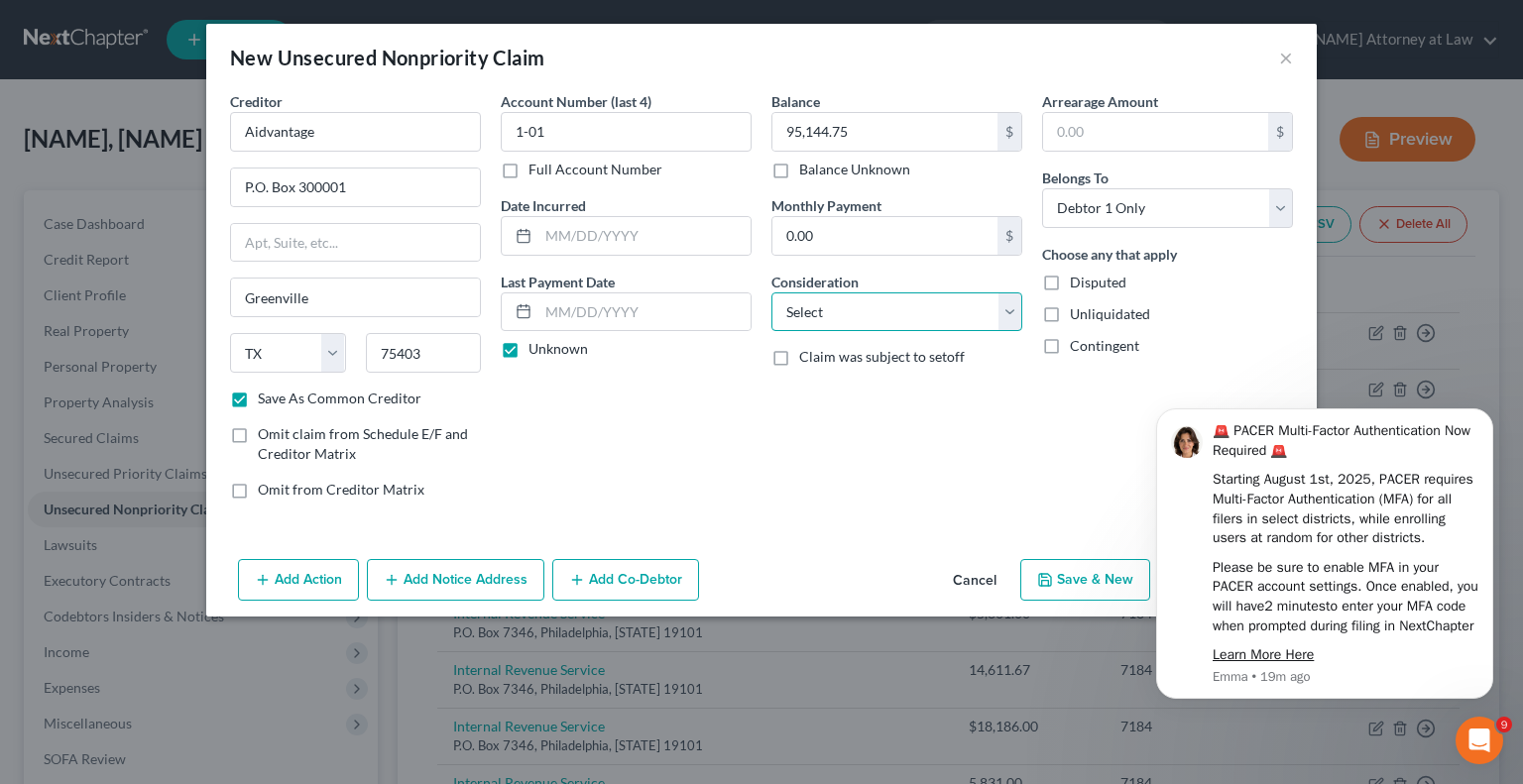 select on "17" 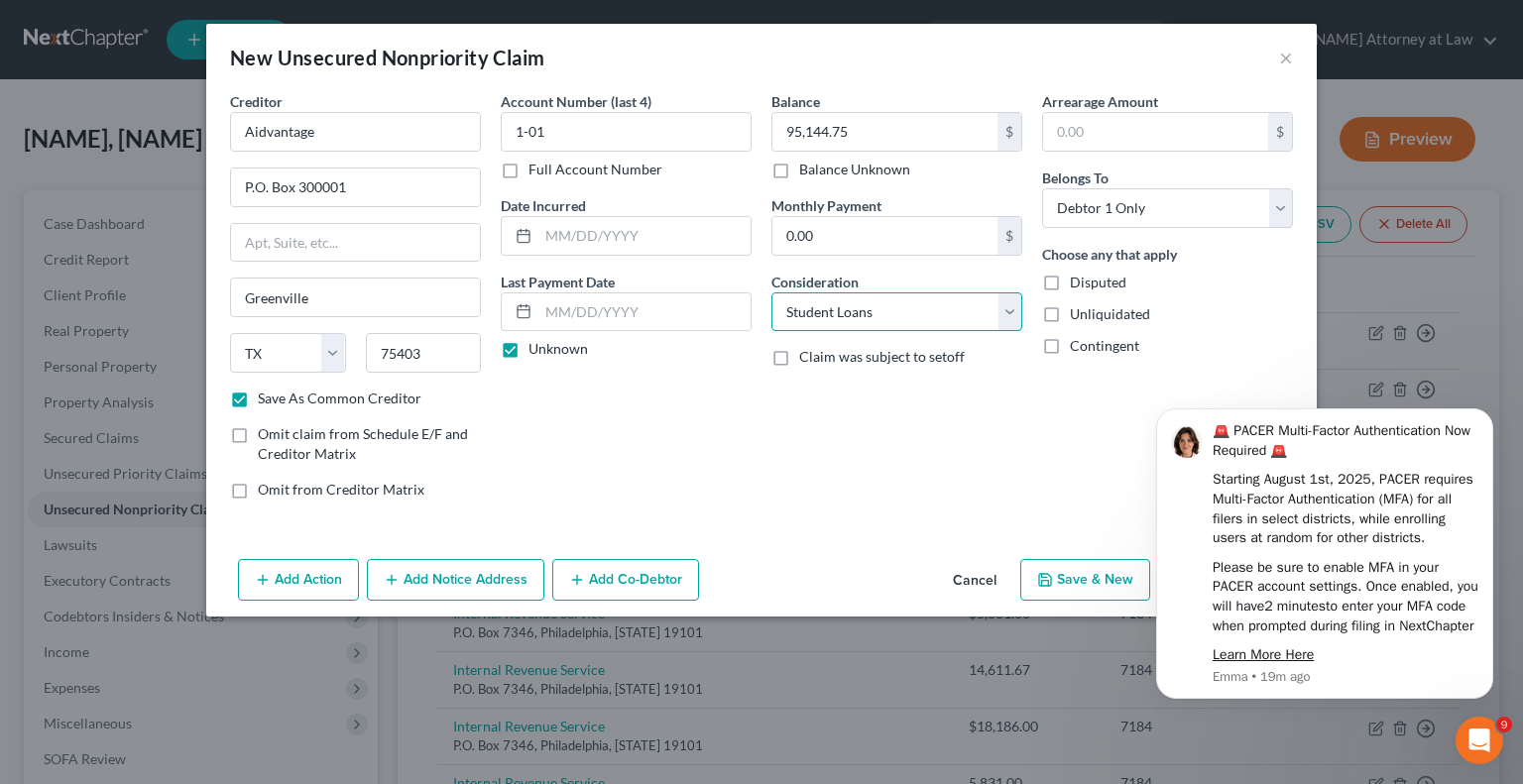click on "Select Cable / Satellite Services Collection Agency Credit Card Debt Debt Counseling / Attorneys Deficiency Balance Domestic Support Obligations Home / Car Repairs Income Taxes Judgment Liens Medical Services Monies Loaned / Advanced Mortgage Obligation From Divorce Or Separation Obligation To Pensions Other Overdrawn Bank Account Promised To Help Pay Creditors Student Loans Suppliers And Vendors Telephone / Internet Services Utility Services" at bounding box center (896, 312) 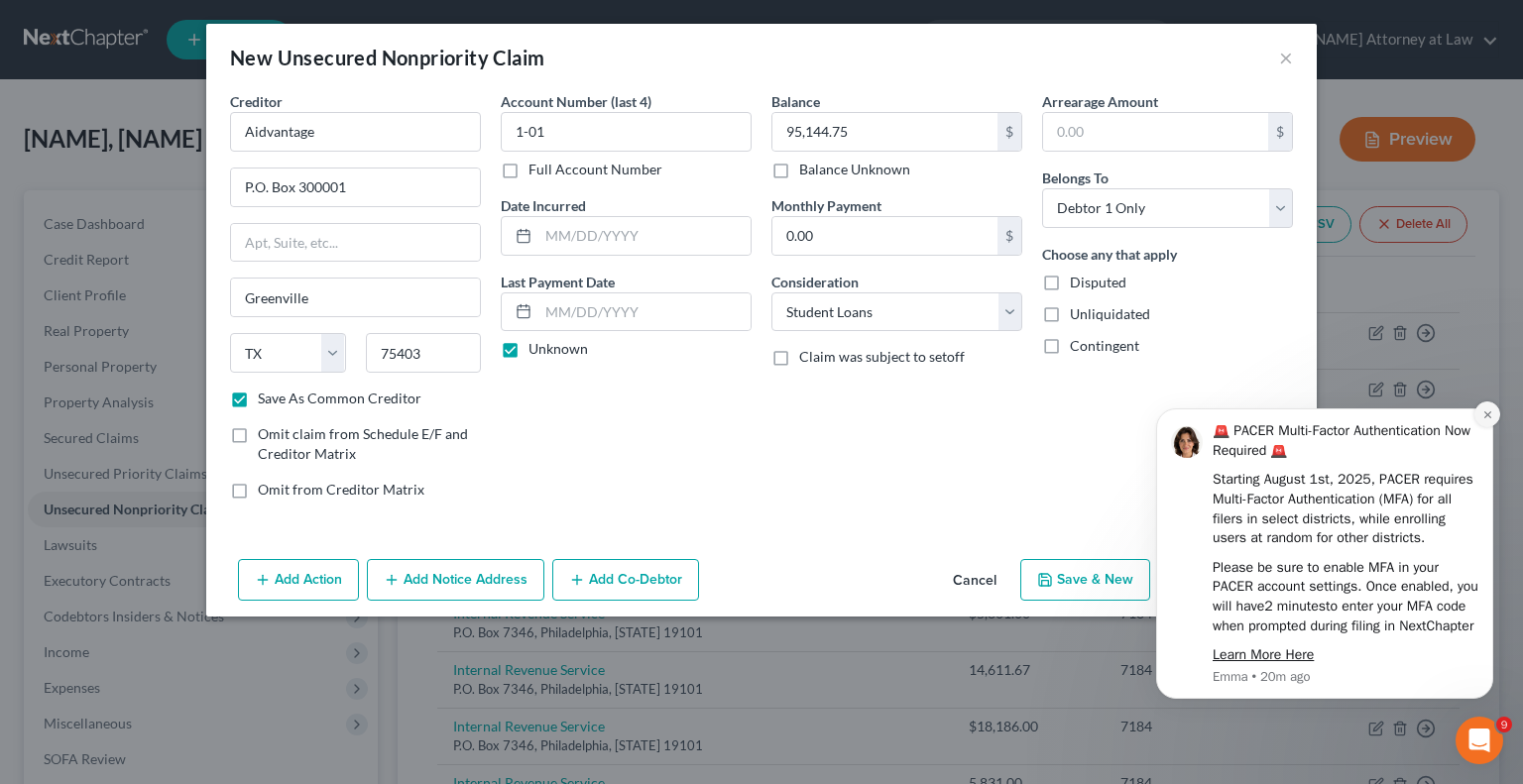 click at bounding box center (1487, 414) 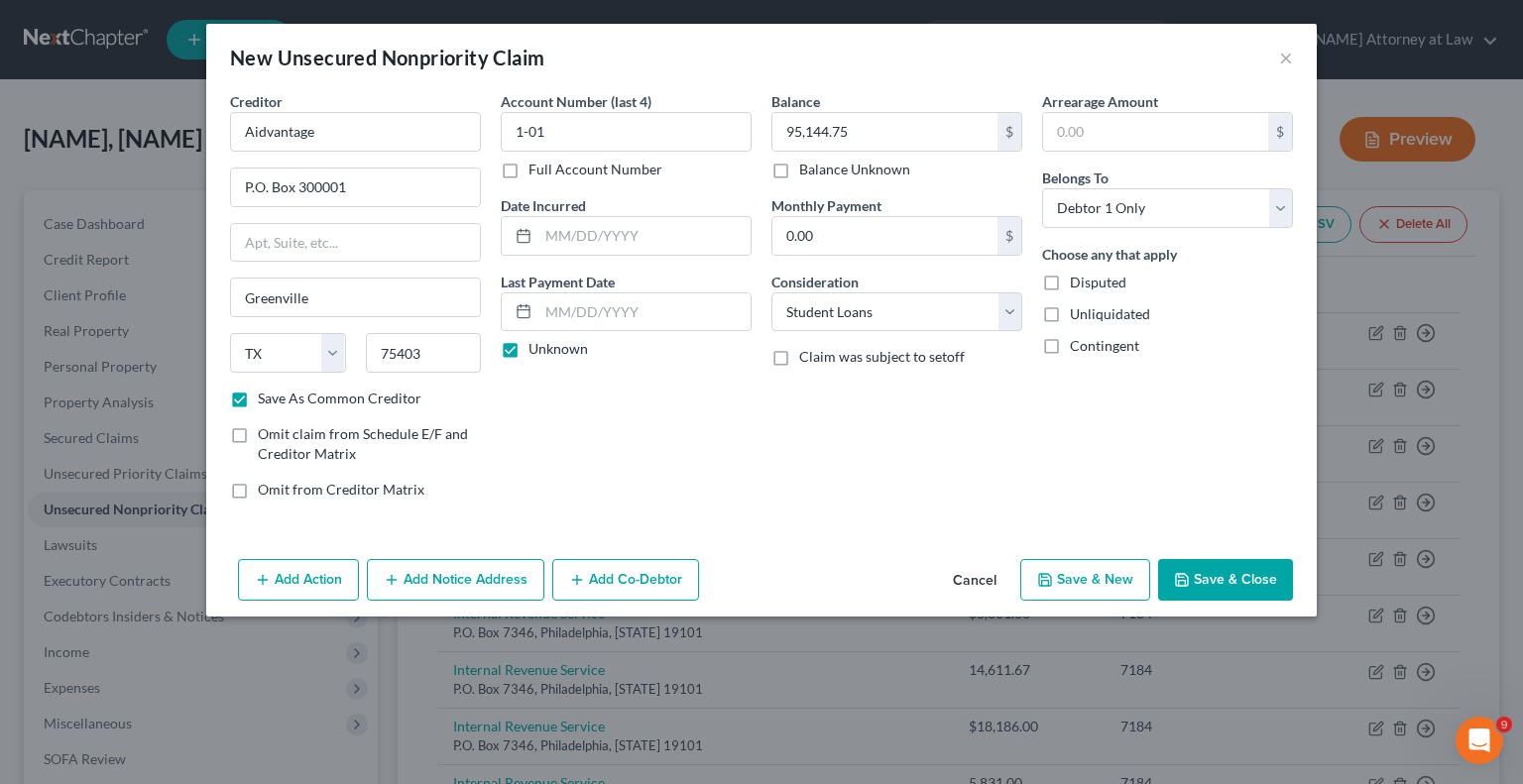 click on "Save & Close" at bounding box center (1226, 580) 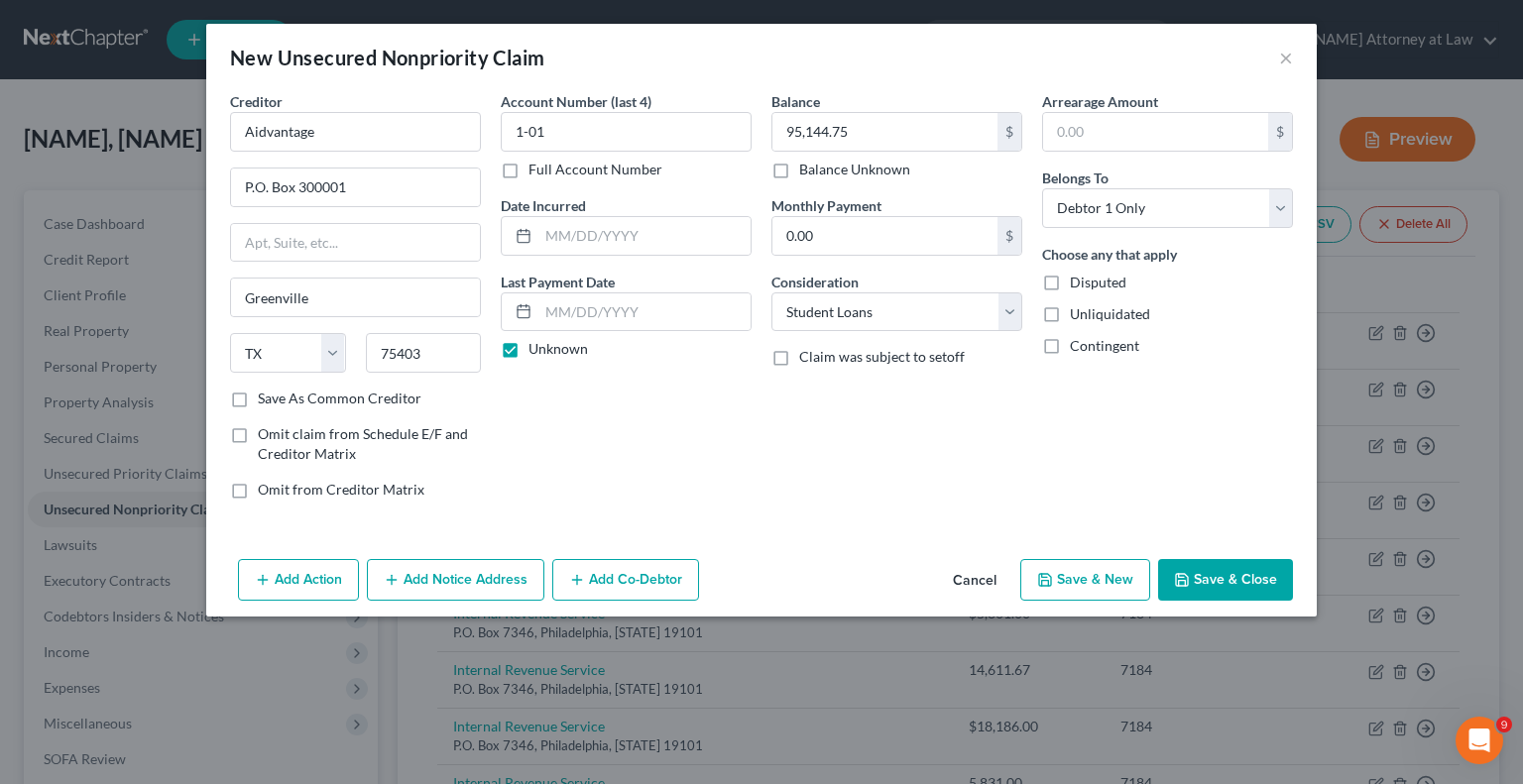 checkbox on "false" 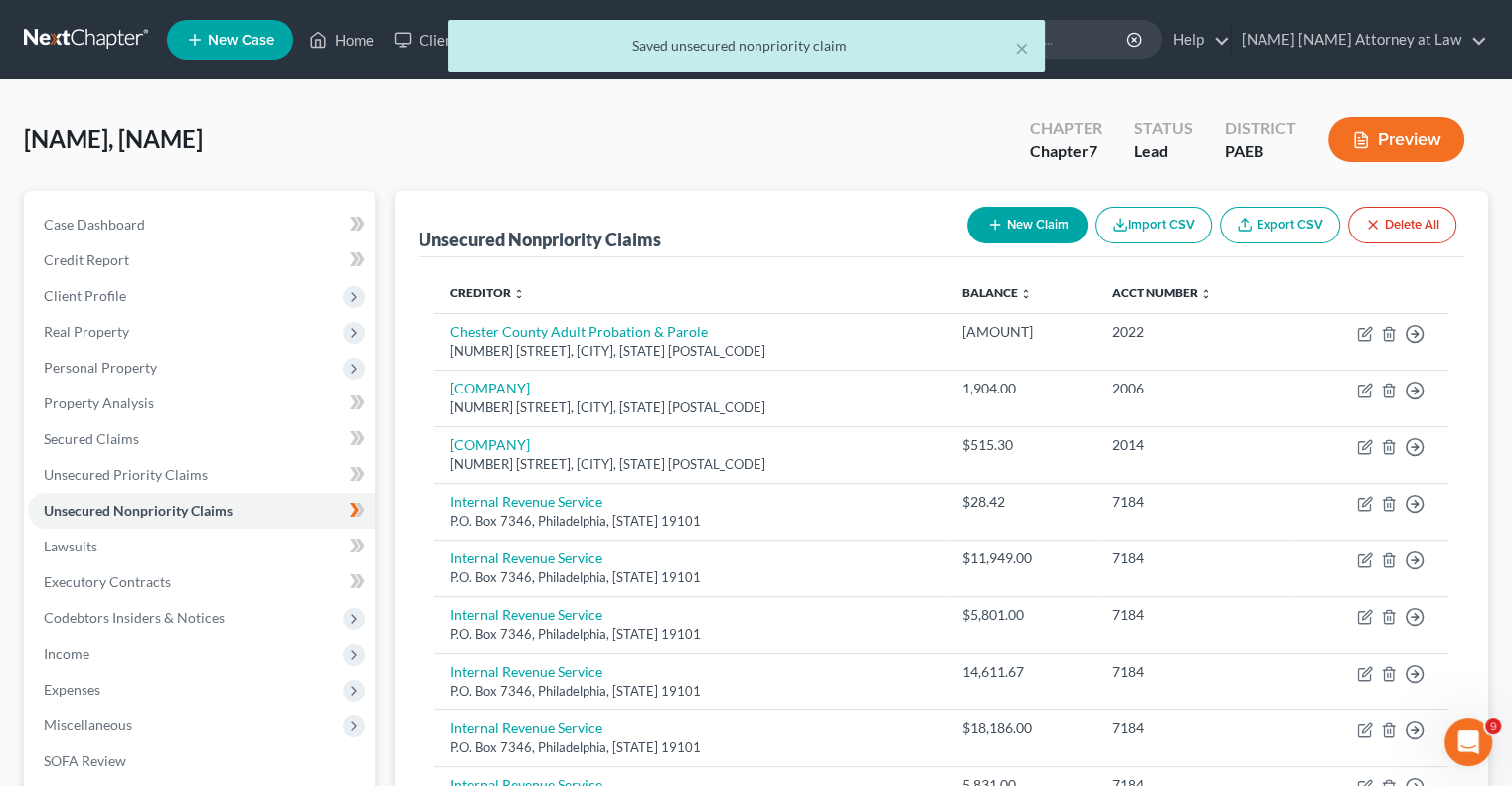 click on "New Claim" at bounding box center [1027, 225] 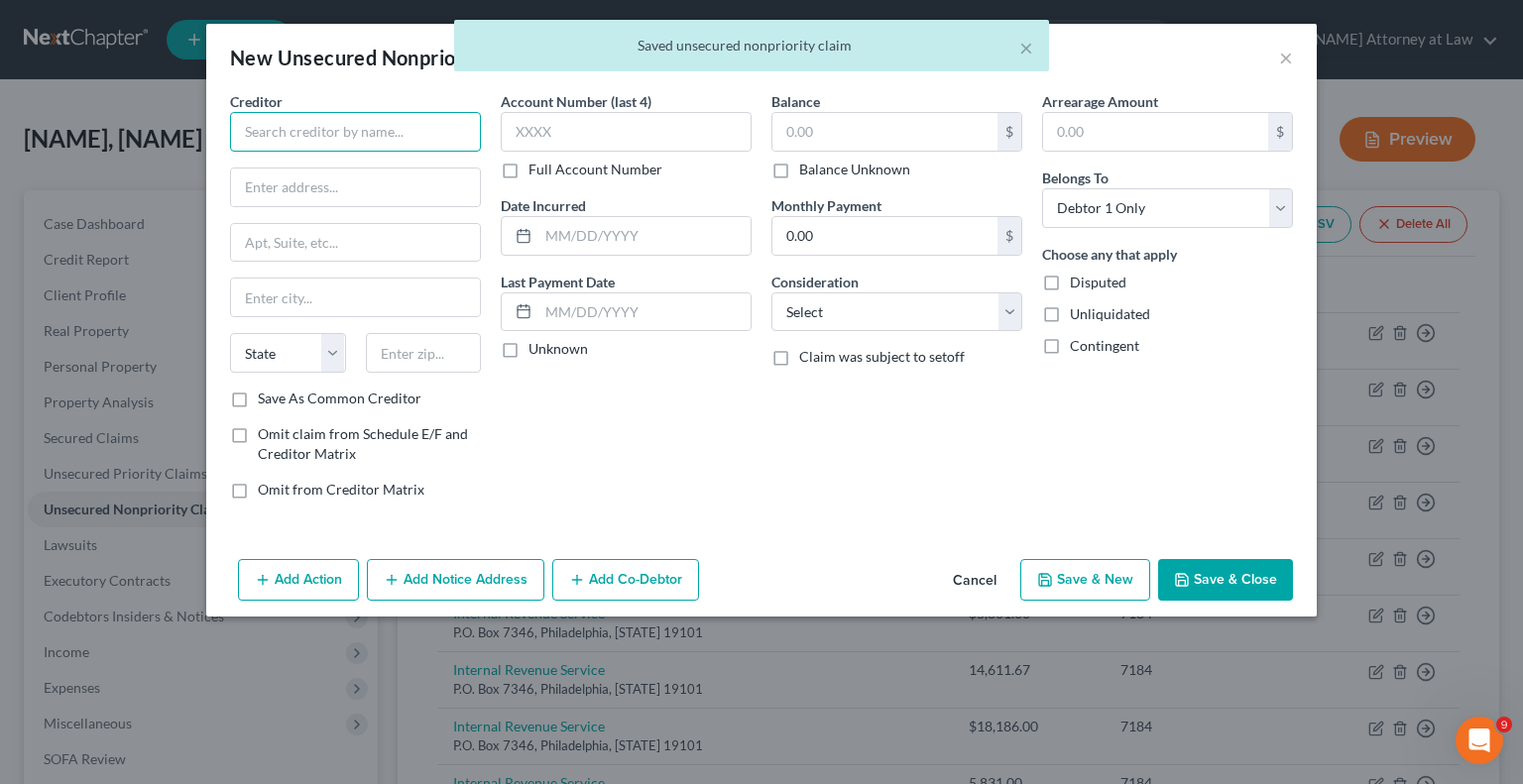 click at bounding box center (355, 132) 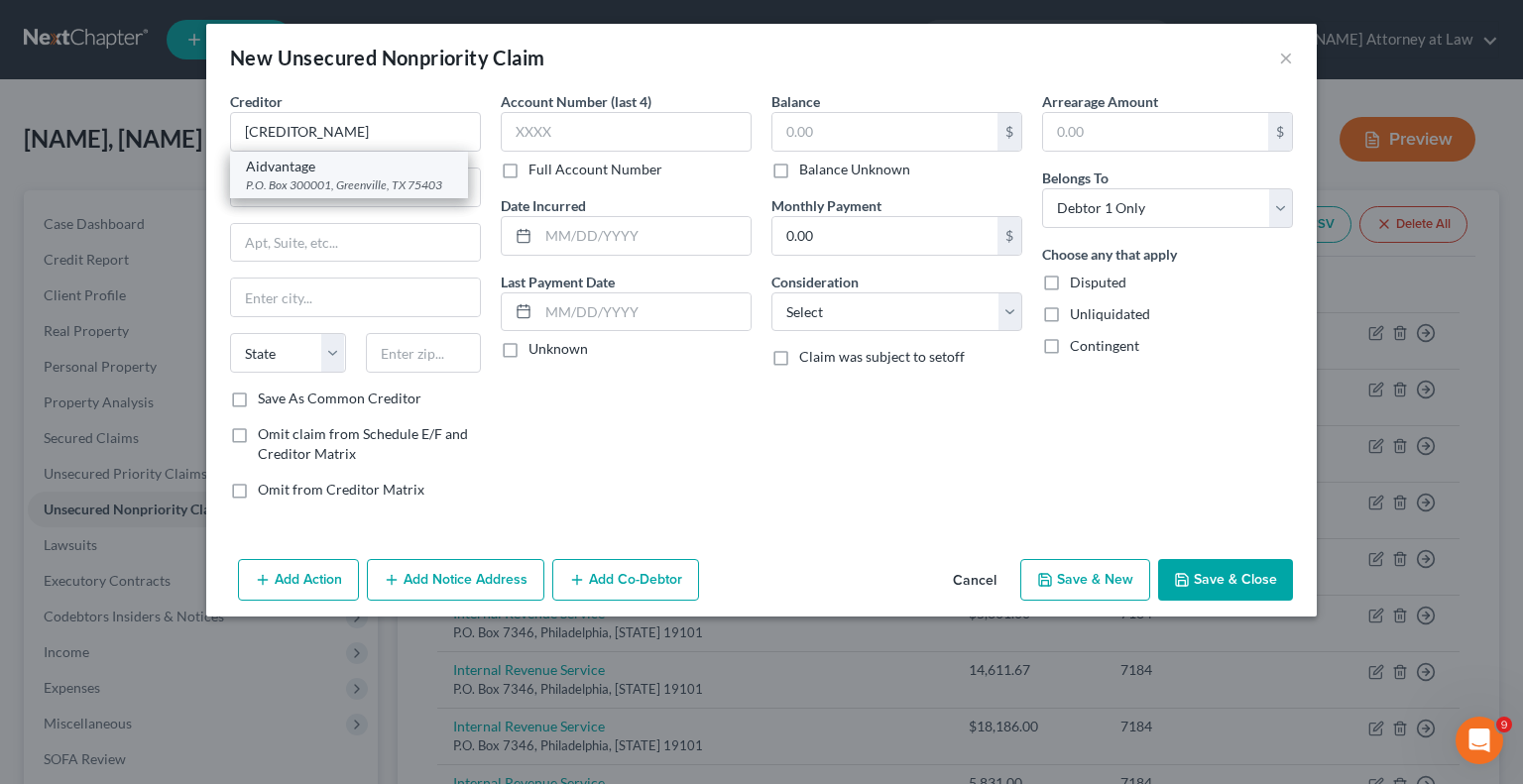 click on "Aidvantage" at bounding box center [349, 167] 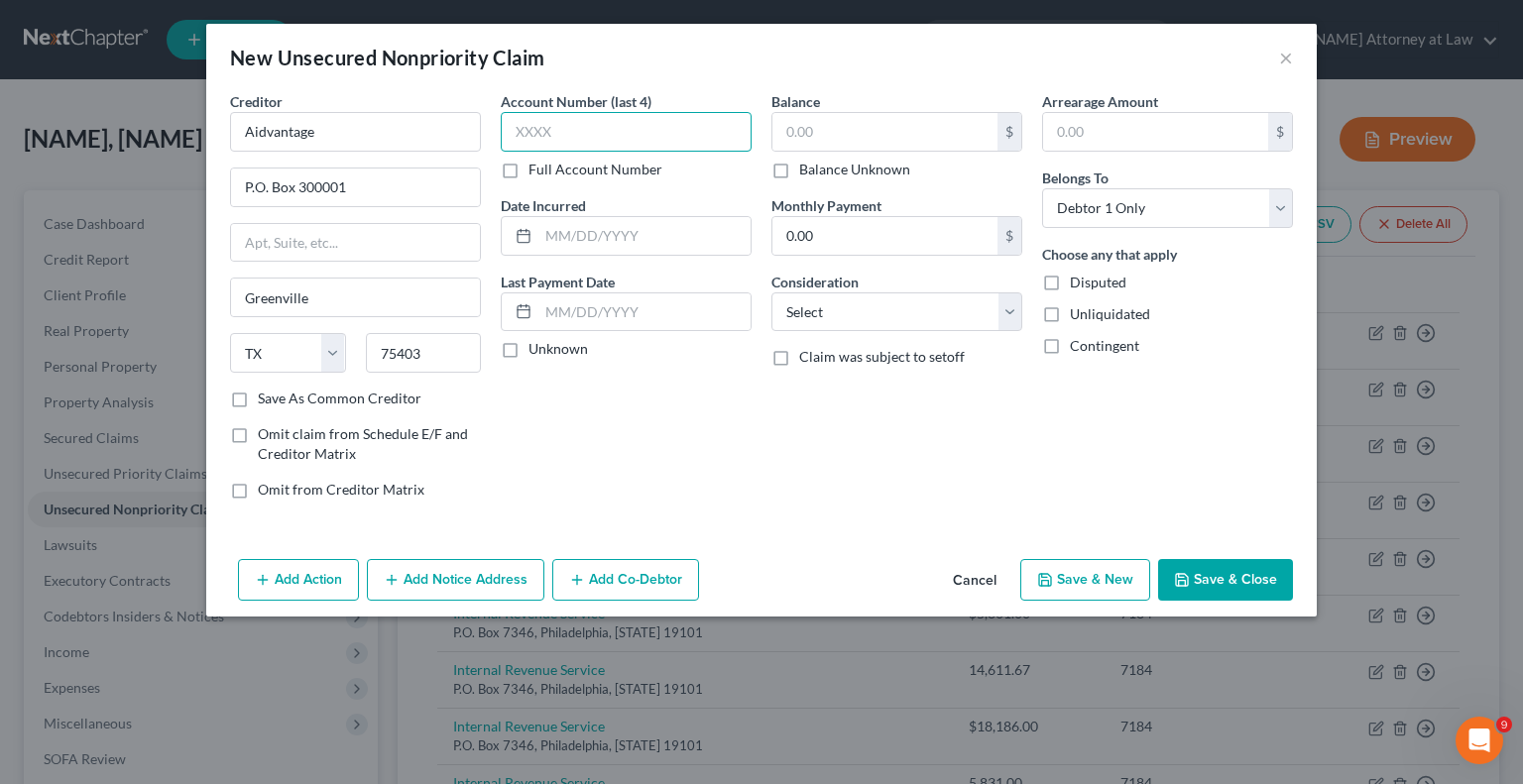 click at bounding box center [626, 132] 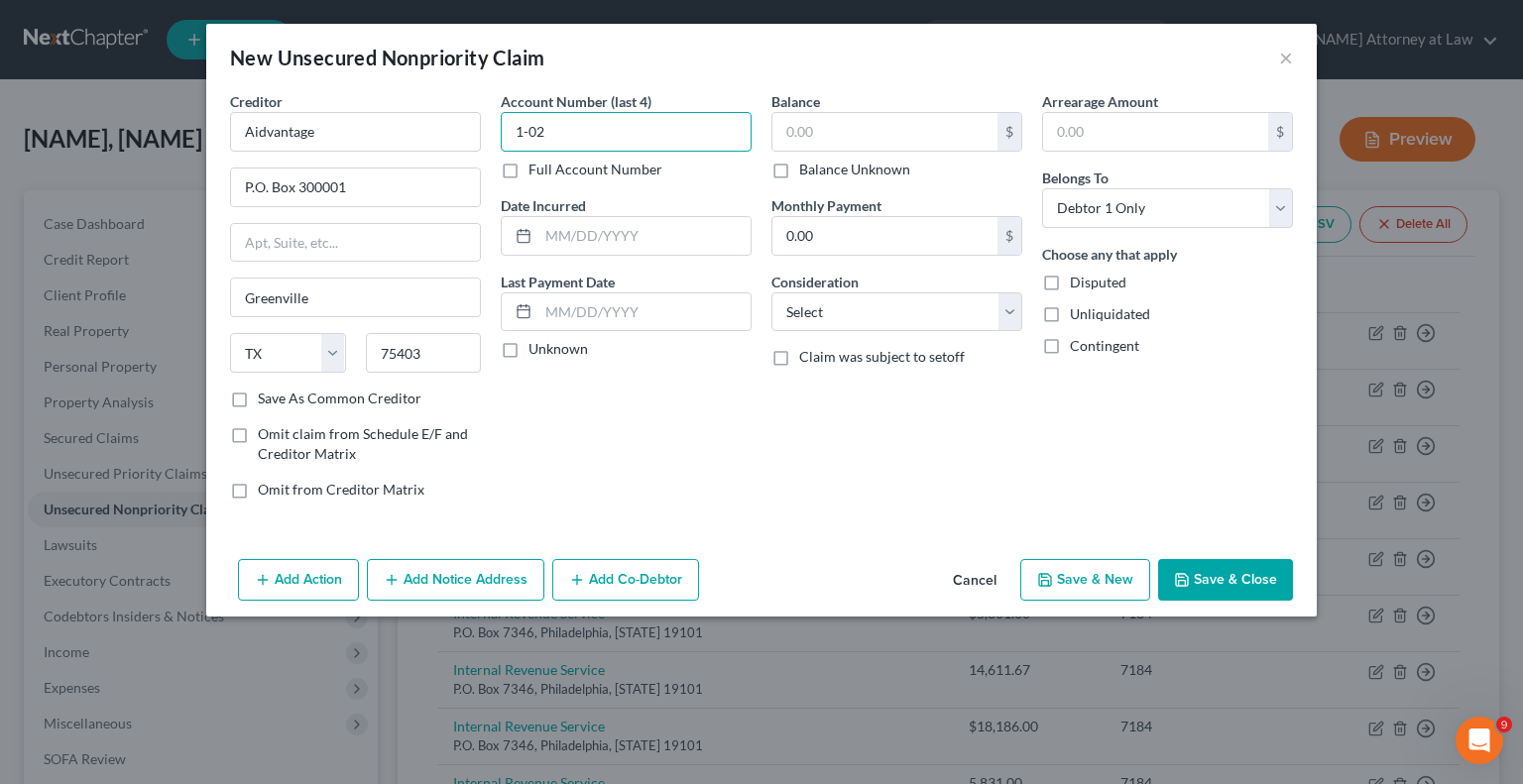type on "1-02" 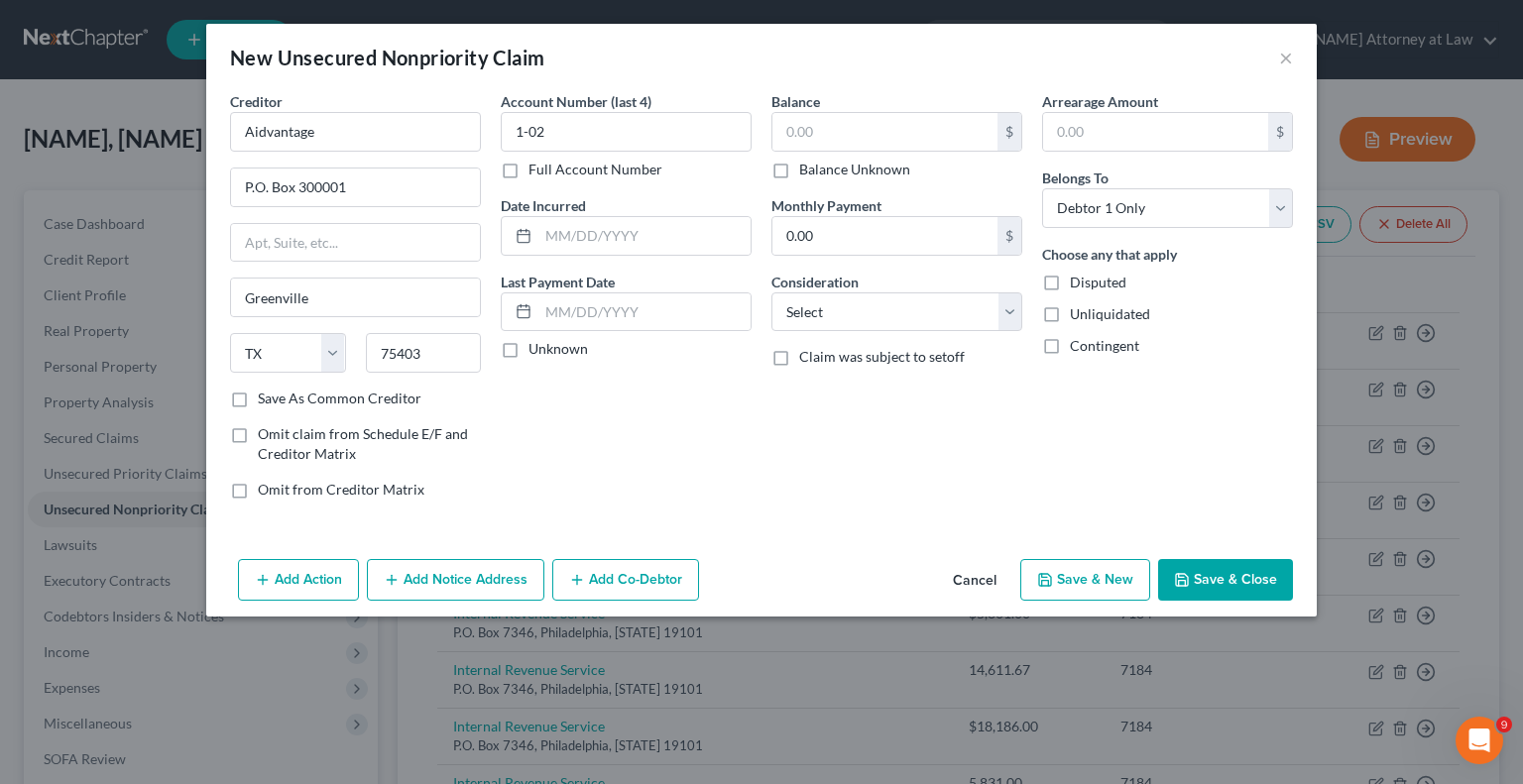 click on "Unknown" at bounding box center (558, 349) 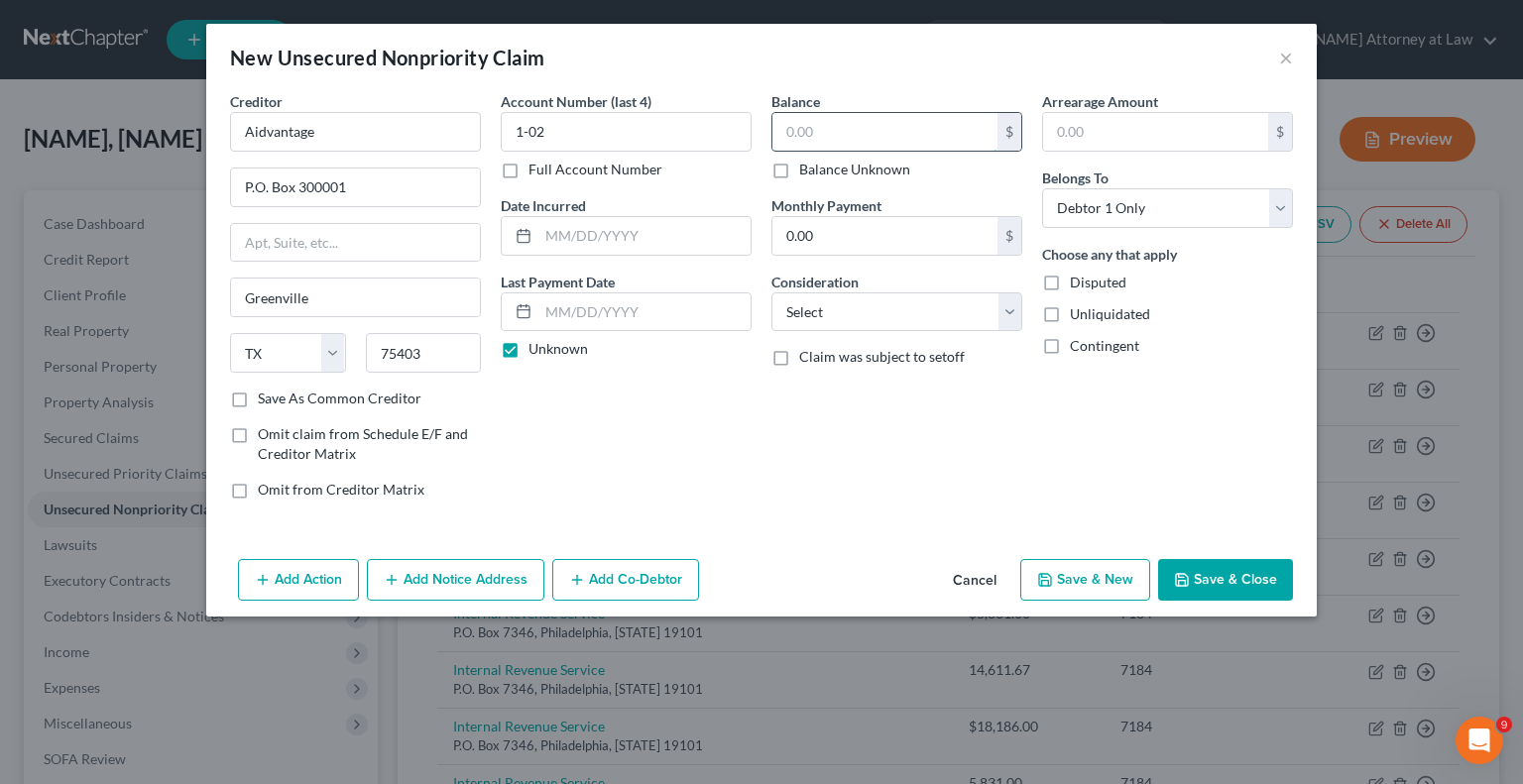 click at bounding box center (884, 132) 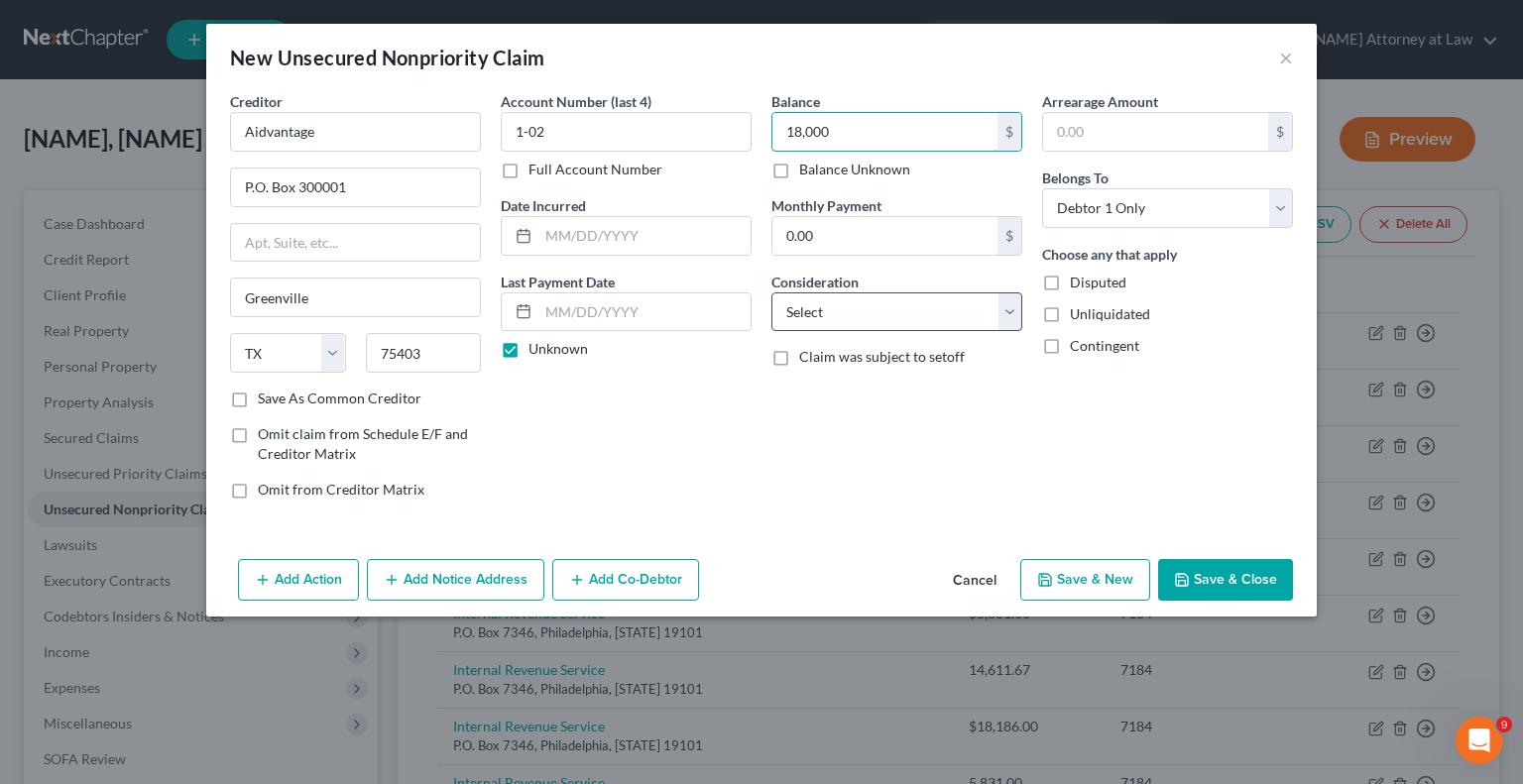 type on "18,000" 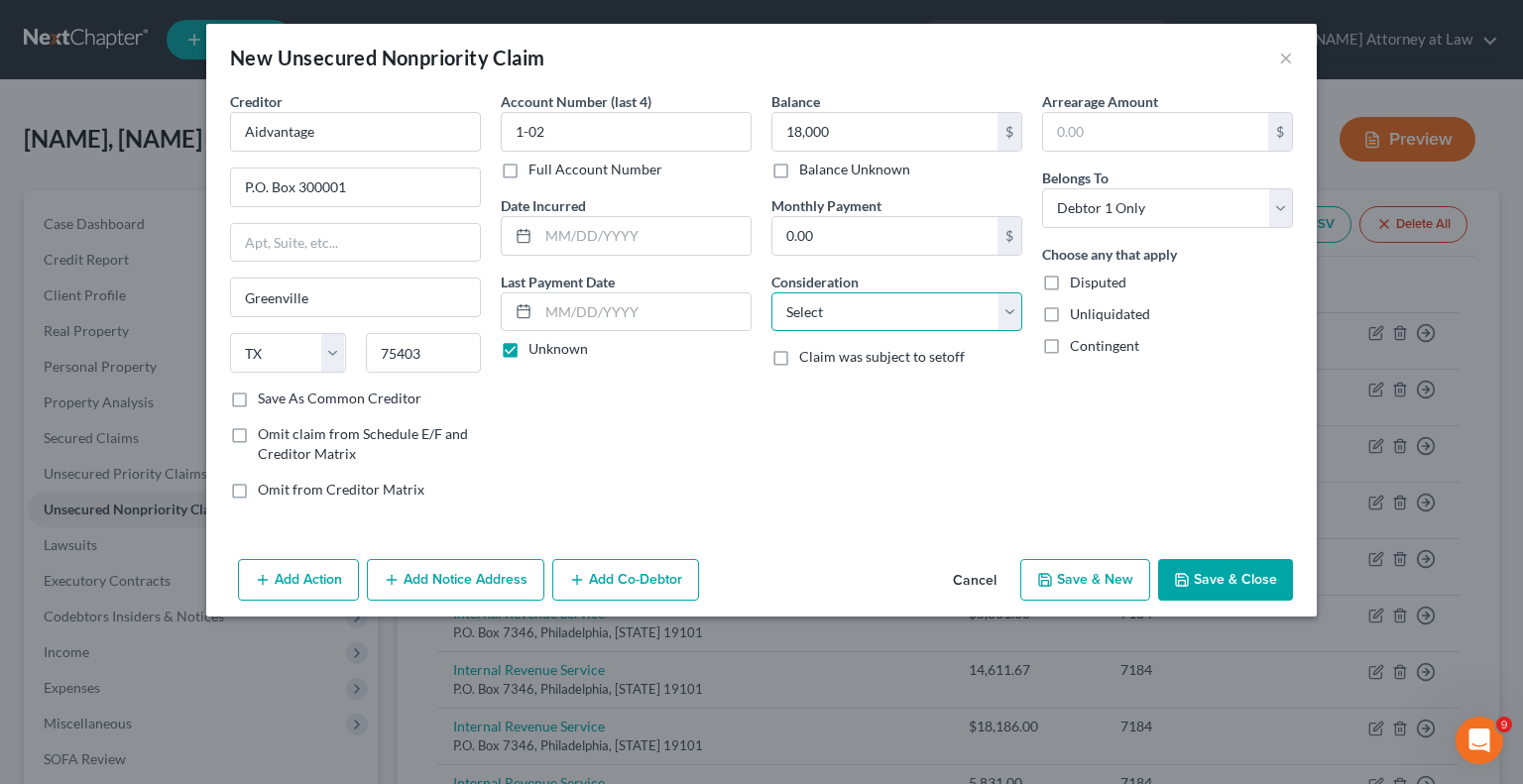 click on "Select Cable / Satellite Services Collection Agency Credit Card Debt Debt Counseling / Attorneys Deficiency Balance Domestic Support Obligations Home / Car Repairs Income Taxes Judgment Liens Medical Services Monies Loaned / Advanced Mortgage Obligation From Divorce Or Separation Obligation To Pensions Other Overdrawn Bank Account Promised To Help Pay Creditors Student Loans Suppliers And Vendors Telephone / Internet Services Utility Services" at bounding box center [896, 312] 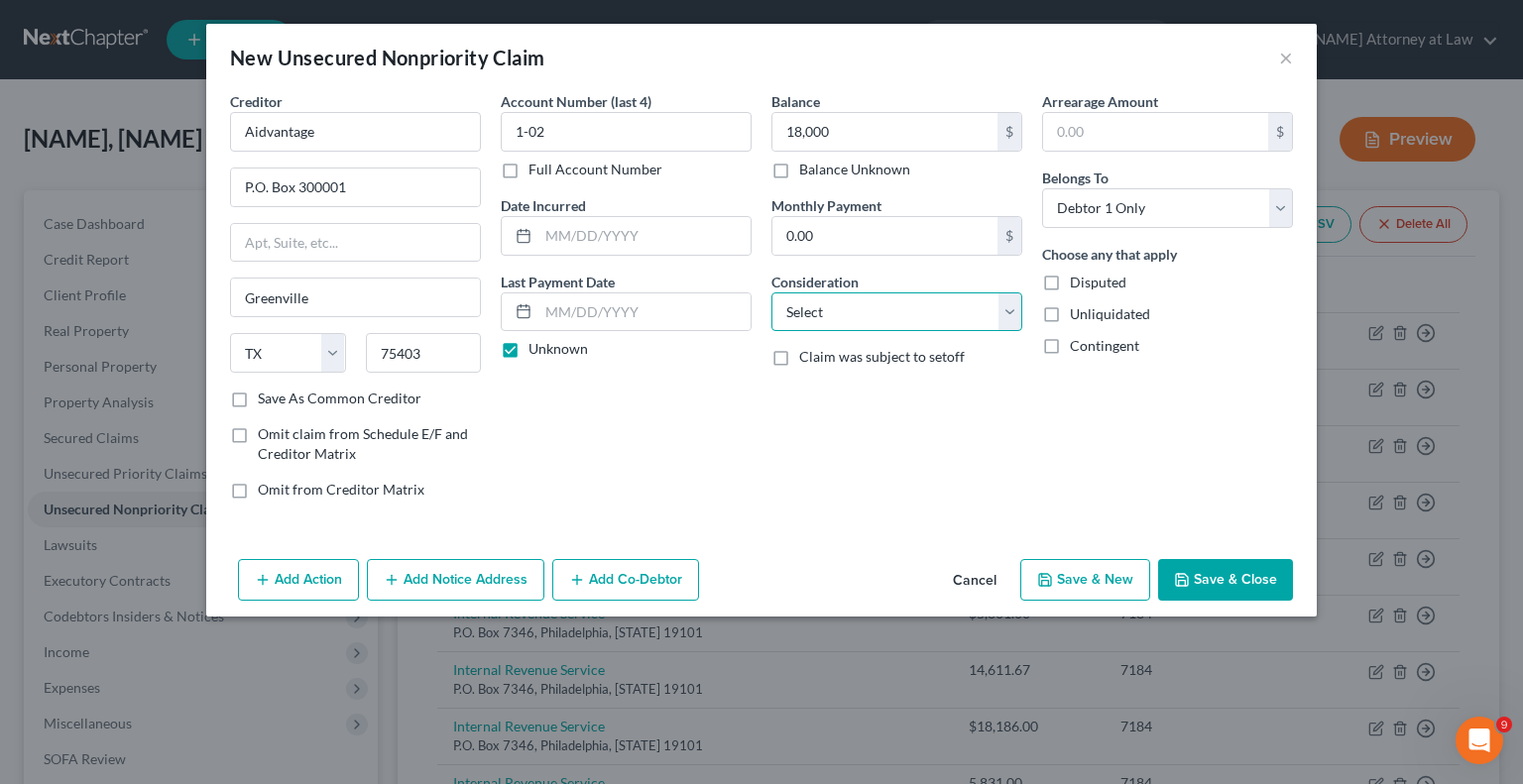 select on "17" 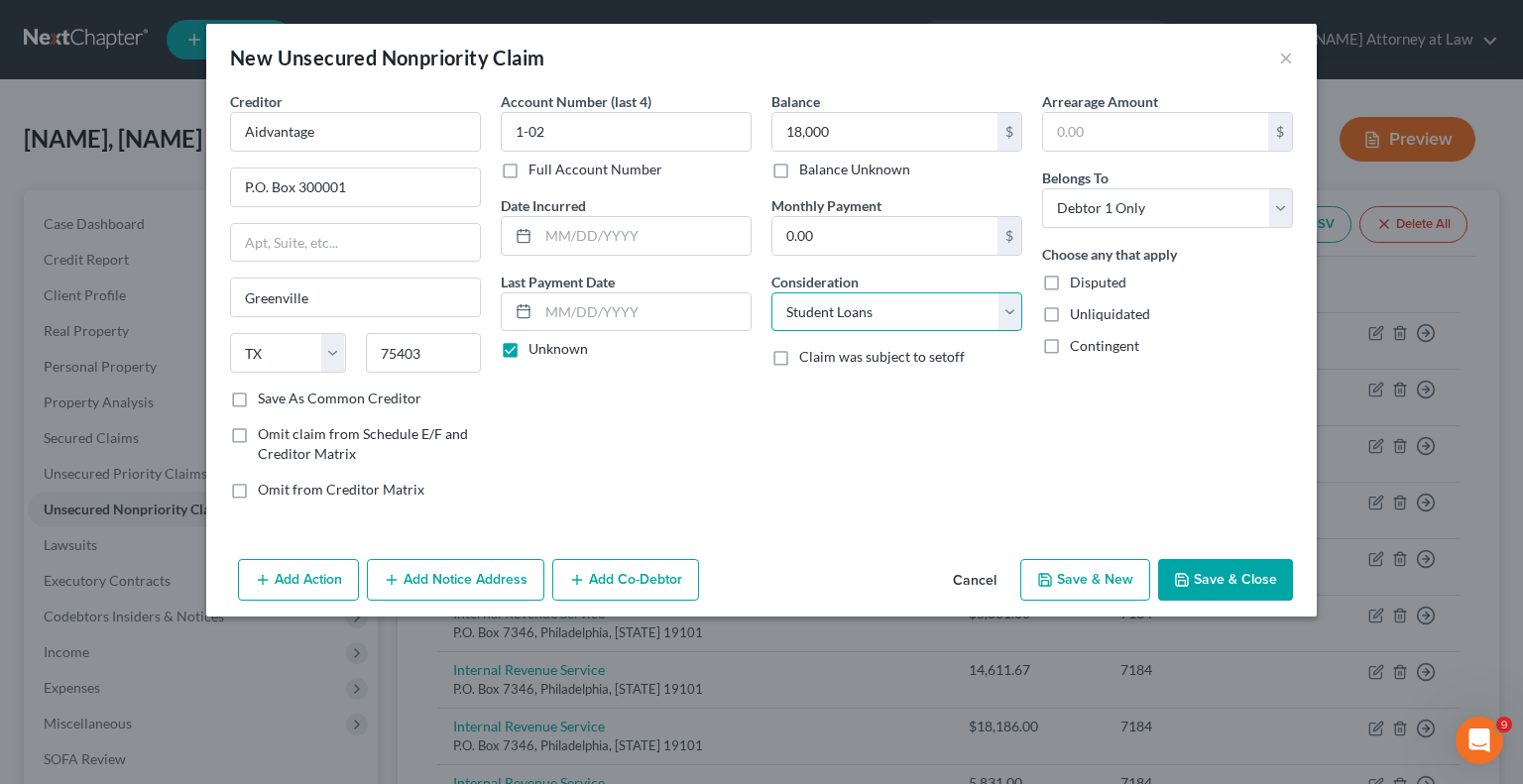 click on "Select Cable / Satellite Services Collection Agency Credit Card Debt Debt Counseling / Attorneys Deficiency Balance Domestic Support Obligations Home / Car Repairs Income Taxes Judgment Liens Medical Services Monies Loaned / Advanced Mortgage Obligation From Divorce Or Separation Obligation To Pensions Other Overdrawn Bank Account Promised To Help Pay Creditors Student Loans Suppliers And Vendors Telephone / Internet Services Utility Services" at bounding box center (896, 312) 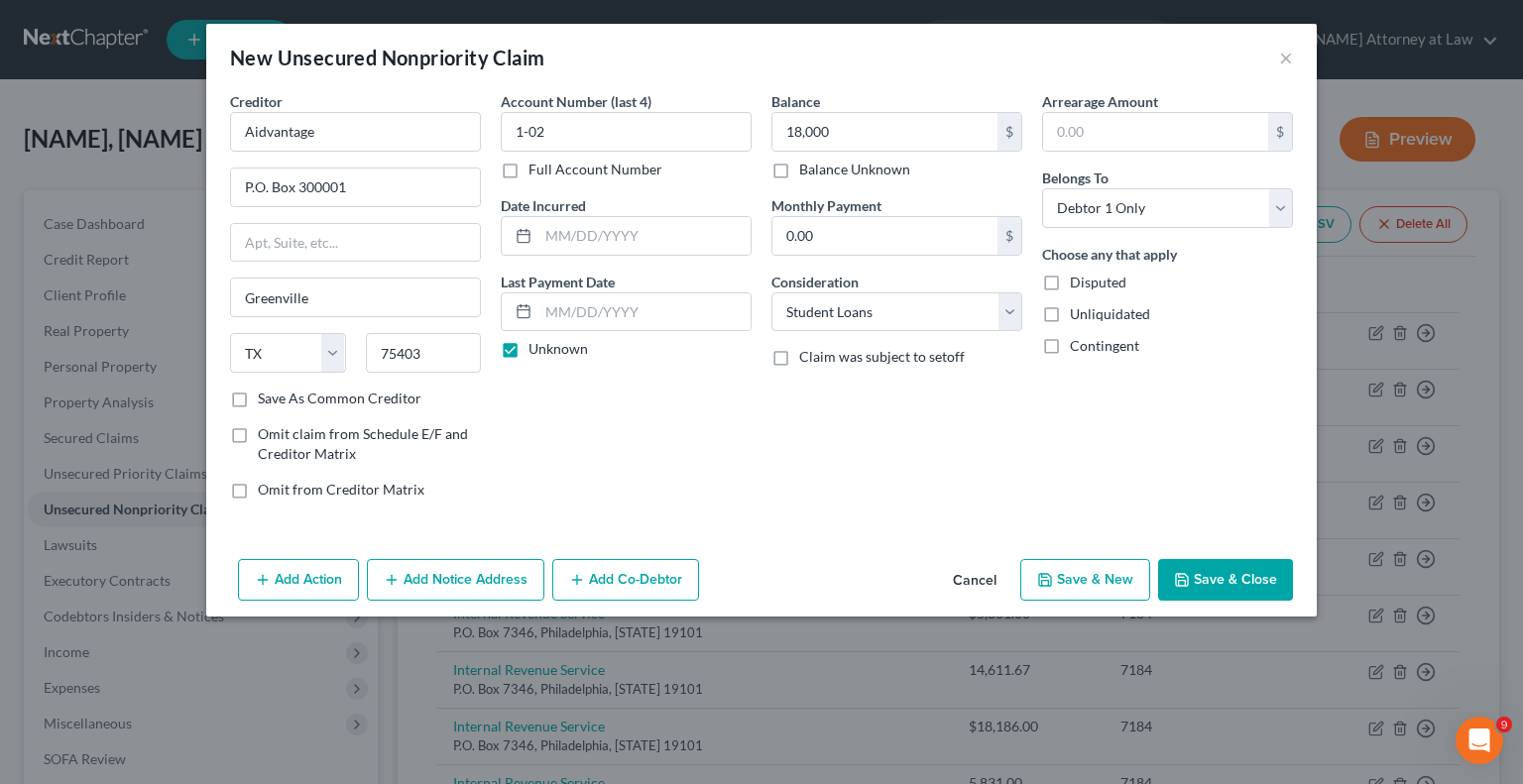click on "Save & Close" at bounding box center [1226, 580] 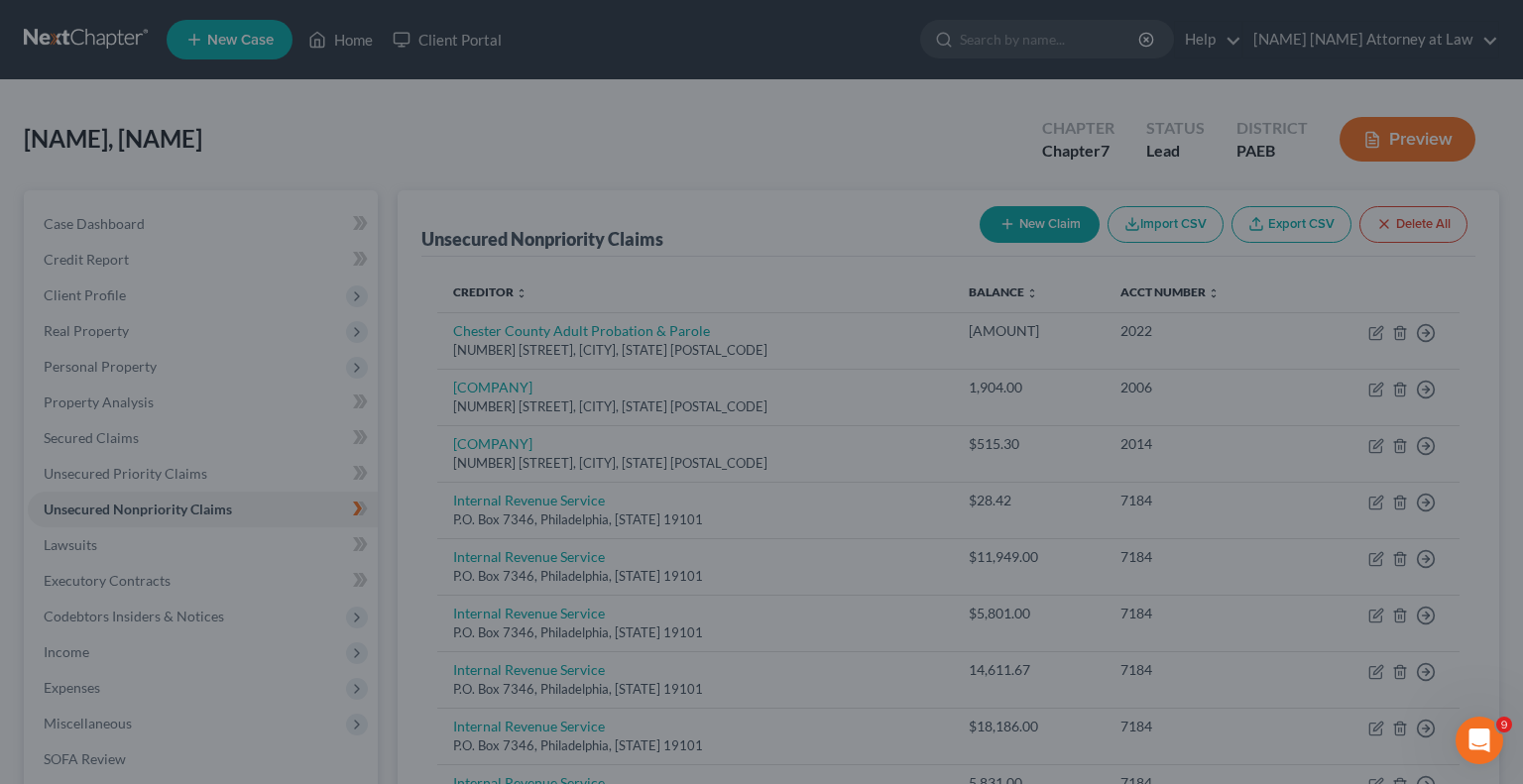 type on "18,000.00" 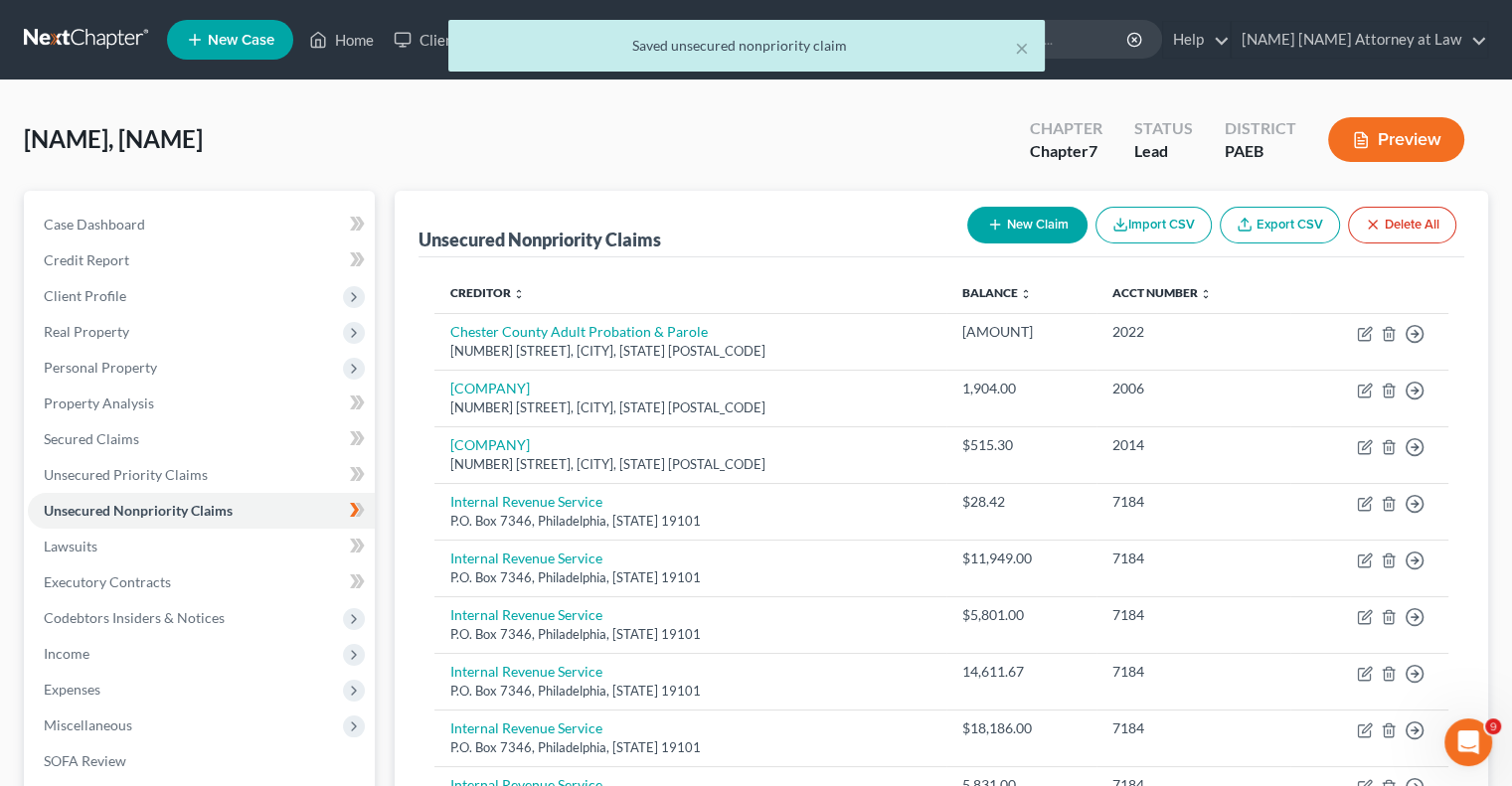click on "New Claim" at bounding box center (1027, 225) 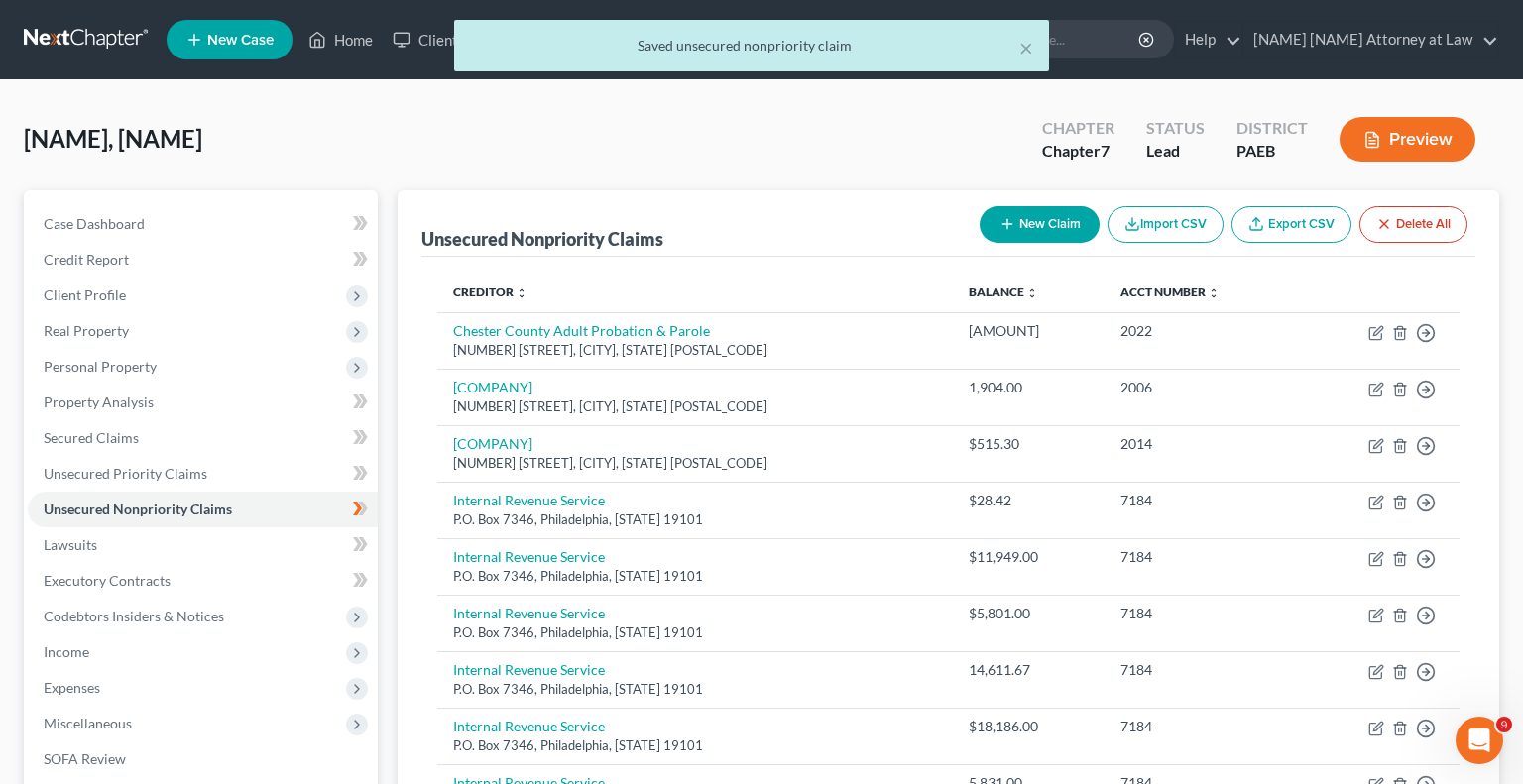 select on "0" 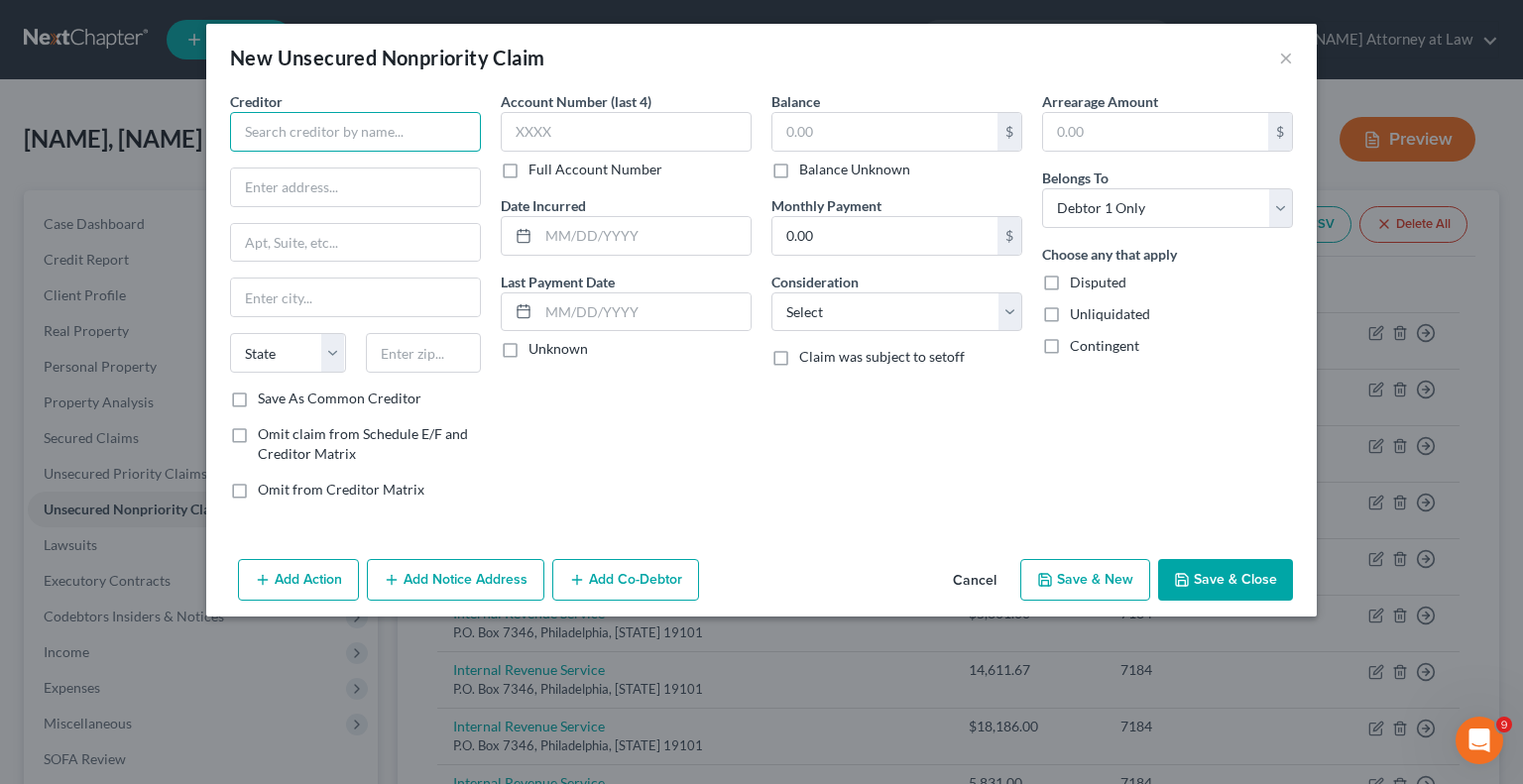 click at bounding box center [355, 132] 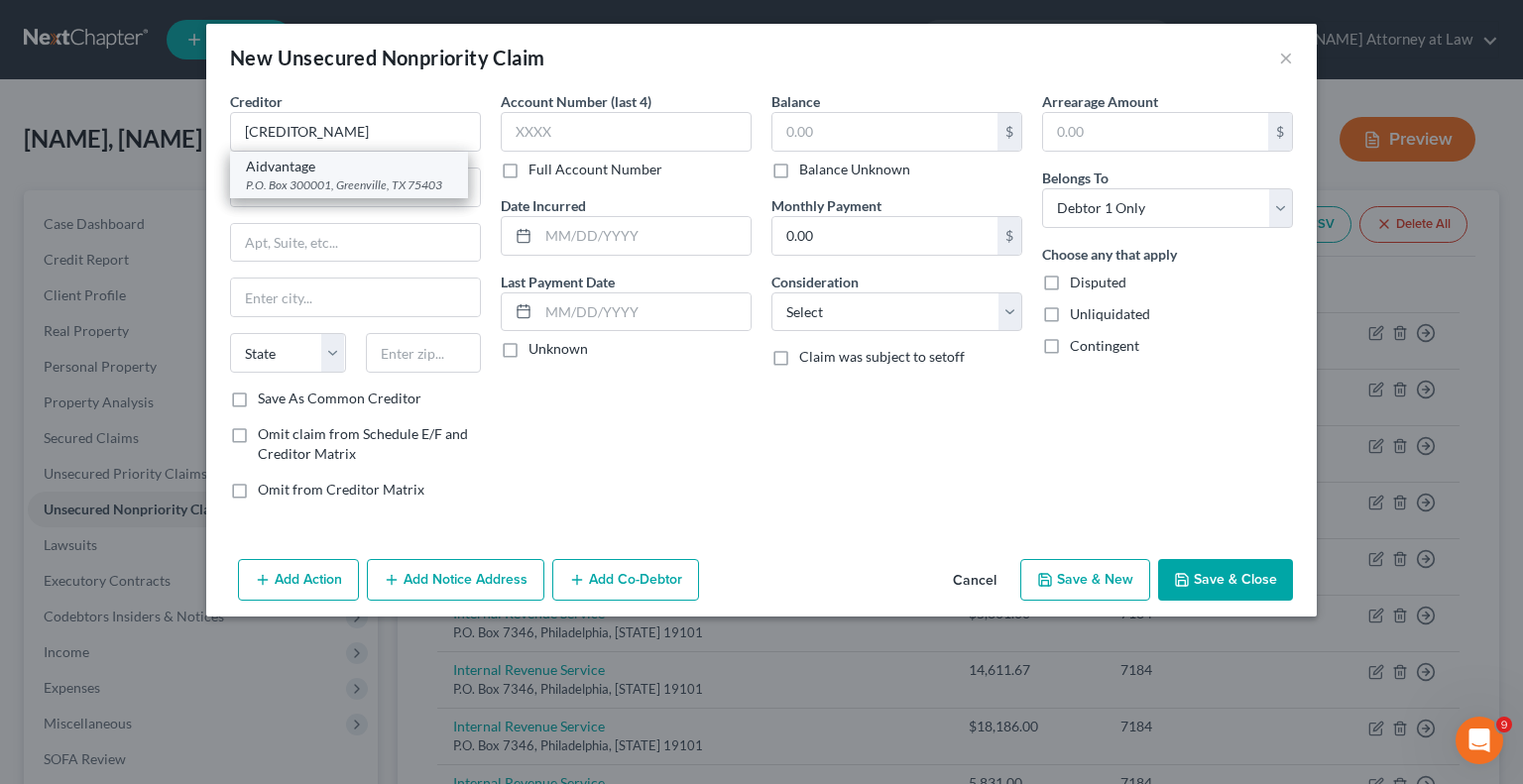 click on "P.O. Box 300001, Greenville, TX 75403" at bounding box center (349, 184) 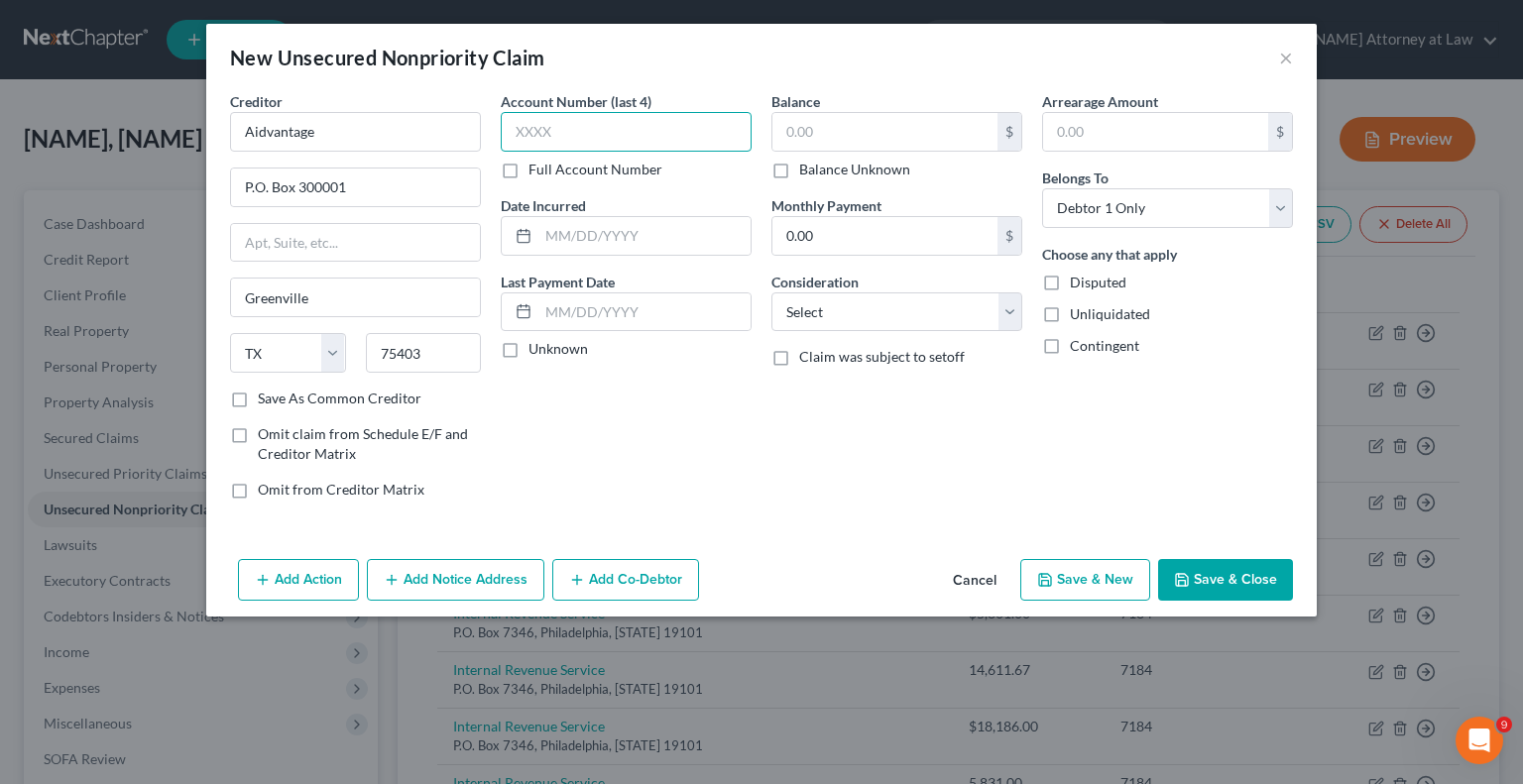 click at bounding box center (626, 132) 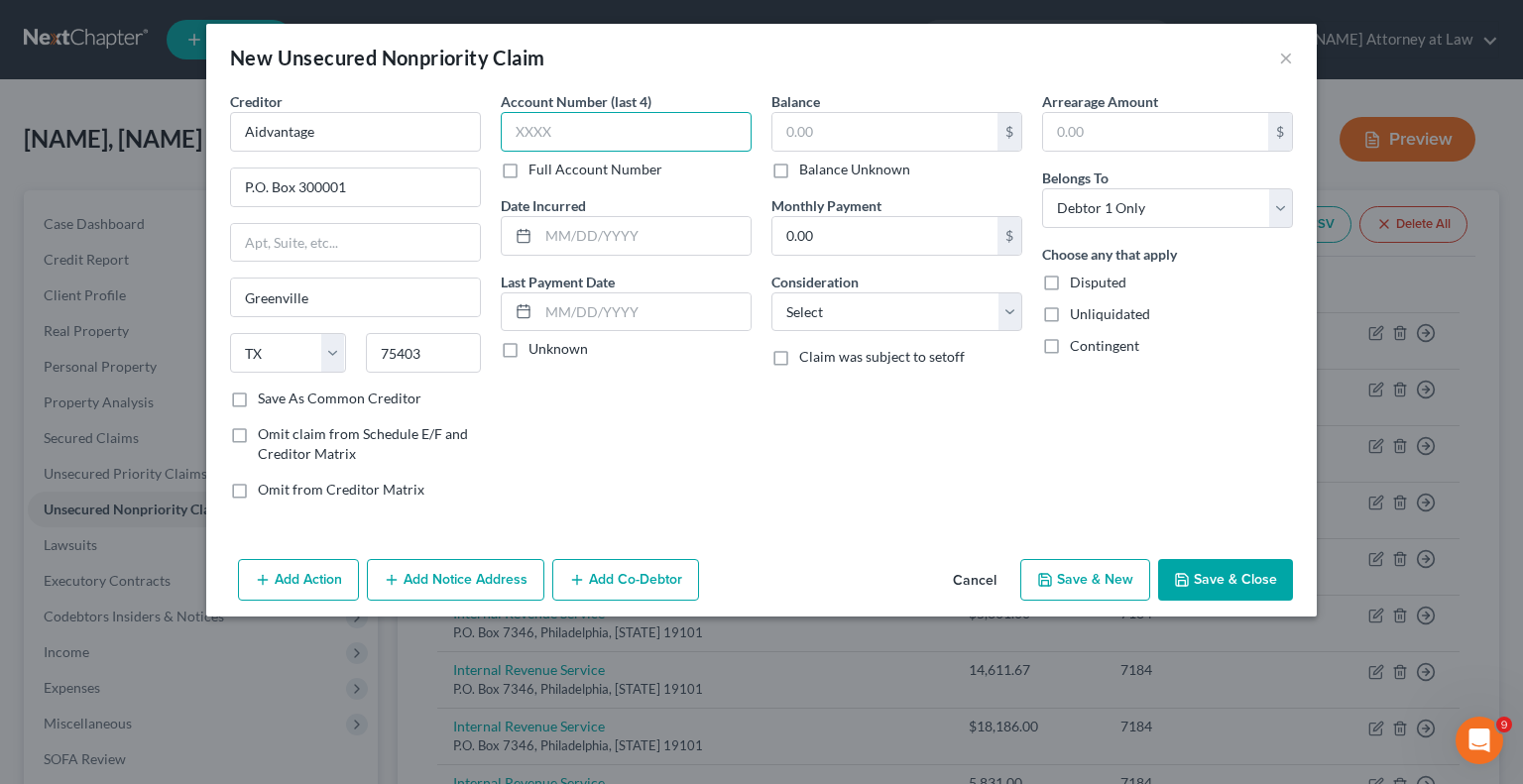type on "-" 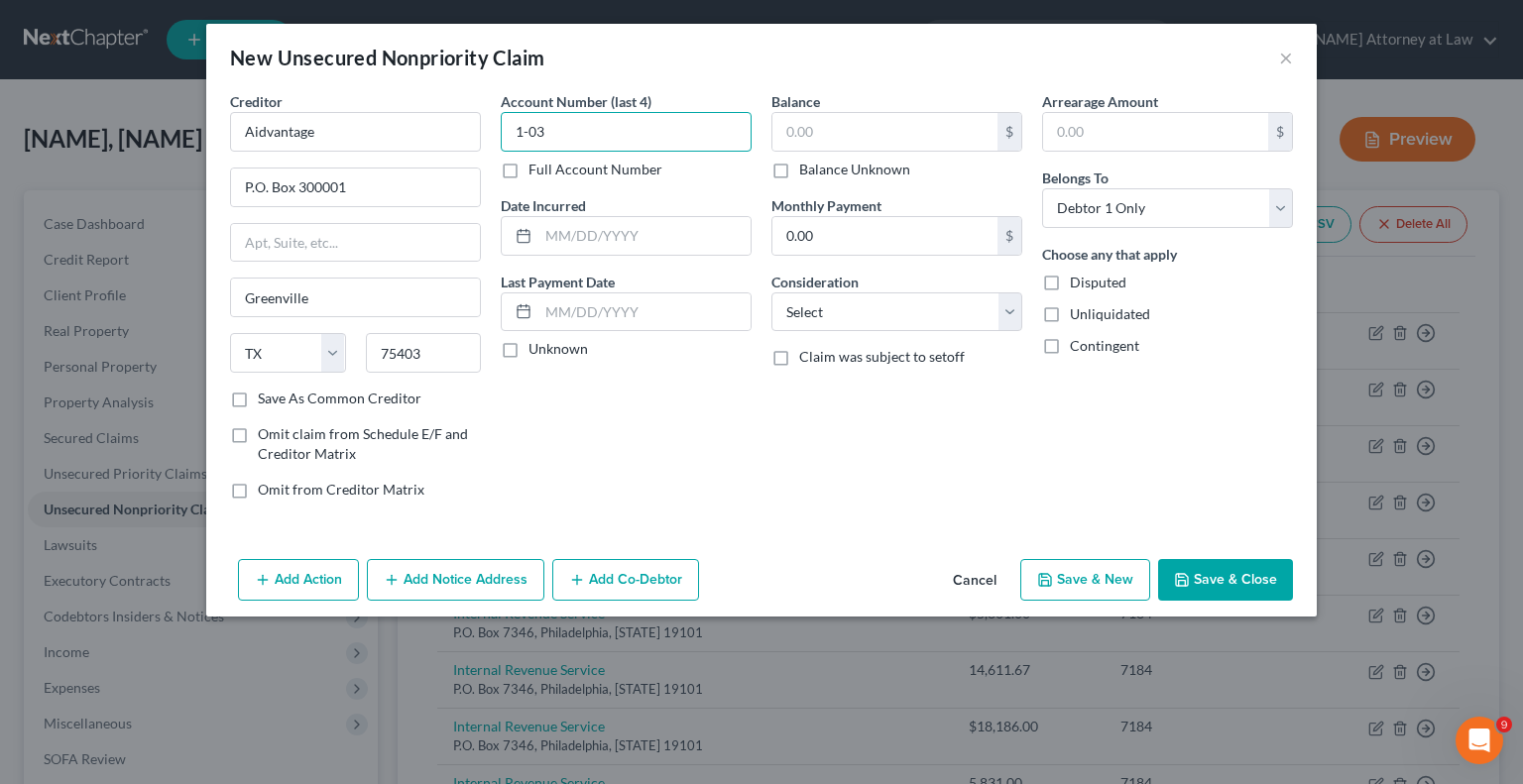 type on "1-03" 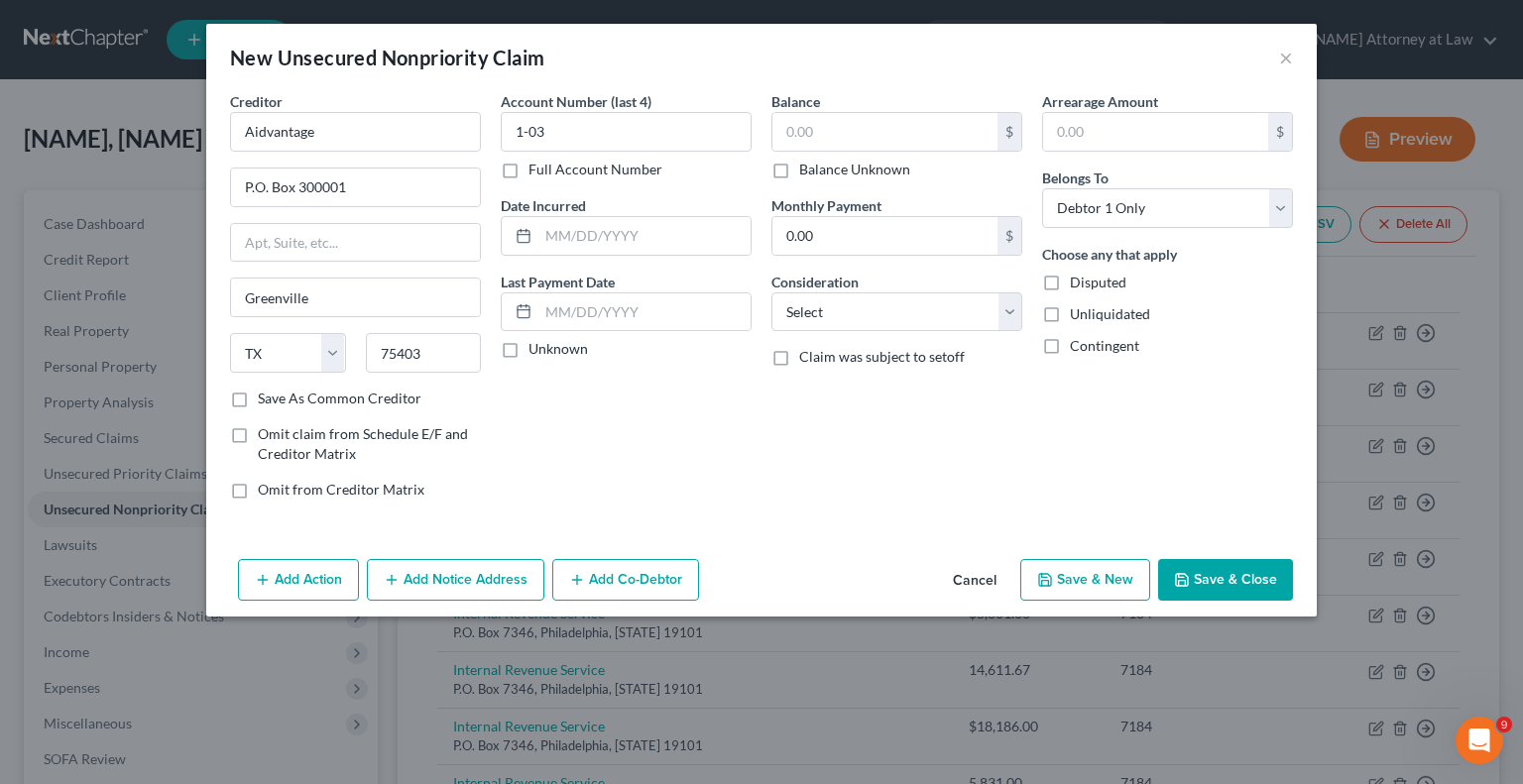 click on "Unknown" at bounding box center [558, 349] 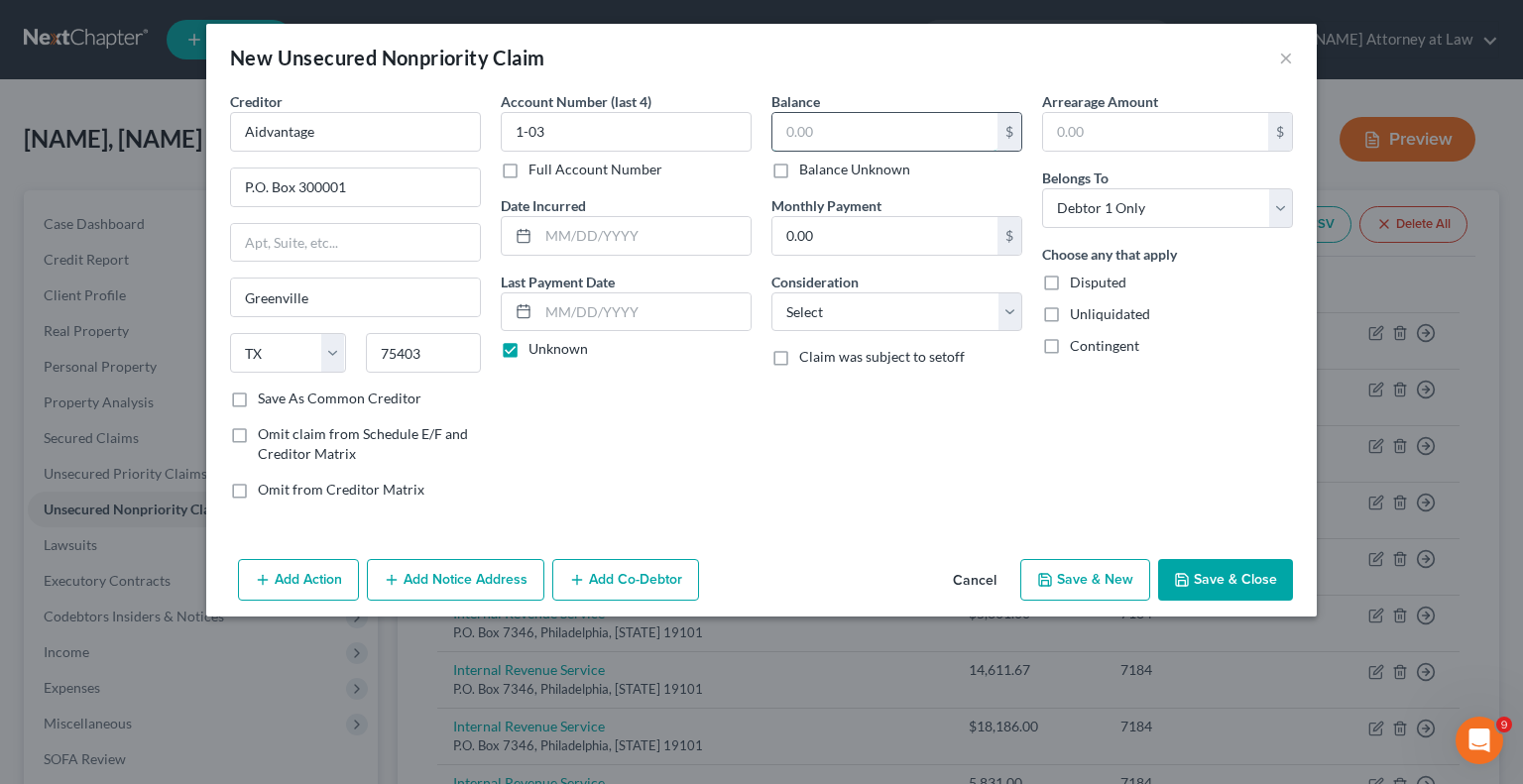 click at bounding box center (884, 132) 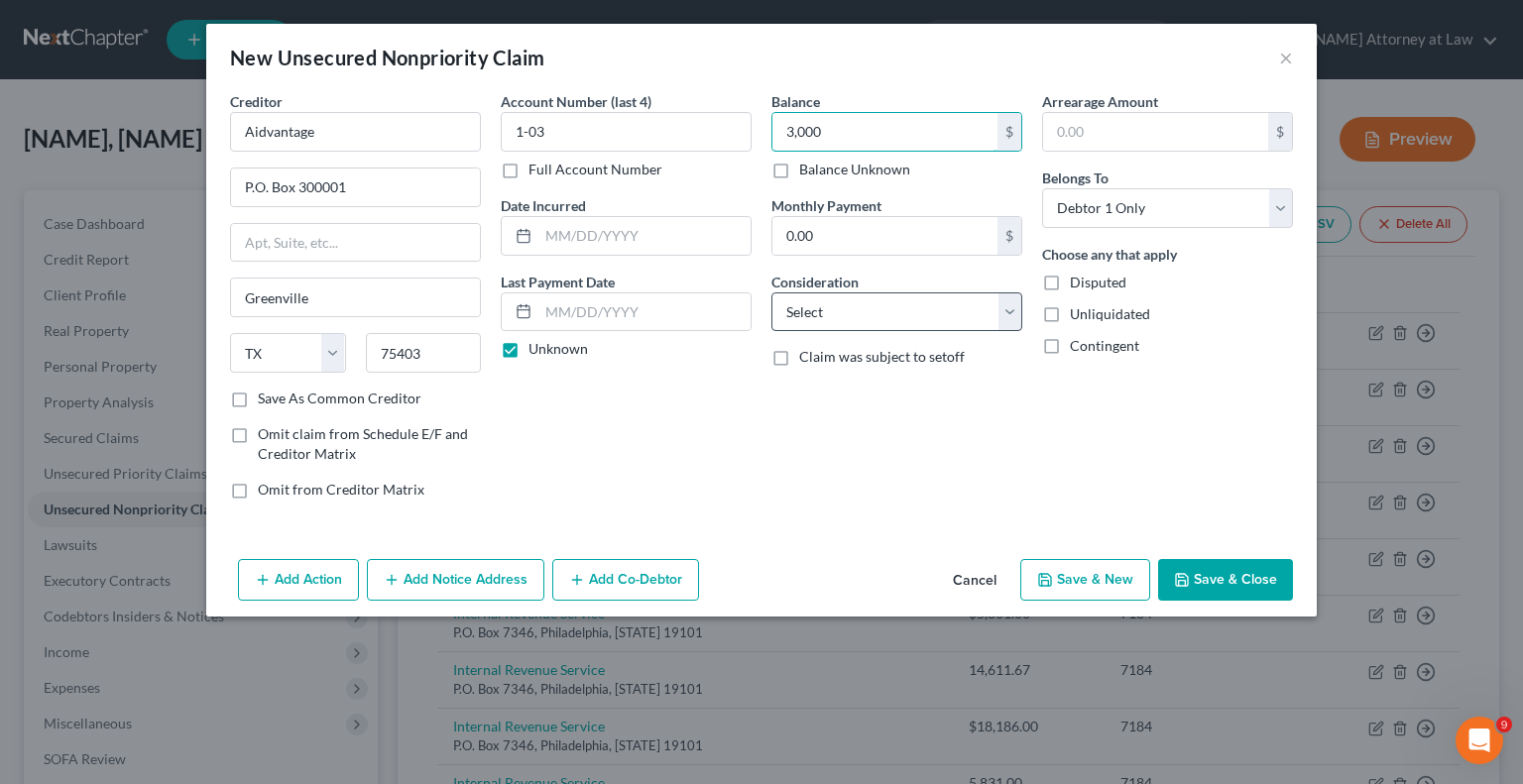 type on "3,000" 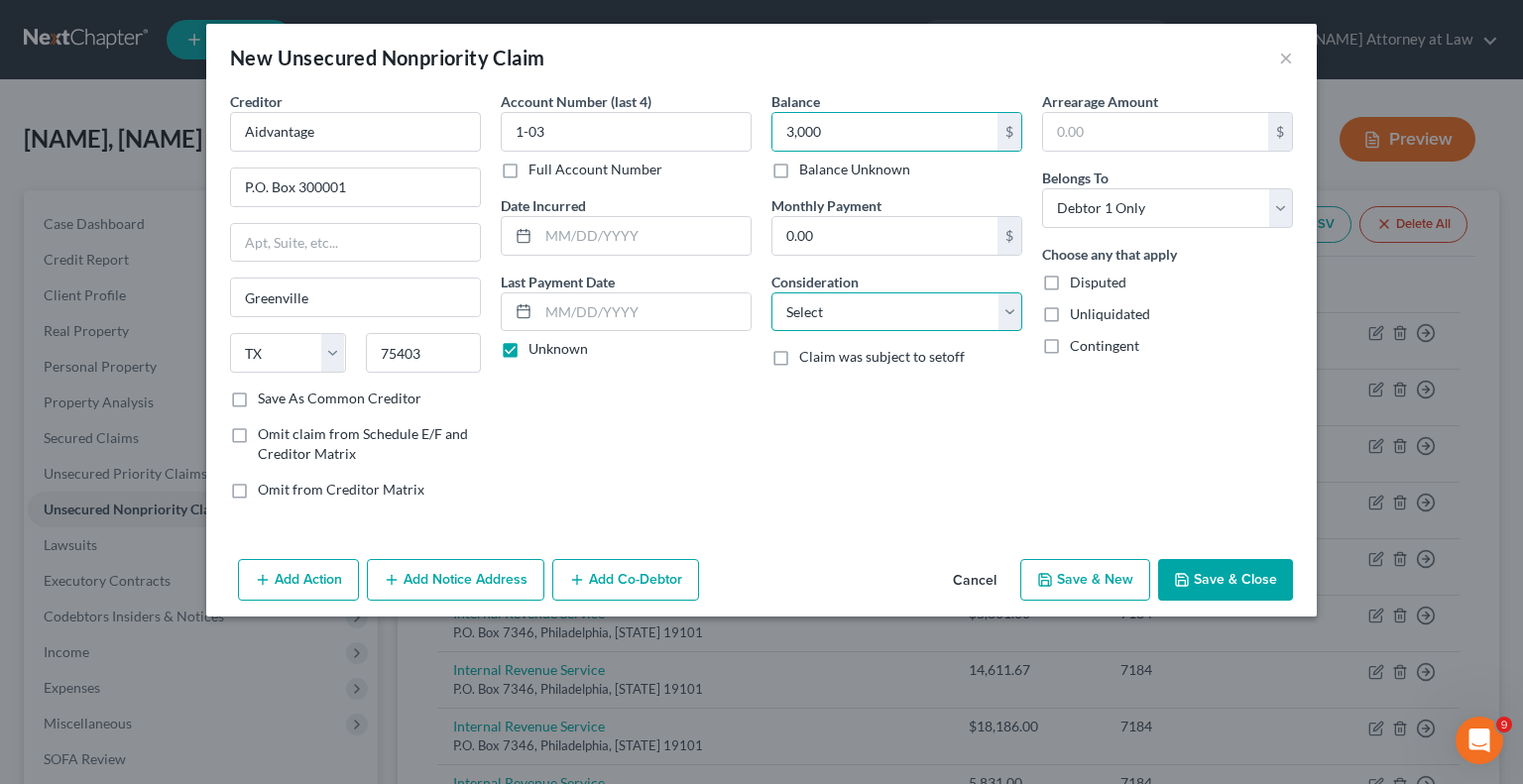 click on "Select Cable / Satellite Services Collection Agency Credit Card Debt Debt Counseling / Attorneys Deficiency Balance Domestic Support Obligations Home / Car Repairs Income Taxes Judgment Liens Medical Services Monies Loaned / Advanced Mortgage Obligation From Divorce Or Separation Obligation To Pensions Other Overdrawn Bank Account Promised To Help Pay Creditors Student Loans Suppliers And Vendors Telephone / Internet Services Utility Services" at bounding box center [896, 312] 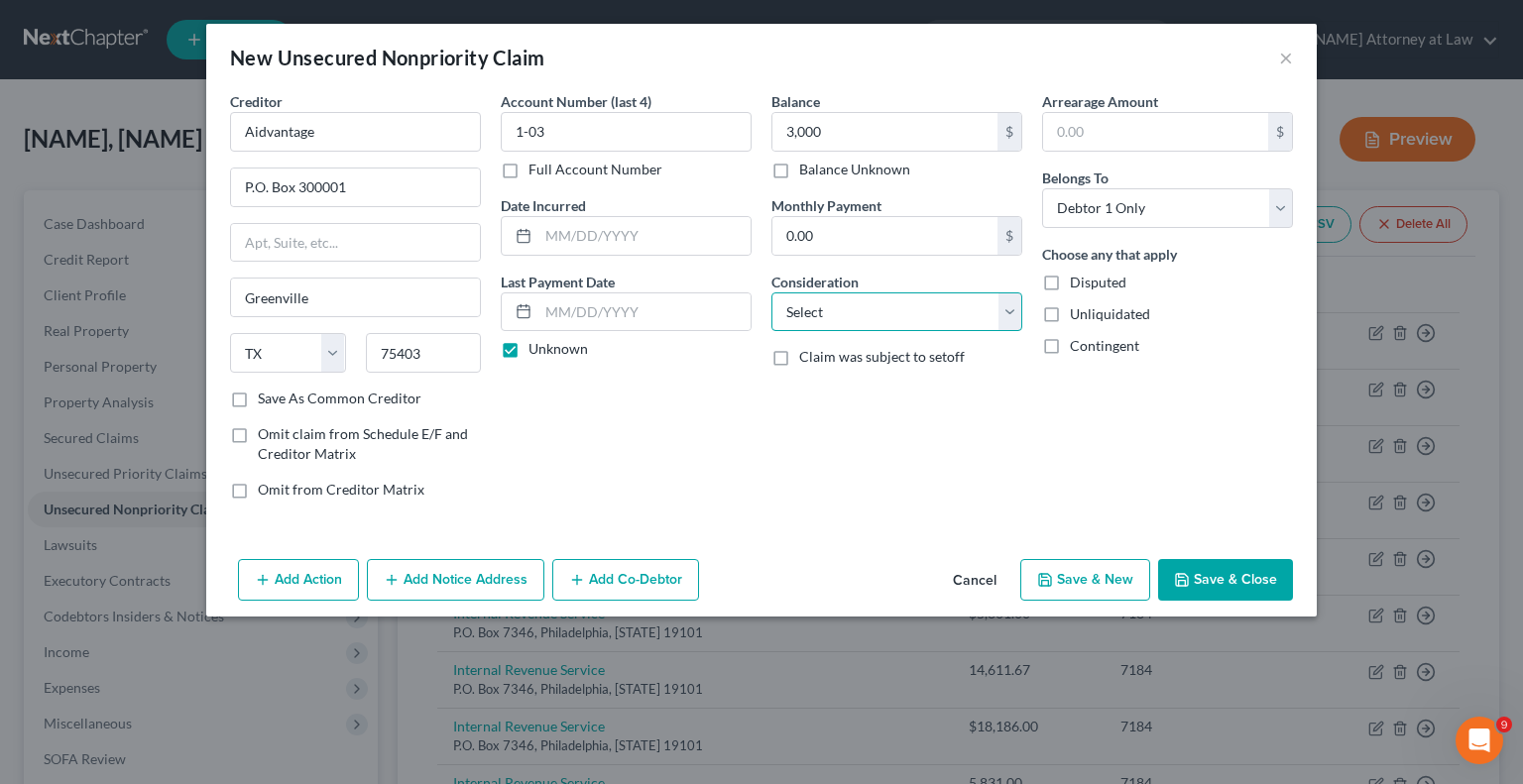 select on "17" 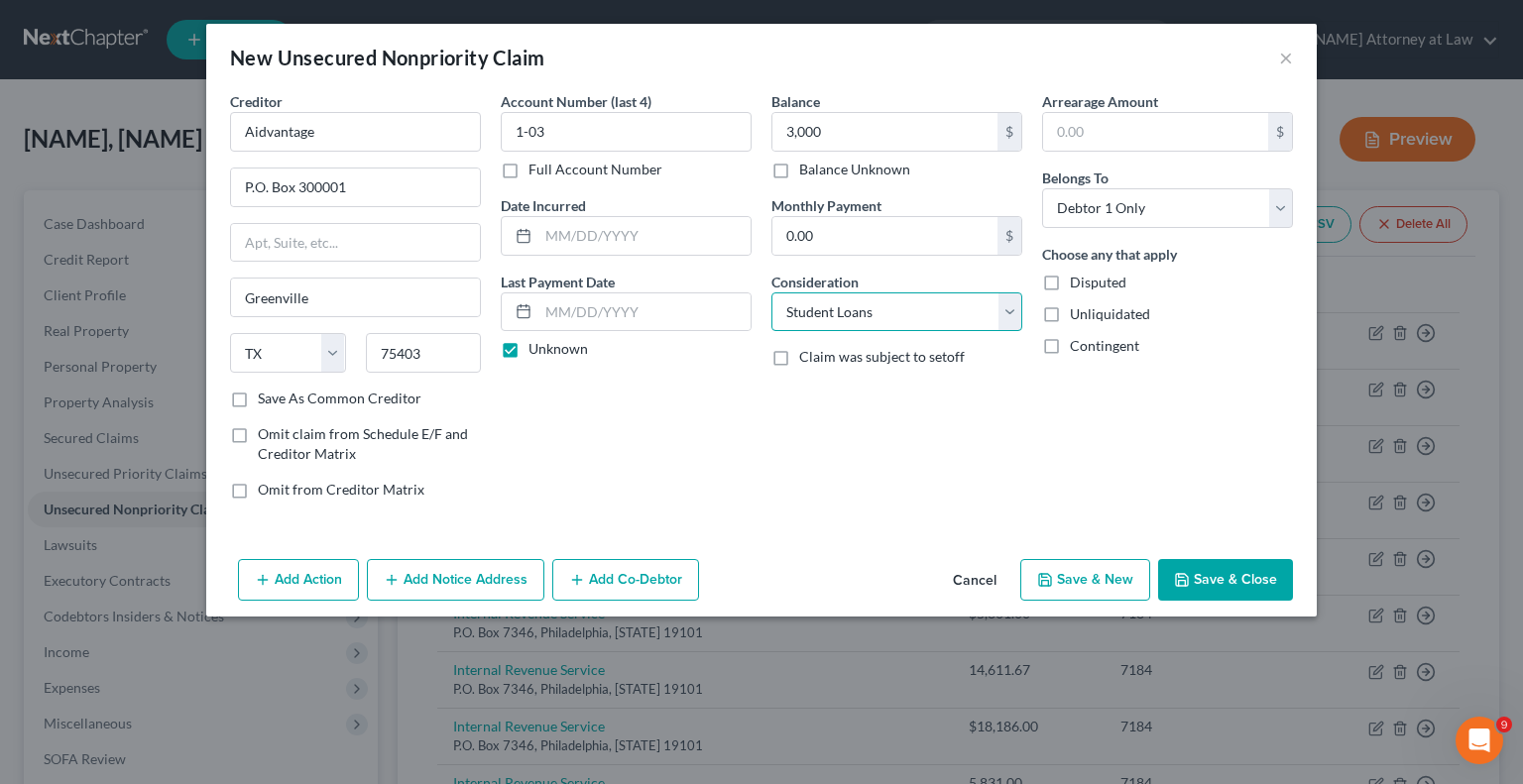 click on "Select Cable / Satellite Services Collection Agency Credit Card Debt Debt Counseling / Attorneys Deficiency Balance Domestic Support Obligations Home / Car Repairs Income Taxes Judgment Liens Medical Services Monies Loaned / Advanced Mortgage Obligation From Divorce Or Separation Obligation To Pensions Other Overdrawn Bank Account Promised To Help Pay Creditors Student Loans Suppliers And Vendors Telephone / Internet Services Utility Services" at bounding box center [896, 312] 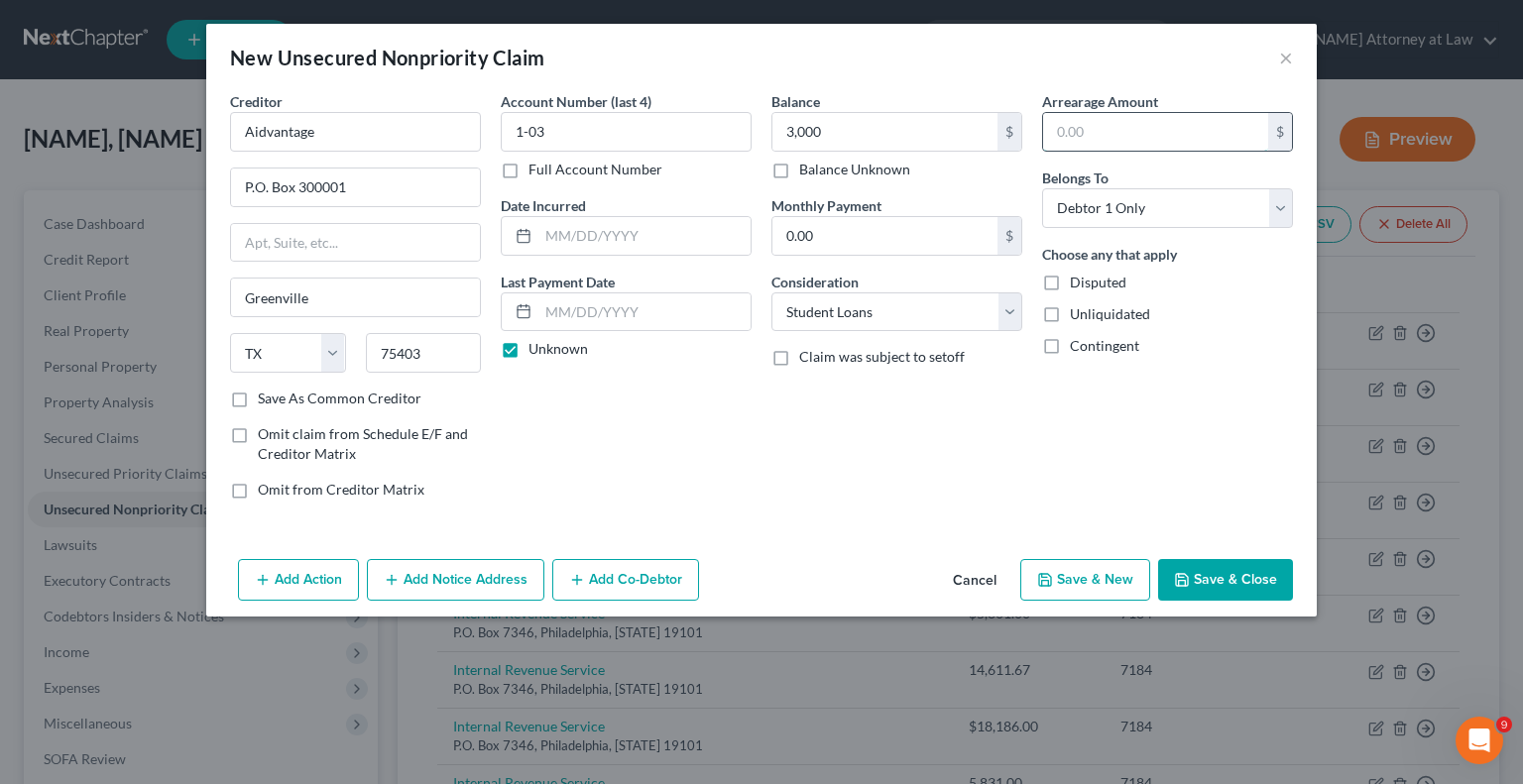 click at bounding box center [1155, 132] 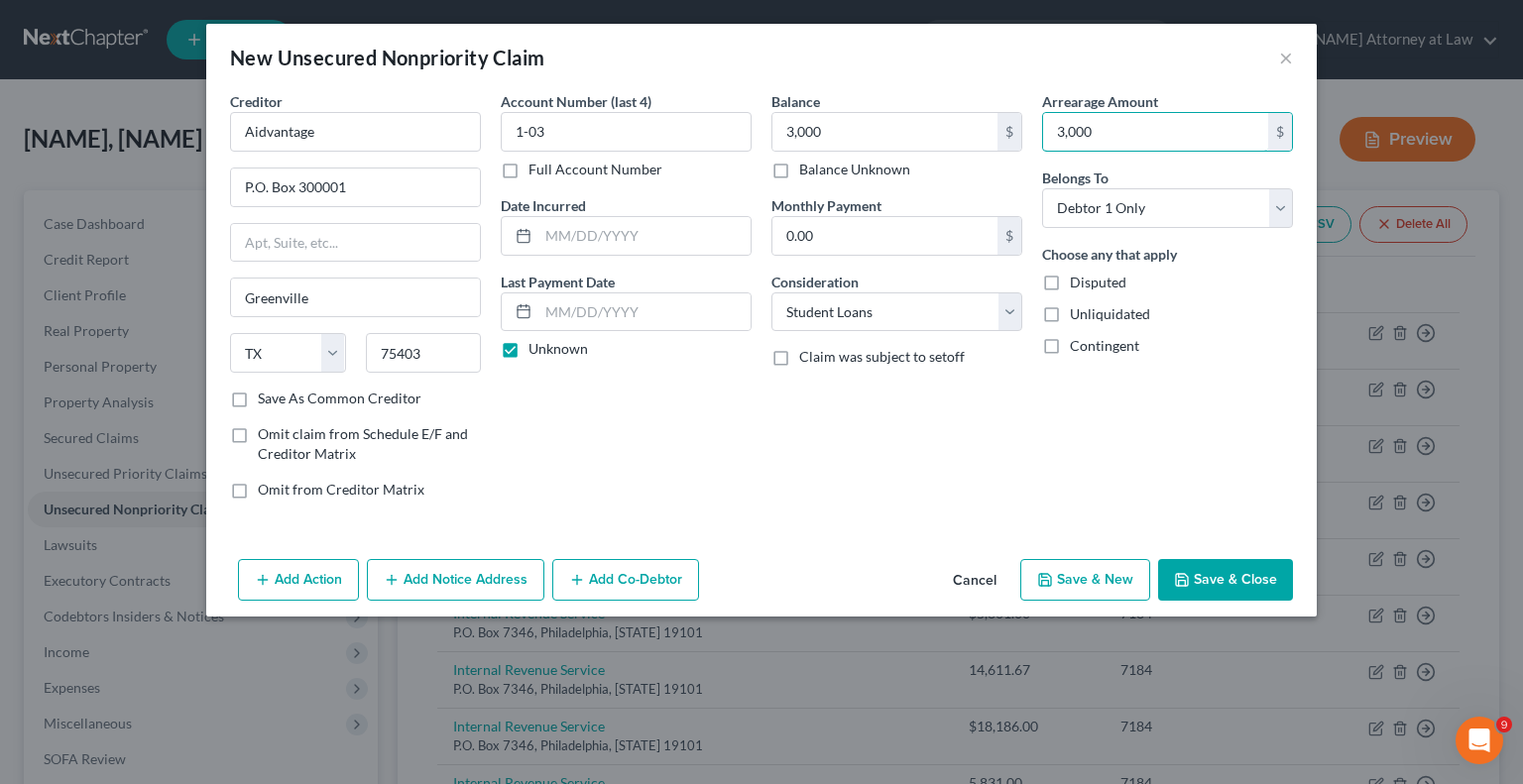 type on "3,000" 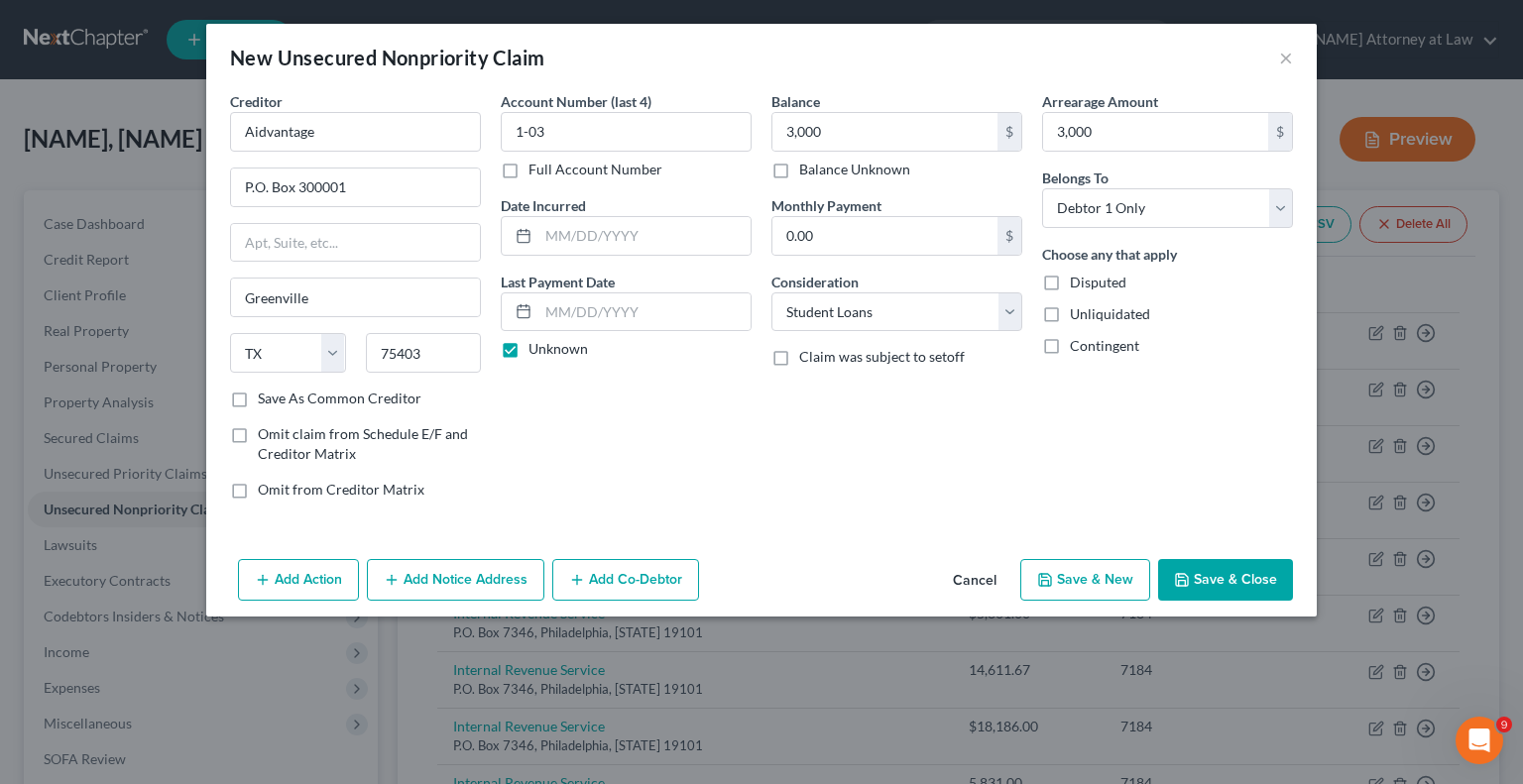 click on "Save & Close" at bounding box center [1226, 580] 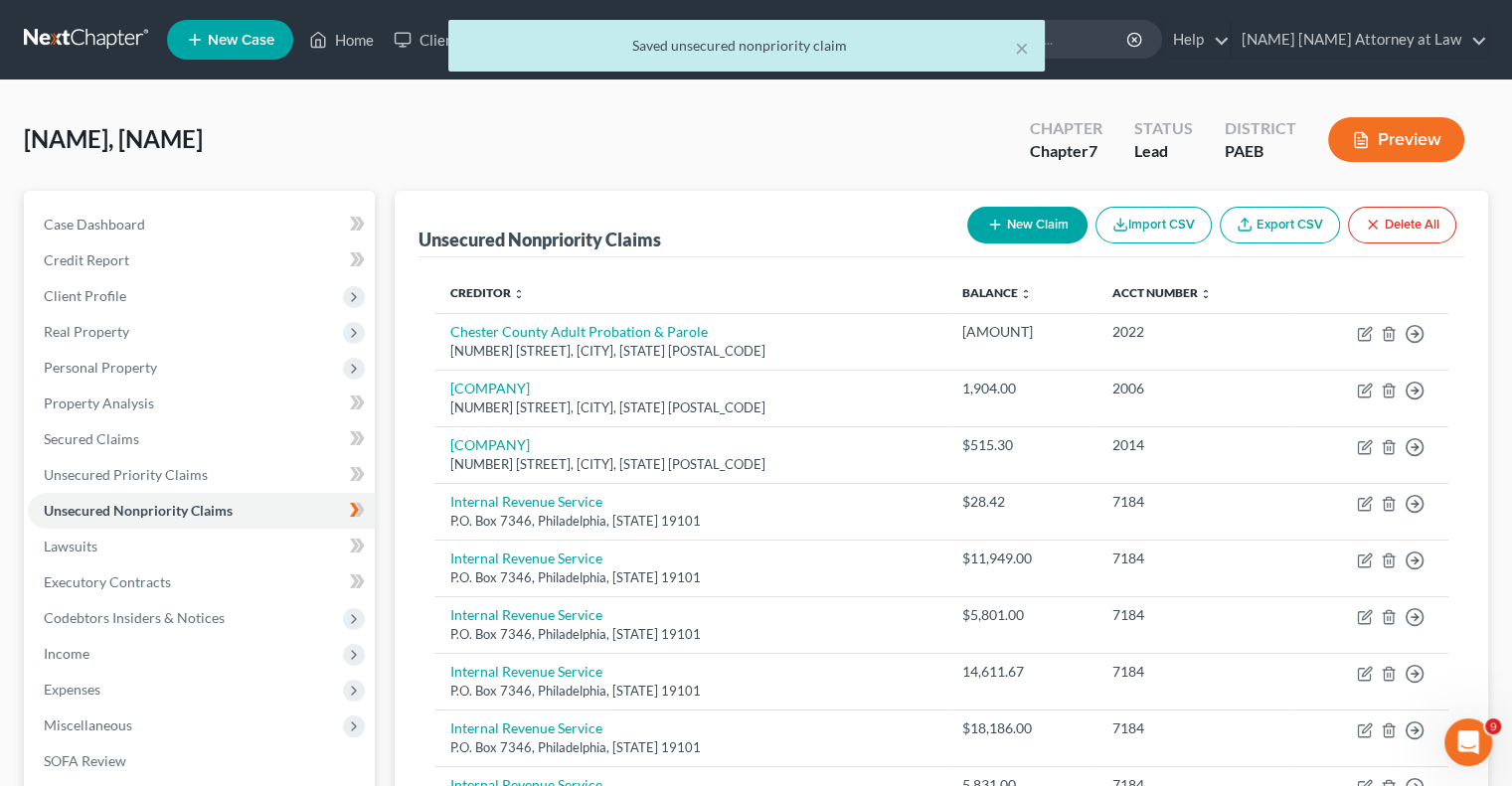 click on "New Claim" at bounding box center (1027, 225) 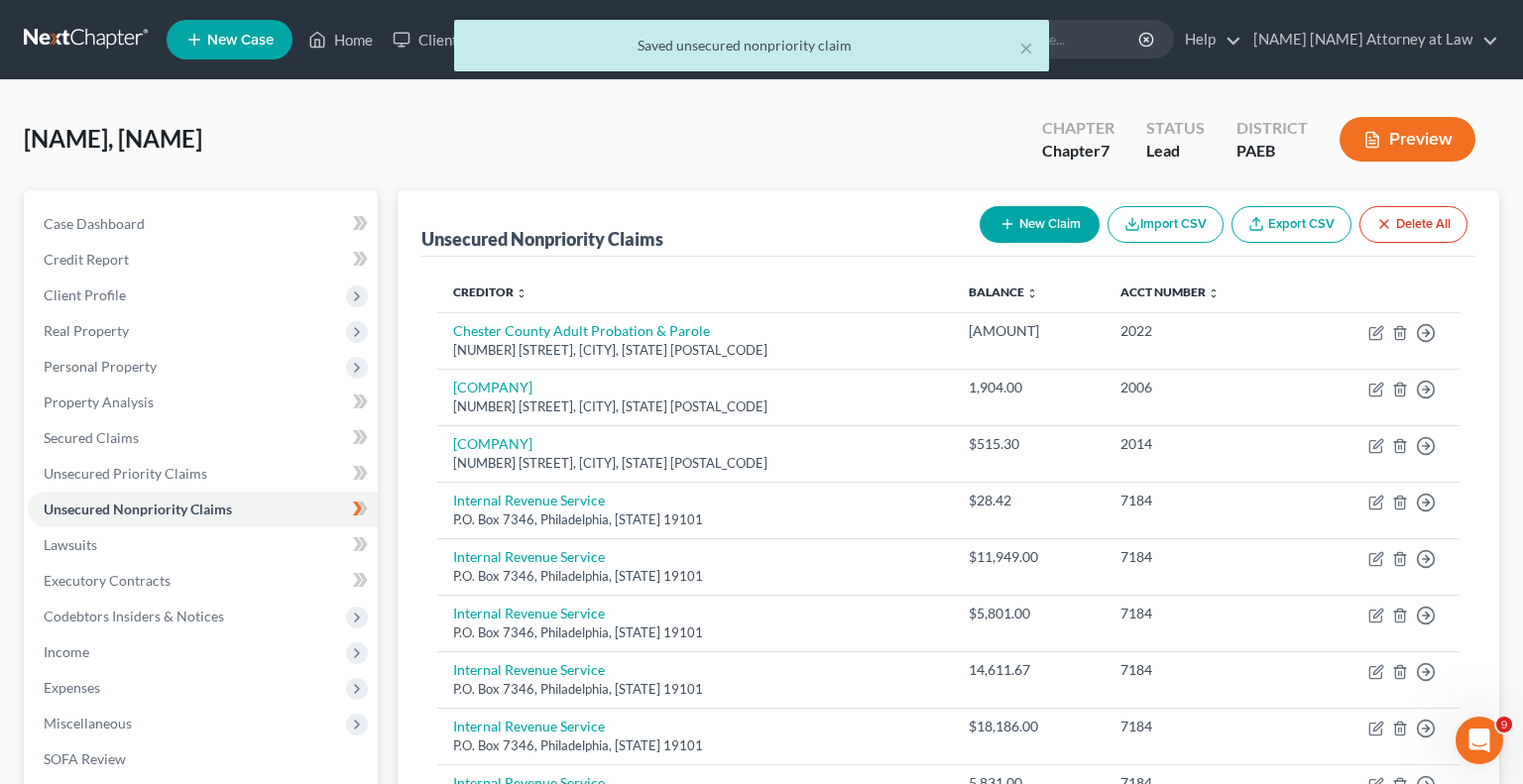 select on "0" 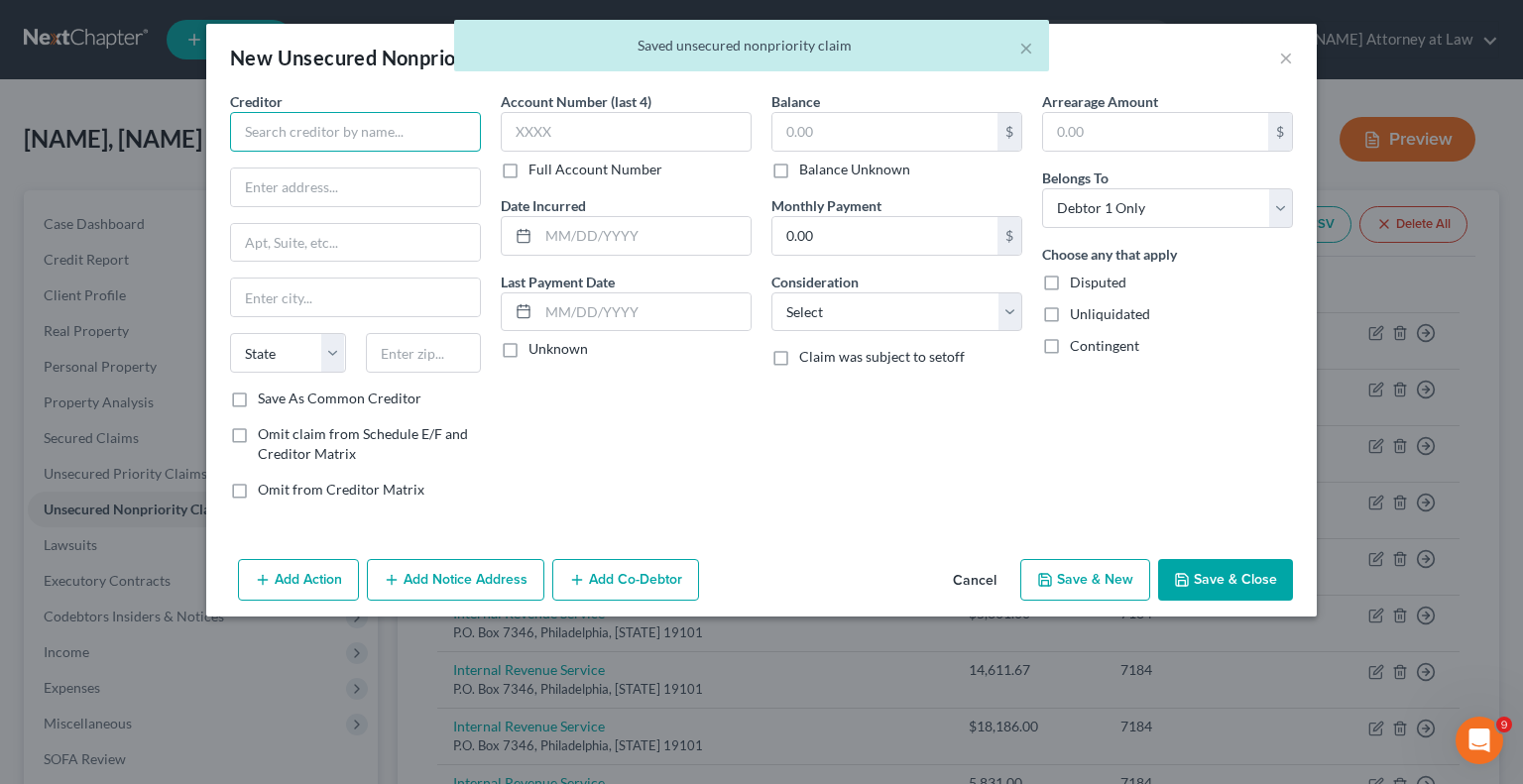 click at bounding box center [355, 132] 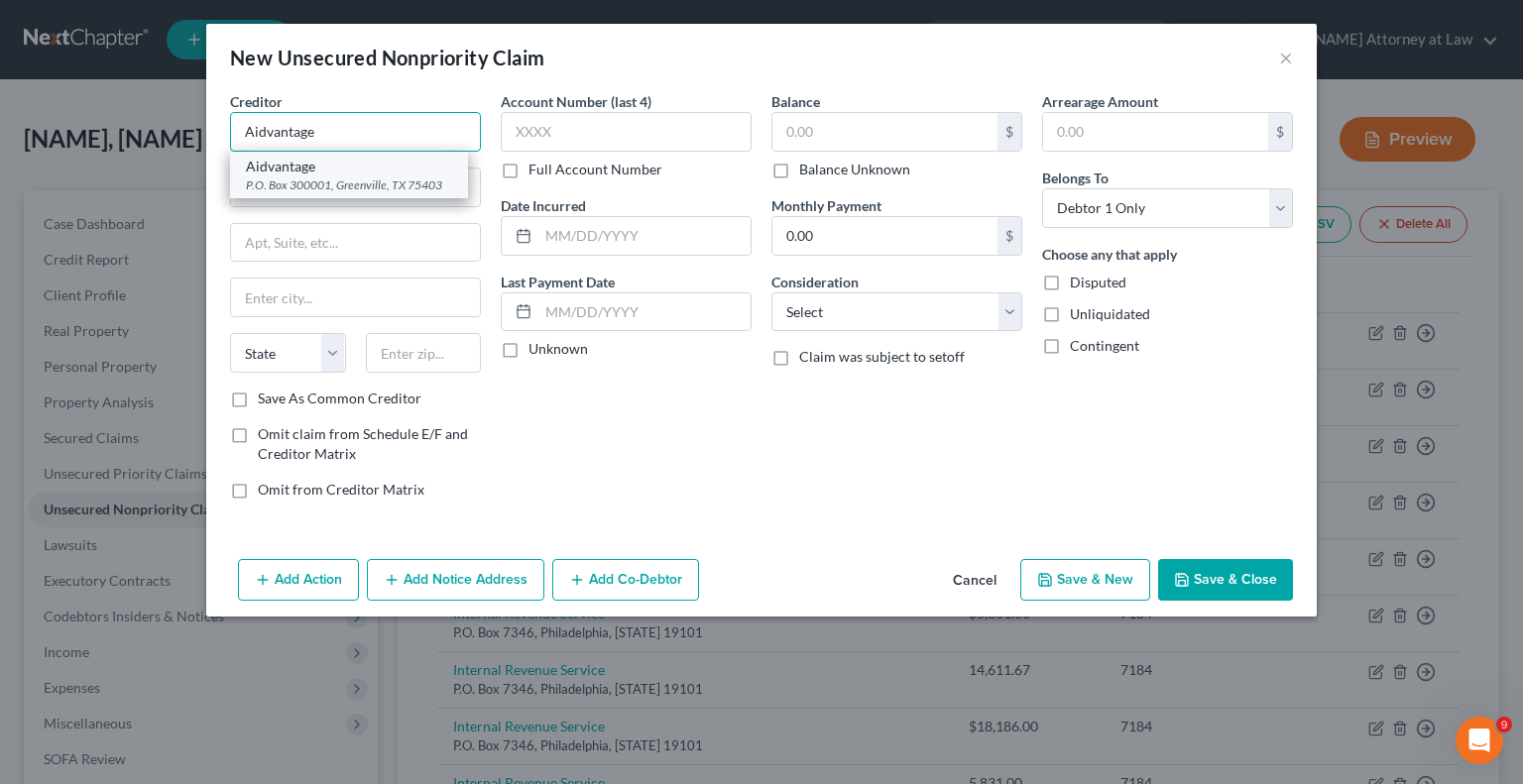 type on "Aidvantage" 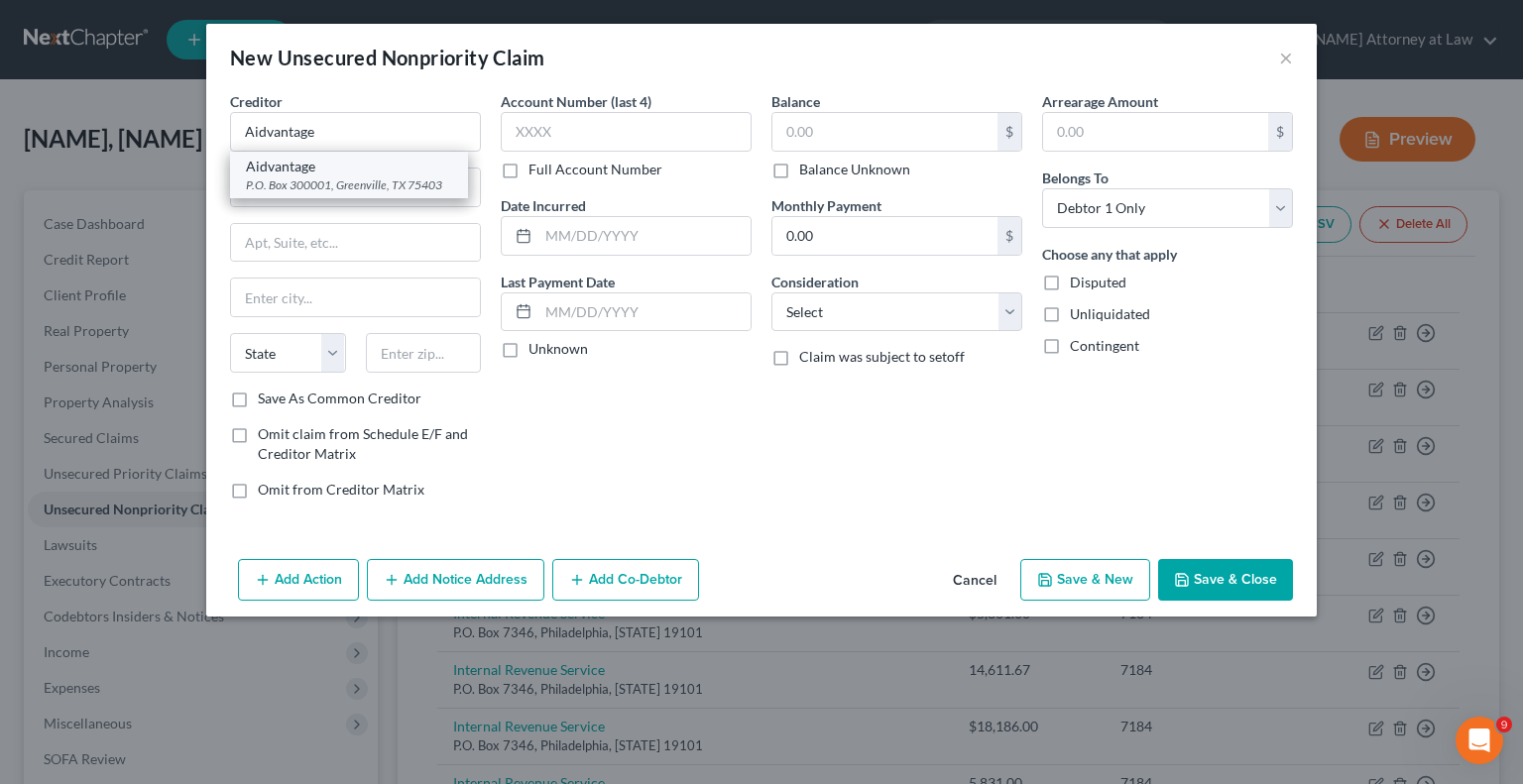 click on "Aidvantage" at bounding box center (349, 167) 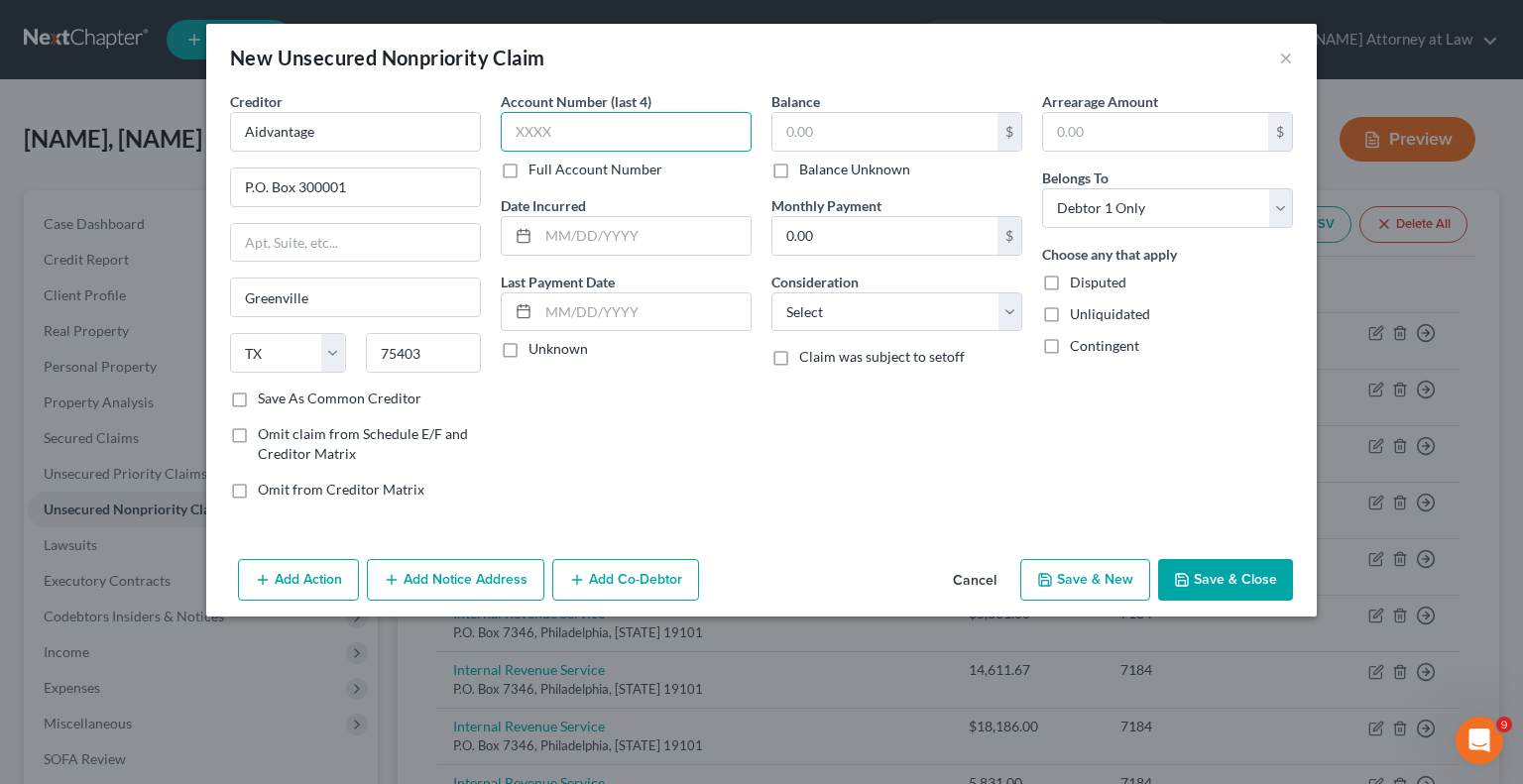 click at bounding box center [626, 132] 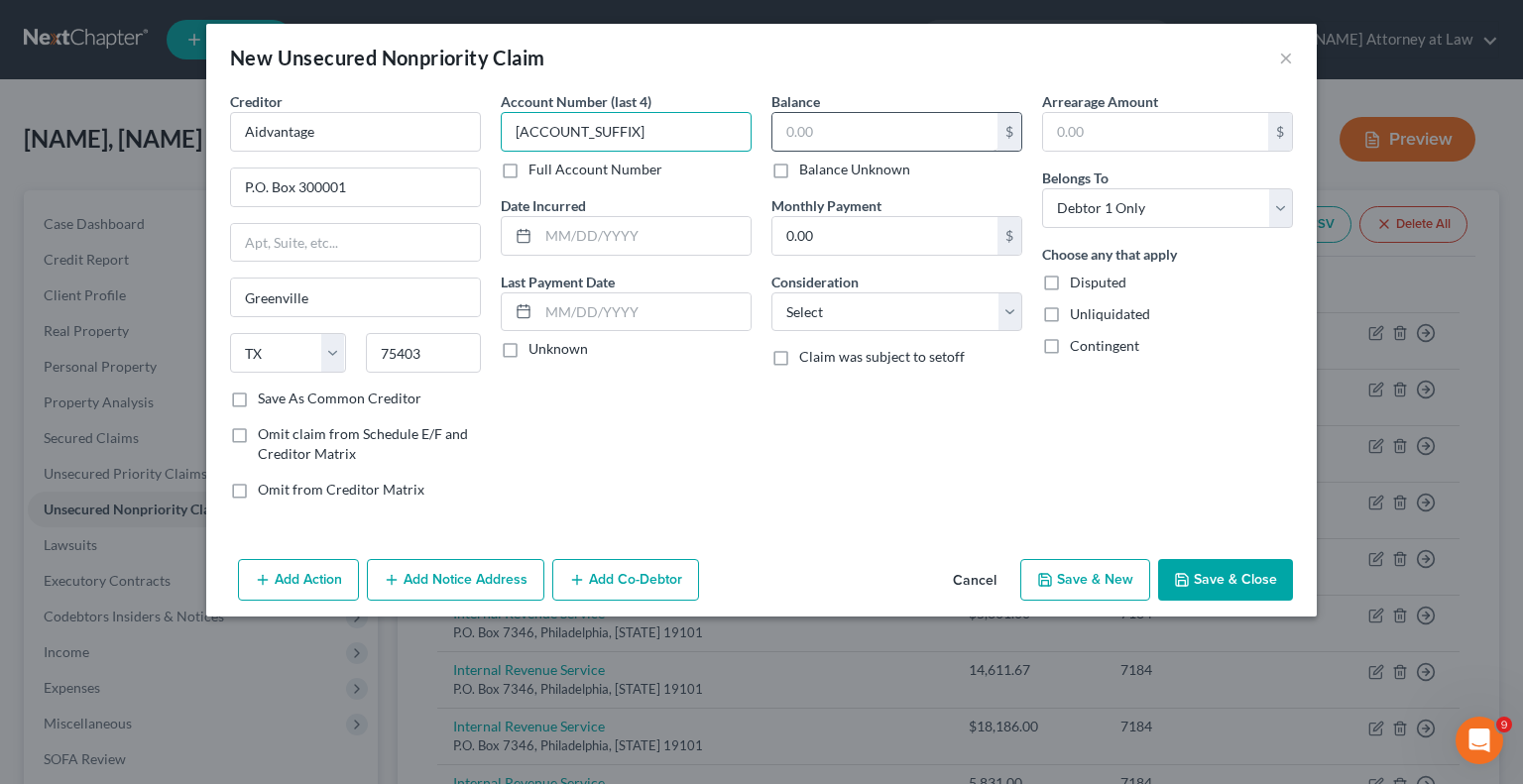 type on "[ACCOUNT_SUFFIX]" 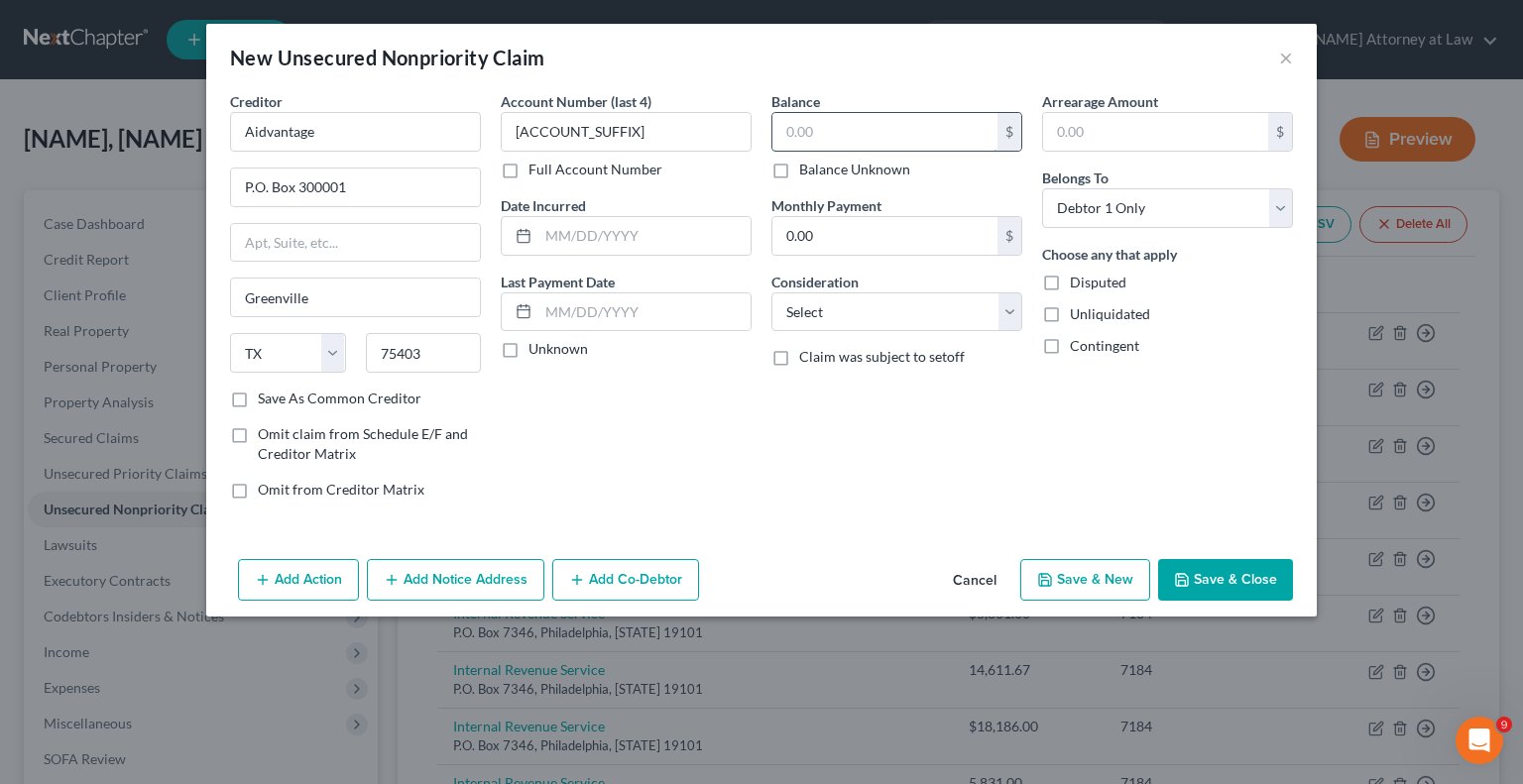 click at bounding box center (884, 132) 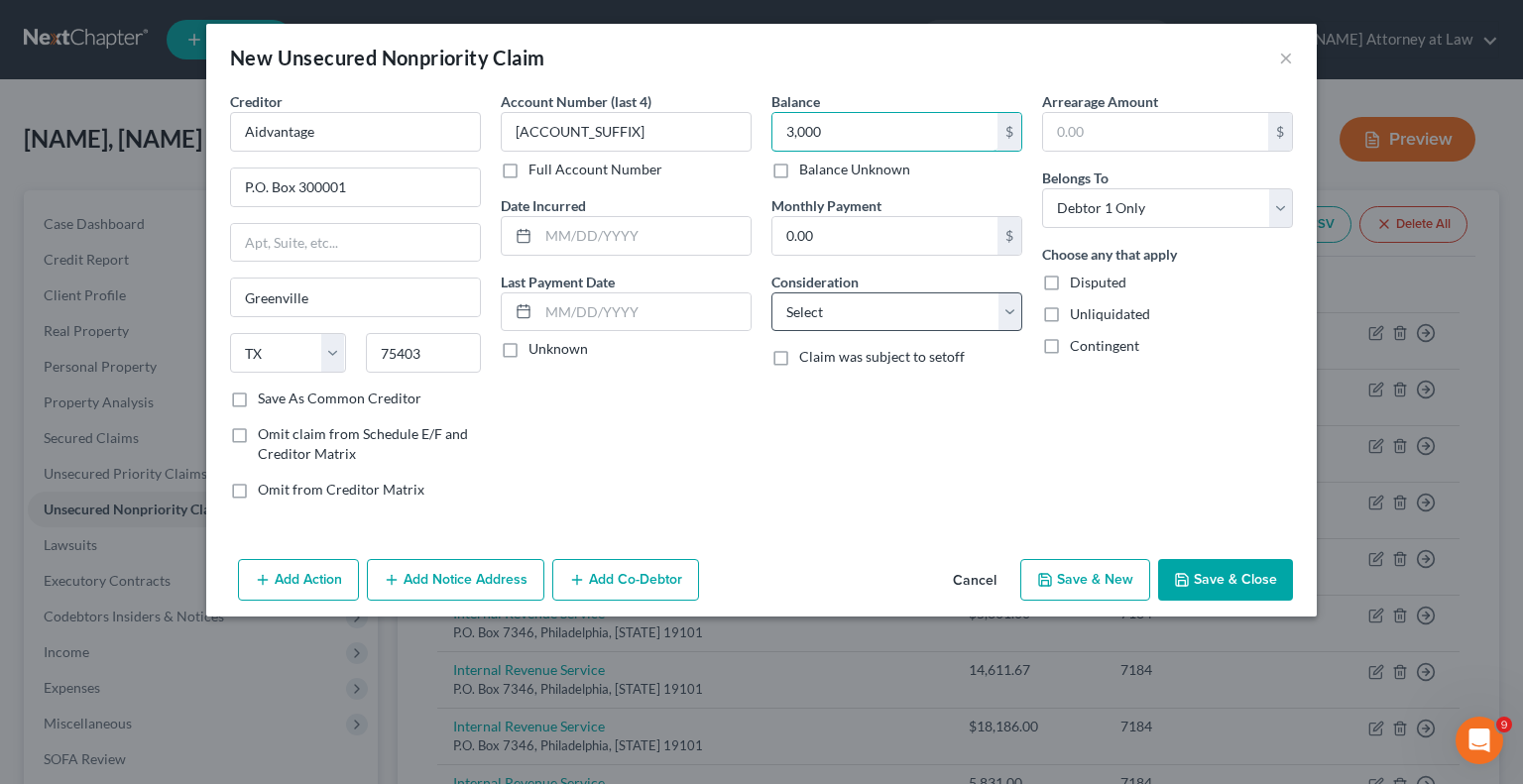 type on "3,000" 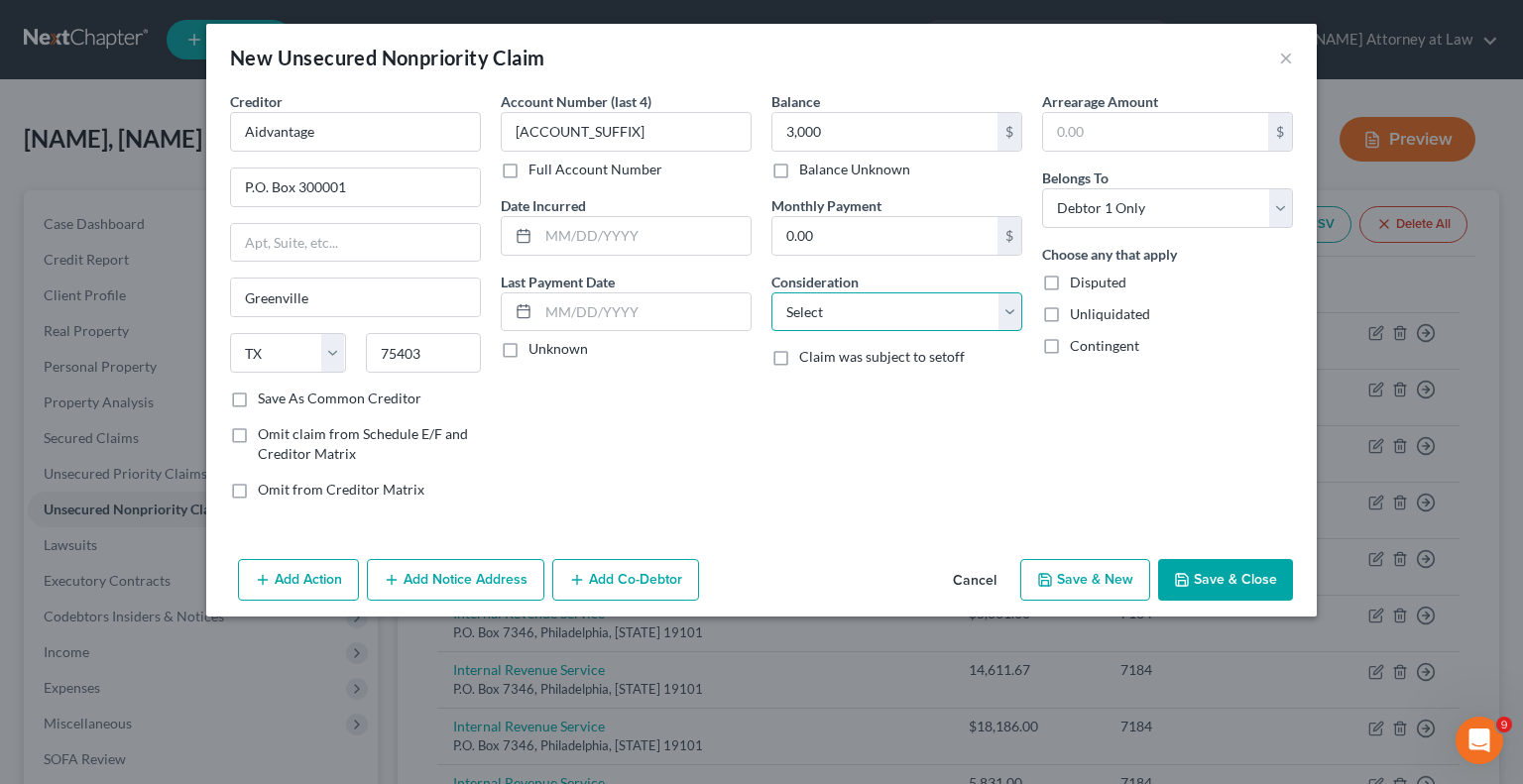 click on "Select Cable / Satellite Services Collection Agency Credit Card Debt Debt Counseling / Attorneys Deficiency Balance Domestic Support Obligations Home / Car Repairs Income Taxes Judgment Liens Medical Services Monies Loaned / Advanced Mortgage Obligation From Divorce Or Separation Obligation To Pensions Other Overdrawn Bank Account Promised To Help Pay Creditors Student Loans Suppliers And Vendors Telephone / Internet Services Utility Services" at bounding box center (896, 312) 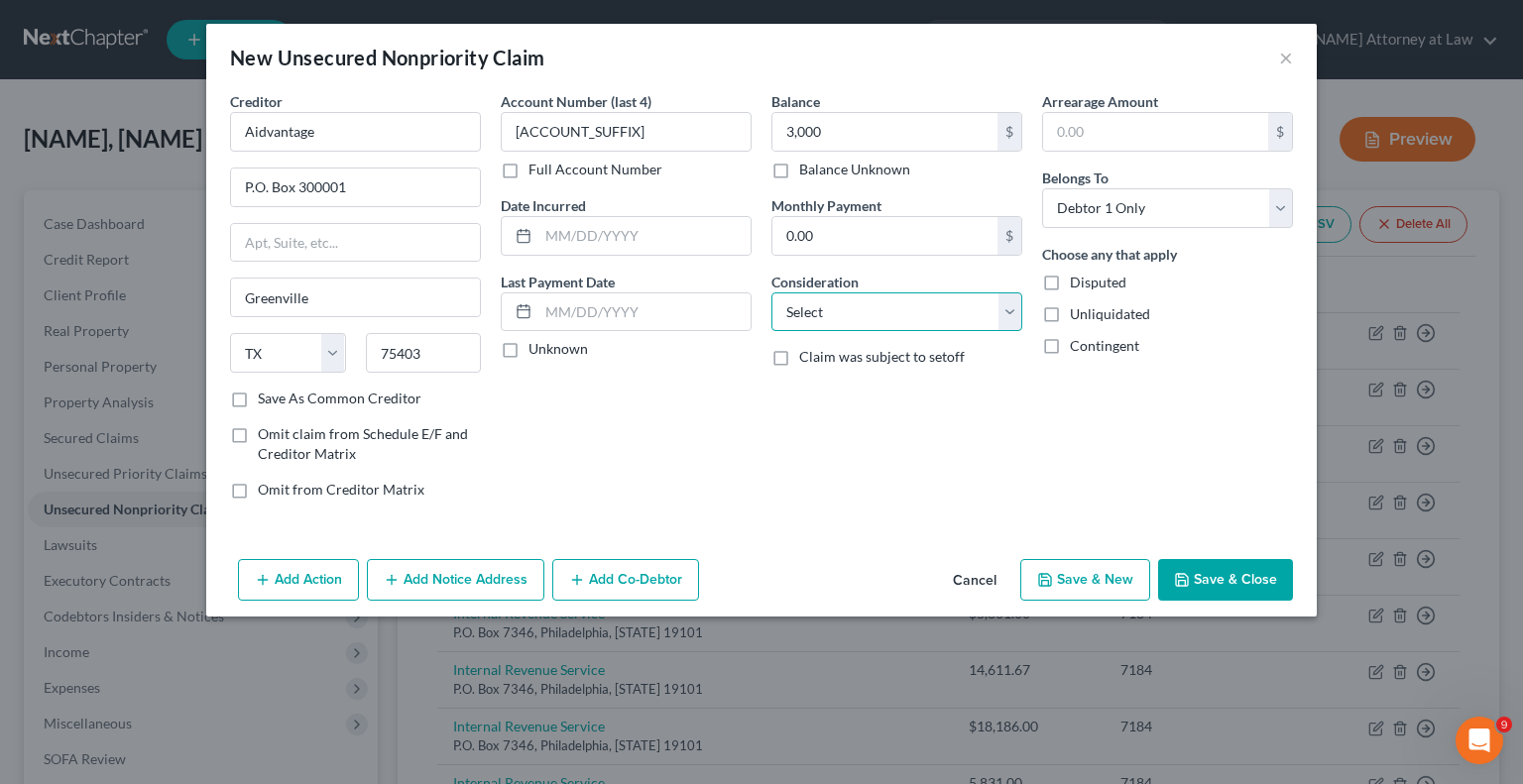select on "17" 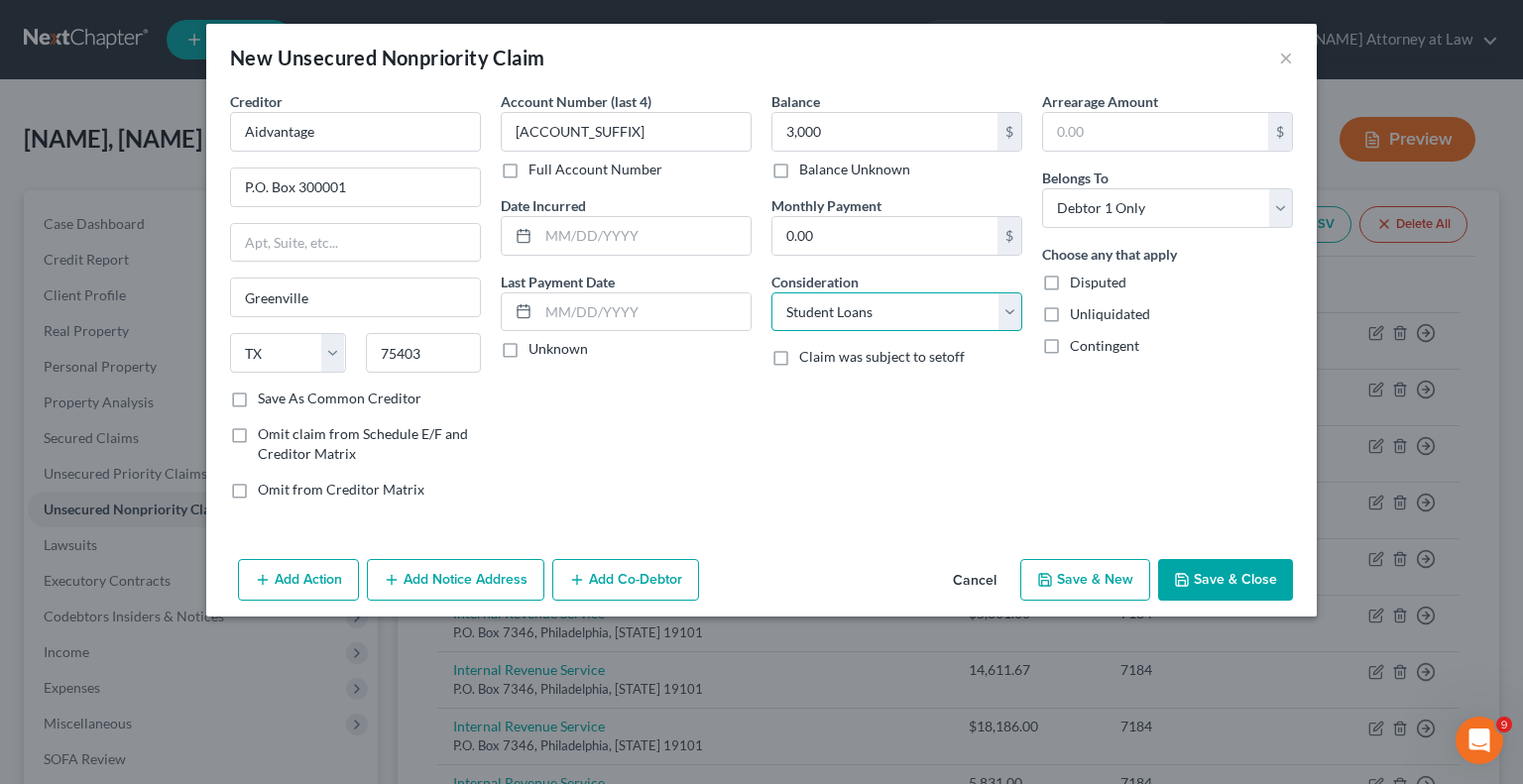 click on "Select Cable / Satellite Services Collection Agency Credit Card Debt Debt Counseling / Attorneys Deficiency Balance Domestic Support Obligations Home / Car Repairs Income Taxes Judgment Liens Medical Services Monies Loaned / Advanced Mortgage Obligation From Divorce Or Separation Obligation To Pensions Other Overdrawn Bank Account Promised To Help Pay Creditors Student Loans Suppliers And Vendors Telephone / Internet Services Utility Services" at bounding box center (896, 312) 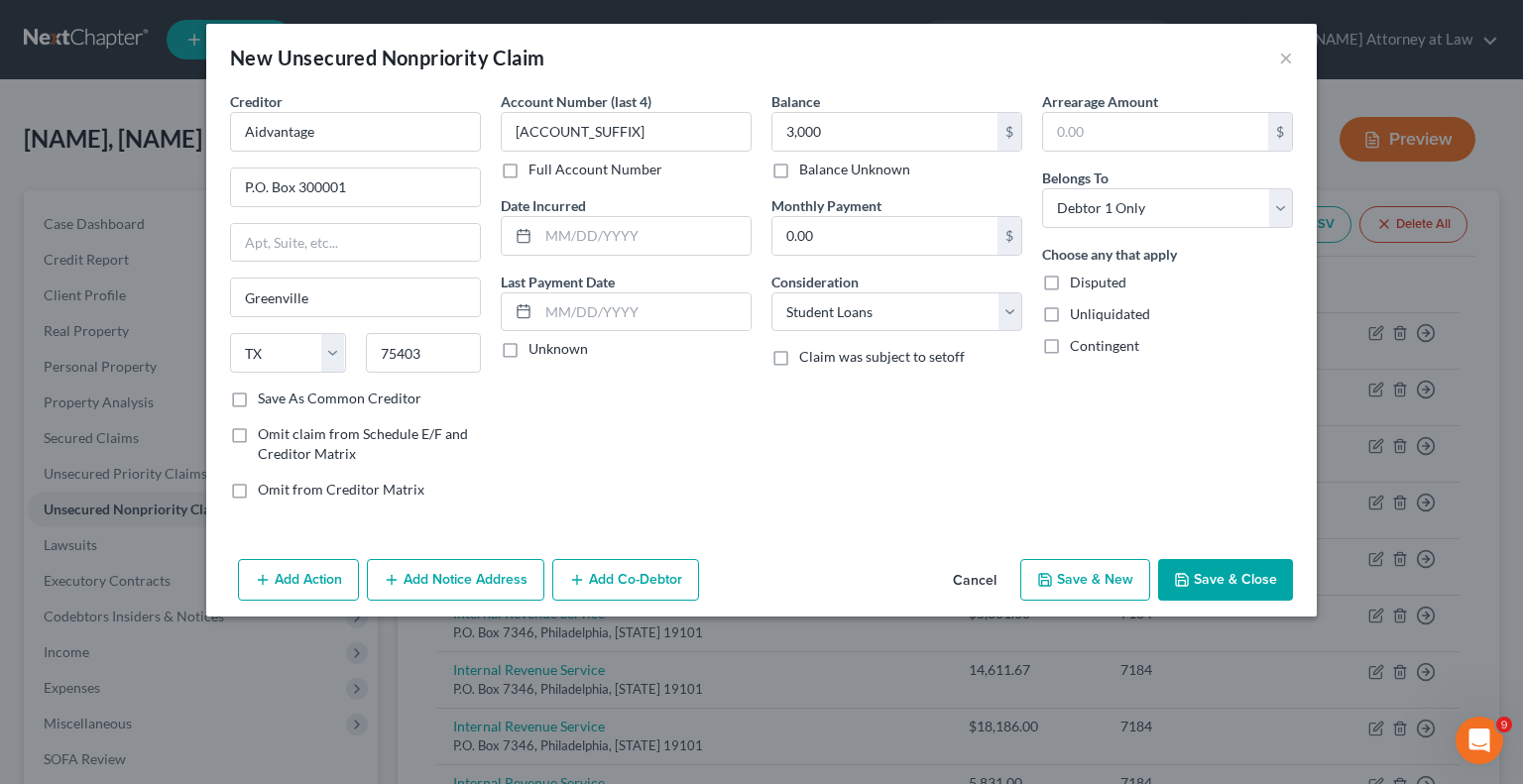 click on "Save & Close" at bounding box center [1226, 580] 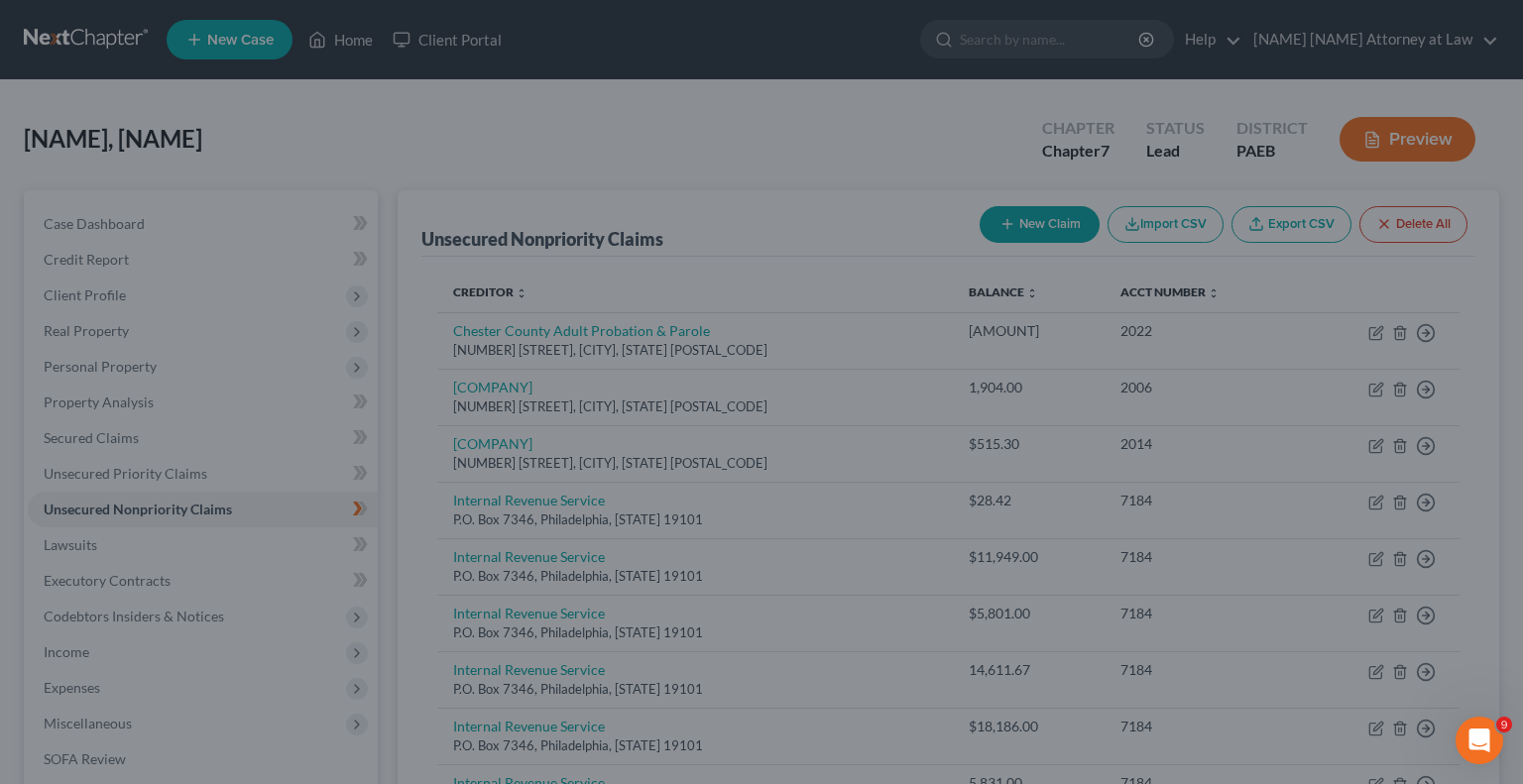 type on "3,000.00" 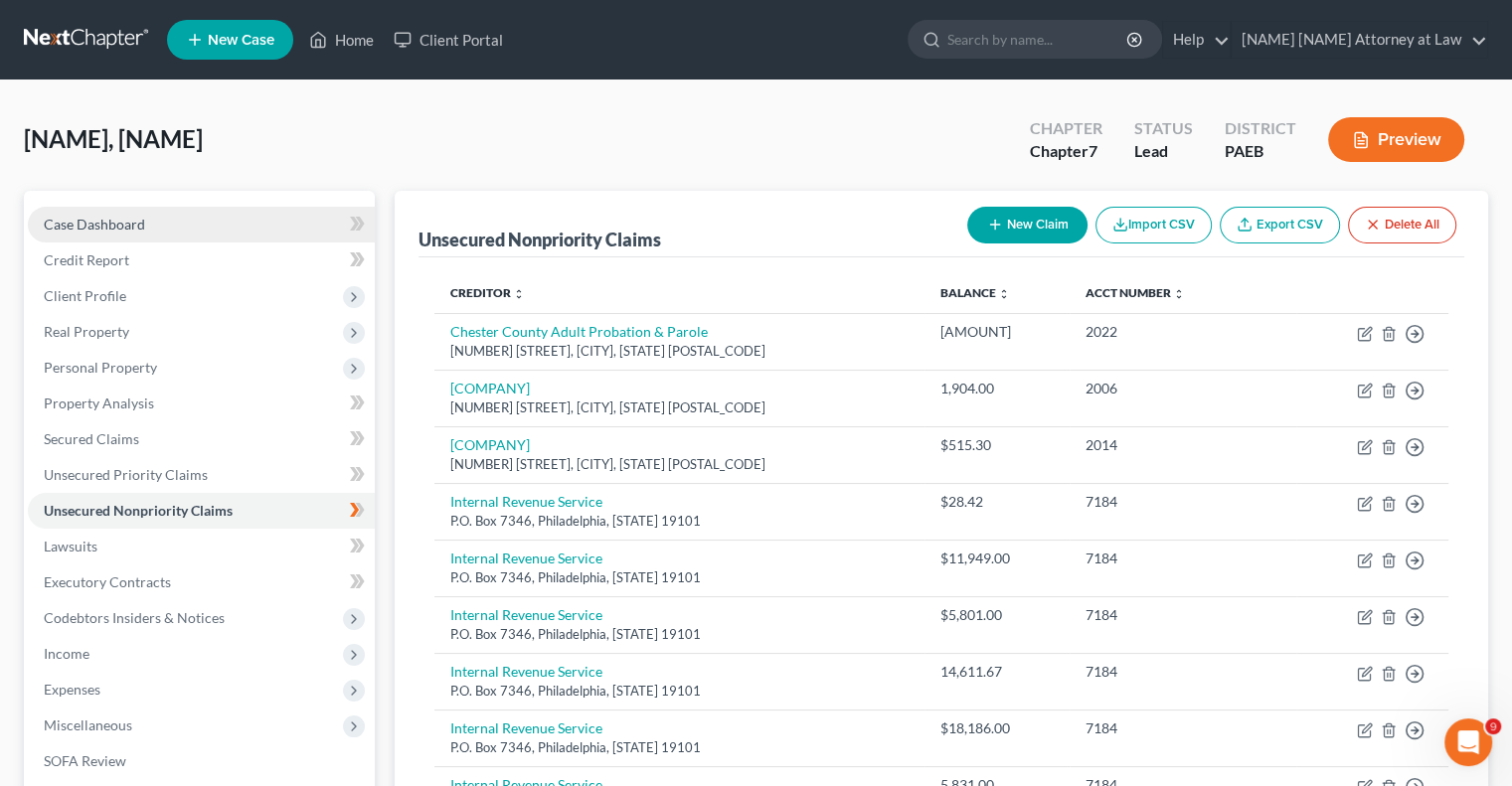 click on "Case Dashboard" at bounding box center (94, 224) 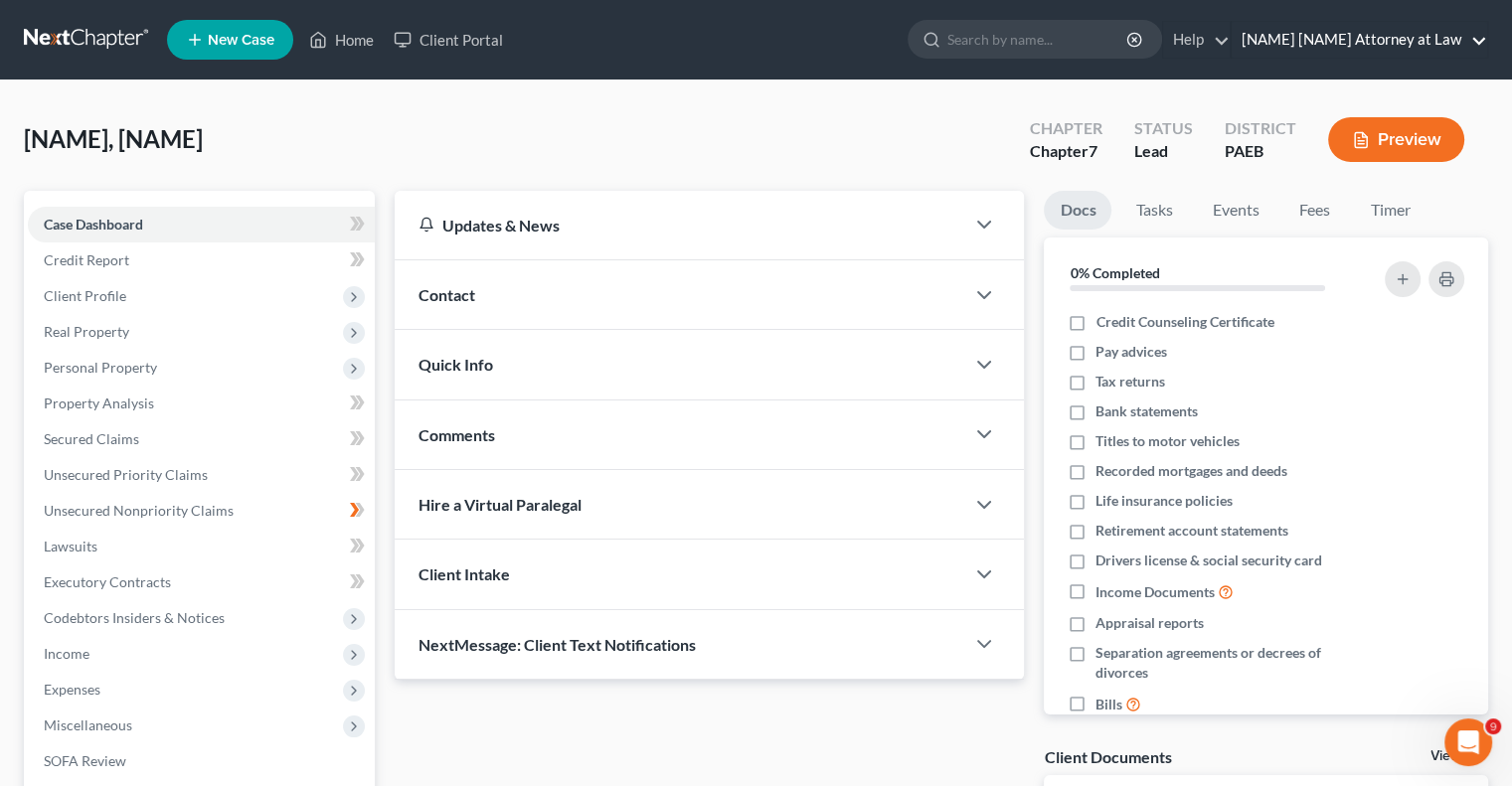 click on "[NAME] [NAME] Attorney at Law" at bounding box center [1359, 40] 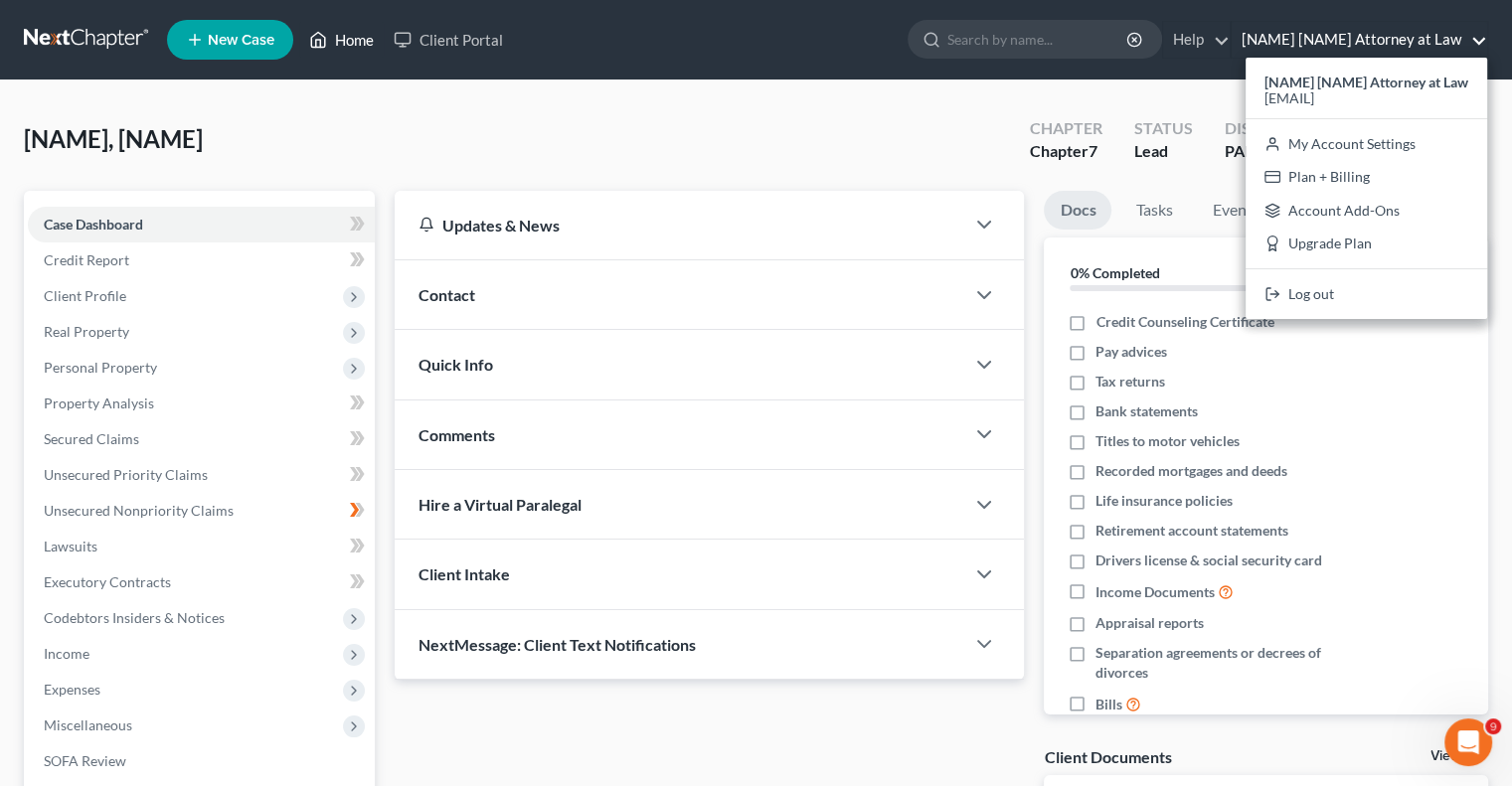 click on "Home" at bounding box center [341, 40] 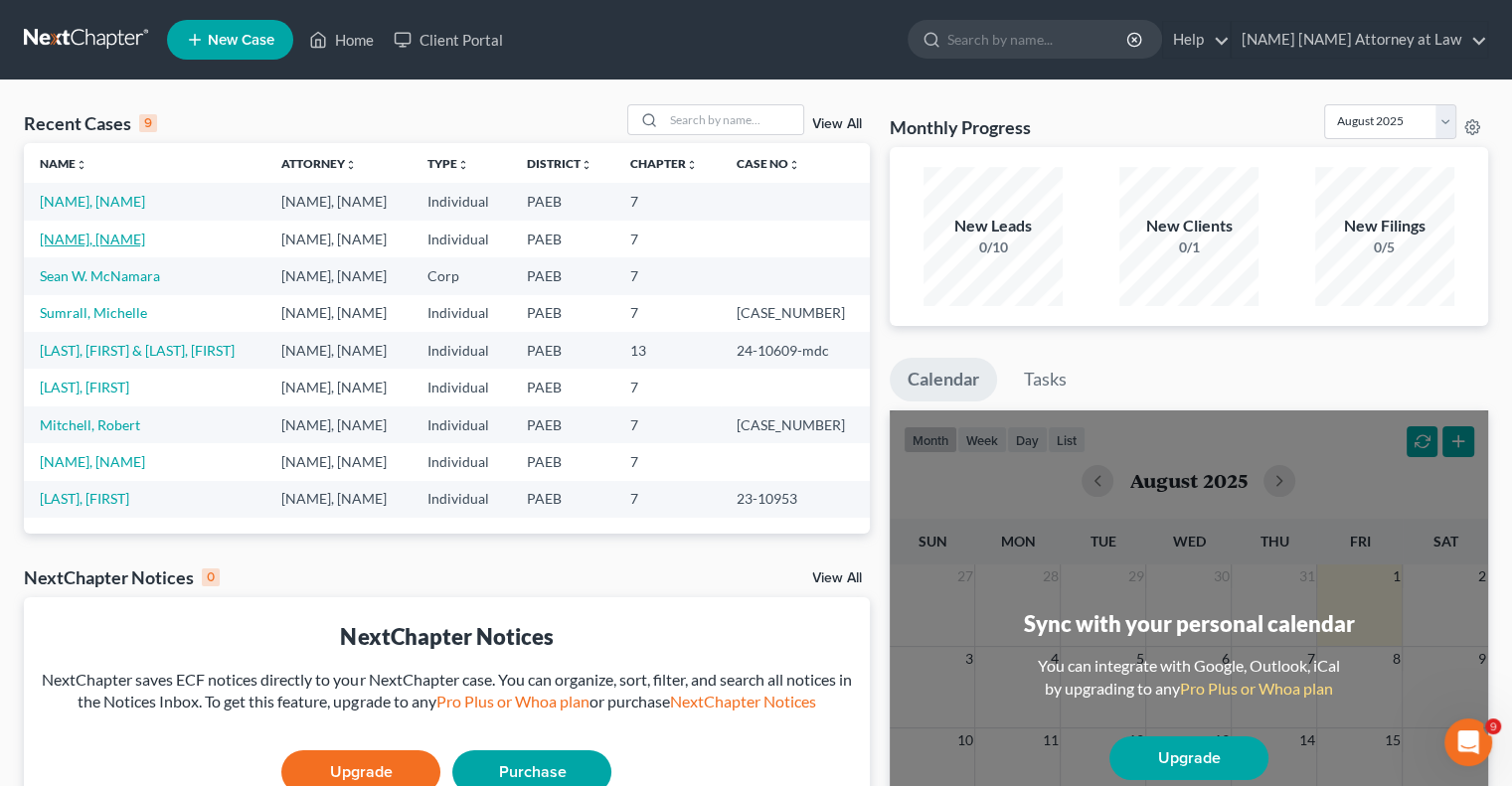 click on "[NAME], [NAME]" at bounding box center [92, 238] 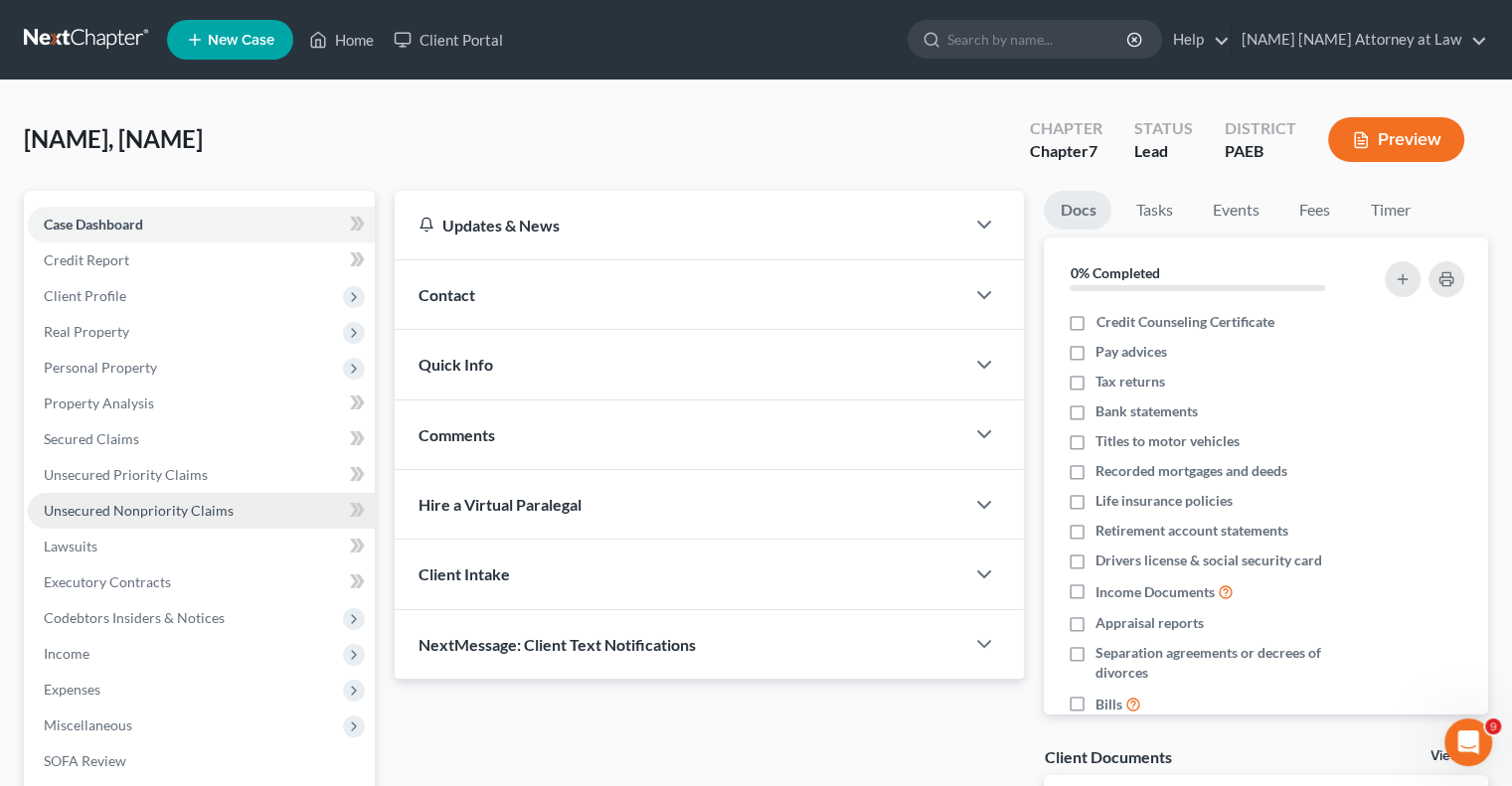 click on "Unsecured Nonpriority Claims" at bounding box center [201, 511] 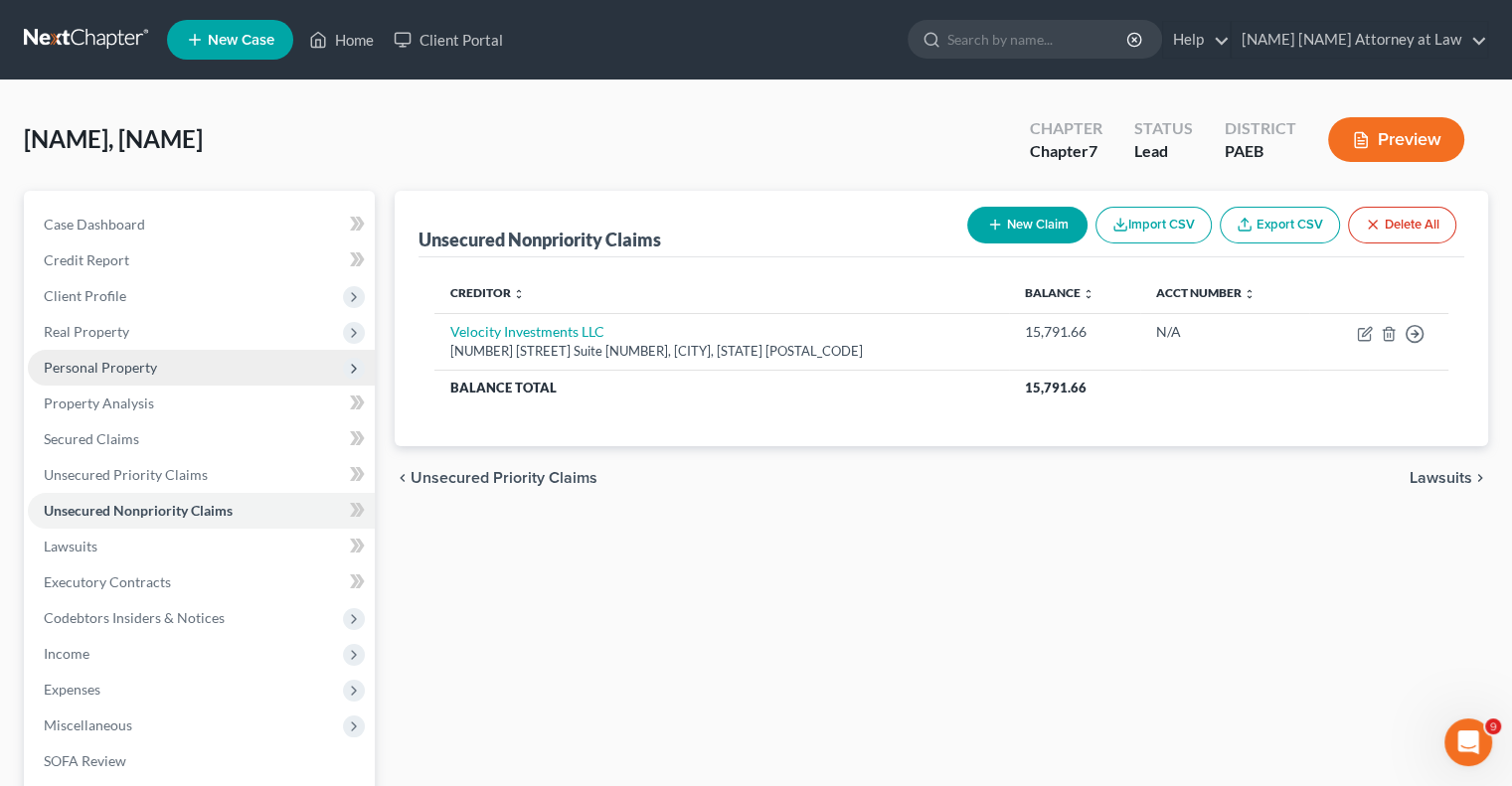 click on "Personal Property" at bounding box center [100, 367] 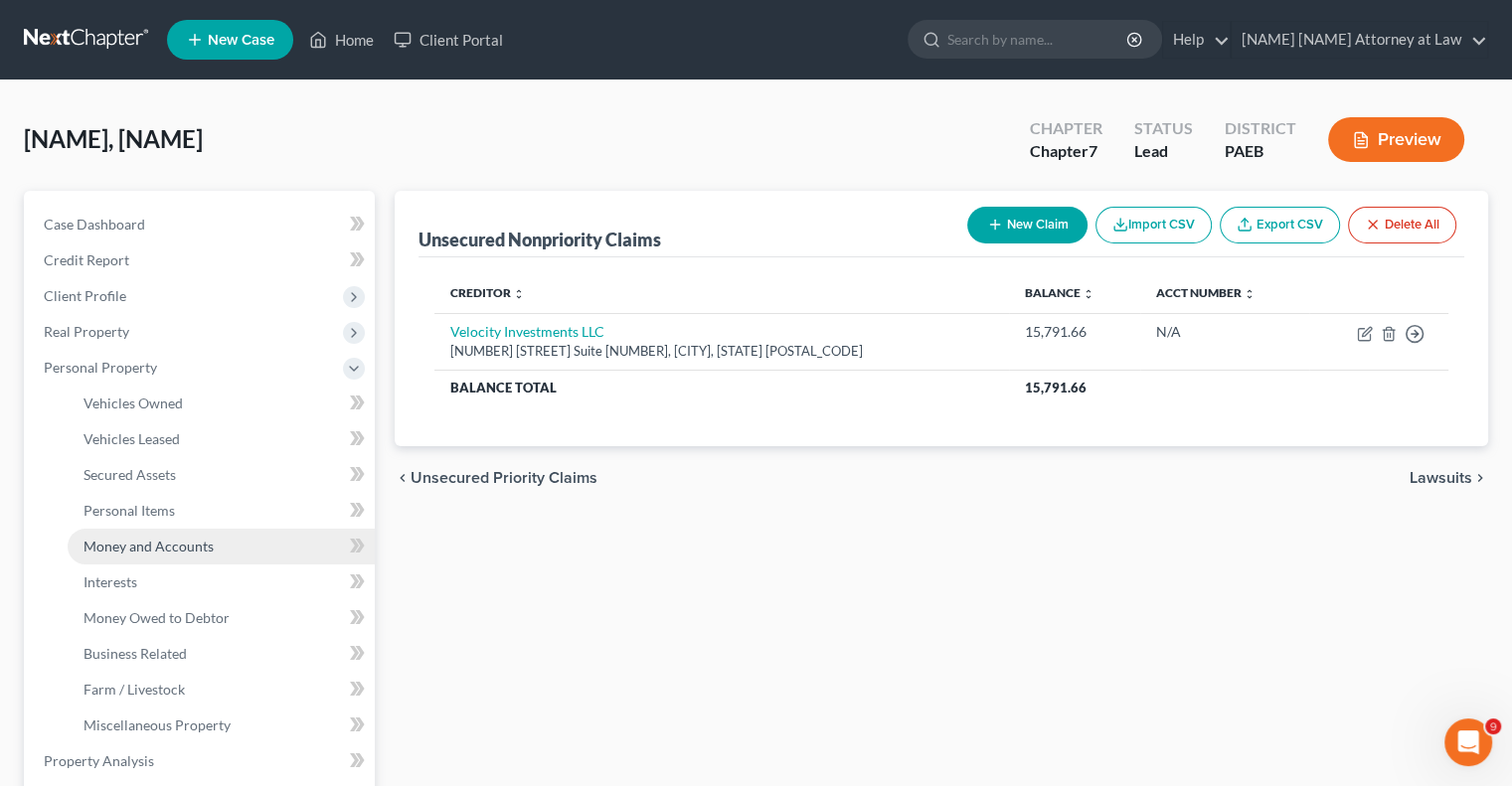 click on "Money and Accounts" at bounding box center [148, 546] 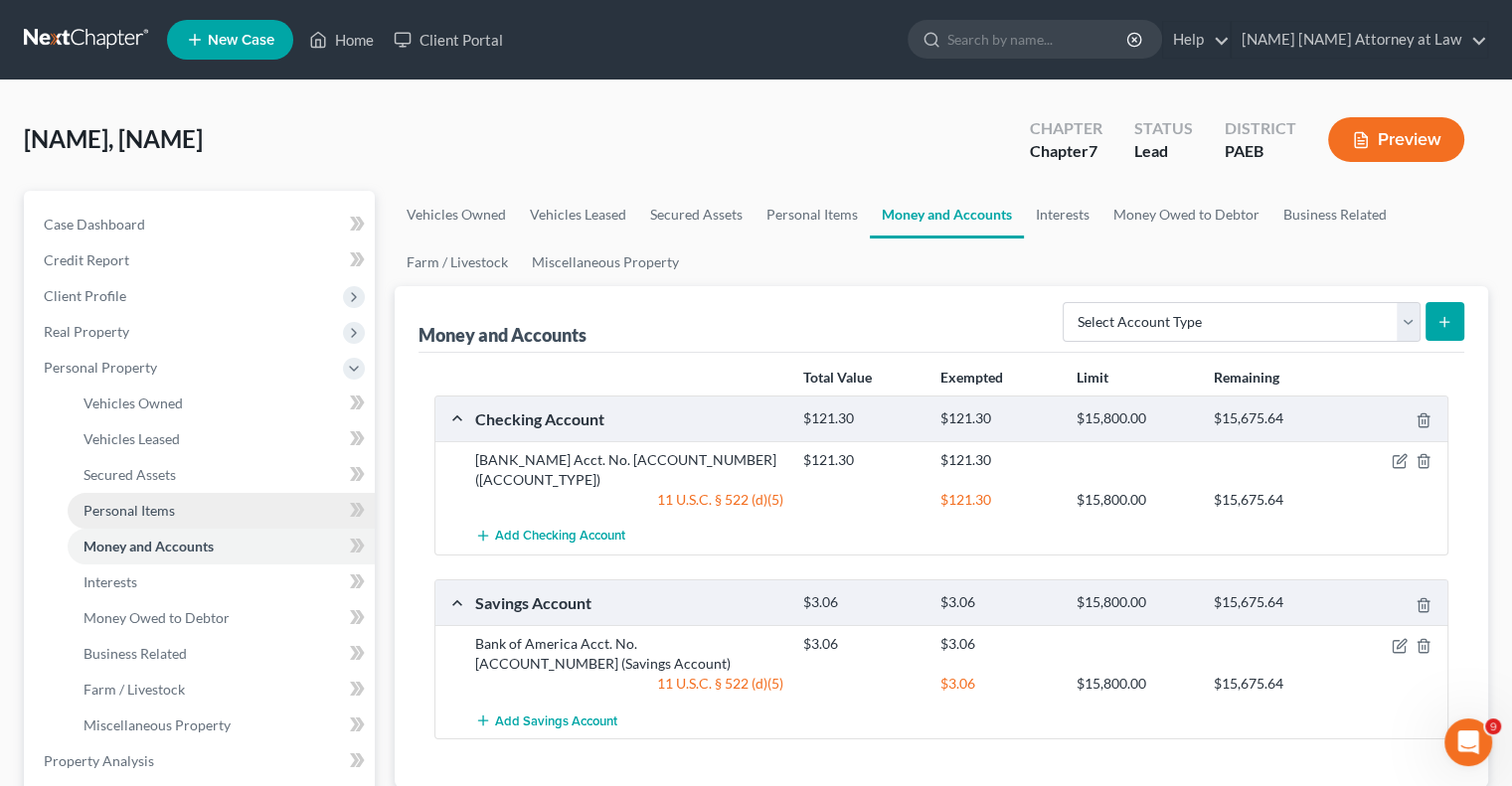 click on "Personal Items" at bounding box center (129, 510) 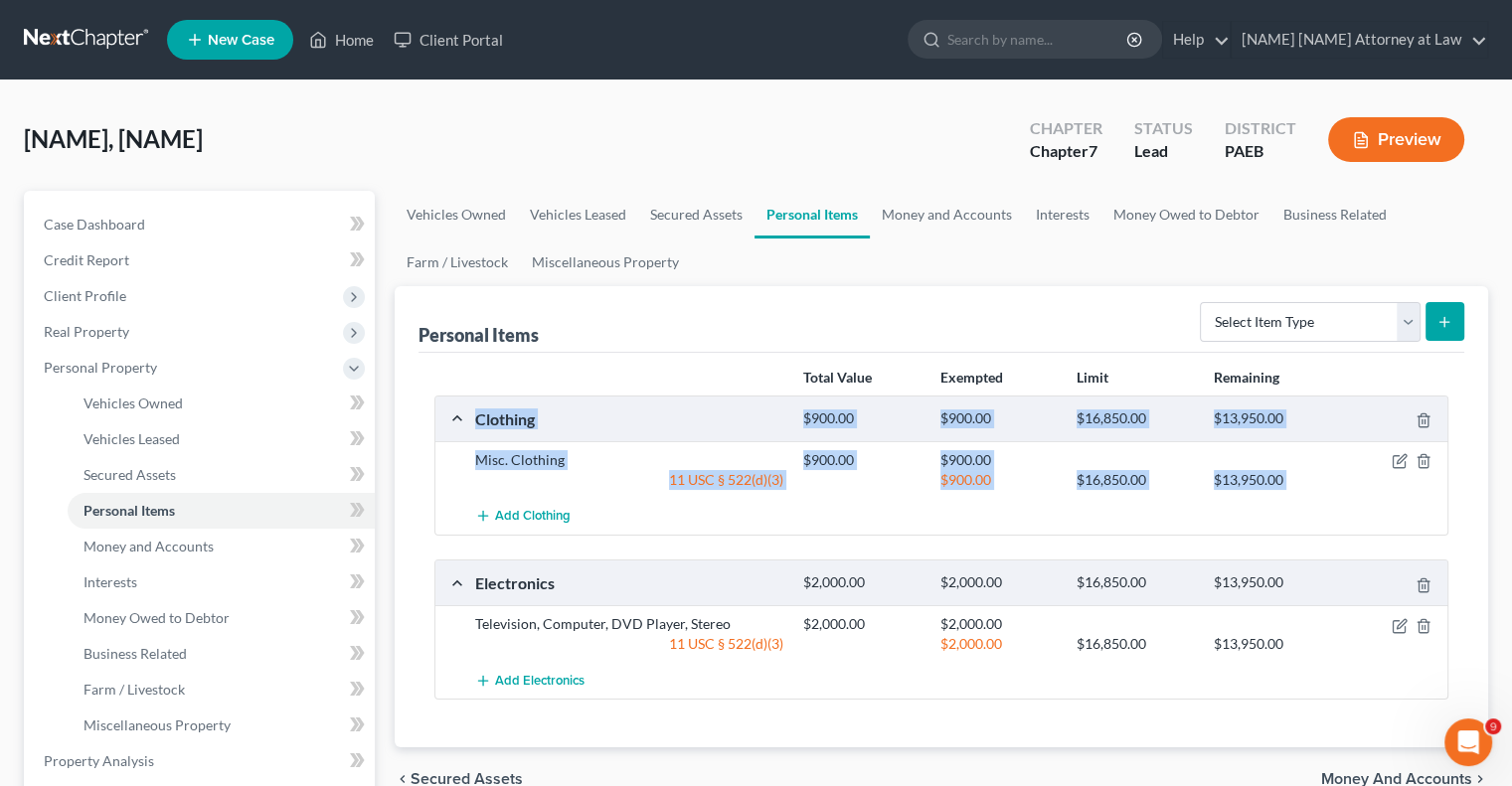 drag, startPoint x: 1511, startPoint y: 393, endPoint x: 1500, endPoint y: 534, distance: 141.42843 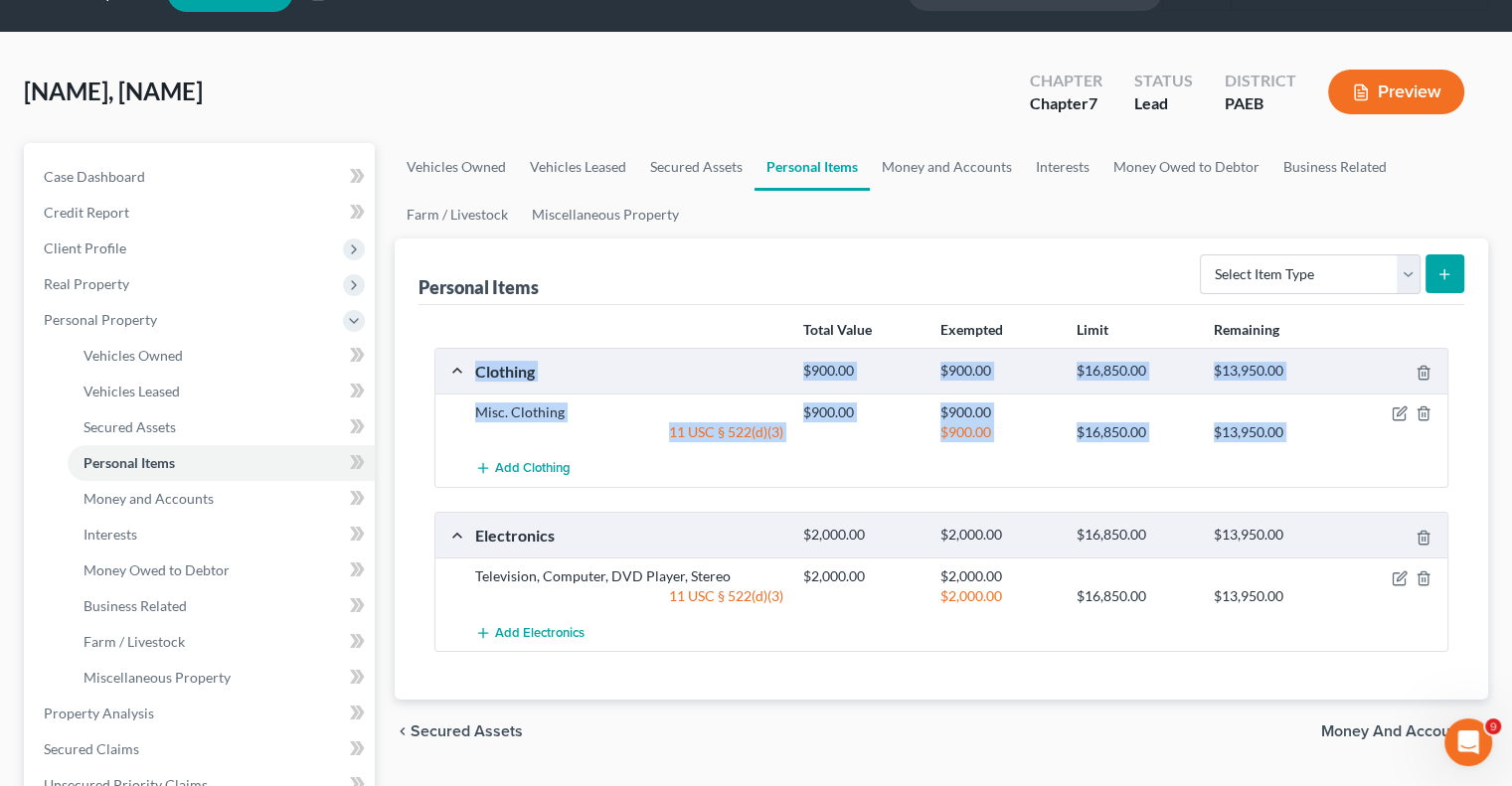 scroll, scrollTop: 44, scrollLeft: 0, axis: vertical 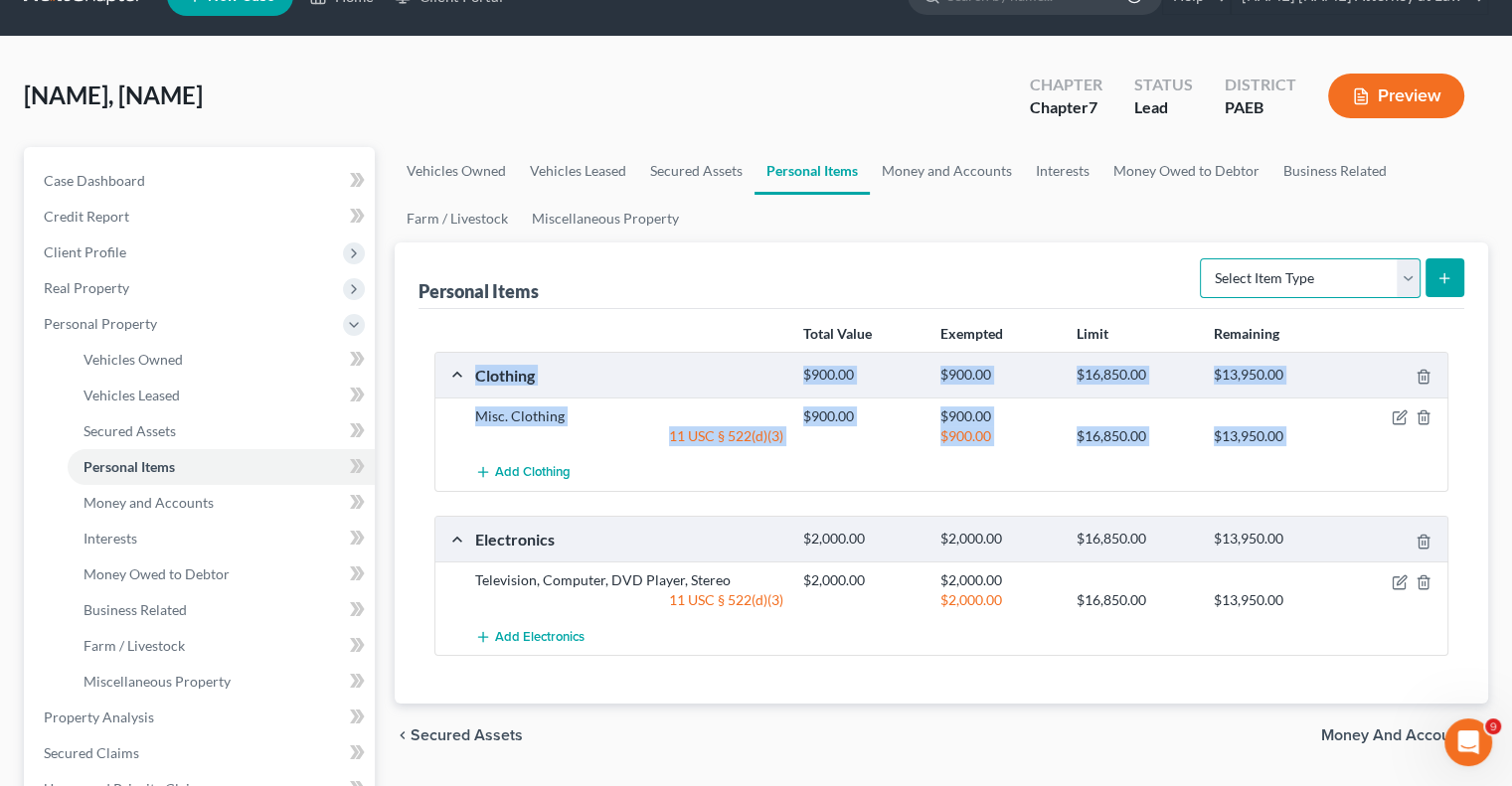click on "Select Item Type Clothing Collectibles Of Value Electronics Firearms Household Goods Jewelry Other Pet(s) Sports & Hobby Equipment" at bounding box center [1310, 278] 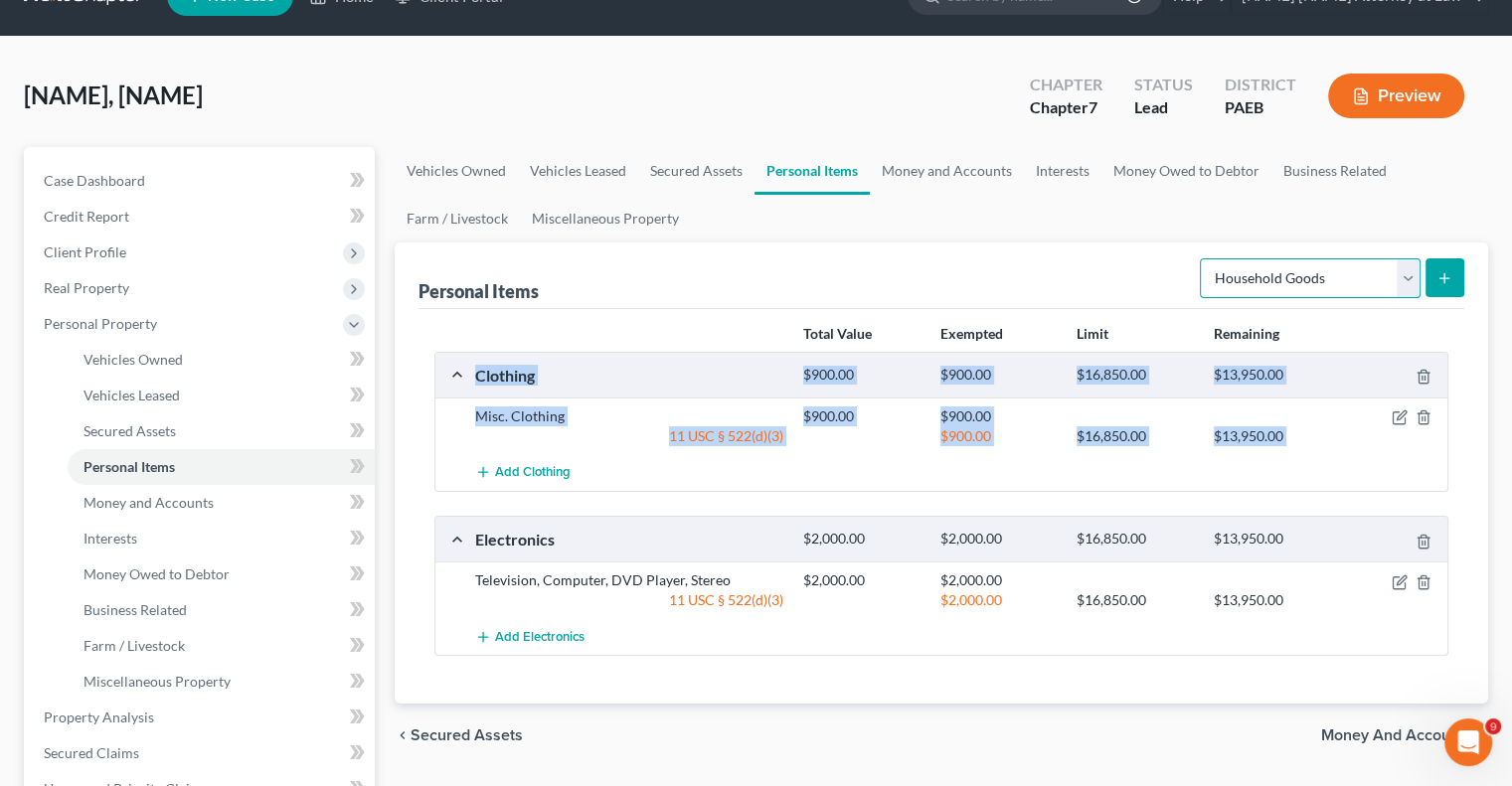 click on "Select Item Type Clothing Collectibles Of Value Electronics Firearms Household Goods Jewelry Other Pet(s) Sports & Hobby Equipment" at bounding box center [1310, 278] 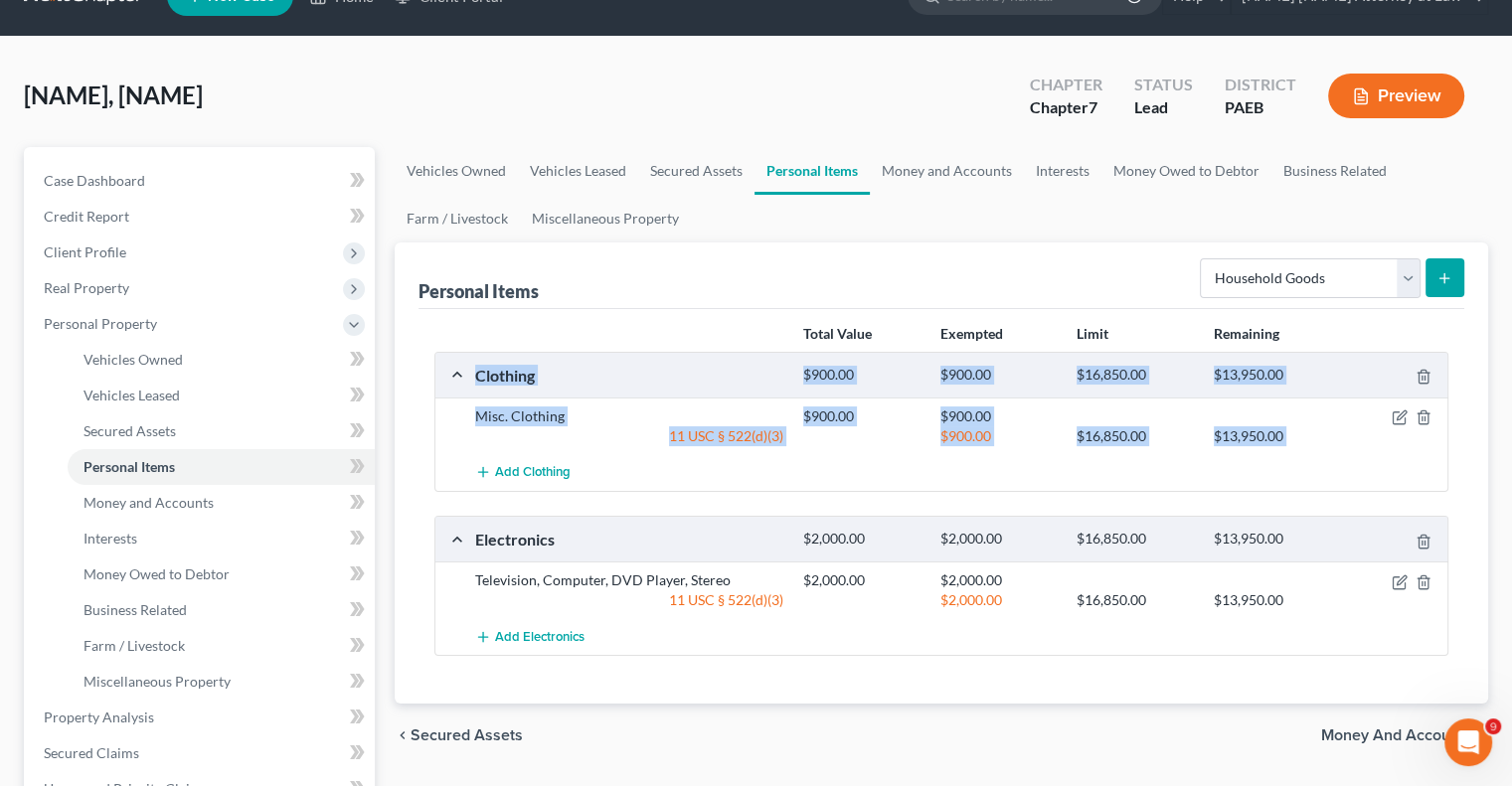 click at bounding box center [1444, 277] 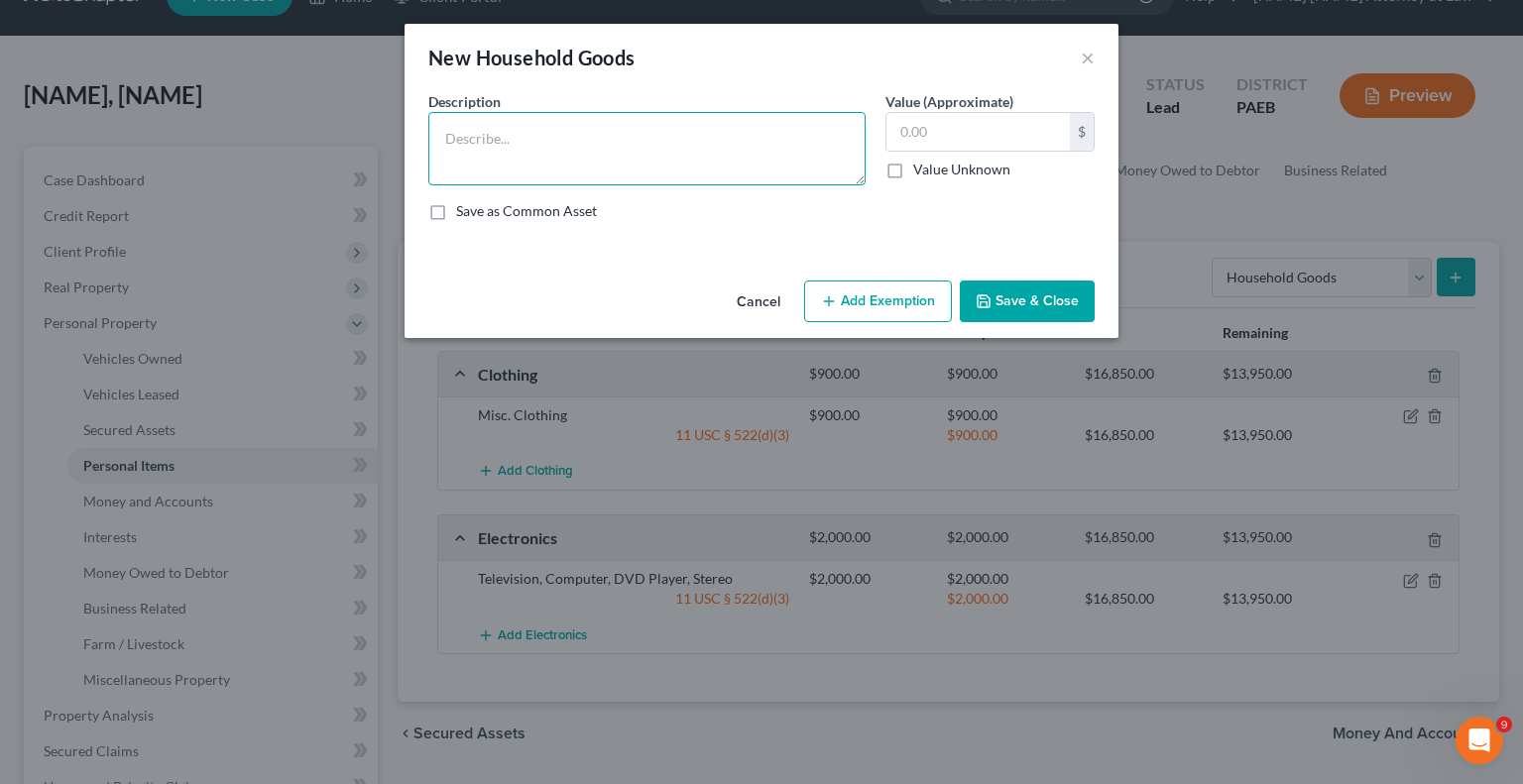 click at bounding box center (646, 149) 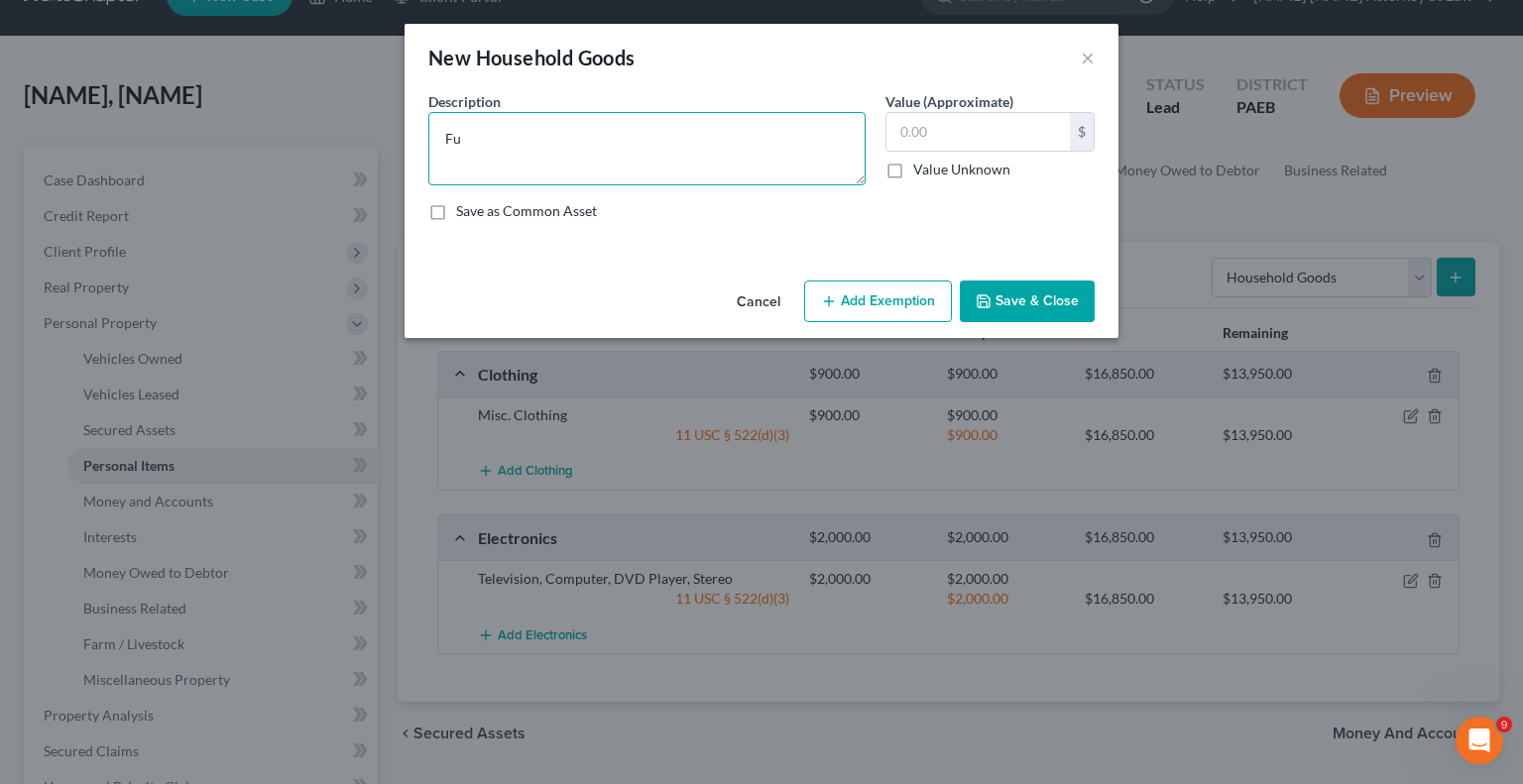 type on "F" 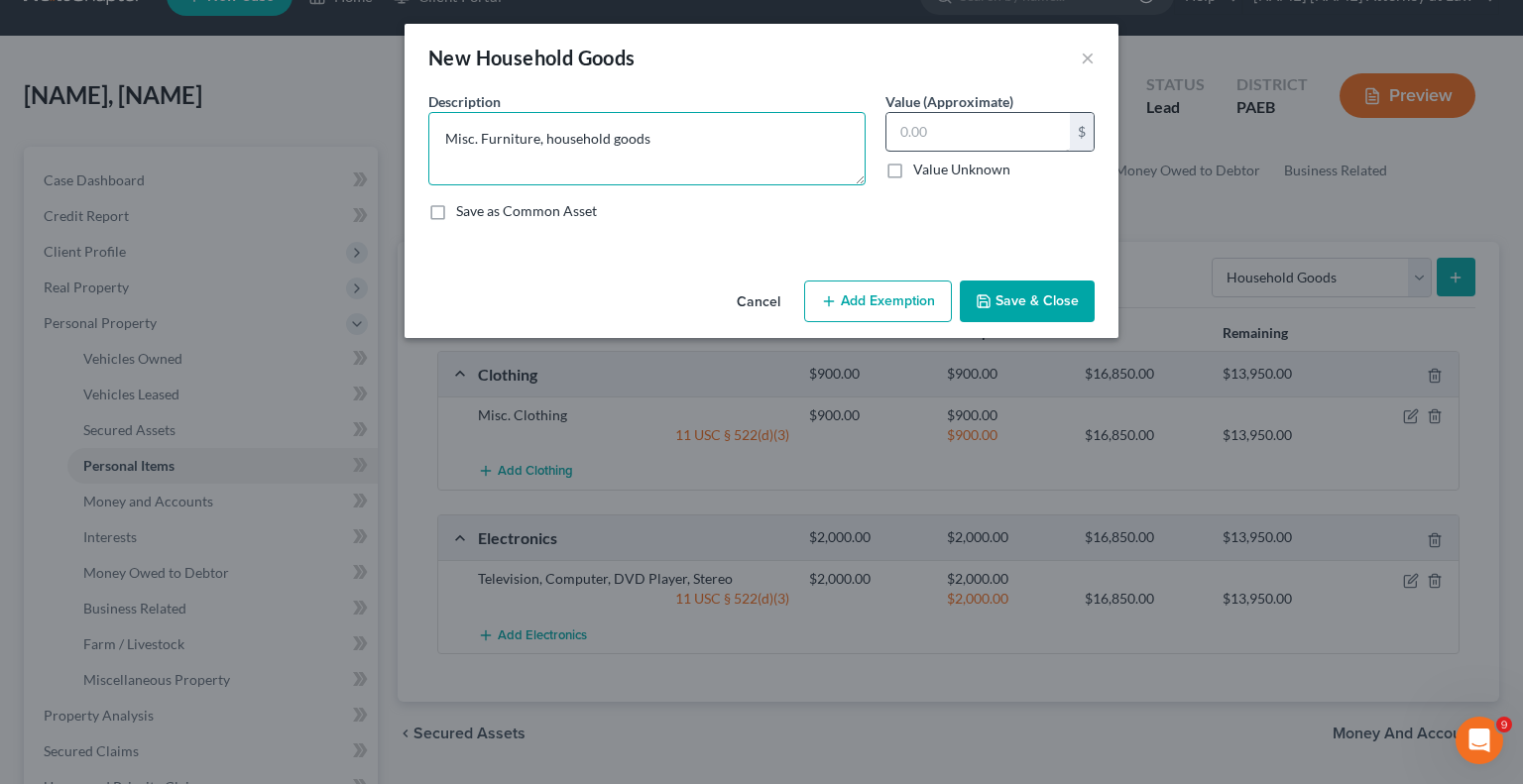 type on "Misc. Furniture, household goods" 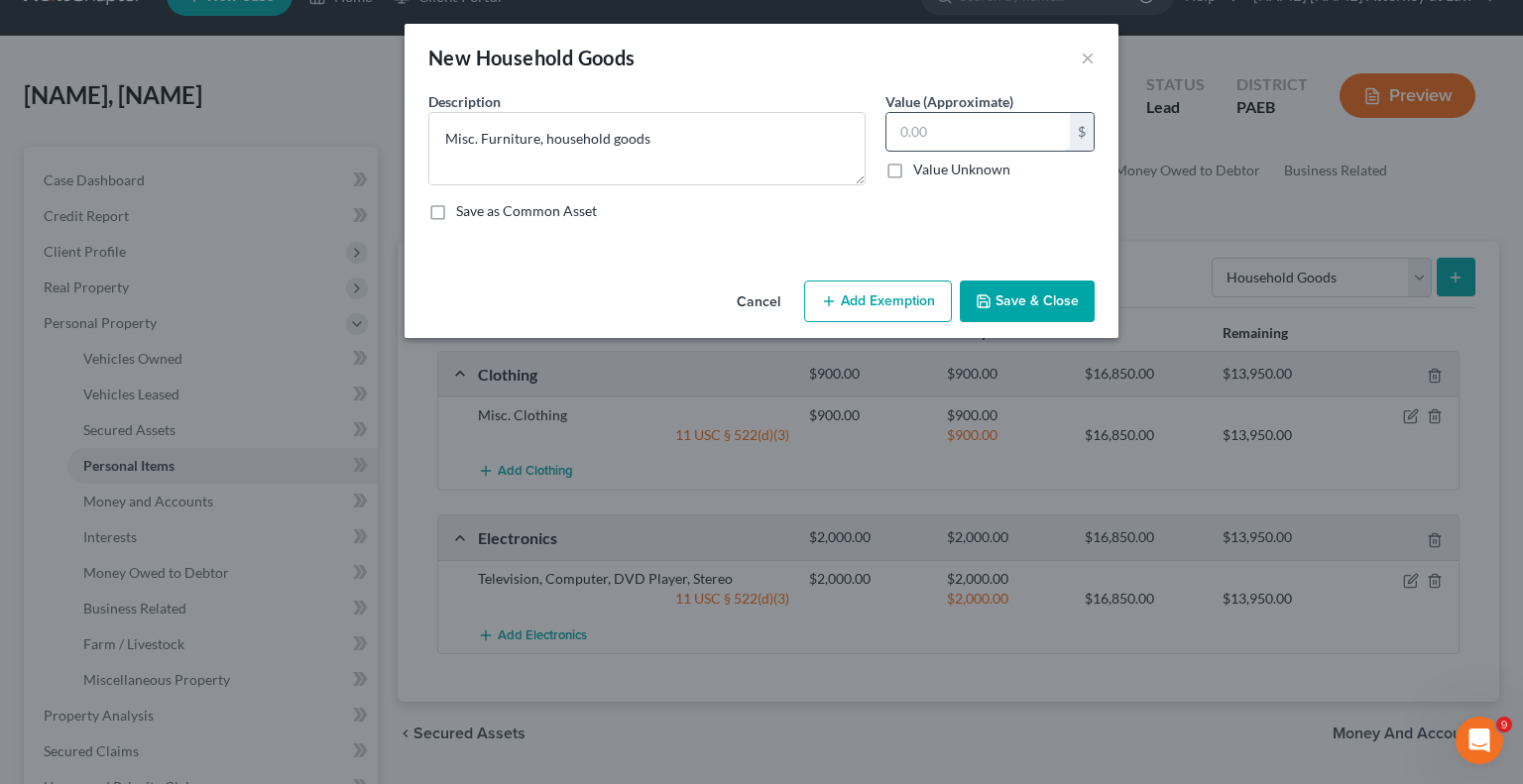 click at bounding box center [978, 132] 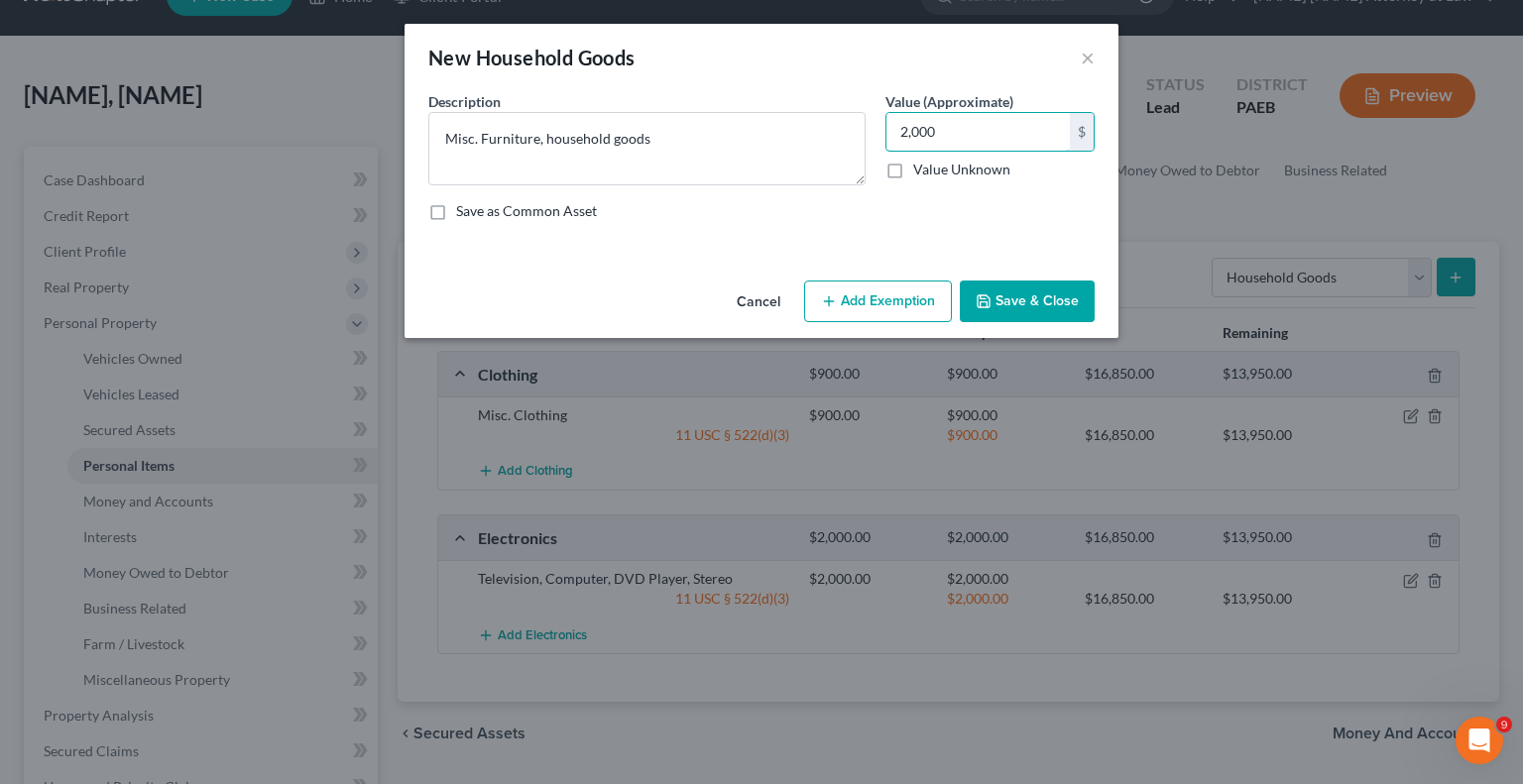type on "2,000" 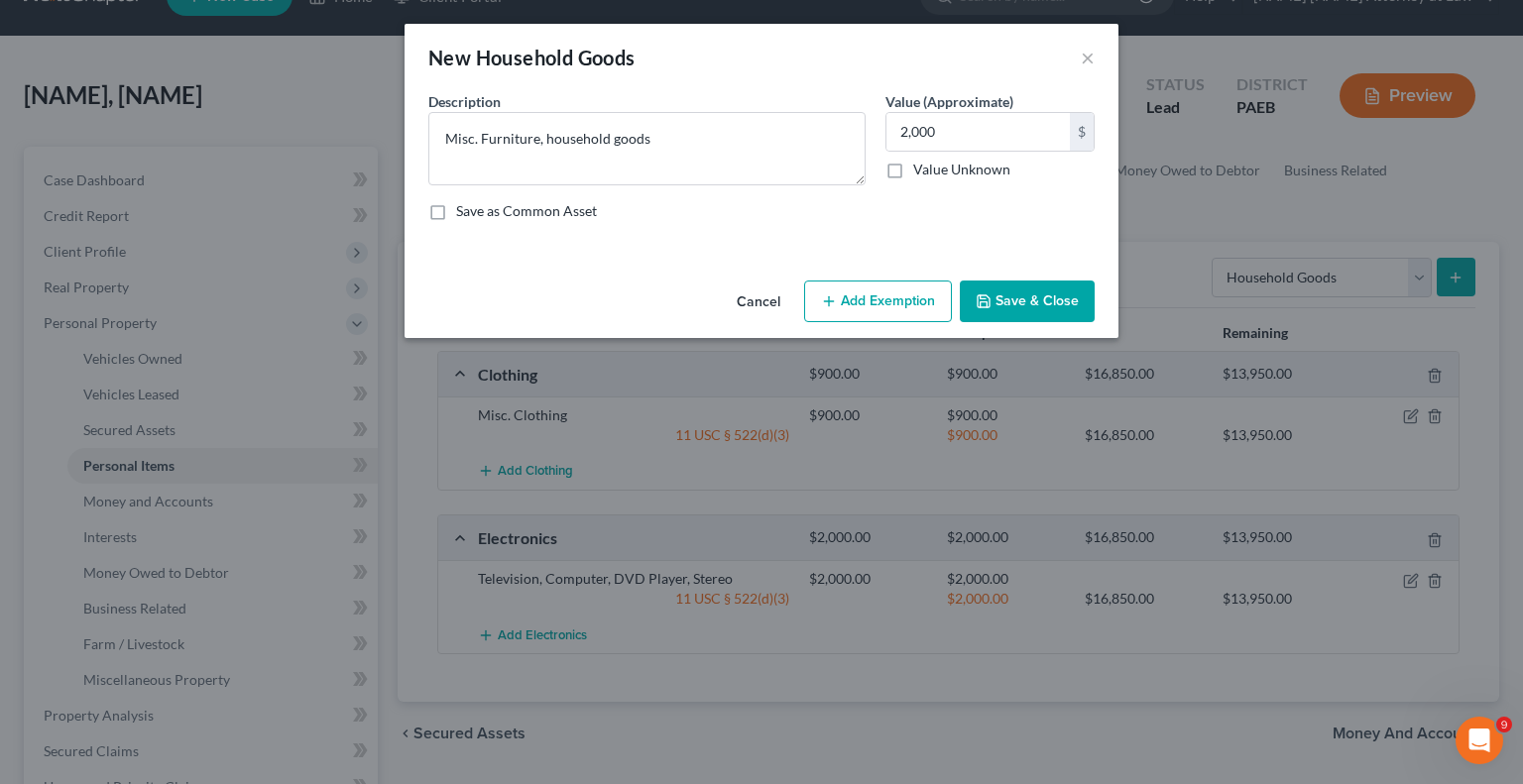 click on "Add Exemption" at bounding box center (878, 301) 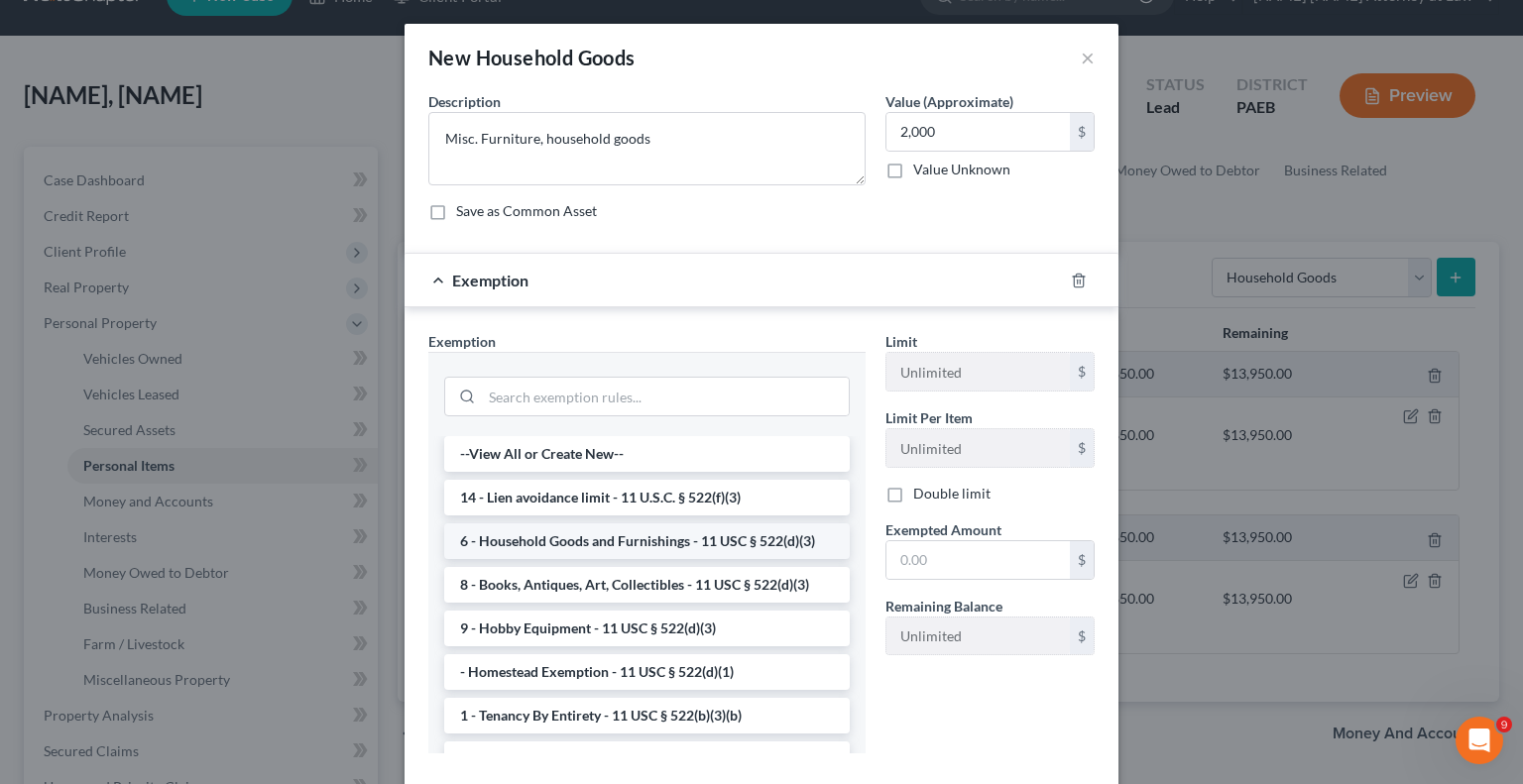click on "6 - Household Goods and Furnishings - 11 USC § 522(d)(3)" at bounding box center (646, 541) 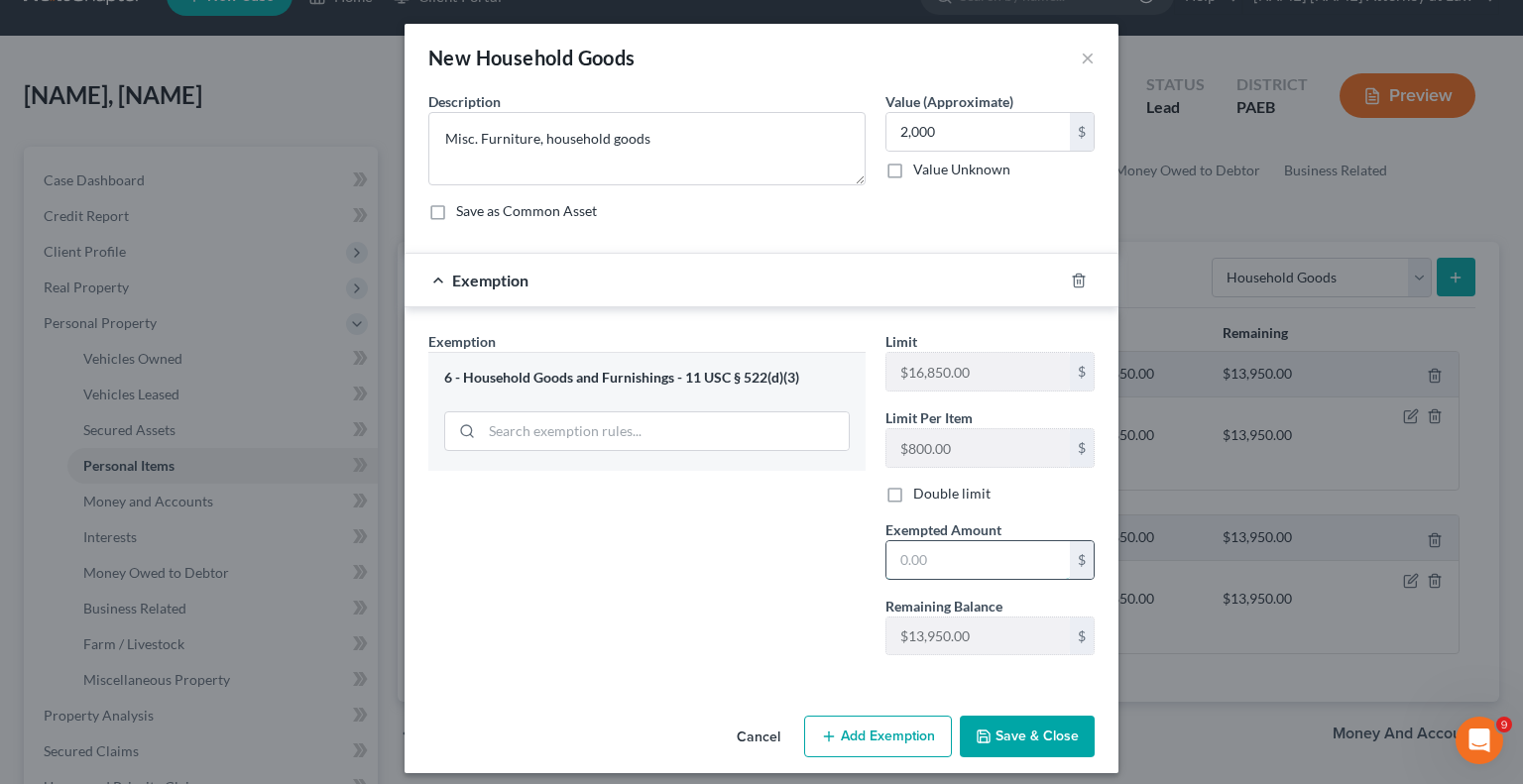 click at bounding box center [978, 560] 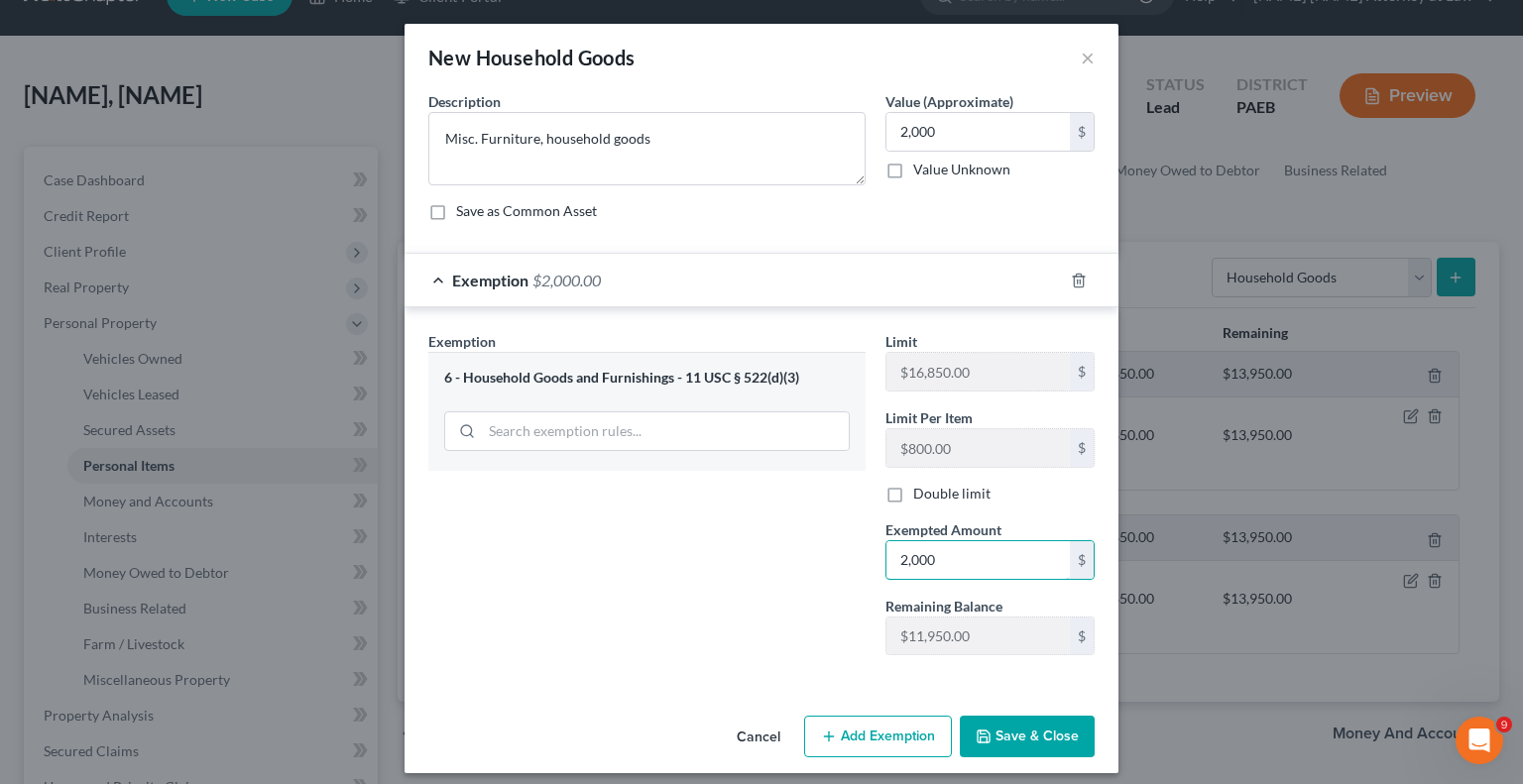 type on "2,000" 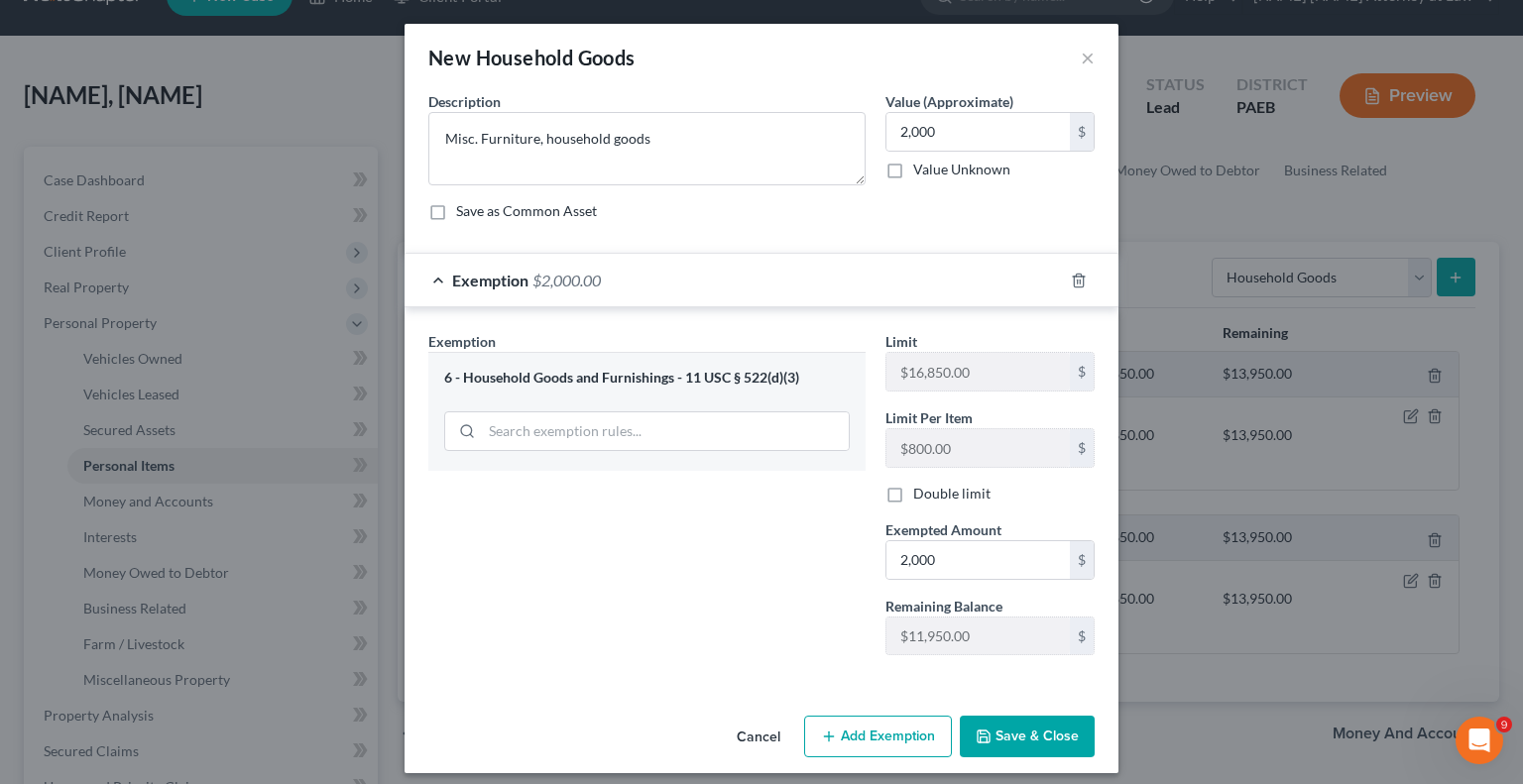 click on "Save & Close" at bounding box center (1027, 736) 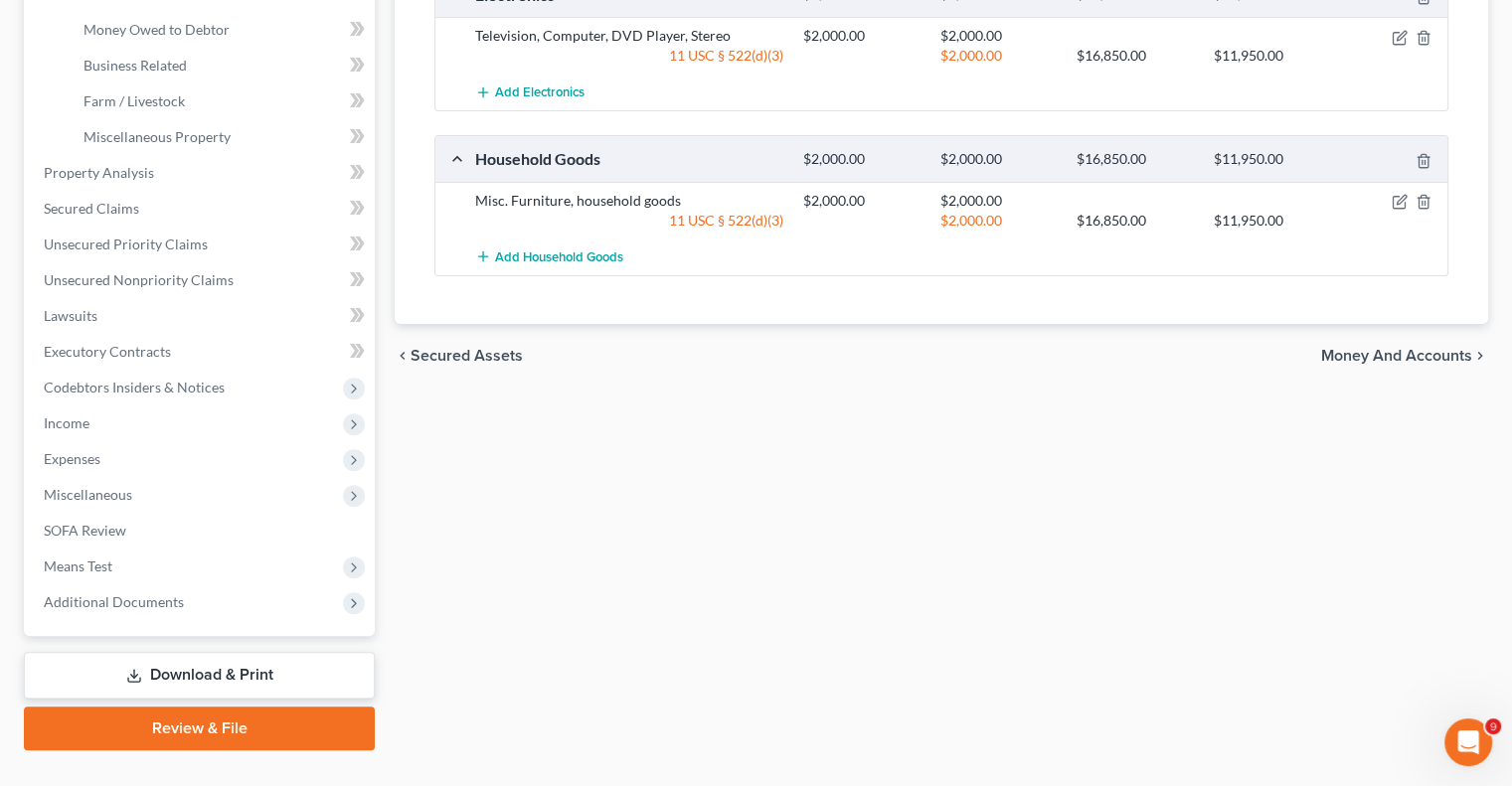 scroll, scrollTop: 592, scrollLeft: 0, axis: vertical 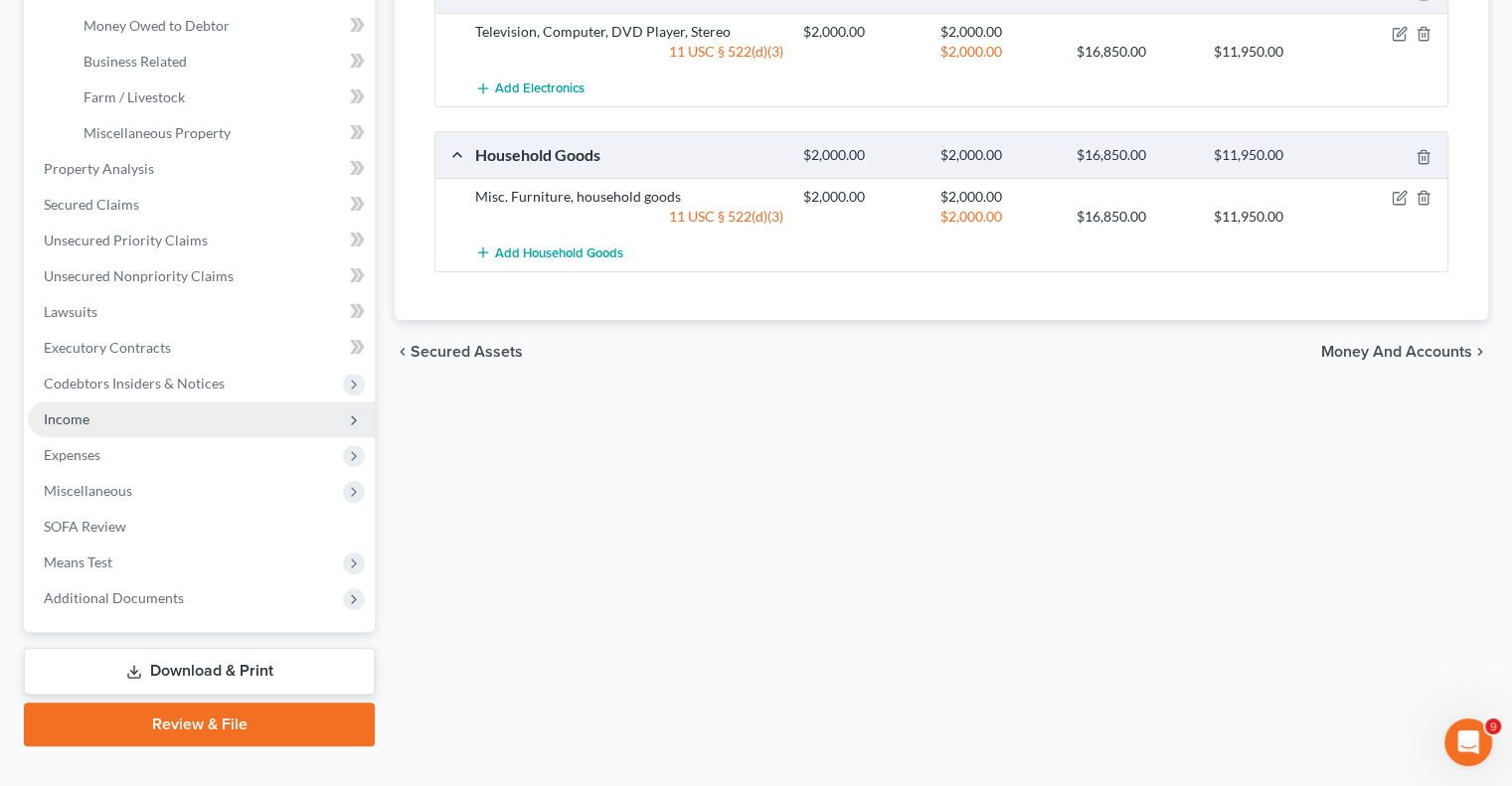 click 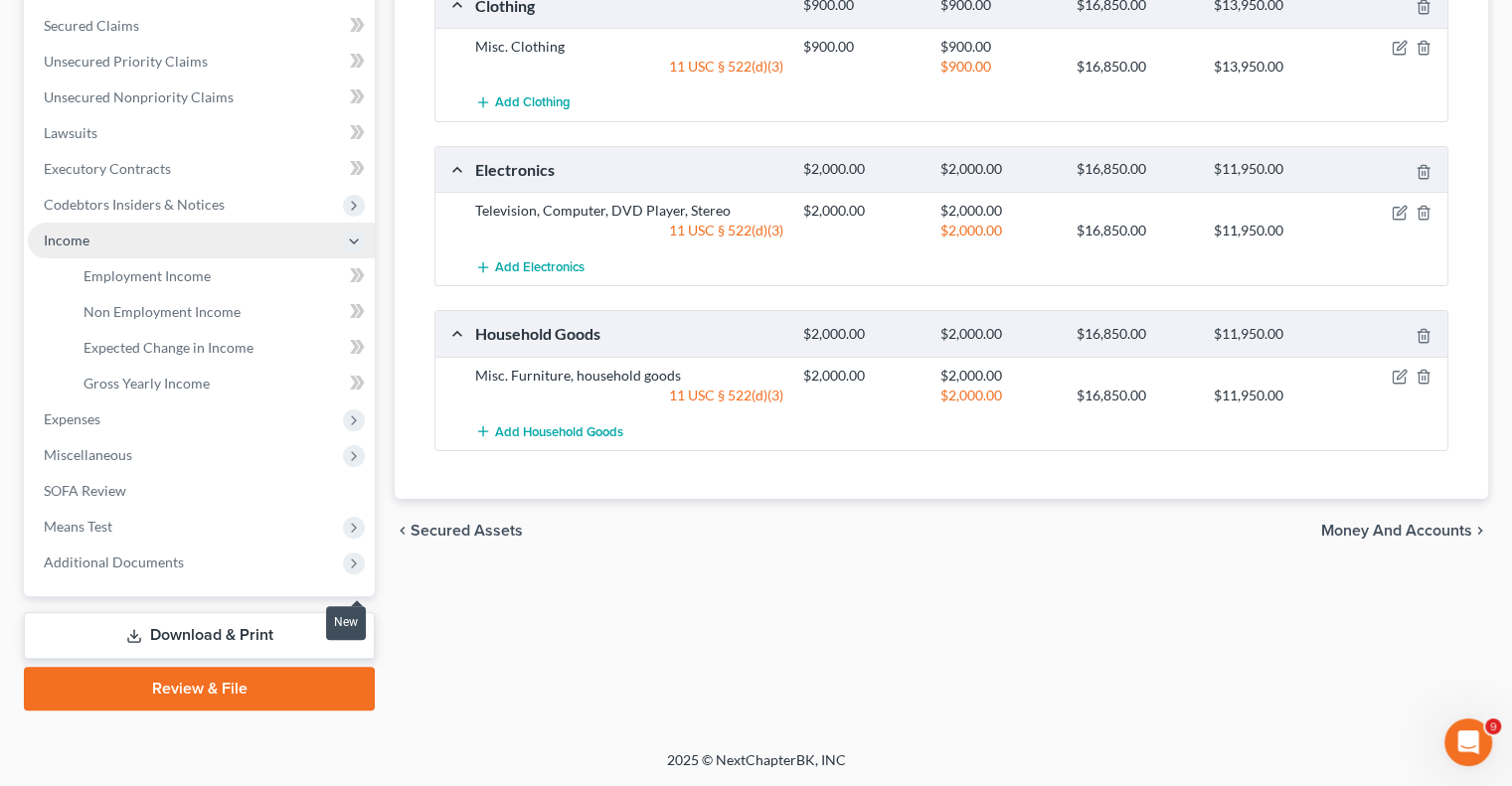 scroll, scrollTop: 411, scrollLeft: 0, axis: vertical 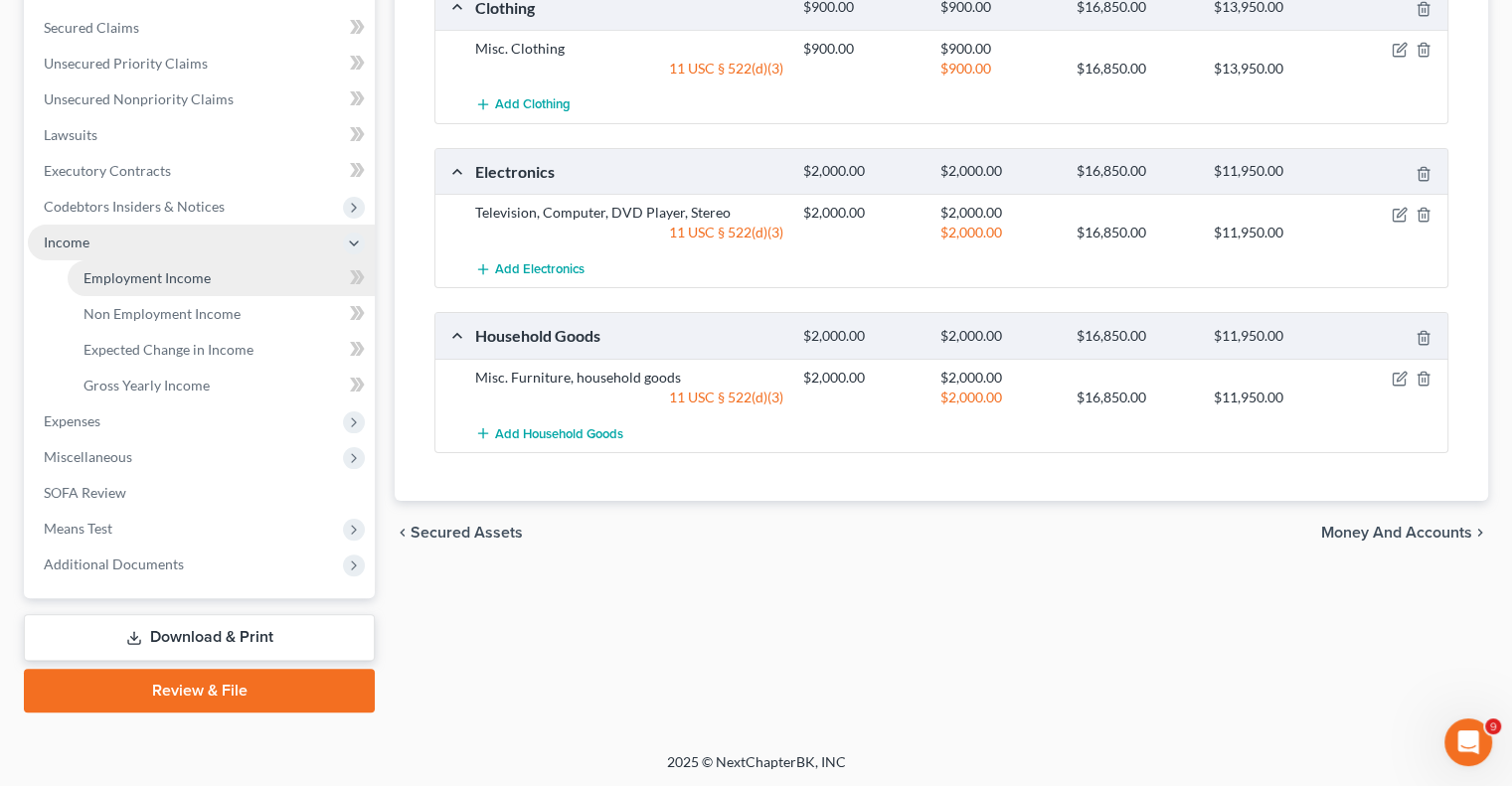 click on "Employment Income" at bounding box center [221, 278] 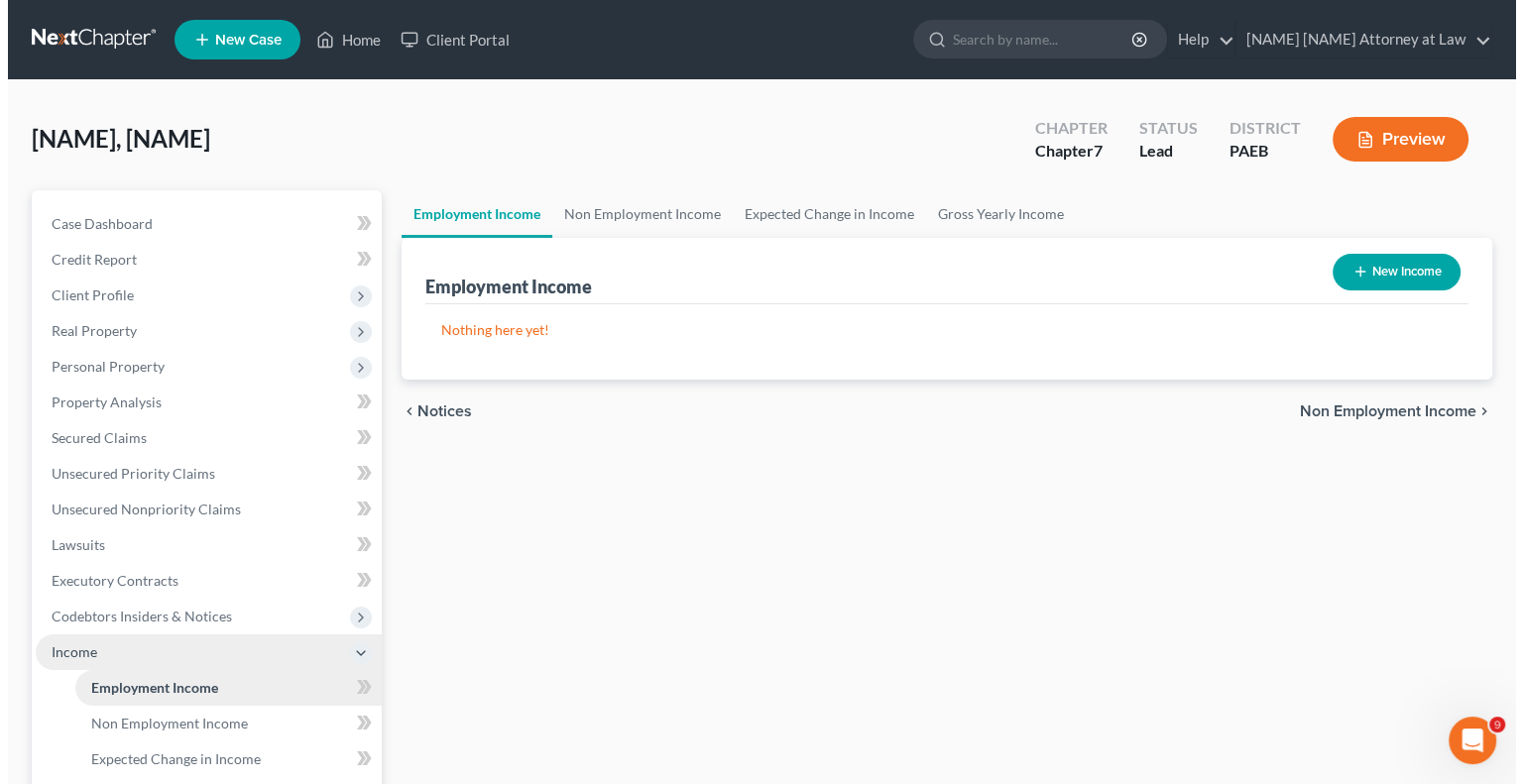 scroll, scrollTop: 0, scrollLeft: 0, axis: both 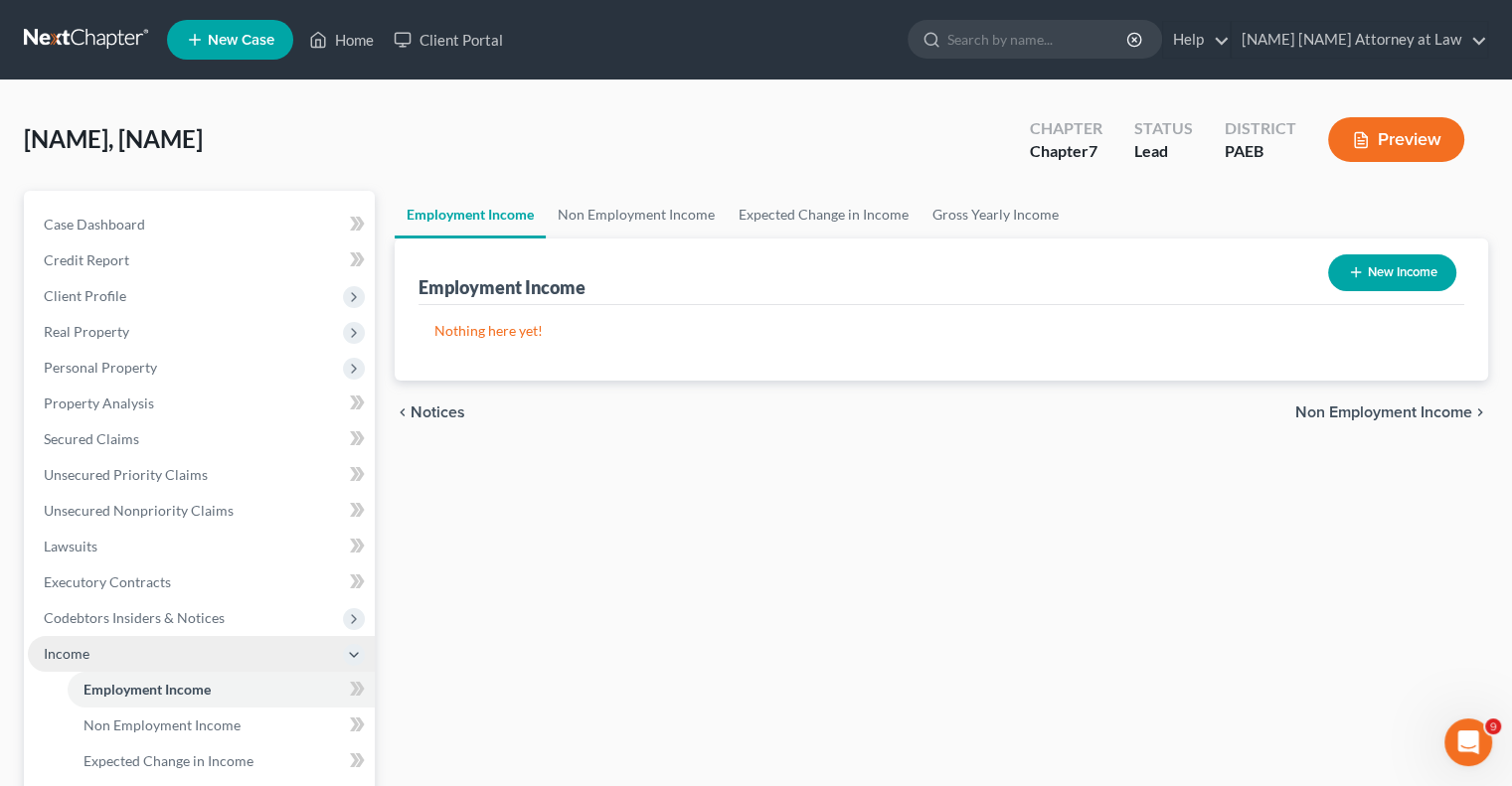 click on "New Income" at bounding box center (1392, 272) 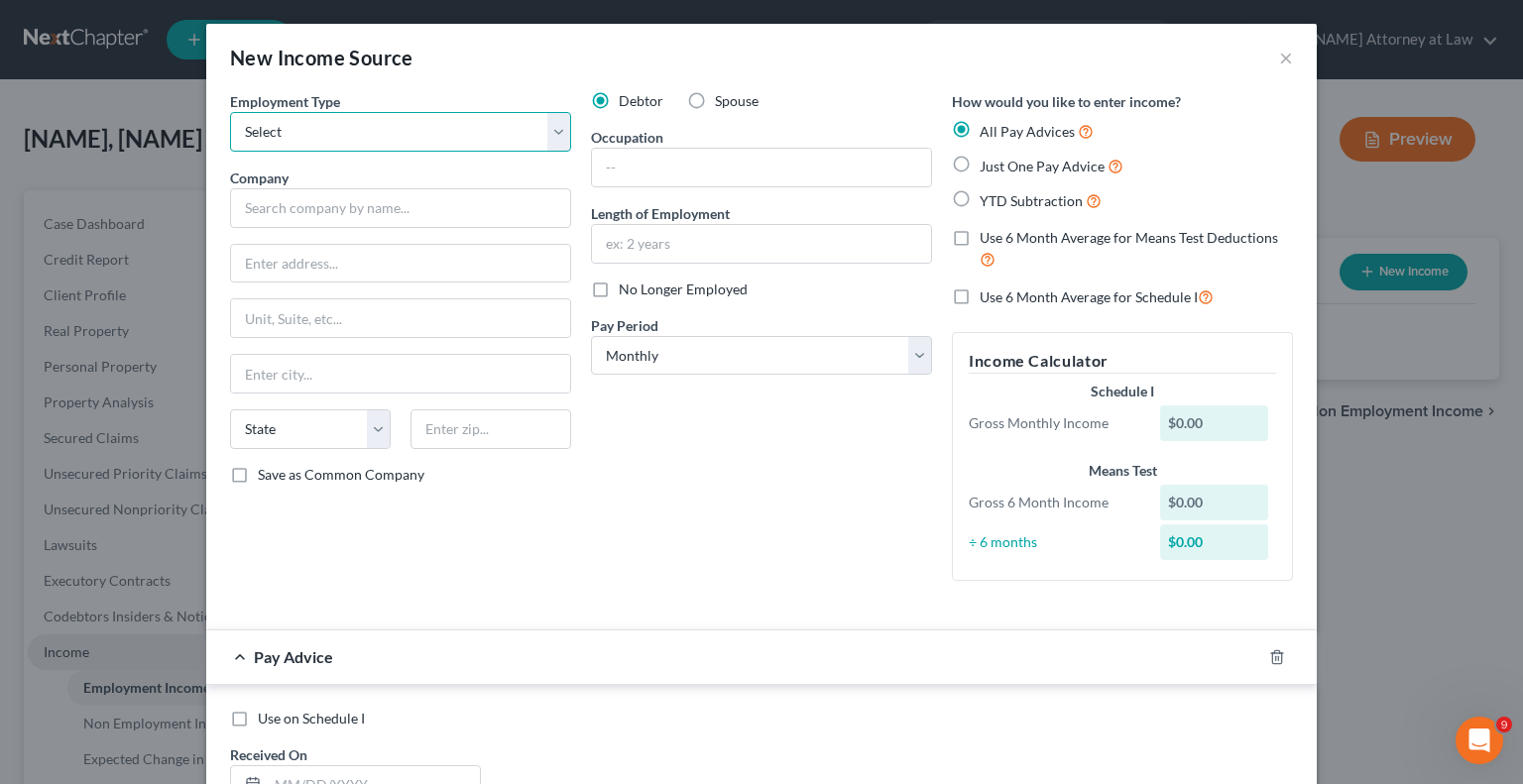 click on "Select Full or Part Time Employment Self Employment" at bounding box center [401, 132] 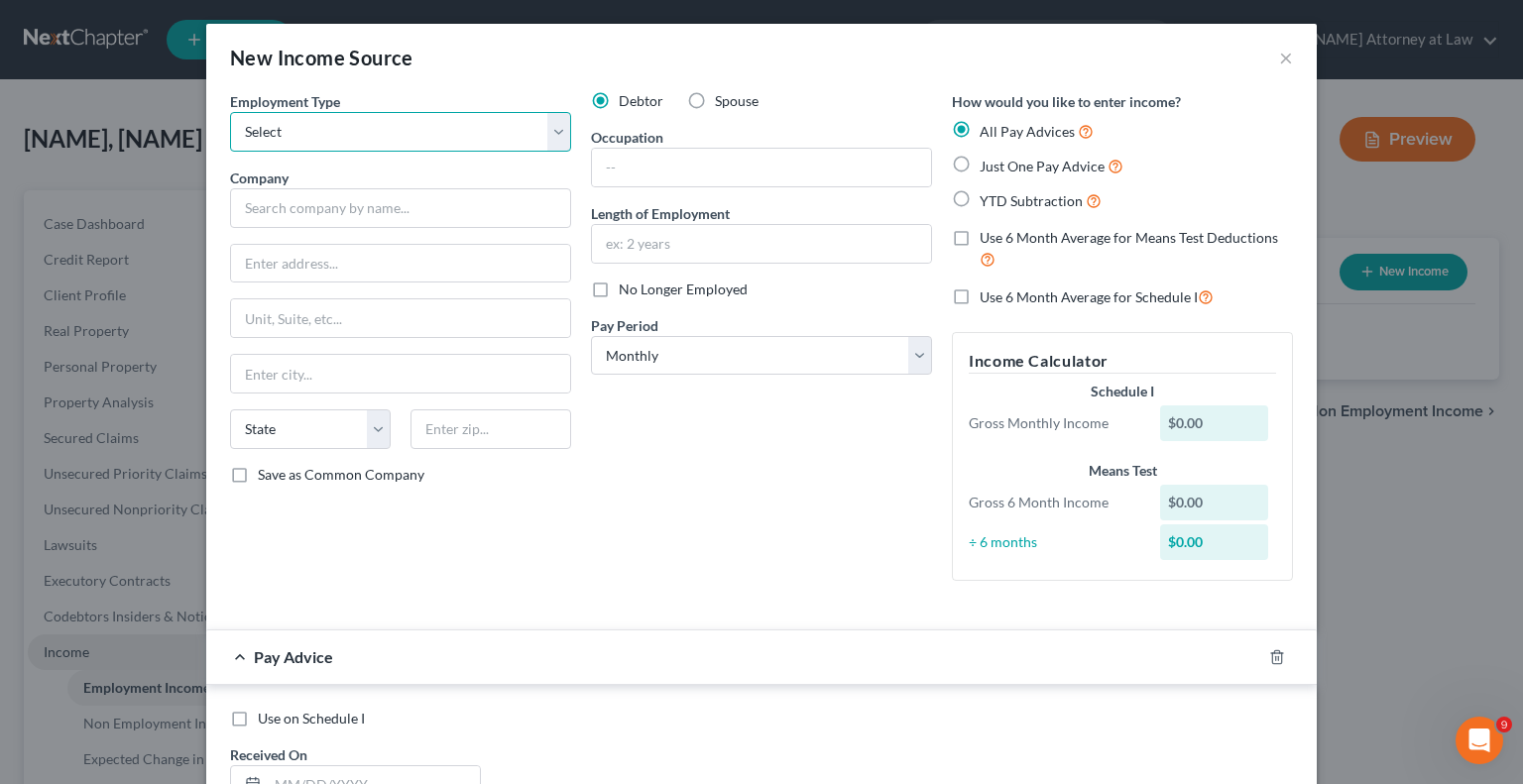 select on "0" 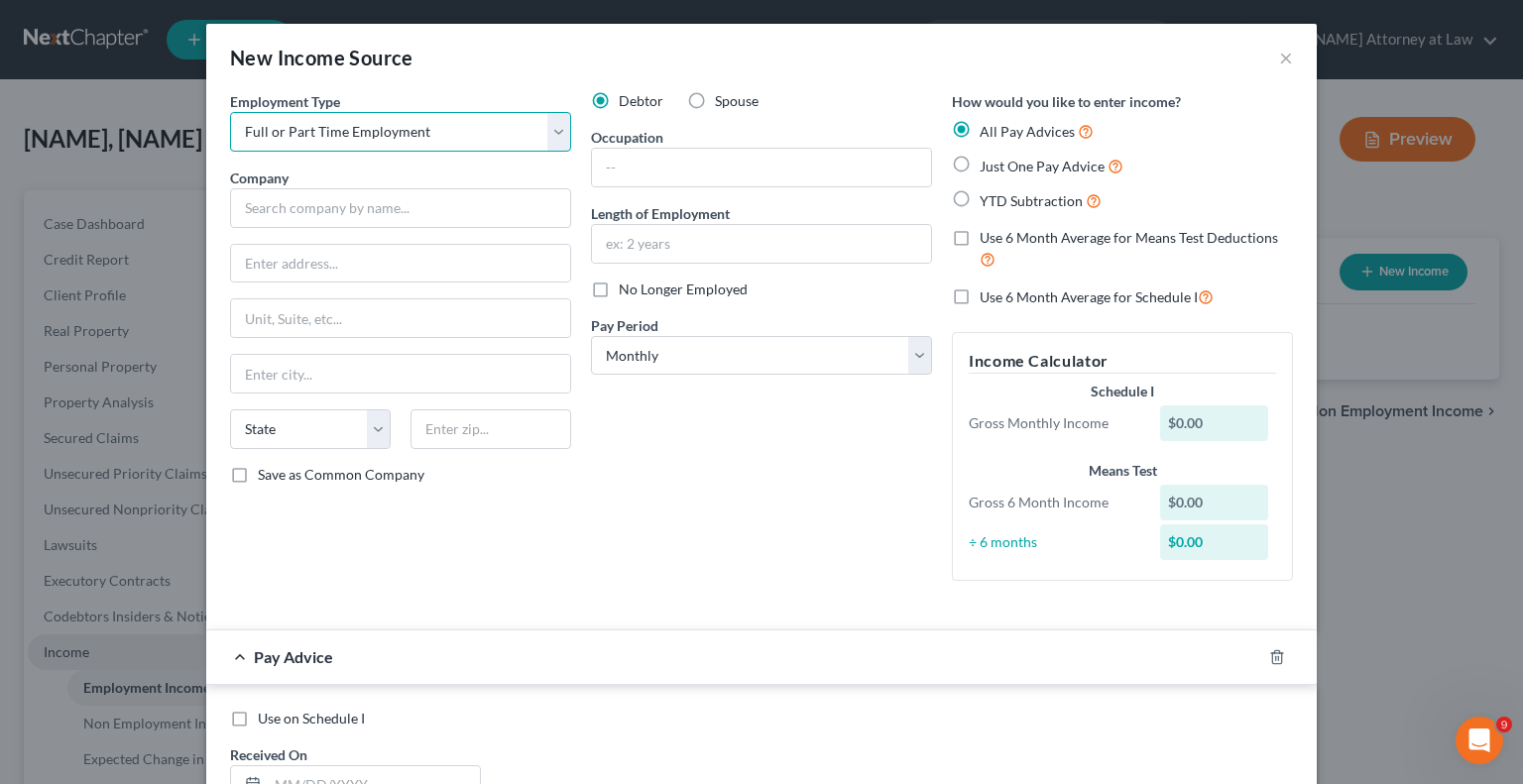 click on "Select Full or Part Time Employment Self Employment" at bounding box center [401, 132] 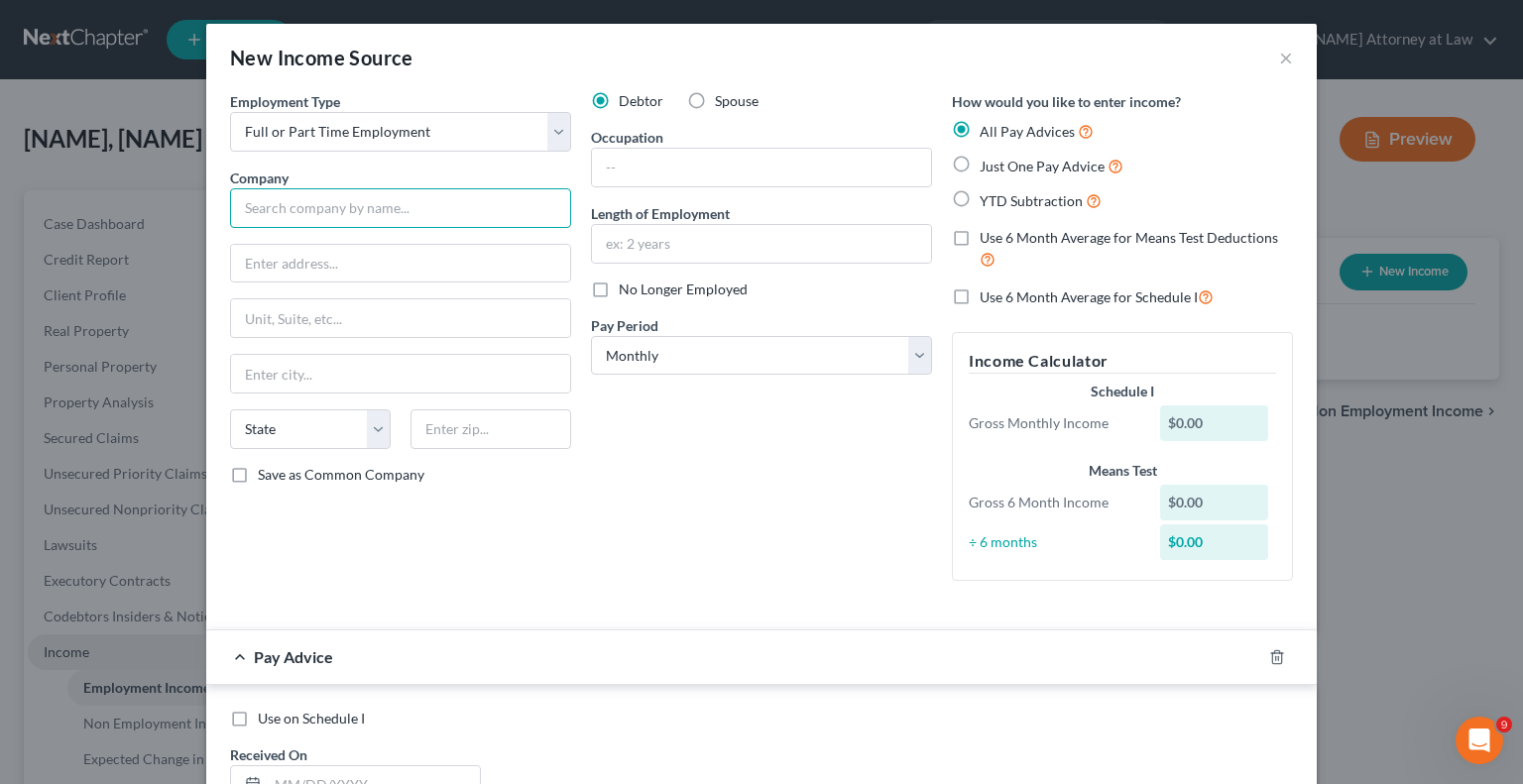 click at bounding box center (401, 208) 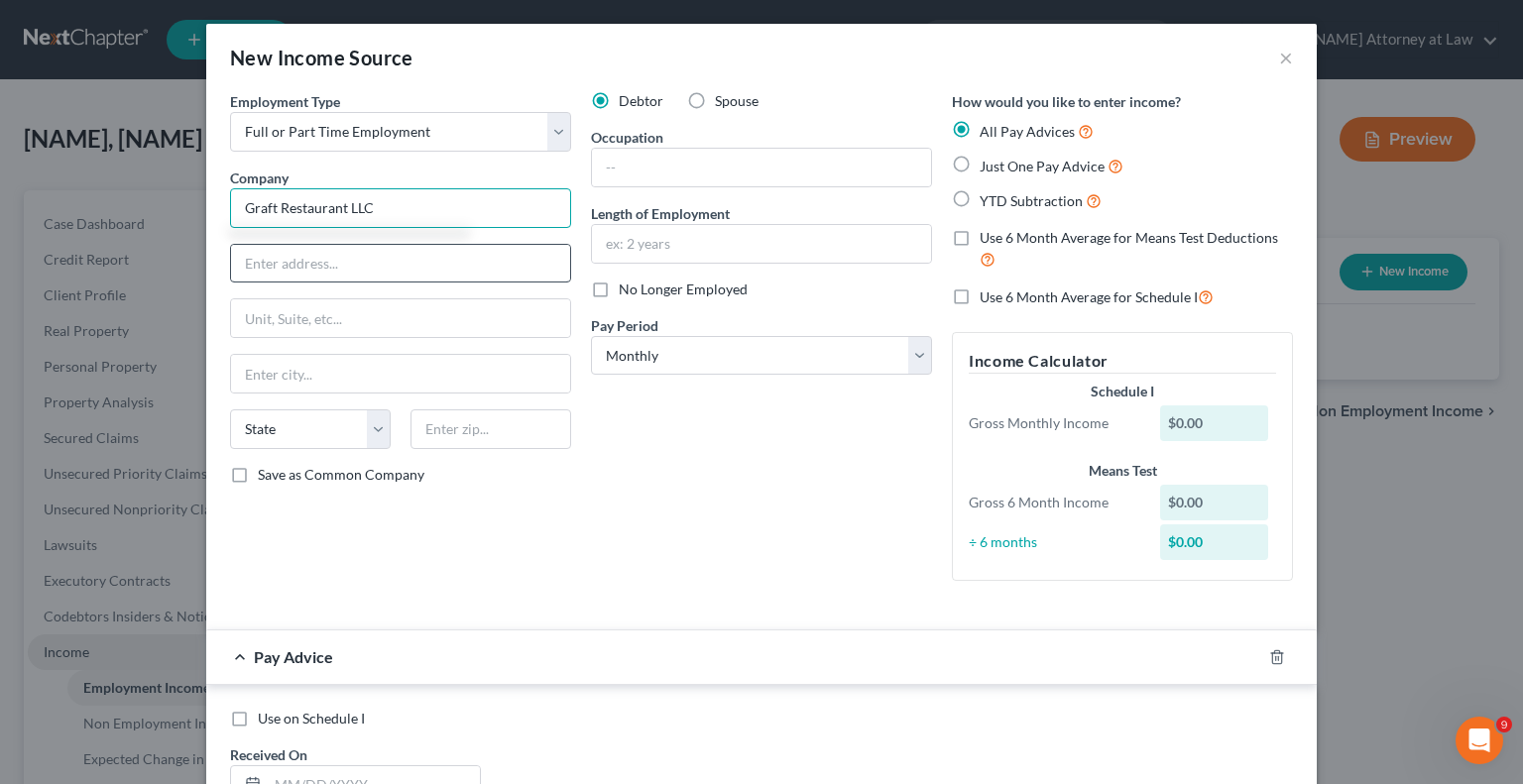type on "Graft Restaurant LLC" 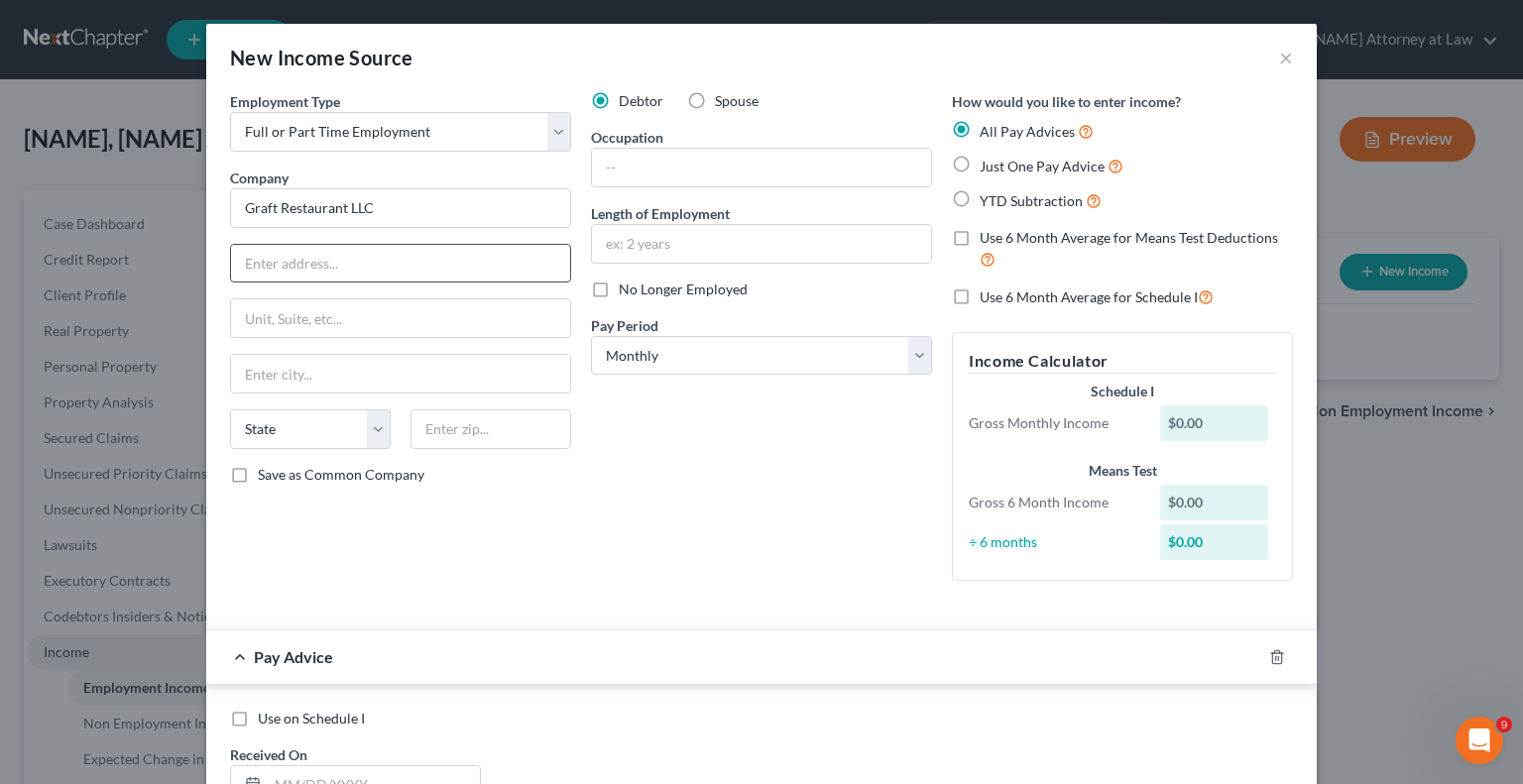 click at bounding box center (401, 264) 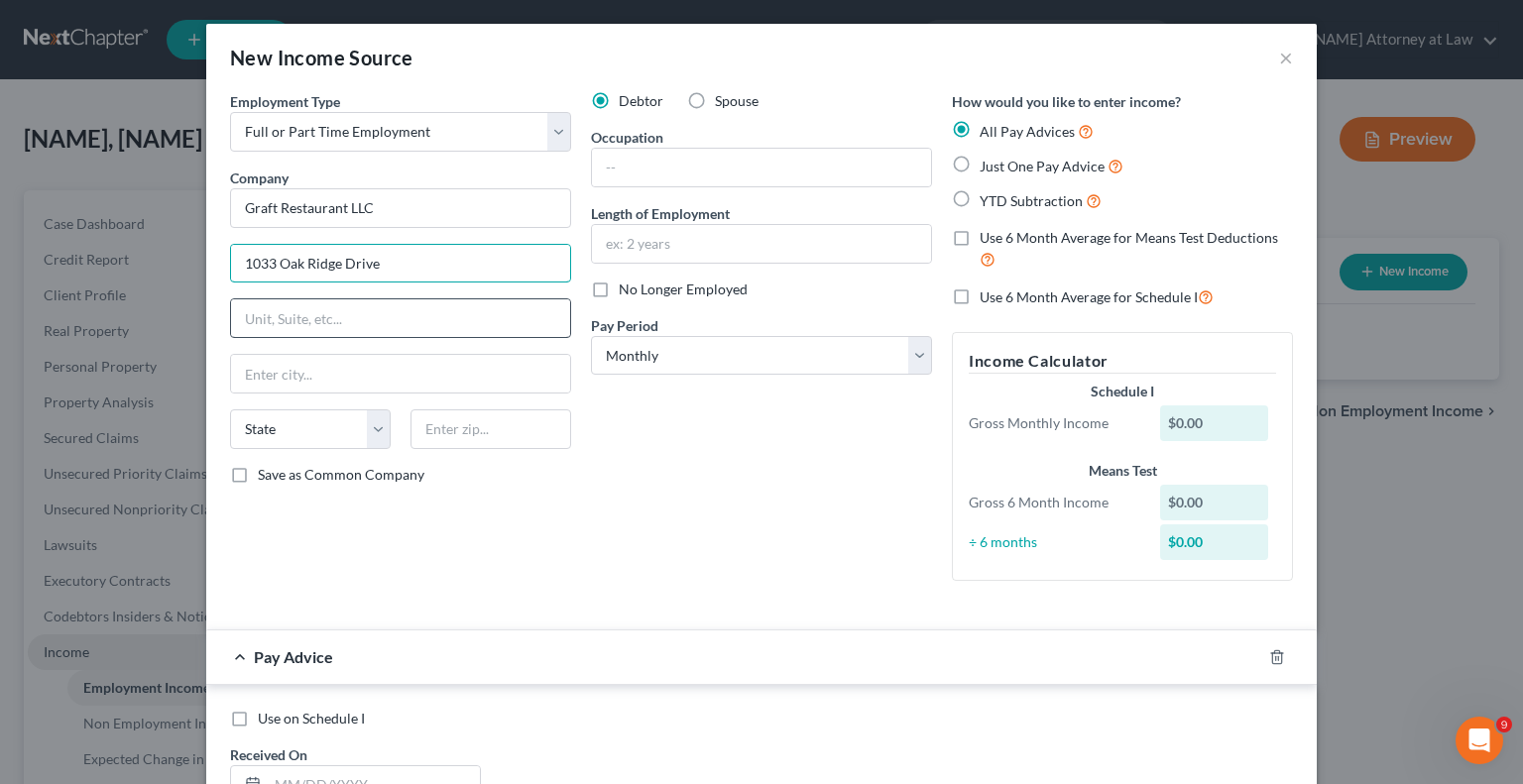 type on "1033 Oak Ridge Drive" 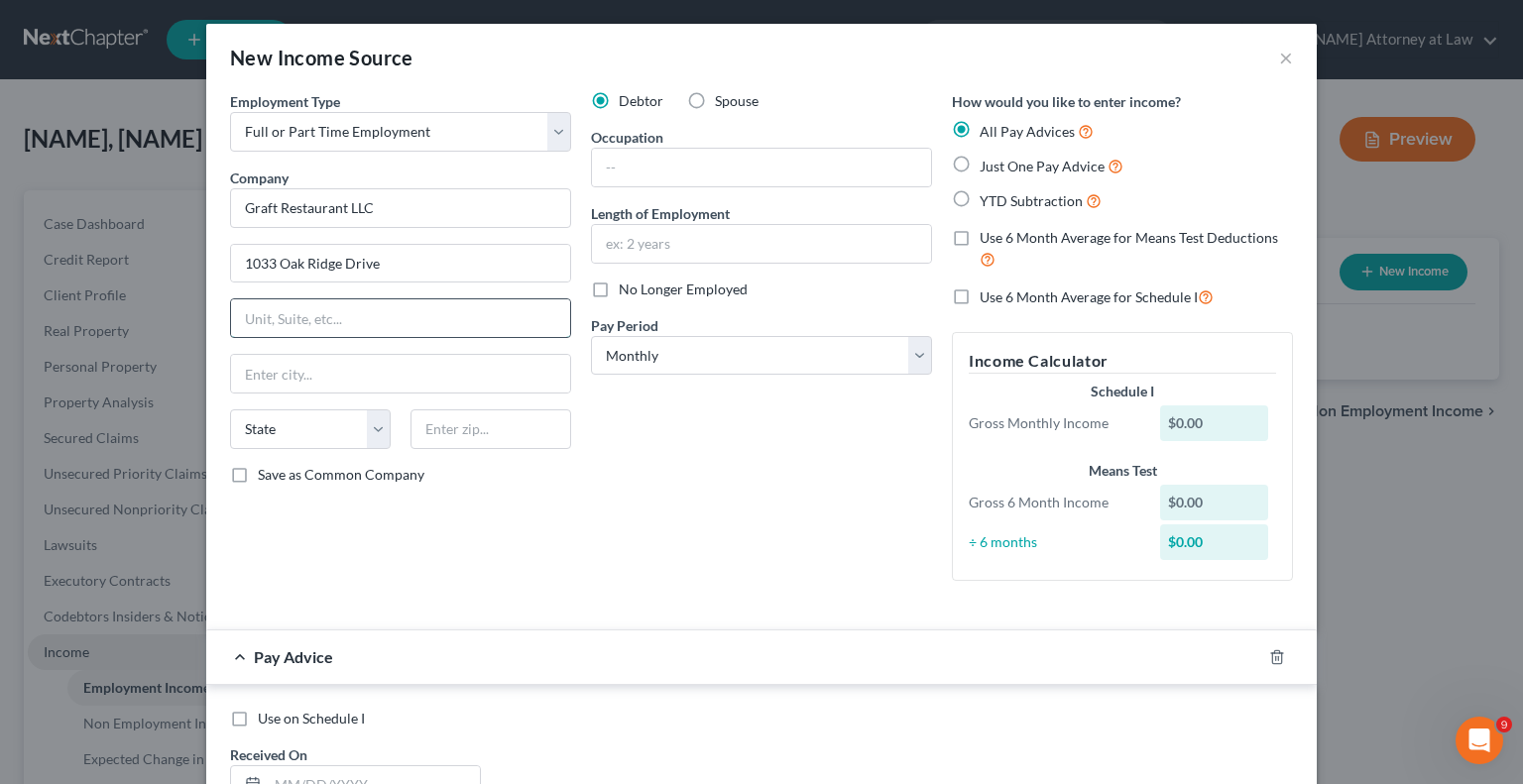 click at bounding box center [401, 318] 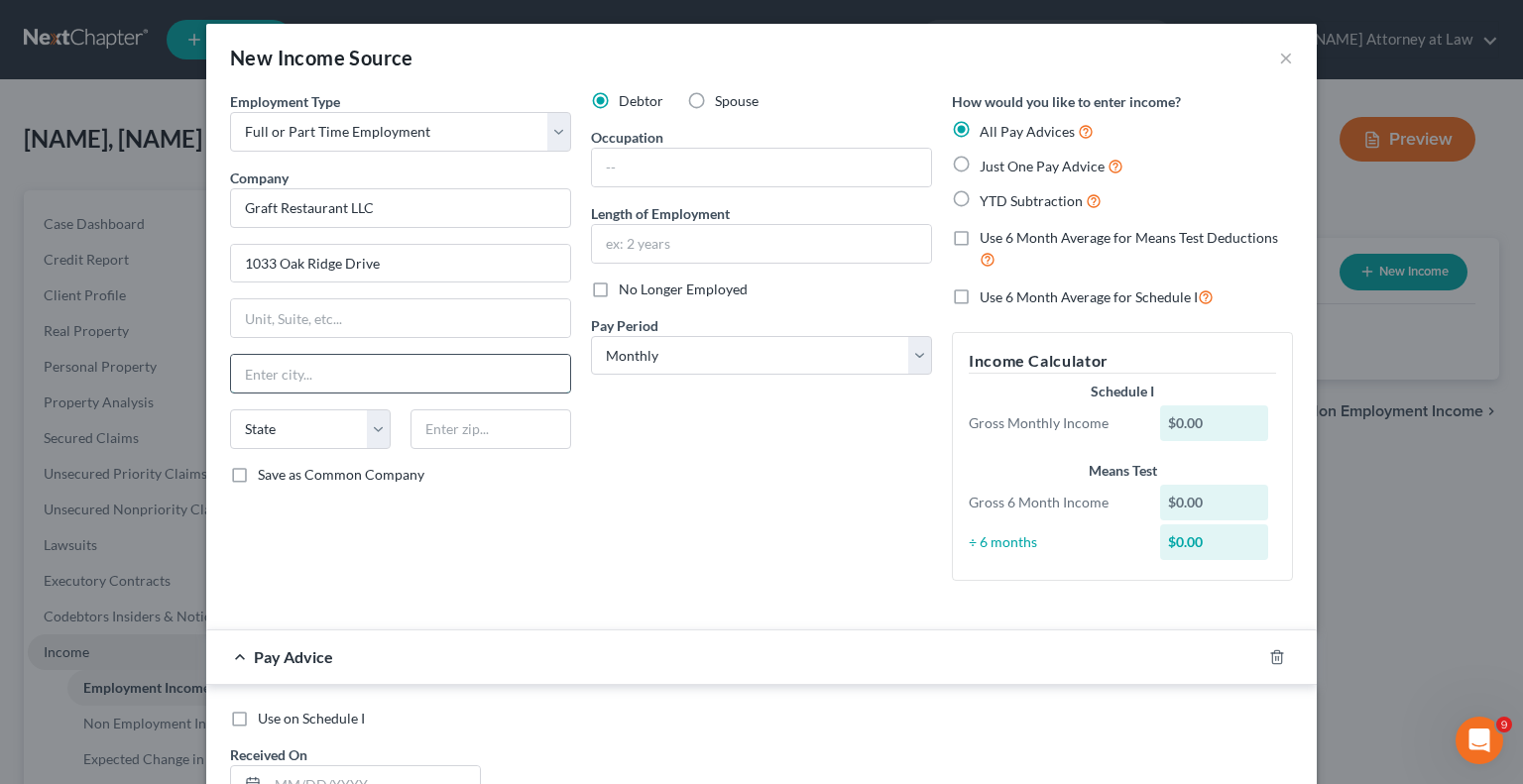 click at bounding box center (401, 374) 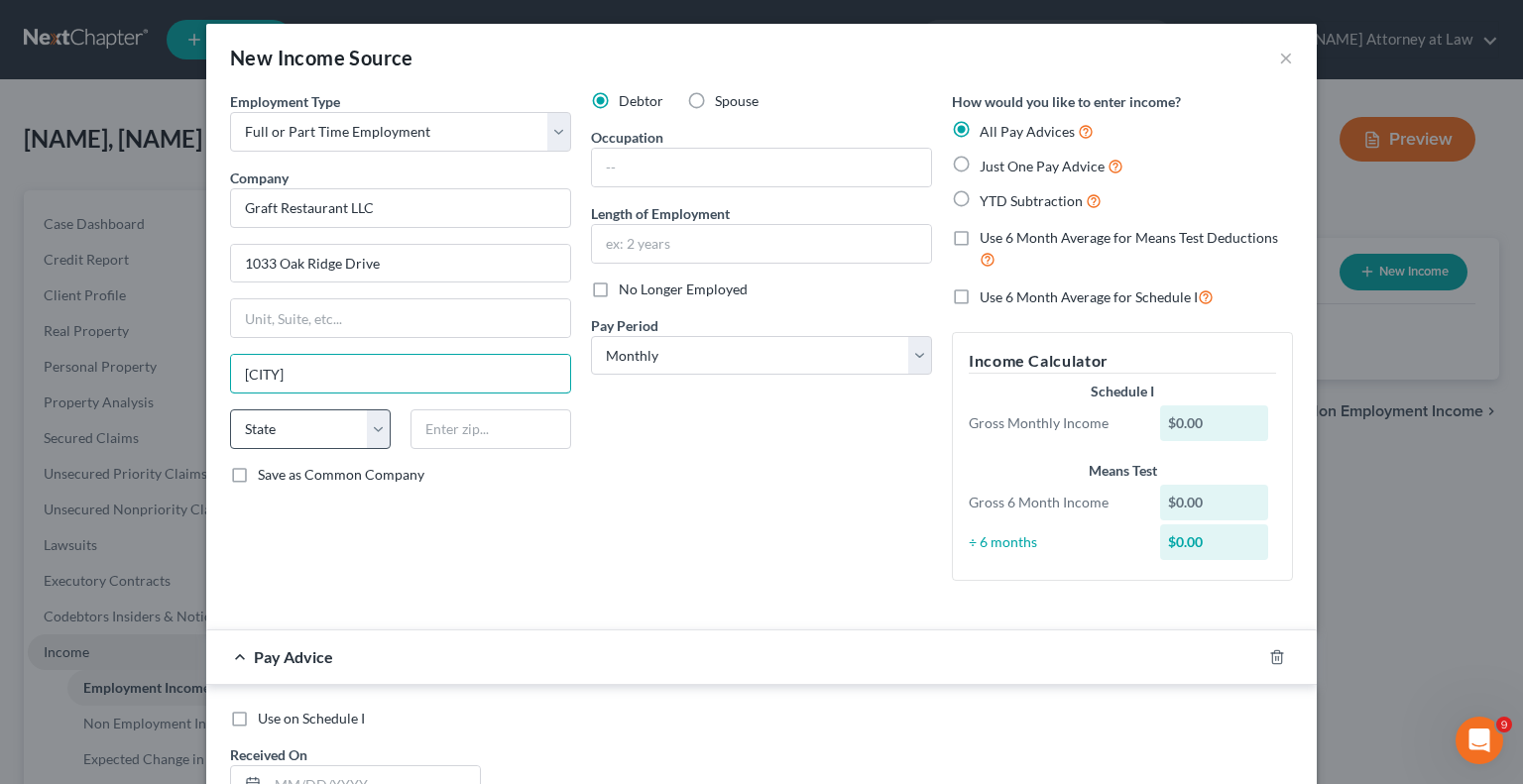 type on "[CITY]" 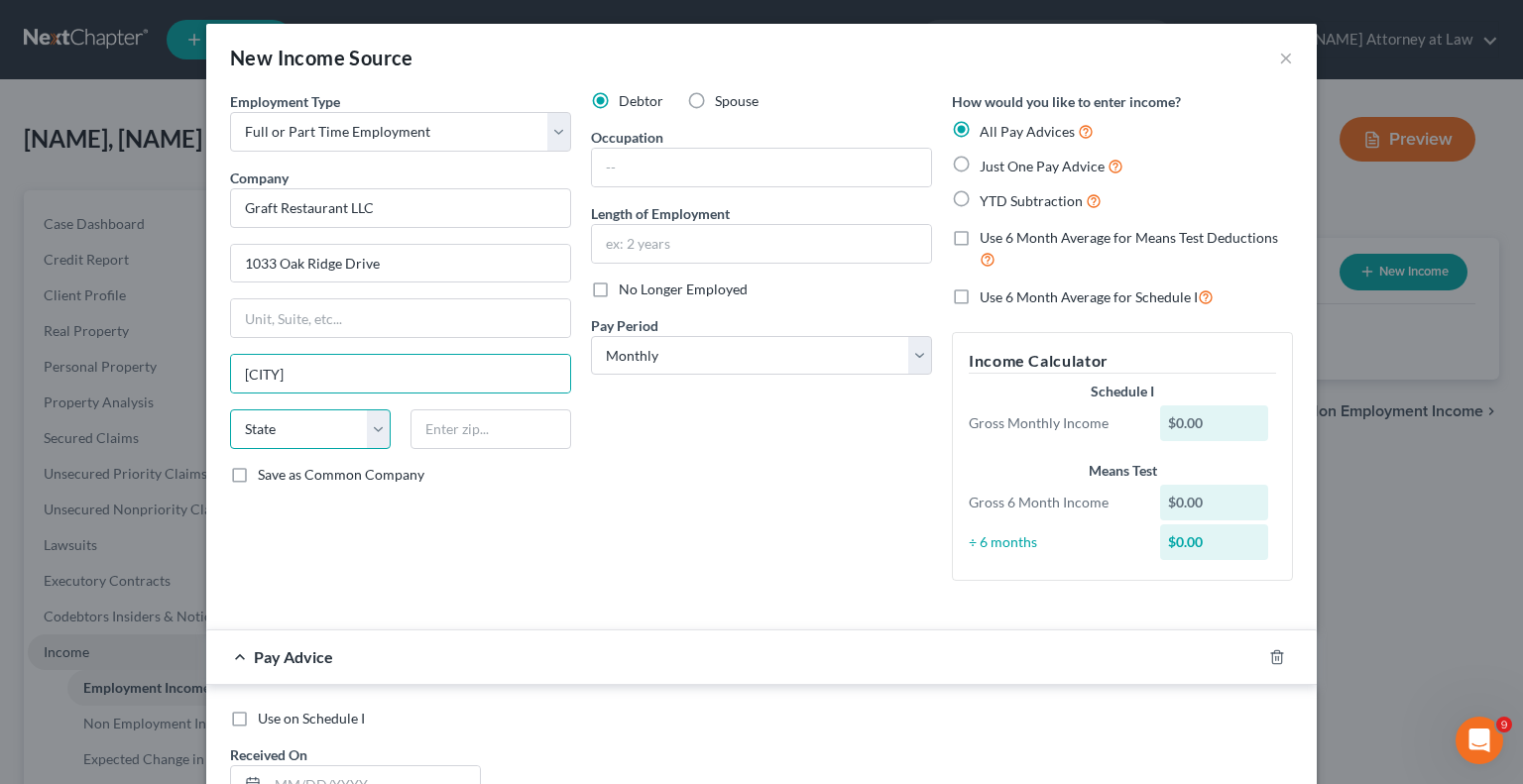 click on "State AL AK AR AZ CA CO CT DE DC FL GA GU HI ID IL IN IA KS KY LA ME MD MA MI MN MS MO MT NC ND NE NV NH NJ NM NY OH OK OR PA PR RI SC SD TN TX UT VI VA VT WA WV WI WY" at bounding box center (310, 429) 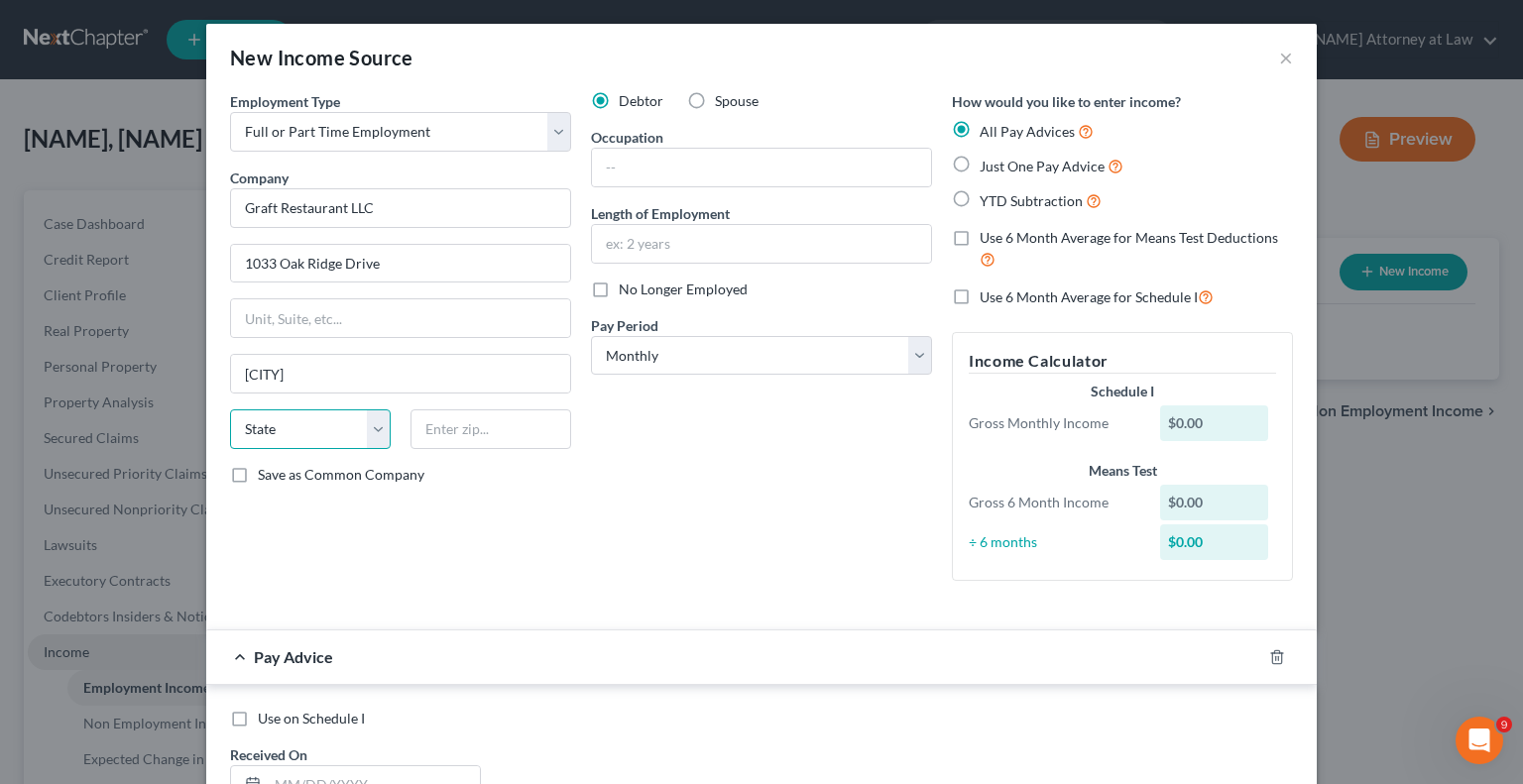 select on "39" 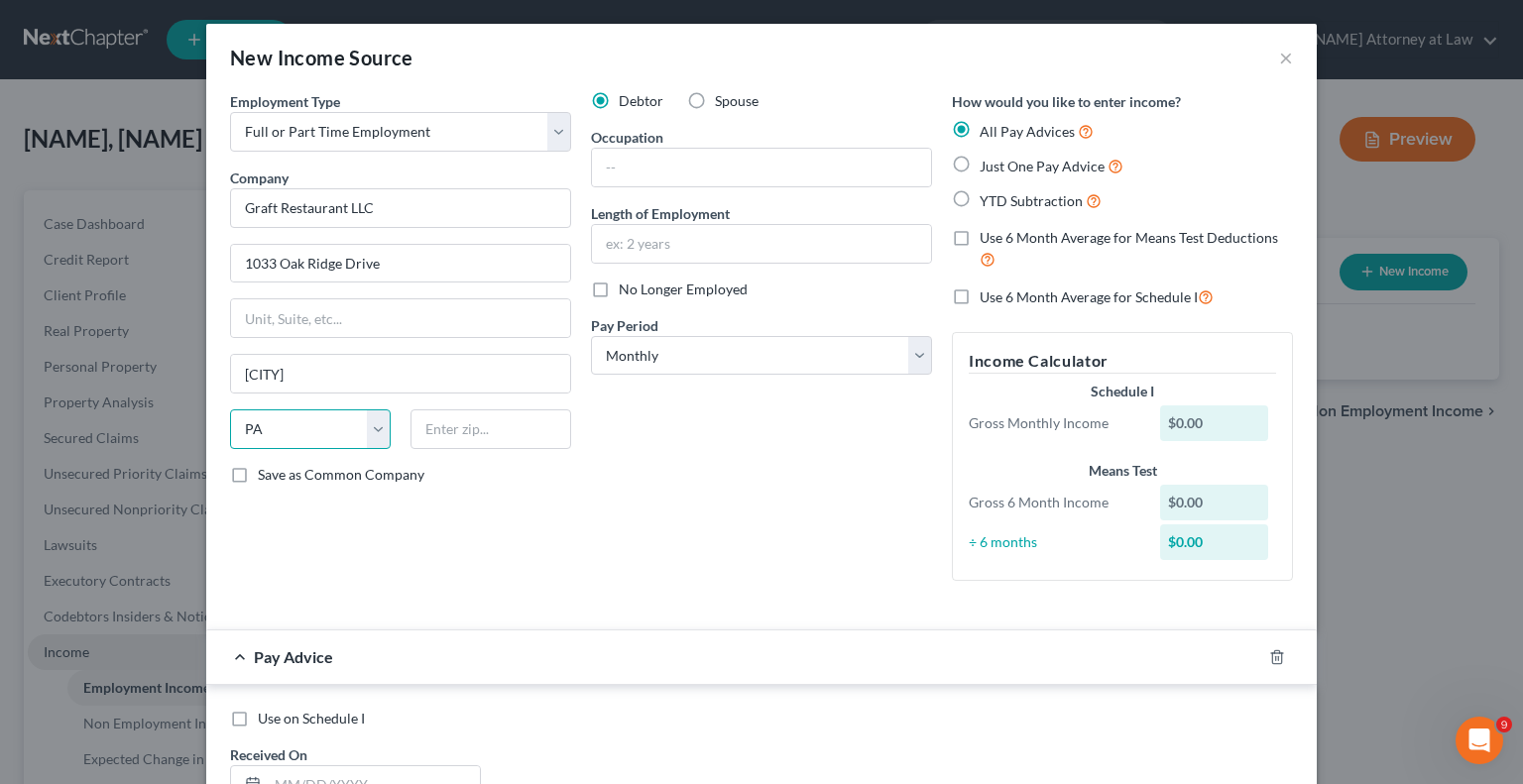 click on "State AL AK AR AZ CA CO CT DE DC FL GA GU HI ID IL IN IA KS KY LA ME MD MA MI MN MS MO MT NC ND NE NV NH NJ NM NY OH OK OR PA PR RI SC SD TN TX UT VI VA VT WA WV WI WY" at bounding box center [310, 429] 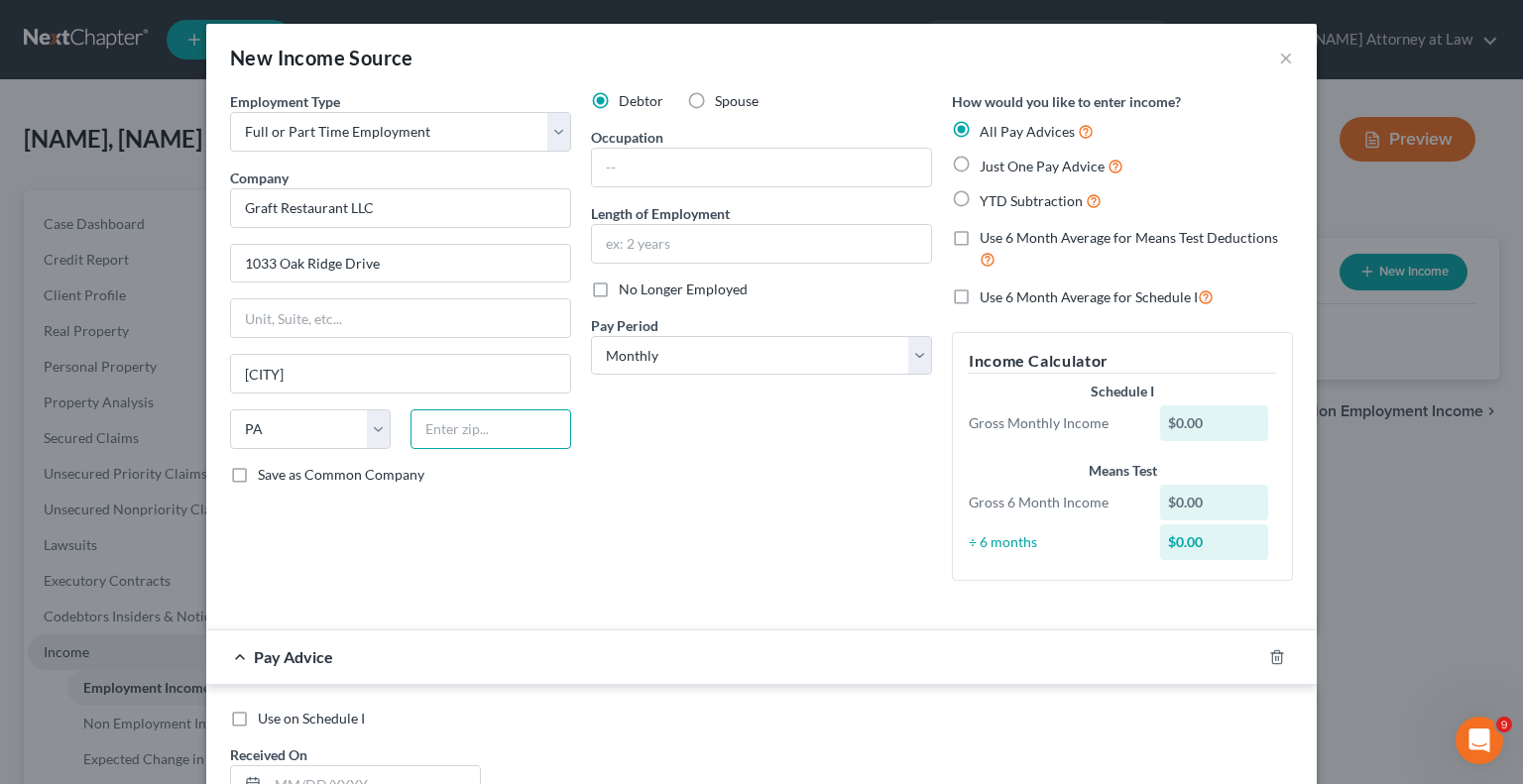 click at bounding box center (491, 429) 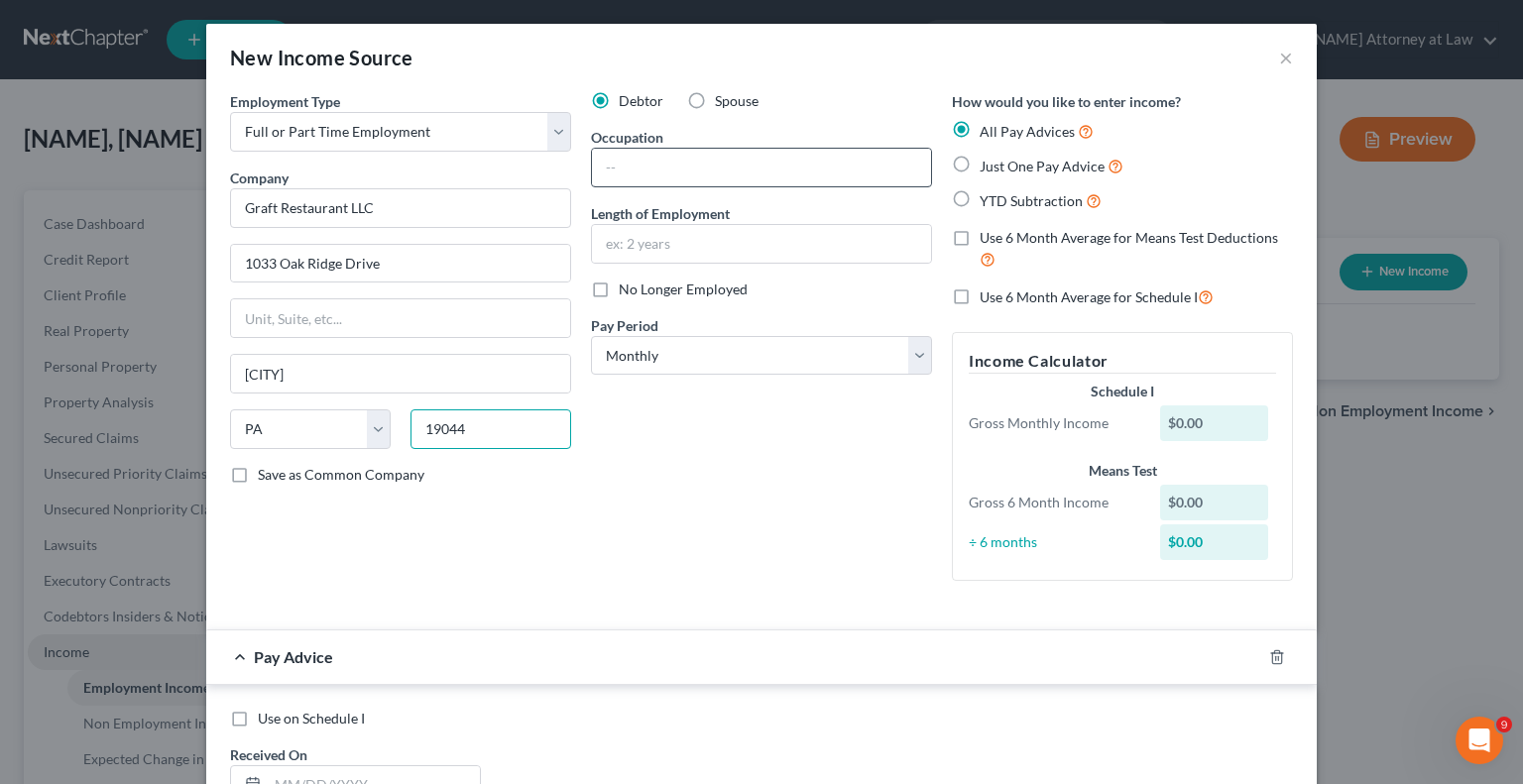 type on "19044" 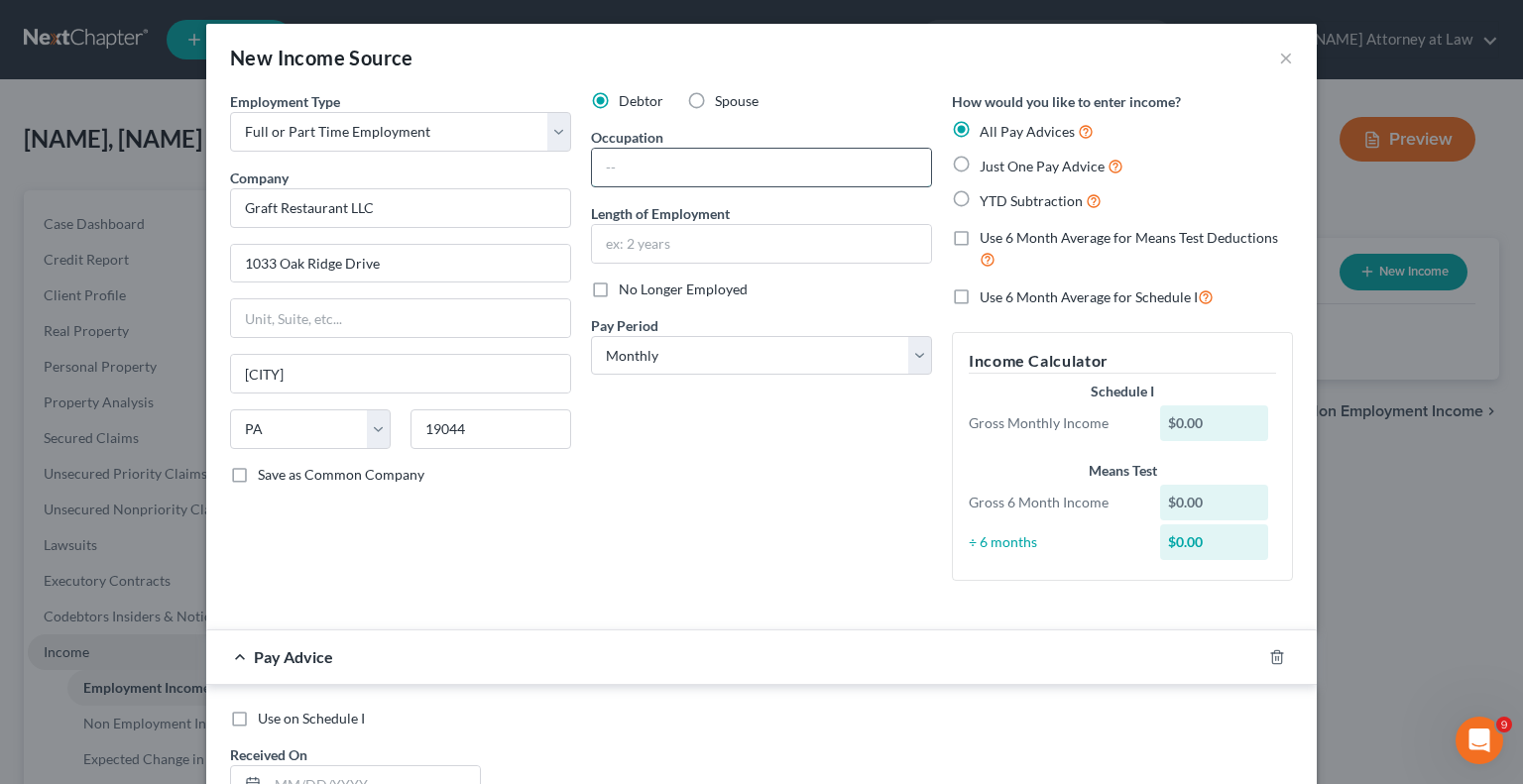 click at bounding box center (762, 168) 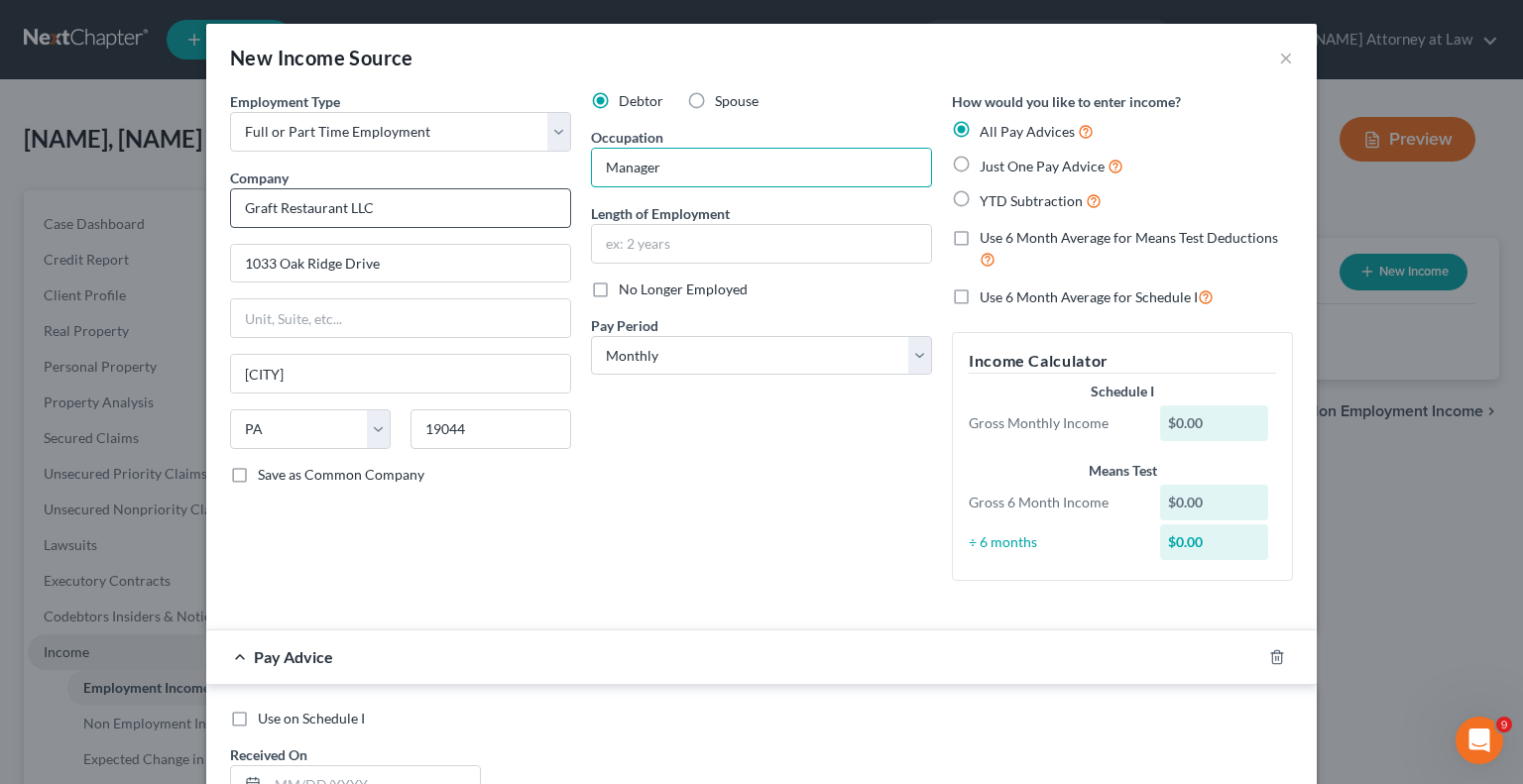 type on "Manager" 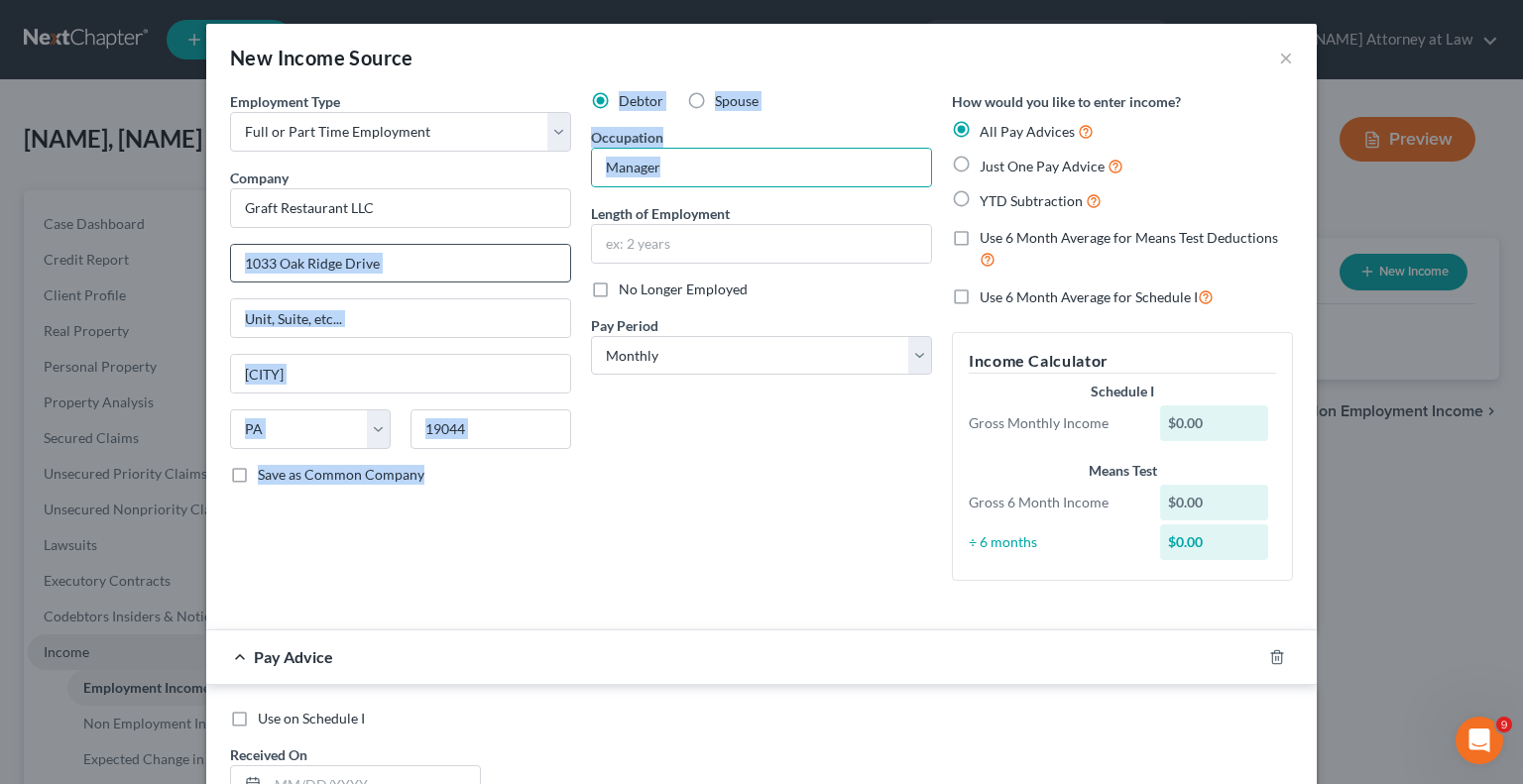 drag, startPoint x: 550, startPoint y: 213, endPoint x: 472, endPoint y: 261, distance: 91.58603 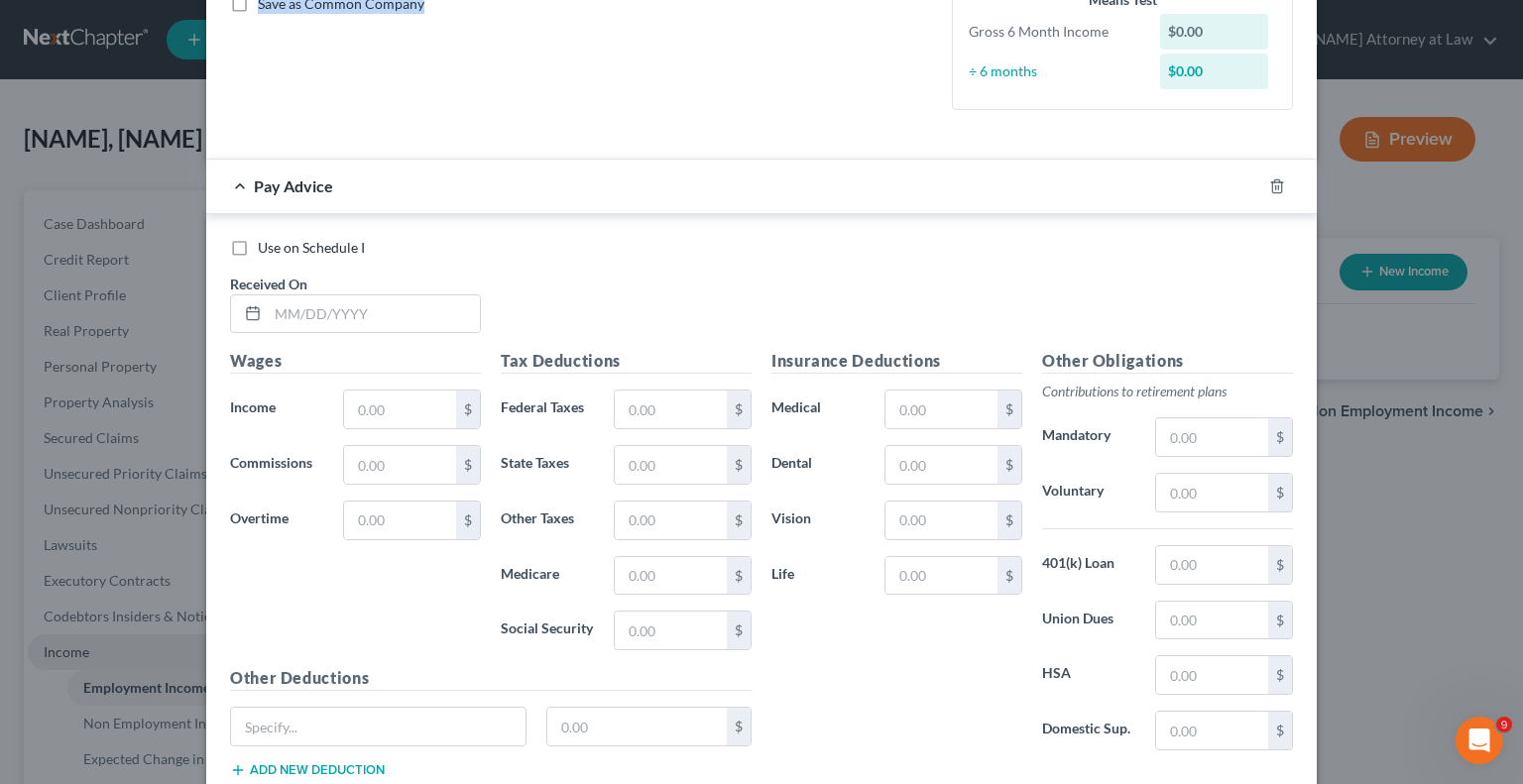 scroll, scrollTop: 466, scrollLeft: 0, axis: vertical 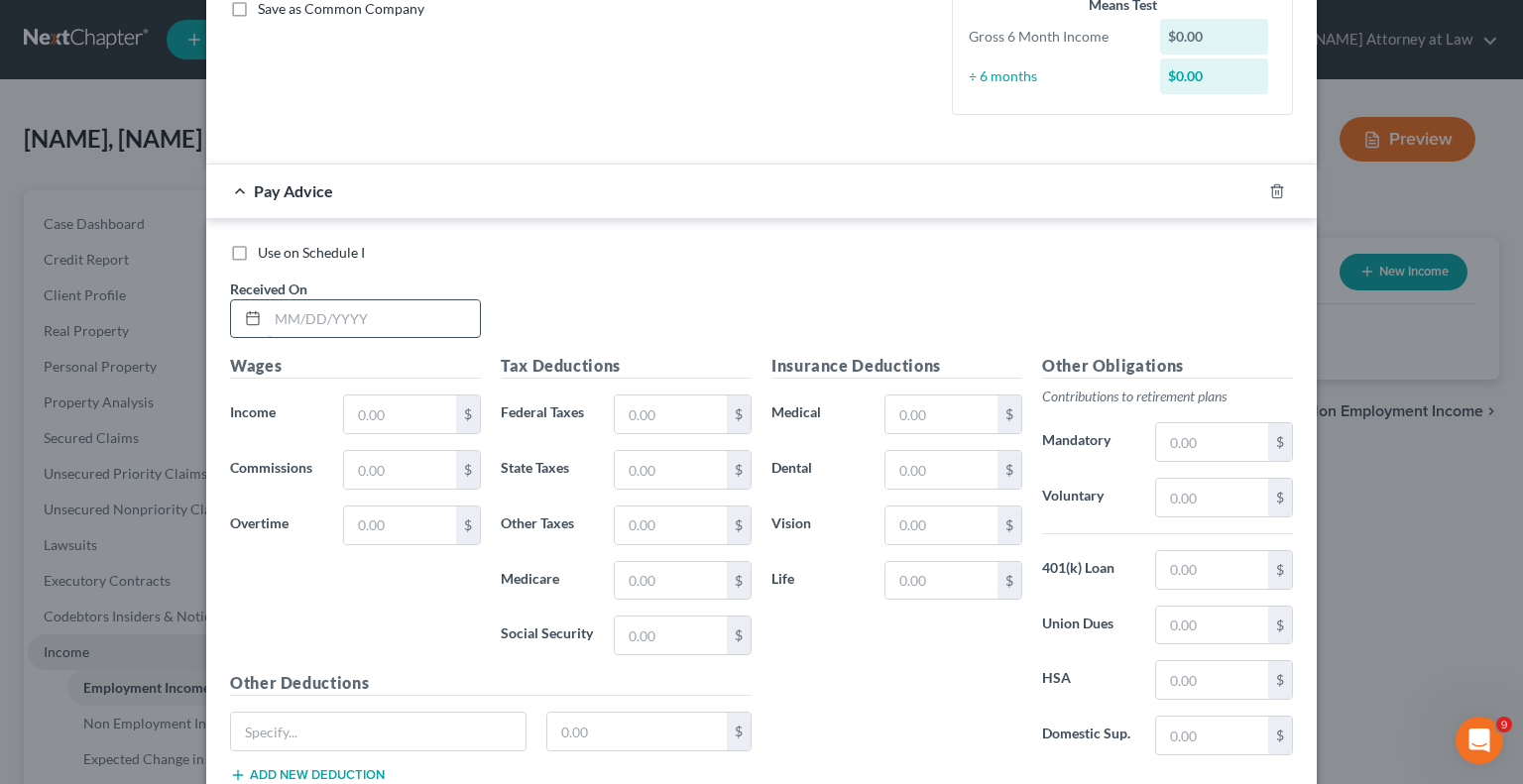click at bounding box center [374, 319] 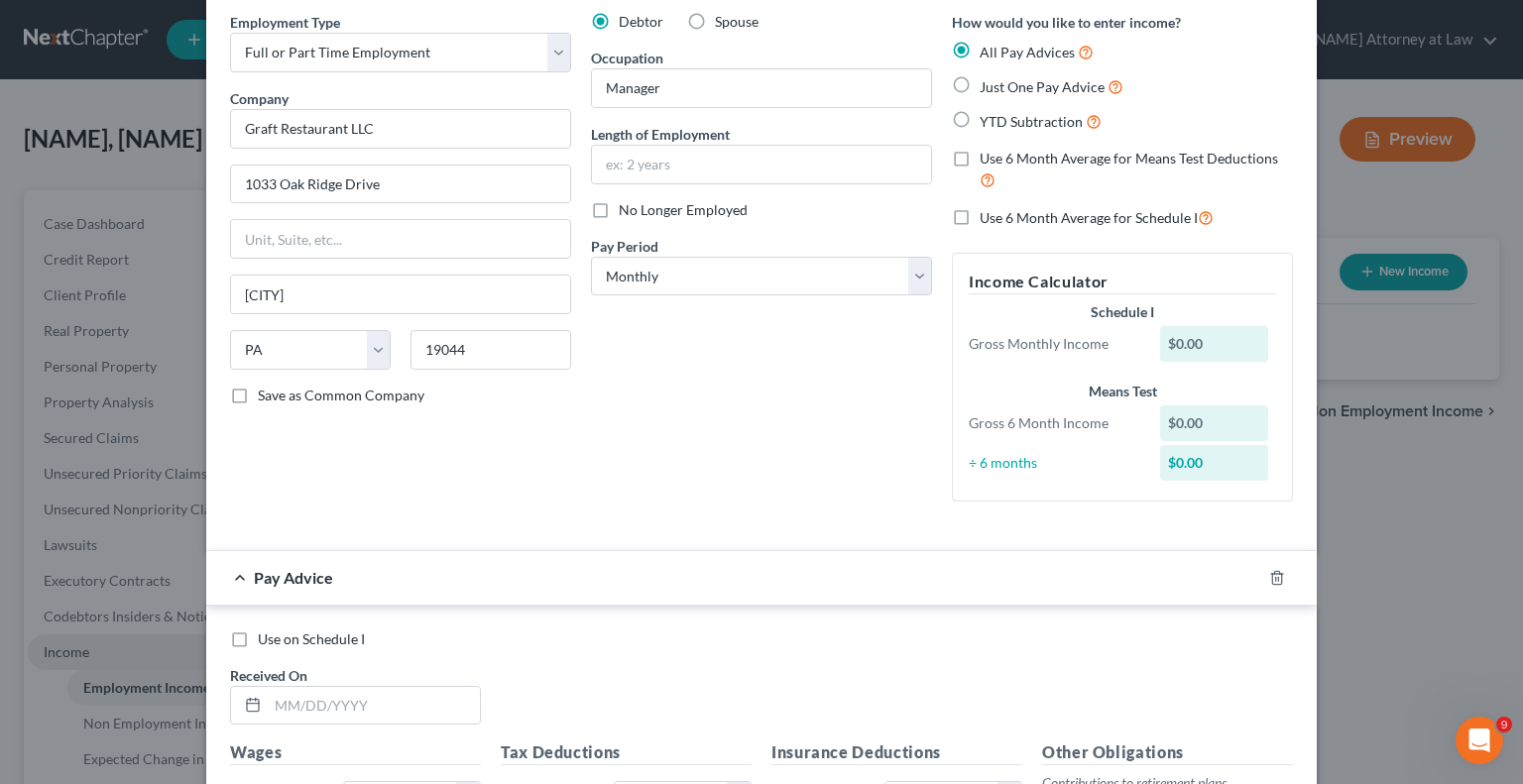 scroll, scrollTop: 75, scrollLeft: 0, axis: vertical 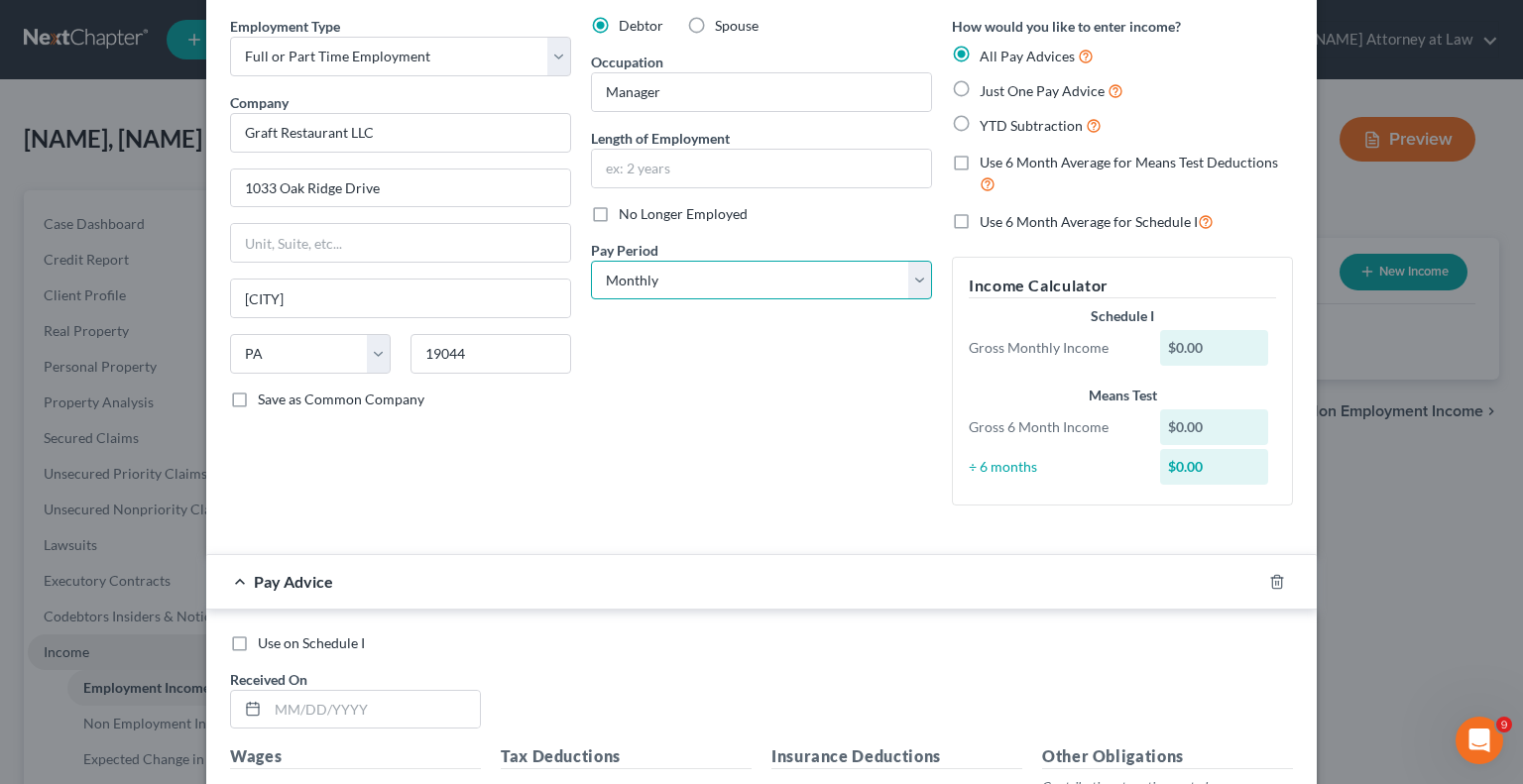 click on "Select Monthly Twice Monthly Every Other Week Weekly" at bounding box center [762, 280] 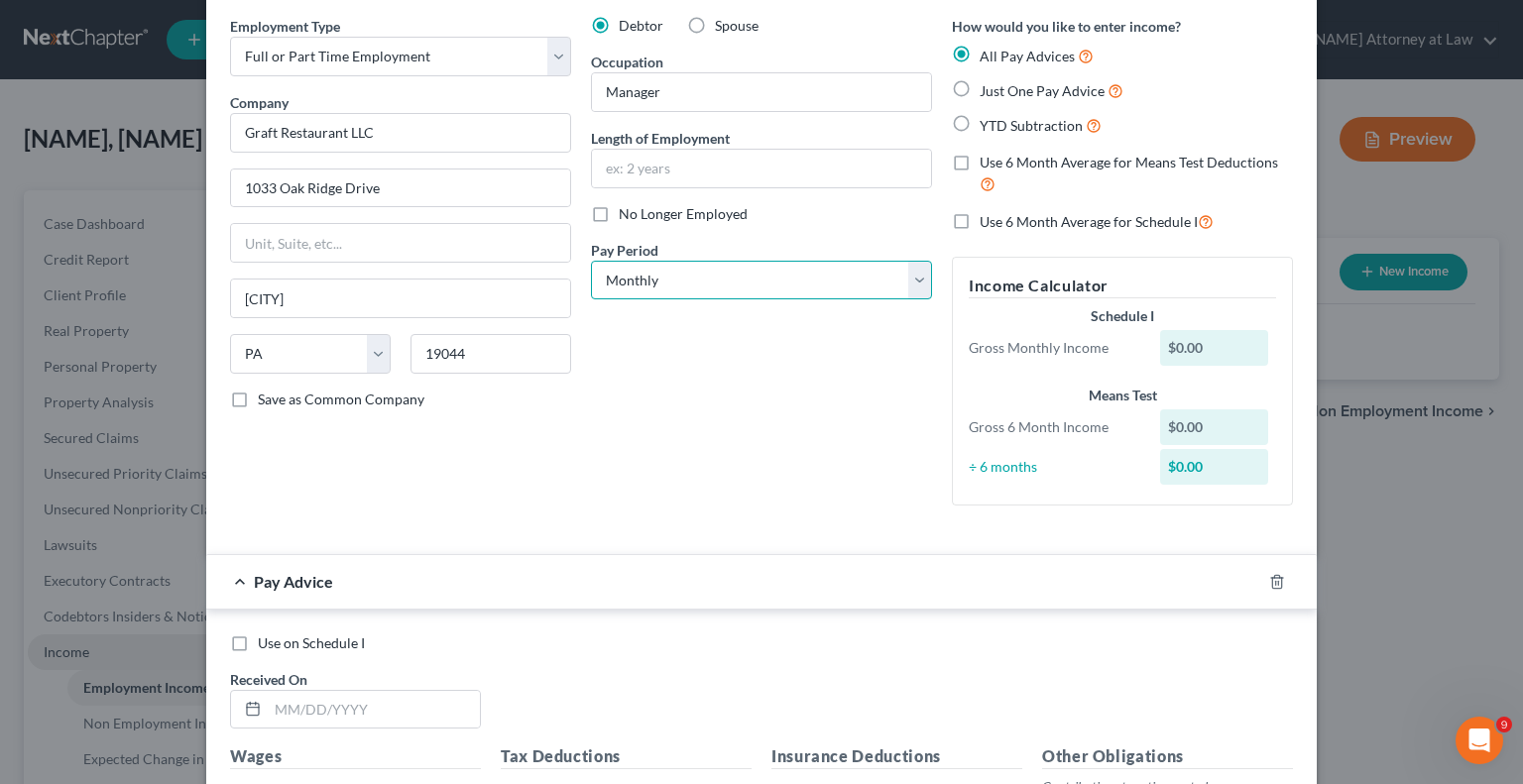 select on "2" 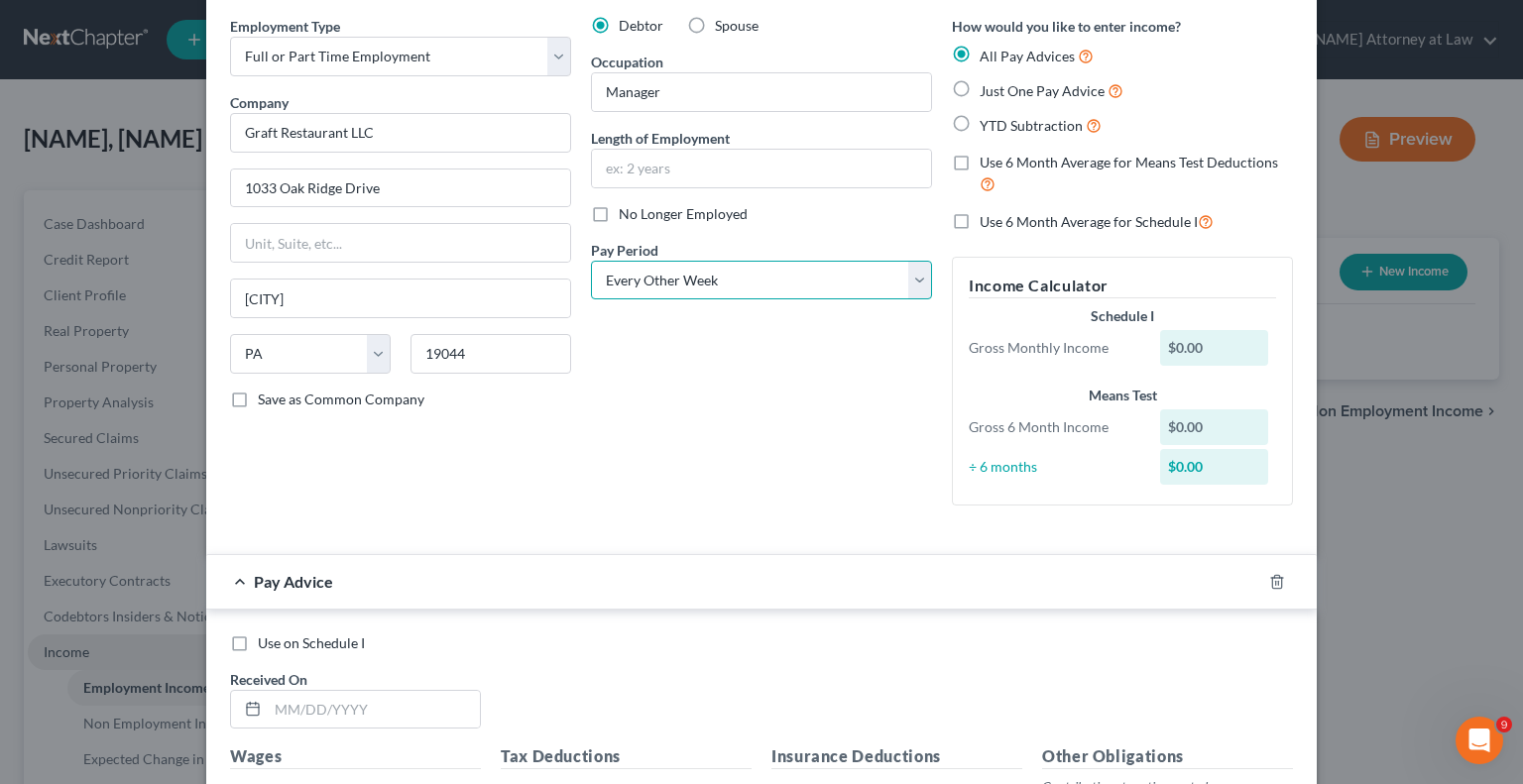 click on "Select Monthly Twice Monthly Every Other Week Weekly" at bounding box center (762, 280) 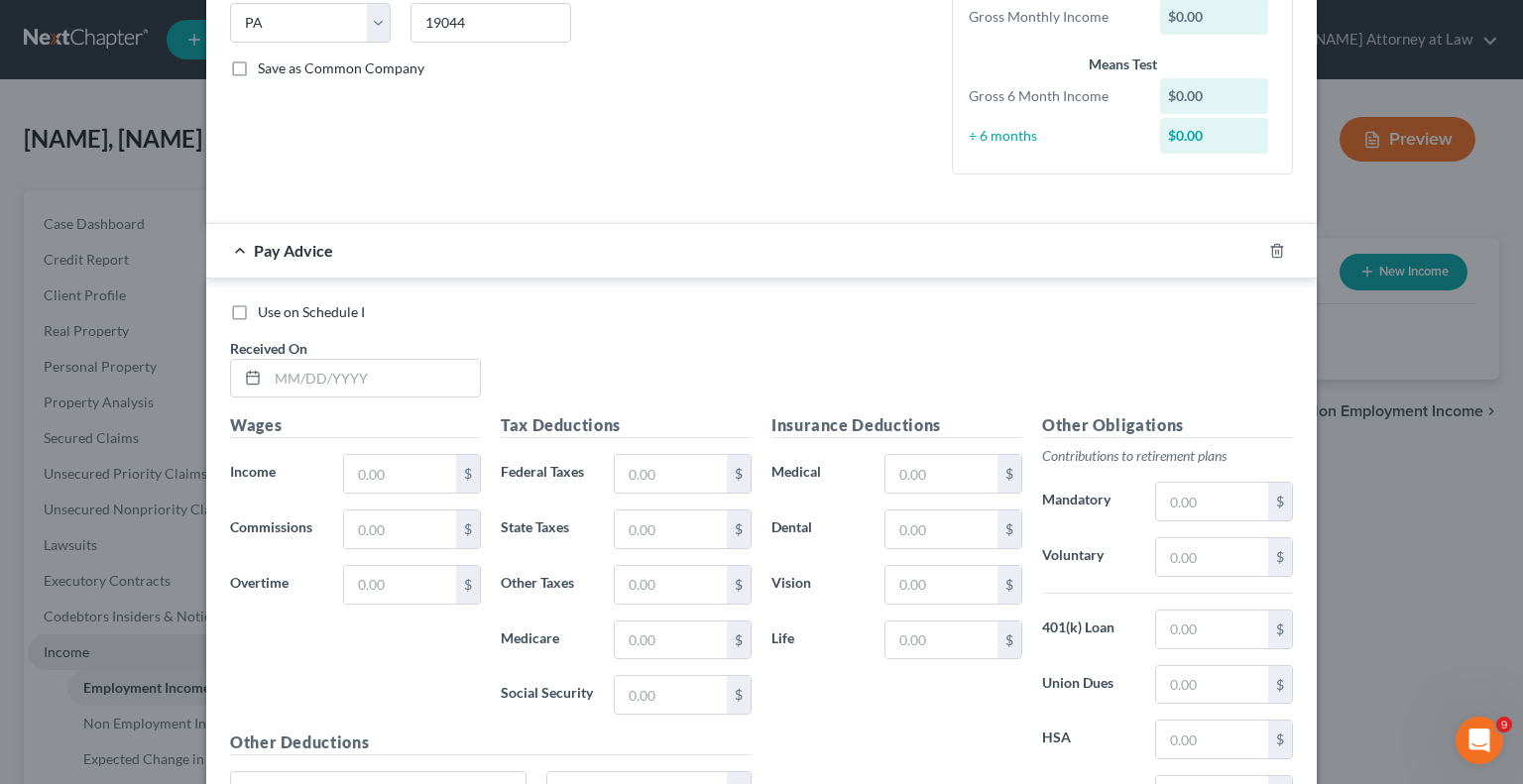 scroll, scrollTop: 418, scrollLeft: 0, axis: vertical 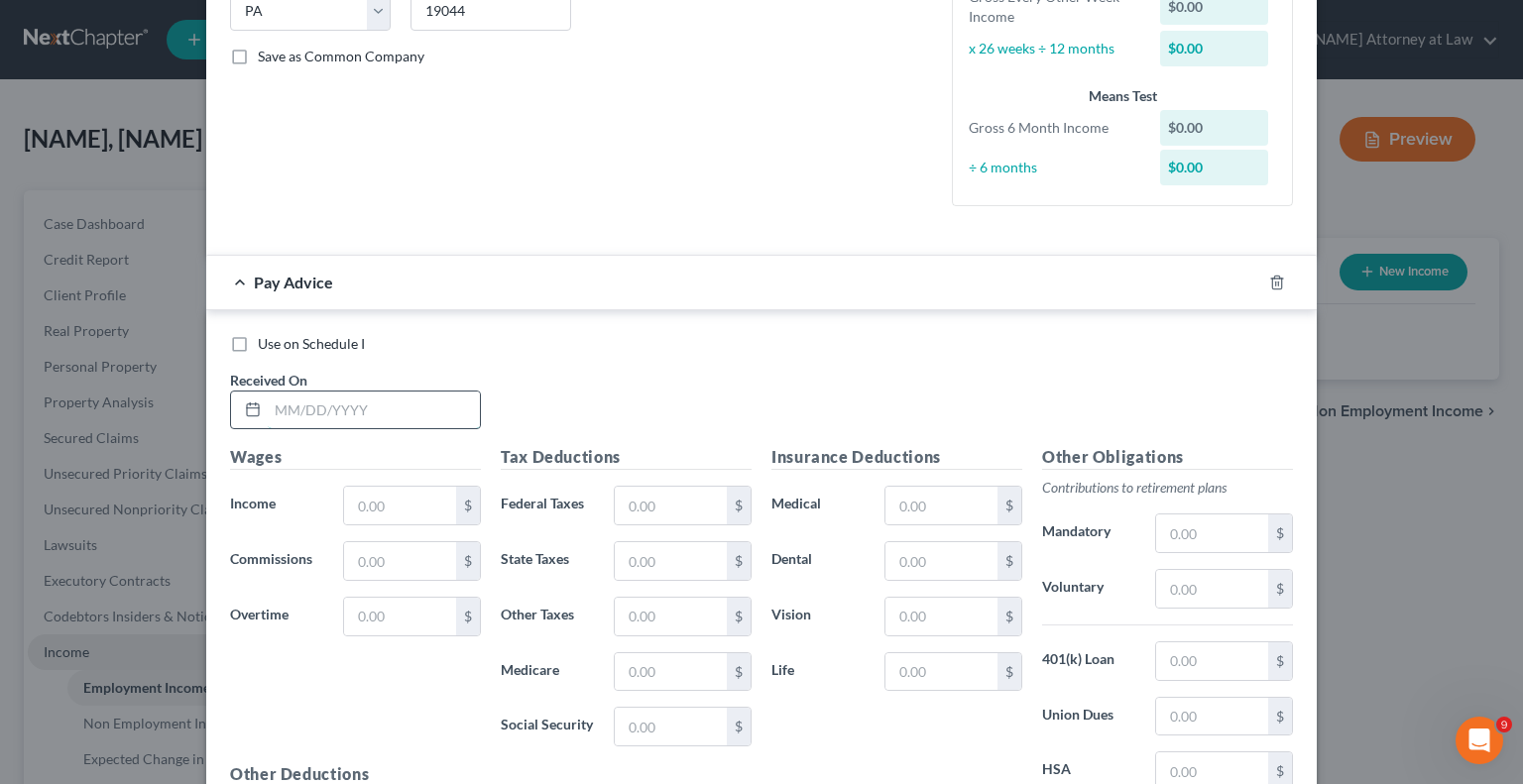 click at bounding box center (374, 410) 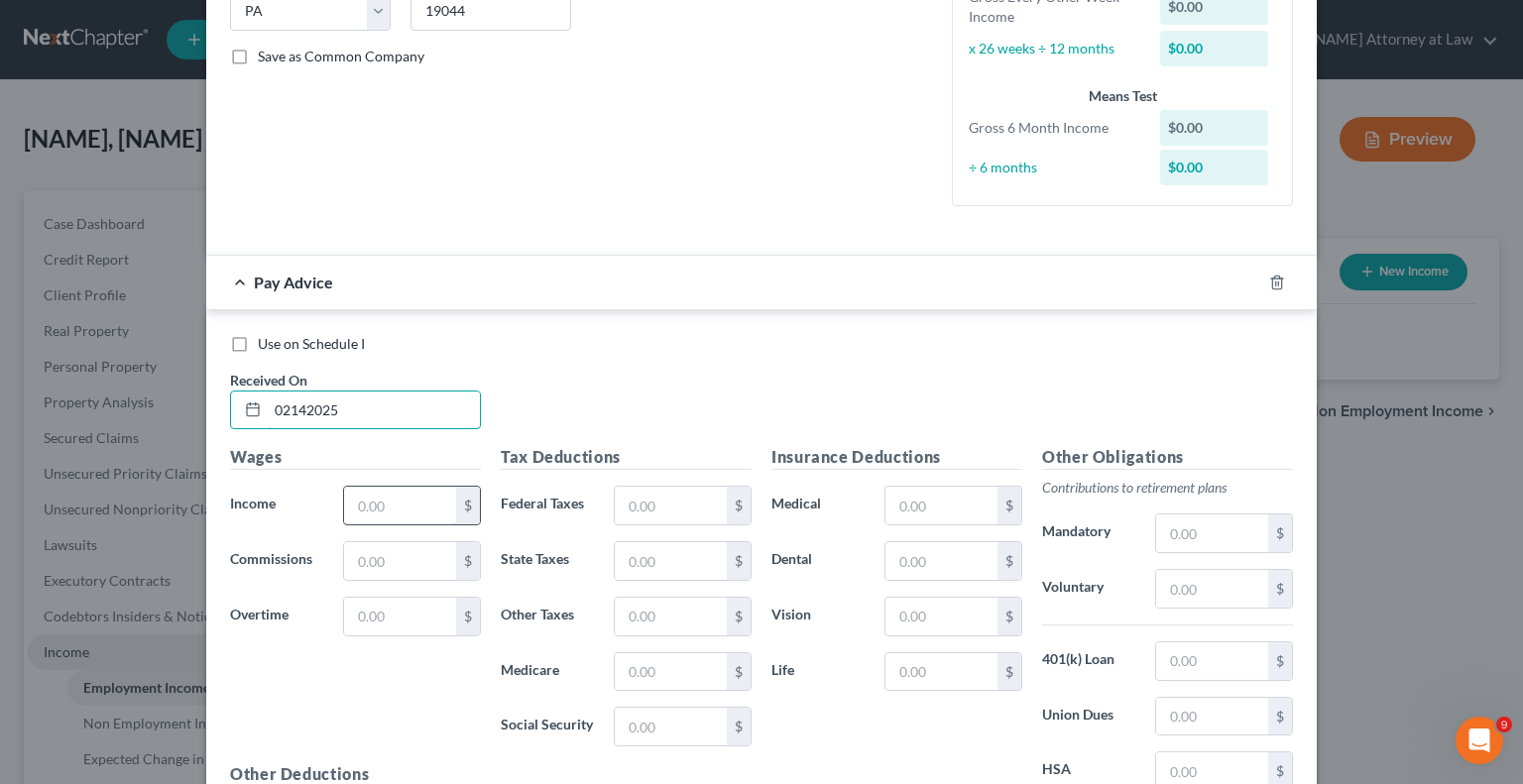 type on "02142025" 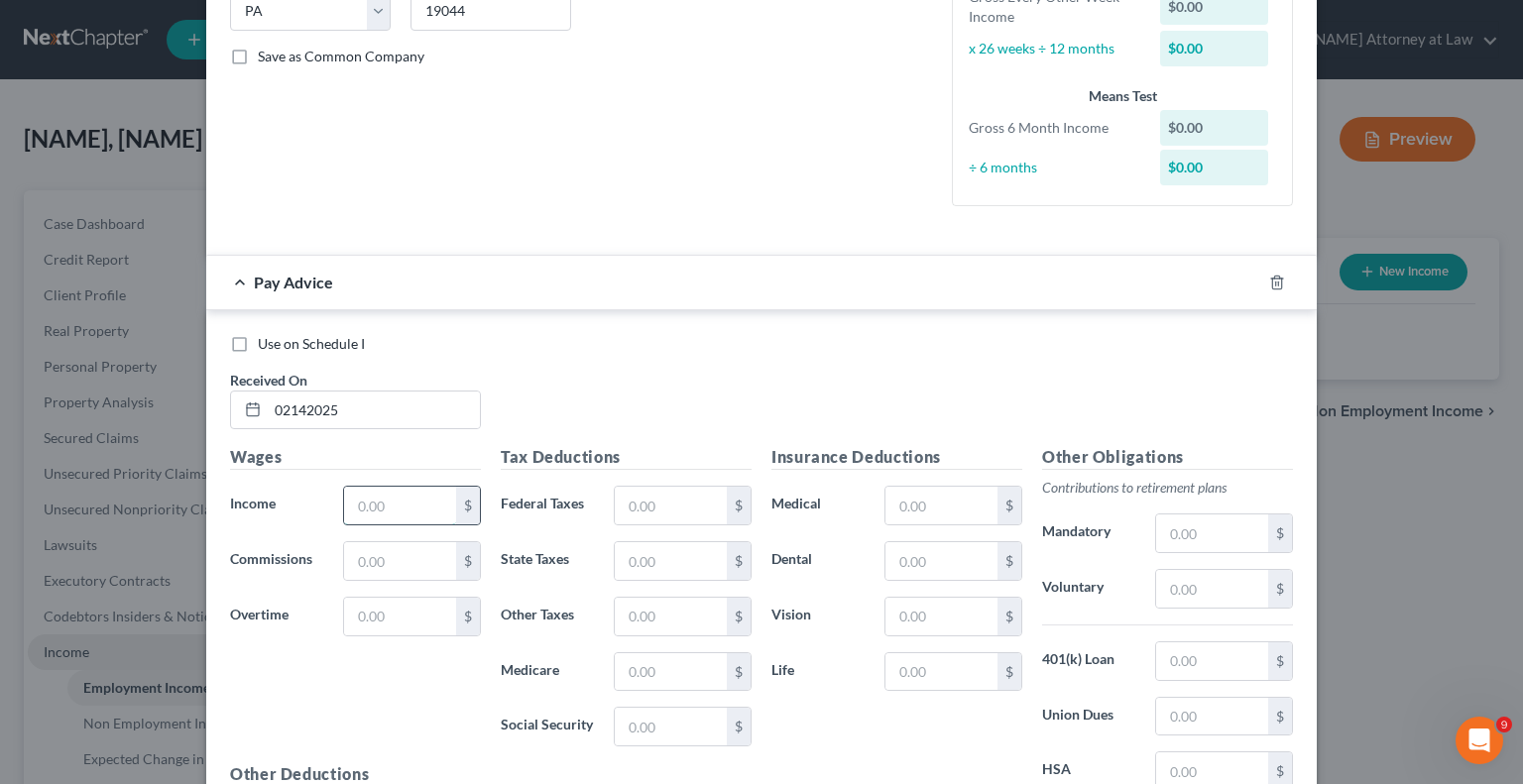 click at bounding box center (400, 505) 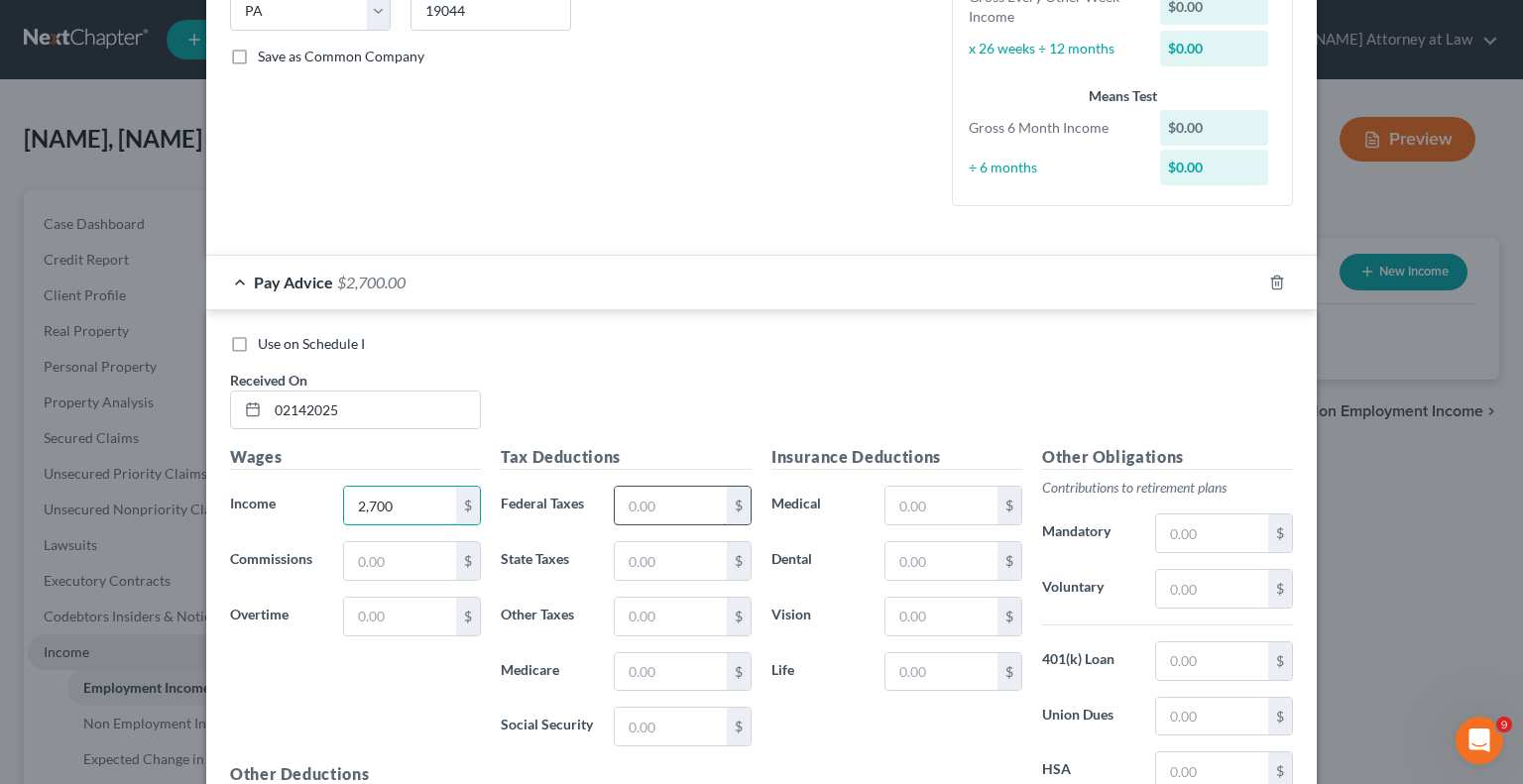 type on "2,700" 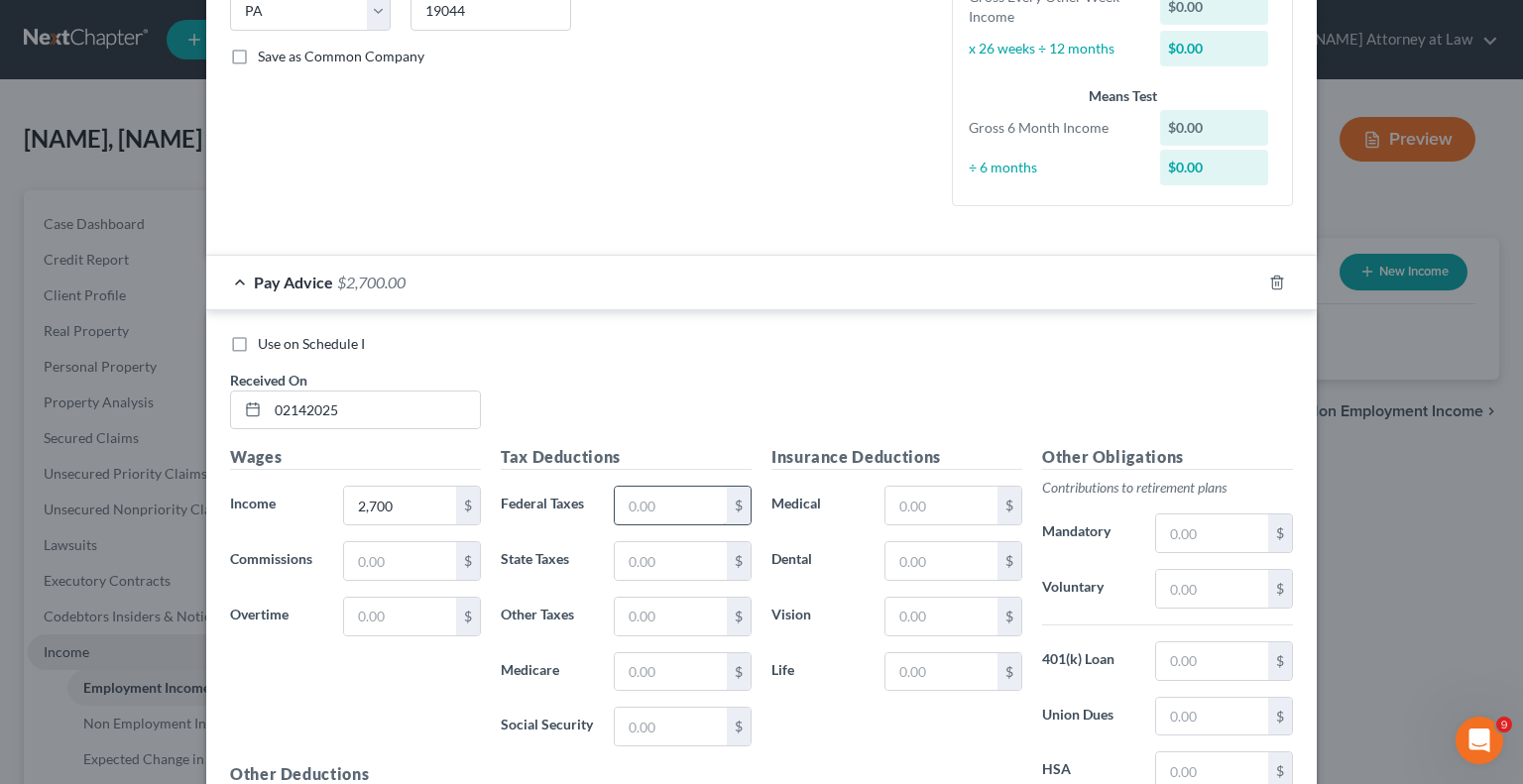 click at bounding box center [670, 505] 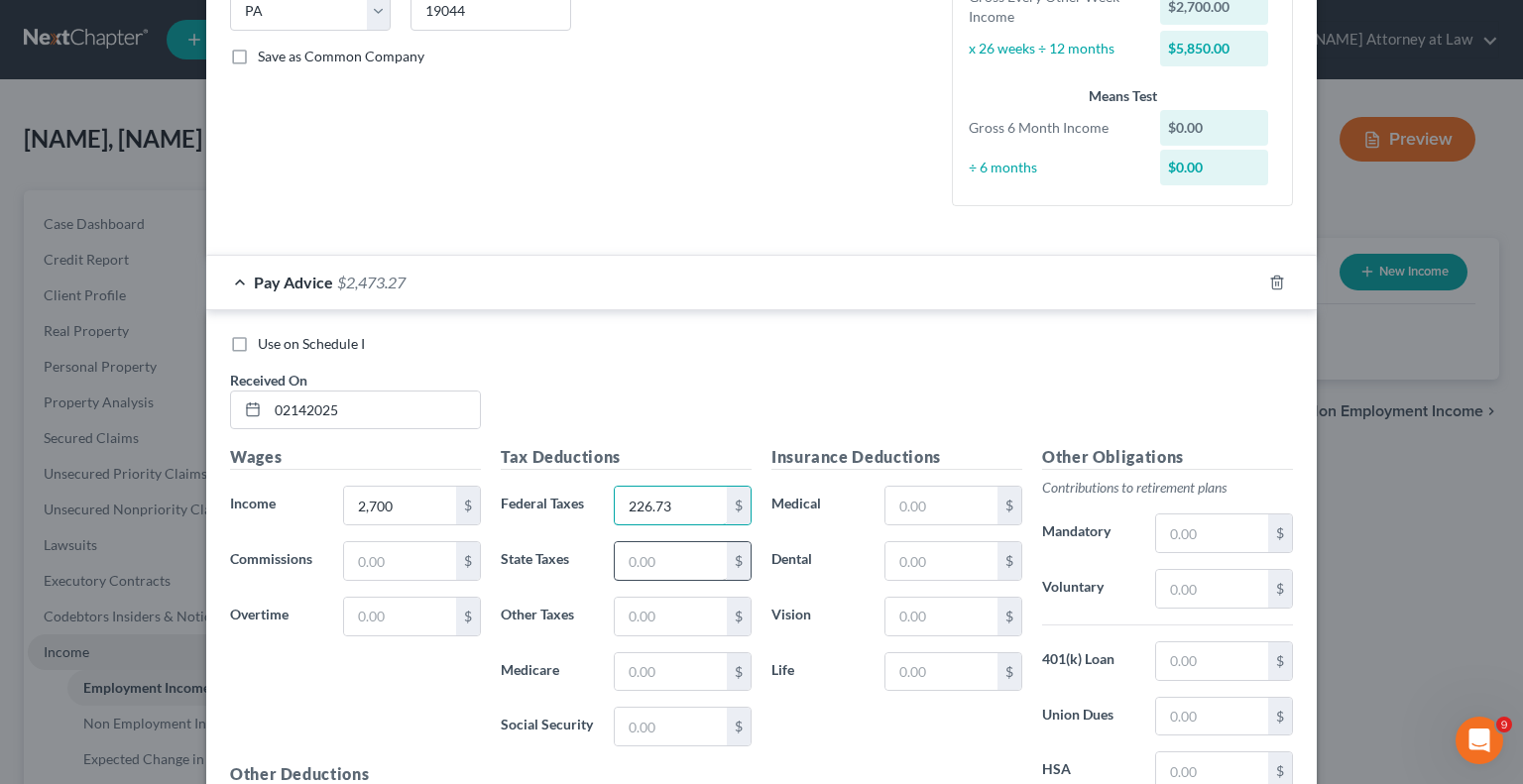 type on "226.73" 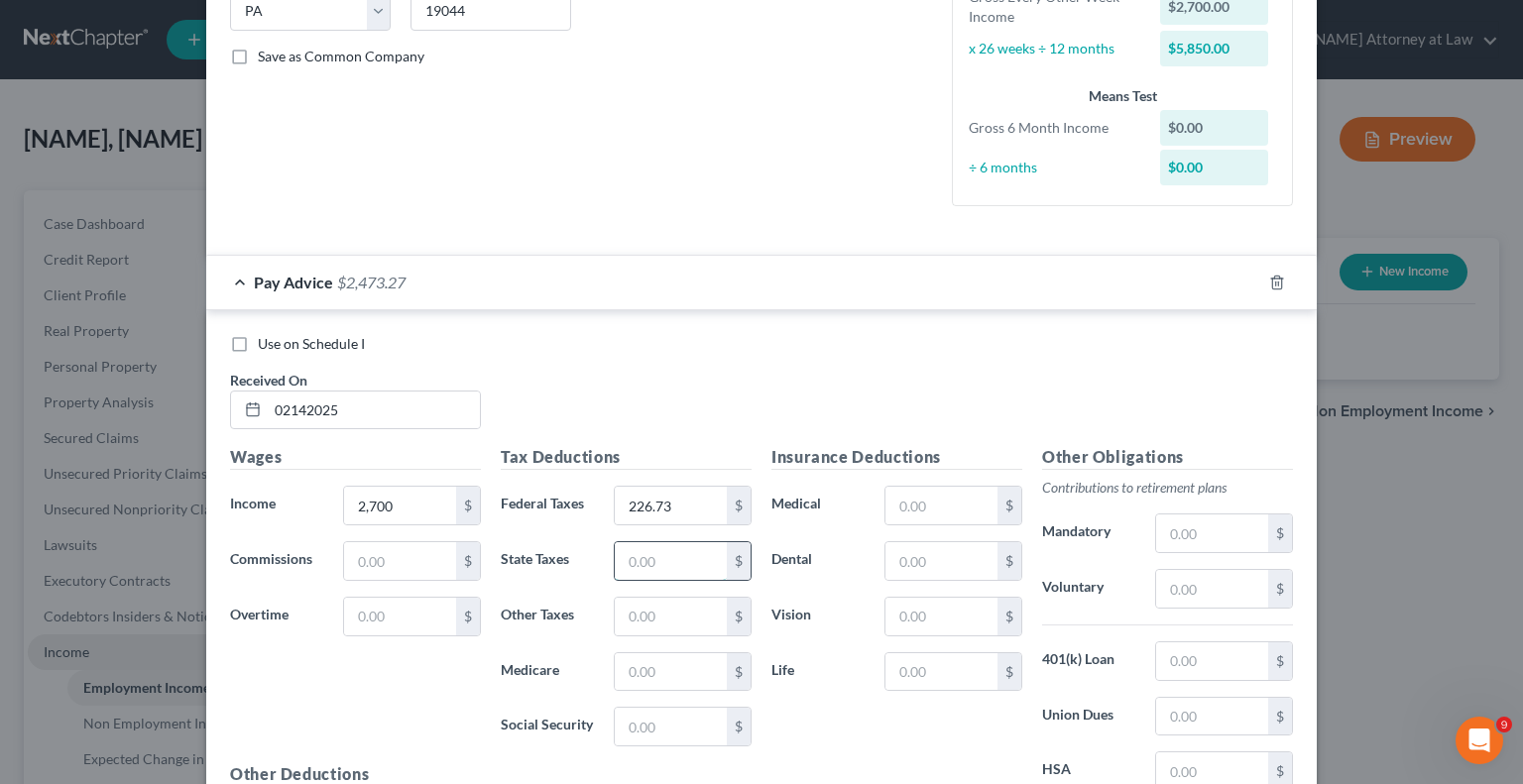click at bounding box center [670, 561] 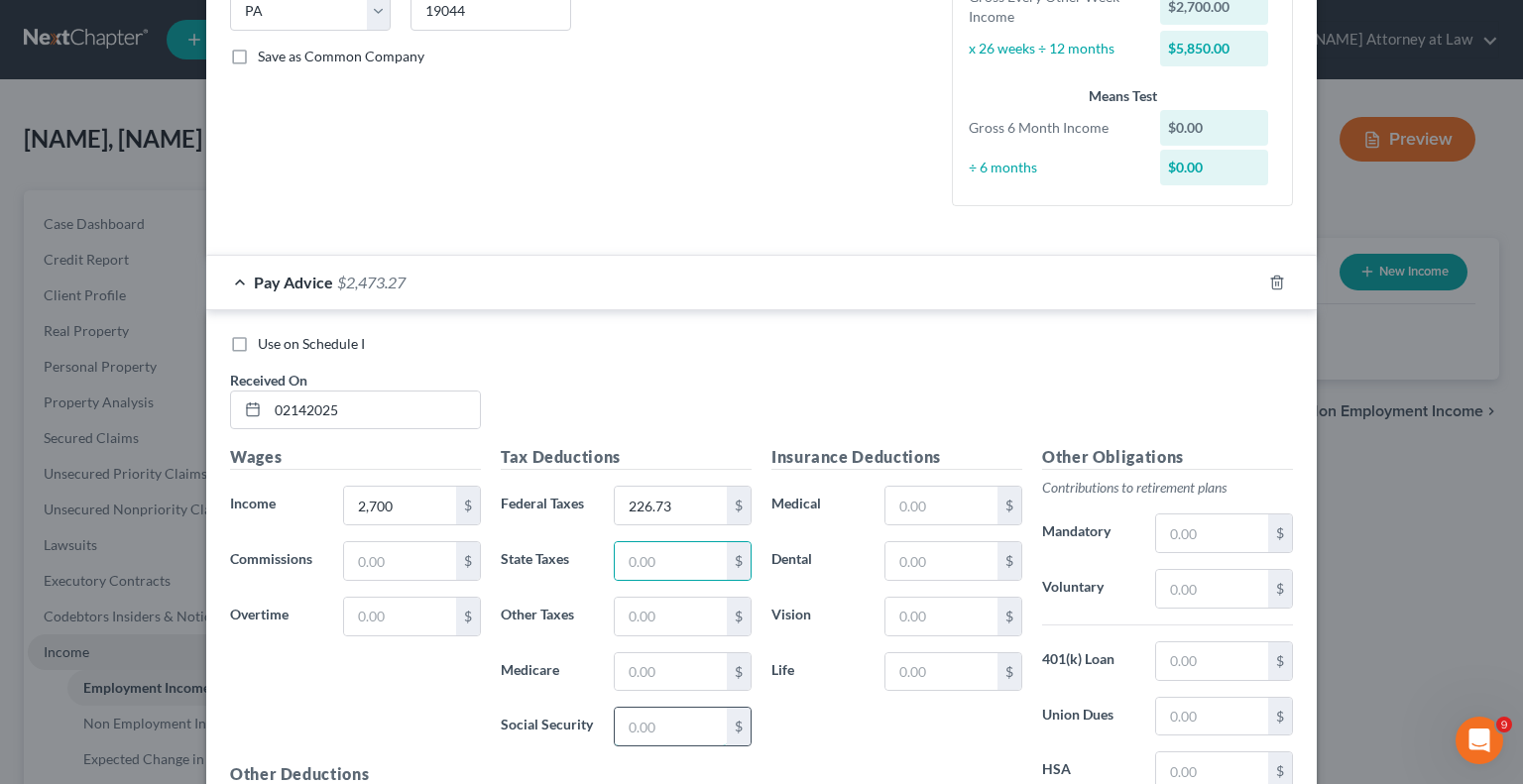 click at bounding box center (670, 727) 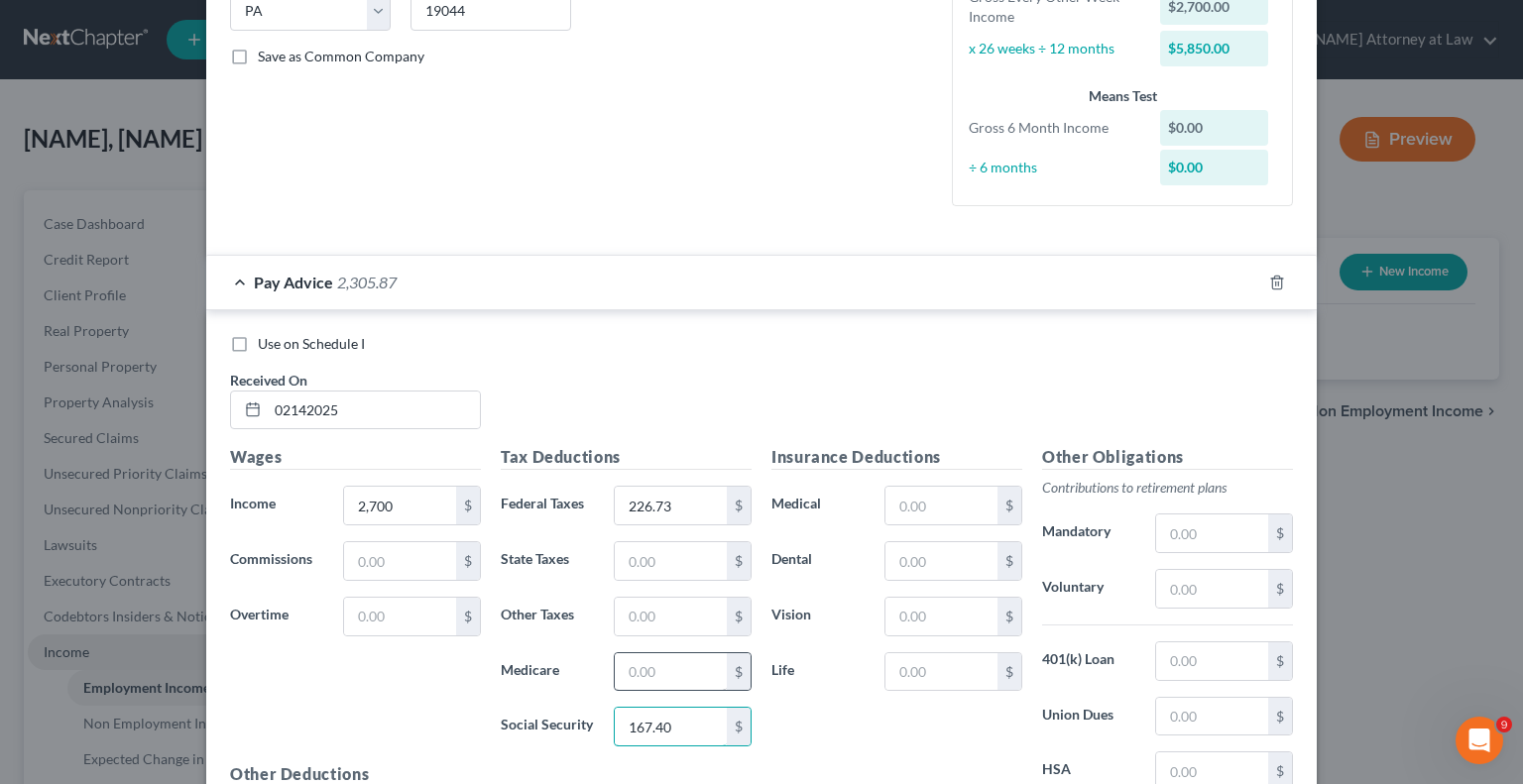 type on "167.40" 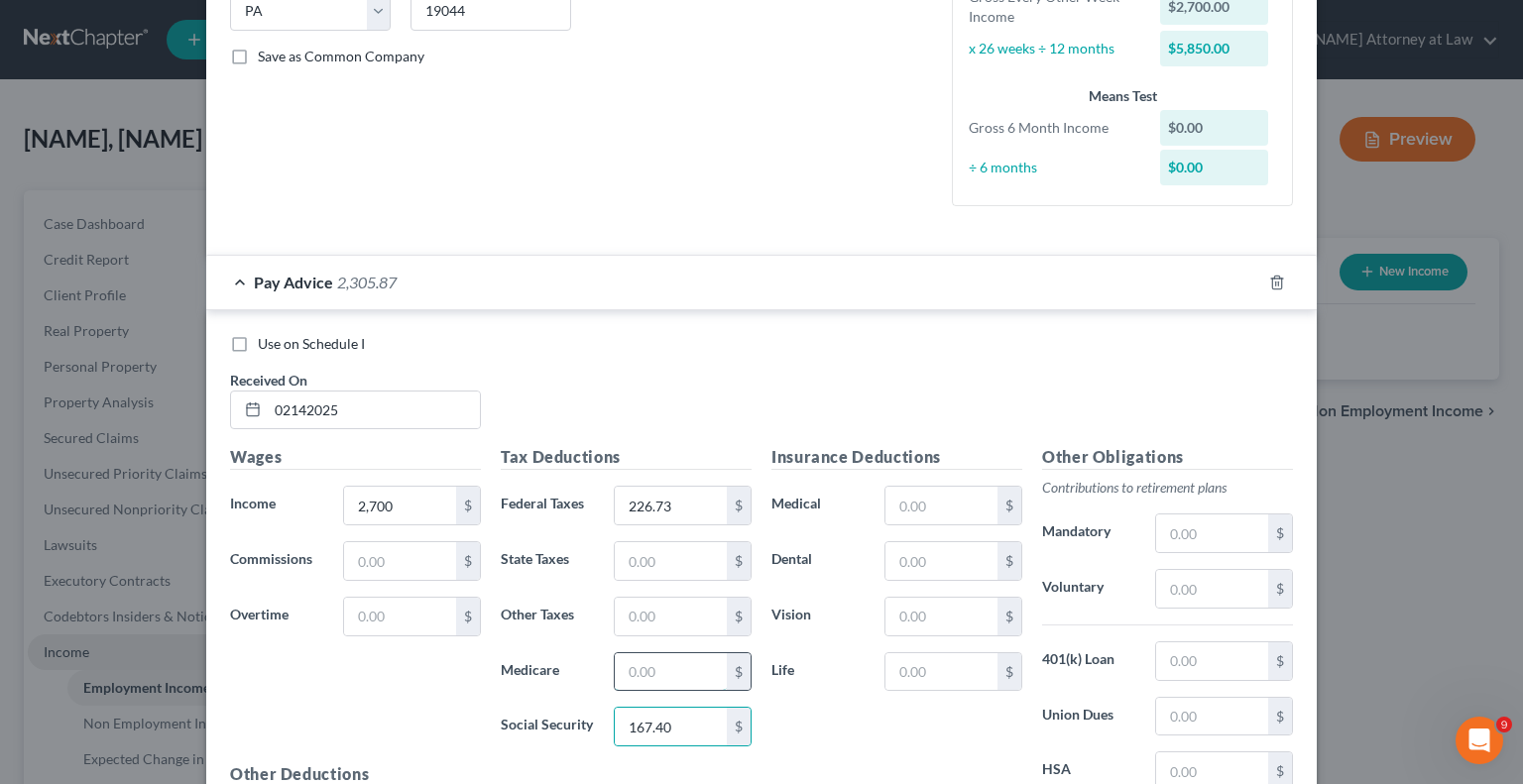 click at bounding box center [670, 672] 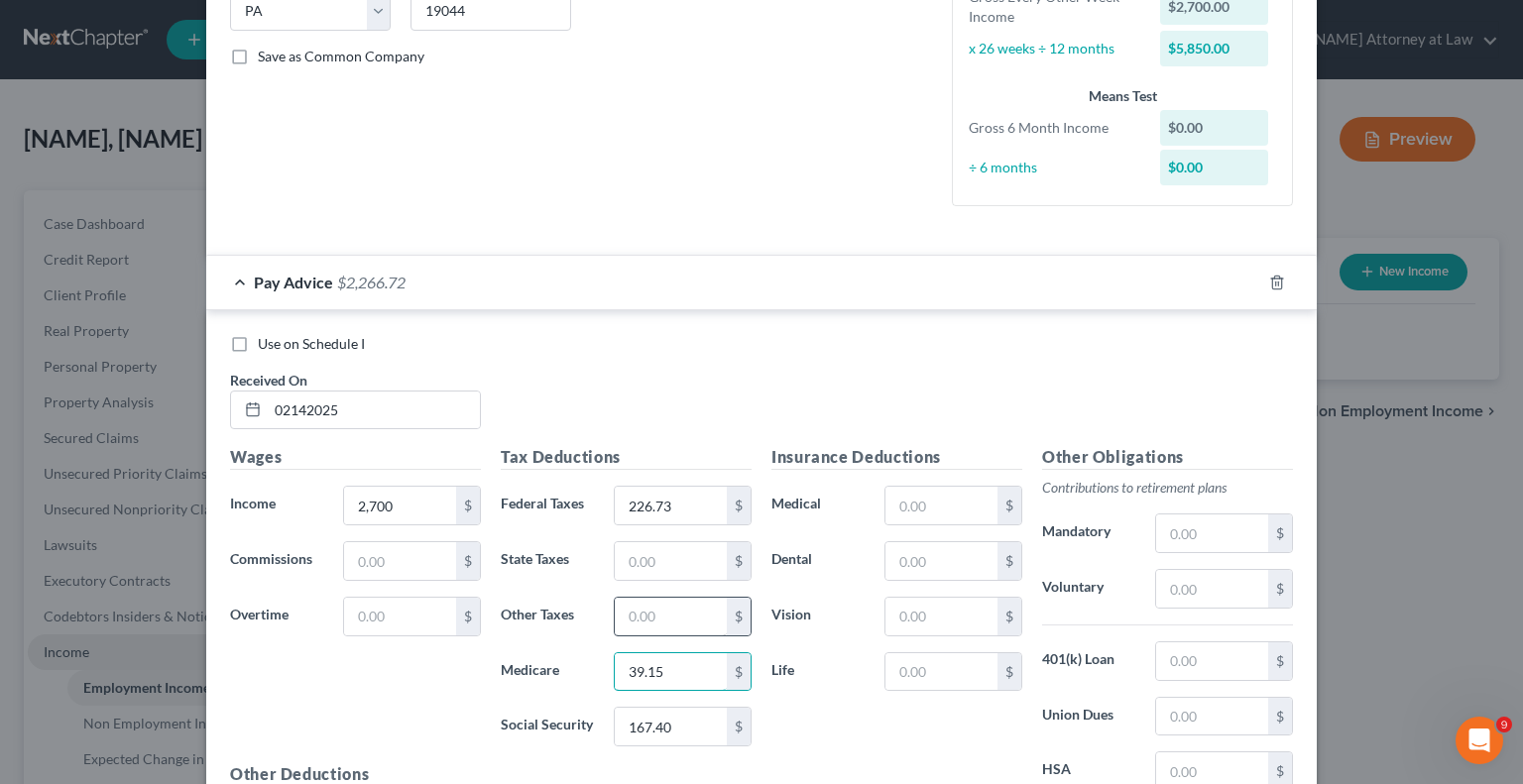 type on "39.15" 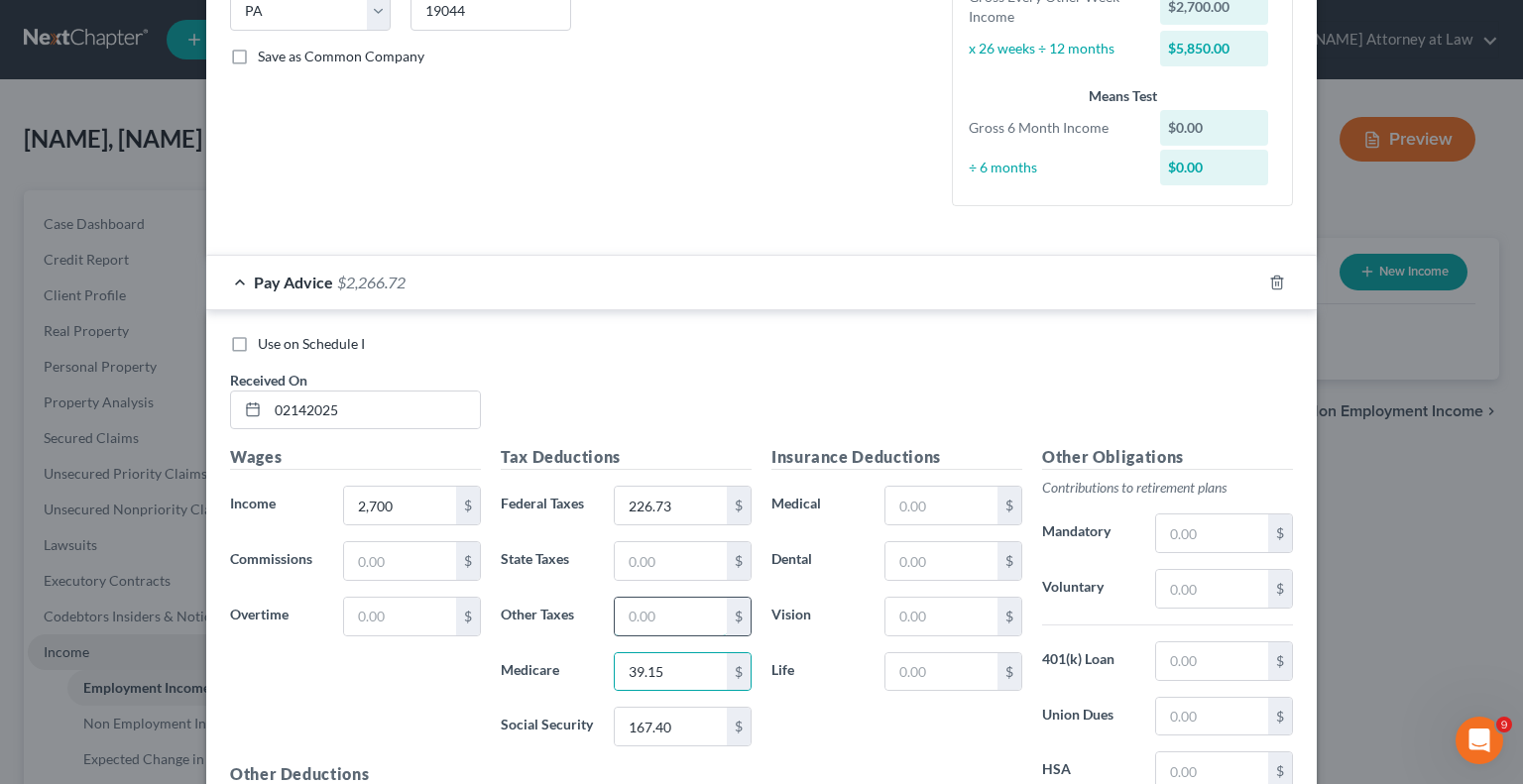 click at bounding box center (670, 616) 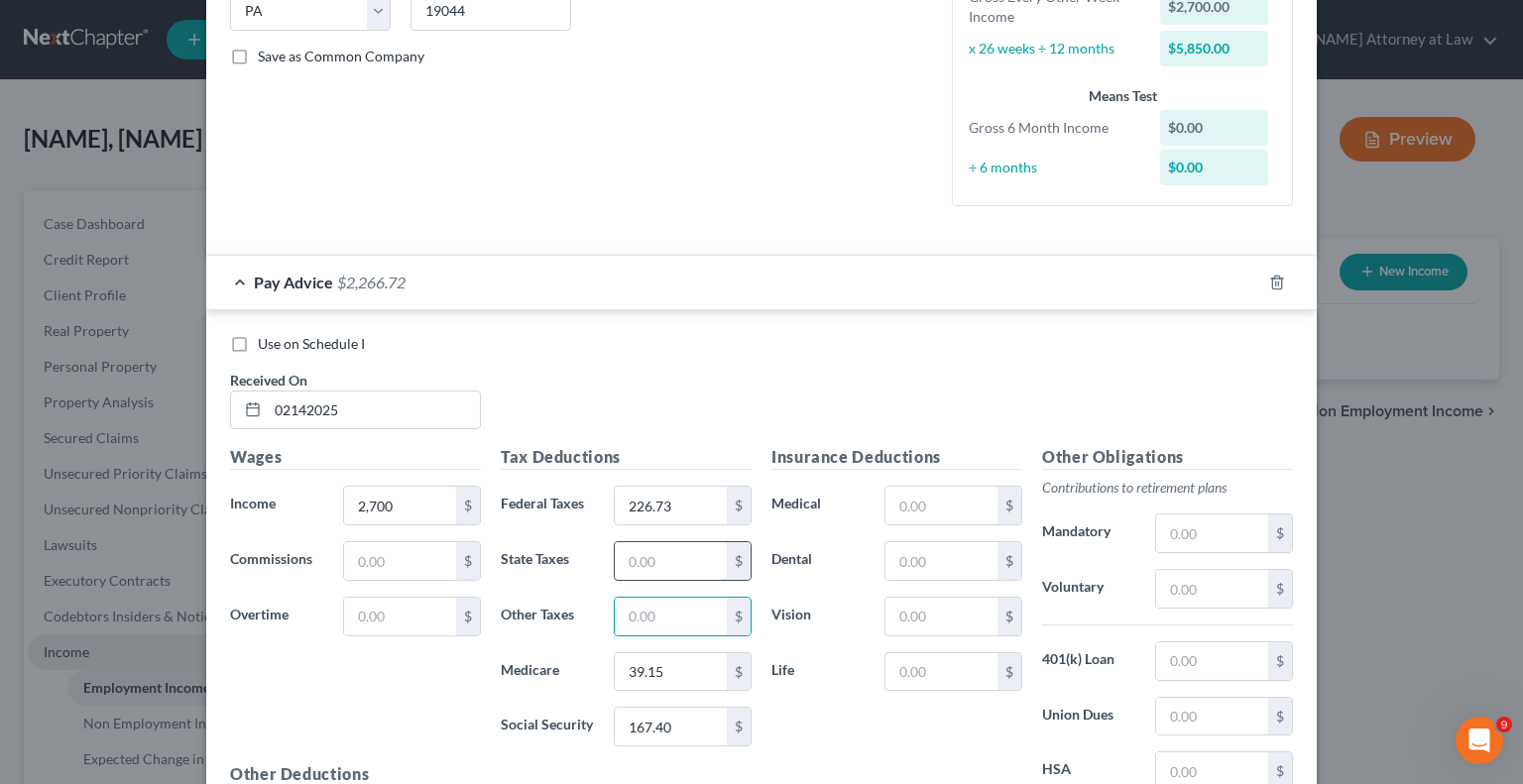 click at bounding box center (670, 561) 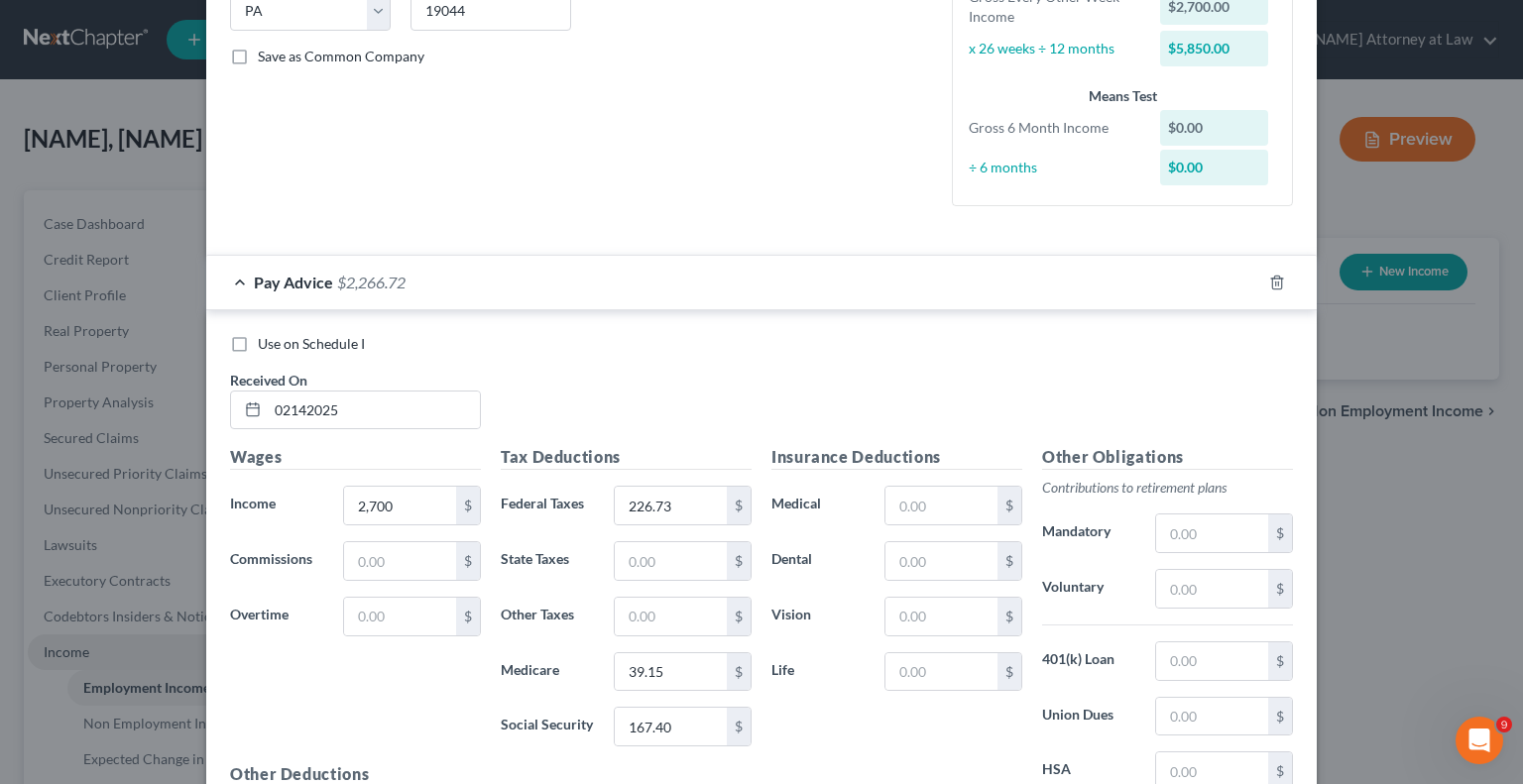 click on "Insurance Deductions Medical $ Dental $ Vision $ Life $" at bounding box center (896, 653) 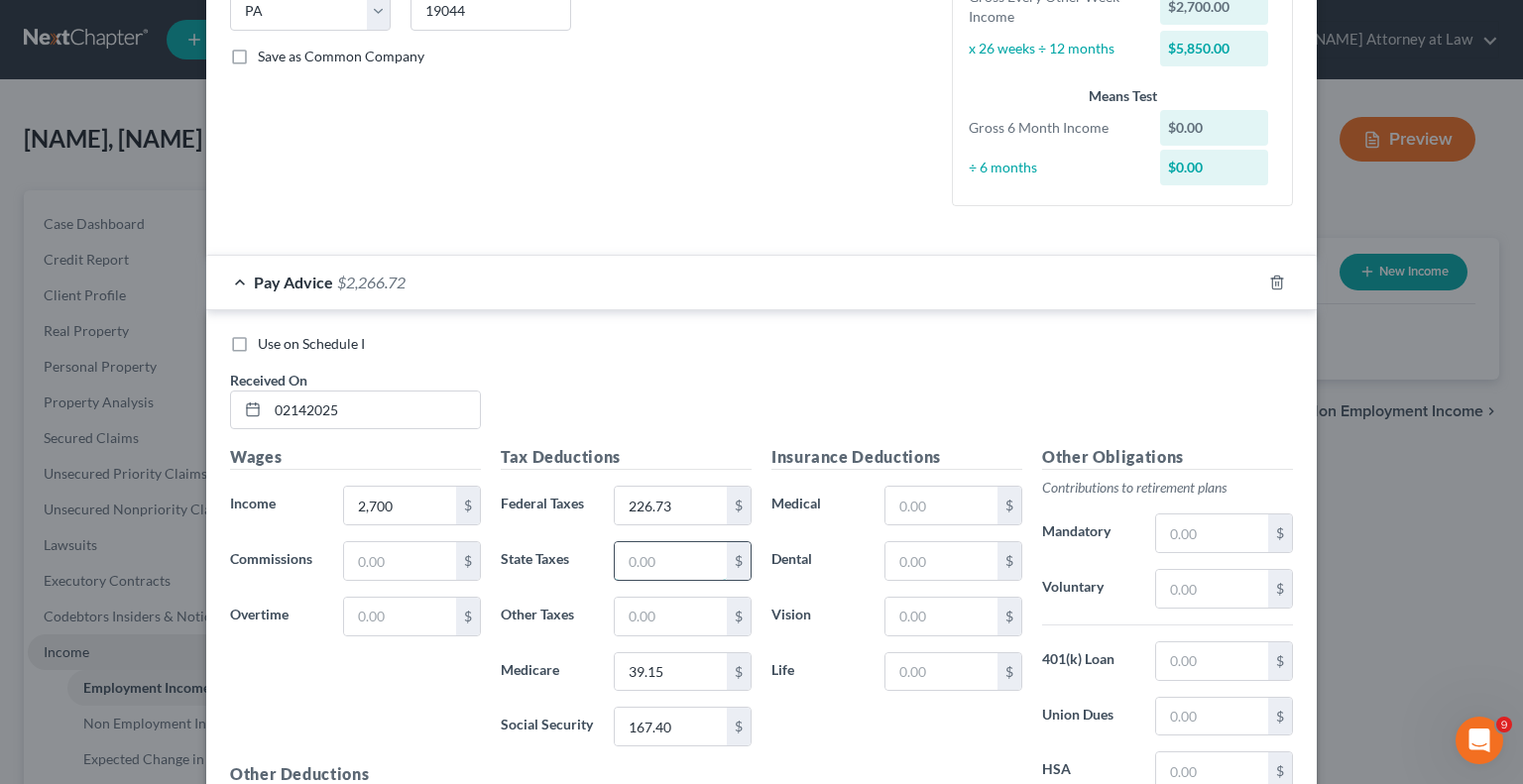 click at bounding box center [670, 561] 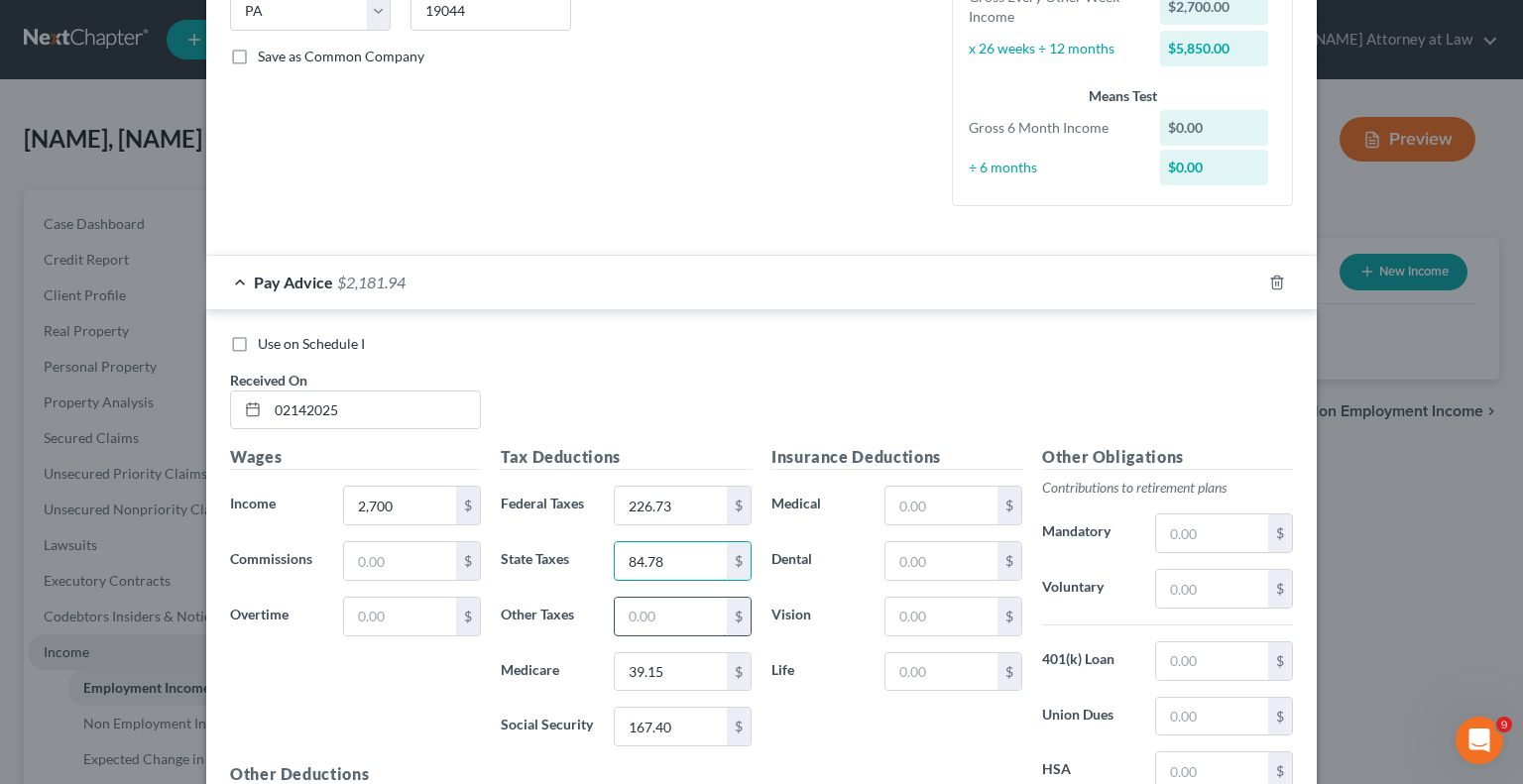 type on "84.78" 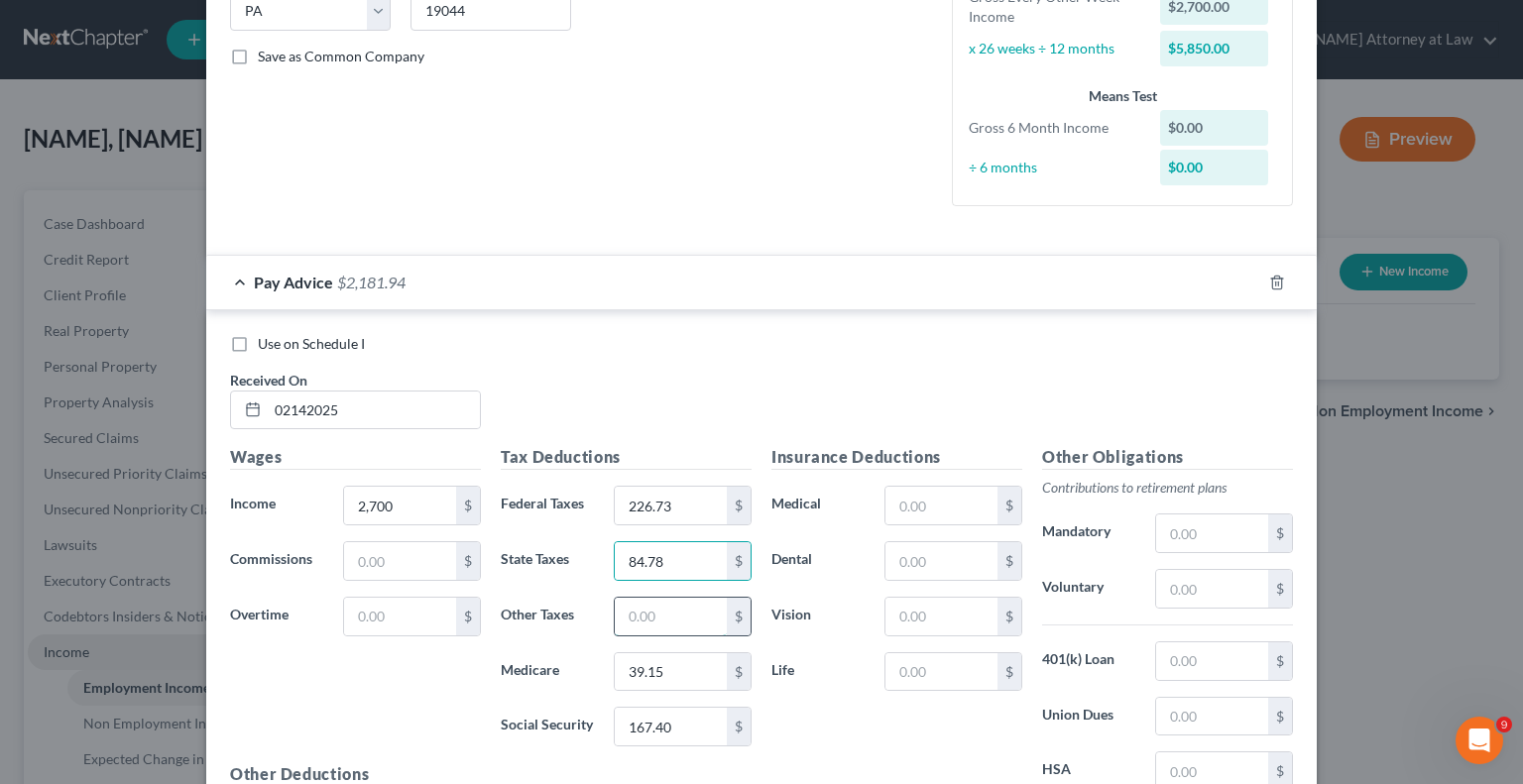 click at bounding box center (670, 616) 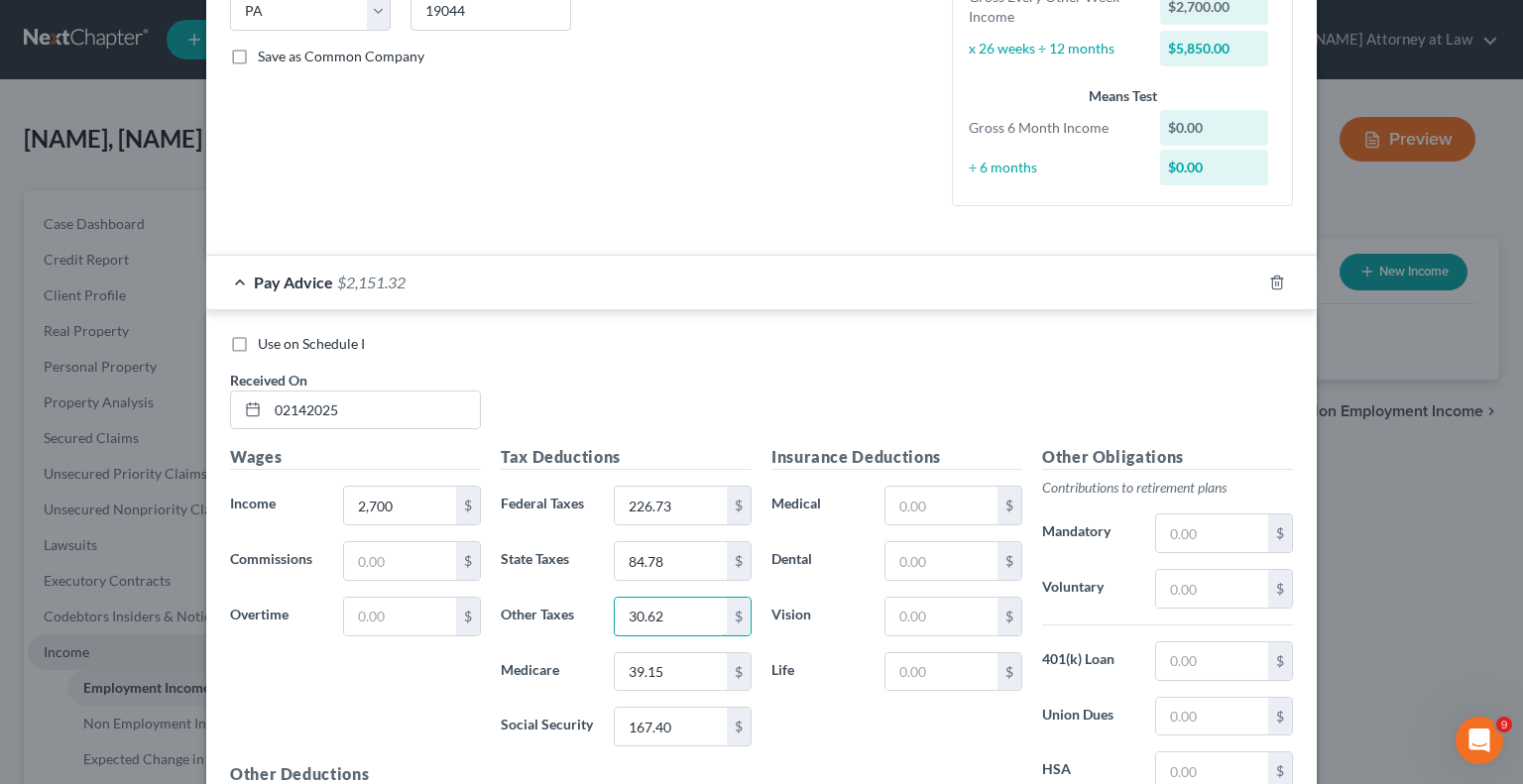 type on "30.62" 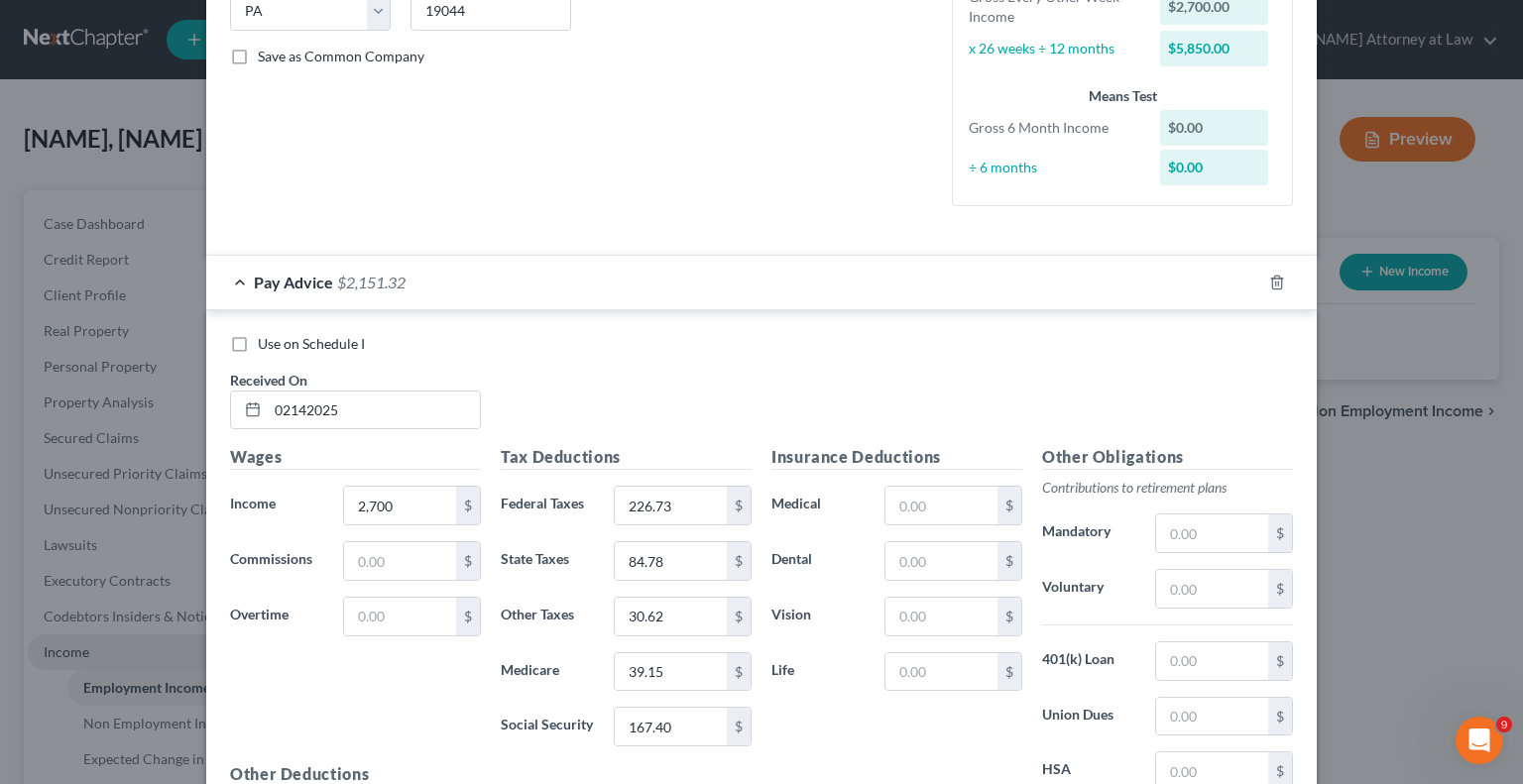click on "Insurance Deductions Medical $ Dental $ Vision $ Life $" at bounding box center (896, 653) 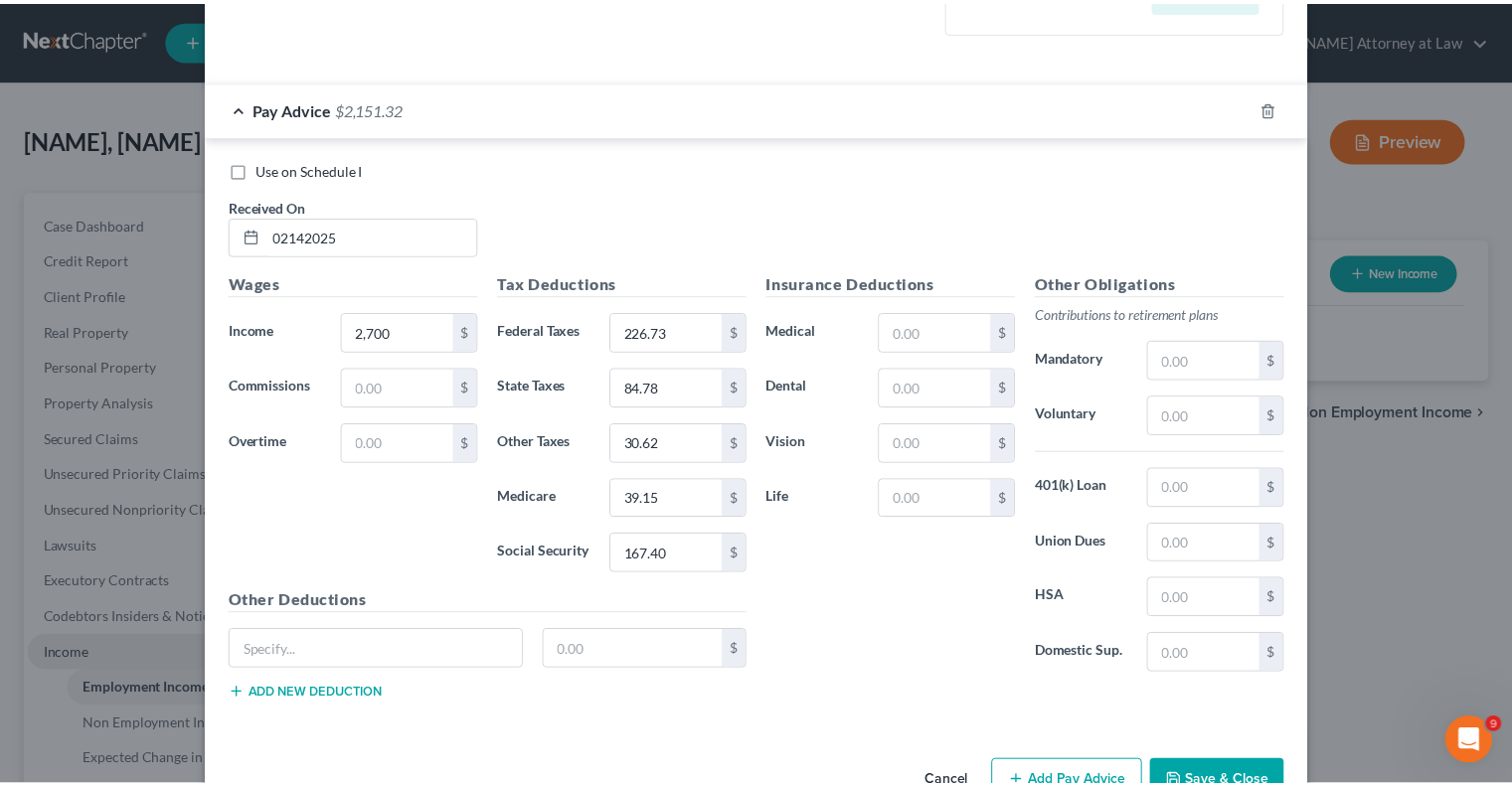 scroll, scrollTop: 624, scrollLeft: 0, axis: vertical 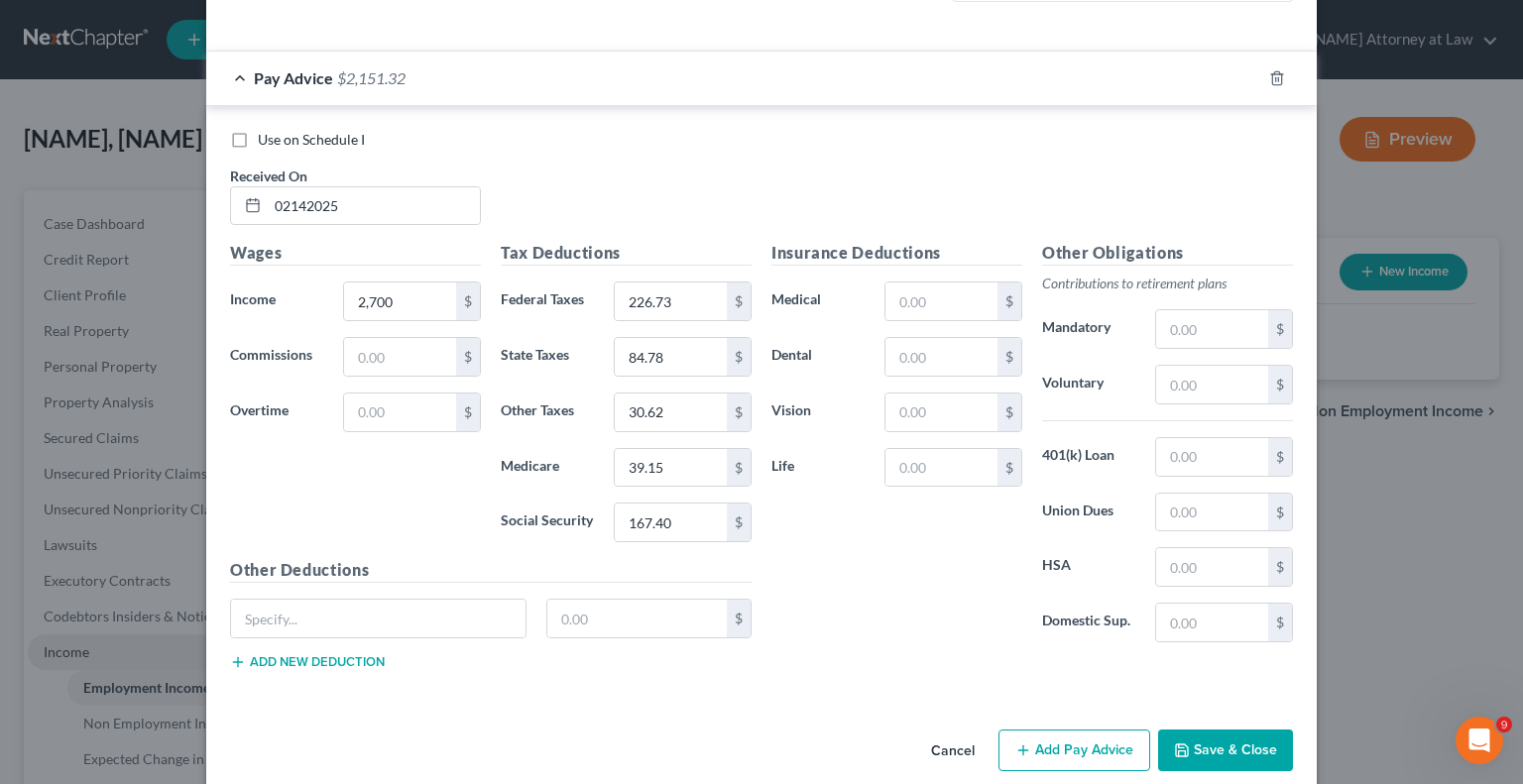 click on "Add Pay Advice" at bounding box center (1074, 750) 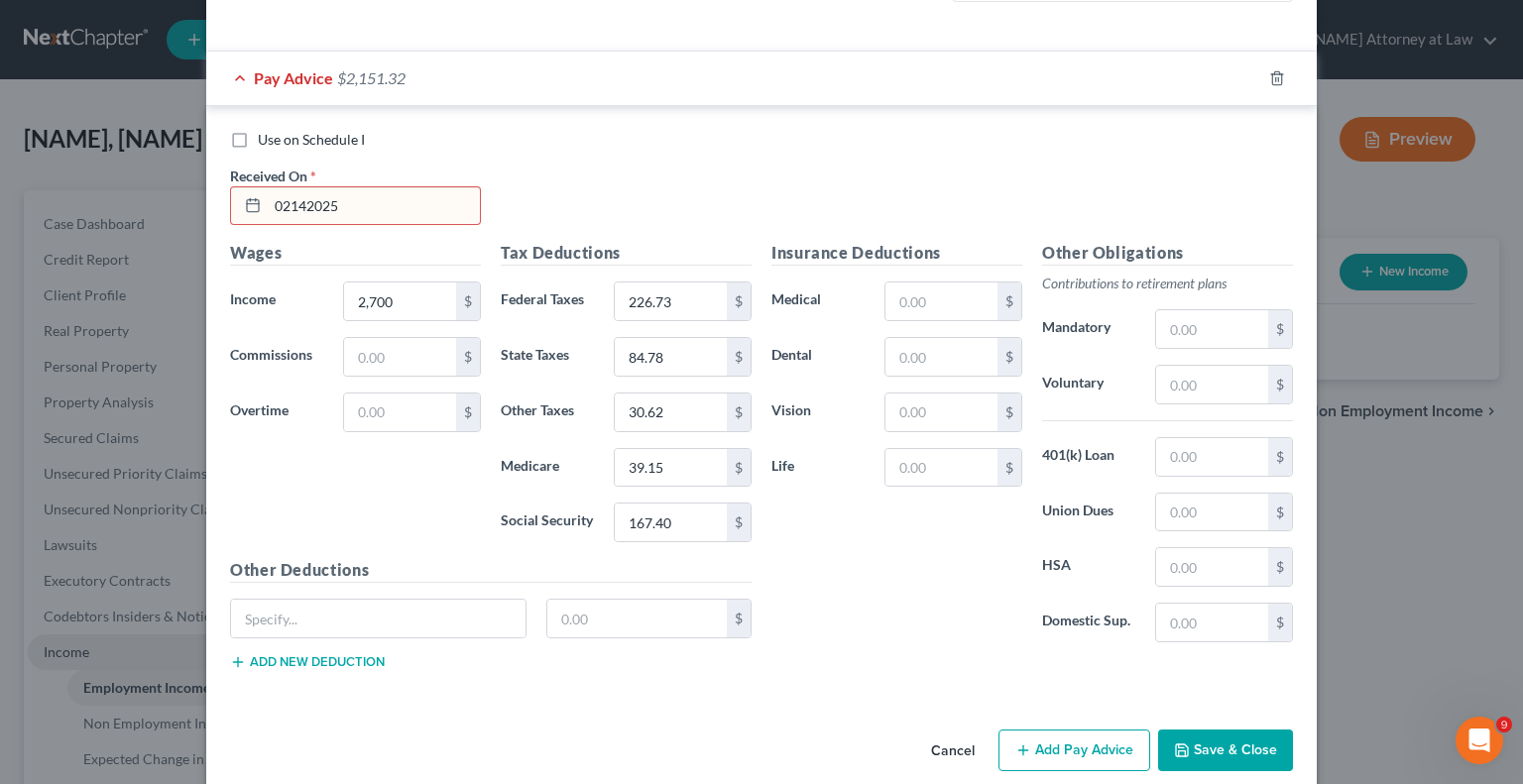 click on "02142025" at bounding box center (374, 206) 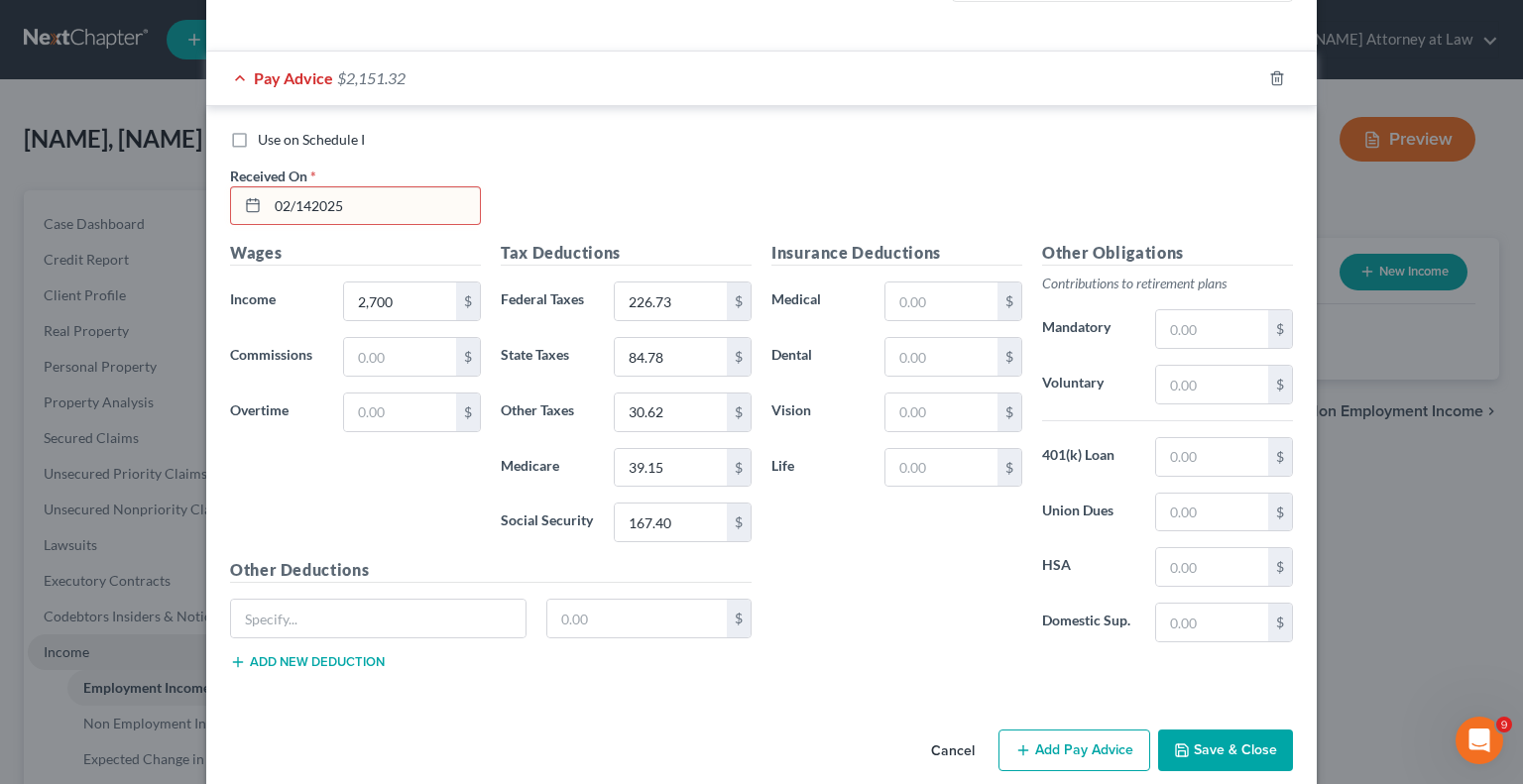 click on "02/142025" at bounding box center [374, 206] 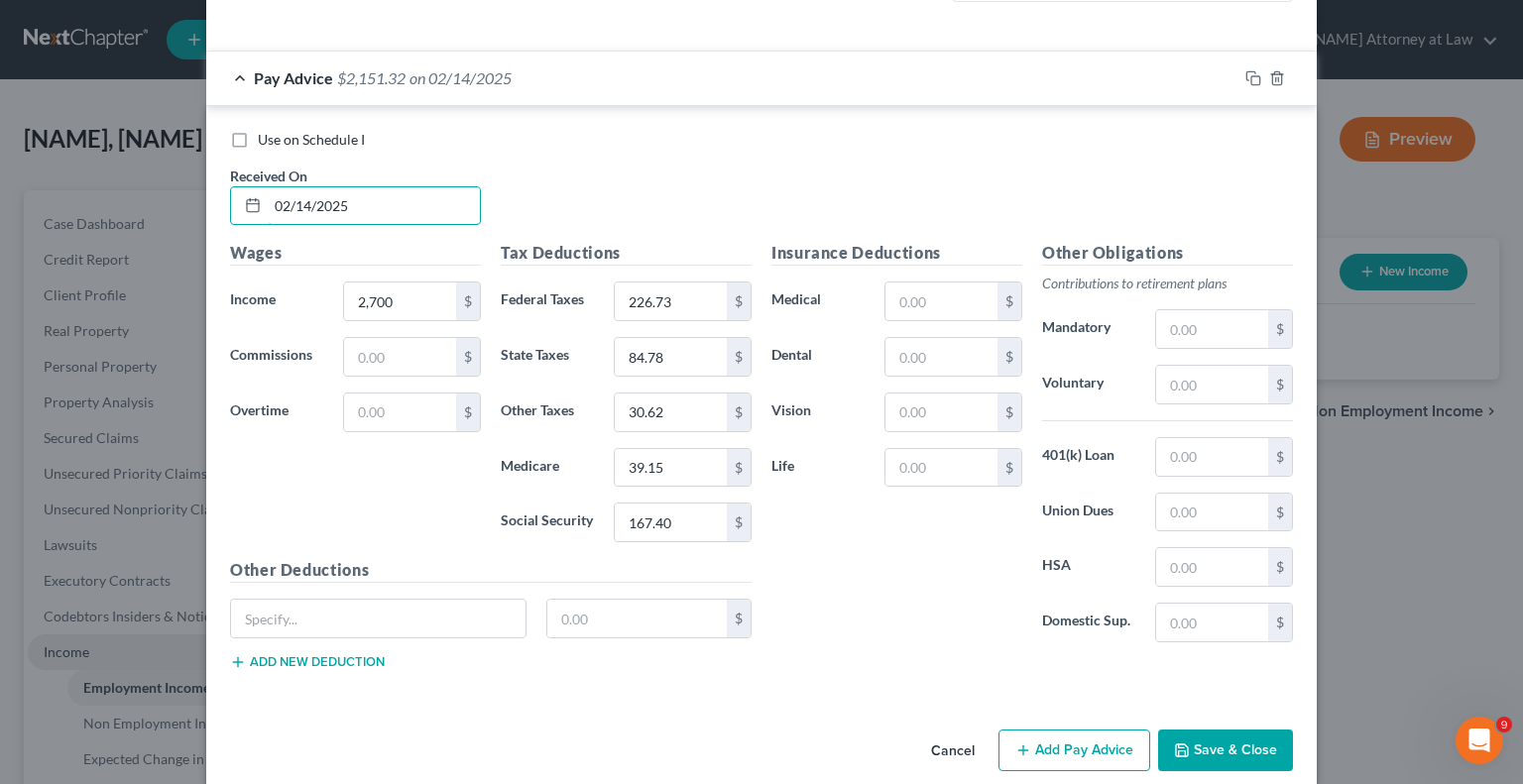 type on "02/14/2025" 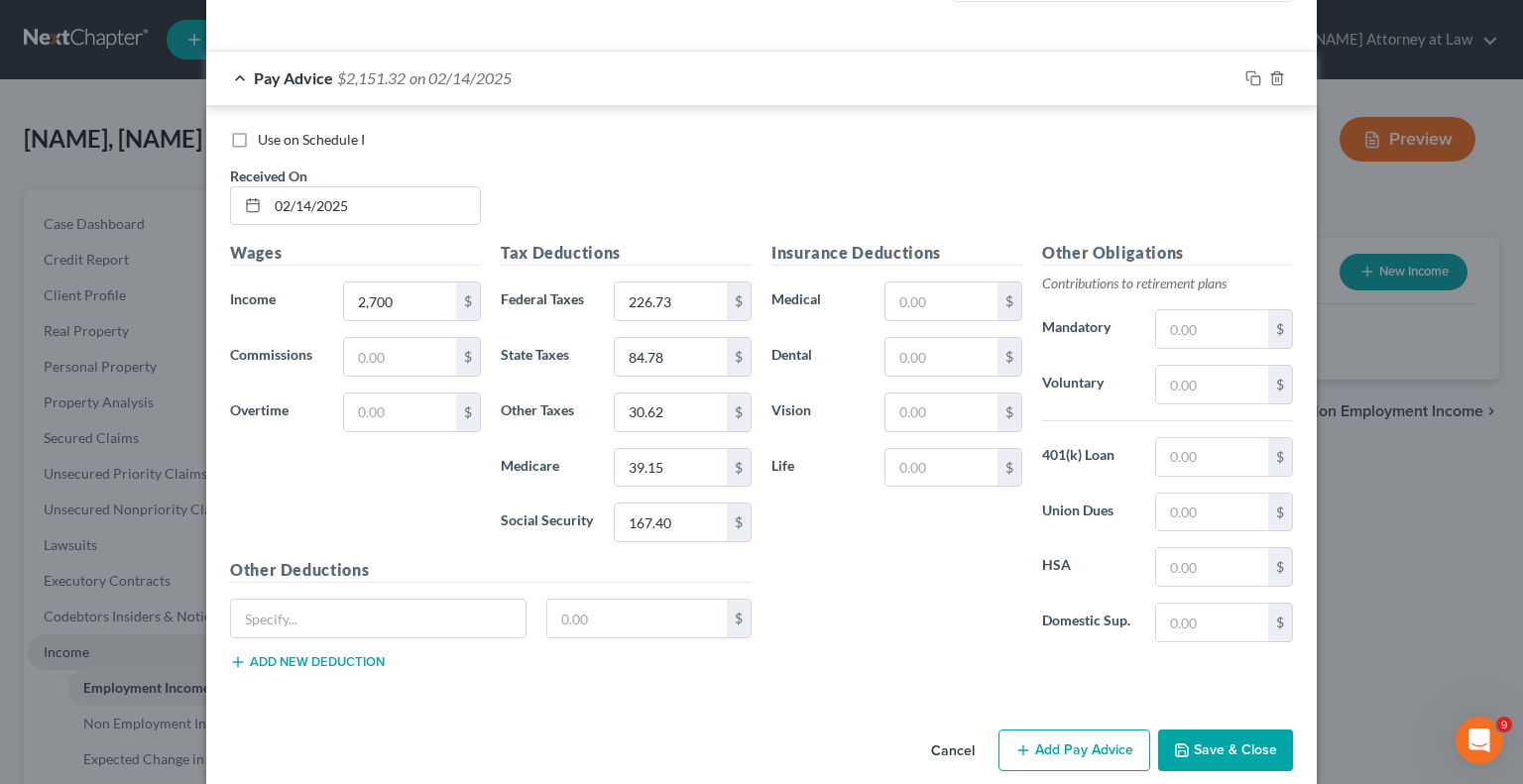 click on "Save & Close" at bounding box center [1226, 750] 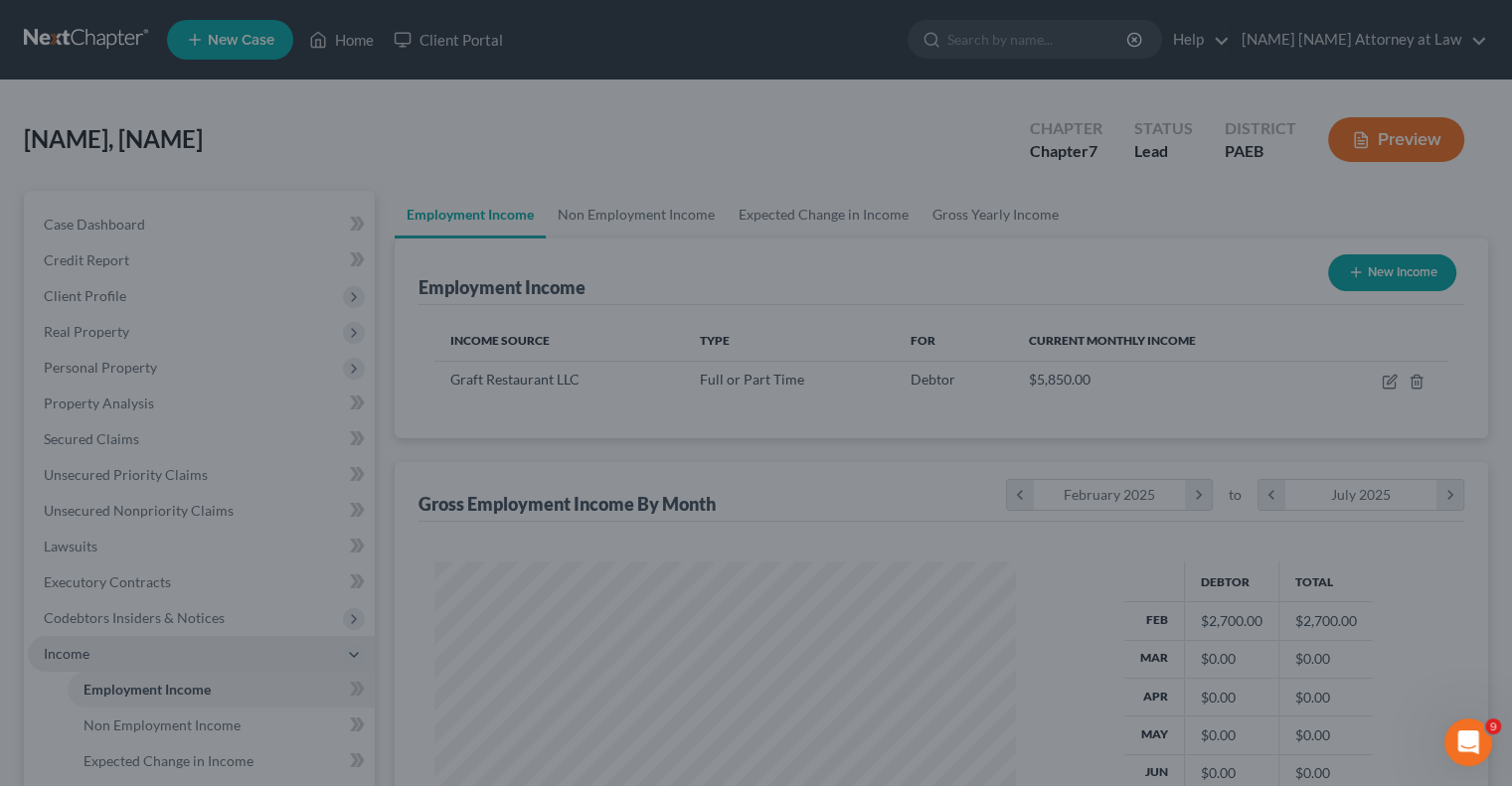 scroll, scrollTop: 354, scrollLeft: 613, axis: both 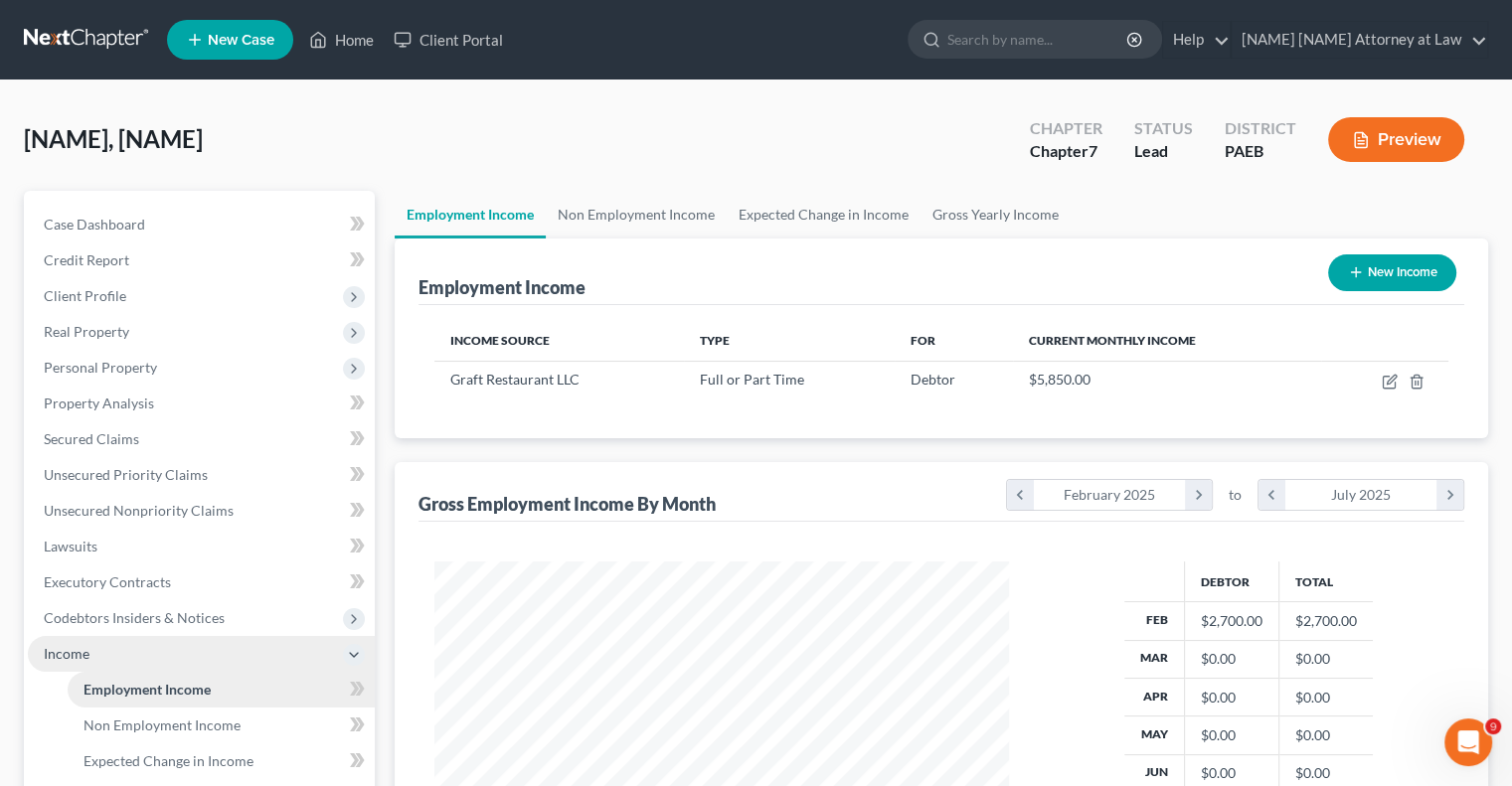click on "Employment Income" at bounding box center (221, 690) 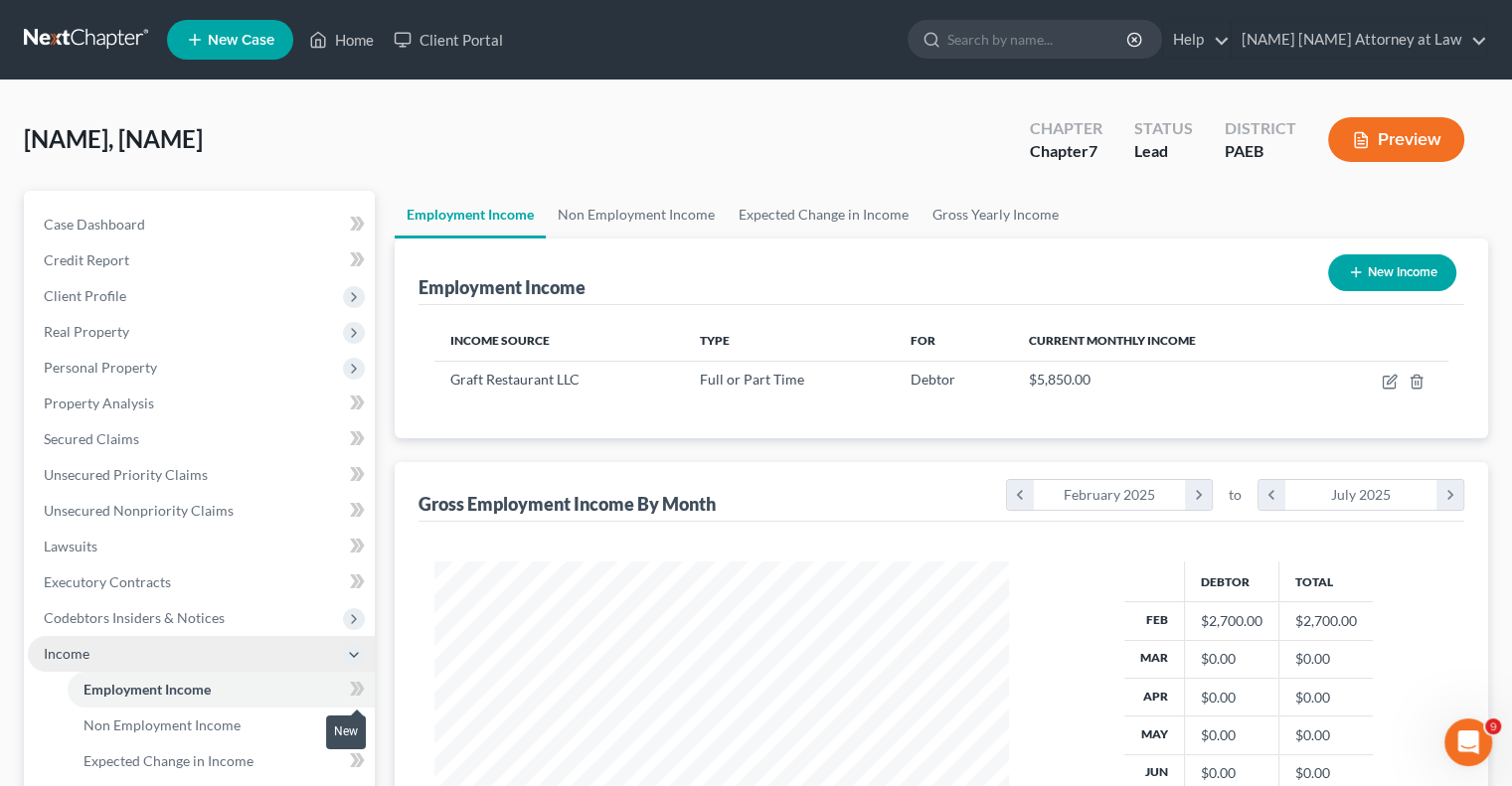 click 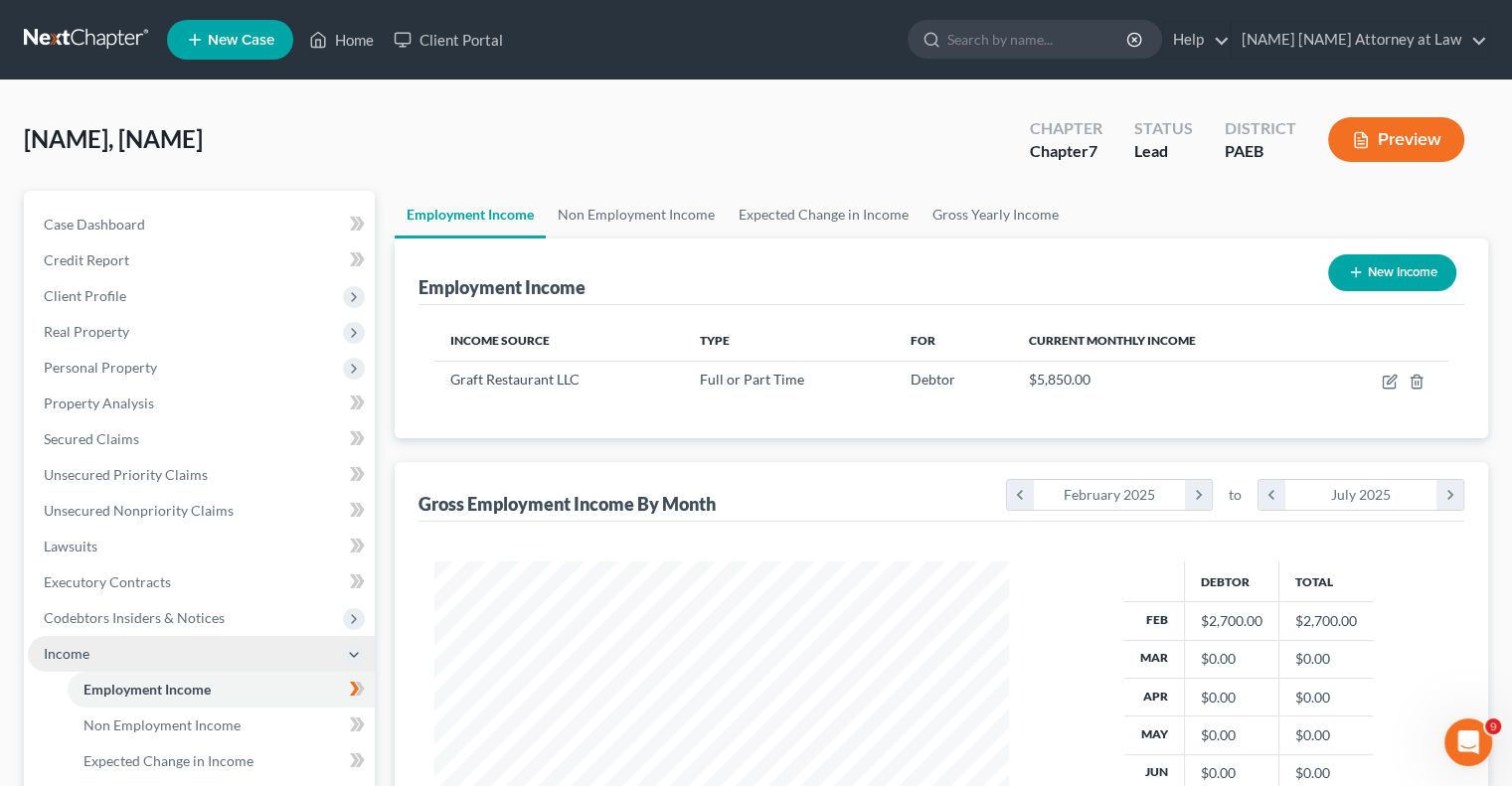 click on "New Income" at bounding box center (1392, 272) 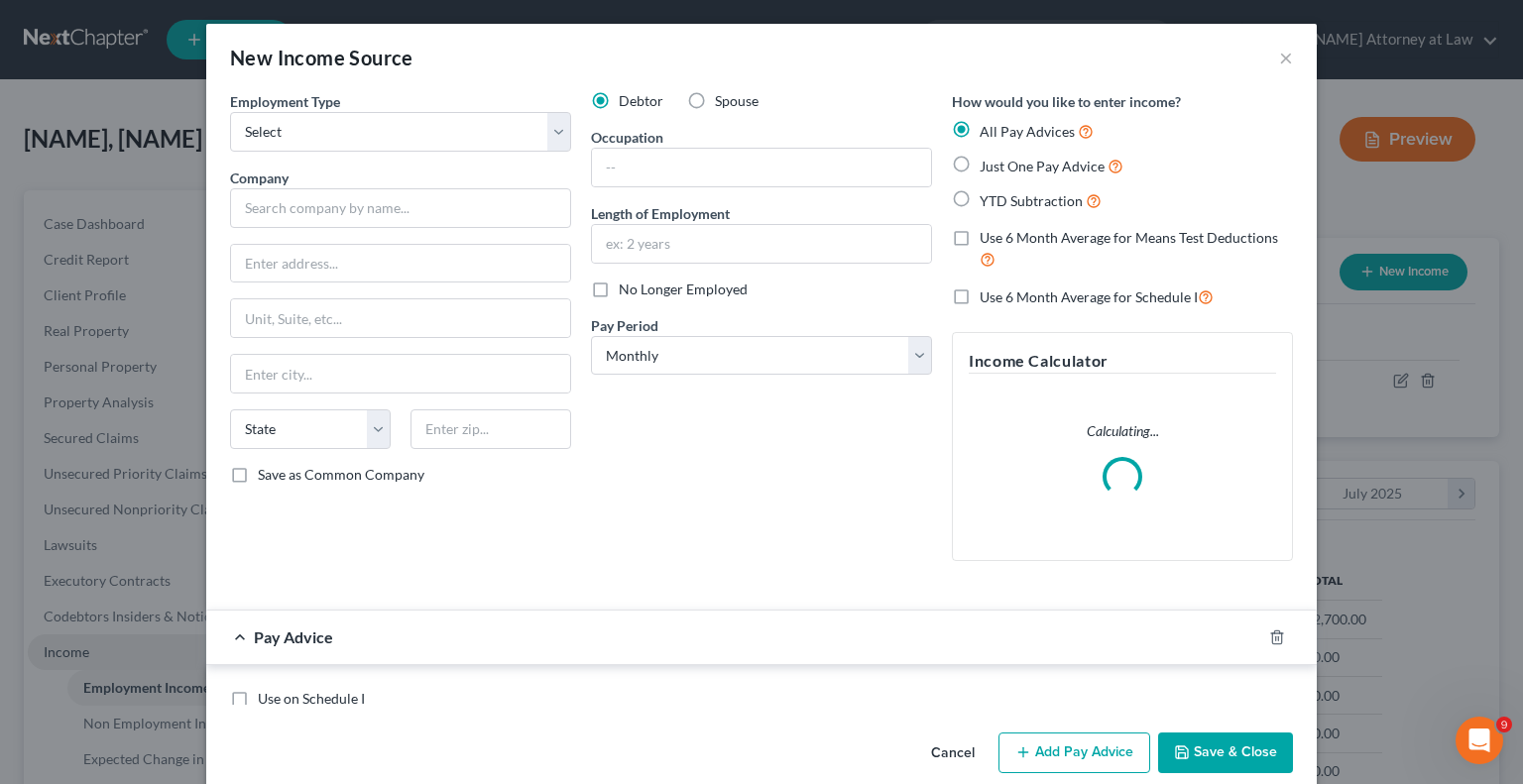 scroll, scrollTop: 990797, scrollLeft: 990917, axis: both 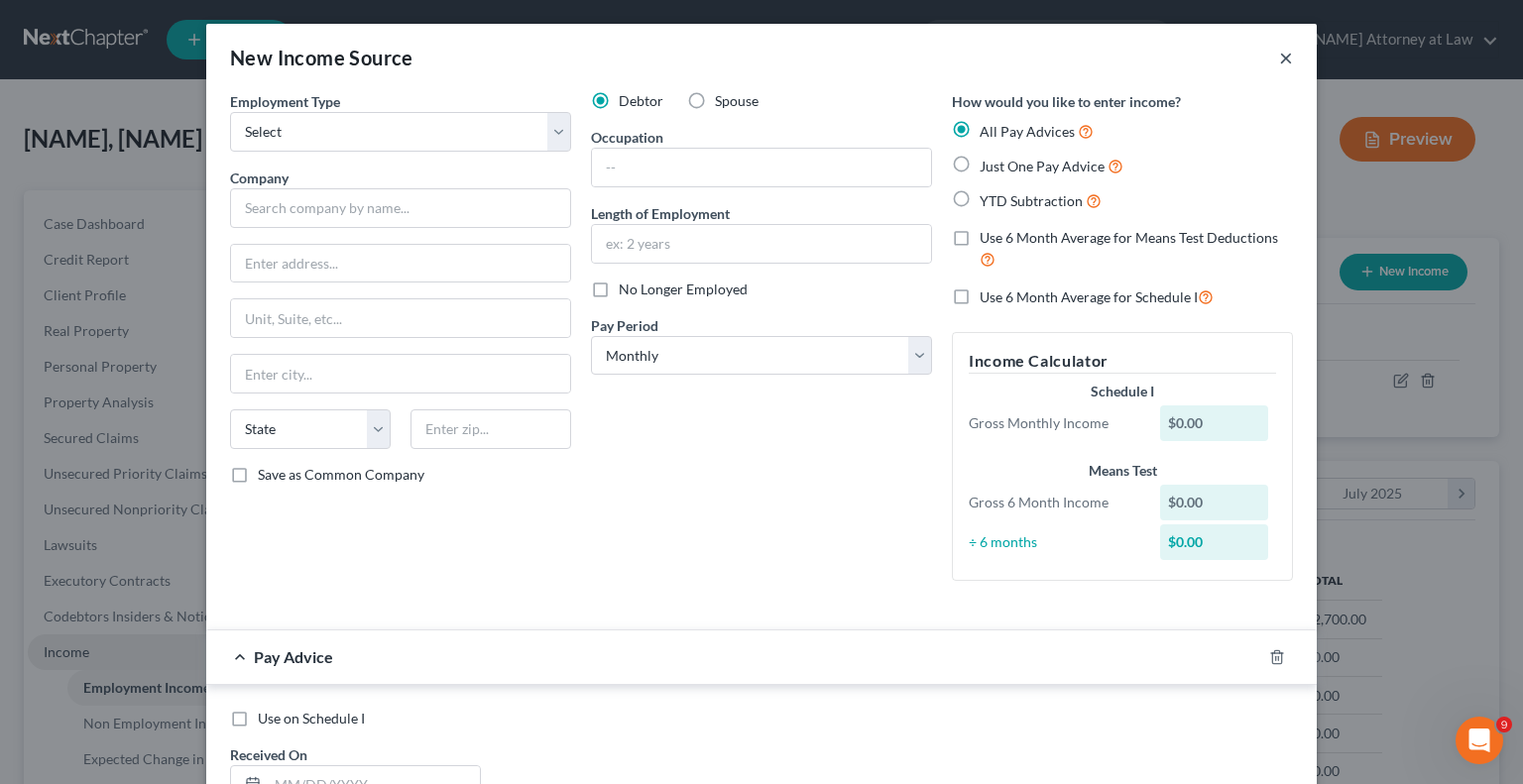 click on "×" at bounding box center (1286, 57) 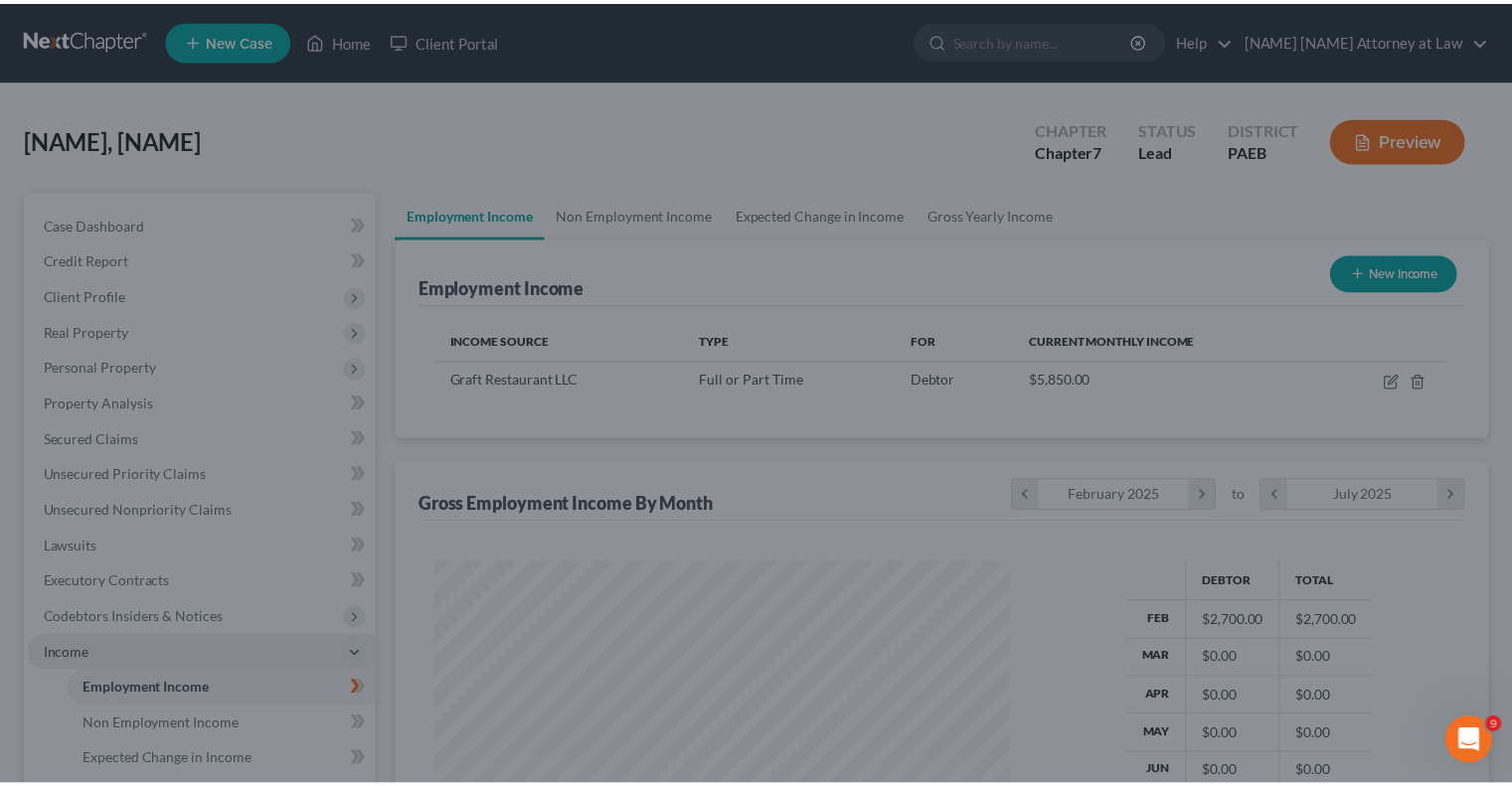 scroll, scrollTop: 354, scrollLeft: 613, axis: both 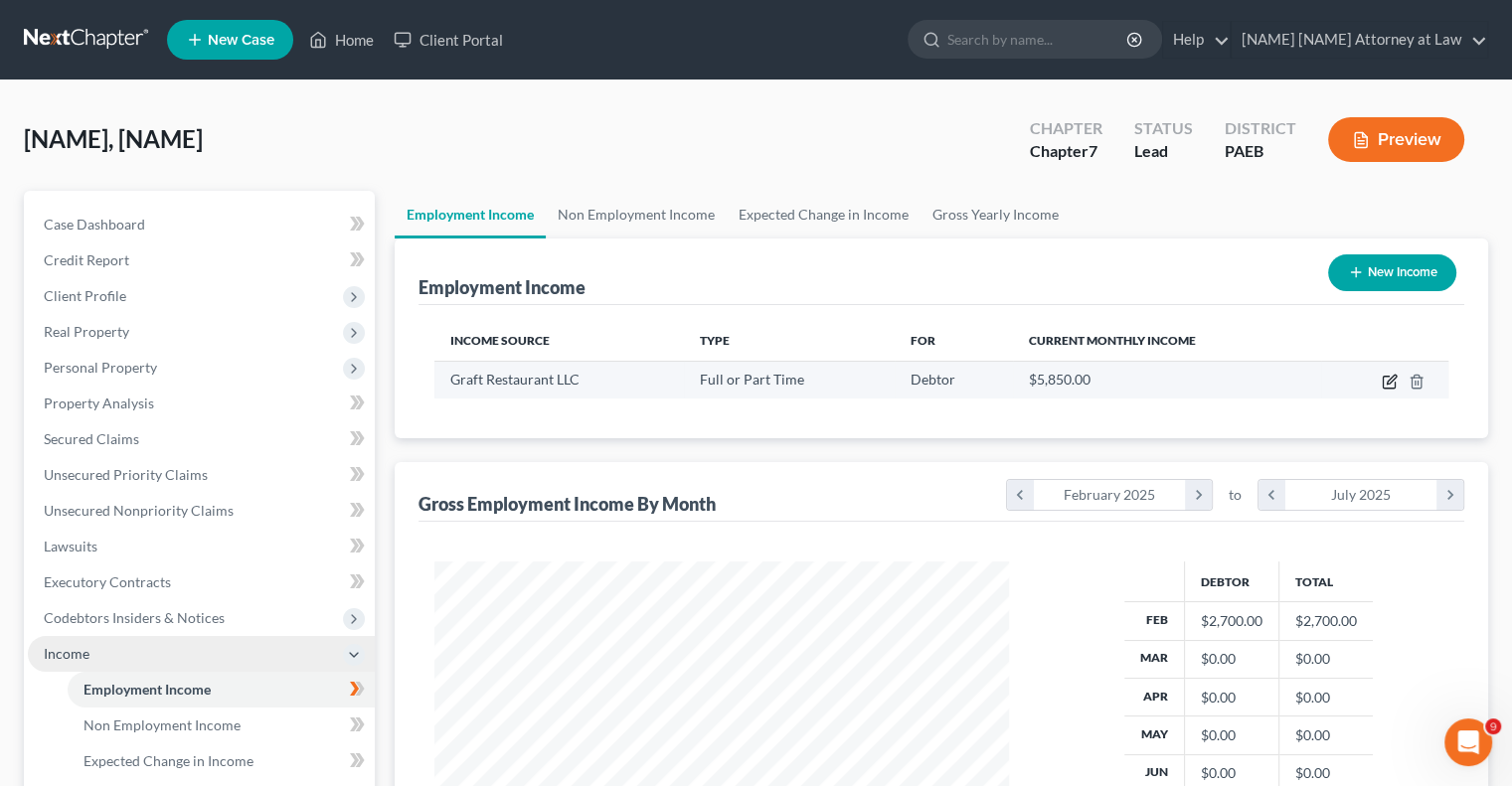 click 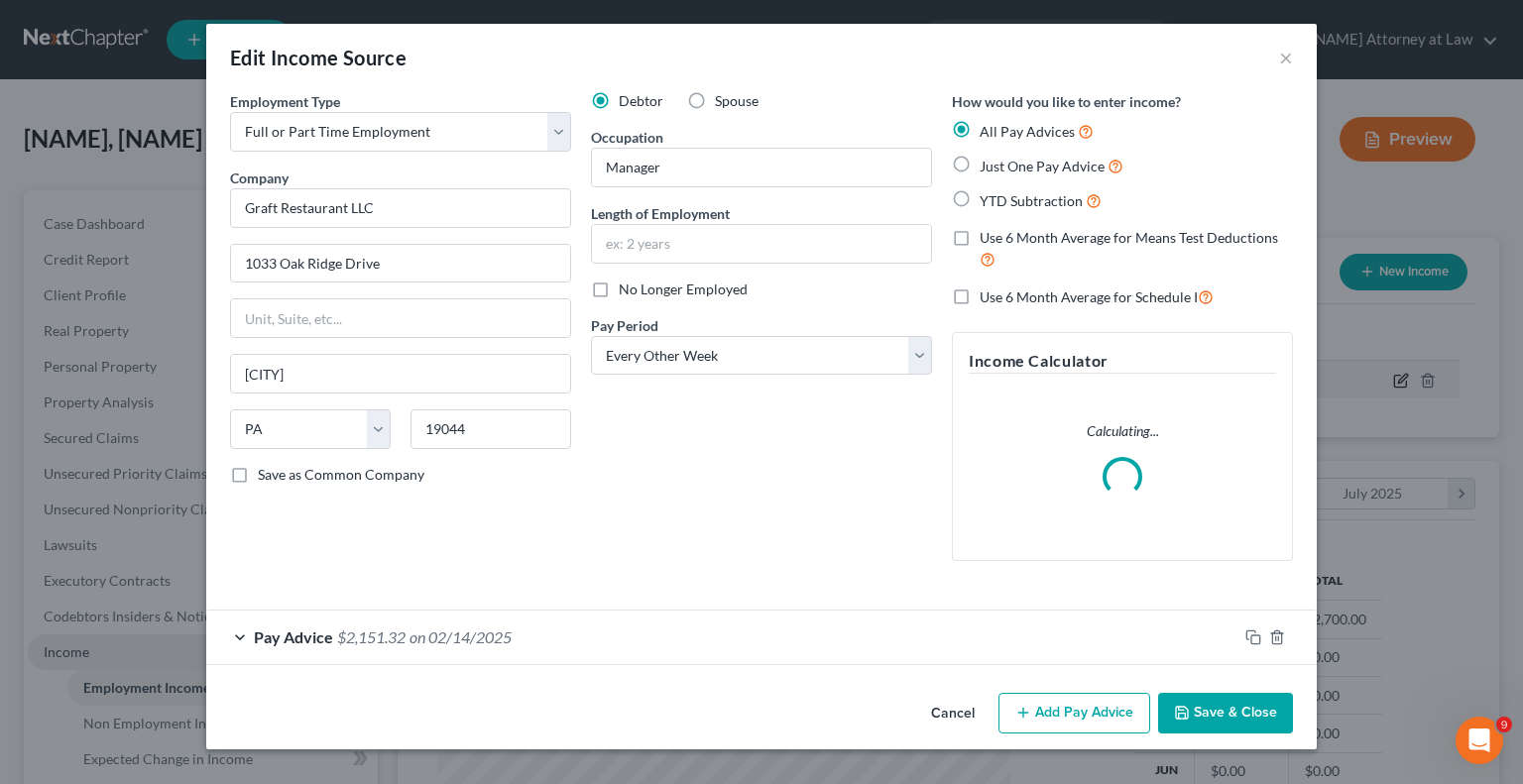 scroll, scrollTop: 990797, scrollLeft: 990917, axis: both 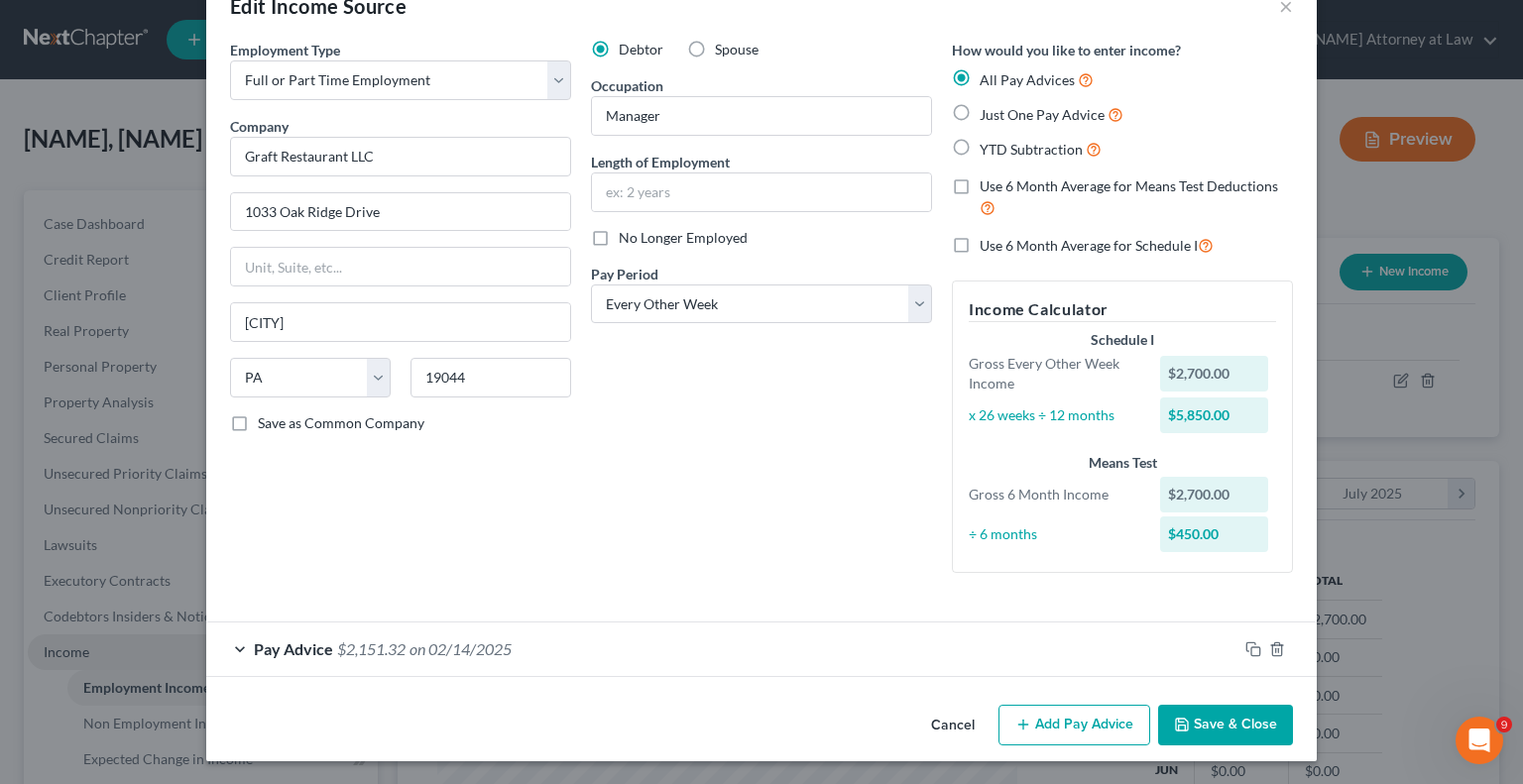 click on "Add Pay Advice" at bounding box center (1074, 726) 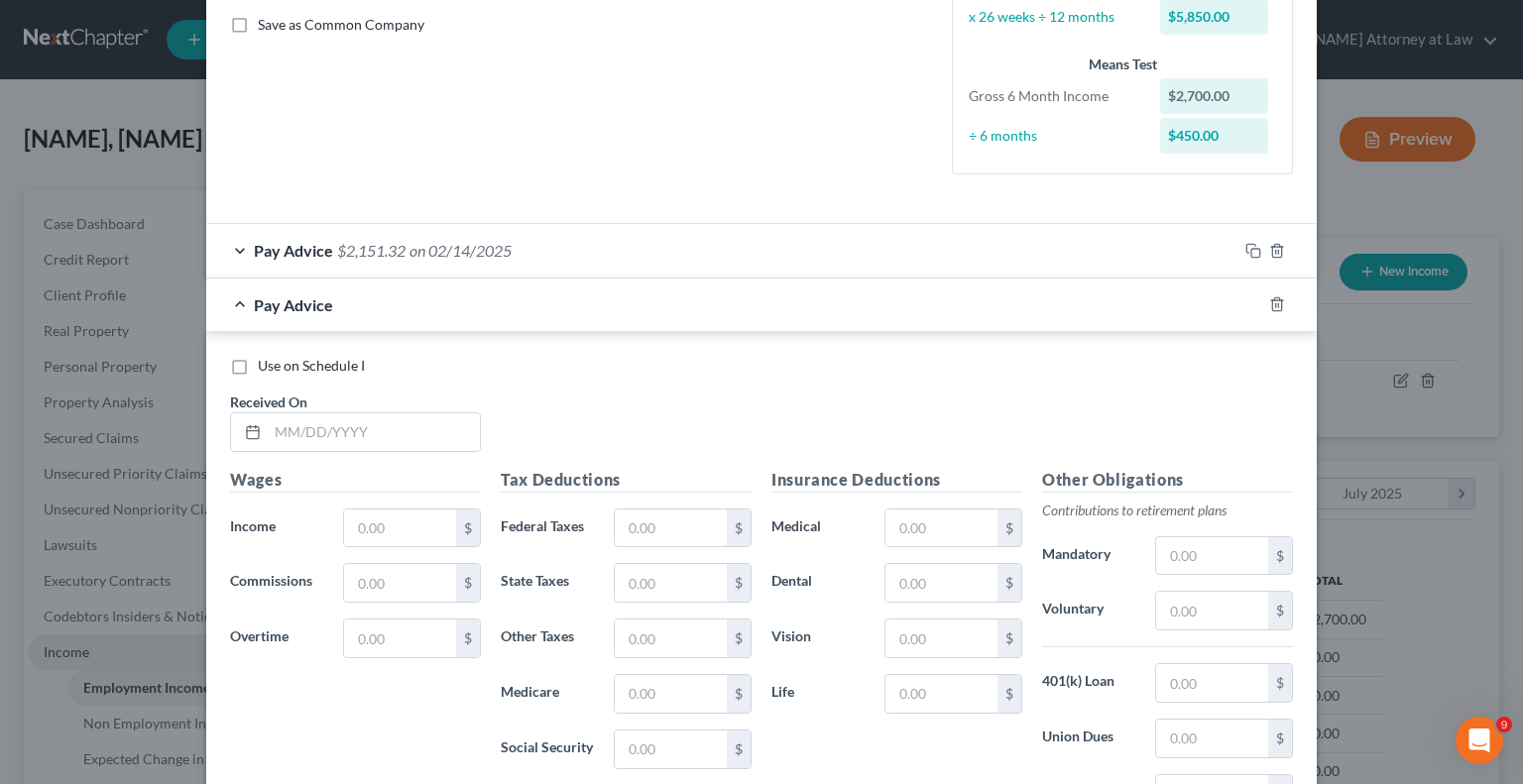 scroll, scrollTop: 451, scrollLeft: 0, axis: vertical 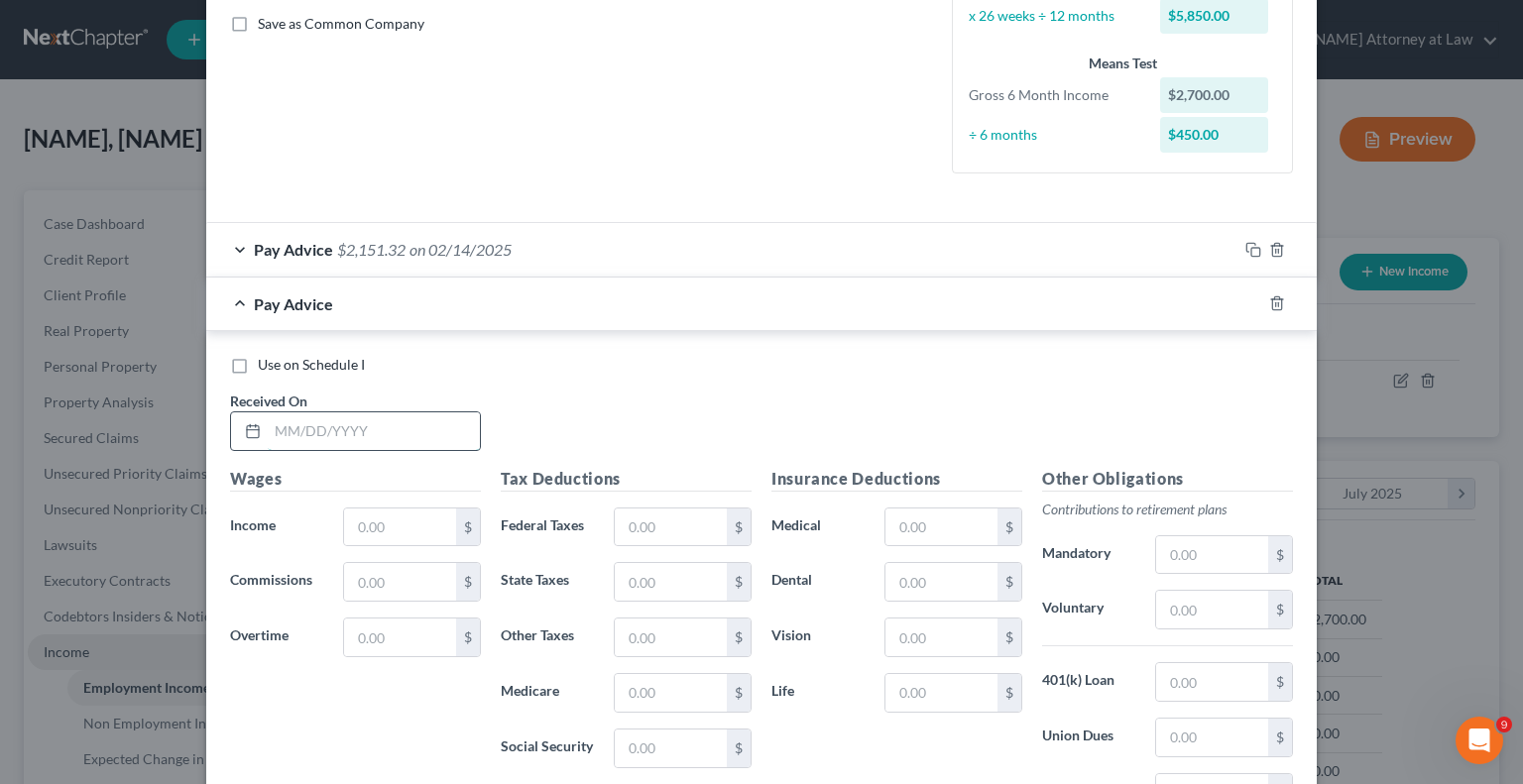 click at bounding box center (374, 431) 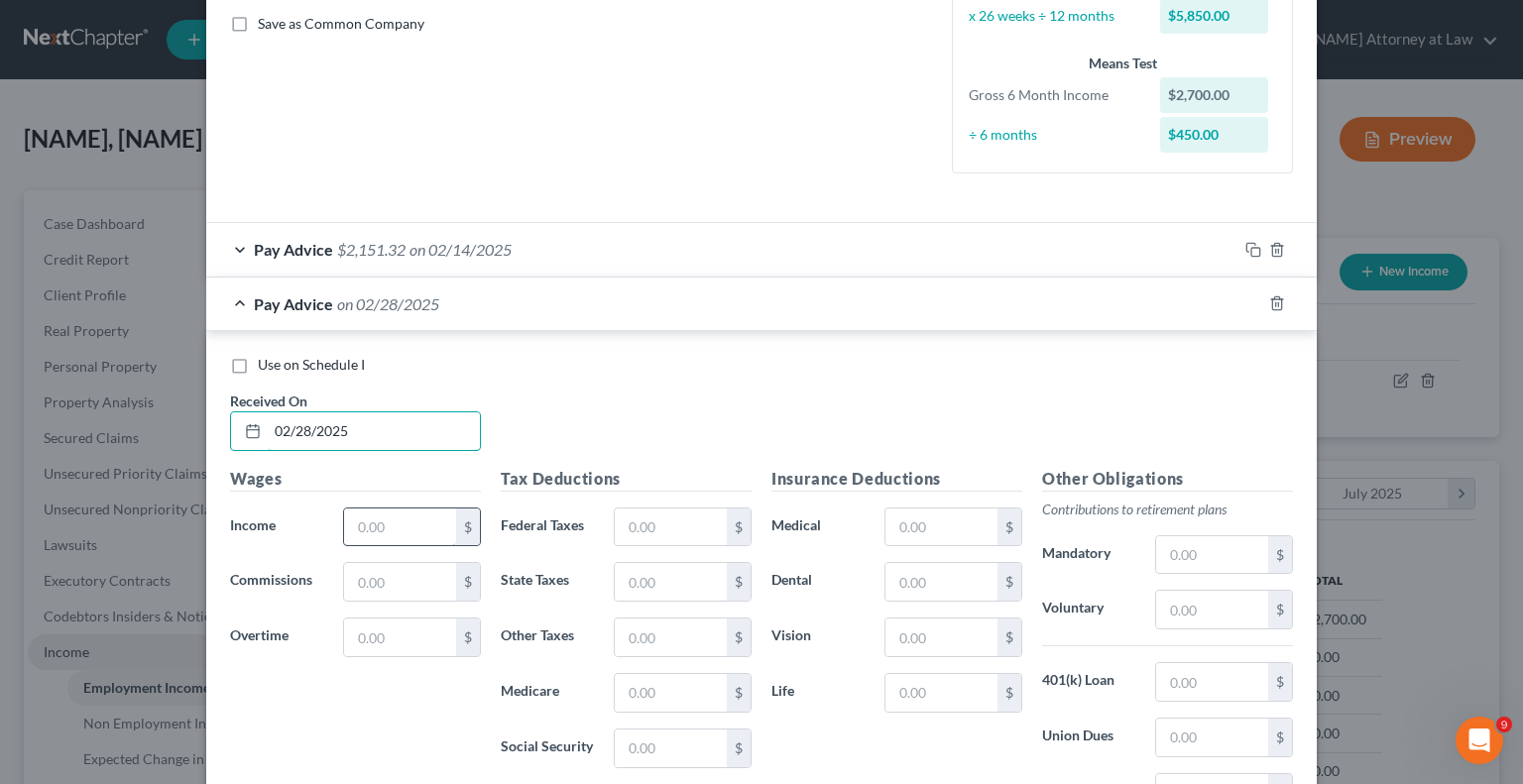type on "02/28/2025" 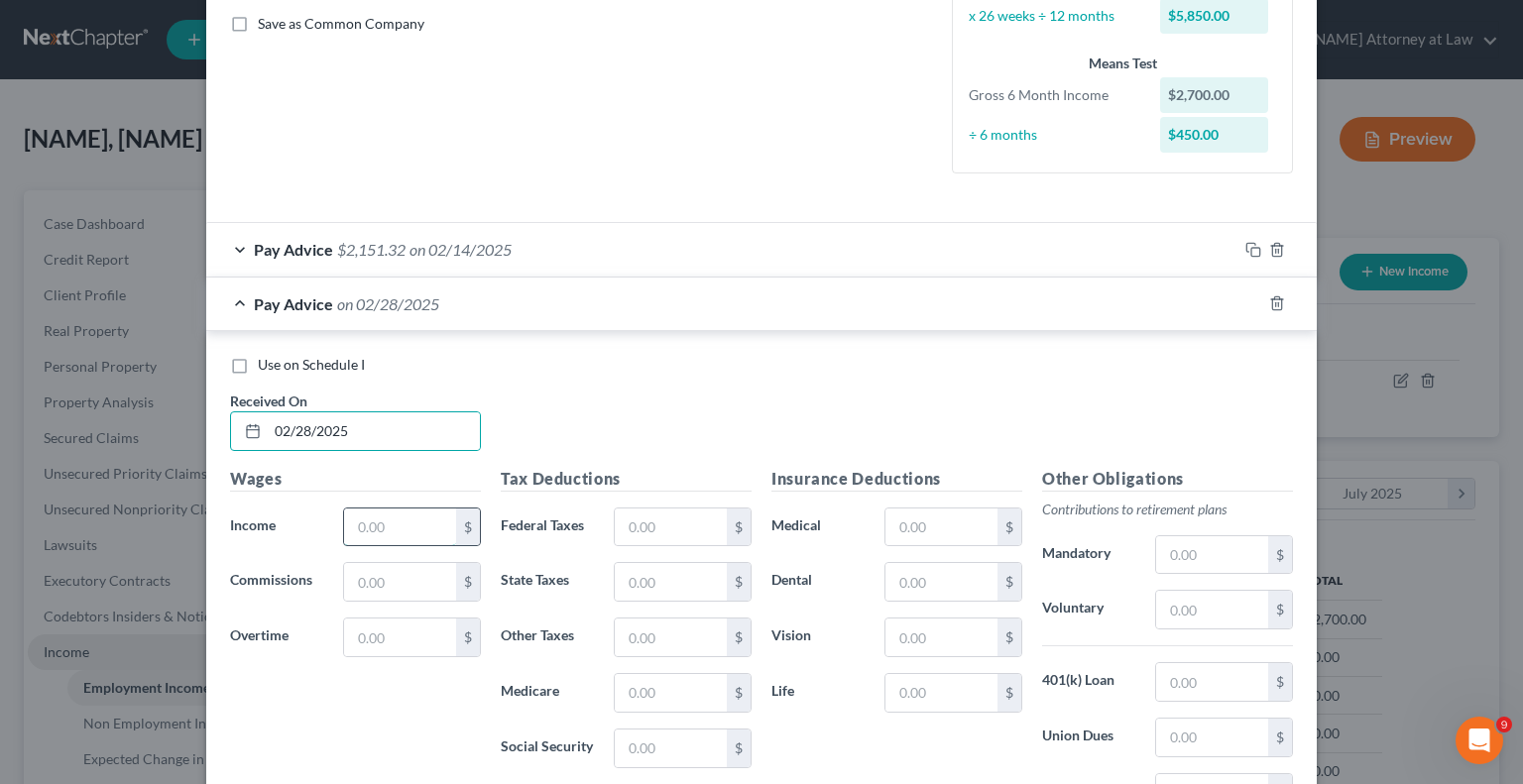 click at bounding box center (400, 527) 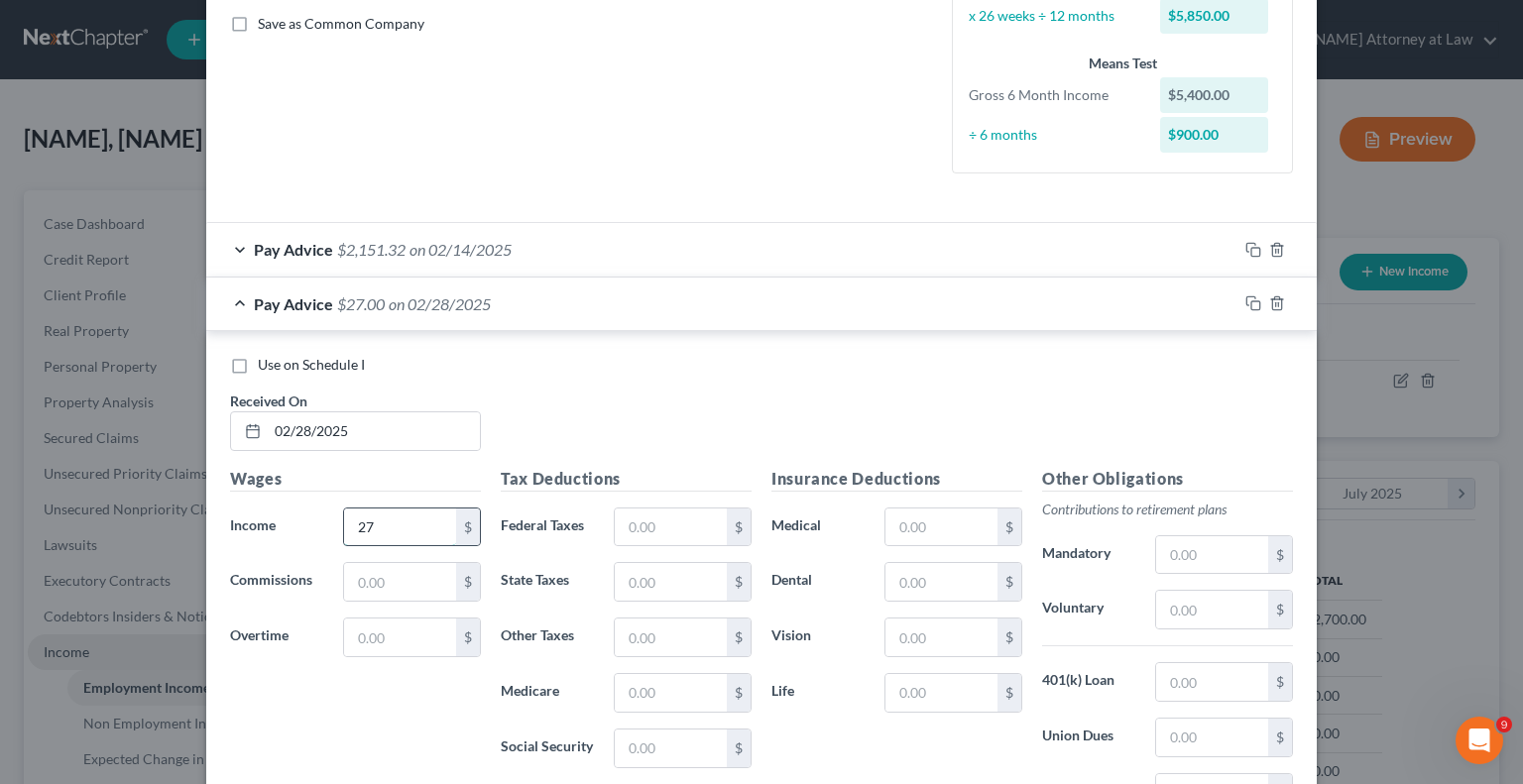 type on "2" 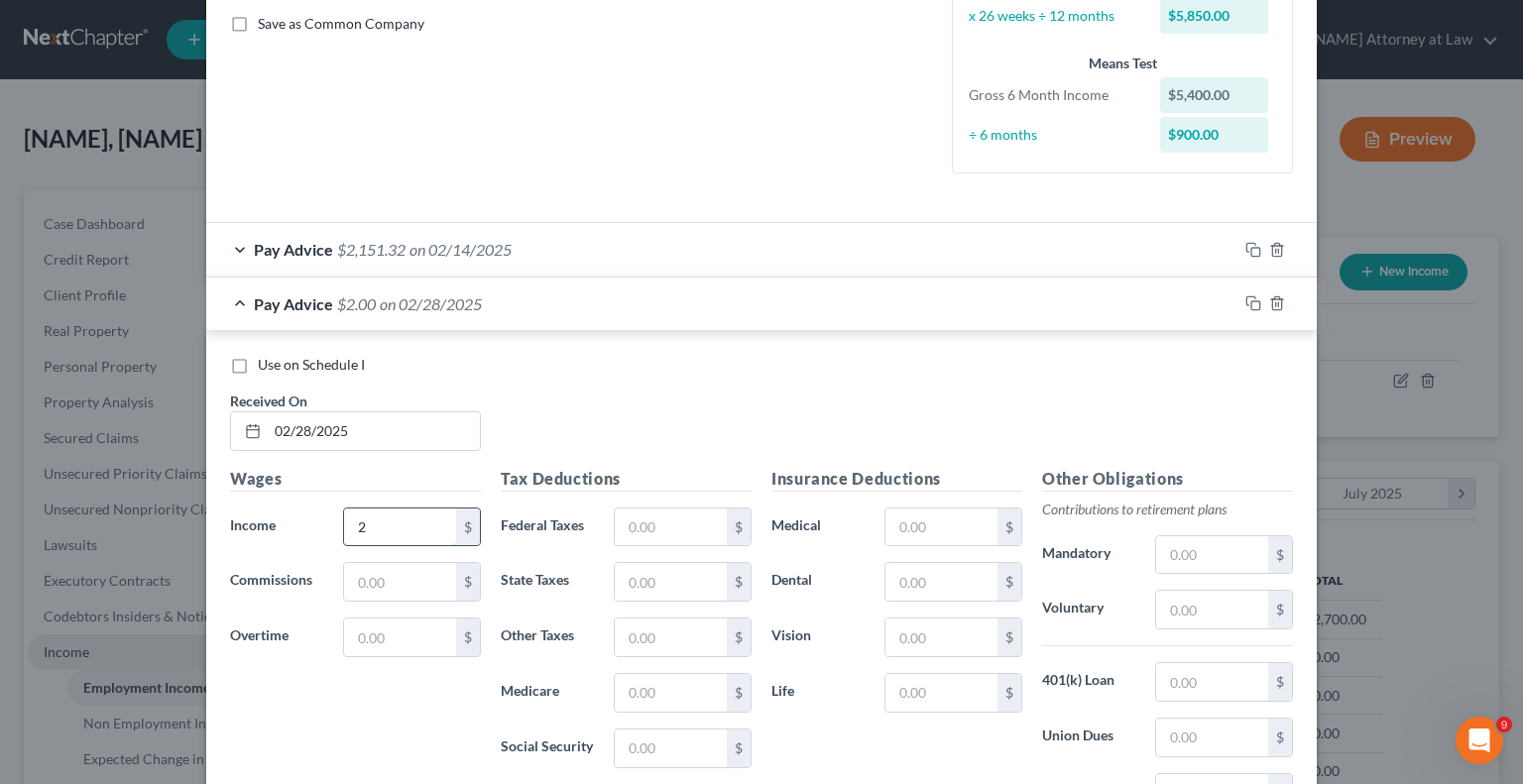 type 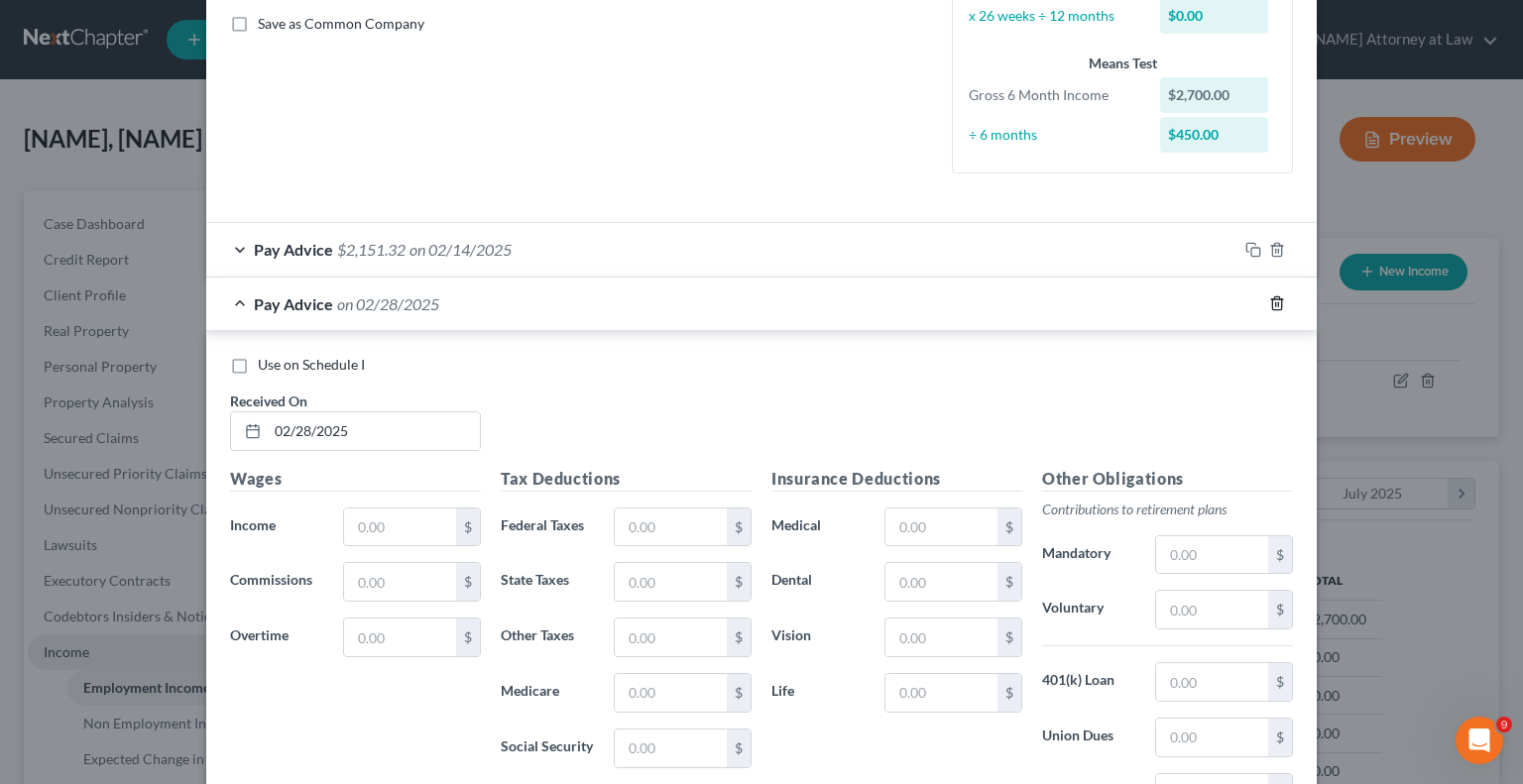 click 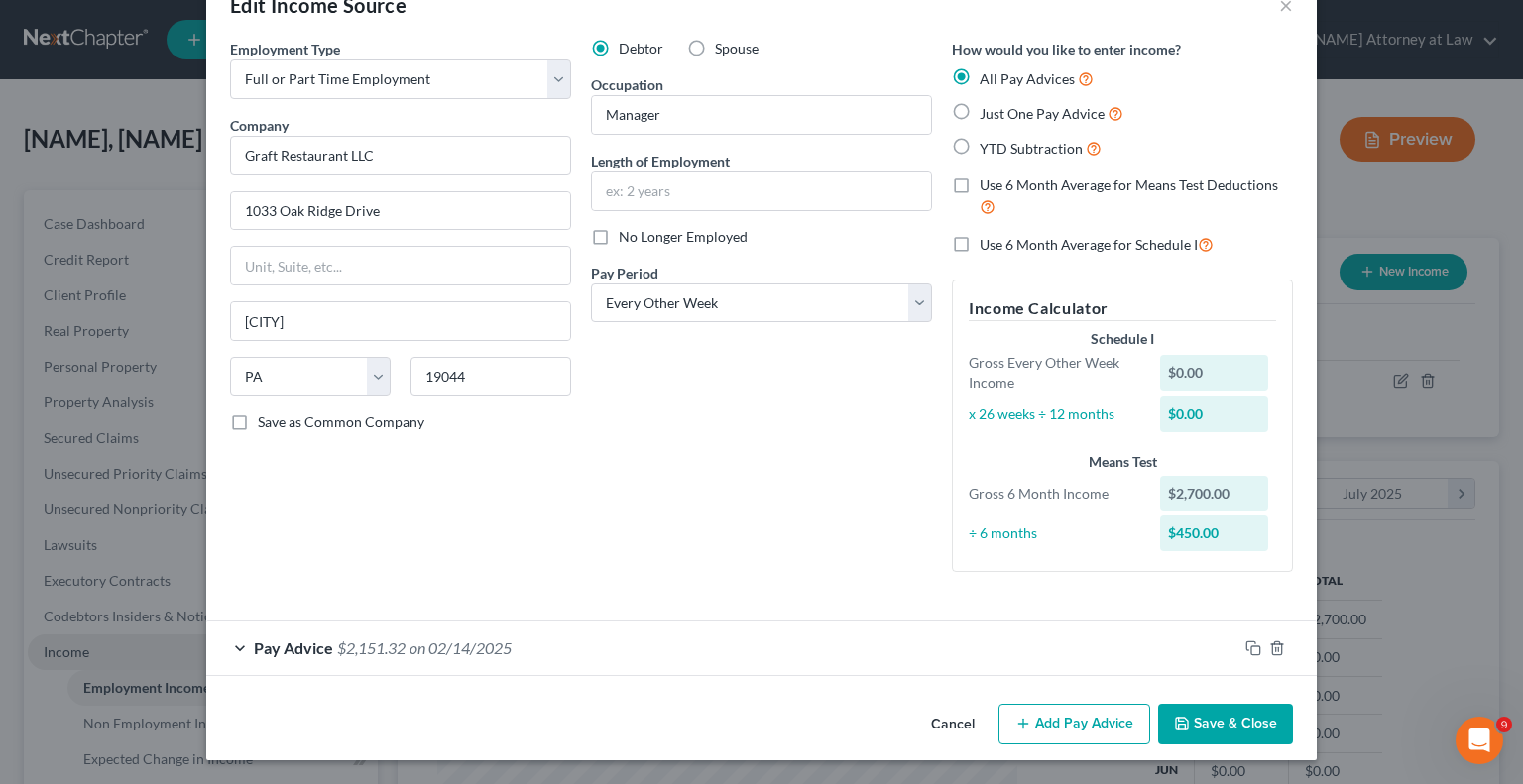 scroll, scrollTop: 52, scrollLeft: 0, axis: vertical 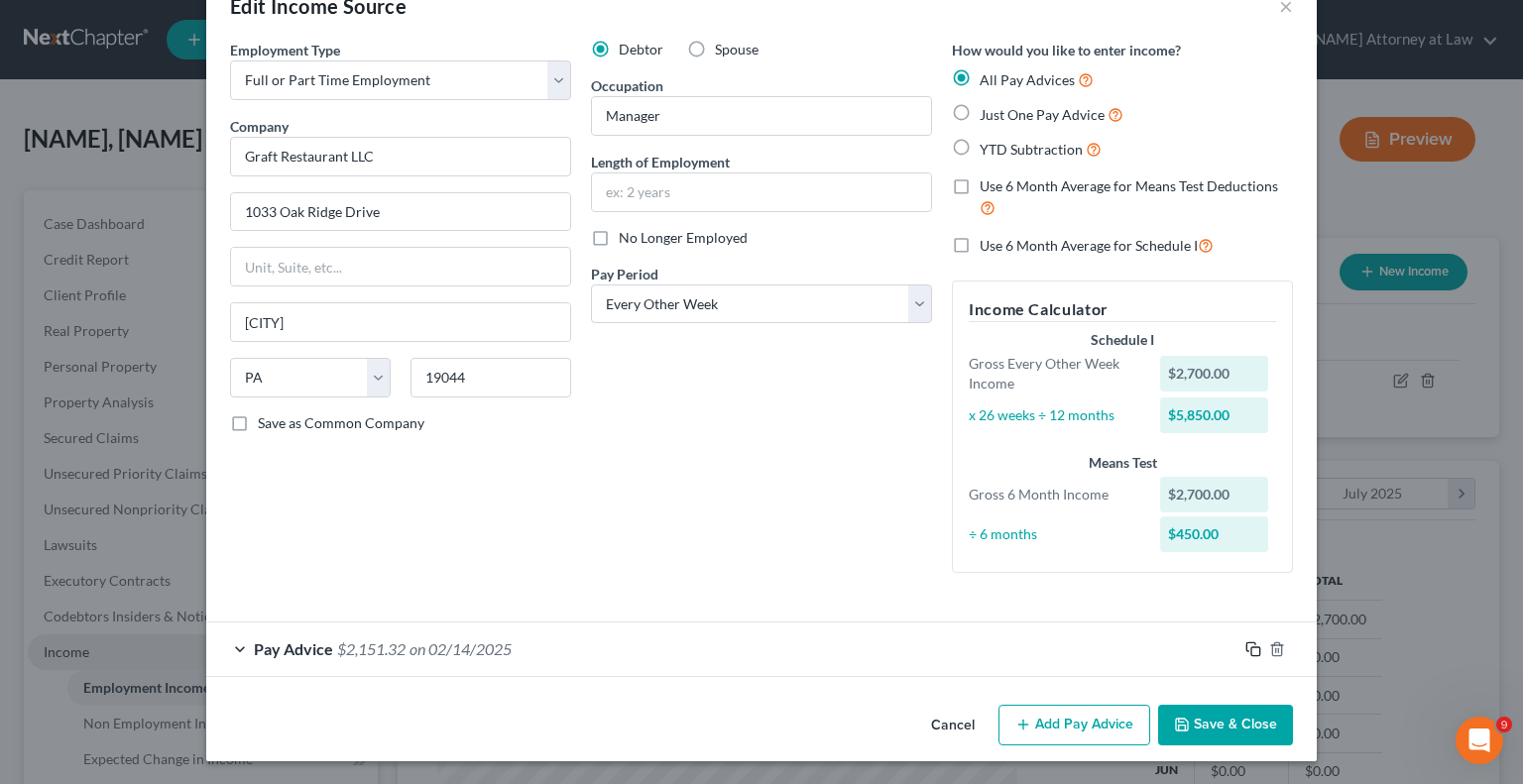 click 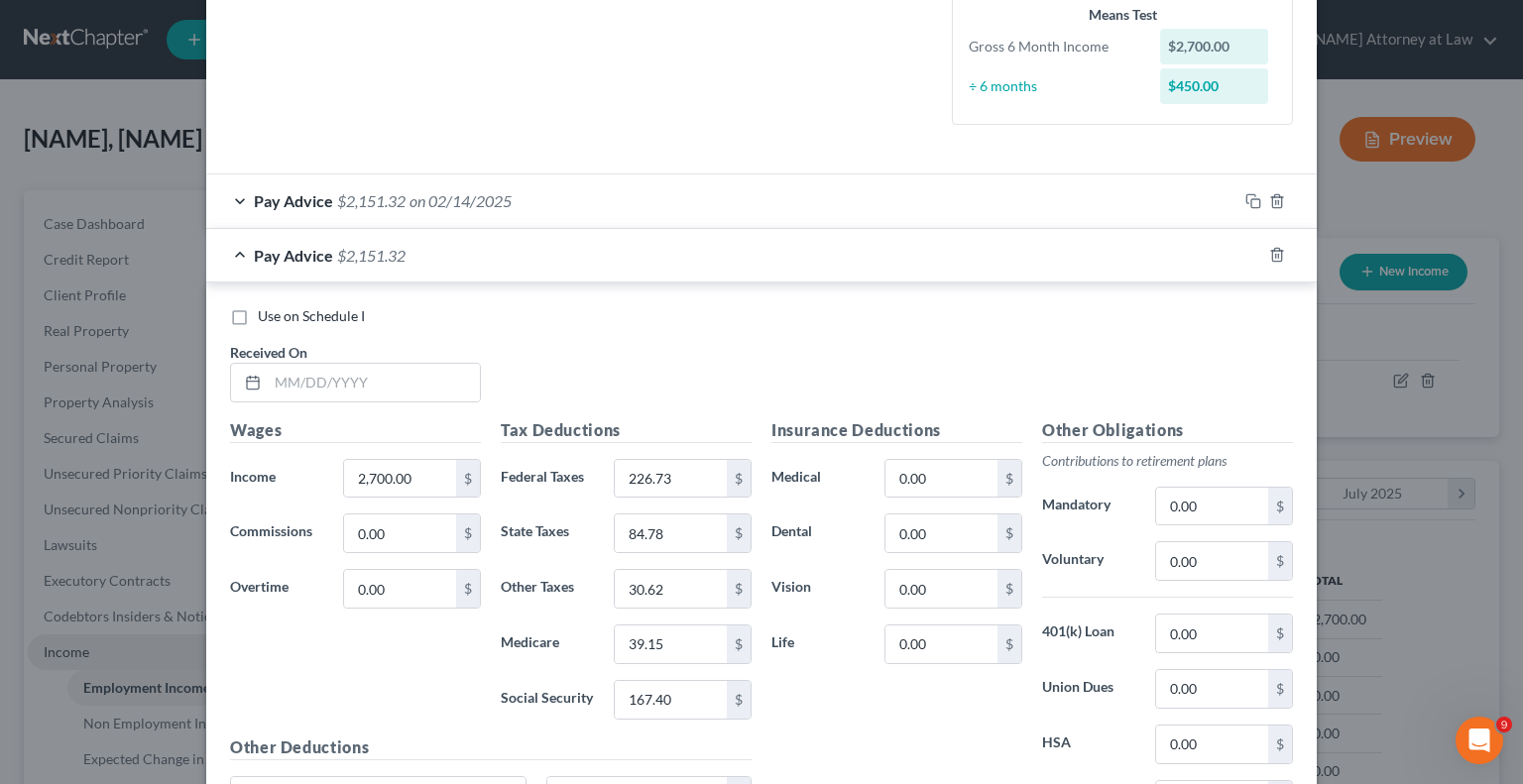 scroll, scrollTop: 539, scrollLeft: 0, axis: vertical 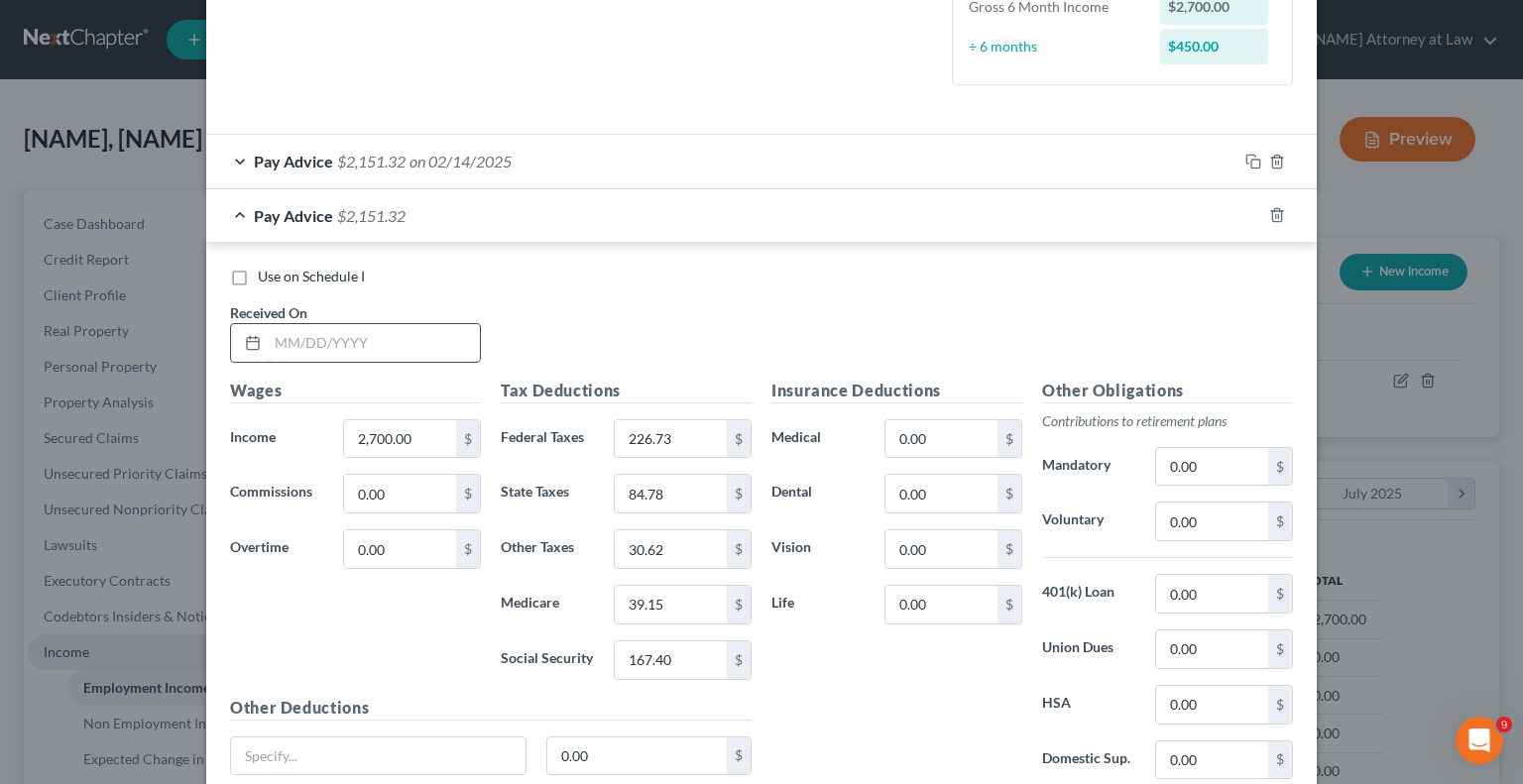 click at bounding box center (374, 343) 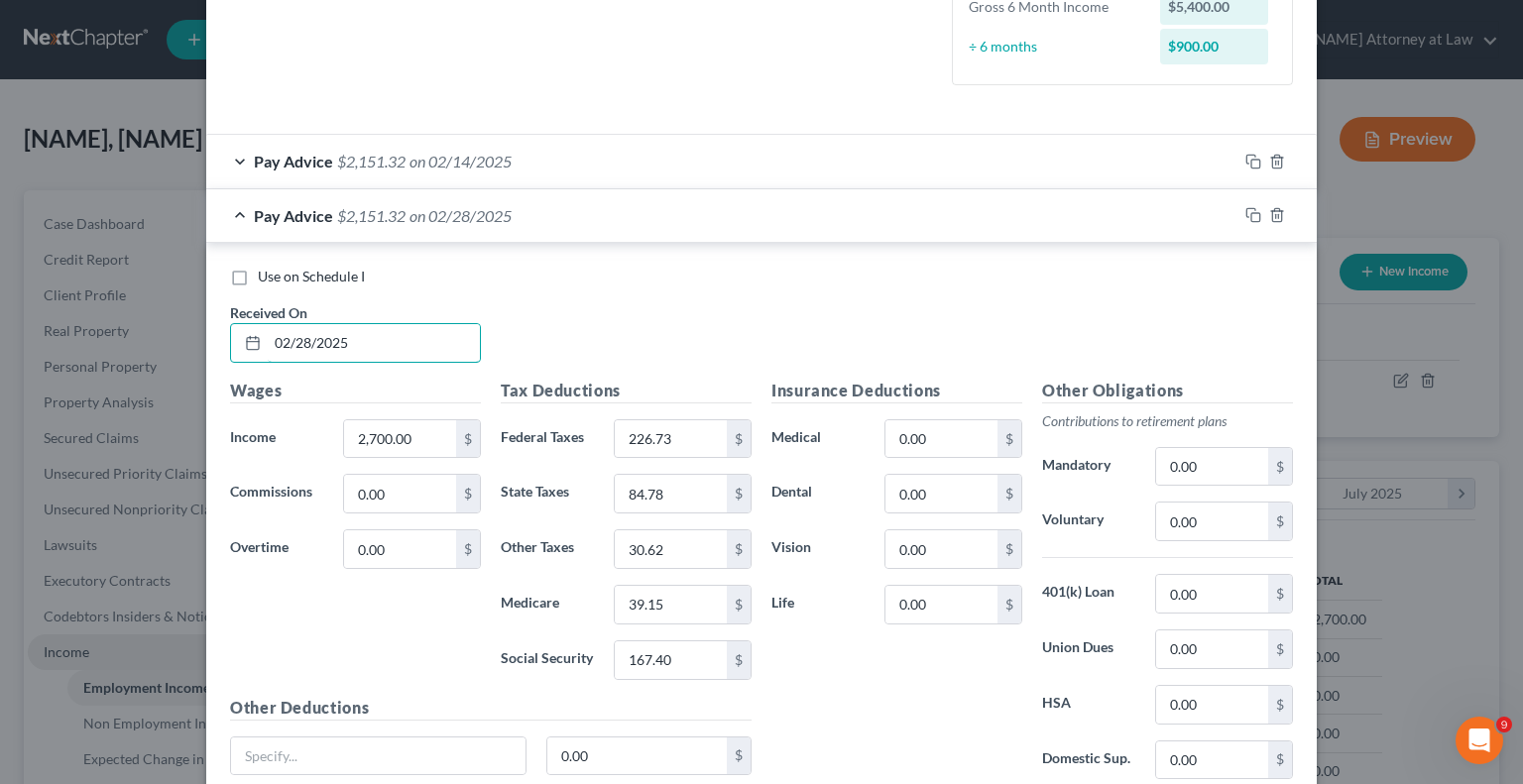 type on "02/28/2025" 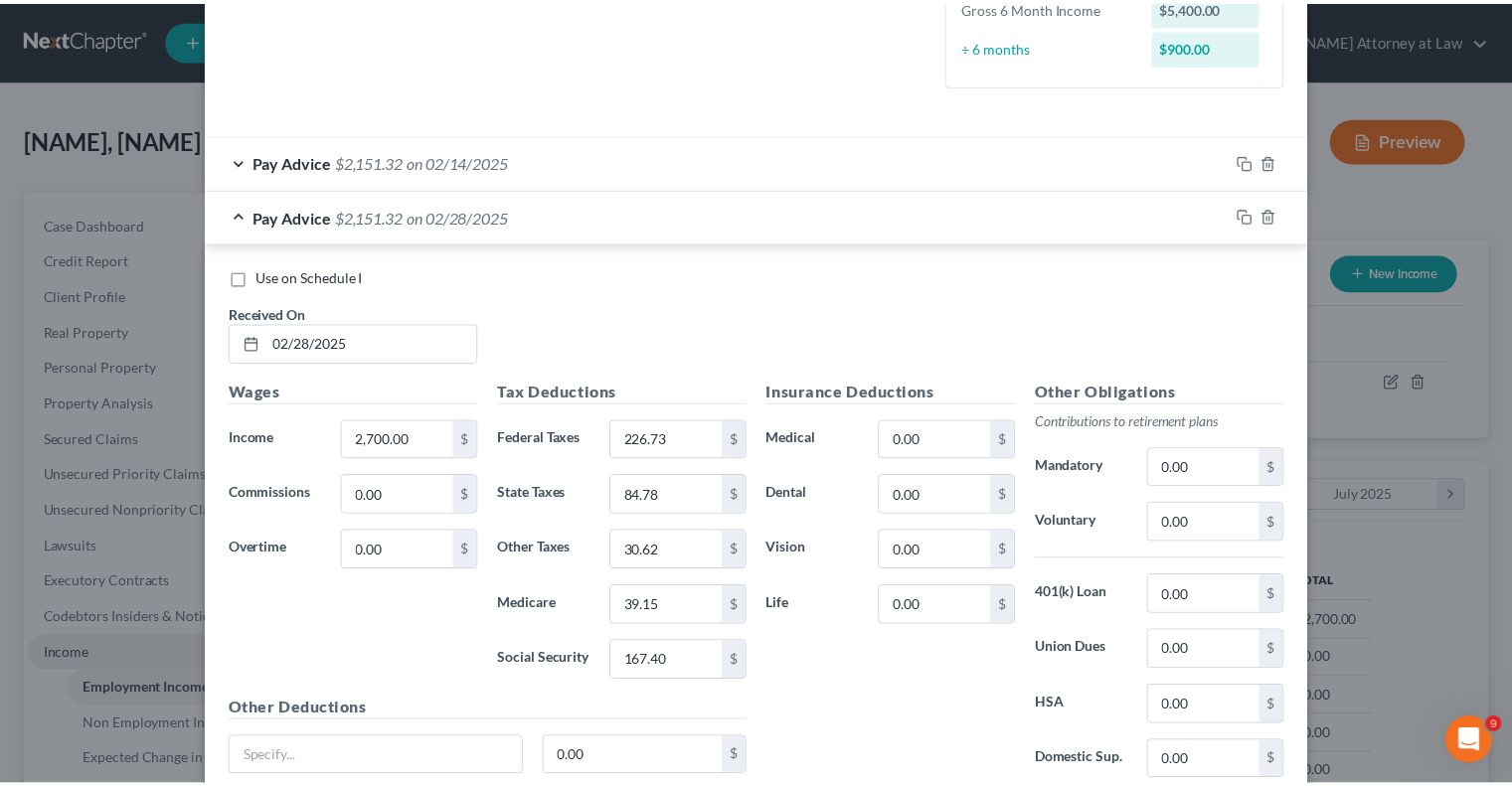 scroll, scrollTop: 700, scrollLeft: 0, axis: vertical 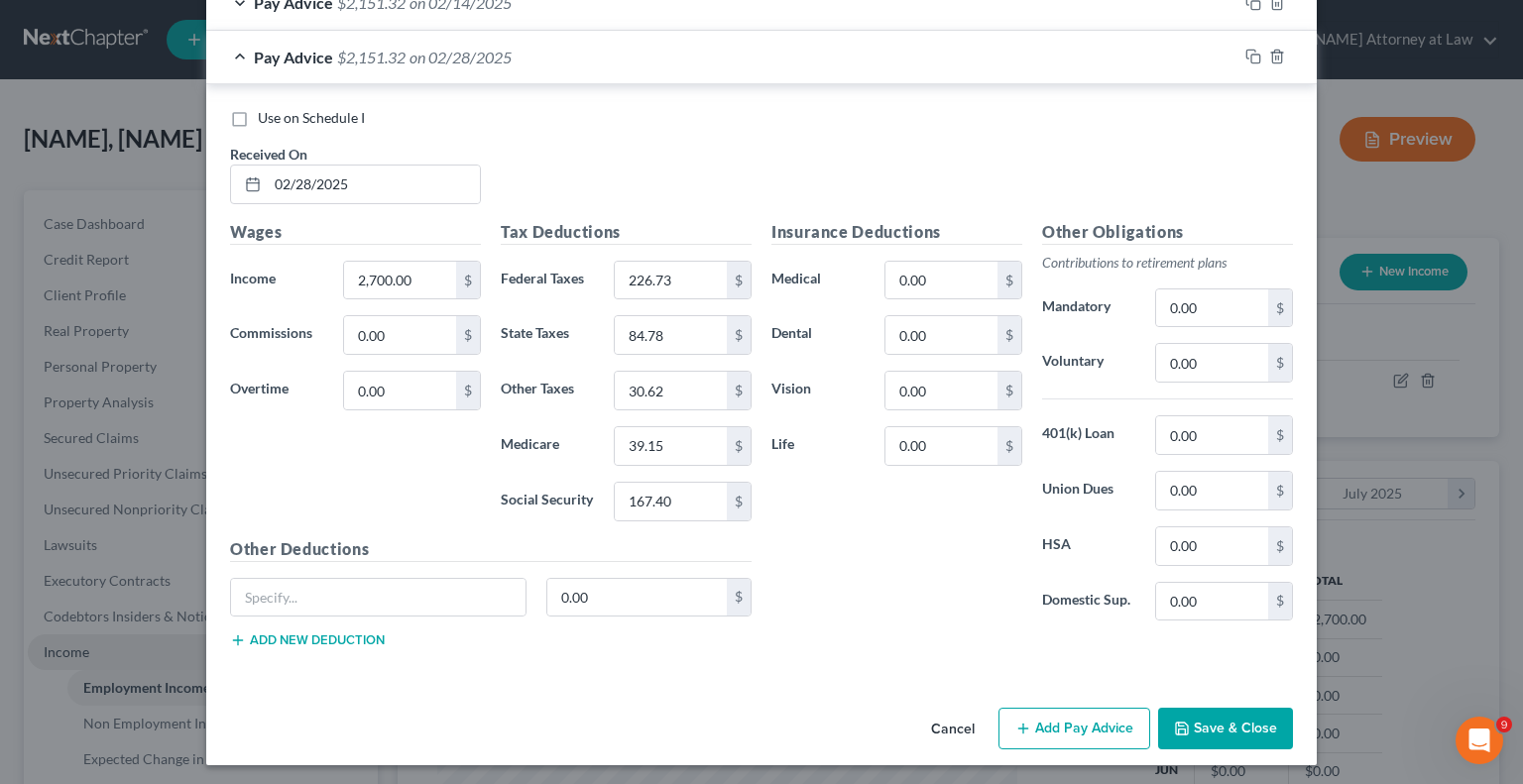 click on "Save & Close" at bounding box center [1226, 728] 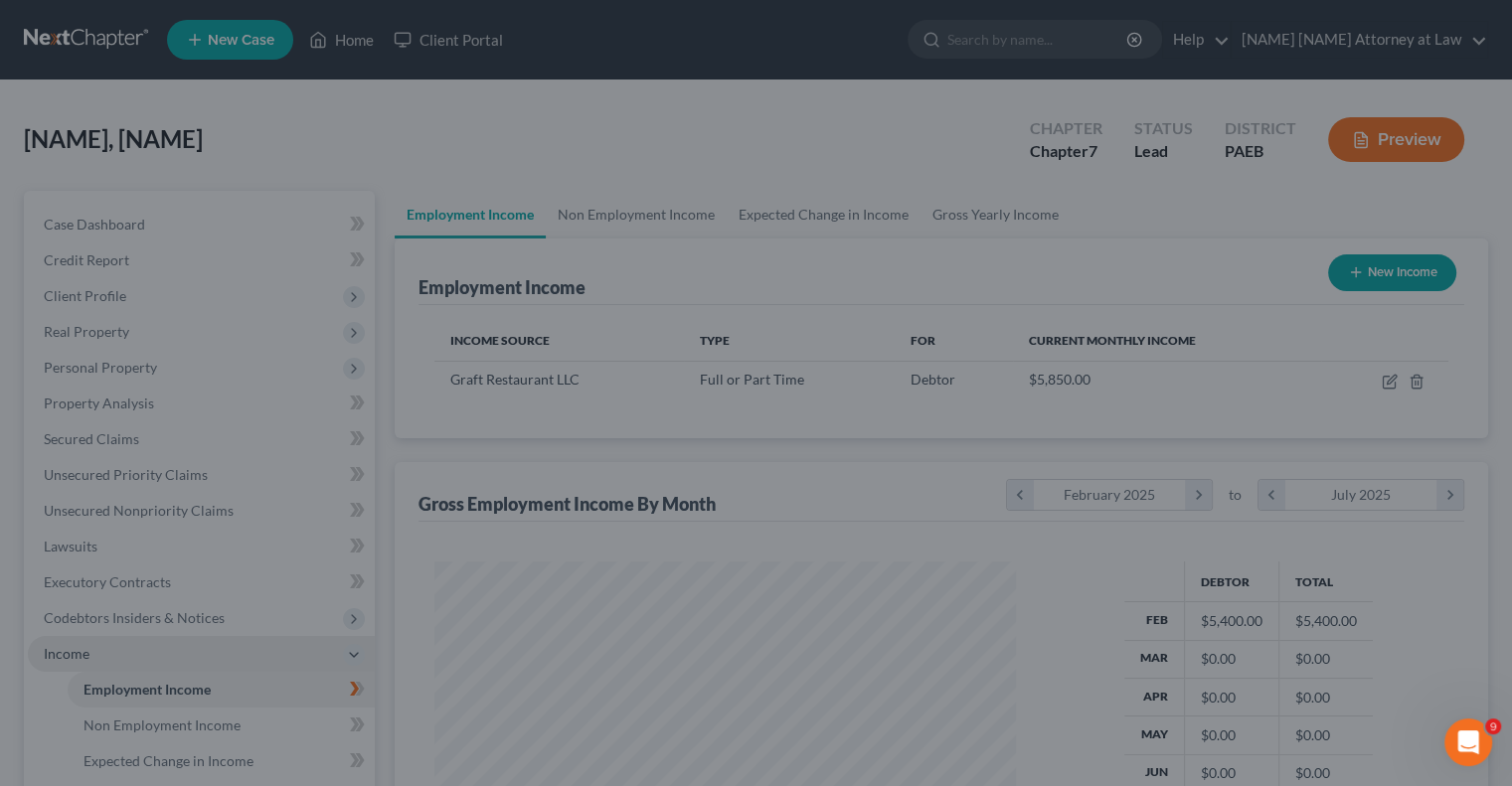 scroll, scrollTop: 354, scrollLeft: 613, axis: both 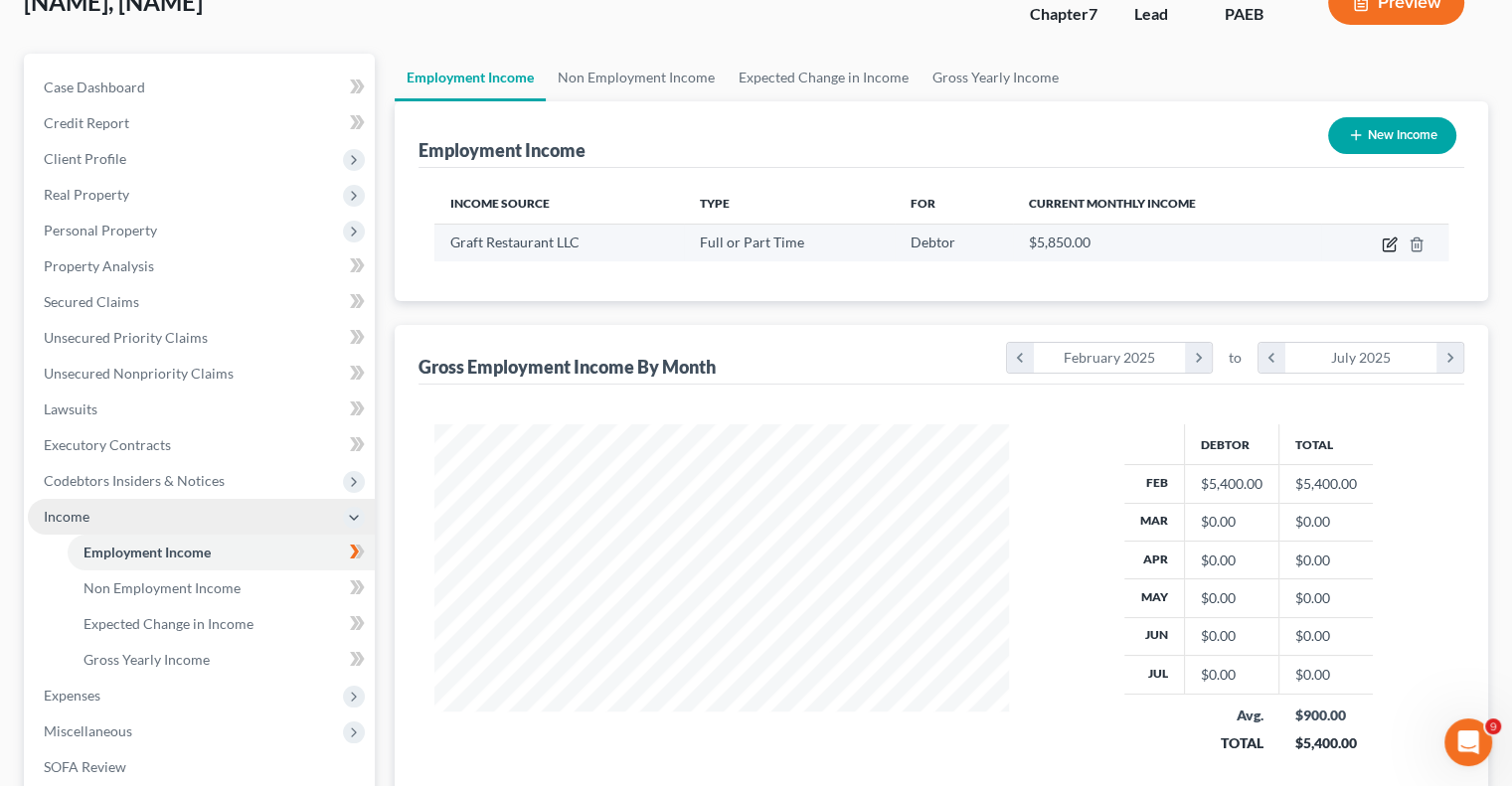 click 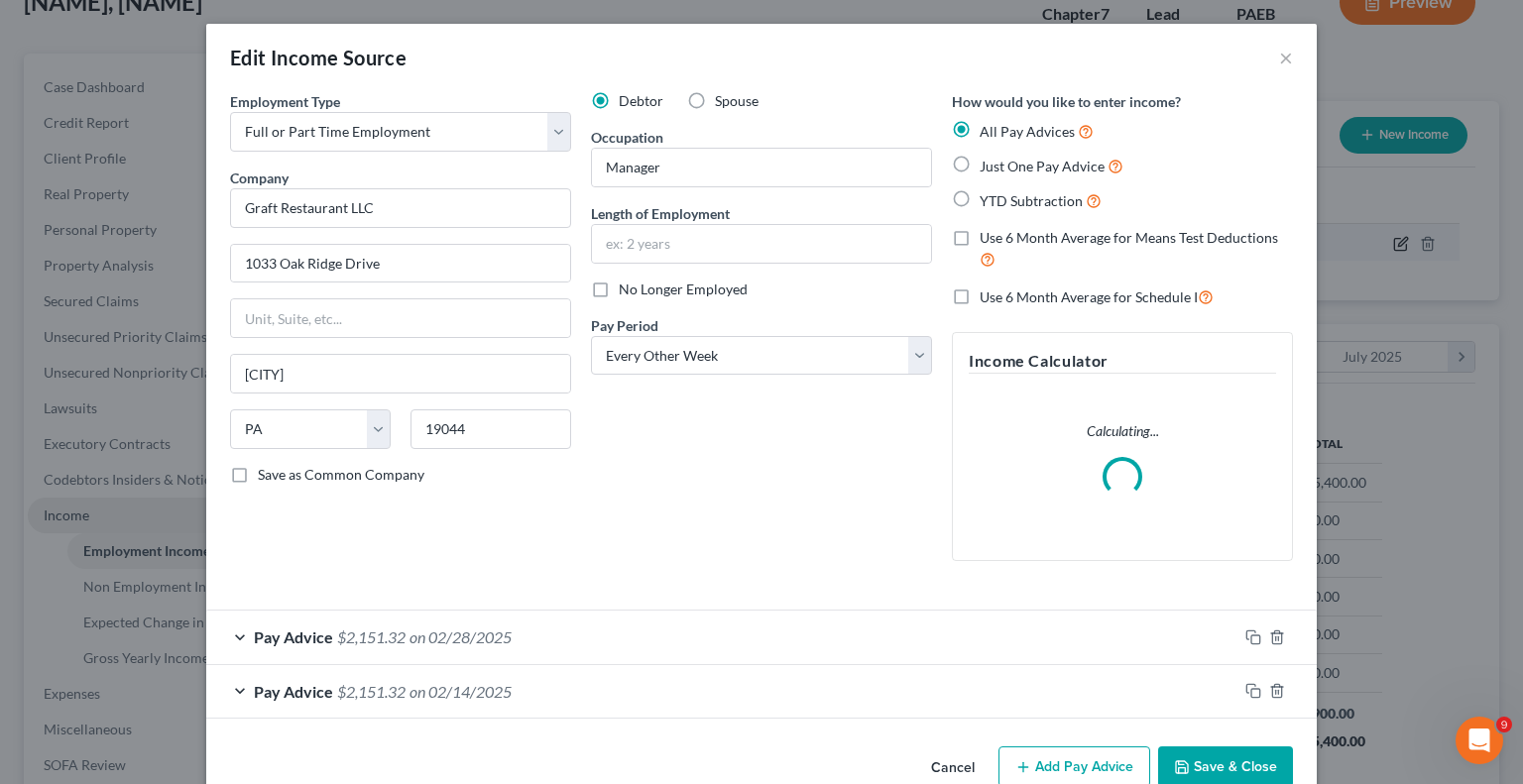 scroll, scrollTop: 990797, scrollLeft: 990917, axis: both 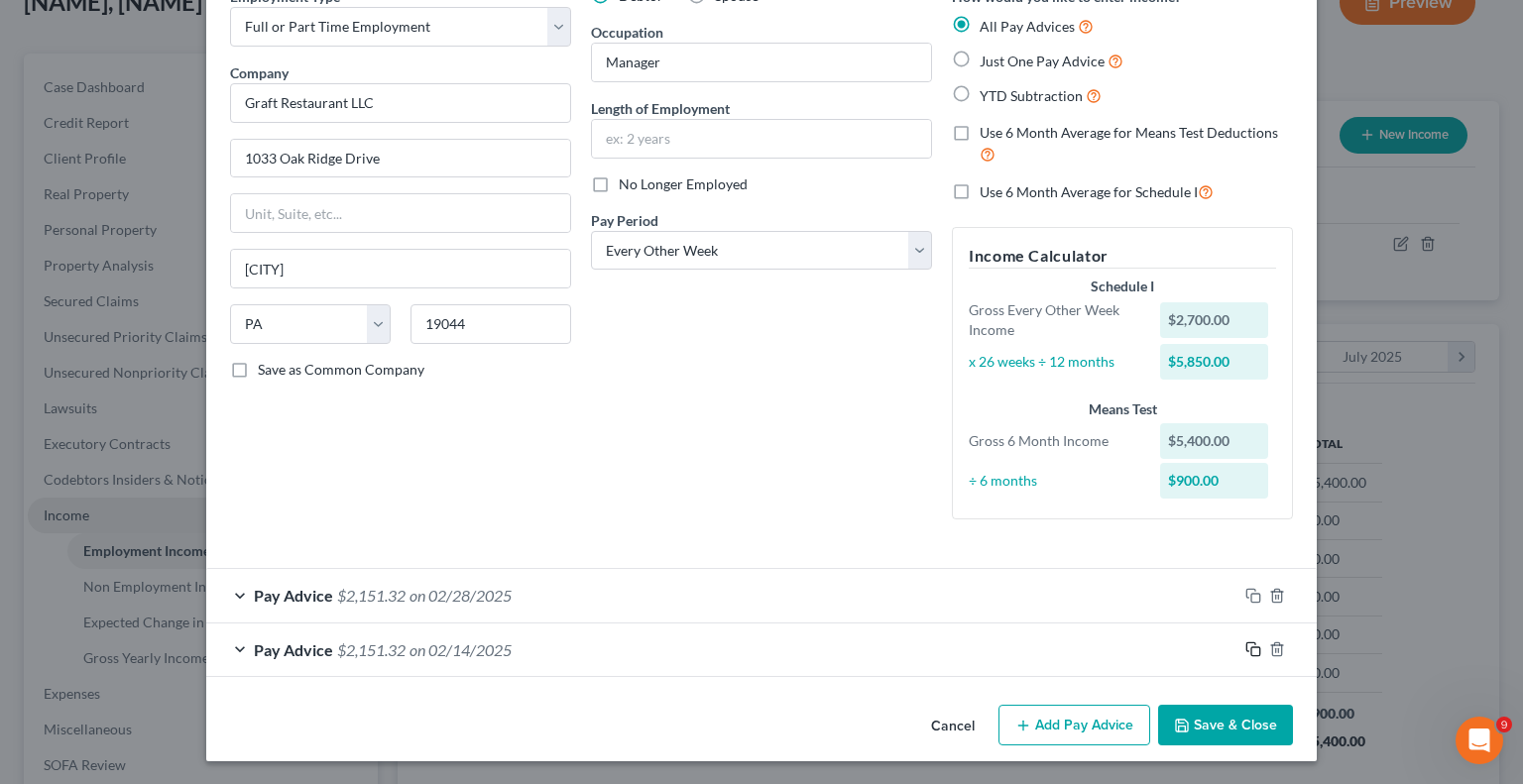 click 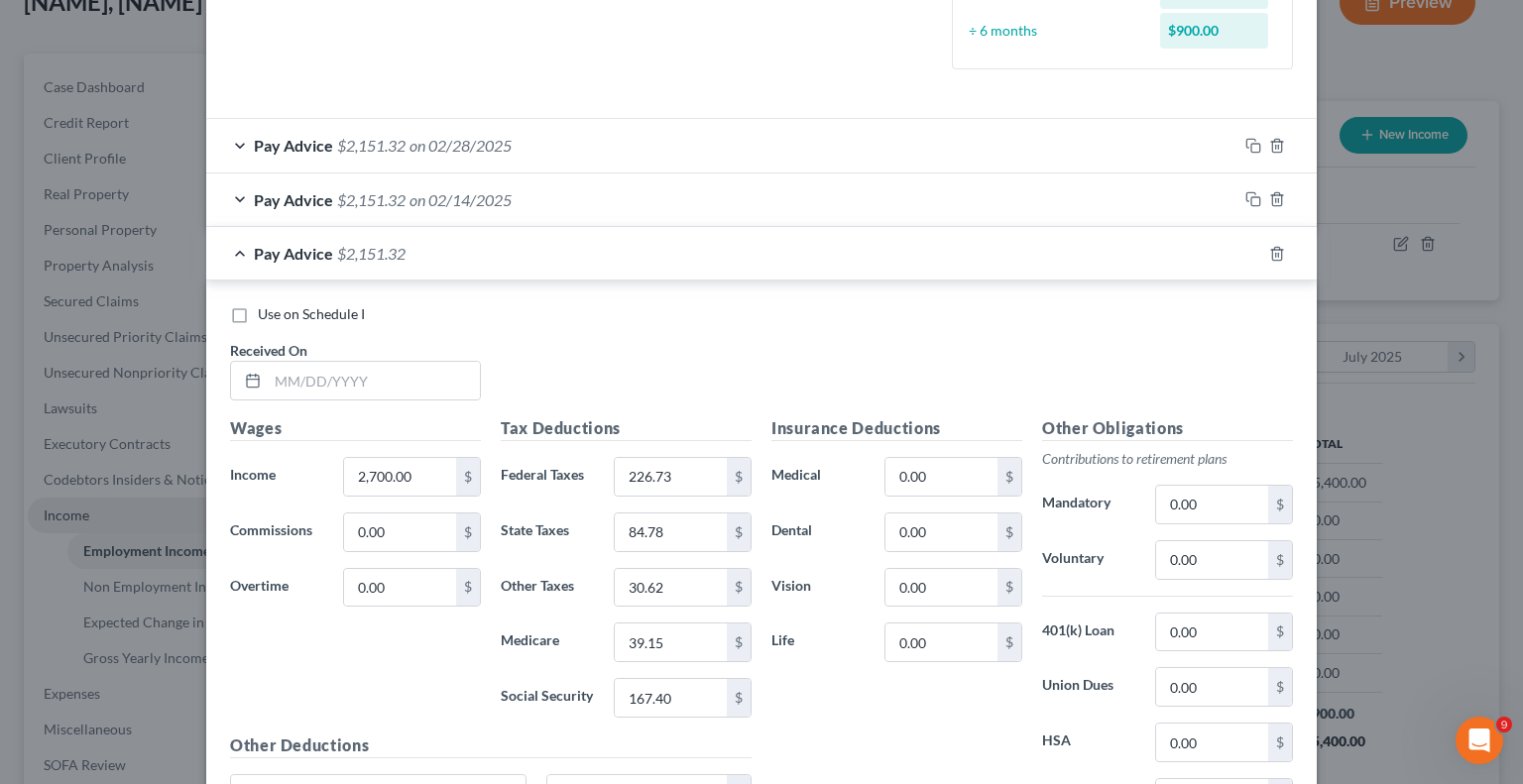 scroll, scrollTop: 629, scrollLeft: 0, axis: vertical 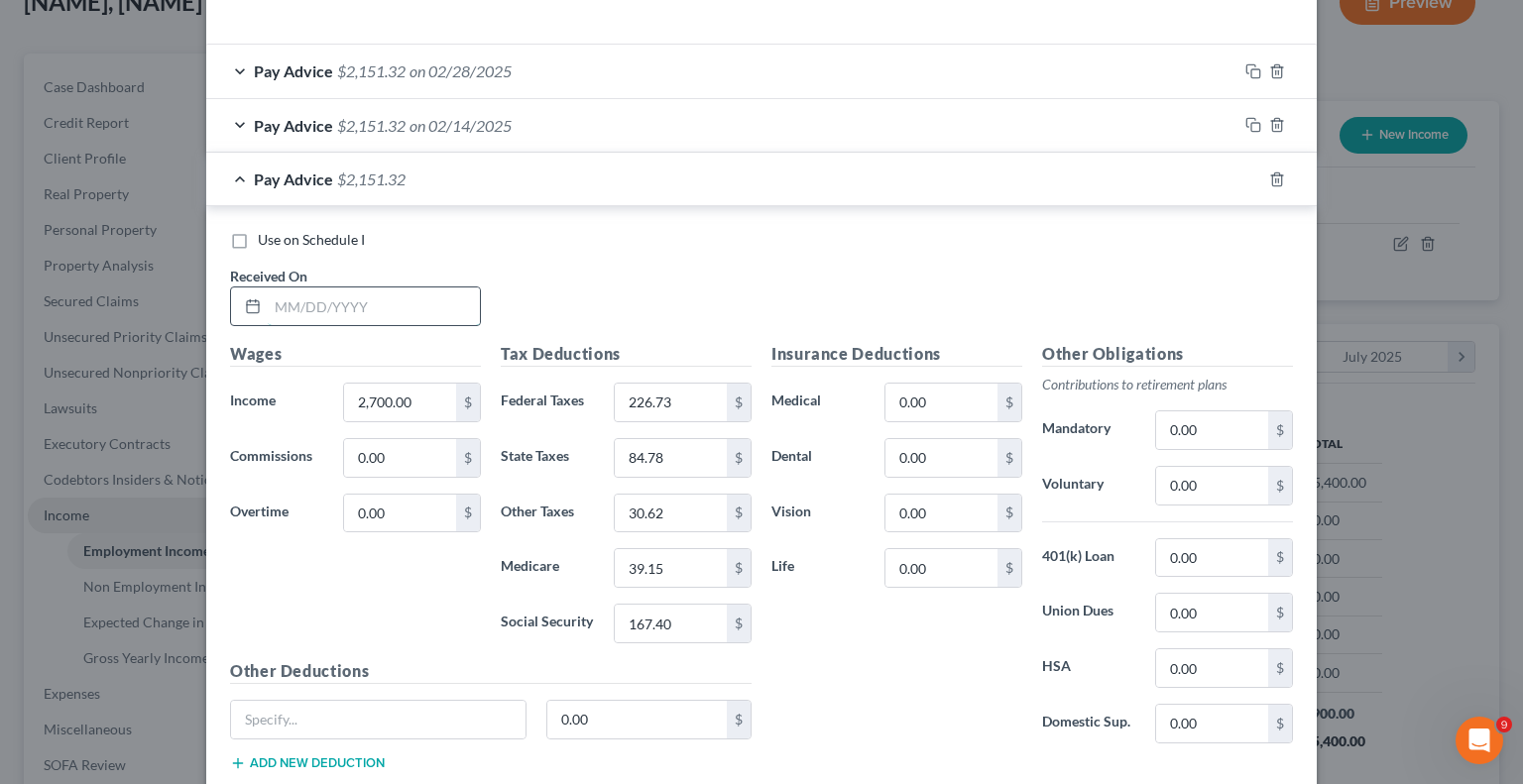 click at bounding box center [374, 306] 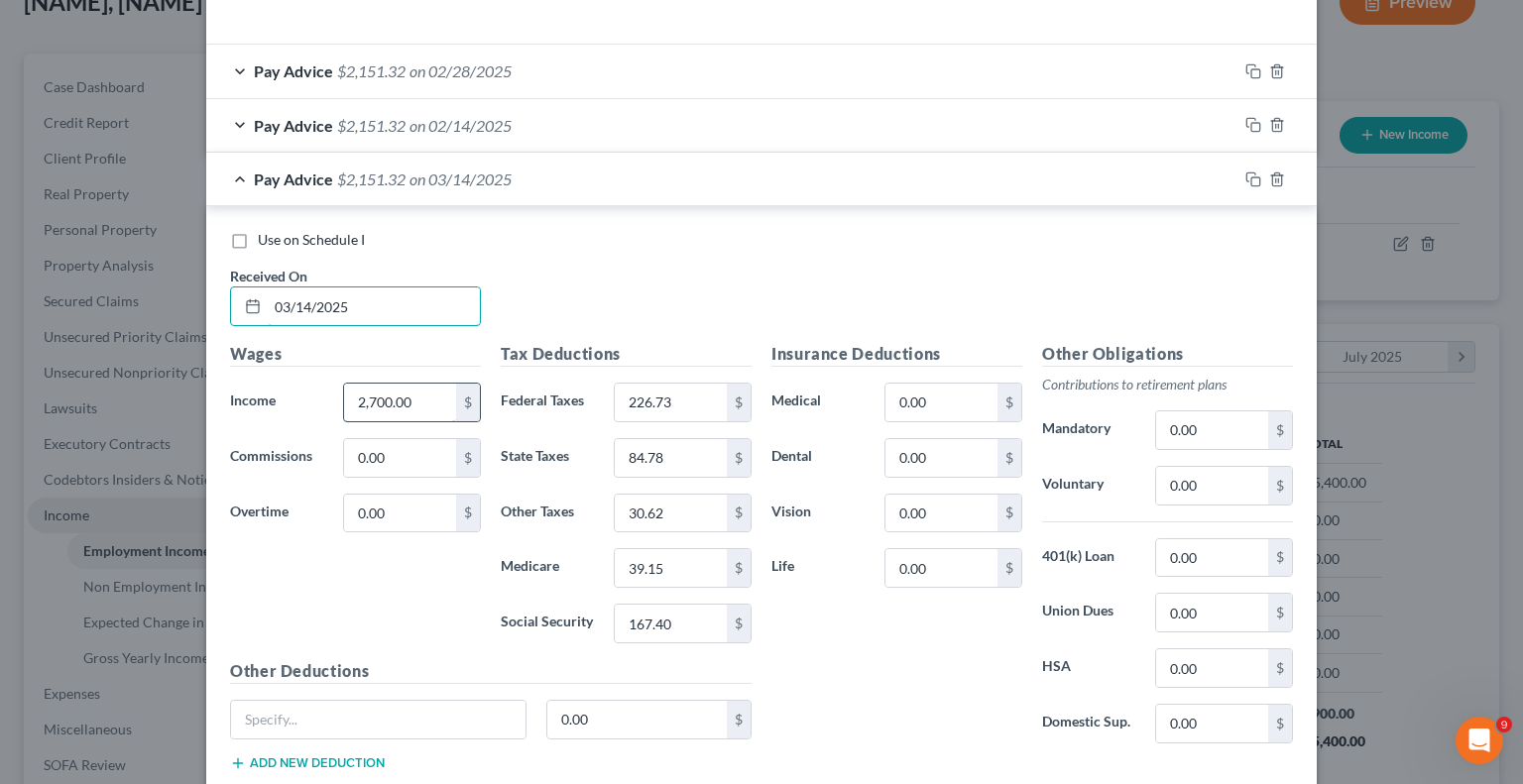 type on "03/14/2025" 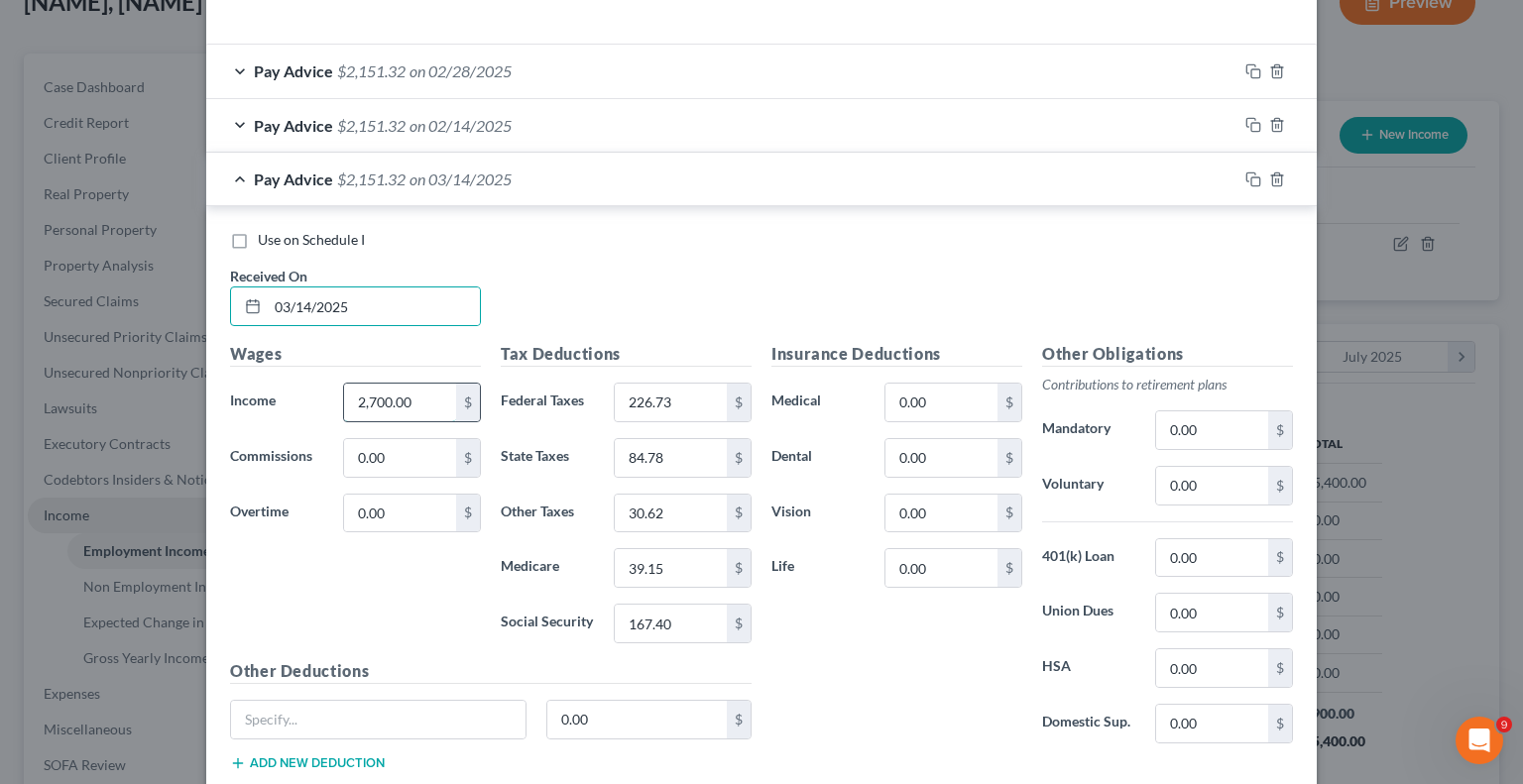 click on "2,700.00" at bounding box center (400, 402) 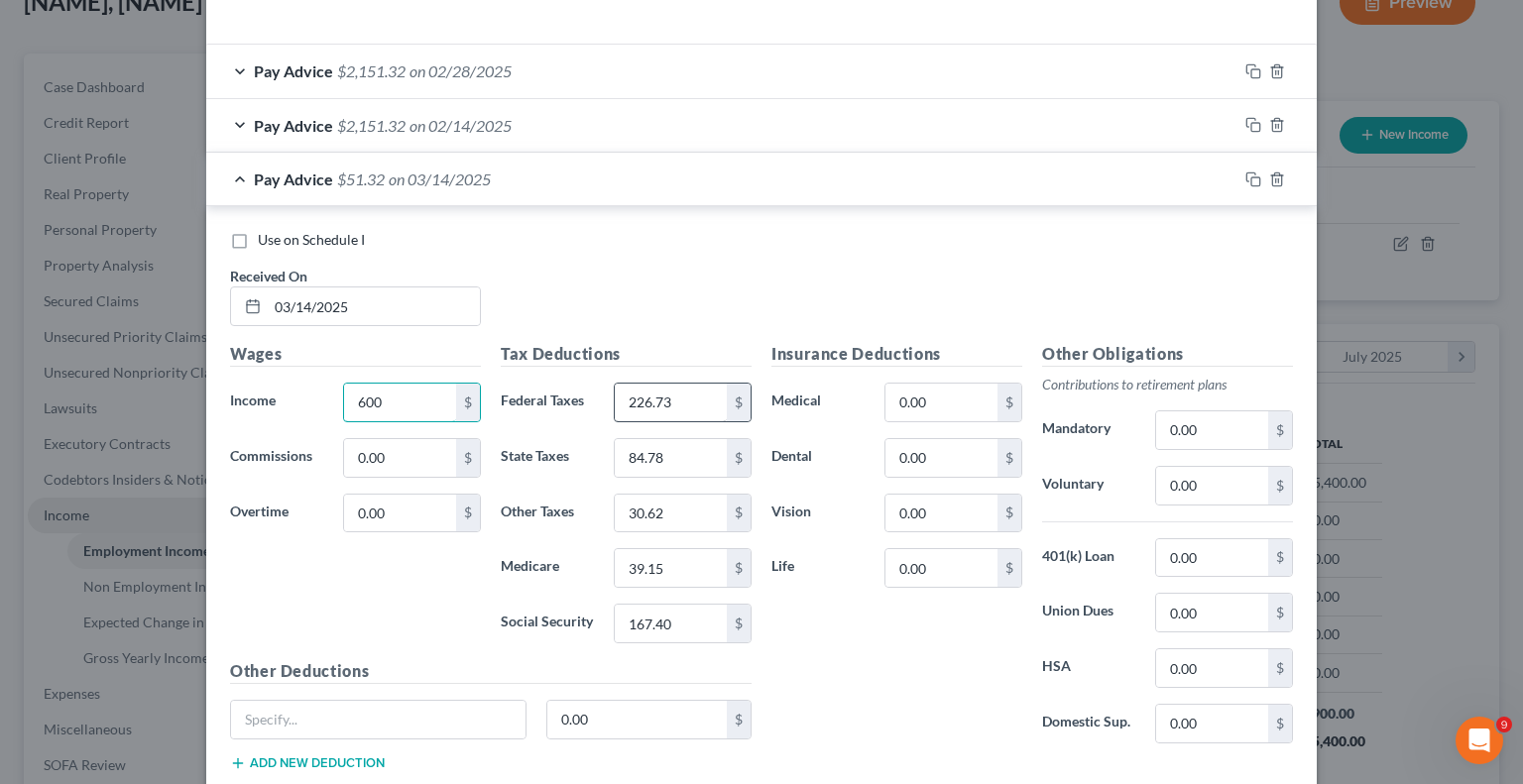 type on "600" 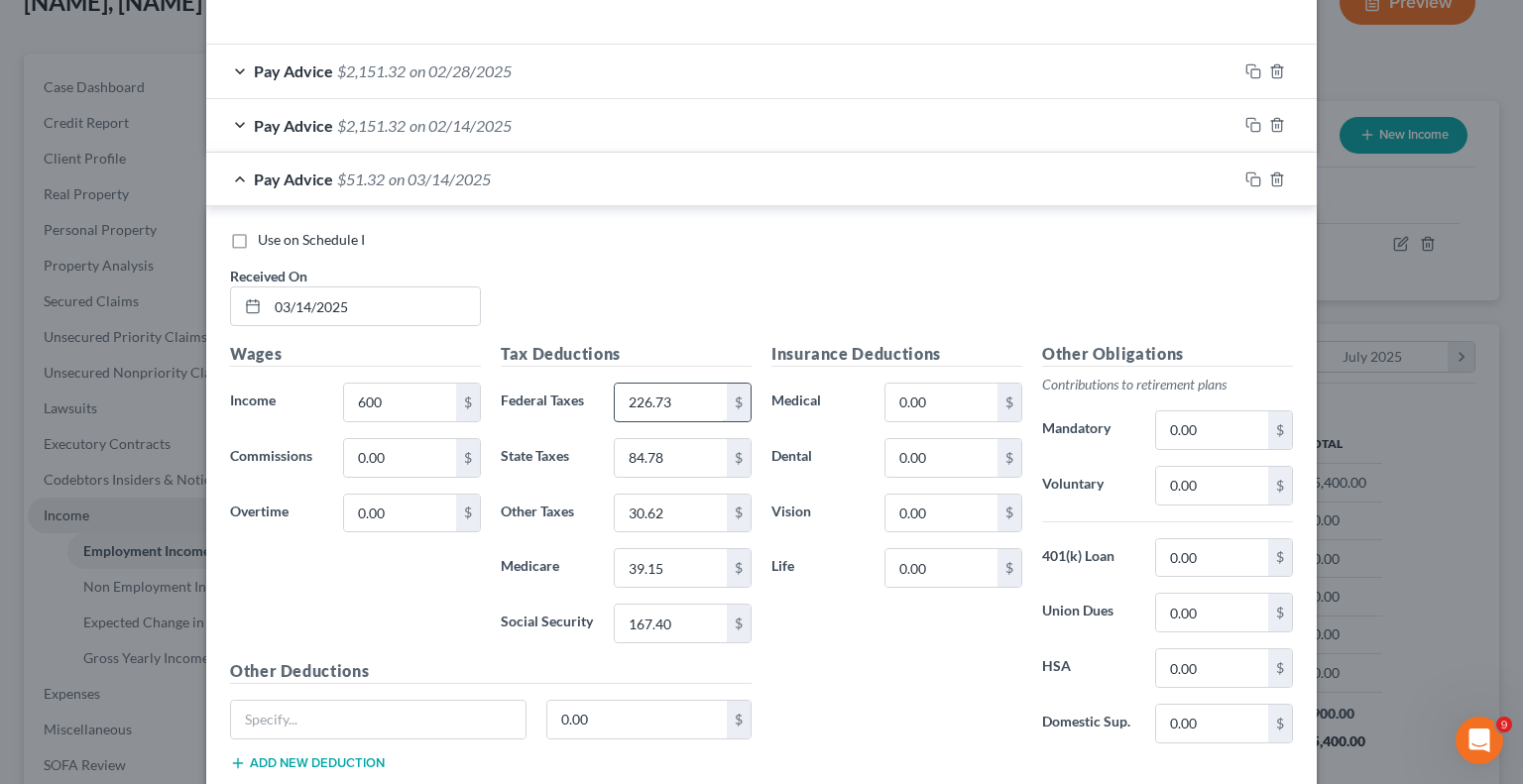 click on "226.73" at bounding box center (670, 402) 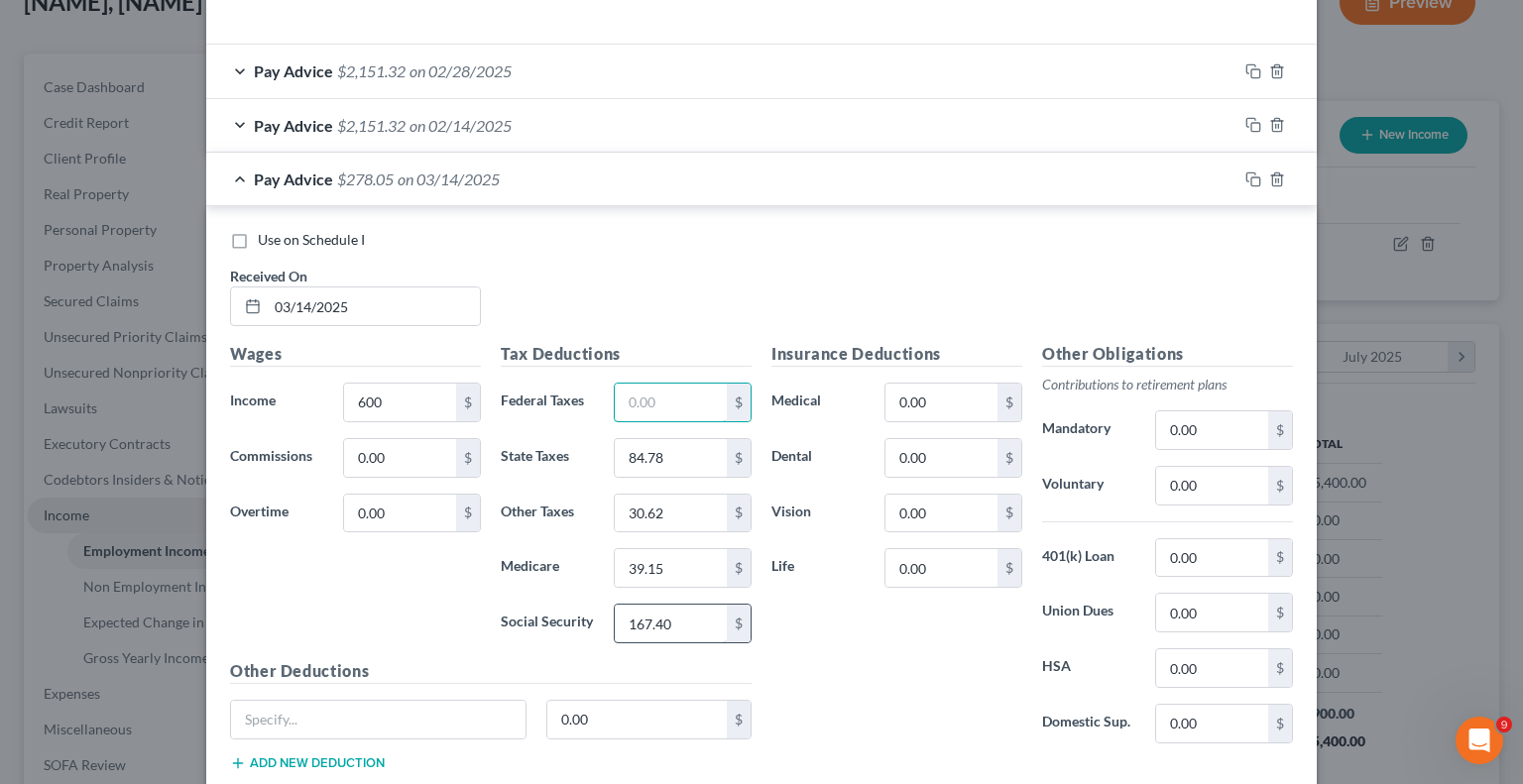 type 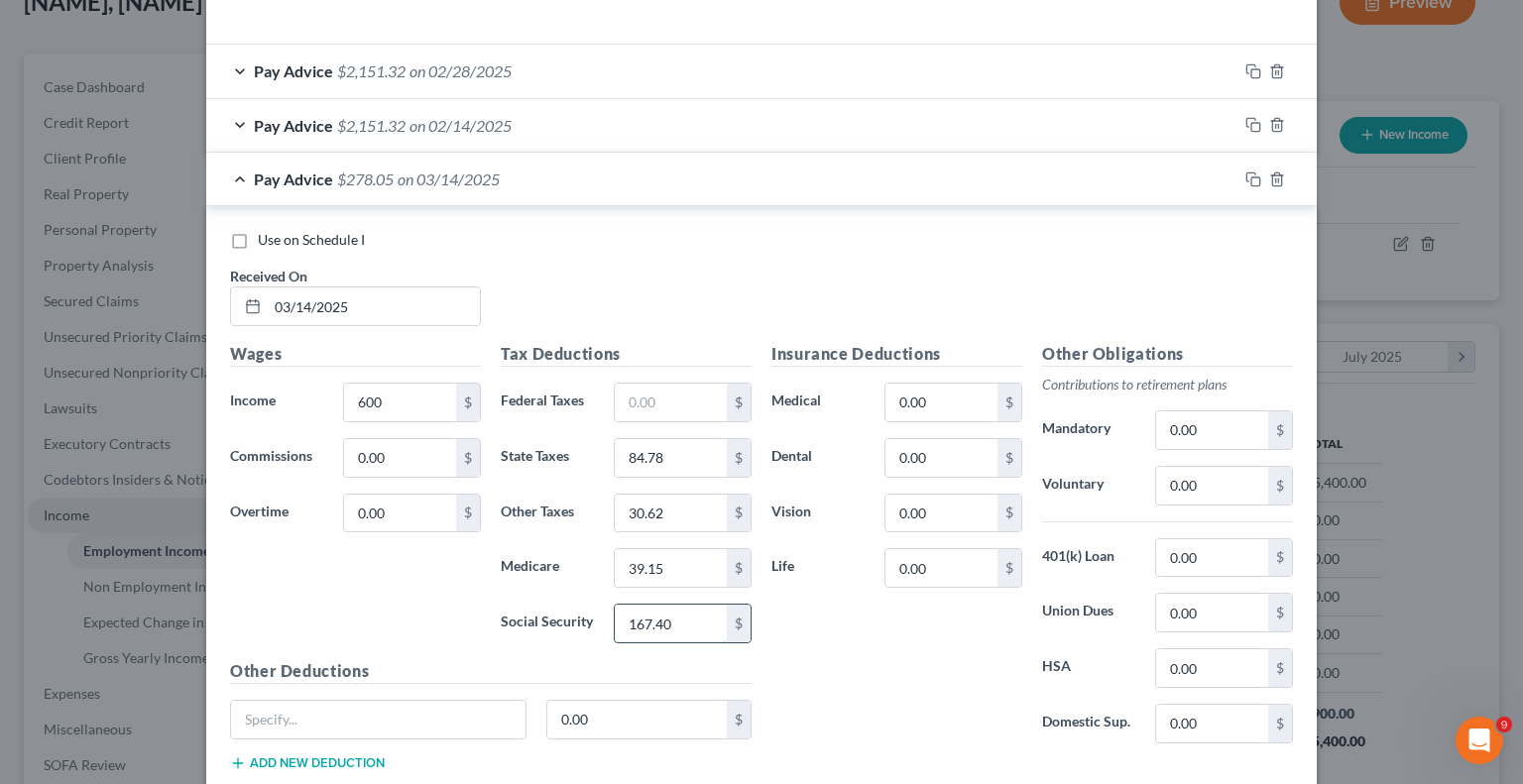 click on "167.40" at bounding box center [670, 623] 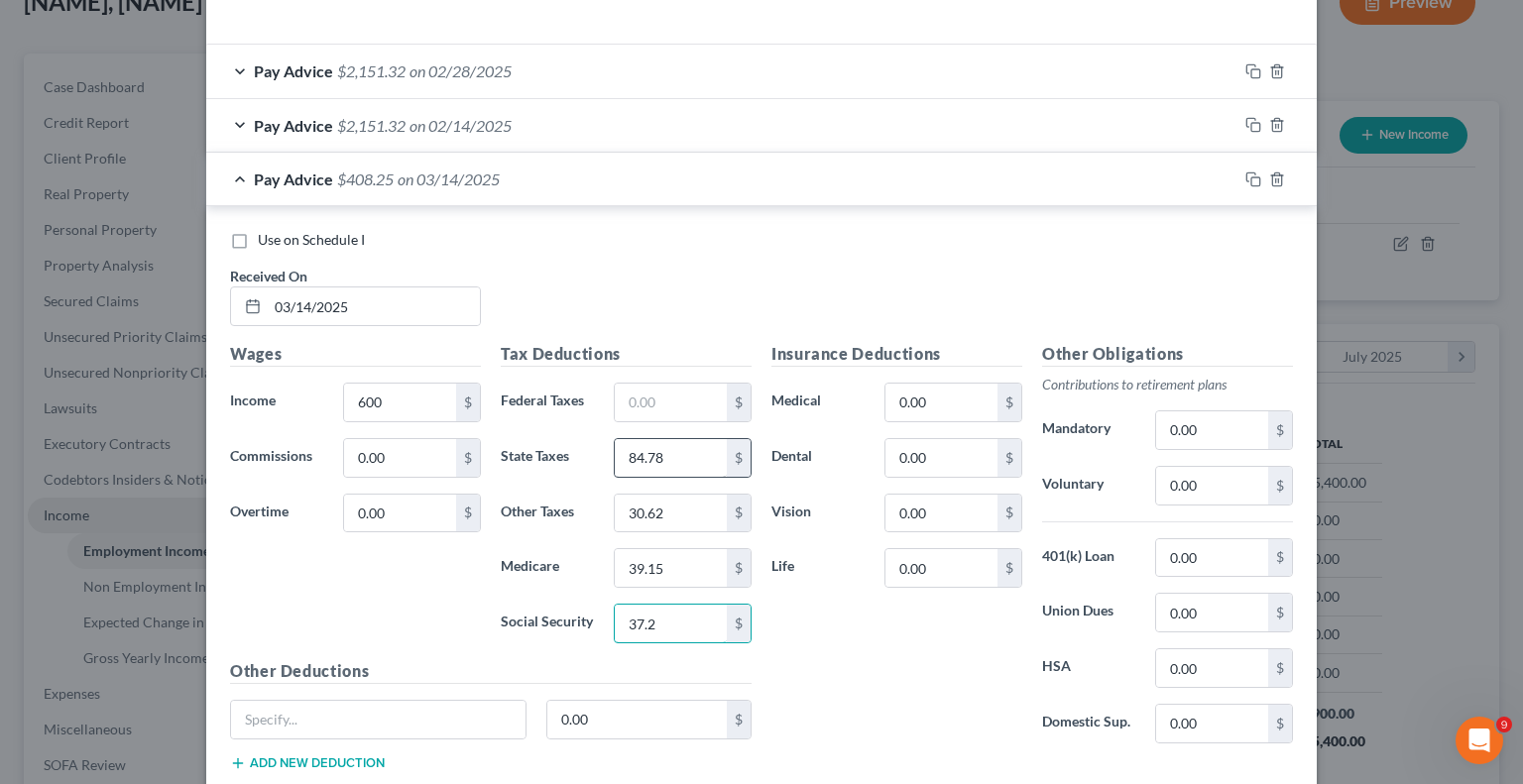 type on "37.2" 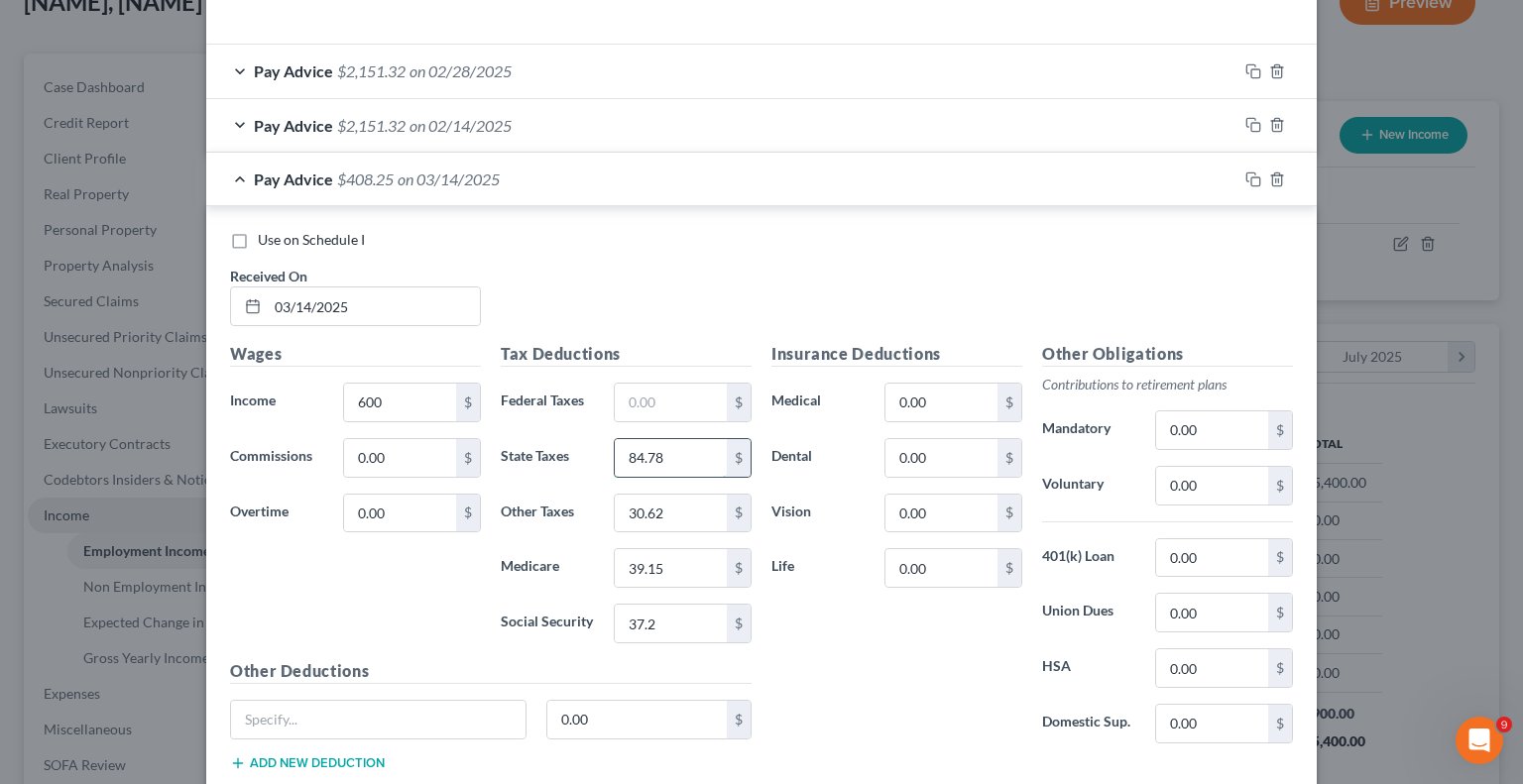 click on "84.78" at bounding box center (670, 458) 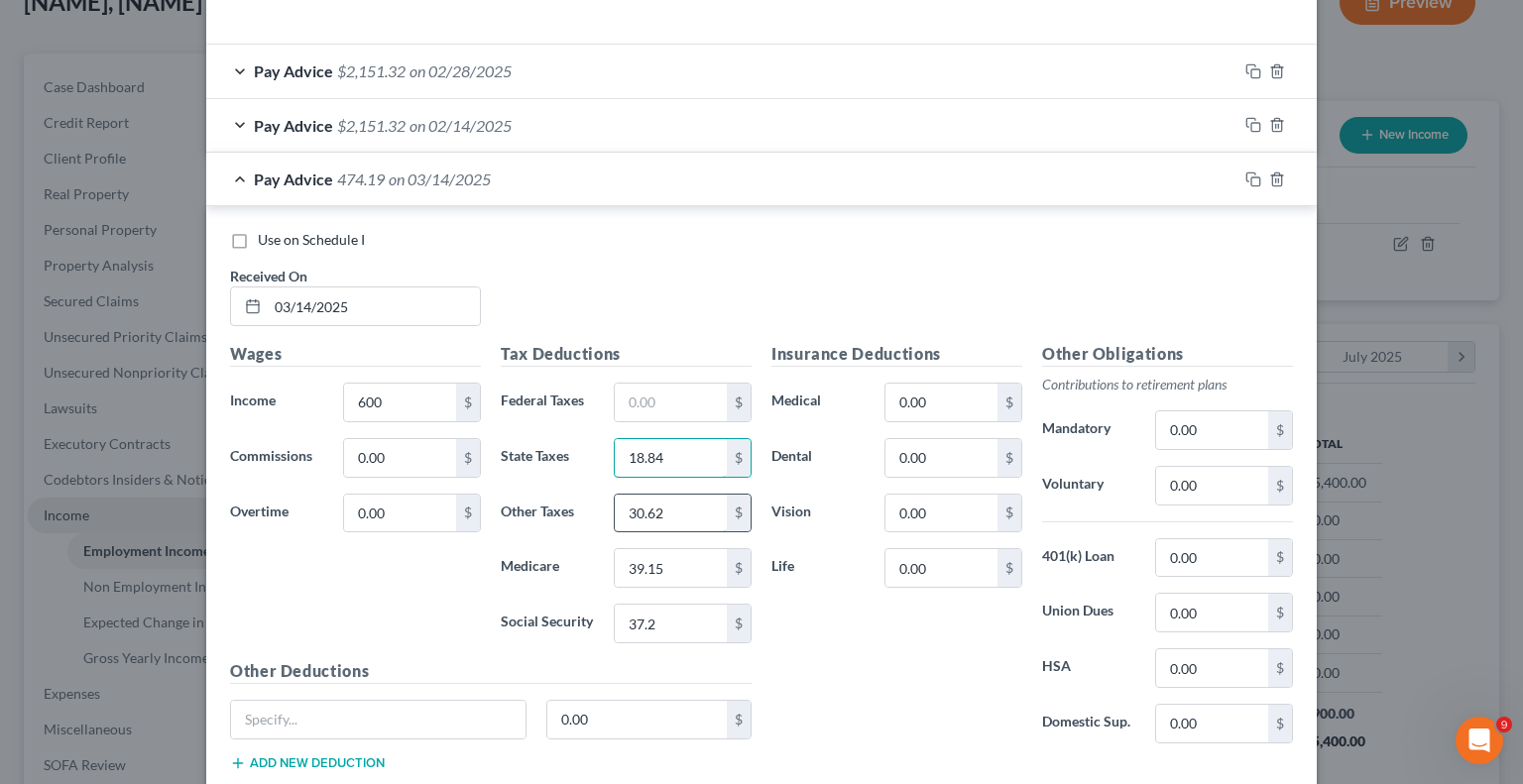 type on "18.84" 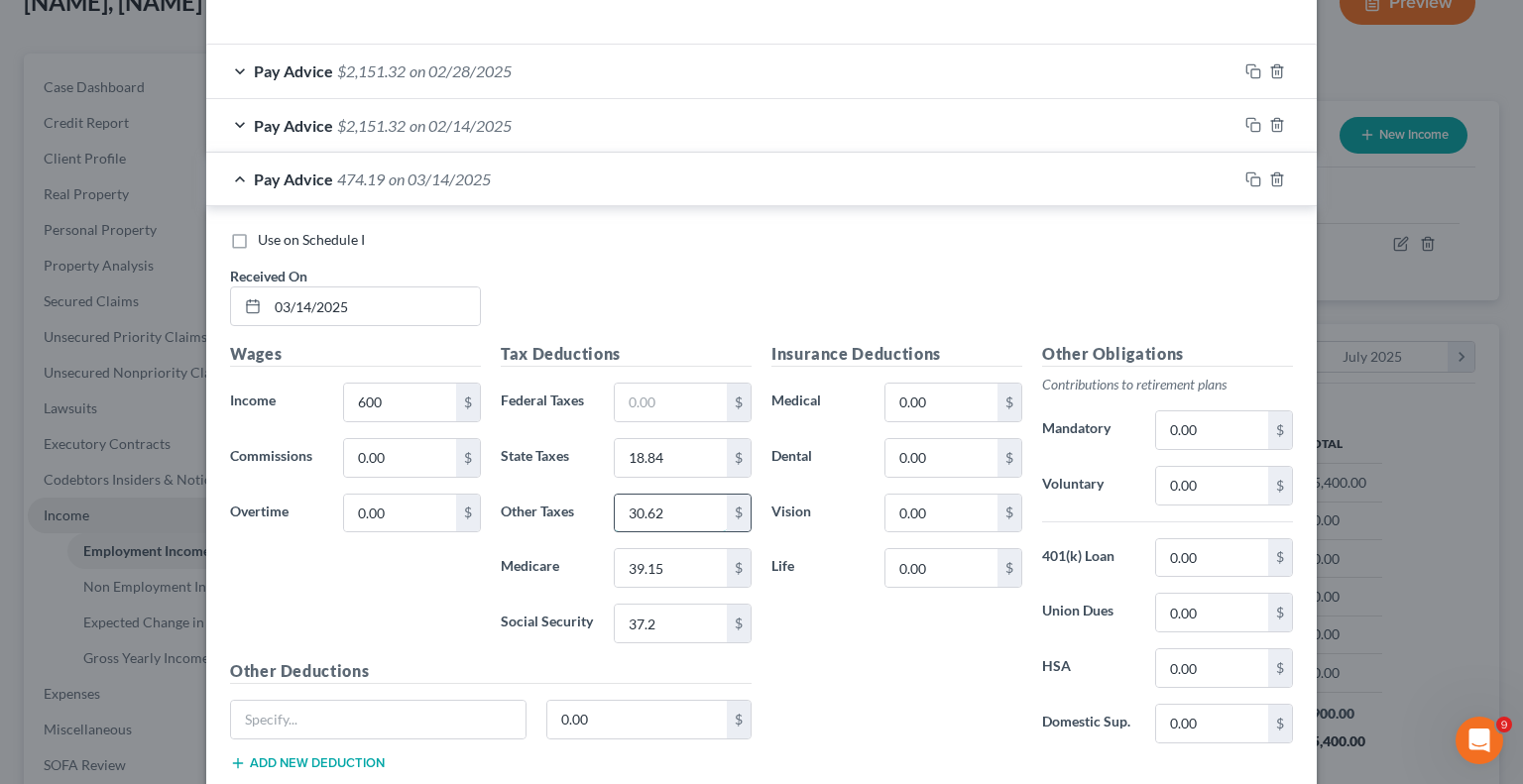 click on "30.62" at bounding box center (670, 513) 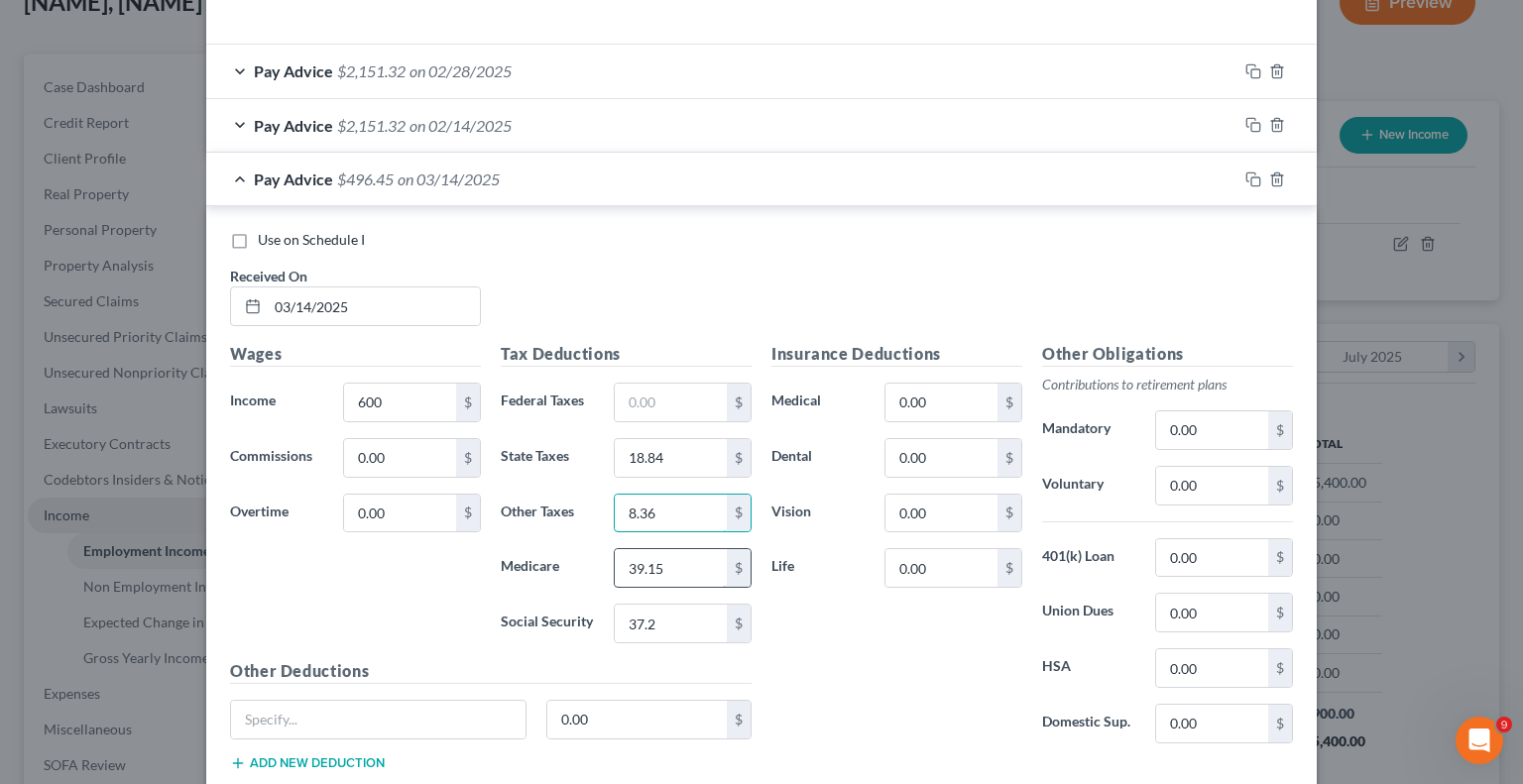 type on "8.36" 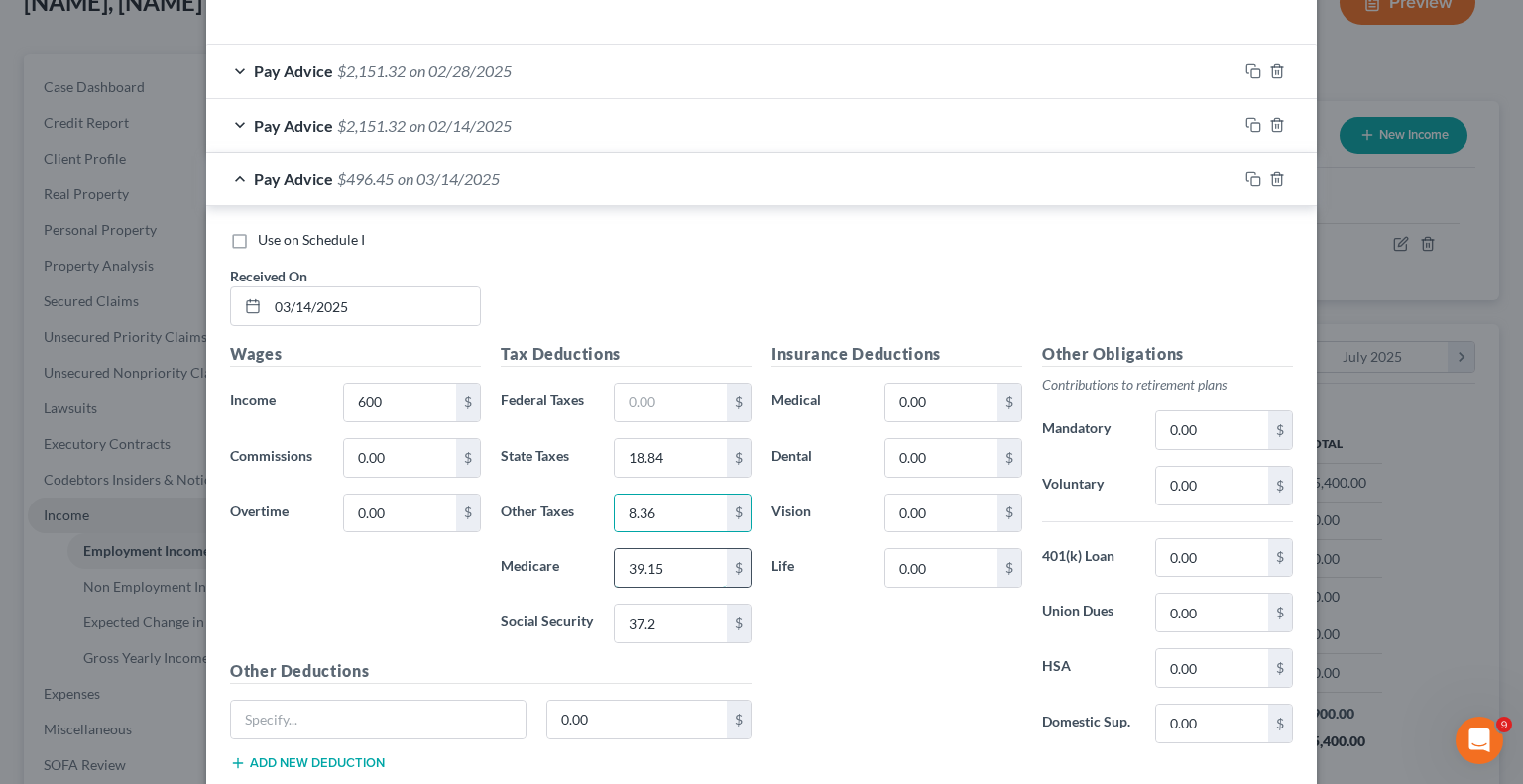 click on "39.15" at bounding box center [670, 568] 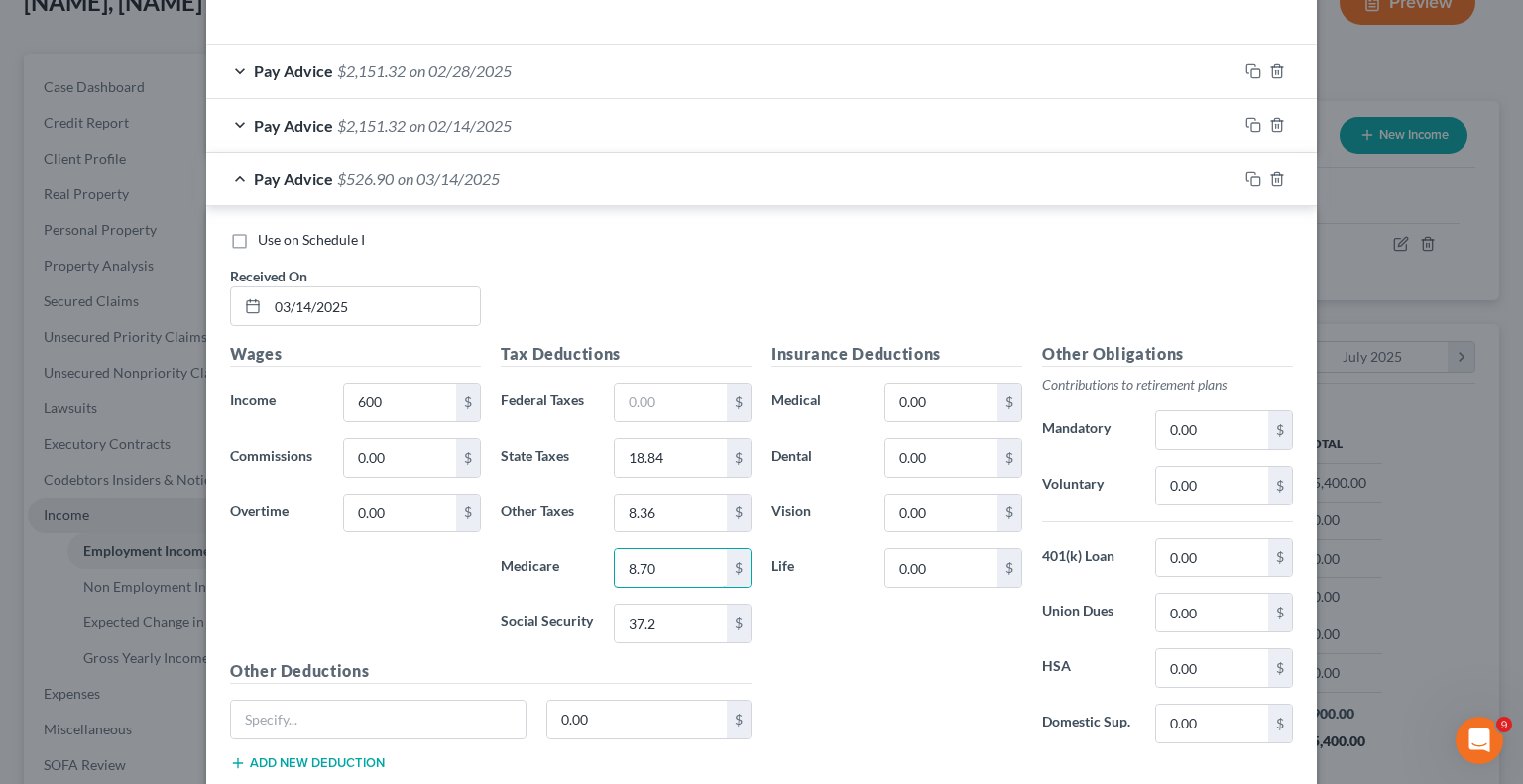 type on "8.70" 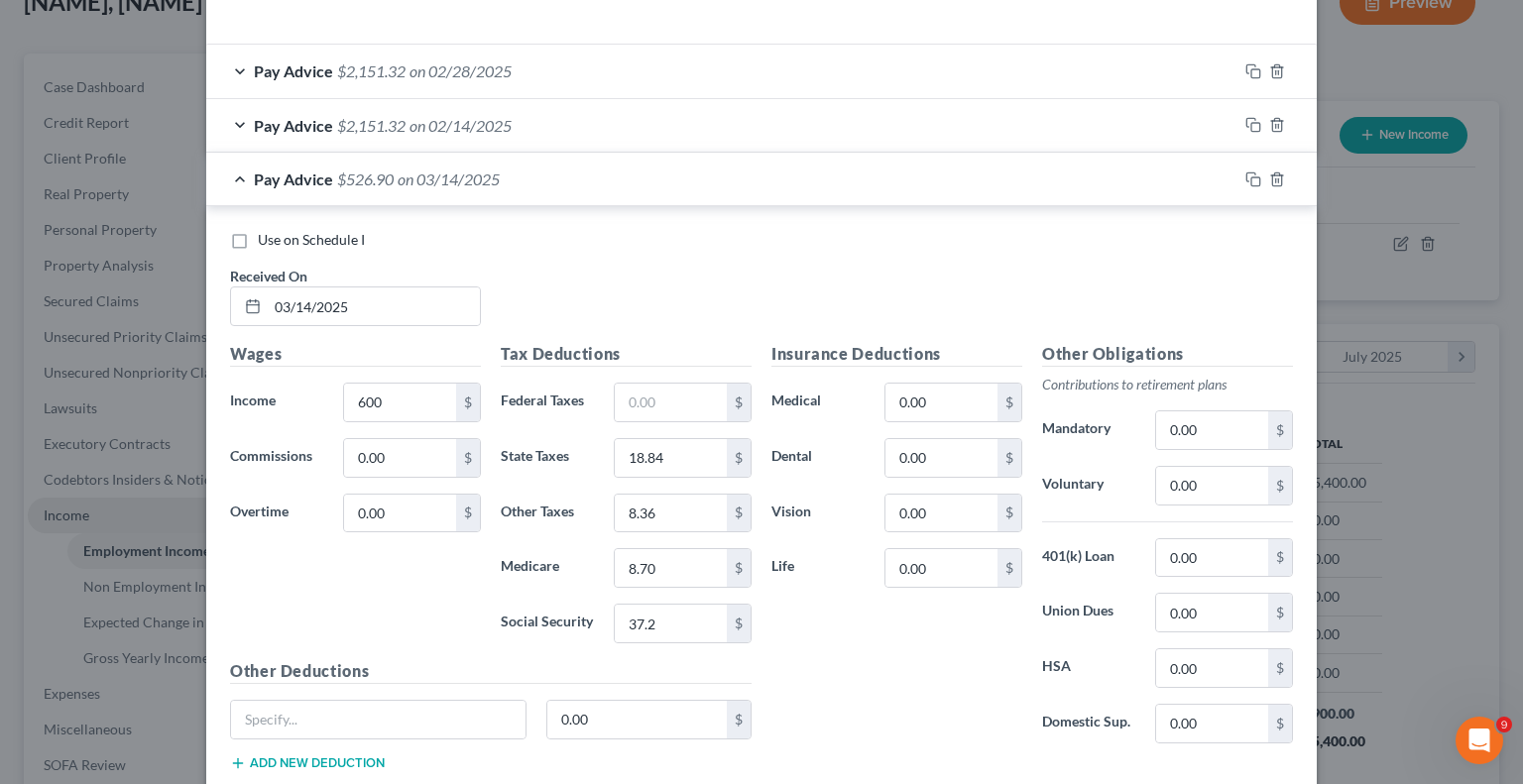 click on "Insurance Deductions Medical 0.00 $ Dental 0.00 $ Vision 0.00 $ Life 0.00 $" at bounding box center (896, 550) 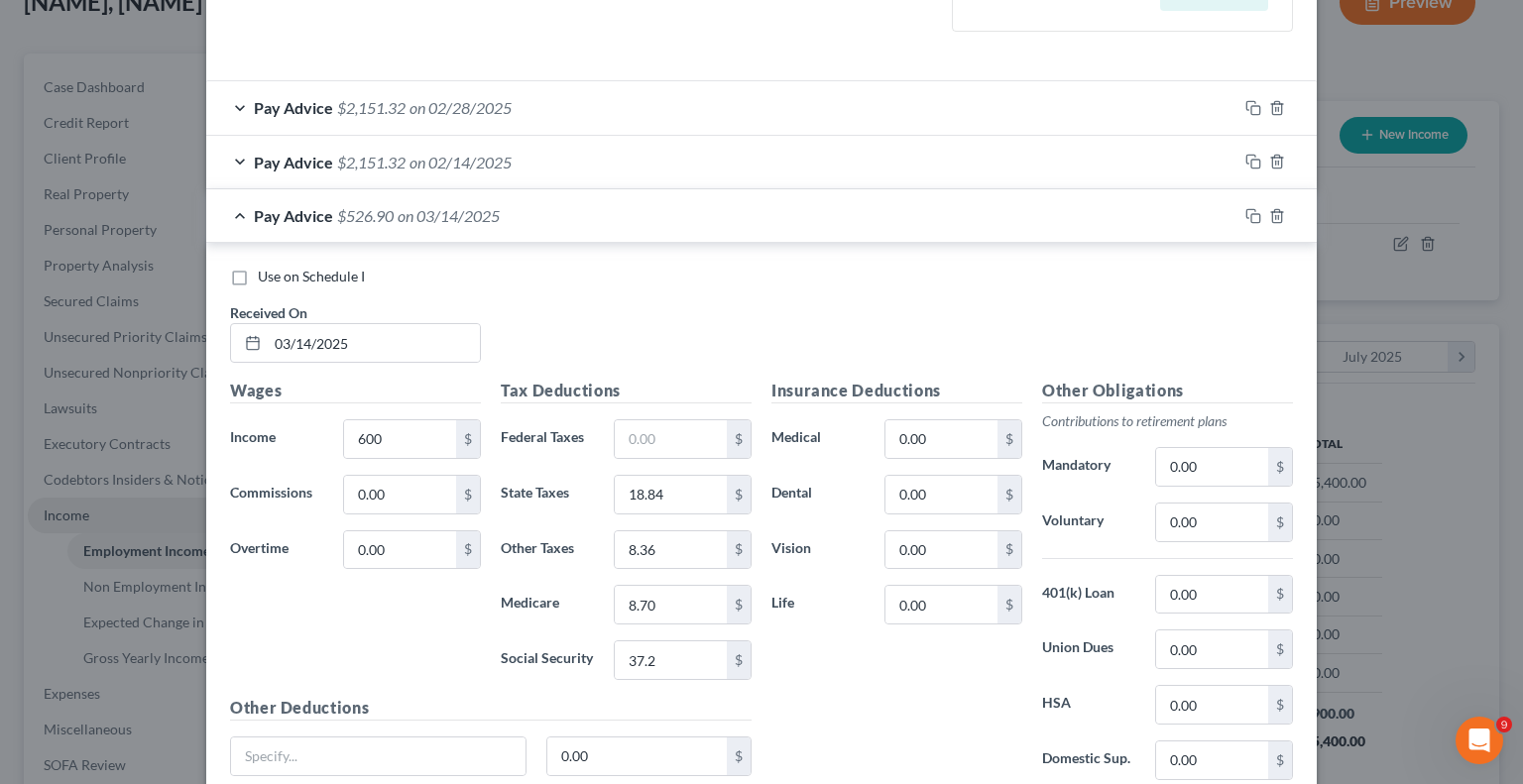scroll, scrollTop: 571, scrollLeft: 0, axis: vertical 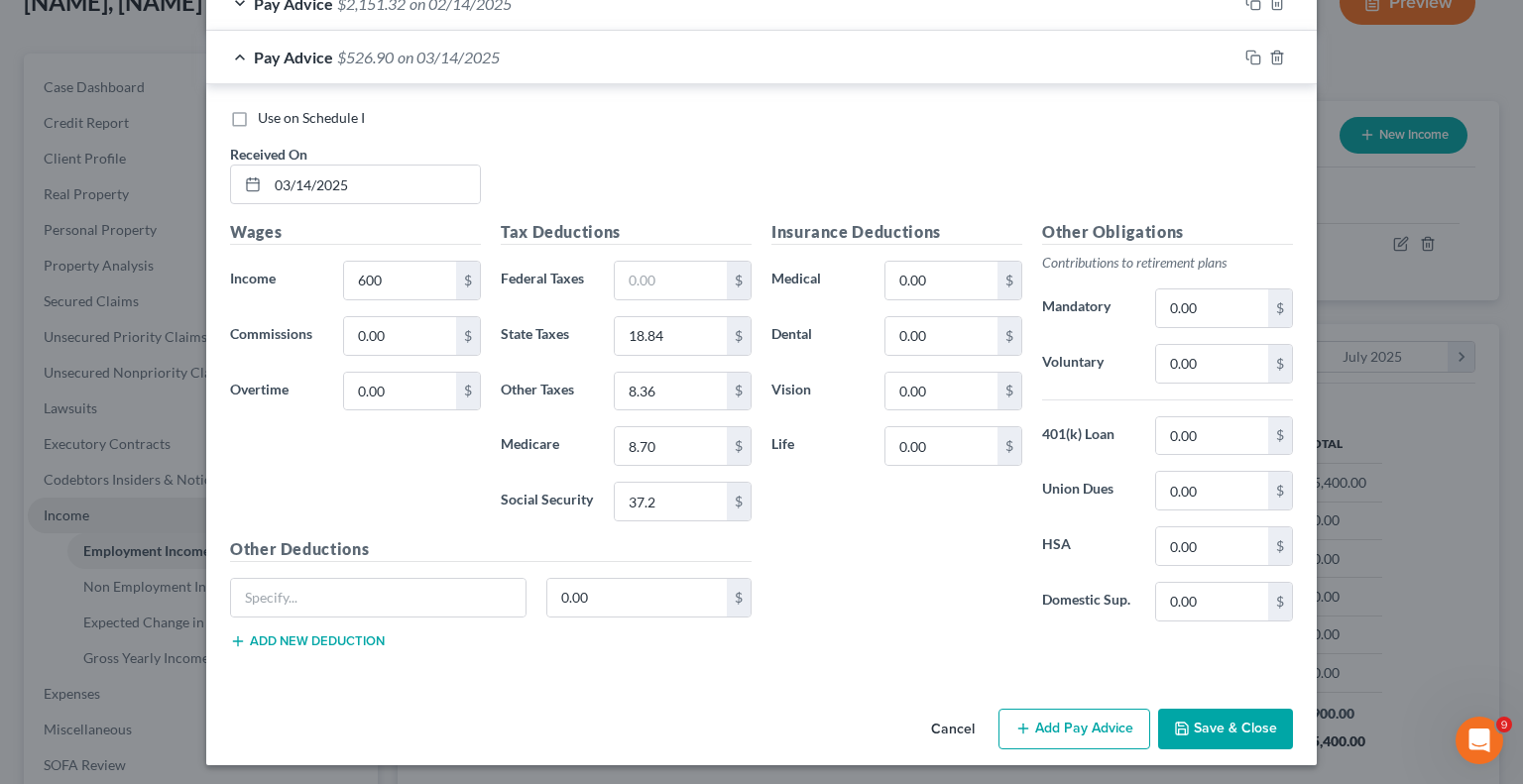 click on "Save & Close" at bounding box center (1226, 729) 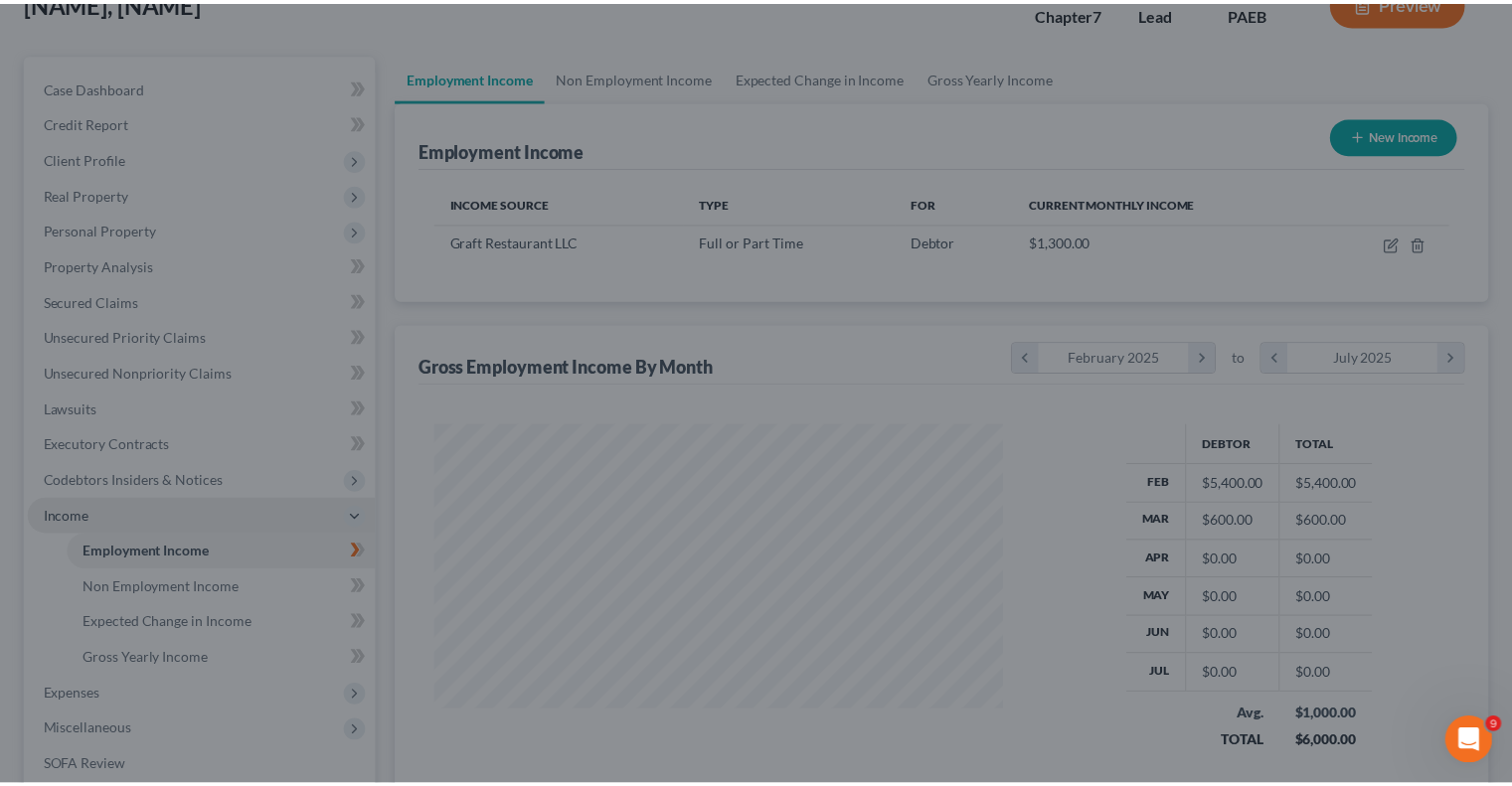 scroll, scrollTop: 354, scrollLeft: 613, axis: both 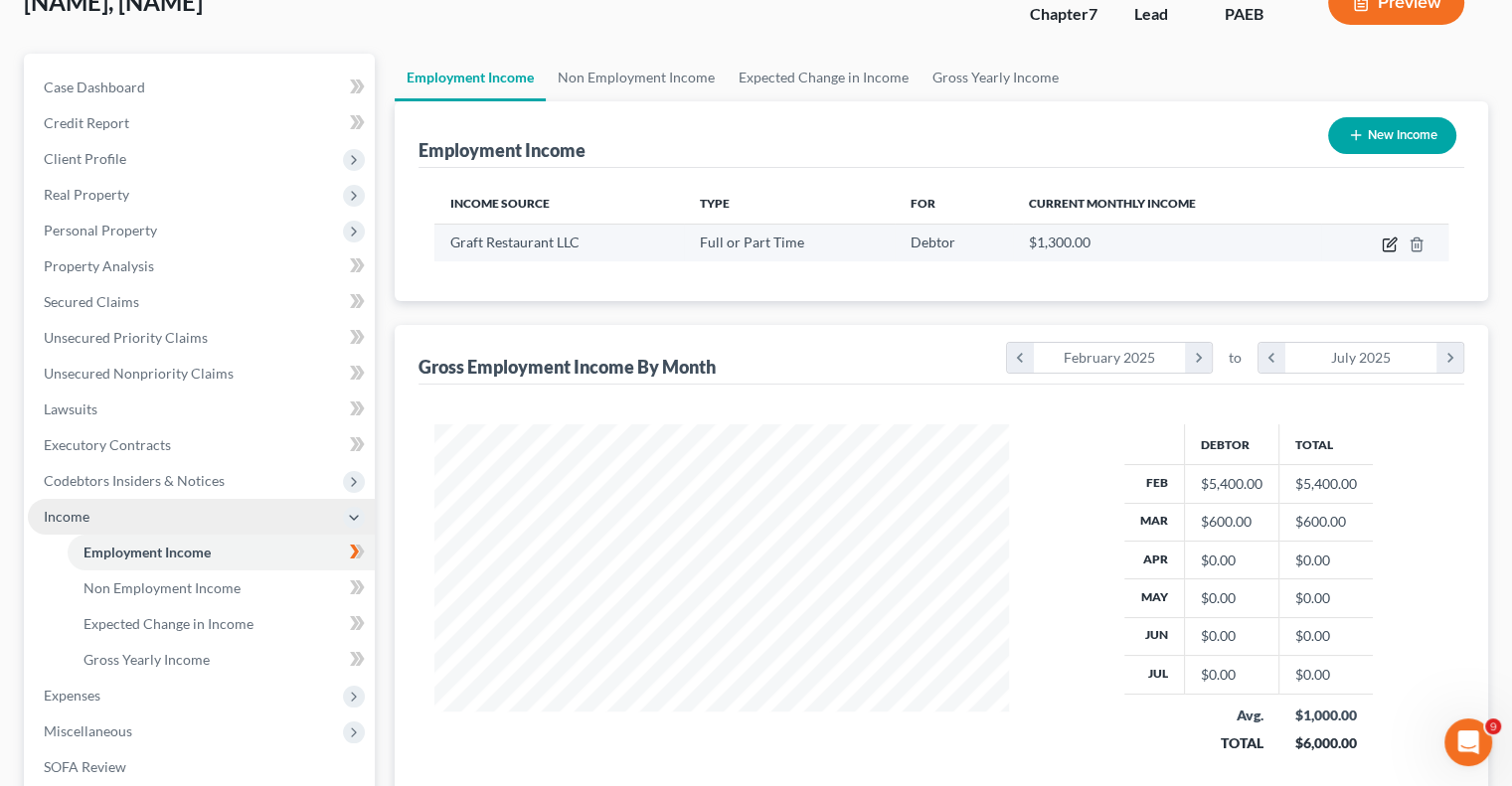 click 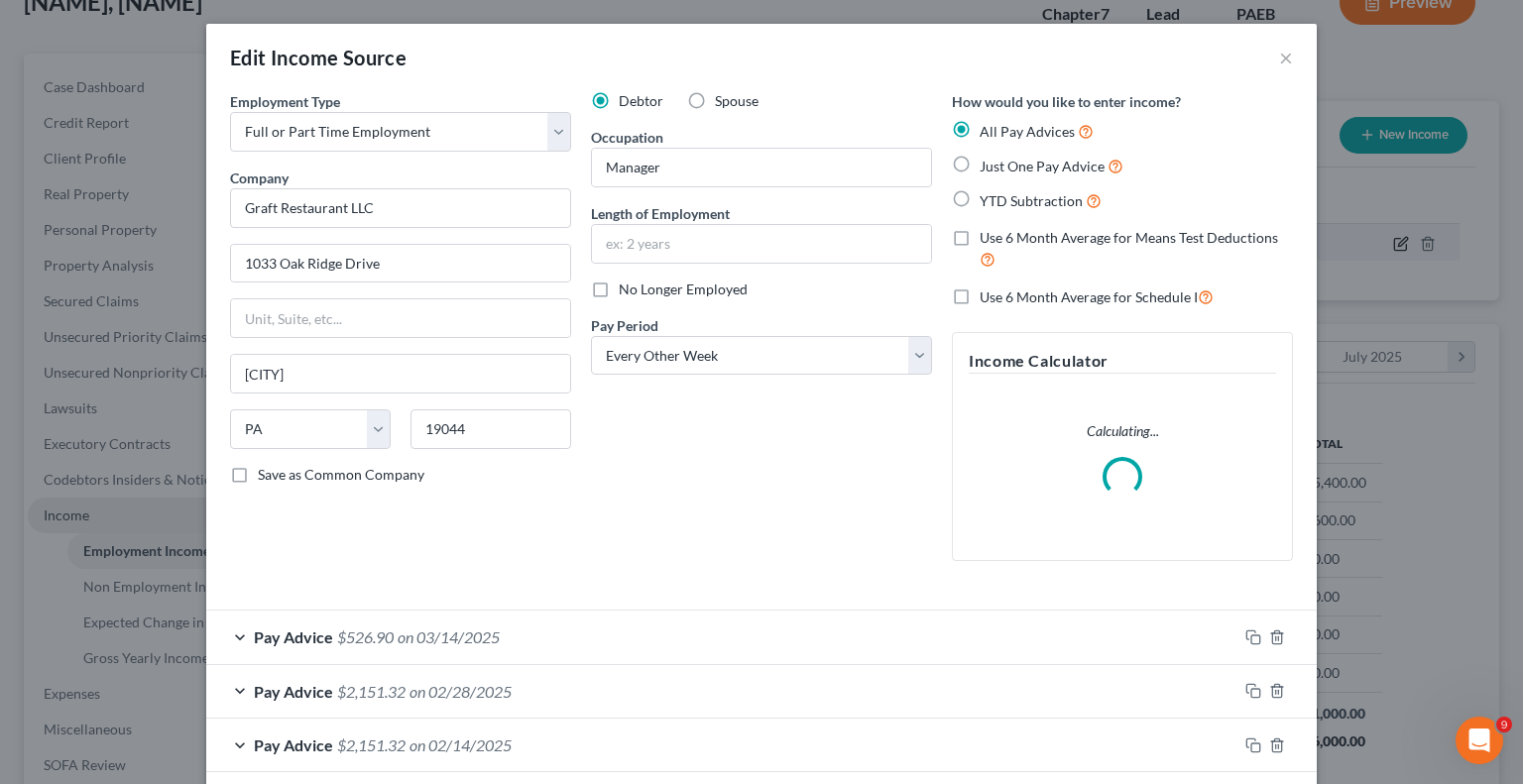 scroll, scrollTop: 990797, scrollLeft: 990917, axis: both 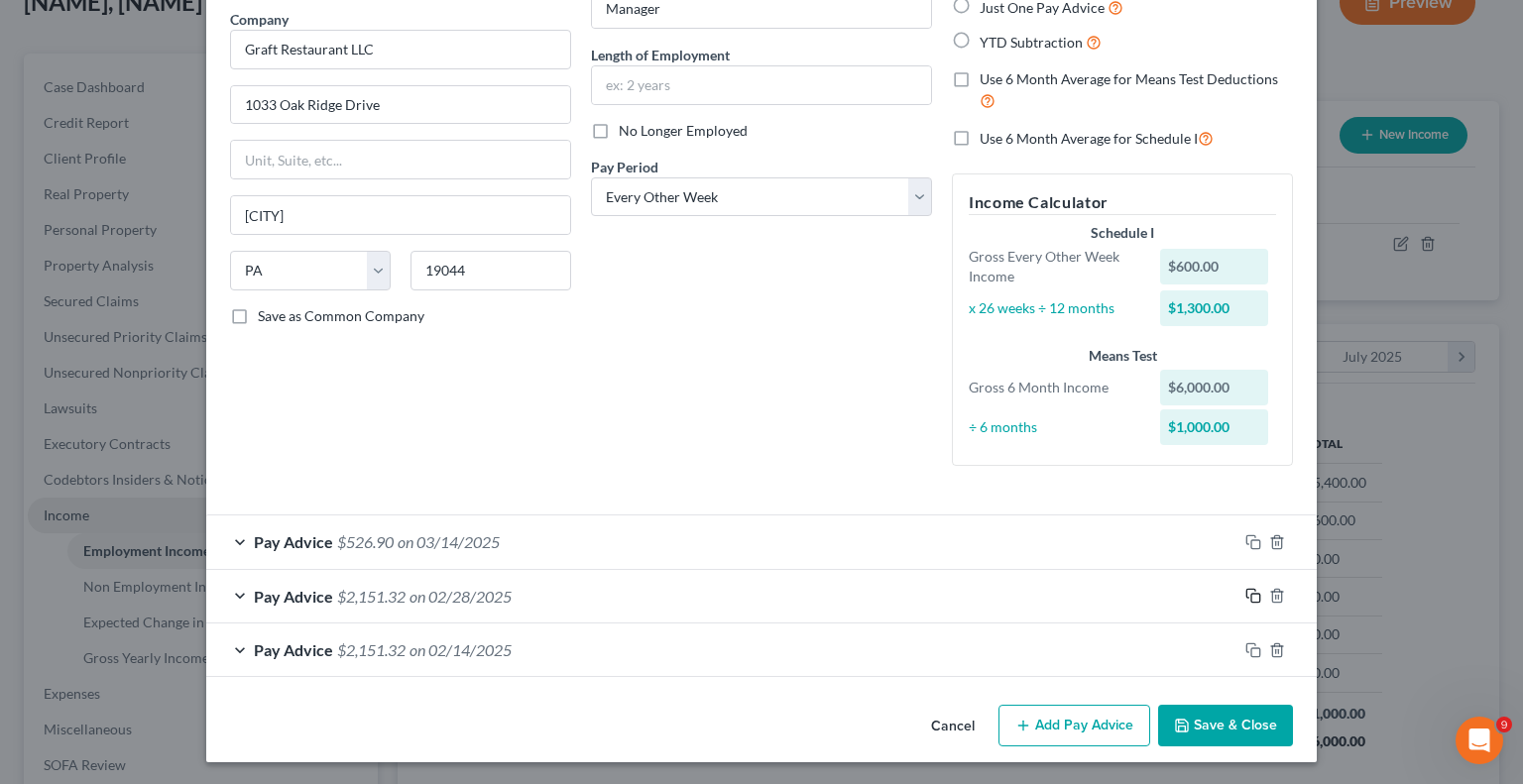 click 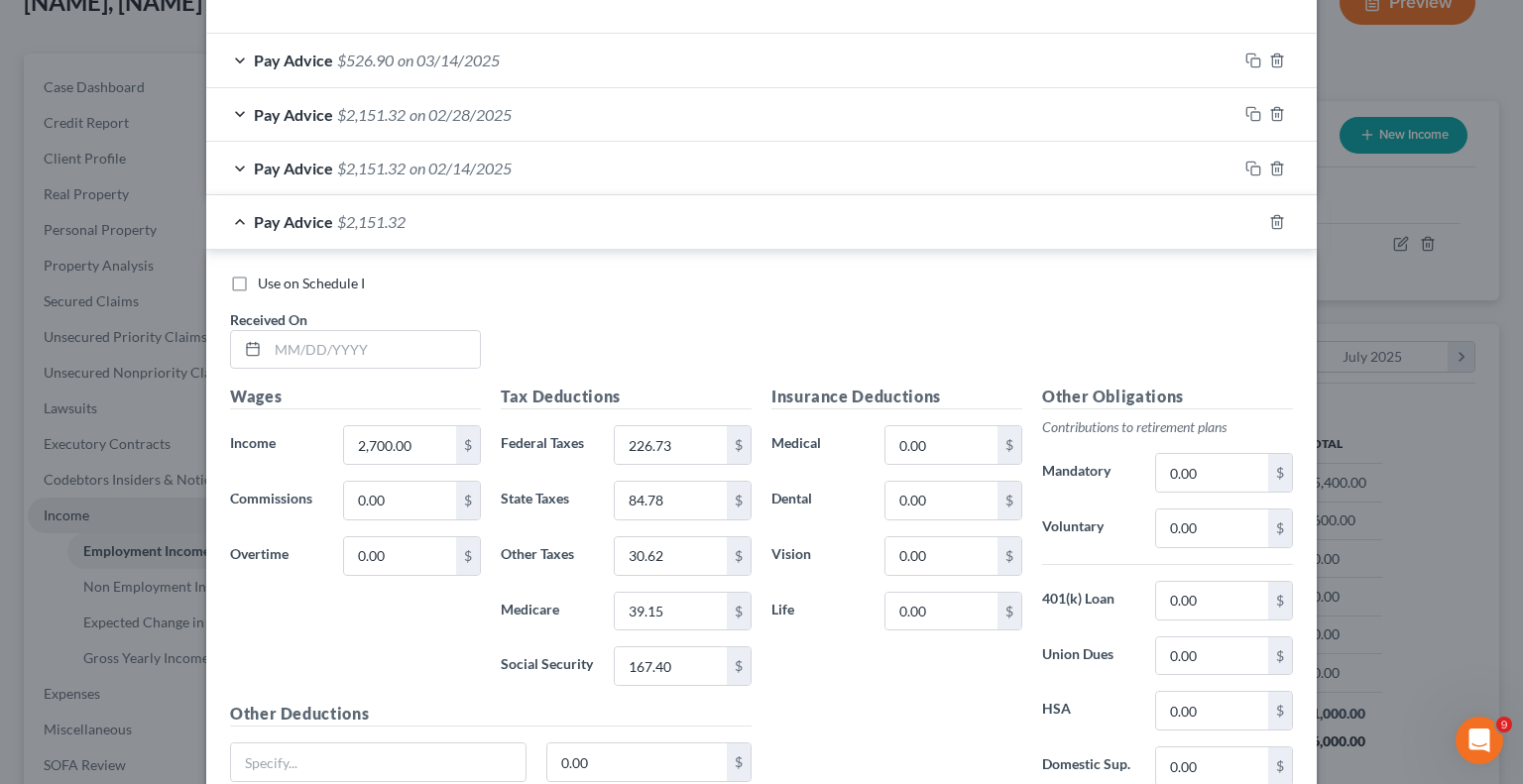 scroll, scrollTop: 646, scrollLeft: 0, axis: vertical 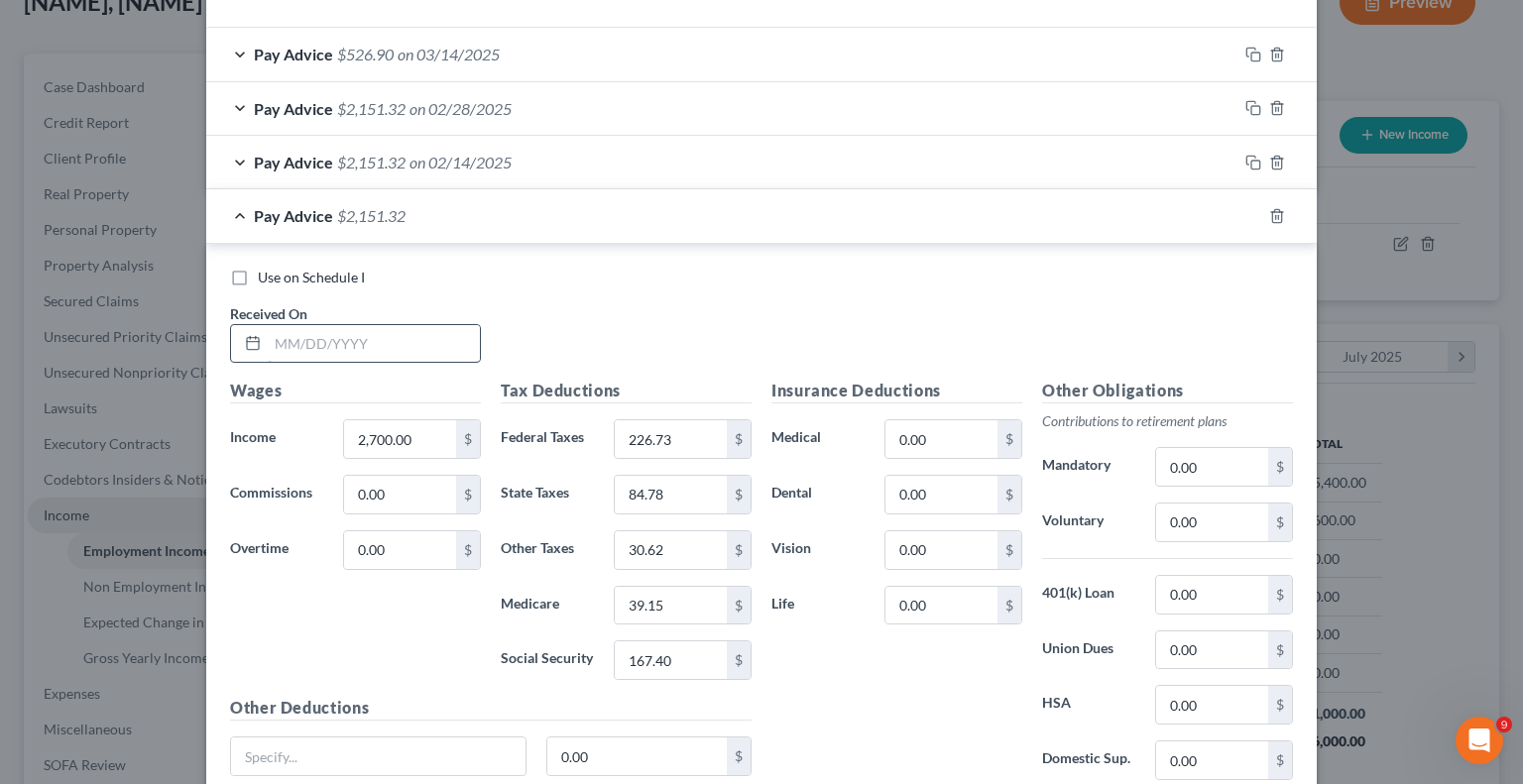 click at bounding box center (374, 344) 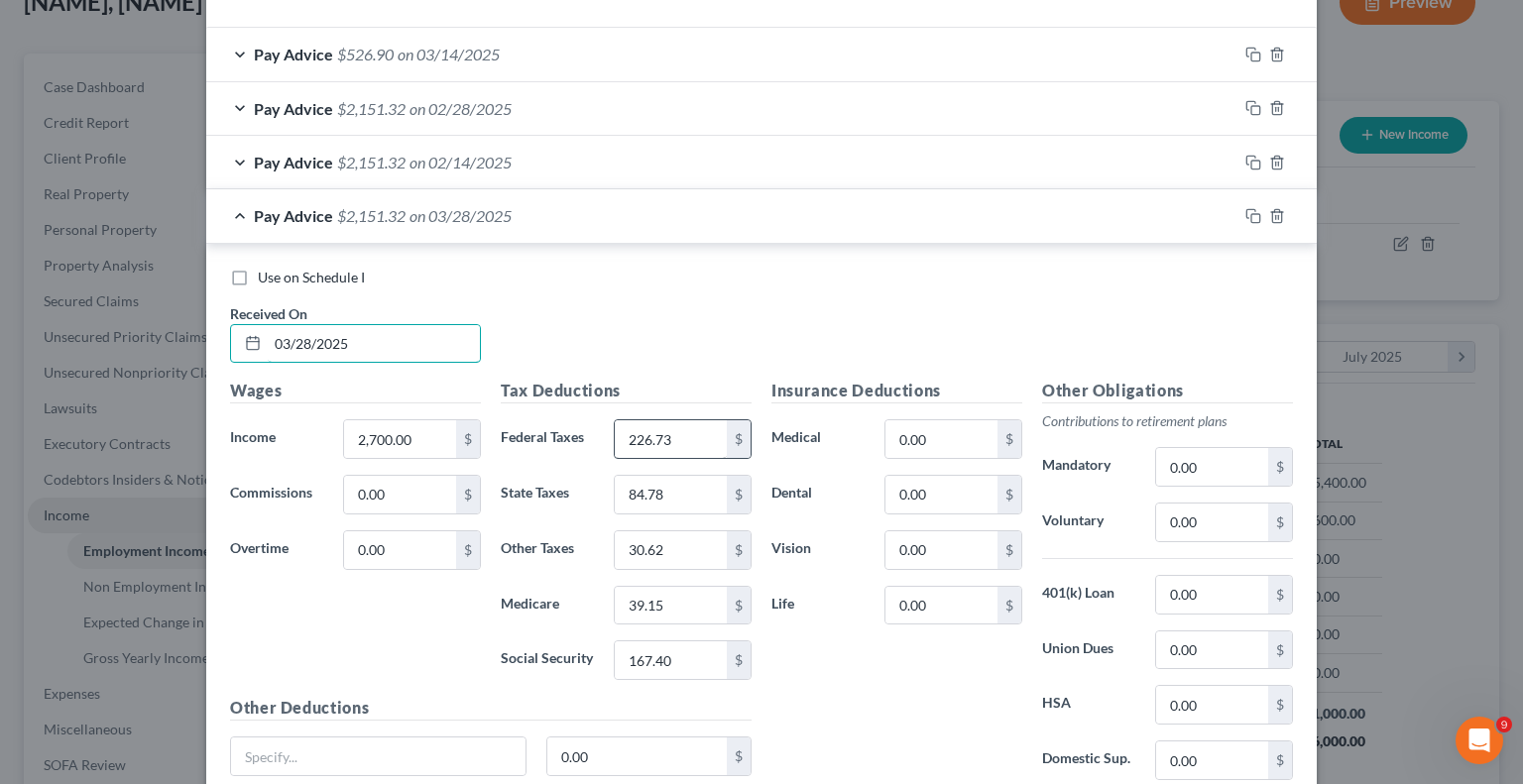 type on "03/28/2025" 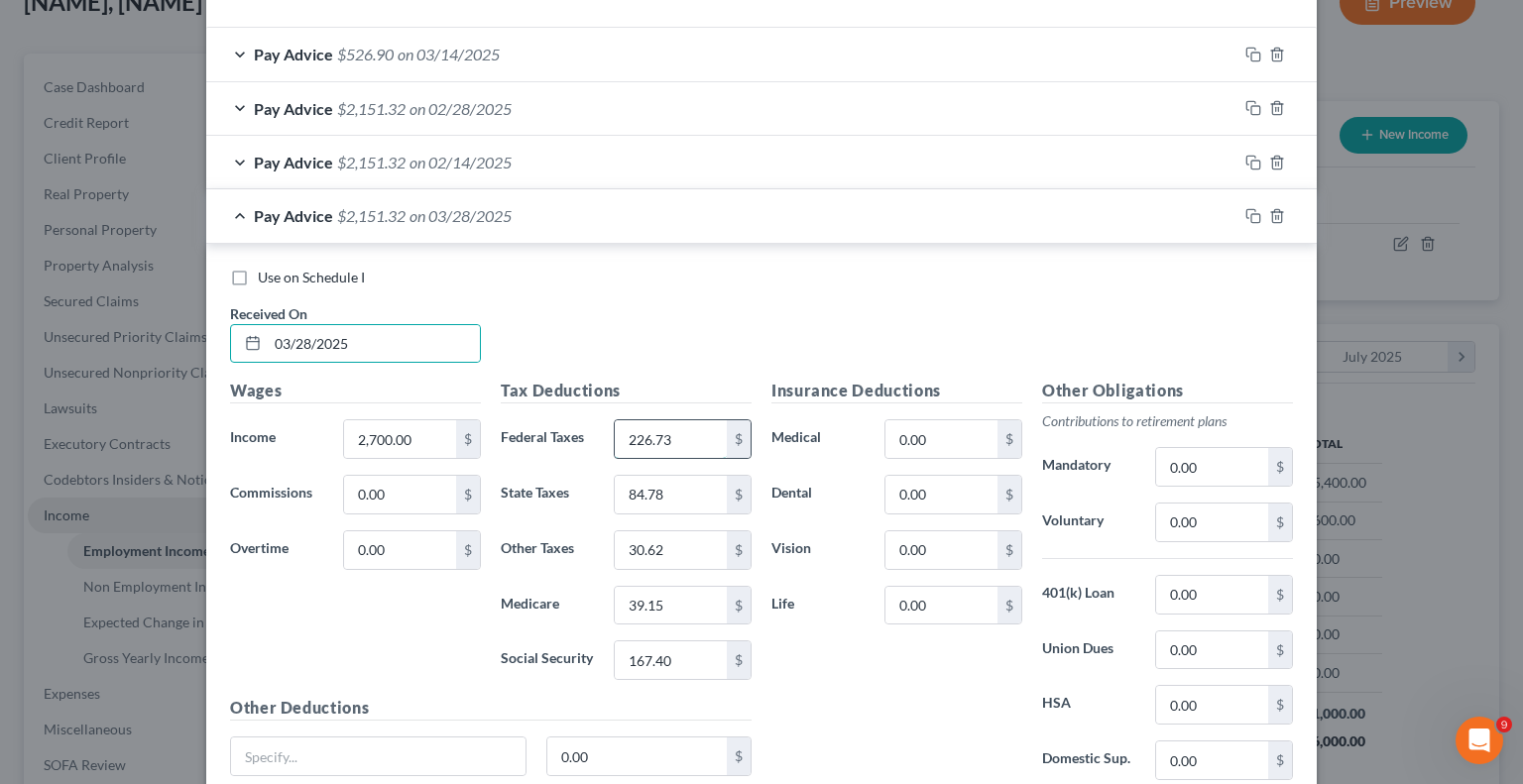 click on "226.73" at bounding box center (670, 439) 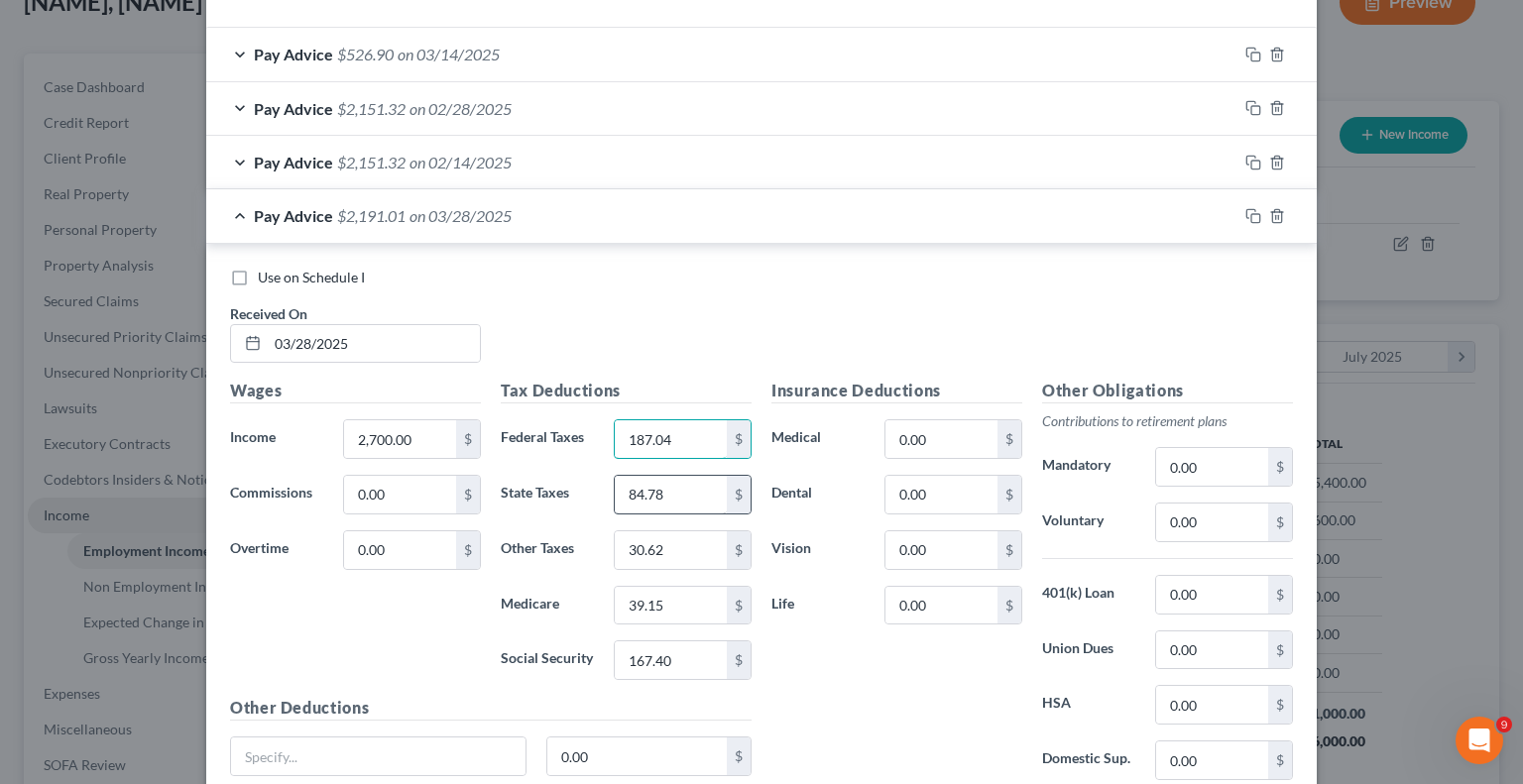 type on "187.04" 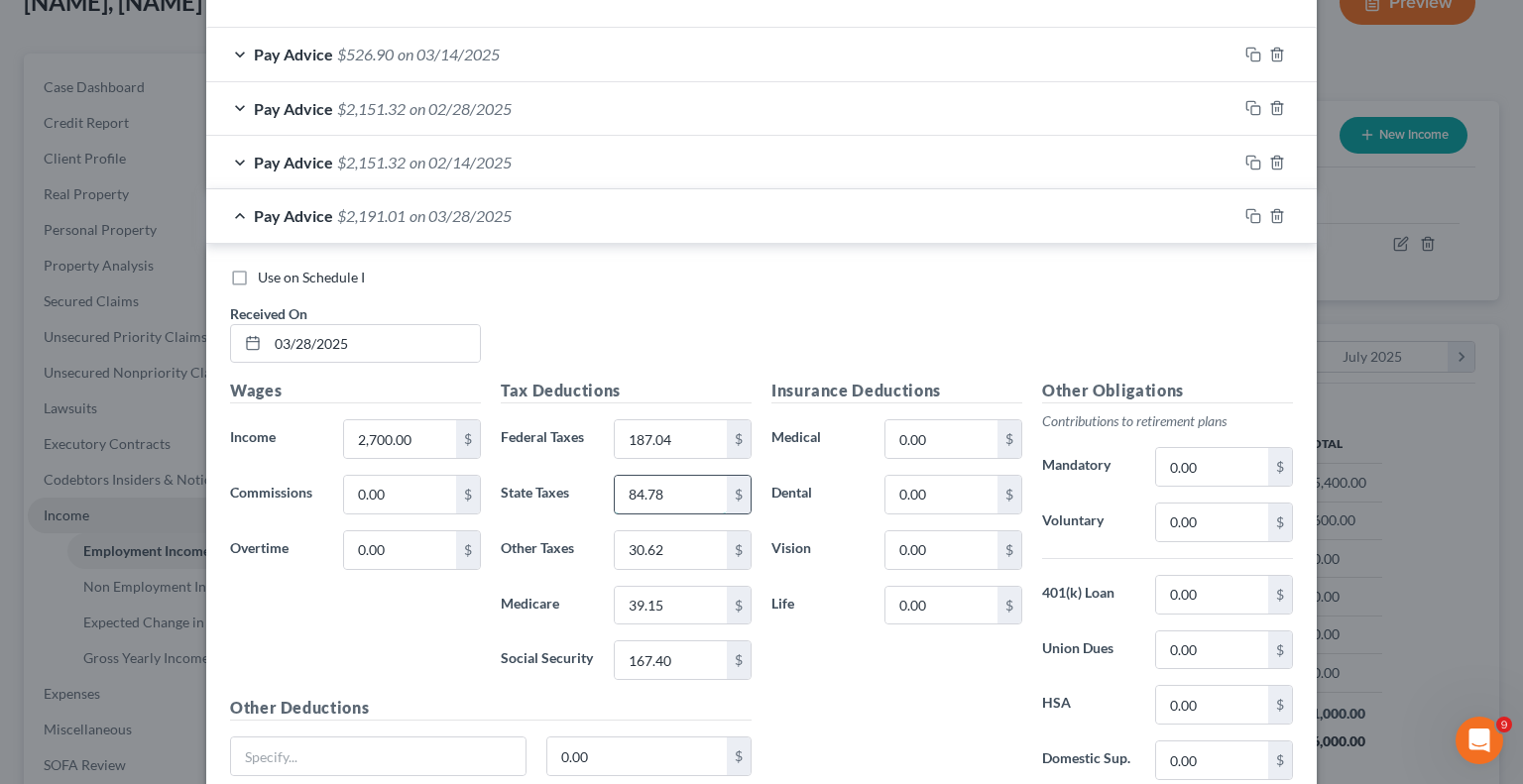click on "84.78" at bounding box center (670, 495) 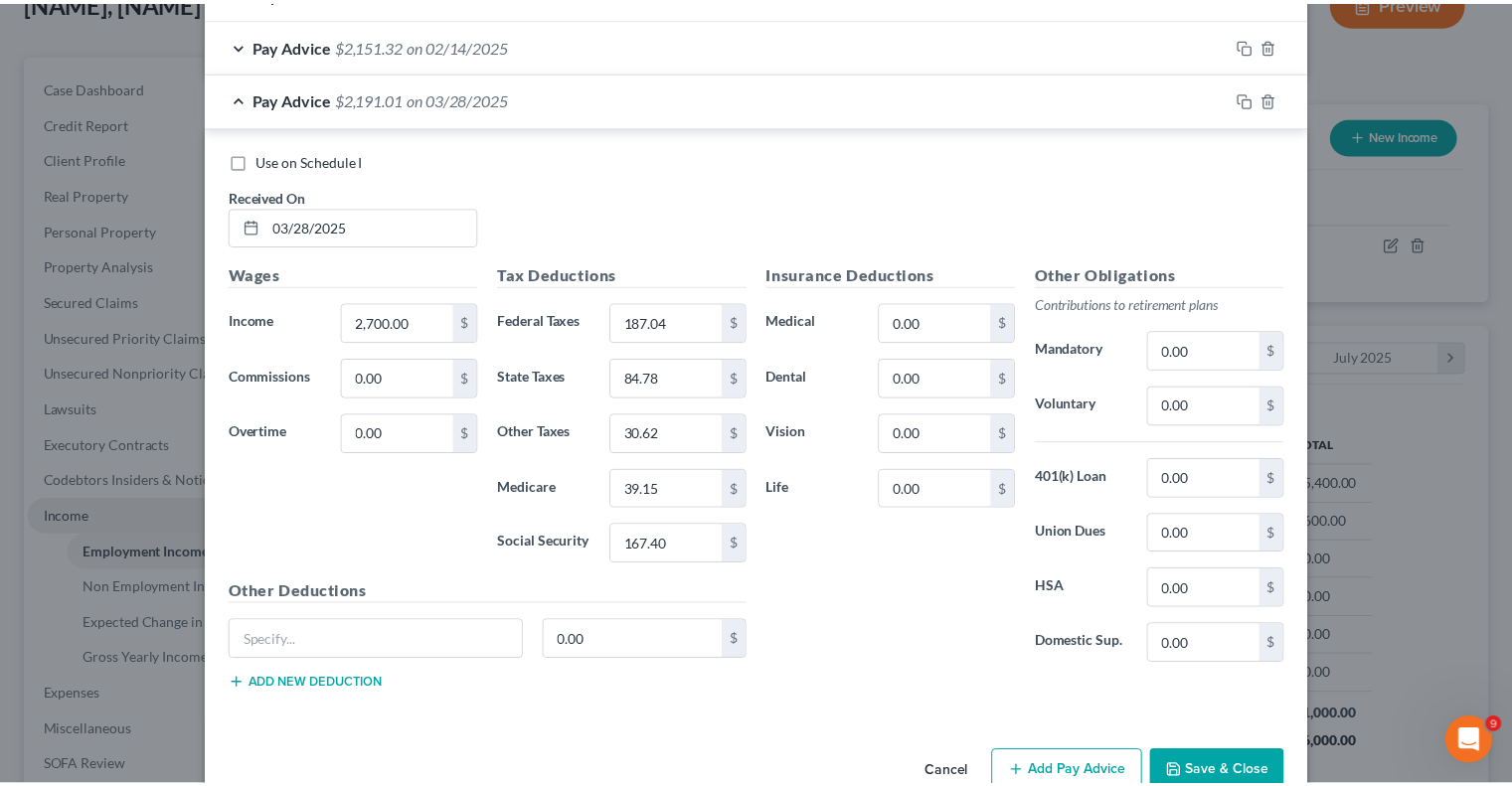 scroll, scrollTop: 803, scrollLeft: 0, axis: vertical 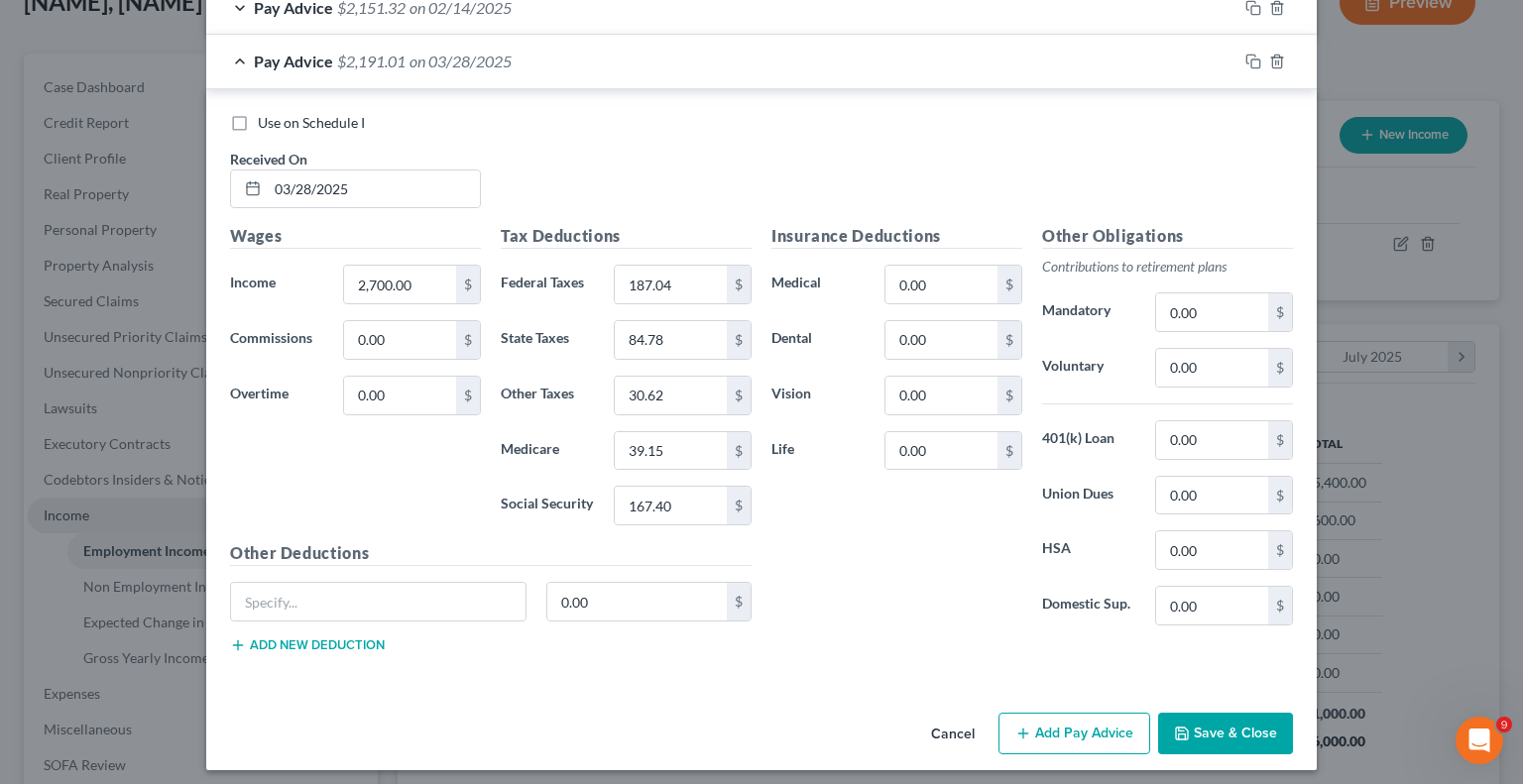 click on "Save & Close" at bounding box center [1226, 733] 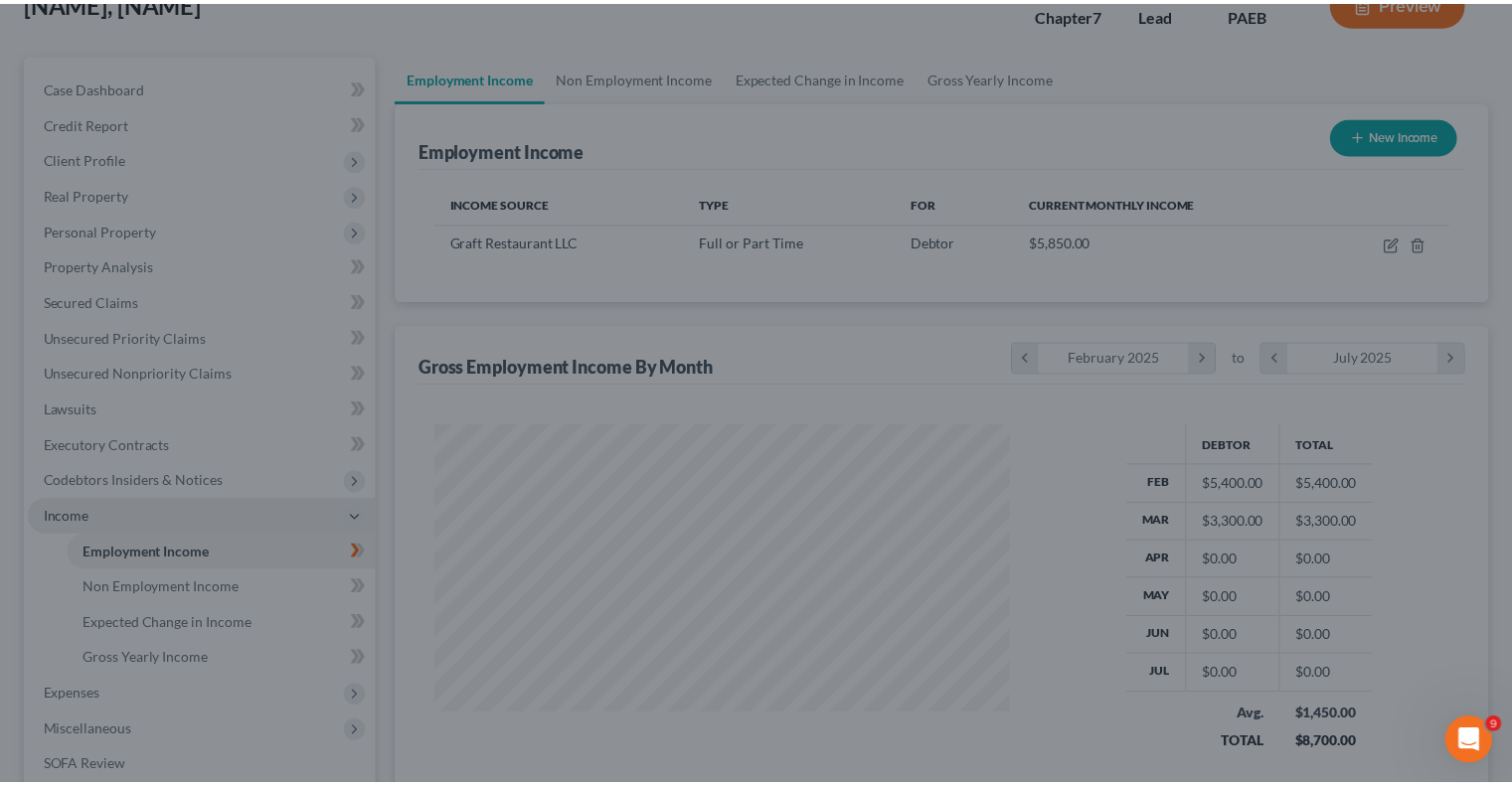 scroll, scrollTop: 354, scrollLeft: 613, axis: both 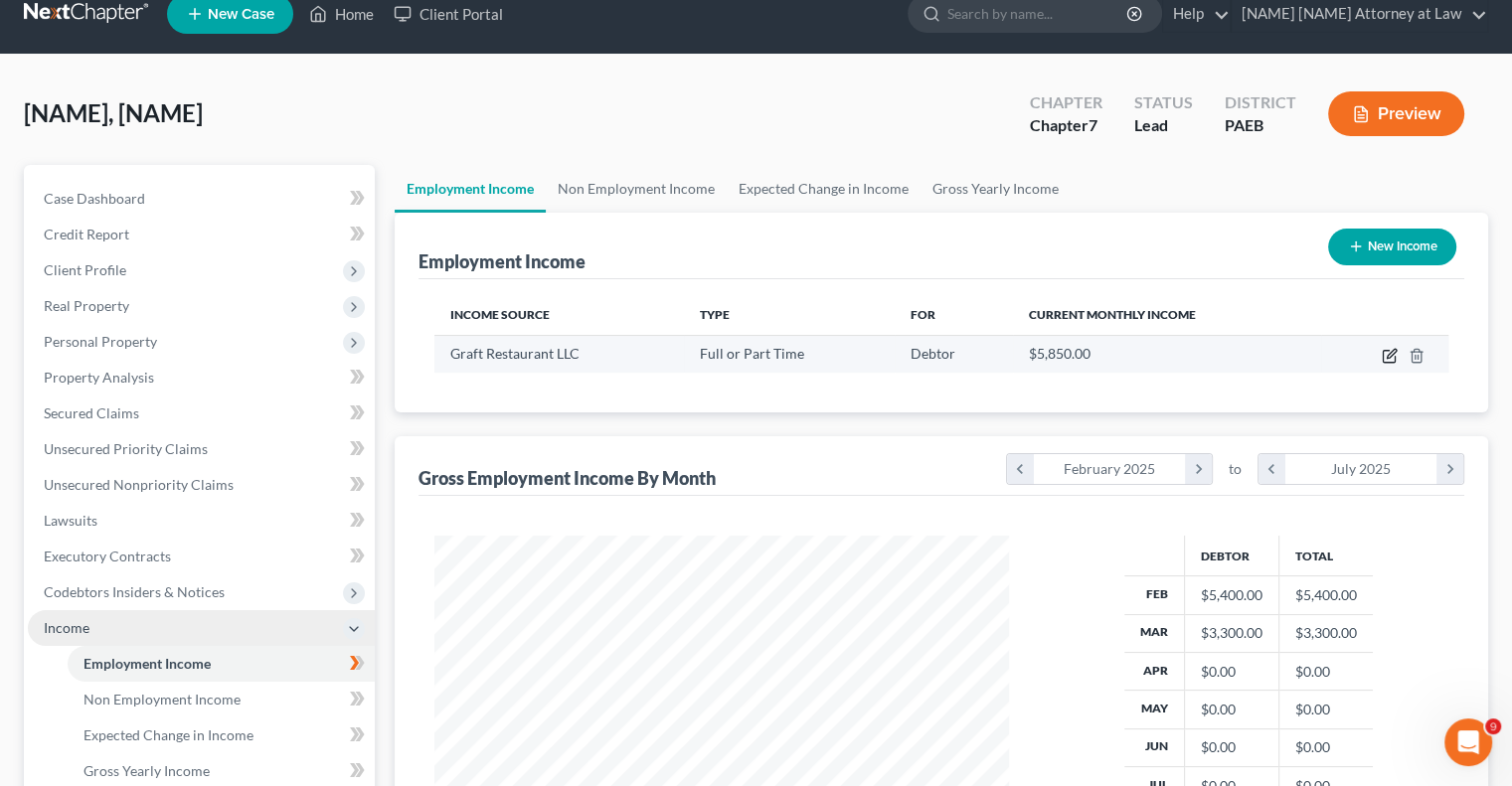 click 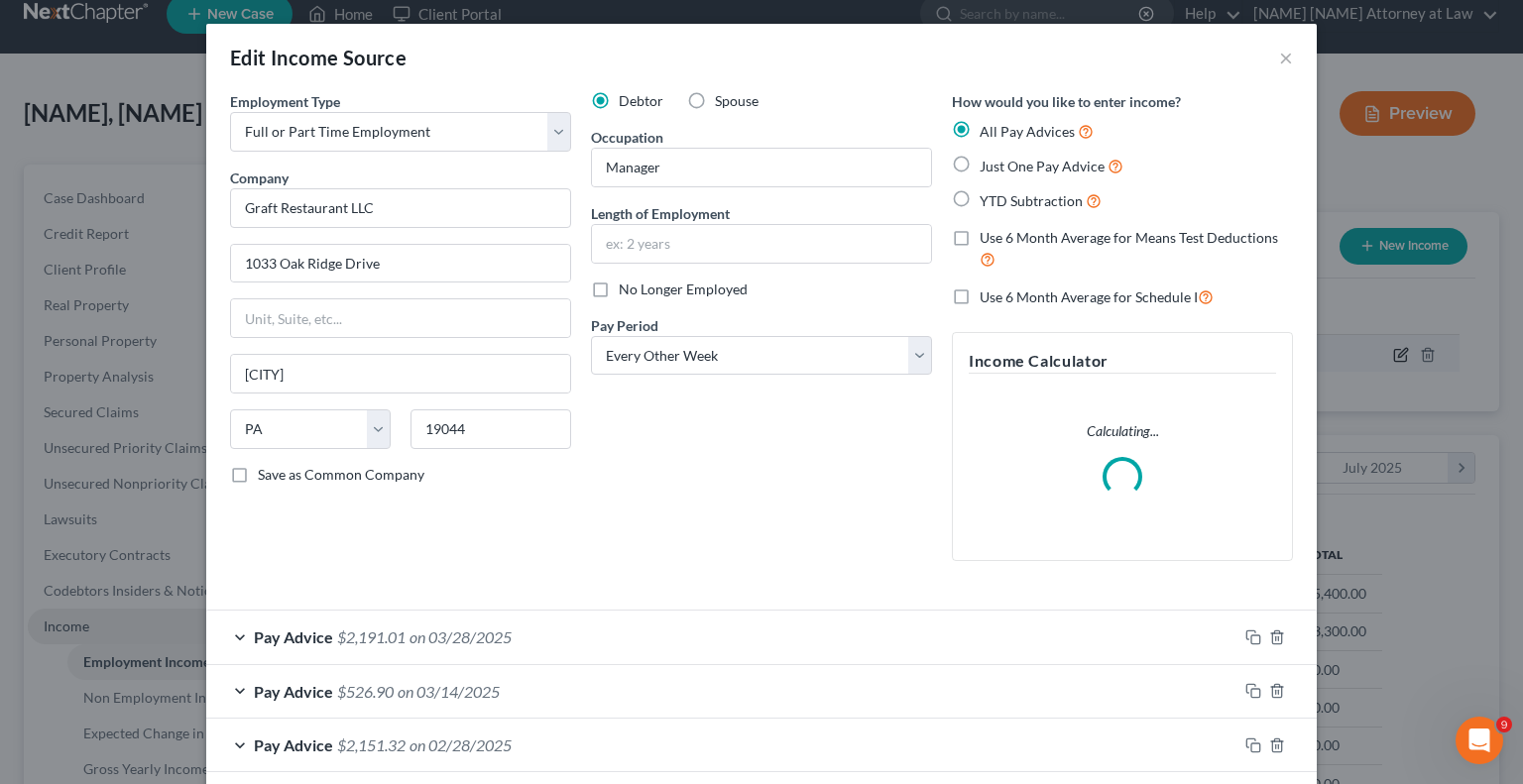 scroll, scrollTop: 990797, scrollLeft: 990917, axis: both 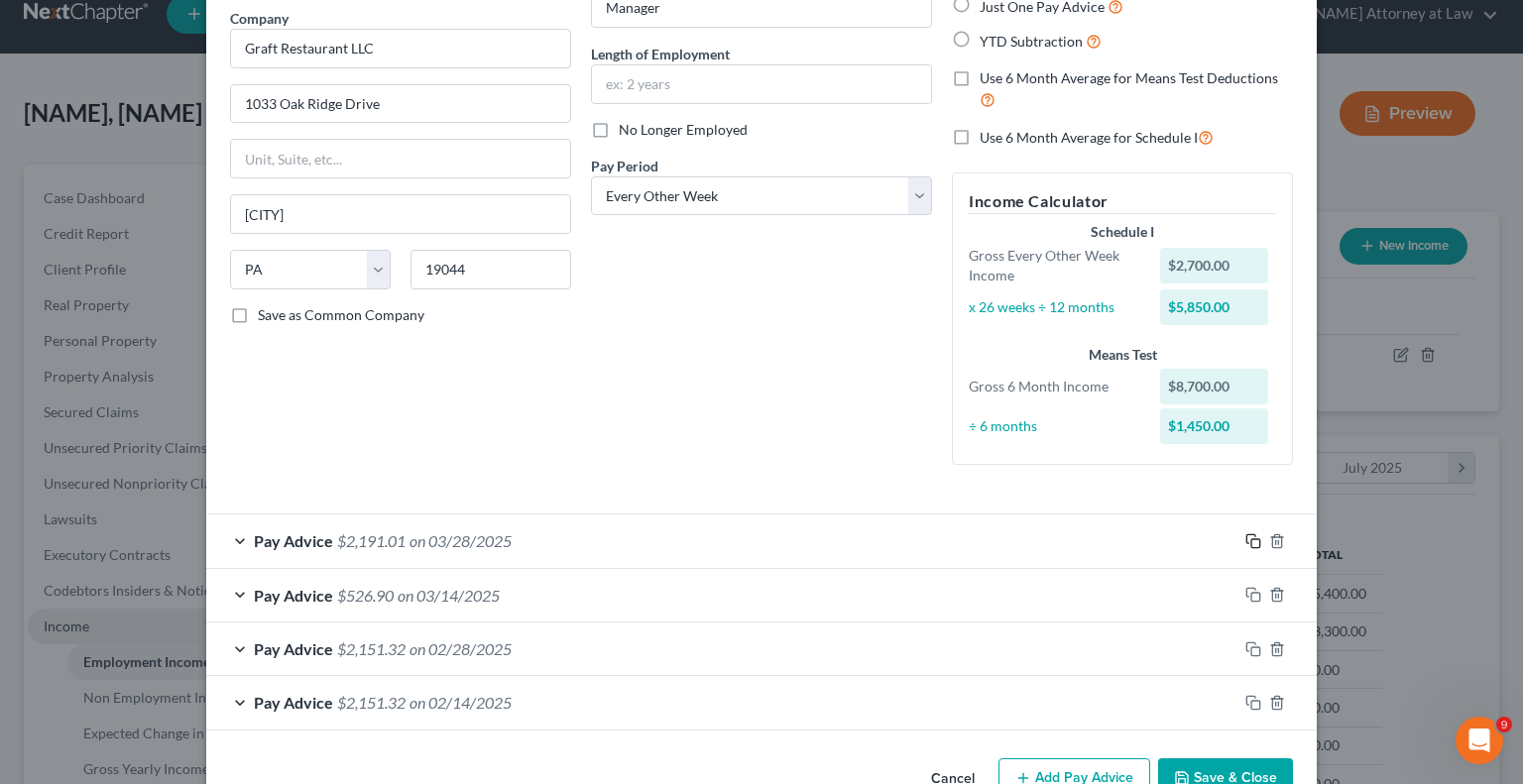 click 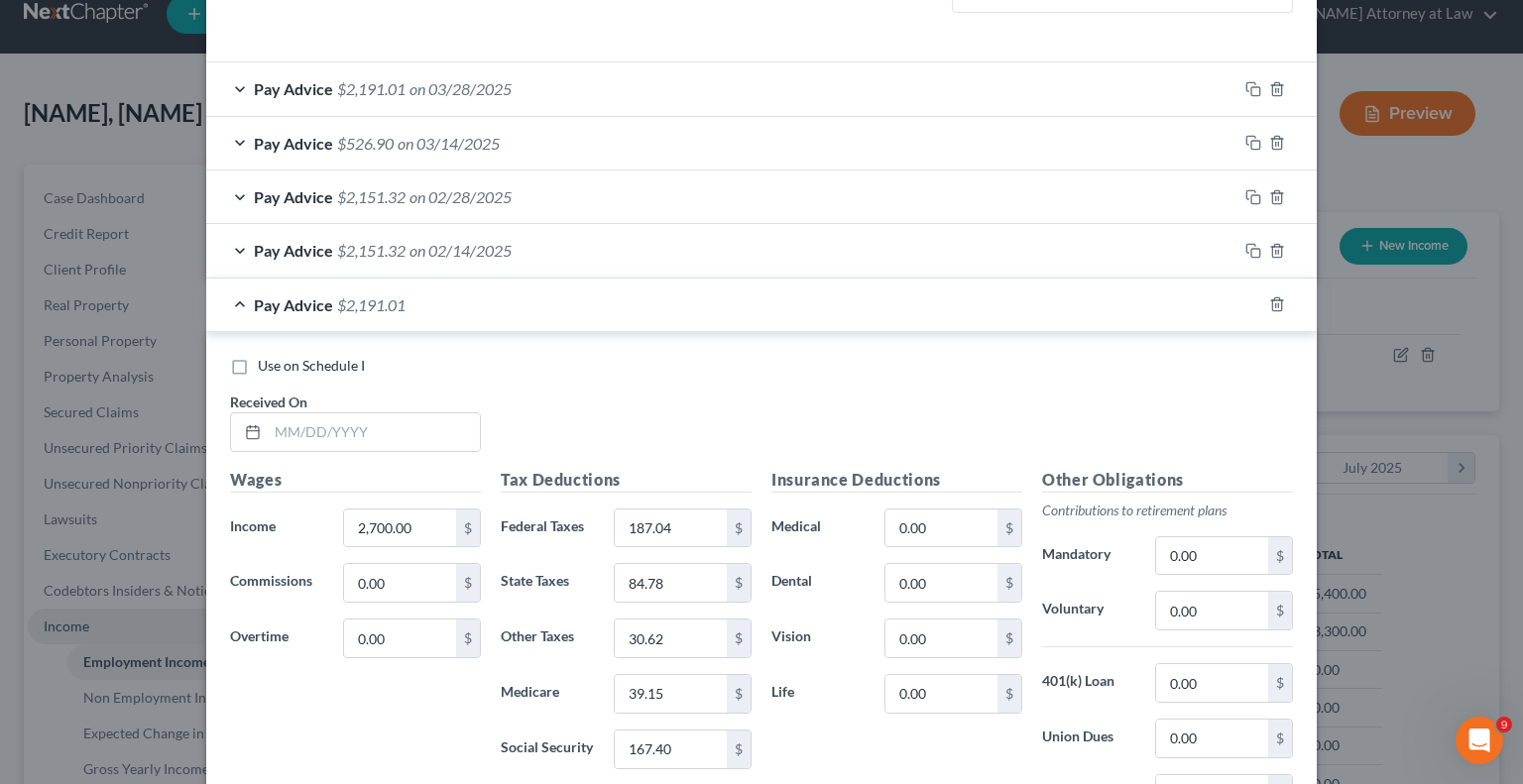 scroll, scrollTop: 614, scrollLeft: 0, axis: vertical 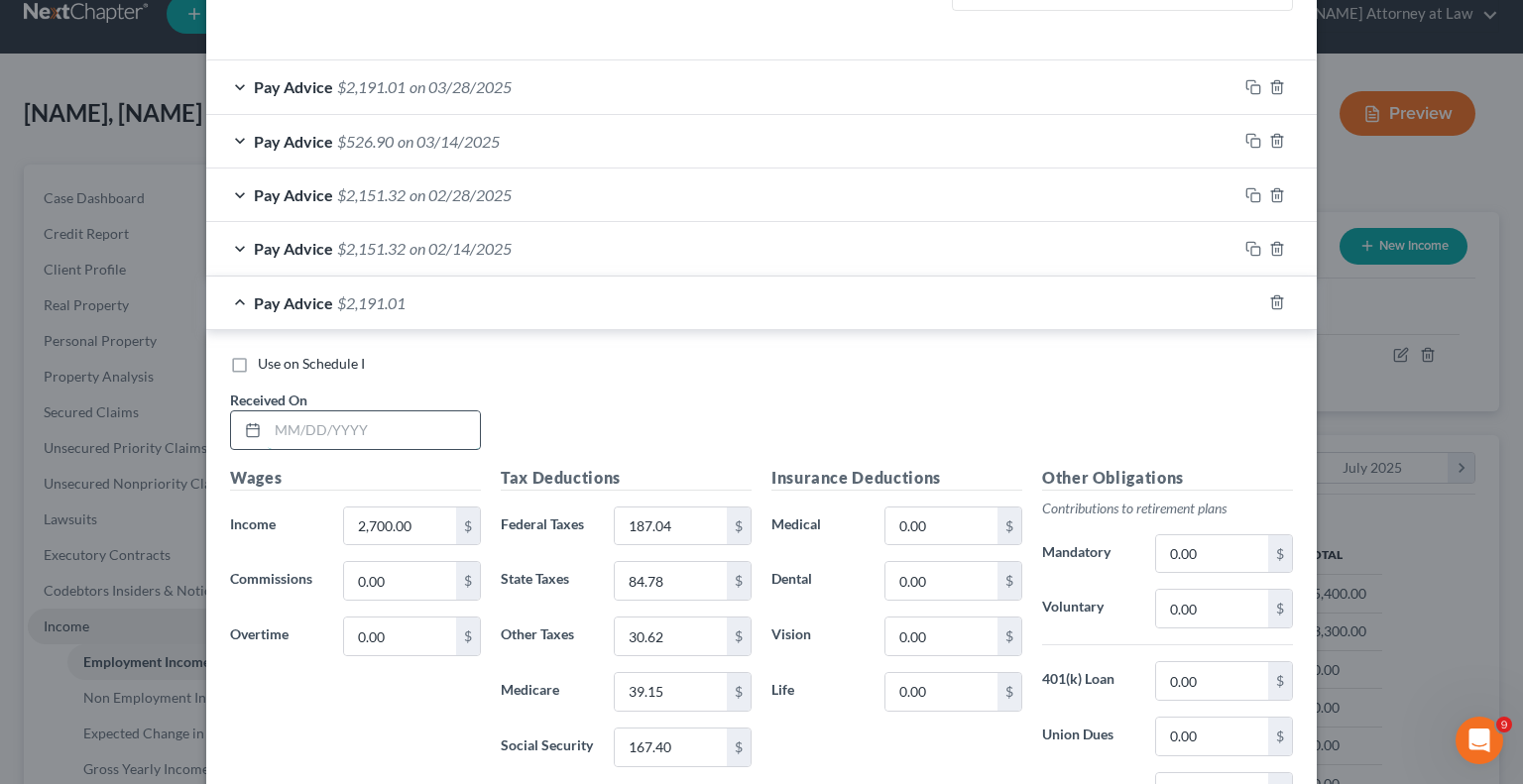 click at bounding box center (374, 430) 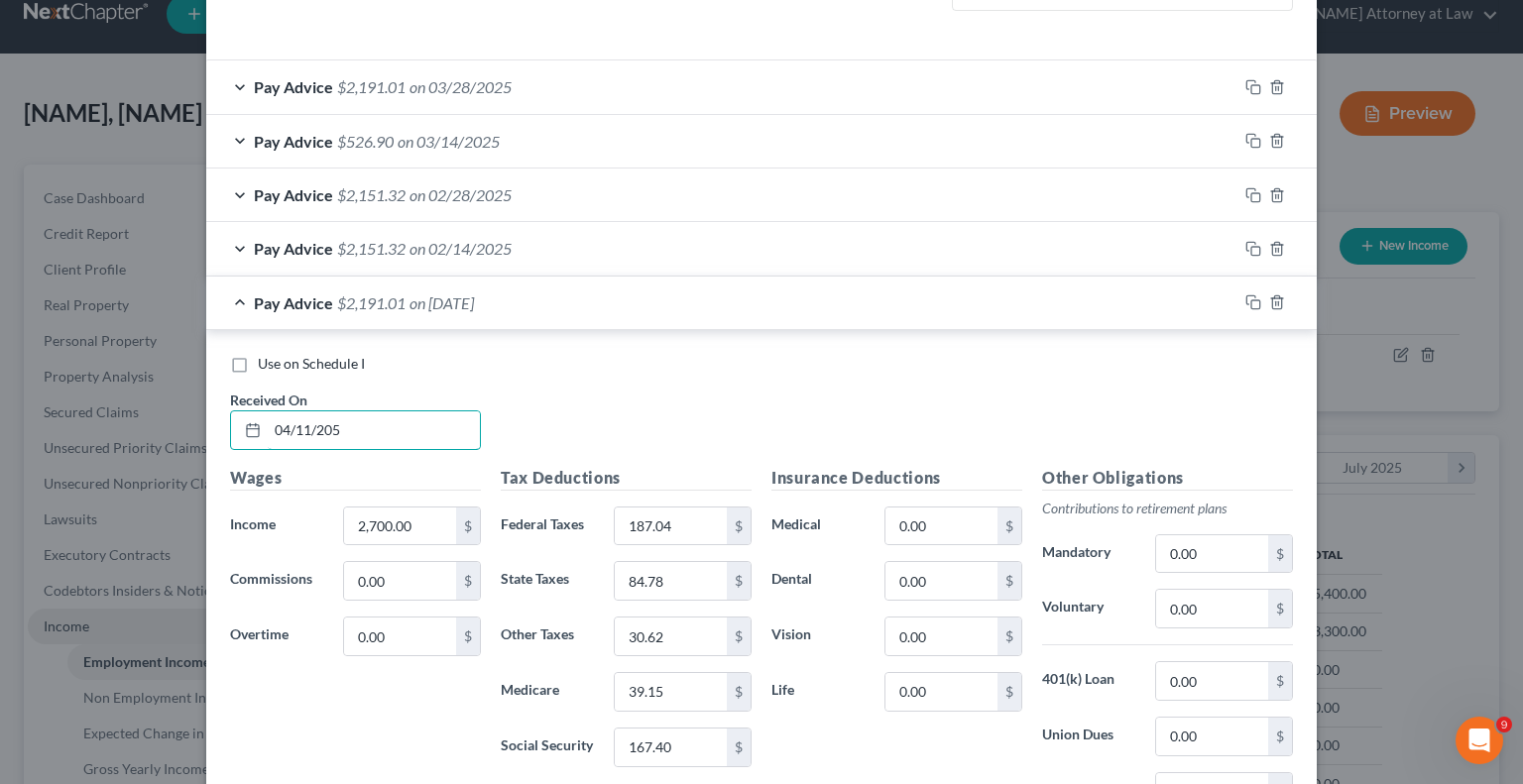 type on "04/11/205" 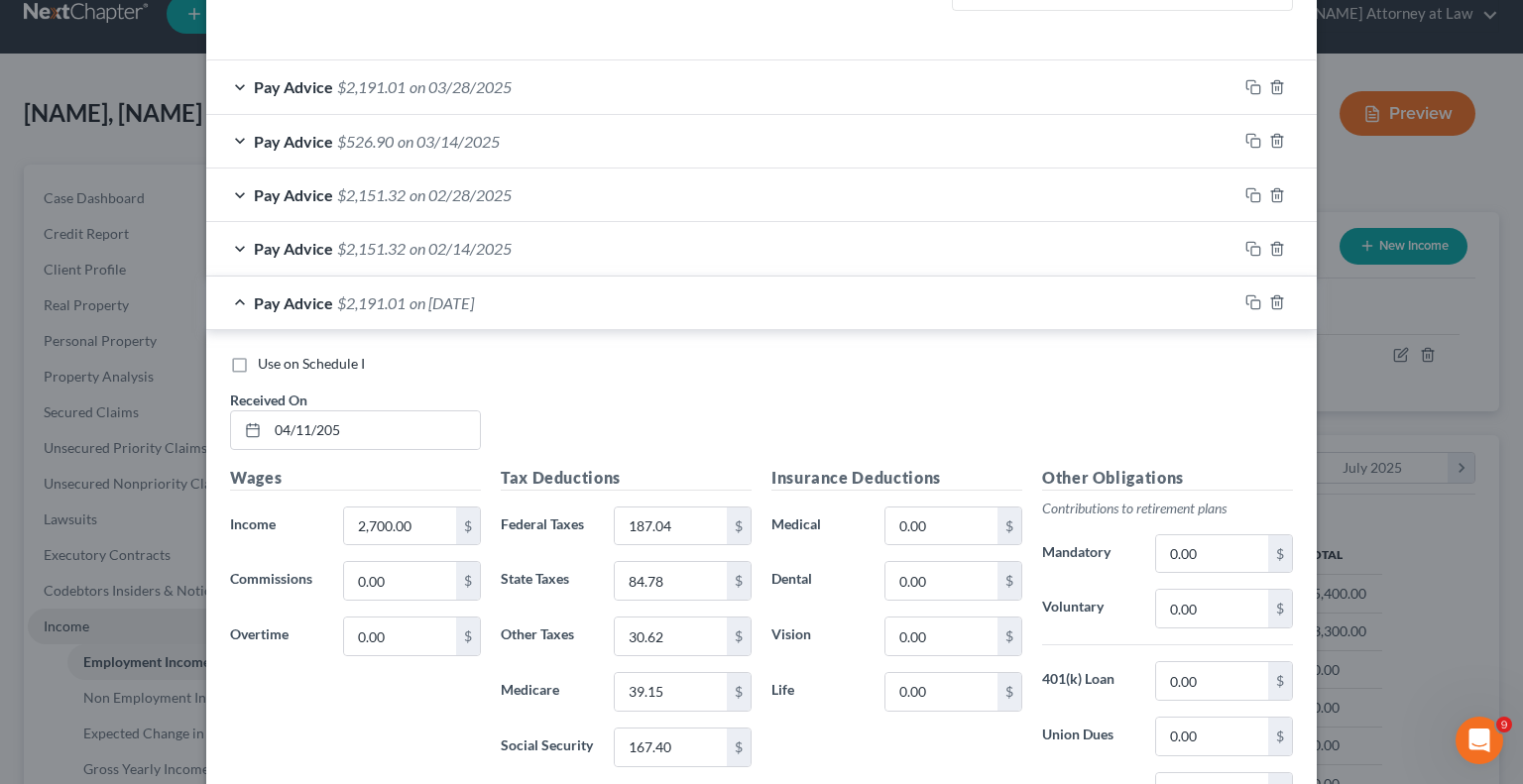click on "Use on Schedule I
Received On
*
[MM]/[DD]/[YY]" at bounding box center [762, 409] 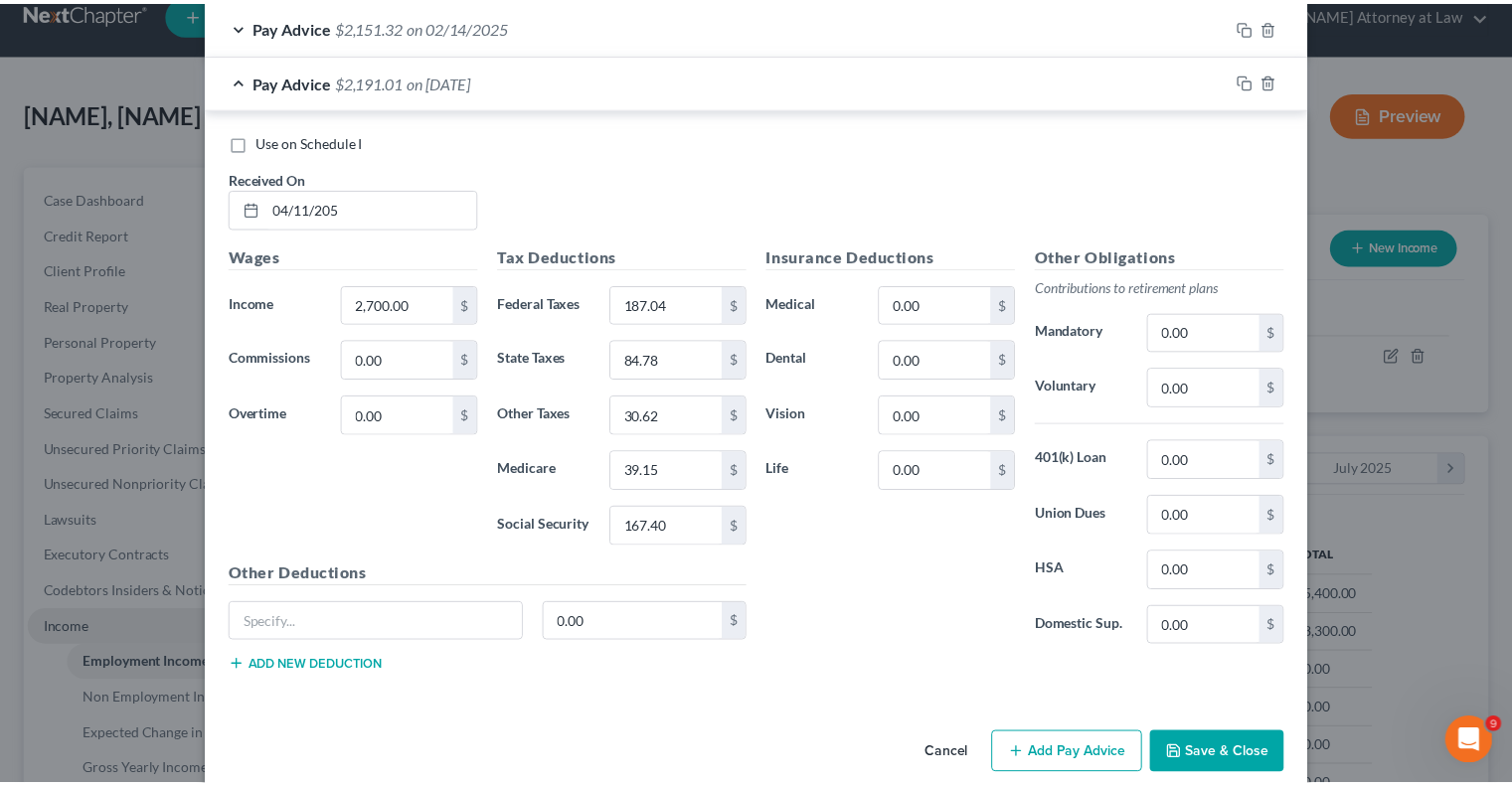 scroll, scrollTop: 862, scrollLeft: 0, axis: vertical 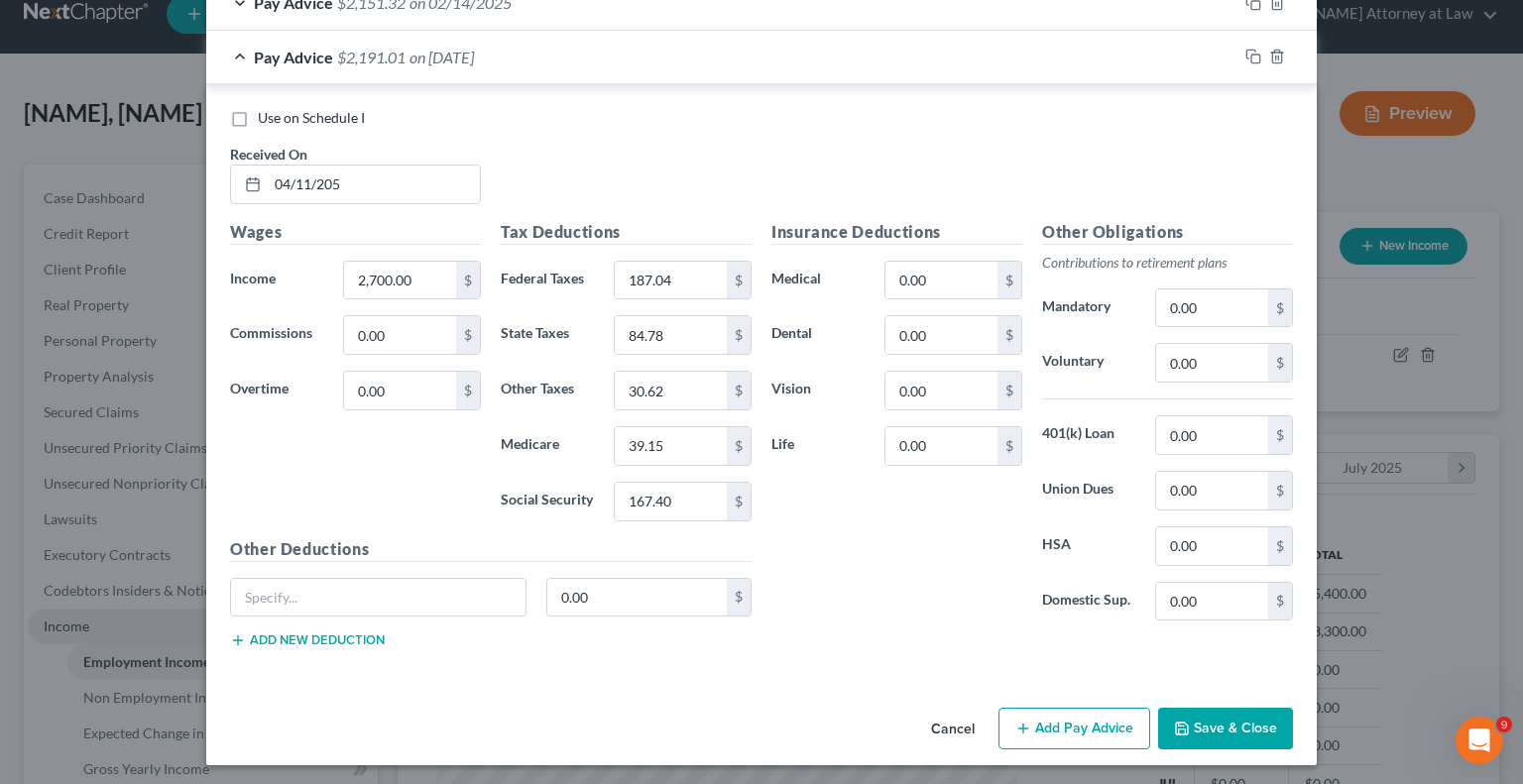 click on "Save & Close" at bounding box center (1226, 728) 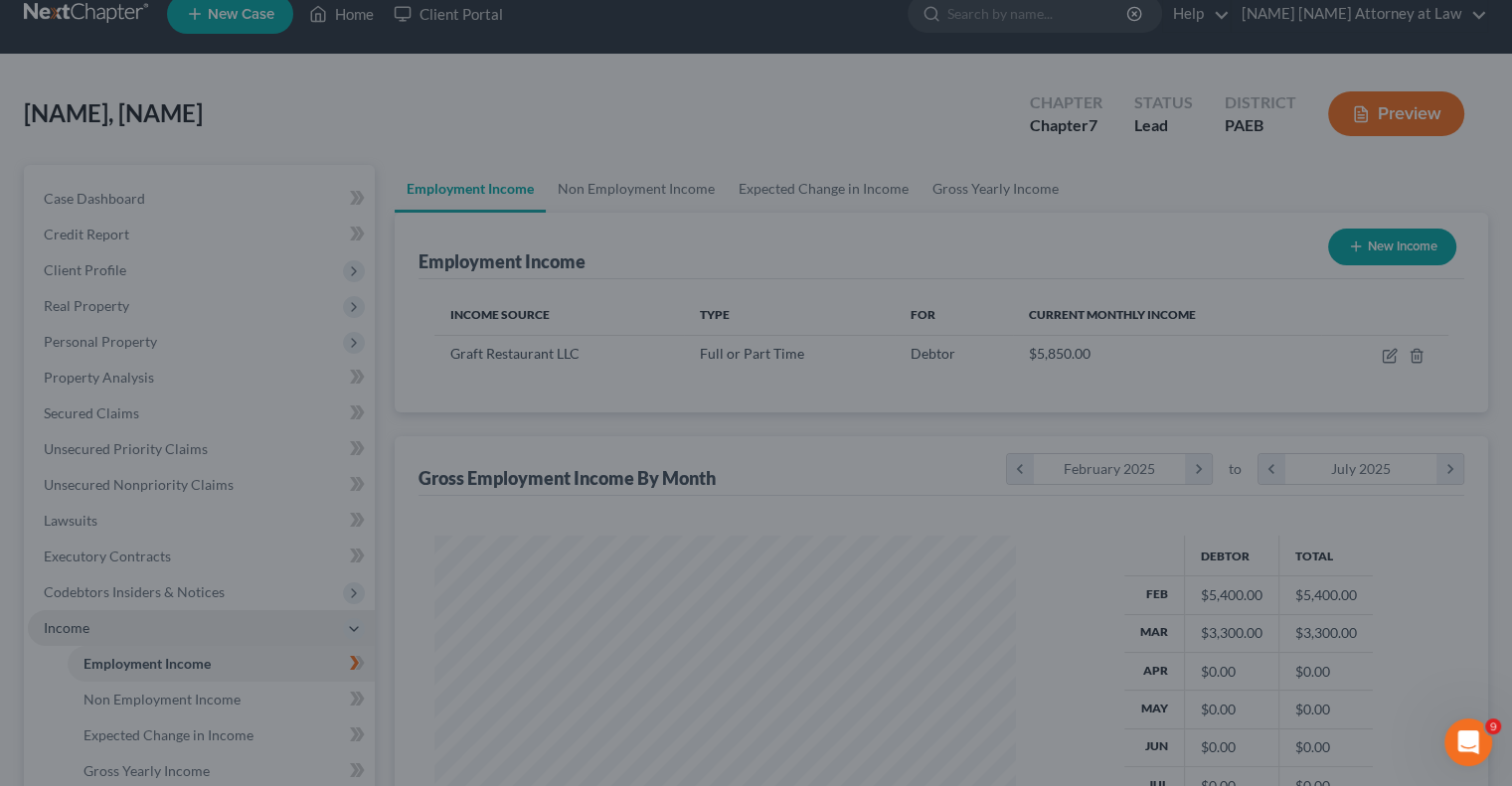 scroll, scrollTop: 354, scrollLeft: 613, axis: both 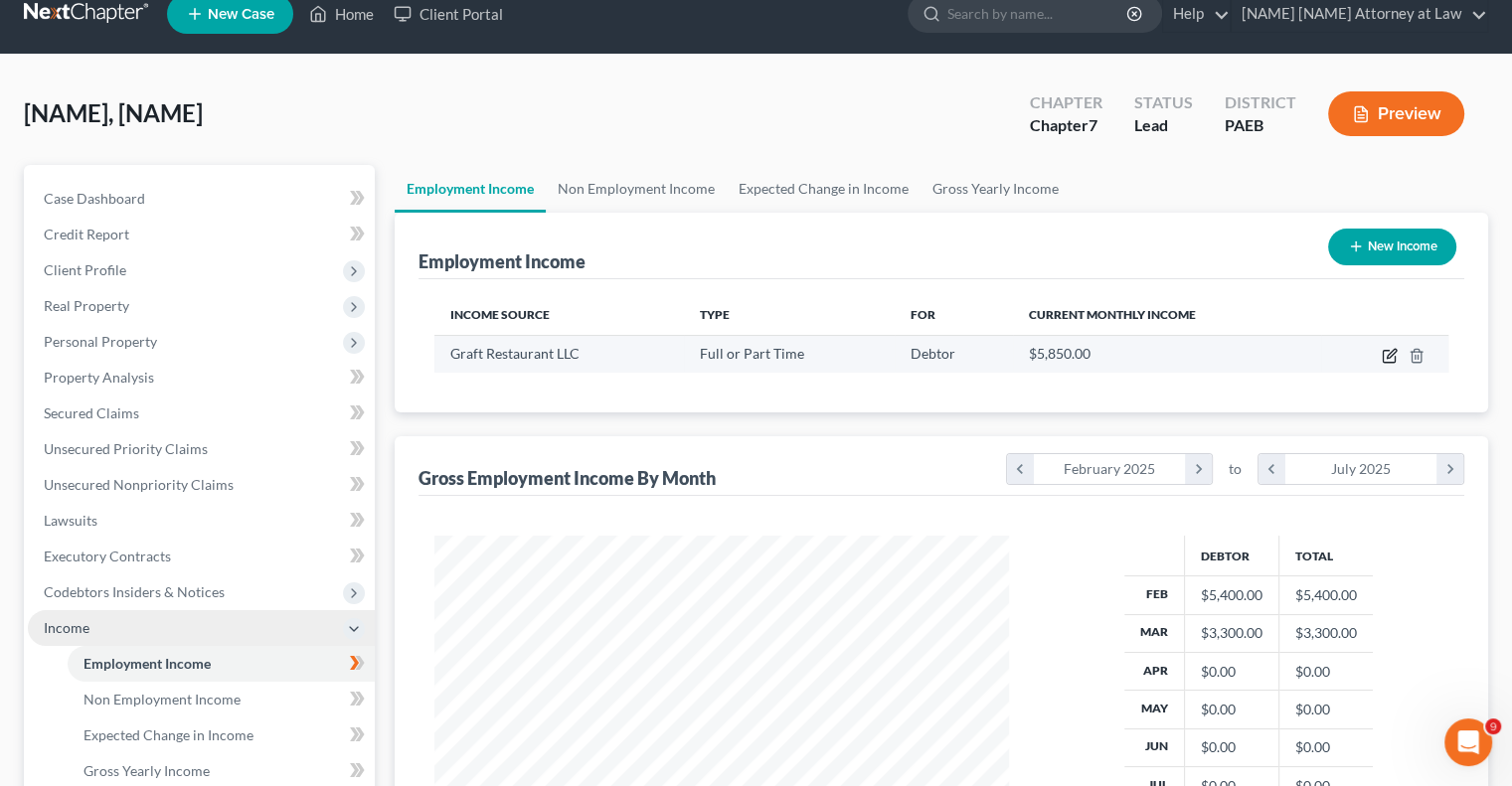 click 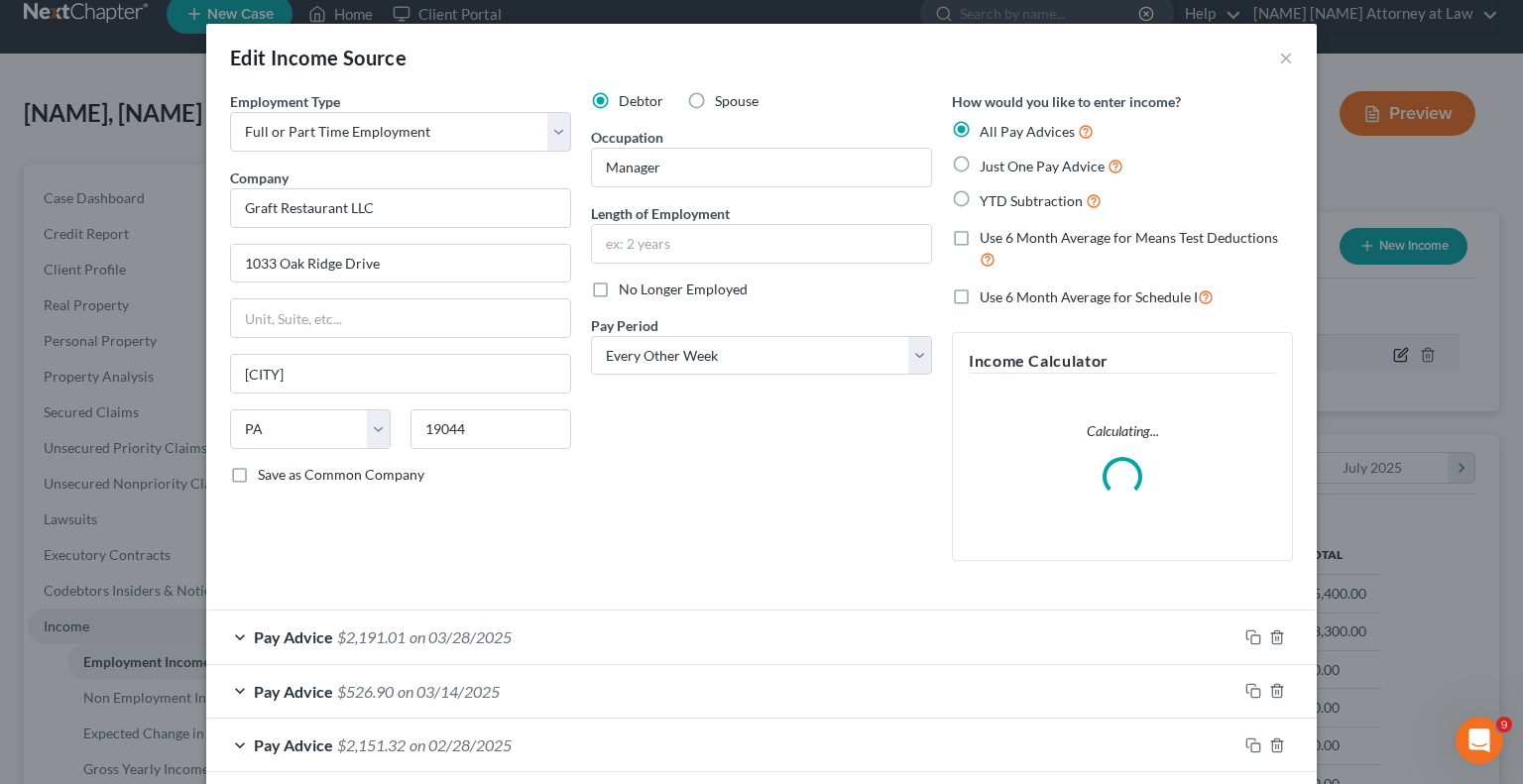 scroll, scrollTop: 990797, scrollLeft: 990917, axis: both 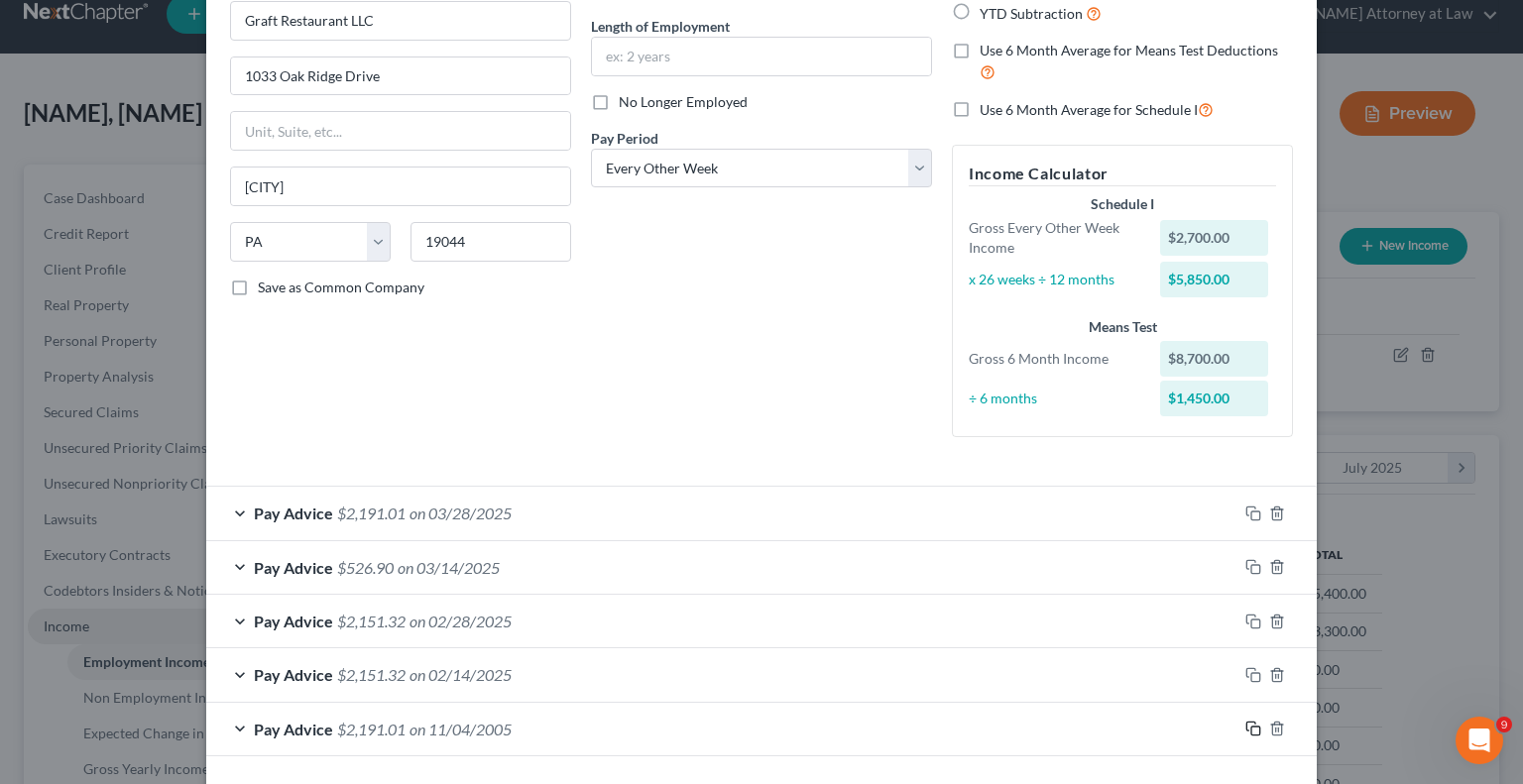 click 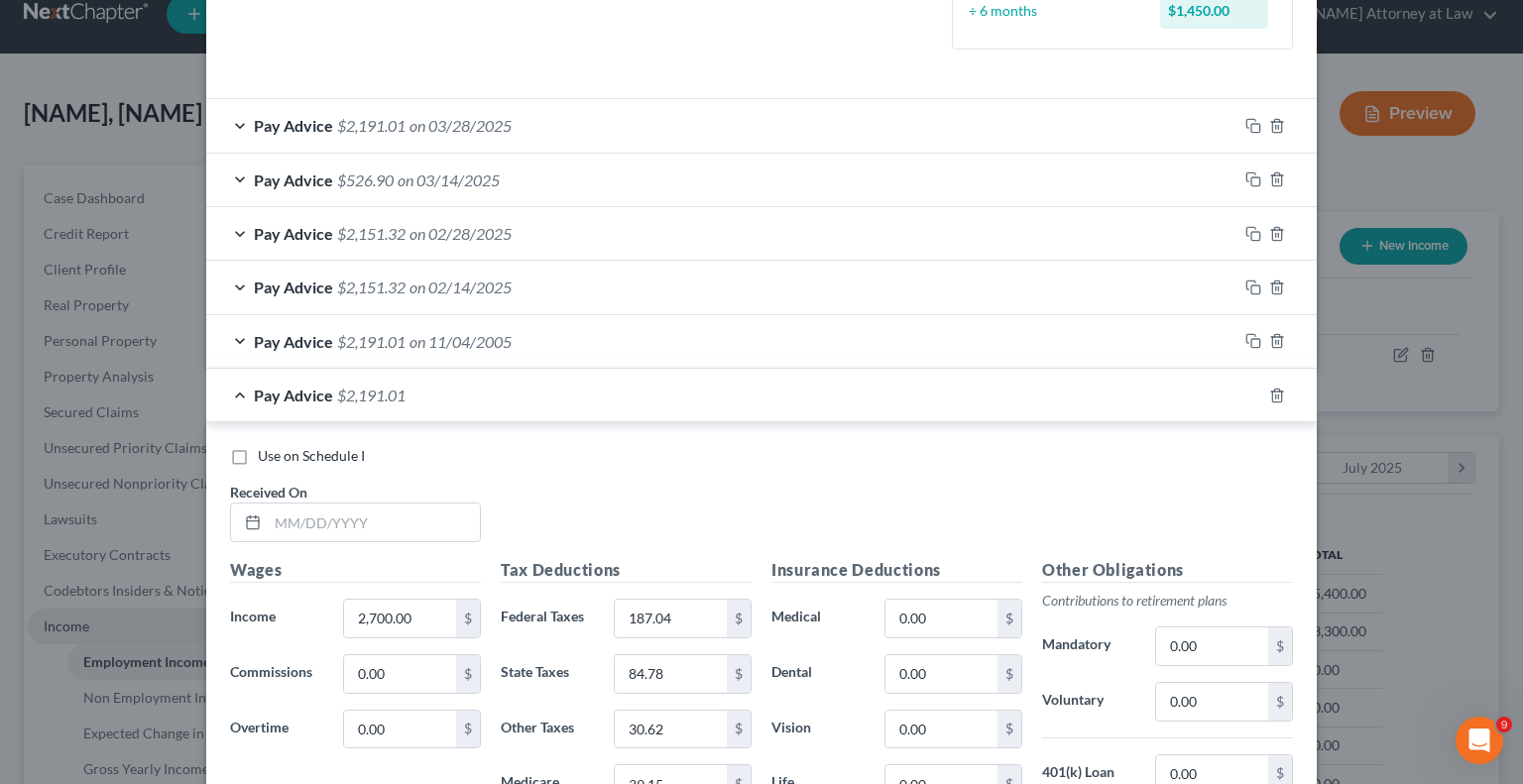 scroll, scrollTop: 584, scrollLeft: 0, axis: vertical 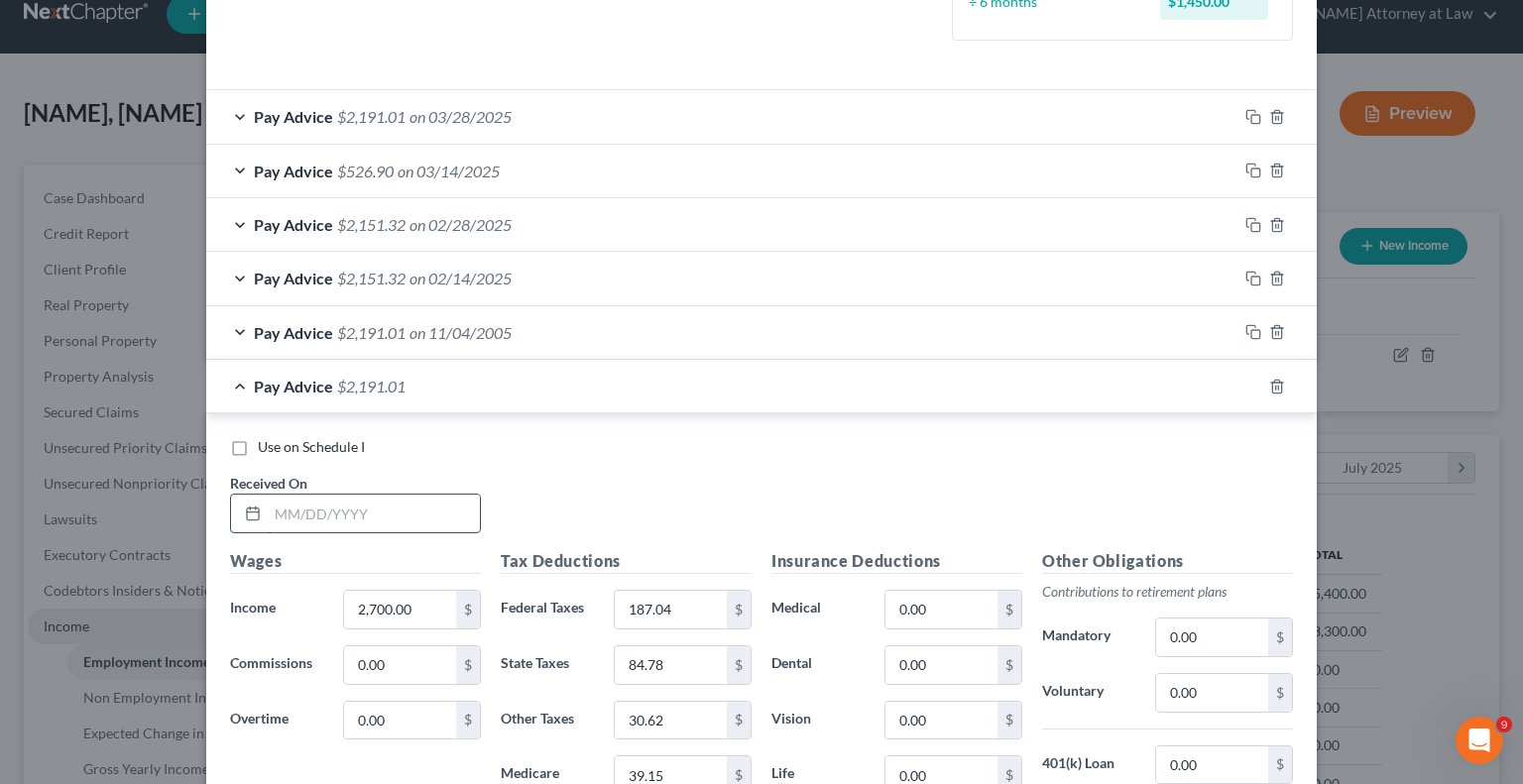 click at bounding box center (374, 513) 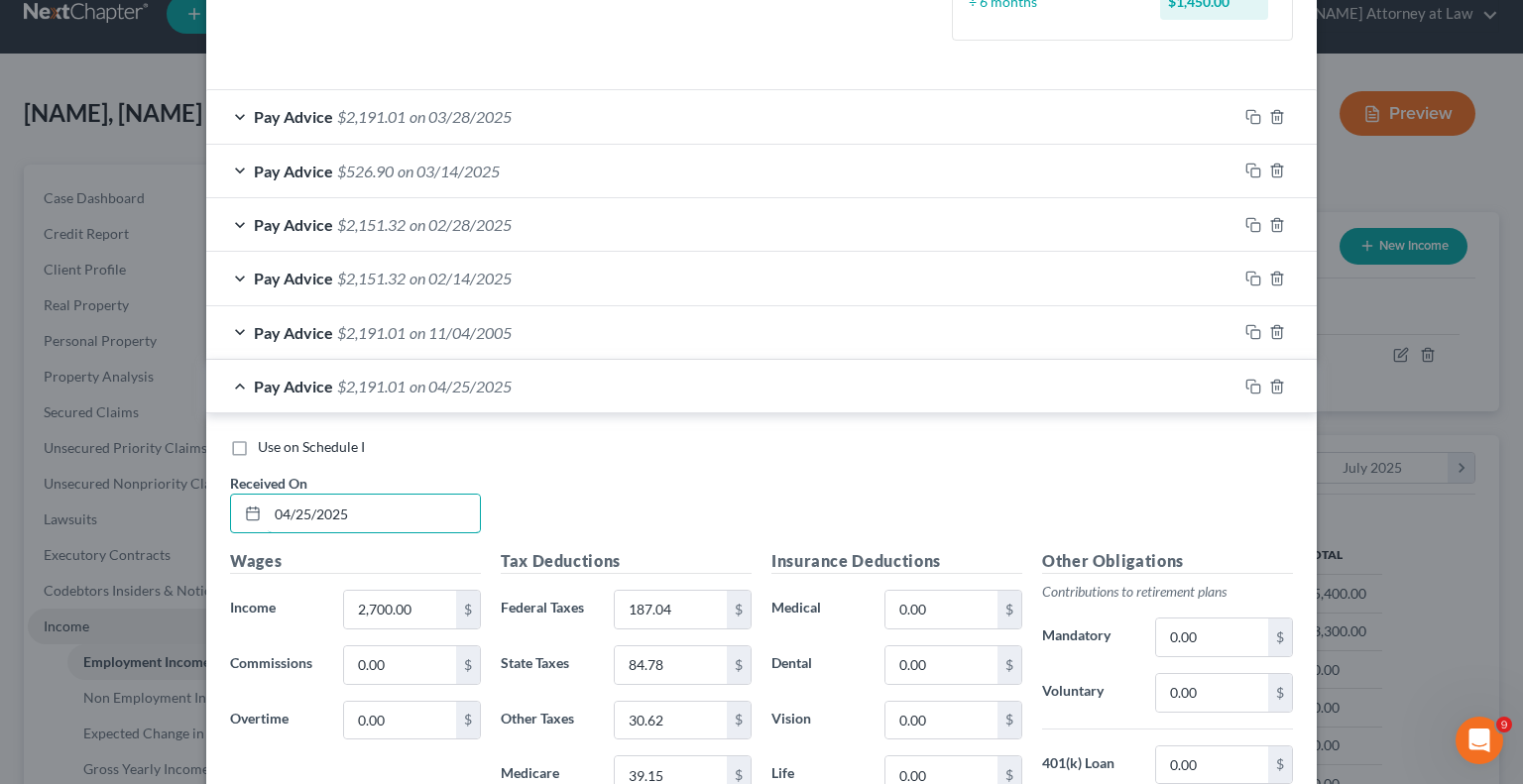 type on "04/25/2025" 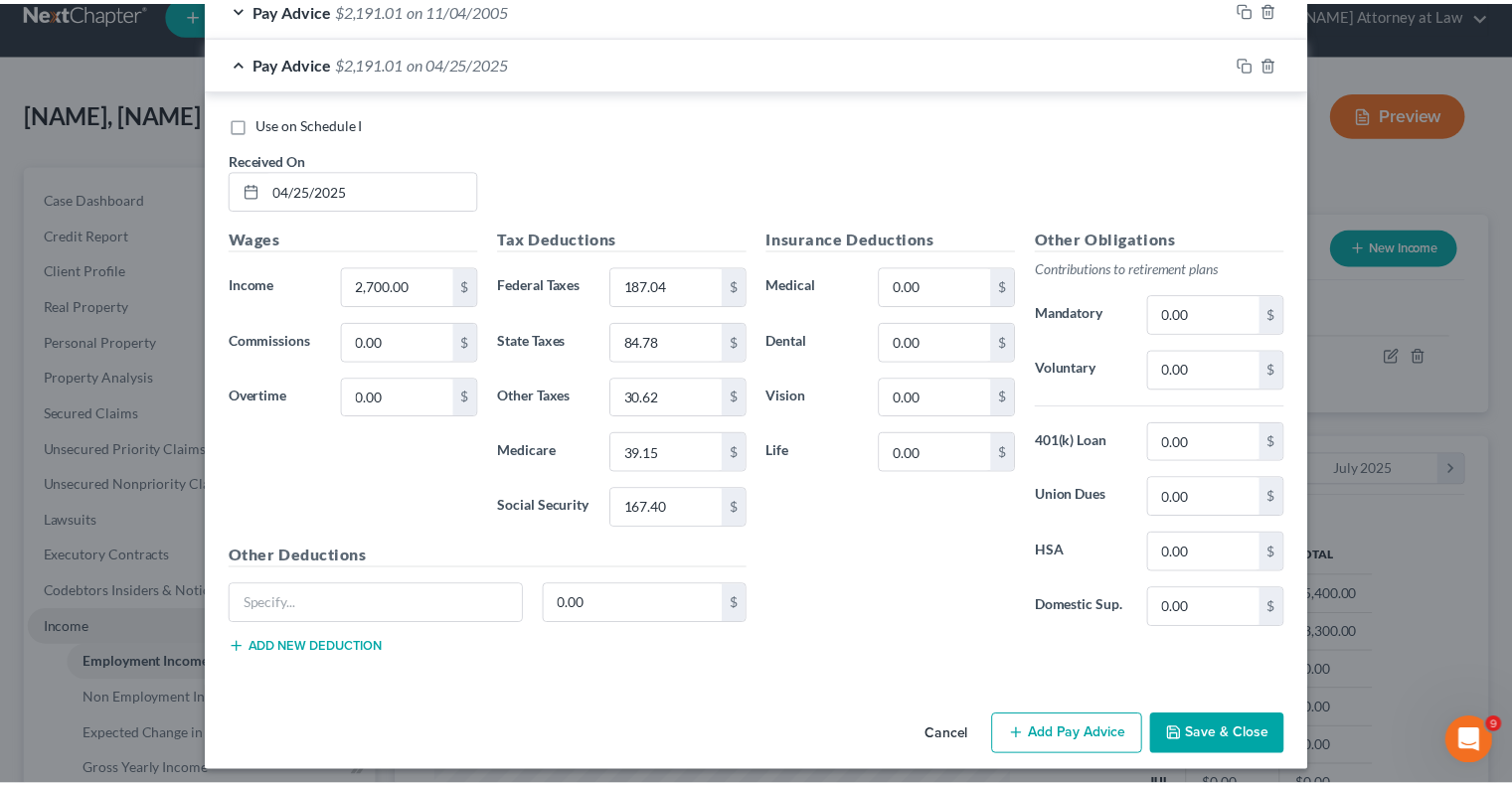 scroll, scrollTop: 914, scrollLeft: 0, axis: vertical 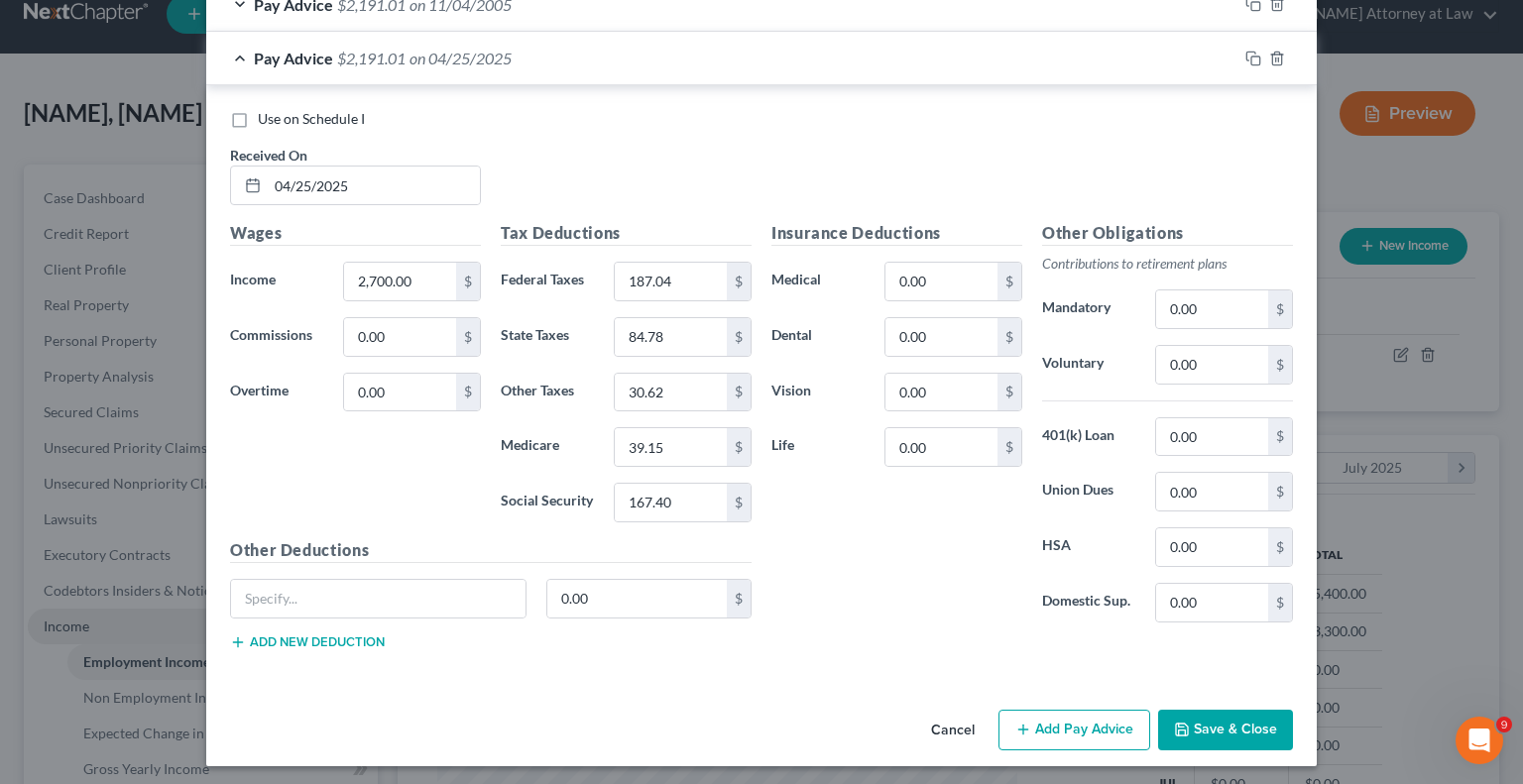 click on "Save & Close" at bounding box center [1226, 730] 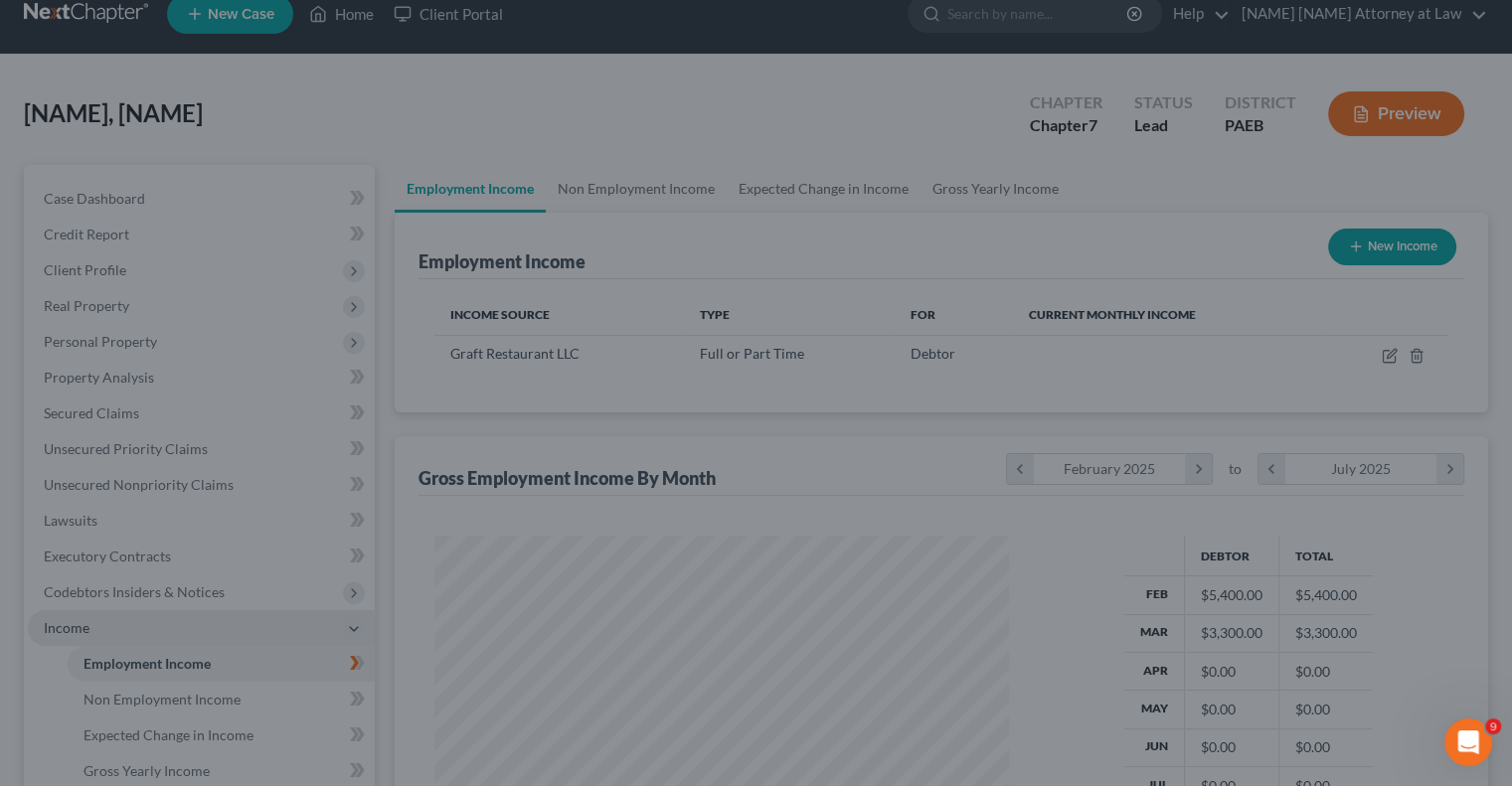 scroll, scrollTop: 354, scrollLeft: 613, axis: both 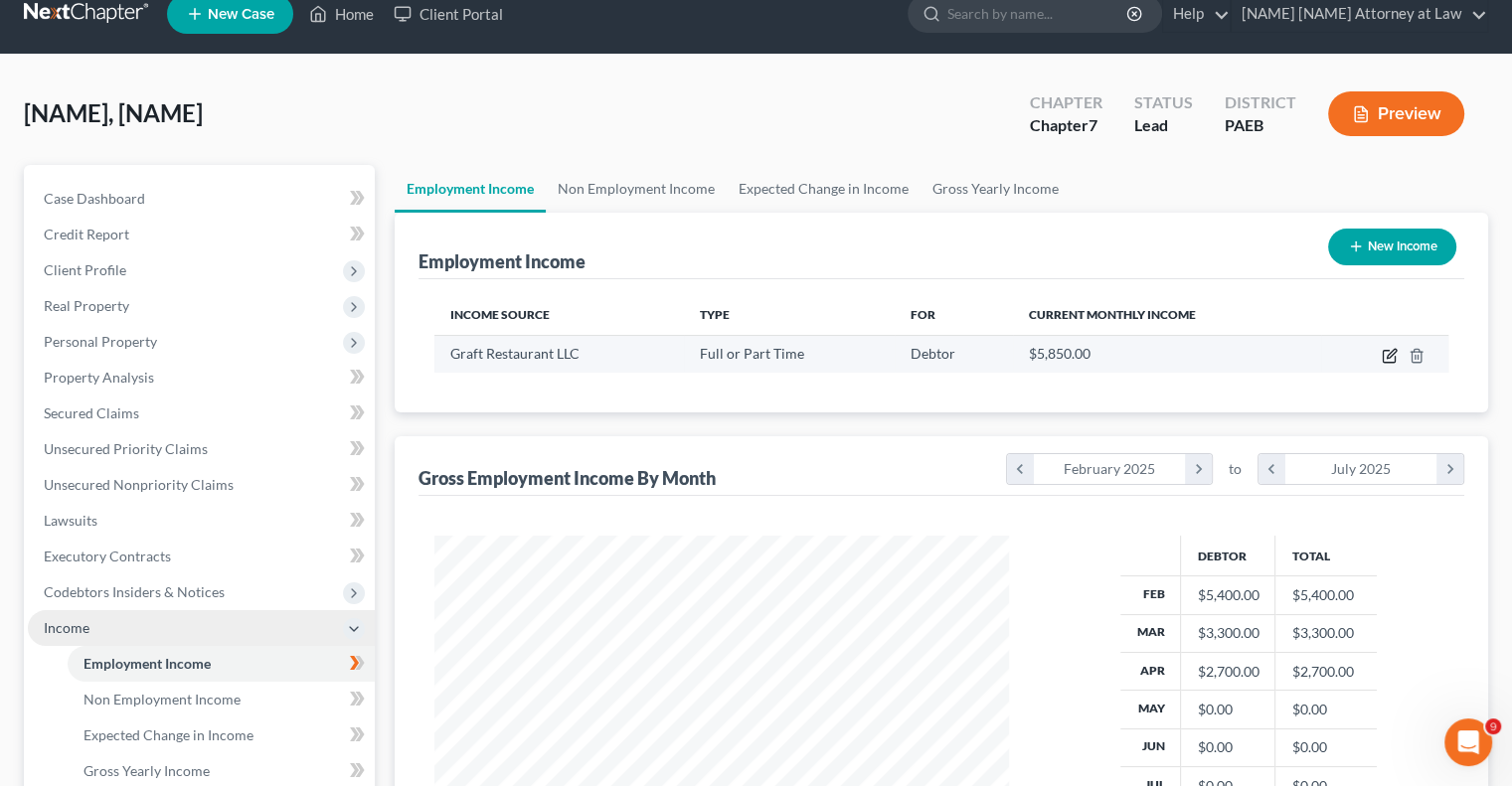 click 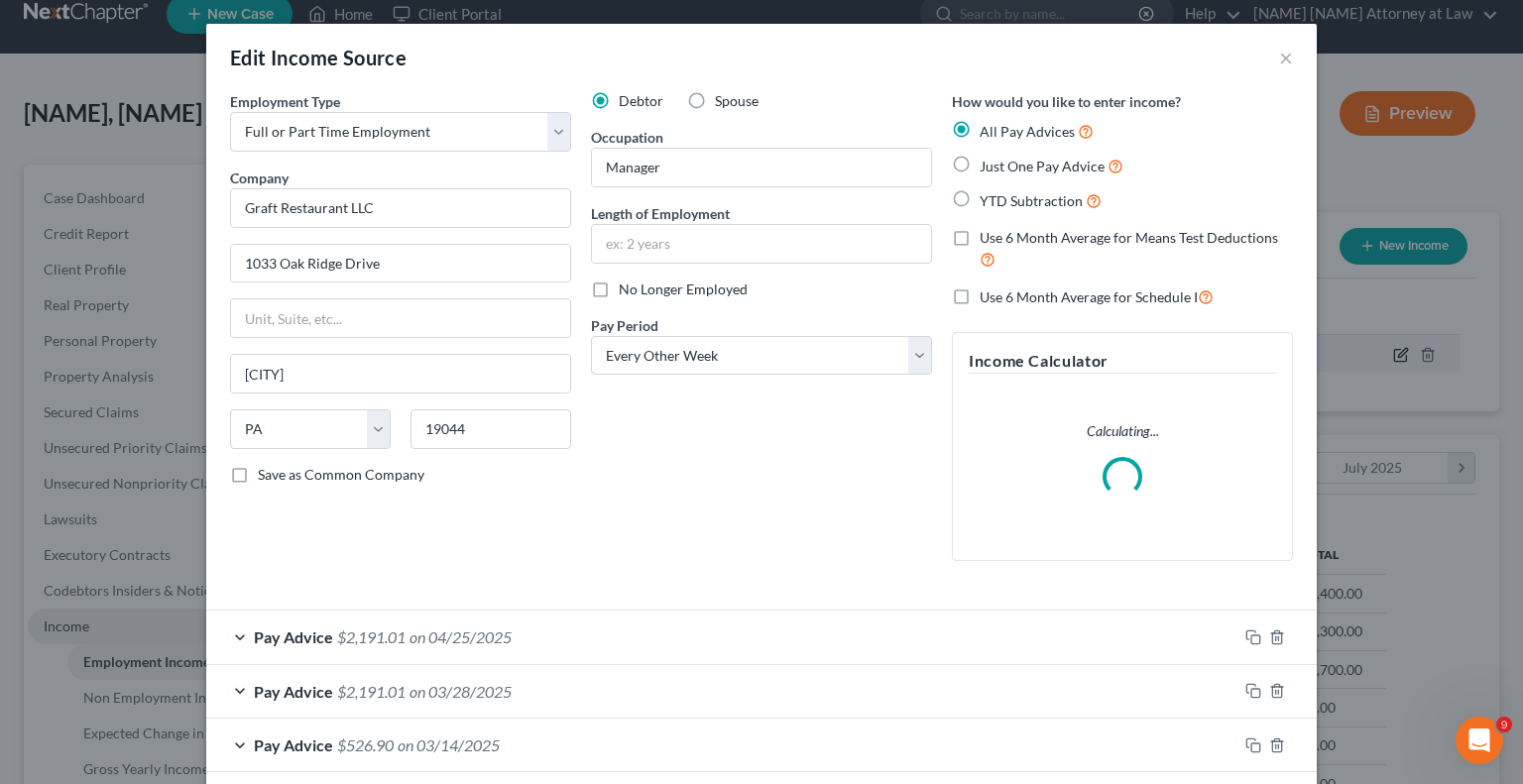 scroll, scrollTop: 990797, scrollLeft: 990917, axis: both 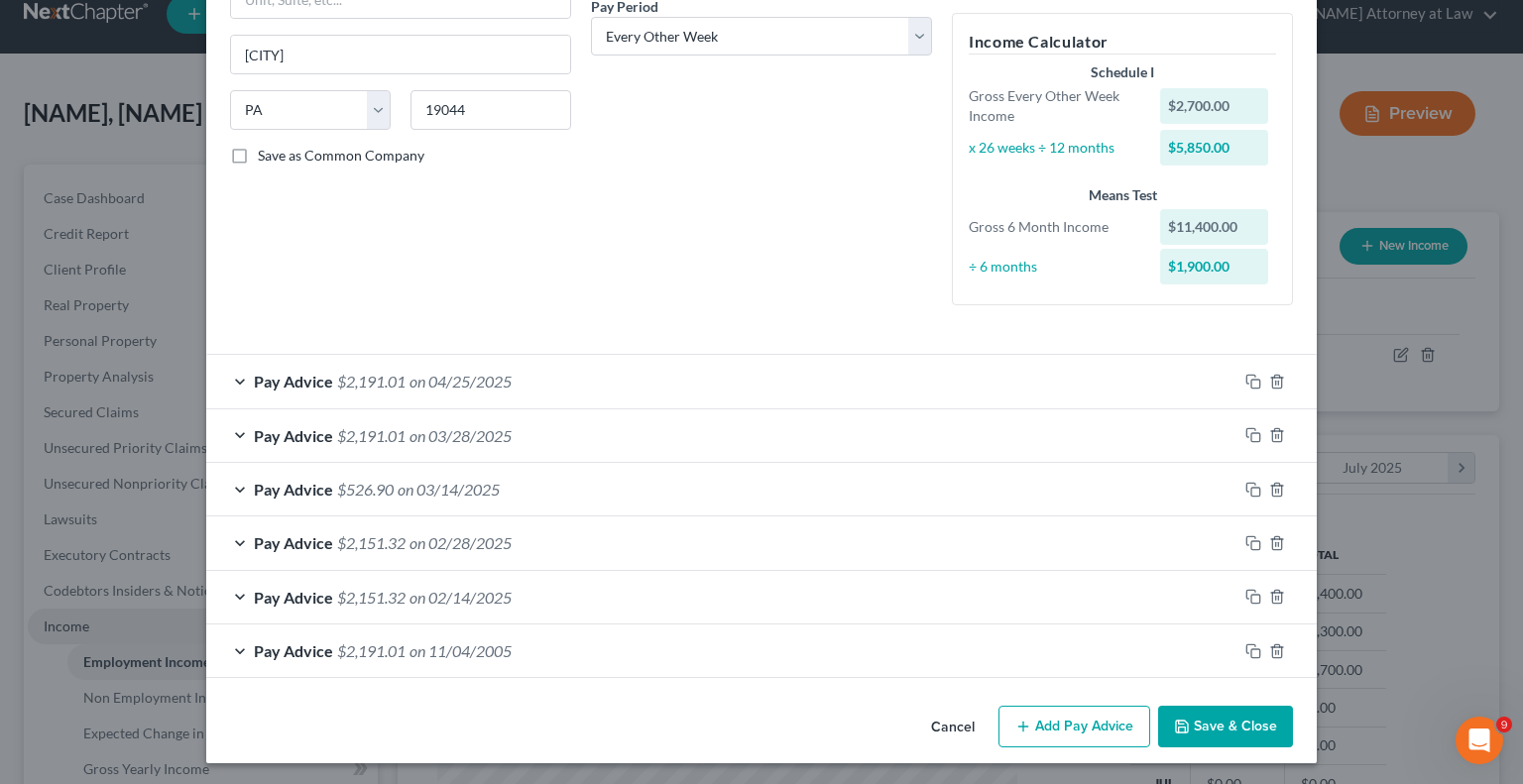 drag, startPoint x: 1518, startPoint y: 465, endPoint x: 36, endPoint y: 11, distance: 1549.9806 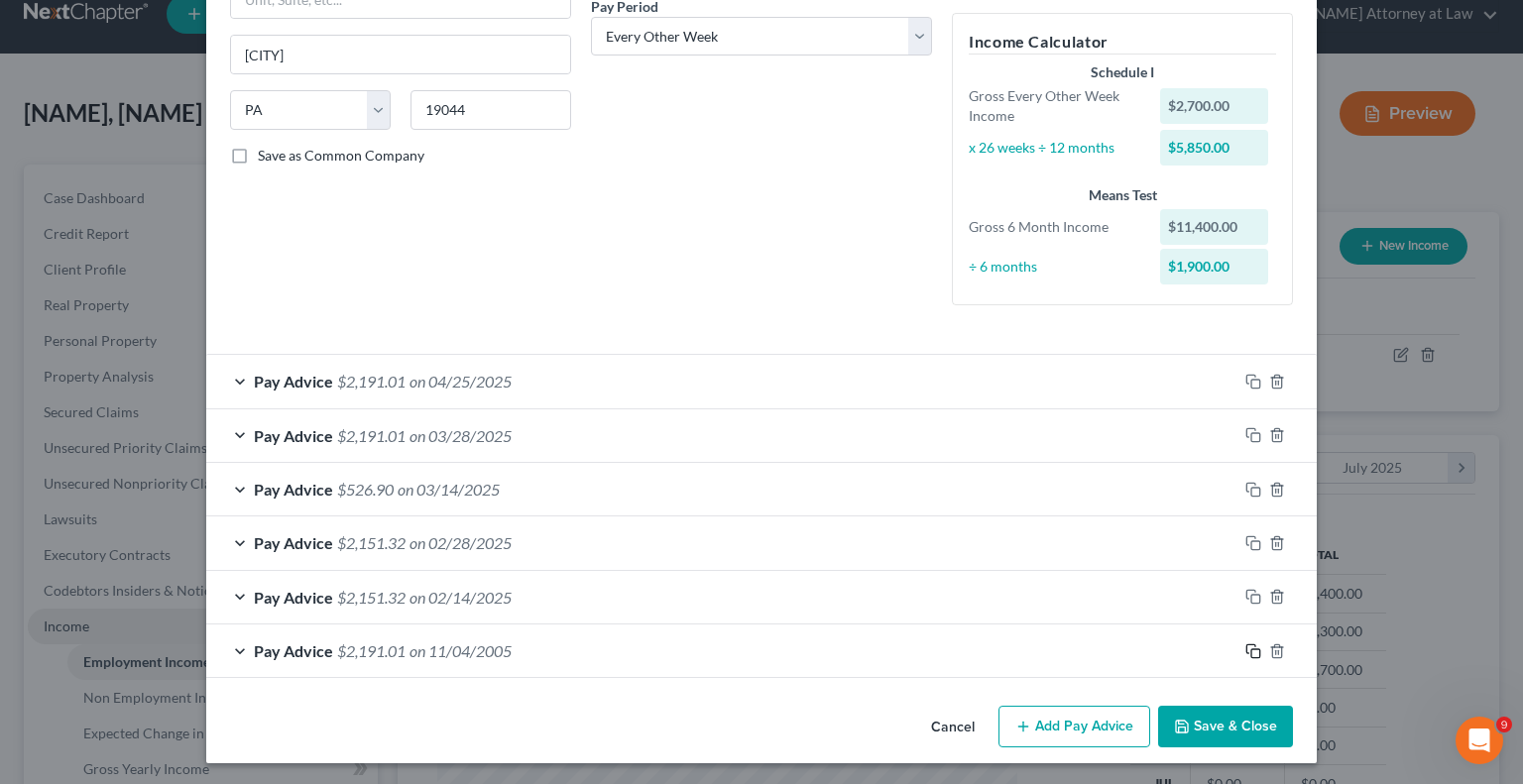 click 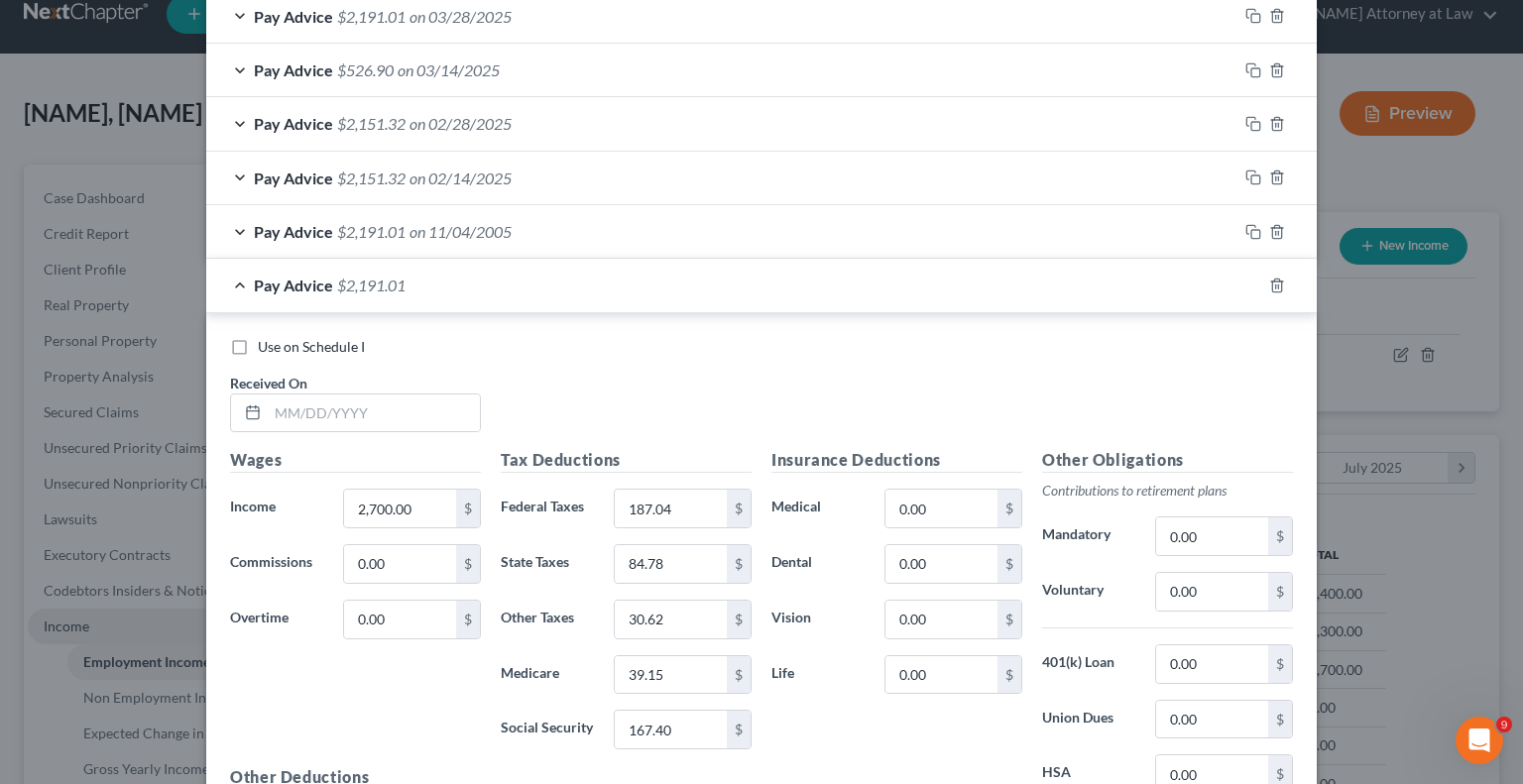 scroll, scrollTop: 741, scrollLeft: 0, axis: vertical 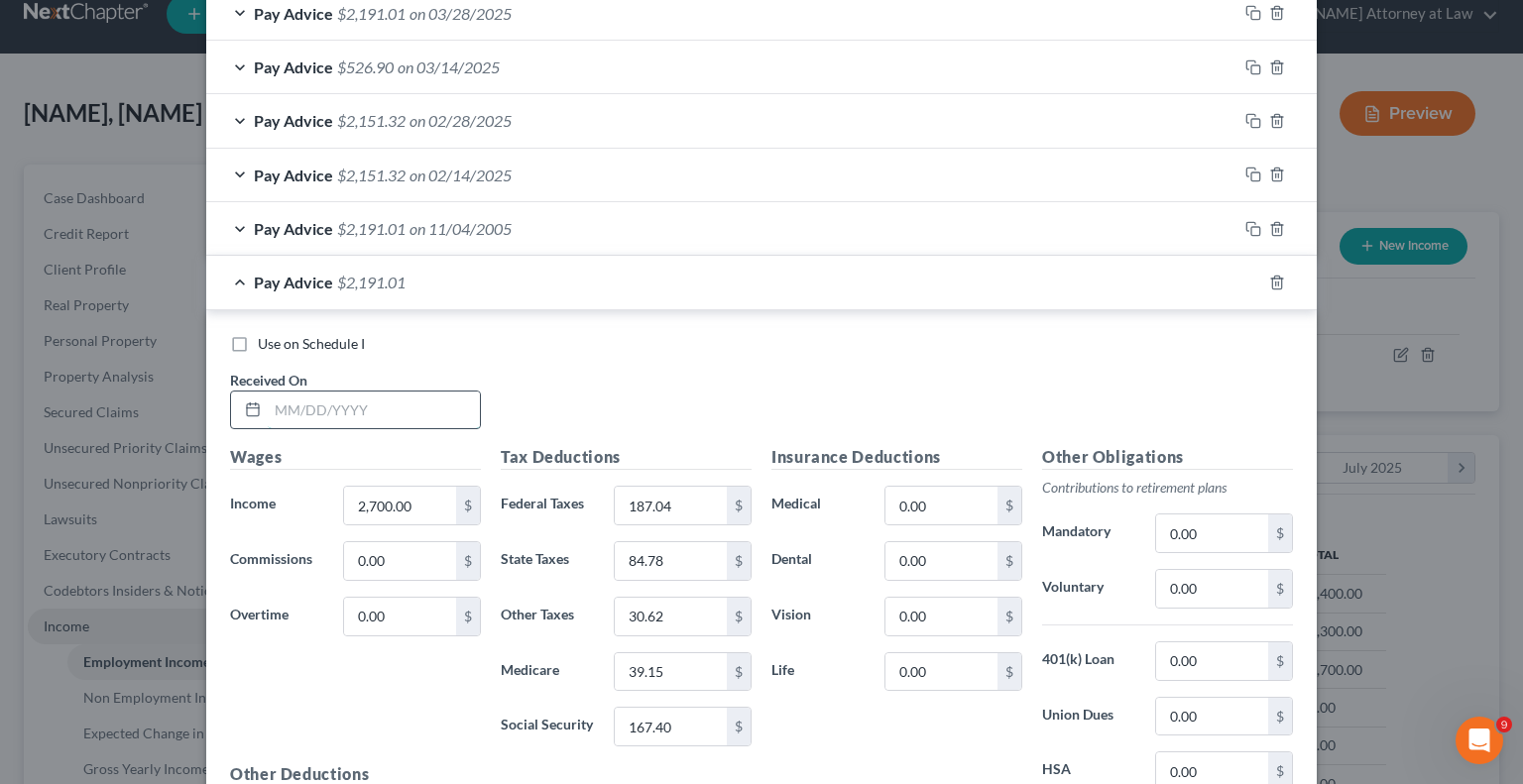 click at bounding box center [374, 410] 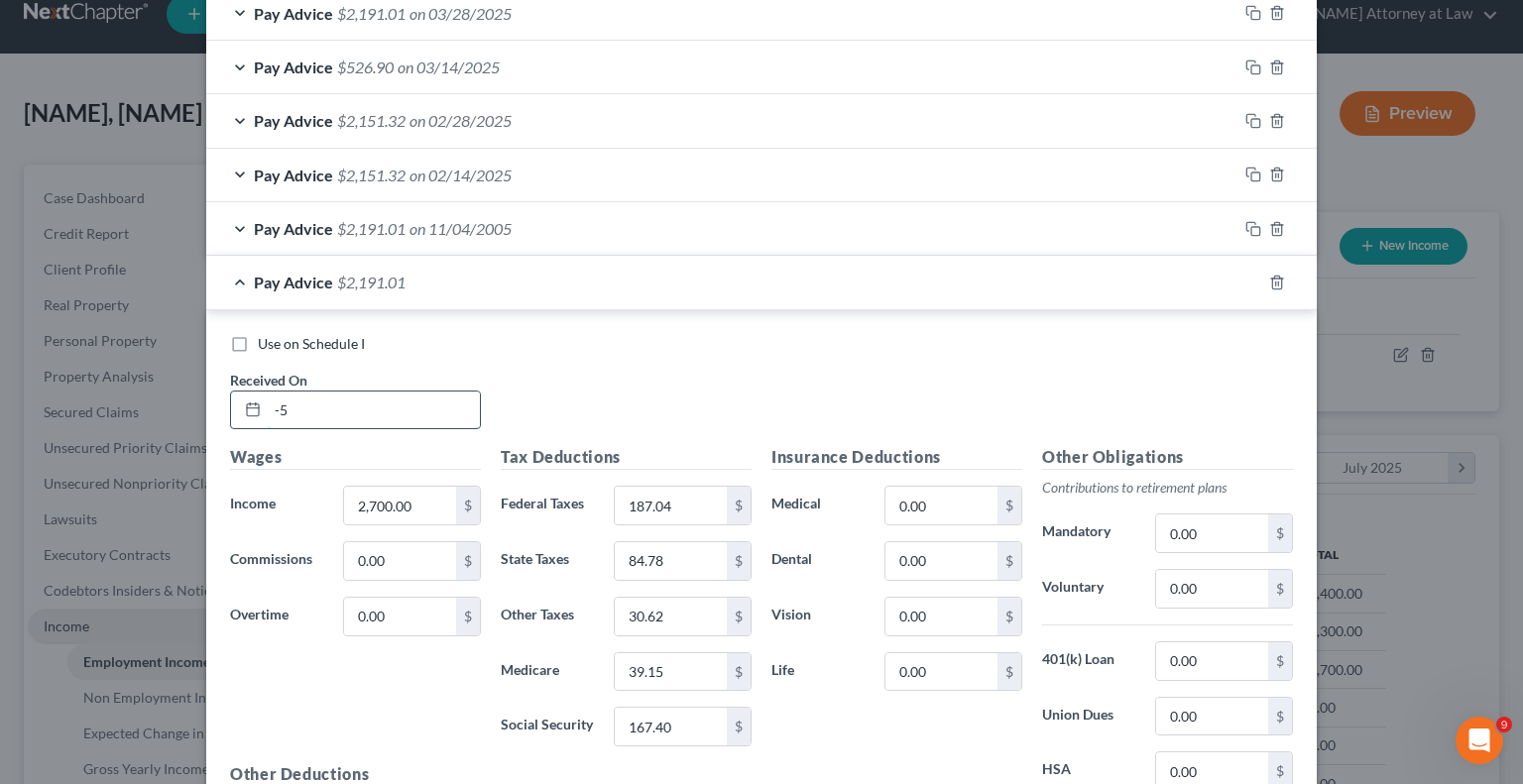 type on "-" 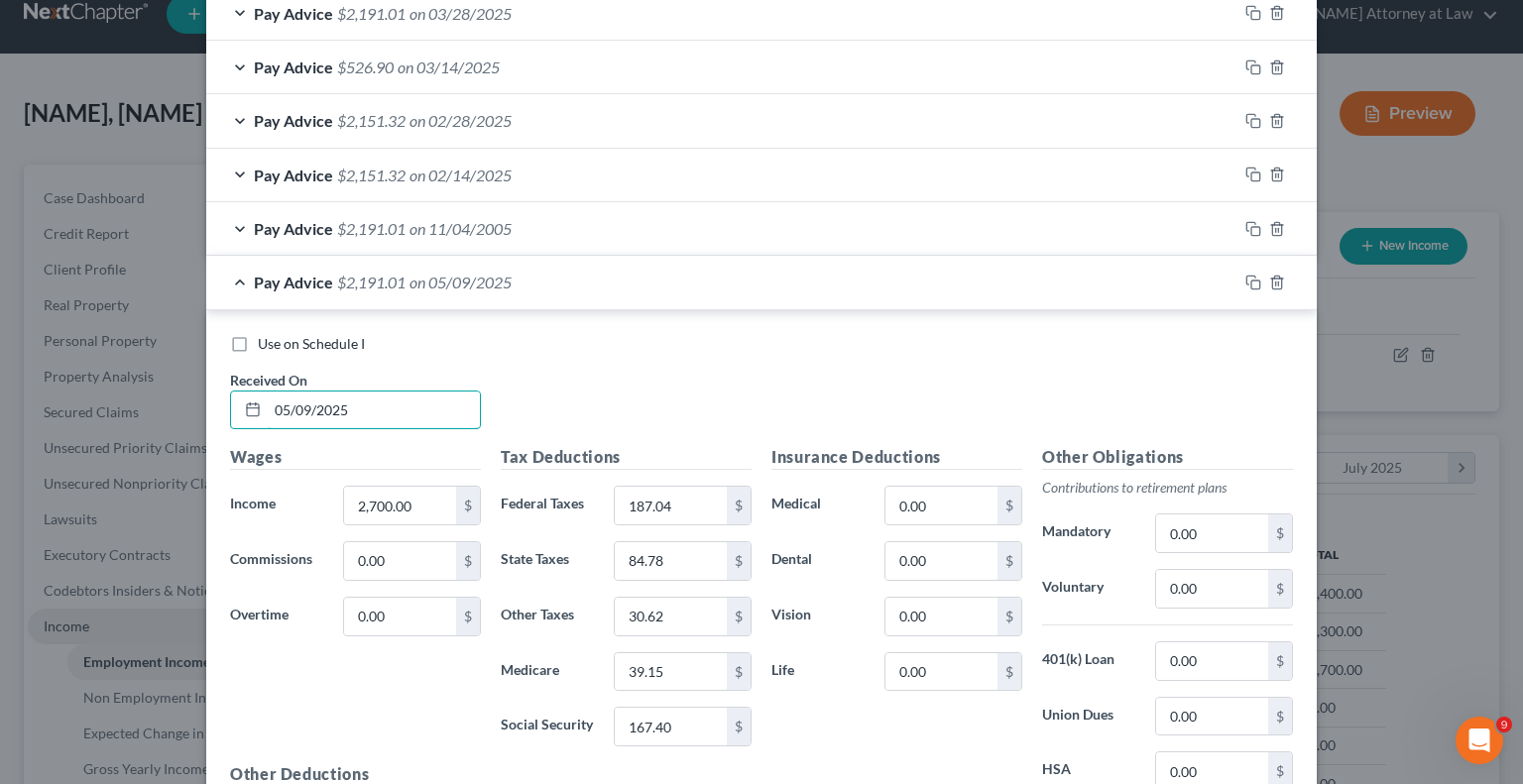type on "05/09/2025" 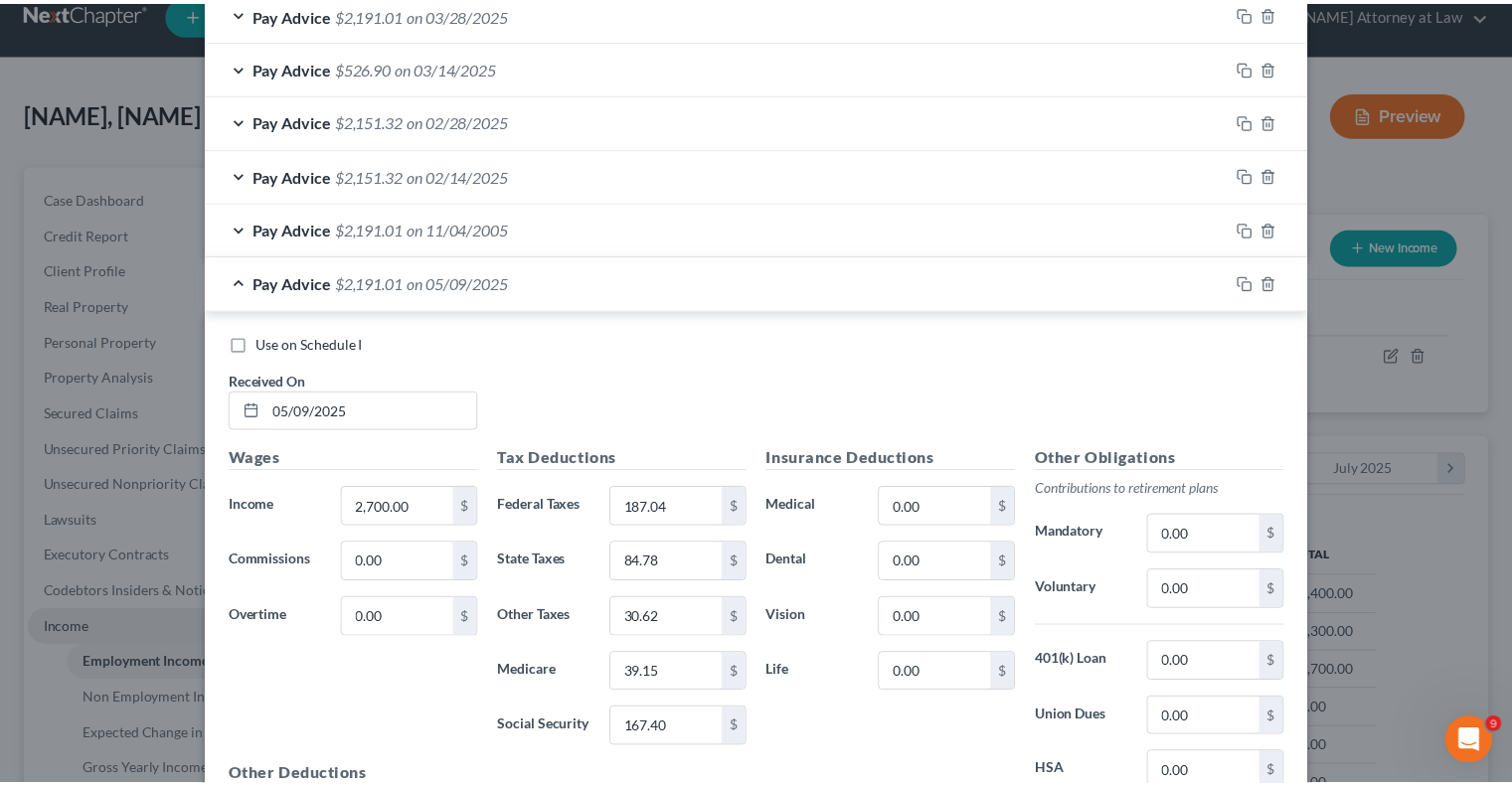 scroll, scrollTop: 969, scrollLeft: 0, axis: vertical 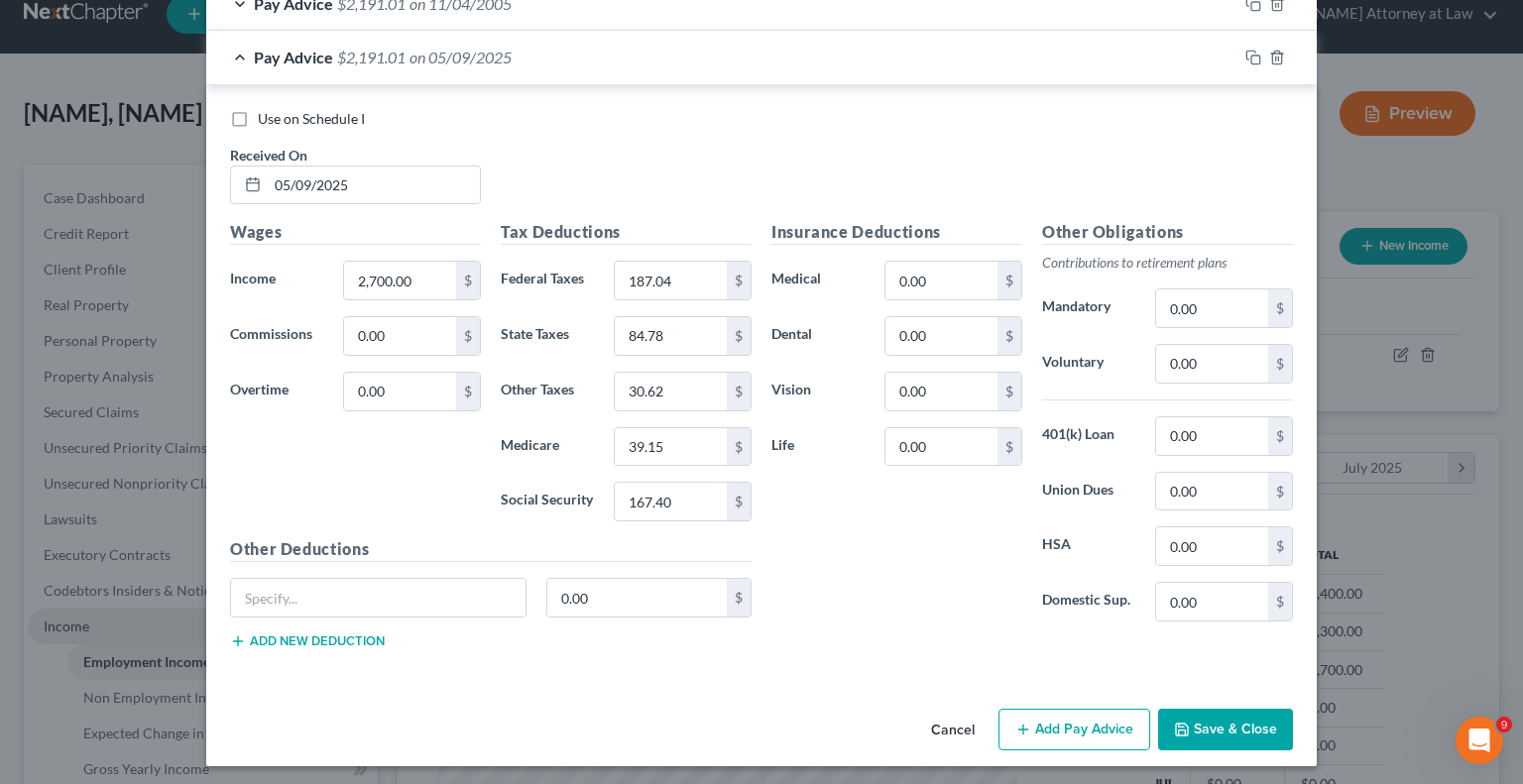 click on "Save & Close" at bounding box center [1226, 729] 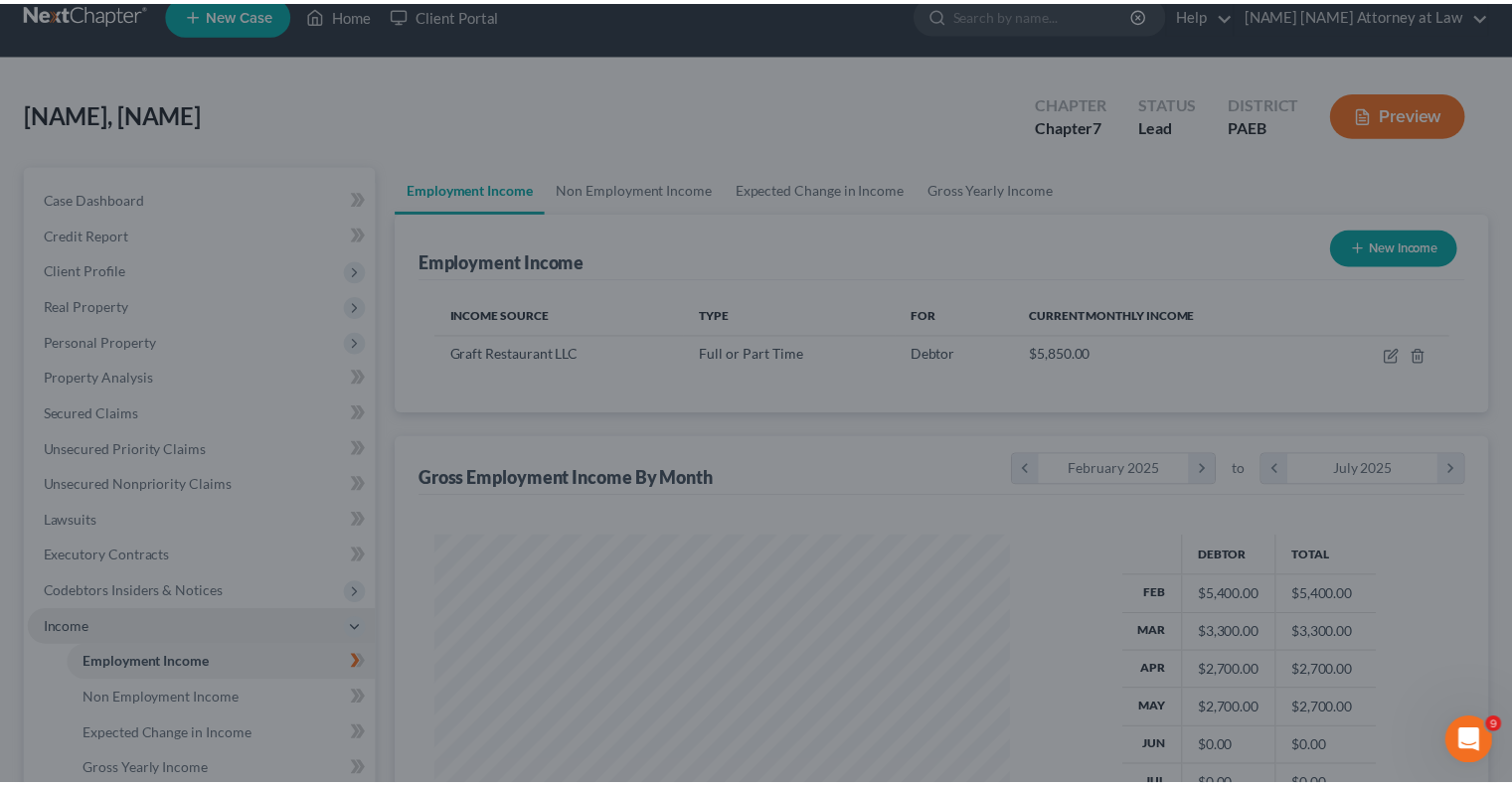 scroll, scrollTop: 354, scrollLeft: 613, axis: both 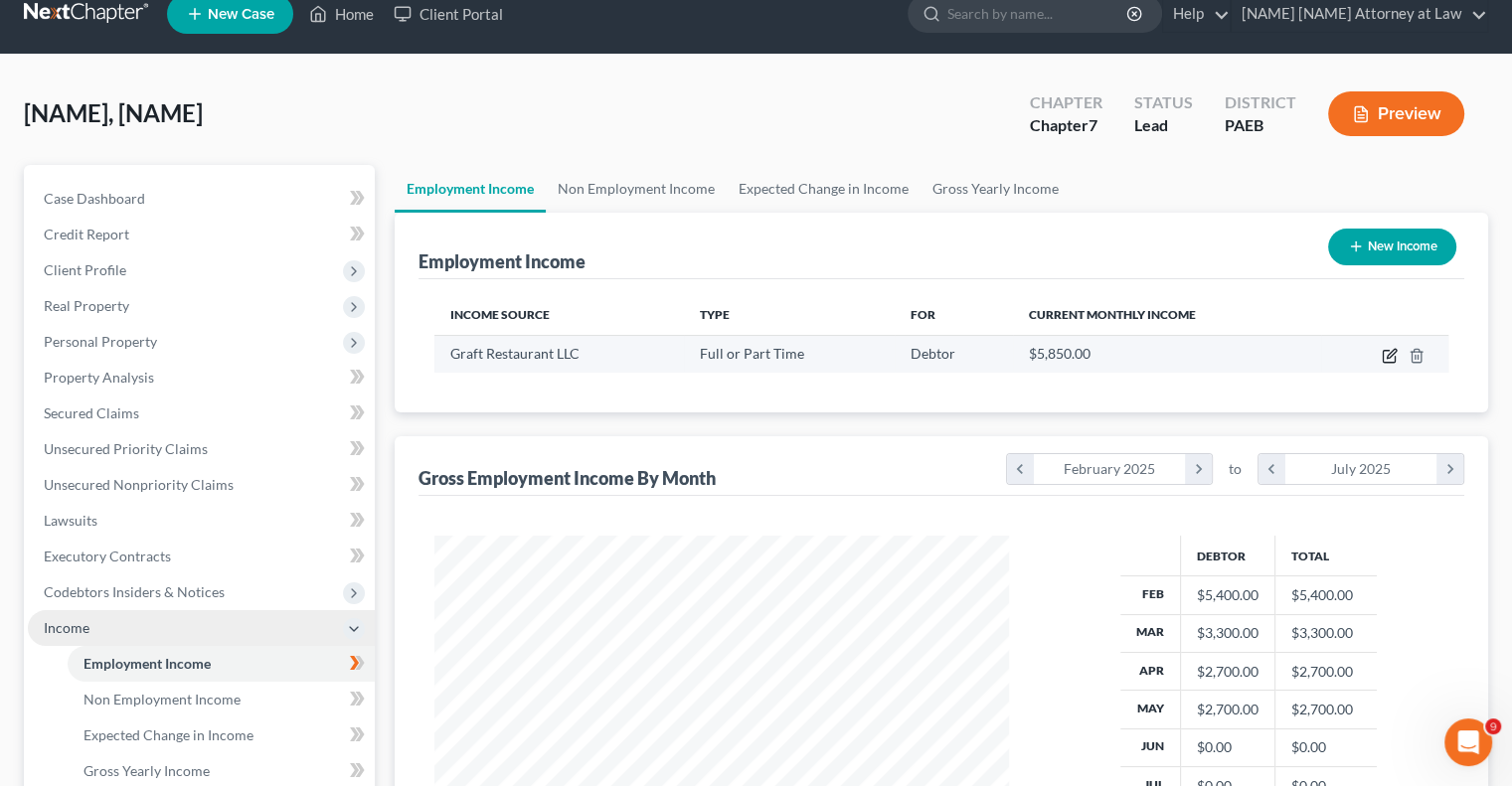 click 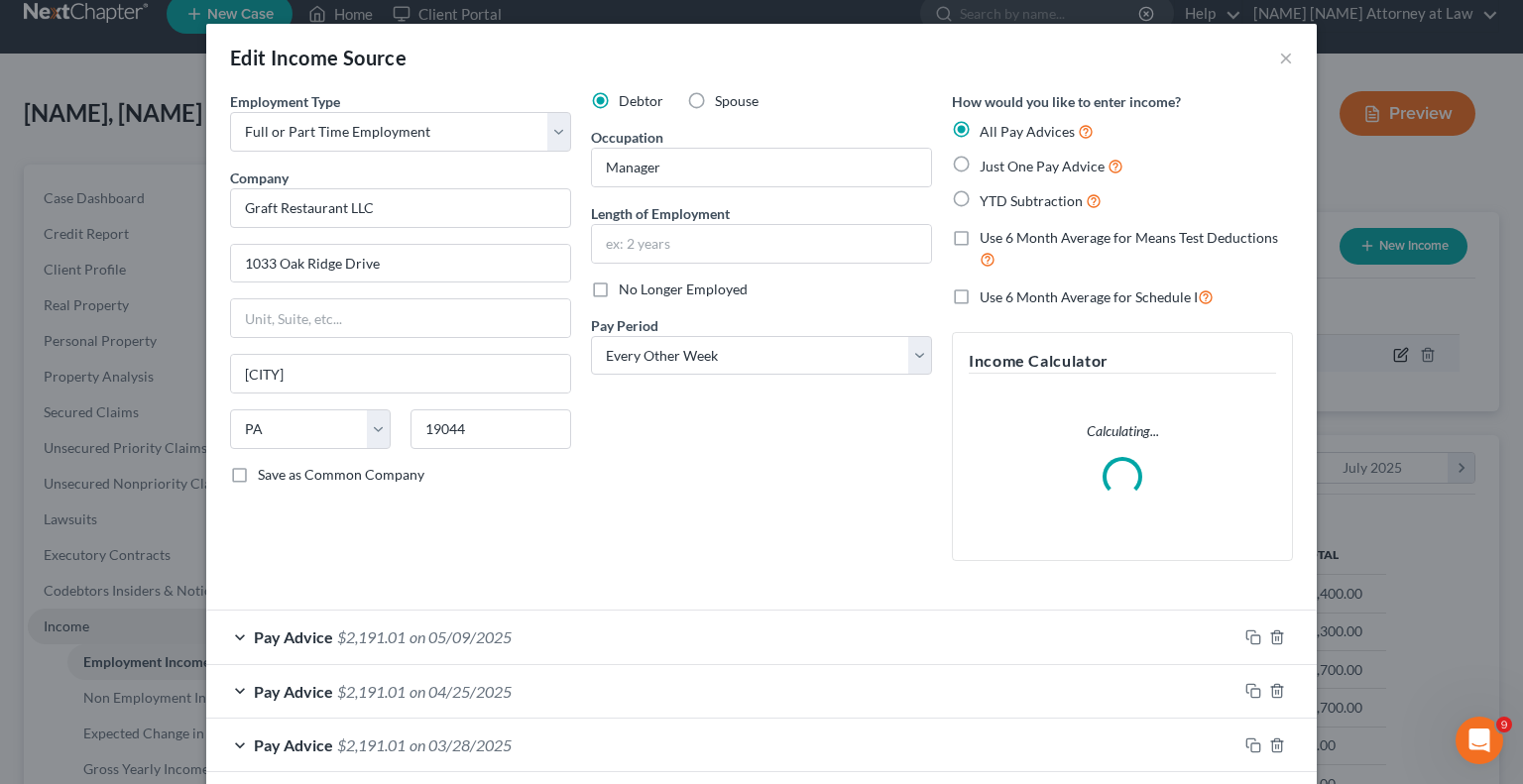 scroll, scrollTop: 990797, scrollLeft: 990917, axis: both 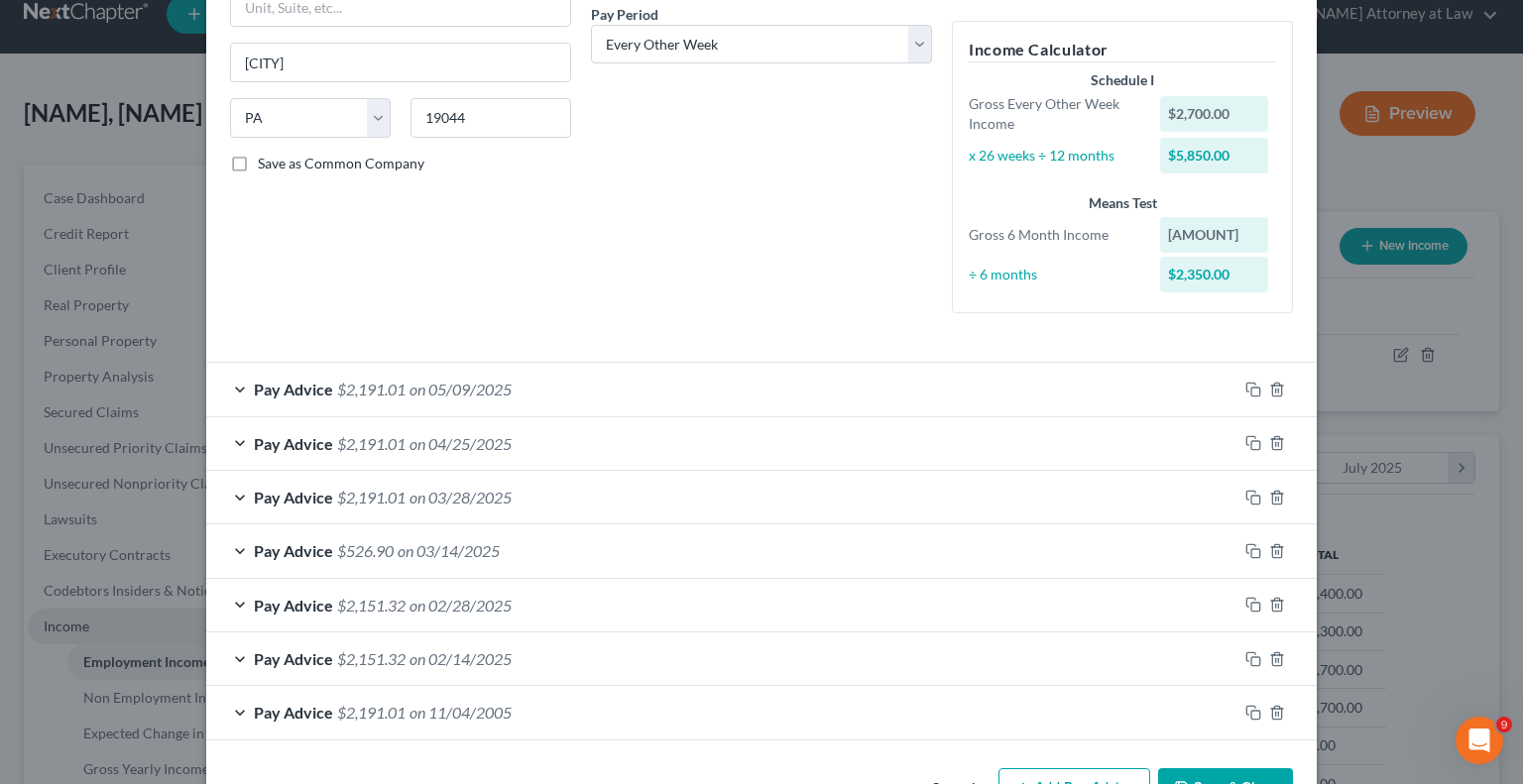 drag, startPoint x: 1519, startPoint y: 436, endPoint x: 31, endPoint y: 29, distance: 1542.6578 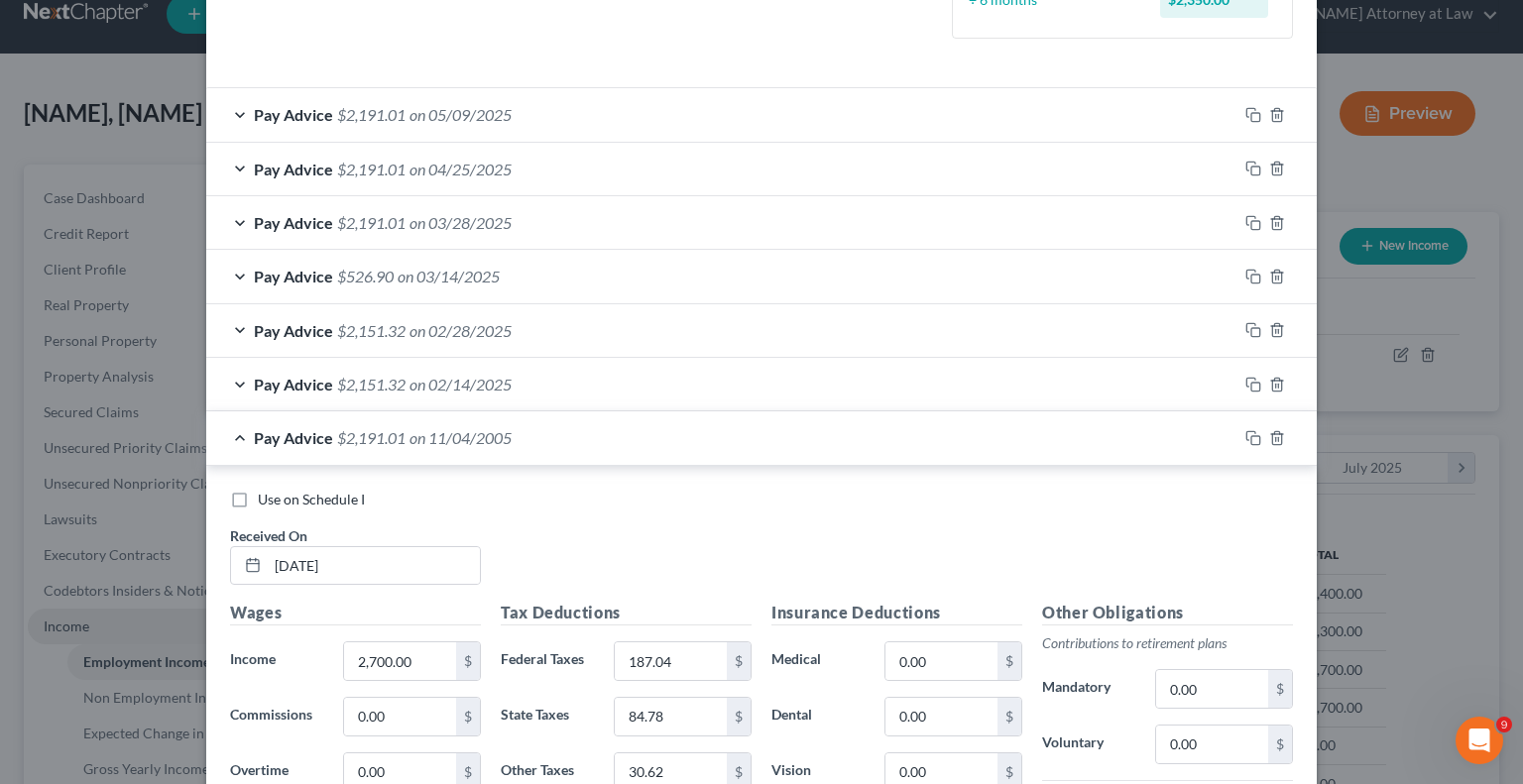 scroll, scrollTop: 616, scrollLeft: 0, axis: vertical 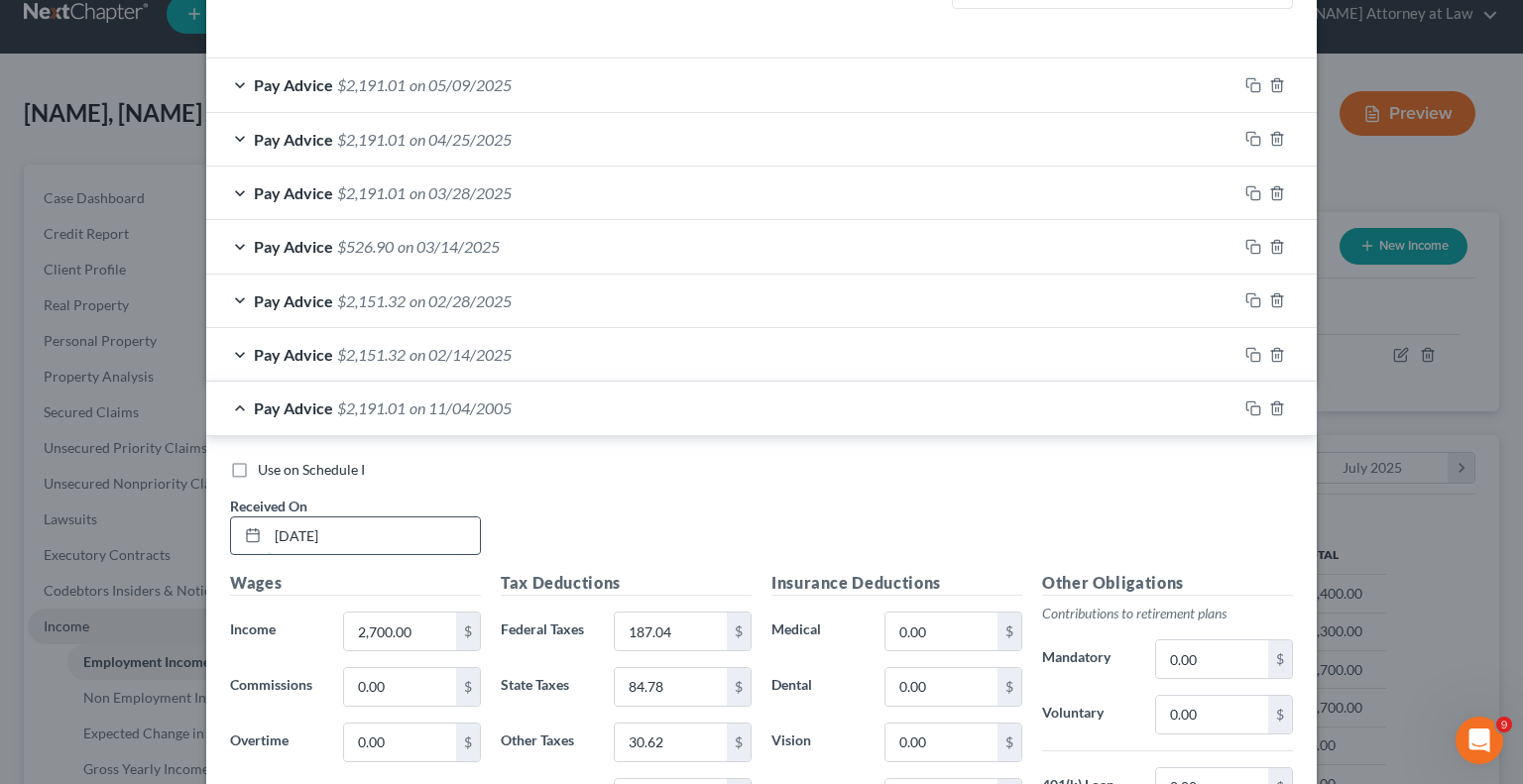 click on "[DATE]" at bounding box center [374, 536] 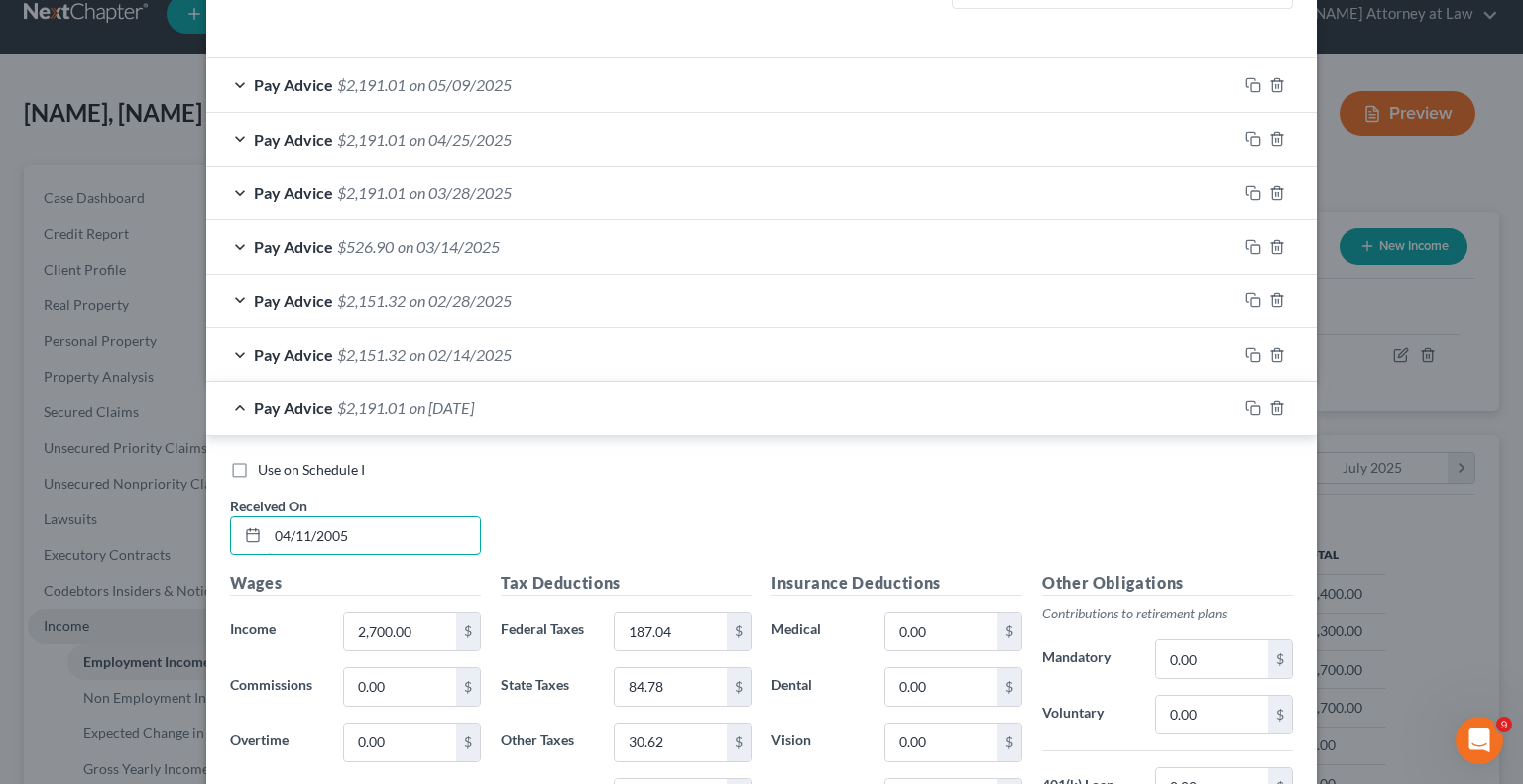 type on "04/11/2005" 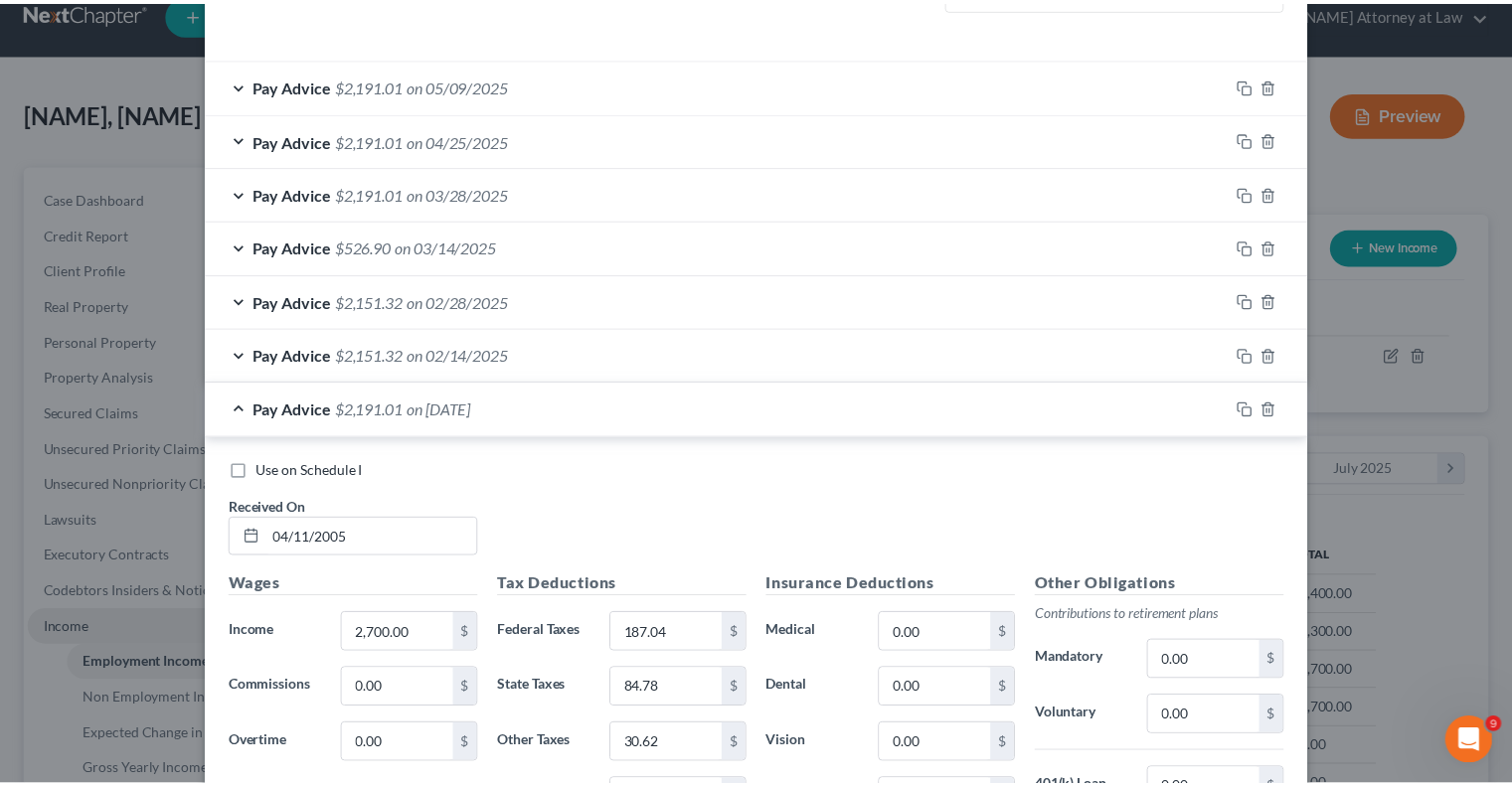 scroll, scrollTop: 969, scrollLeft: 0, axis: vertical 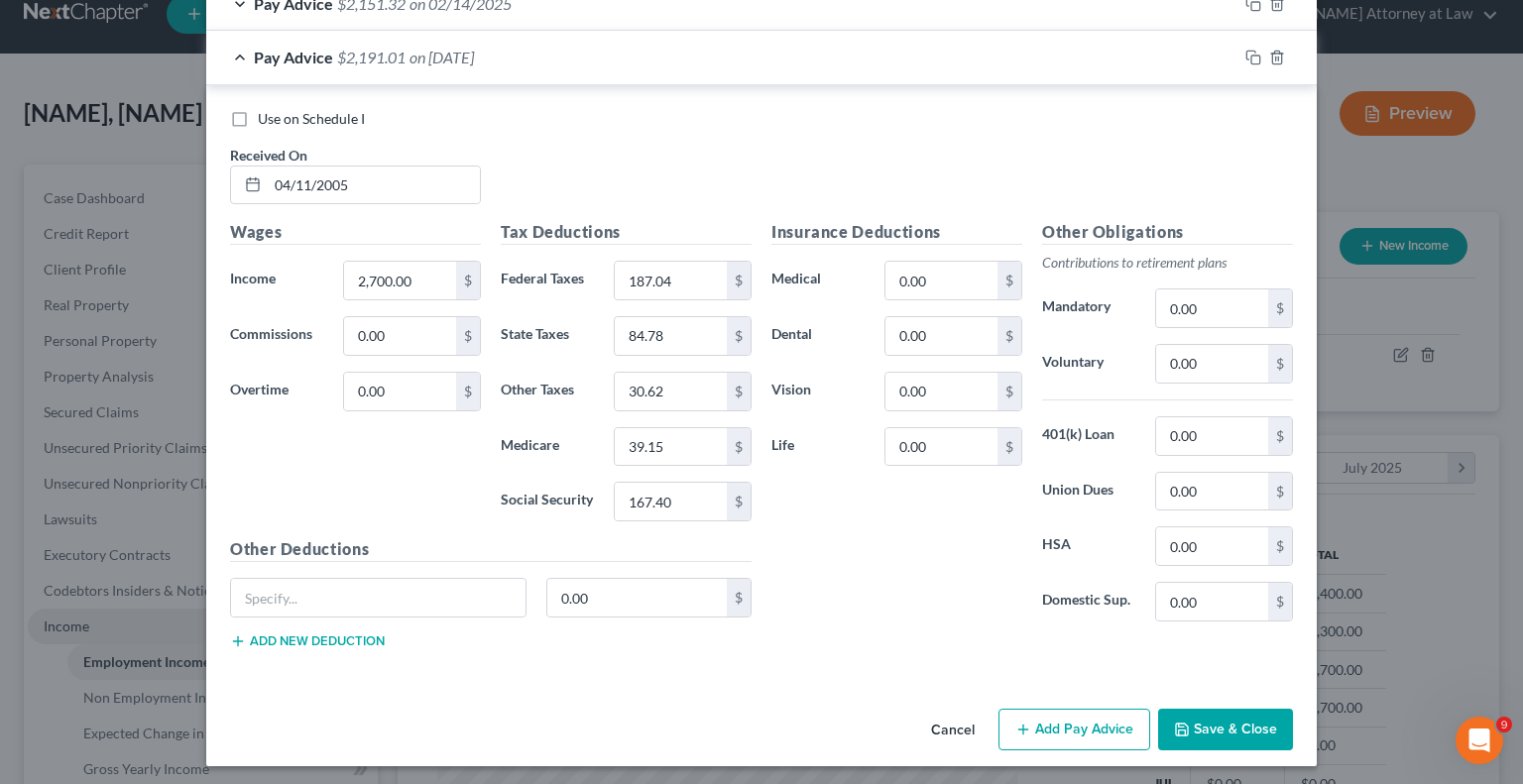 click on "Save & Close" at bounding box center (1226, 729) 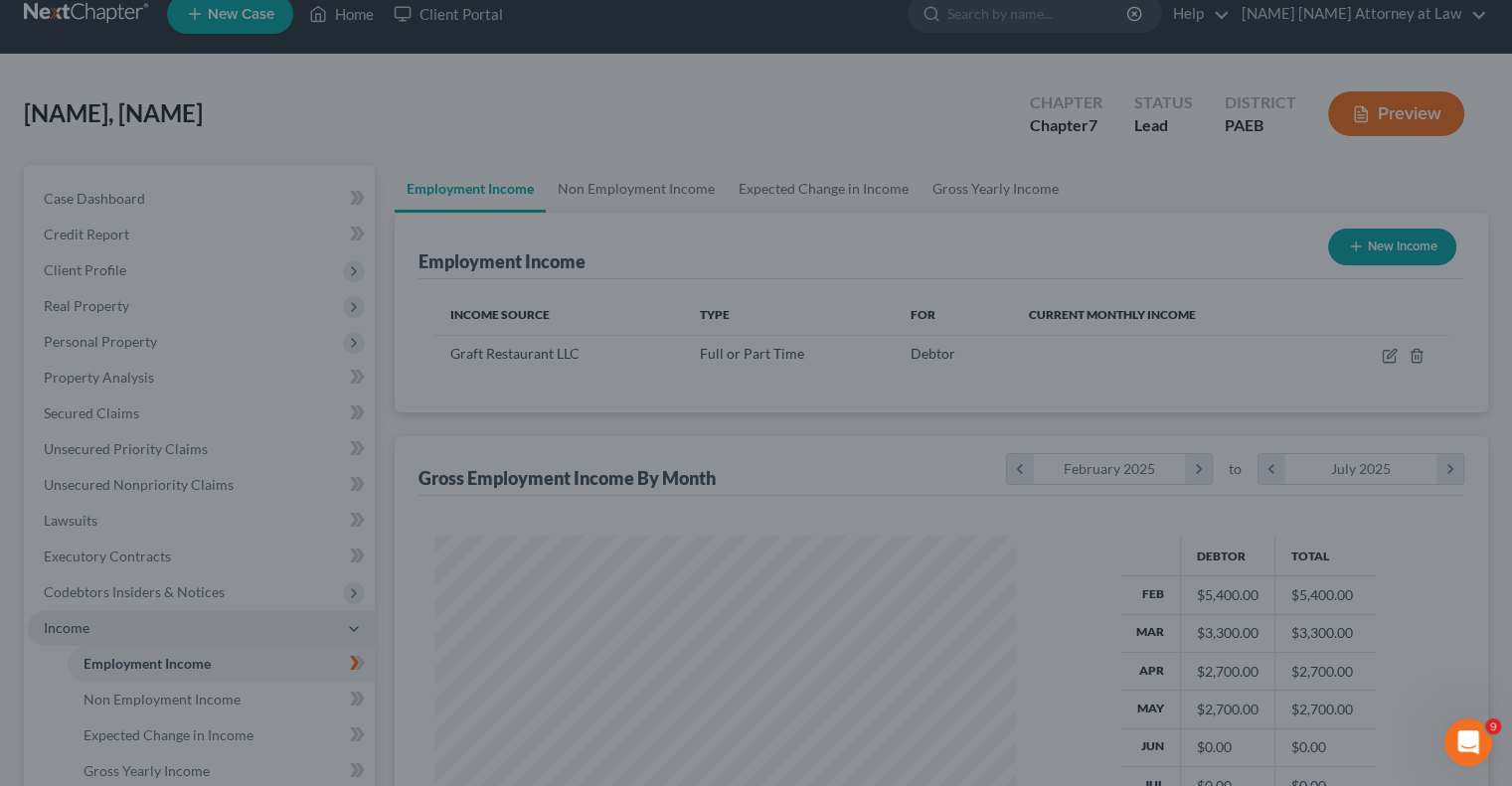 scroll, scrollTop: 354, scrollLeft: 613, axis: both 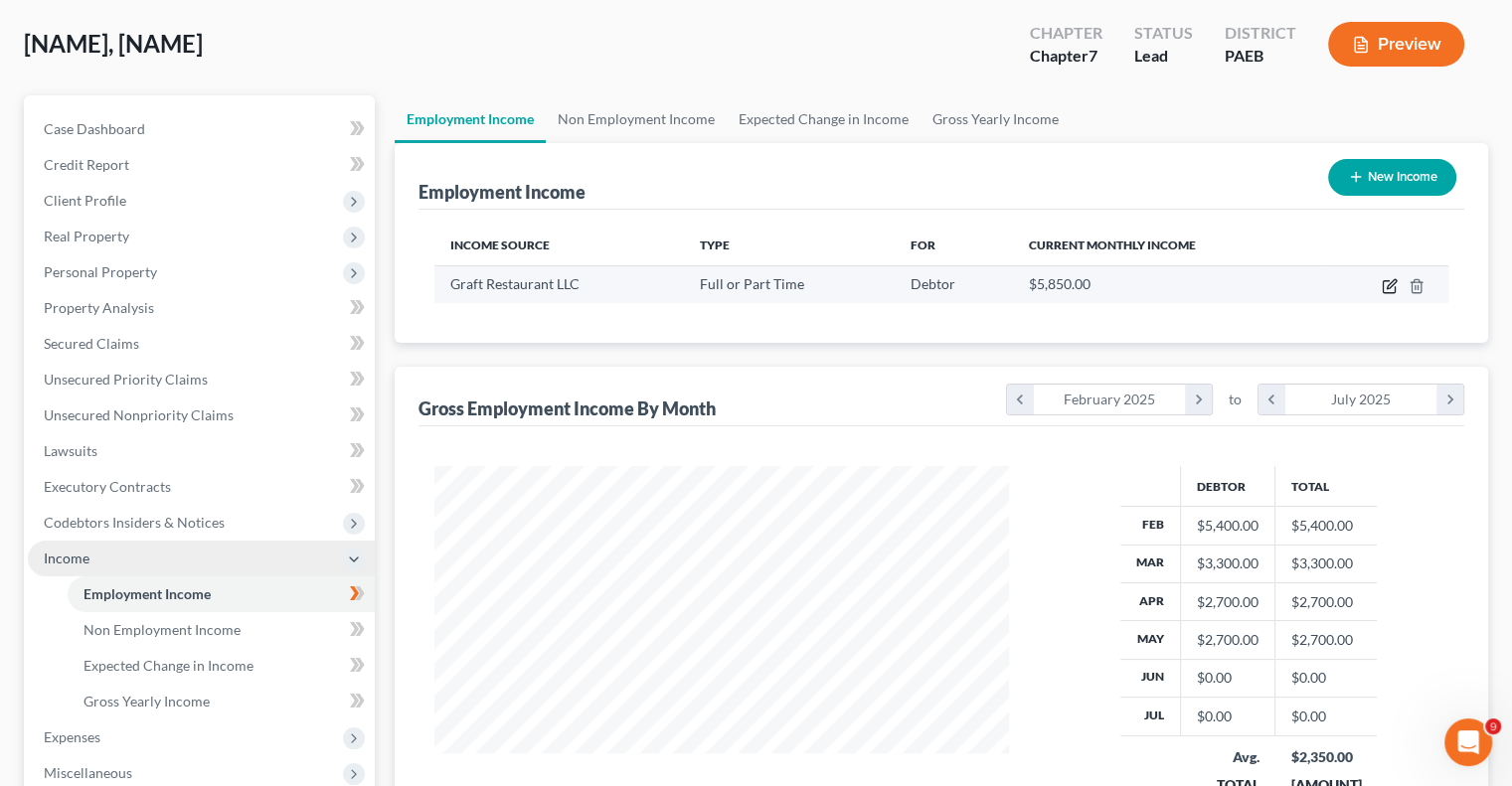 click 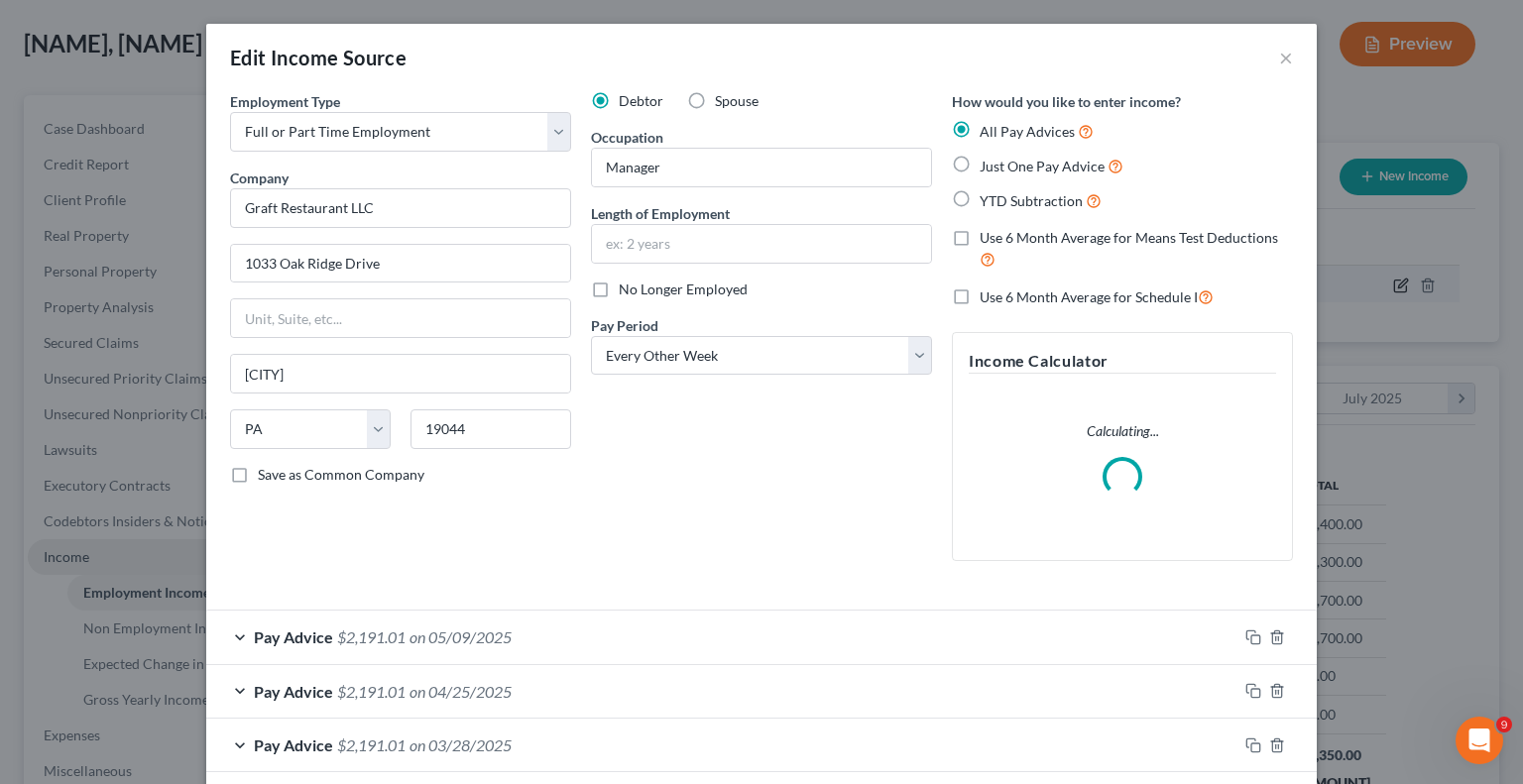 scroll, scrollTop: 990797, scrollLeft: 990917, axis: both 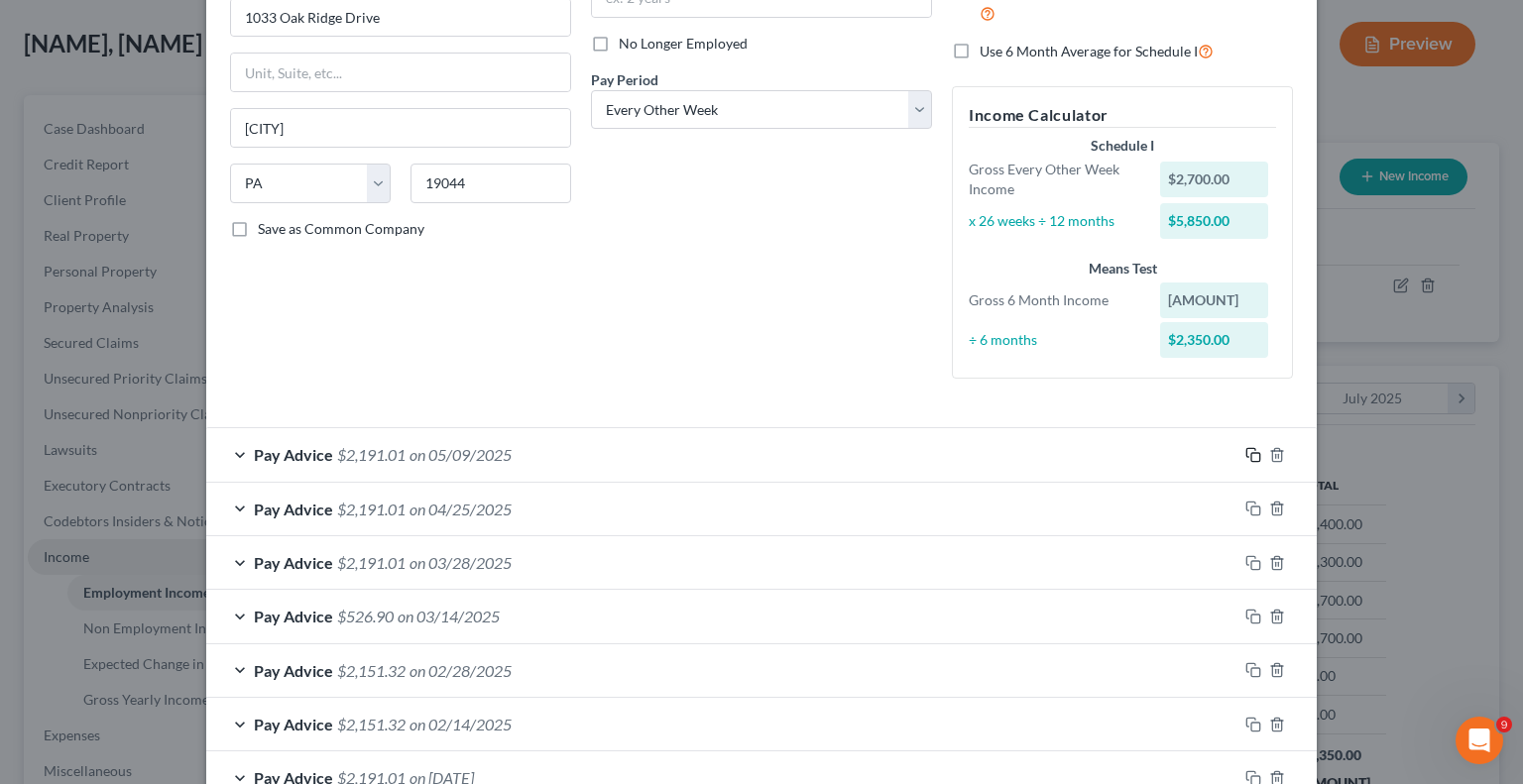 click 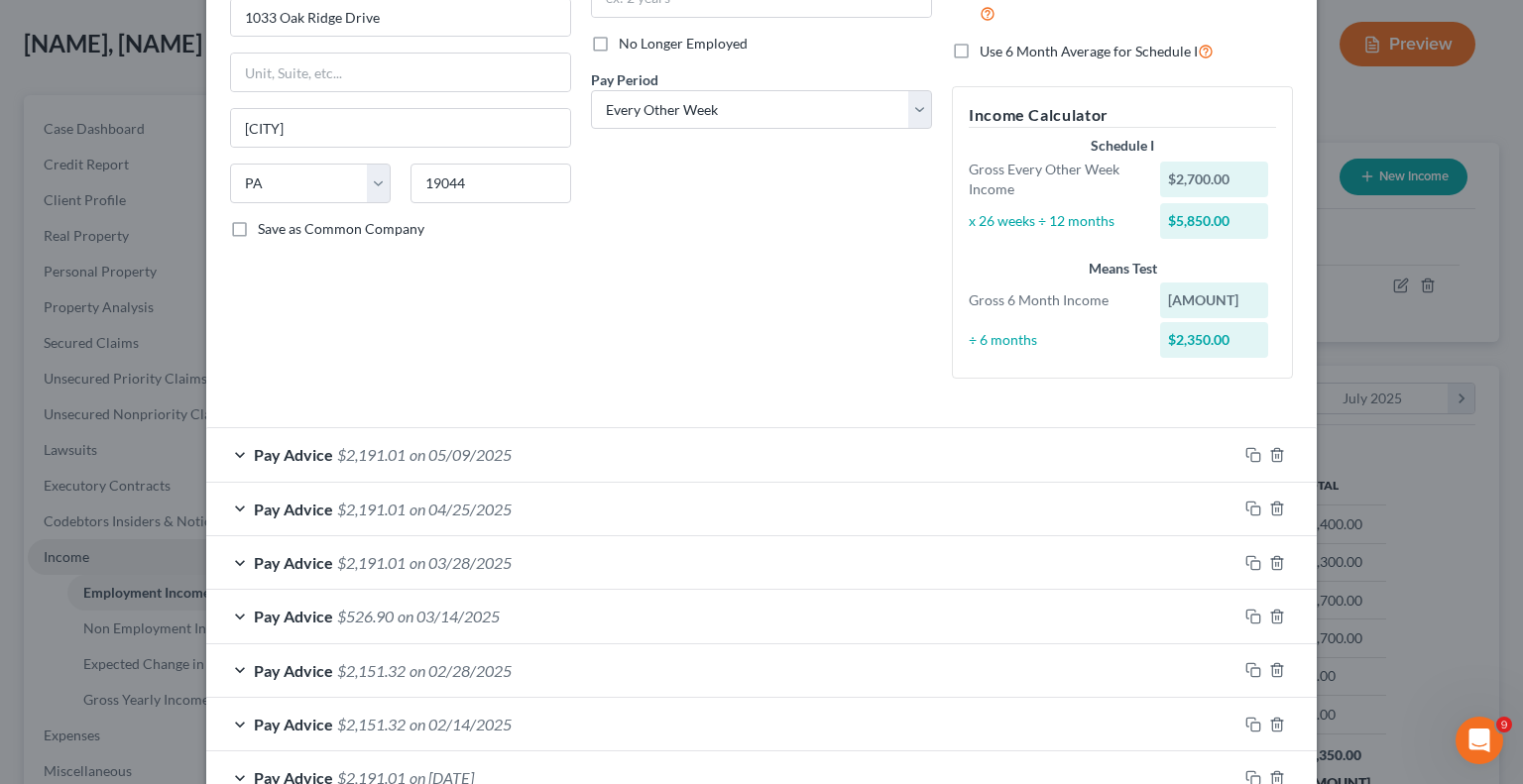 drag, startPoint x: 1506, startPoint y: 429, endPoint x: 1482, endPoint y: 316, distance: 115.520561 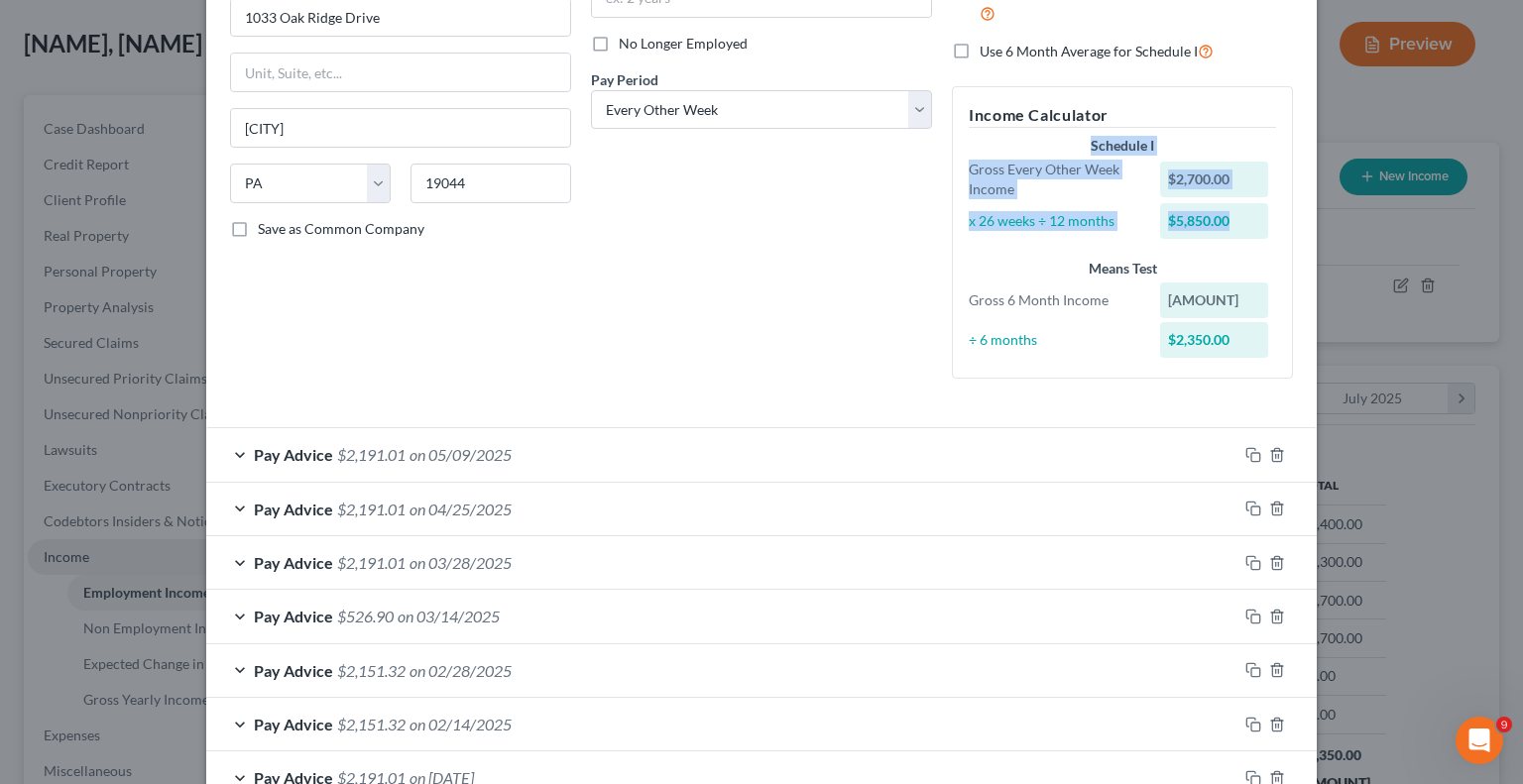 drag, startPoint x: 1507, startPoint y: 209, endPoint x: 1490, endPoint y: 110, distance: 100.44899 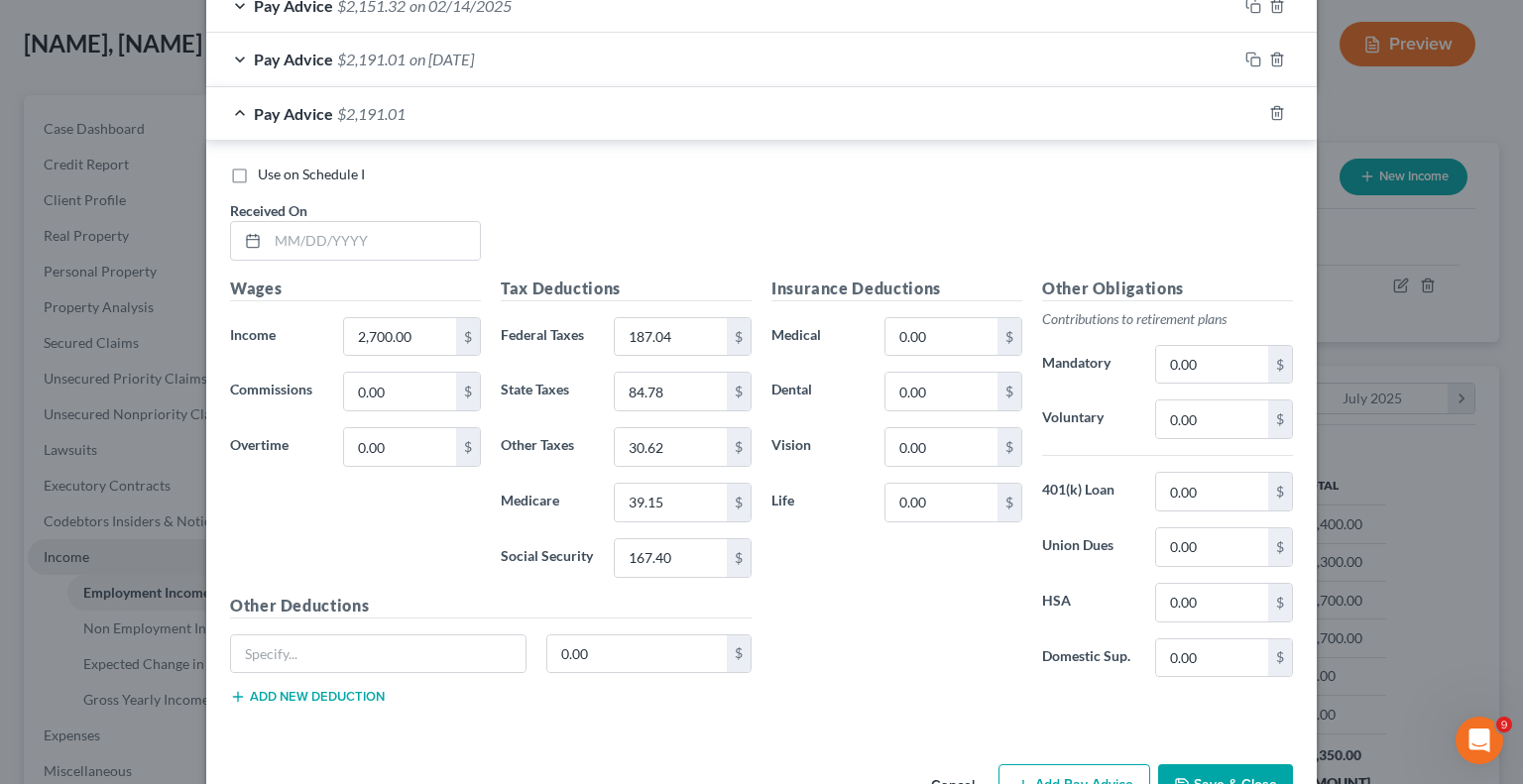 scroll, scrollTop: 966, scrollLeft: 0, axis: vertical 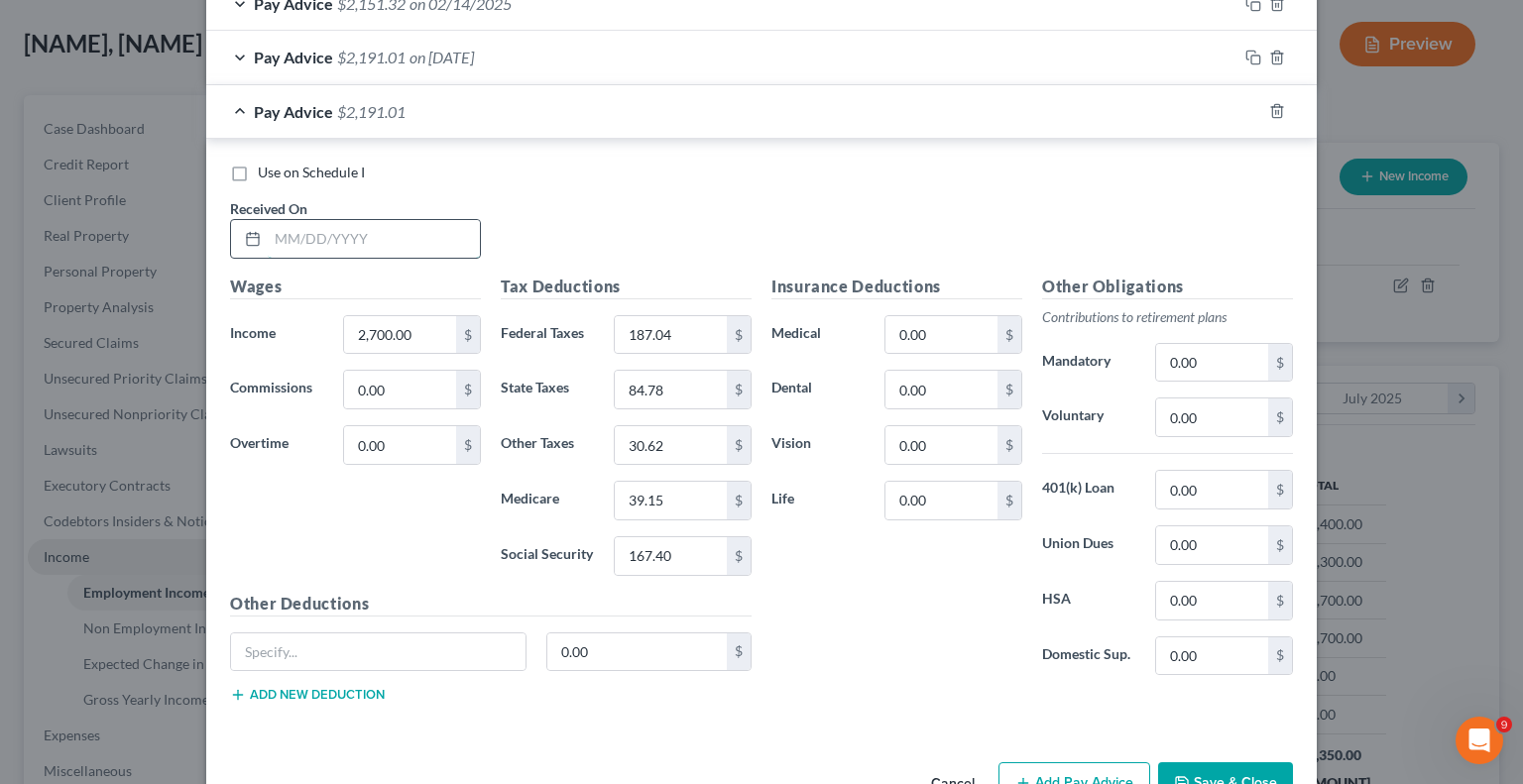 click at bounding box center [374, 239] 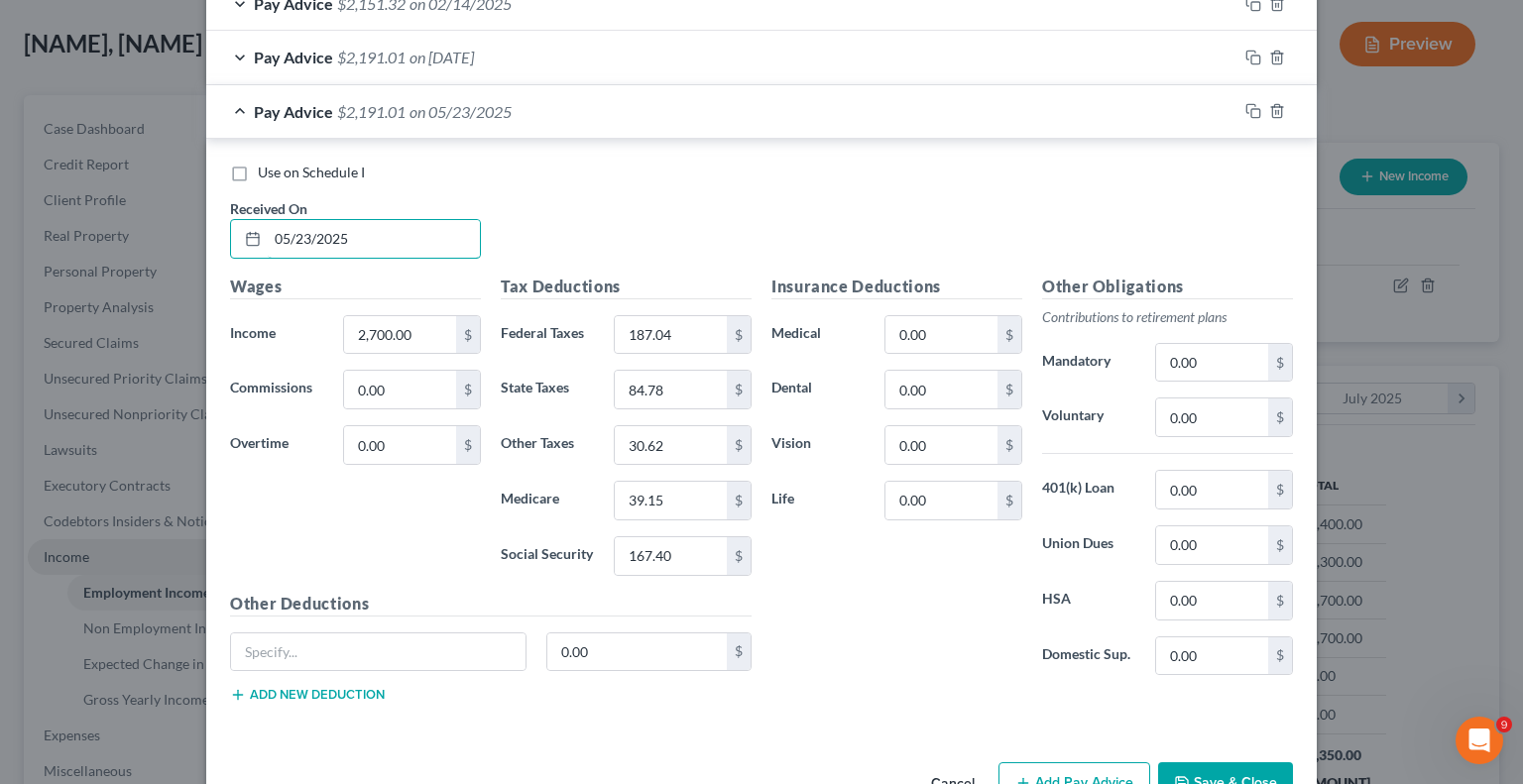 type on "05/23/2025" 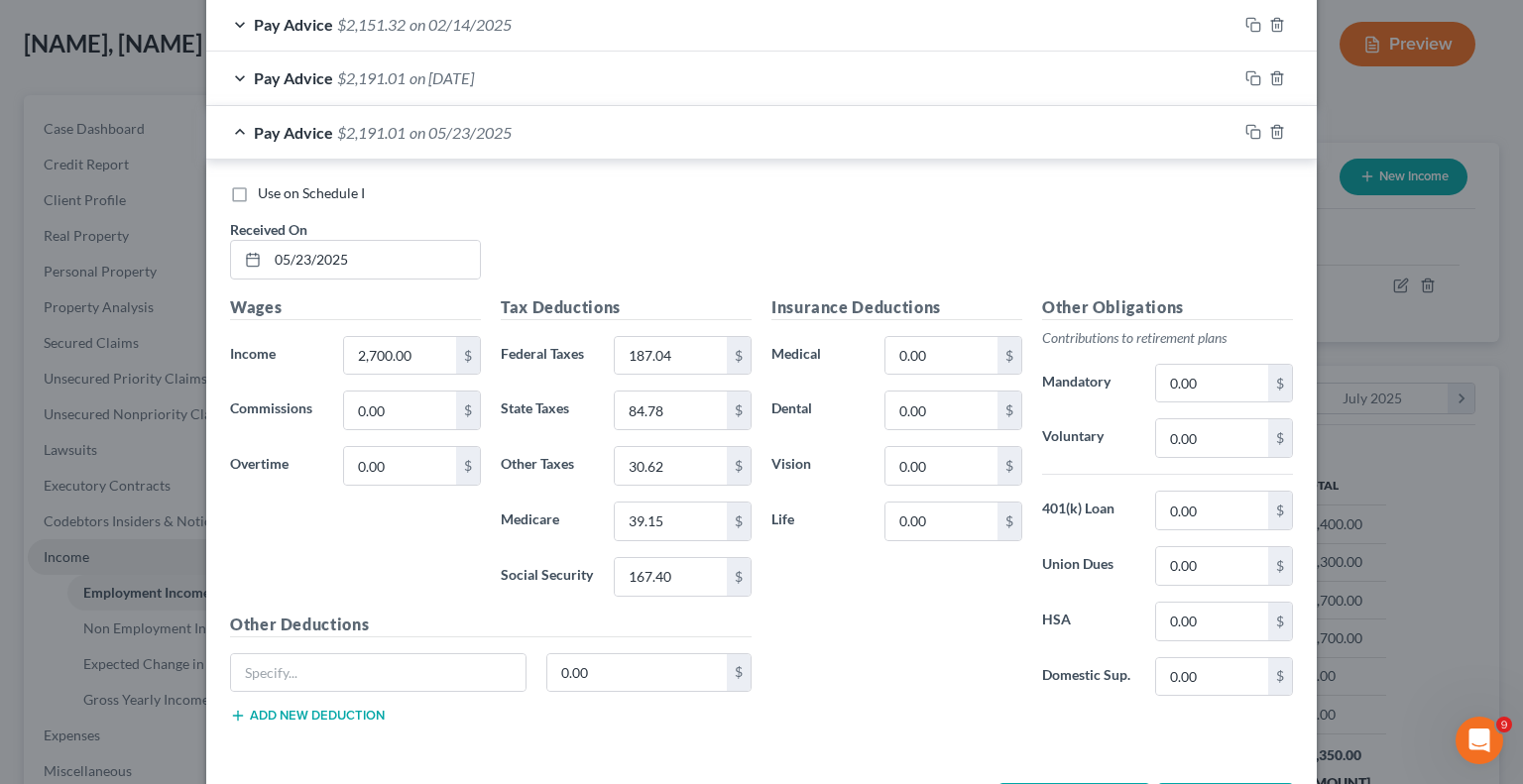 scroll, scrollTop: 936, scrollLeft: 0, axis: vertical 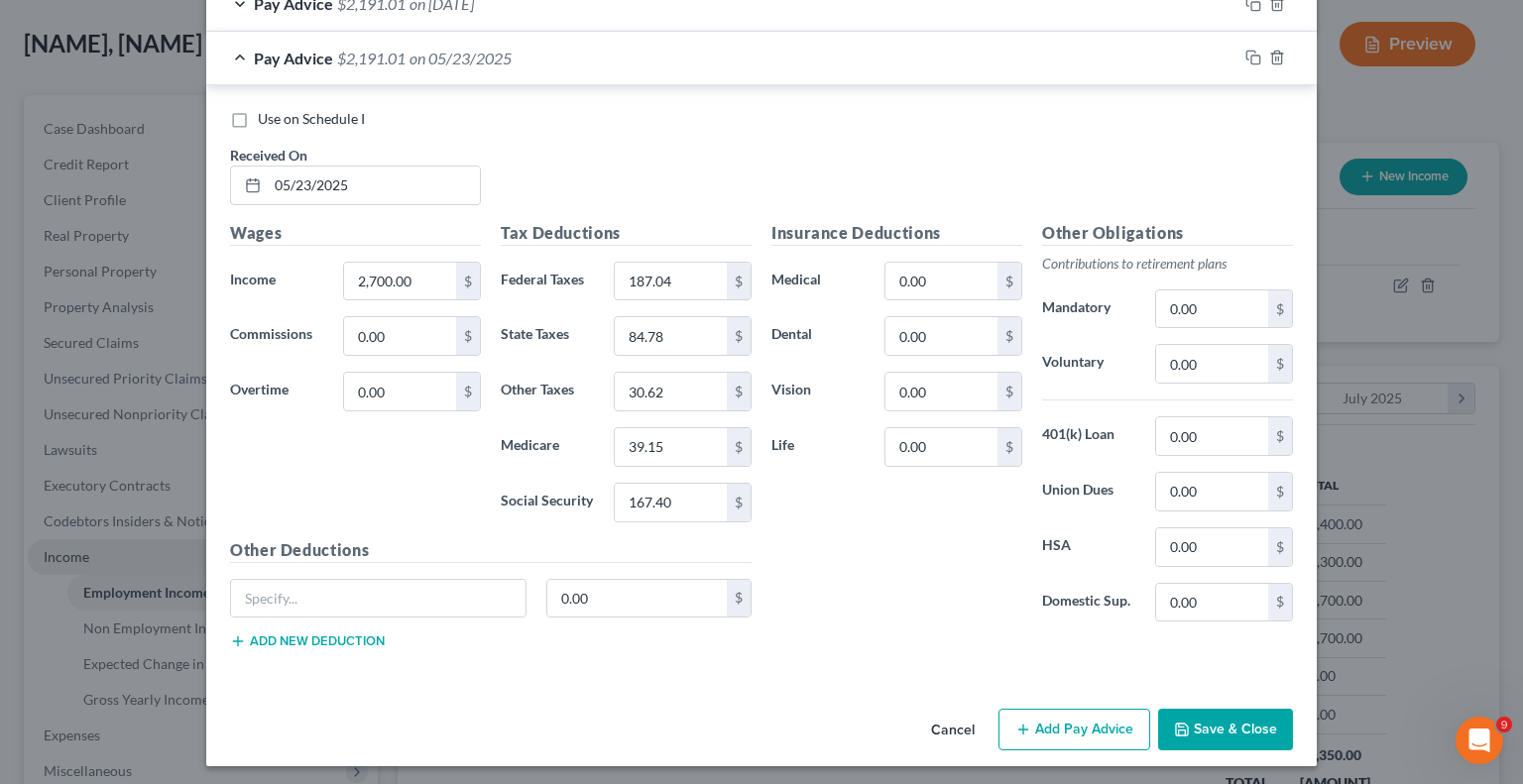 click on "Save & Close" at bounding box center (1226, 729) 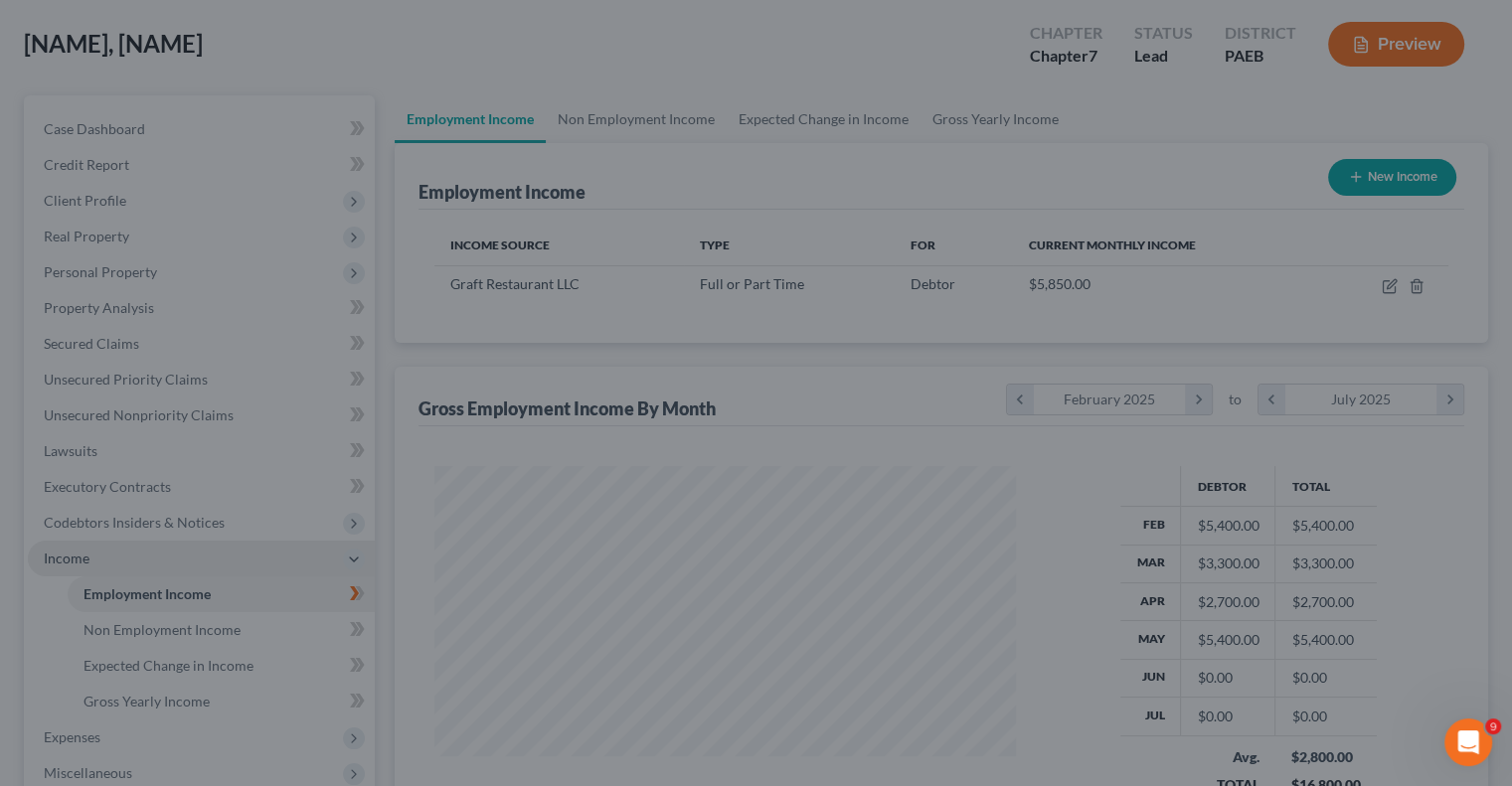 scroll, scrollTop: 354, scrollLeft: 613, axis: both 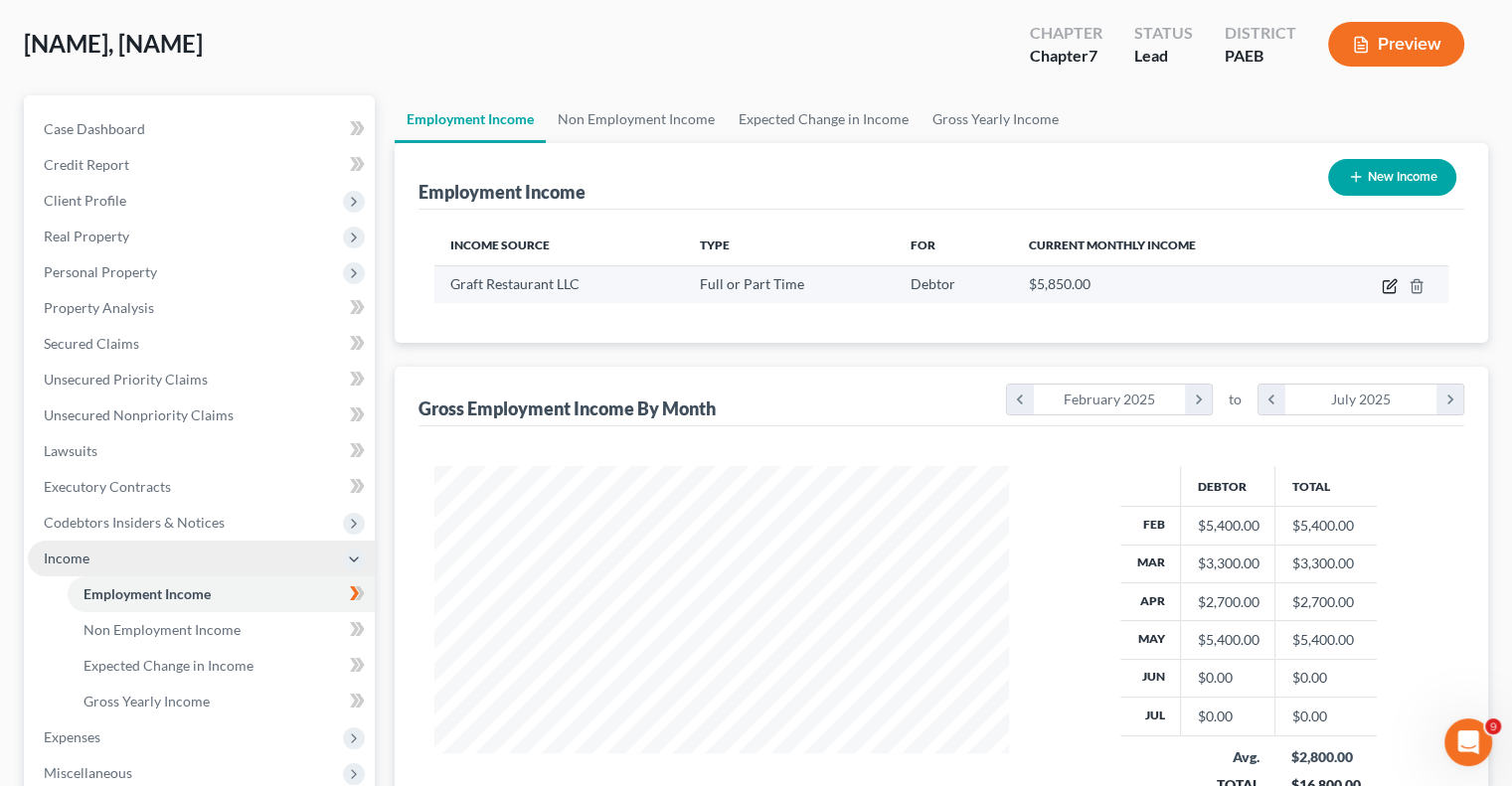 click 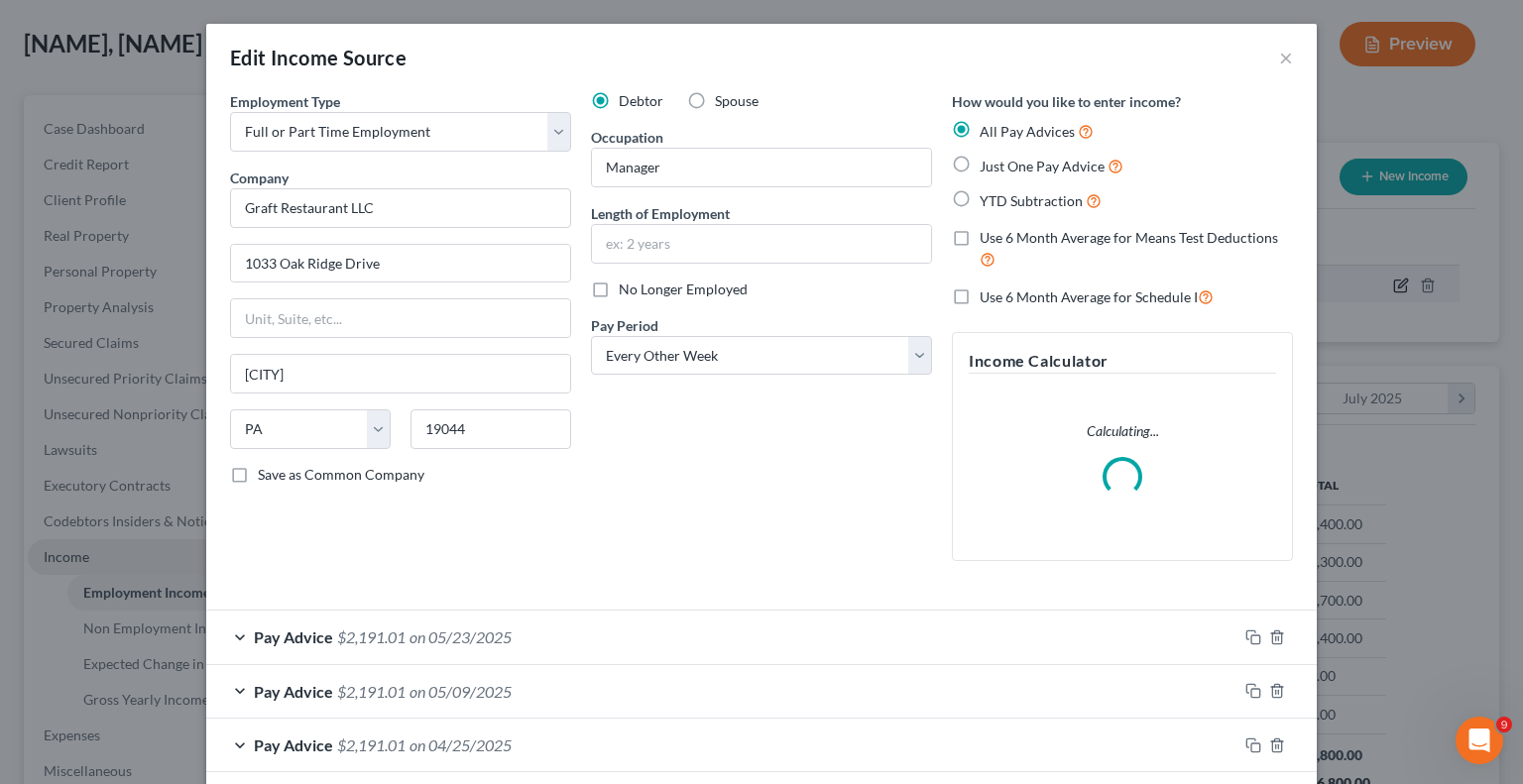 scroll, scrollTop: 990797, scrollLeft: 990917, axis: both 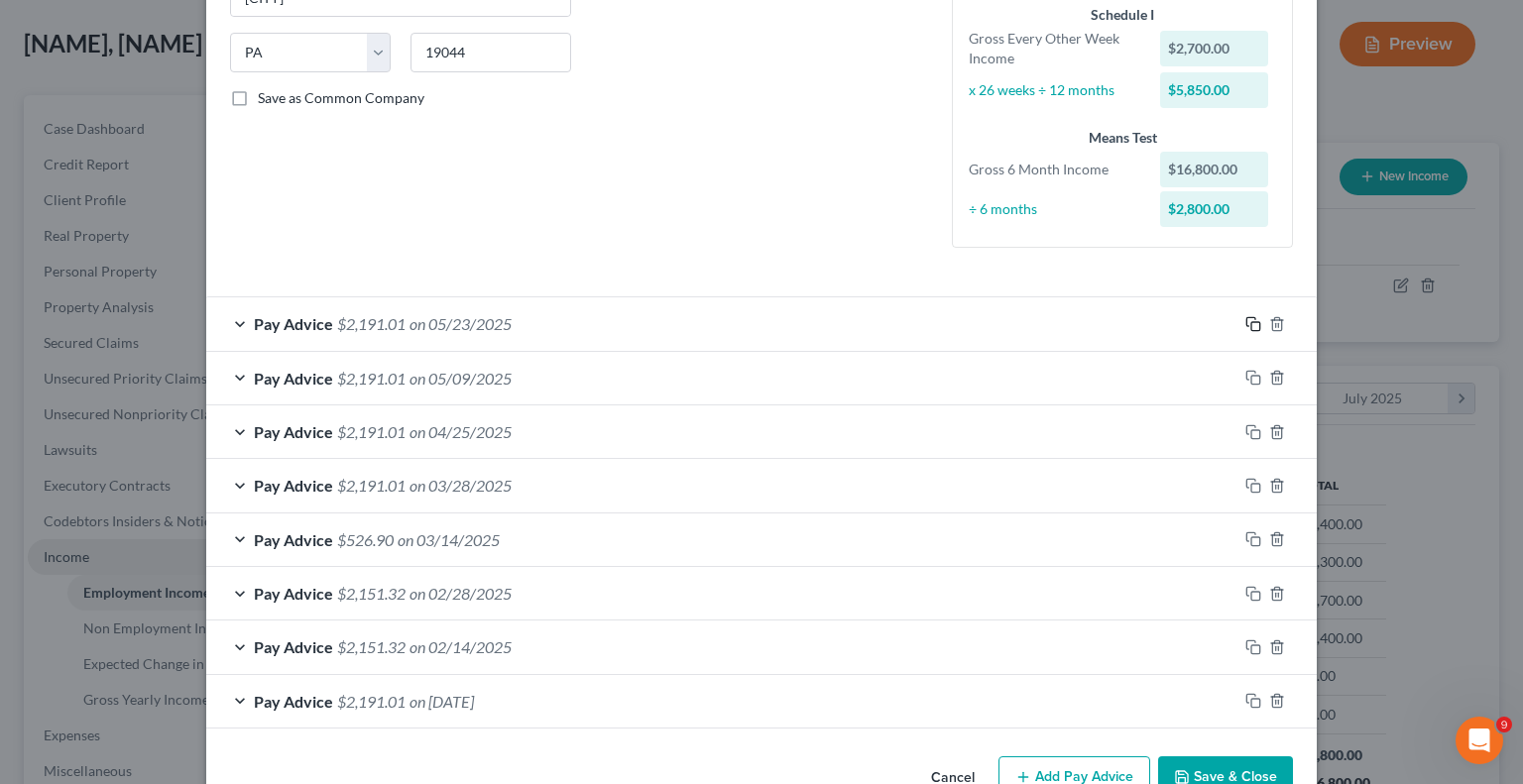 click 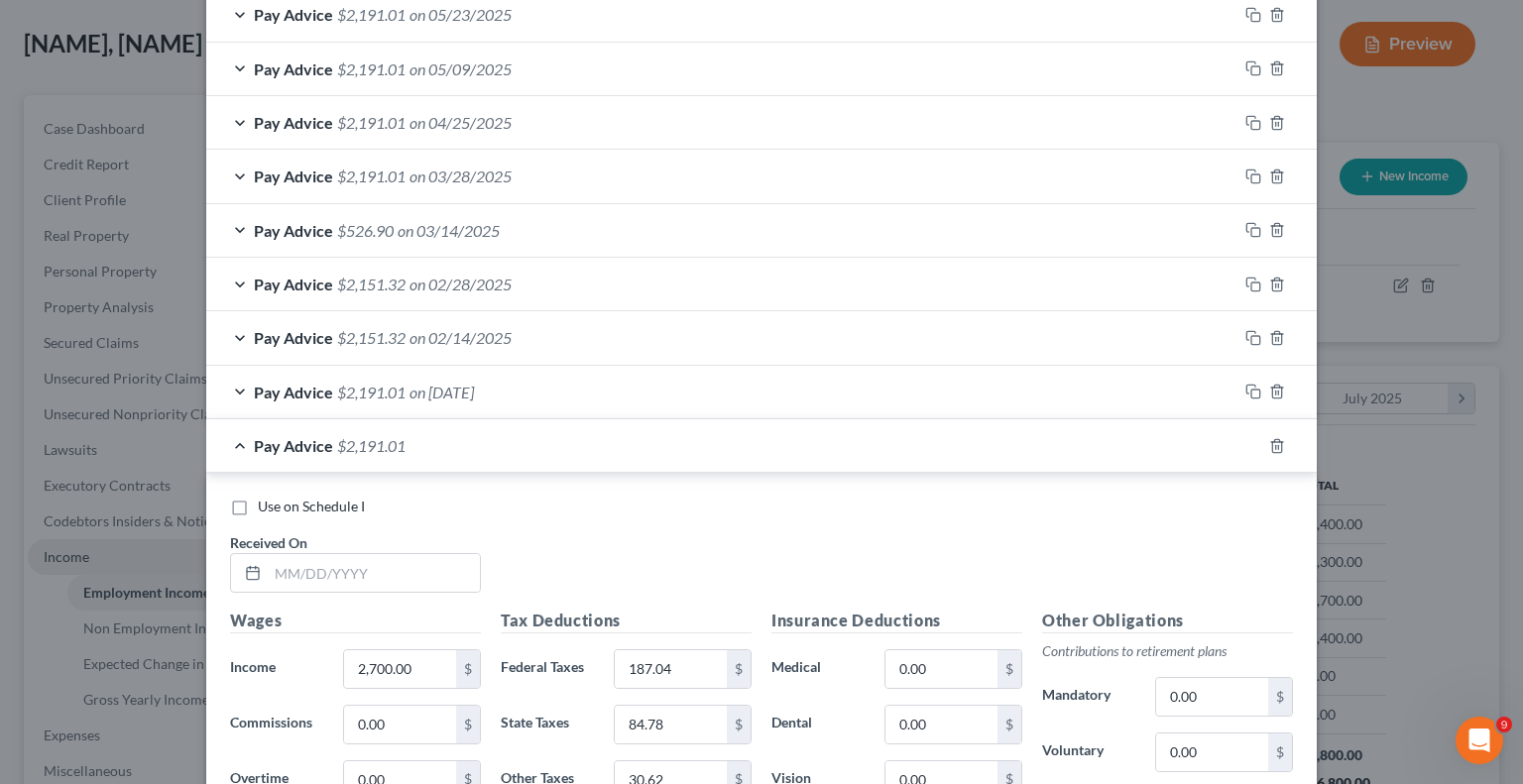 scroll, scrollTop: 700, scrollLeft: 0, axis: vertical 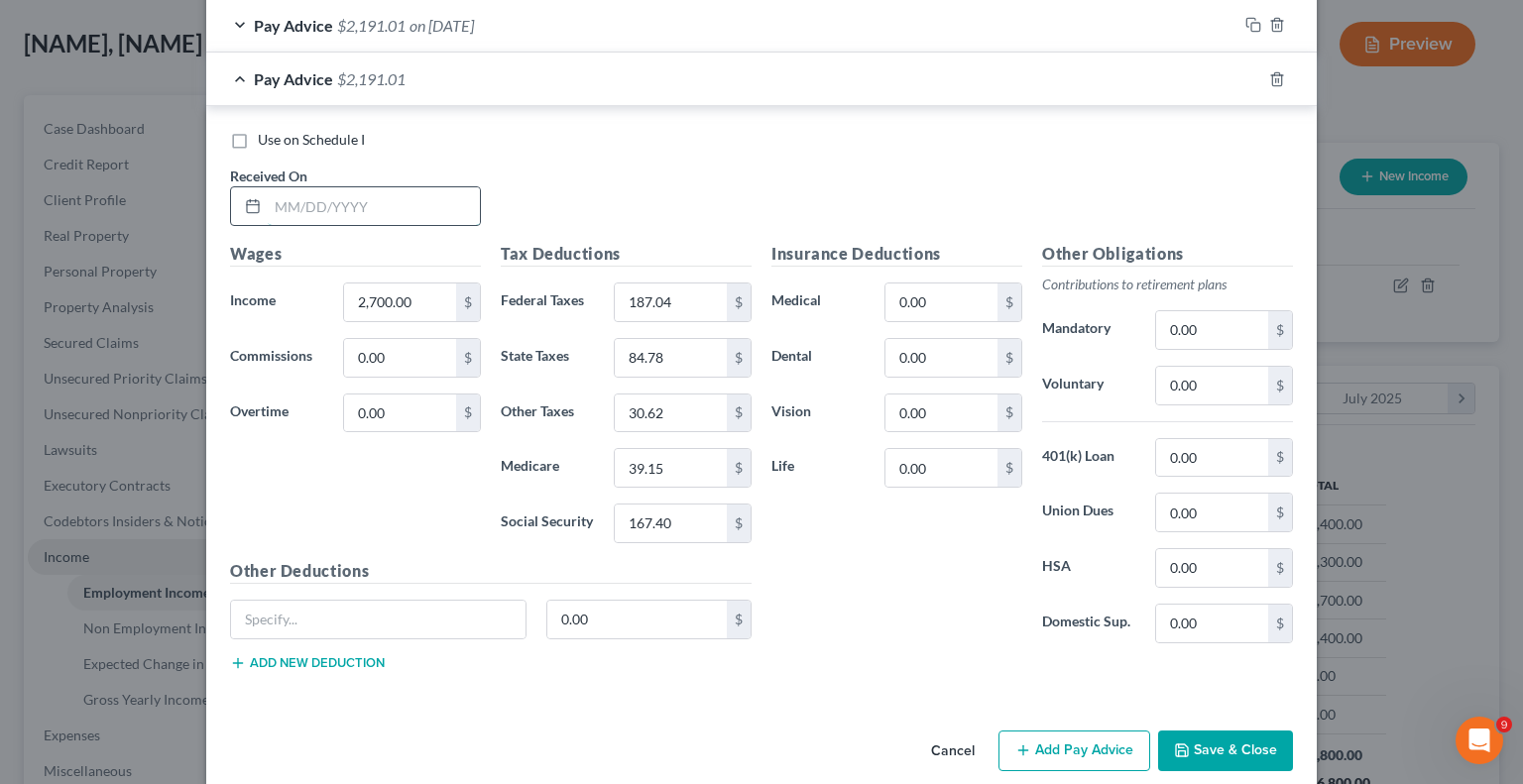 click at bounding box center (374, 206) 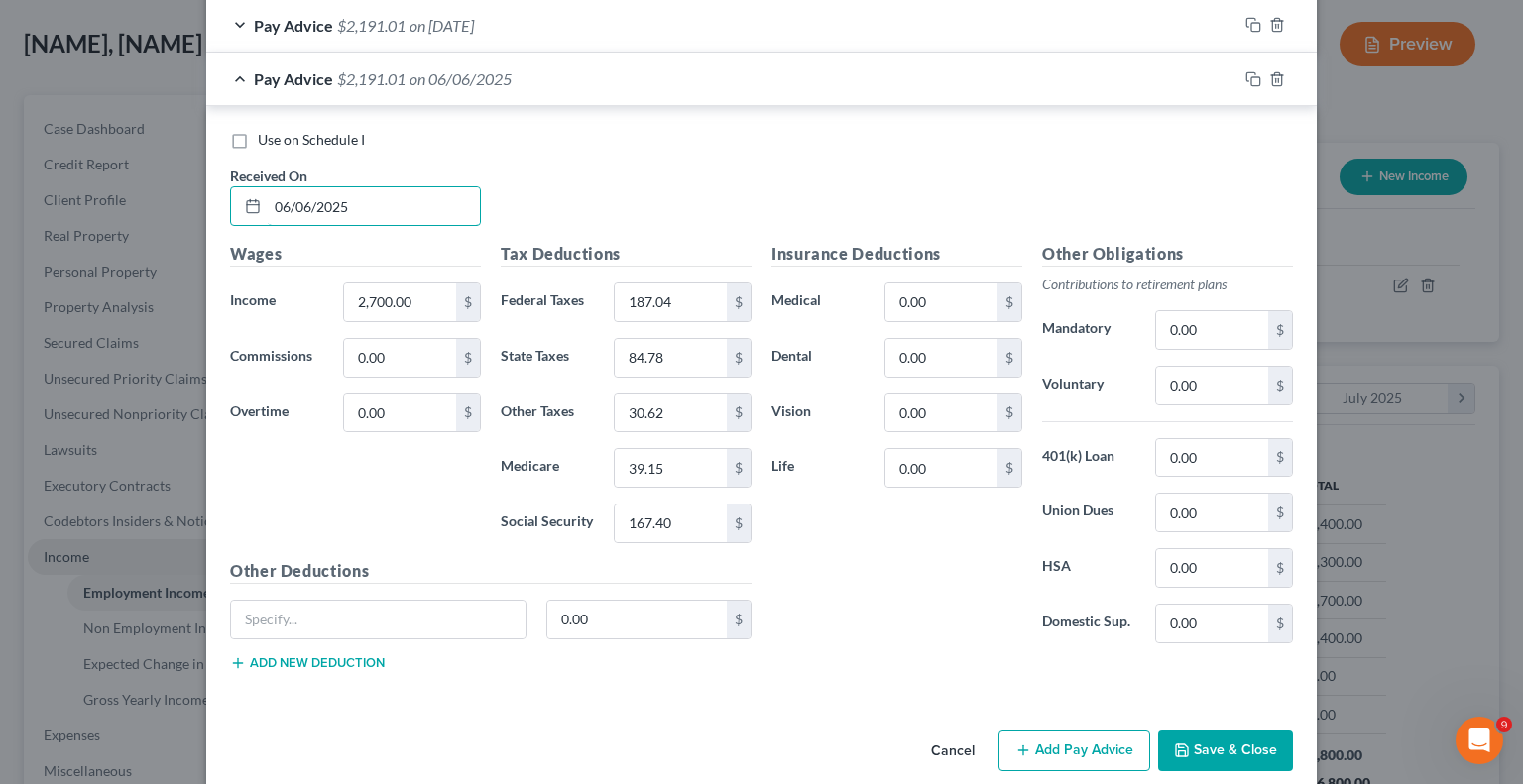 type on "06/06/2025" 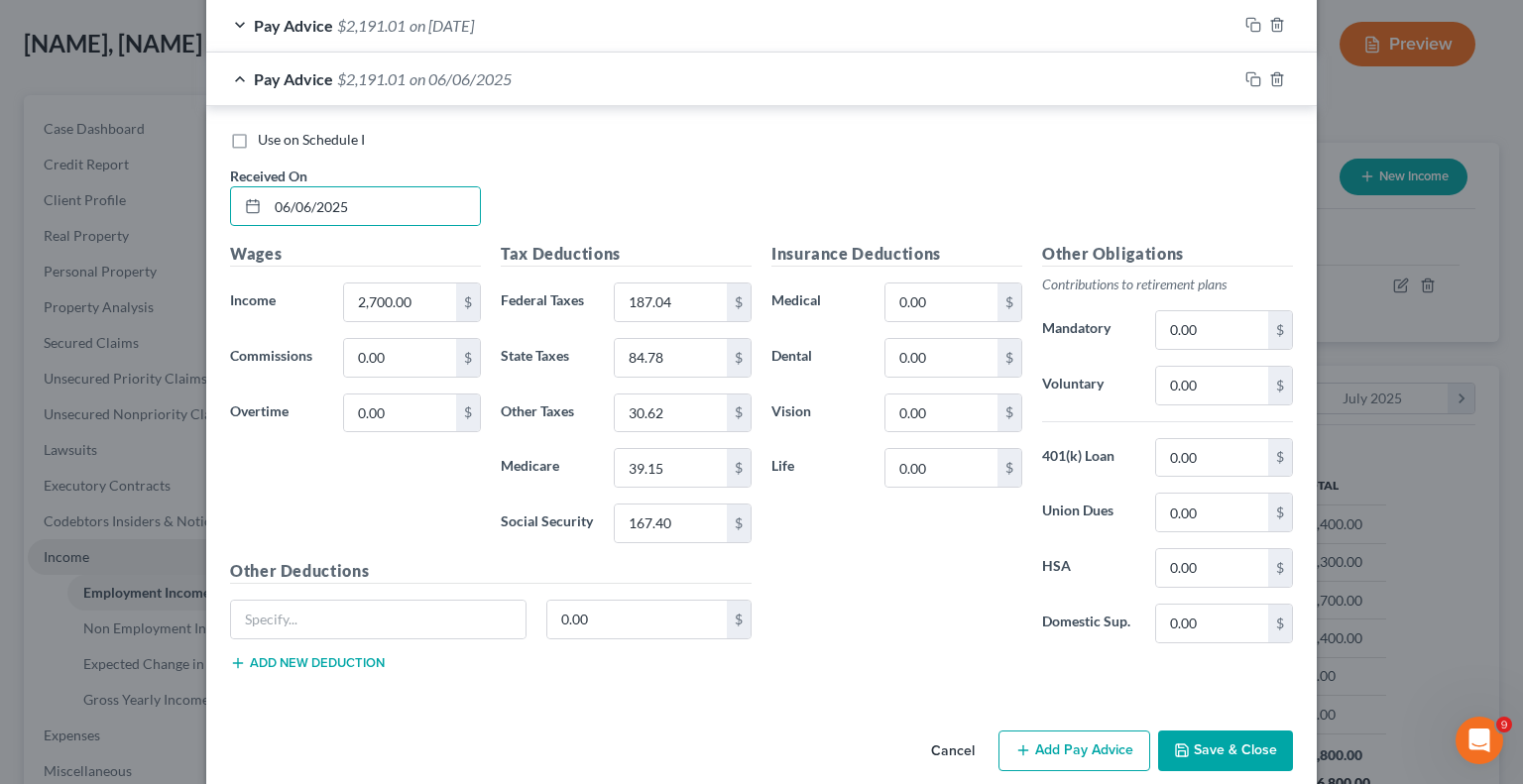 click on "Save & Close" at bounding box center (1226, 751) 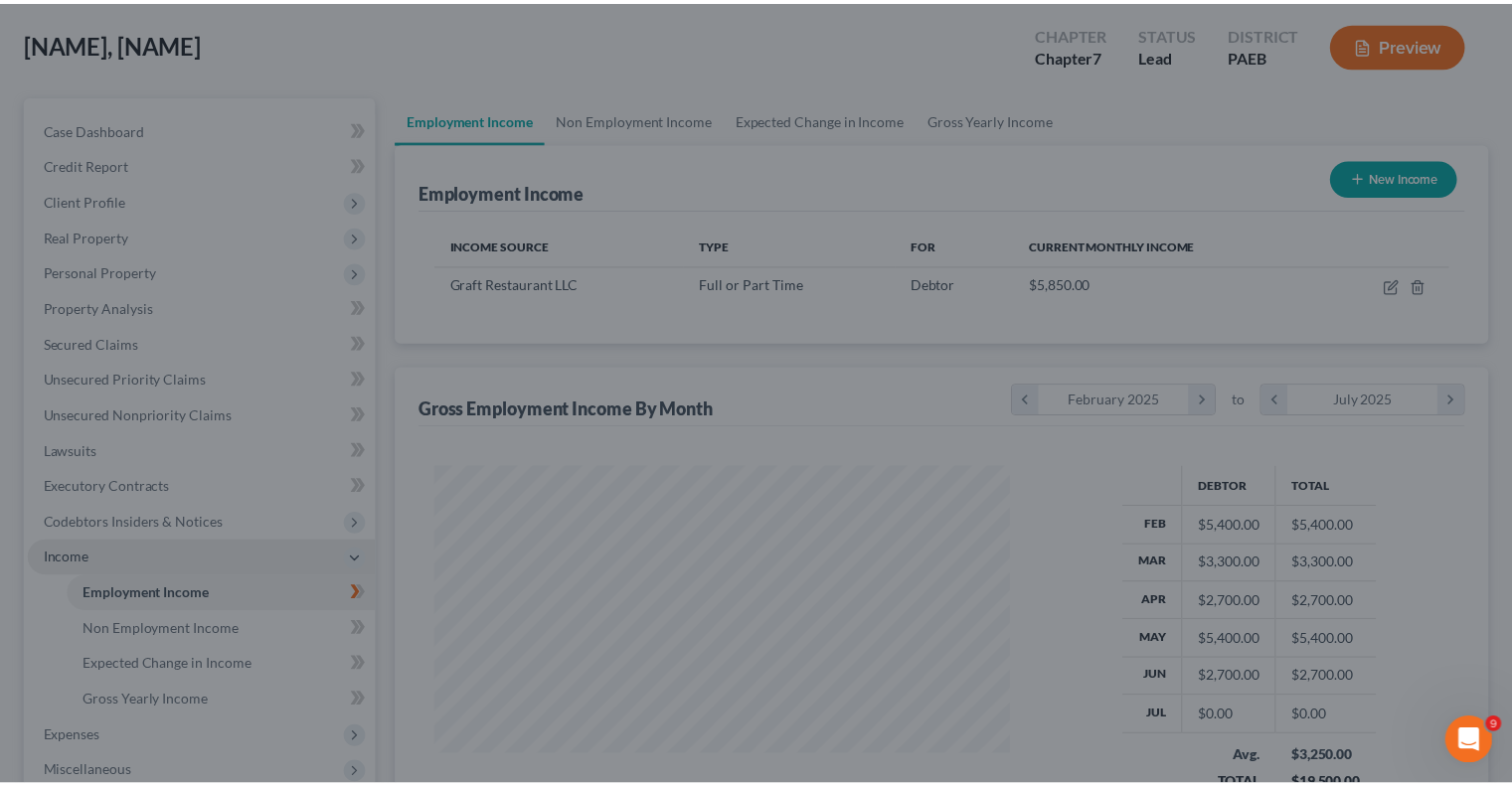 scroll, scrollTop: 354, scrollLeft: 613, axis: both 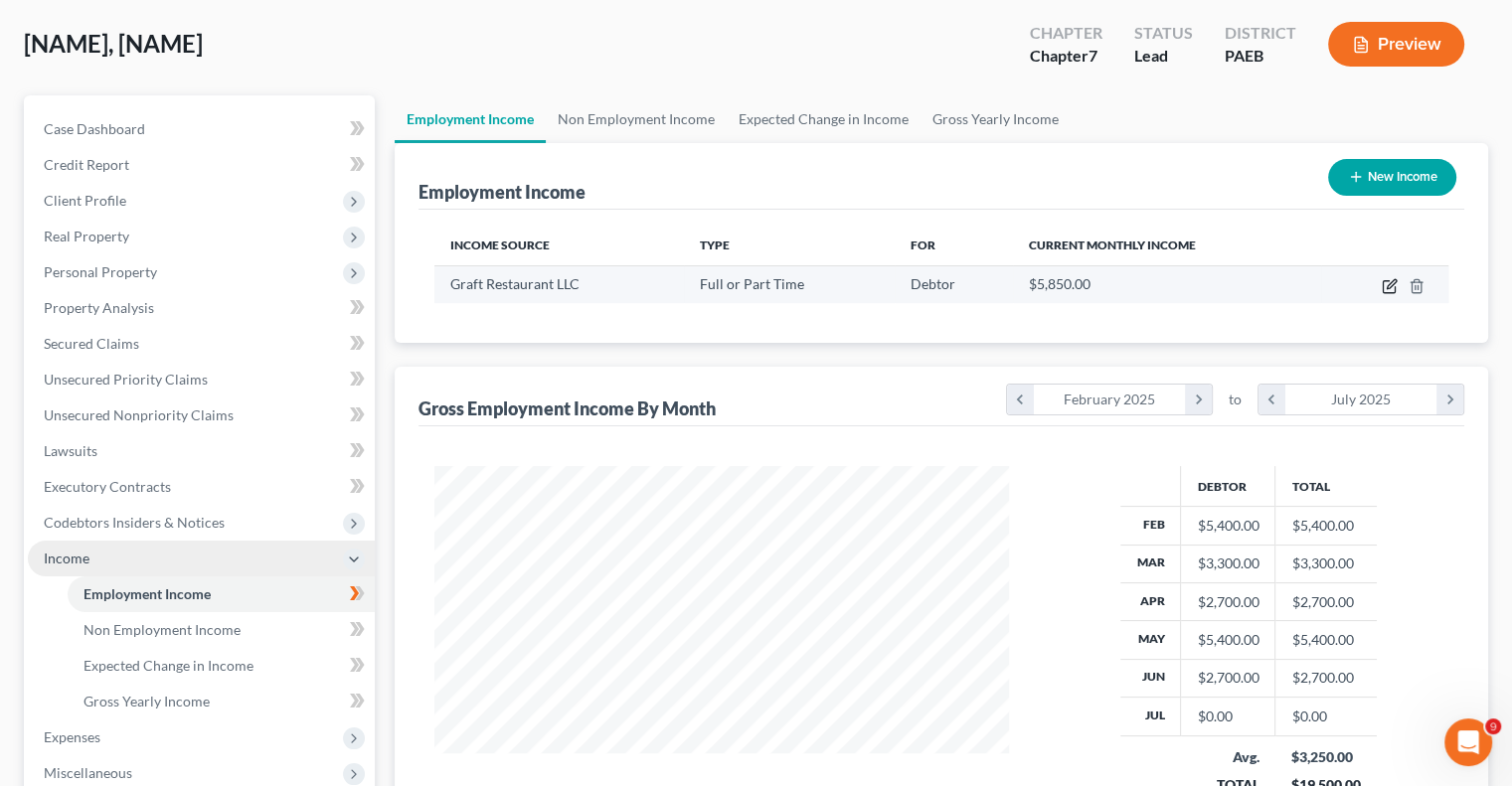 click 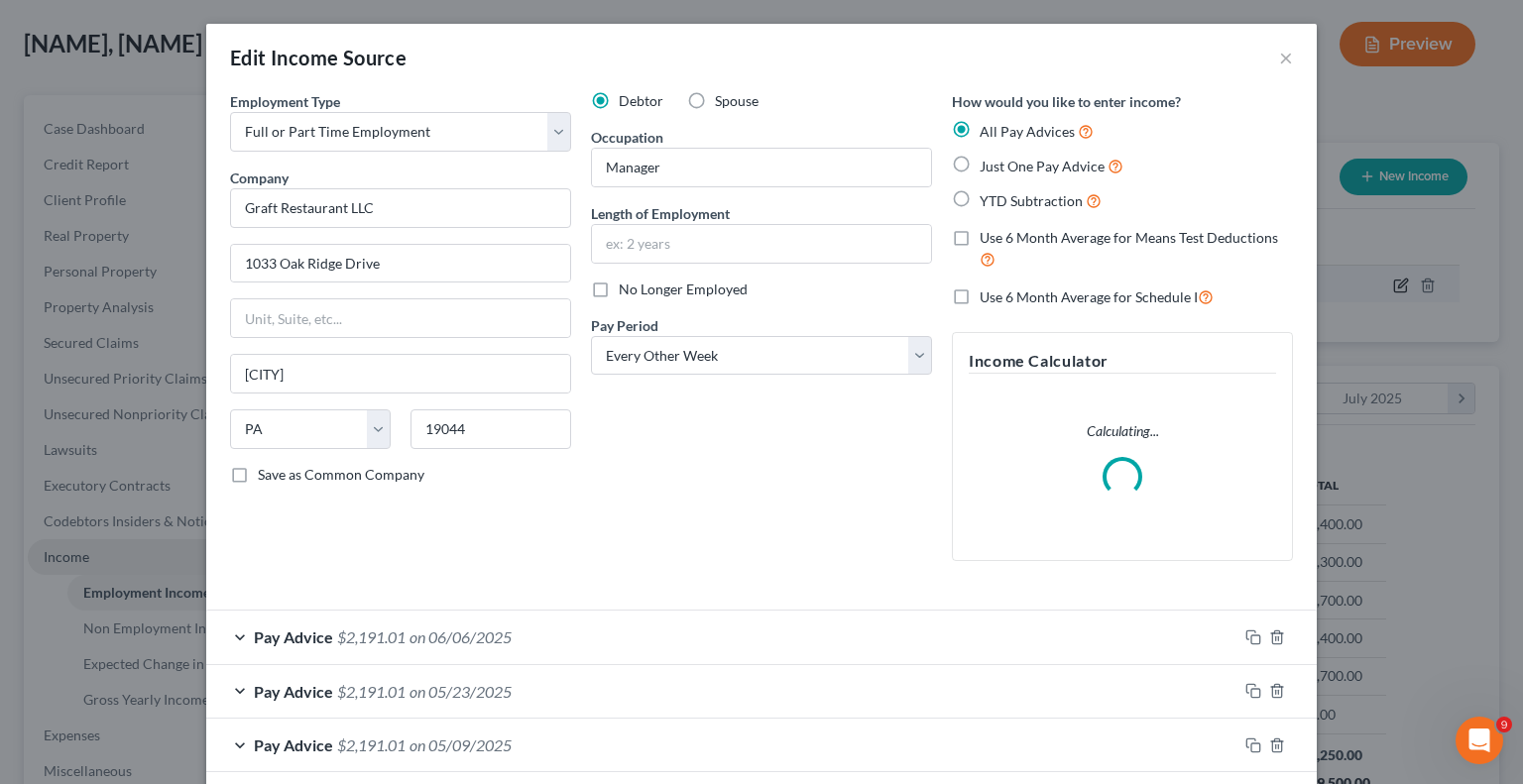 scroll, scrollTop: 990797, scrollLeft: 990917, axis: both 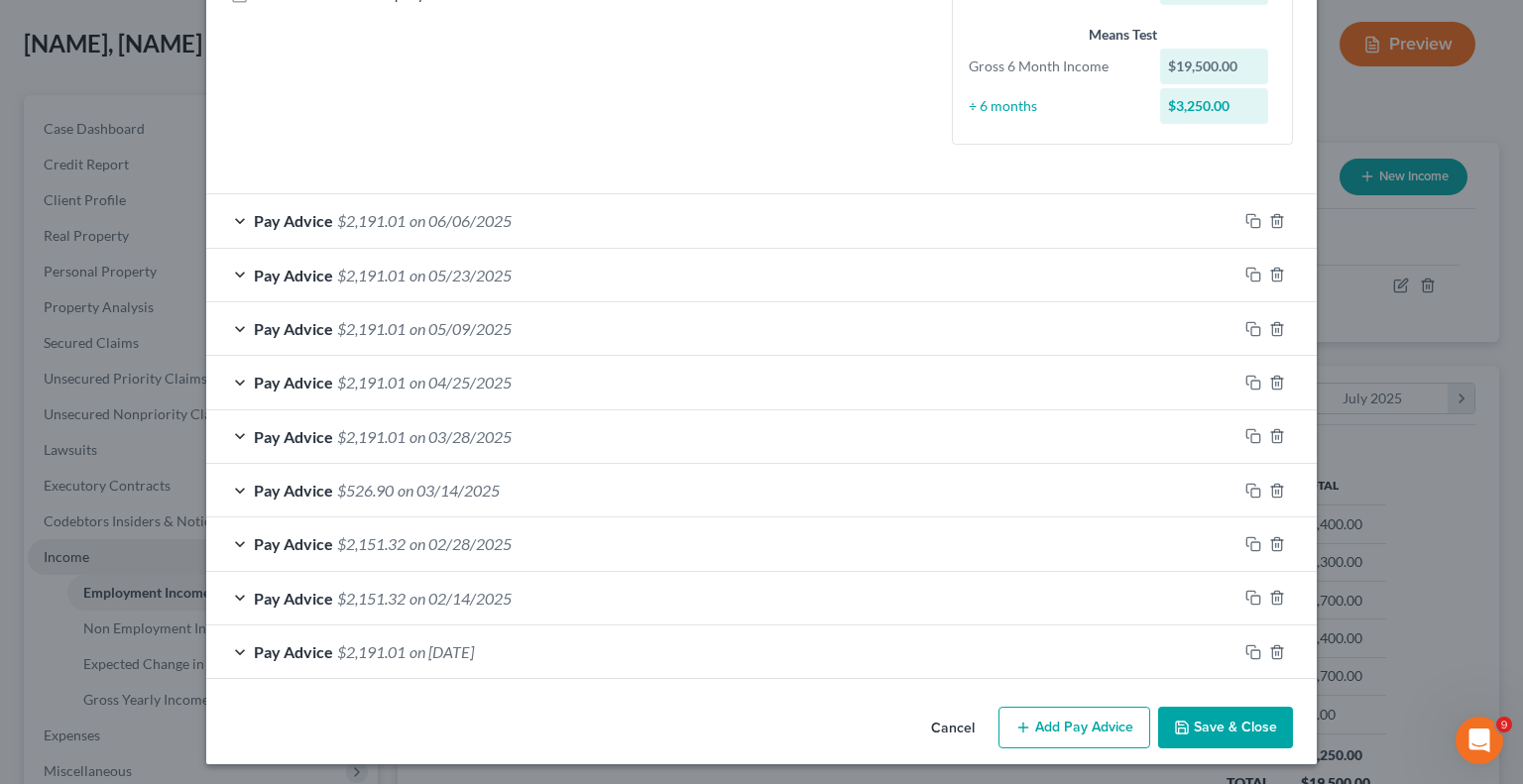 drag, startPoint x: 1514, startPoint y: 443, endPoint x: 8, endPoint y: 17, distance: 1565.0917 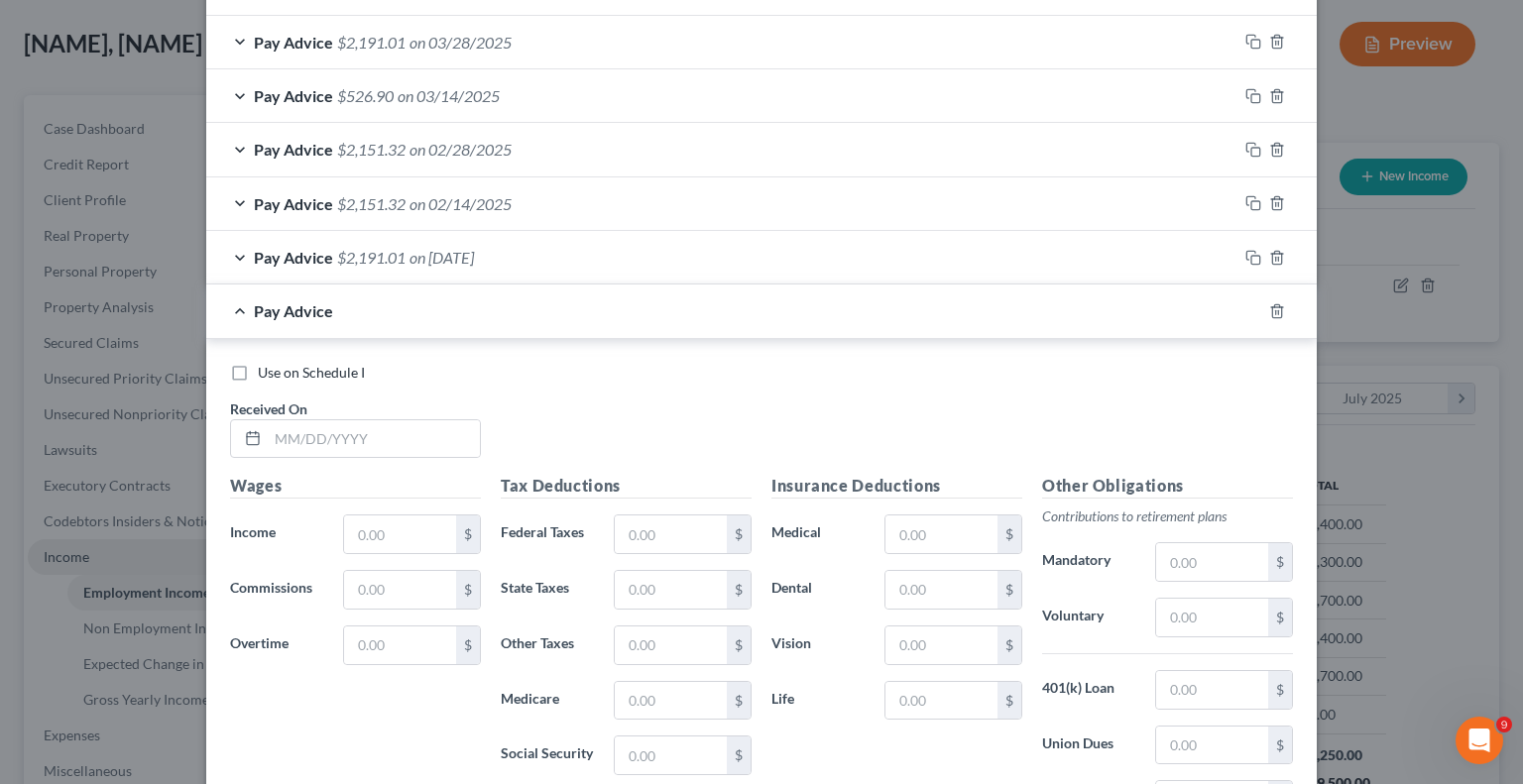 scroll, scrollTop: 894, scrollLeft: 0, axis: vertical 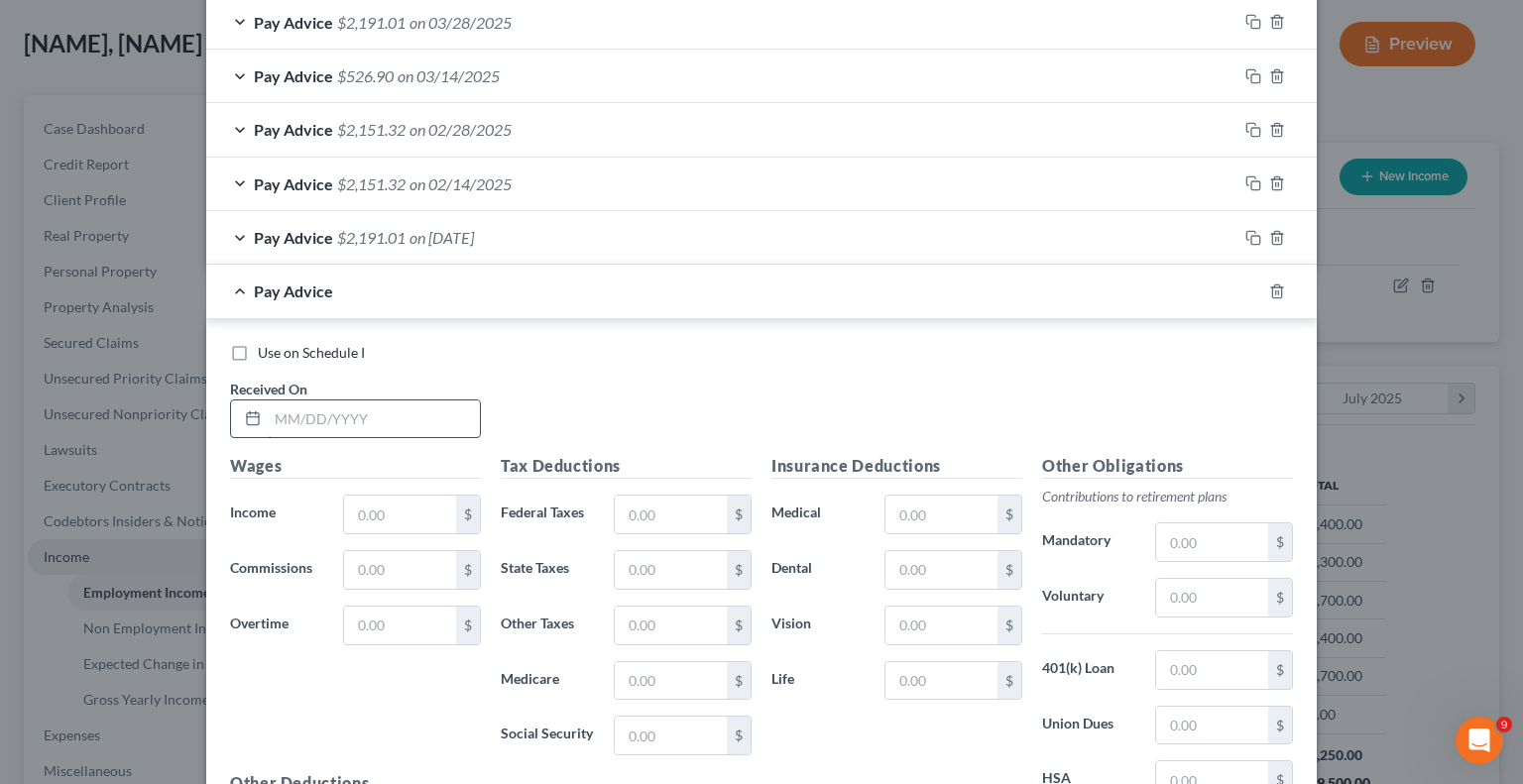 click at bounding box center (374, 419) 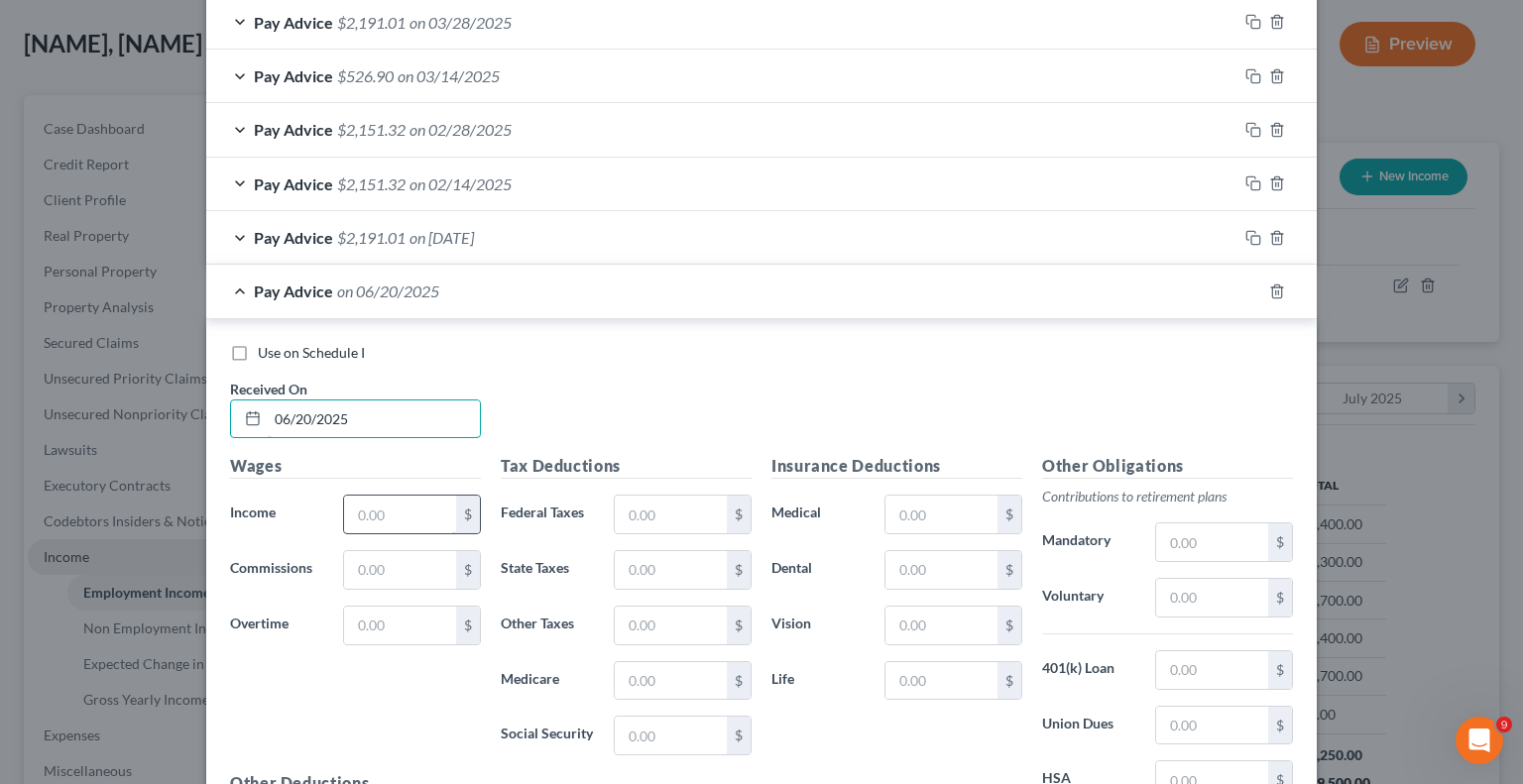 type on "06/20/2025" 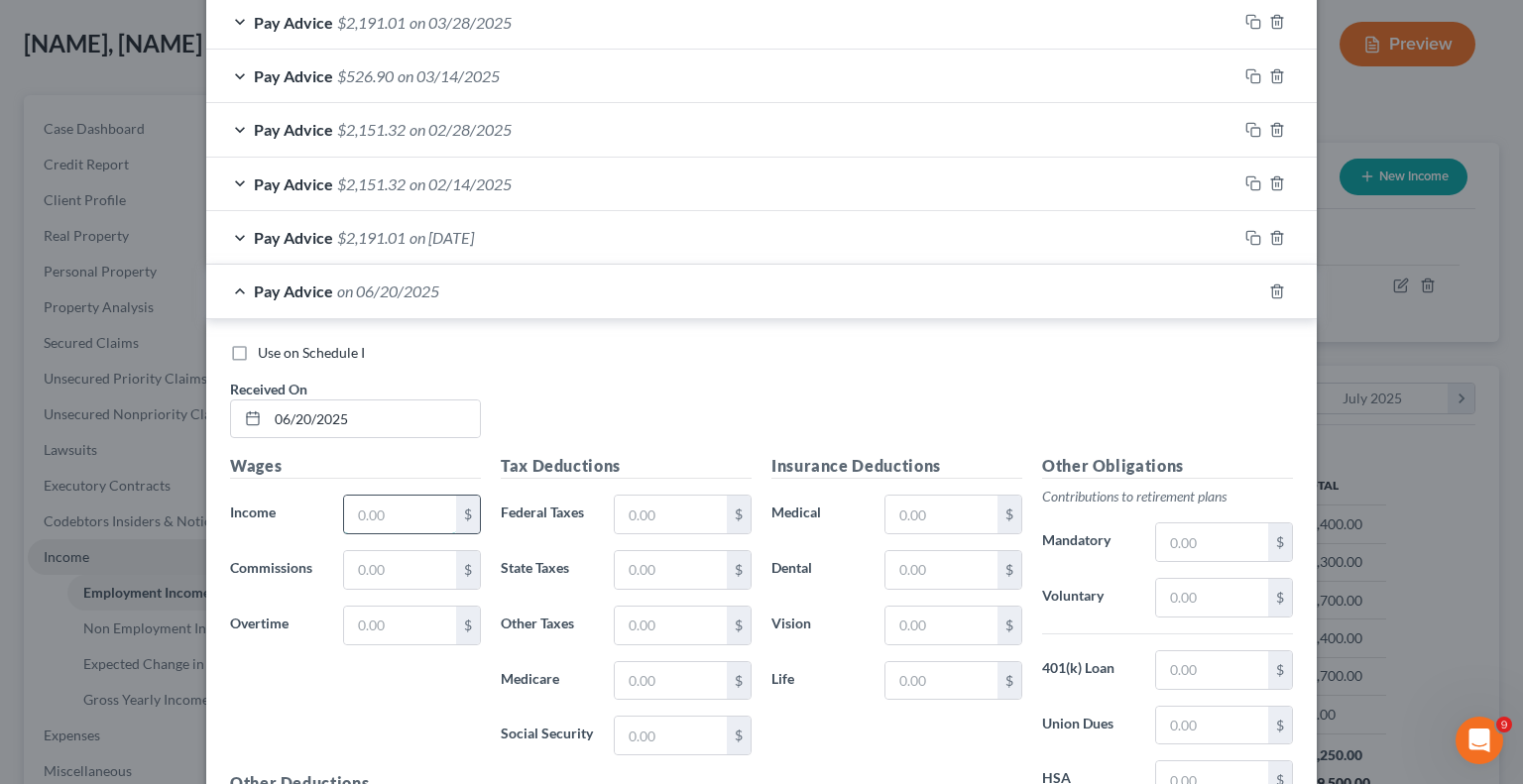 click at bounding box center [400, 514] 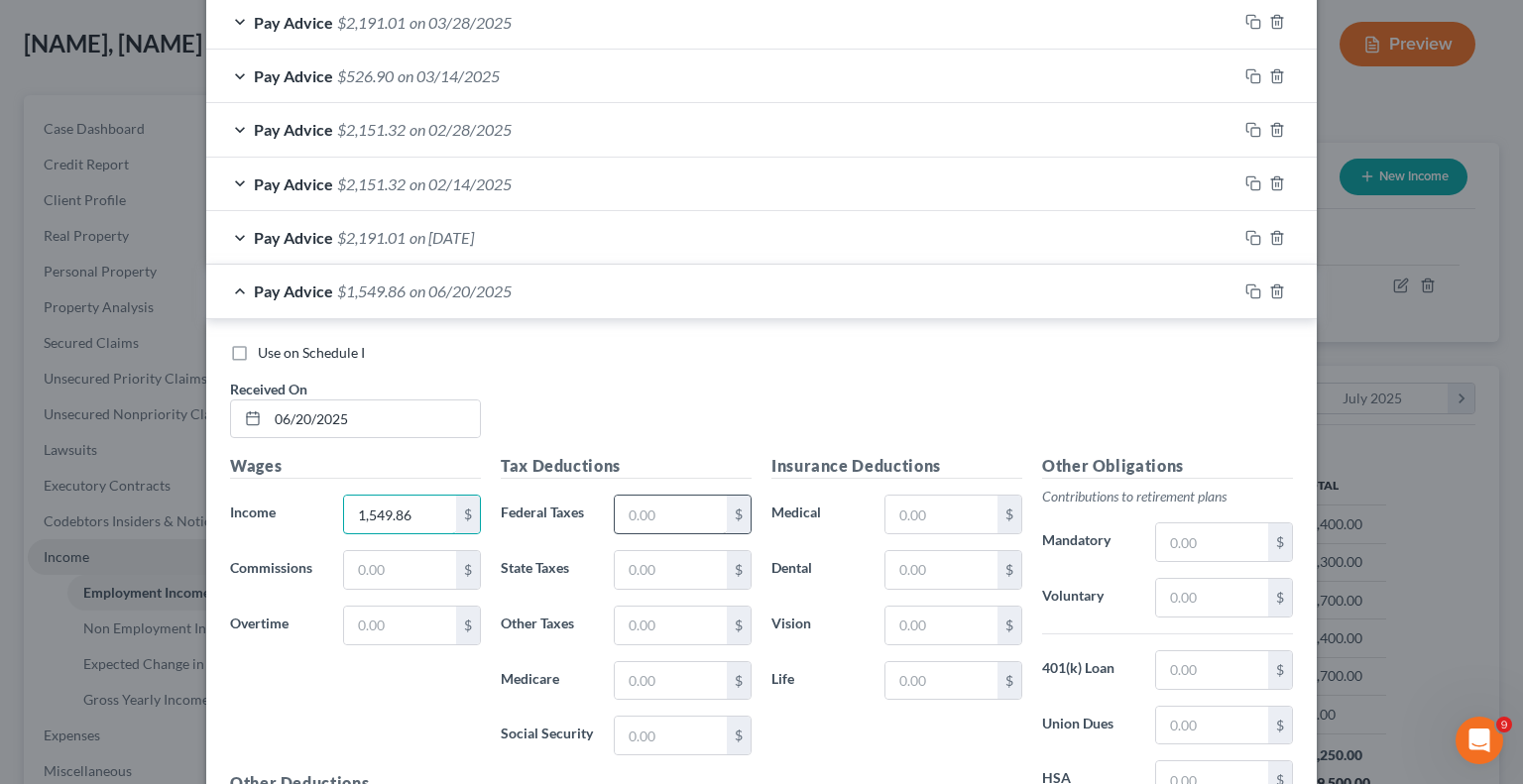 type on "1,549.86" 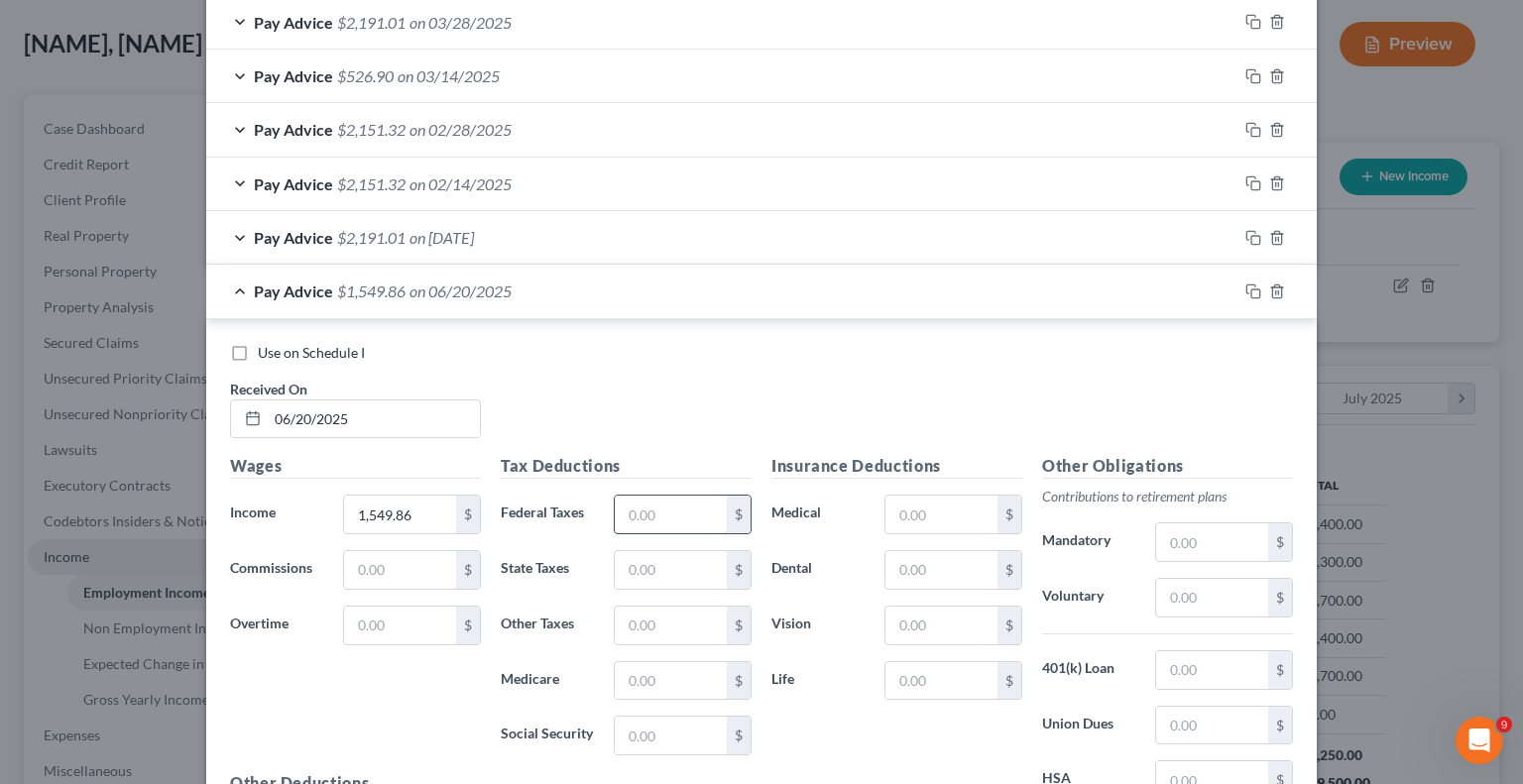 click at bounding box center [670, 514] 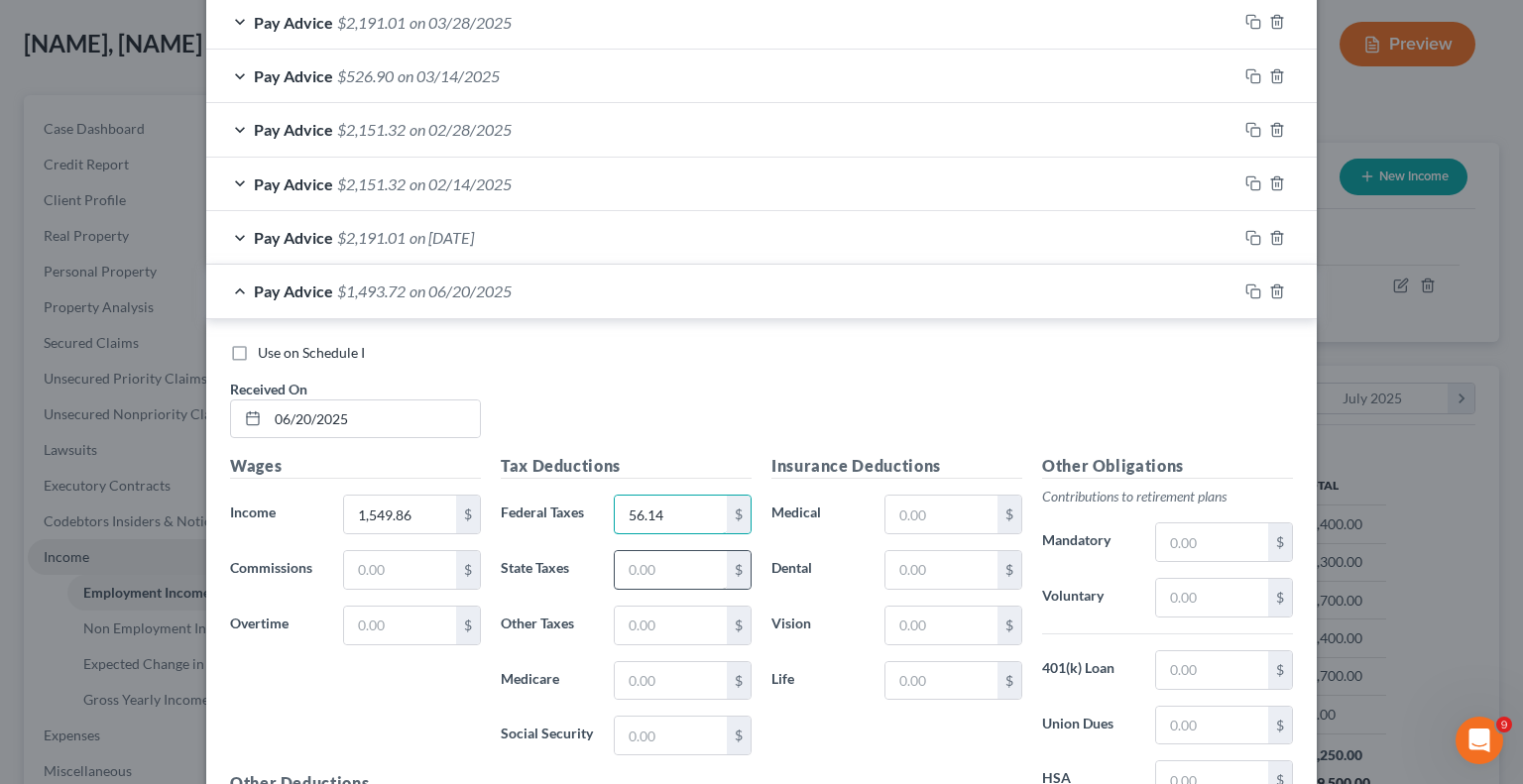 type on "56.14" 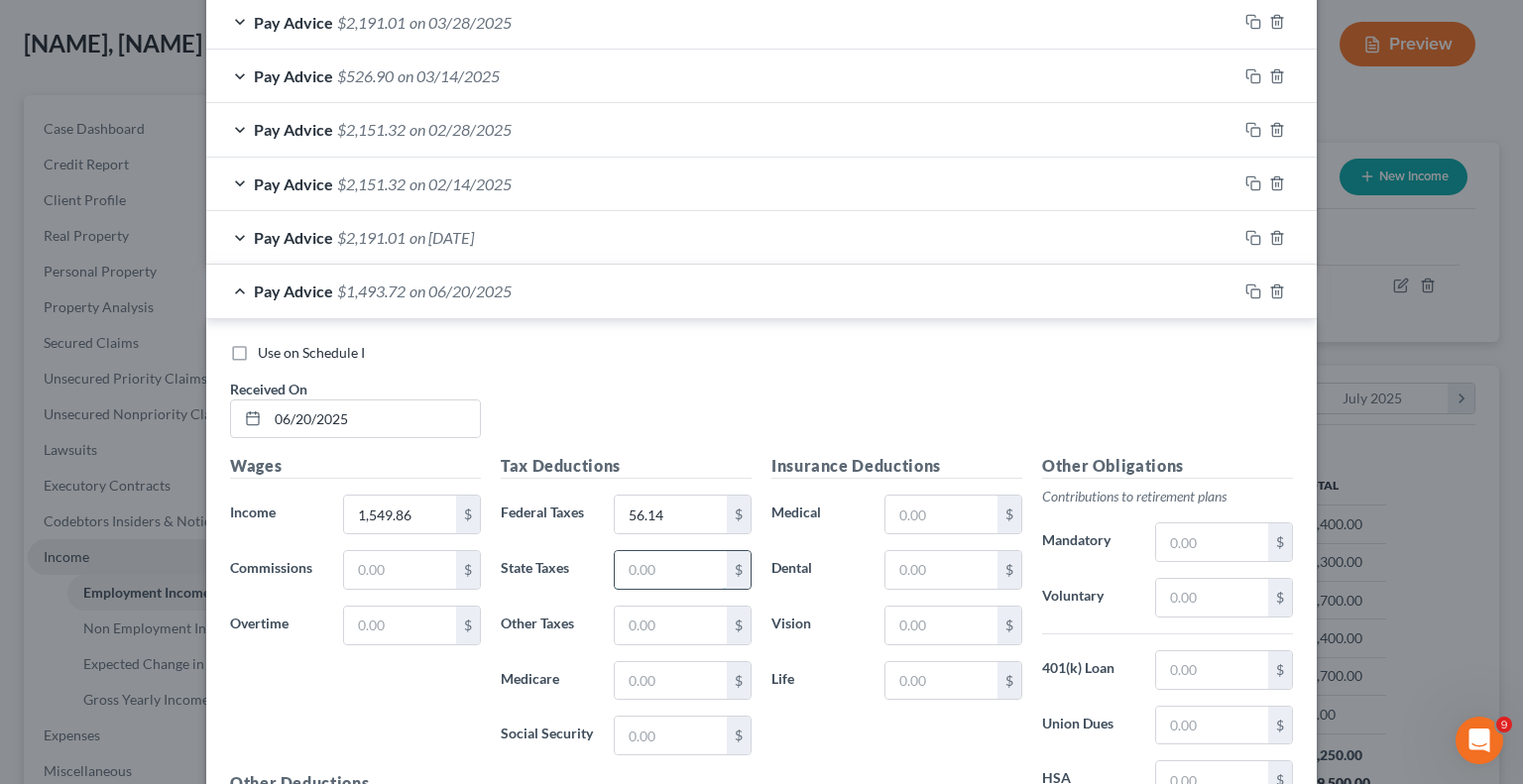 click at bounding box center [670, 570] 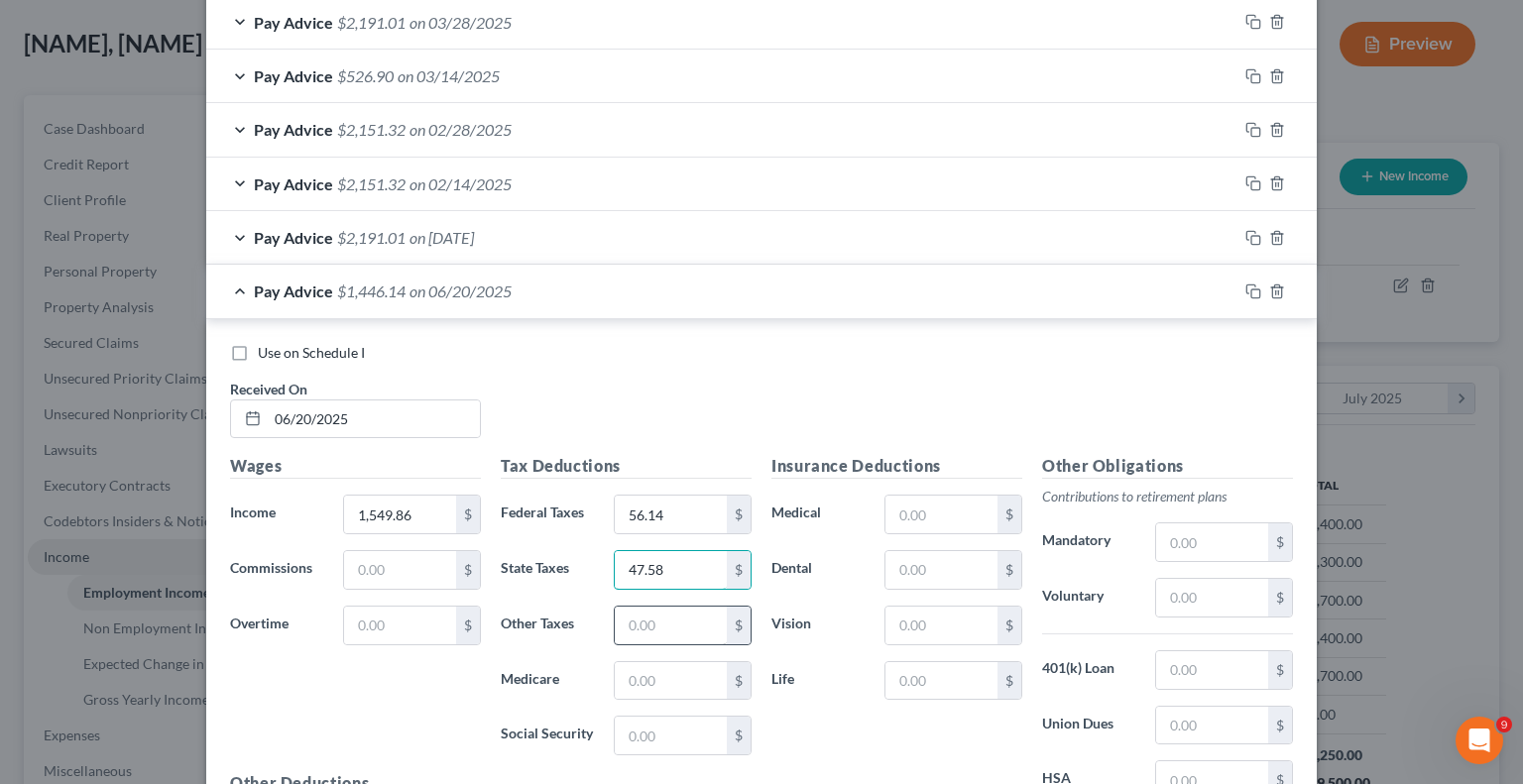 type on "47.58" 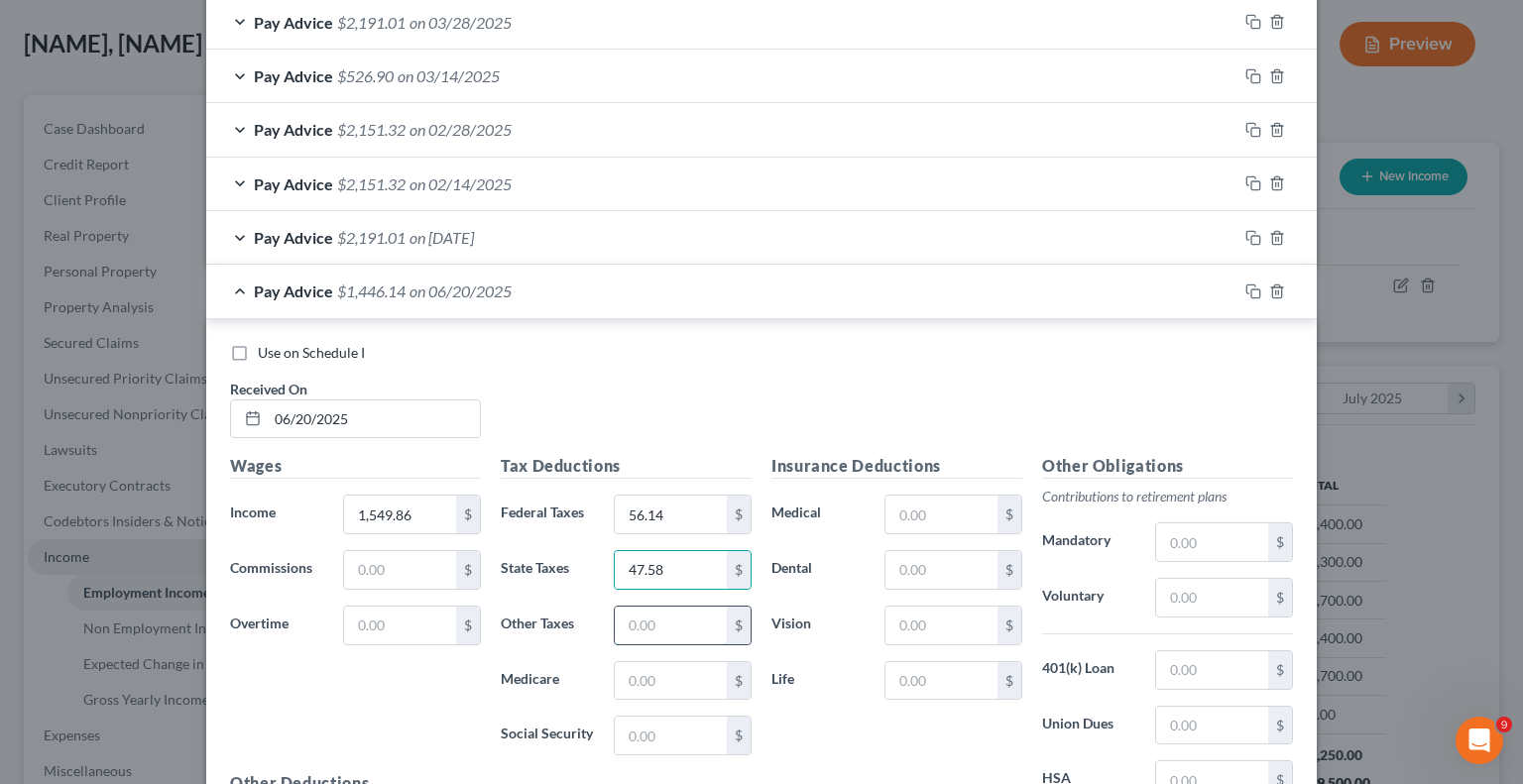 click at bounding box center (670, 625) 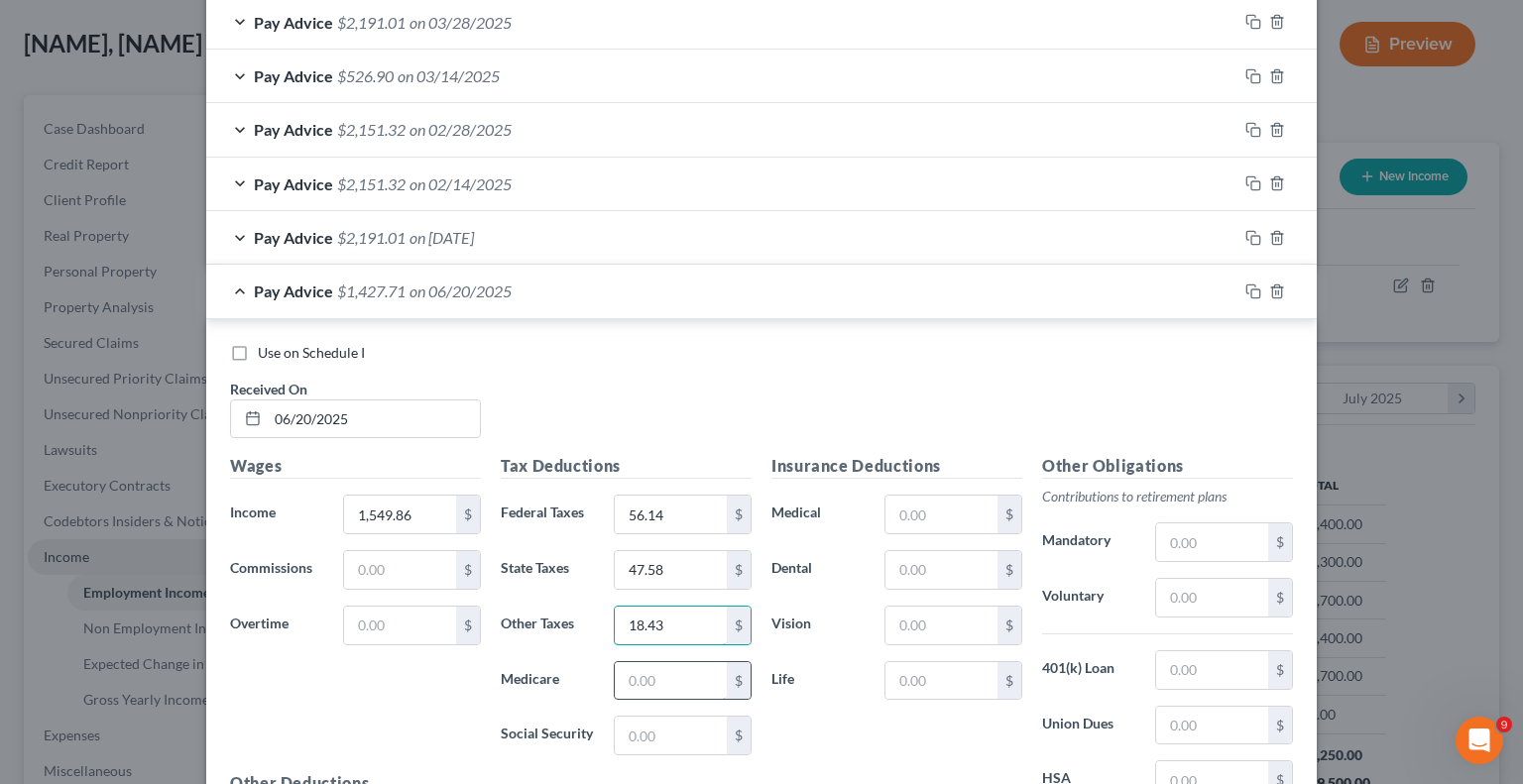 type on "18.43" 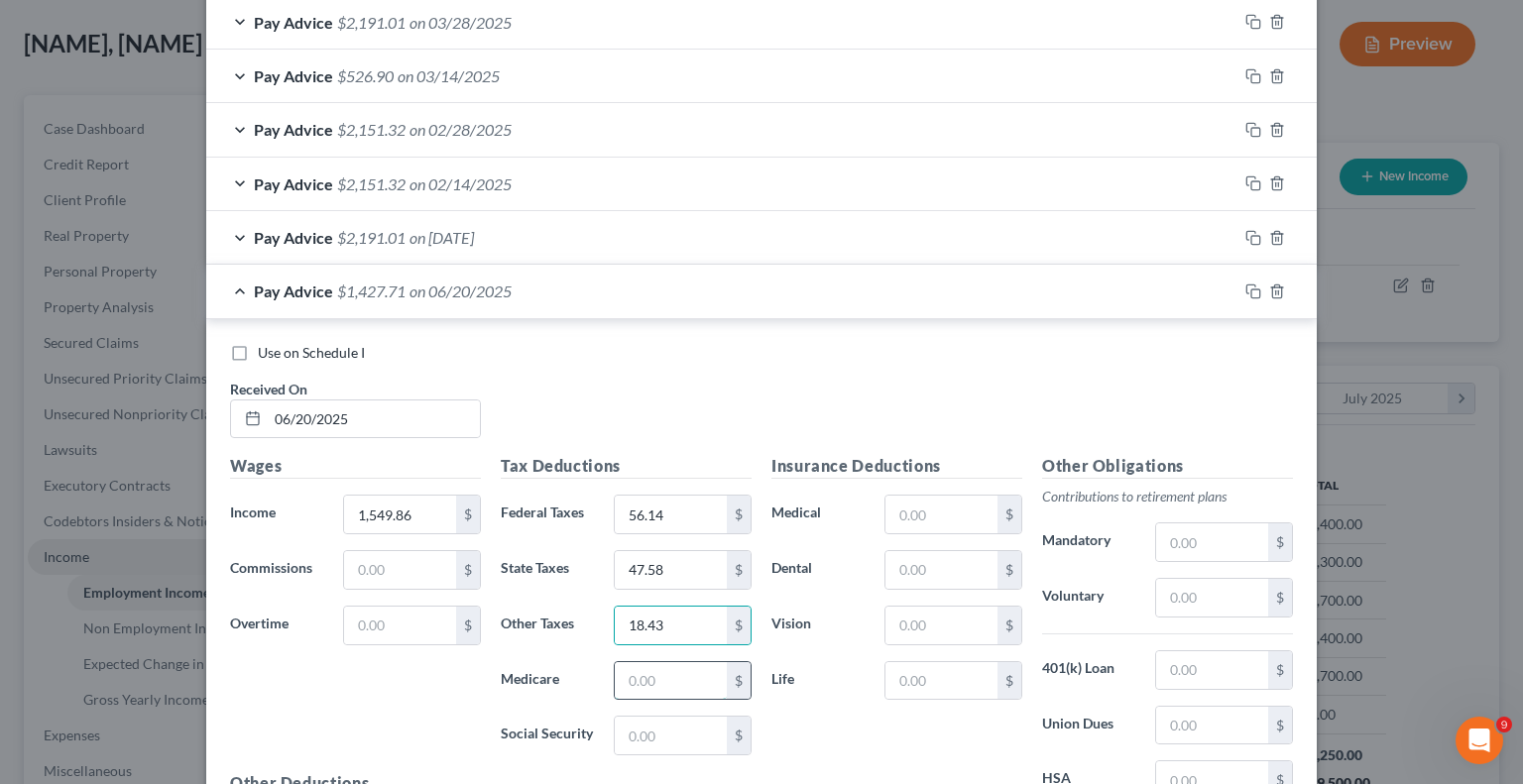 click at bounding box center (670, 681) 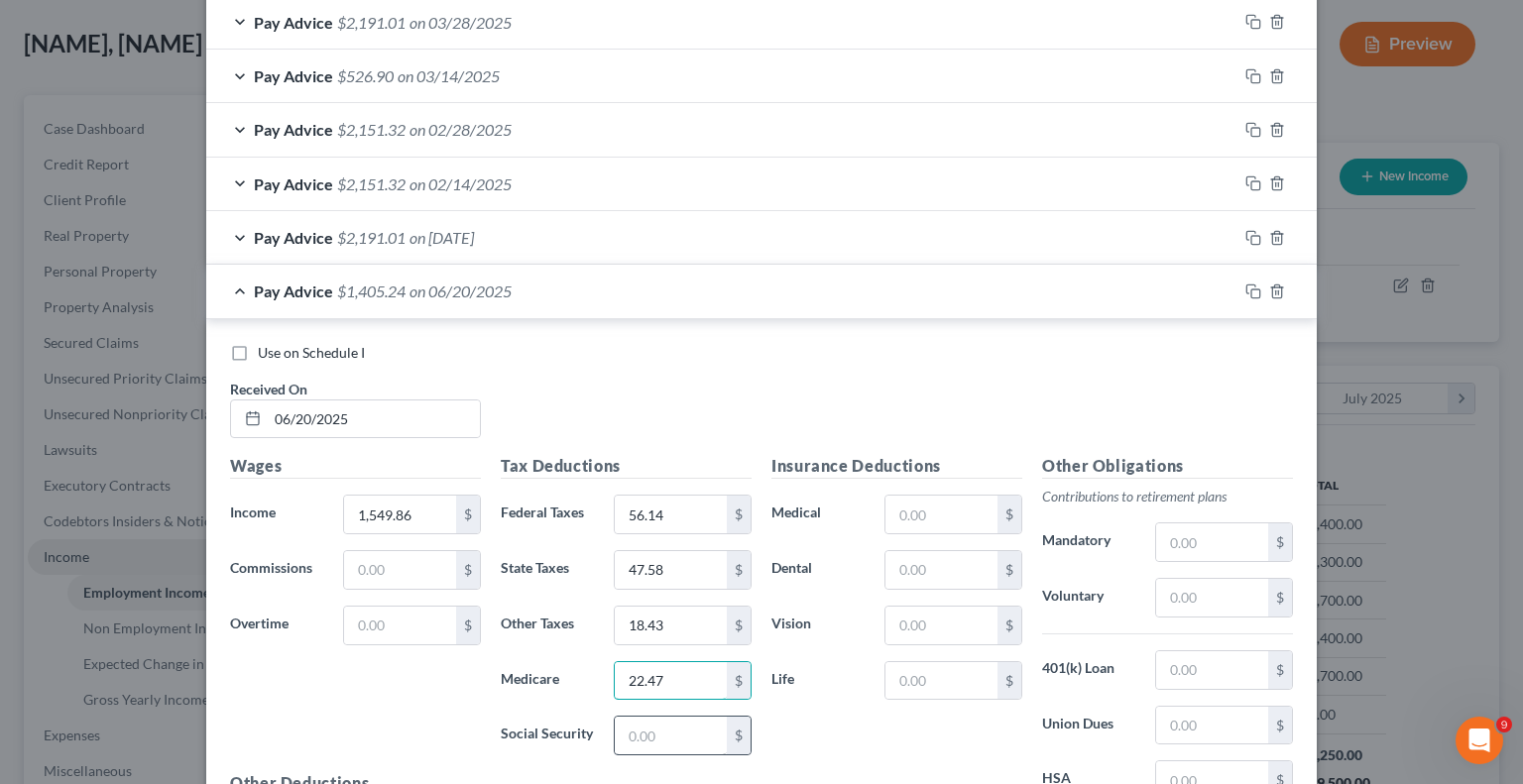 type on "22.47" 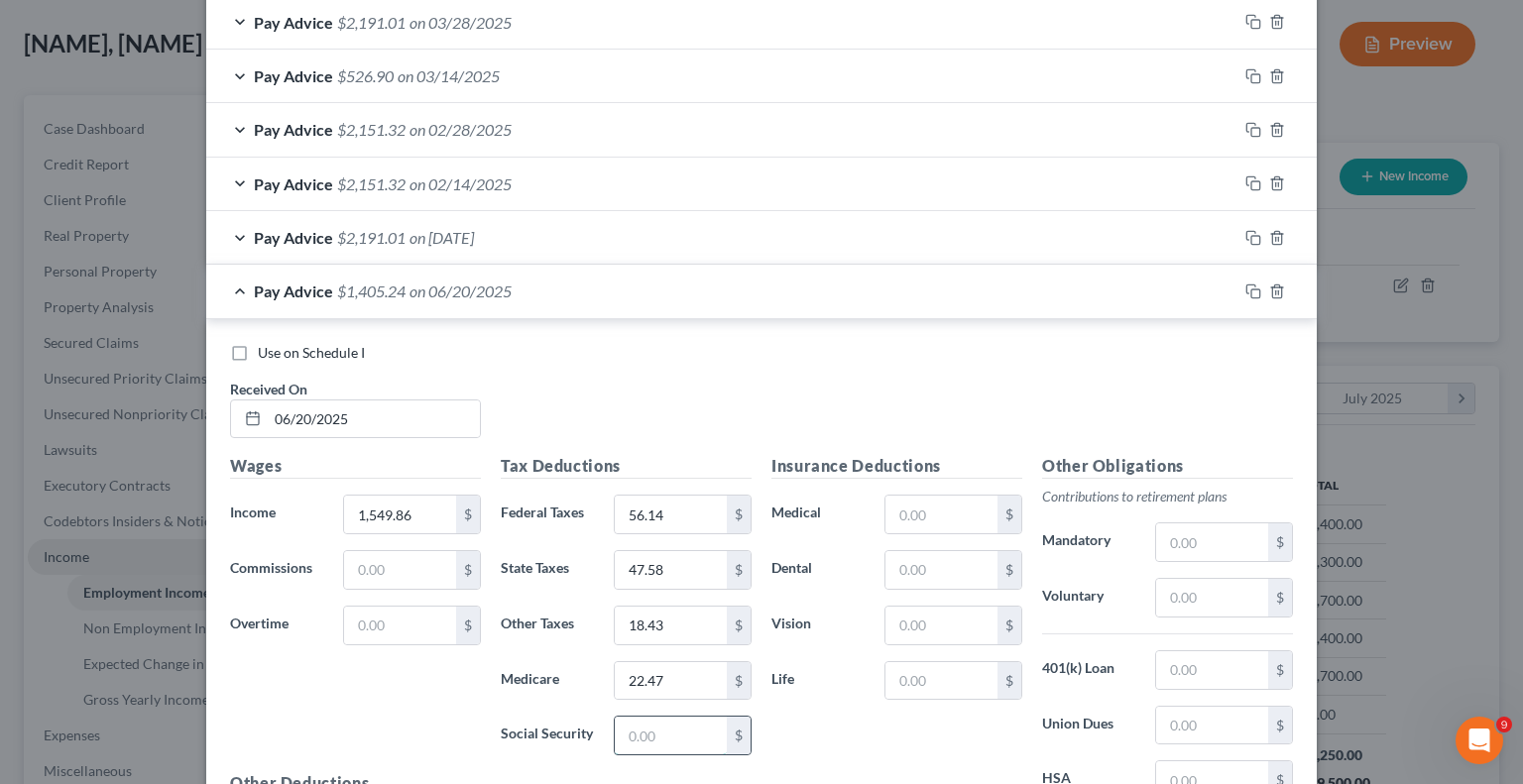 click at bounding box center [670, 735] 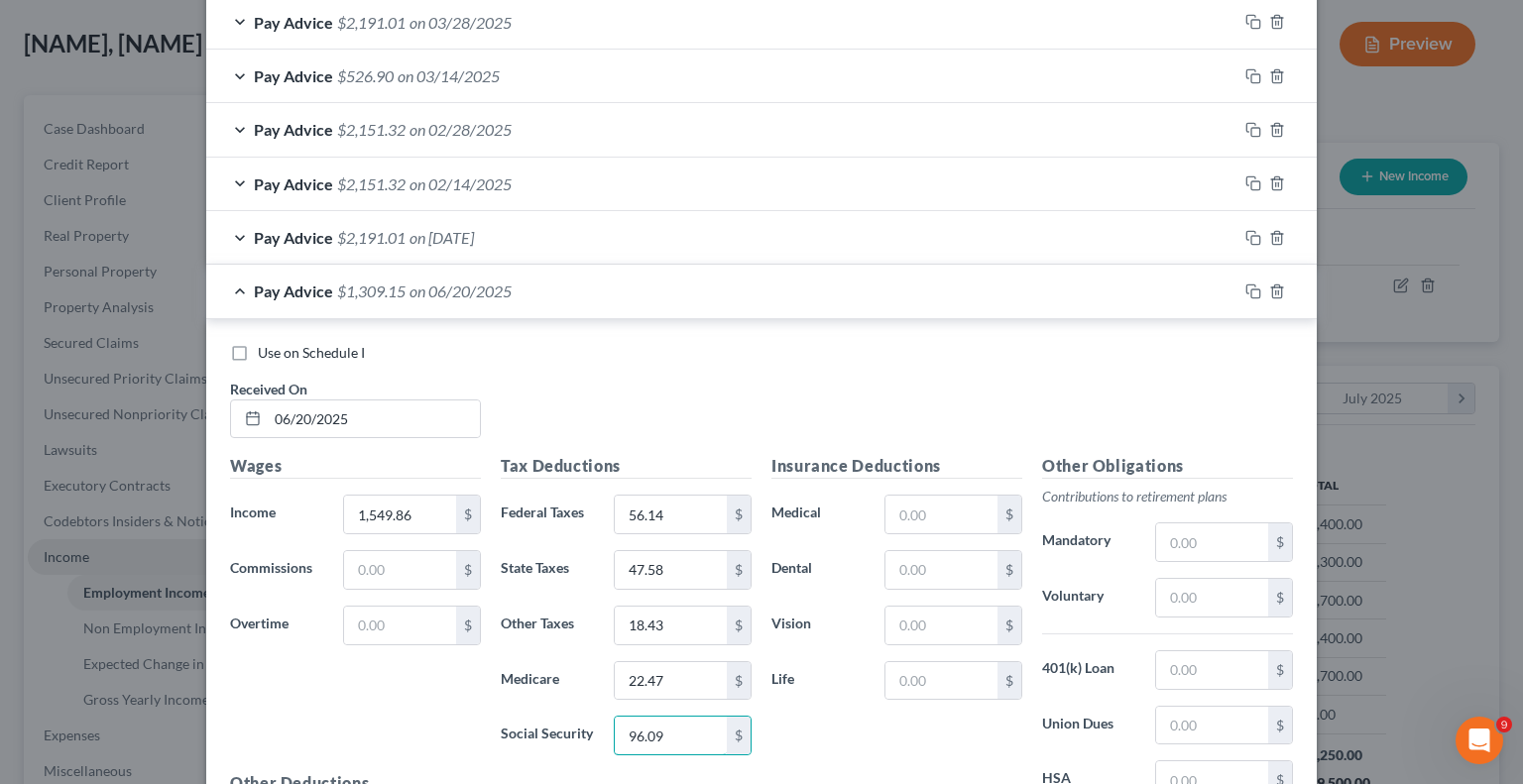 type on "96.09" 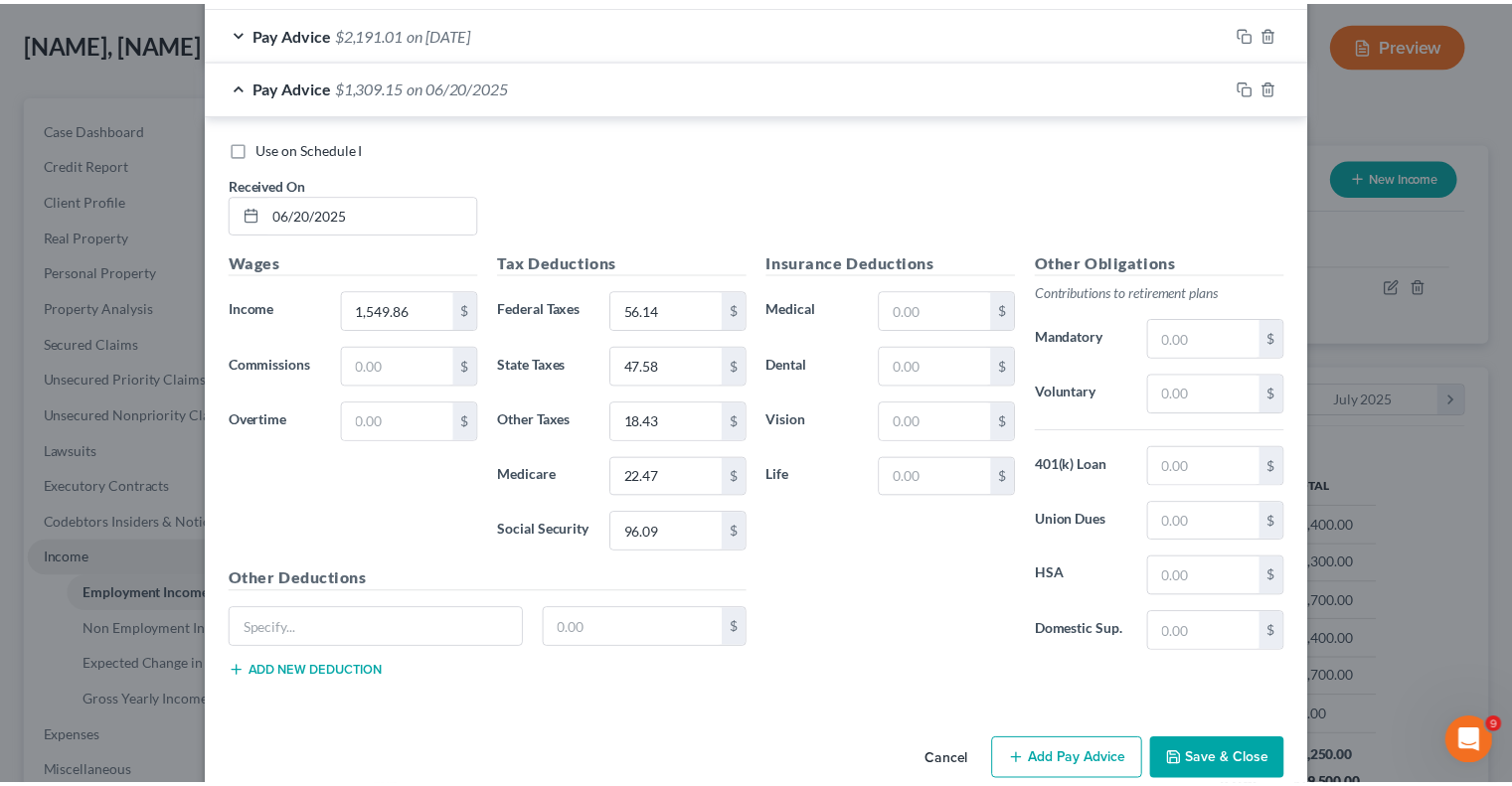 scroll, scrollTop: 1105, scrollLeft: 0, axis: vertical 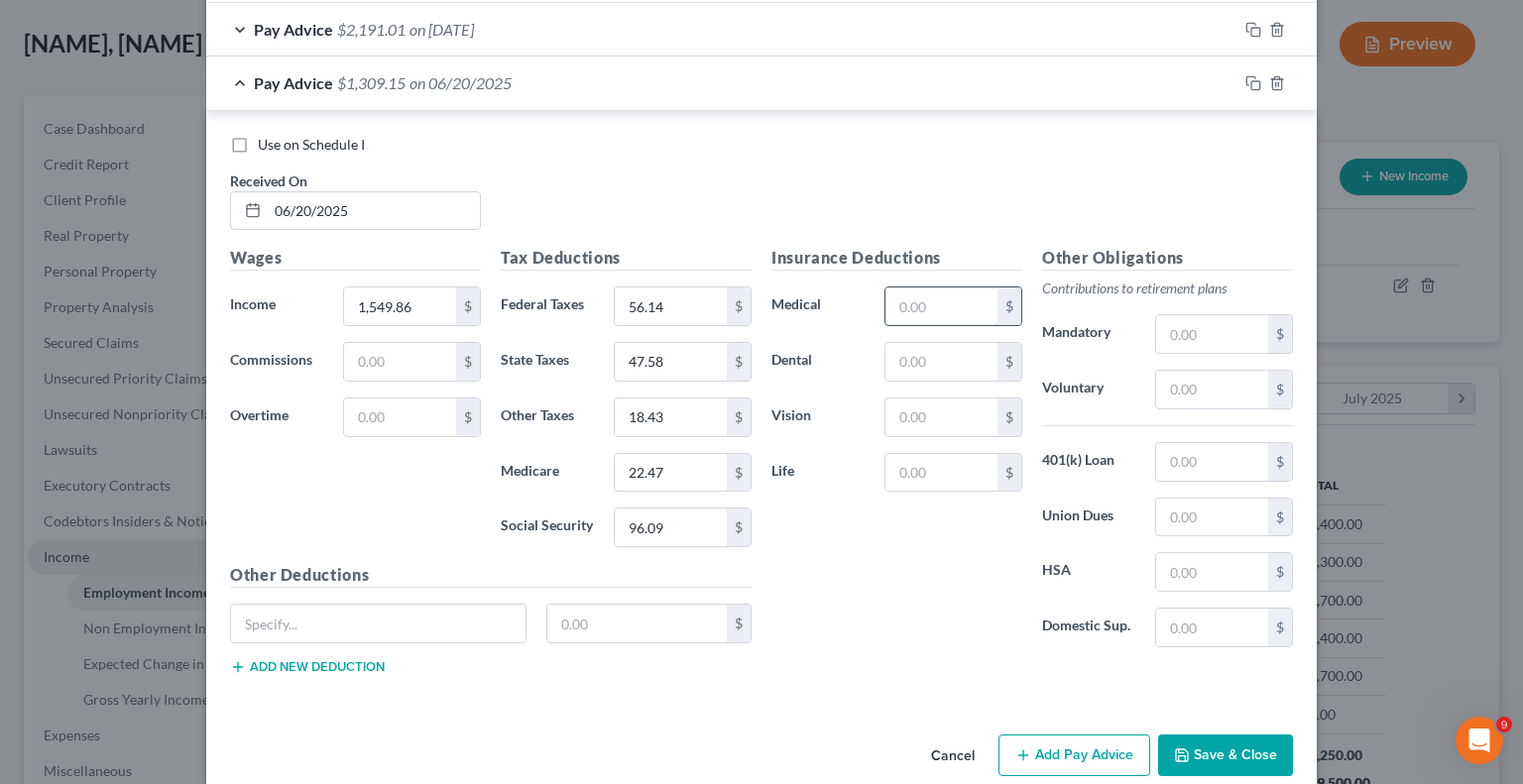 click at bounding box center (941, 306) 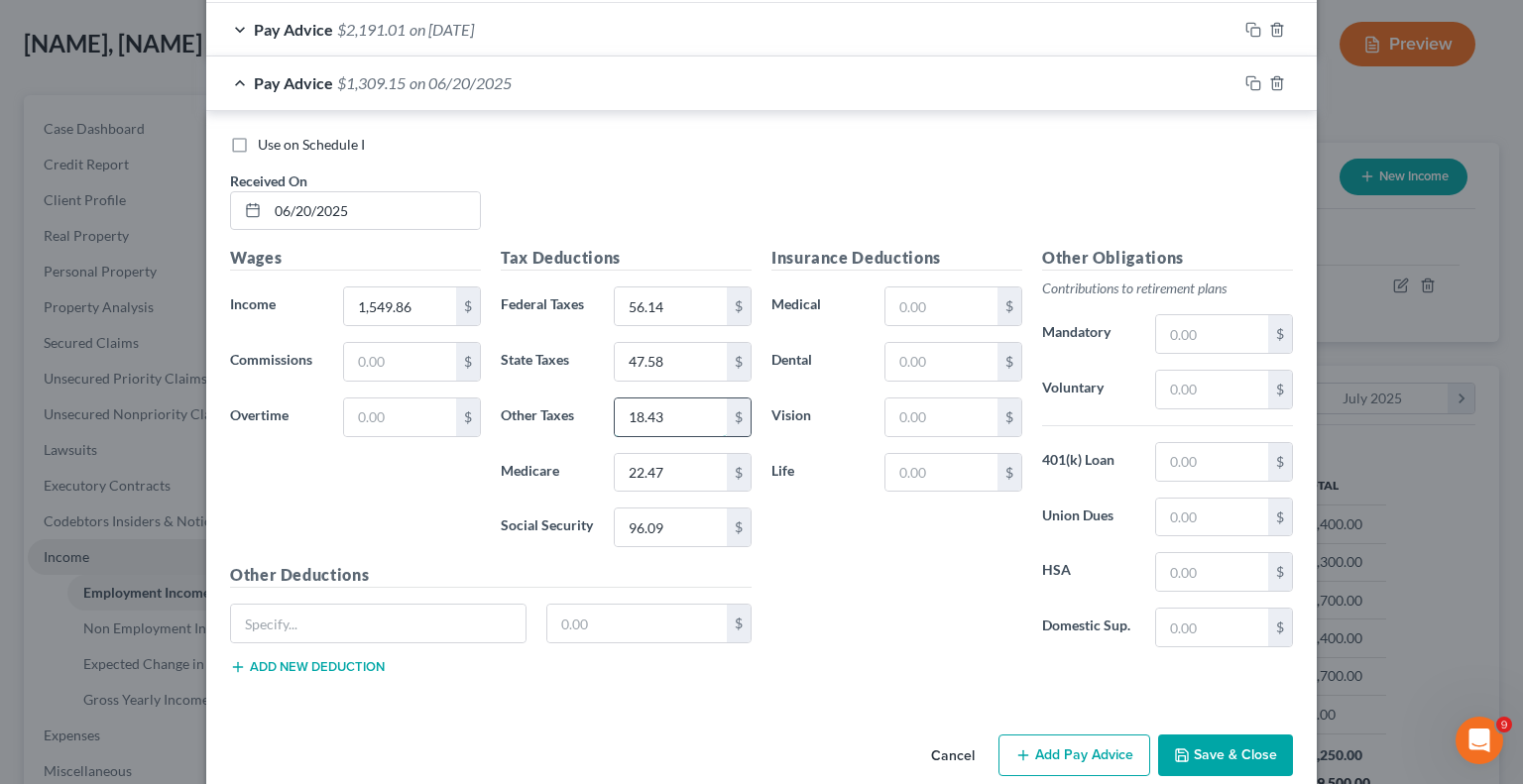 click on "18.43" at bounding box center [670, 417] 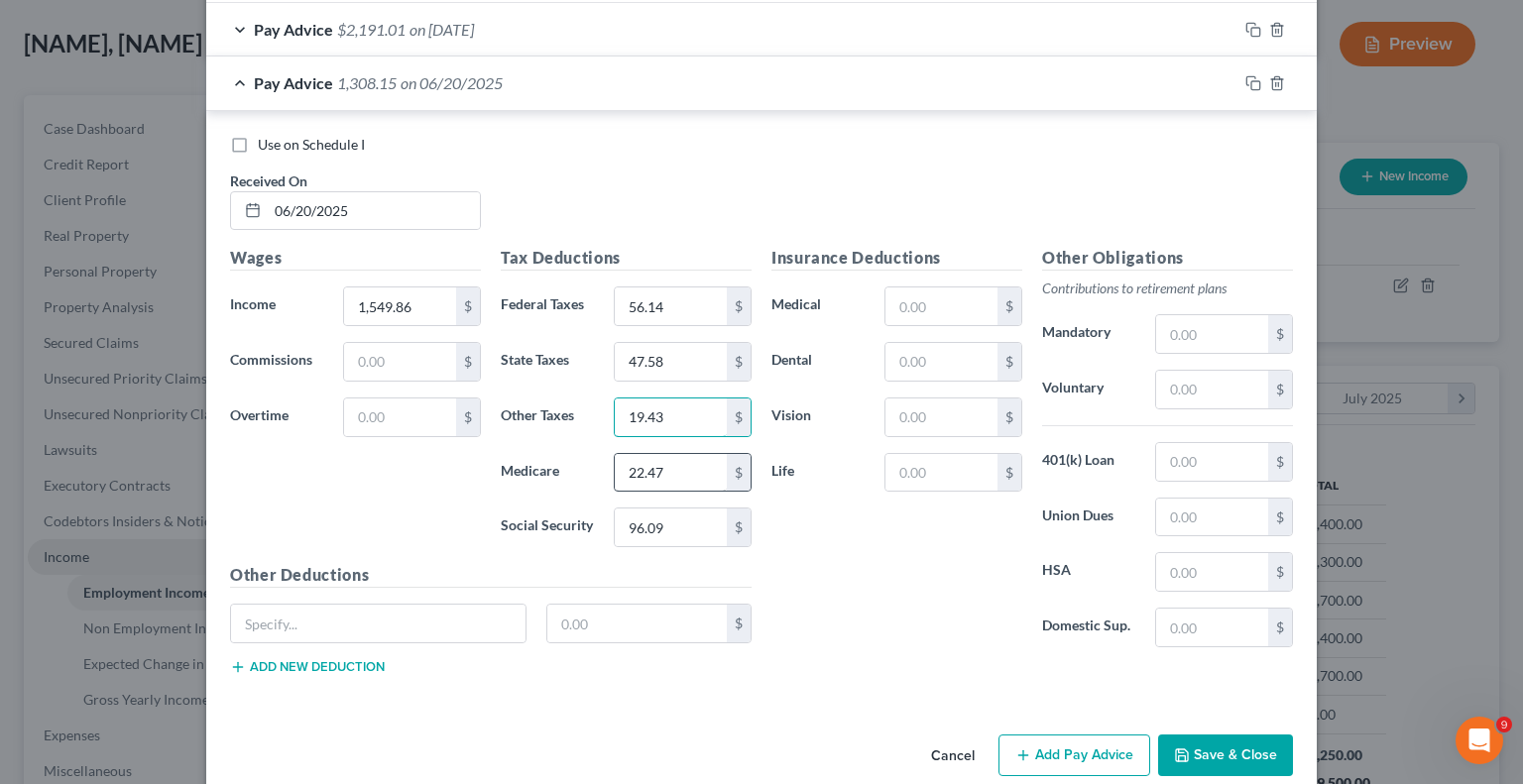 type on "19.43" 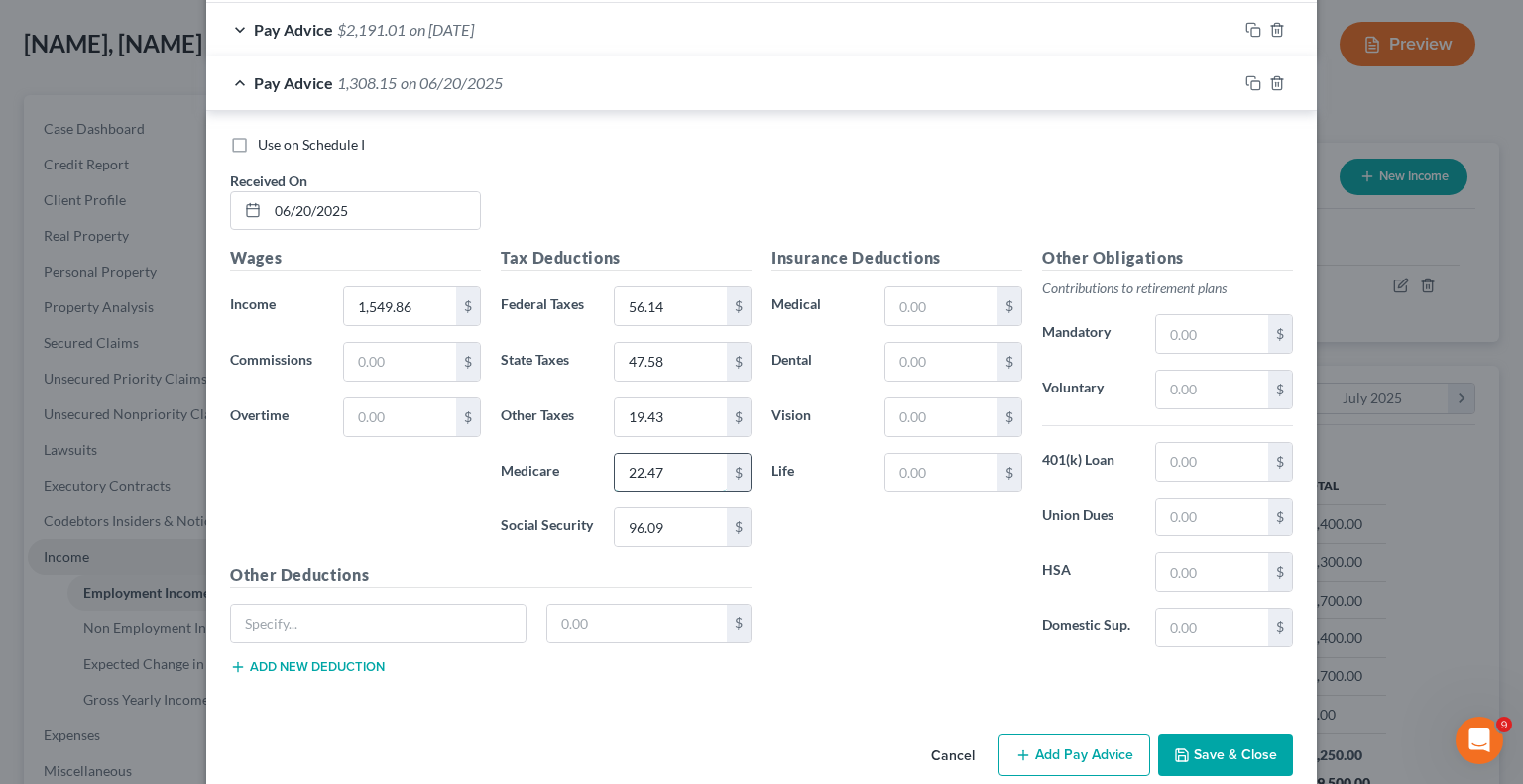 click on "22.47" at bounding box center (670, 473) 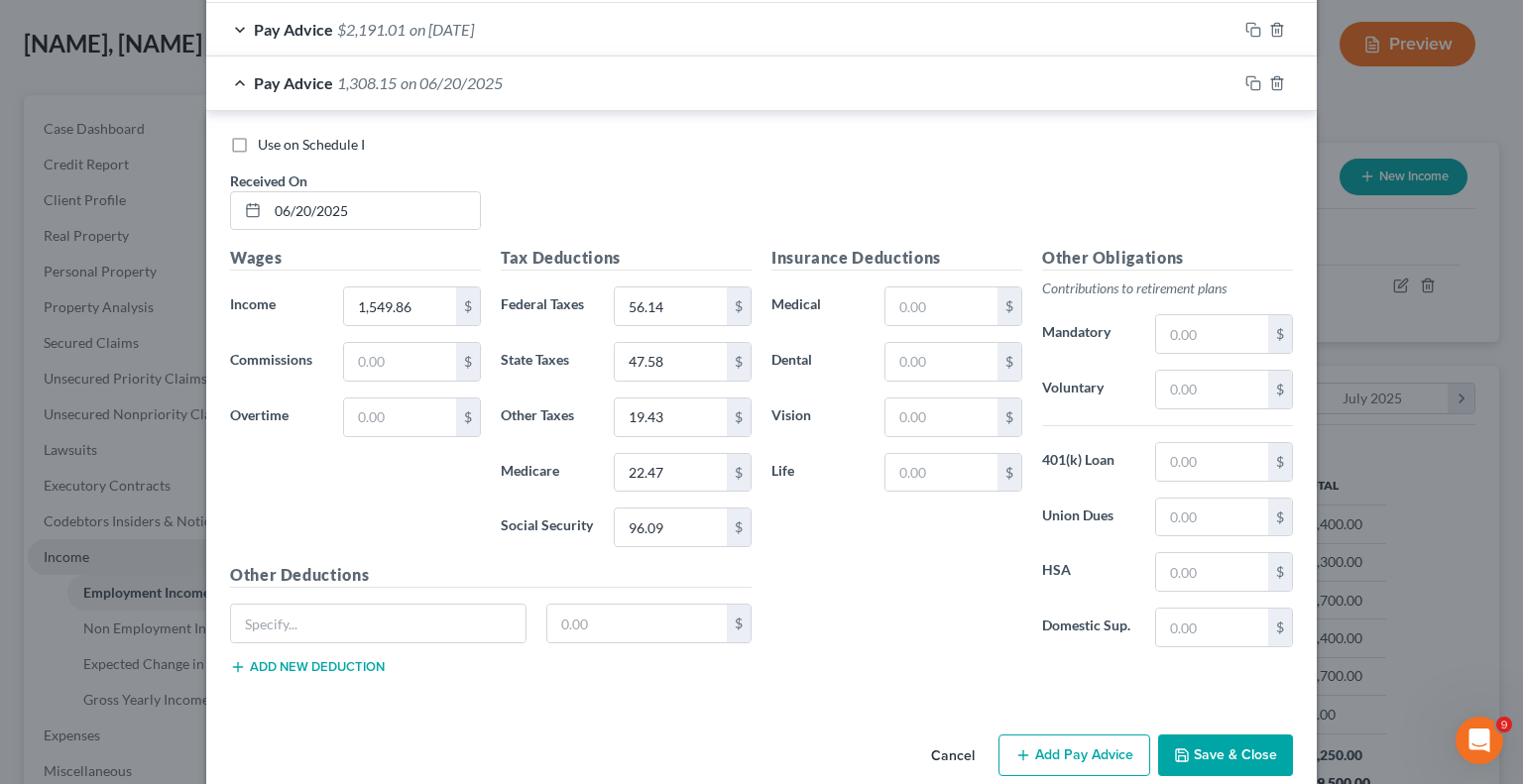 click on "Save & Close" at bounding box center (1226, 755) 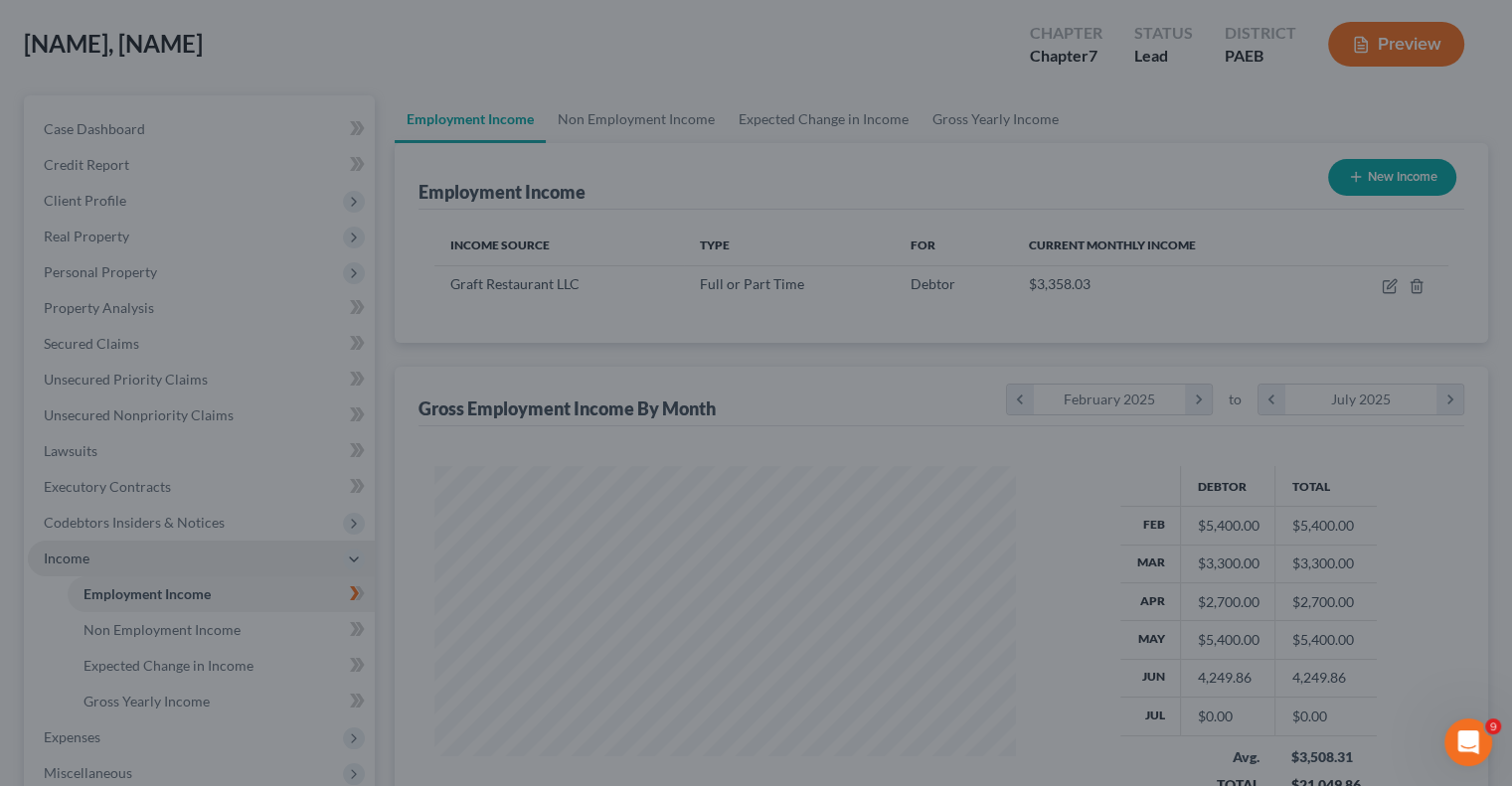 scroll, scrollTop: 354, scrollLeft: 613, axis: both 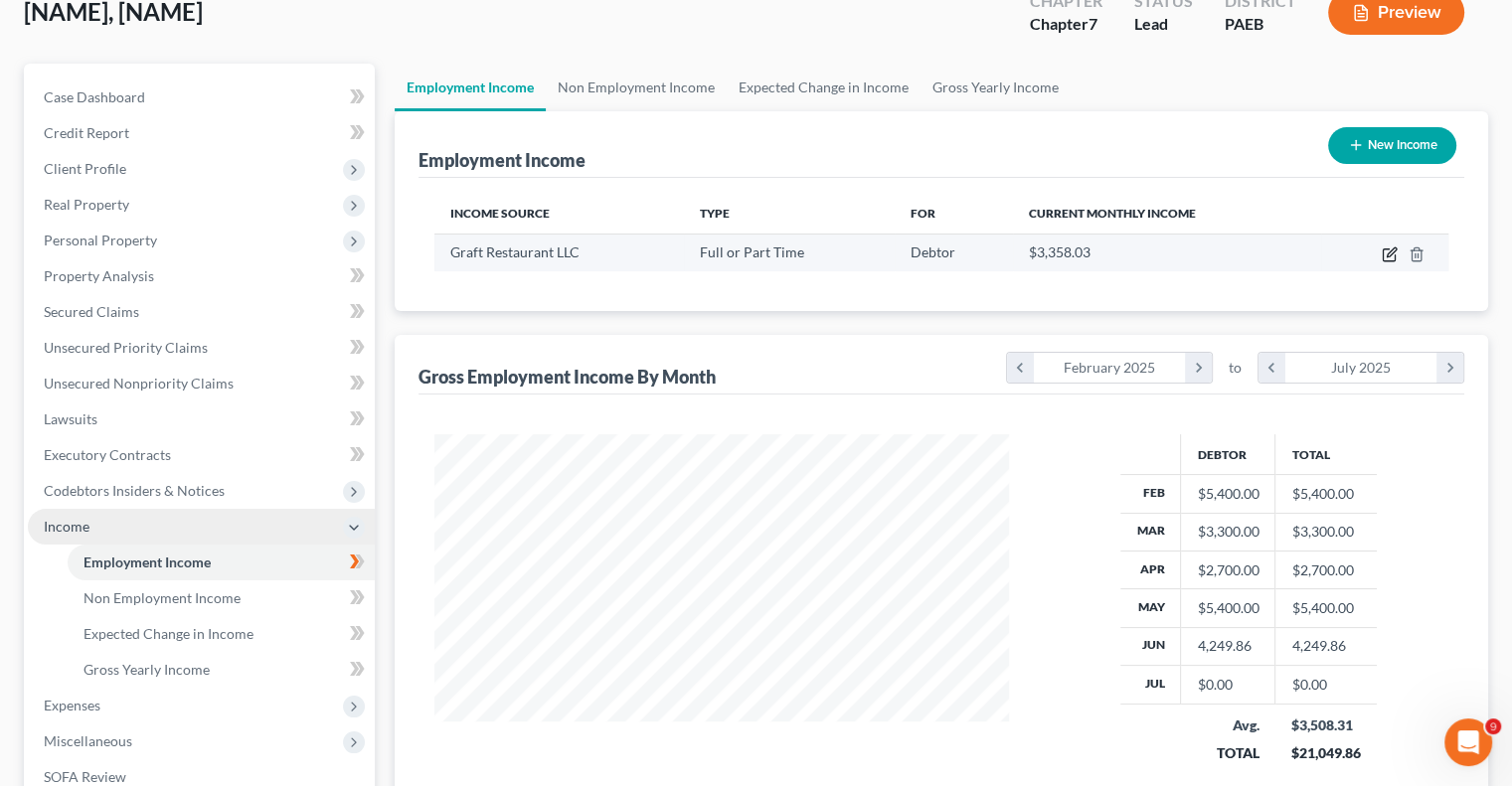 click 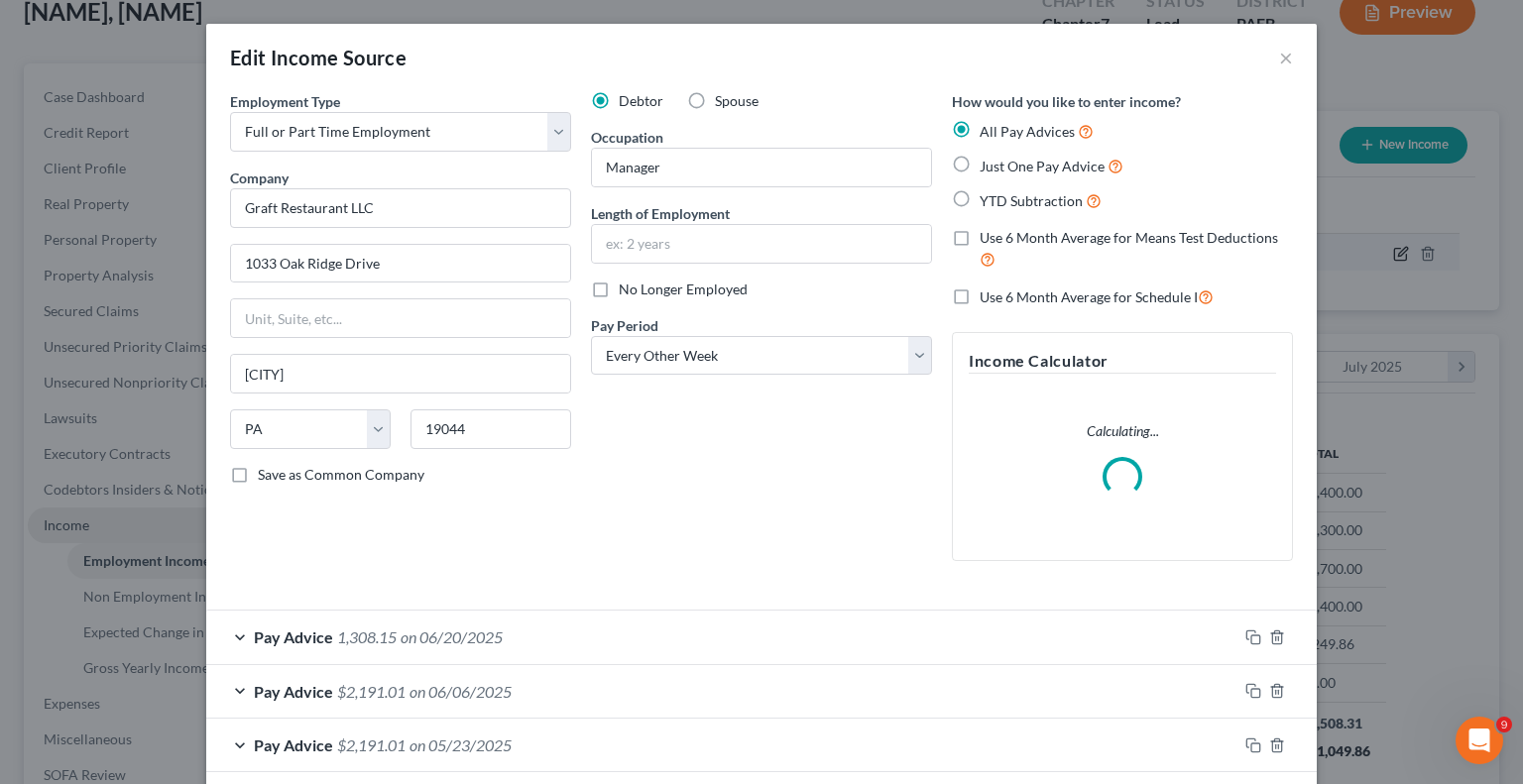 scroll, scrollTop: 990797, scrollLeft: 990917, axis: both 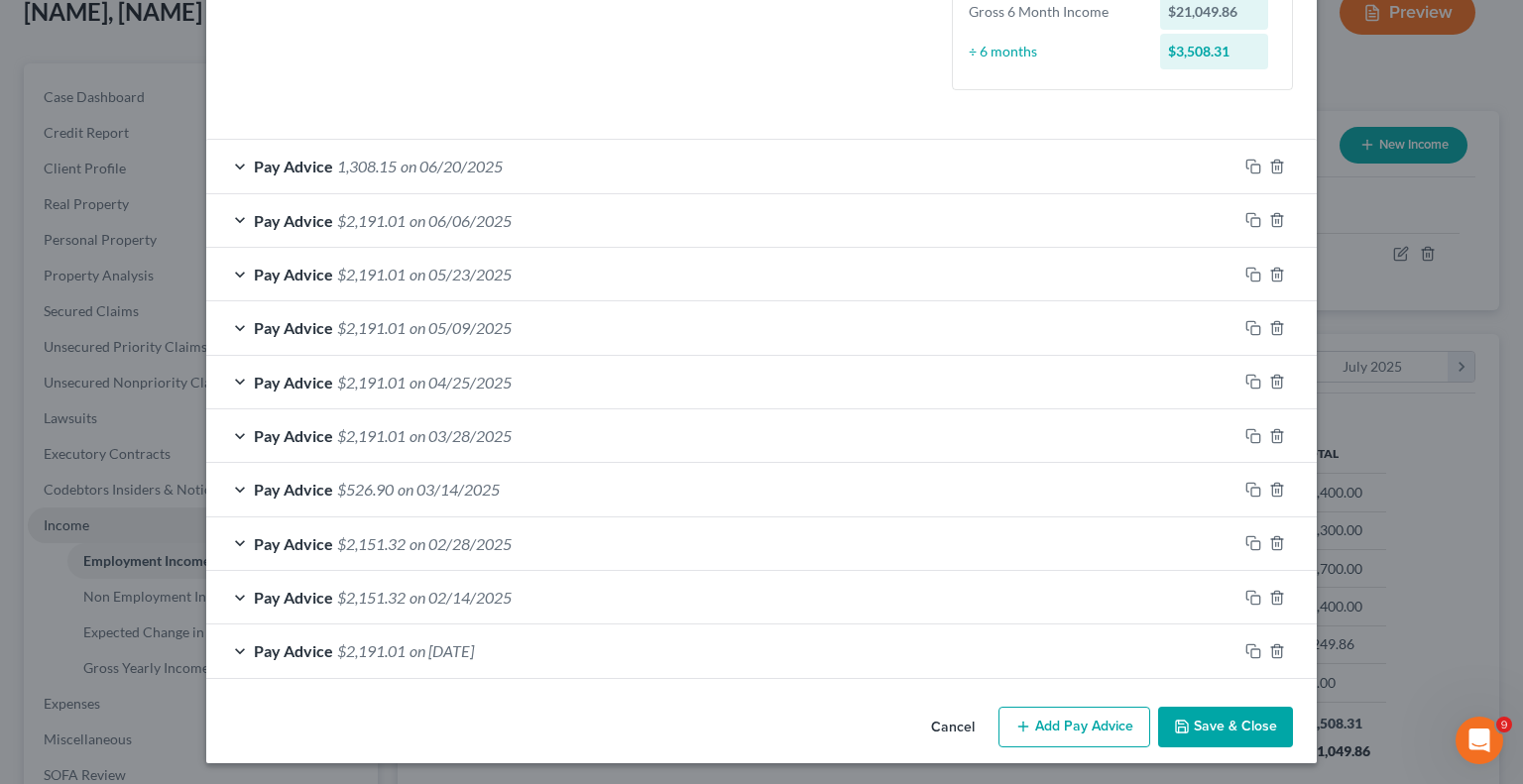 click on "Add Pay Advice" at bounding box center [1074, 728] 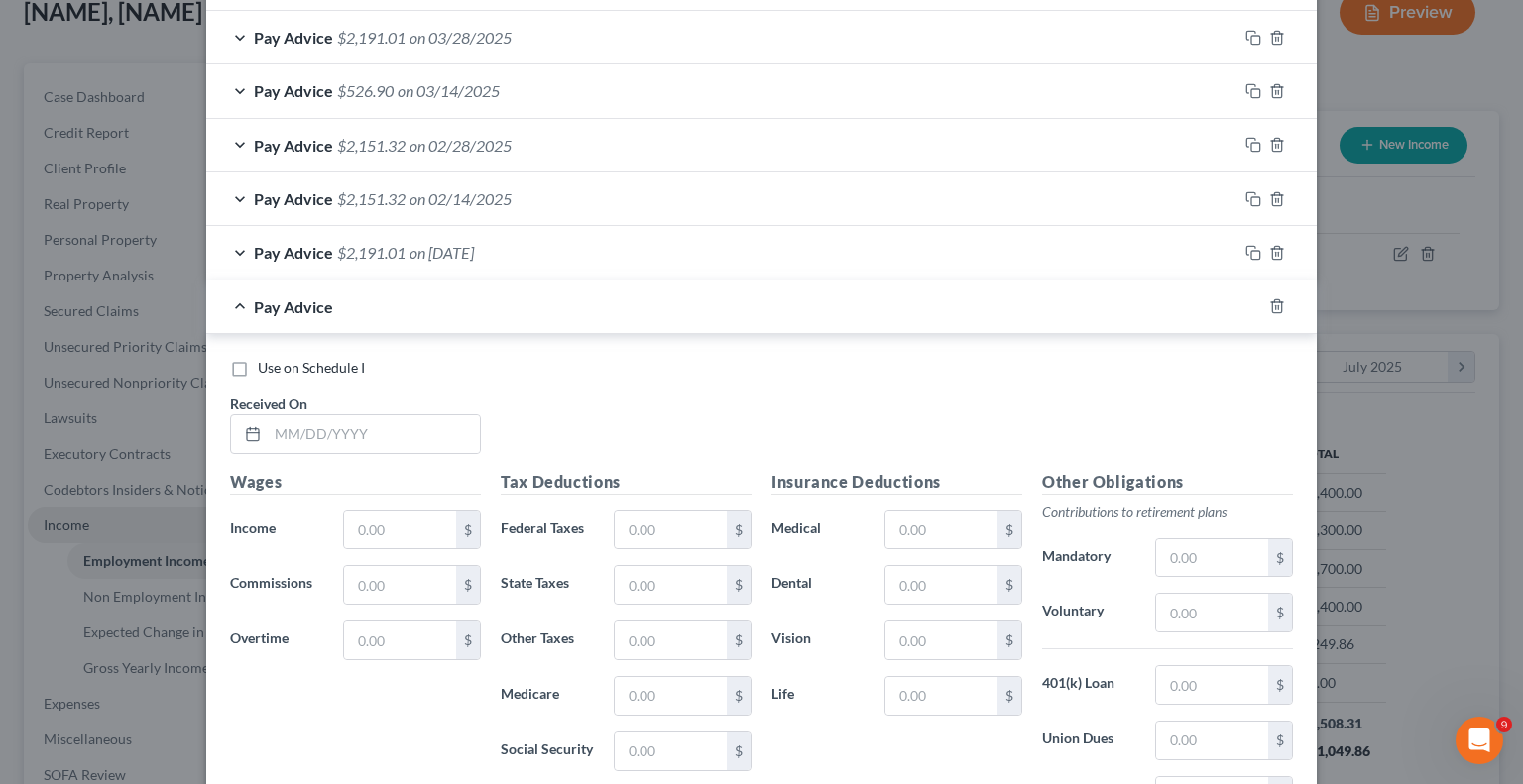 scroll, scrollTop: 1101, scrollLeft: 0, axis: vertical 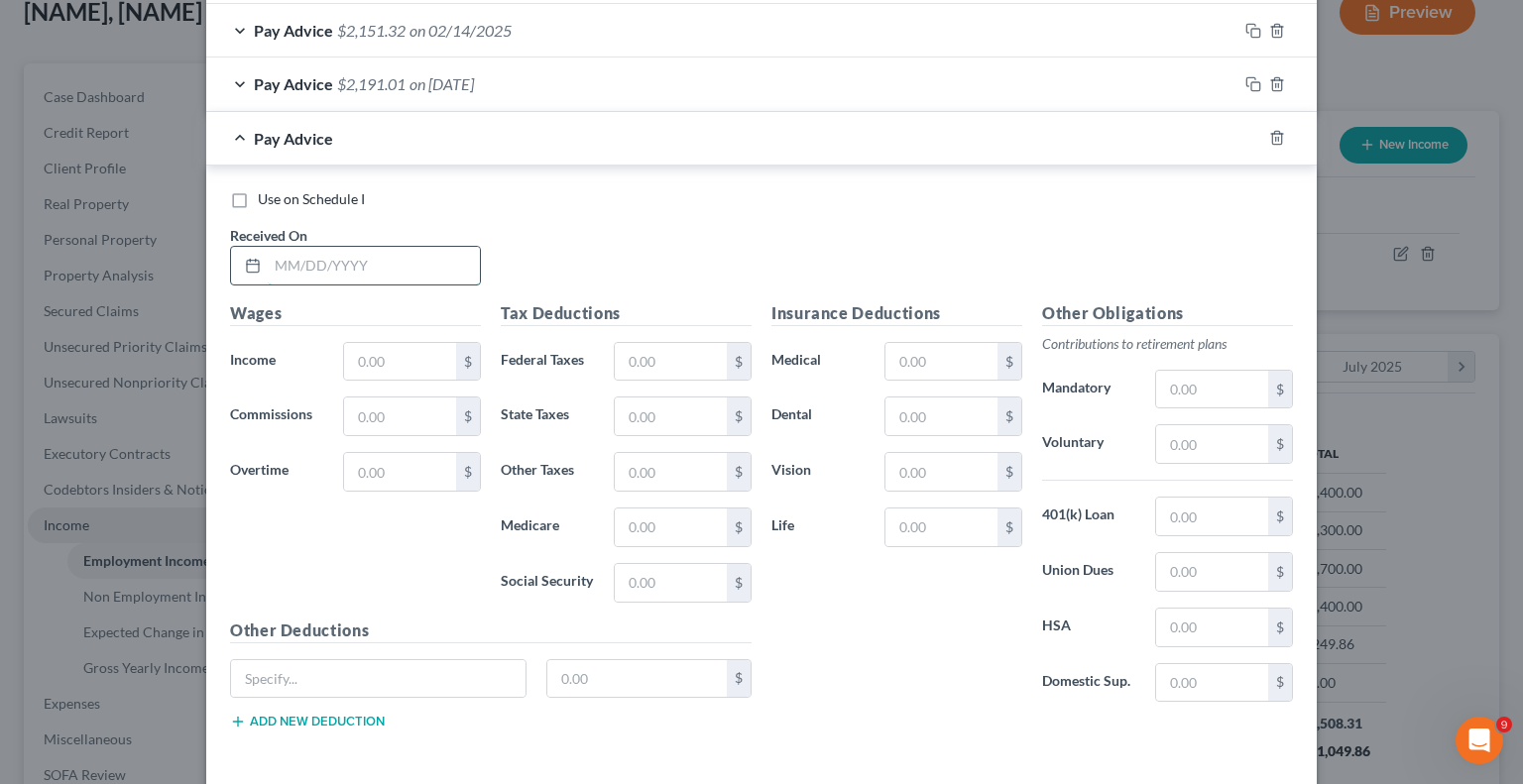 click at bounding box center [374, 266] 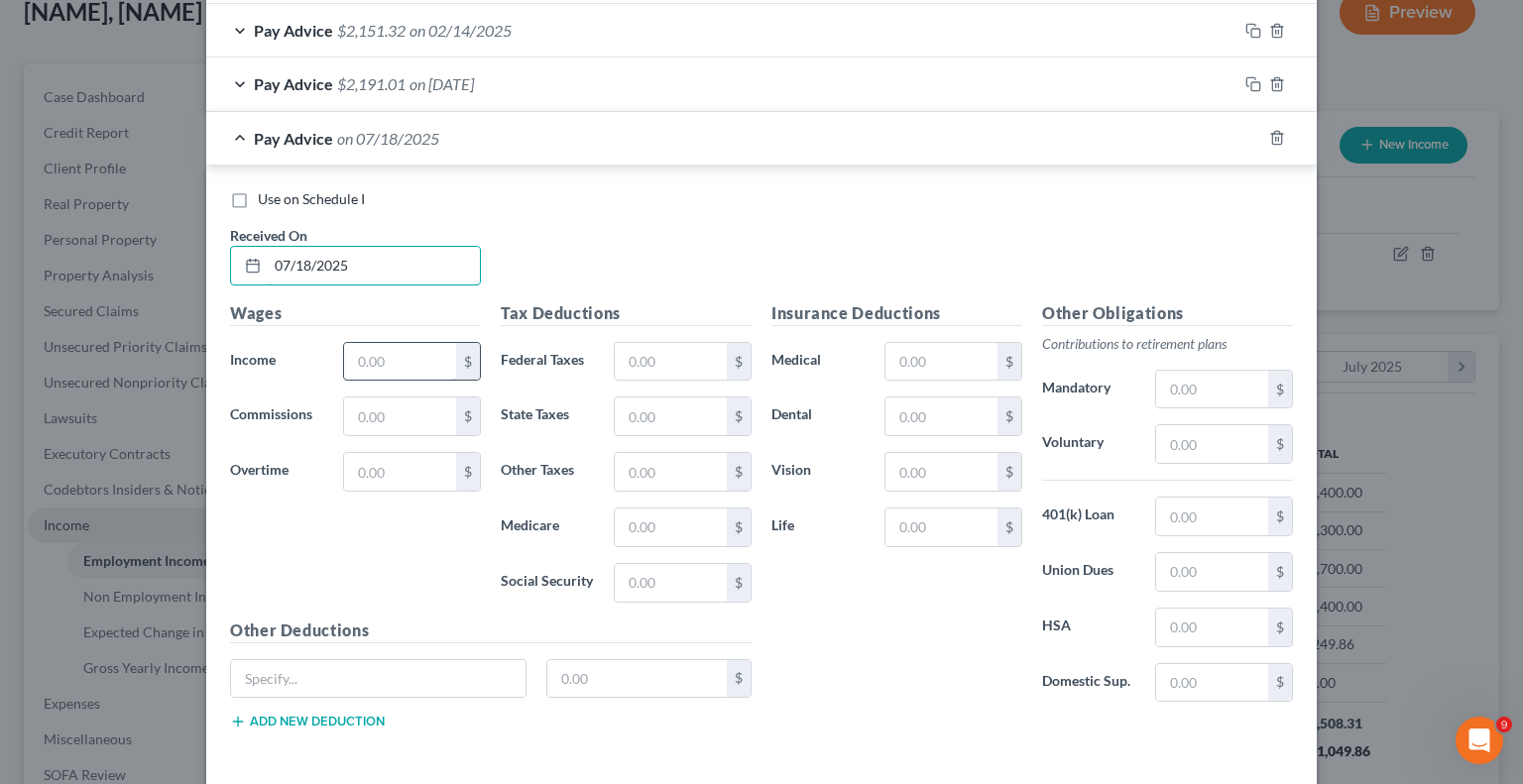 type on "07/18/2025" 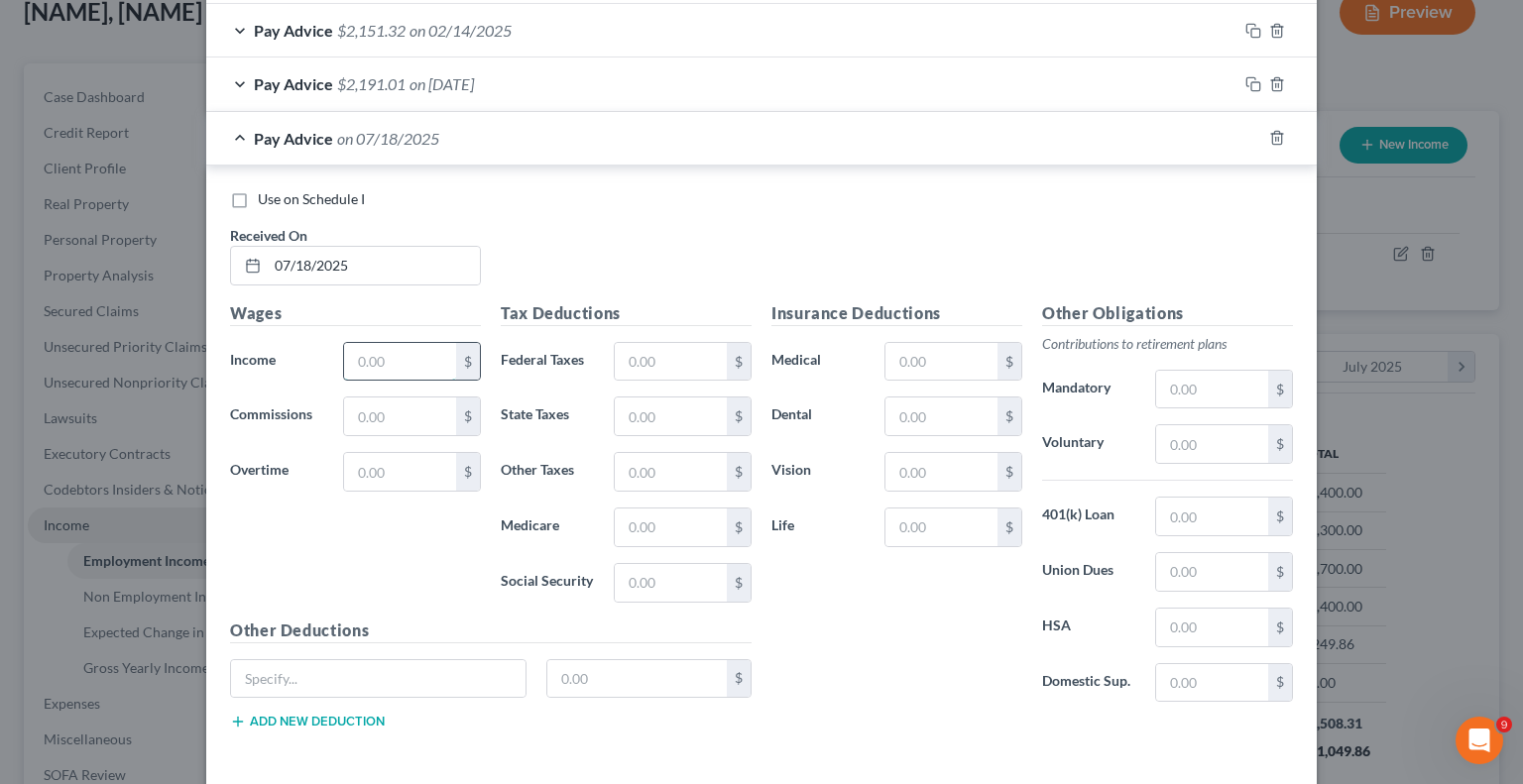click at bounding box center [400, 362] 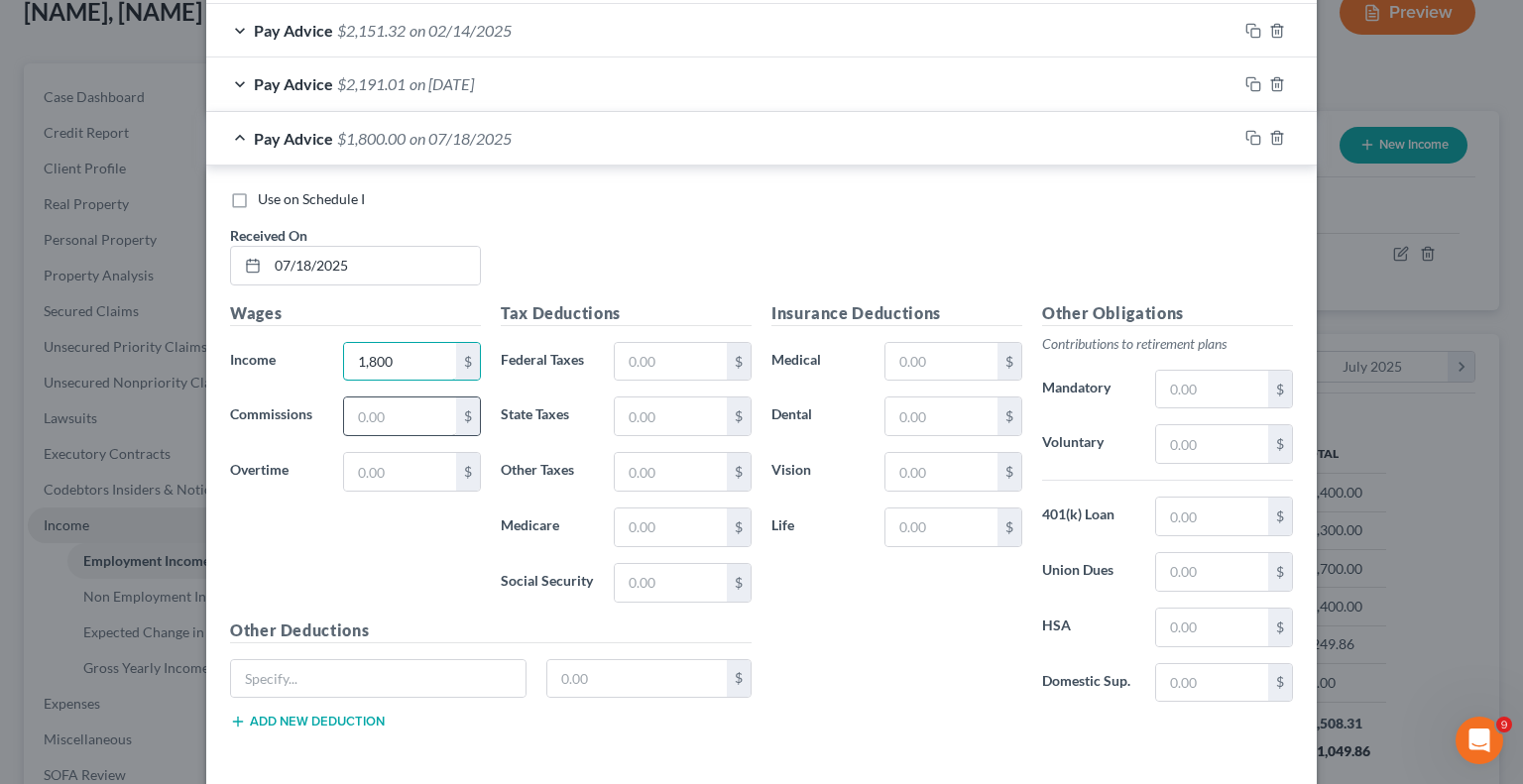 type on "1,800" 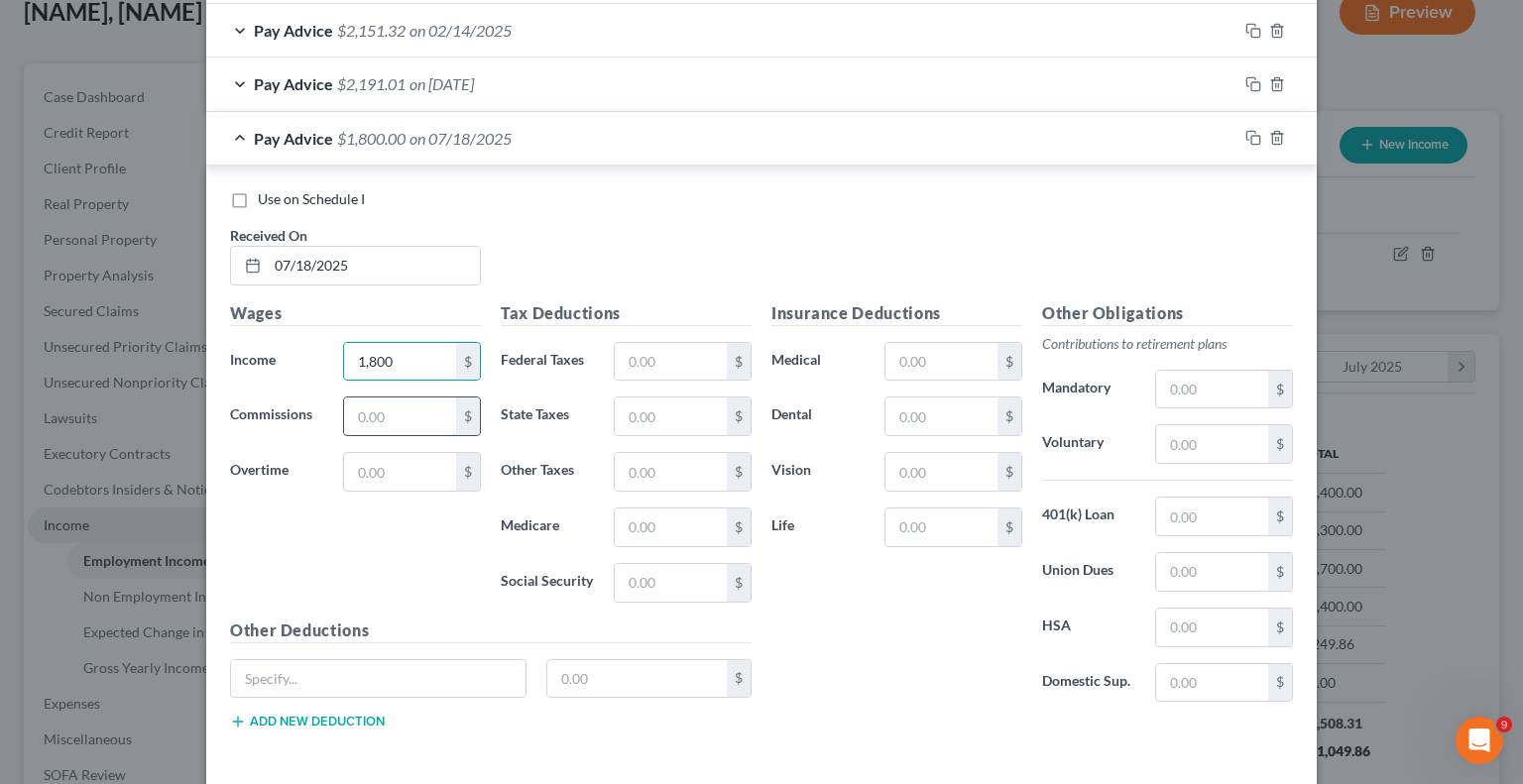 click at bounding box center (400, 416) 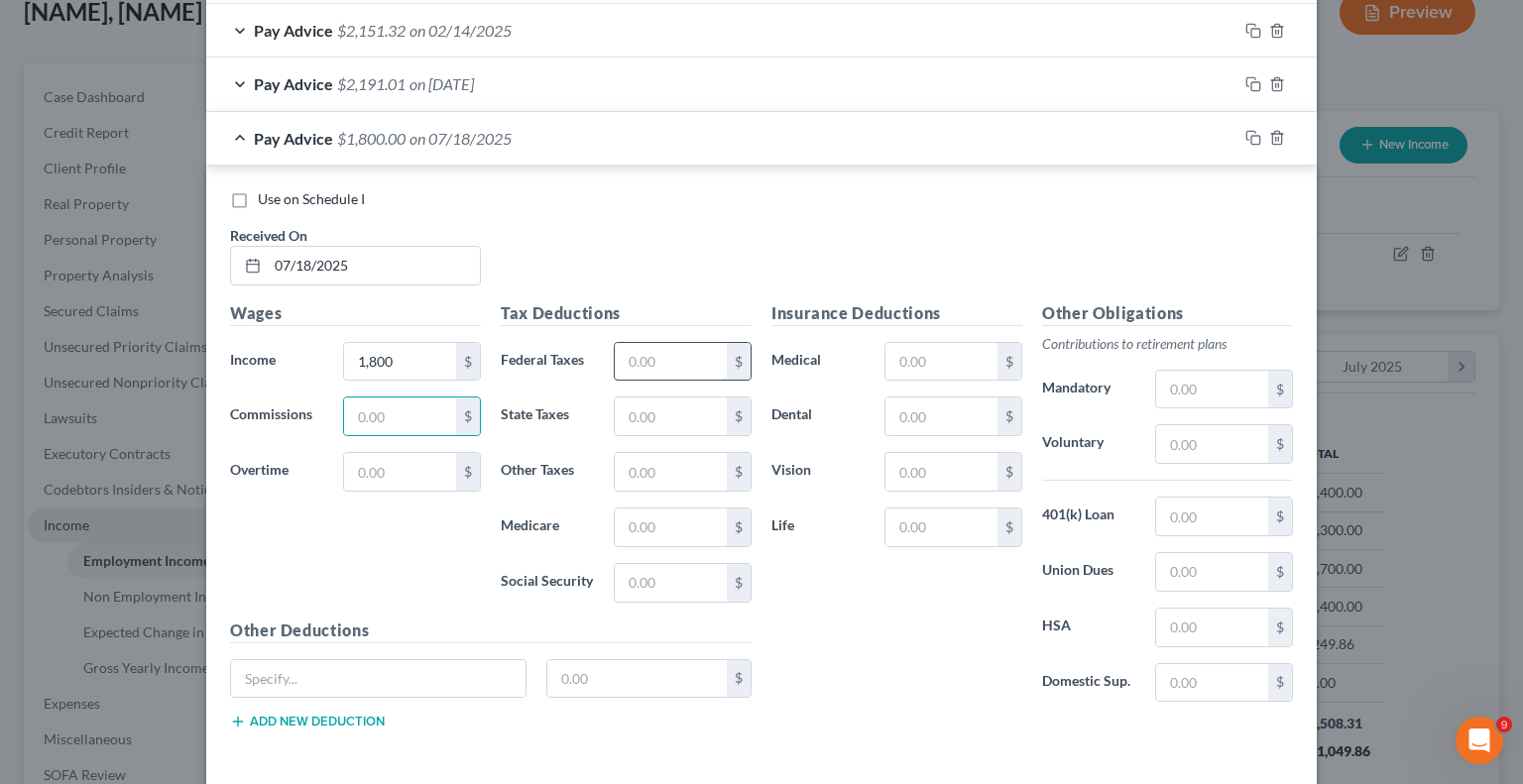 click at bounding box center [670, 362] 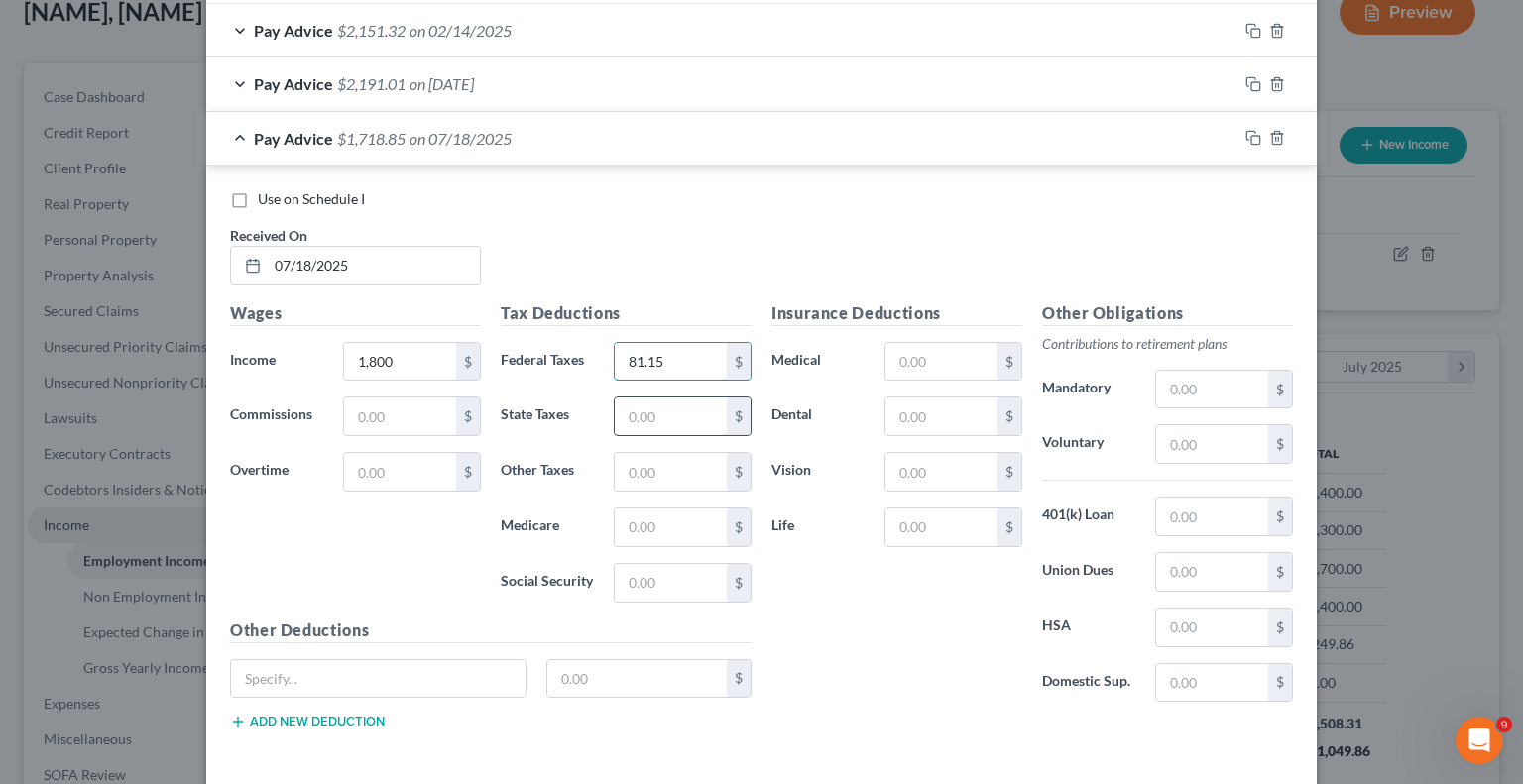 type on "81.15" 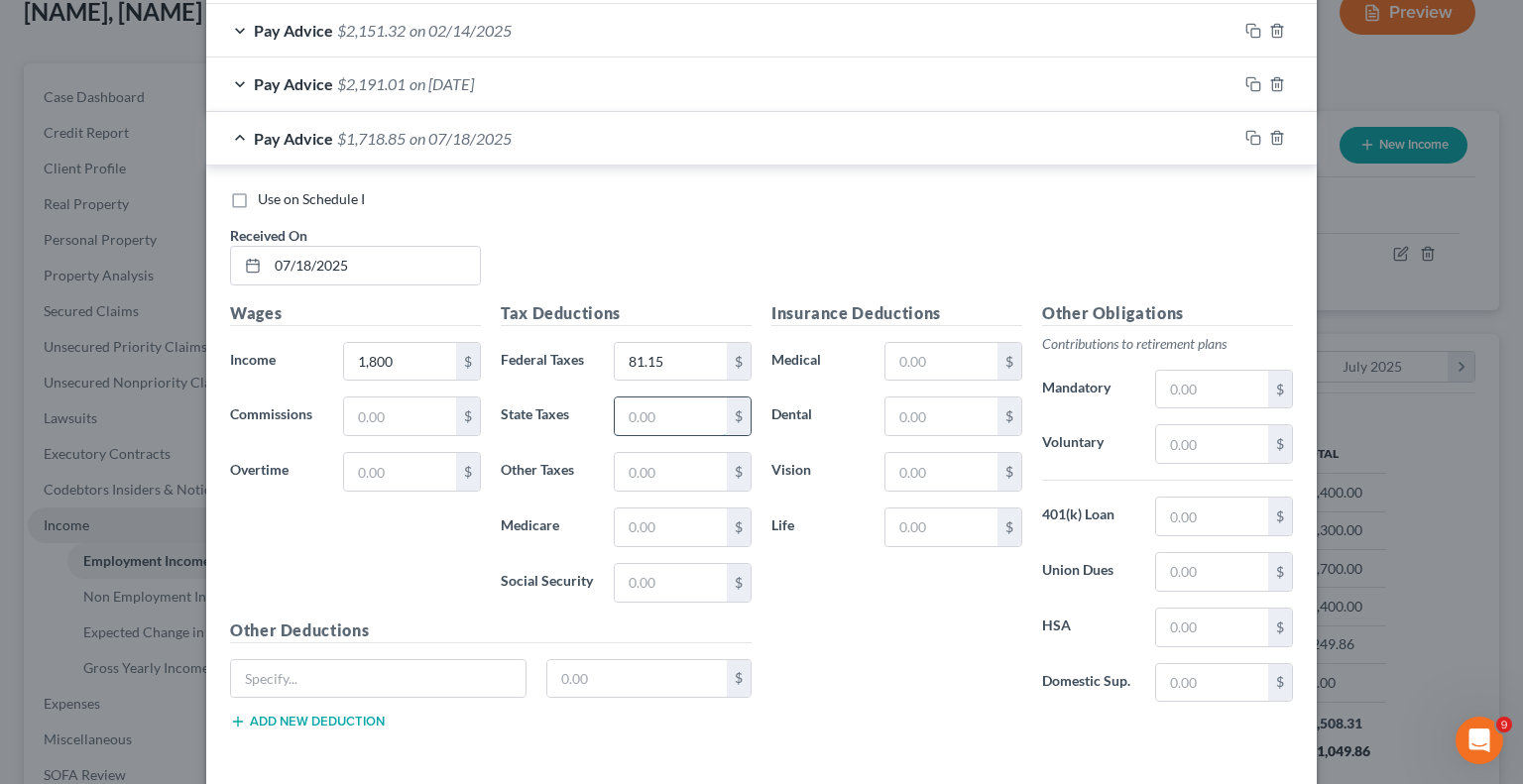 click at bounding box center (670, 416) 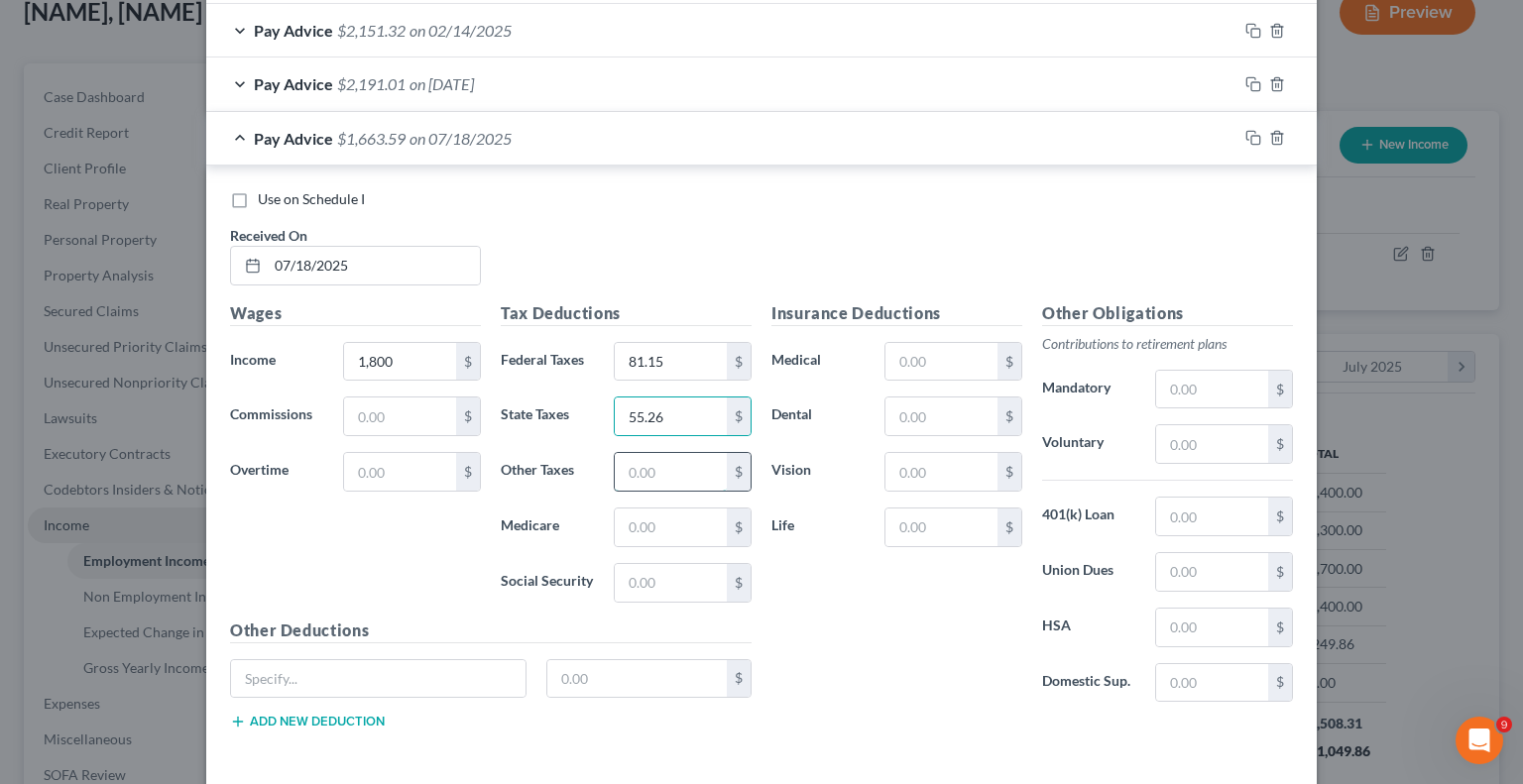 click at bounding box center (670, 472) 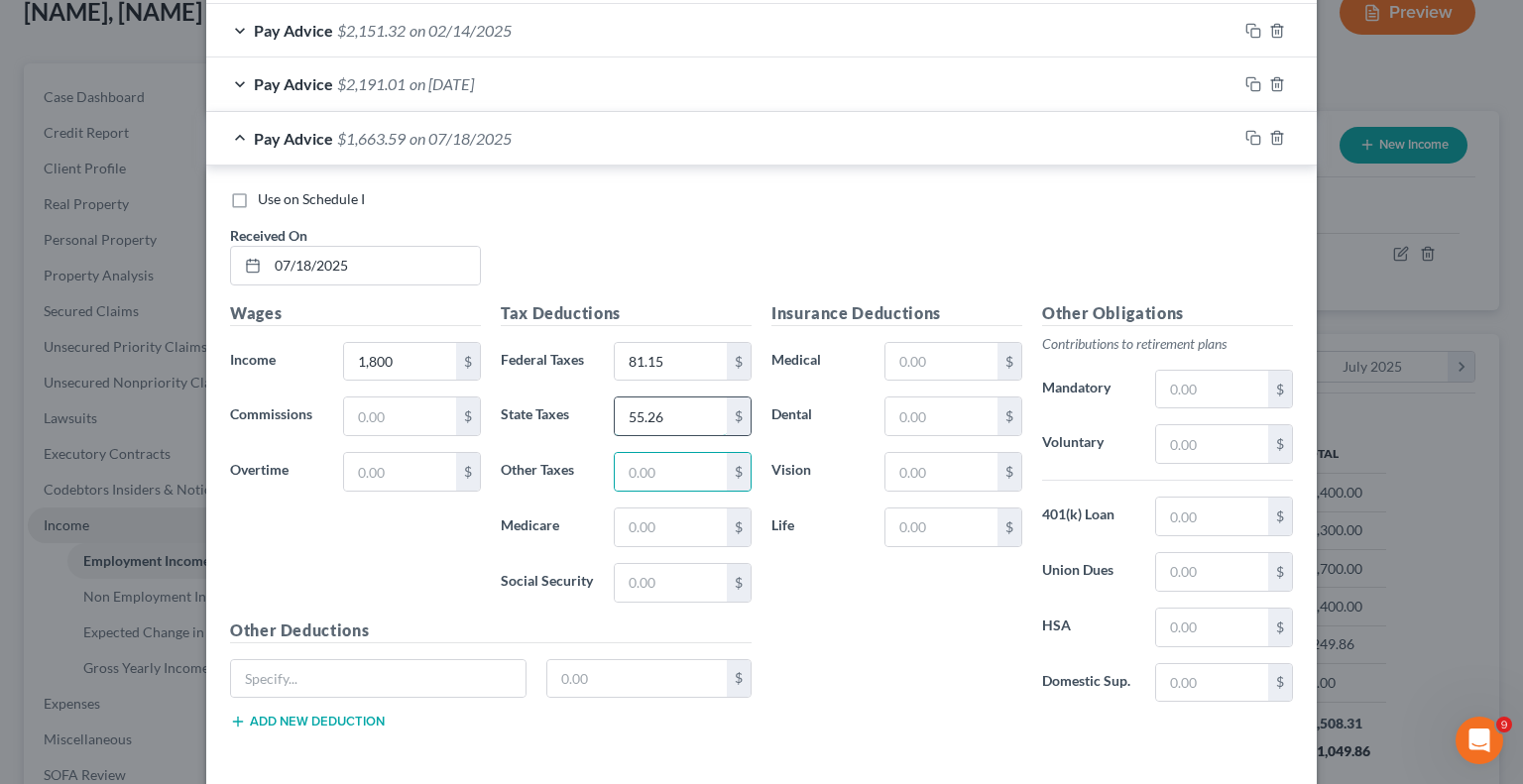 click on "55.26" at bounding box center (670, 416) 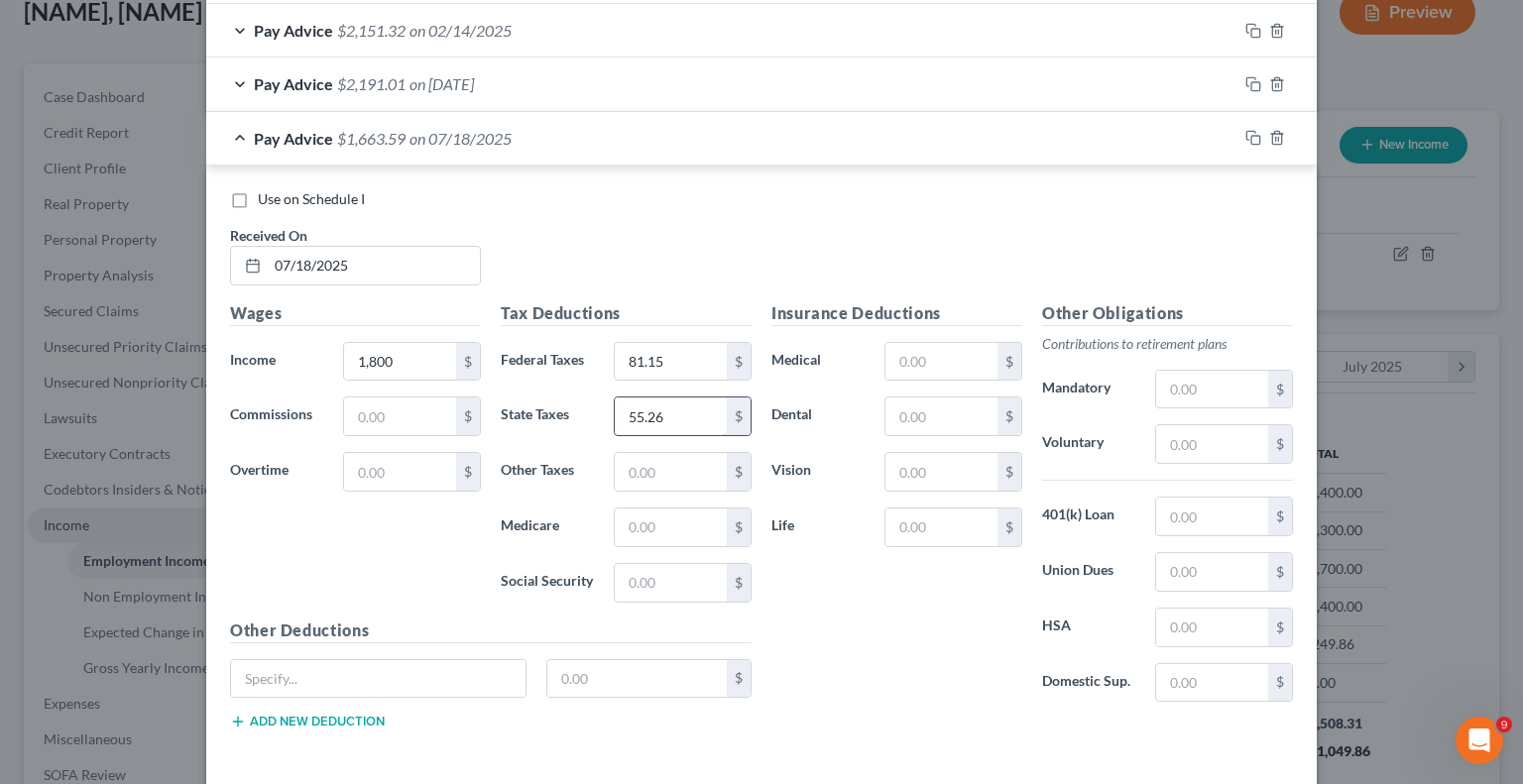 click on "55.26" at bounding box center [670, 416] 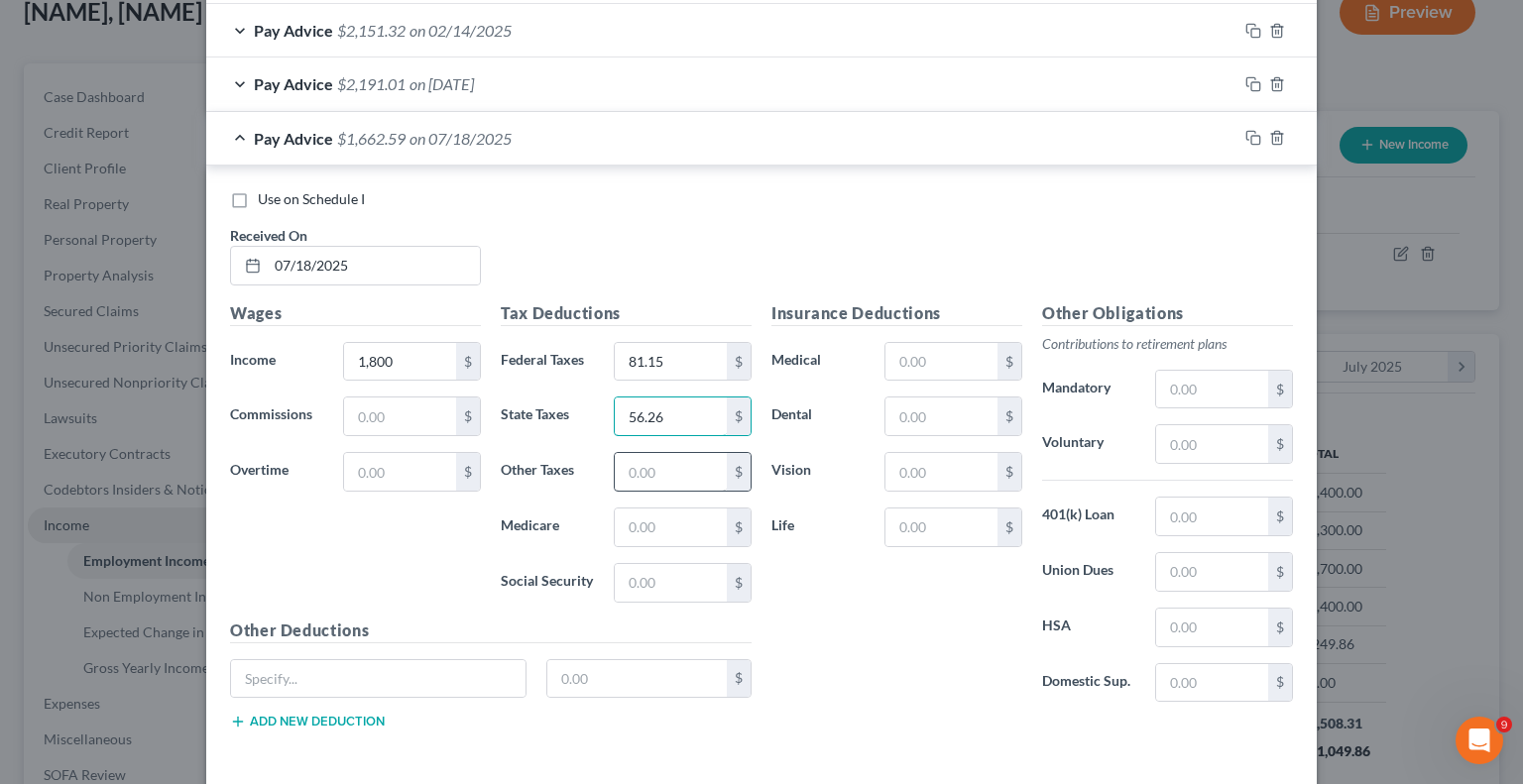 type on "56.26" 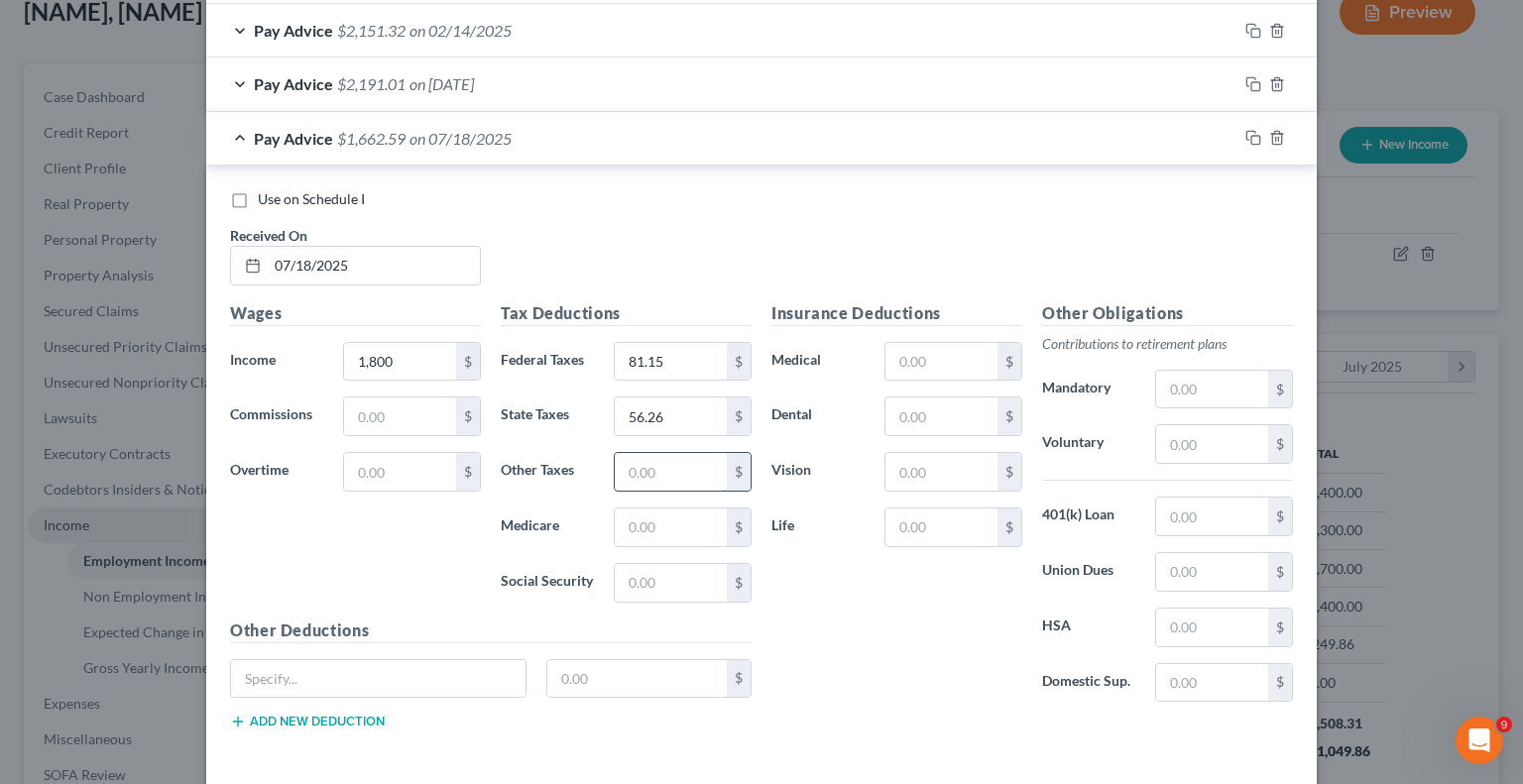 click at bounding box center [670, 472] 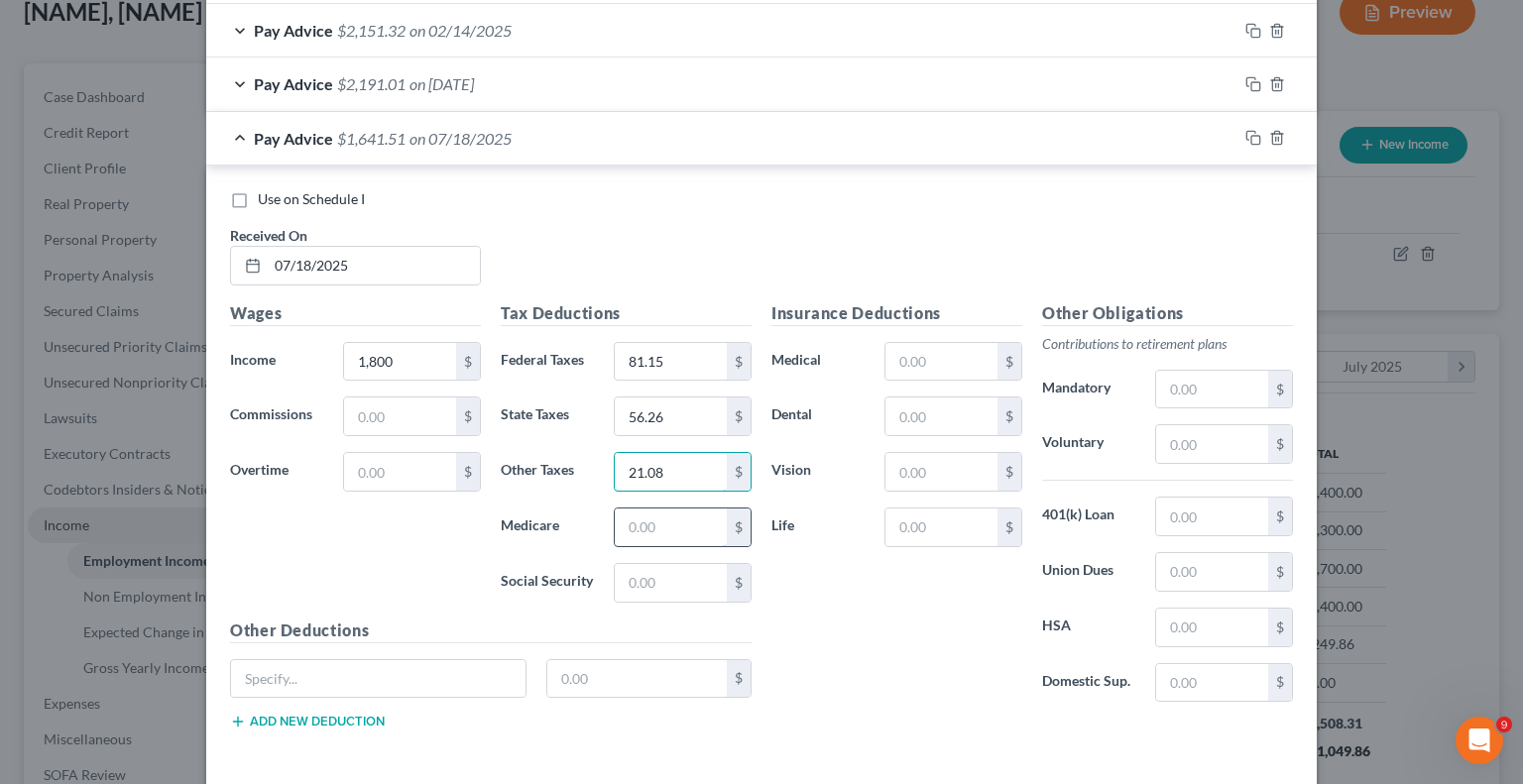 type on "21.08" 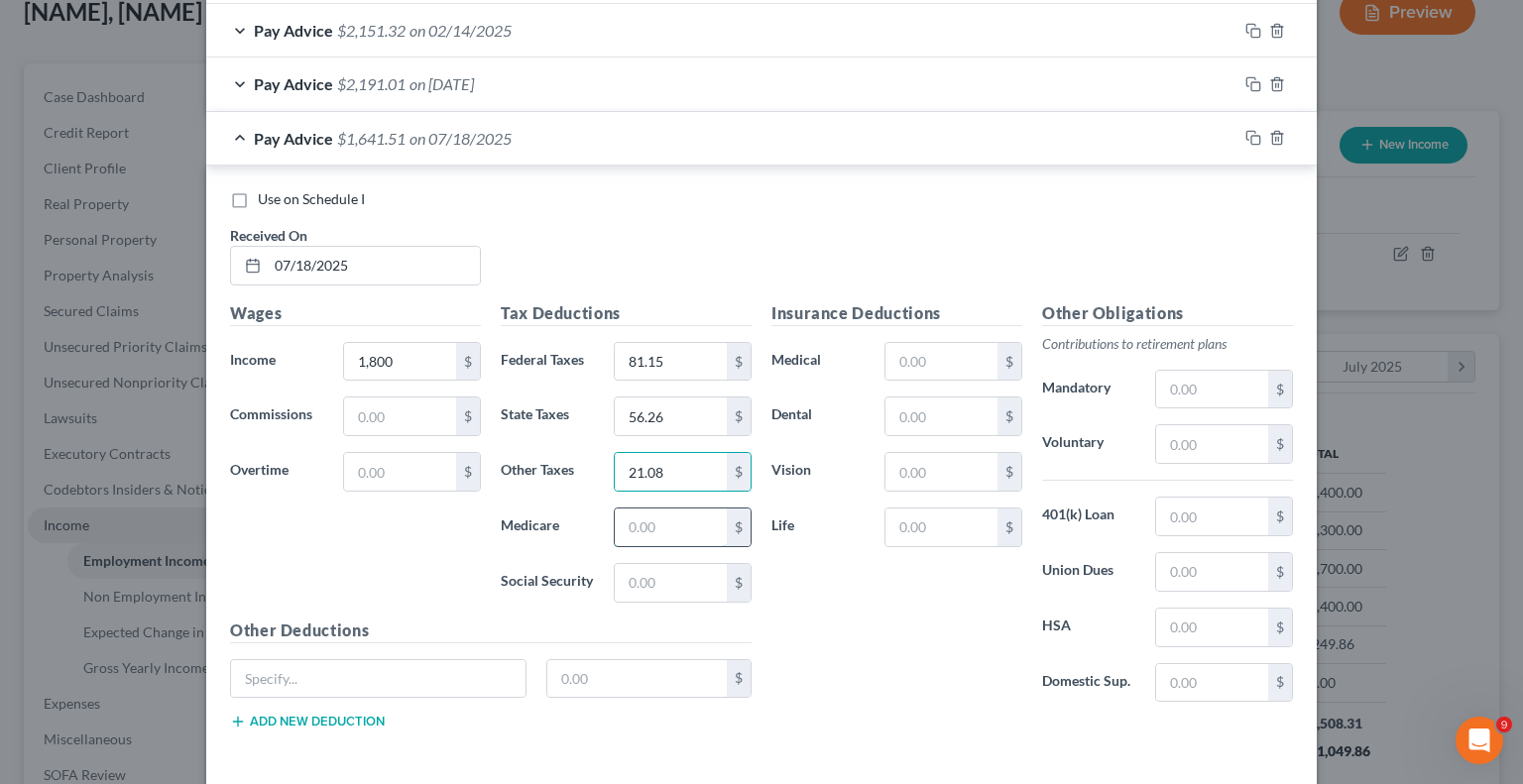 click at bounding box center [670, 527] 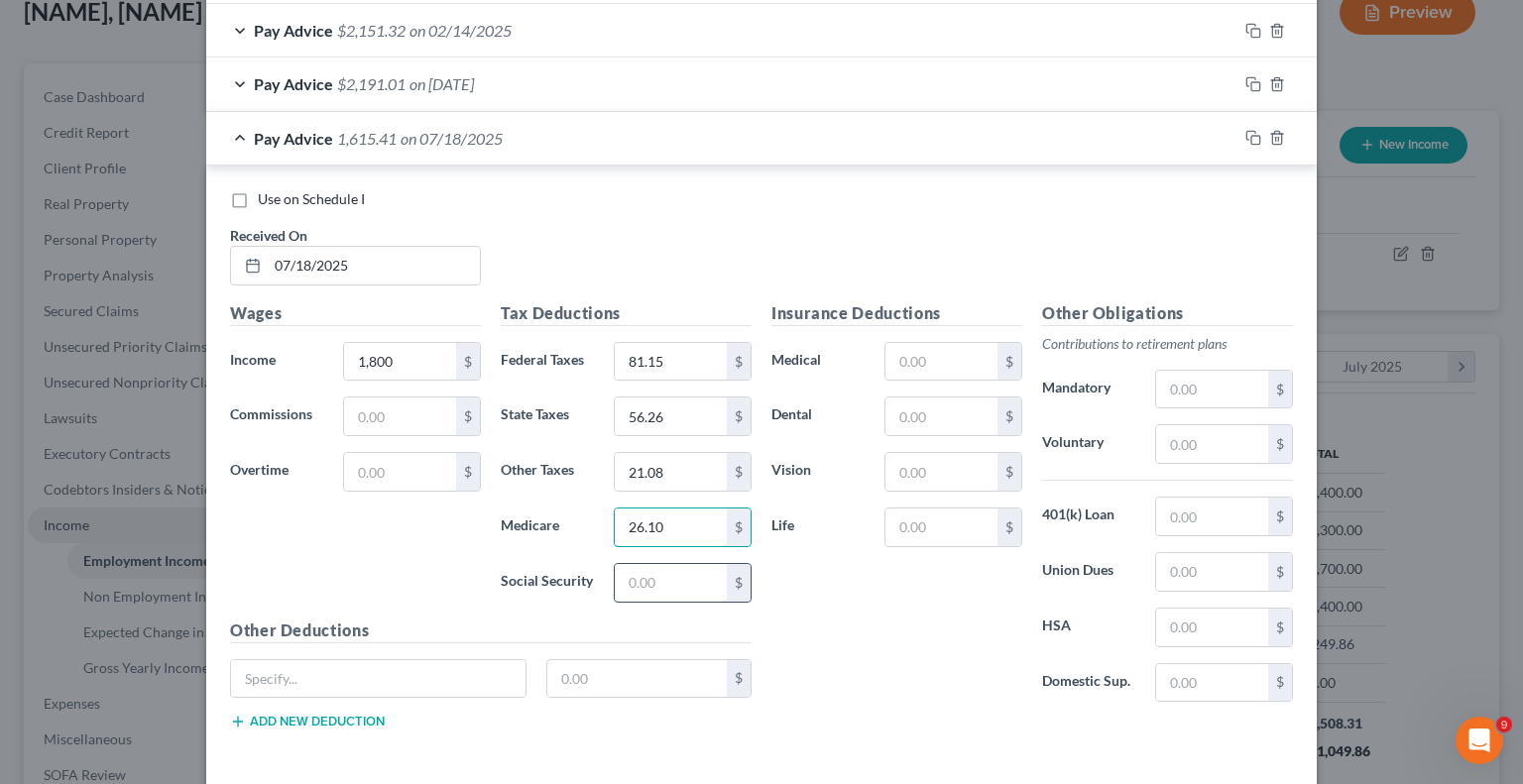 type on "26.10" 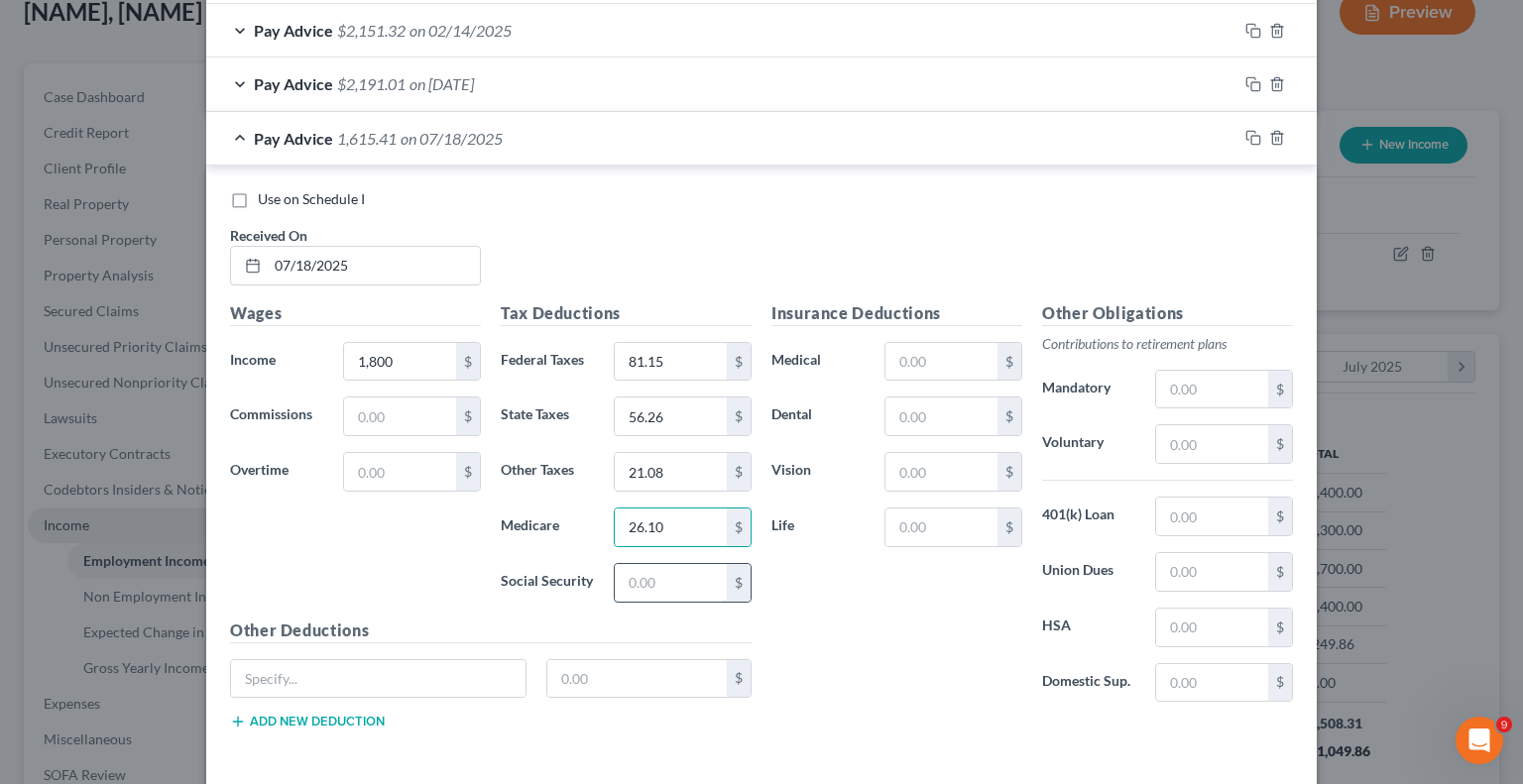 click at bounding box center [670, 583] 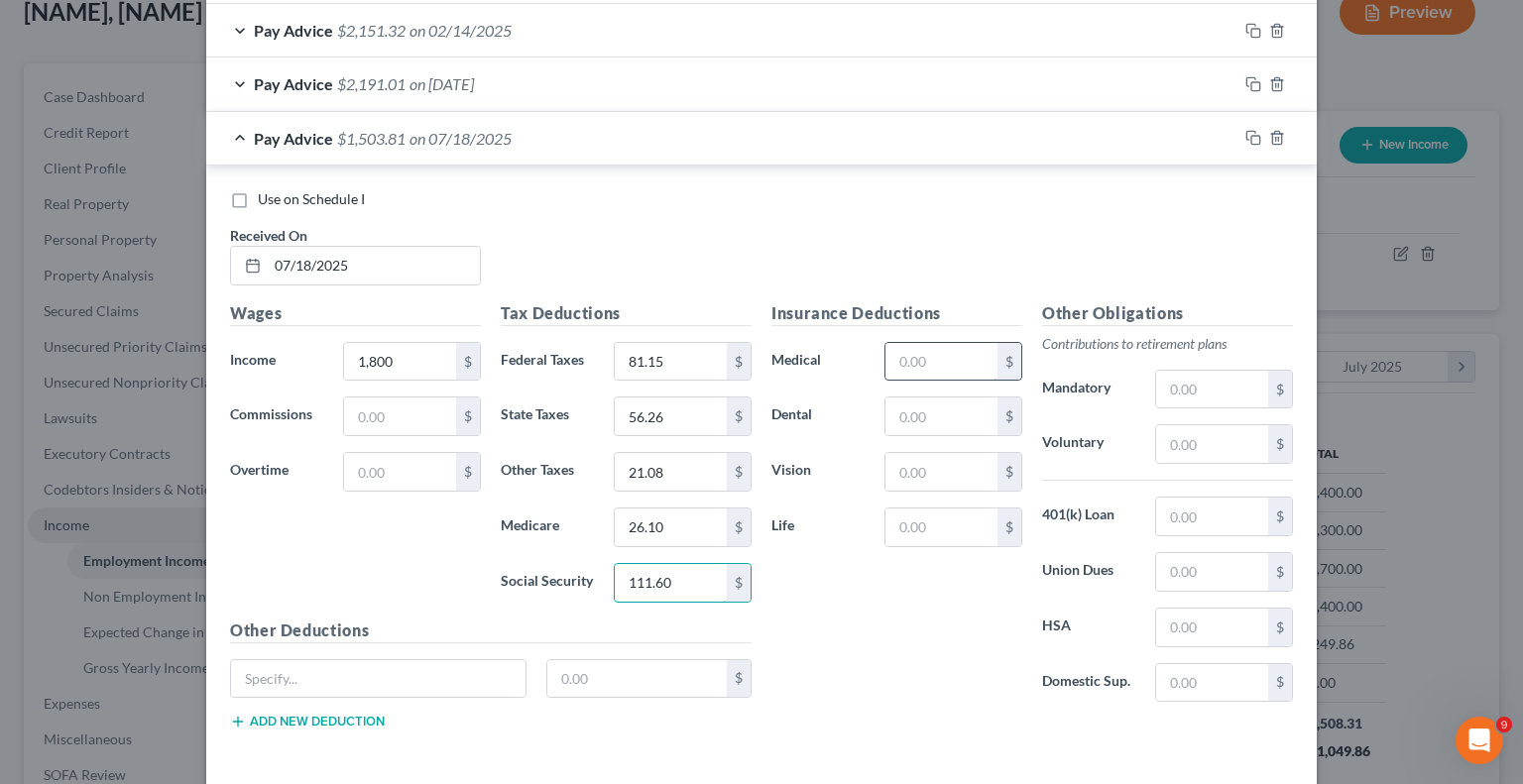 type on "111.60" 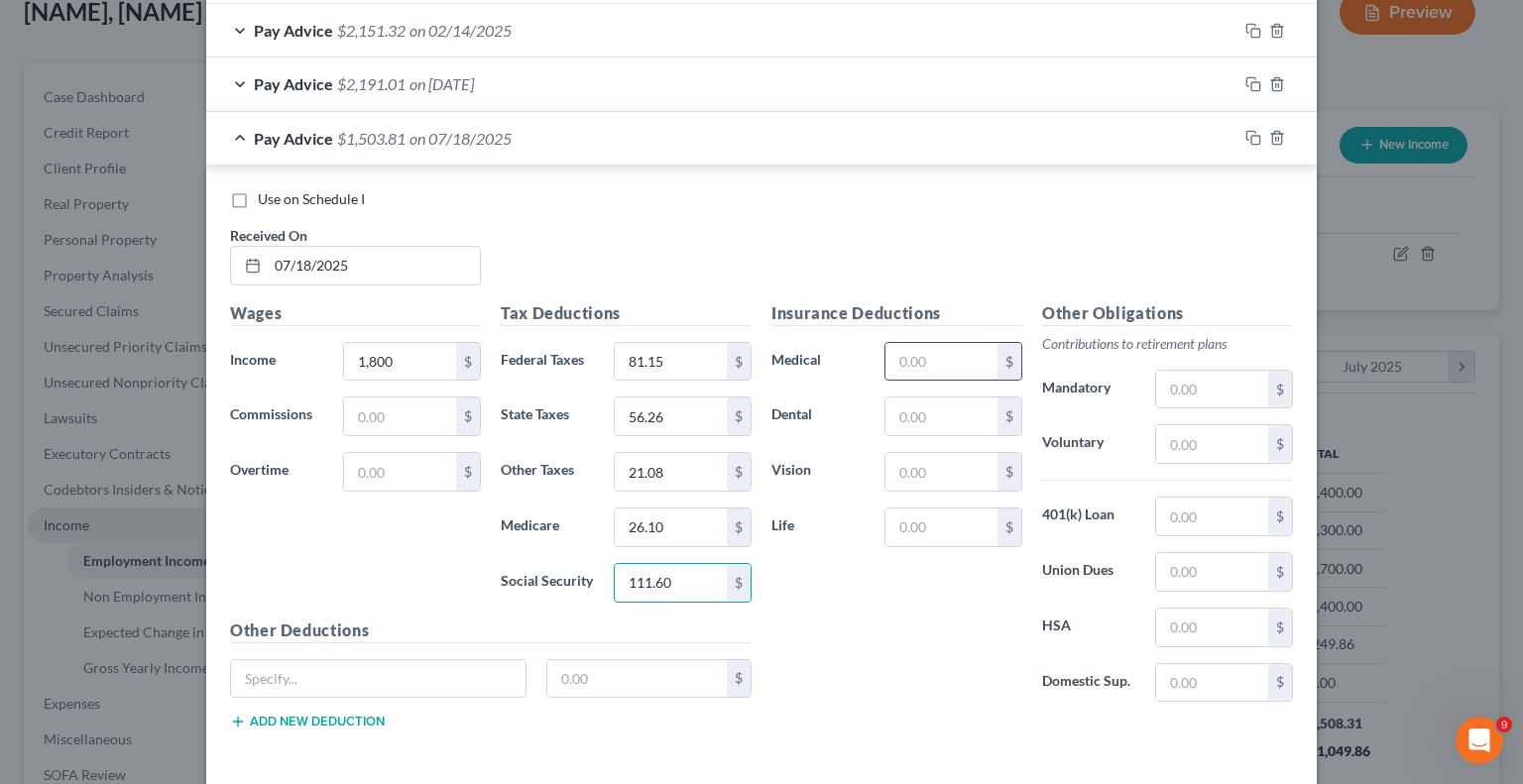 click at bounding box center [941, 362] 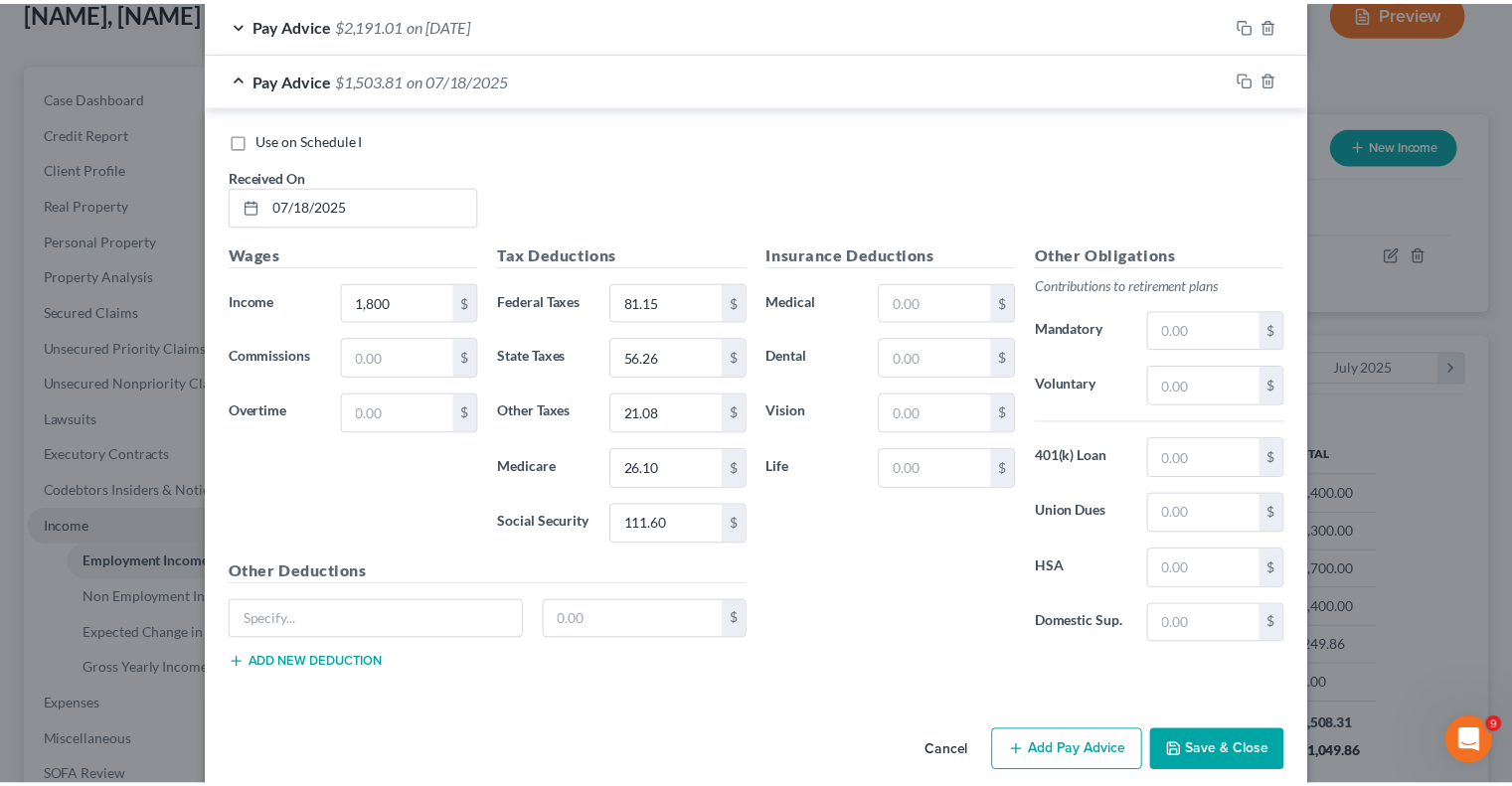 scroll, scrollTop: 1184, scrollLeft: 0, axis: vertical 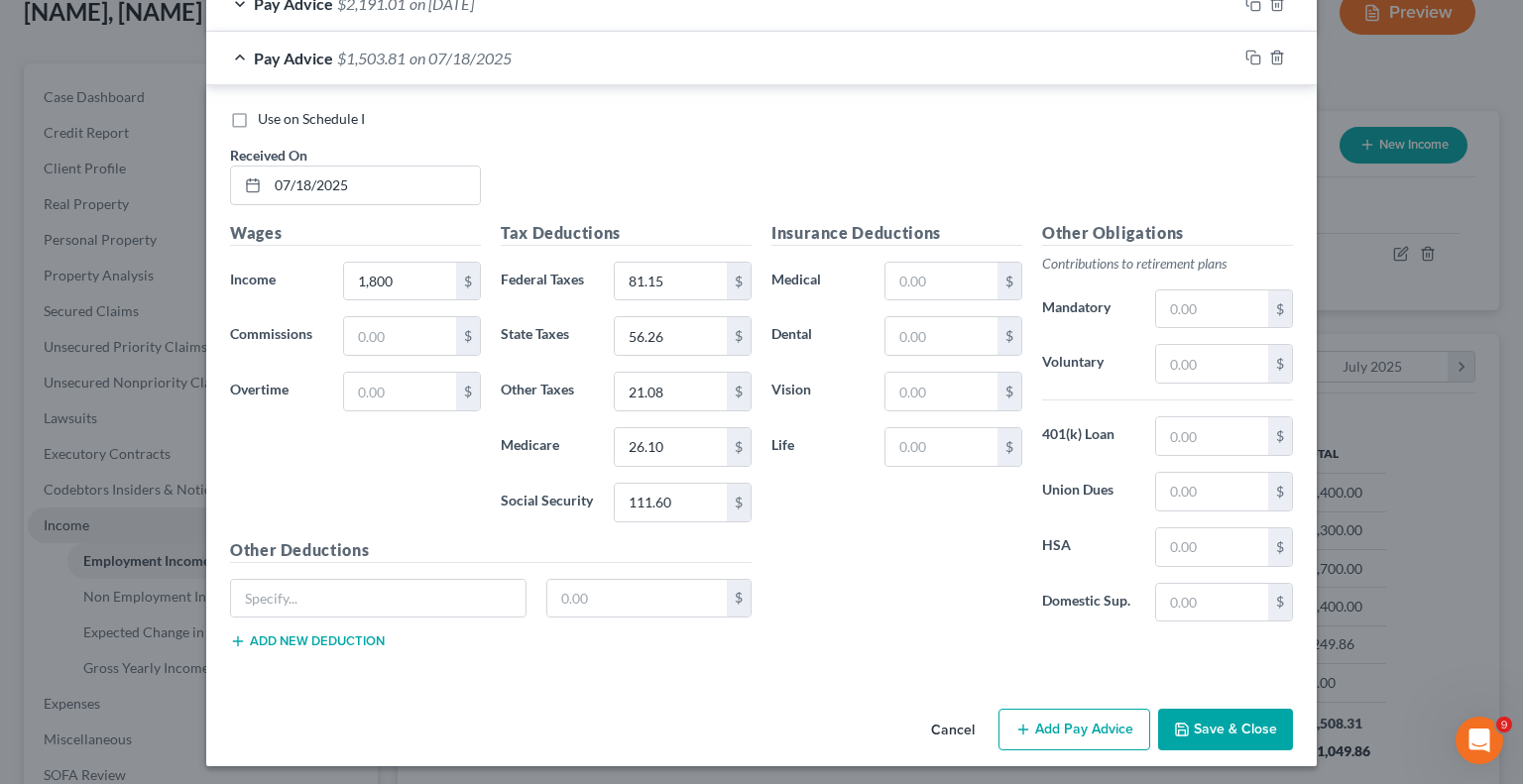 click on "Save & Close" at bounding box center (1226, 729) 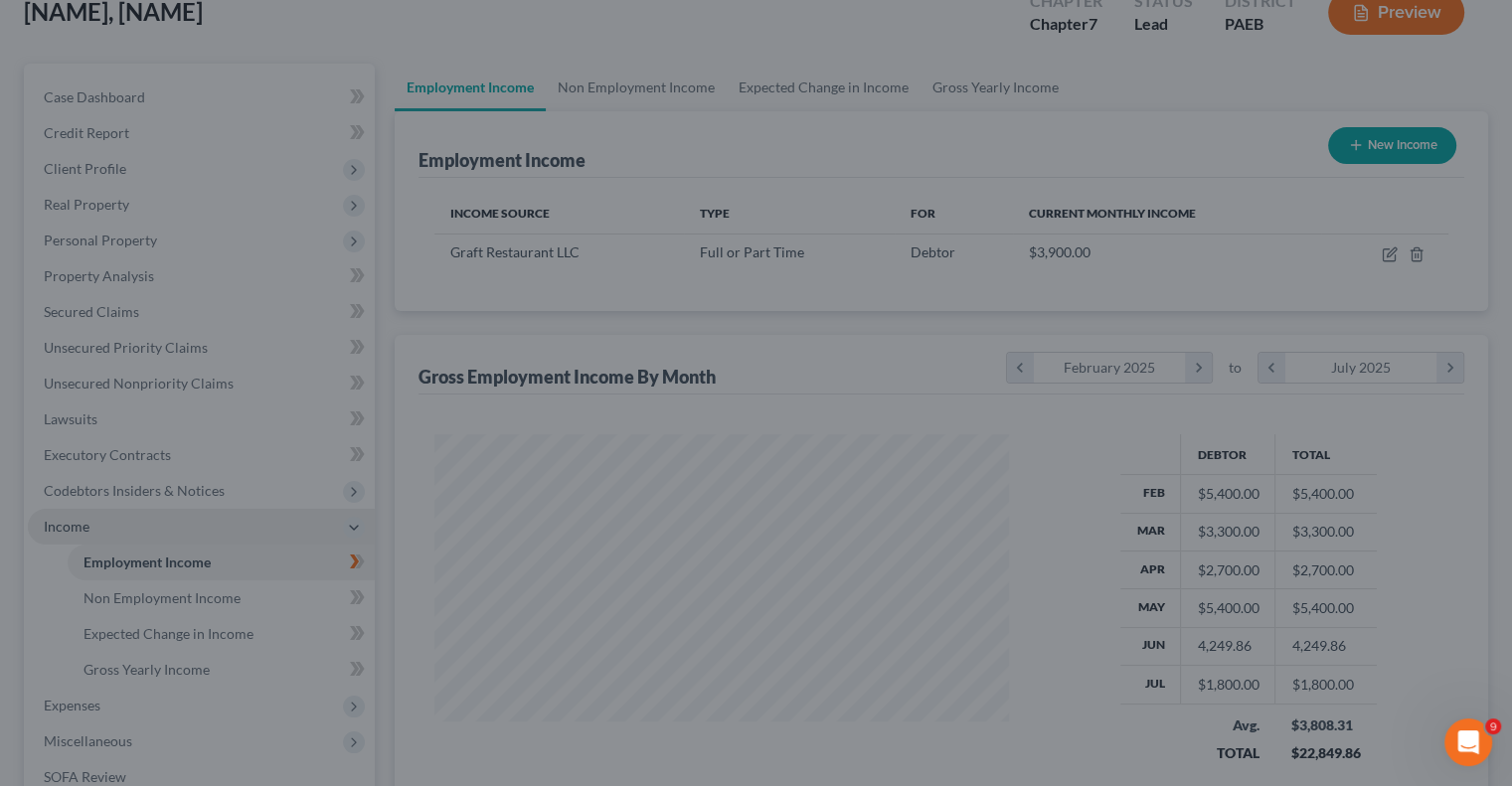 scroll, scrollTop: 354, scrollLeft: 613, axis: both 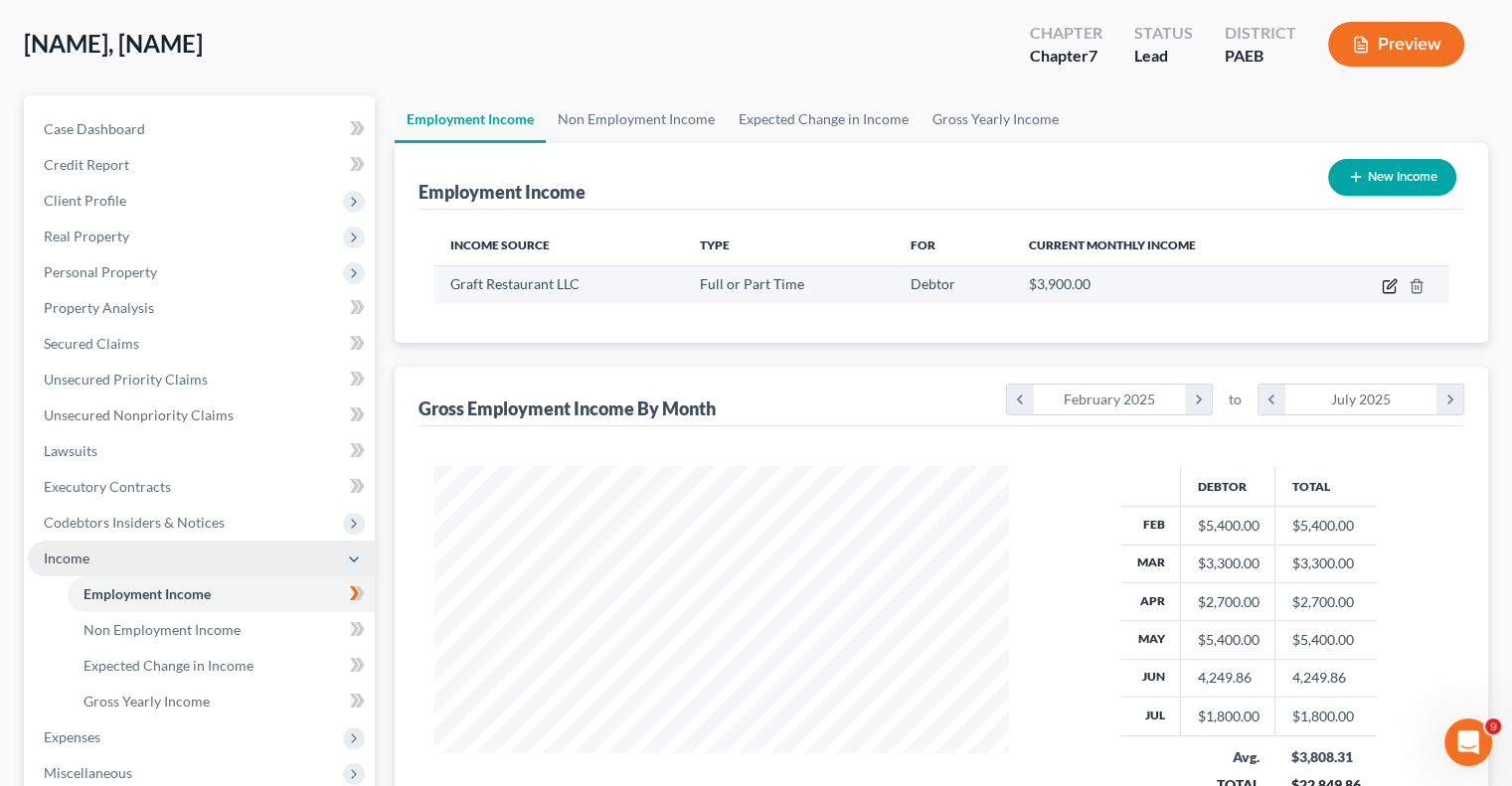 click 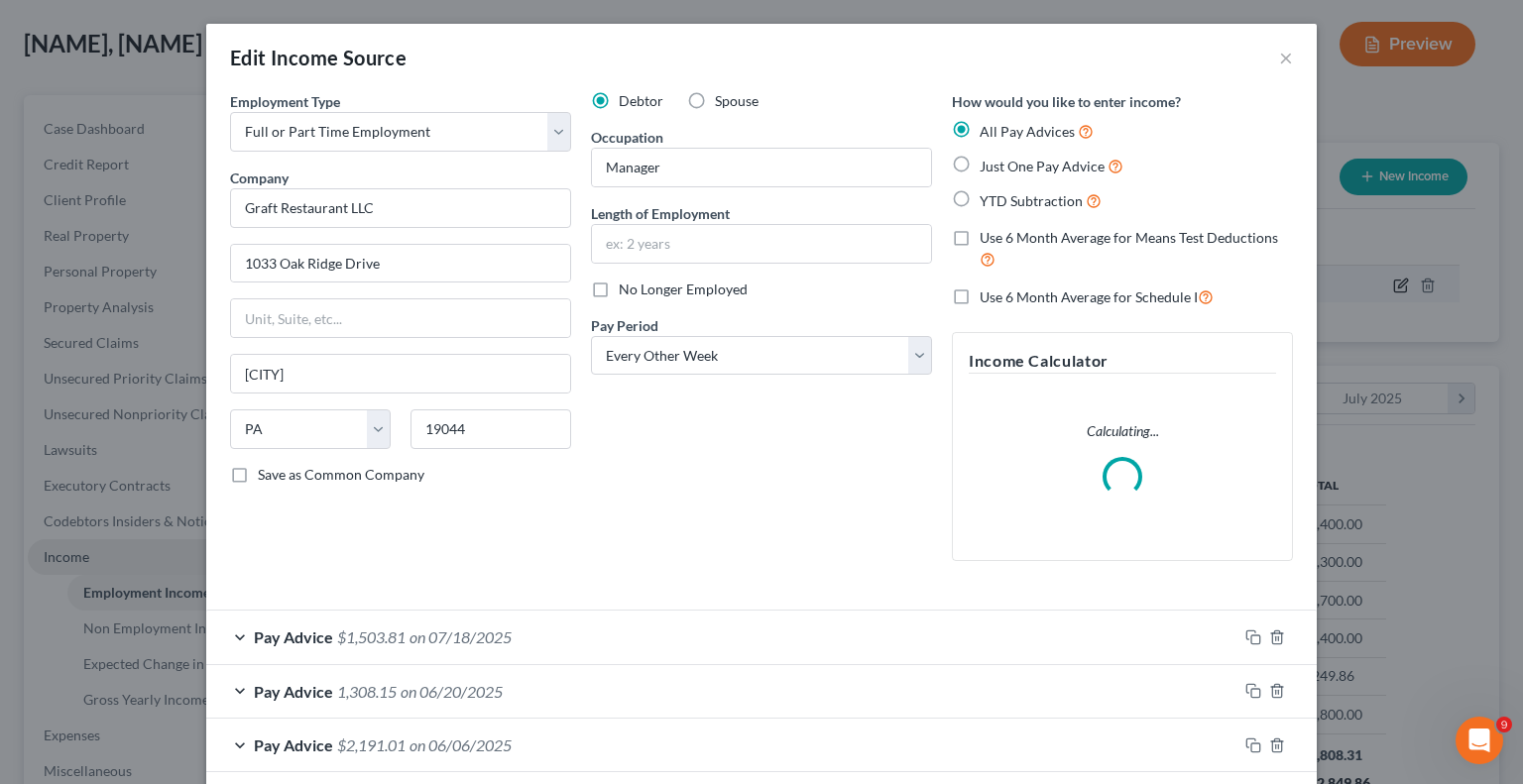 scroll, scrollTop: 990797, scrollLeft: 990917, axis: both 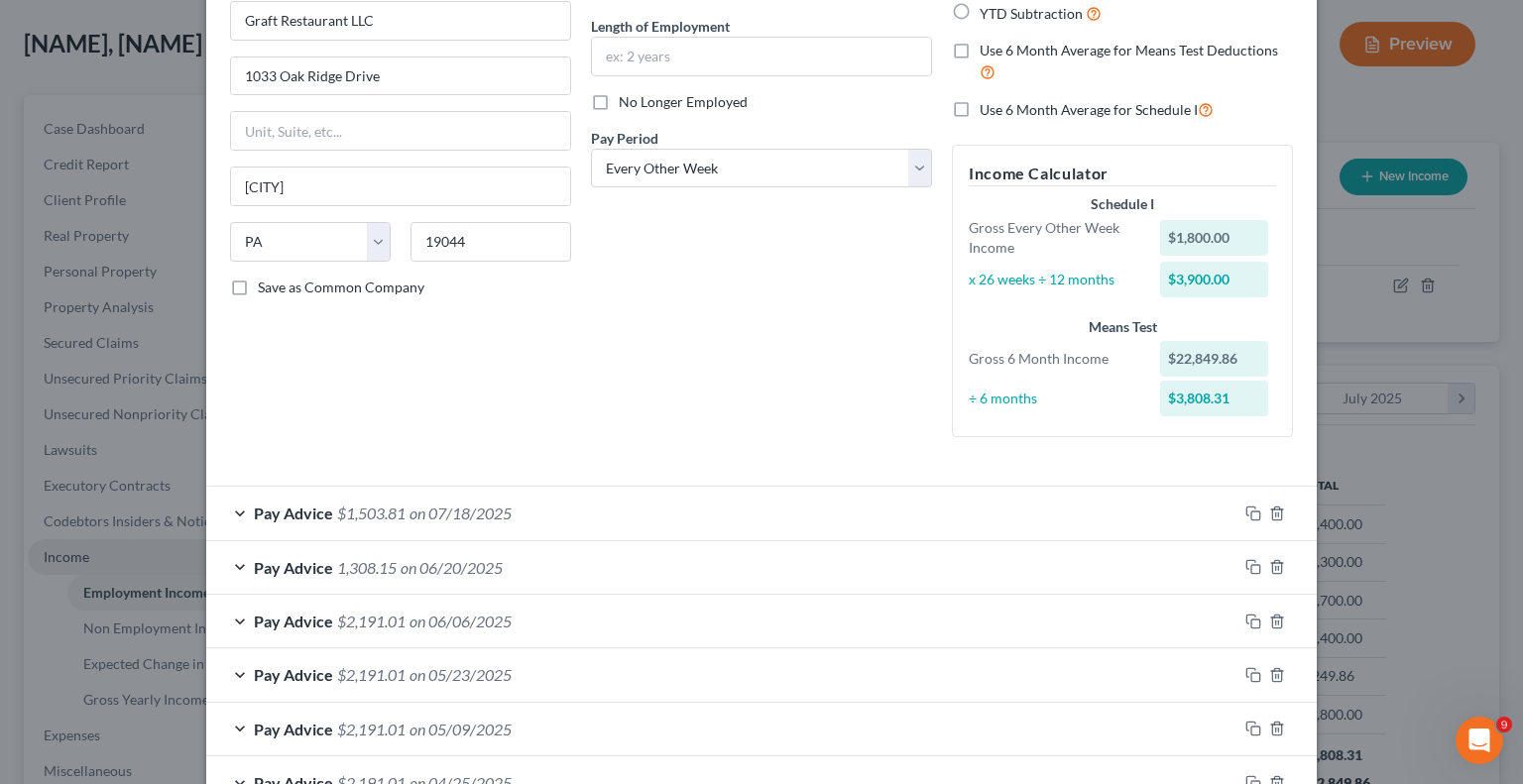 click on "Pay Advice $1,503.81 on 07/18/2025" at bounding box center [722, 512] 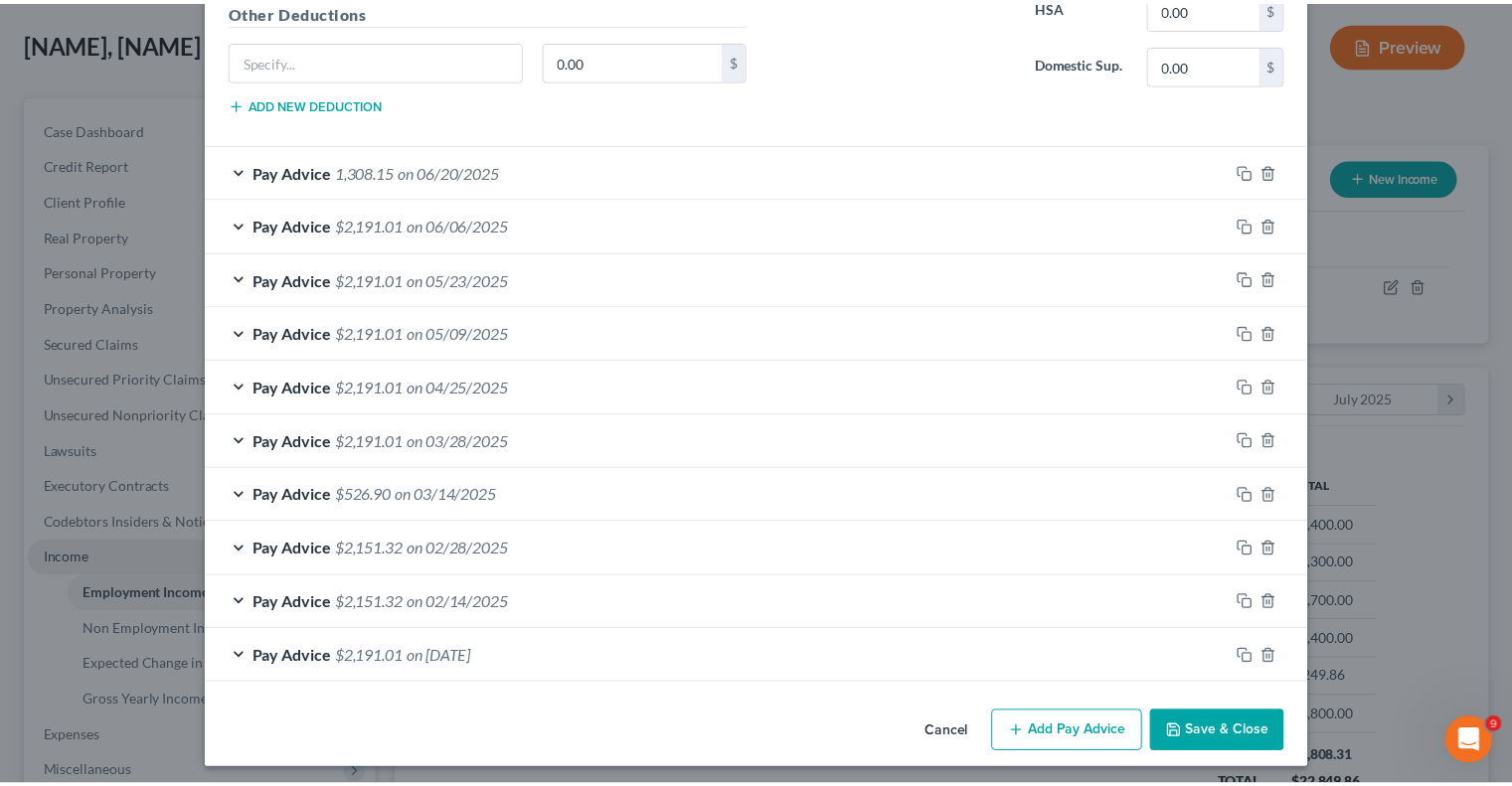 scroll, scrollTop: 1184, scrollLeft: 0, axis: vertical 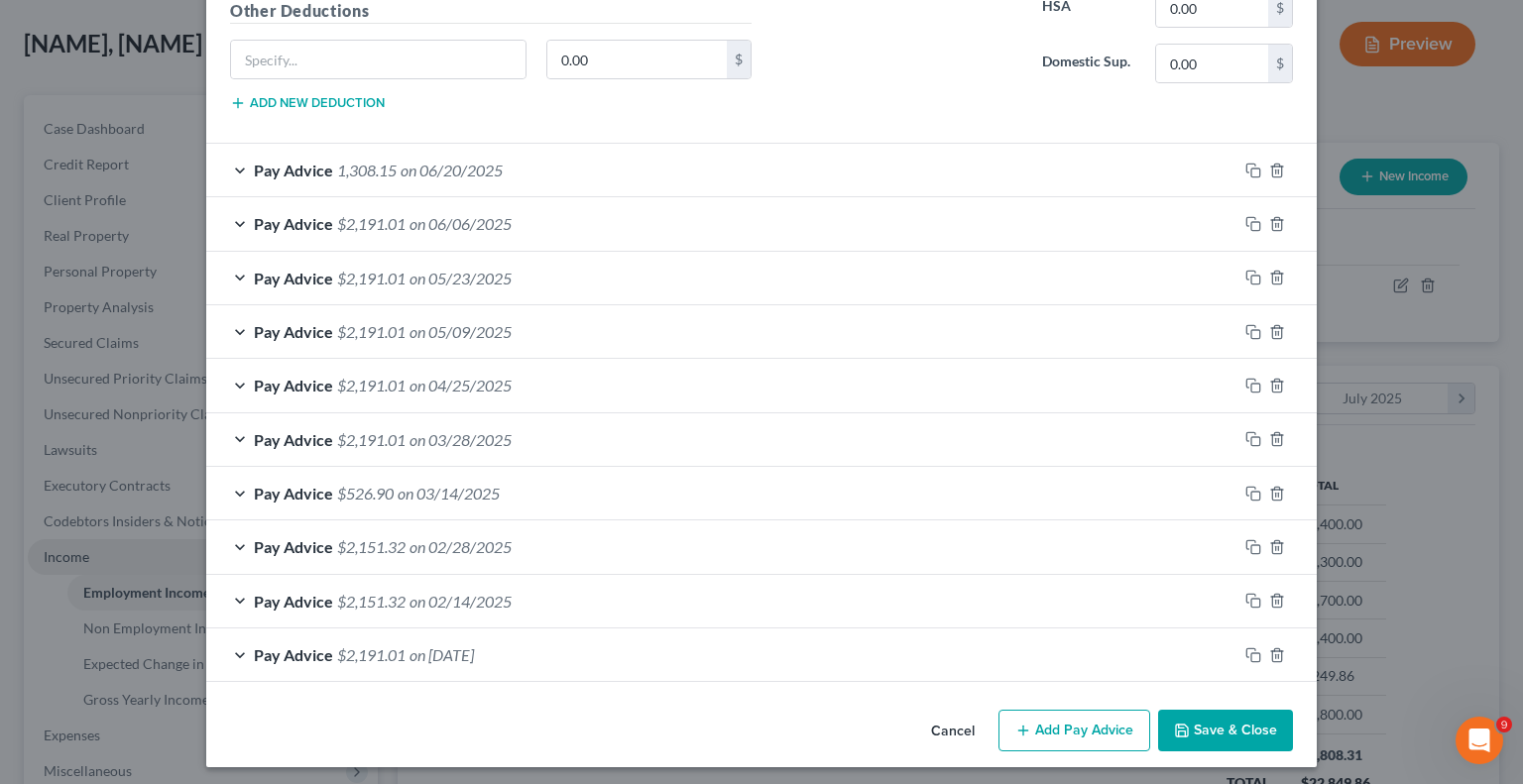 drag, startPoint x: 1516, startPoint y: 350, endPoint x: 4, endPoint y: 13, distance: 1549.101 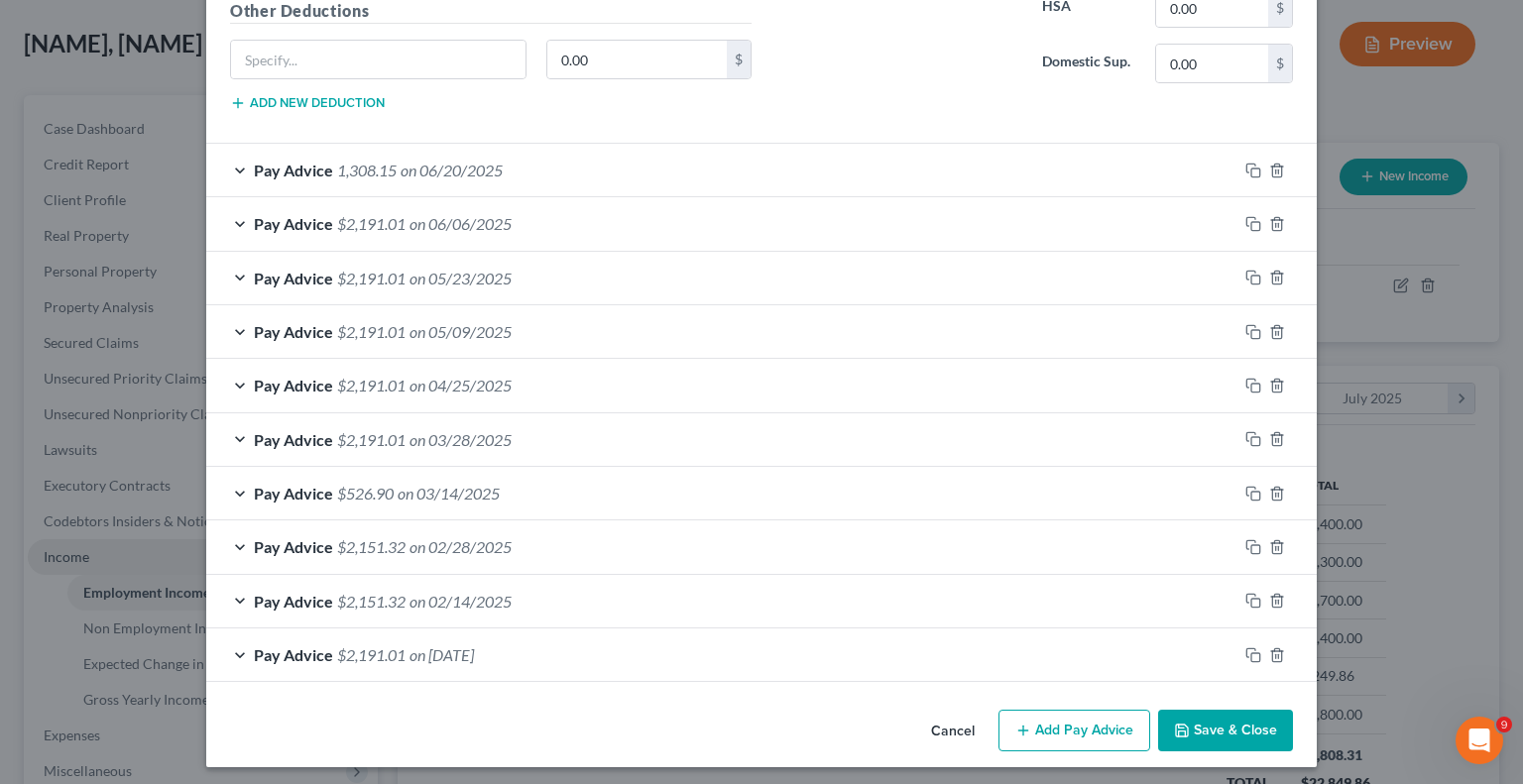 click on "Save & Close" at bounding box center (1226, 730) 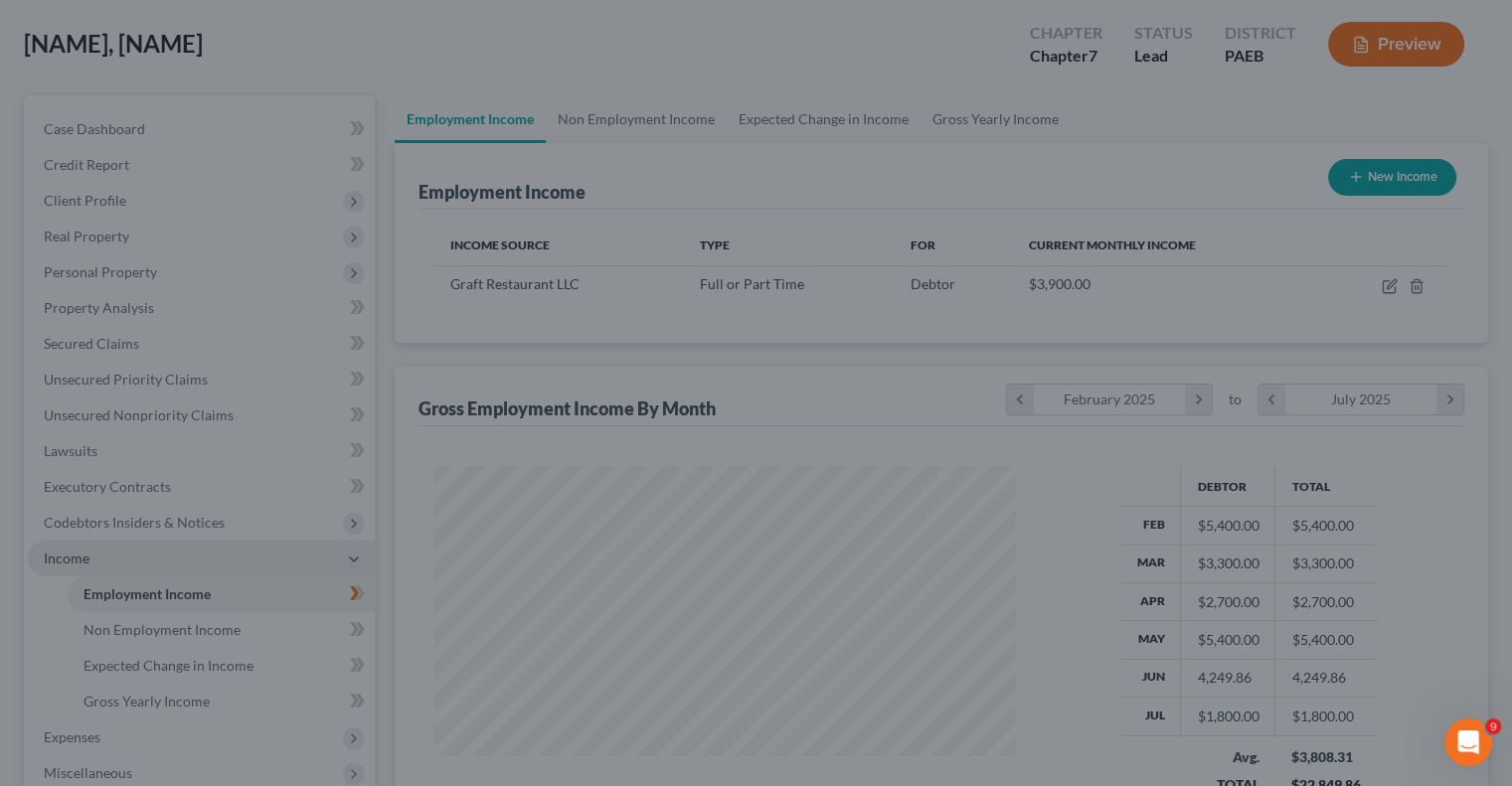 scroll, scrollTop: 354, scrollLeft: 613, axis: both 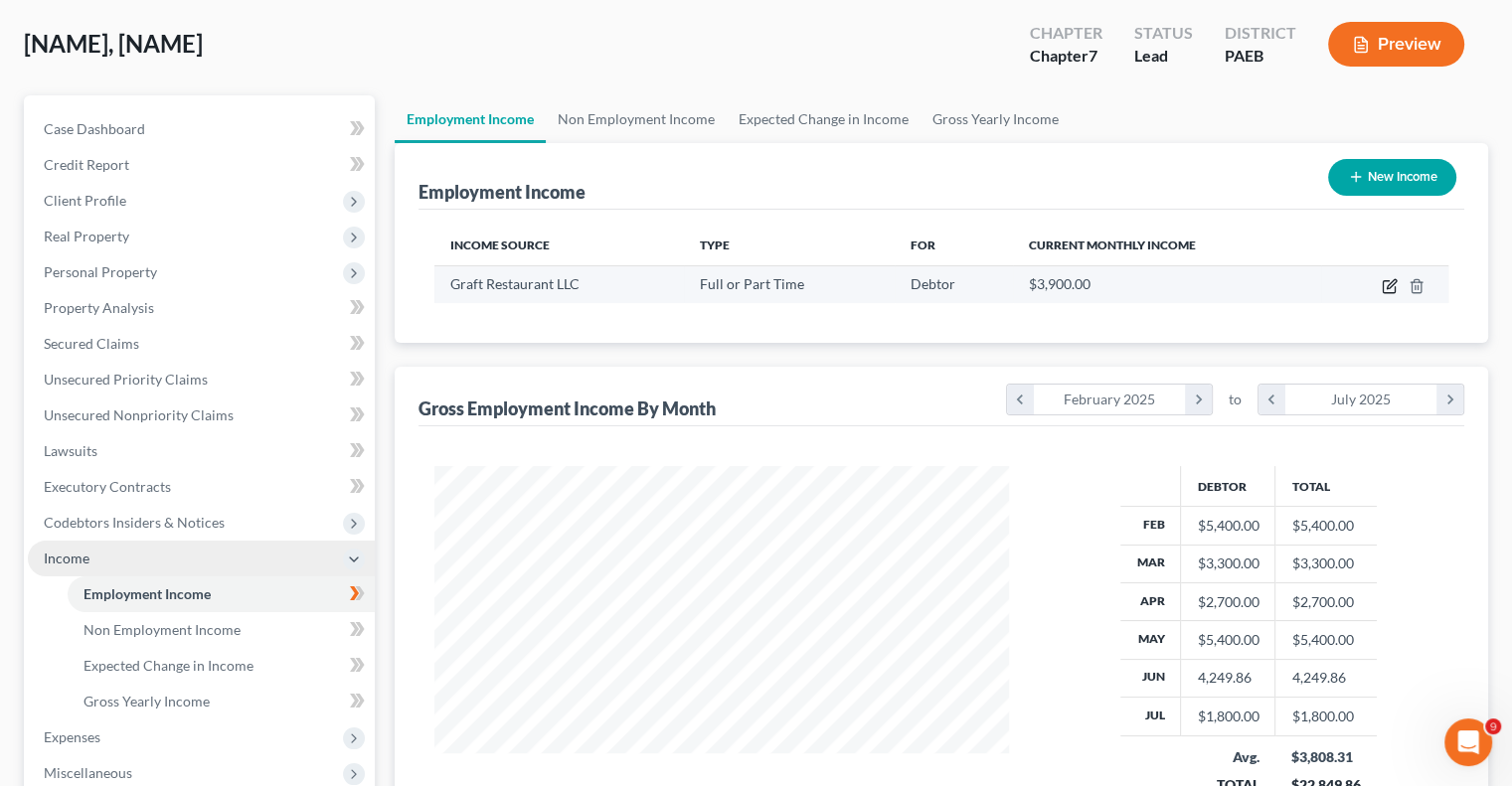 click 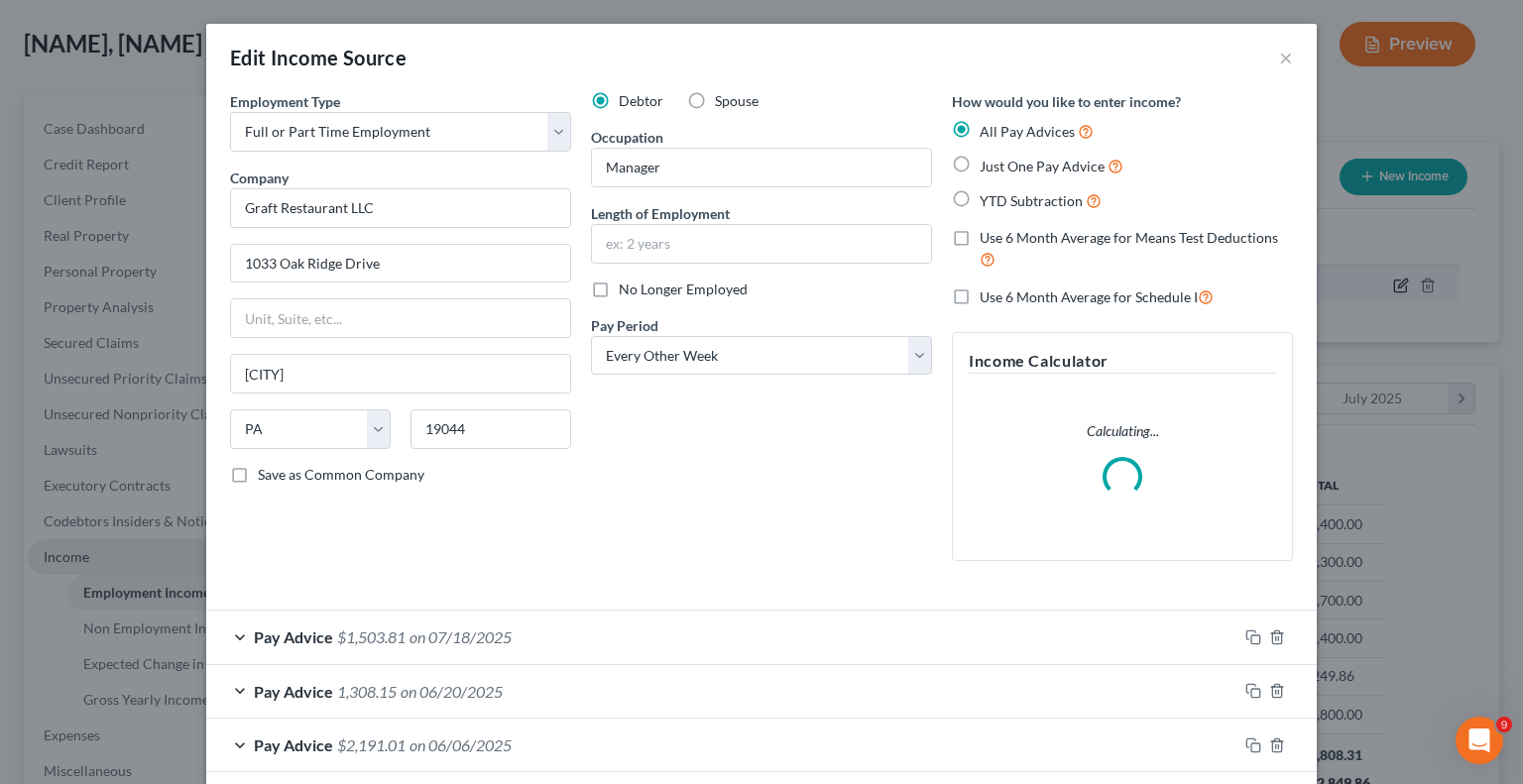 scroll, scrollTop: 990797, scrollLeft: 990917, axis: both 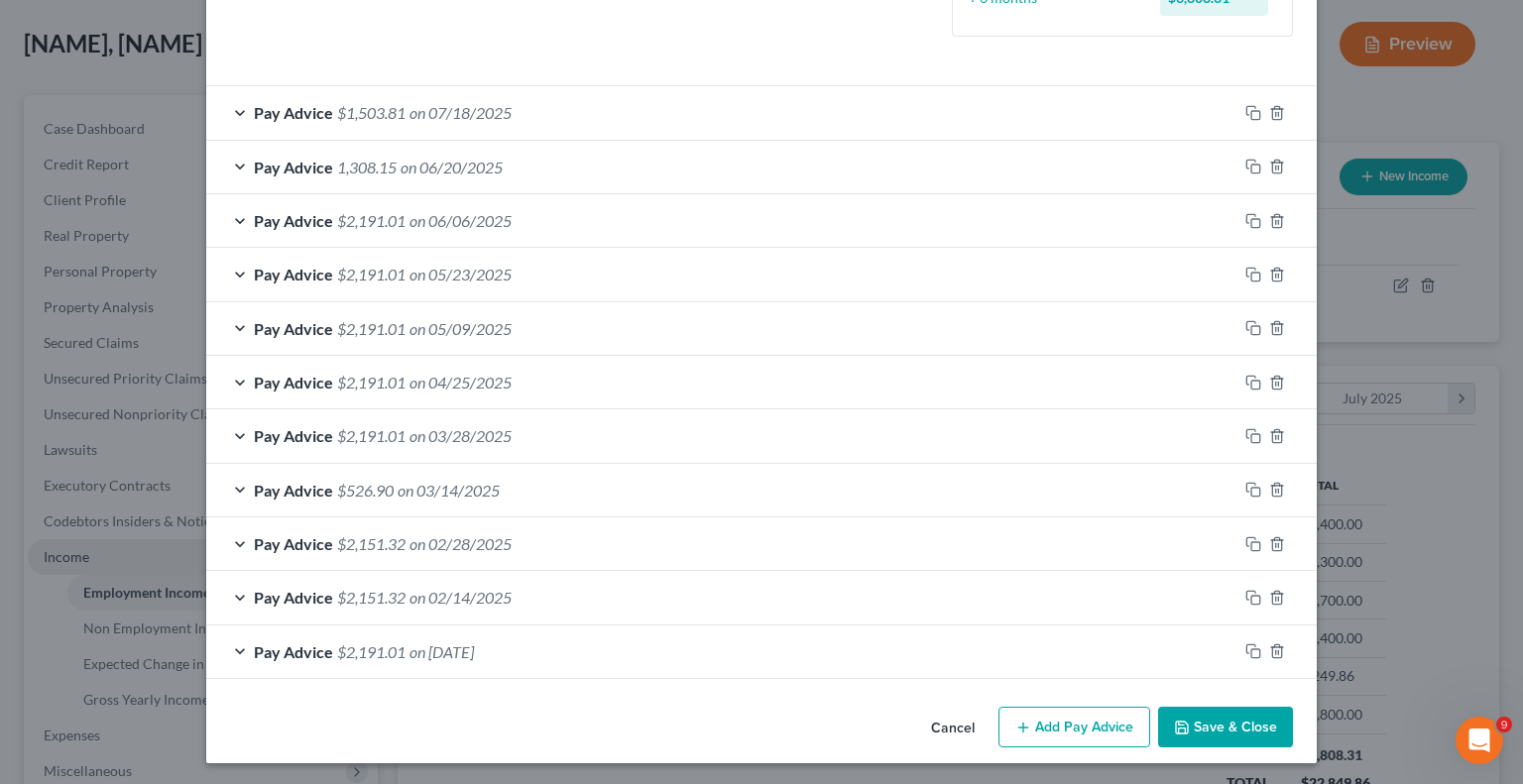 click on "Add Pay Advice" at bounding box center [1074, 728] 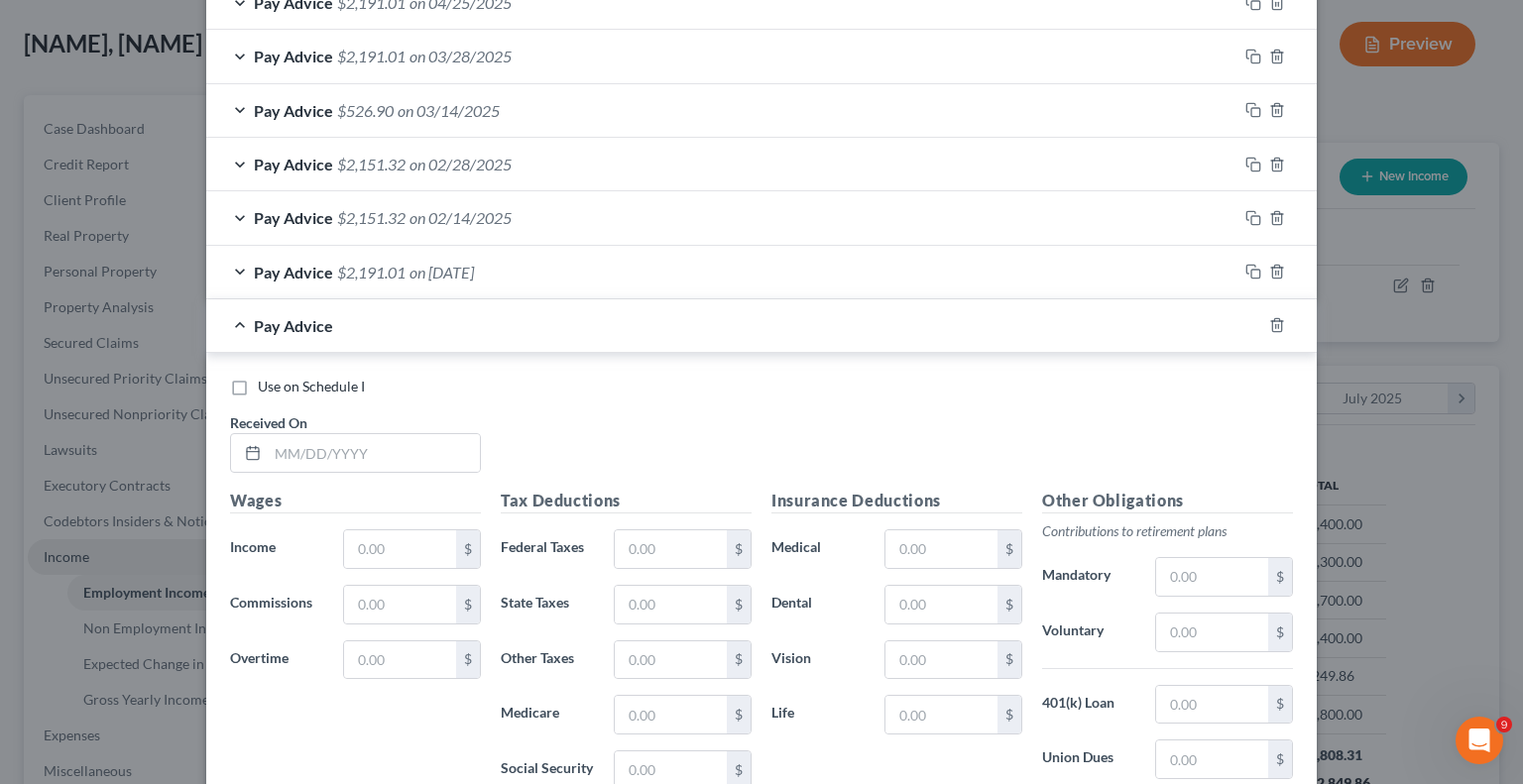 scroll, scrollTop: 987, scrollLeft: 0, axis: vertical 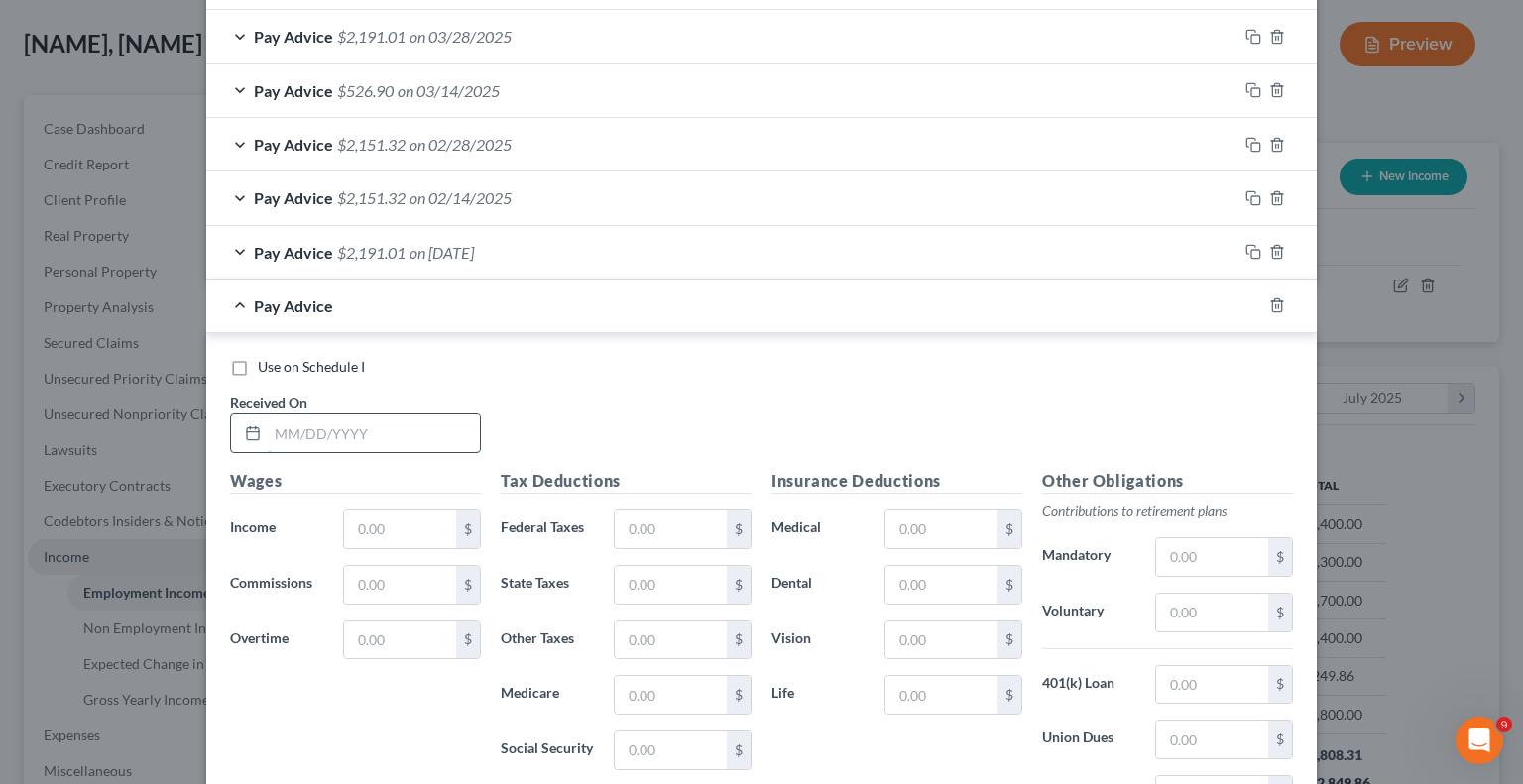 click at bounding box center (374, 433) 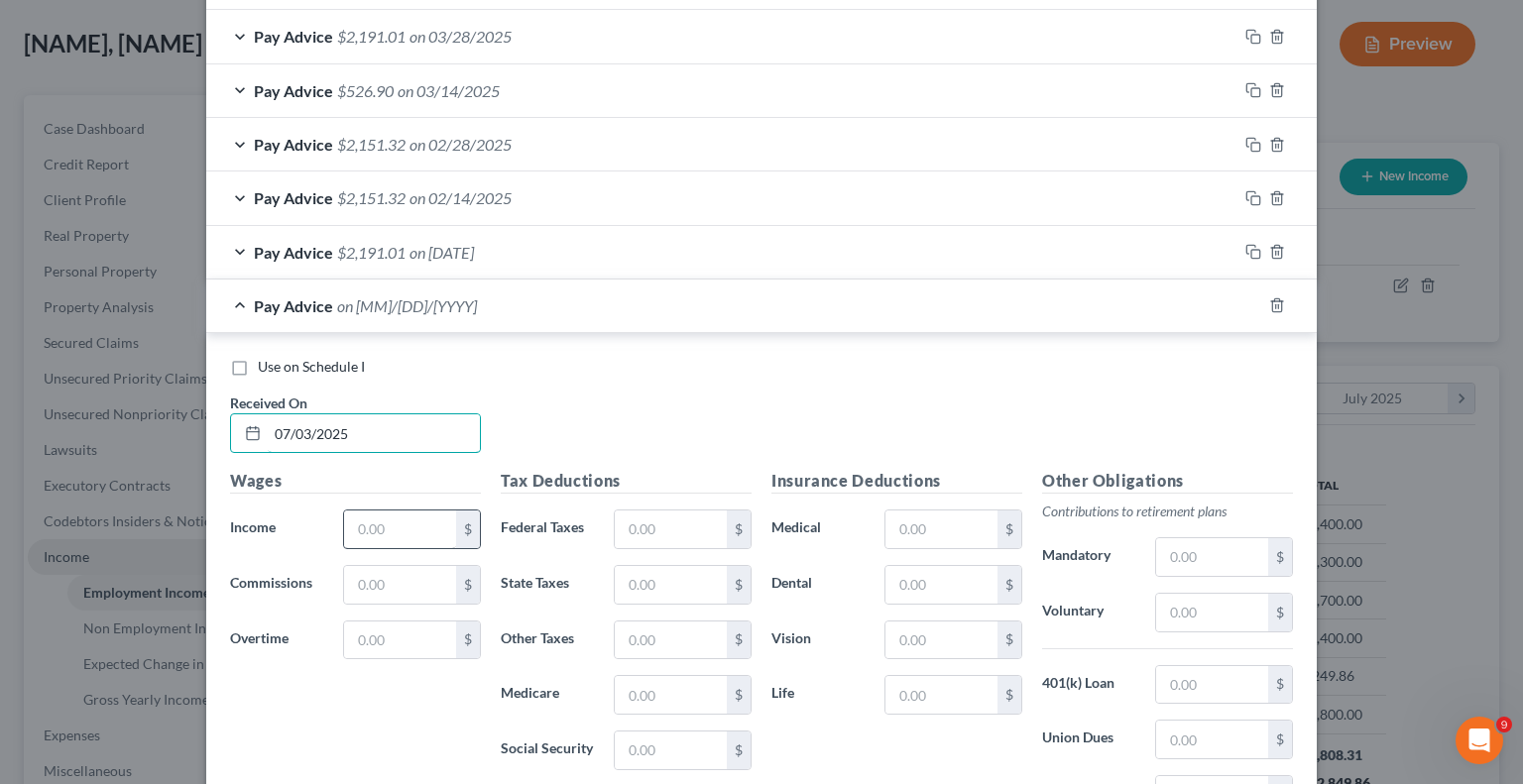 type on "07/03/2025" 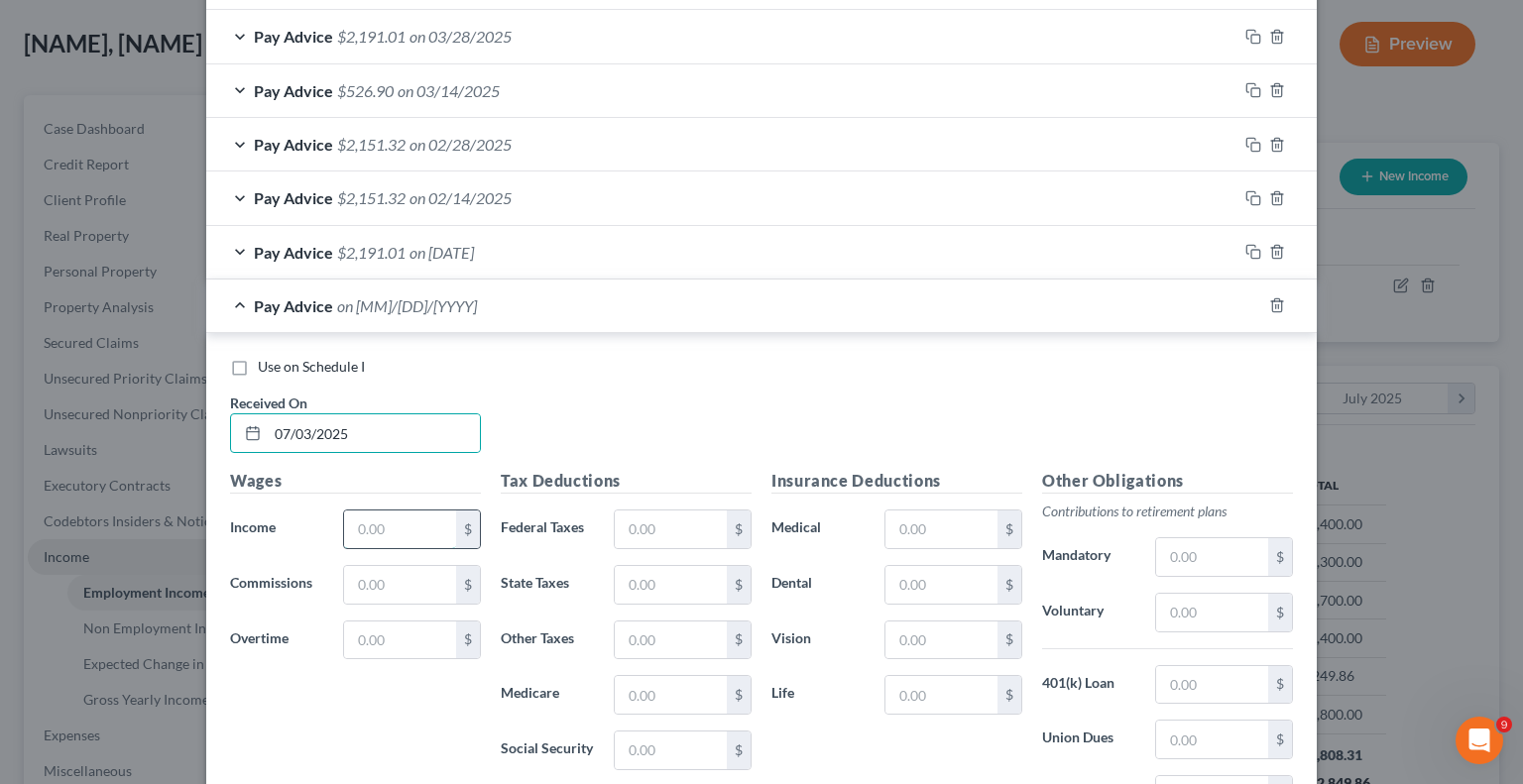 click at bounding box center (400, 529) 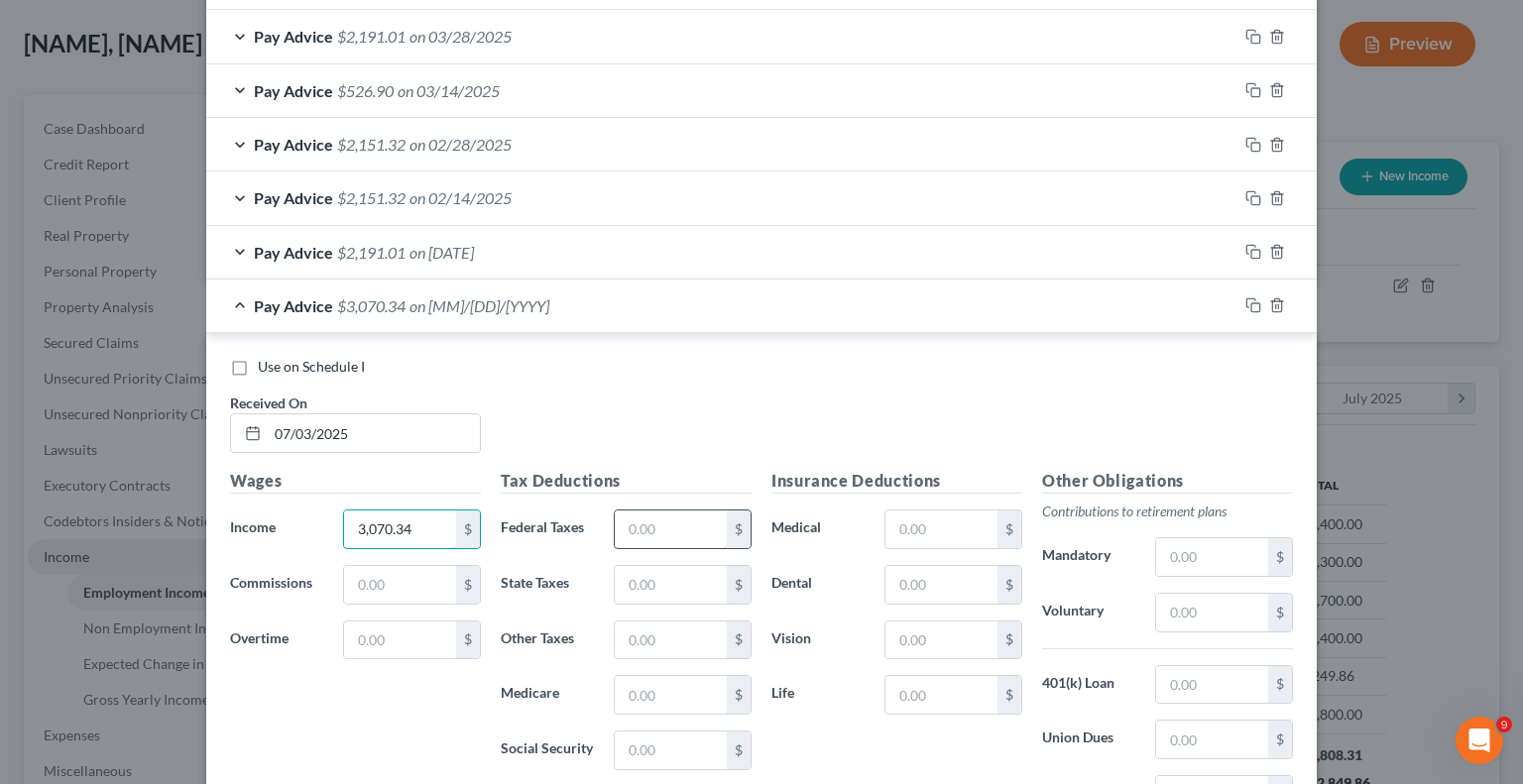 type on "3,070.34" 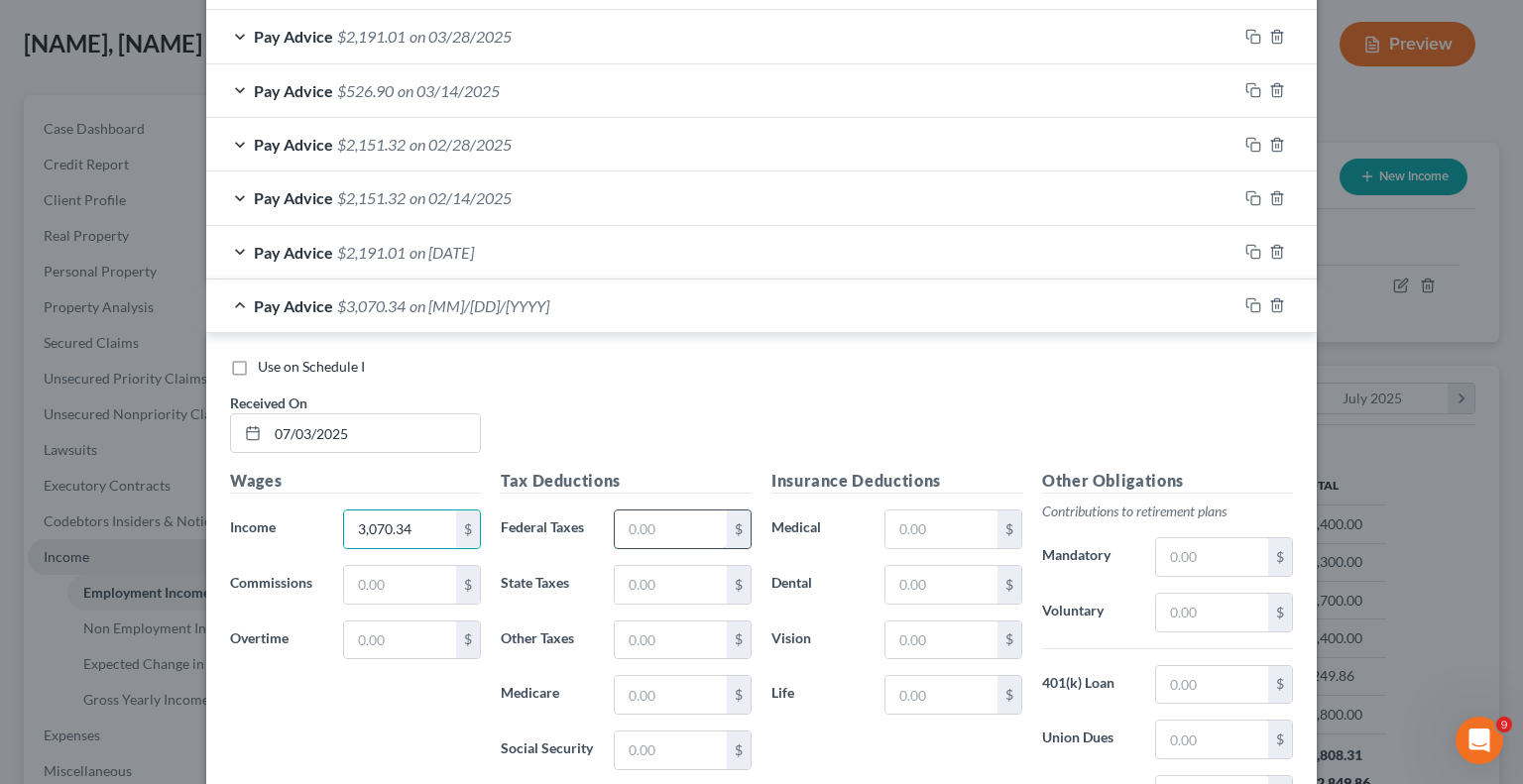 click at bounding box center [670, 529] 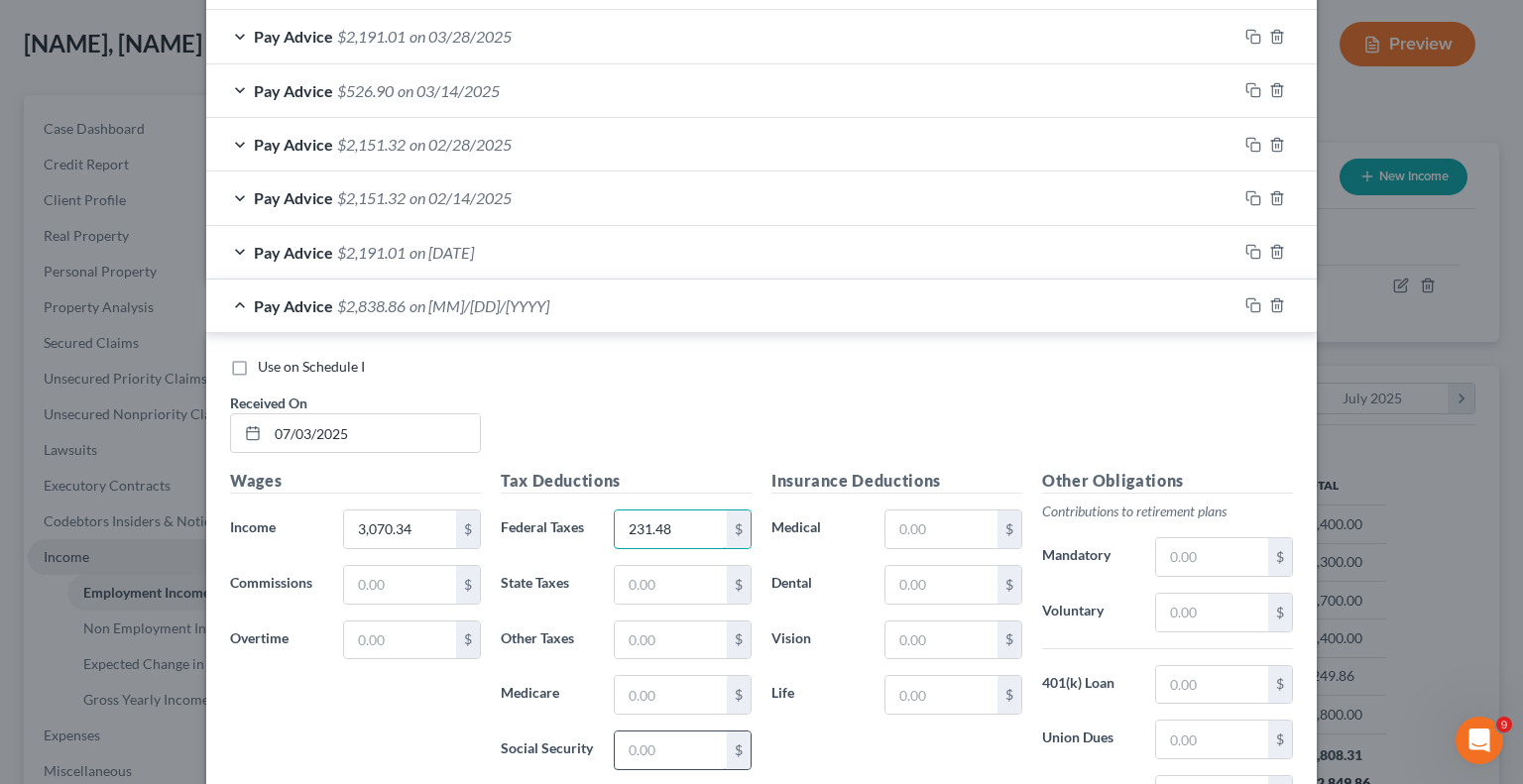 type on "231.48" 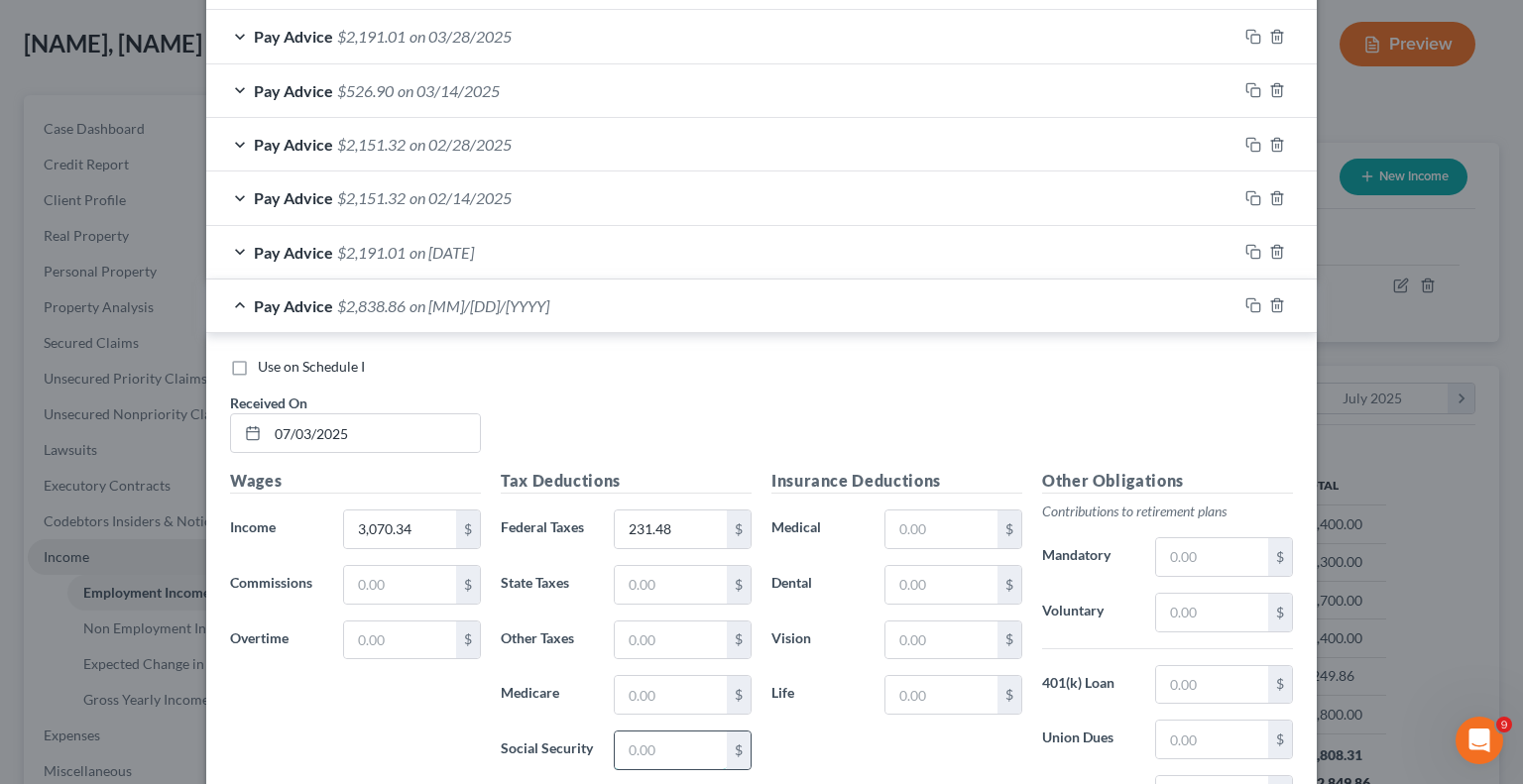 click at bounding box center (670, 750) 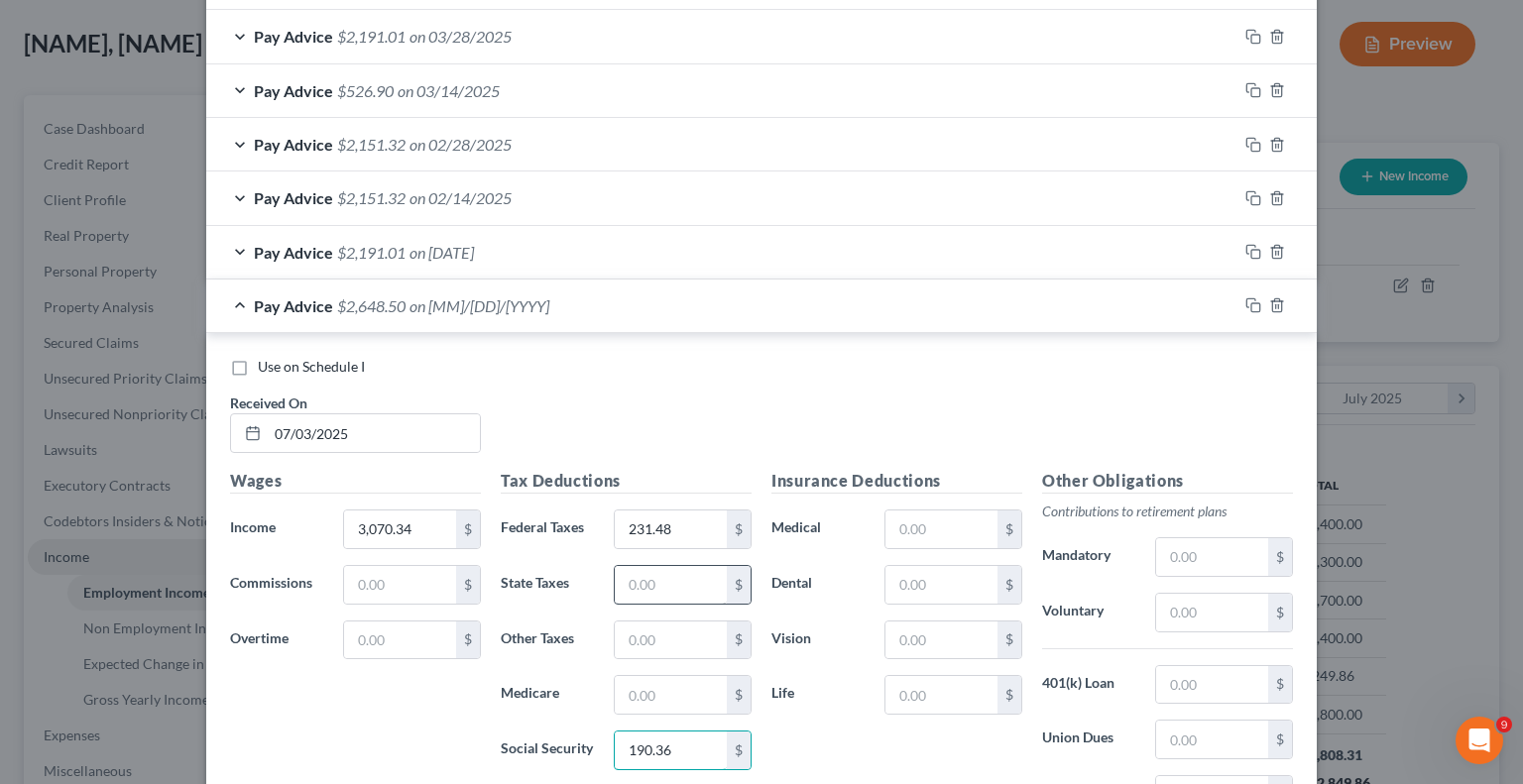 type on "190.36" 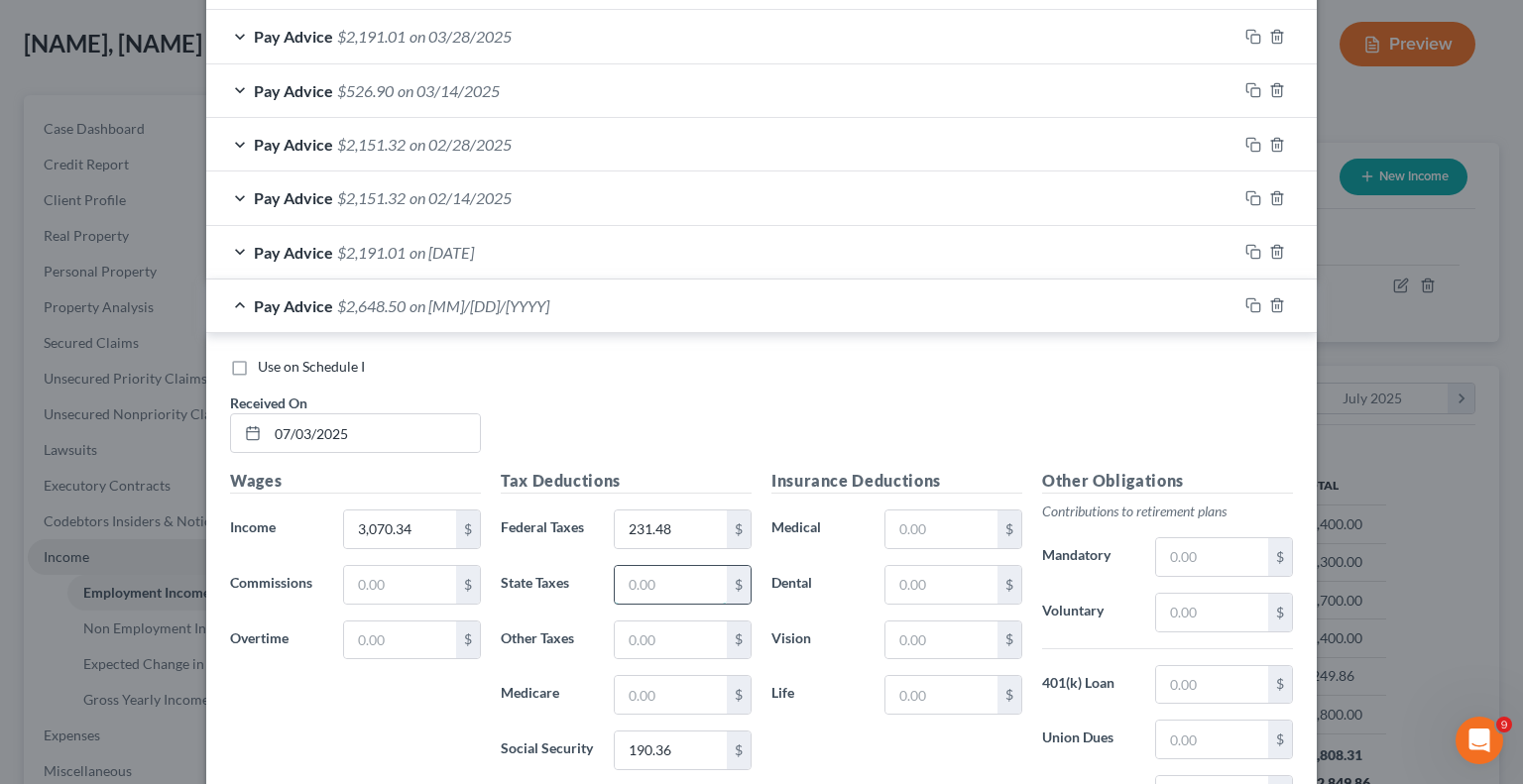click at bounding box center (670, 585) 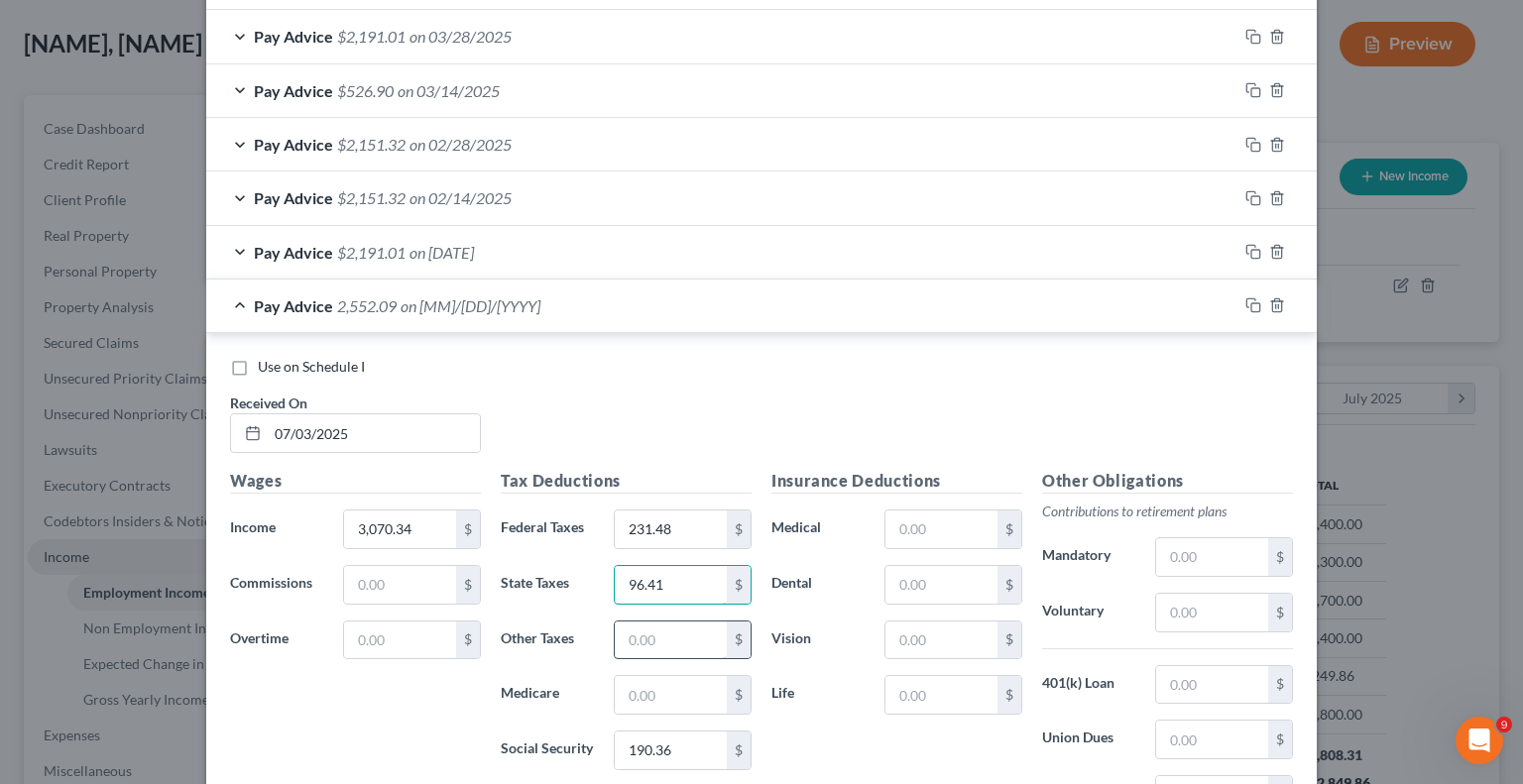 type on "96.41" 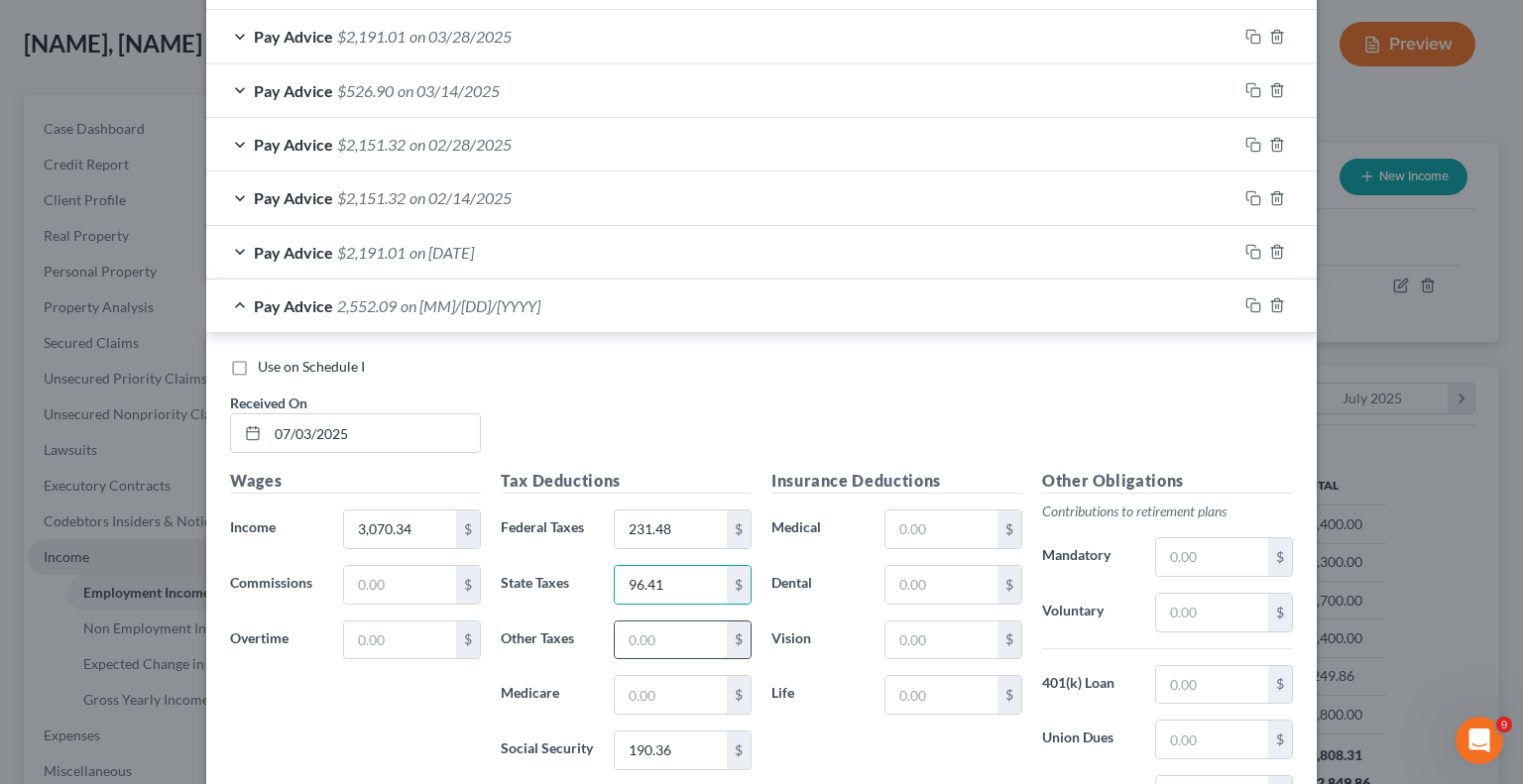 click at bounding box center [670, 640] 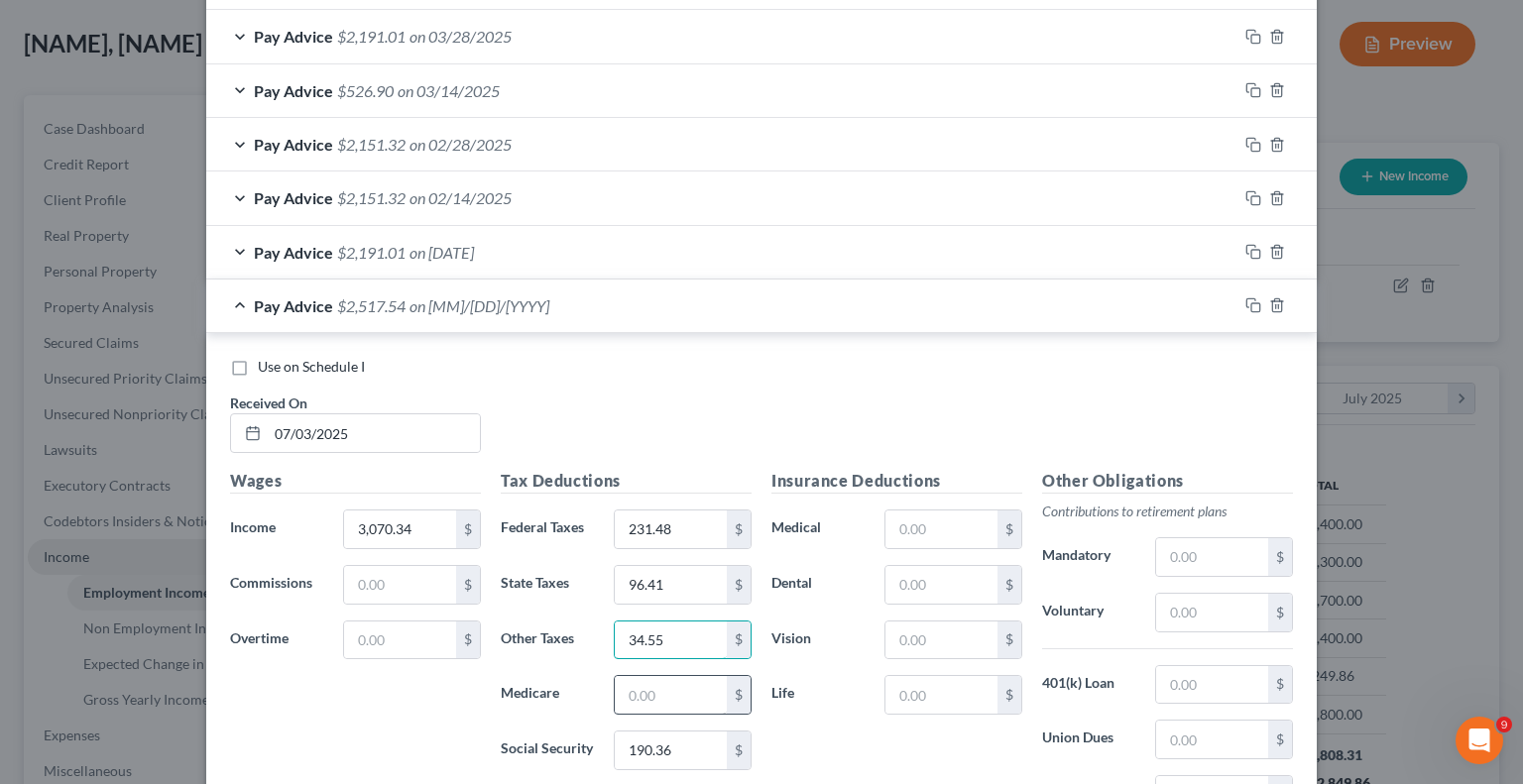 type on "34.55" 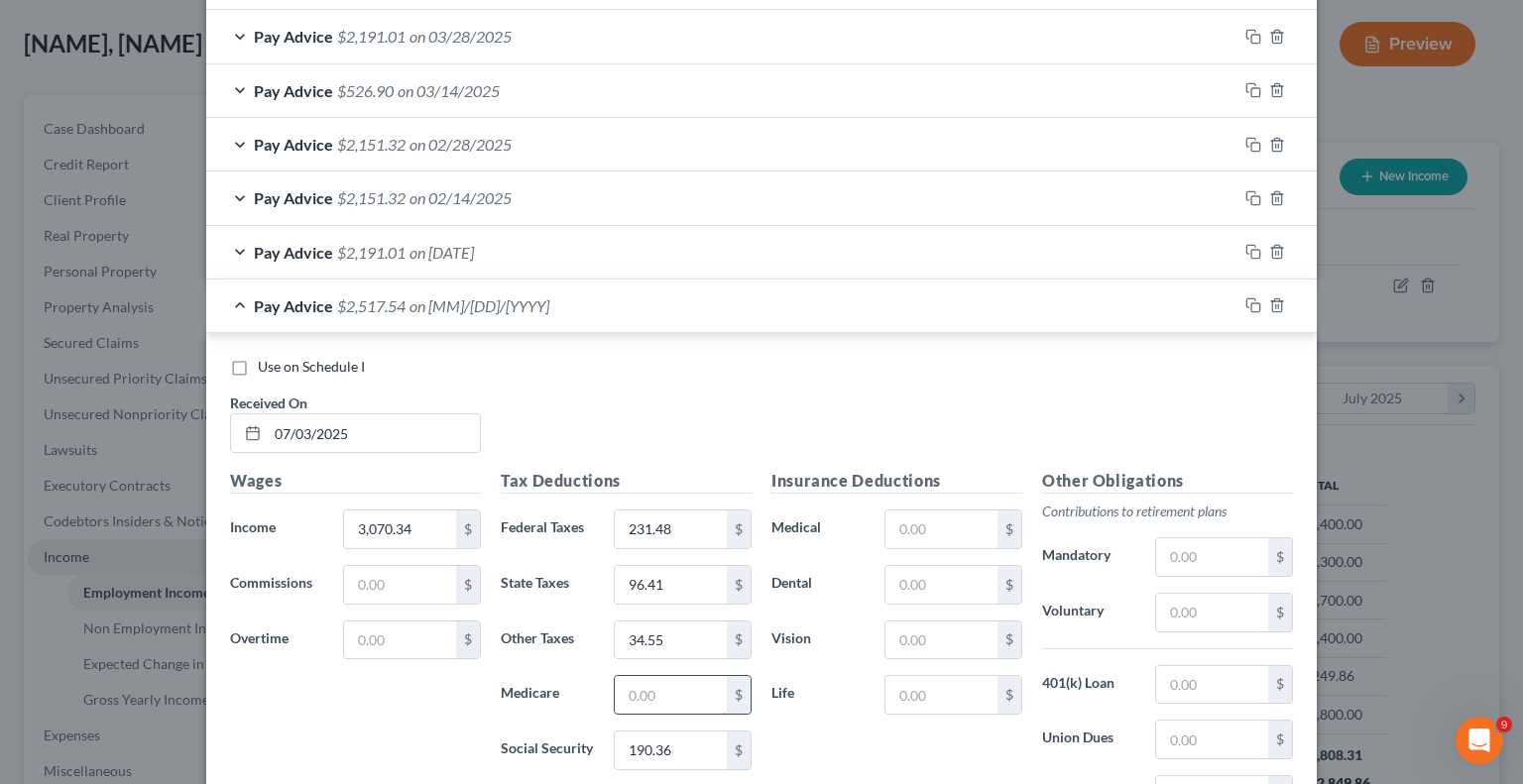 click at bounding box center [670, 695] 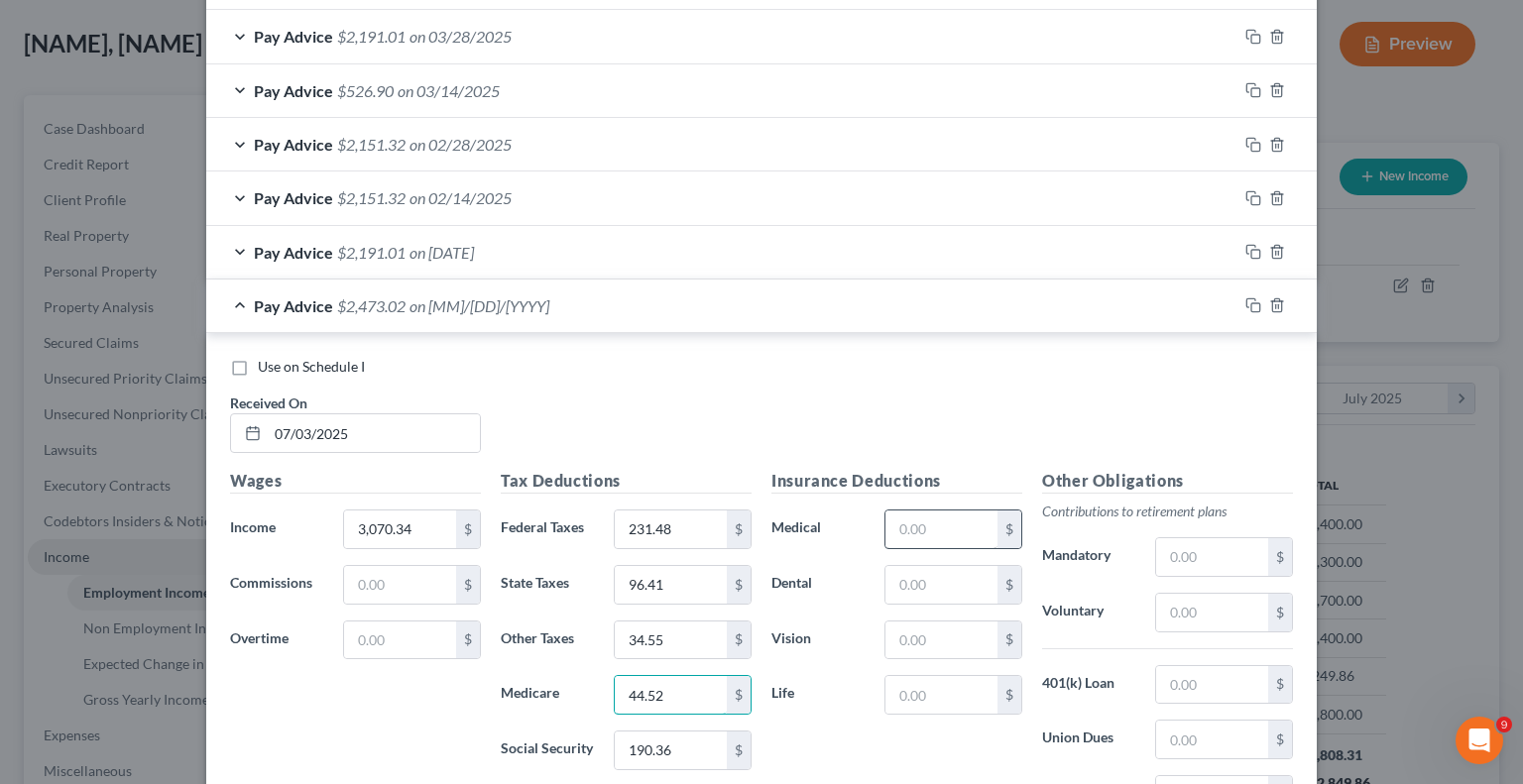 type on "44.52" 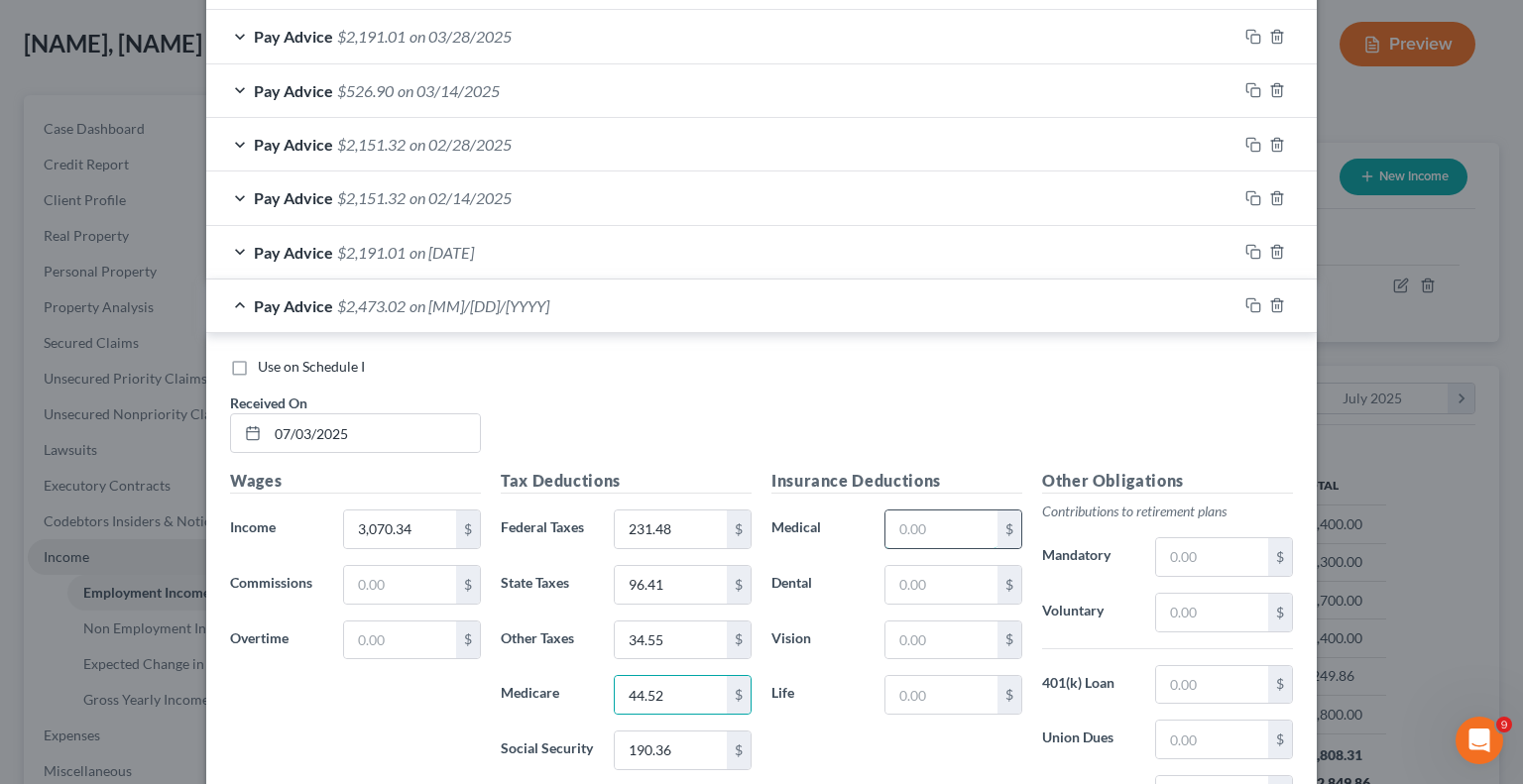 click at bounding box center (941, 529) 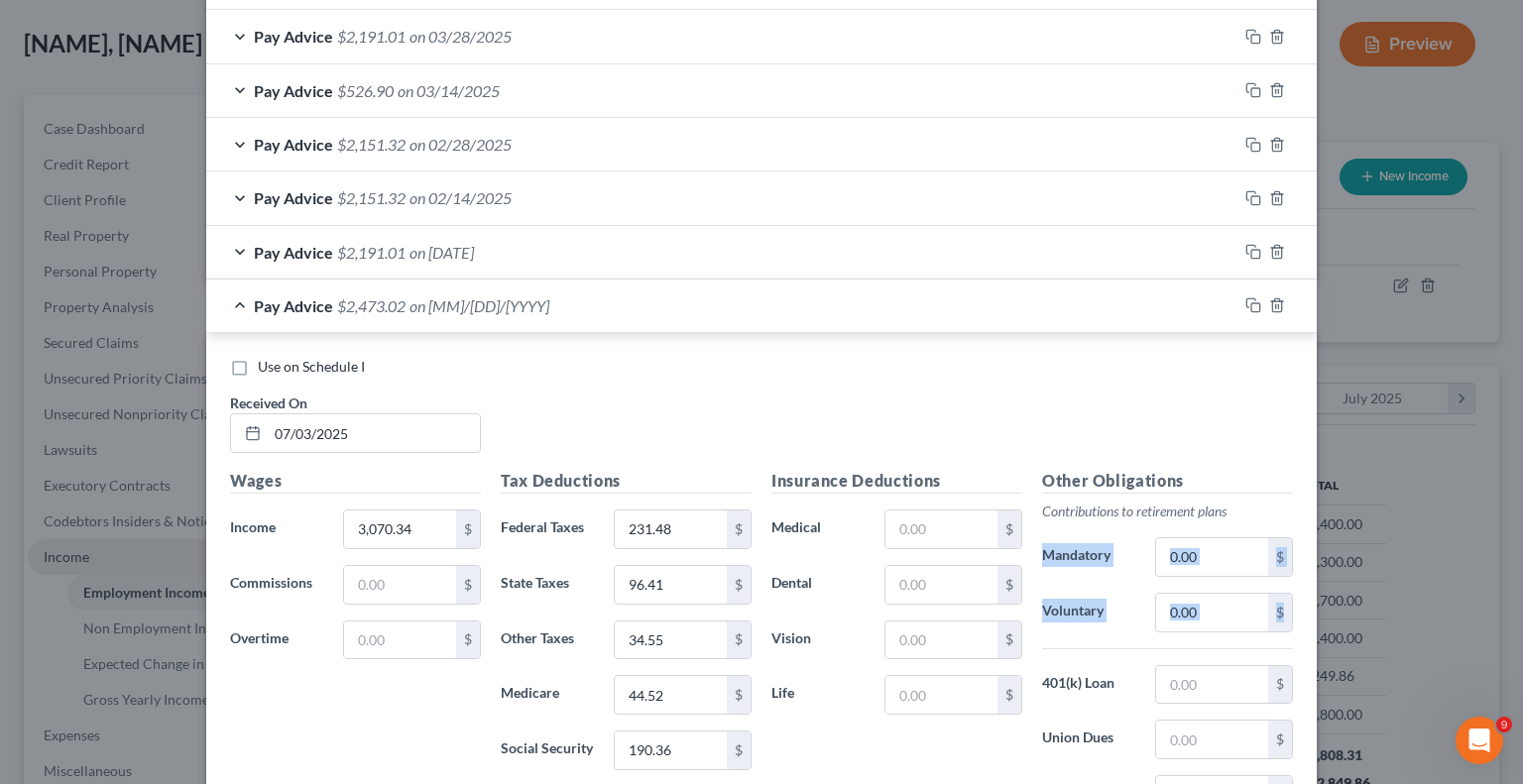 drag, startPoint x: 1507, startPoint y: 503, endPoint x: 1502, endPoint y: 627, distance: 124.10077 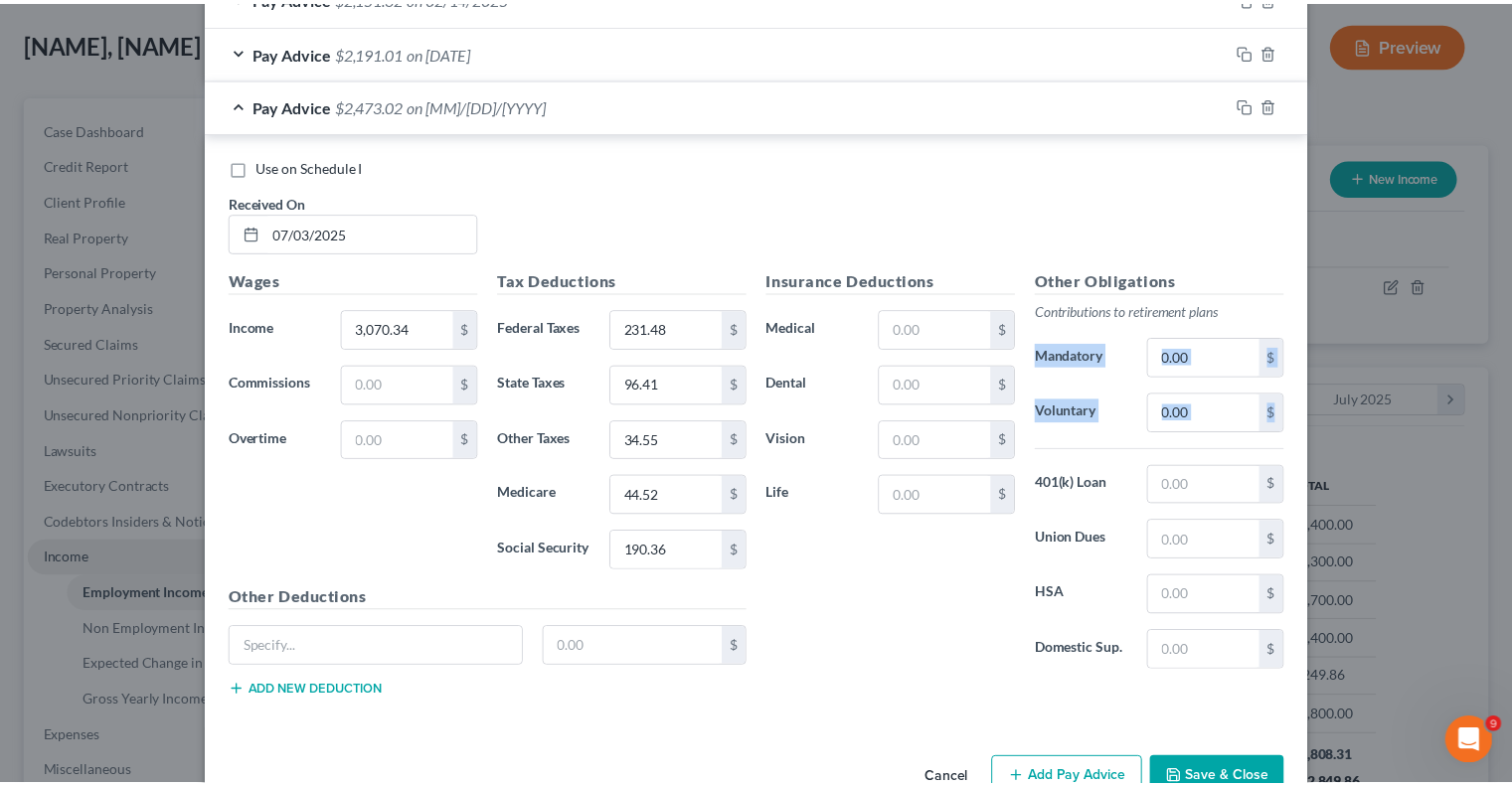 scroll, scrollTop: 1237, scrollLeft: 0, axis: vertical 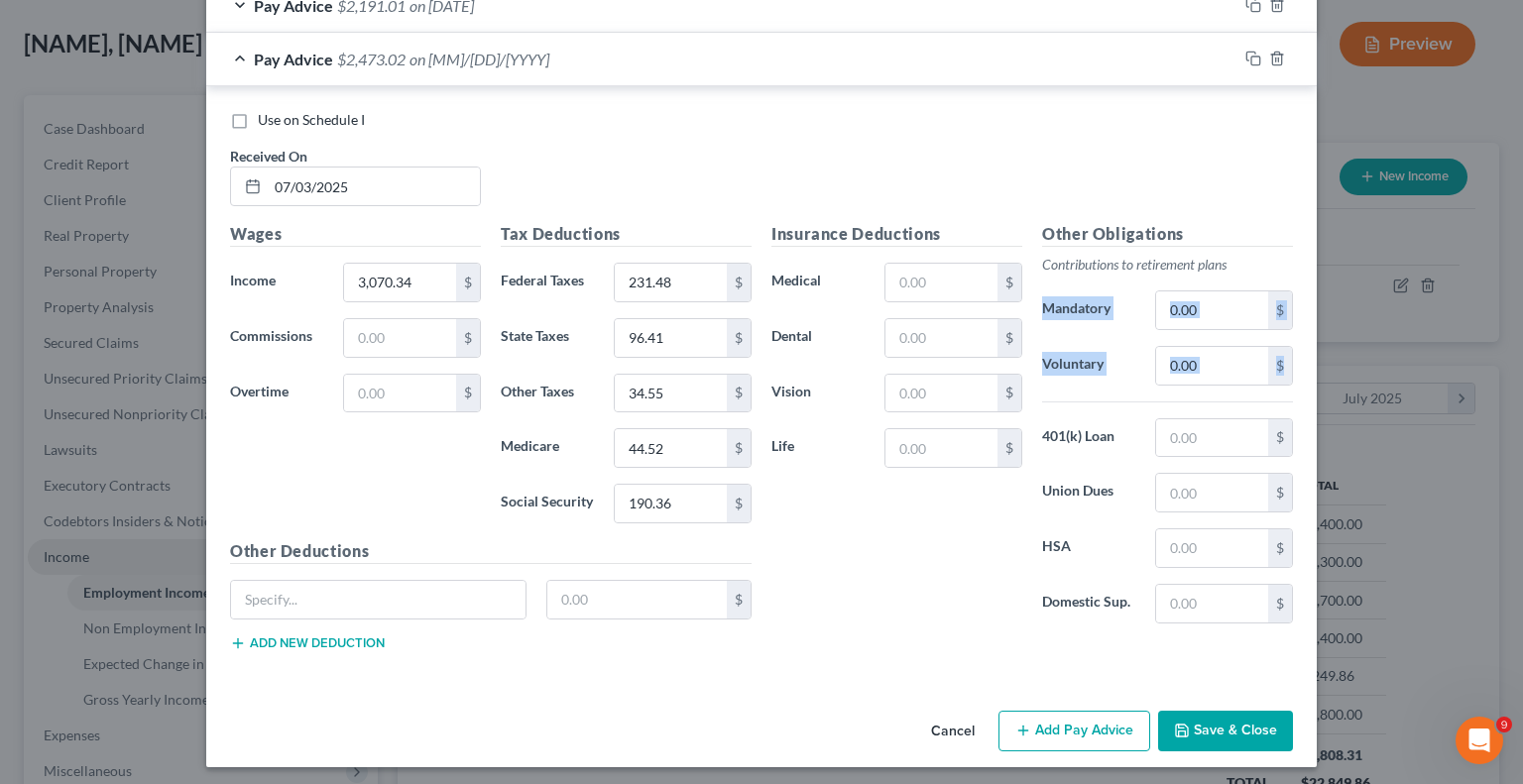 drag, startPoint x: 1522, startPoint y: 627, endPoint x: 40, endPoint y: 22, distance: 1600.7339 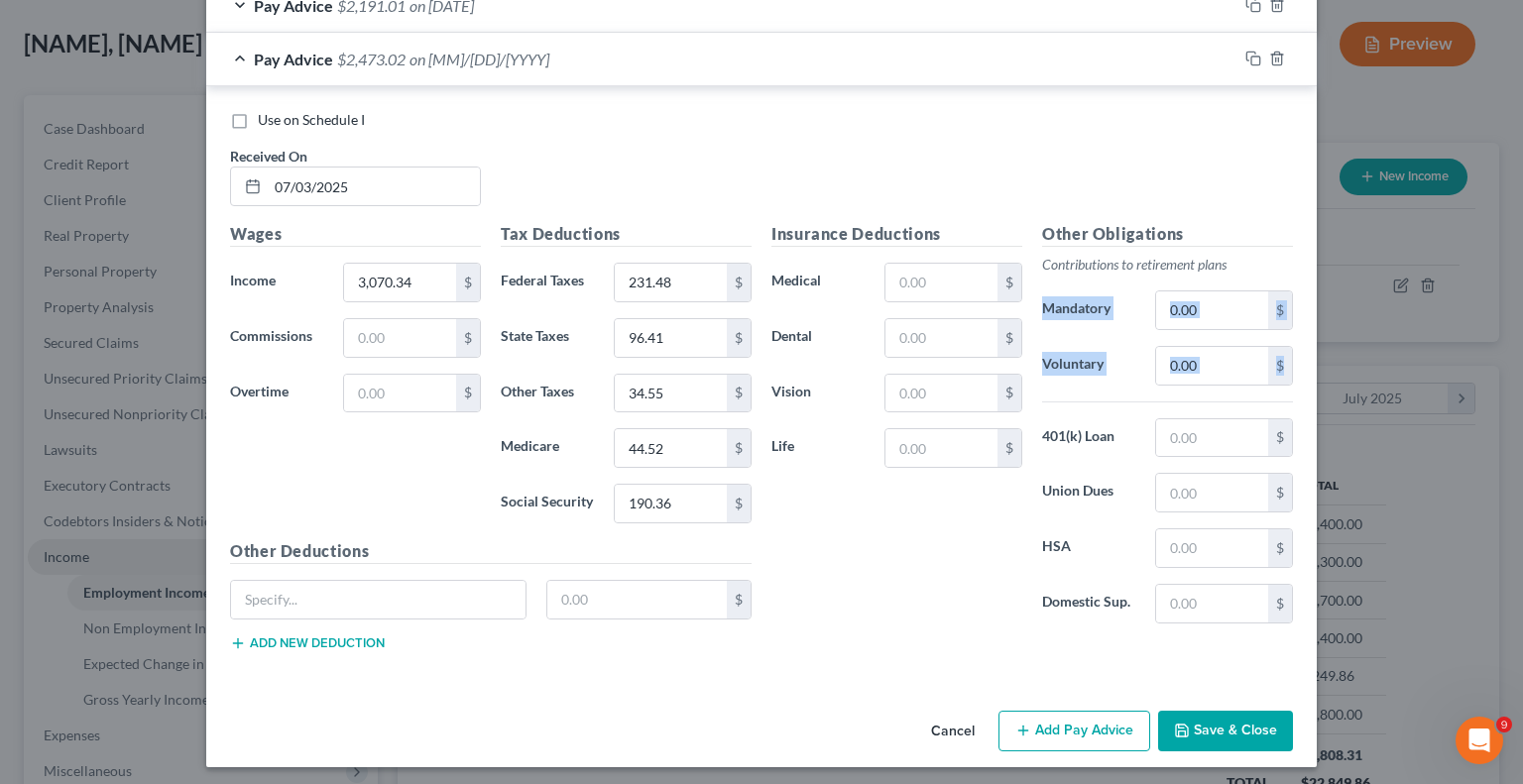 click on "Save & Close" at bounding box center [1226, 731] 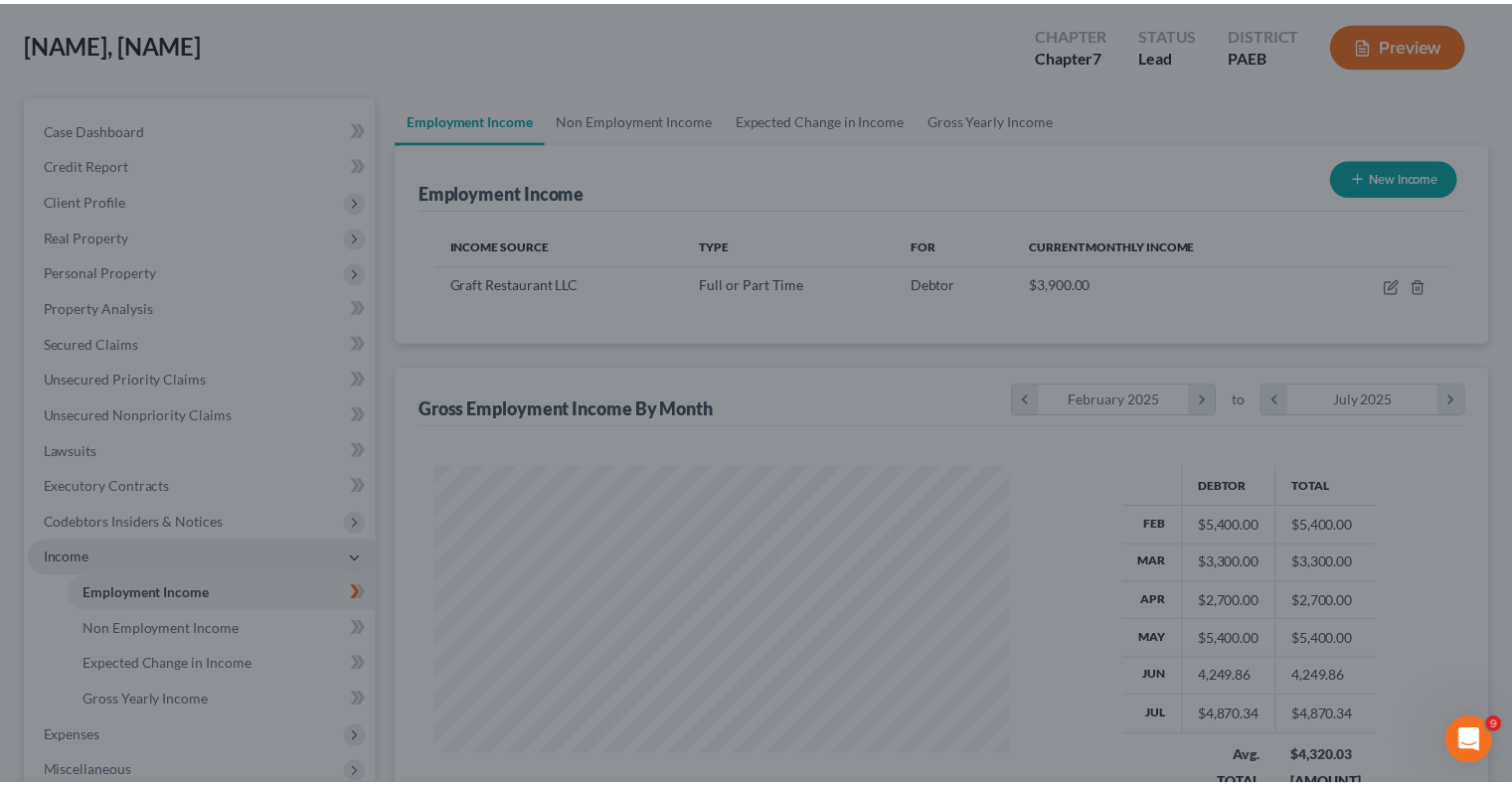 scroll, scrollTop: 354, scrollLeft: 613, axis: both 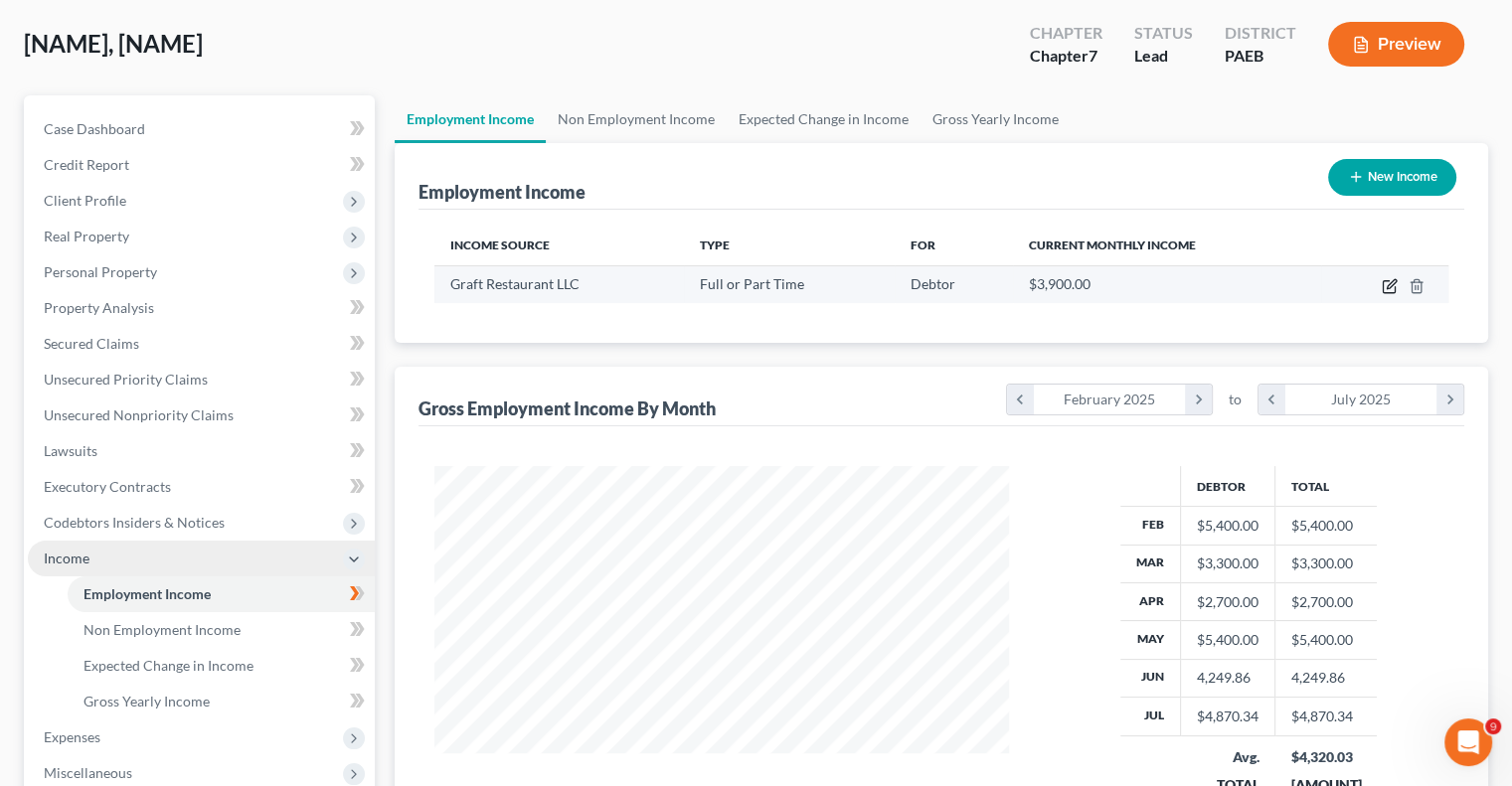 click 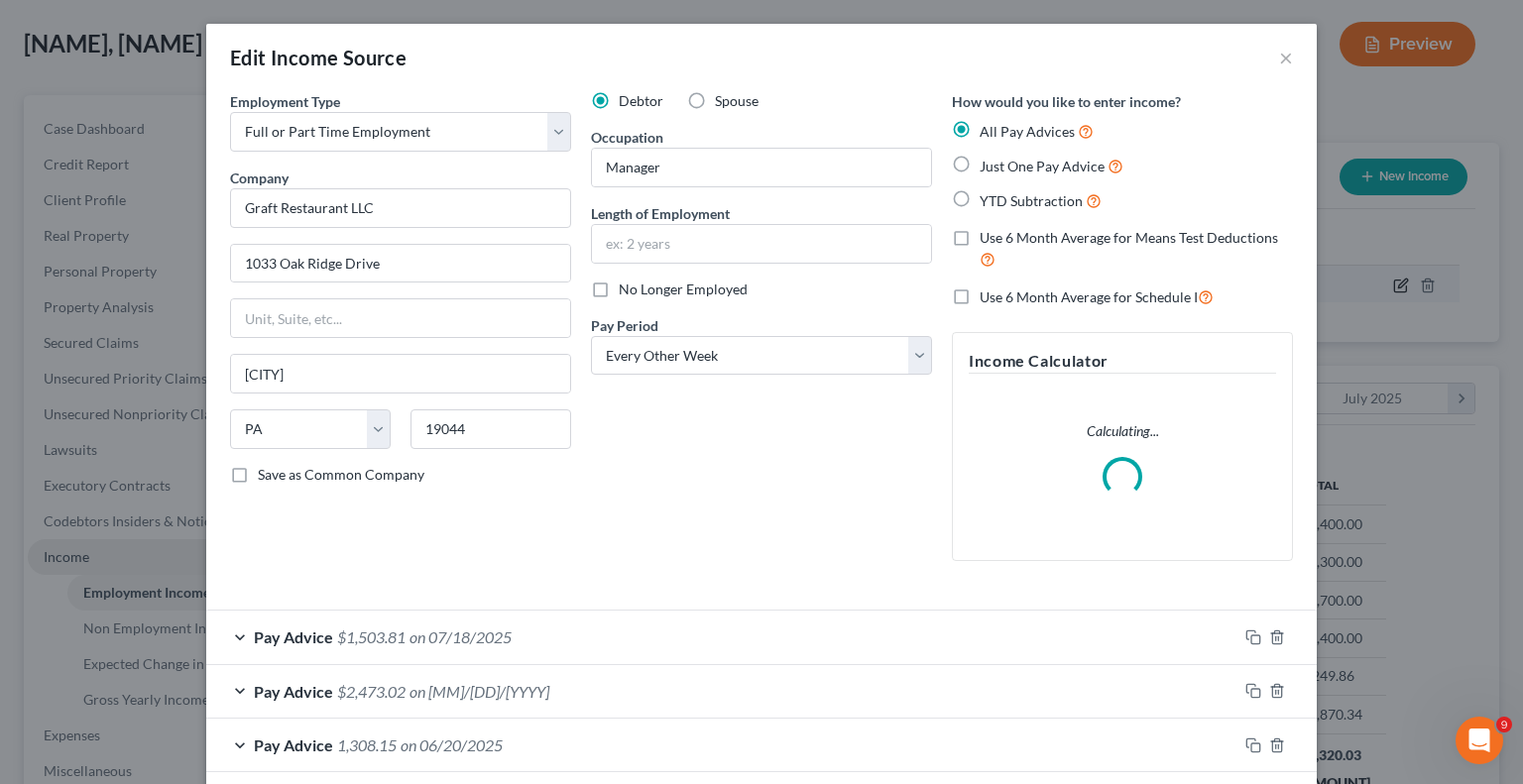 scroll, scrollTop: 990797, scrollLeft: 990917, axis: both 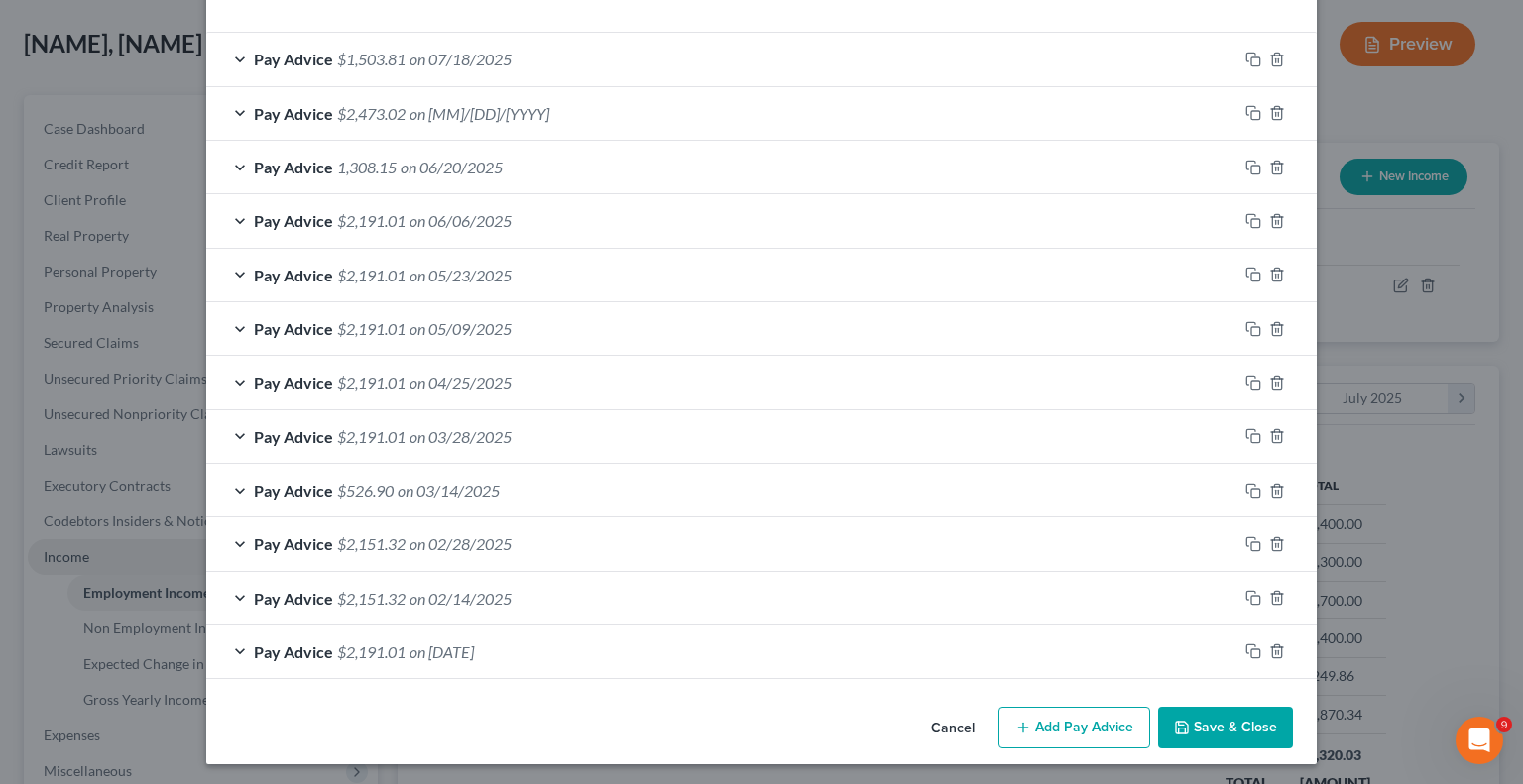 click on "Add Pay Advice" at bounding box center (1074, 728) 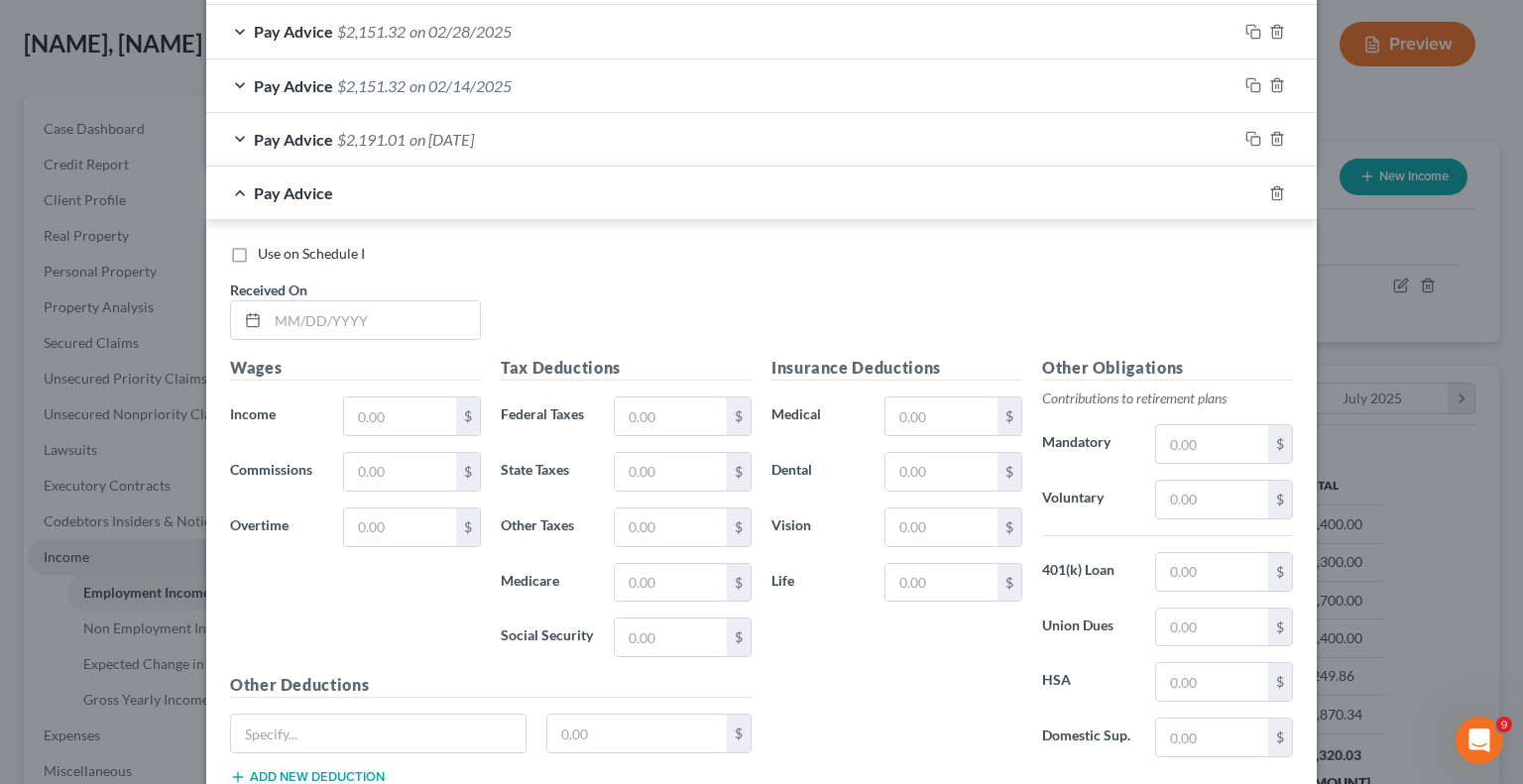 scroll, scrollTop: 1158, scrollLeft: 0, axis: vertical 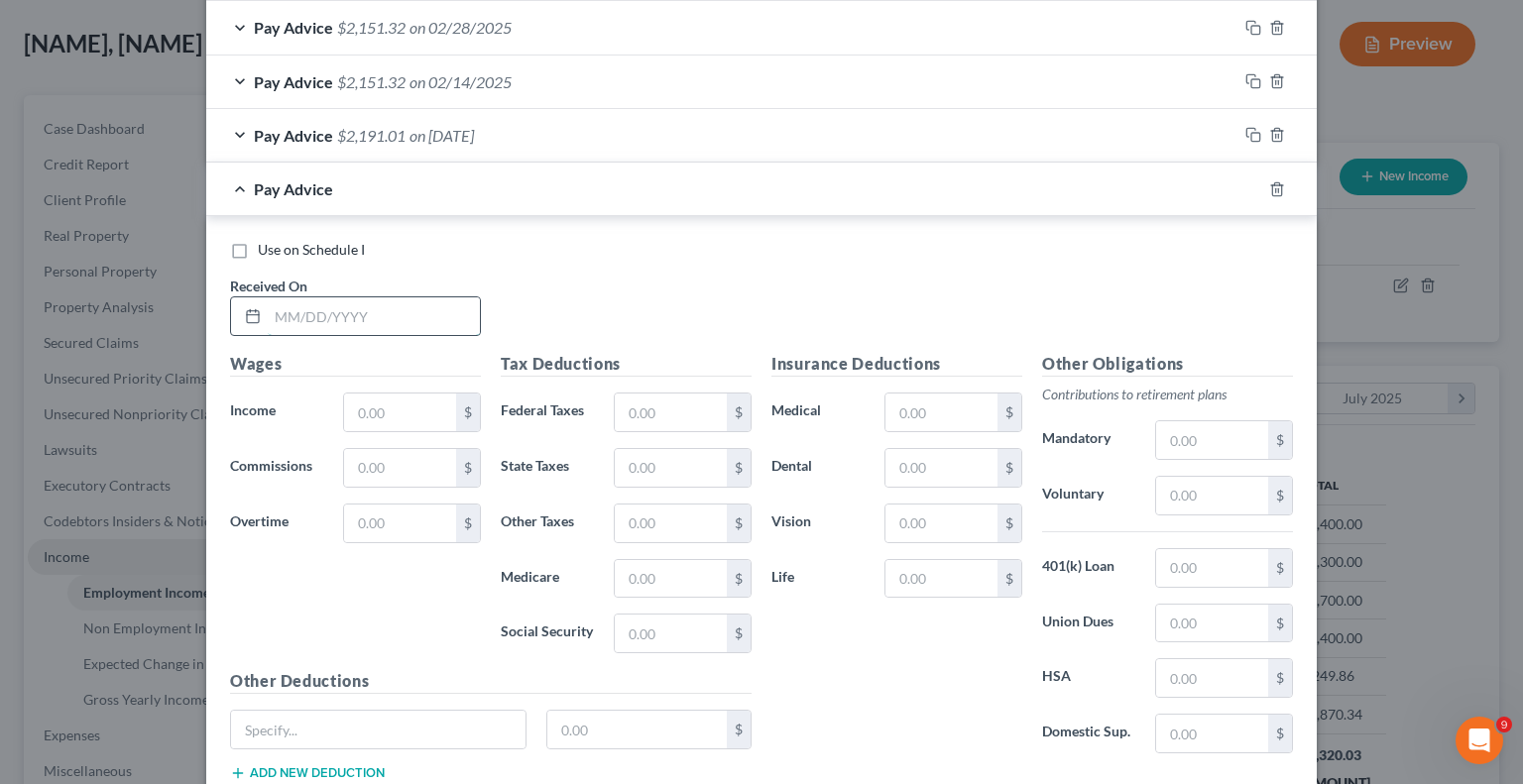 click at bounding box center (374, 316) 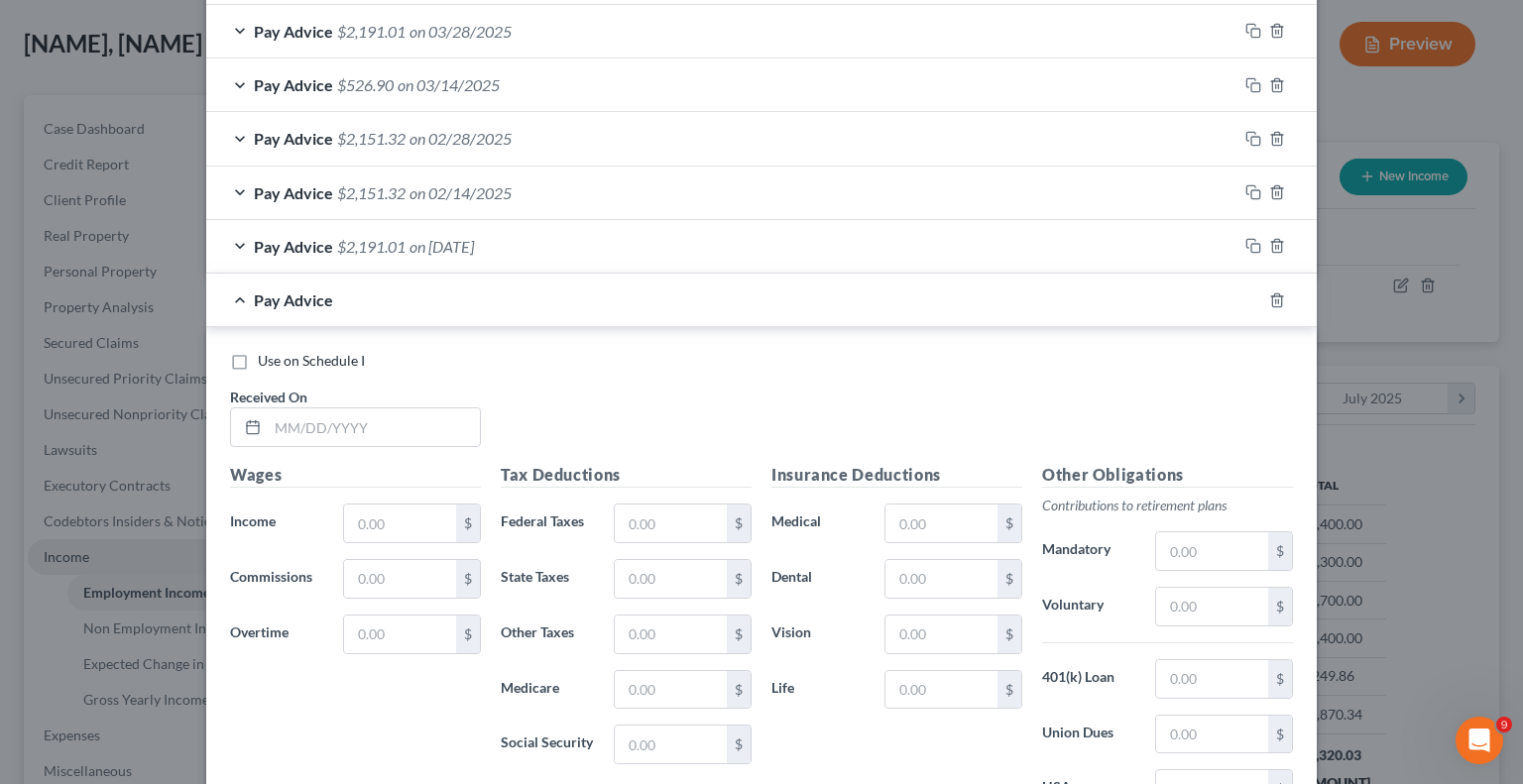 scroll, scrollTop: 1288, scrollLeft: 0, axis: vertical 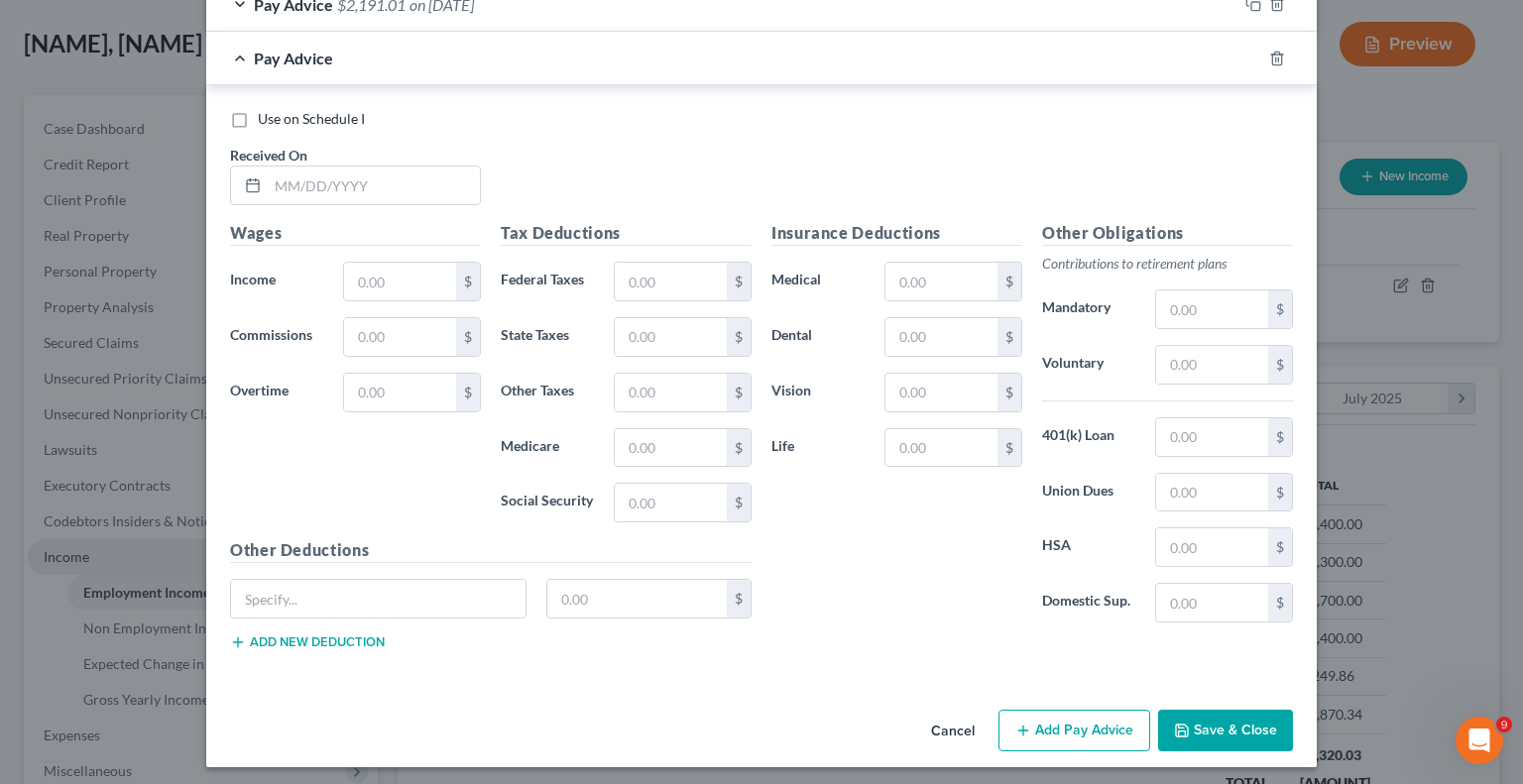 click on "Save & Close" at bounding box center (1226, 730) 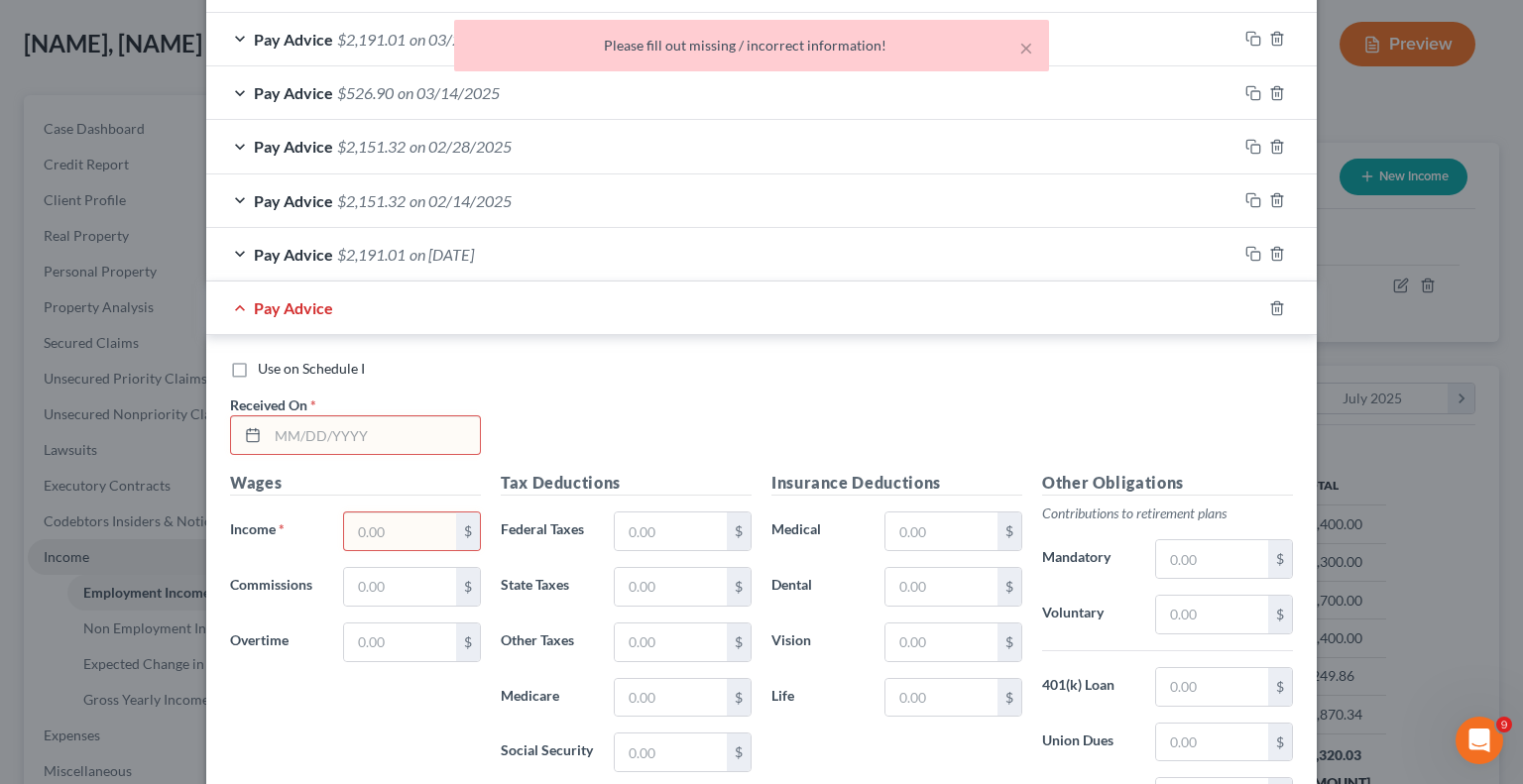 scroll, scrollTop: 1036, scrollLeft: 0, axis: vertical 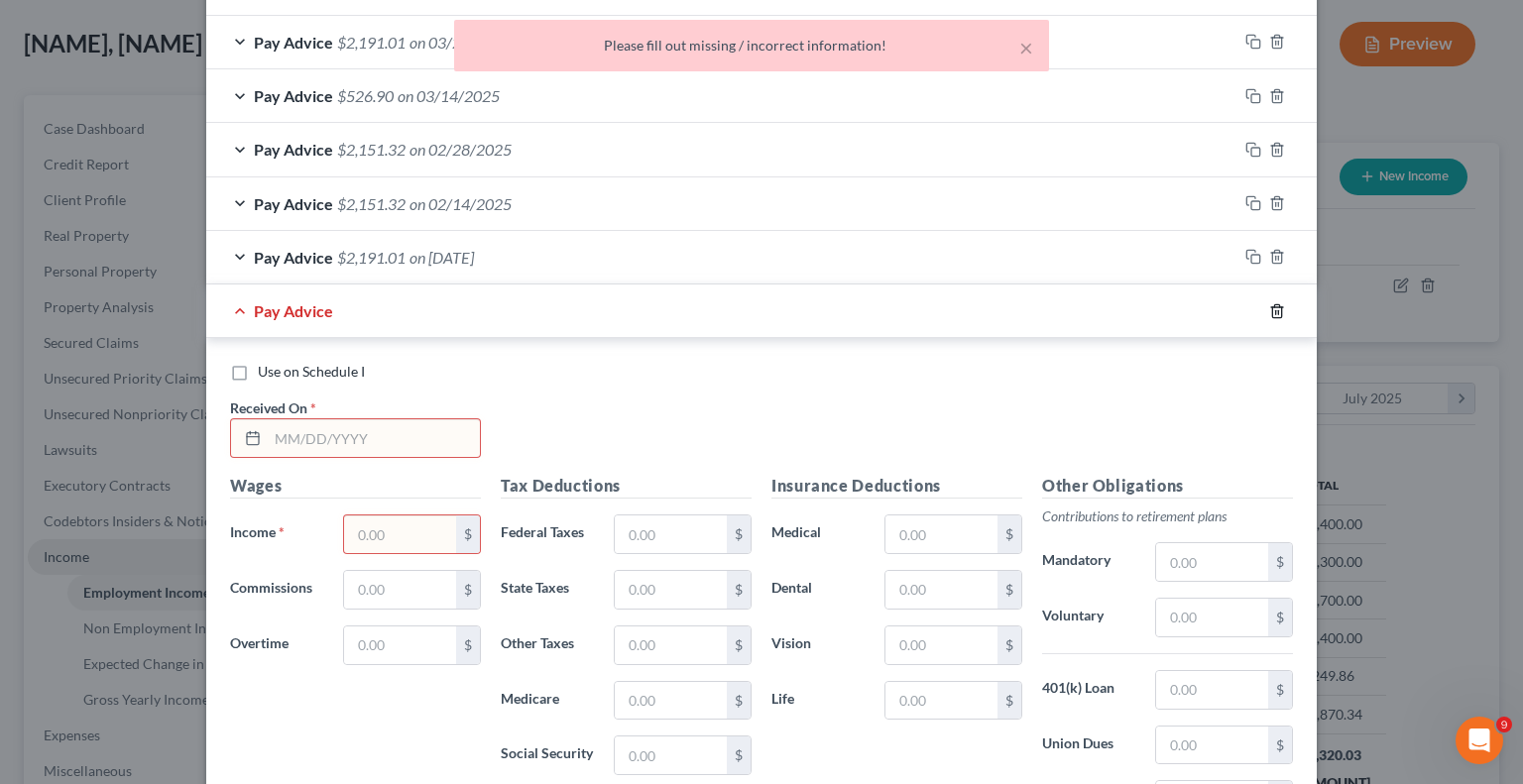 click 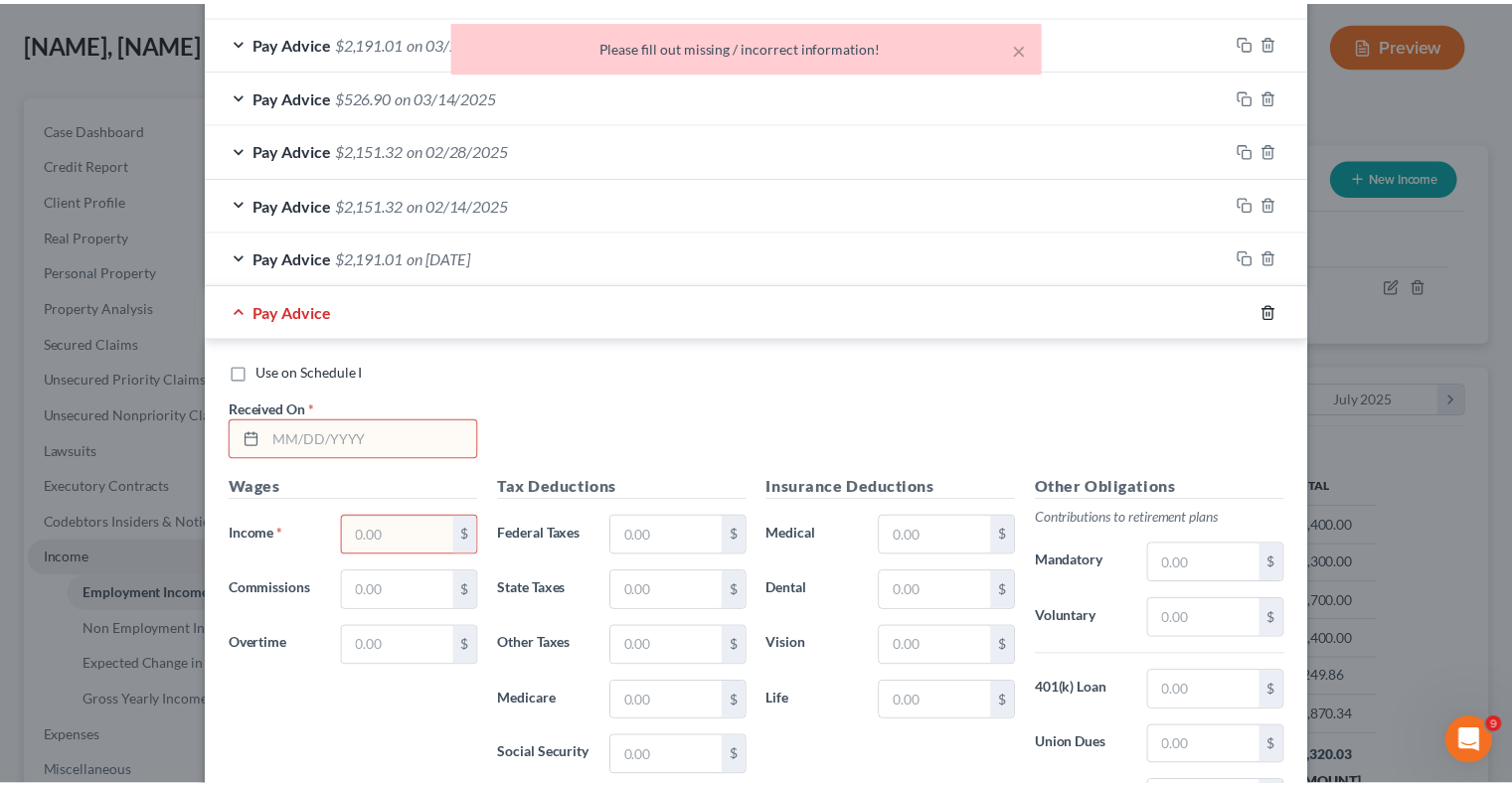 scroll, scrollTop: 643, scrollLeft: 0, axis: vertical 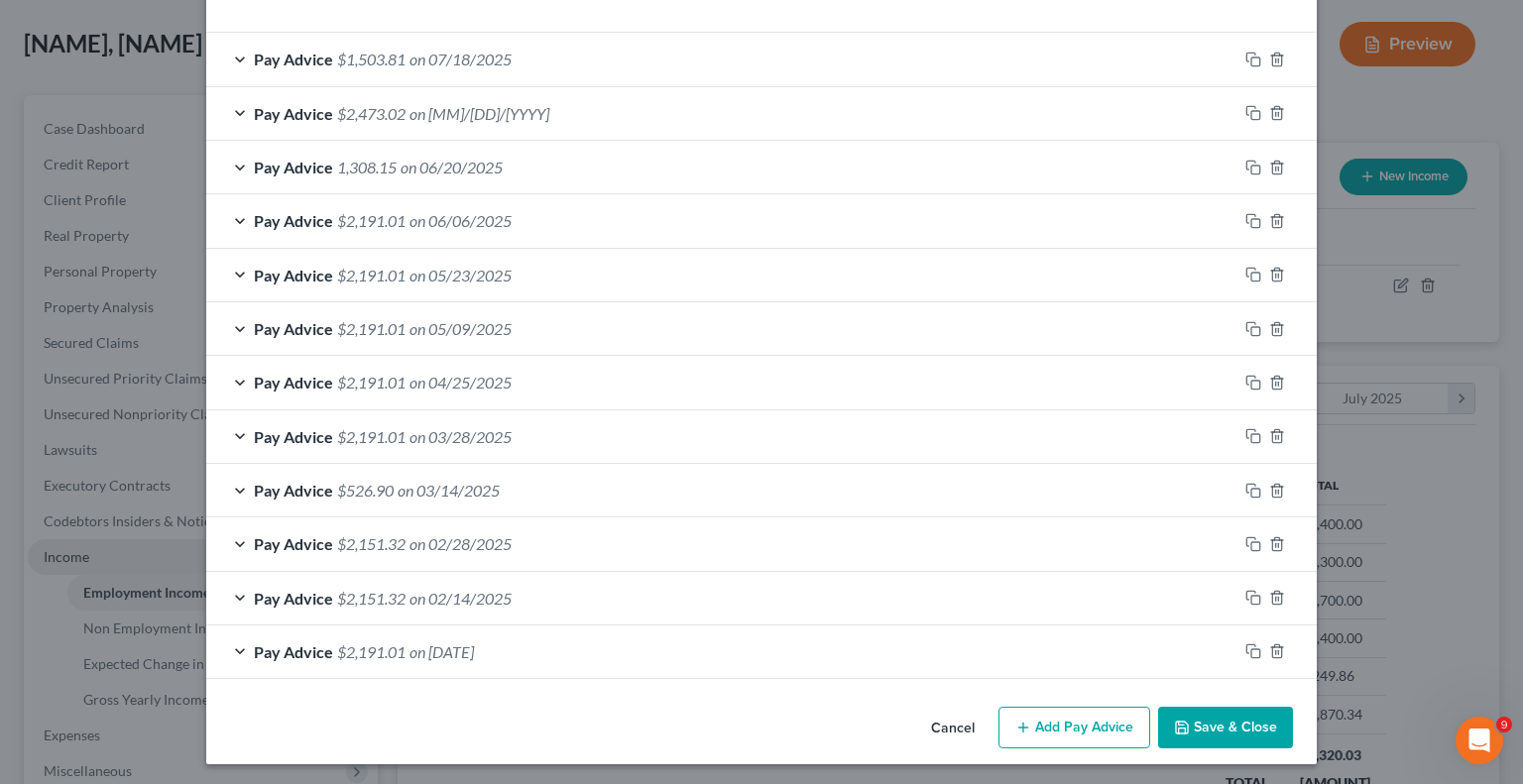 click on "Save & Close" at bounding box center (1226, 728) 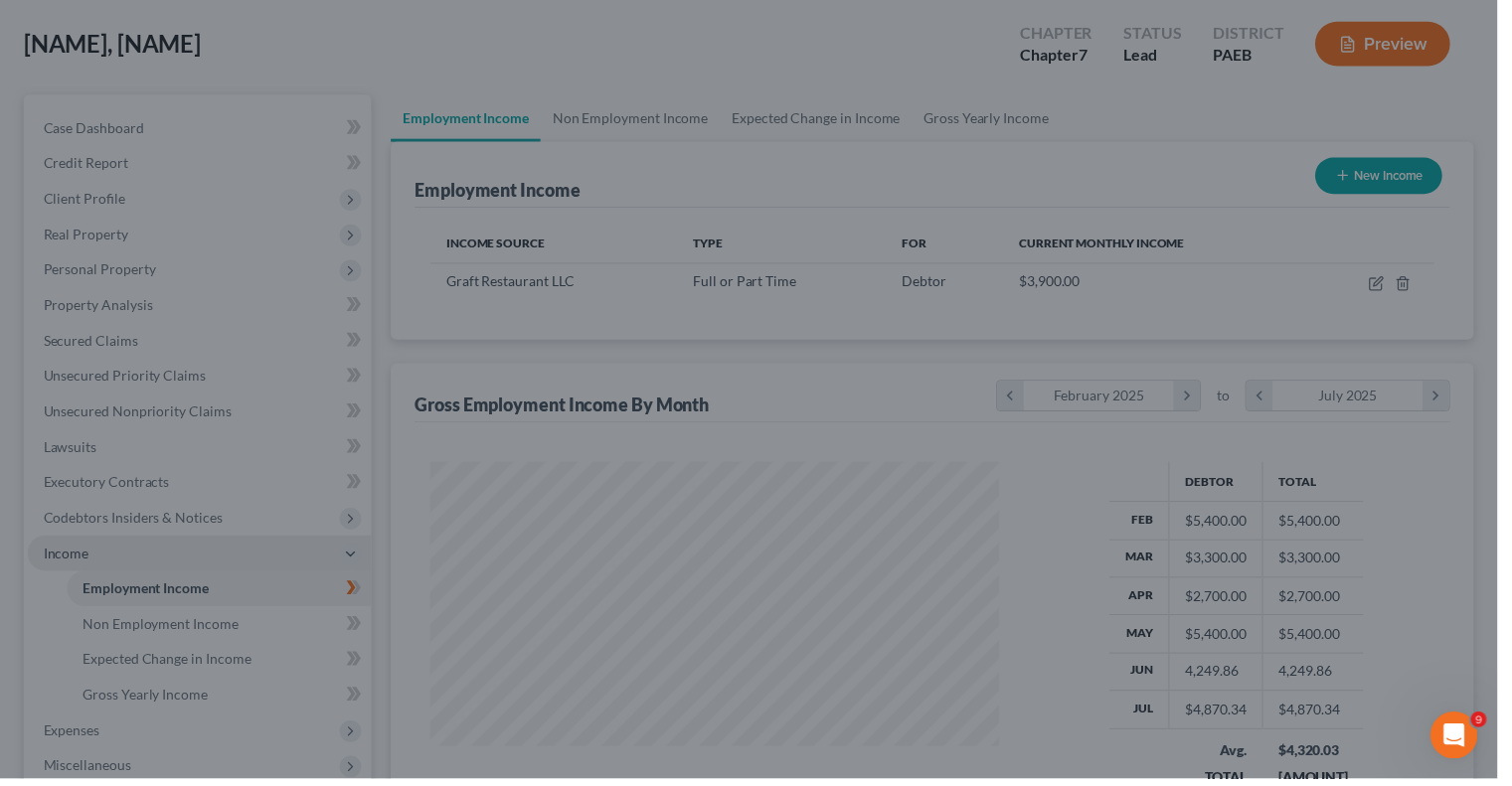 scroll, scrollTop: 354, scrollLeft: 613, axis: both 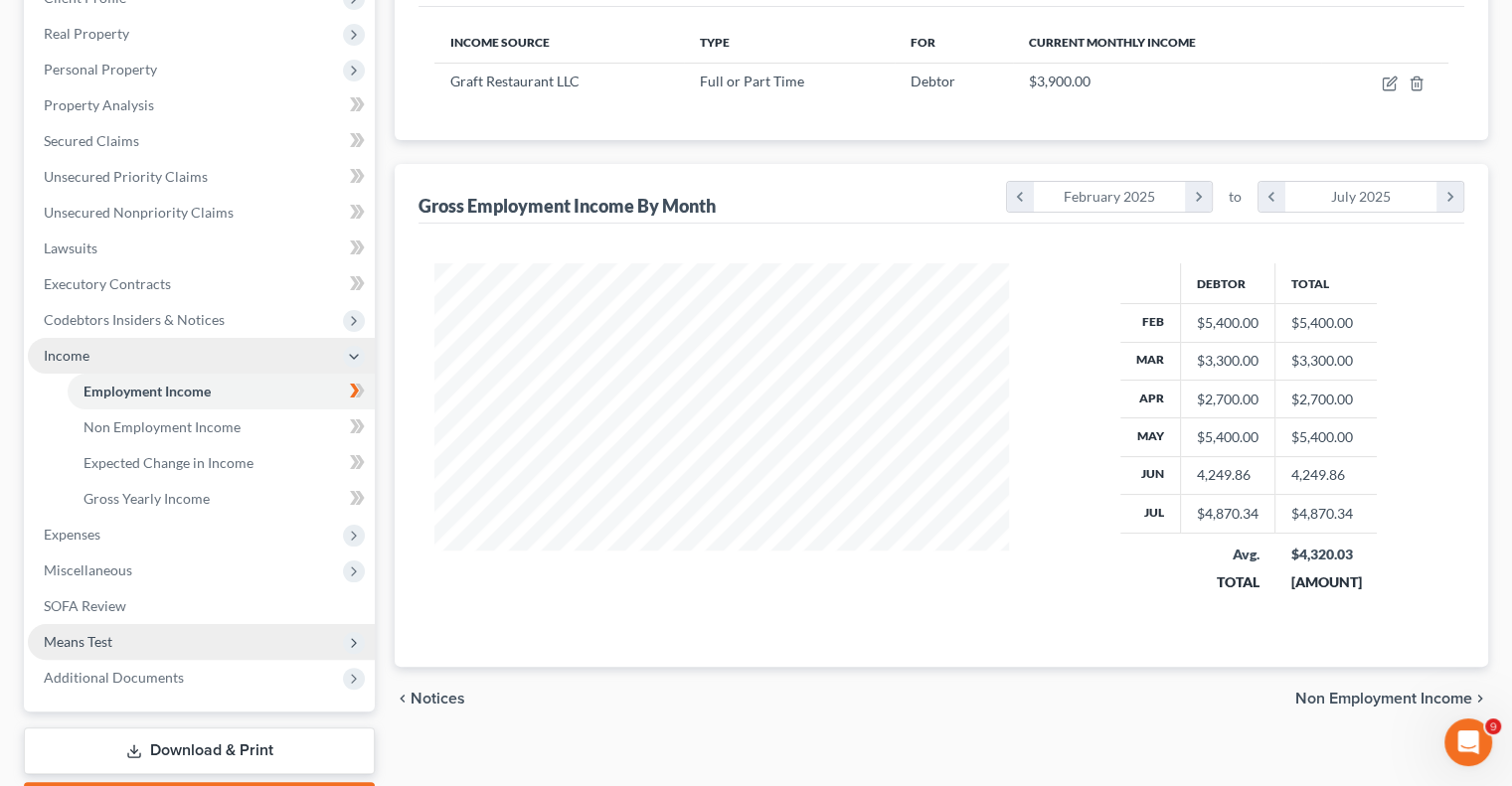 click on "Means Test" at bounding box center [78, 641] 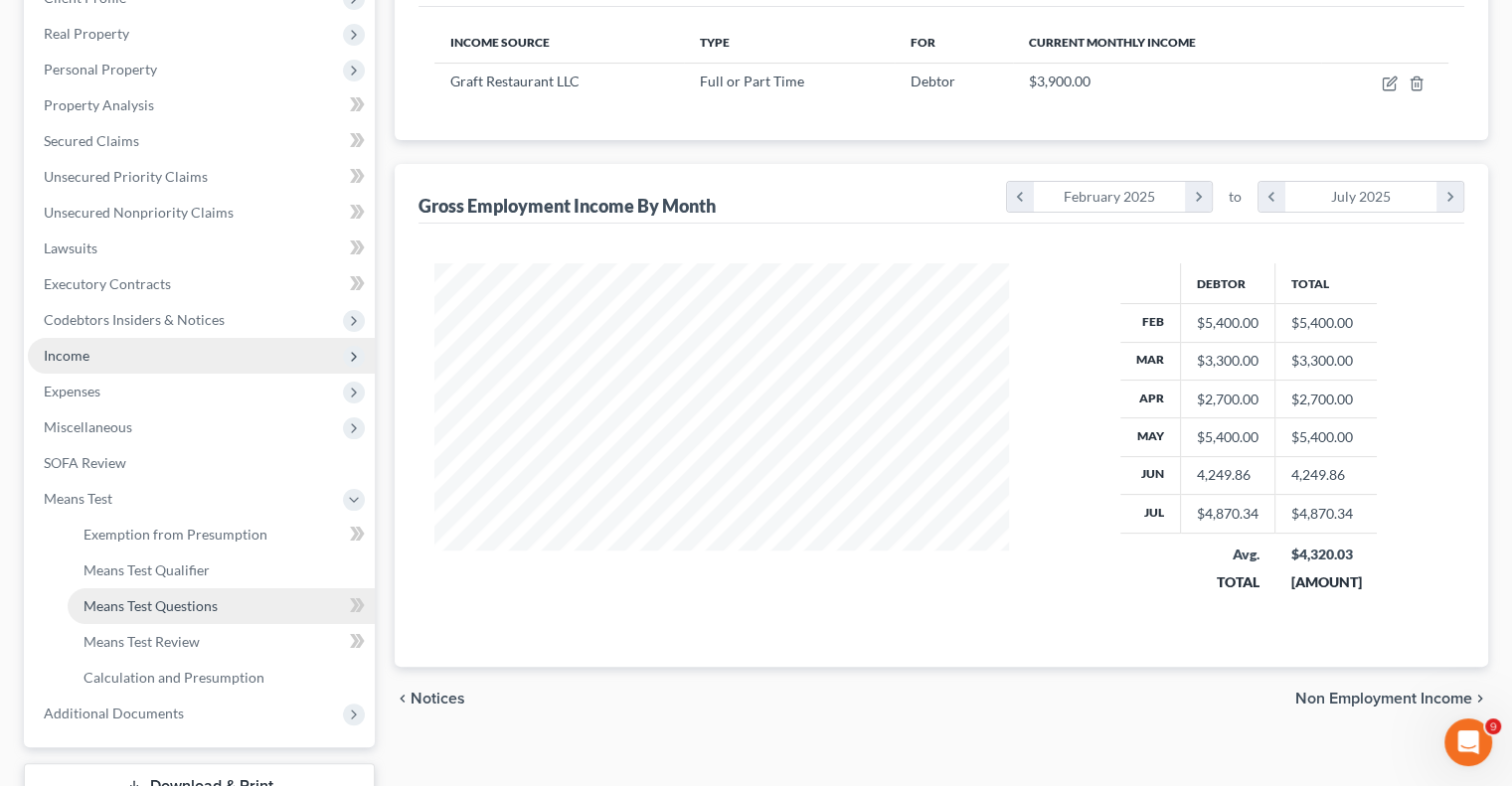 click on "Means Test Questions" at bounding box center [150, 605] 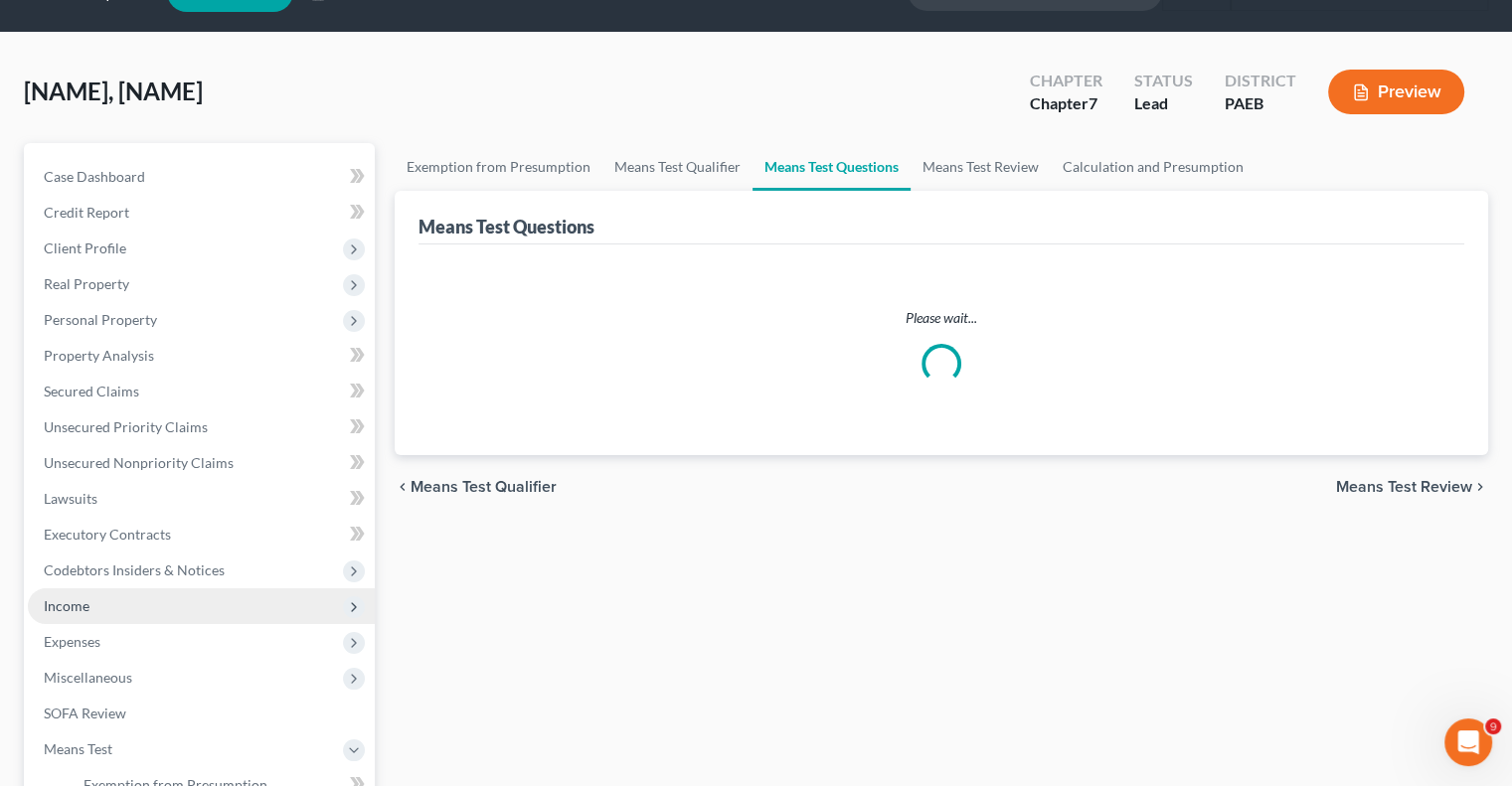 scroll, scrollTop: 0, scrollLeft: 0, axis: both 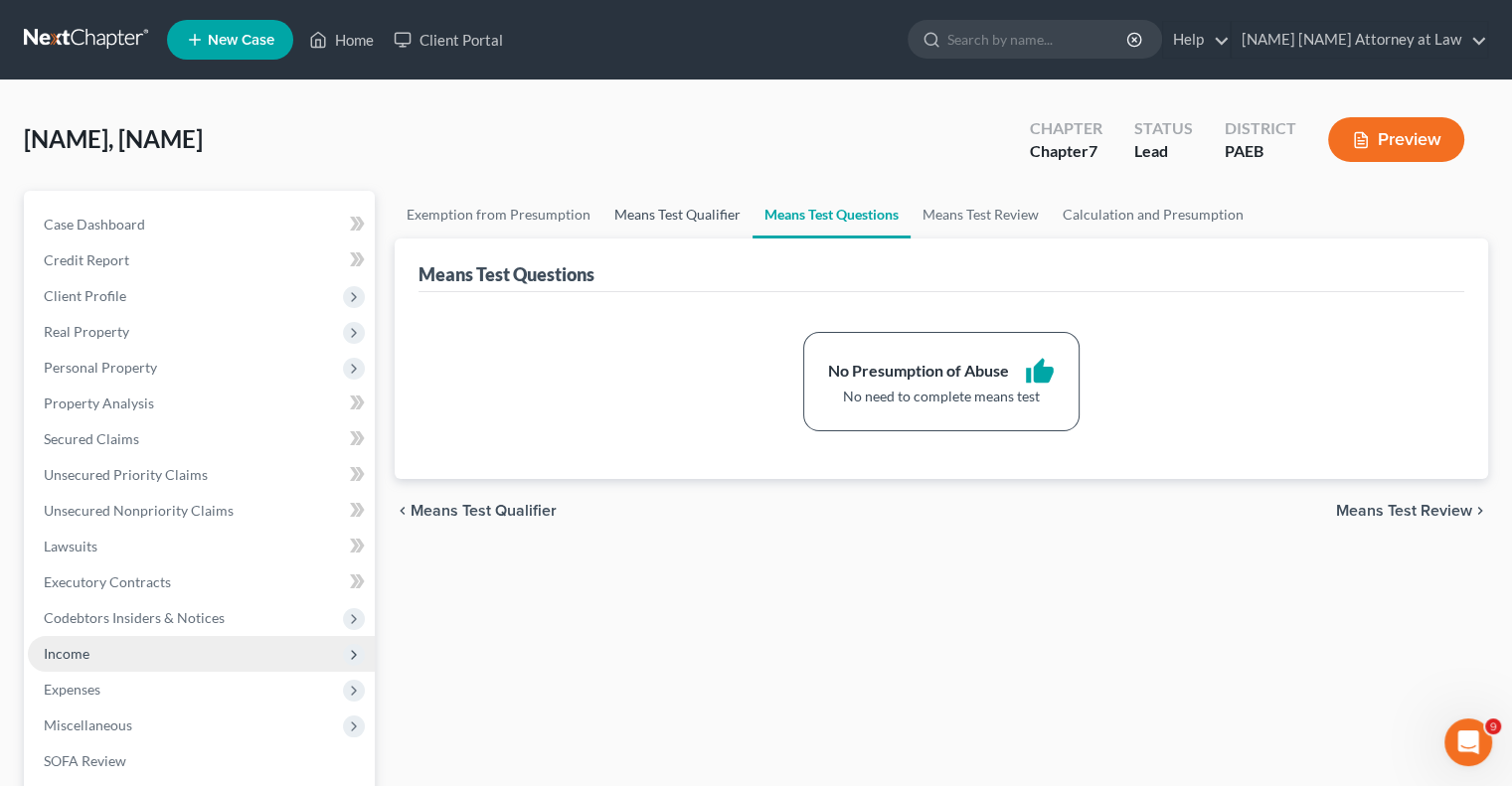 click on "Means Test Qualifier" at bounding box center (677, 215) 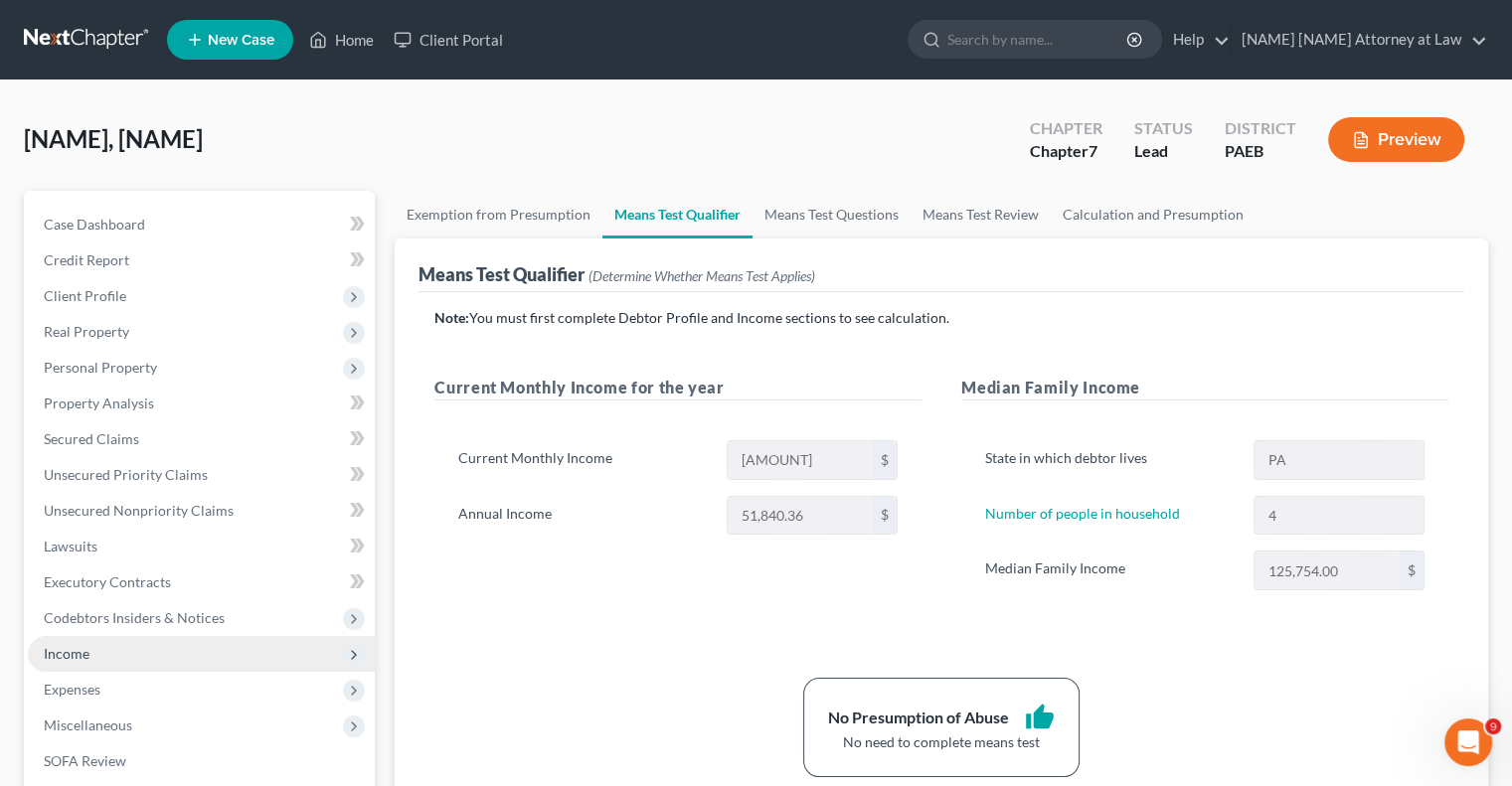 click on "Income" at bounding box center (201, 654) 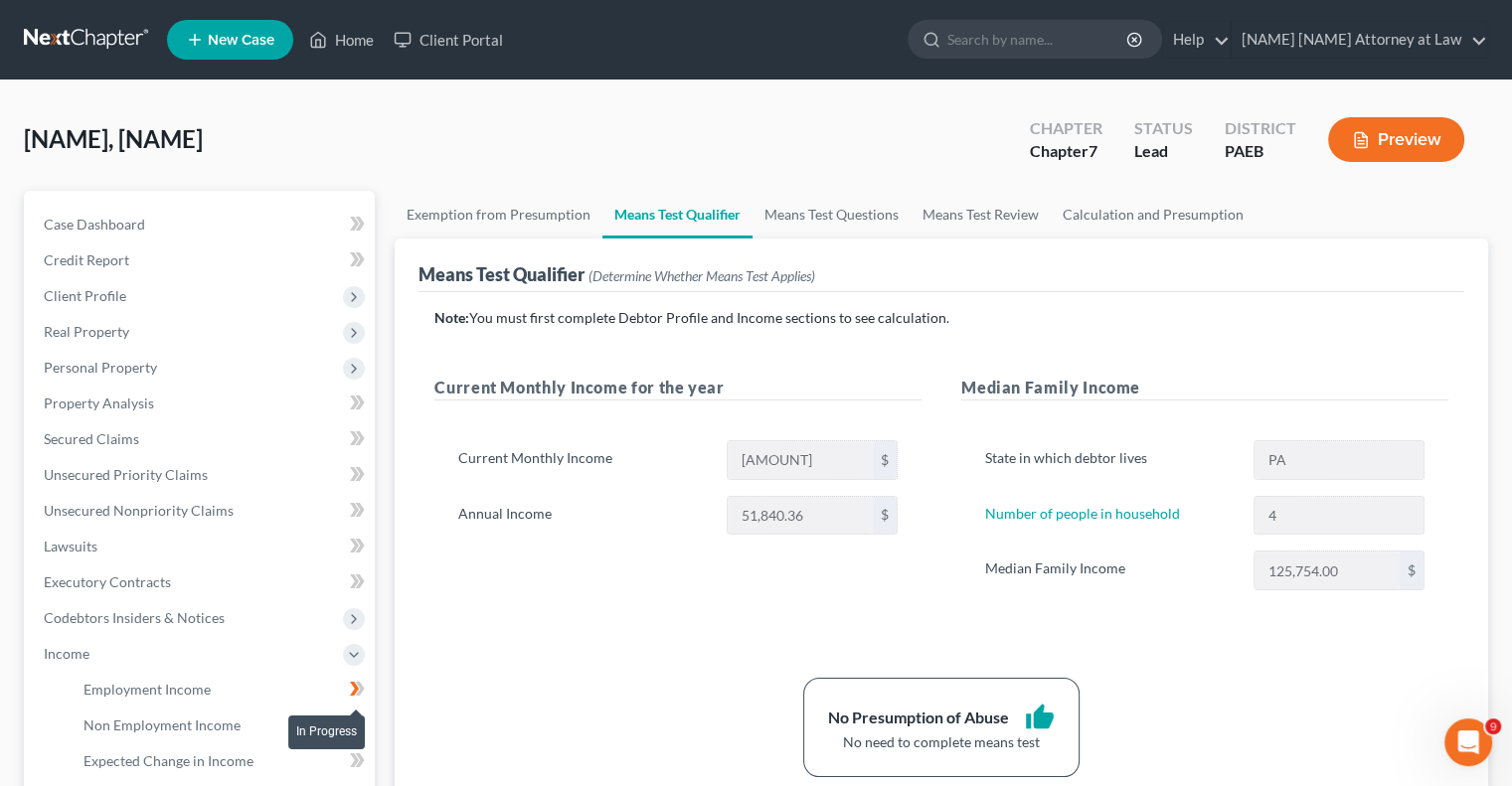 click 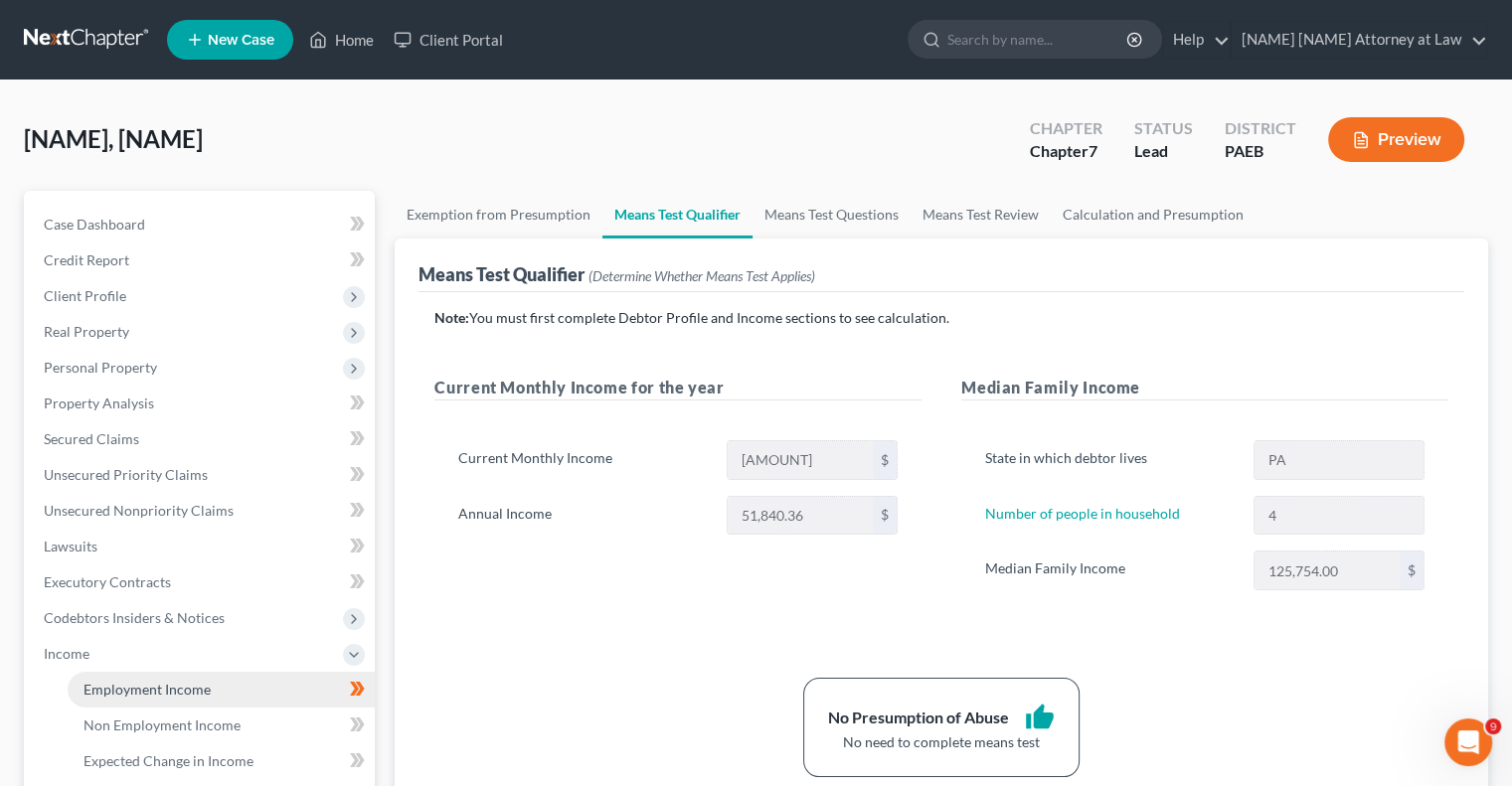click on "Employment Income" at bounding box center (147, 689) 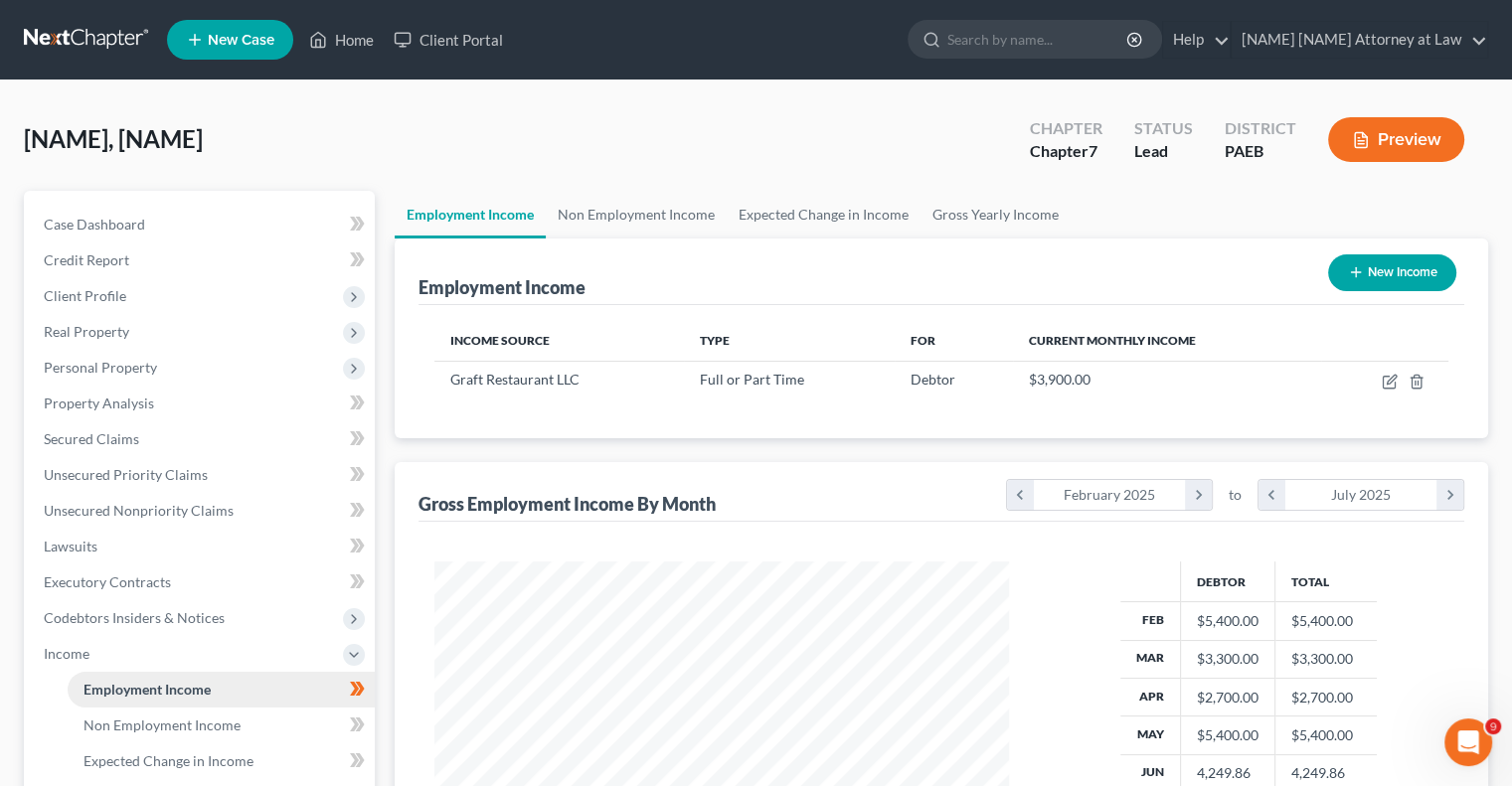 scroll, scrollTop: 993324, scrollLeft: 993468, axis: both 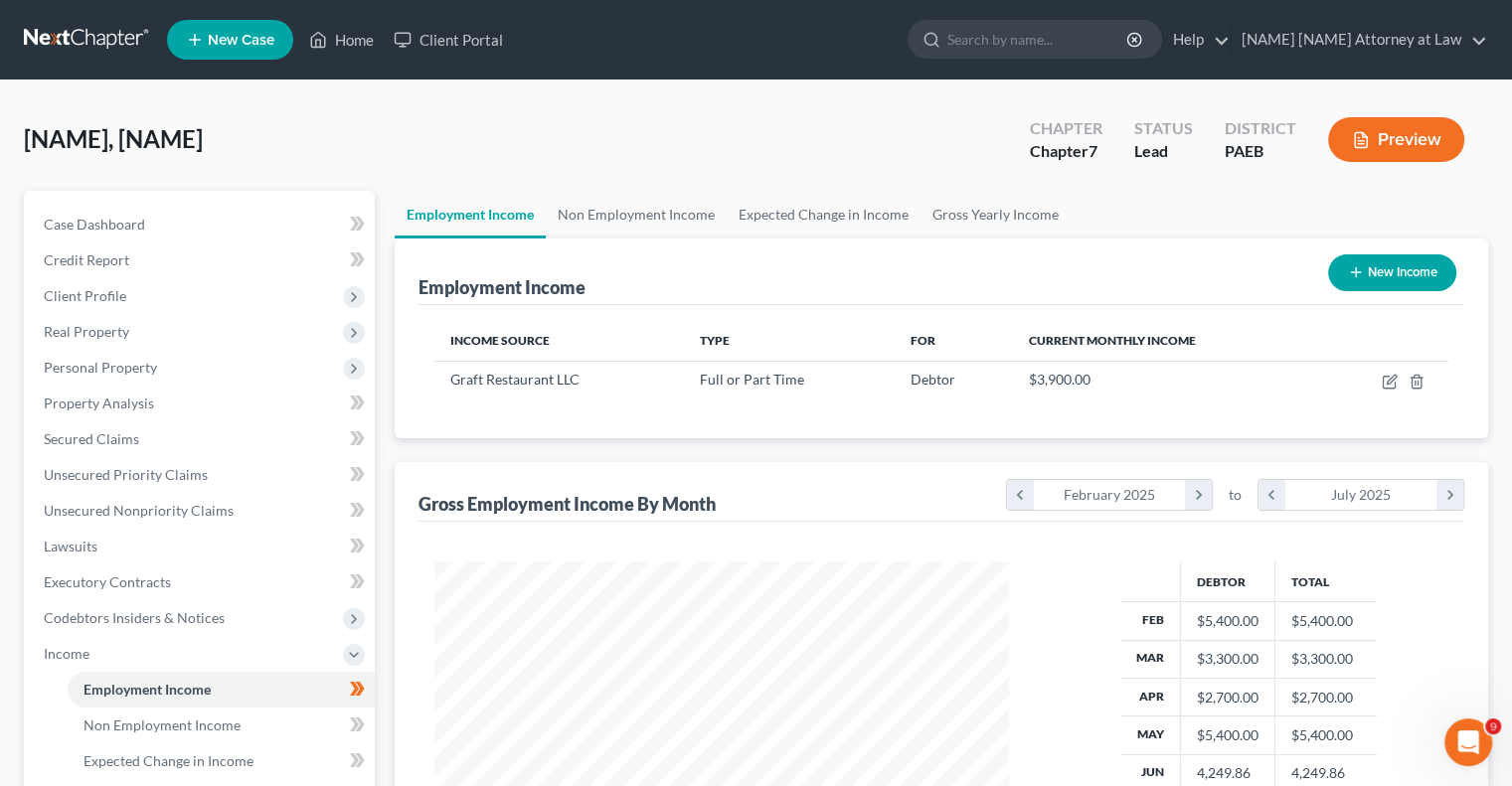 click on "New Income" at bounding box center [1392, 272] 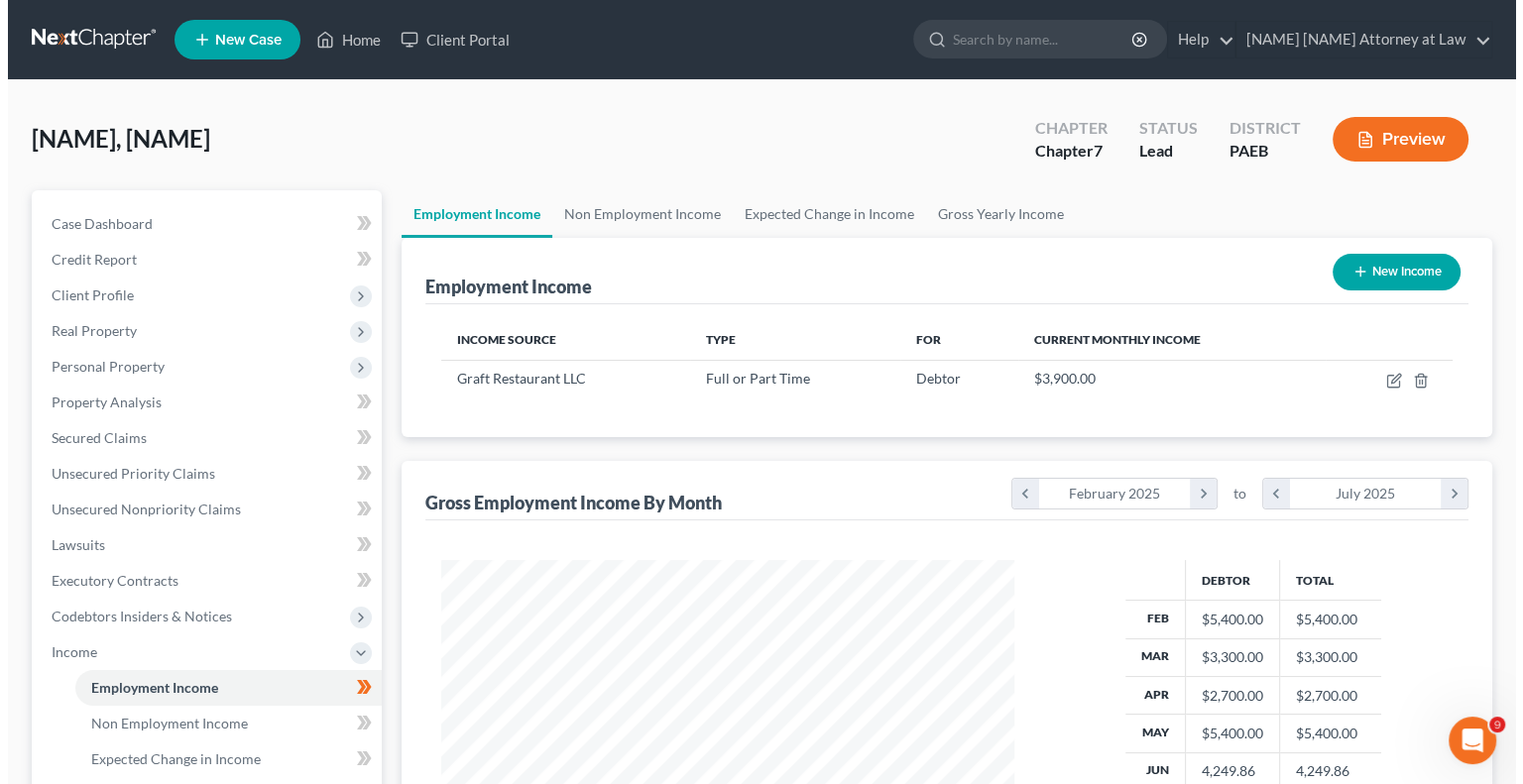 scroll, scrollTop: 353, scrollLeft: 619, axis: both 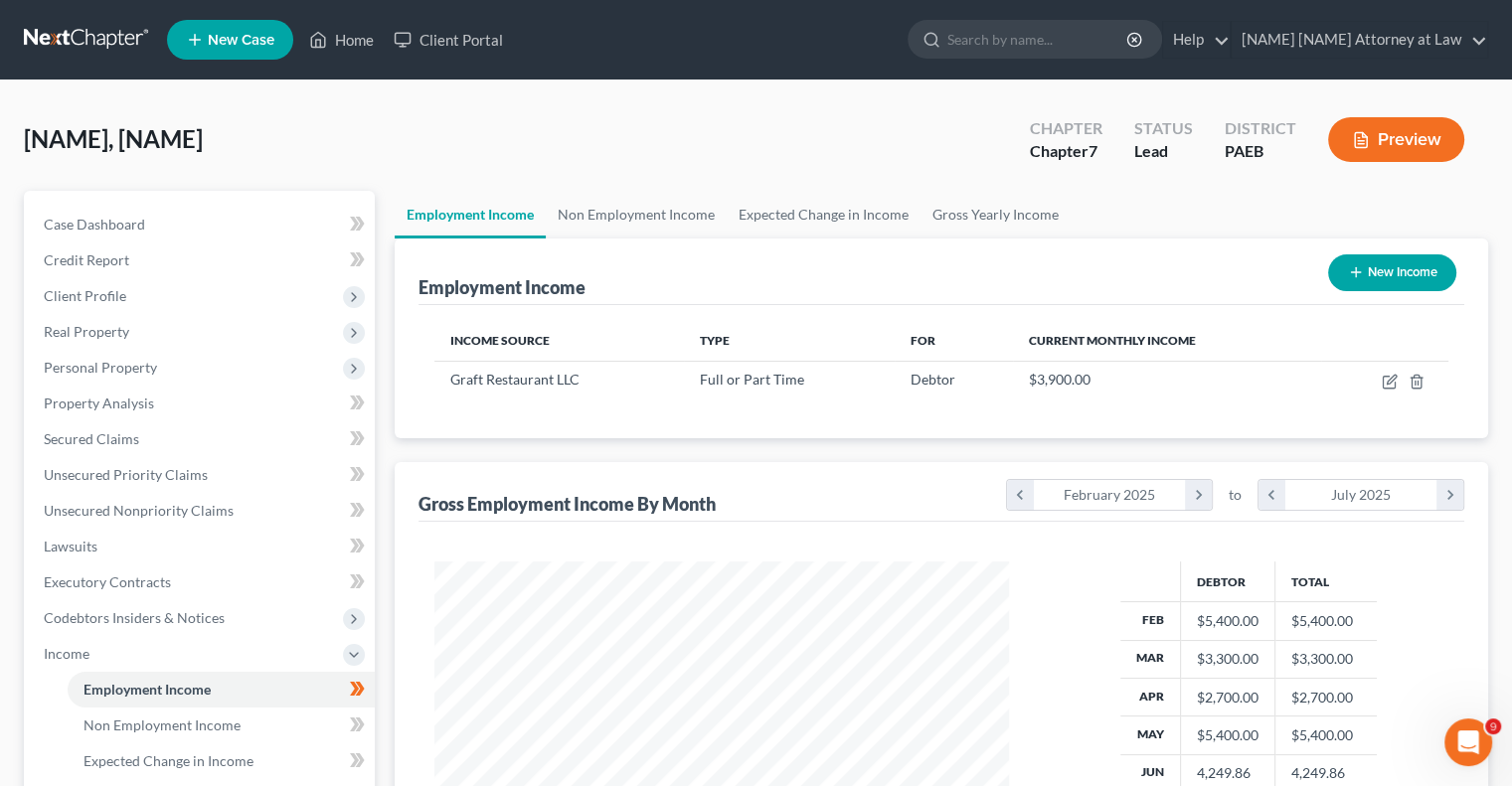 select on "0" 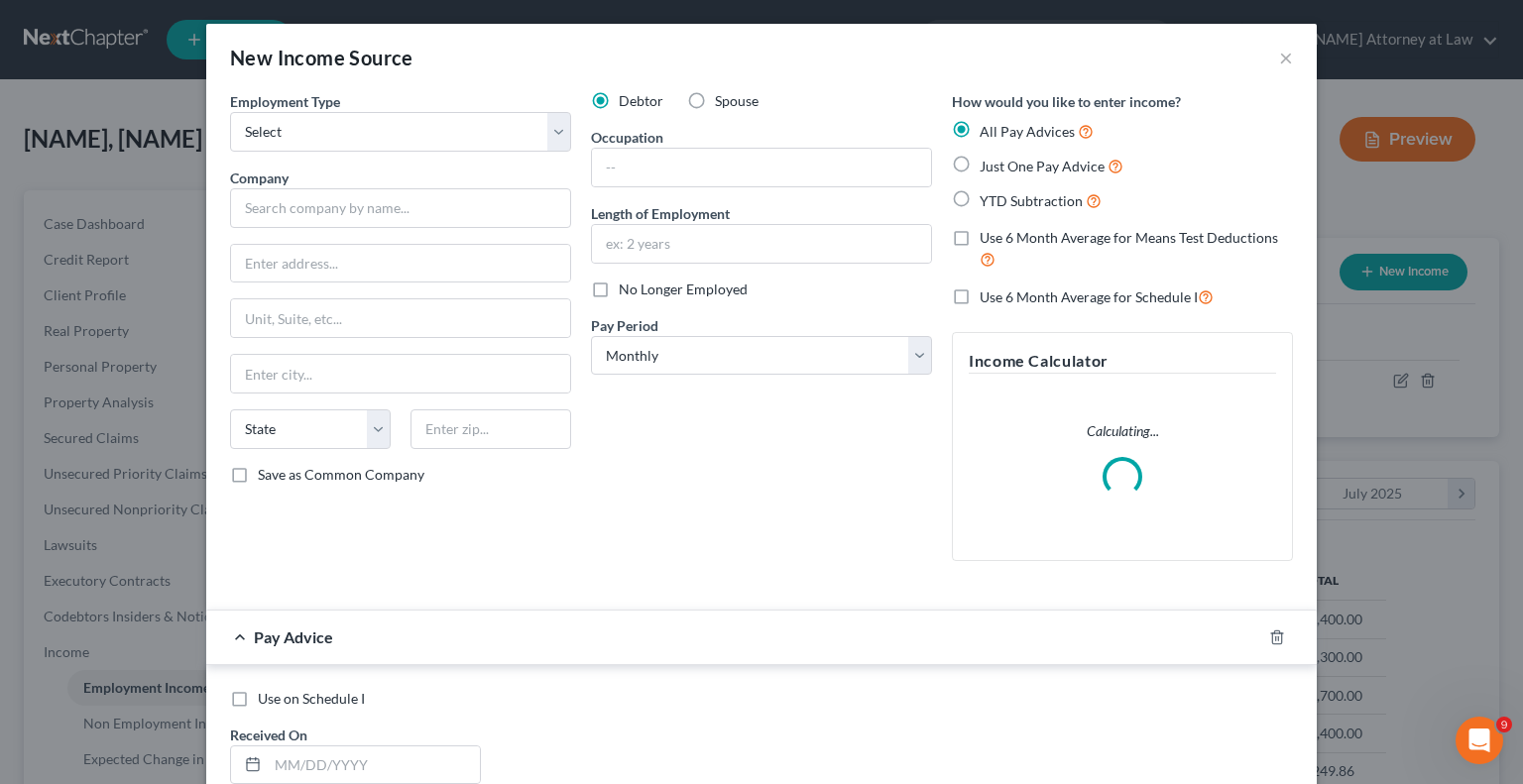 click on "Spouse" at bounding box center (737, 101) 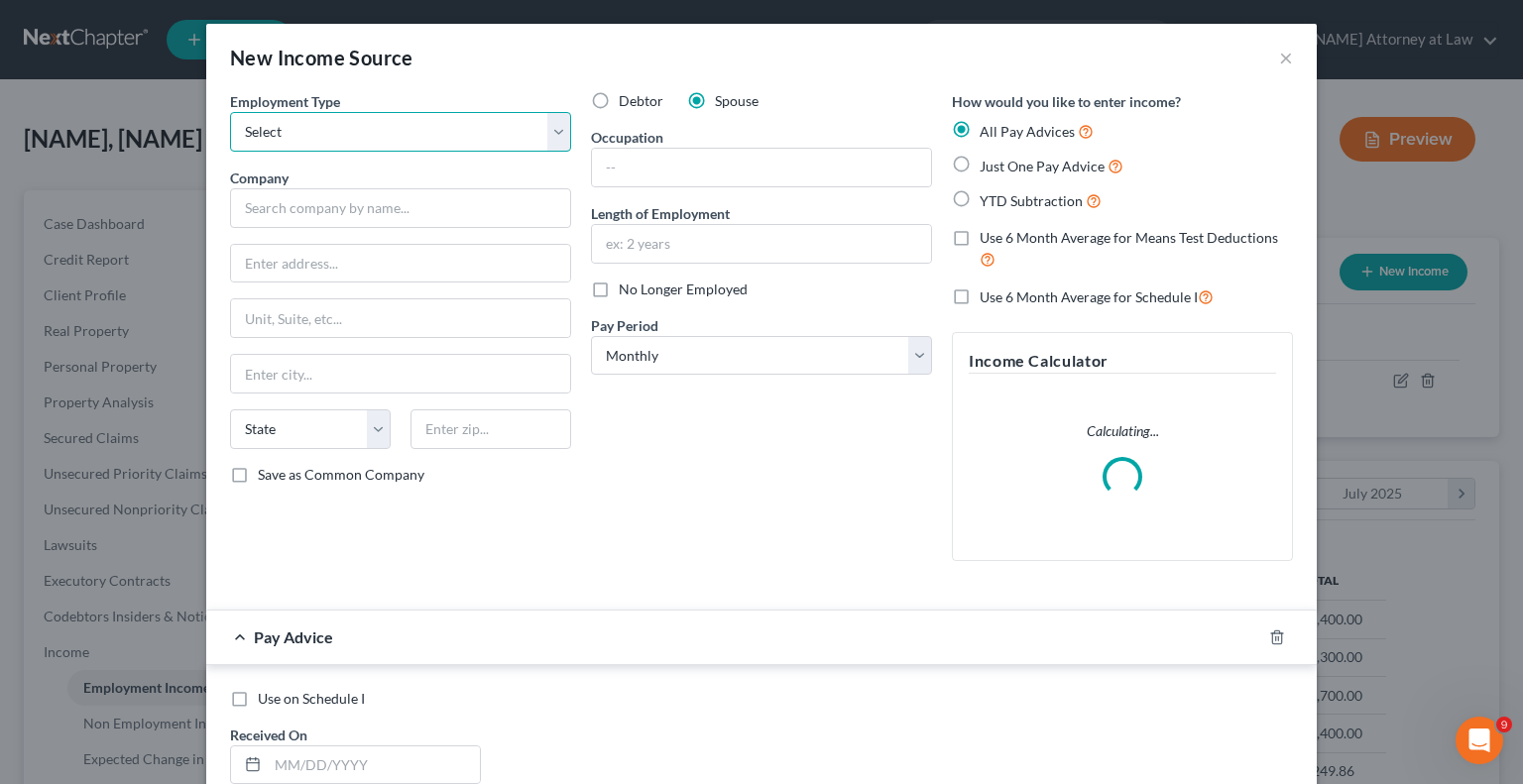 click on "Select Full or Part Time Employment Self Employment" at bounding box center (401, 132) 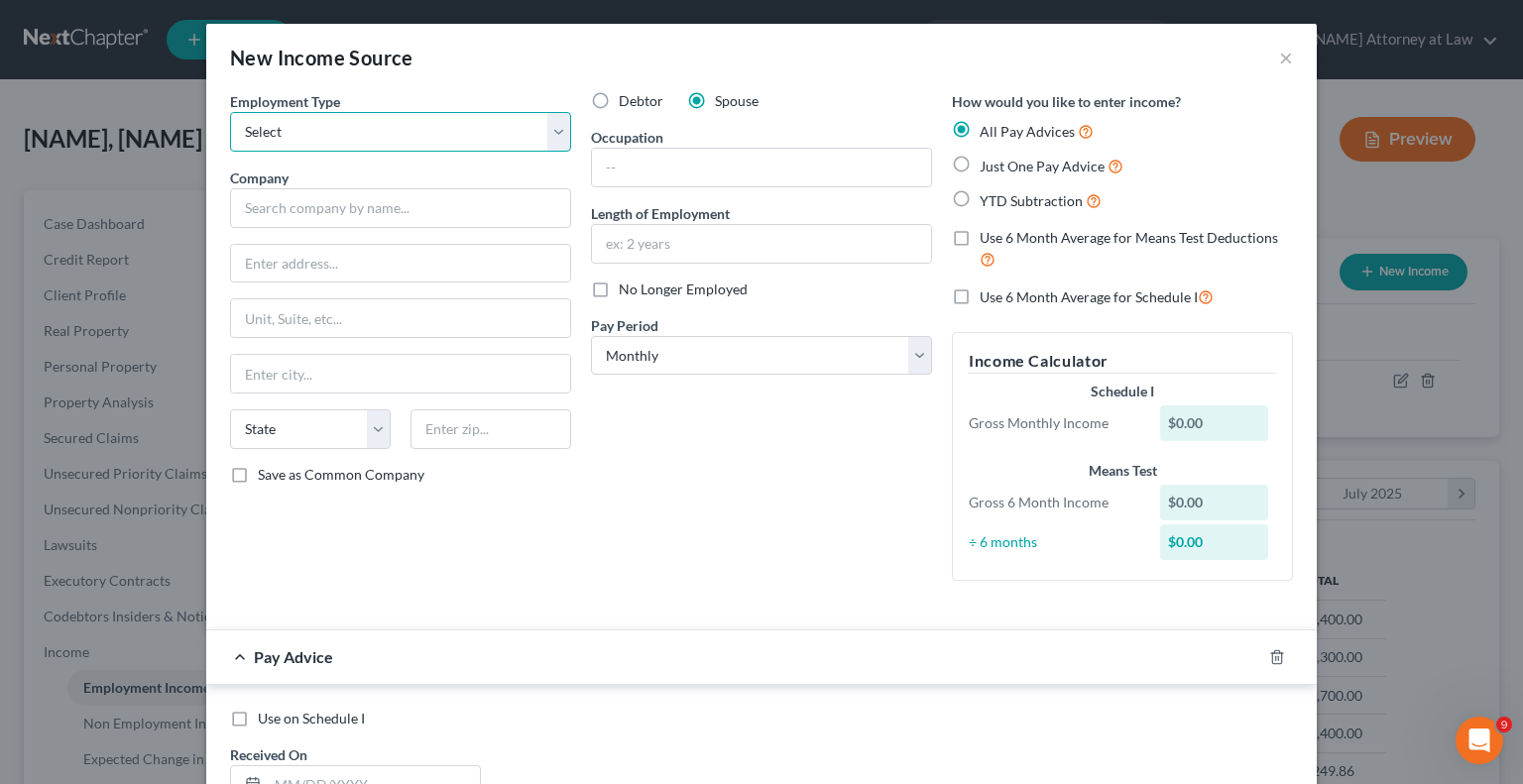 select on "0" 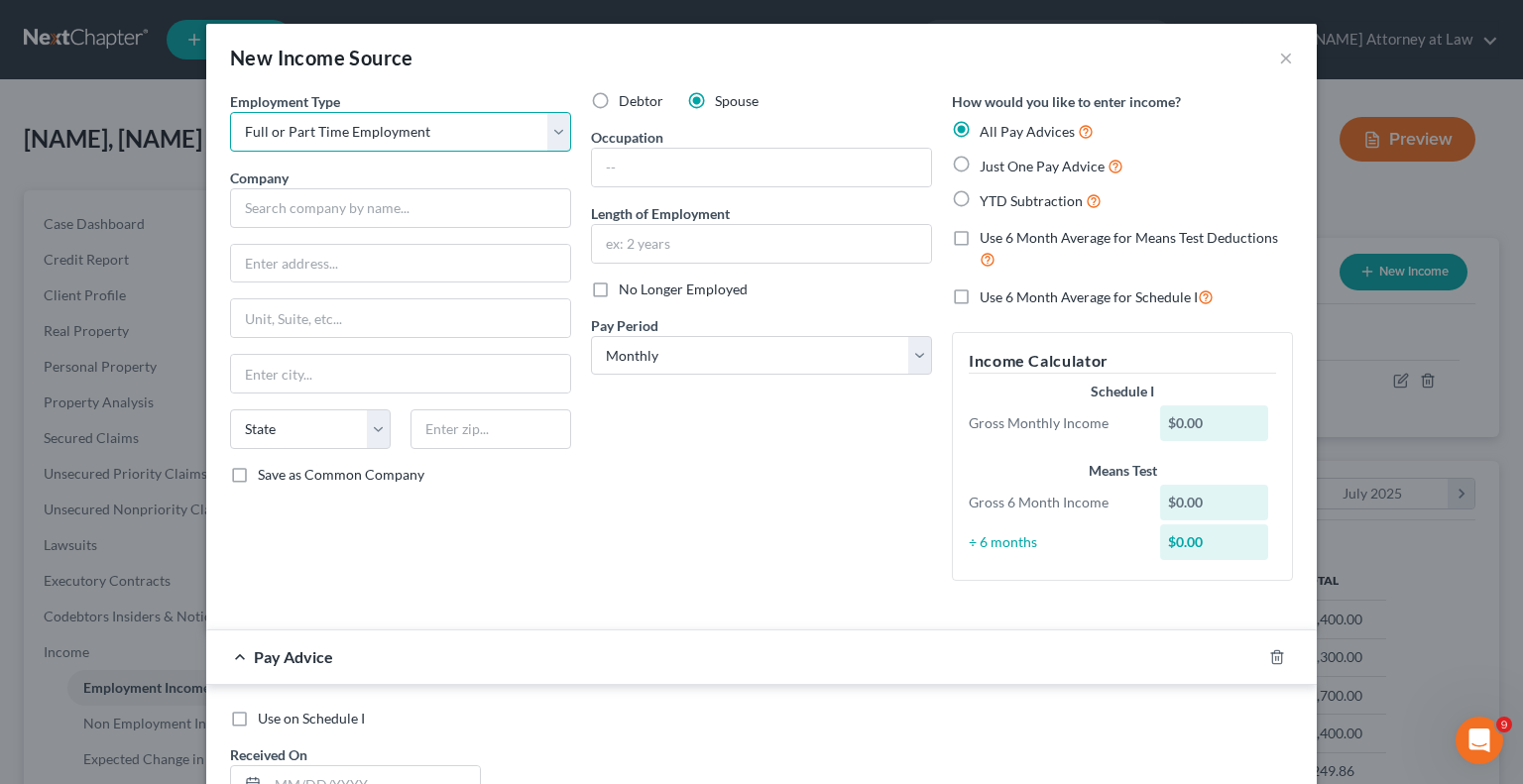 click on "Select Full or Part Time Employment Self Employment" at bounding box center [401, 132] 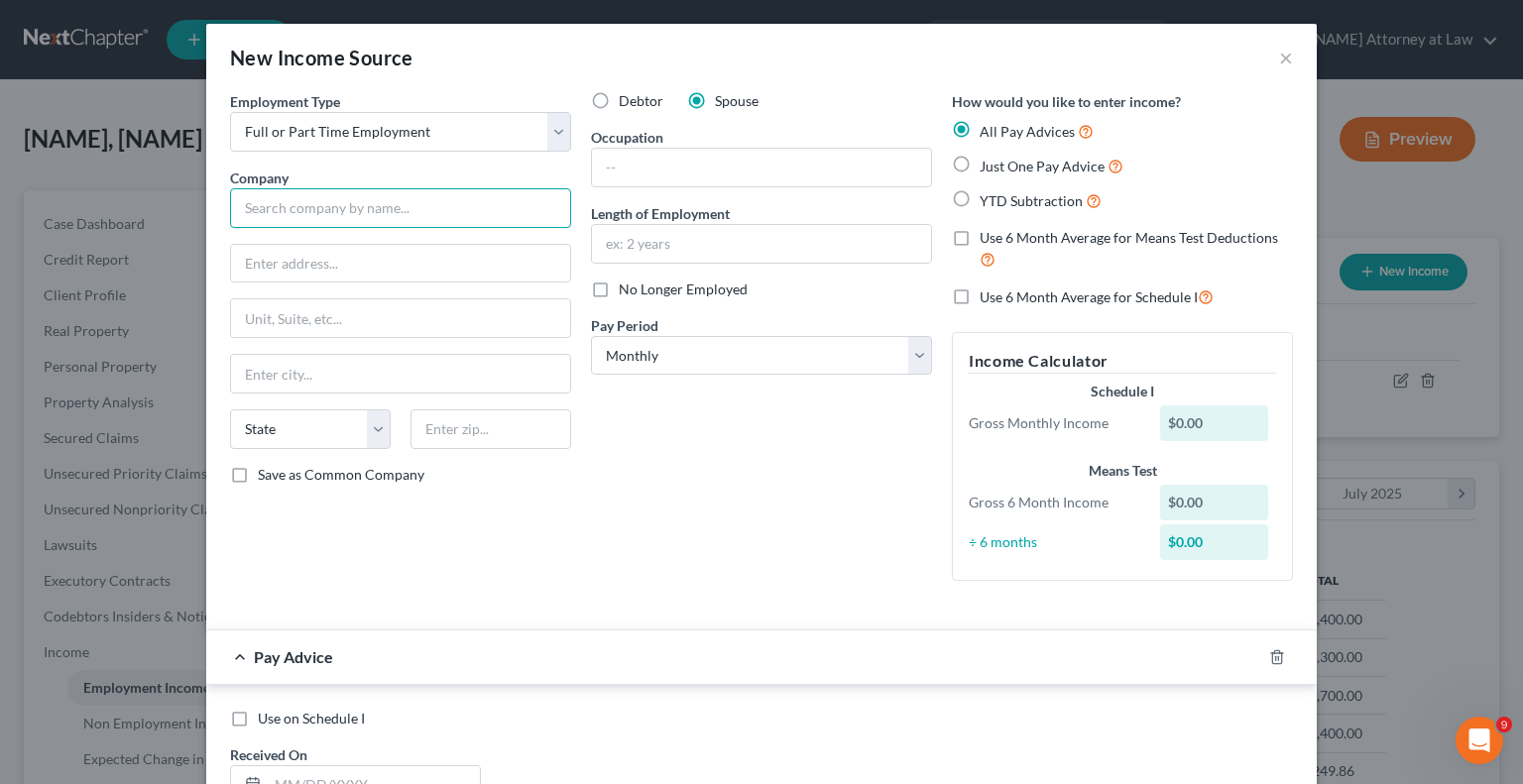click at bounding box center (401, 208) 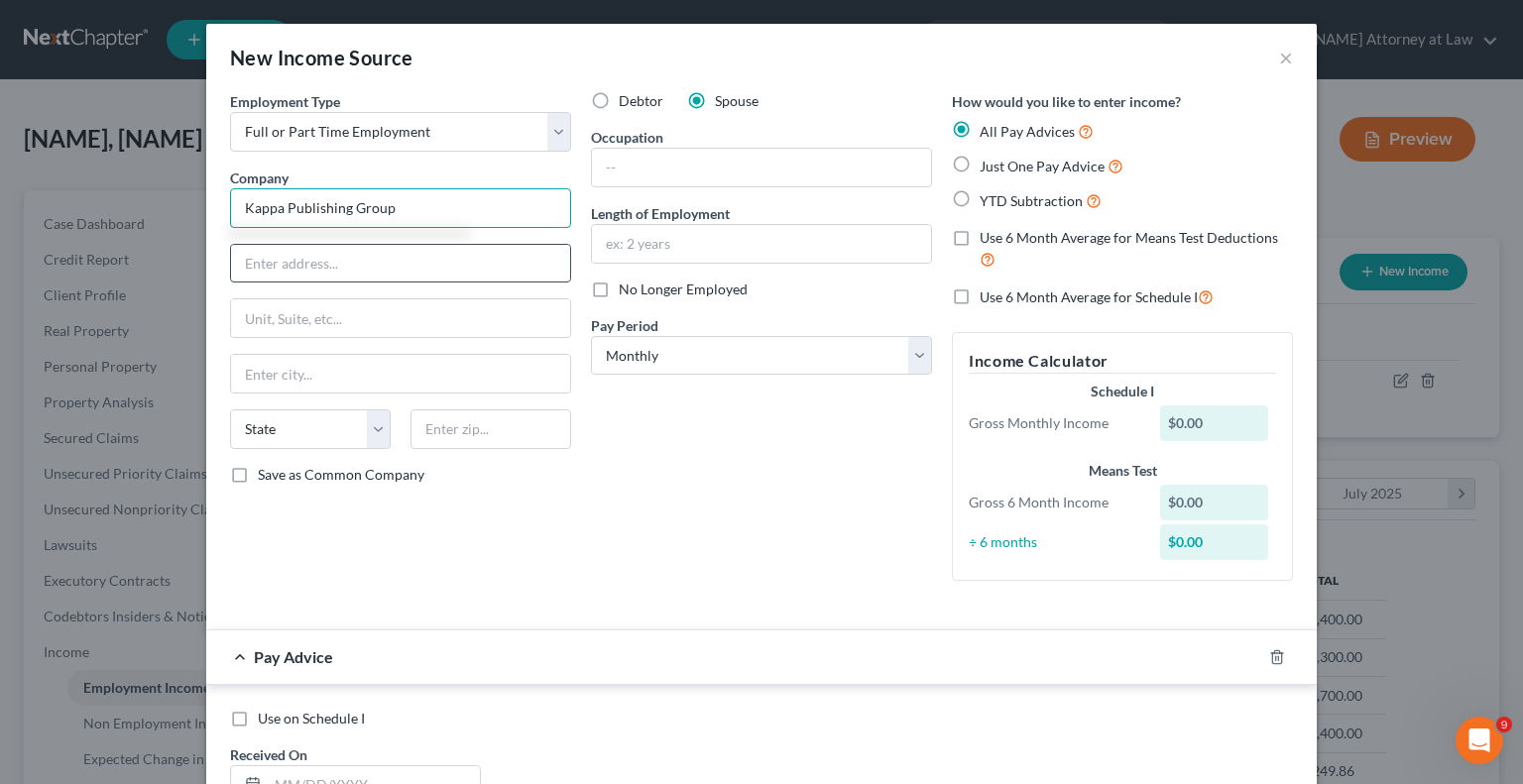 type on "Kappa Publishing Group" 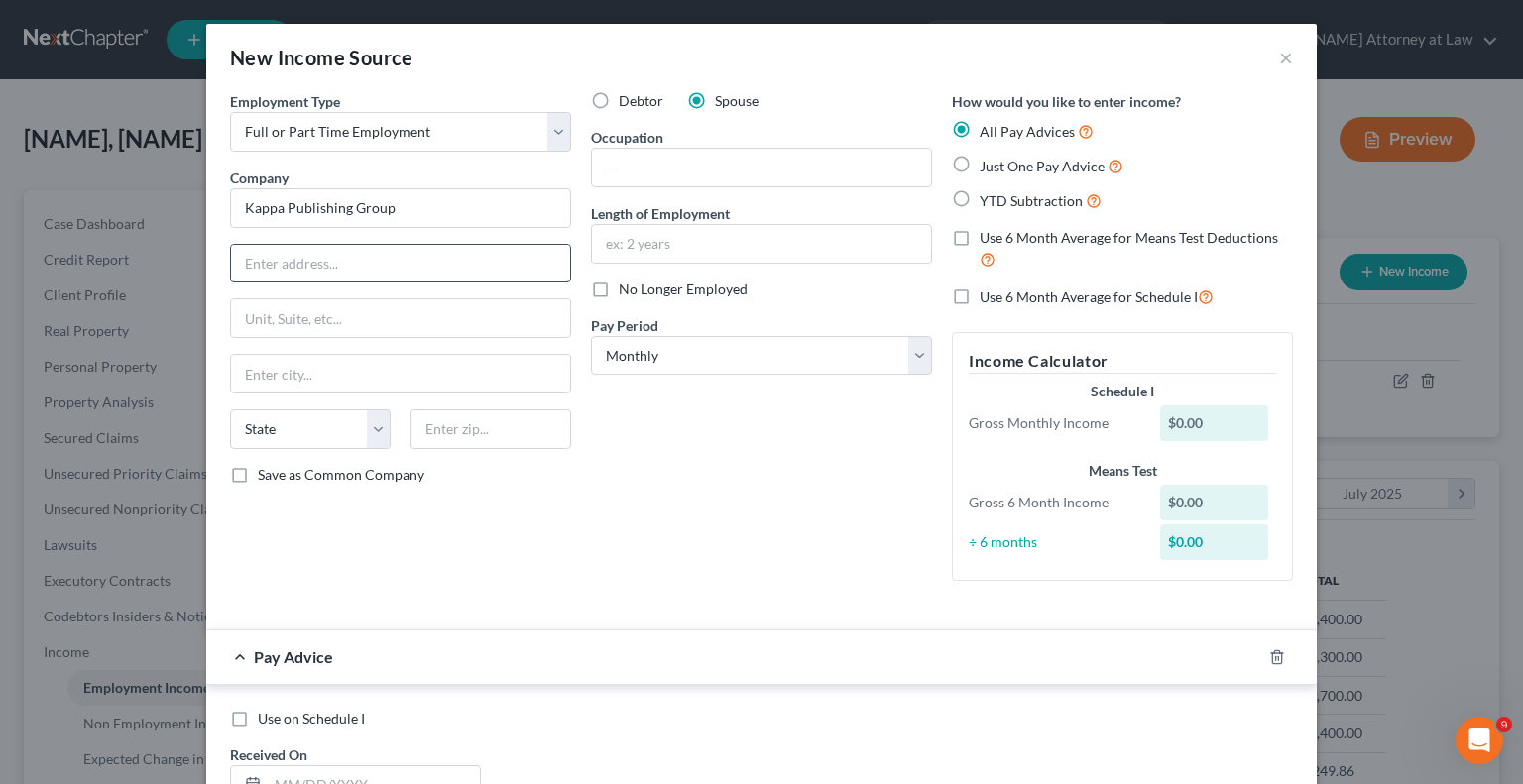 click at bounding box center [401, 264] 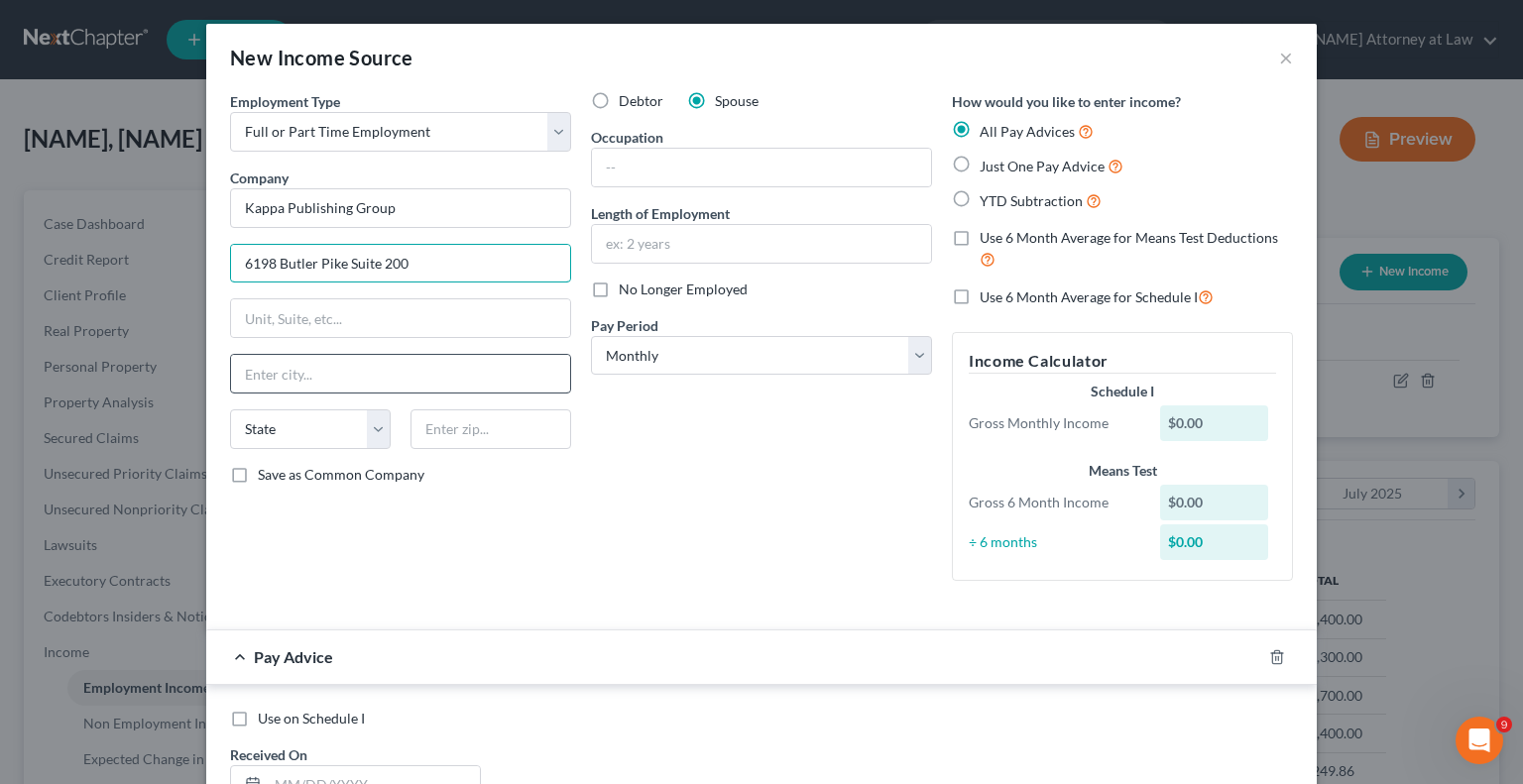 type on "6198 Butler Pike Suite 200" 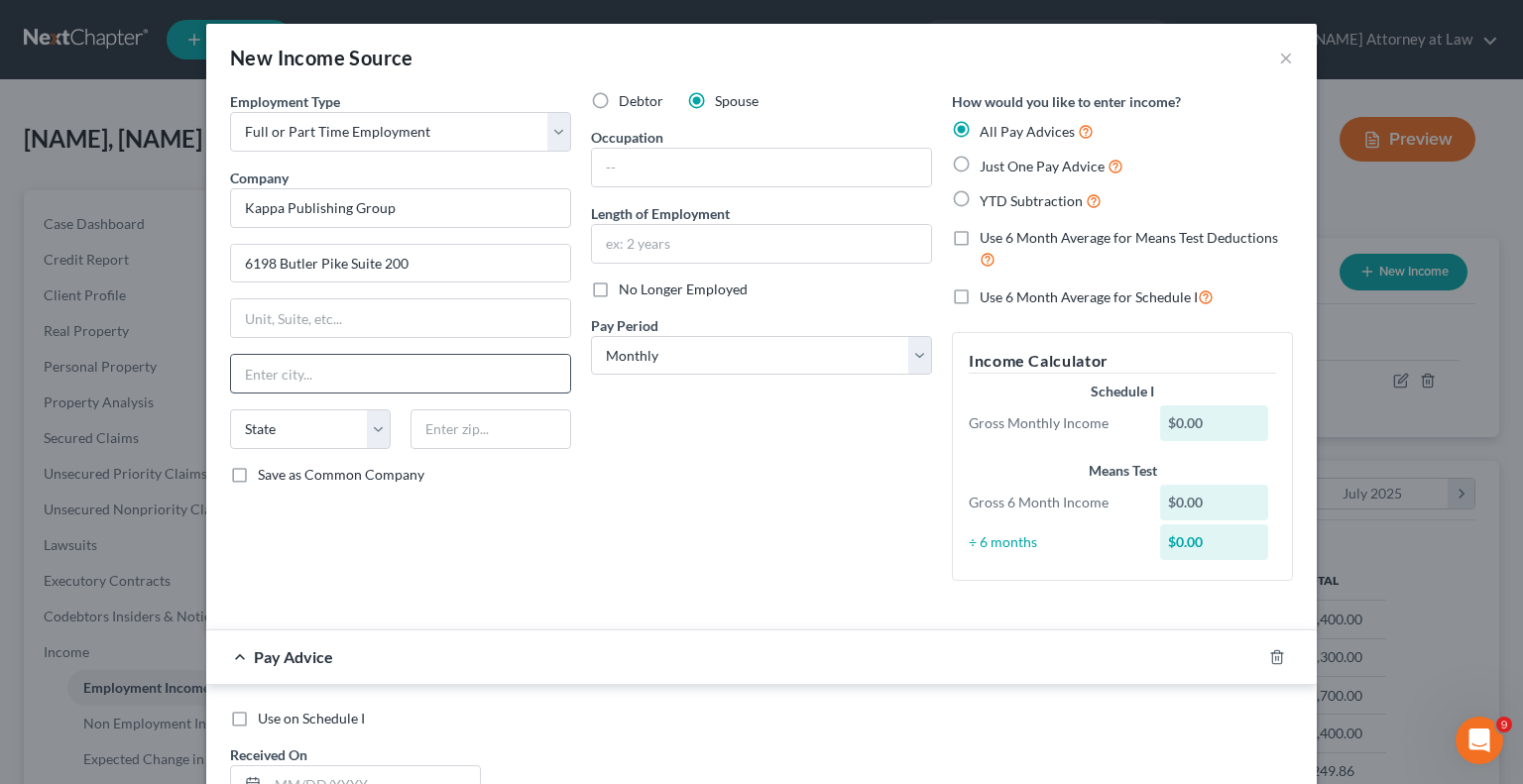 click at bounding box center [401, 374] 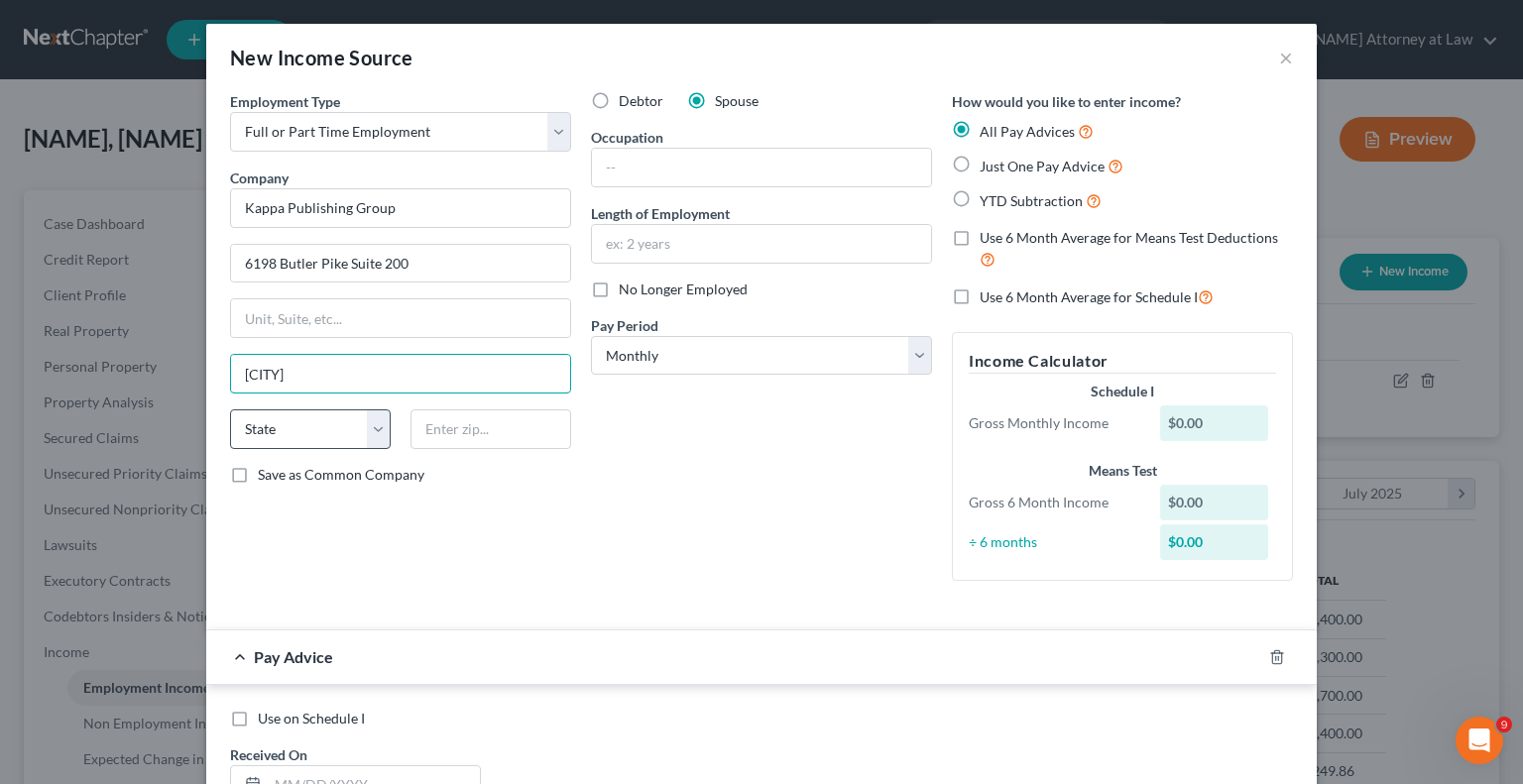 type on "[CITY]" 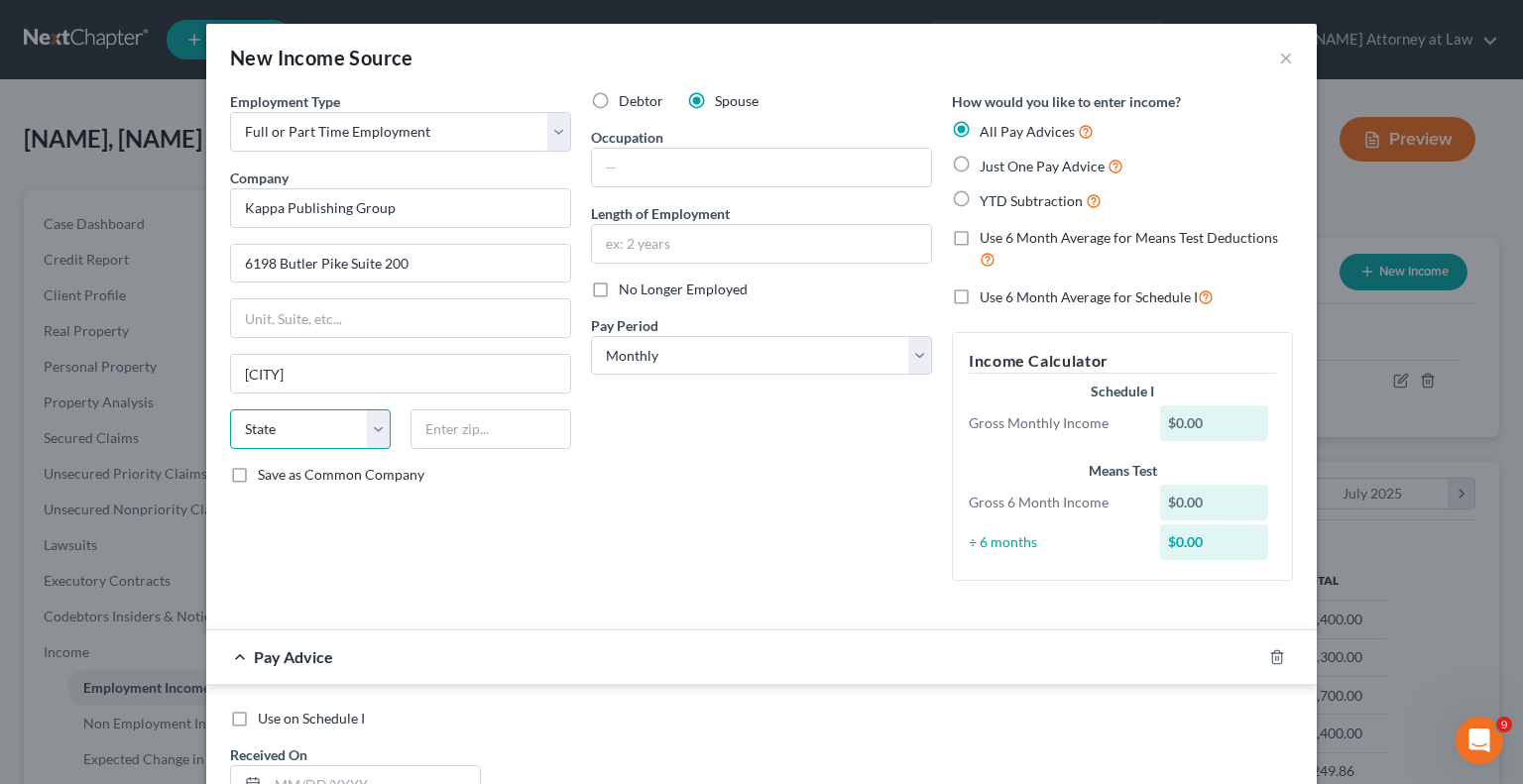 click on "State AL AK AR AZ CA CO CT DE DC FL GA GU HI ID IL IN IA KS KY LA ME MD MA MI MN MS MO MT NC ND NE NV NH NJ NM NY OH OK OR PA PR RI SC SD TN TX UT VI VA VT WA WV WI WY" at bounding box center [310, 429] 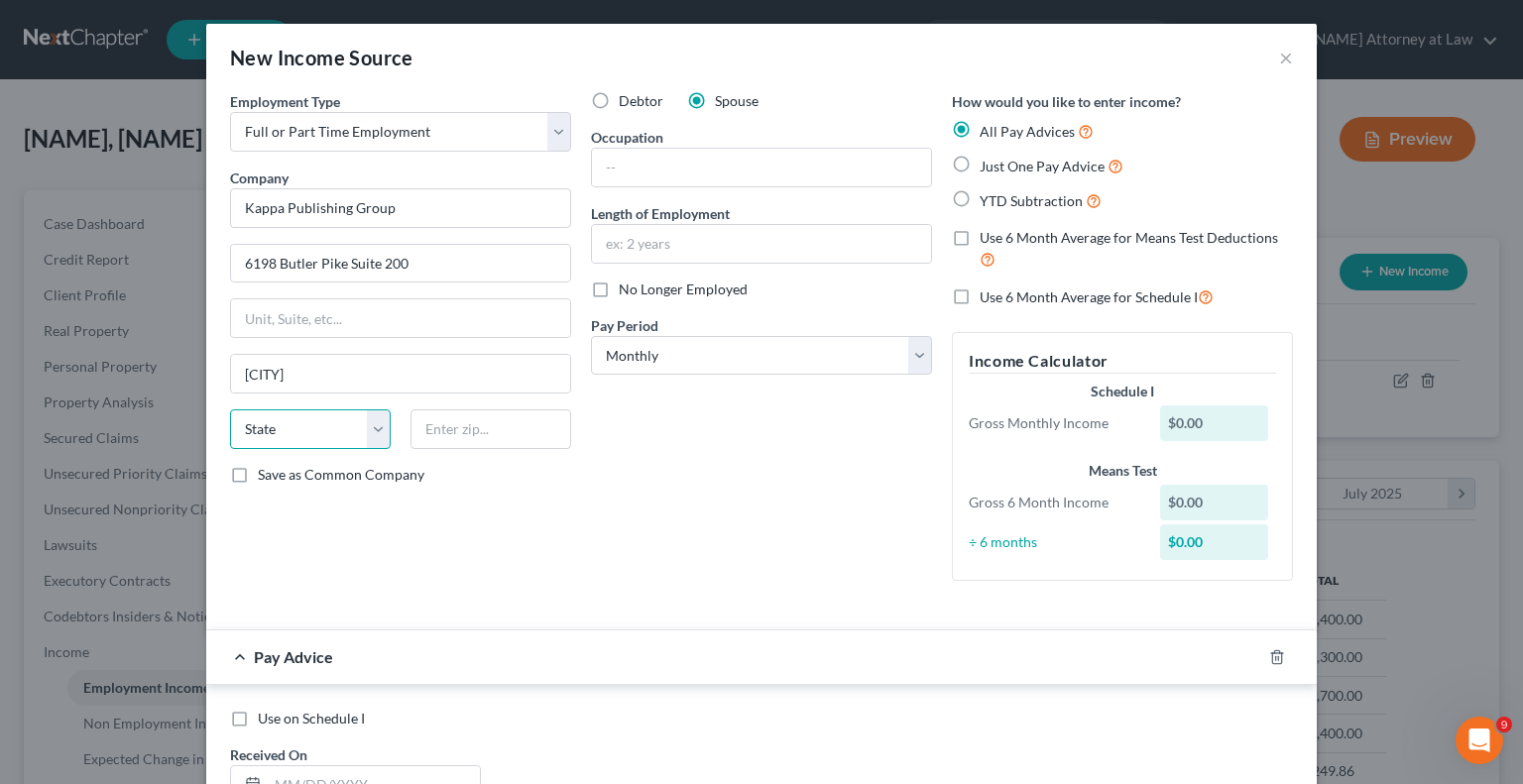 select on "39" 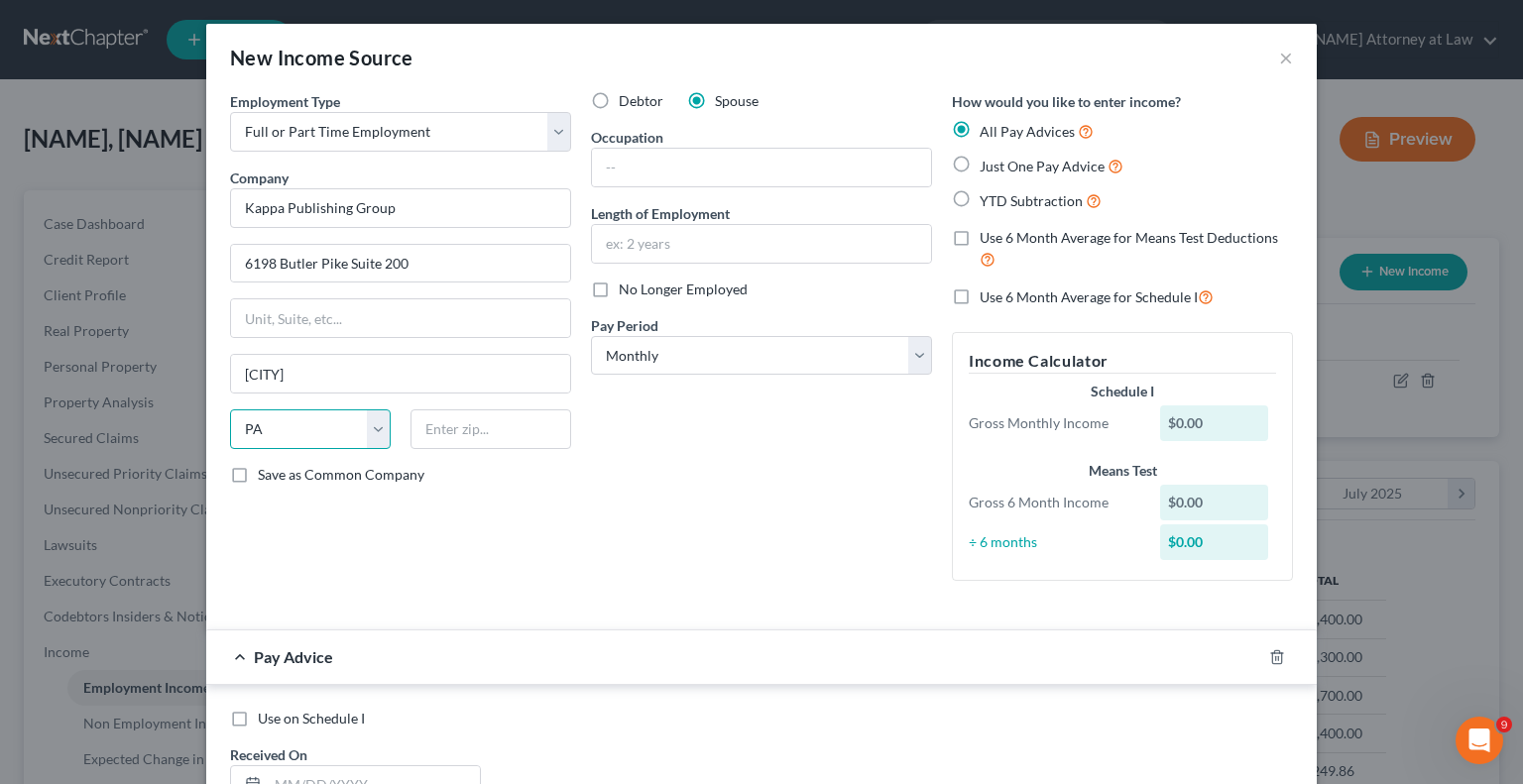 click on "State AL AK AR AZ CA CO CT DE DC FL GA GU HI ID IL IN IA KS KY LA ME MD MA MI MN MS MO MT NC ND NE NV NH NJ NM NY OH OK OR PA PR RI SC SD TN TX UT VI VA VT WA WV WI WY" at bounding box center [310, 429] 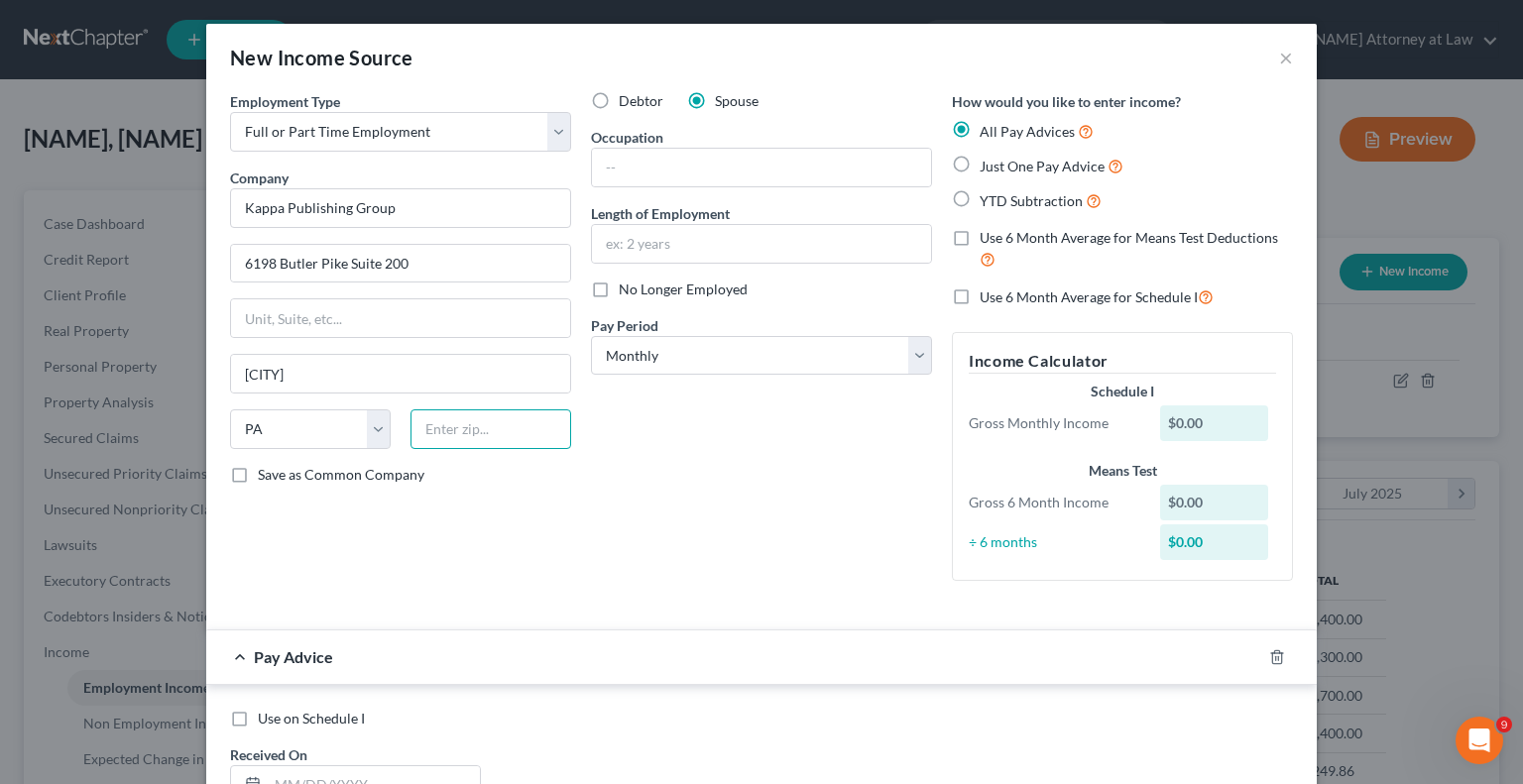 click at bounding box center (491, 429) 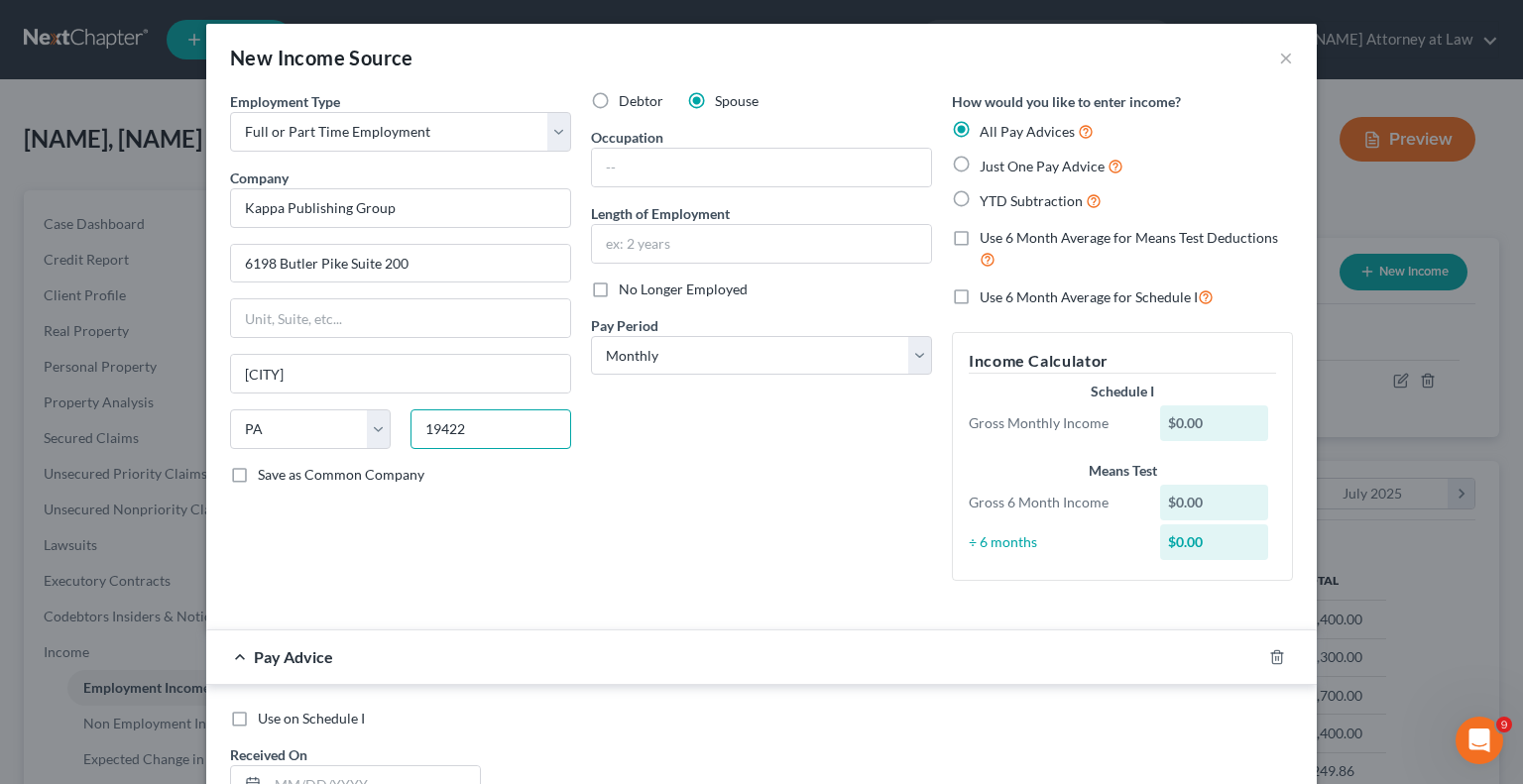 type on "19422" 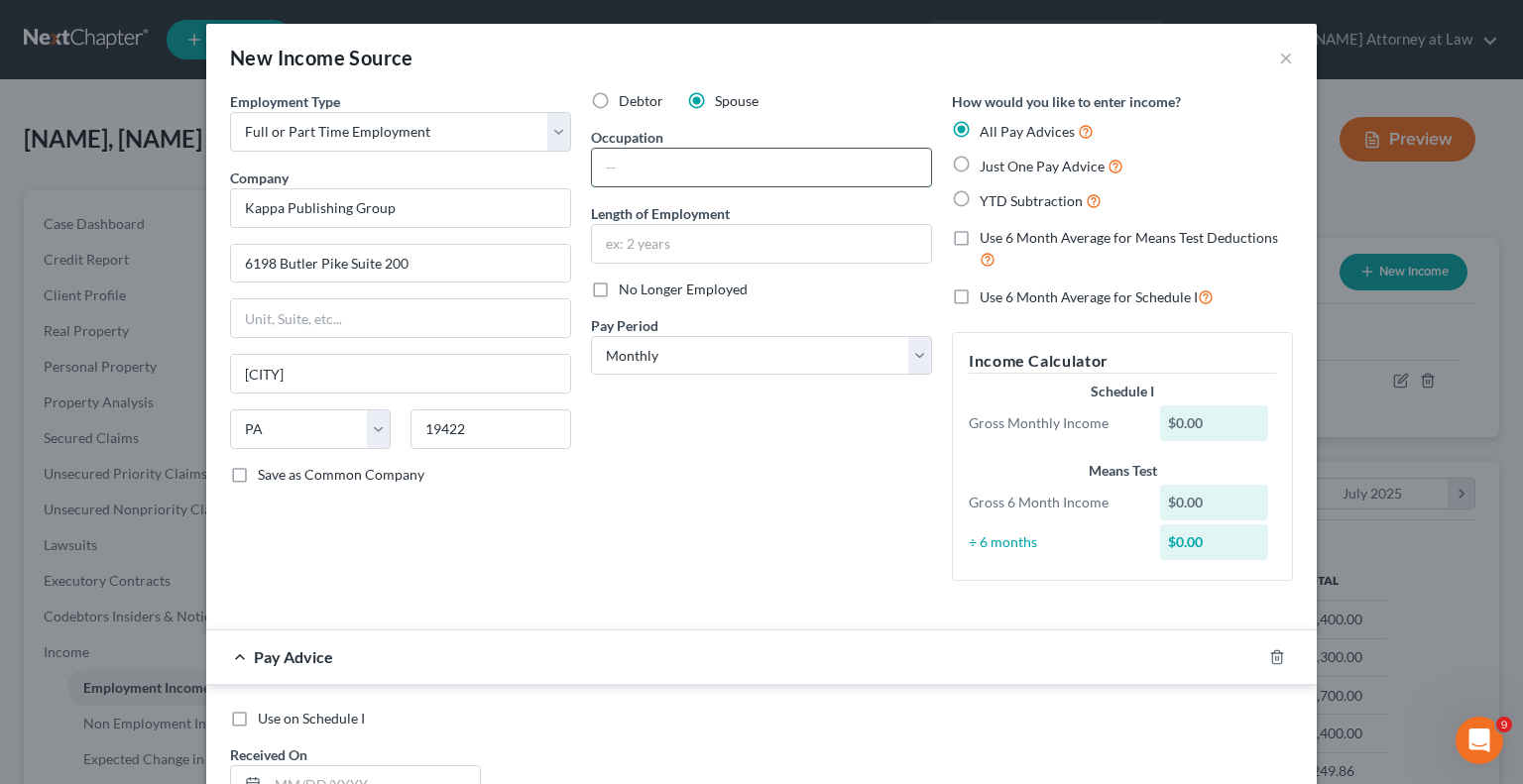 click at bounding box center (762, 168) 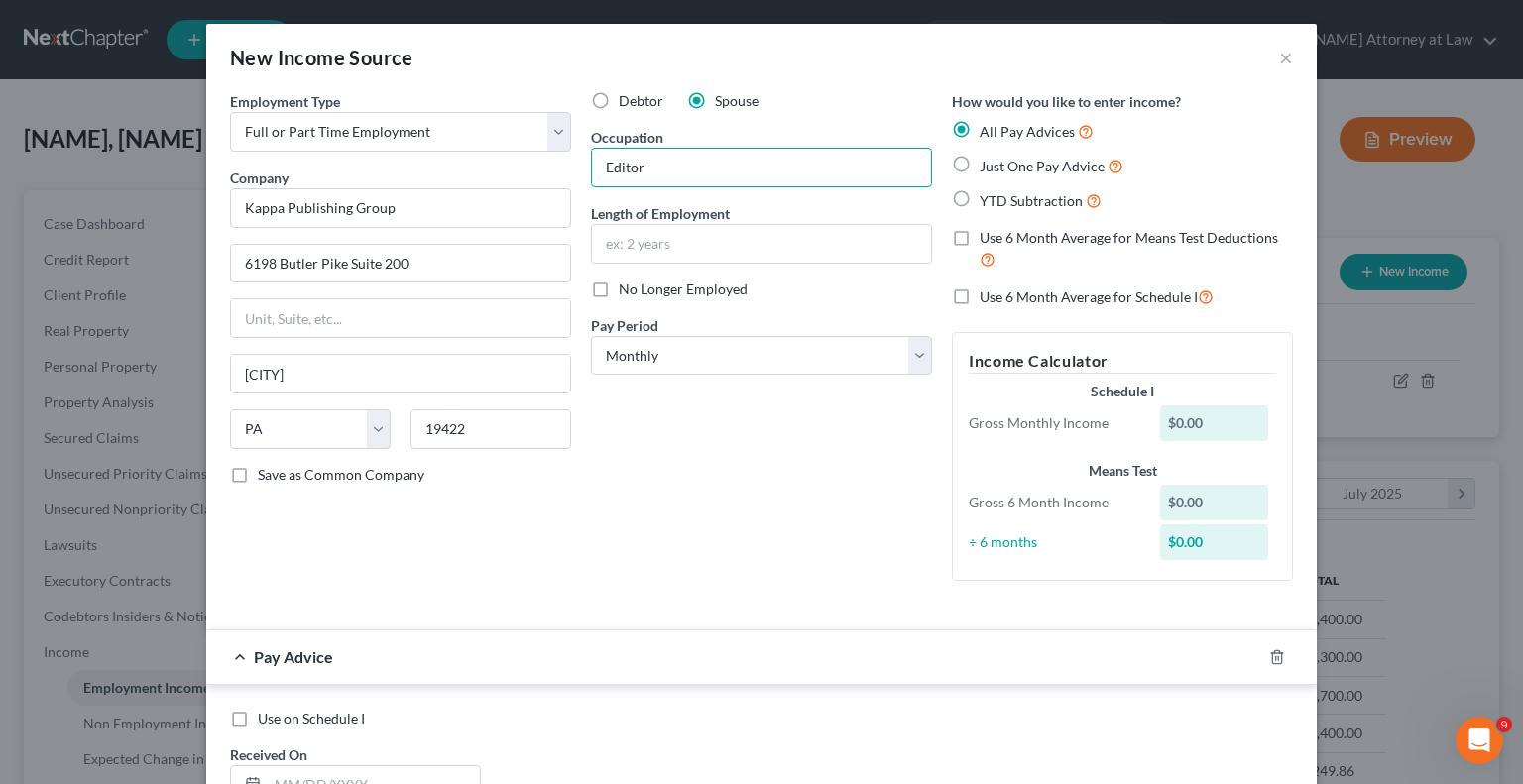 type on "Editor" 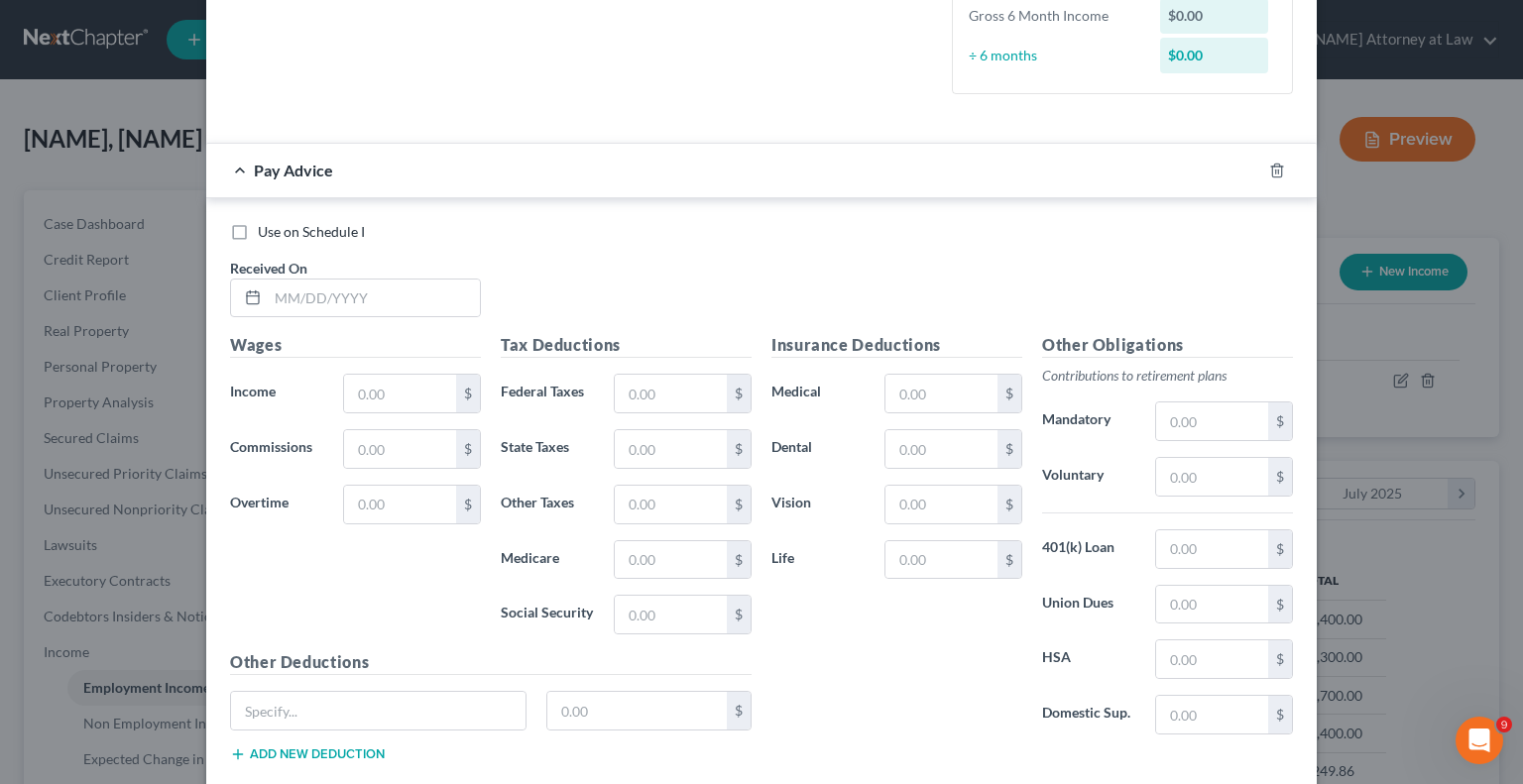 scroll, scrollTop: 492, scrollLeft: 0, axis: vertical 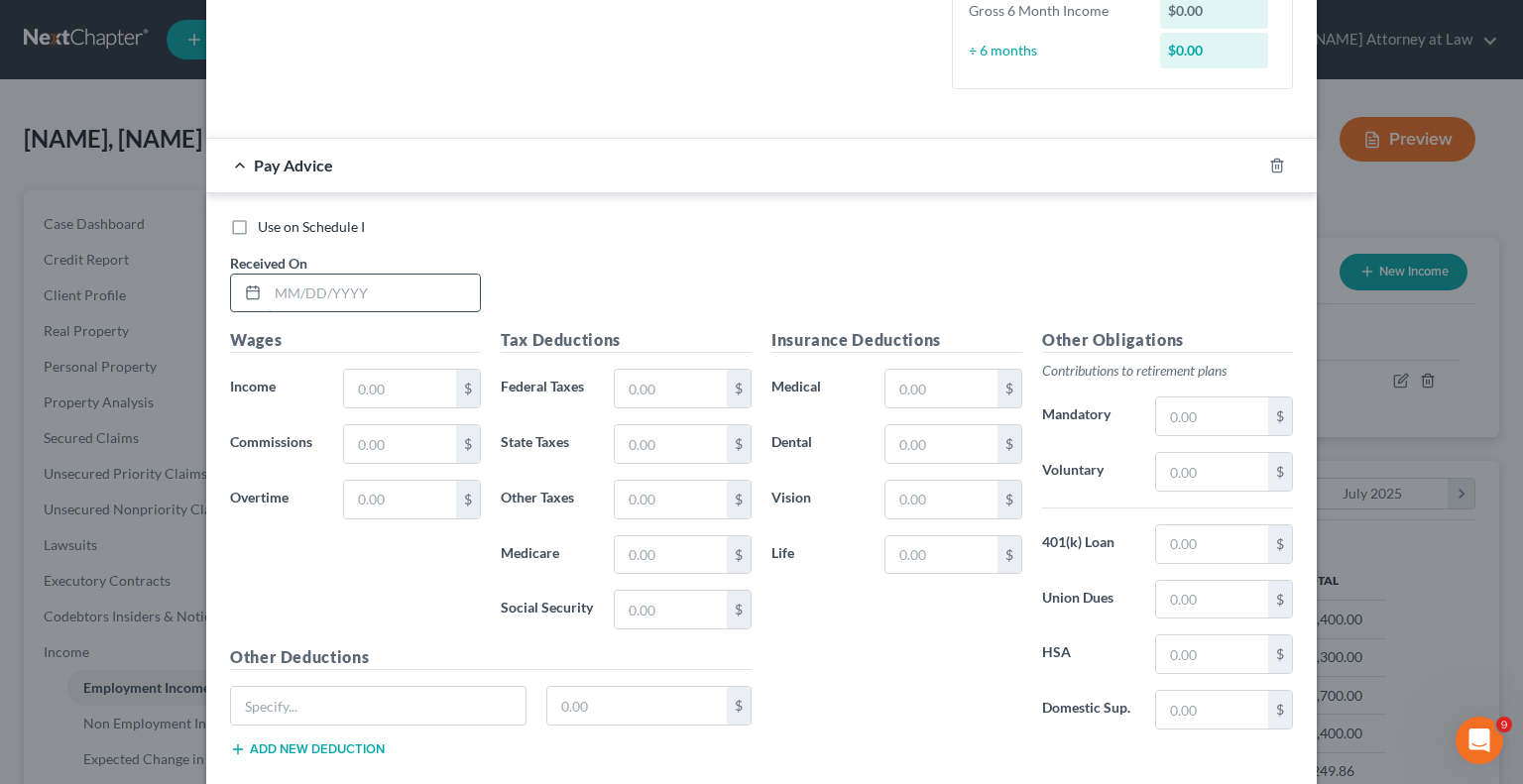 click at bounding box center (374, 293) 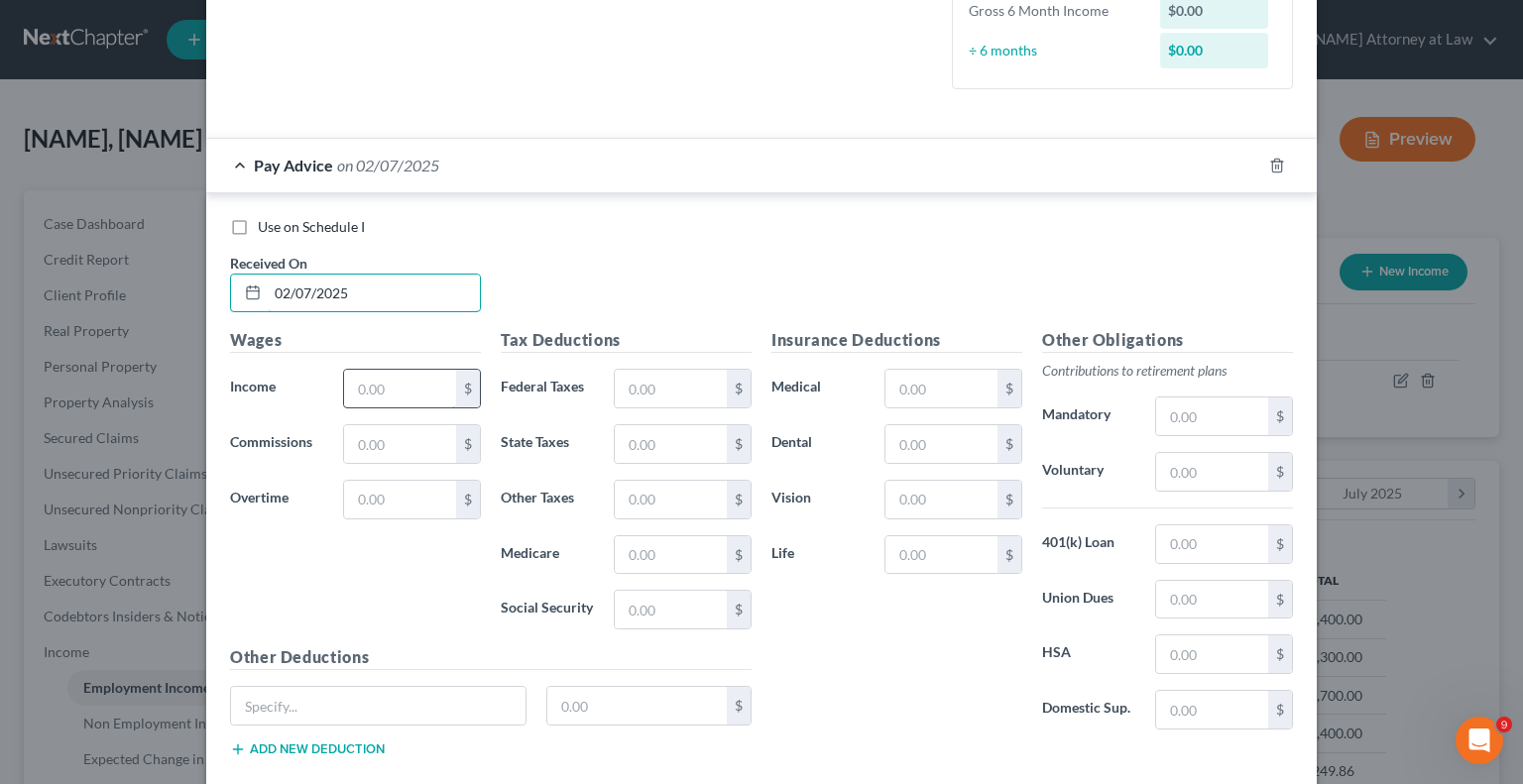 type on "02/07/2025" 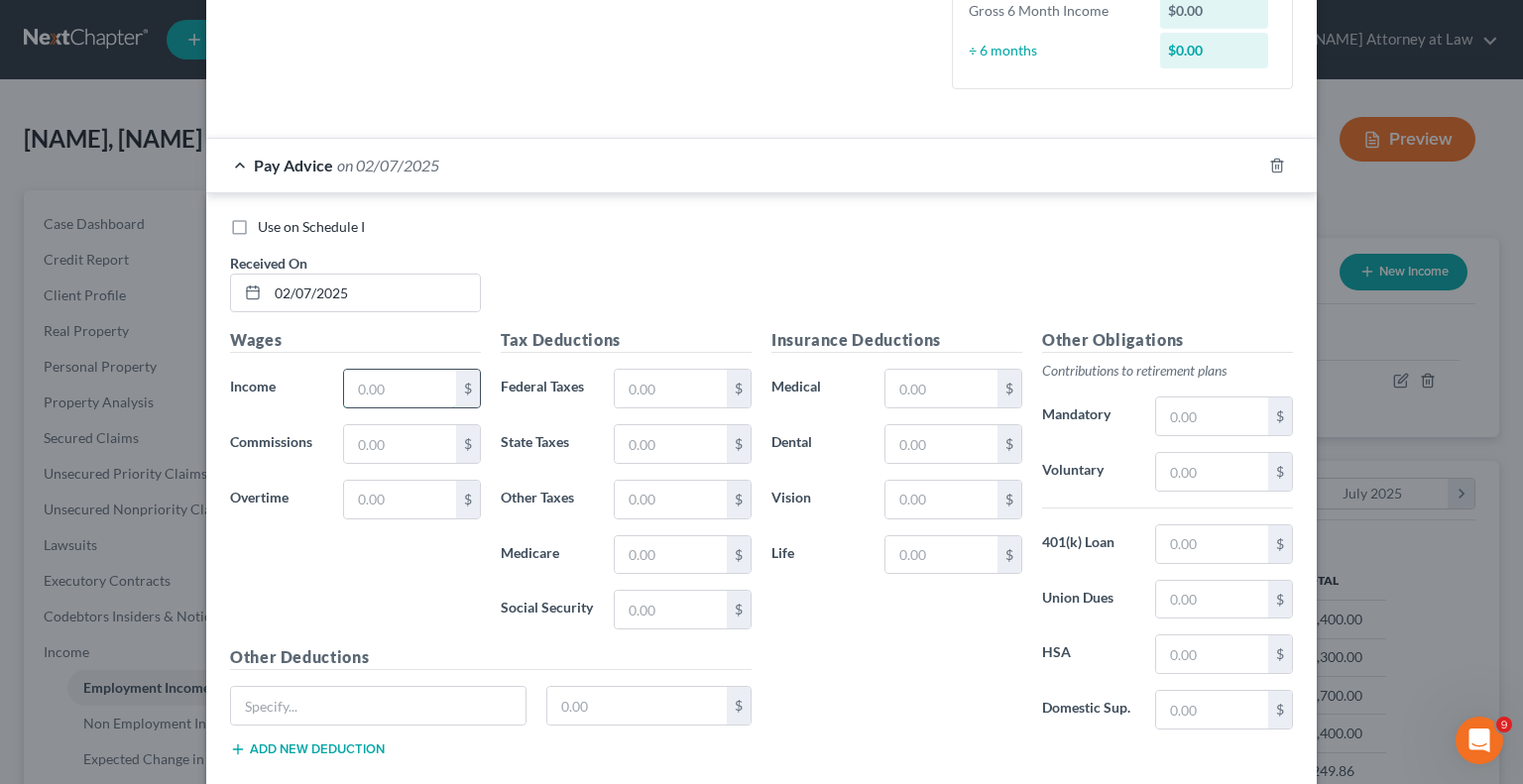 click at bounding box center [400, 389] 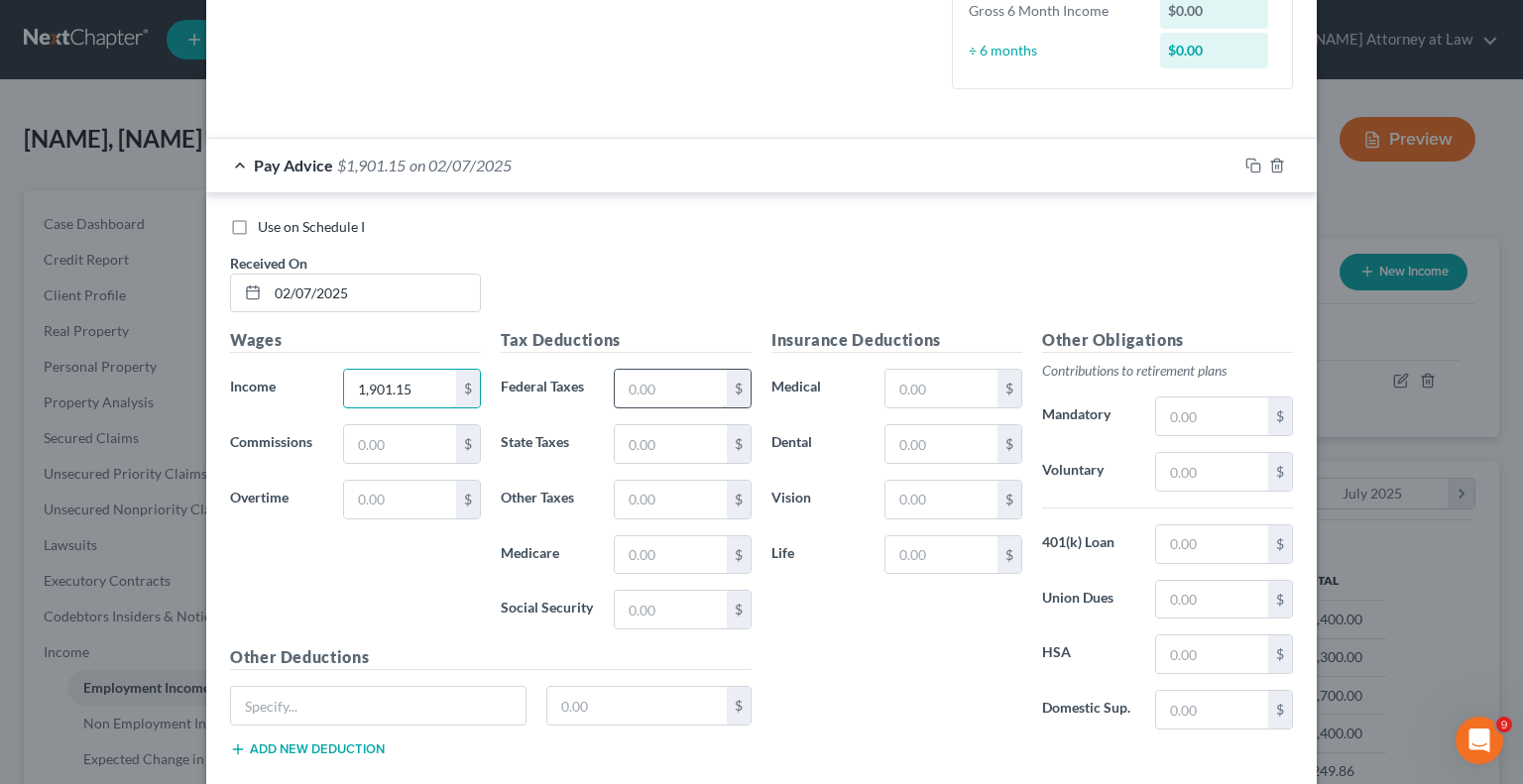 type on "1,901.15" 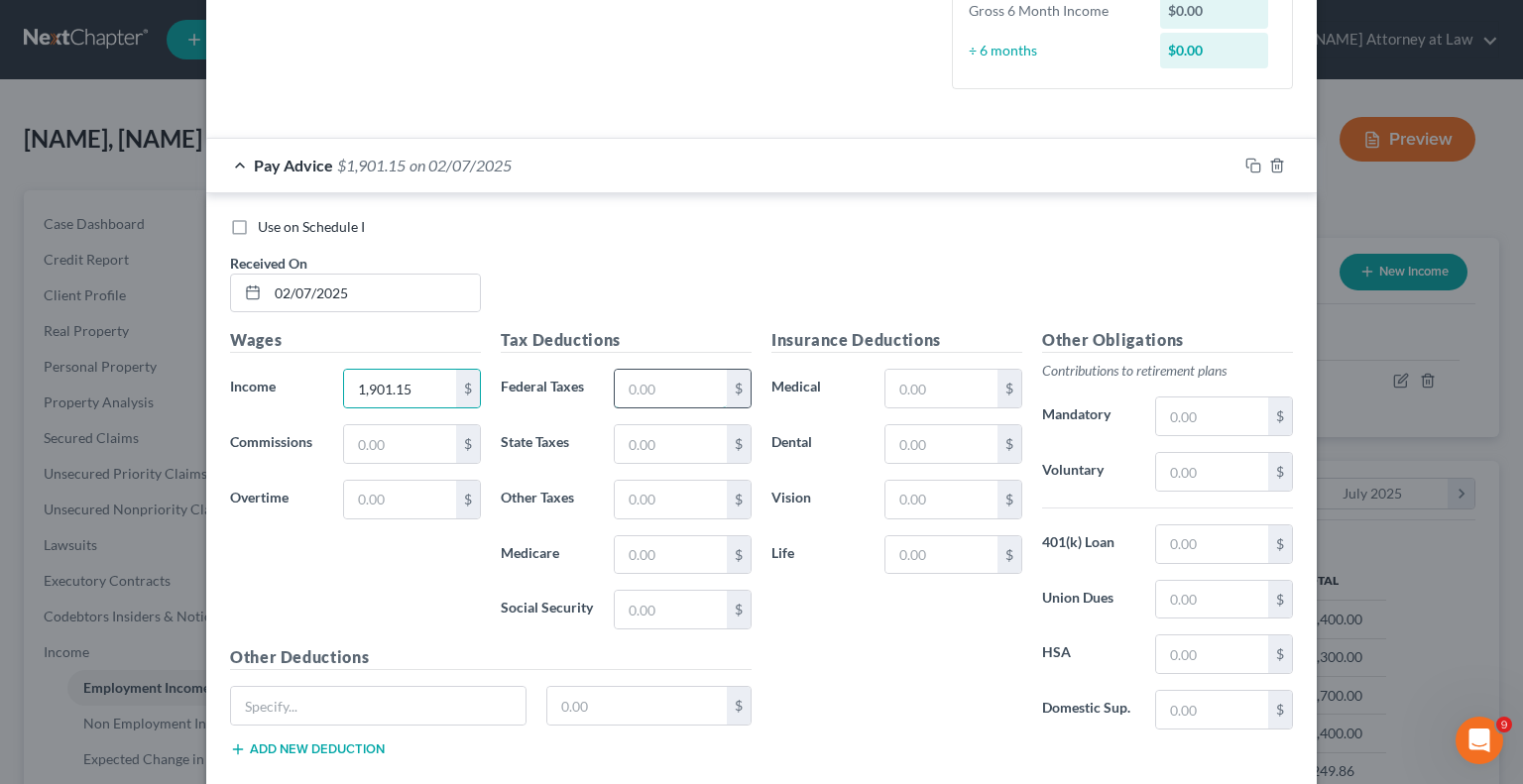 click at bounding box center (670, 389) 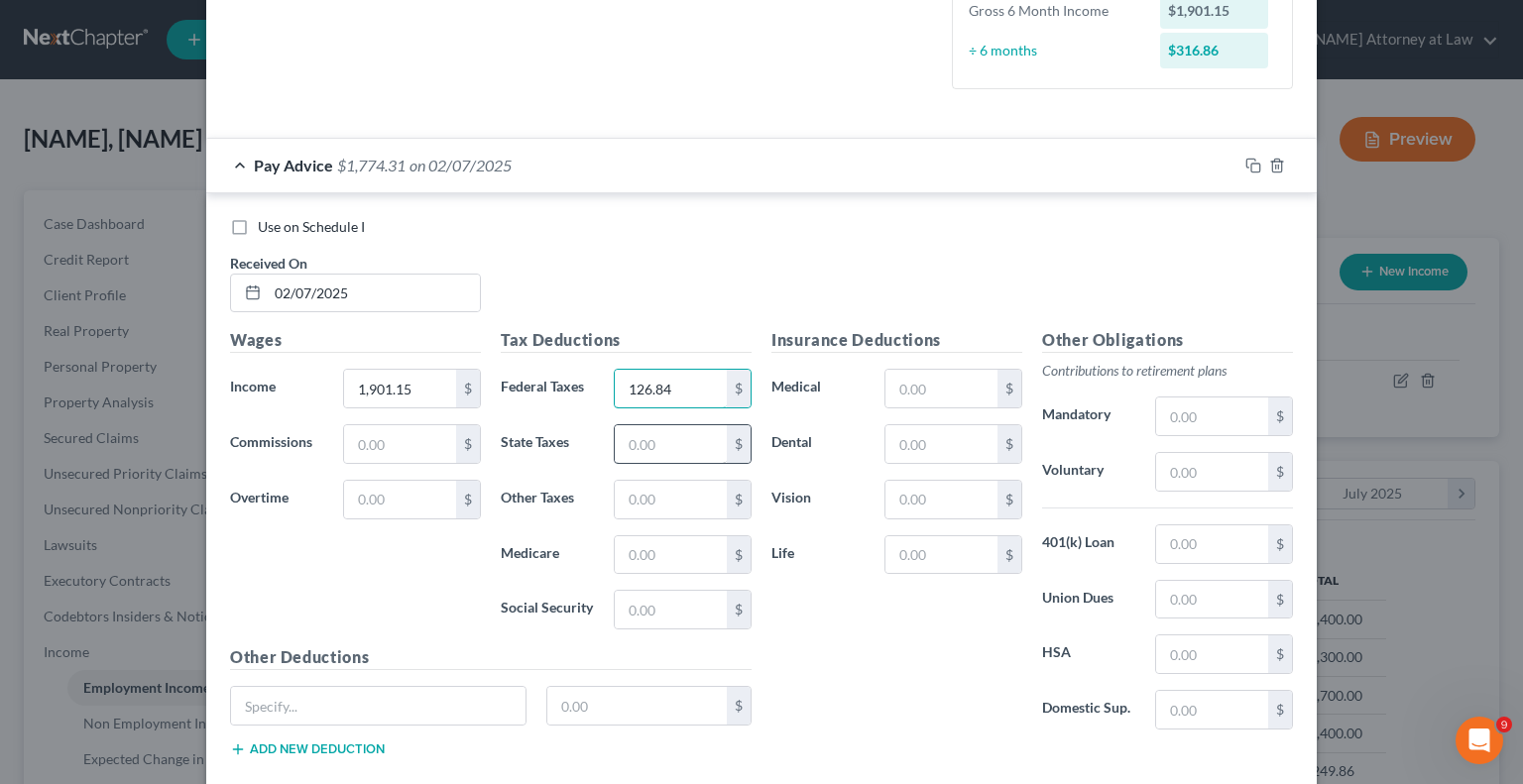 type on "126.84" 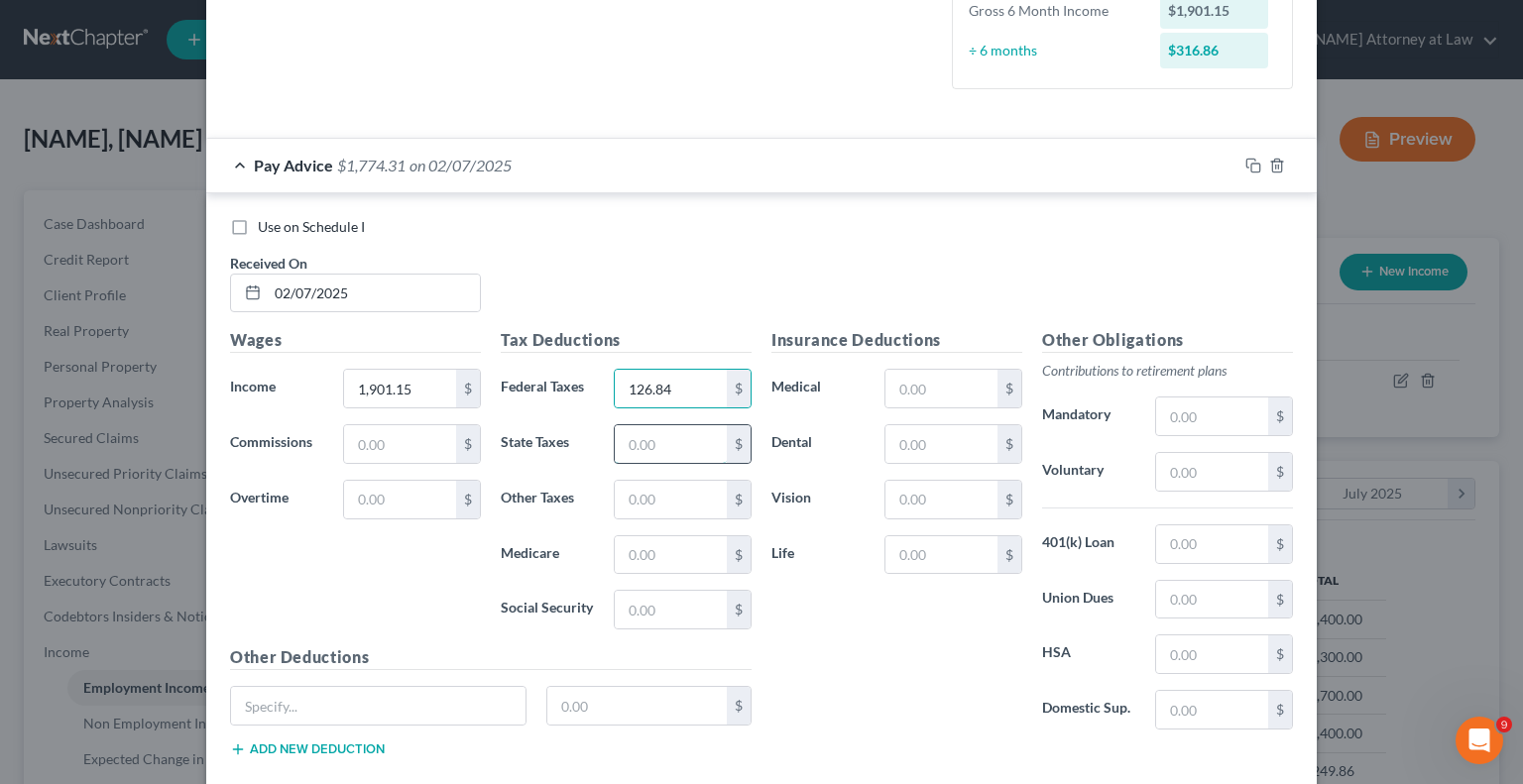 click at bounding box center (670, 444) 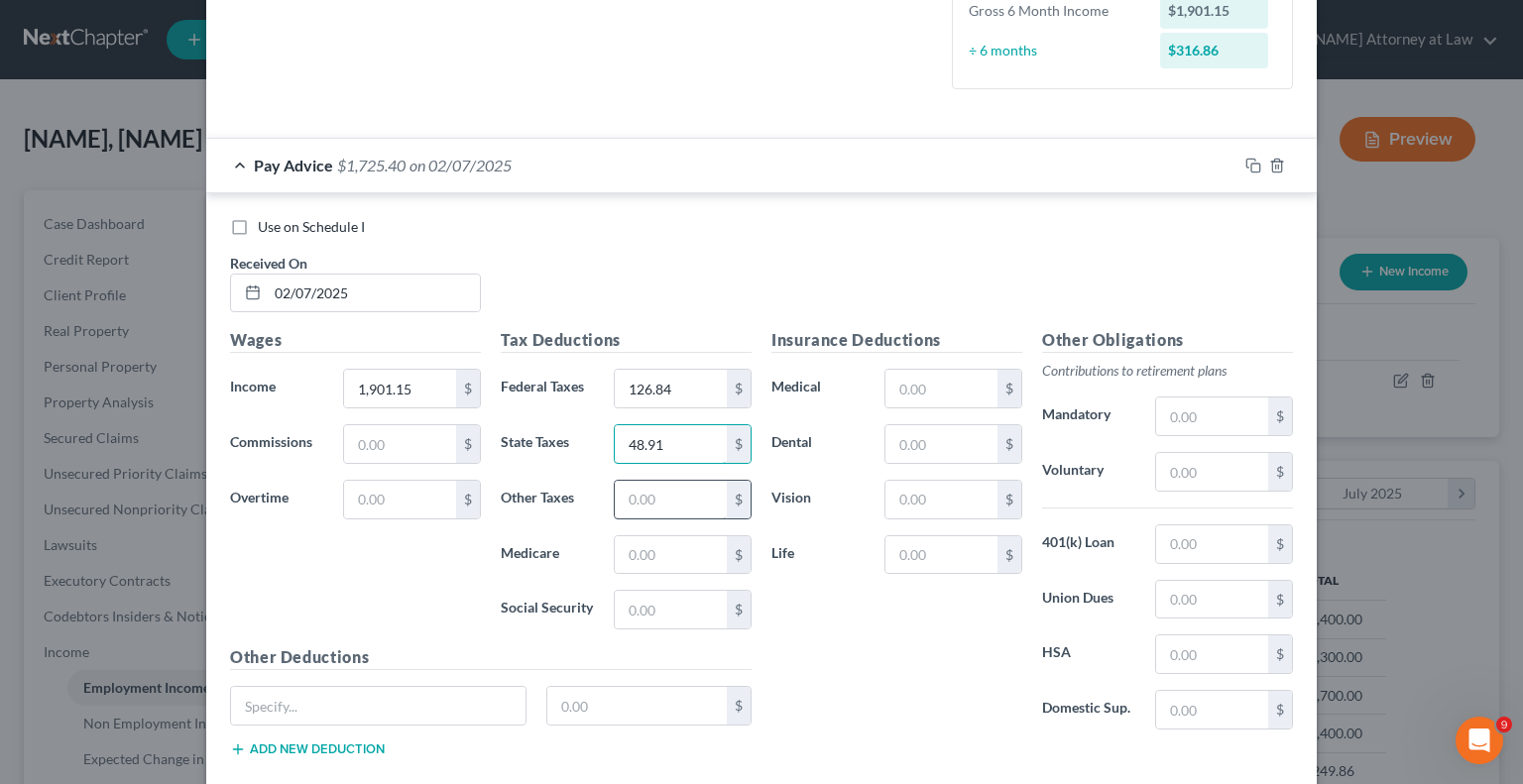 type on "48.91" 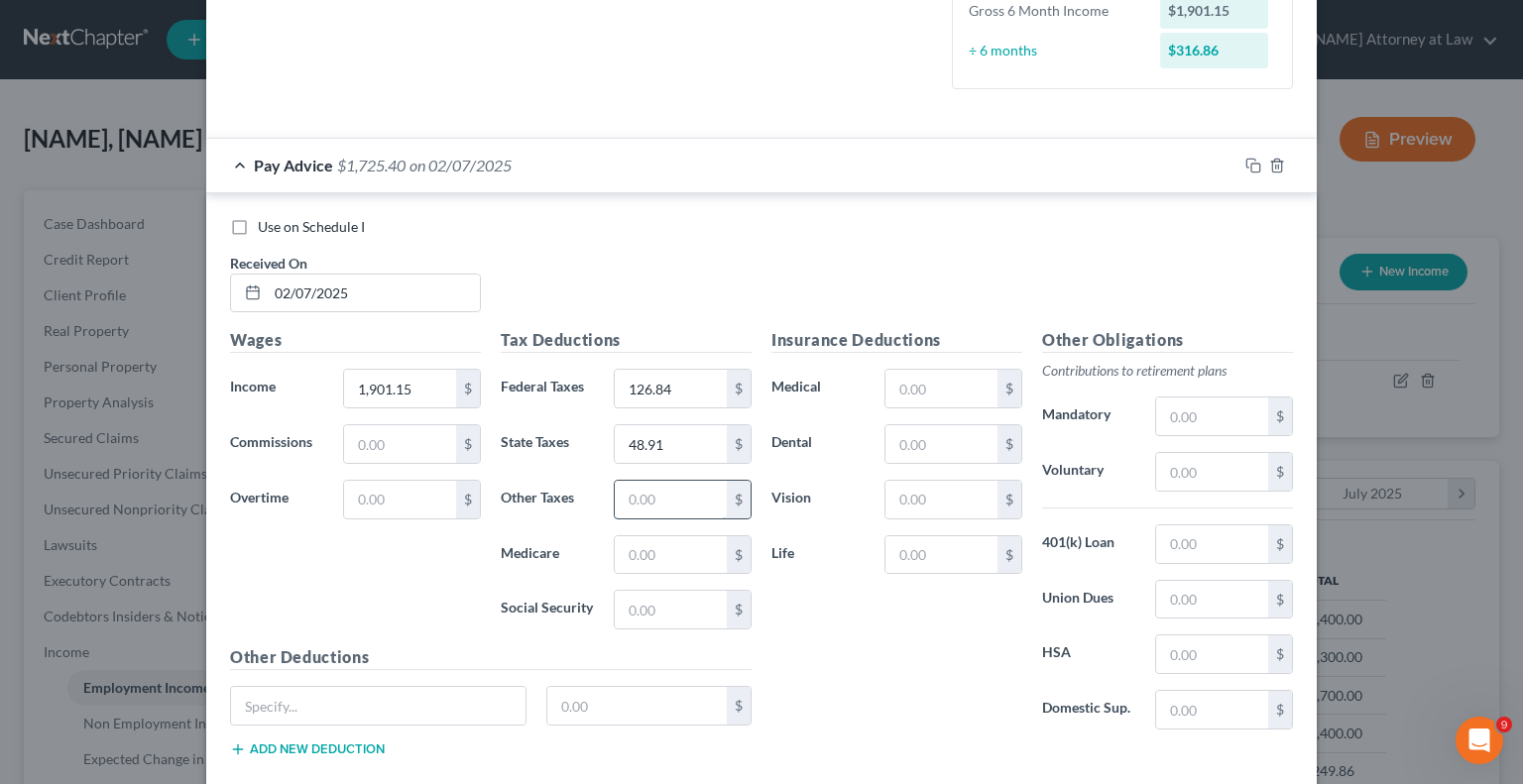 click at bounding box center [670, 500] 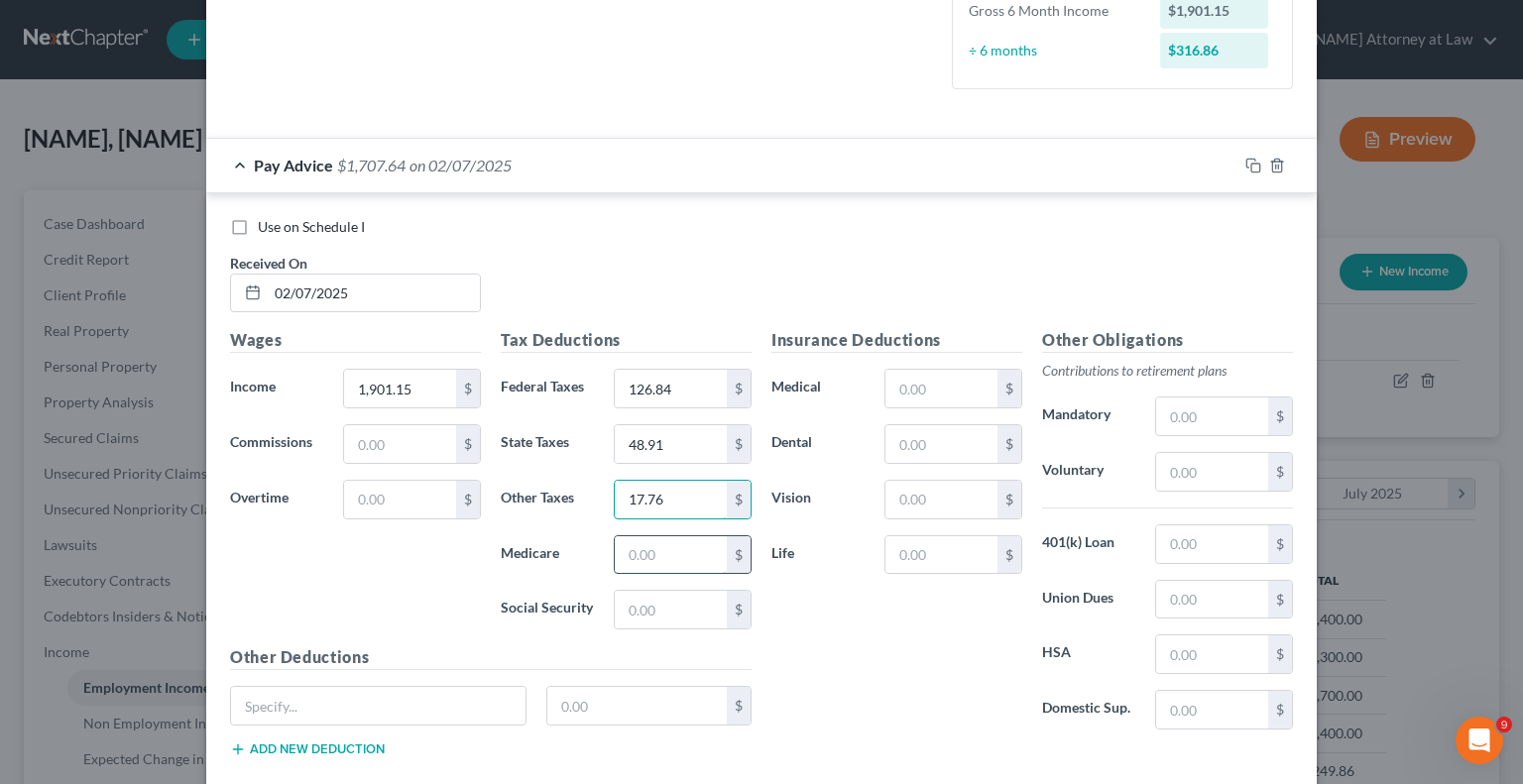 type on "17.76" 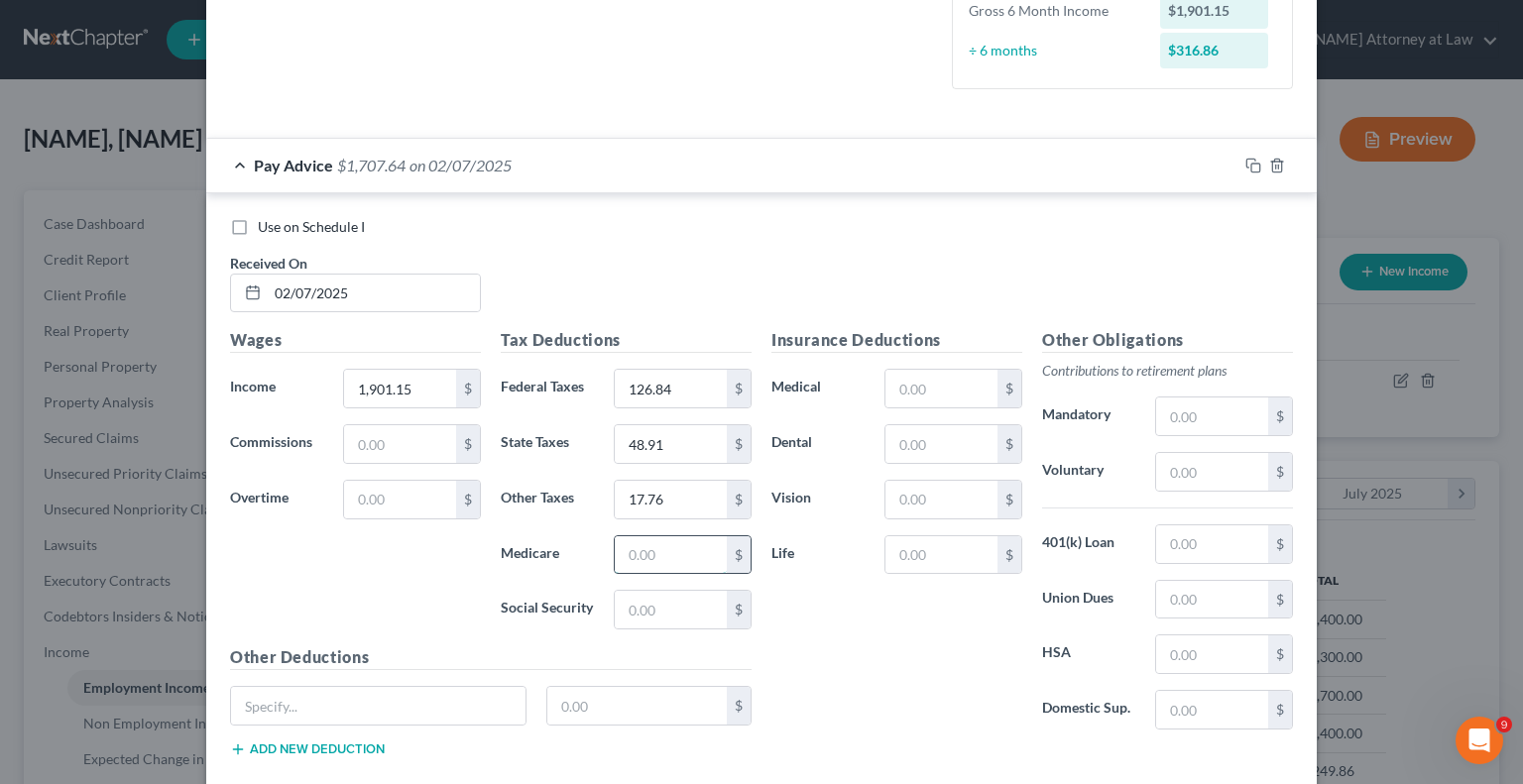 click at bounding box center [670, 555] 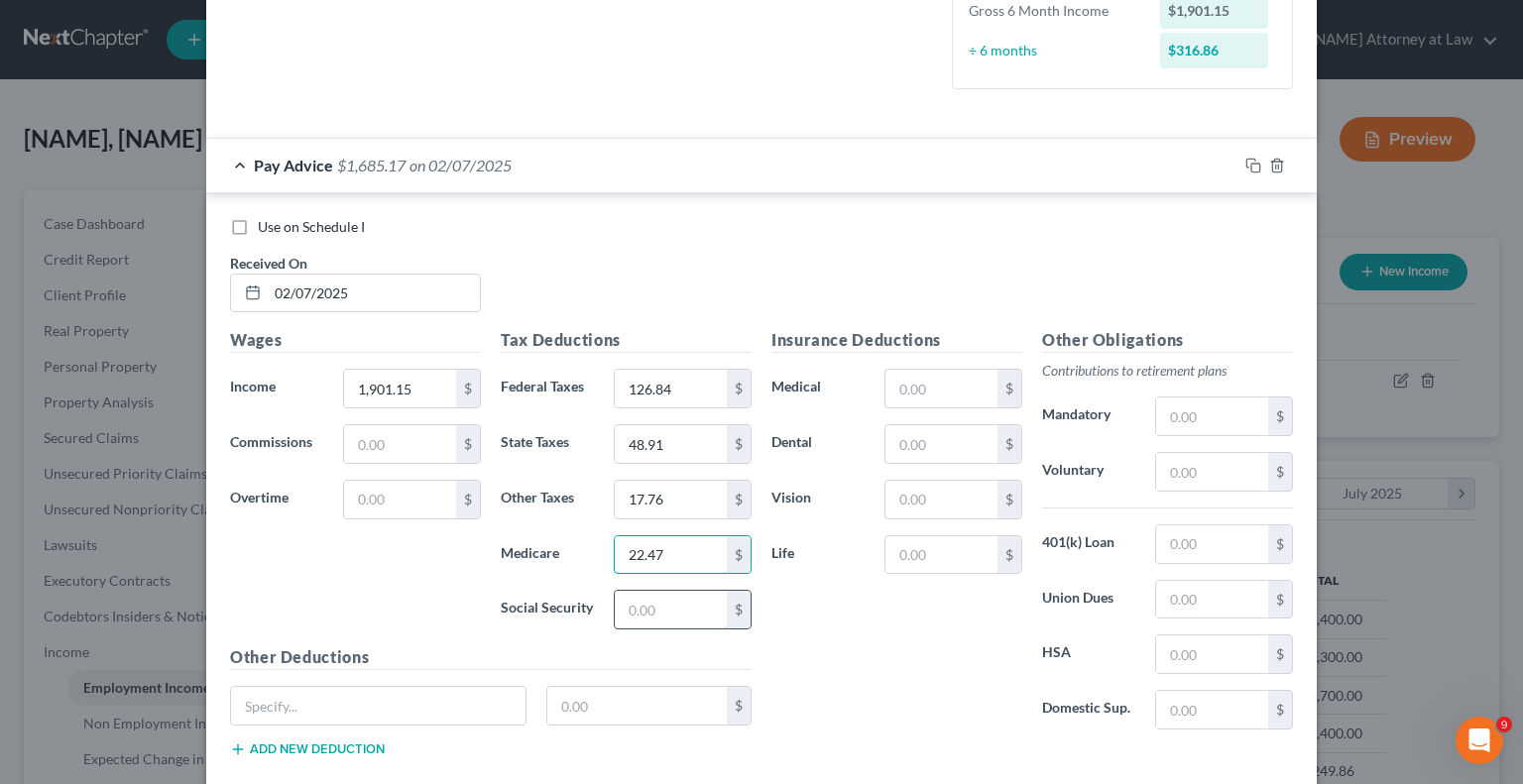 type on "22.47" 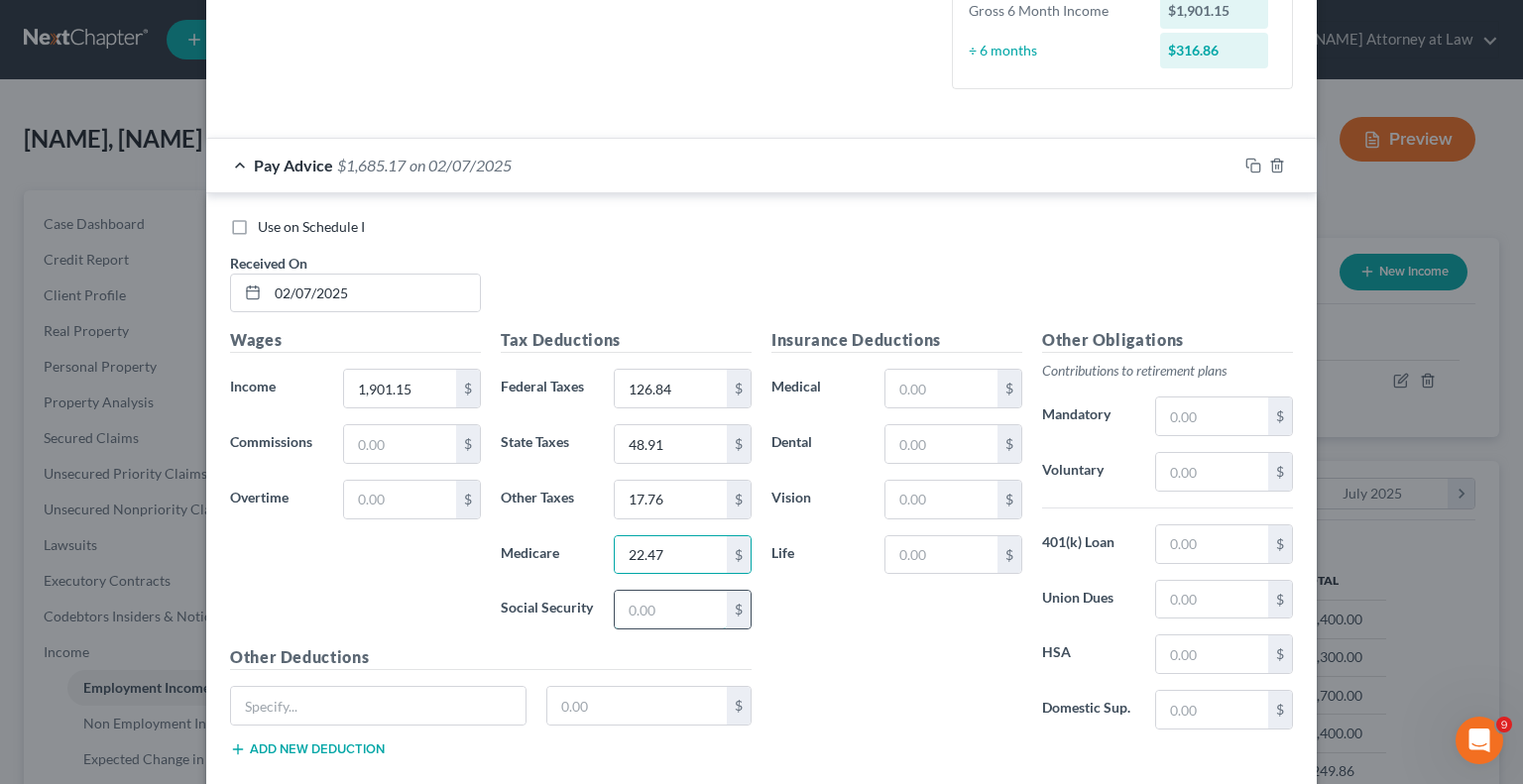 click at bounding box center (670, 610) 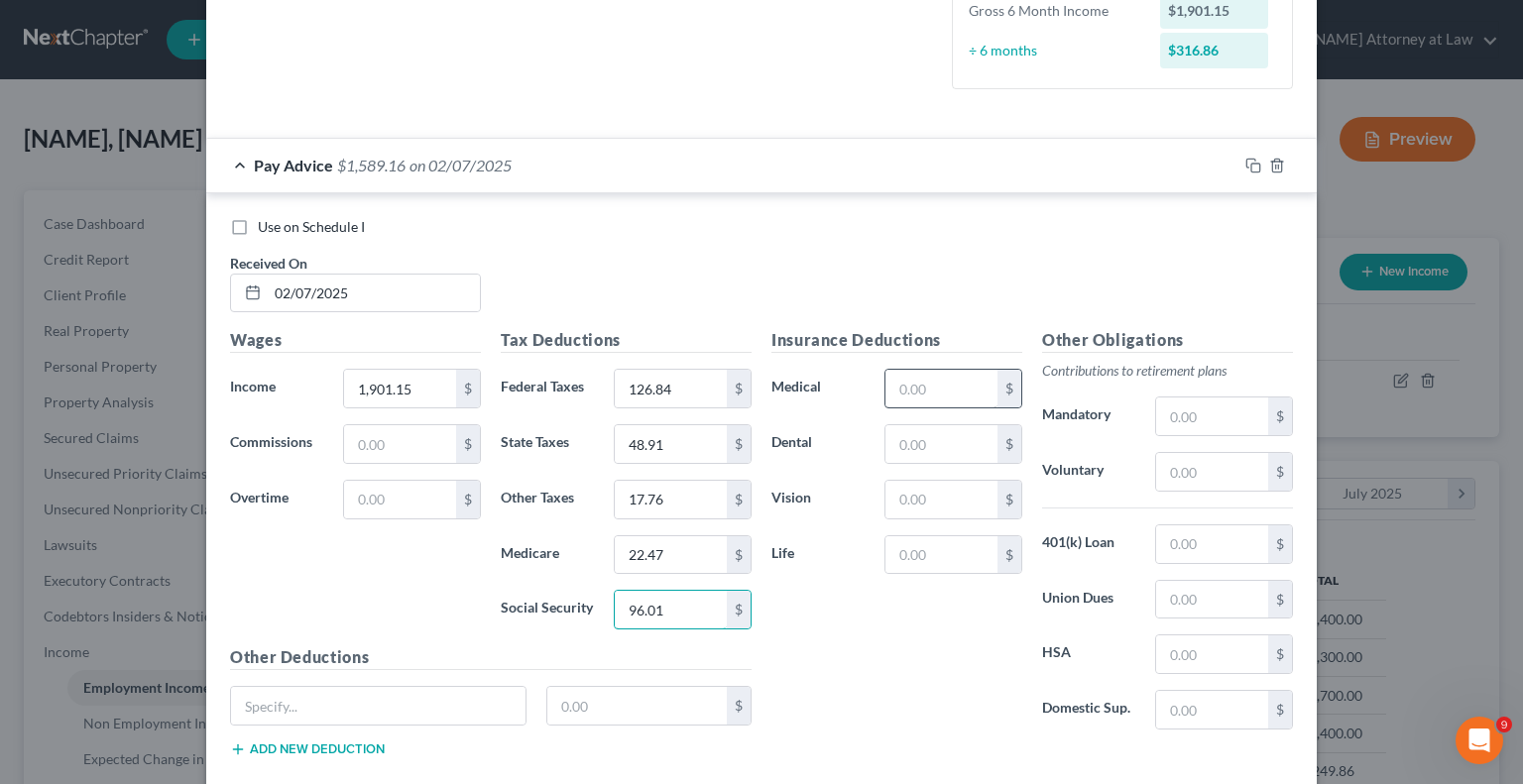 type on "96.01" 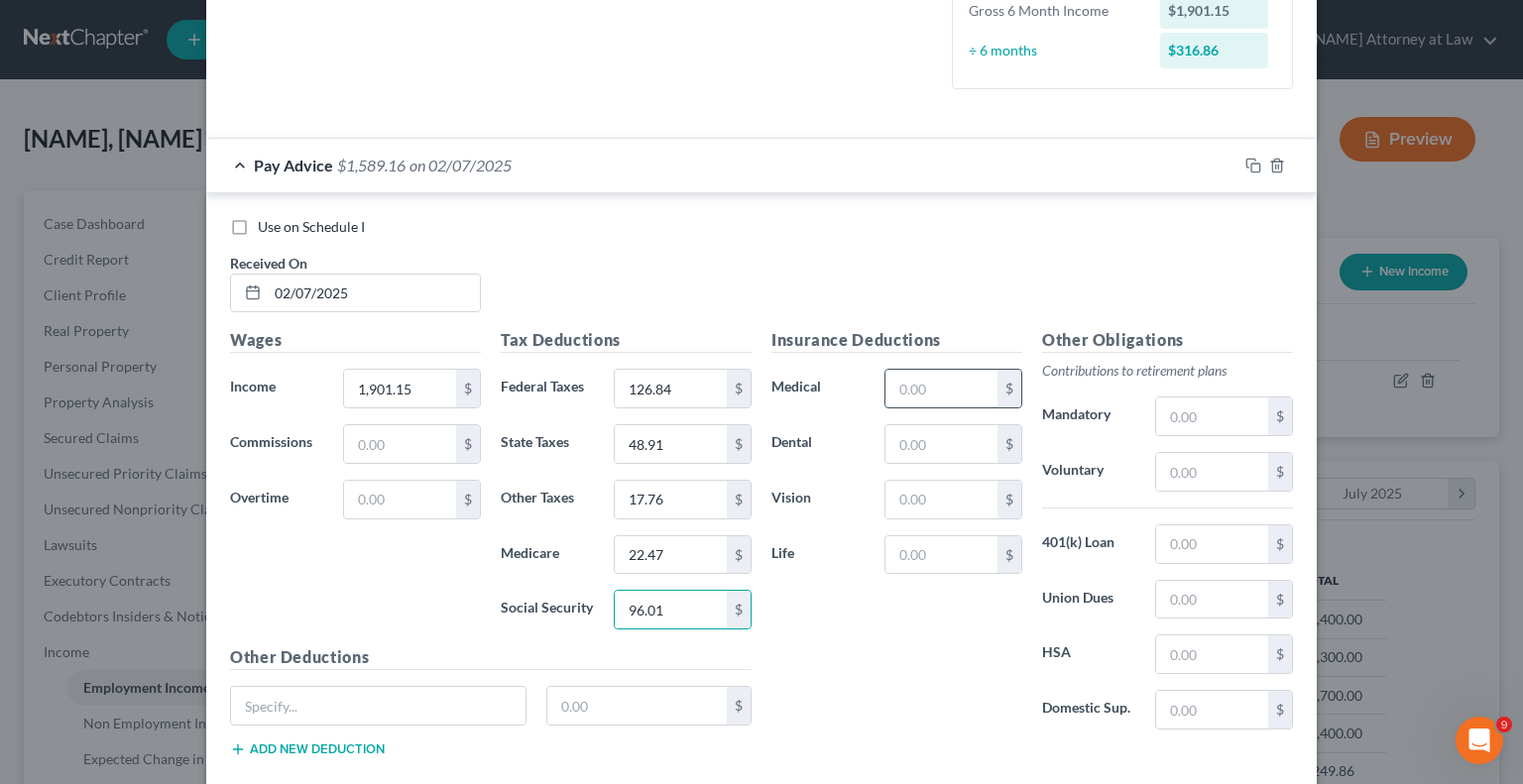 click at bounding box center [941, 389] 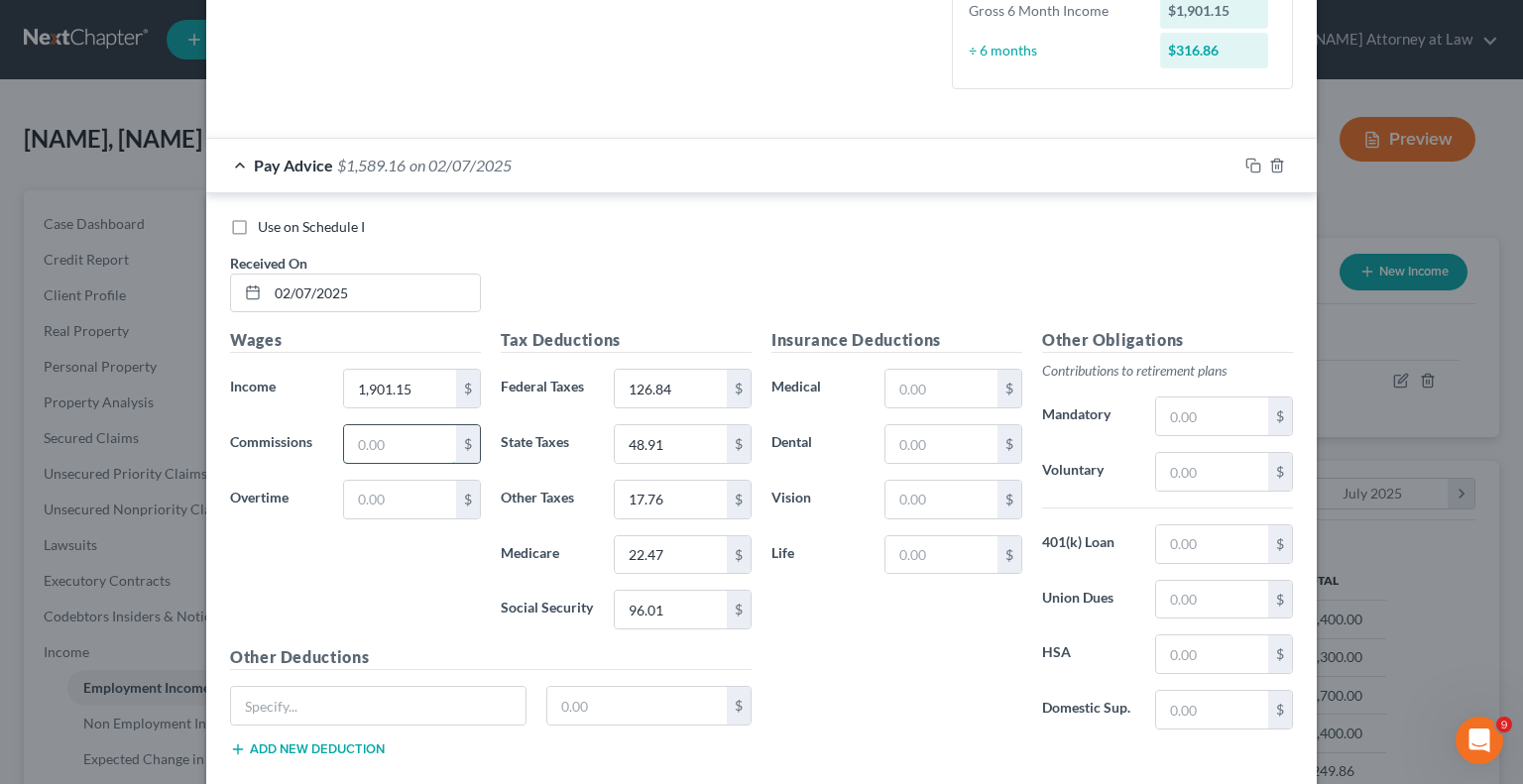 click at bounding box center (400, 444) 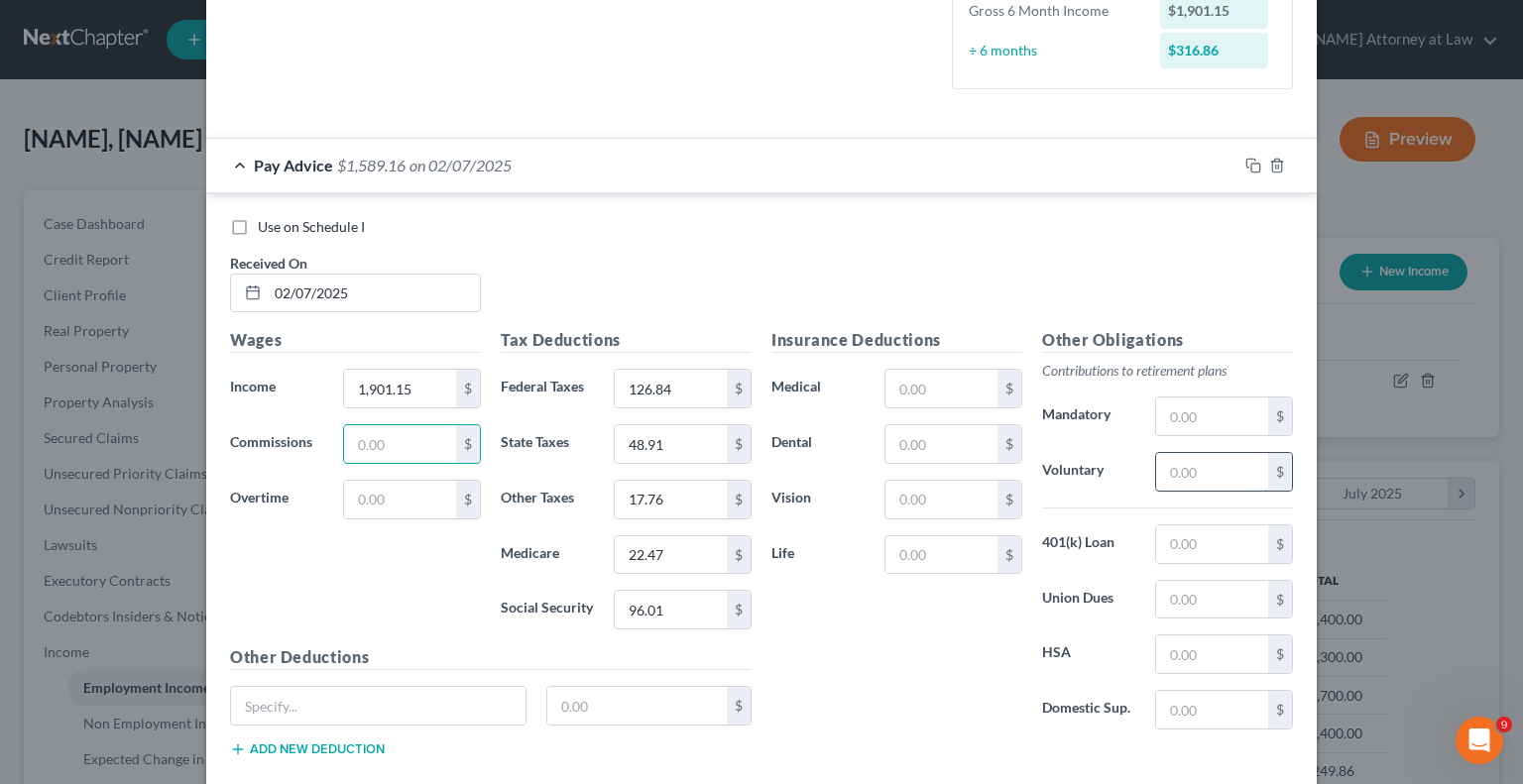 click at bounding box center [1212, 472] 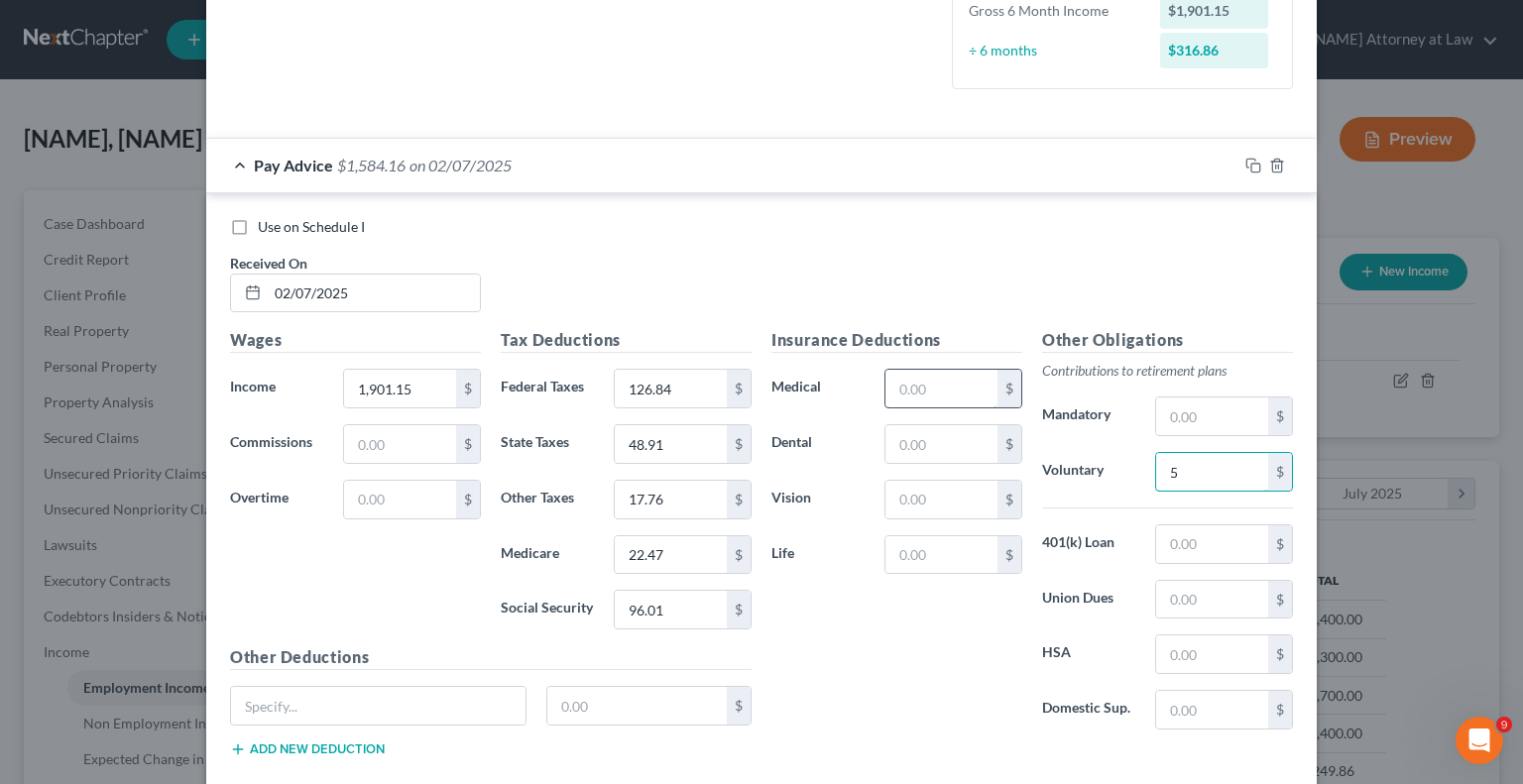 type on "5" 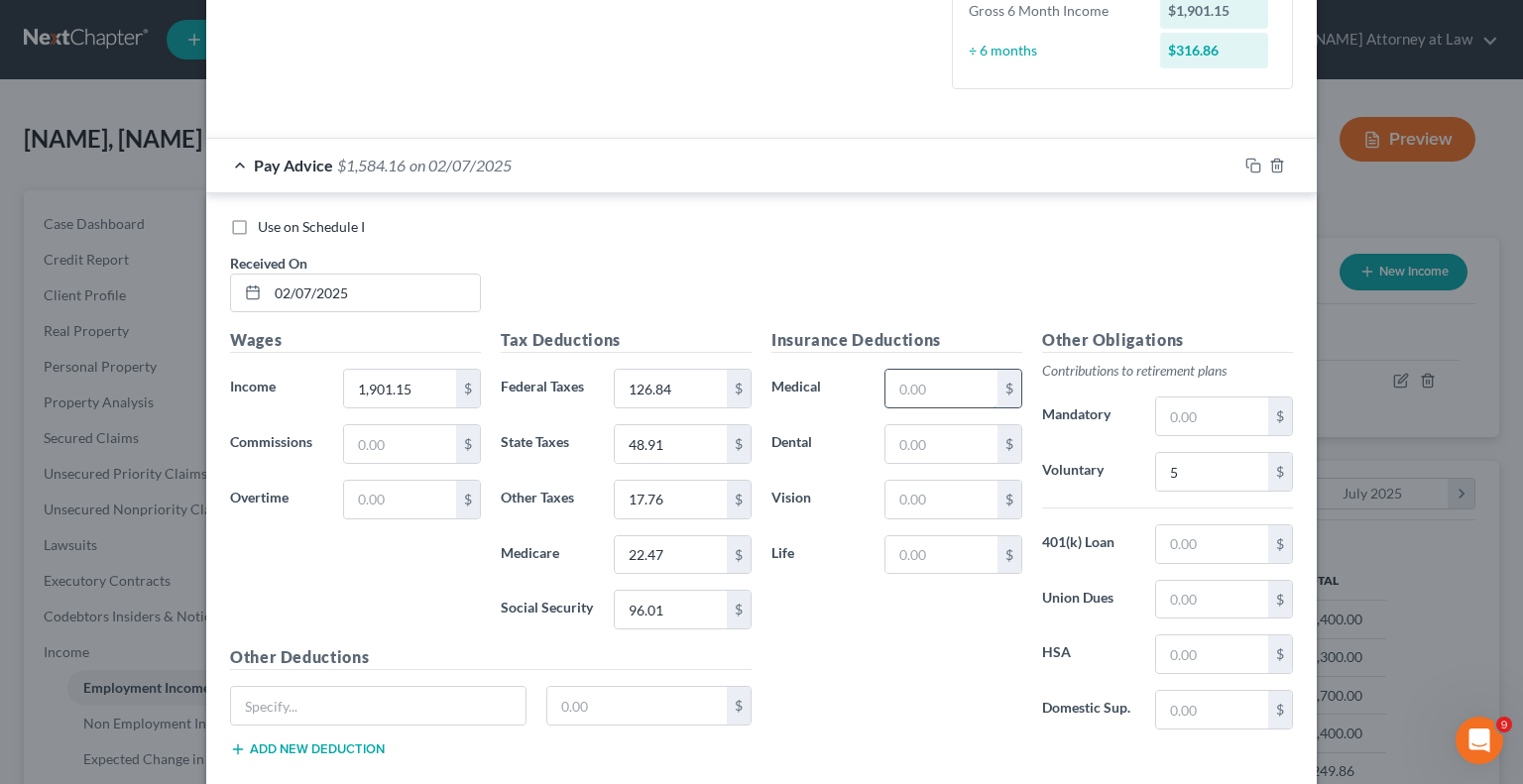 click at bounding box center (941, 389) 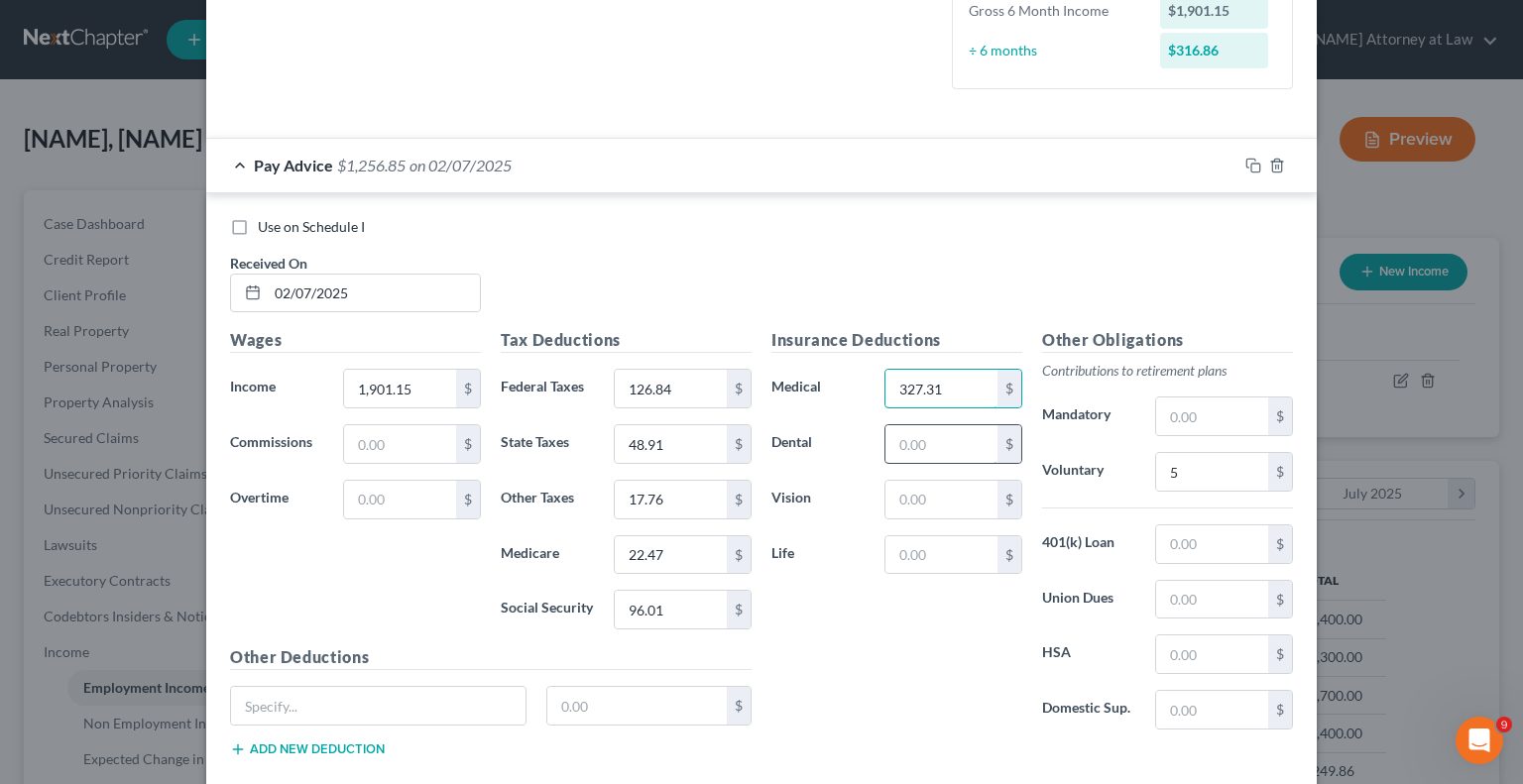 type on "327.31" 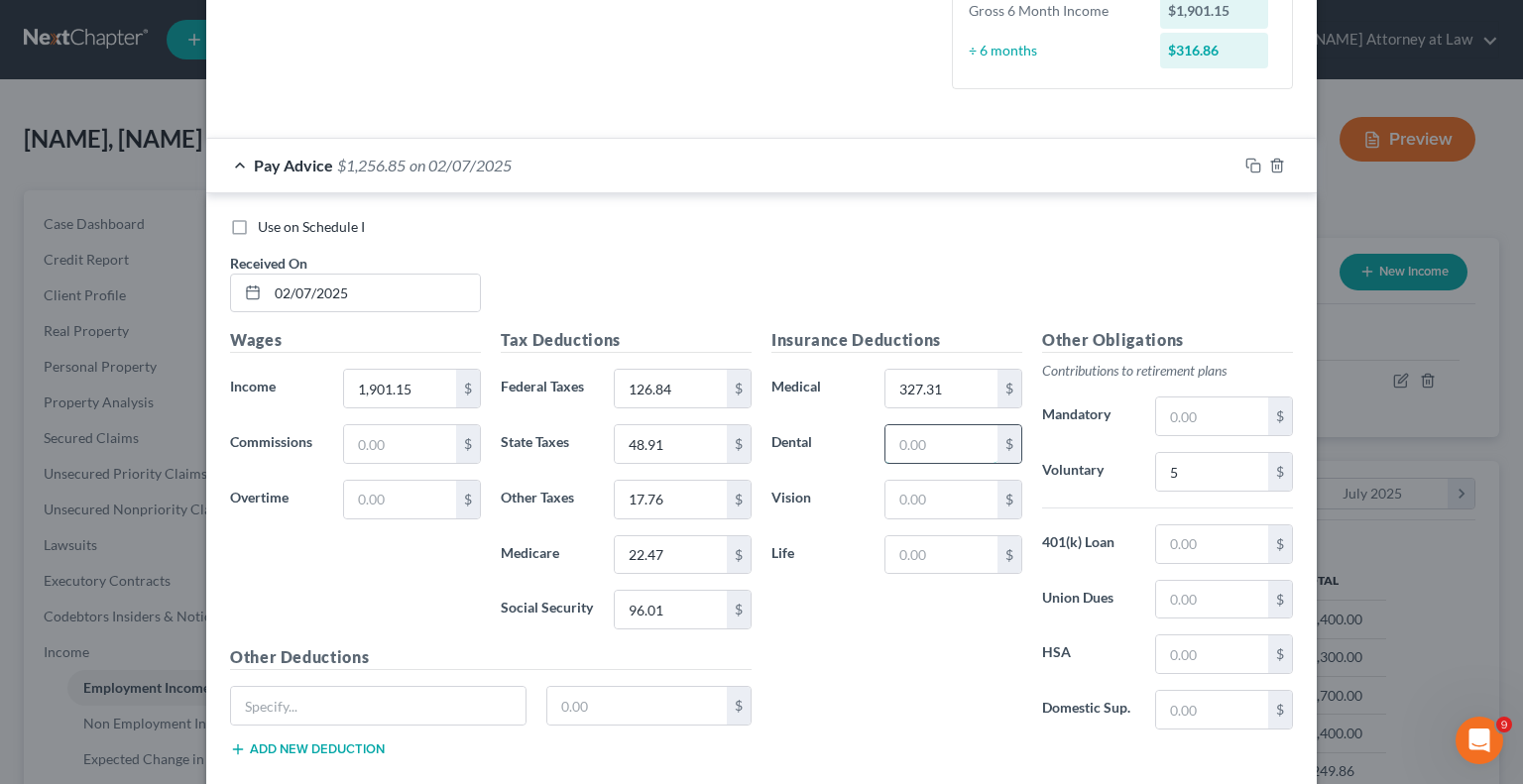 click at bounding box center (941, 444) 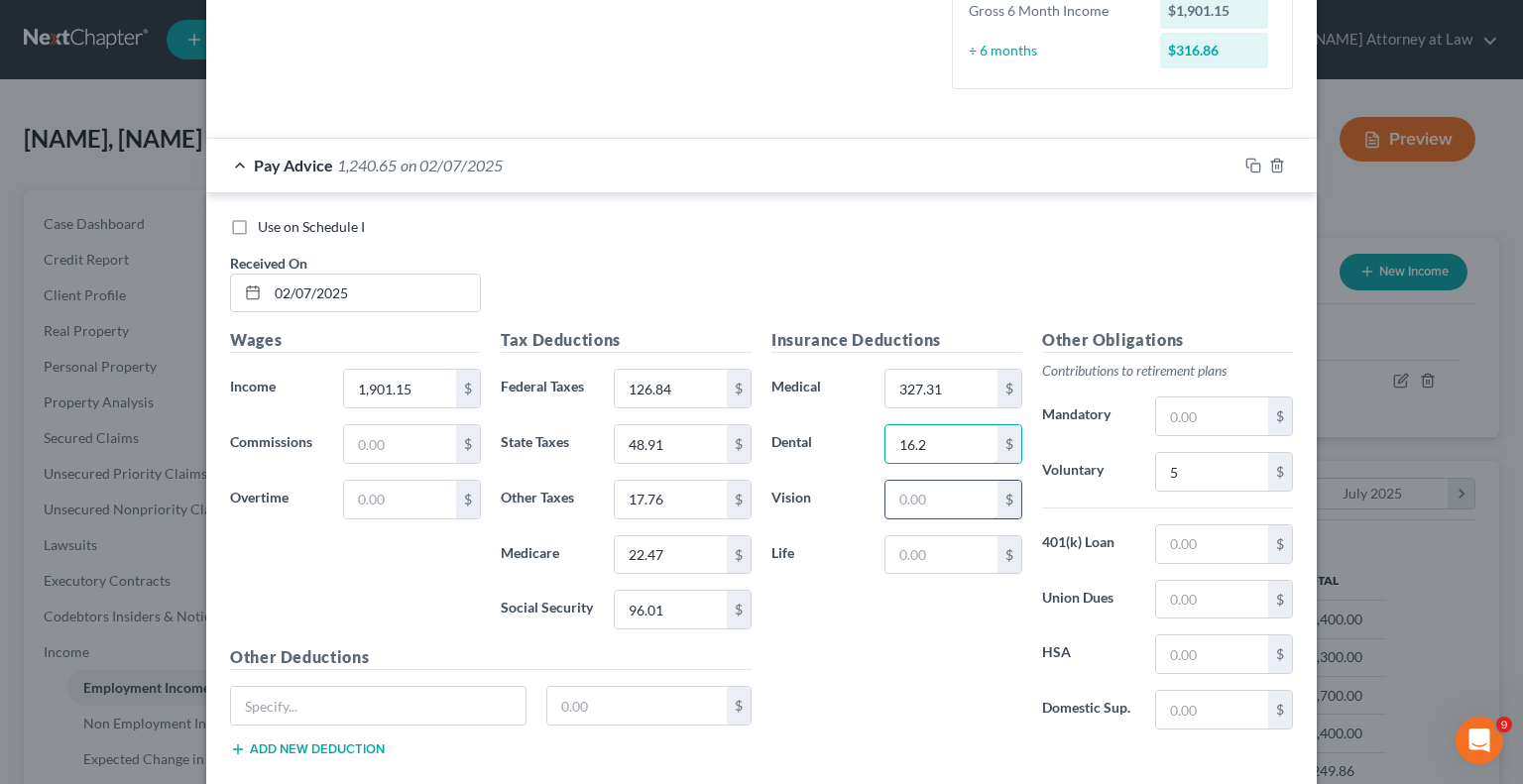 type on "16.2" 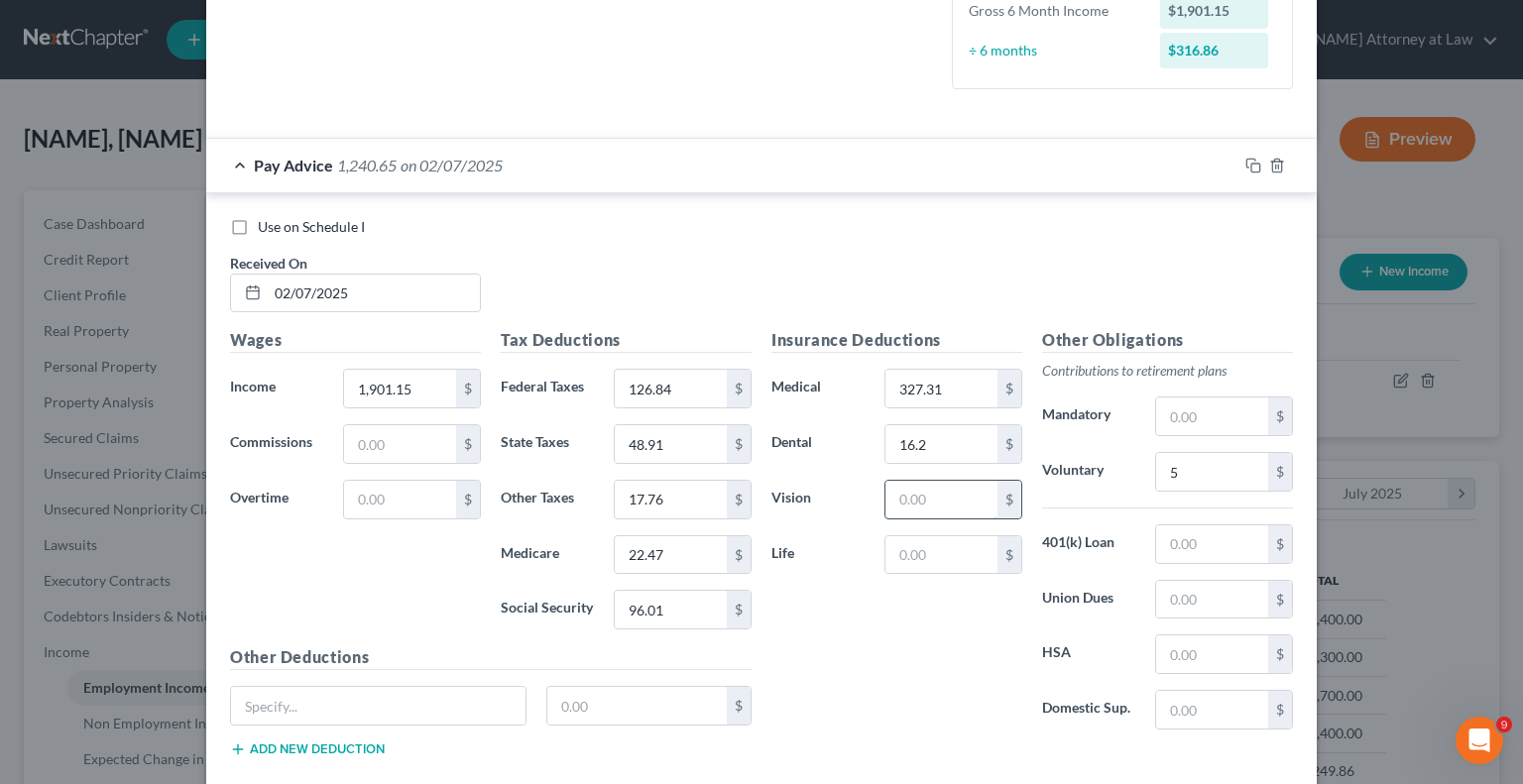 click at bounding box center [941, 500] 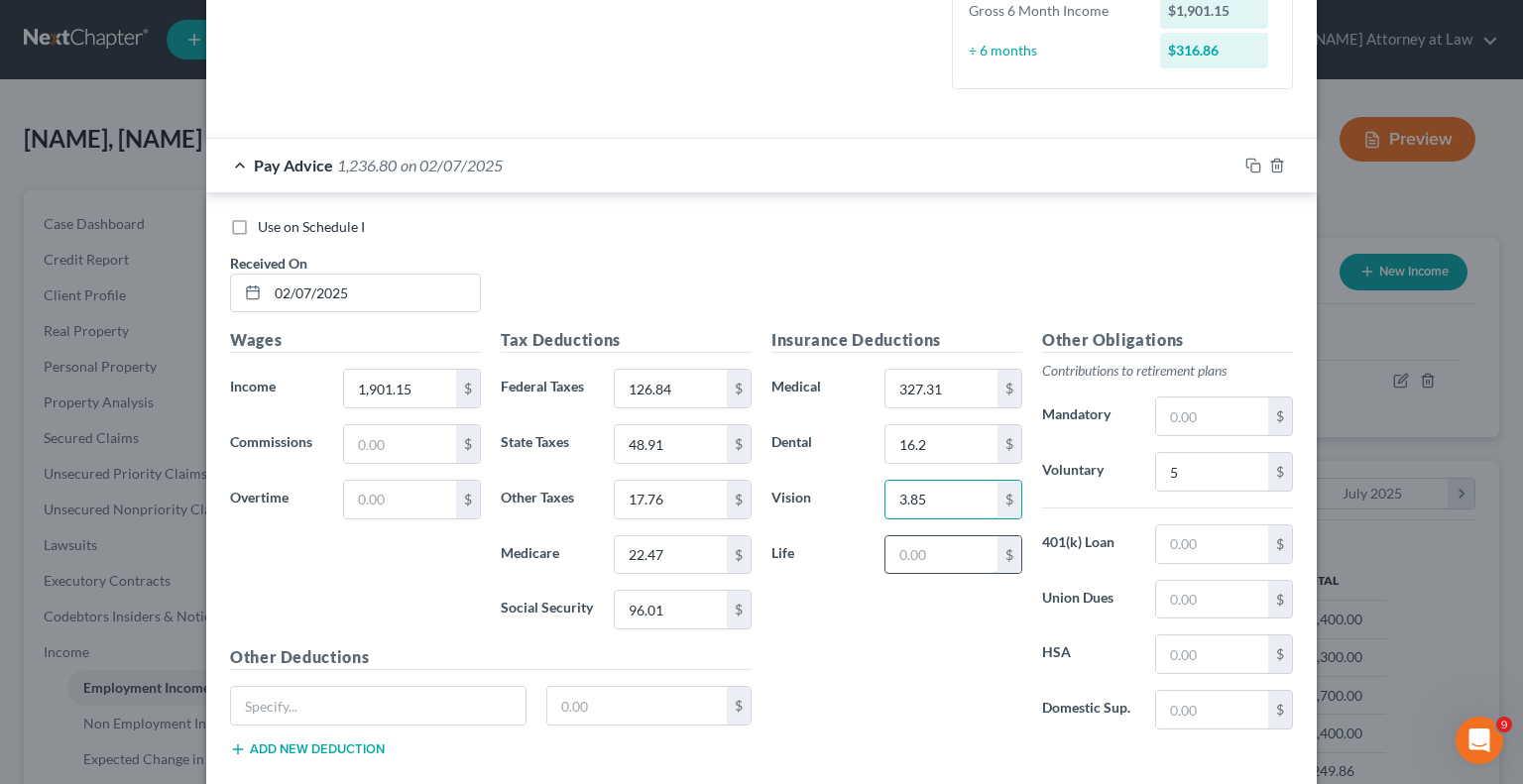 type on "3.85" 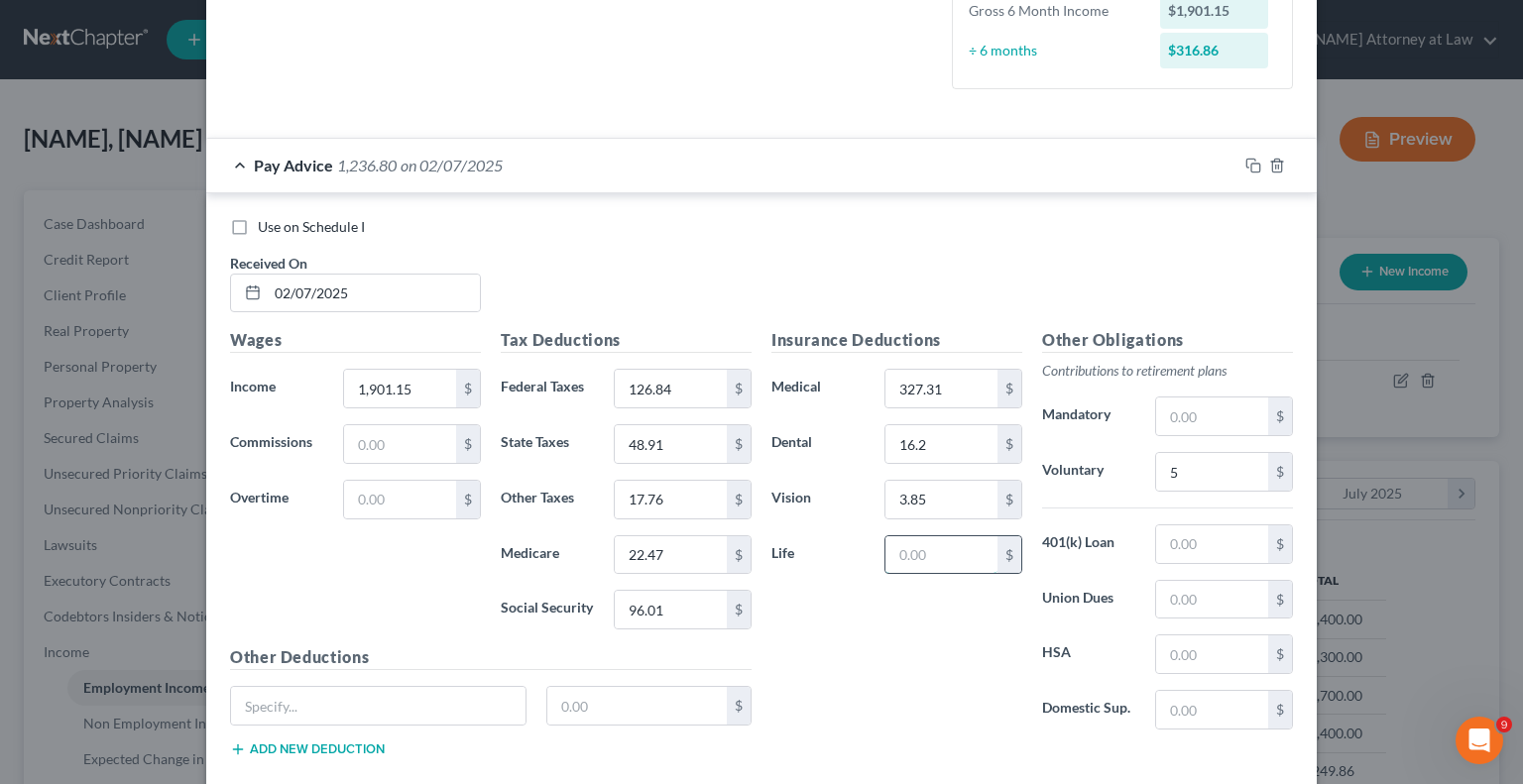 click at bounding box center (941, 555) 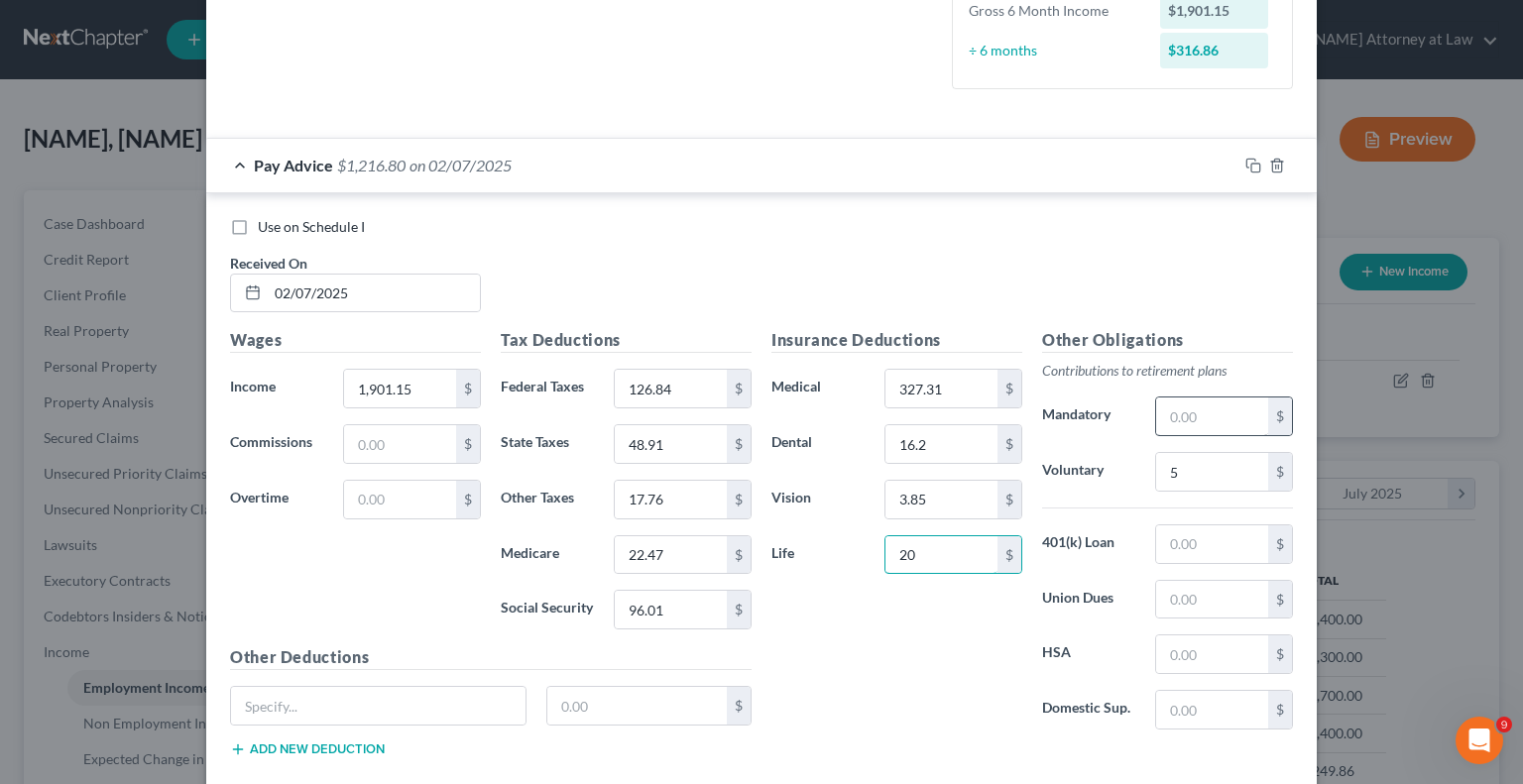 type on "20" 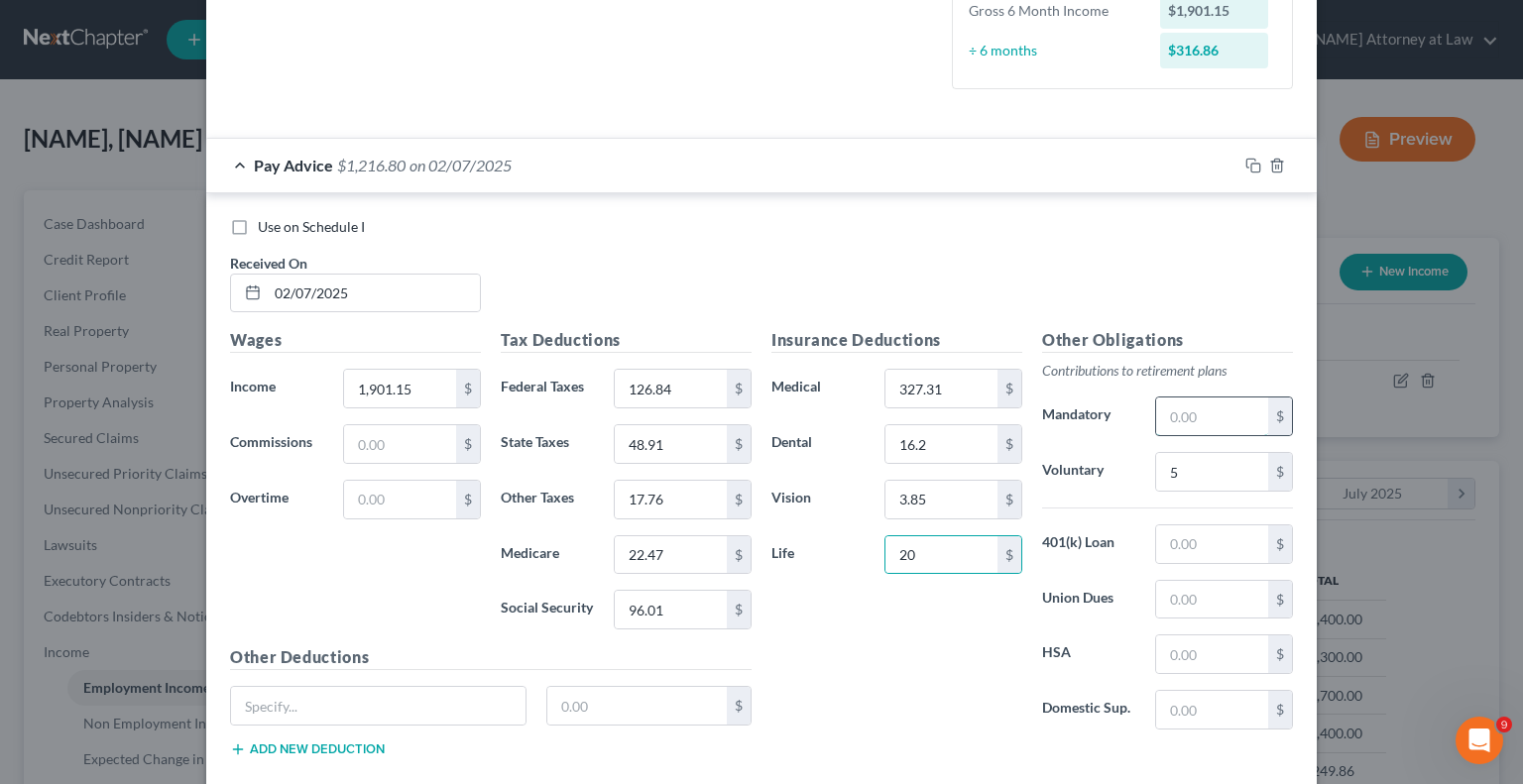 click at bounding box center (1212, 416) 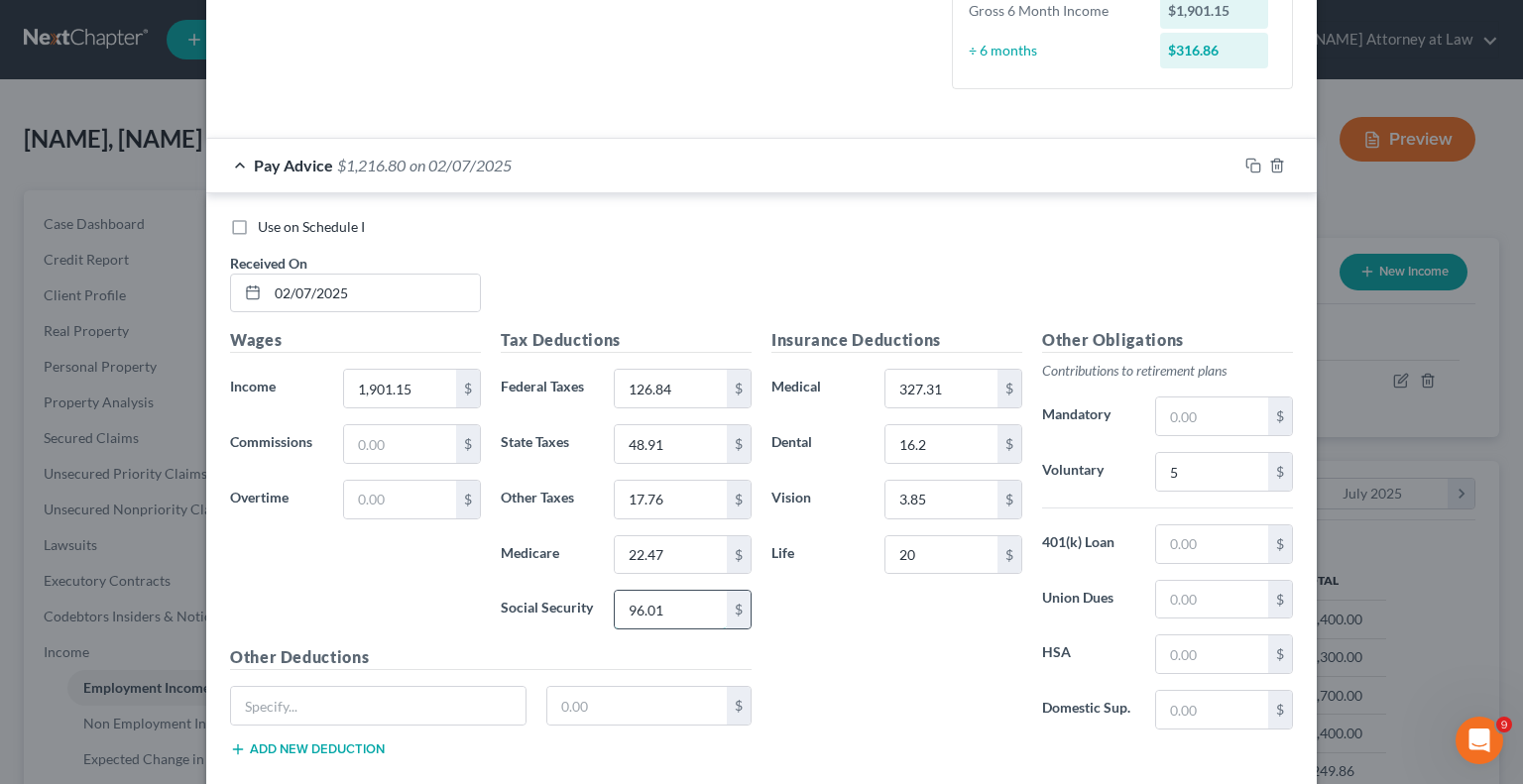 click on "96.01" at bounding box center [670, 610] 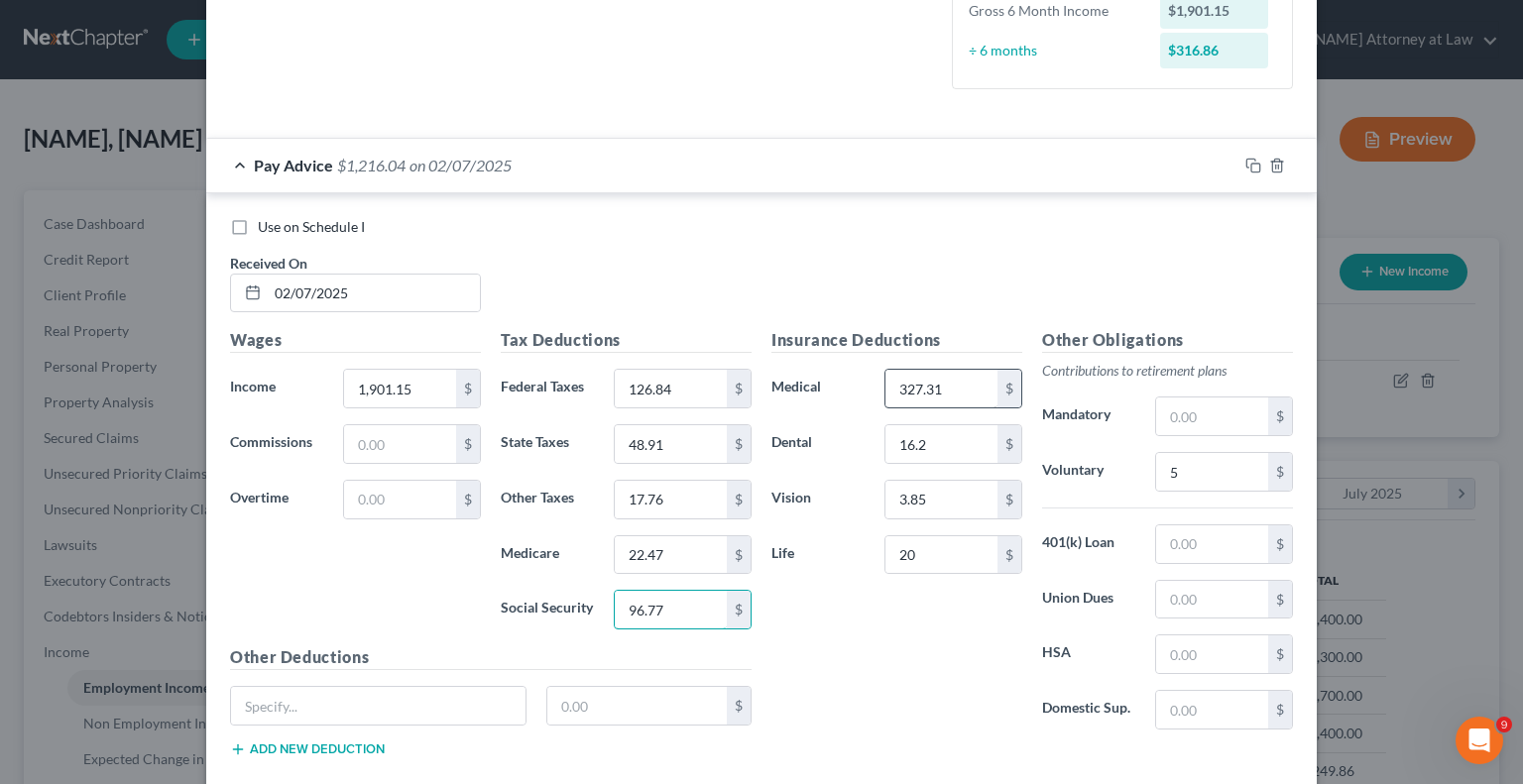 type on "96.77" 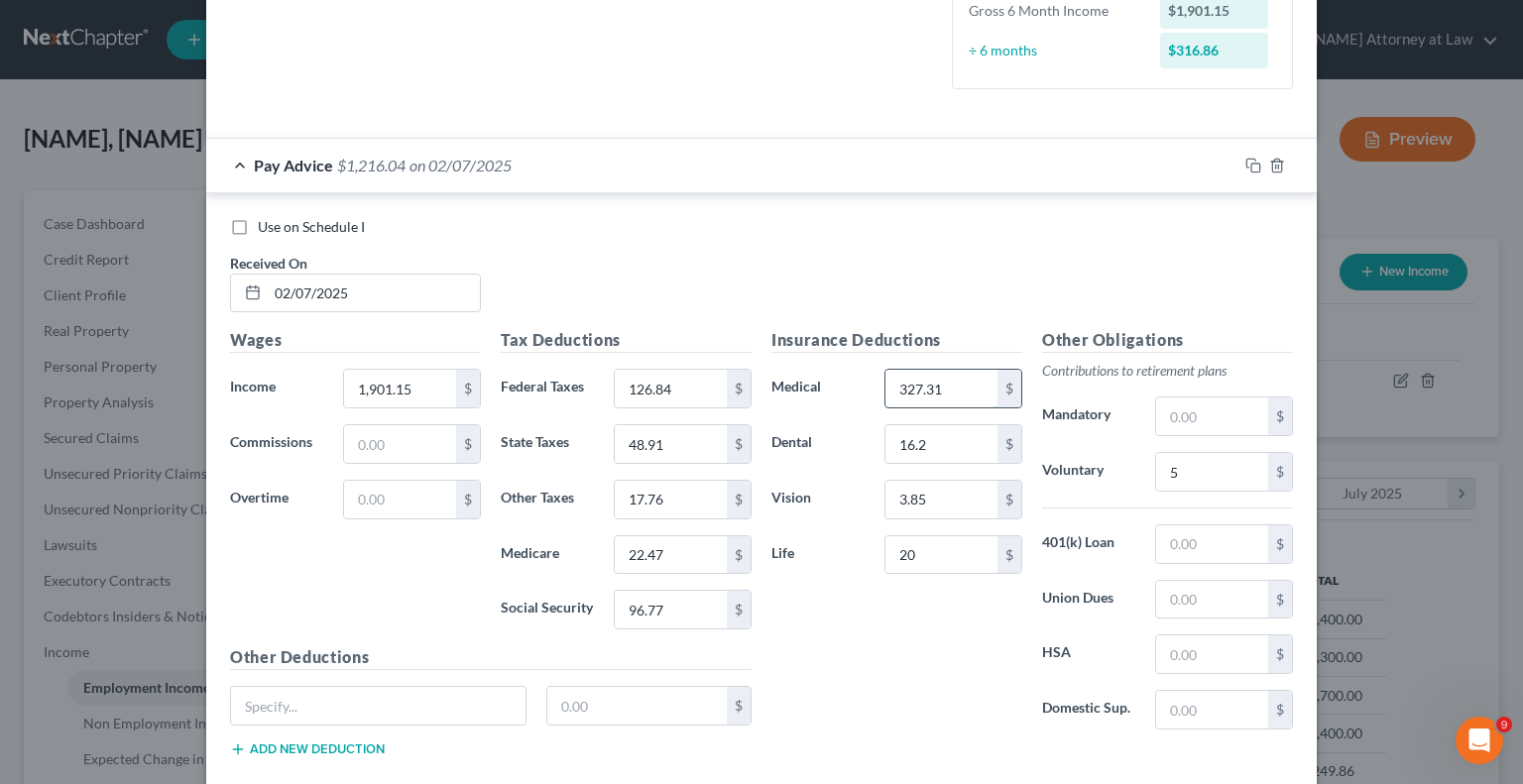 click on "327.31" at bounding box center (941, 389) 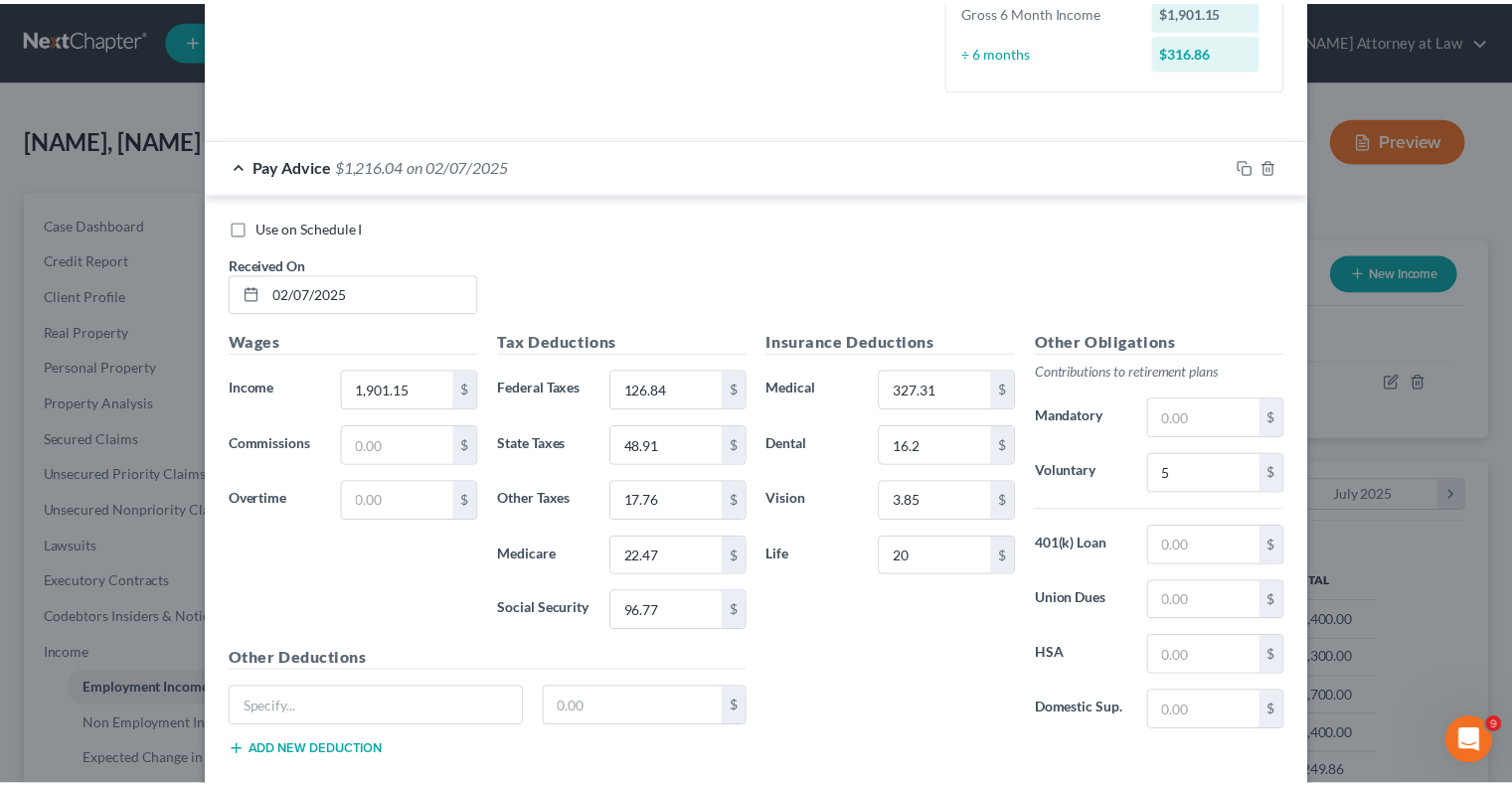 scroll, scrollTop: 602, scrollLeft: 0, axis: vertical 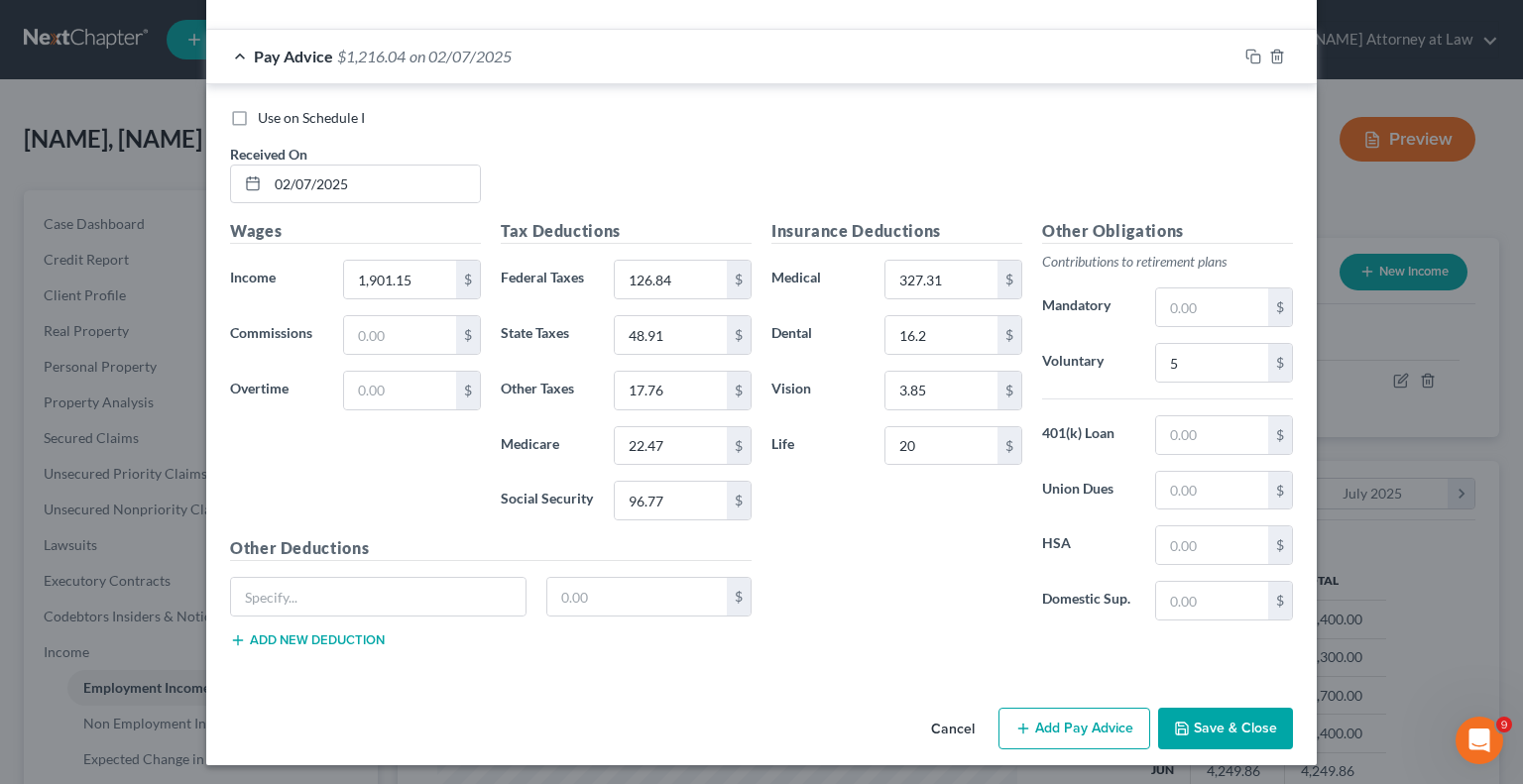 click on "Save & Close" at bounding box center [1226, 728] 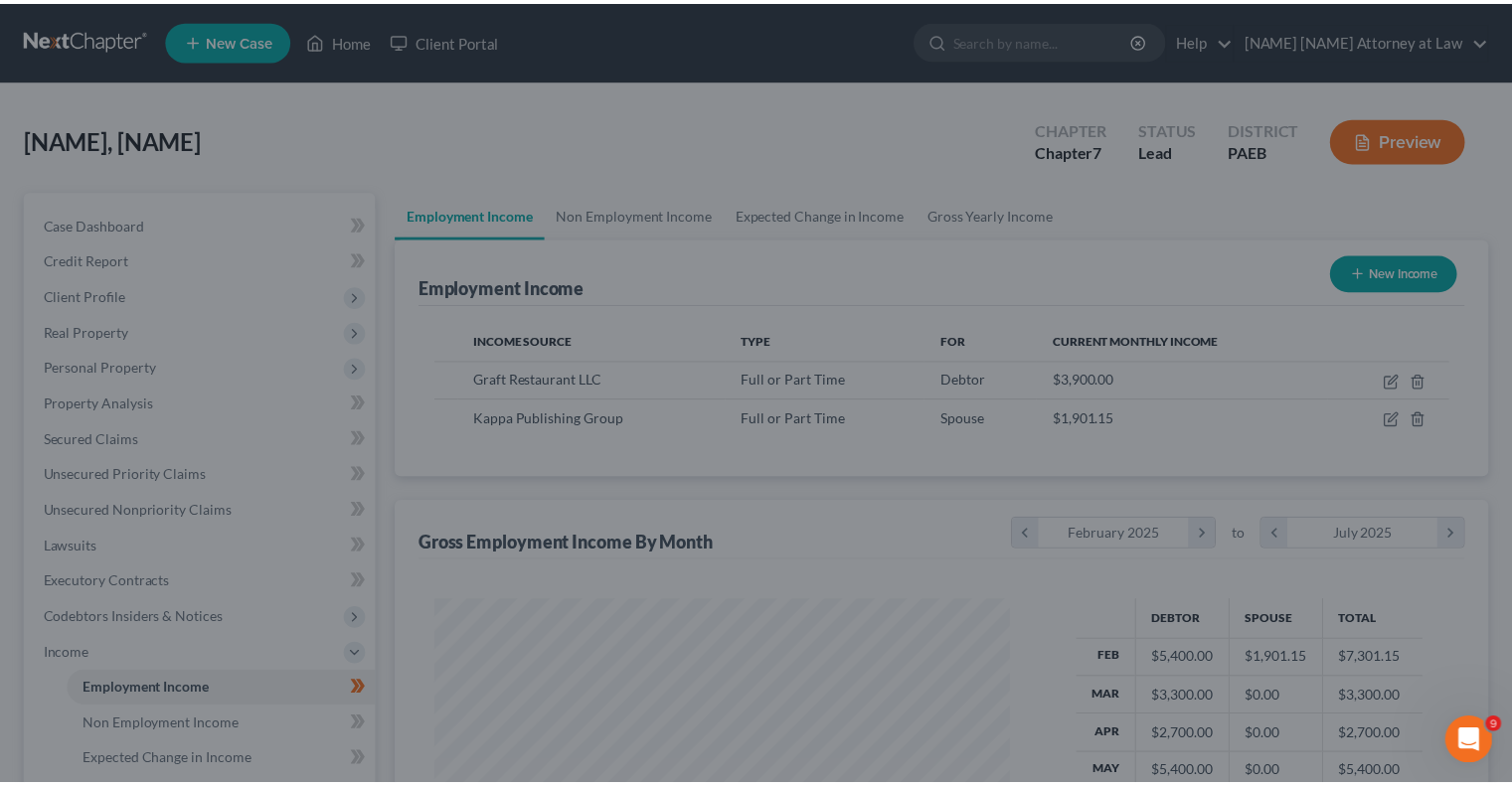 scroll, scrollTop: 354, scrollLeft: 613, axis: both 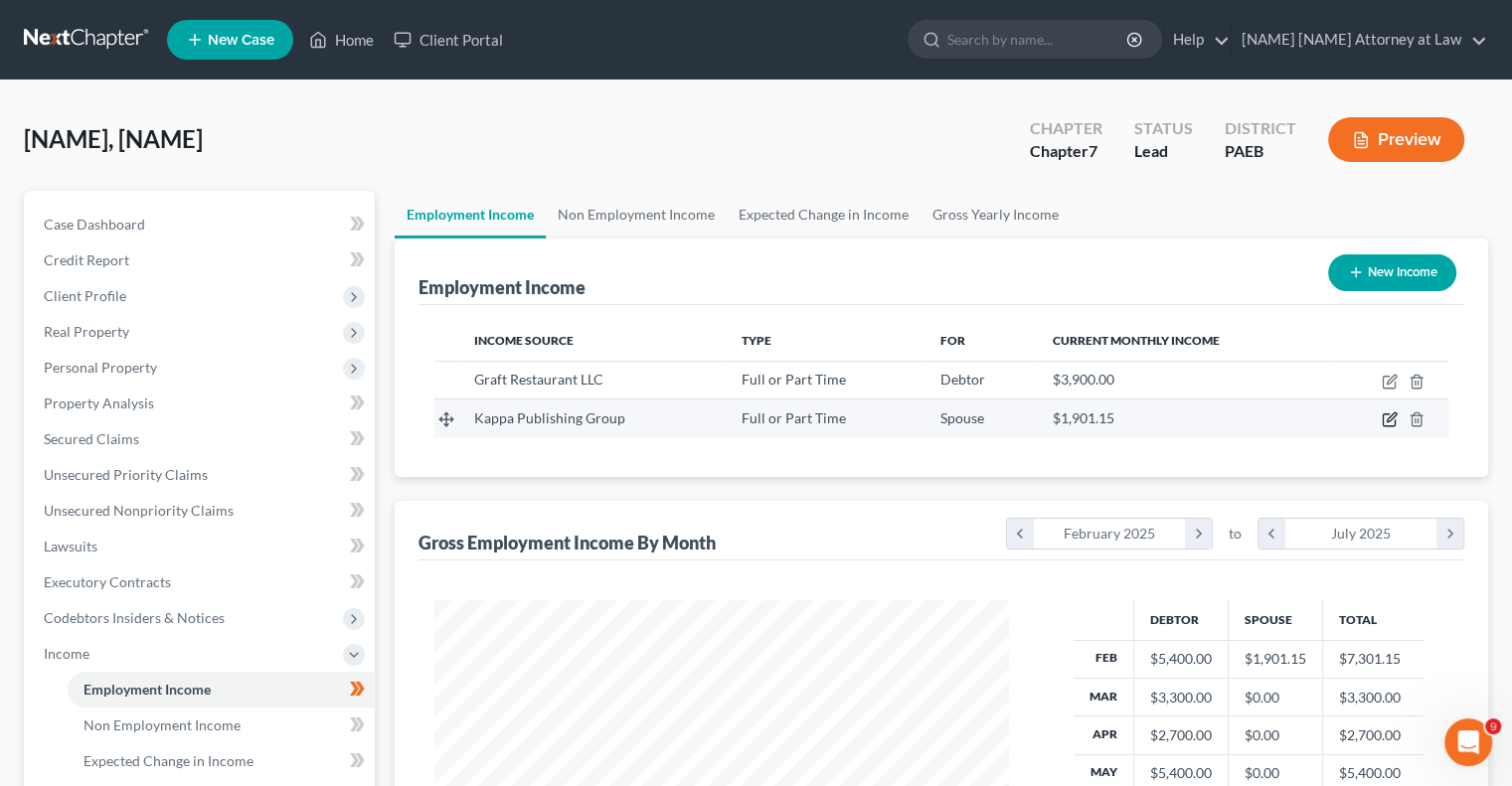 click 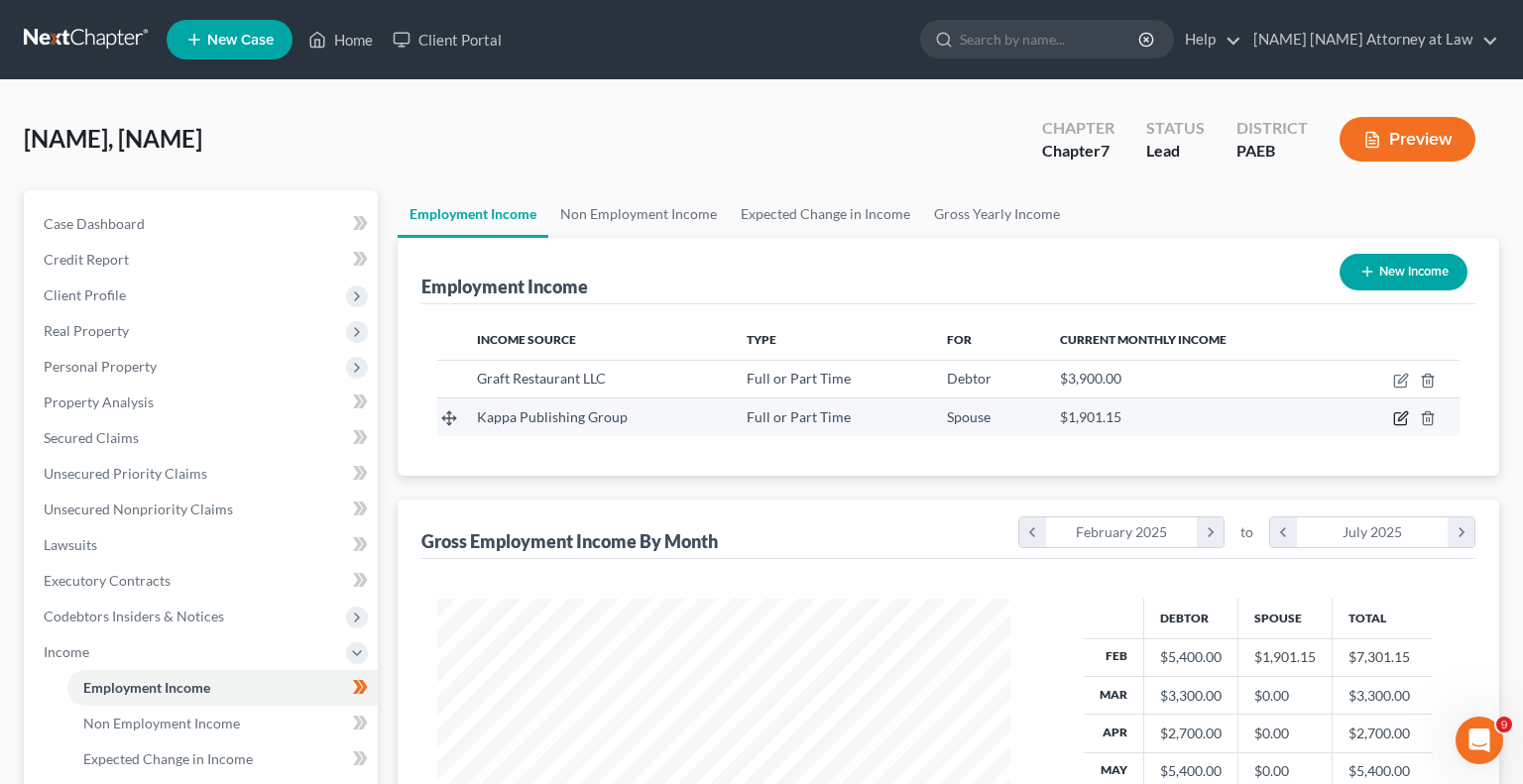 scroll, scrollTop: 990797, scrollLeft: 990917, axis: both 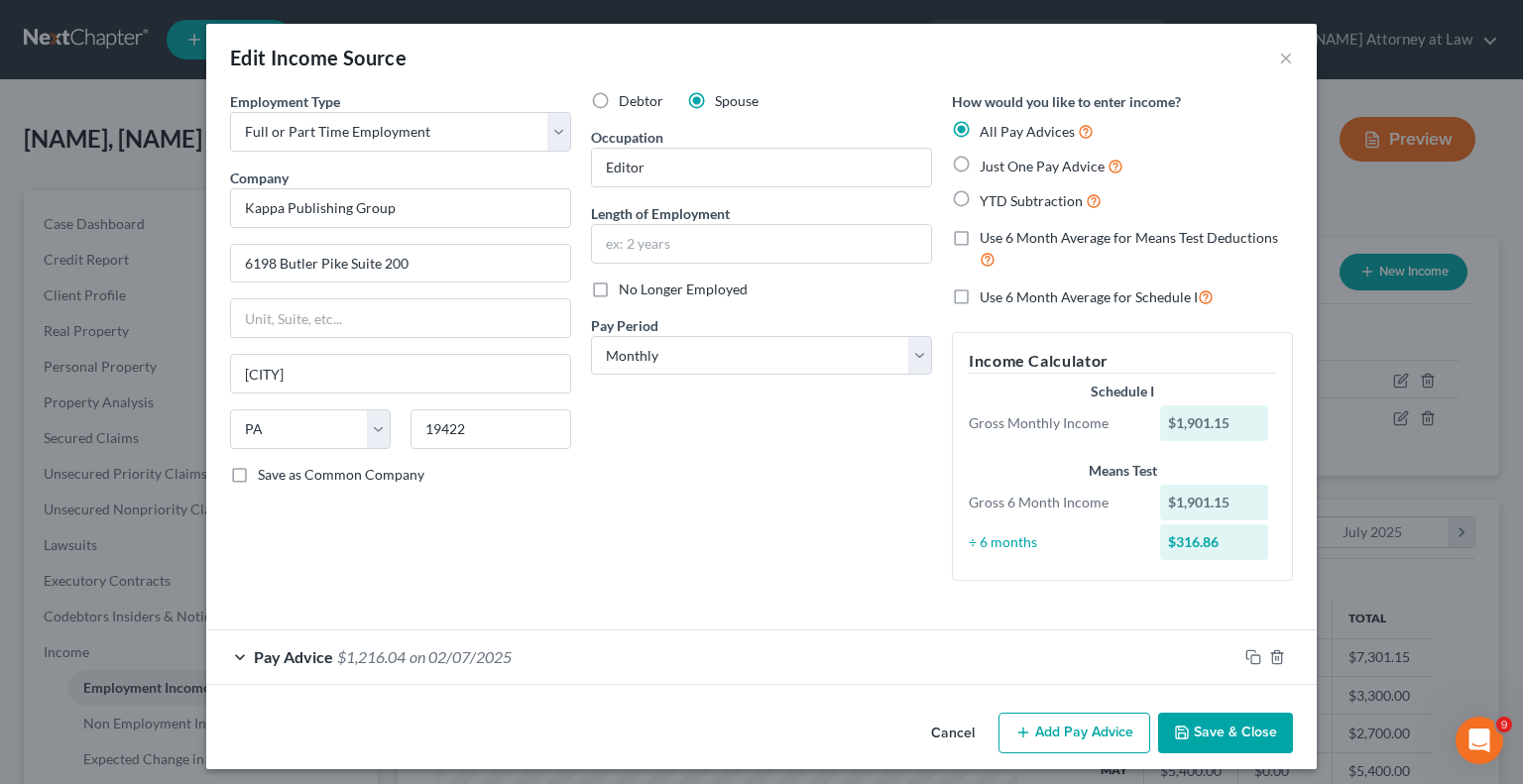 click on "Add Pay Advice" at bounding box center (1074, 733) 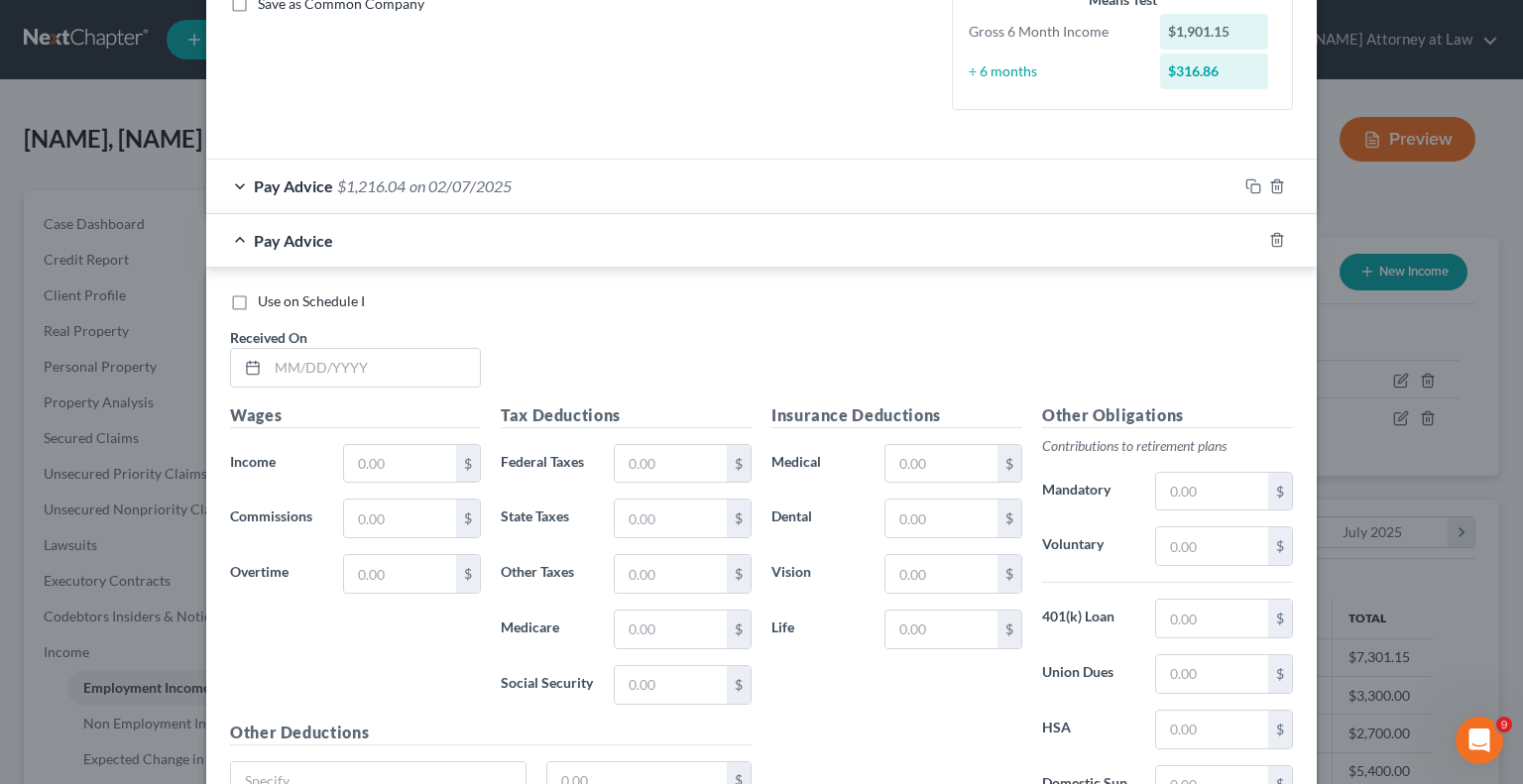 scroll, scrollTop: 478, scrollLeft: 0, axis: vertical 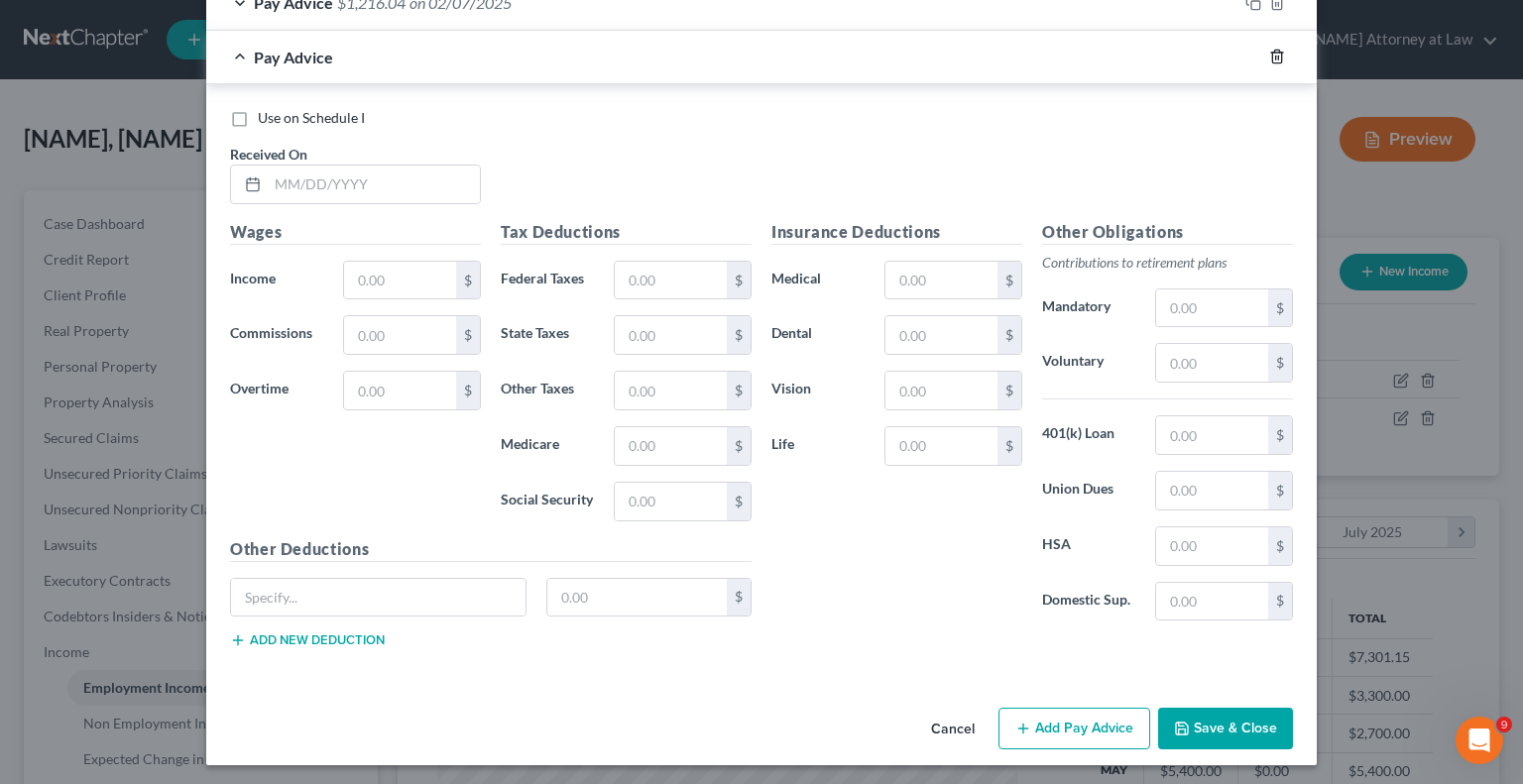 click 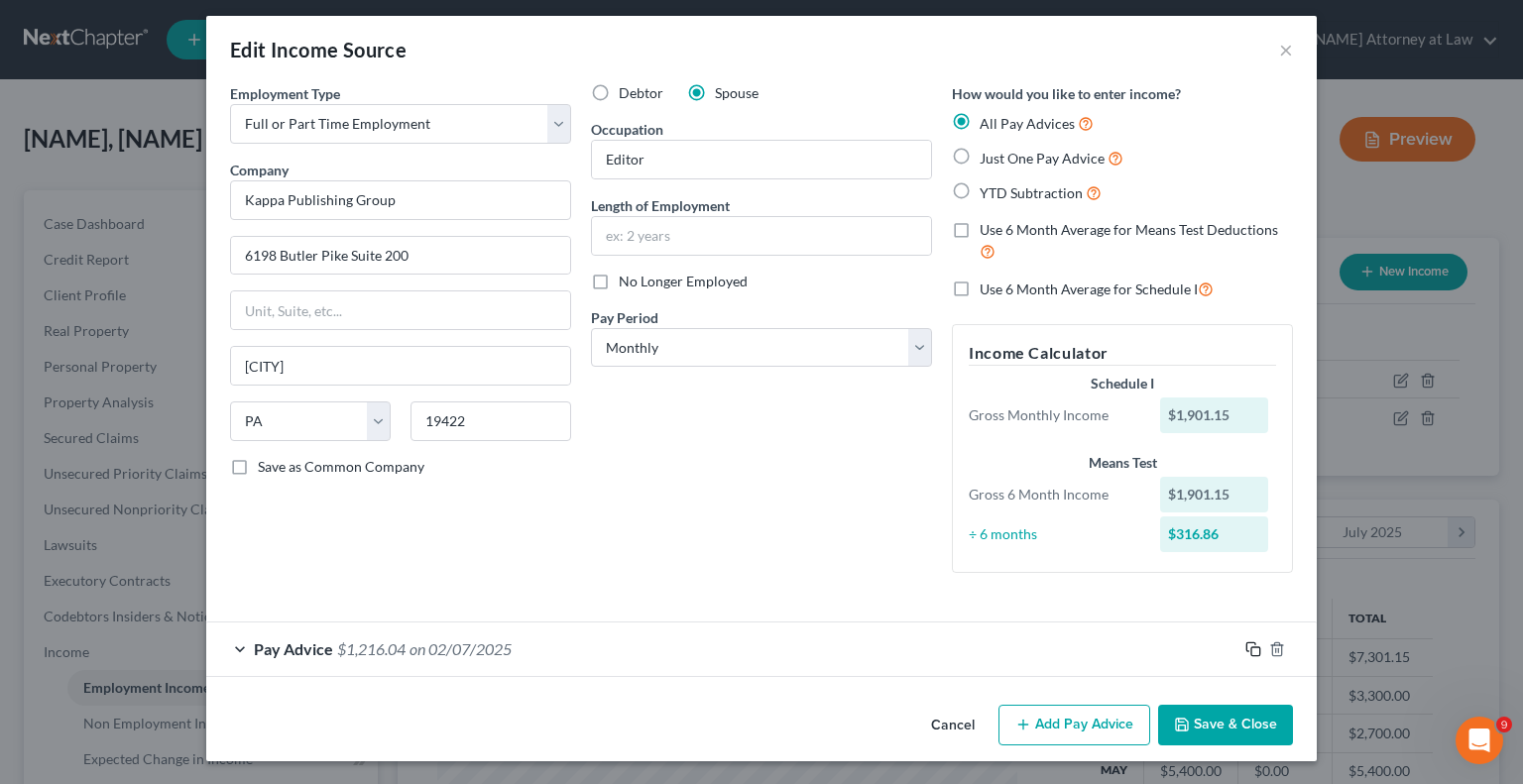 click 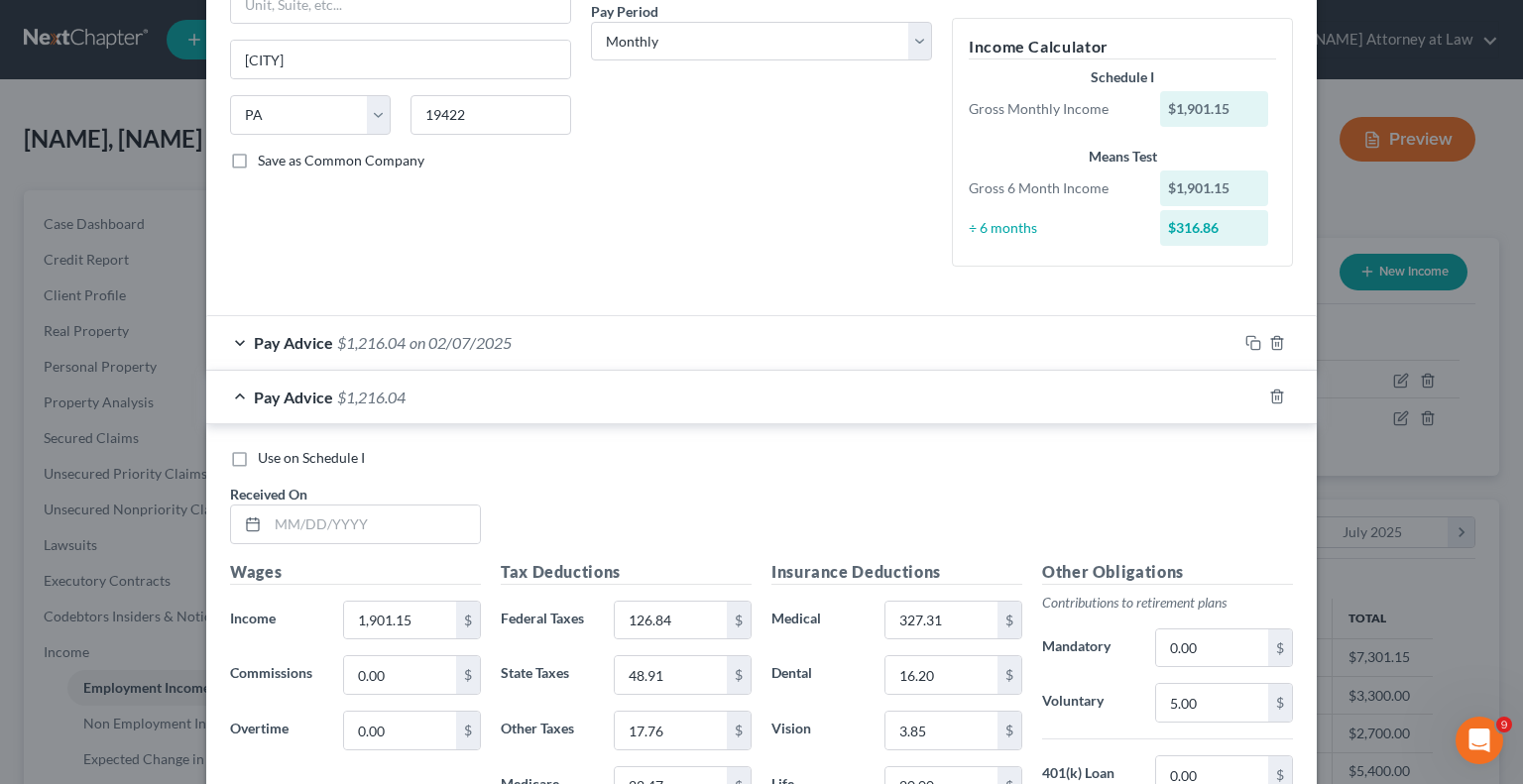scroll, scrollTop: 322, scrollLeft: 0, axis: vertical 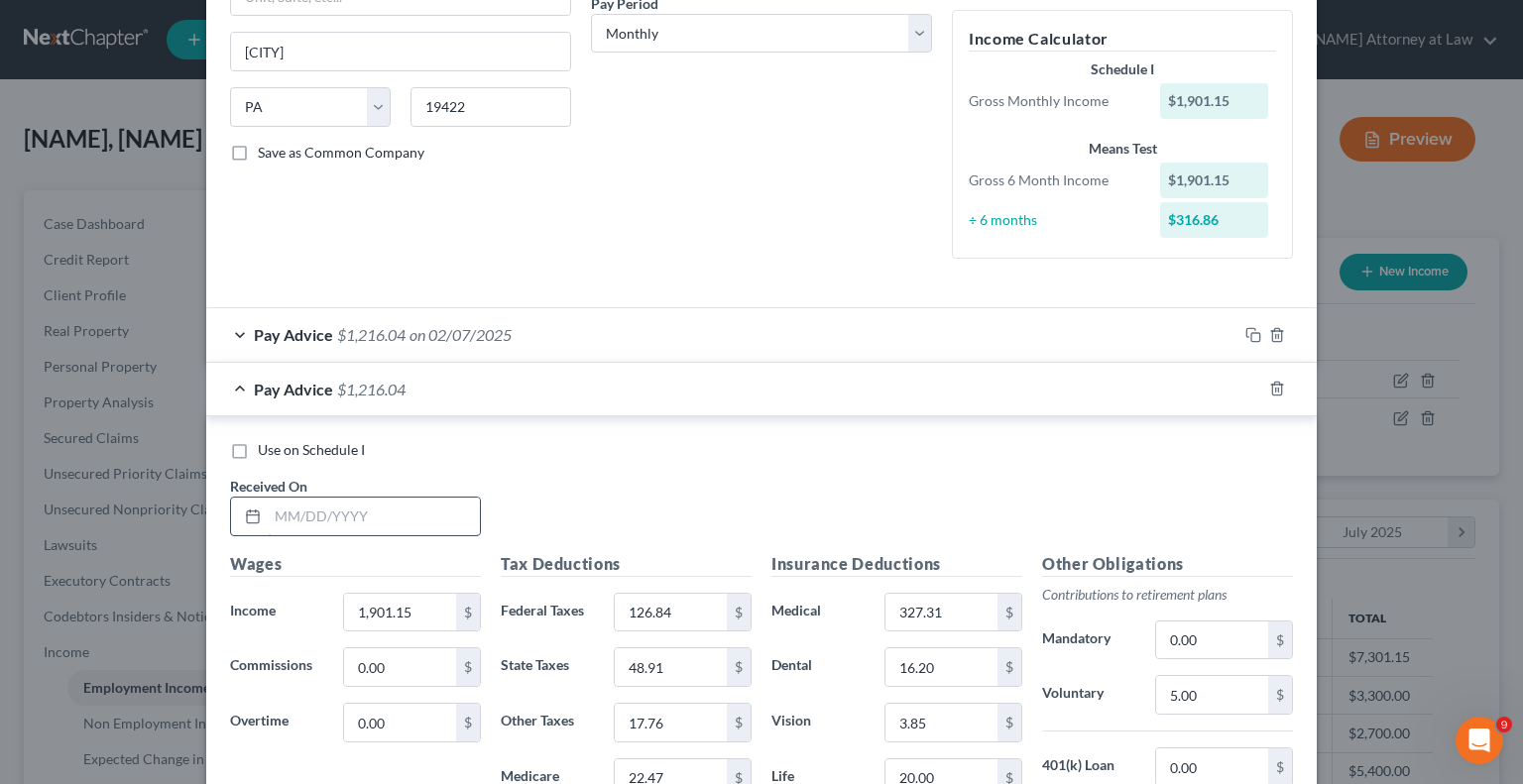 click at bounding box center (374, 516) 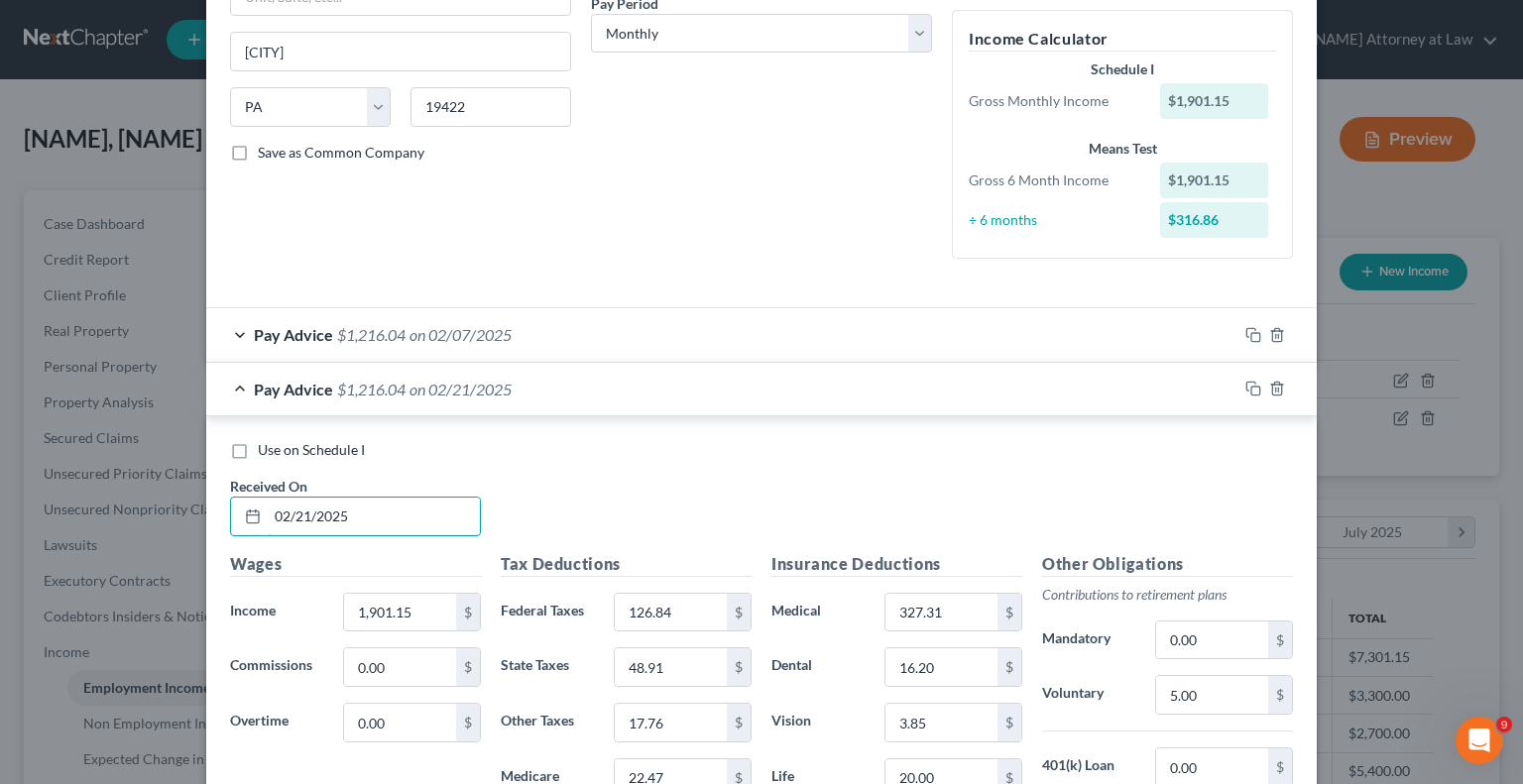 type on "02/21/2025" 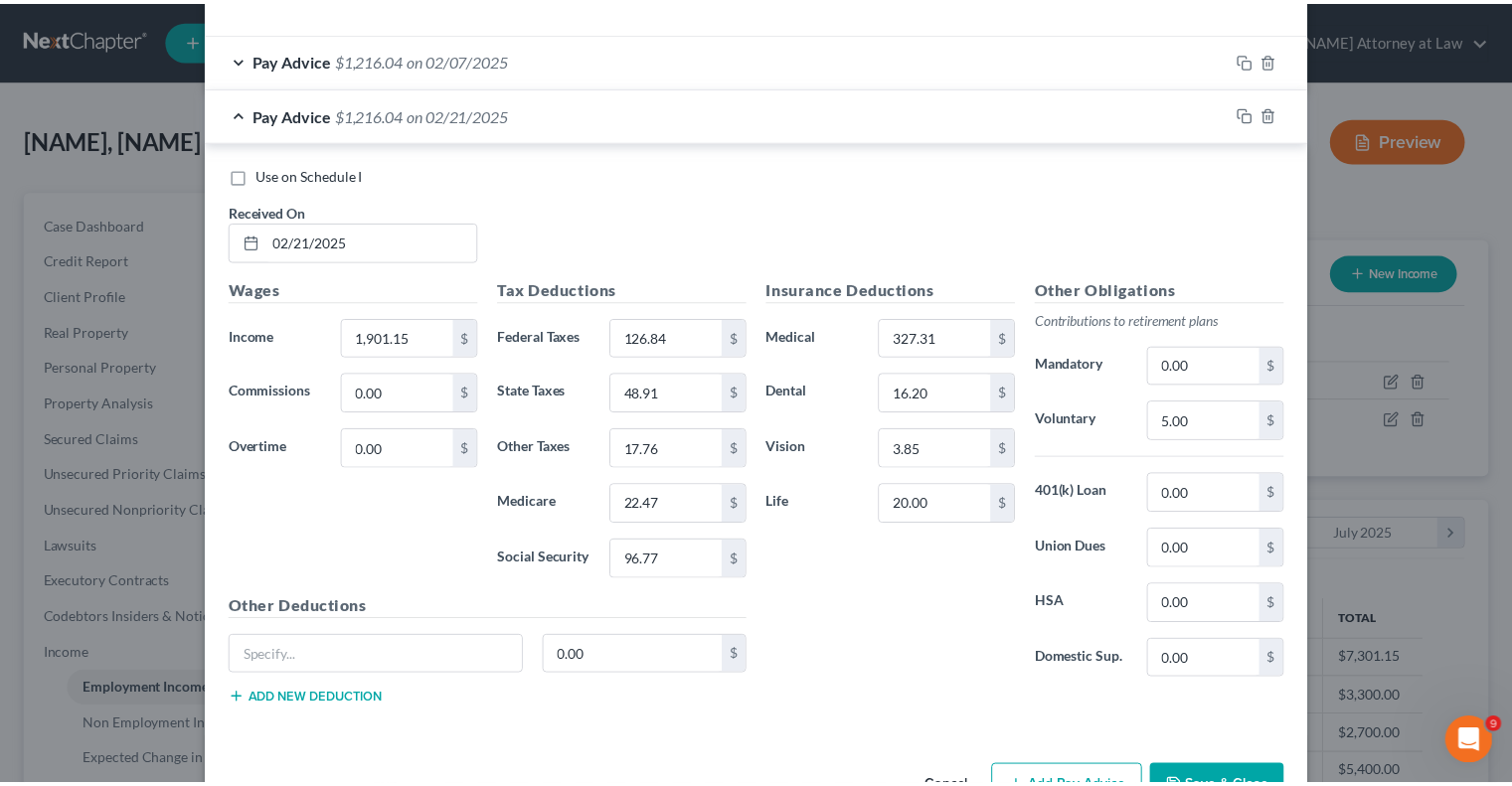 scroll, scrollTop: 622, scrollLeft: 0, axis: vertical 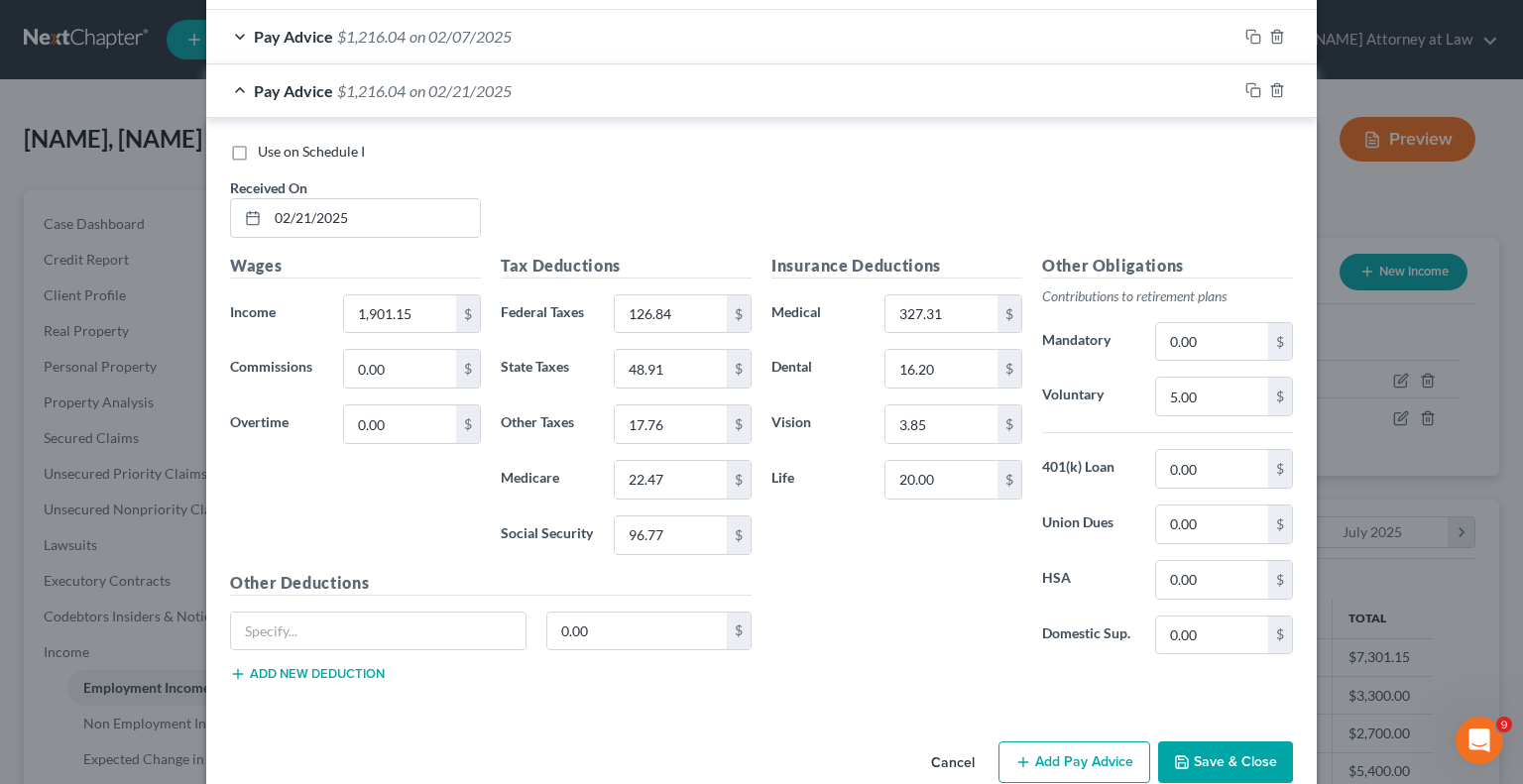 click on "Save & Close" at bounding box center (1226, 762) 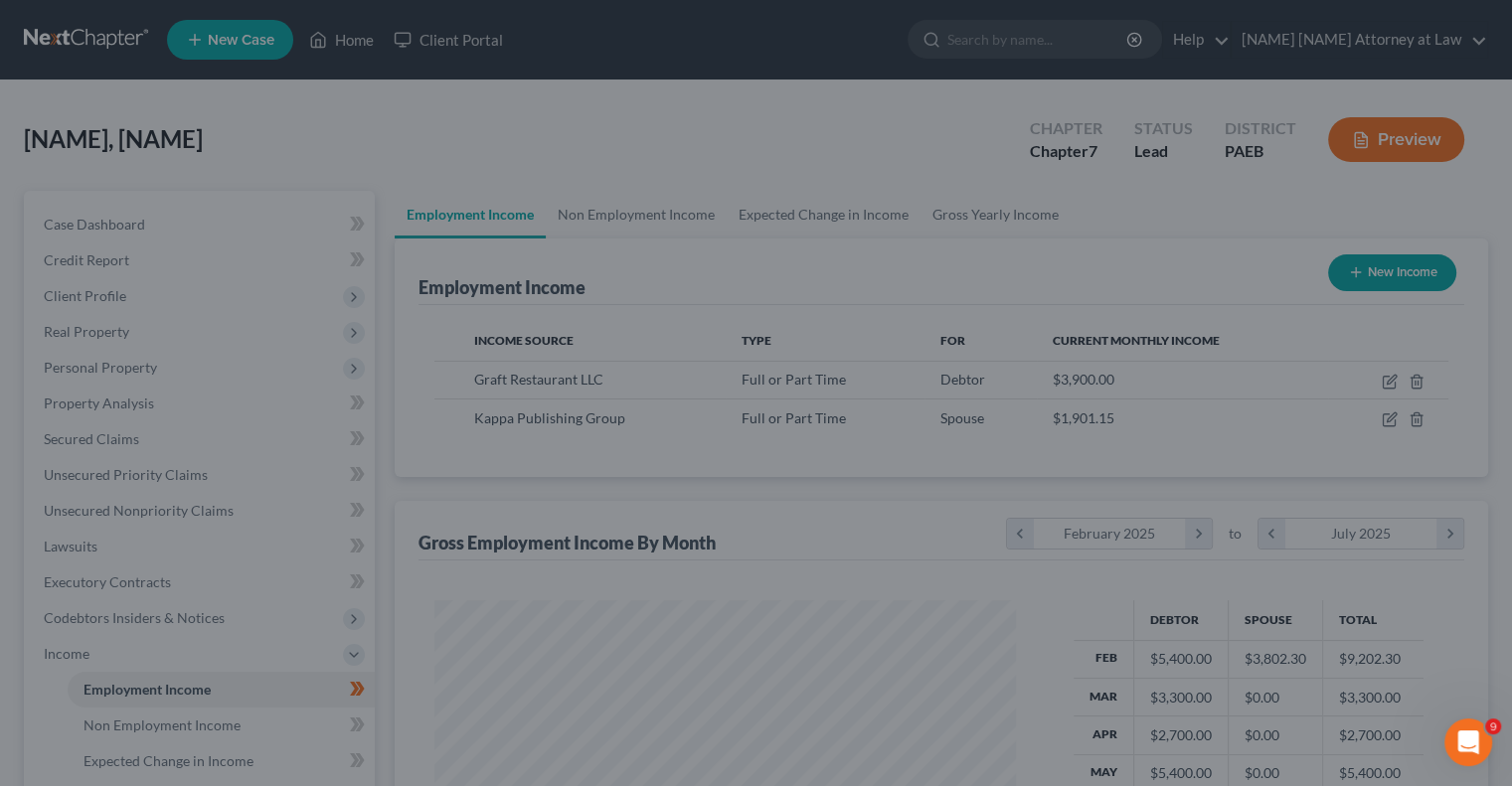 scroll, scrollTop: 354, scrollLeft: 613, axis: both 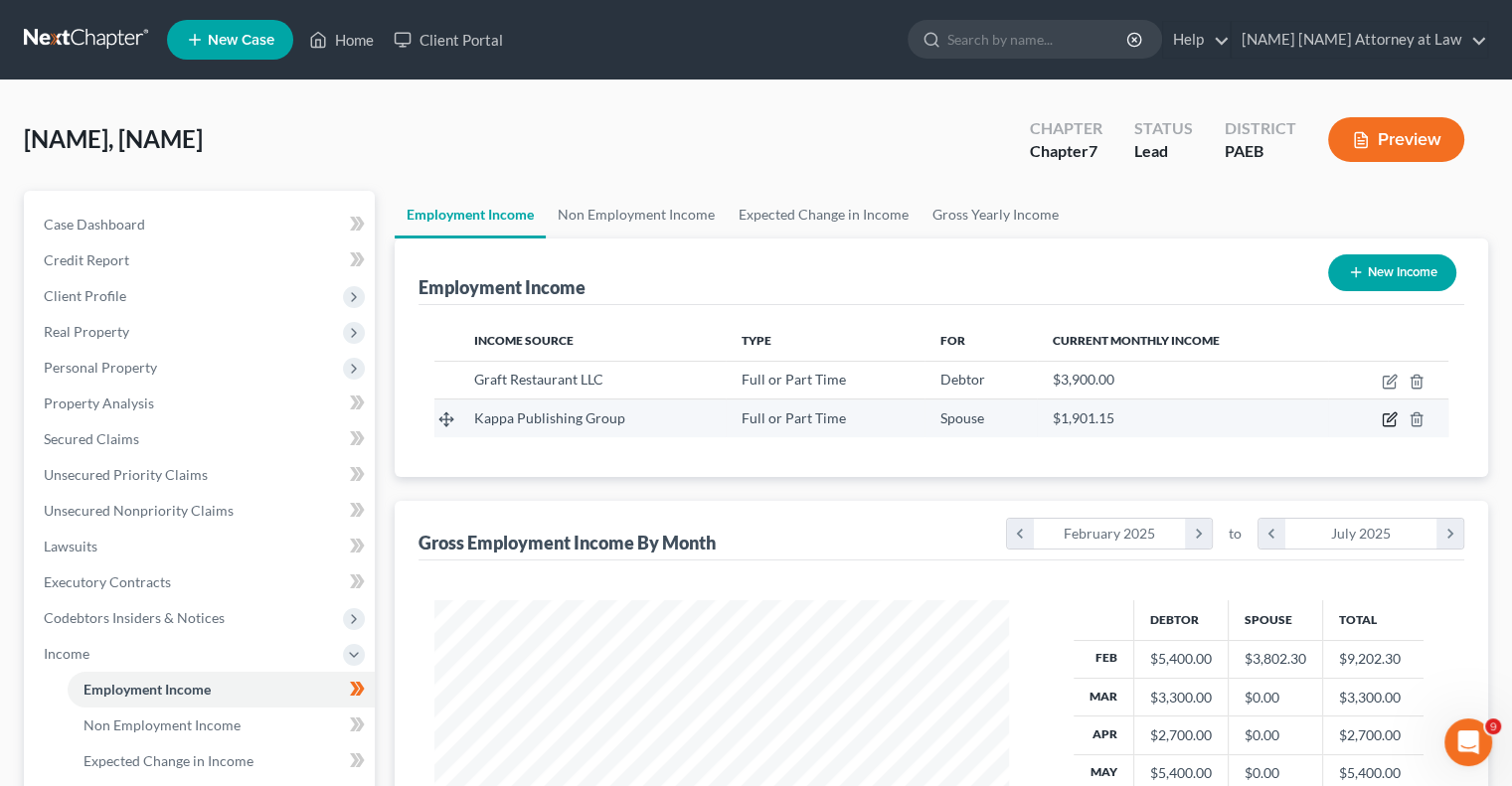 click 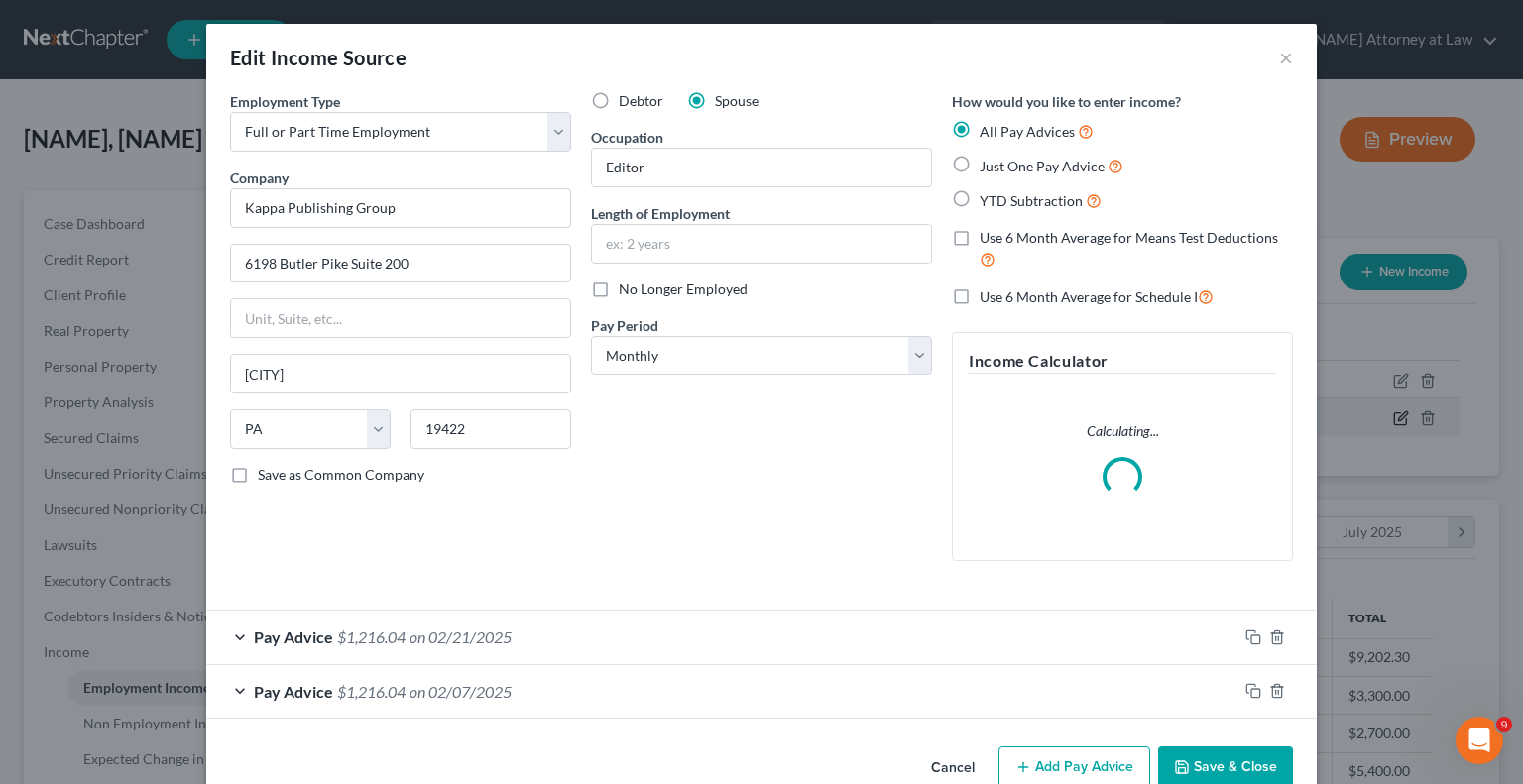 scroll, scrollTop: 990797, scrollLeft: 990917, axis: both 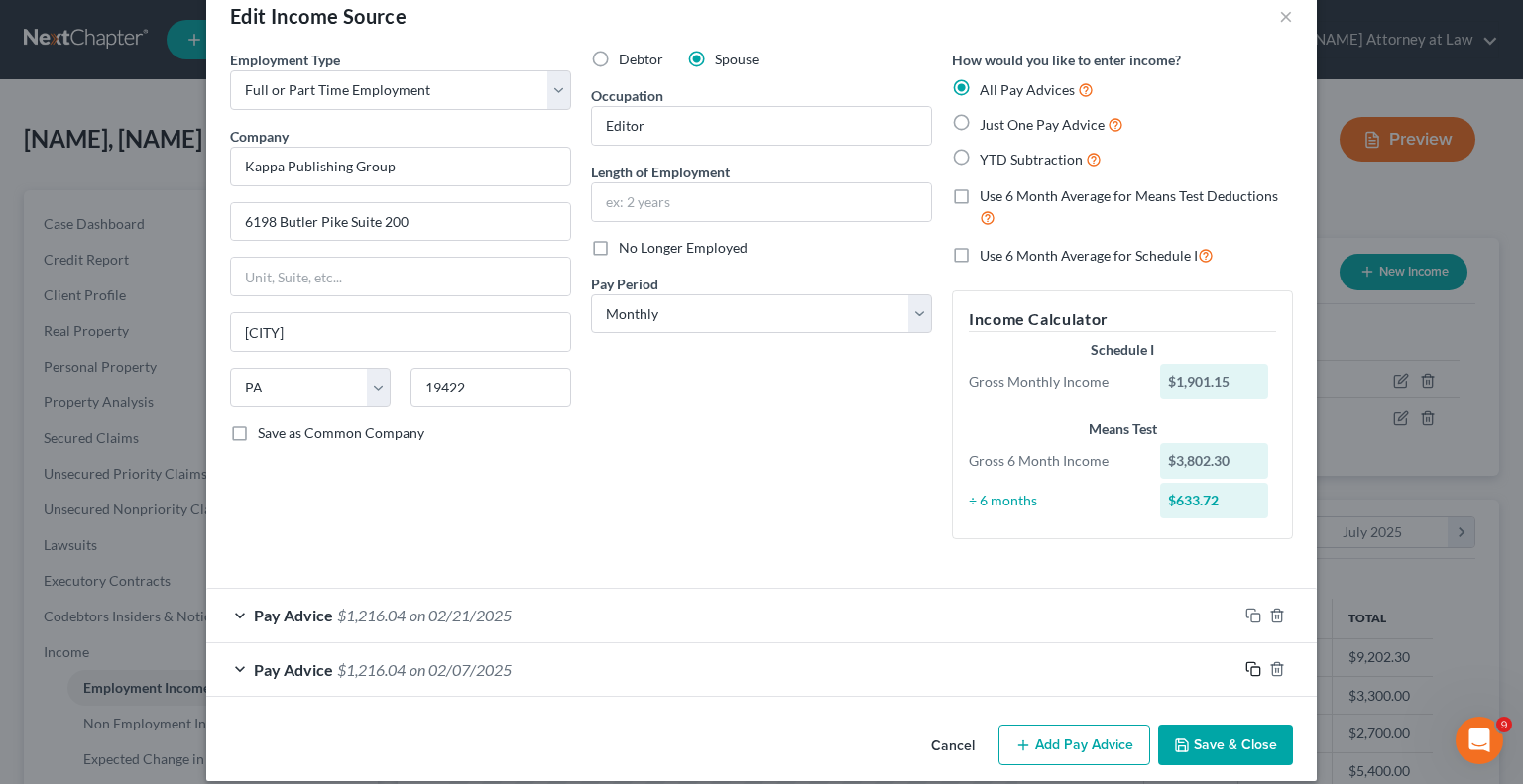 click 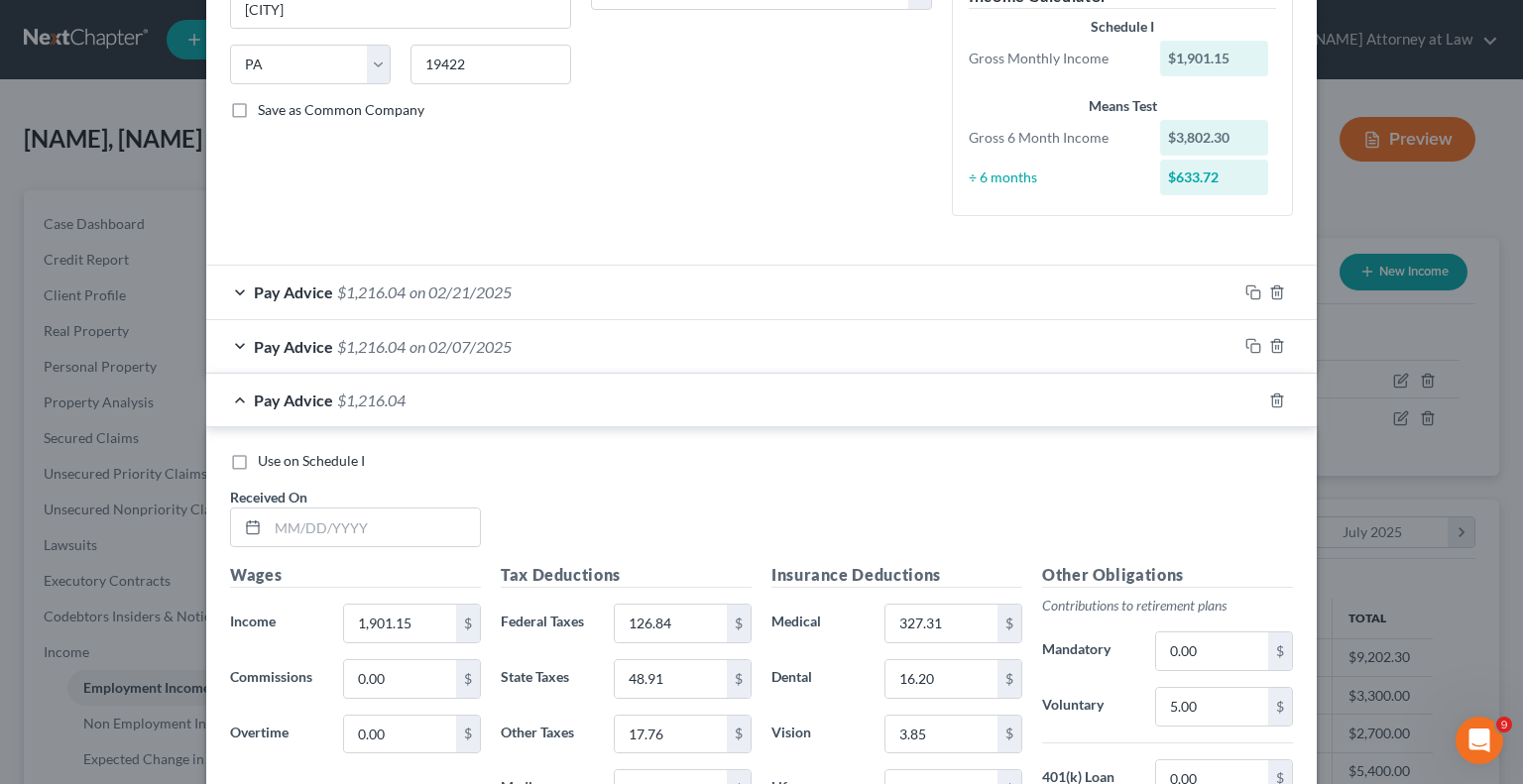 scroll, scrollTop: 377, scrollLeft: 0, axis: vertical 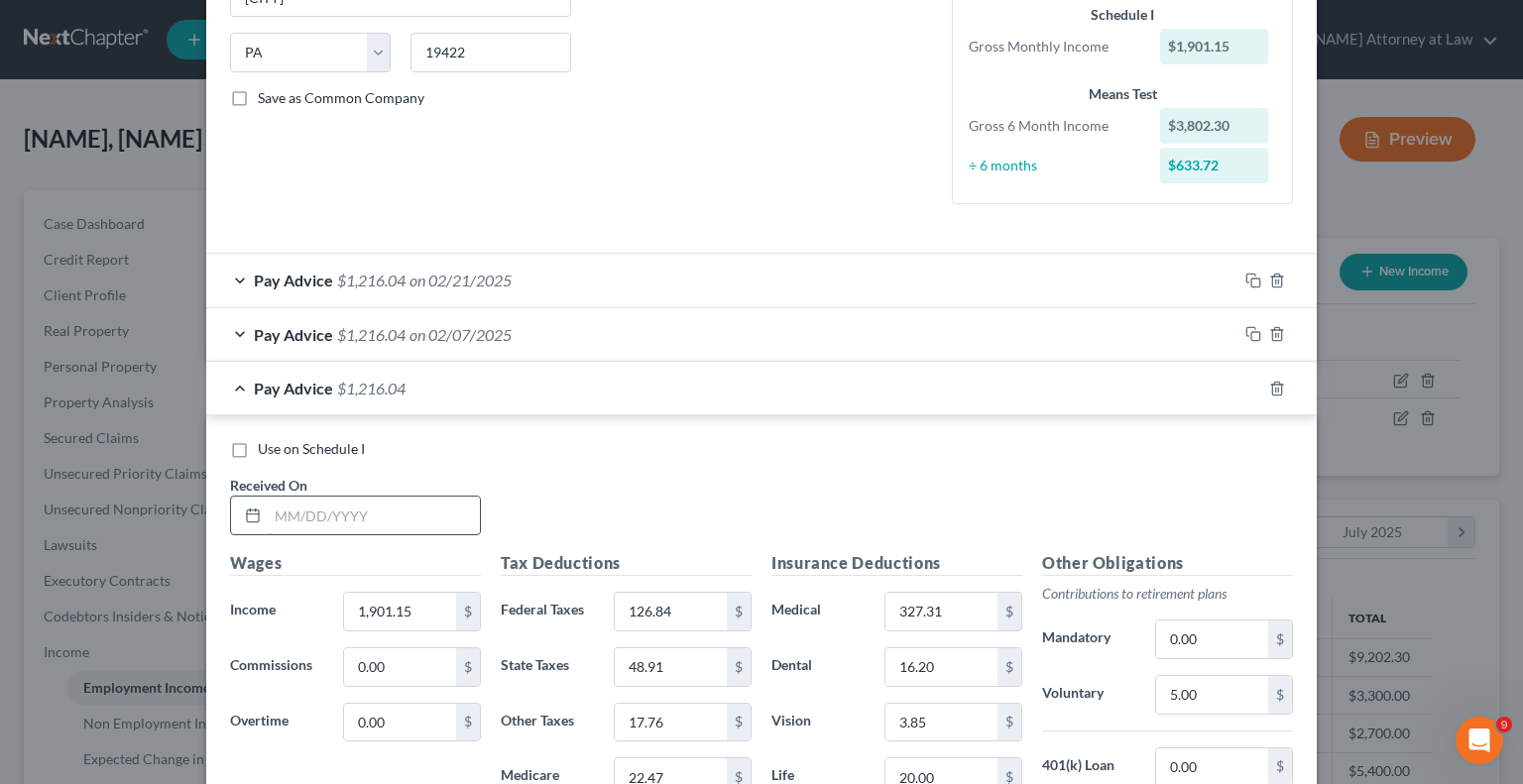 click at bounding box center (374, 515) 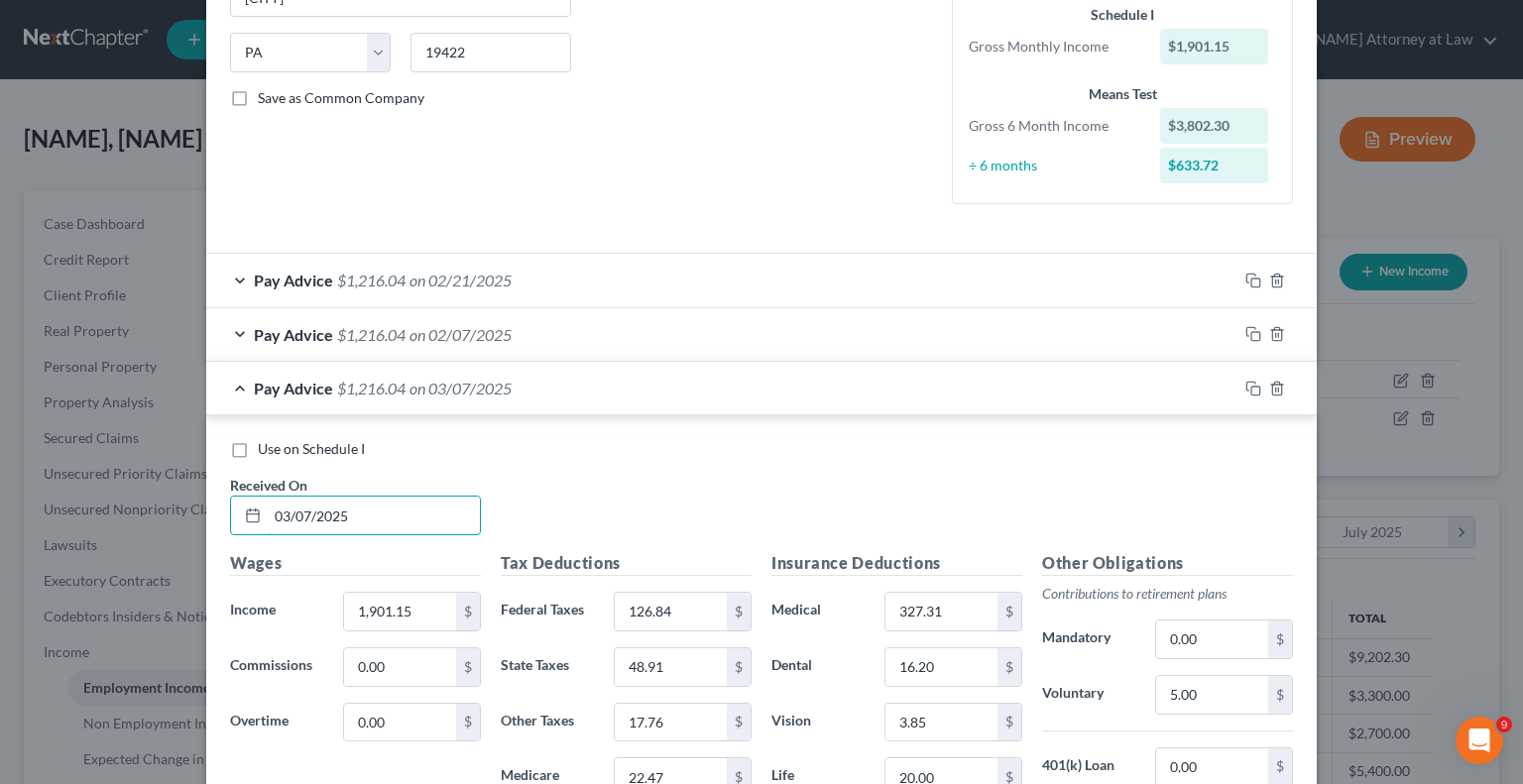 type on "03/07/2025" 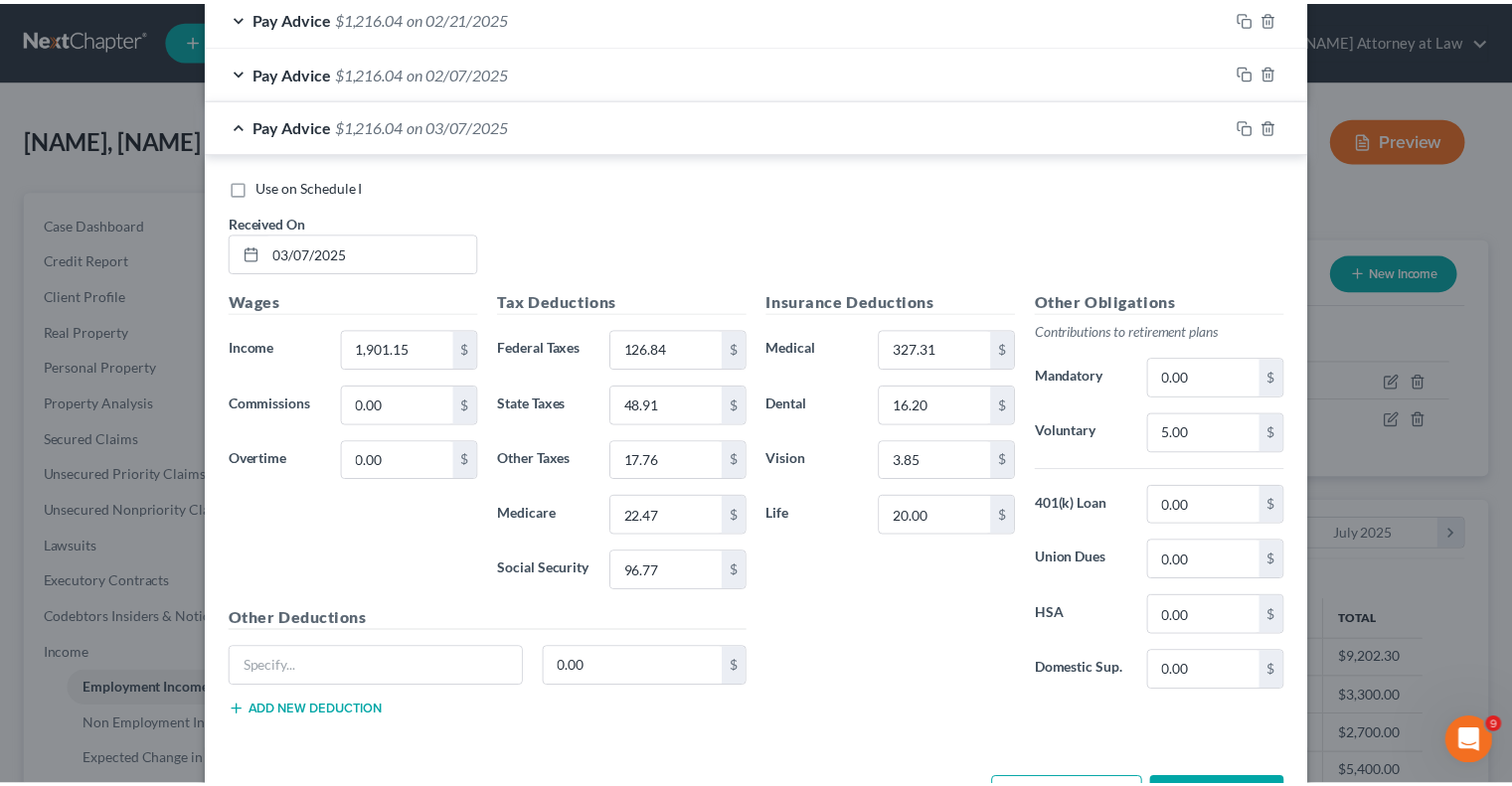 scroll, scrollTop: 709, scrollLeft: 0, axis: vertical 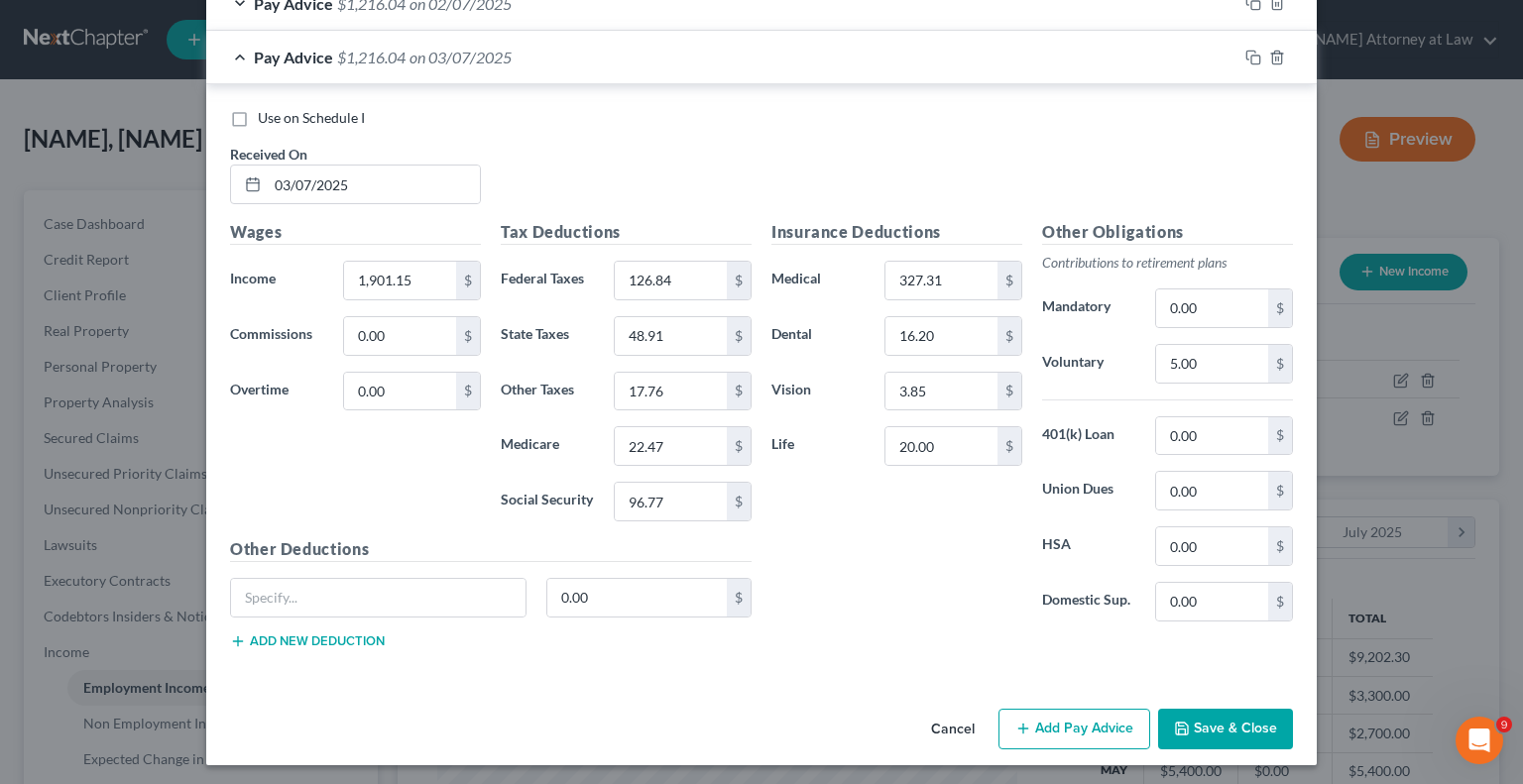 click on "Save & Close" at bounding box center (1226, 729) 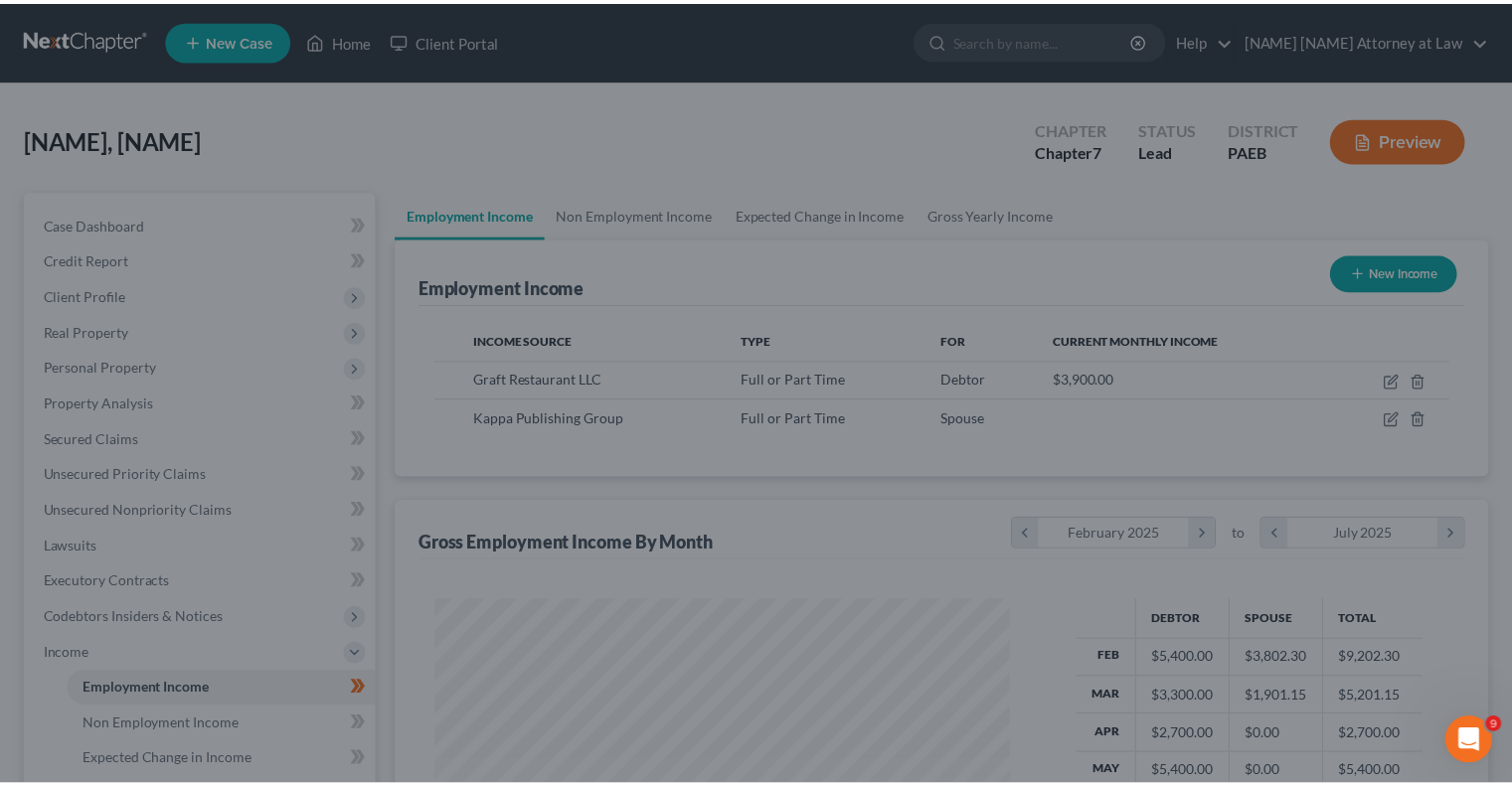scroll, scrollTop: 354, scrollLeft: 613, axis: both 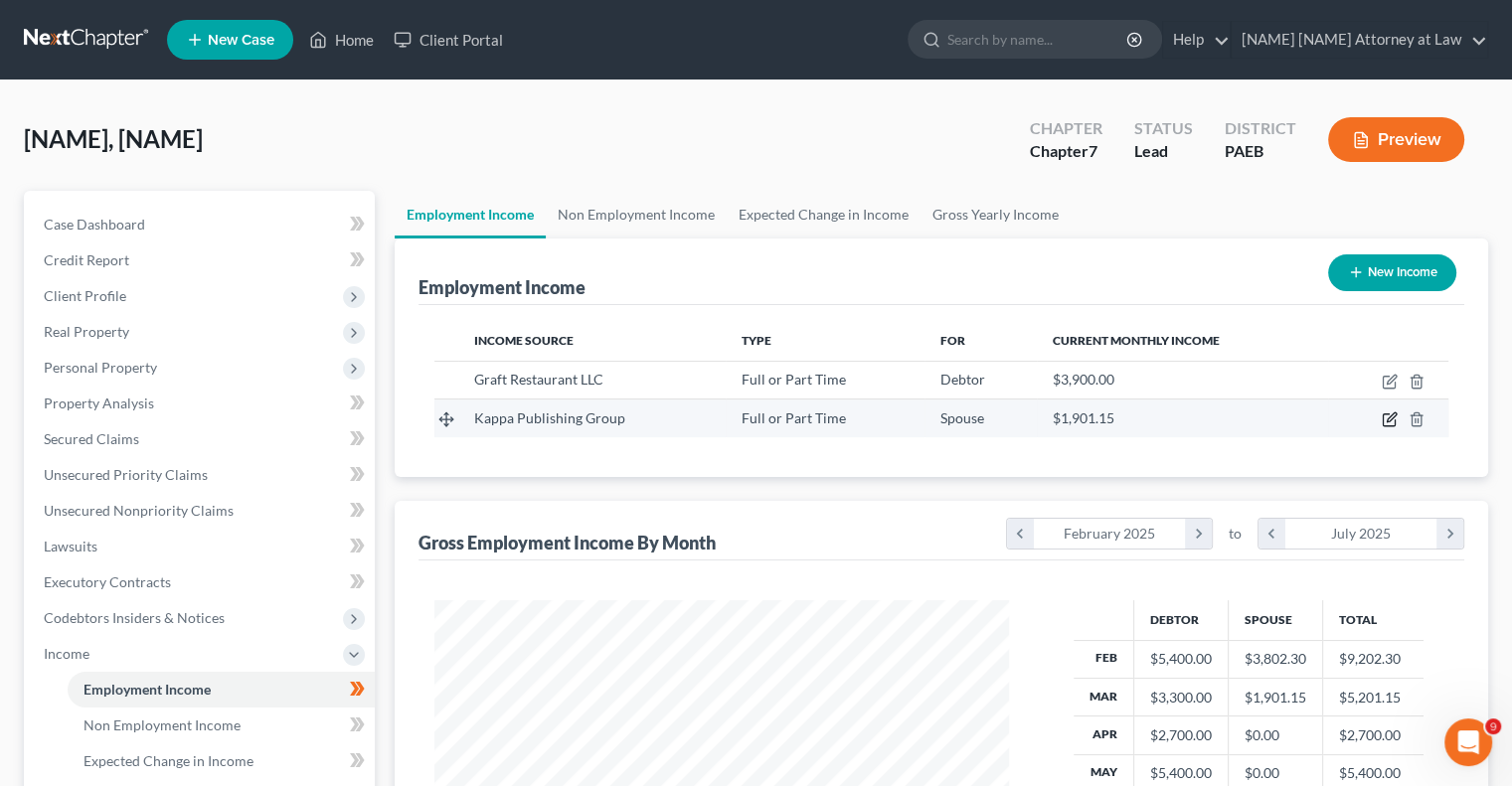 click 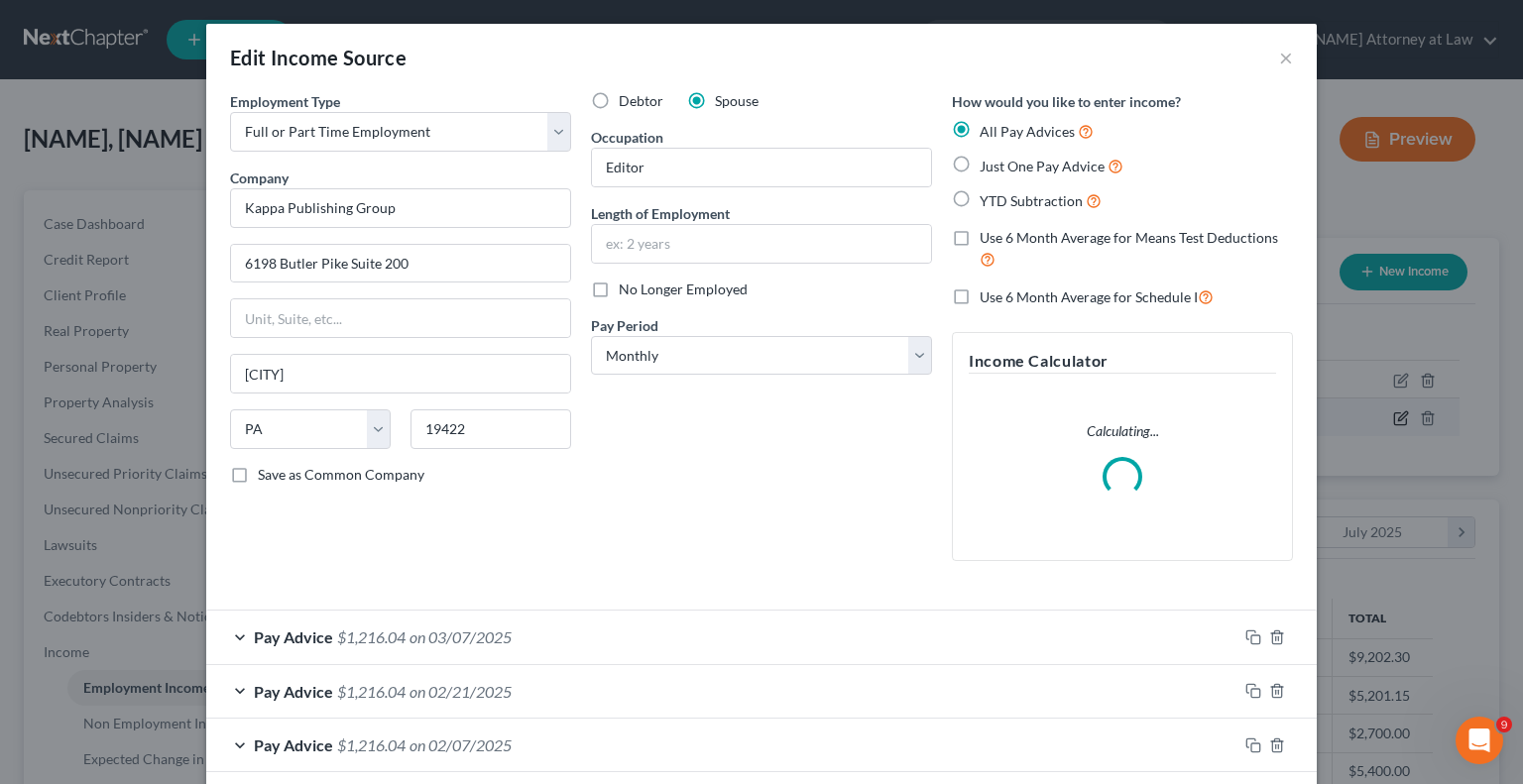 scroll, scrollTop: 990797, scrollLeft: 990917, axis: both 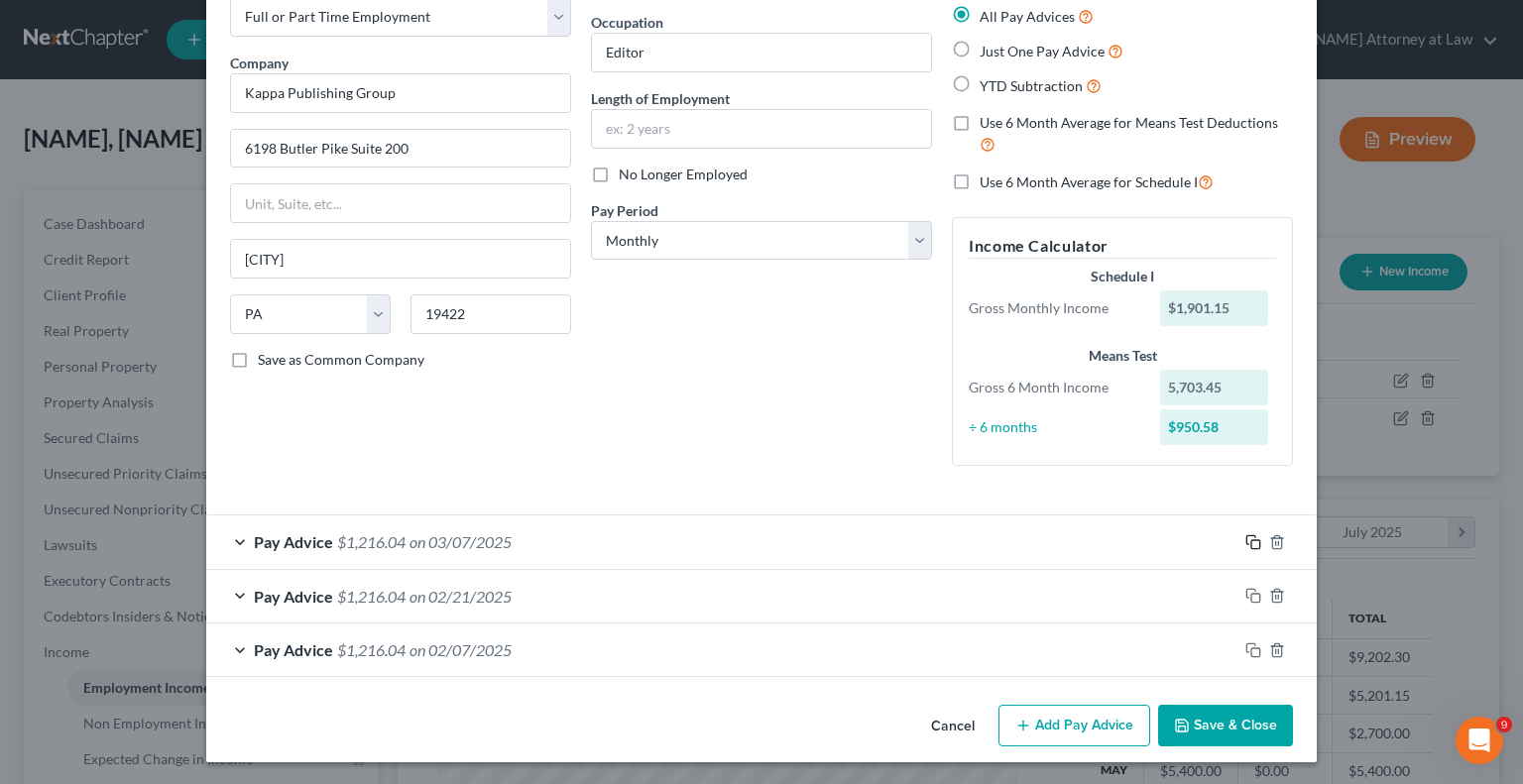 click 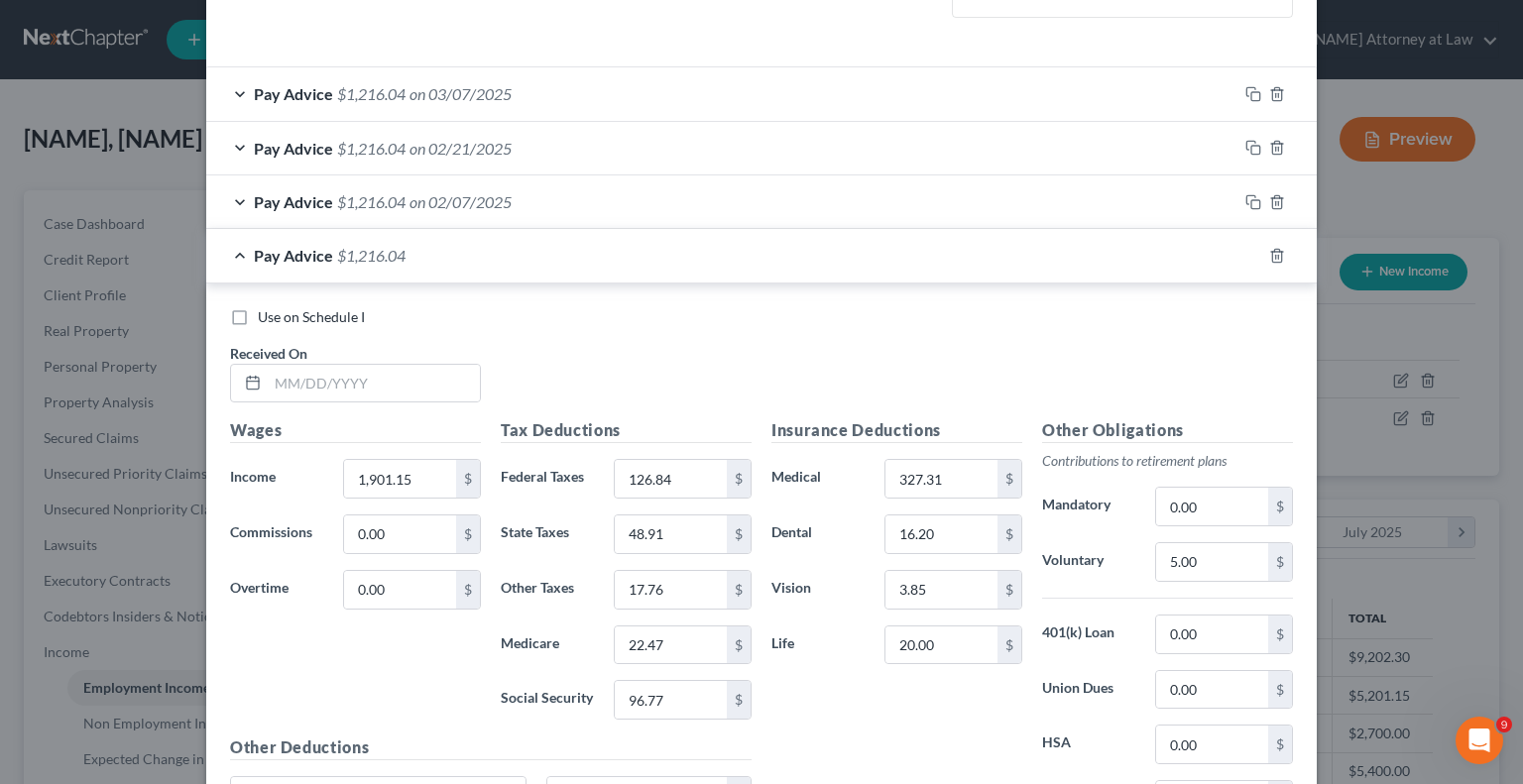 scroll, scrollTop: 602, scrollLeft: 0, axis: vertical 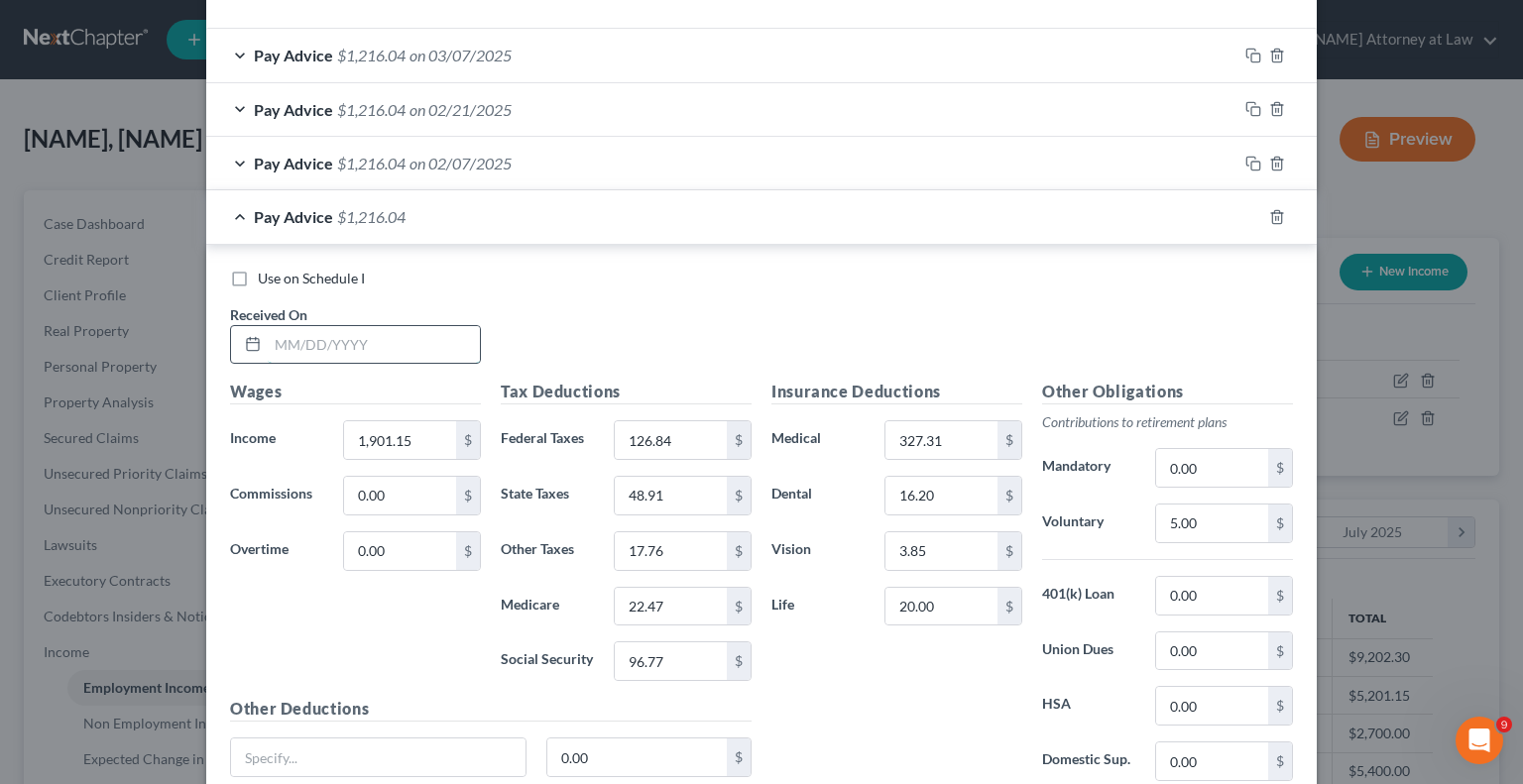 click at bounding box center (374, 345) 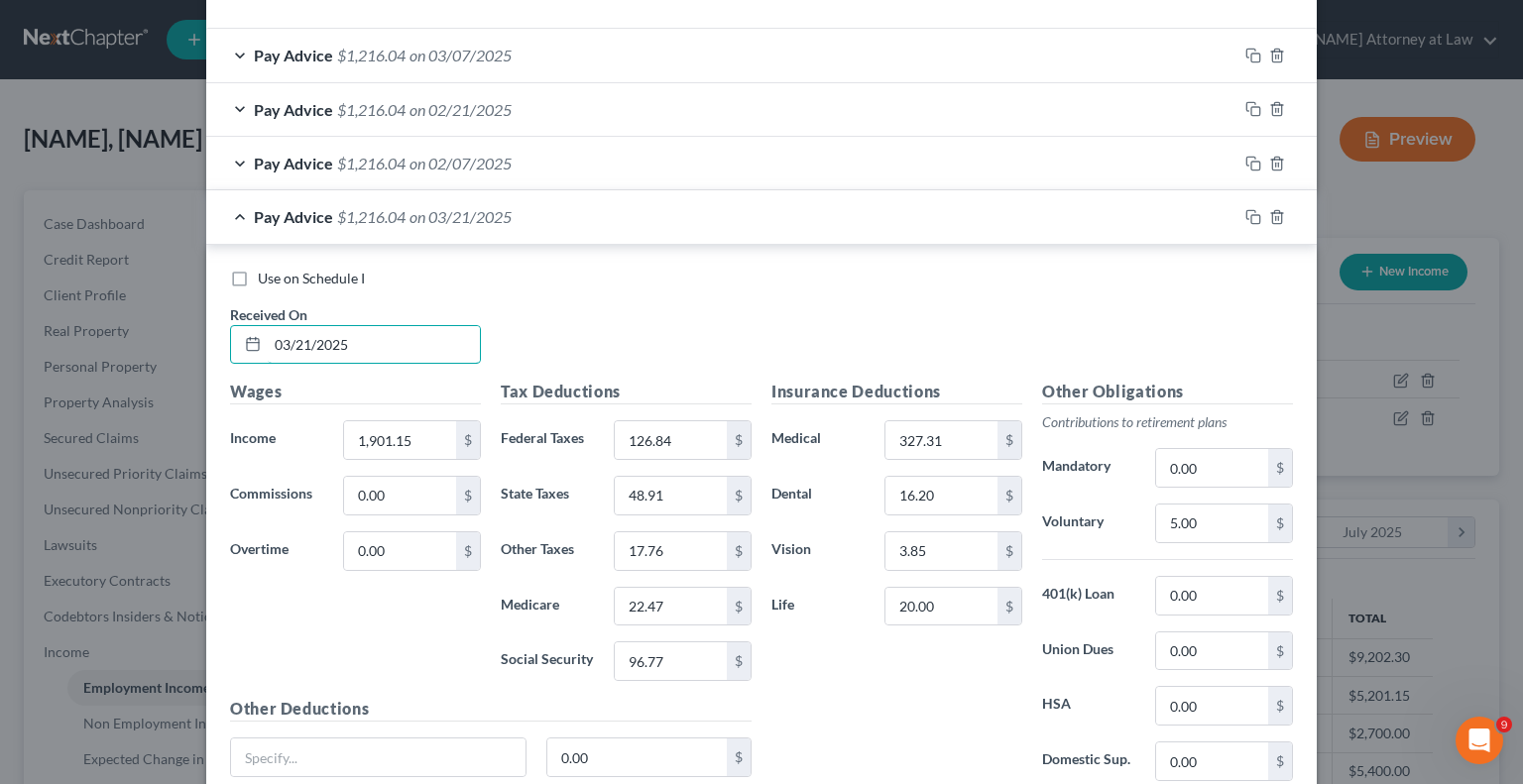 type on "03/21/2025" 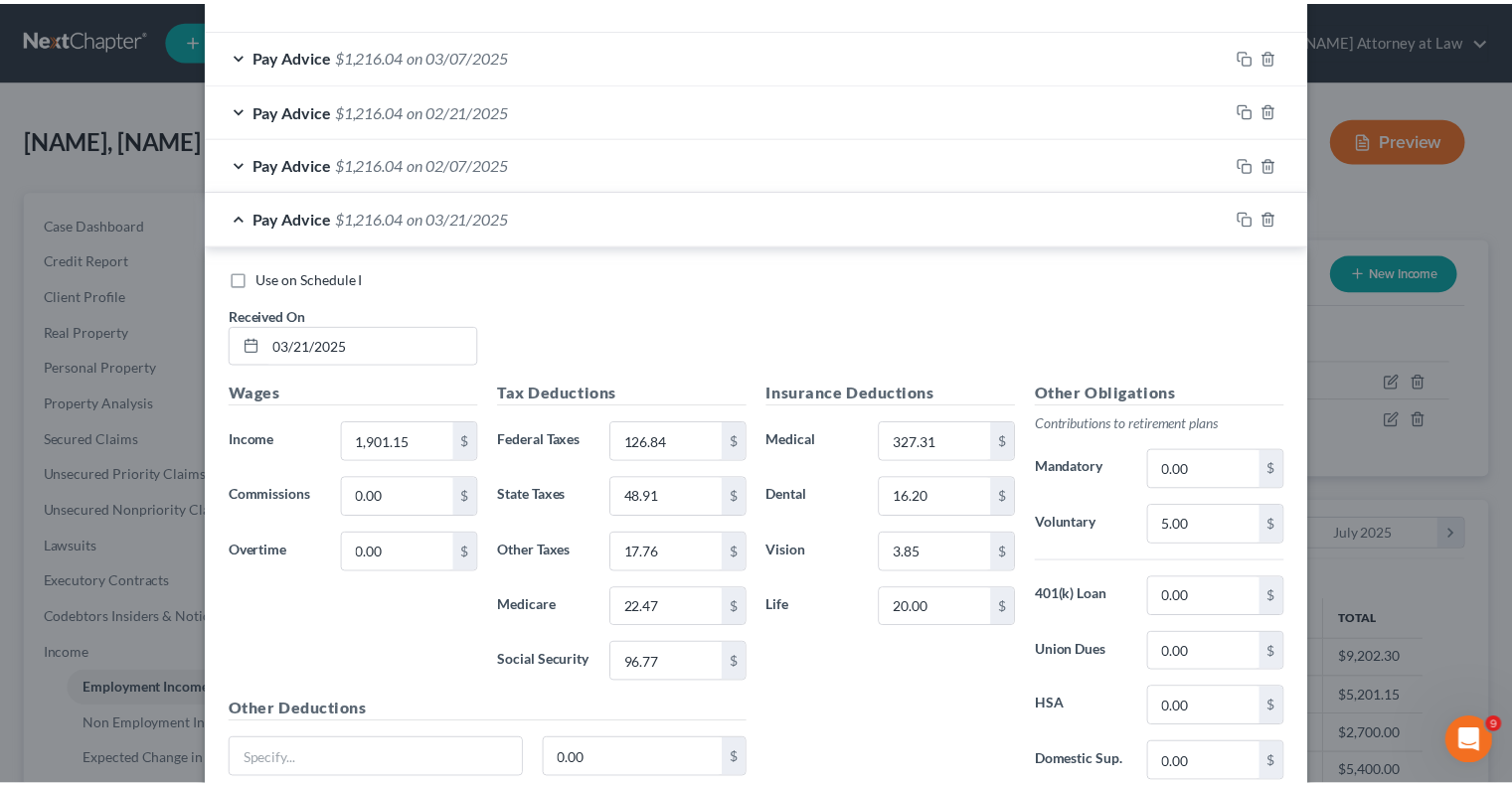 scroll, scrollTop: 763, scrollLeft: 0, axis: vertical 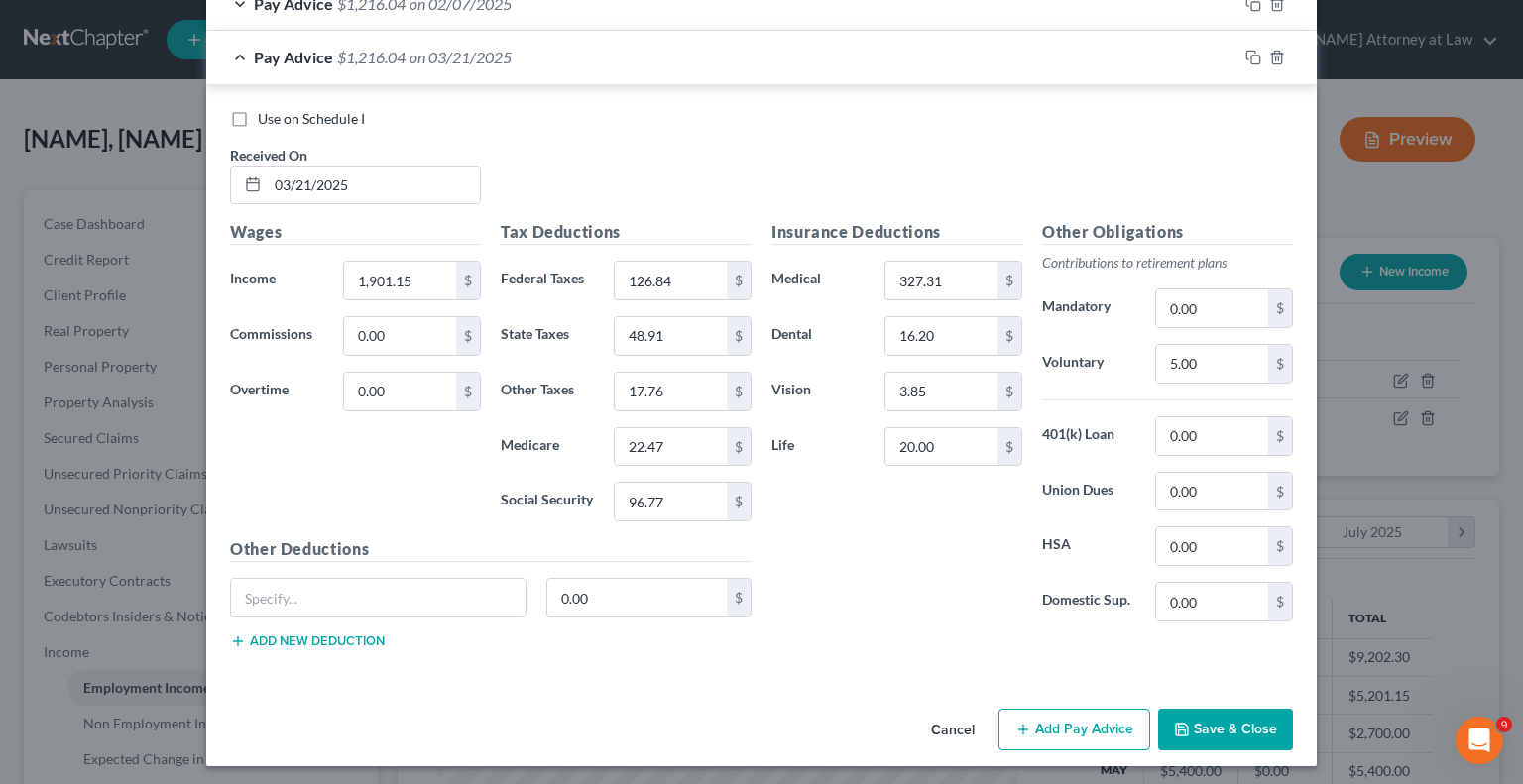 click on "Save & Close" at bounding box center [1226, 729] 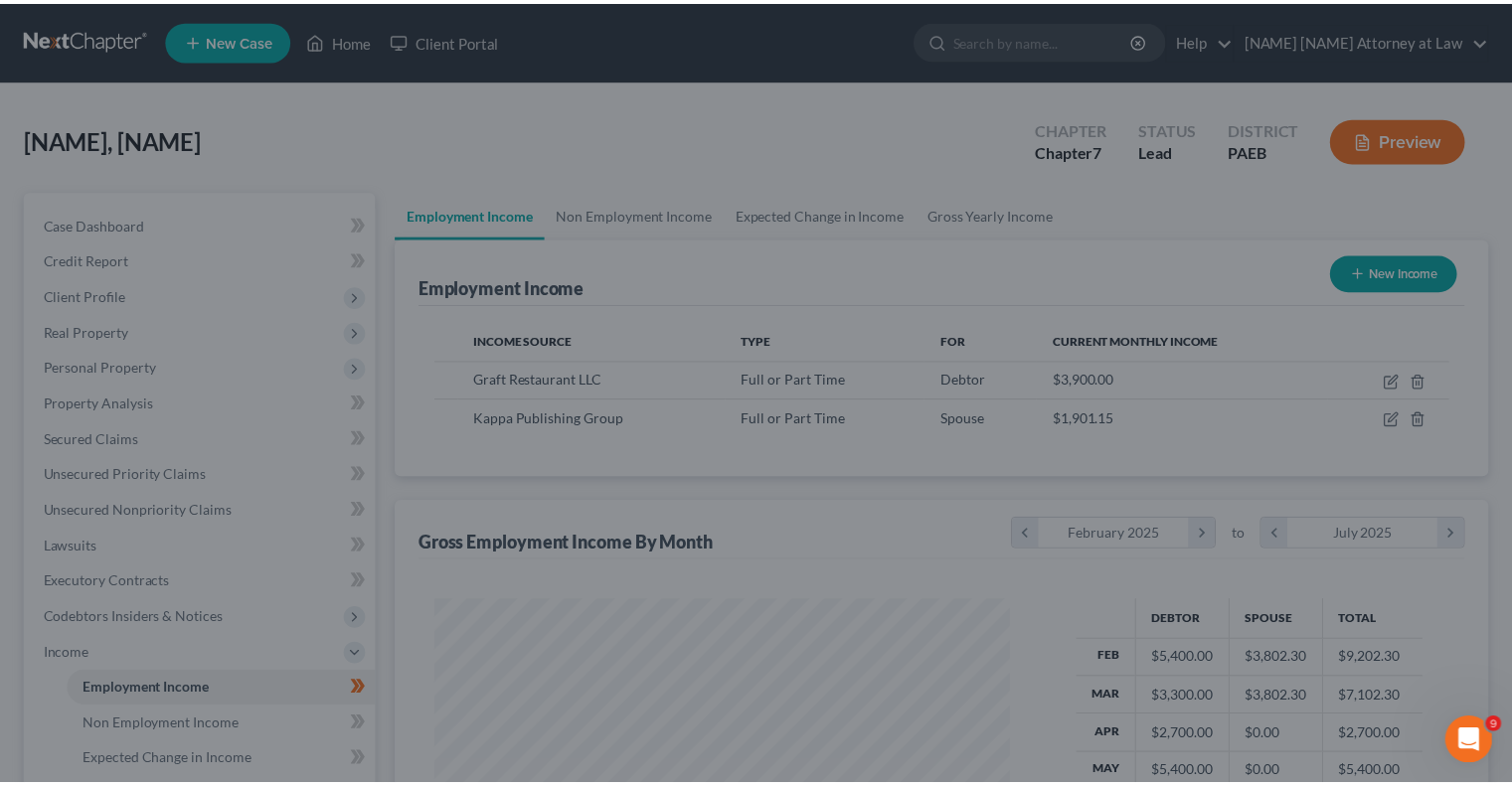 scroll, scrollTop: 354, scrollLeft: 613, axis: both 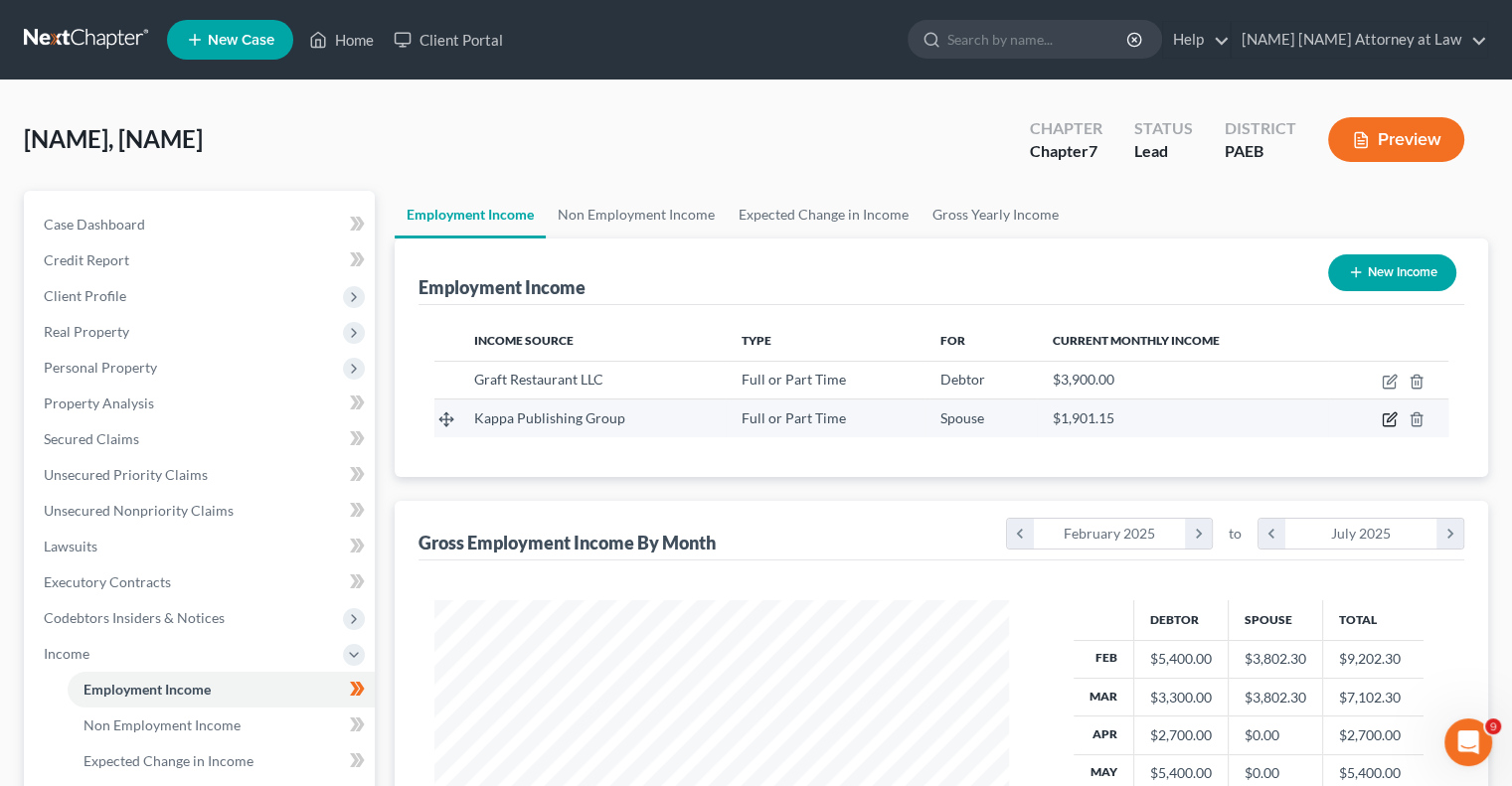 click 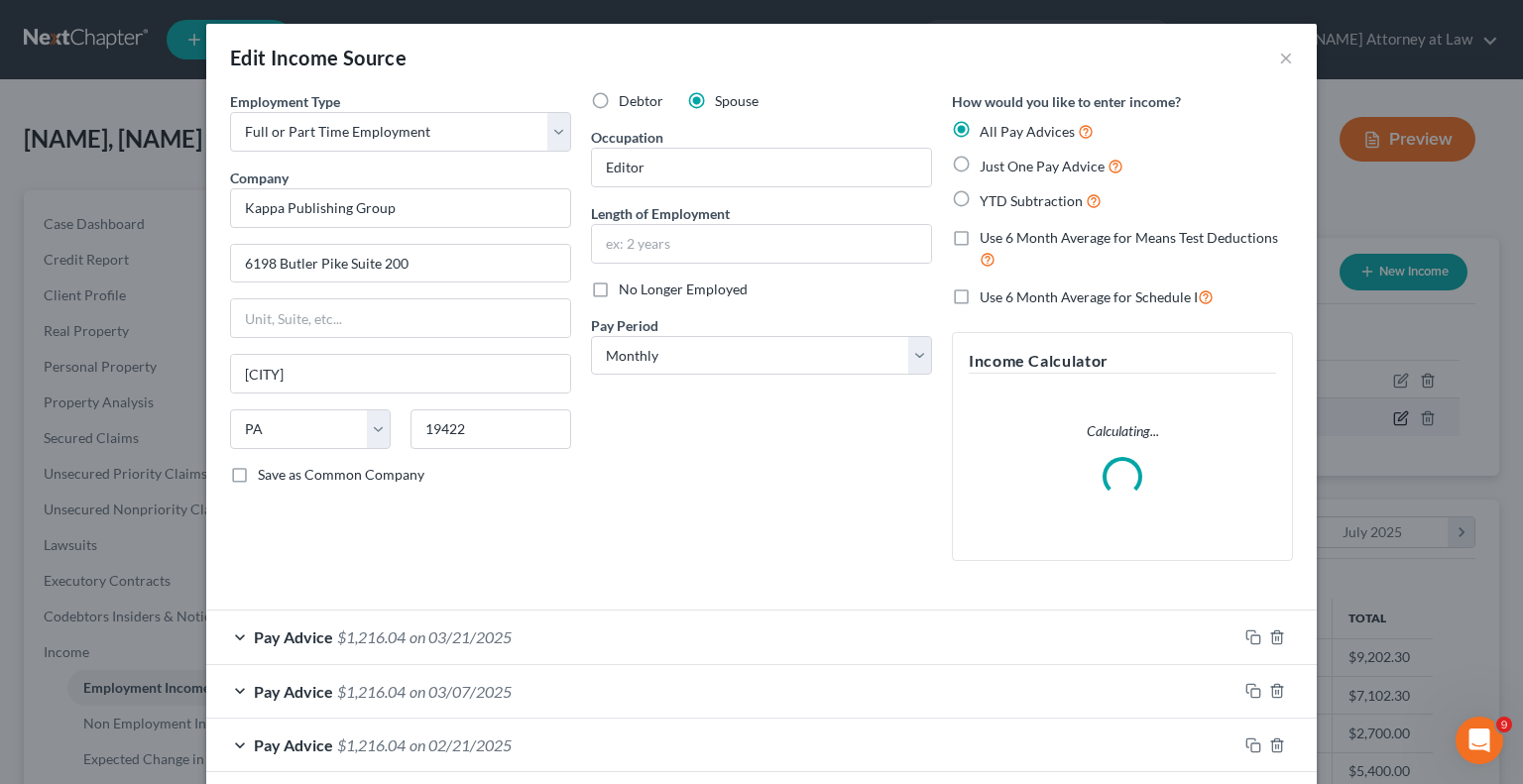 scroll, scrollTop: 990797, scrollLeft: 990917, axis: both 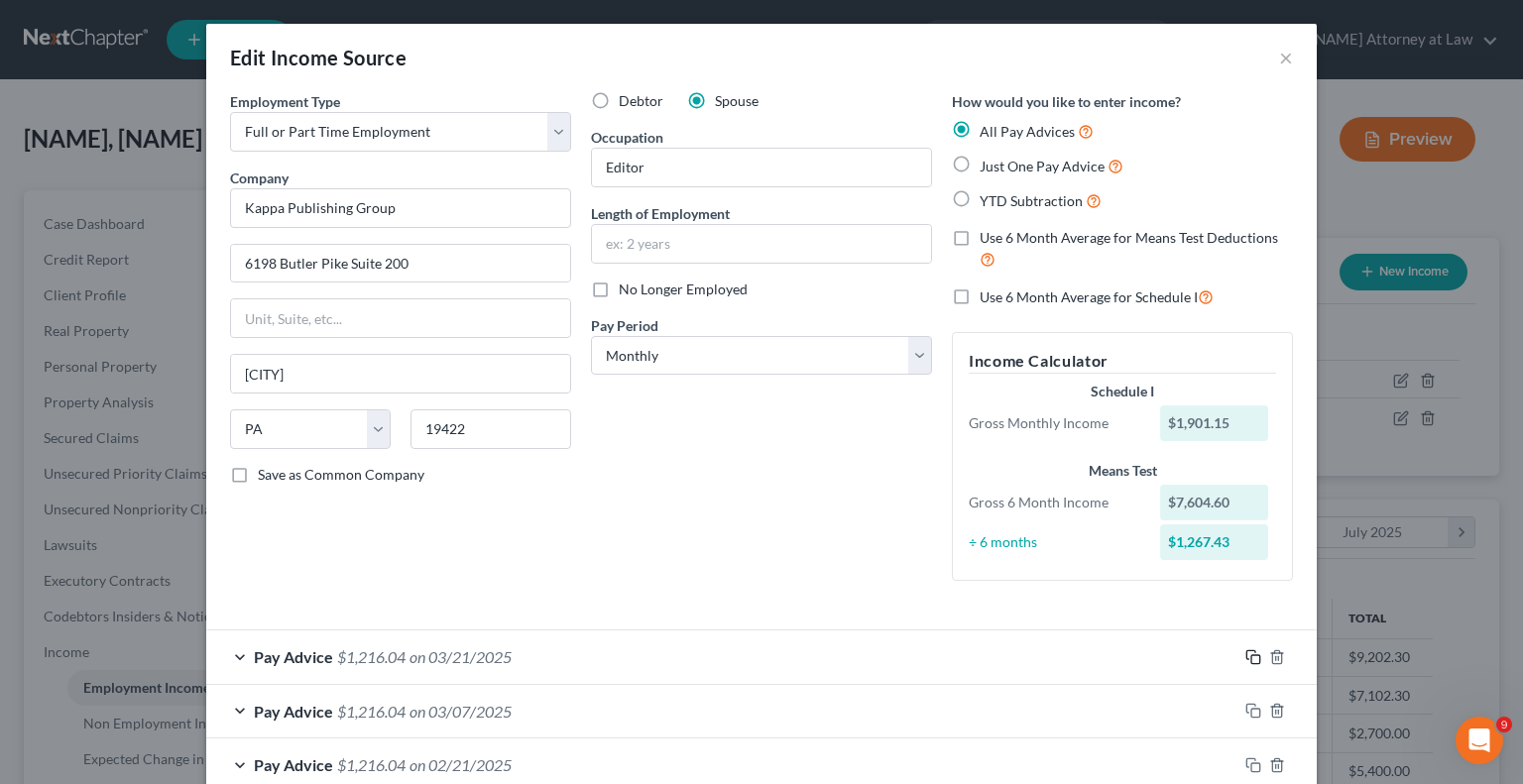 click 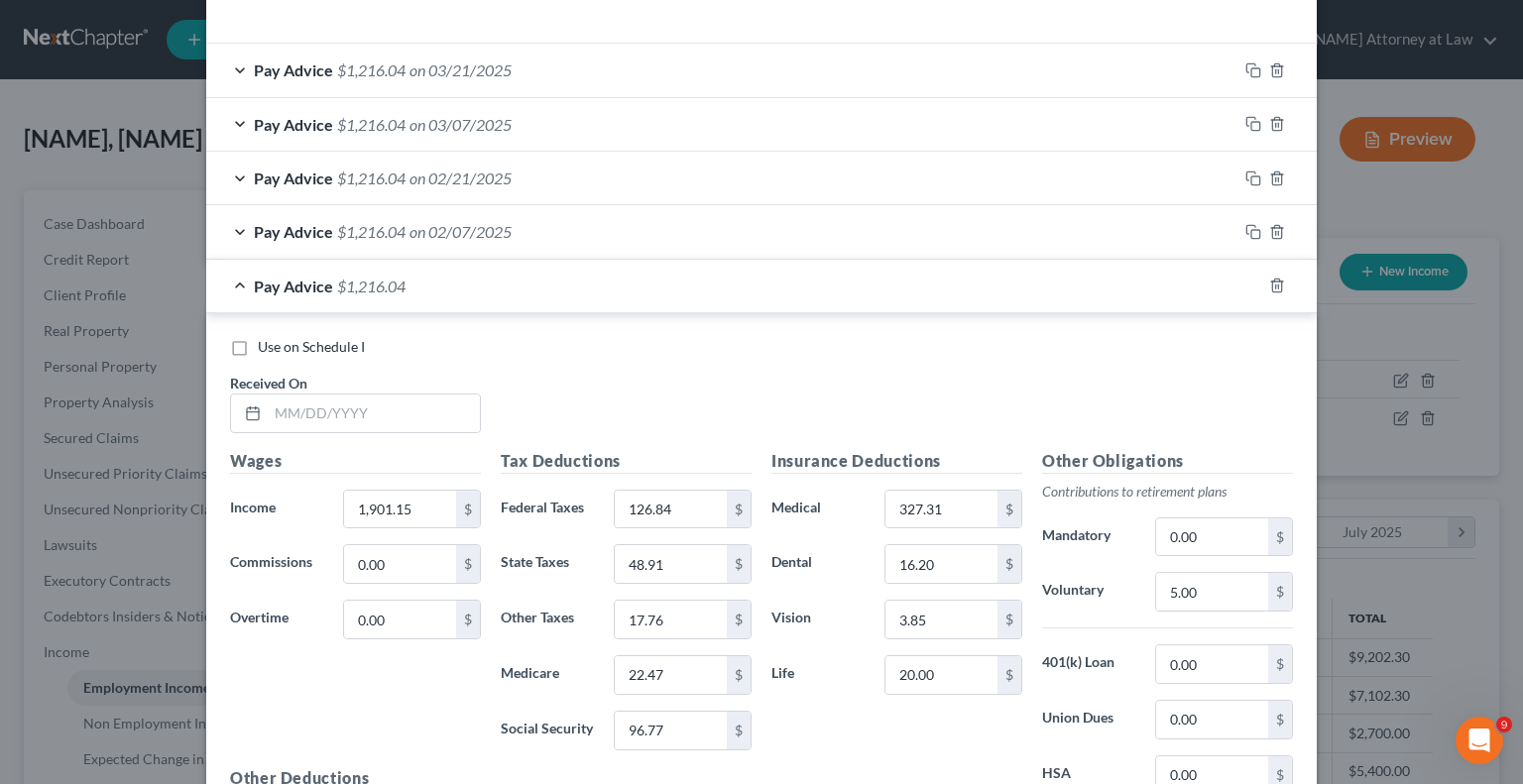 scroll, scrollTop: 598, scrollLeft: 0, axis: vertical 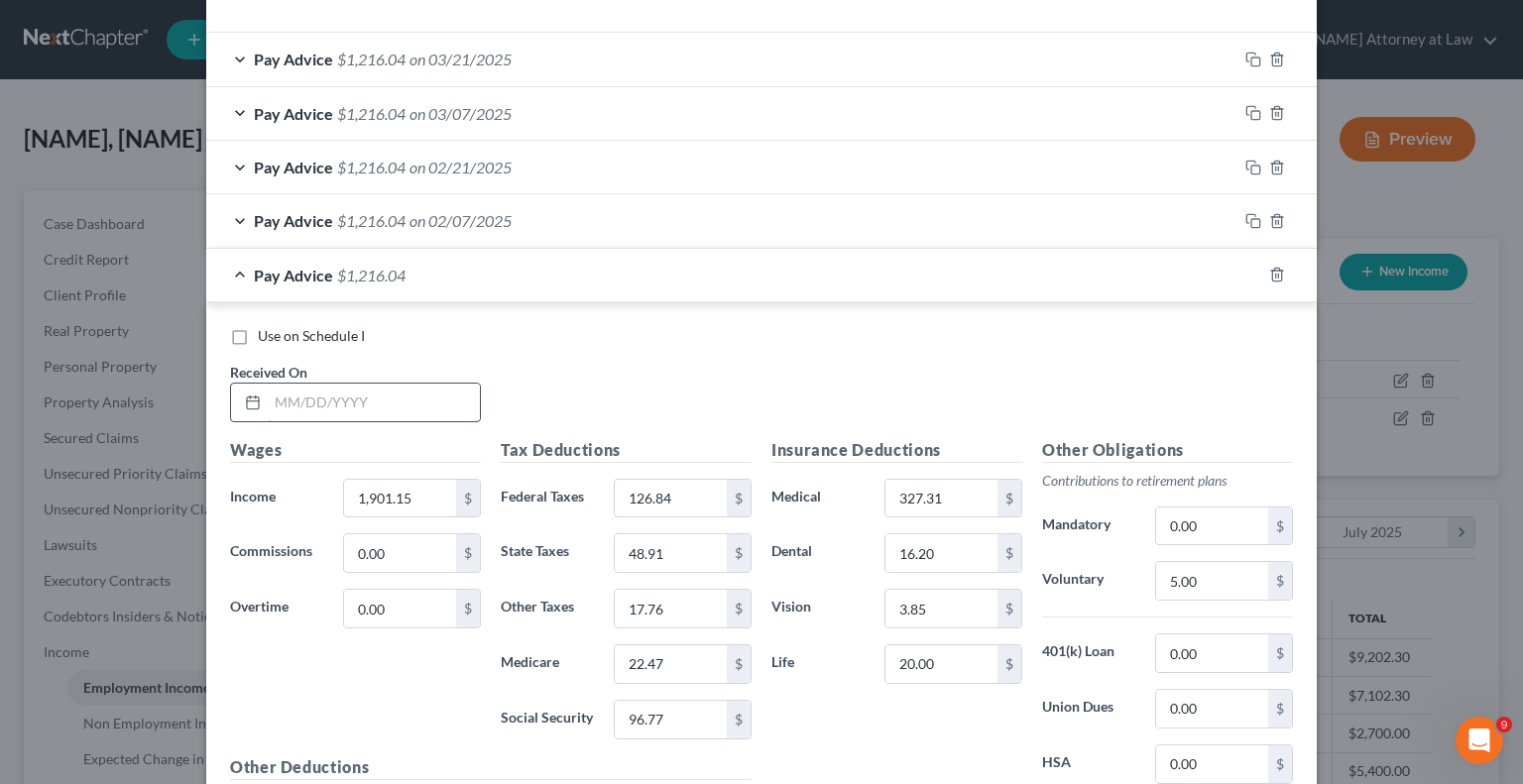 click at bounding box center (374, 402) 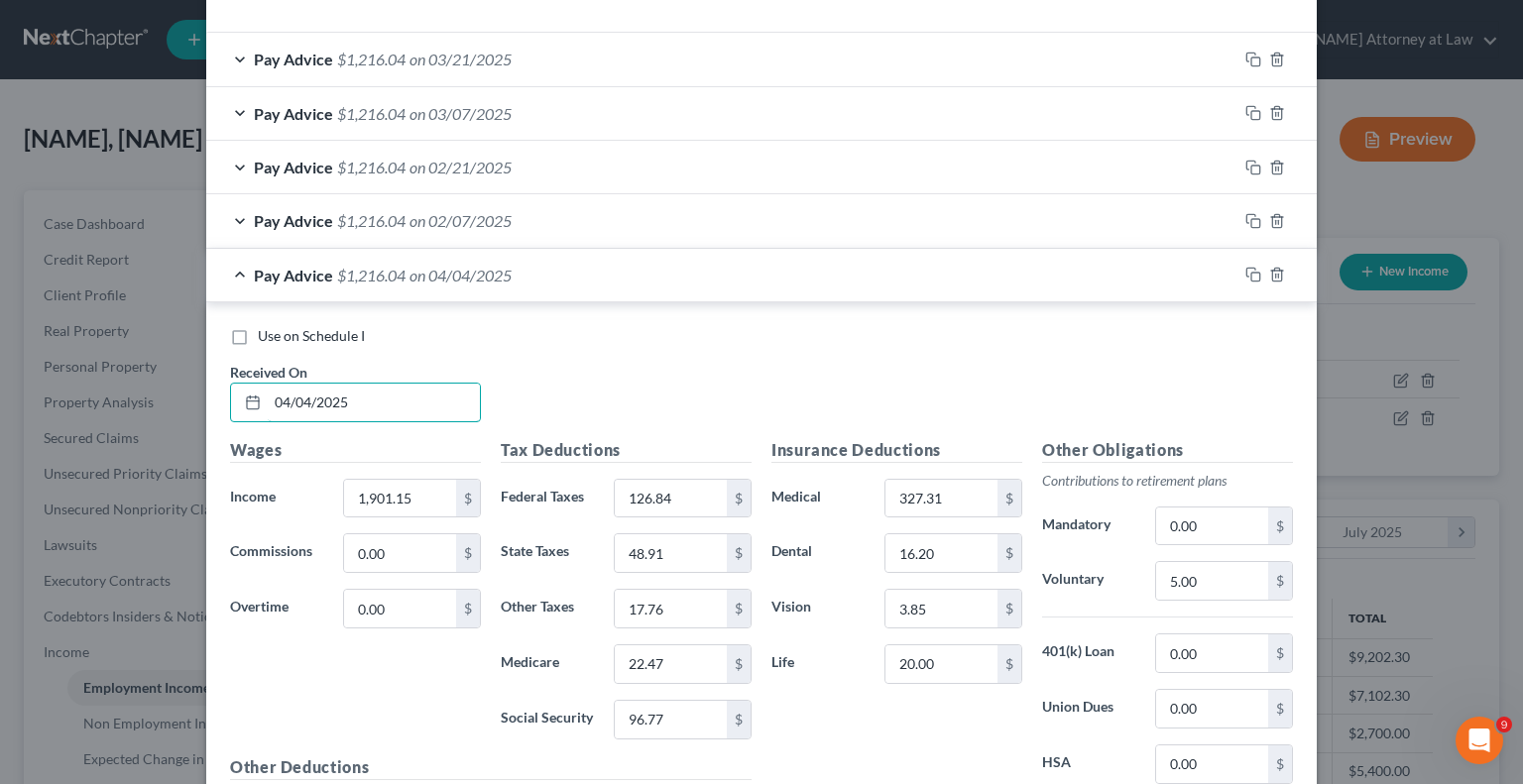 type on "04/04/2025" 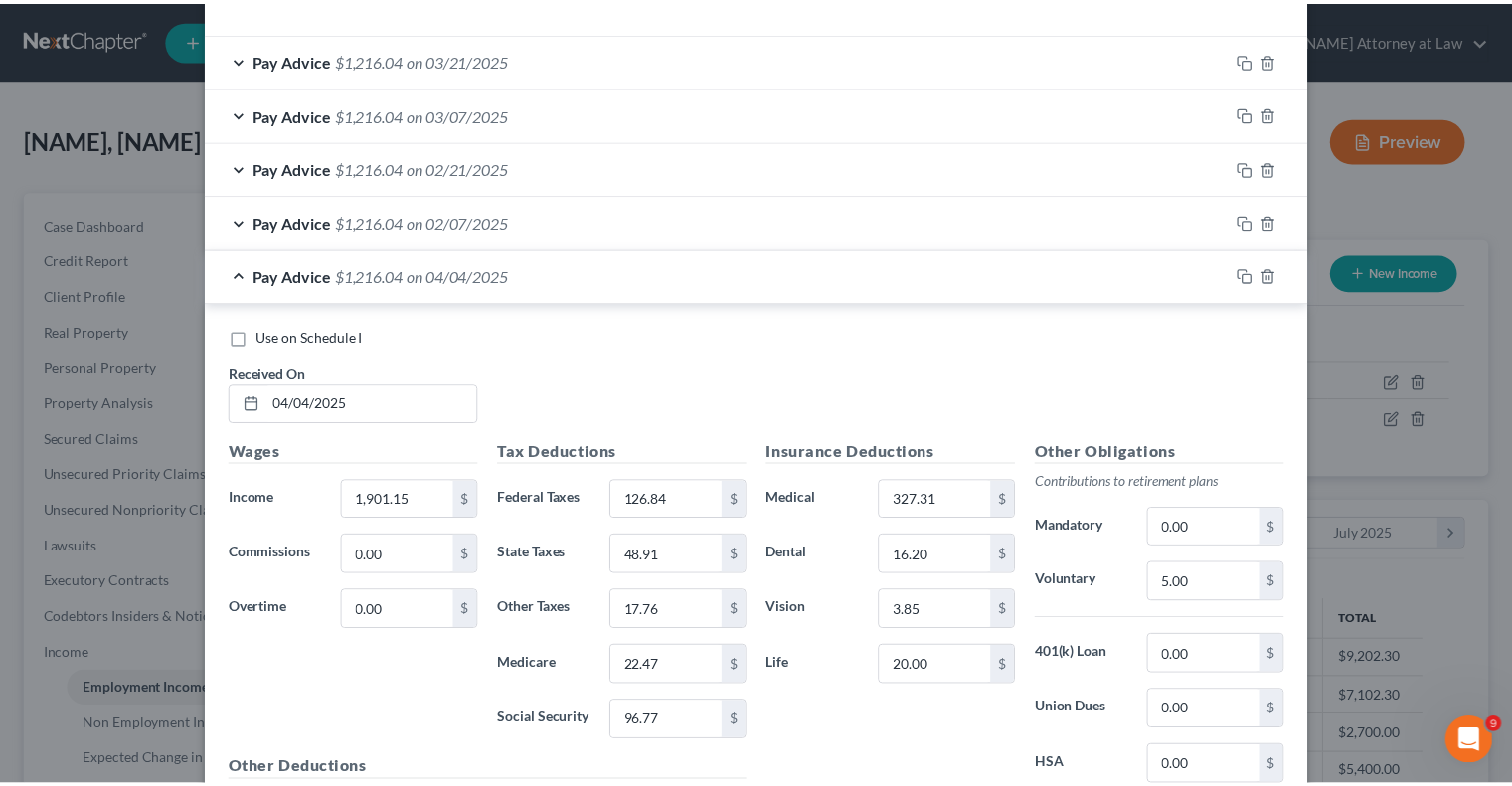 scroll, scrollTop: 818, scrollLeft: 0, axis: vertical 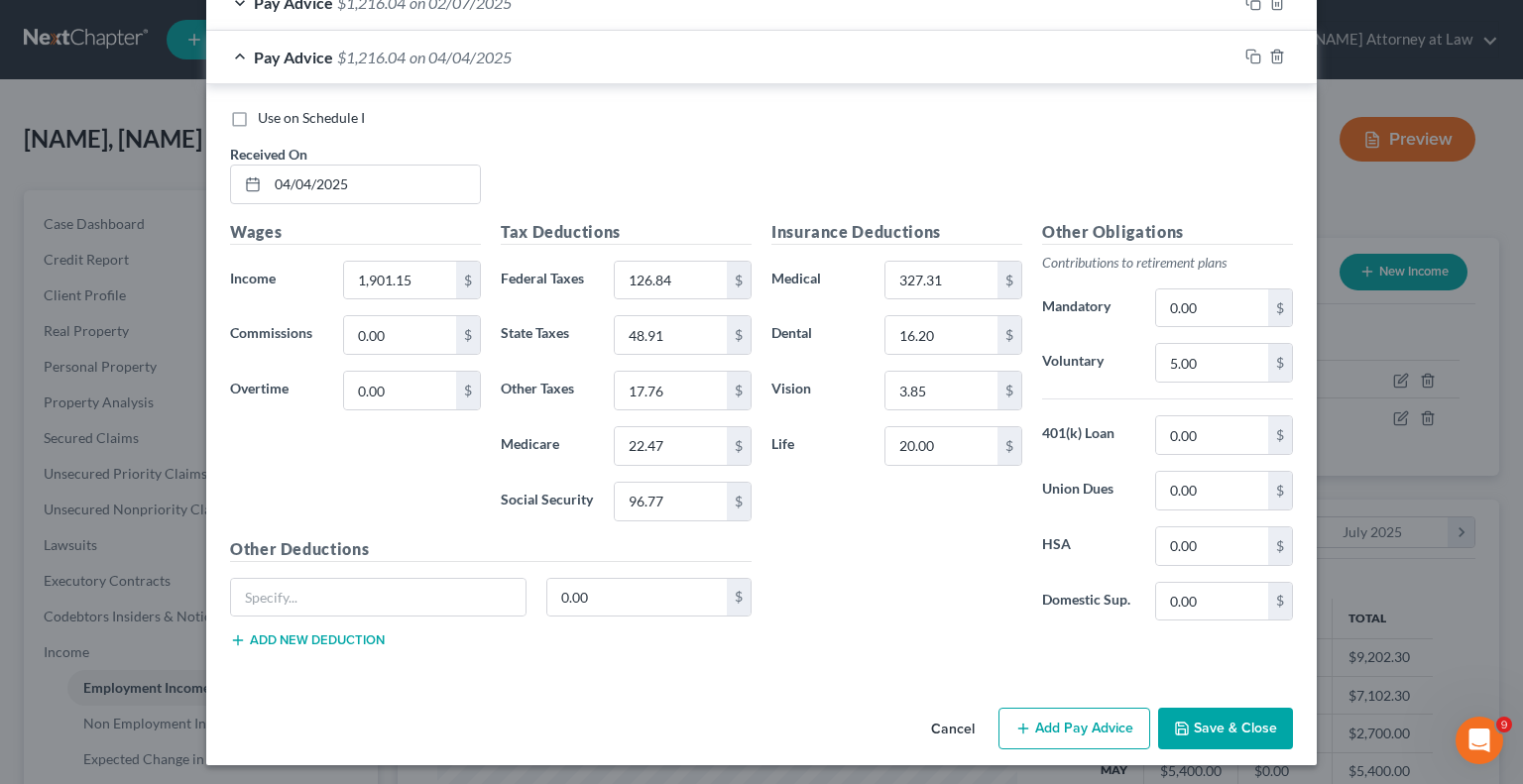 click on "Save & Close" at bounding box center [1226, 728] 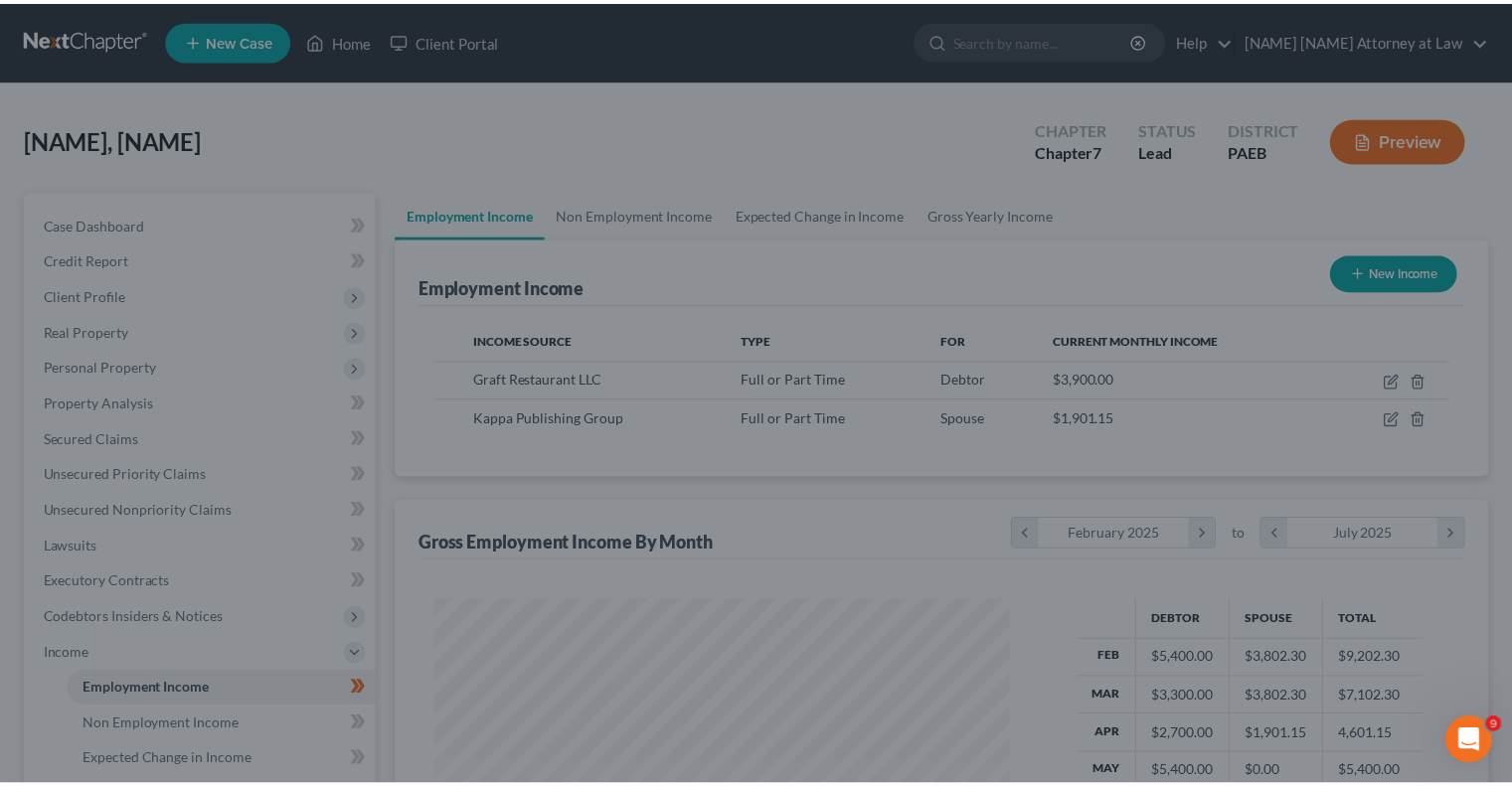 scroll, scrollTop: 354, scrollLeft: 613, axis: both 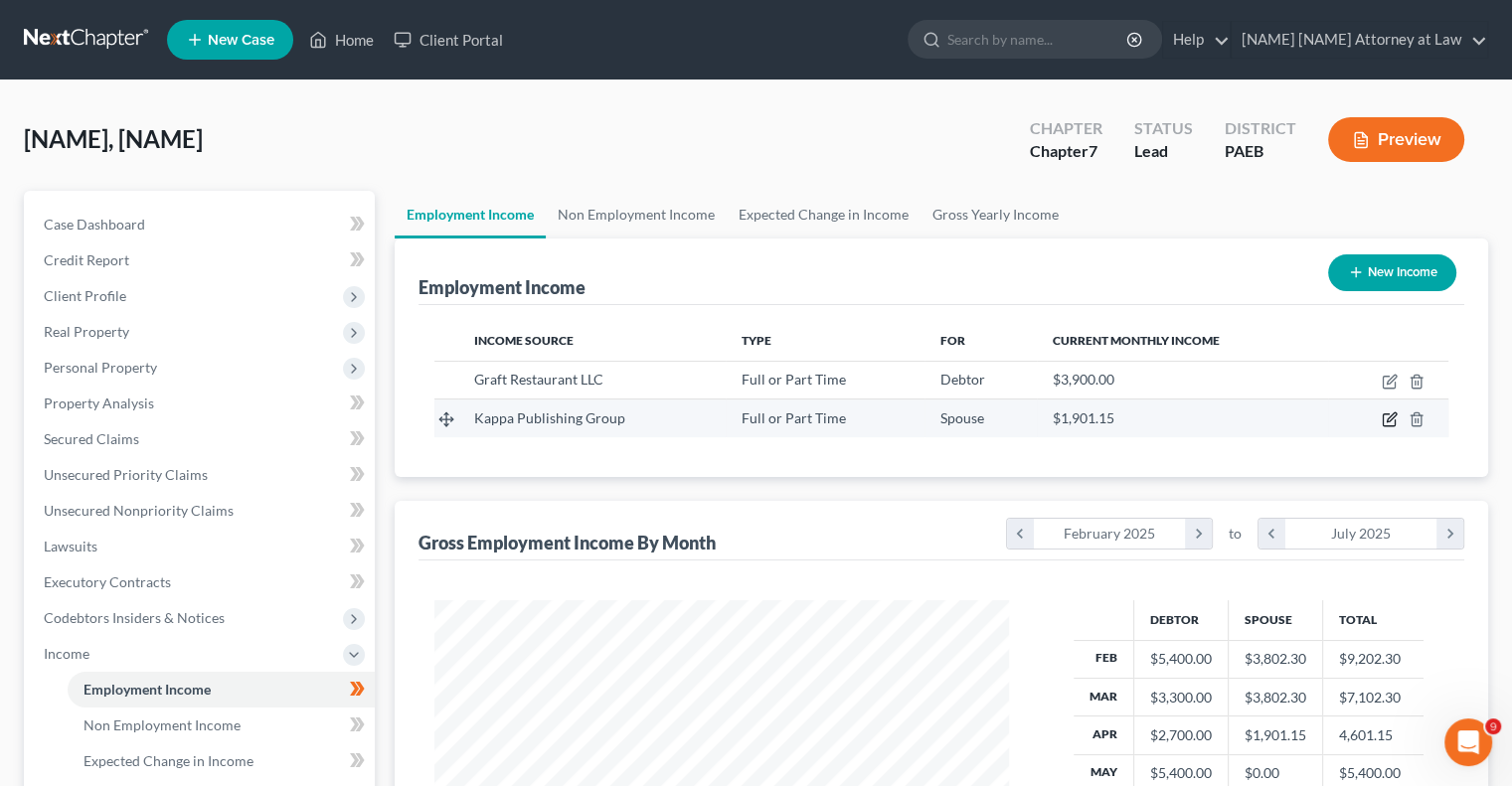 click 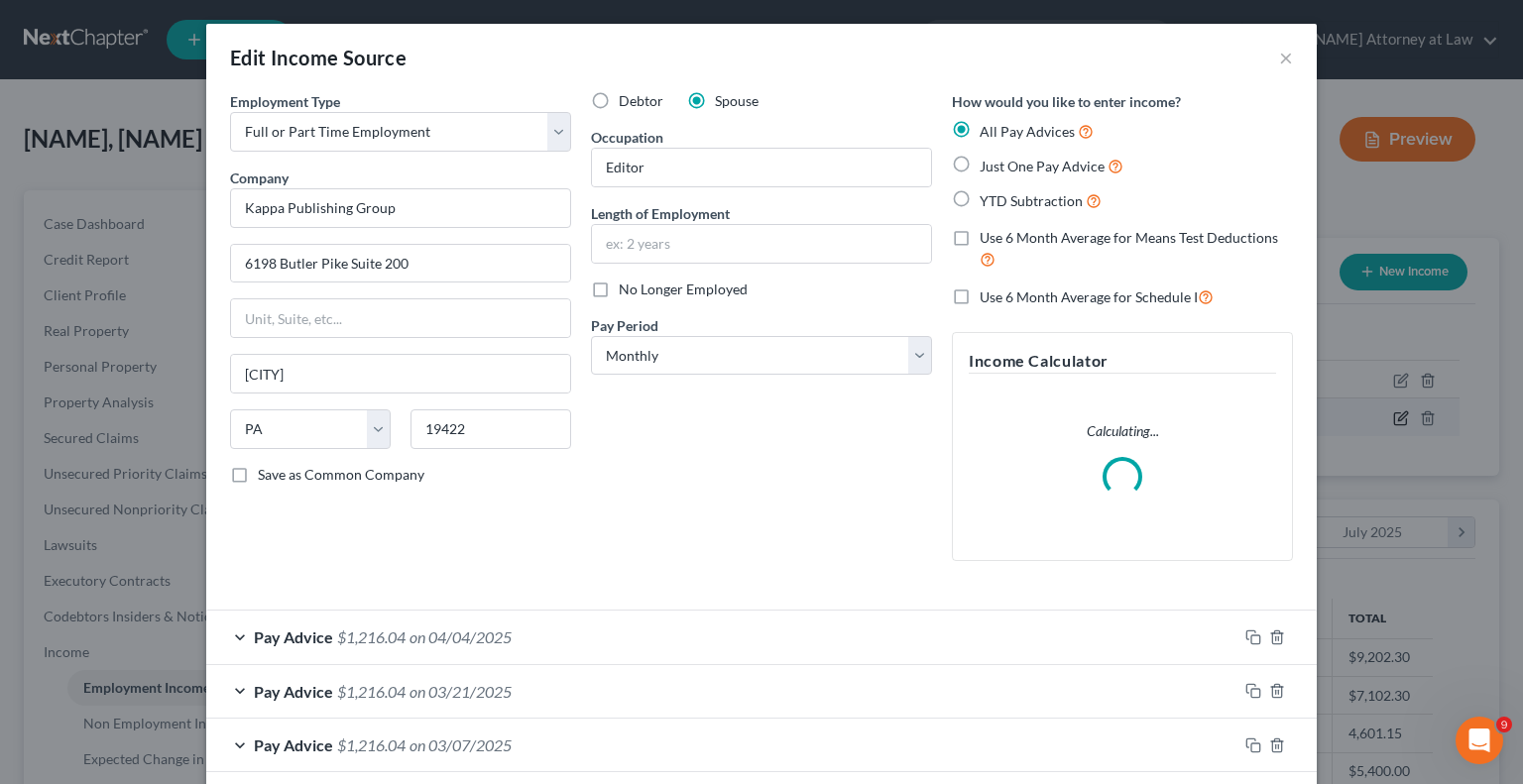 scroll, scrollTop: 990797, scrollLeft: 990917, axis: both 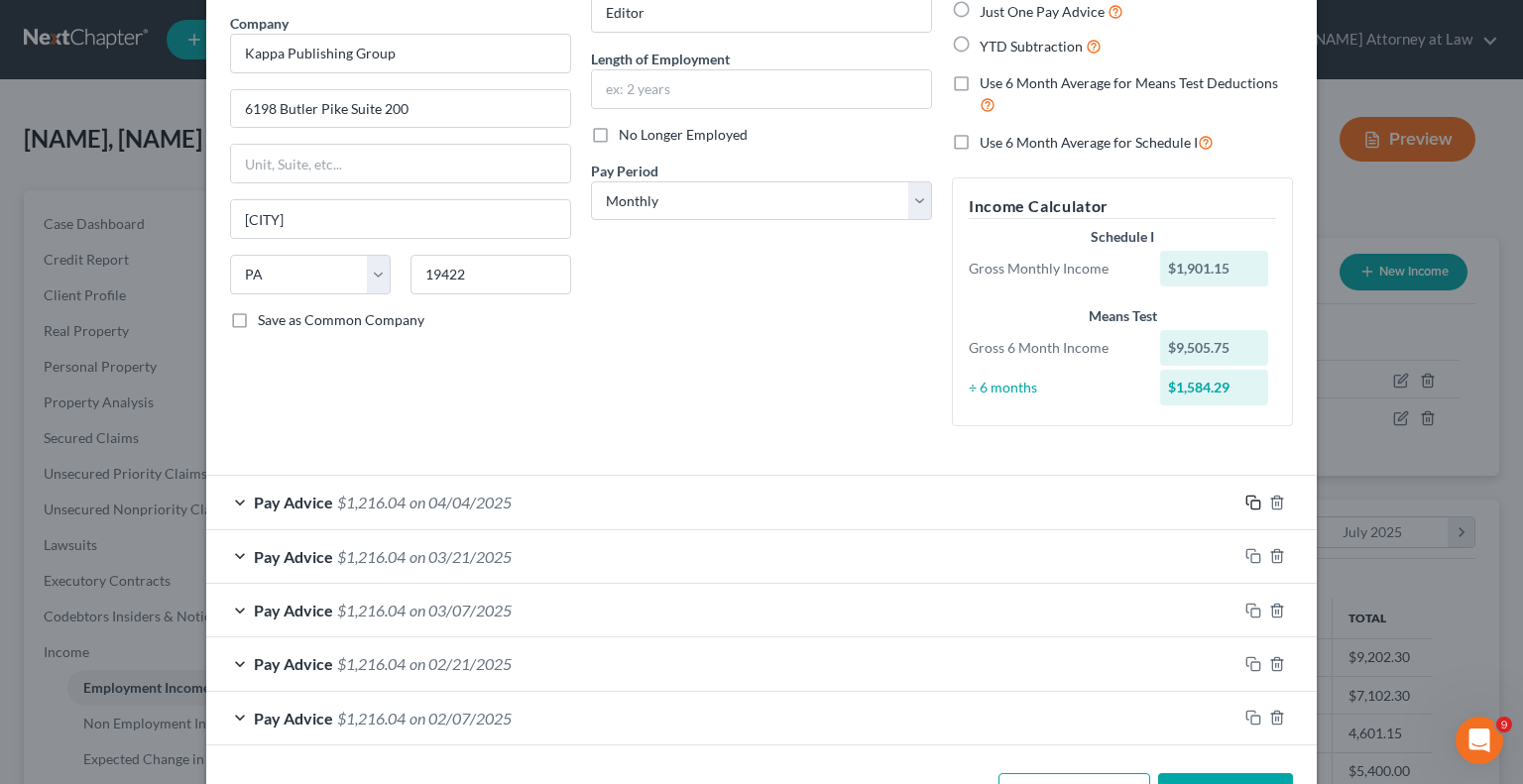 click 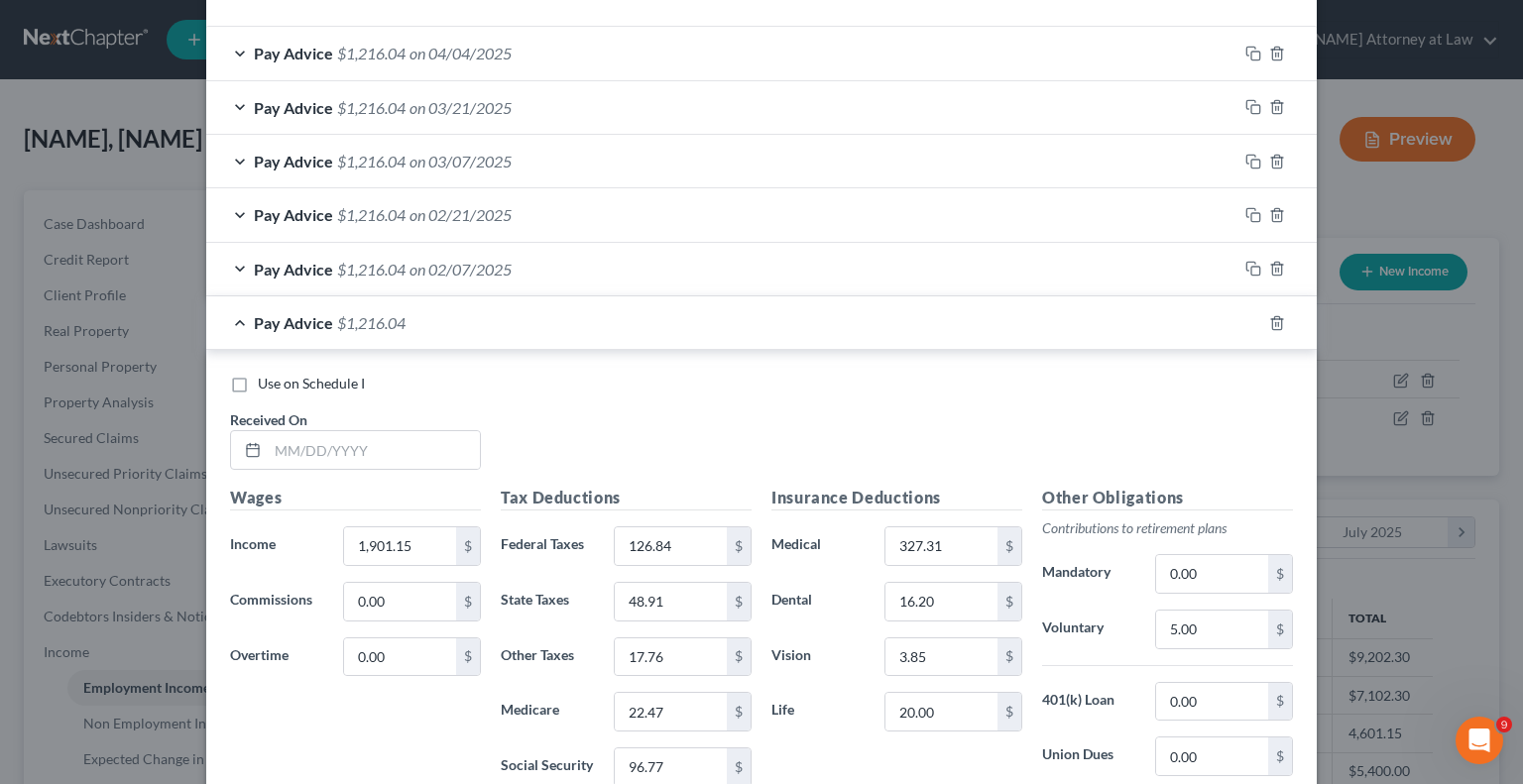 scroll, scrollTop: 638, scrollLeft: 0, axis: vertical 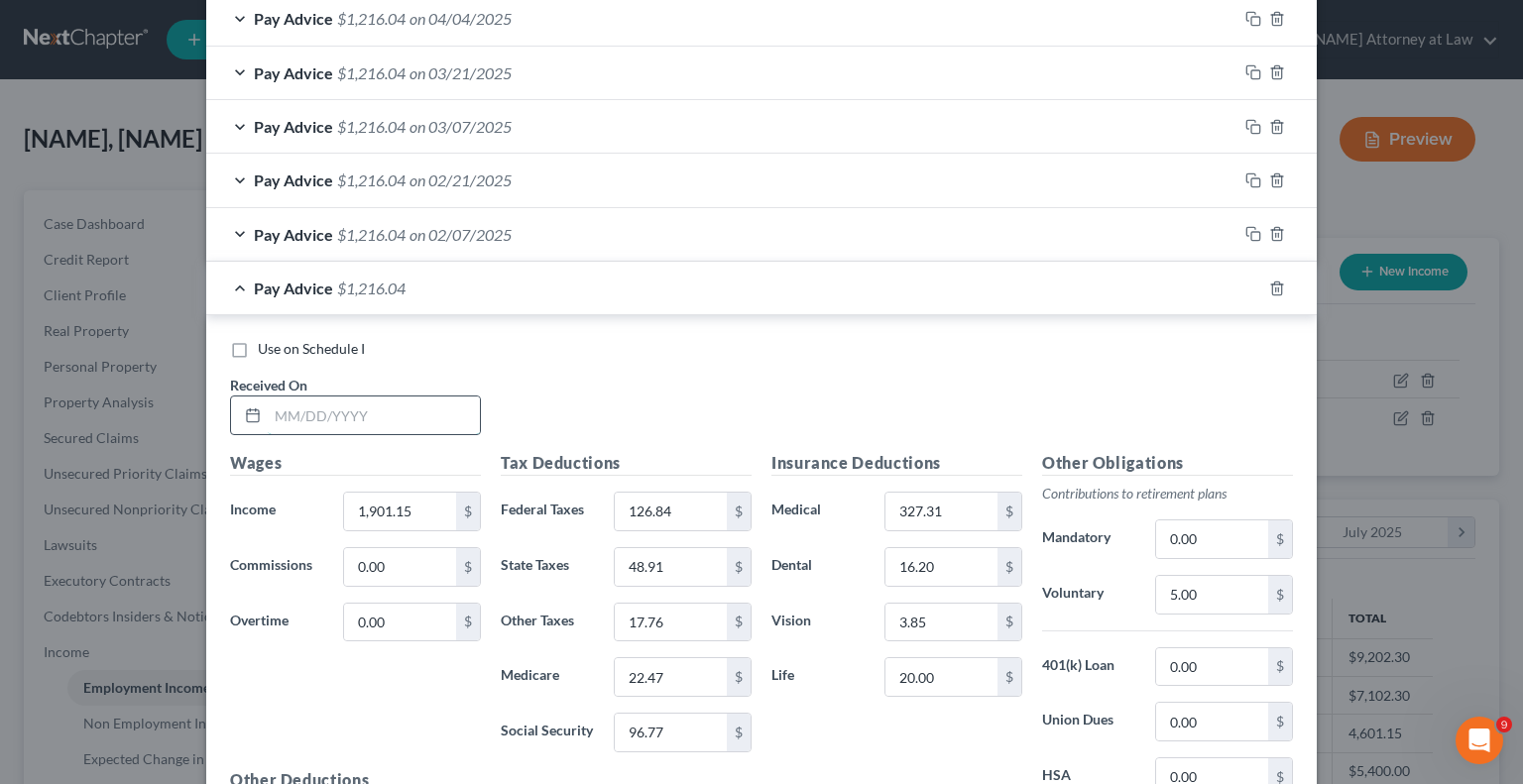 click at bounding box center (374, 415) 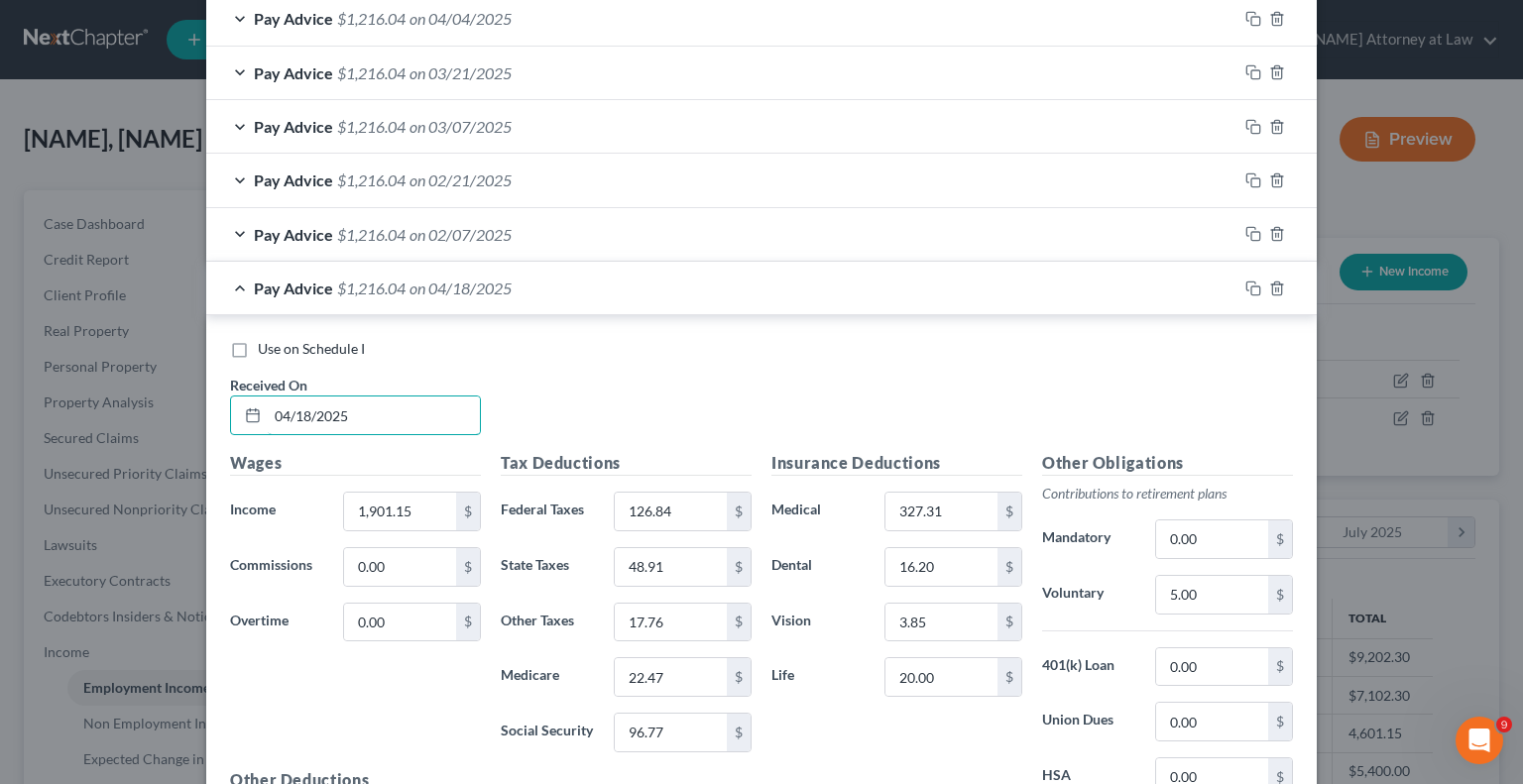 type on "04/18/2025" 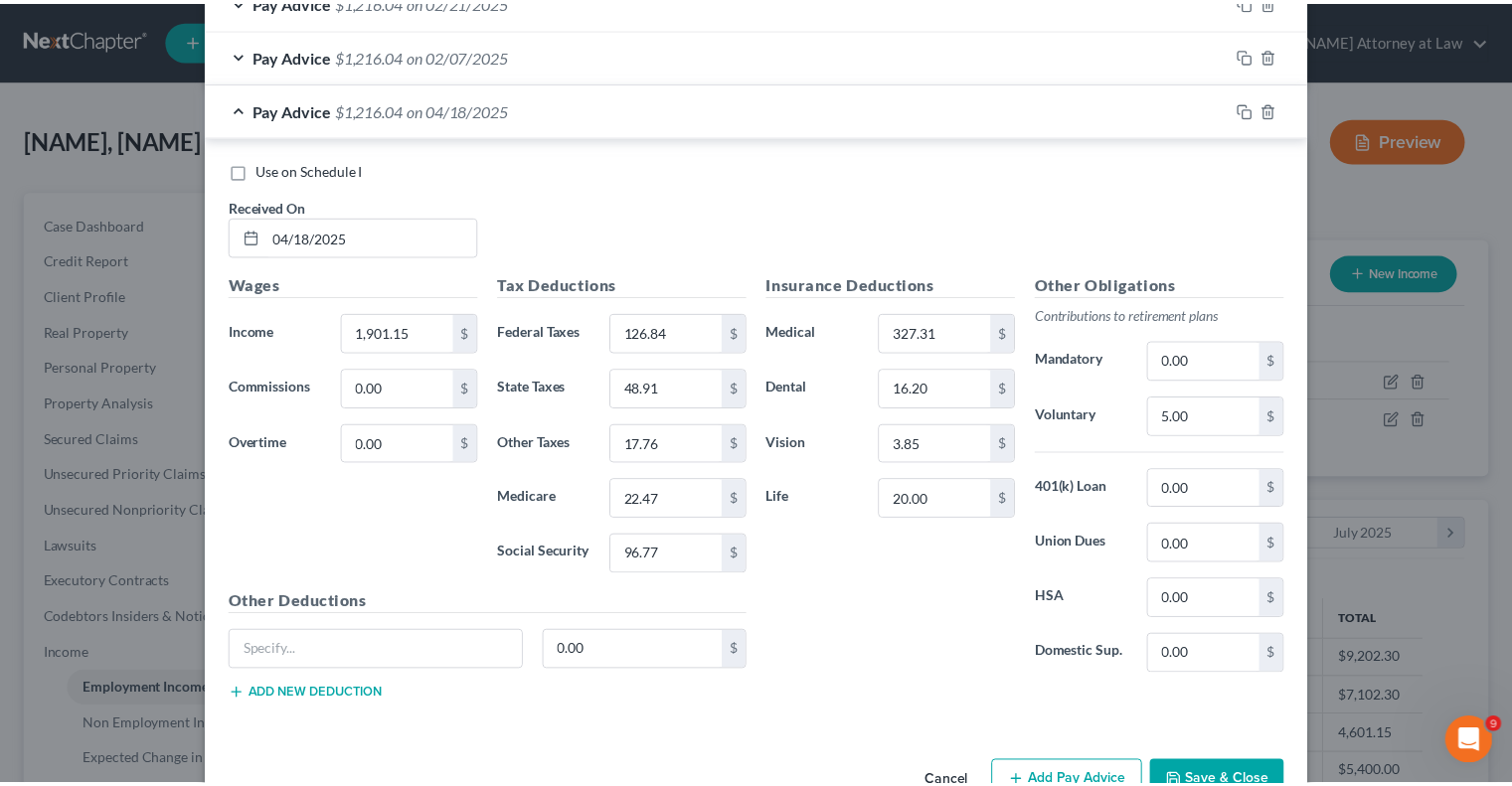 scroll, scrollTop: 870, scrollLeft: 0, axis: vertical 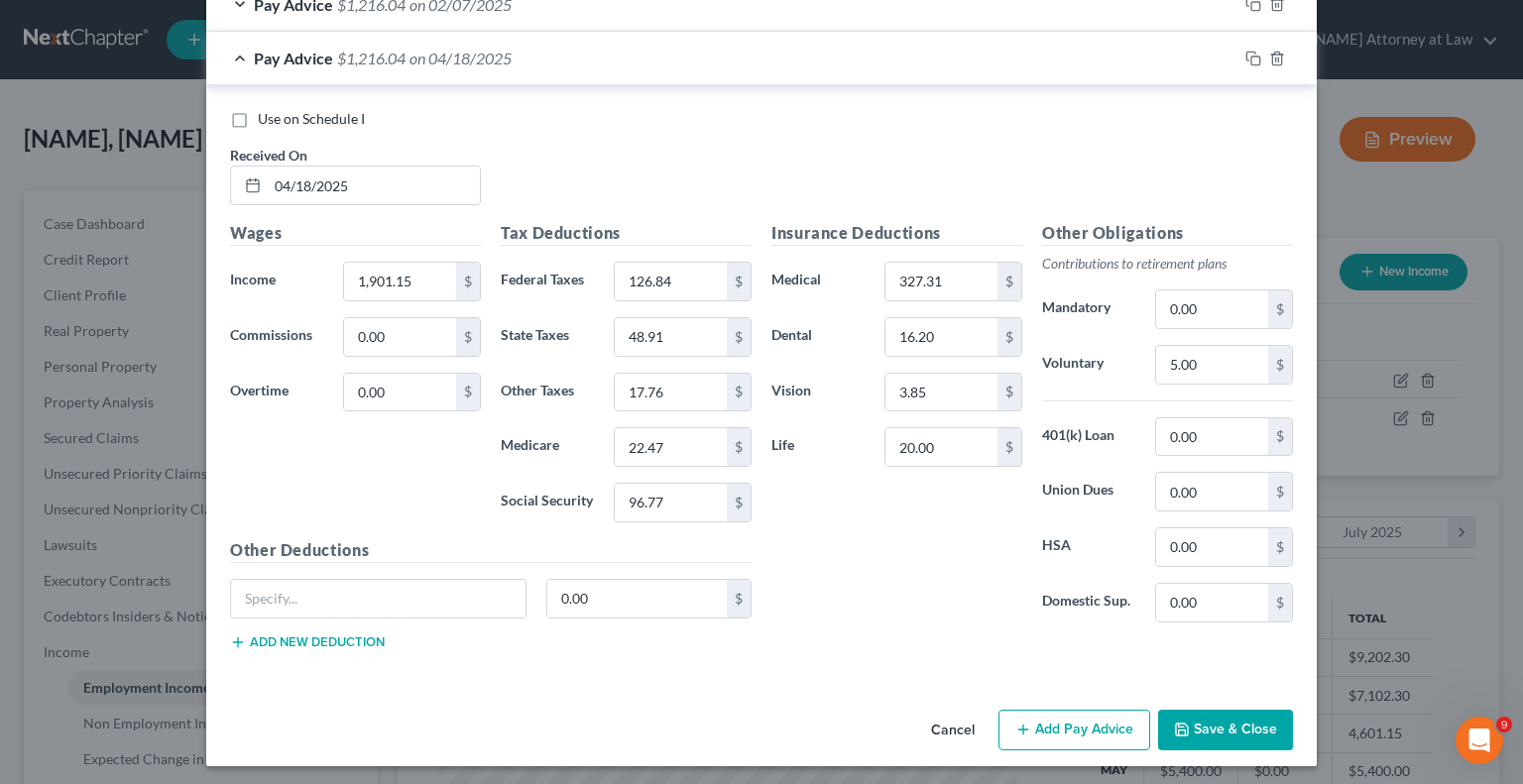 click on "Save & Close" at bounding box center [1226, 730] 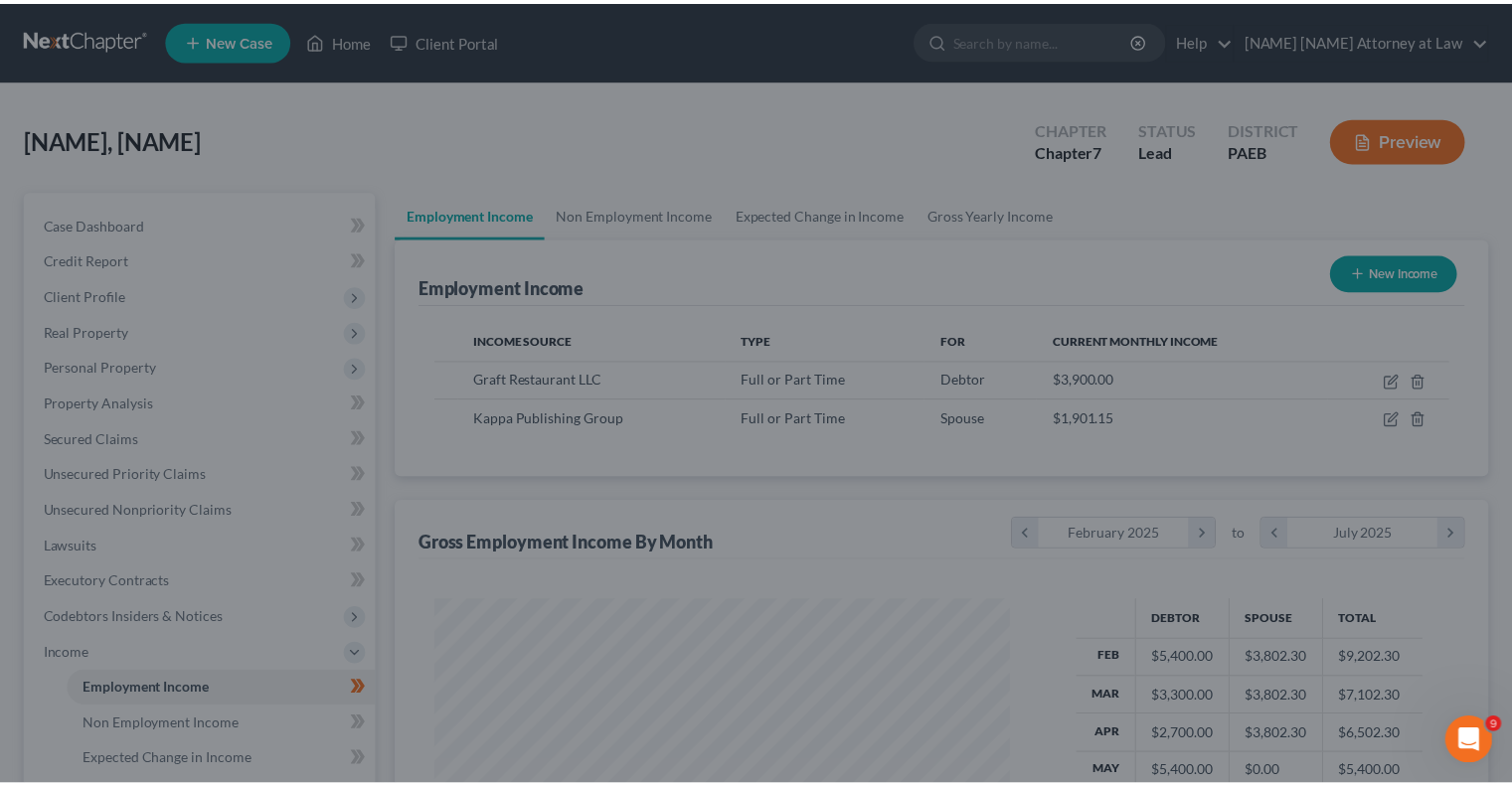 scroll, scrollTop: 354, scrollLeft: 613, axis: both 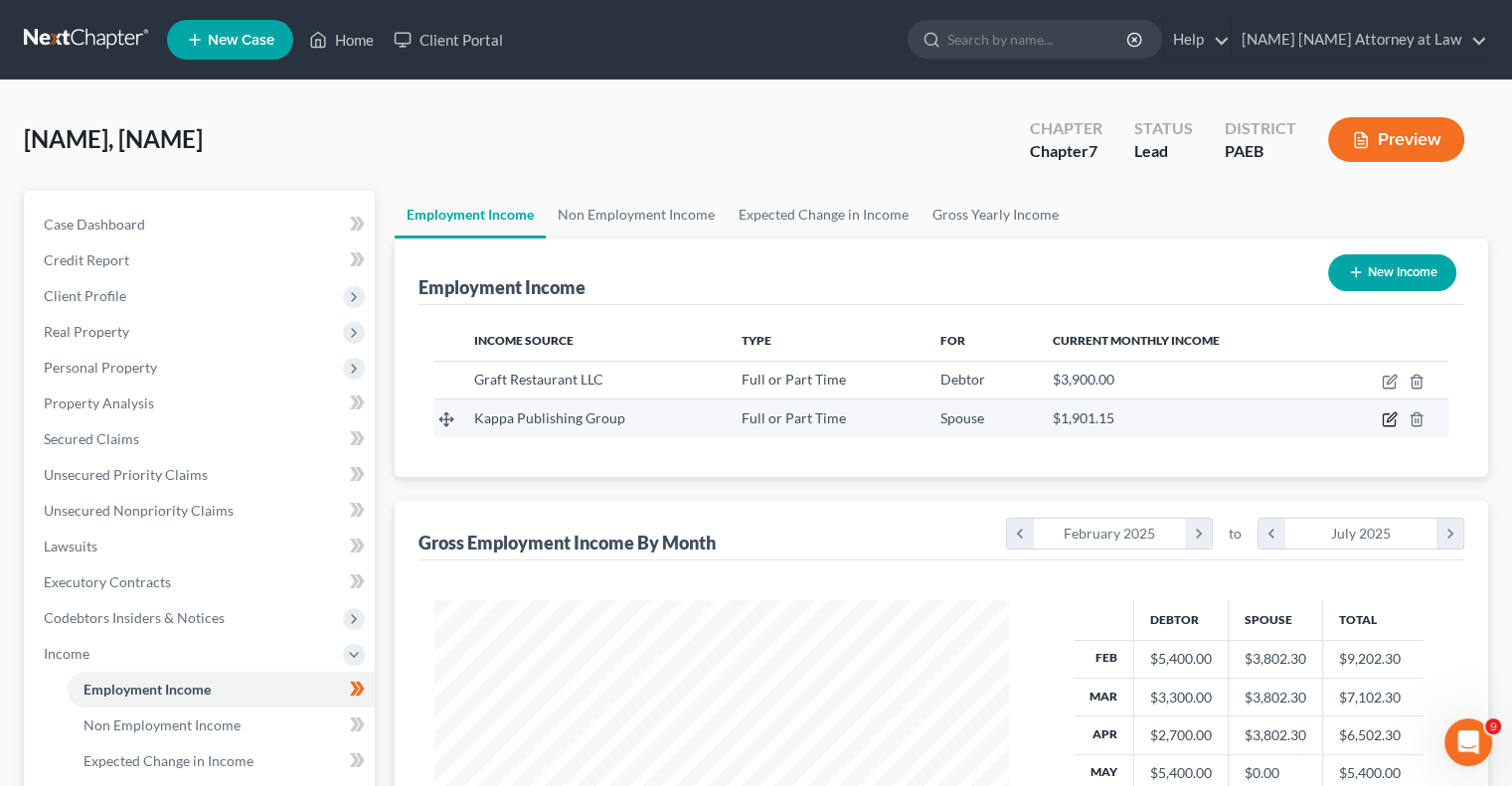 click 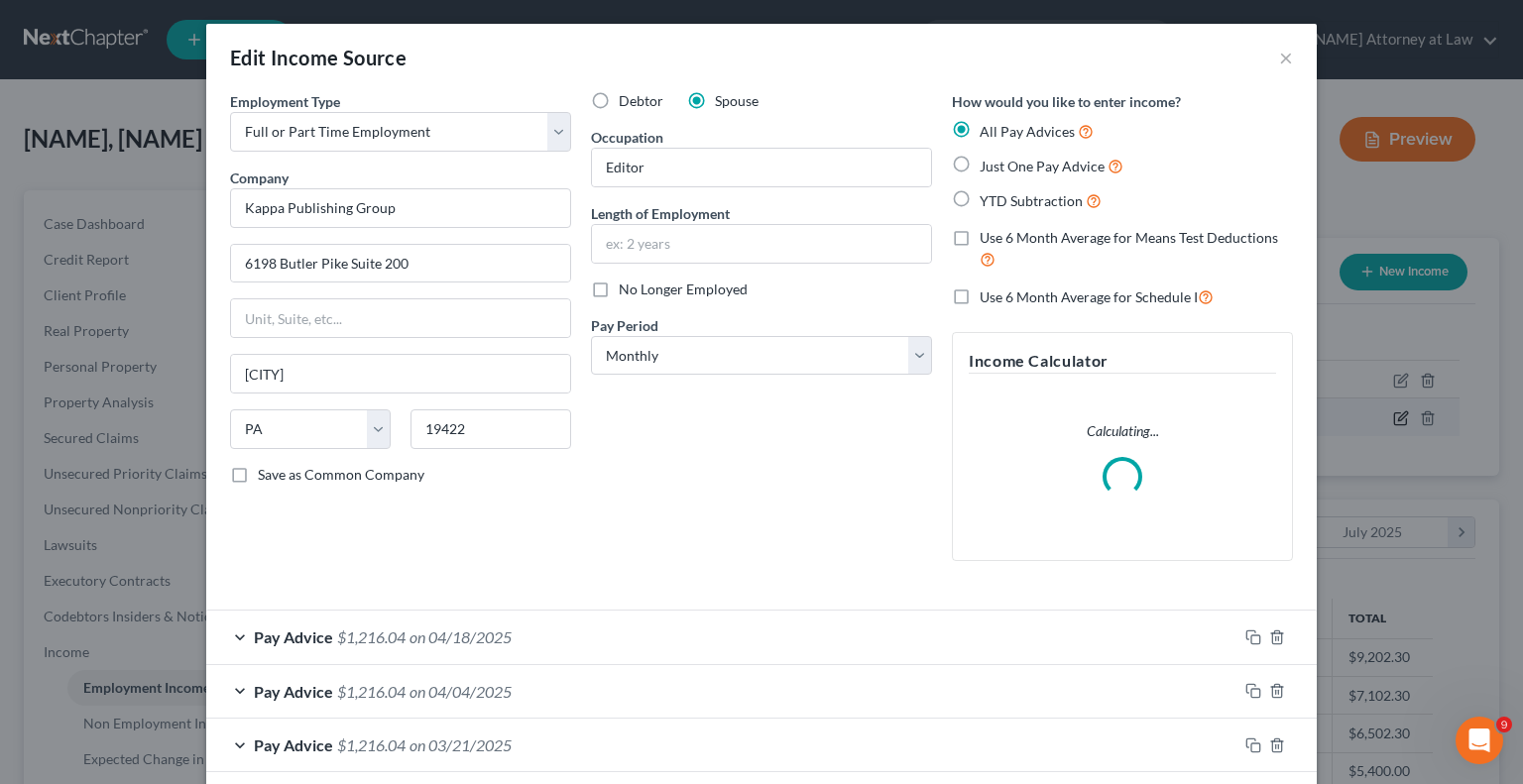 scroll, scrollTop: 990797, scrollLeft: 990917, axis: both 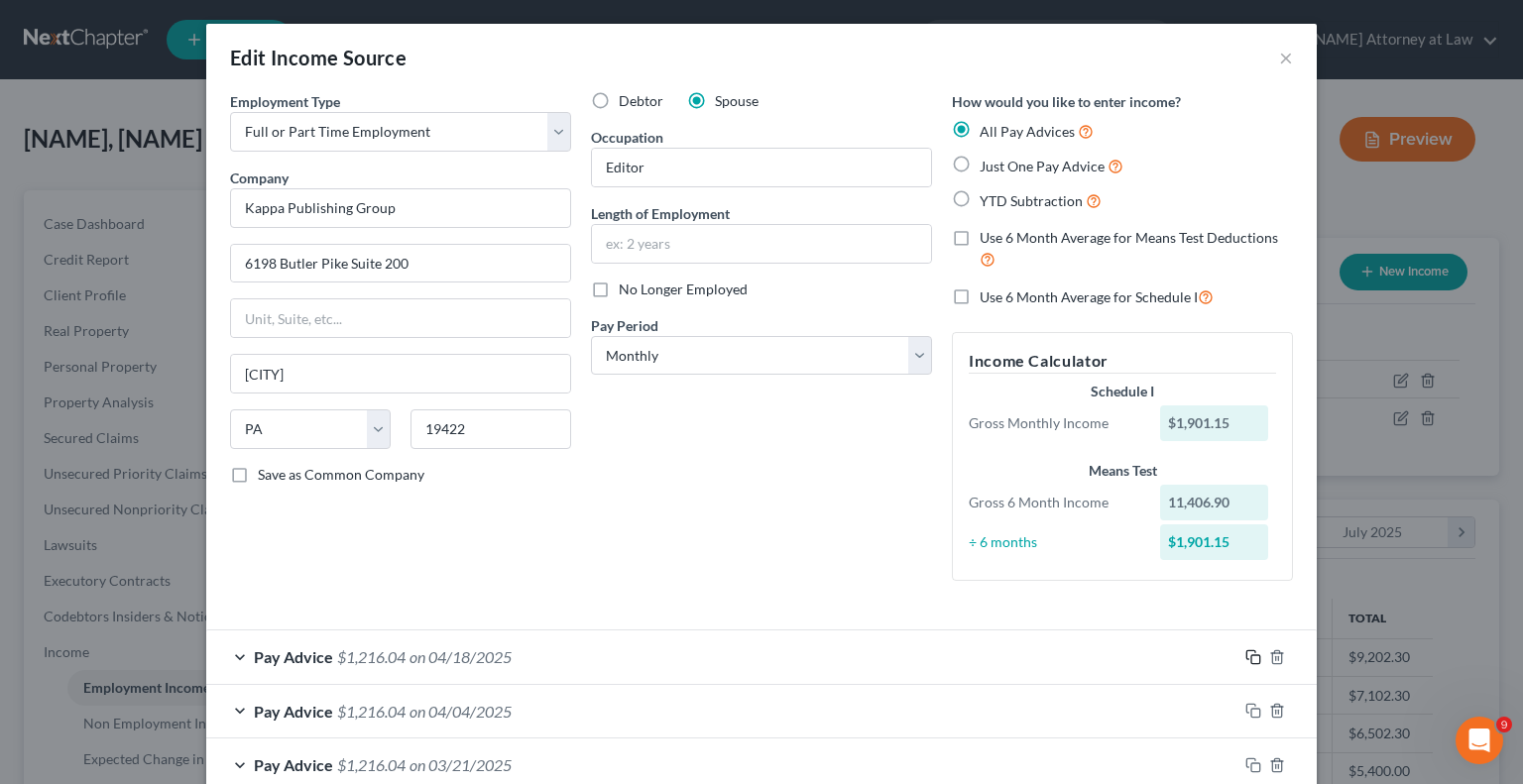 click 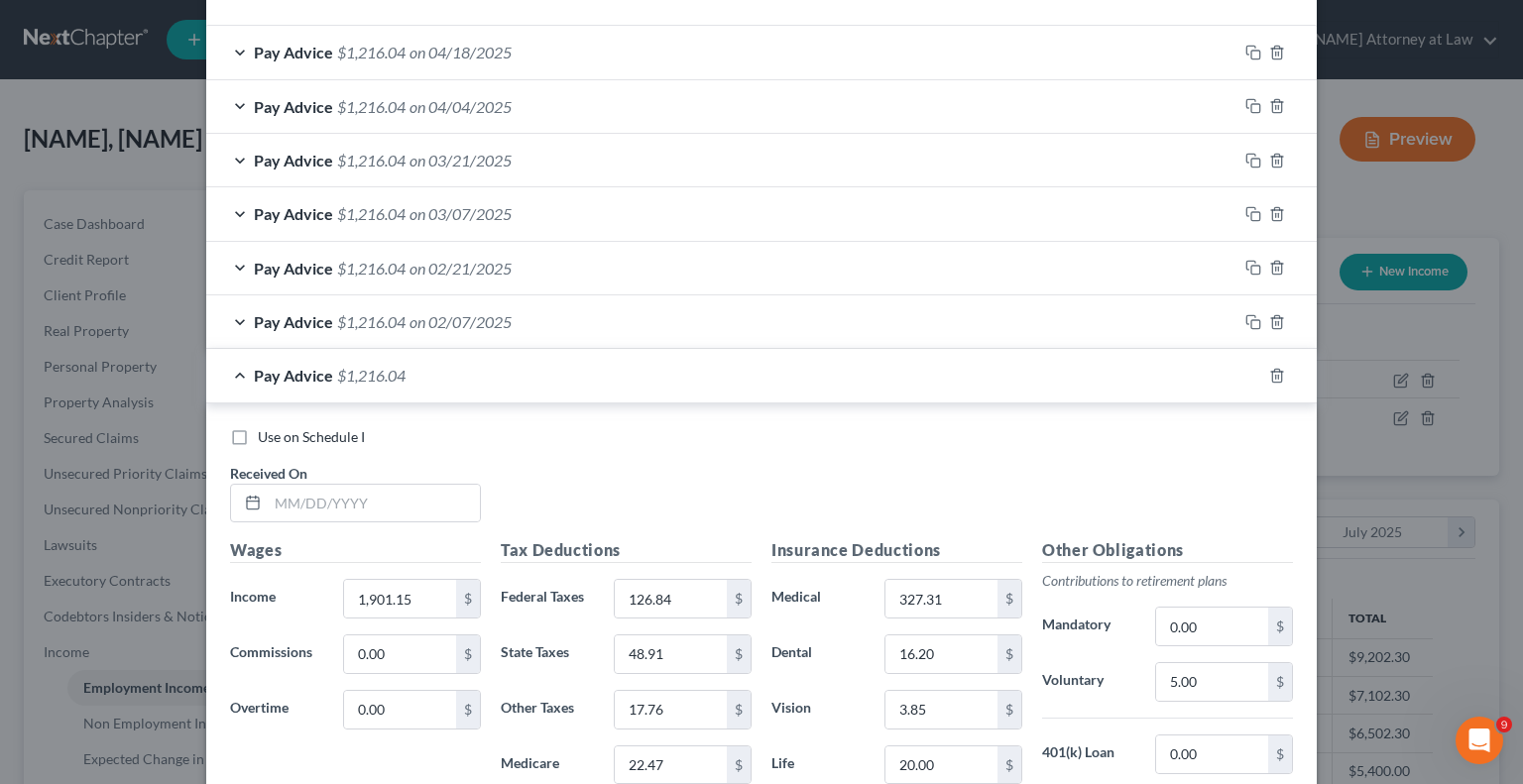 scroll, scrollTop: 607, scrollLeft: 0, axis: vertical 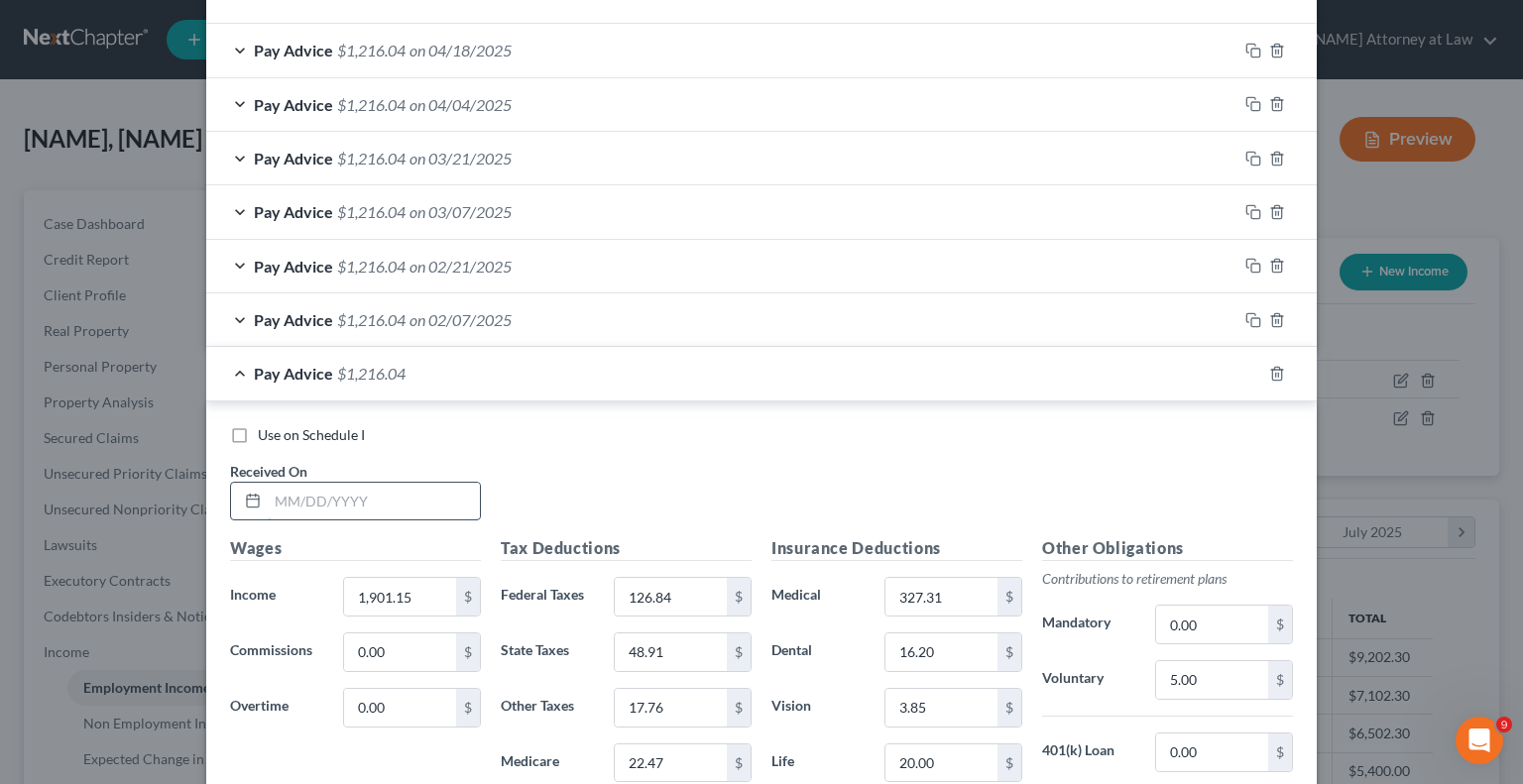 click at bounding box center [374, 502] 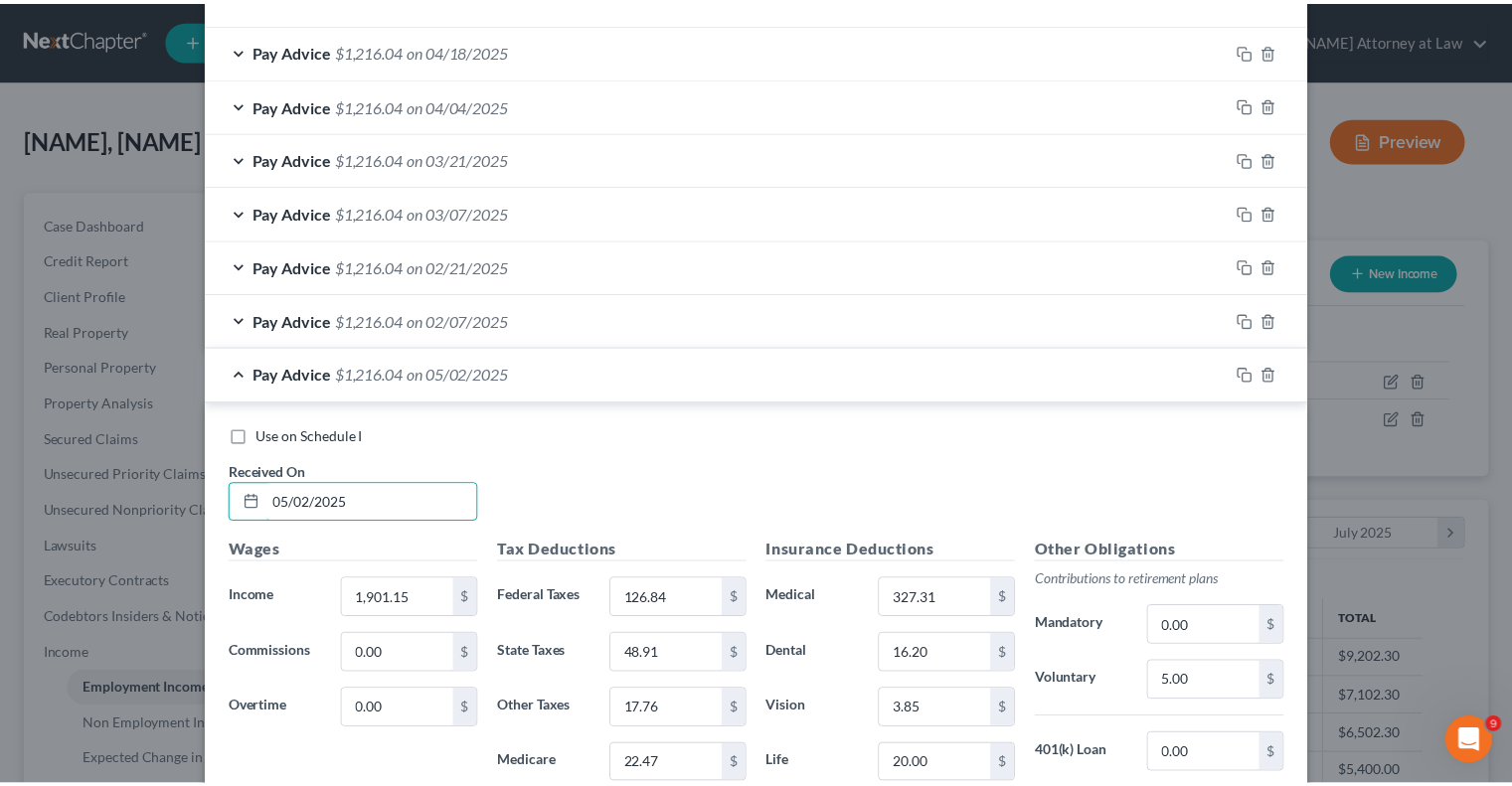 type 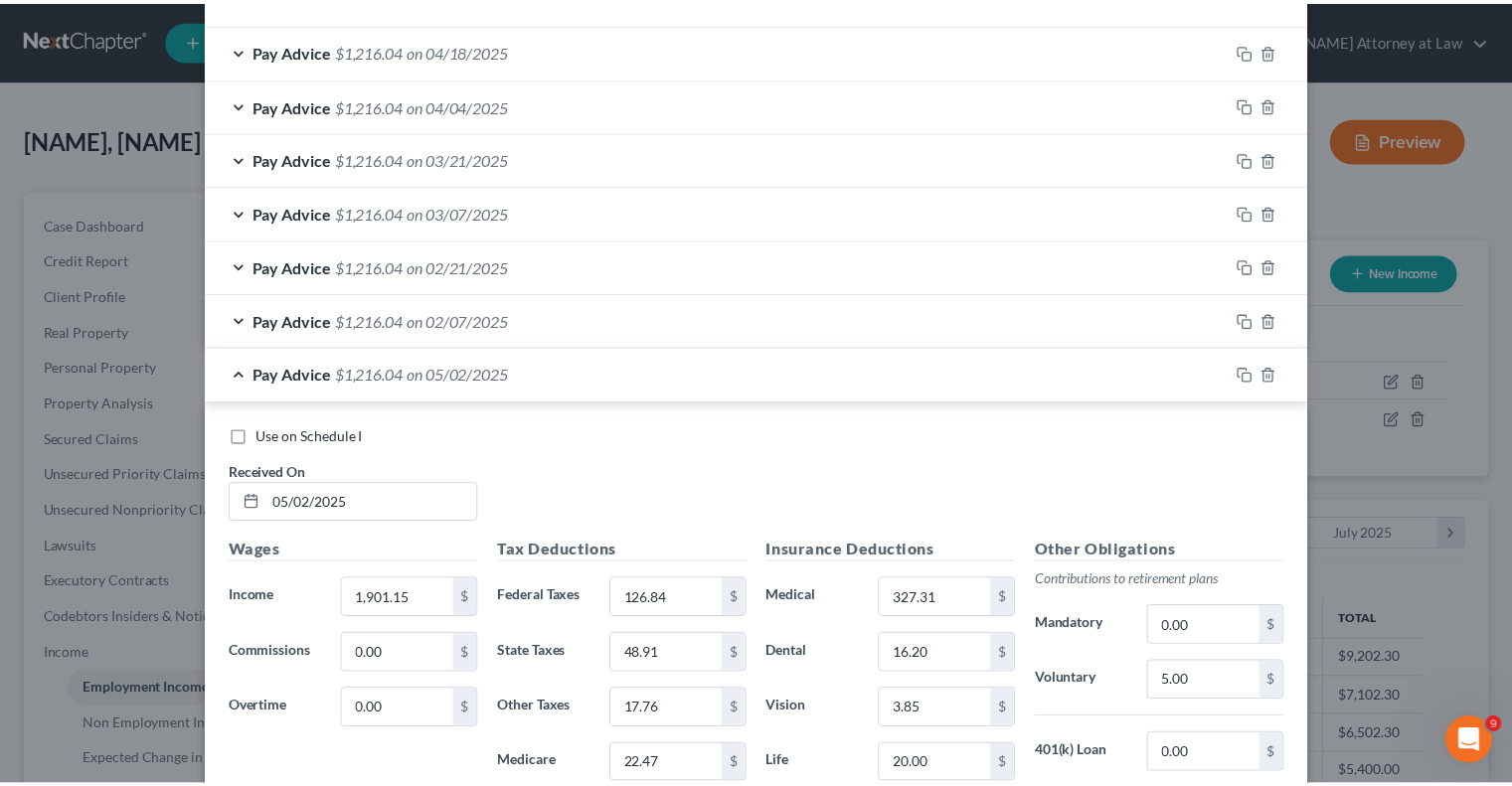 scroll, scrollTop: 925, scrollLeft: 0, axis: vertical 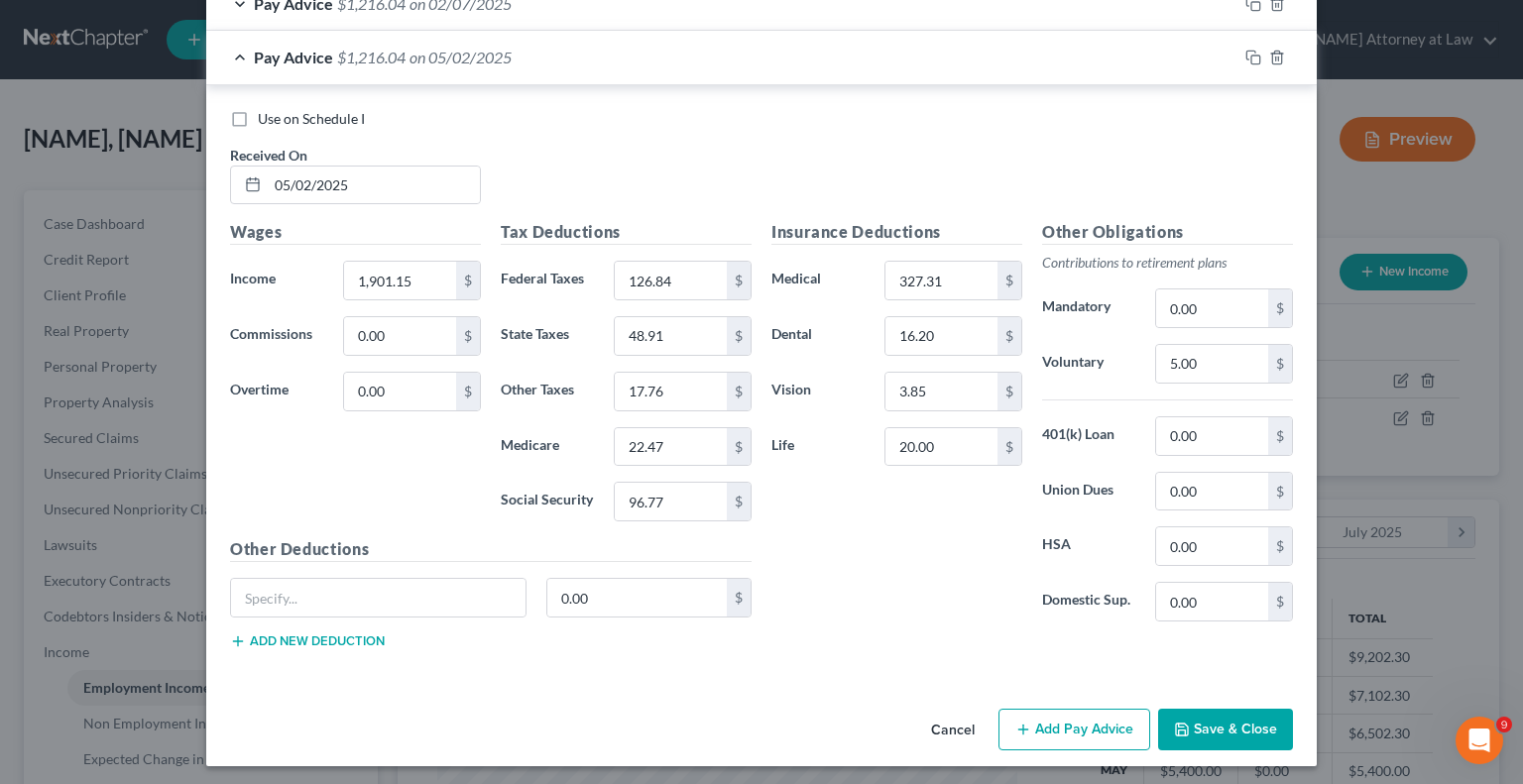 drag, startPoint x: 1512, startPoint y: 558, endPoint x: 40, endPoint y: 31, distance: 1563.4938 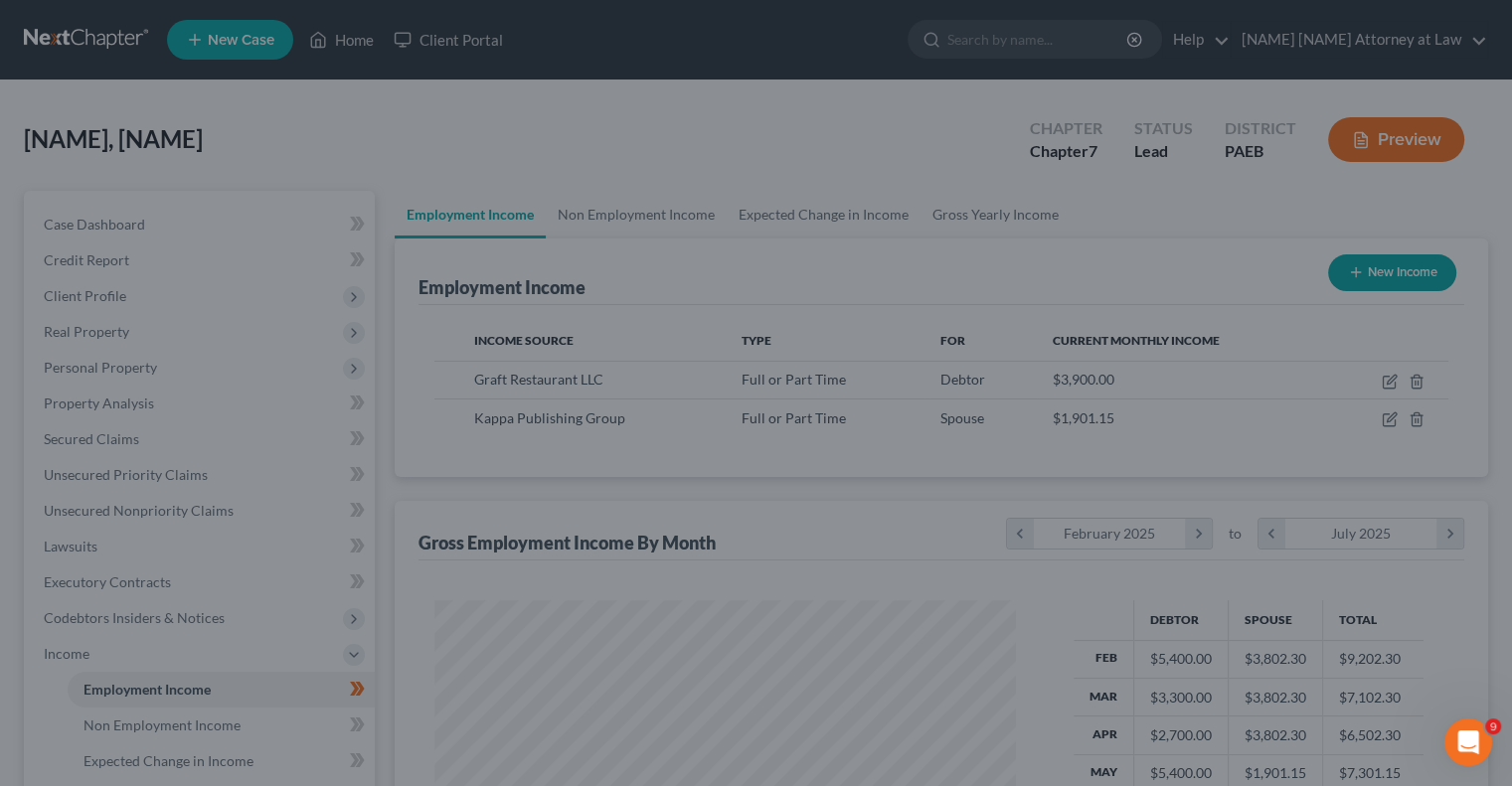 scroll, scrollTop: 354, scrollLeft: 613, axis: both 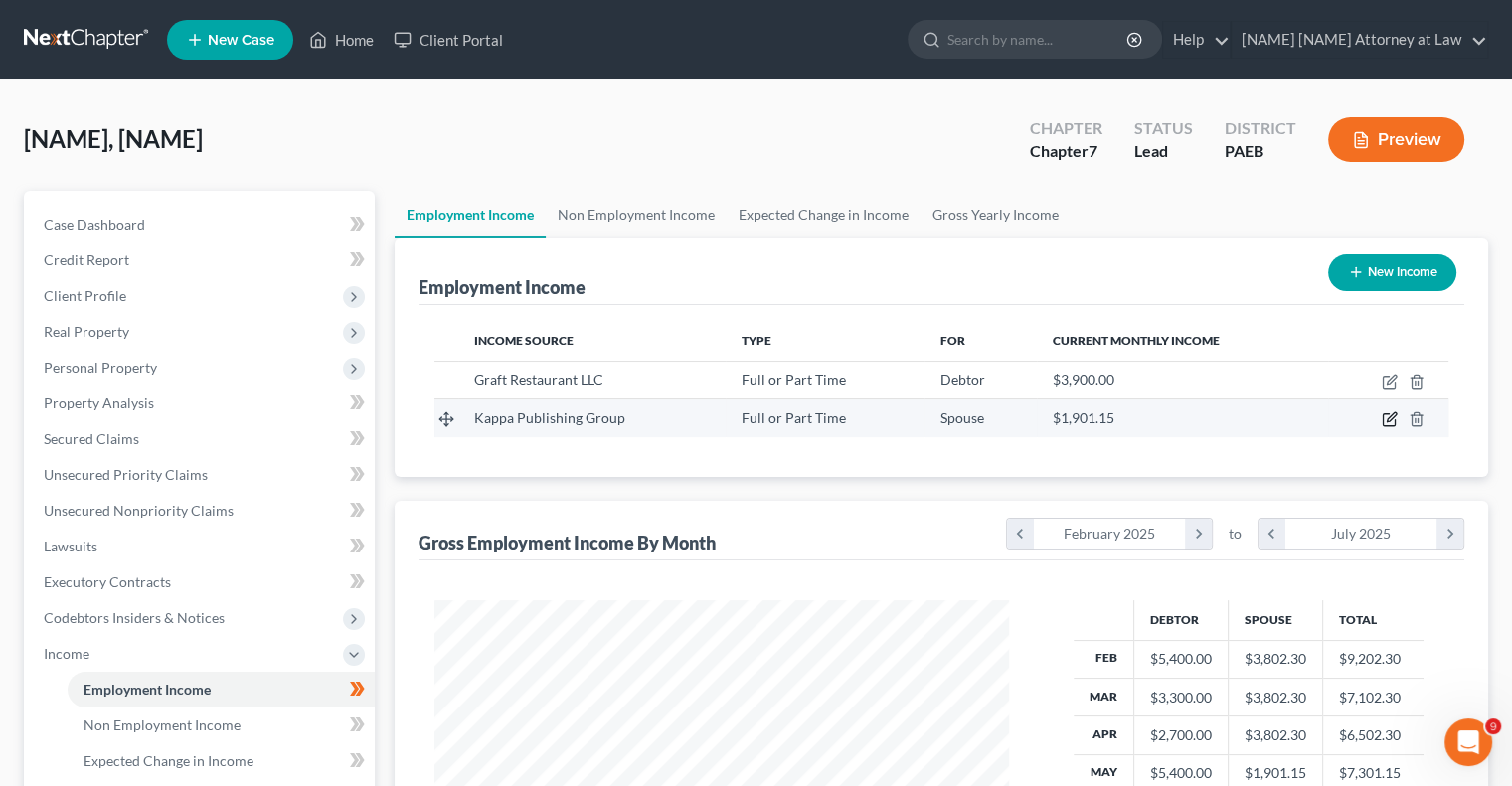 click 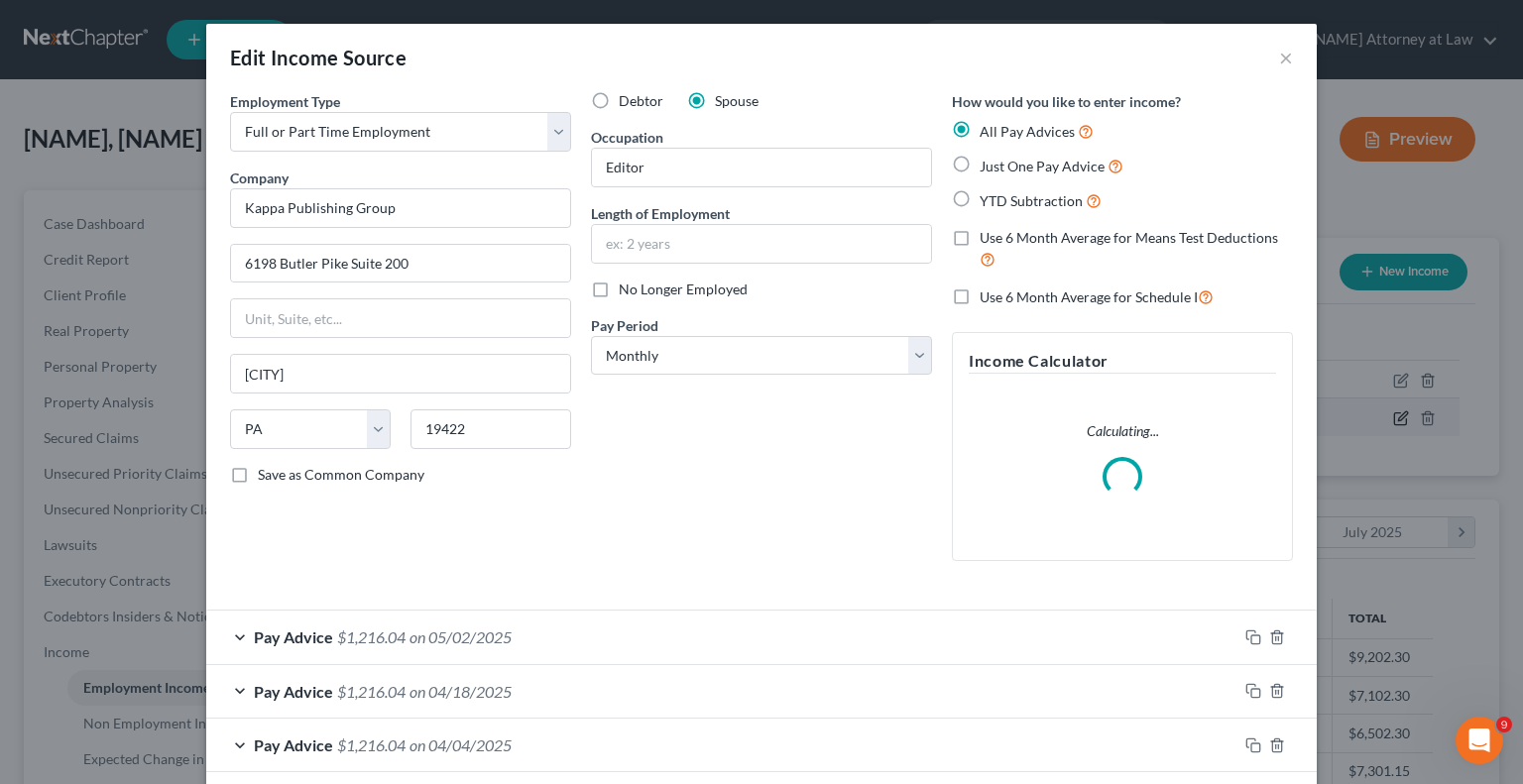scroll, scrollTop: 990797, scrollLeft: 990917, axis: both 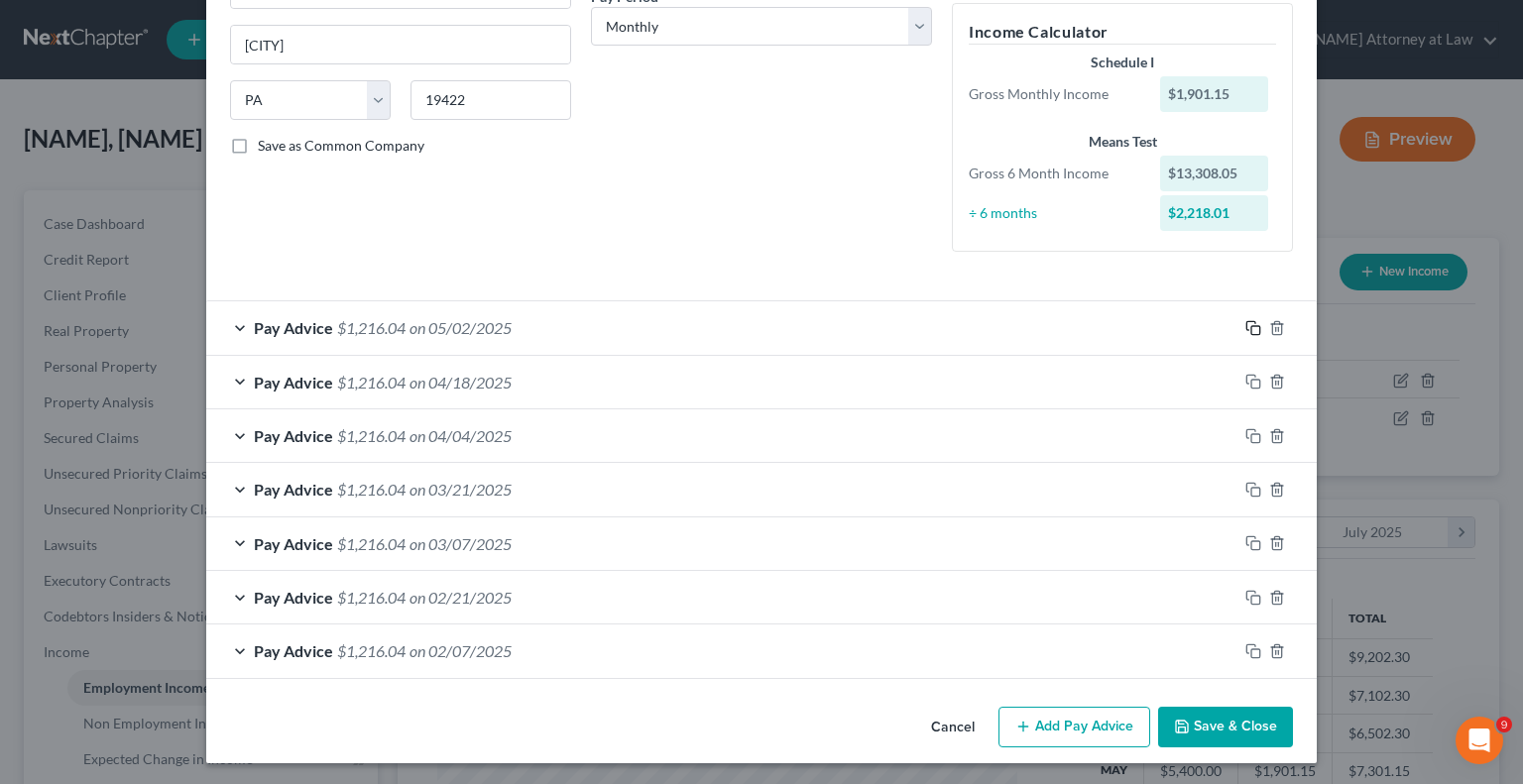 click 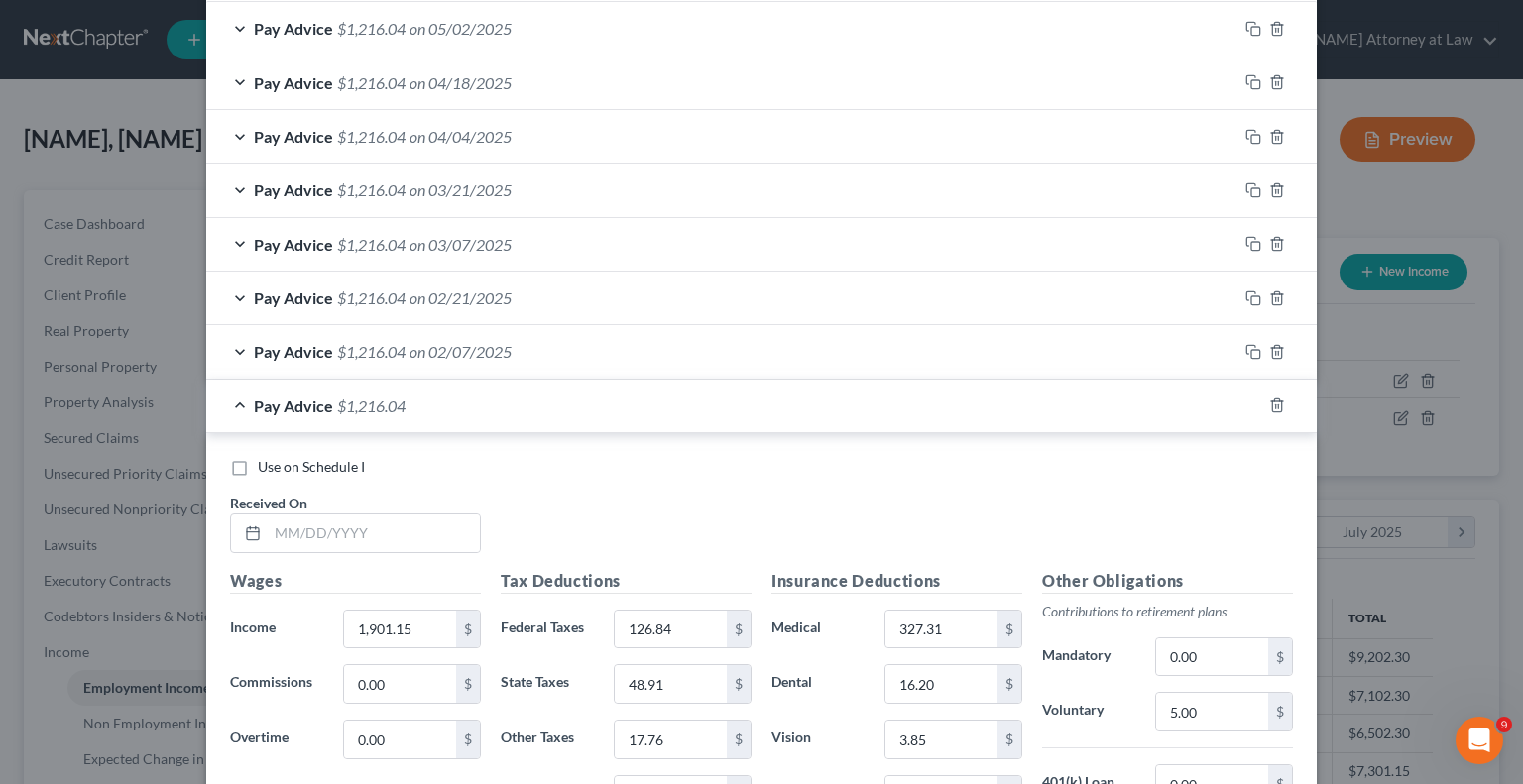 scroll, scrollTop: 668, scrollLeft: 0, axis: vertical 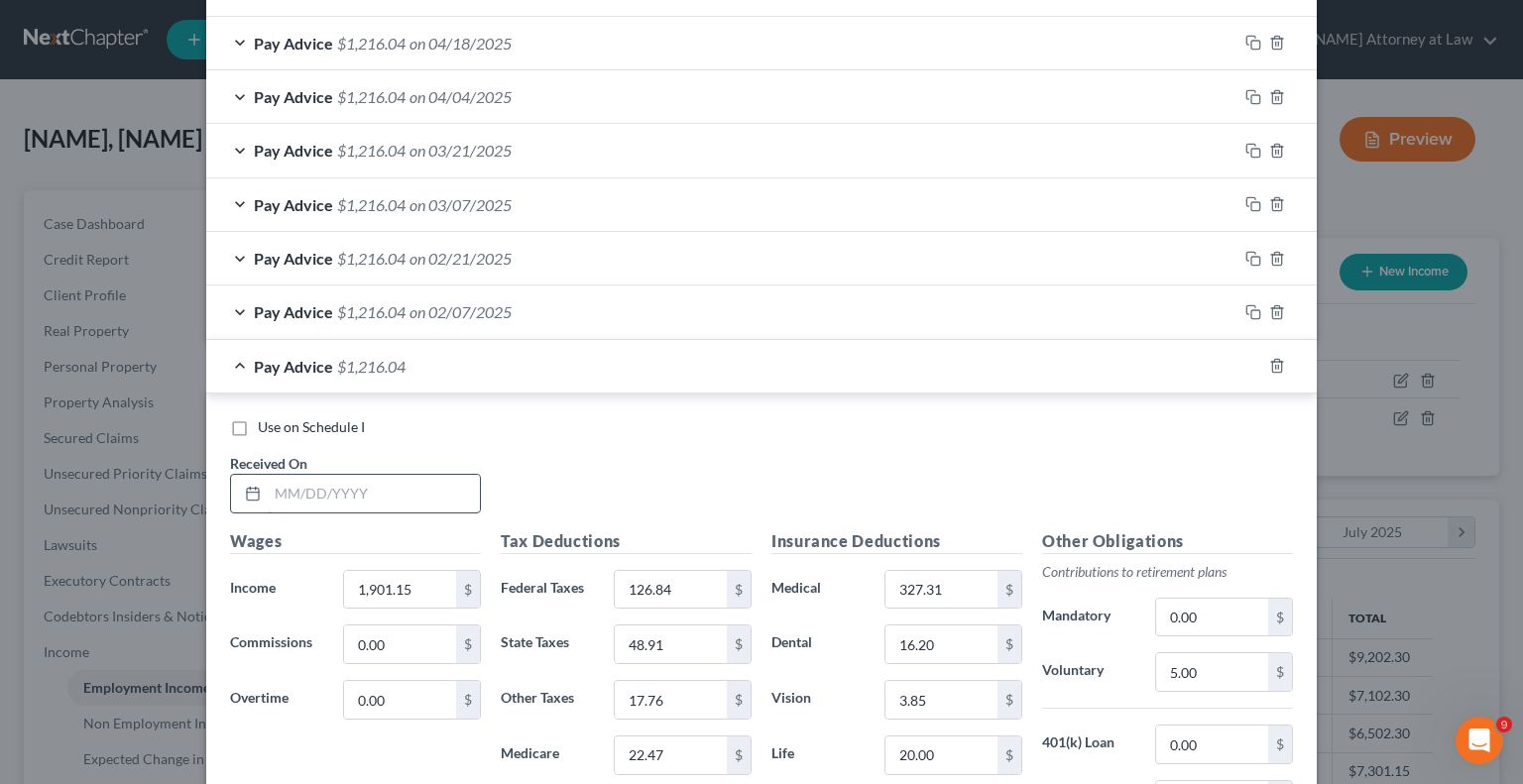 click at bounding box center (374, 494) 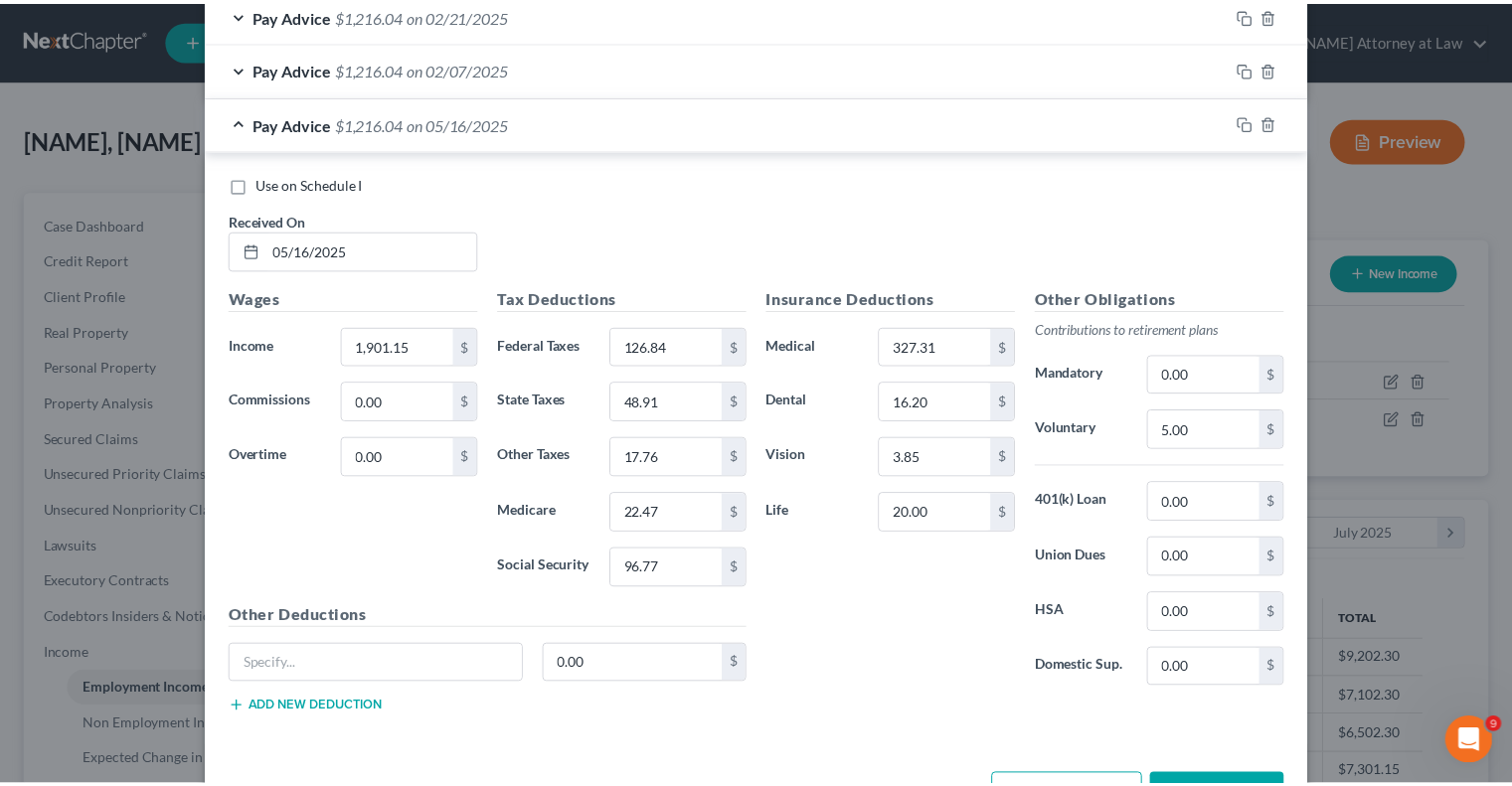 scroll, scrollTop: 979, scrollLeft: 0, axis: vertical 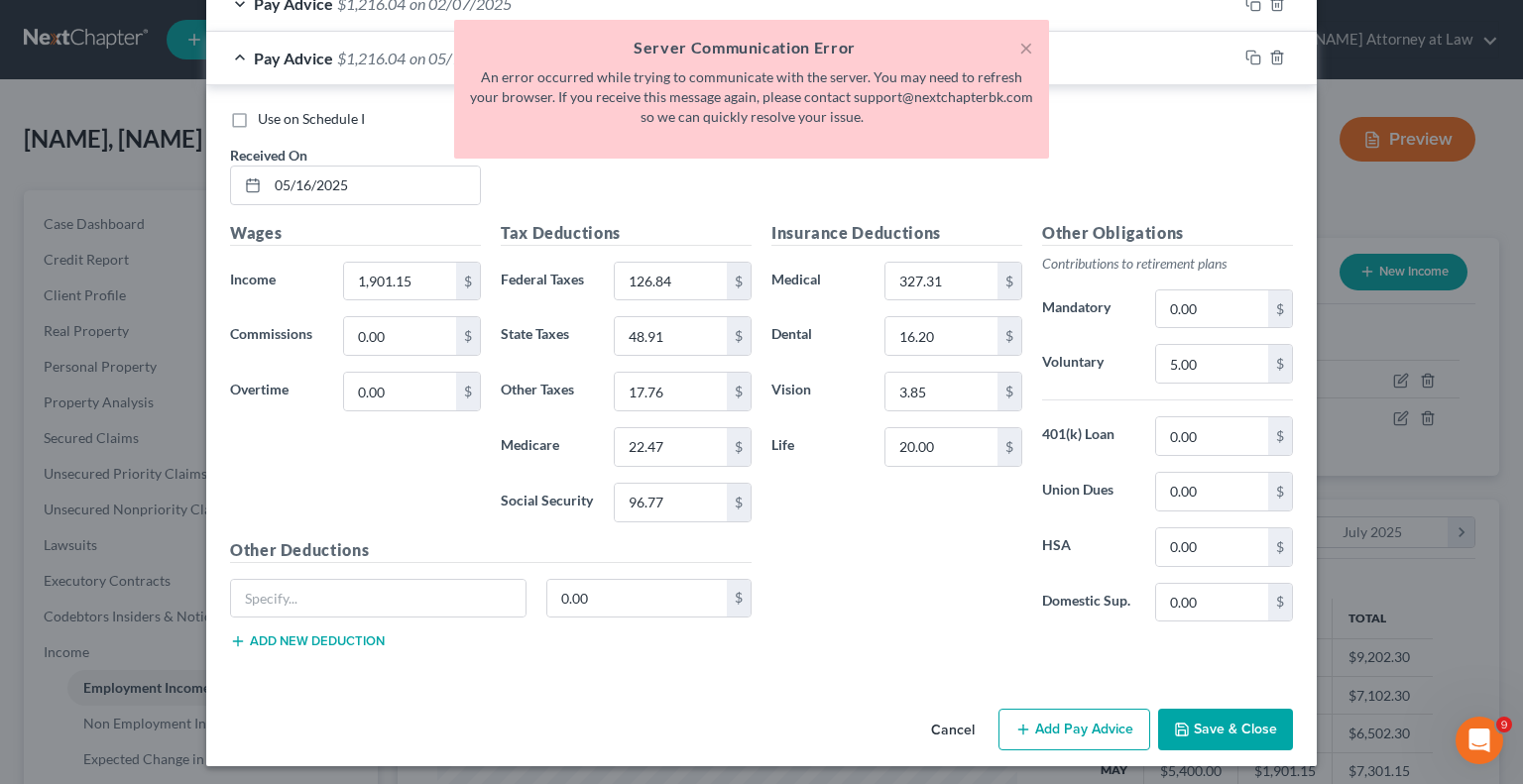 click on "Save & Close" at bounding box center [1226, 729] 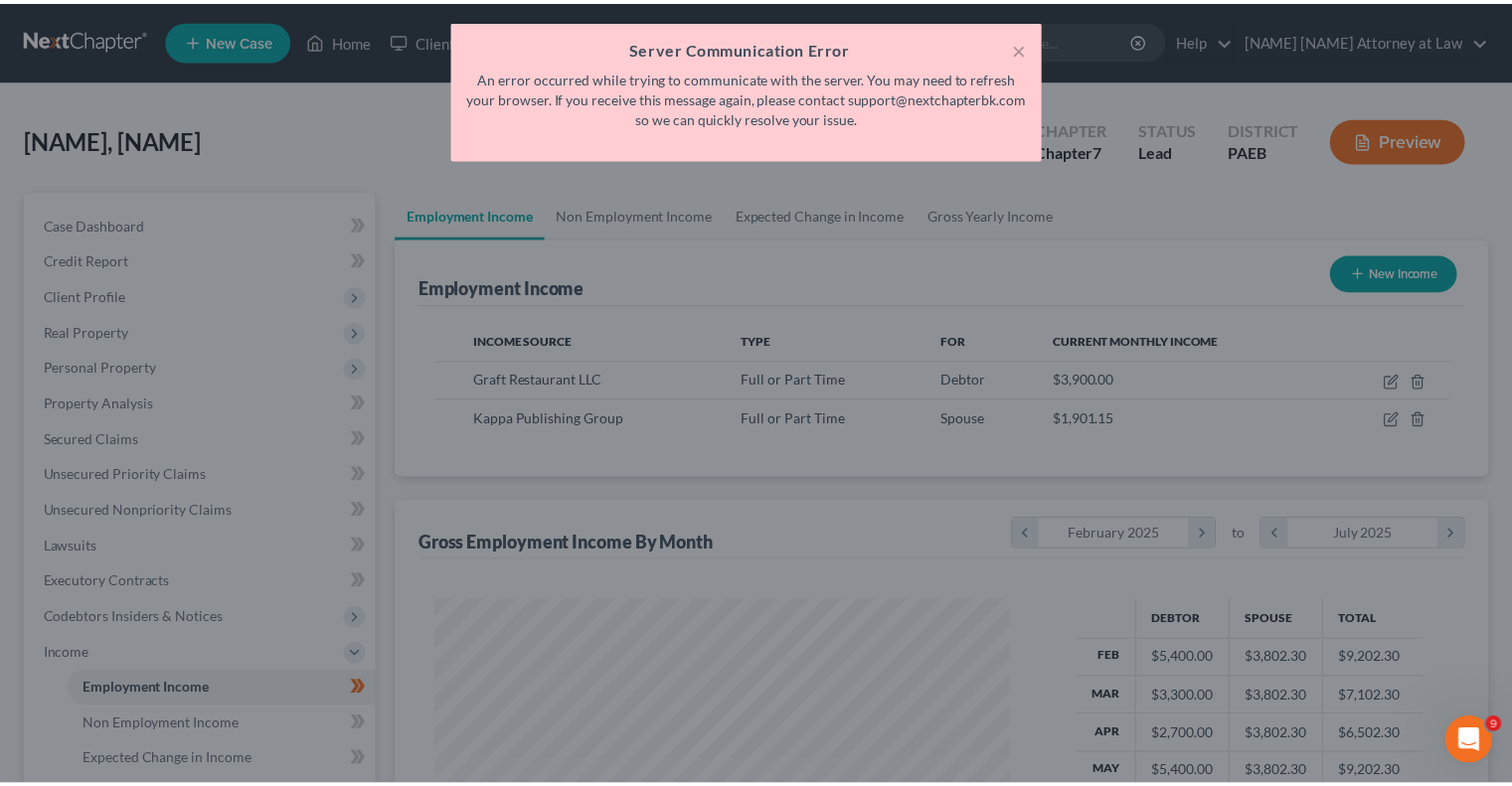 scroll, scrollTop: 354, scrollLeft: 613, axis: both 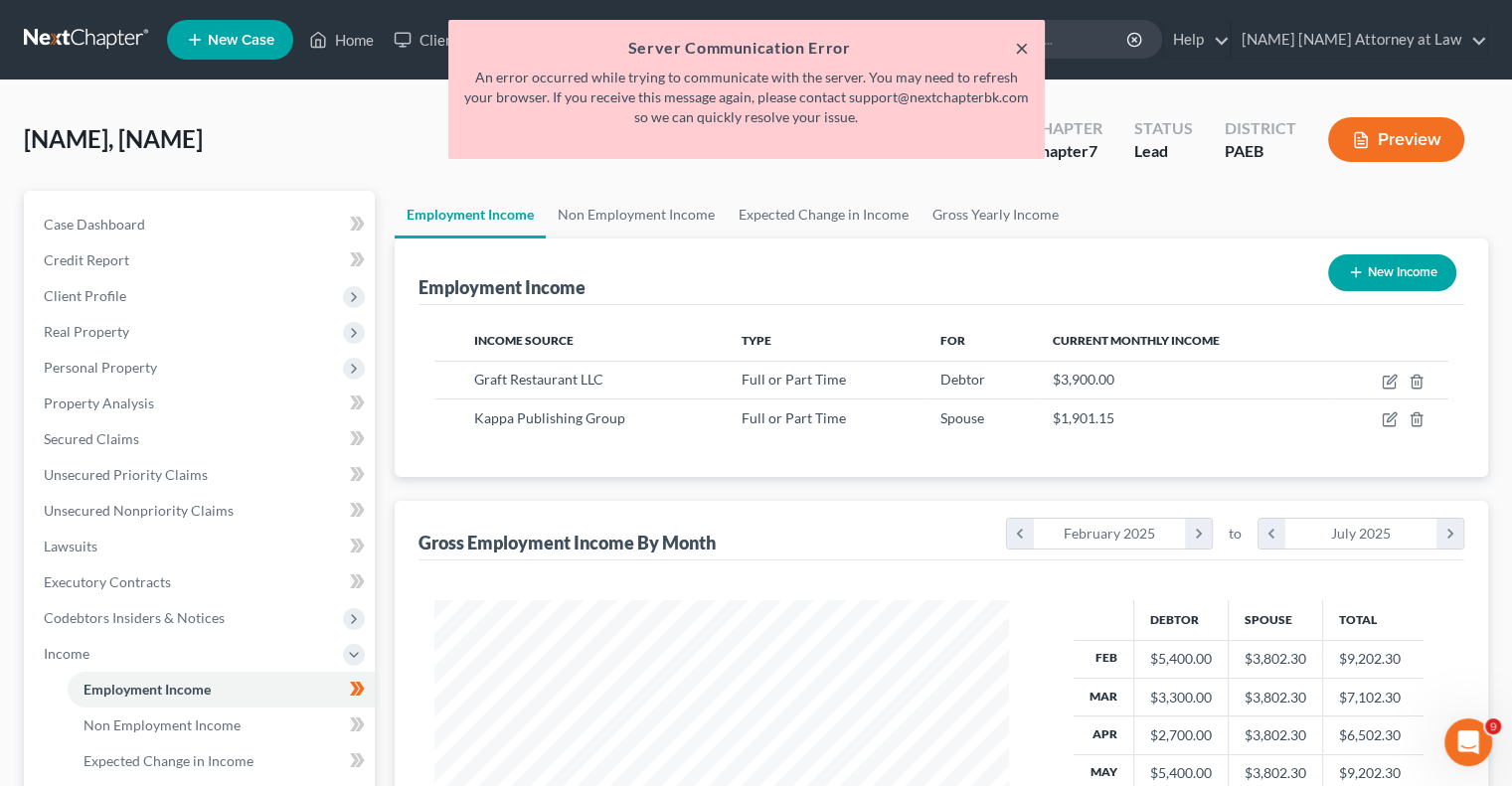 click on "×" at bounding box center (1022, 48) 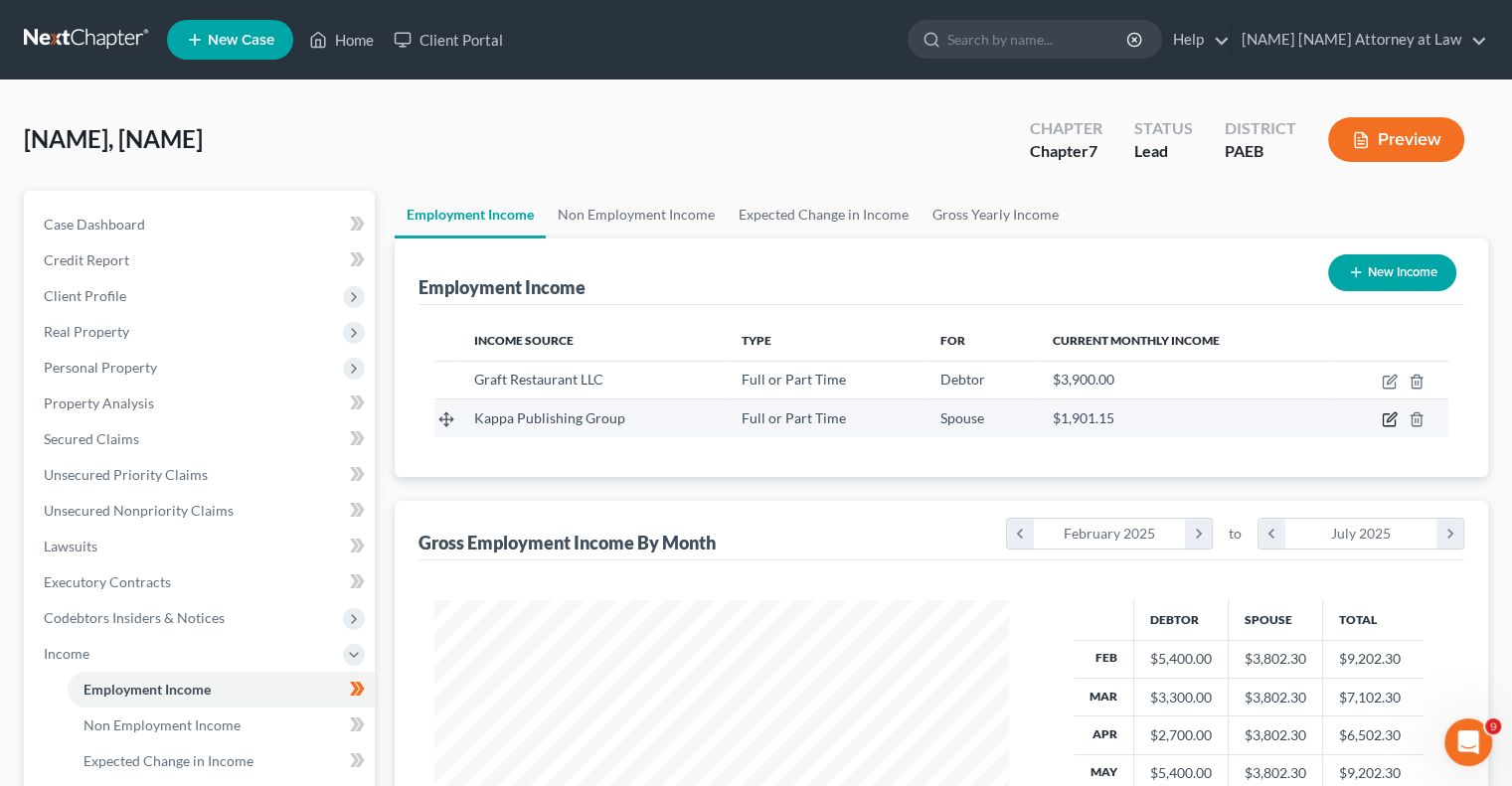 click 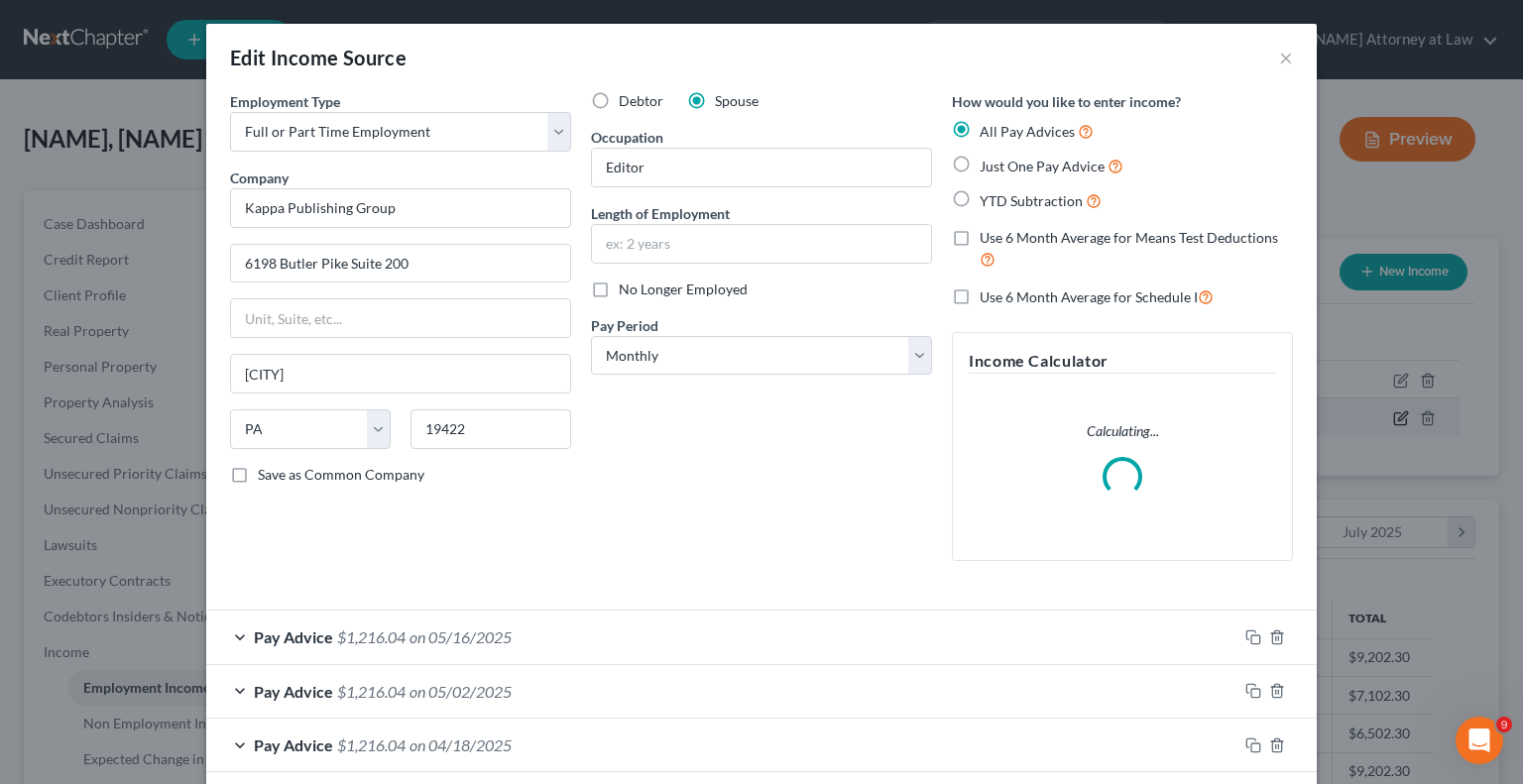scroll, scrollTop: 990797, scrollLeft: 990917, axis: both 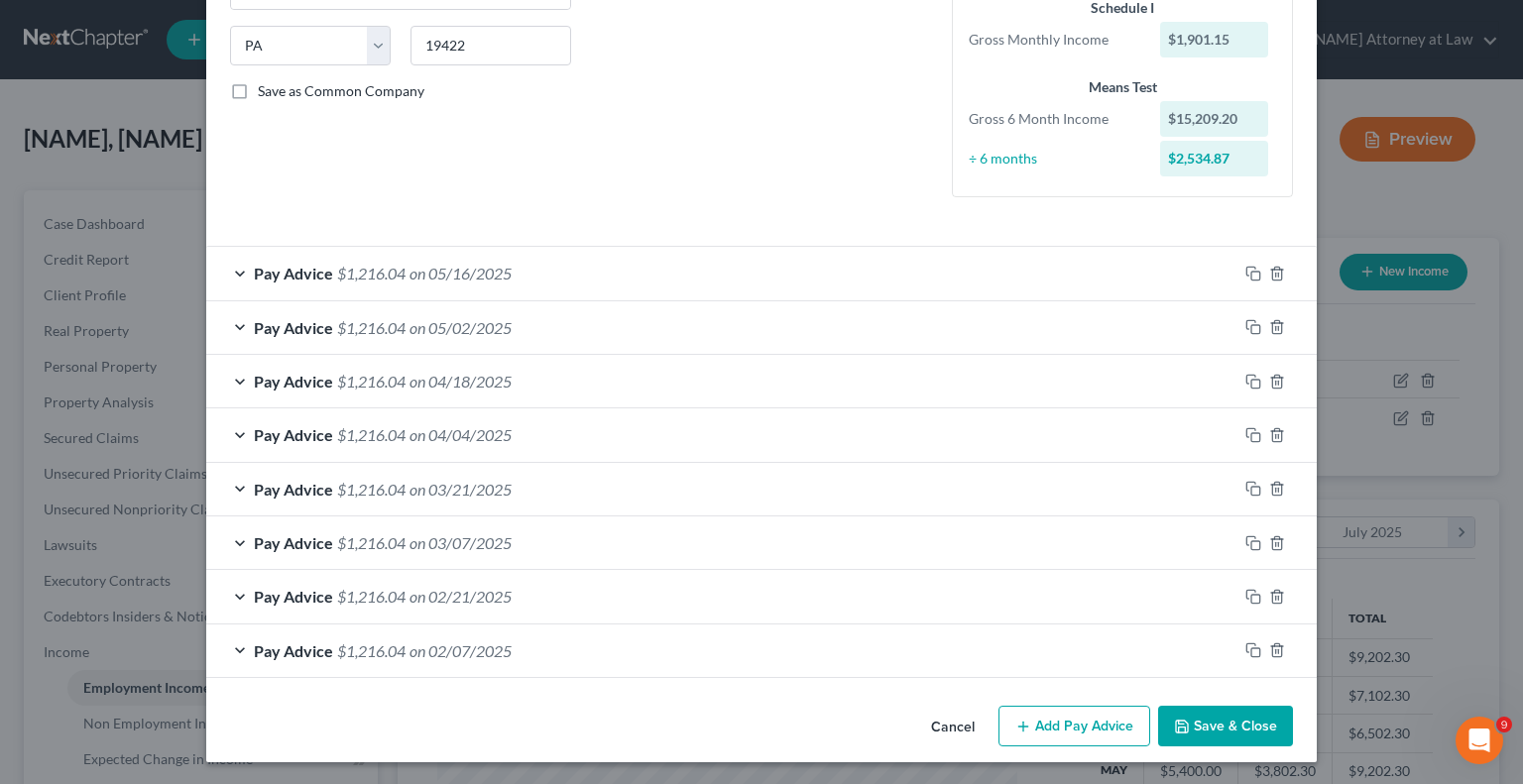 click on "Add Pay Advice" at bounding box center (1074, 727) 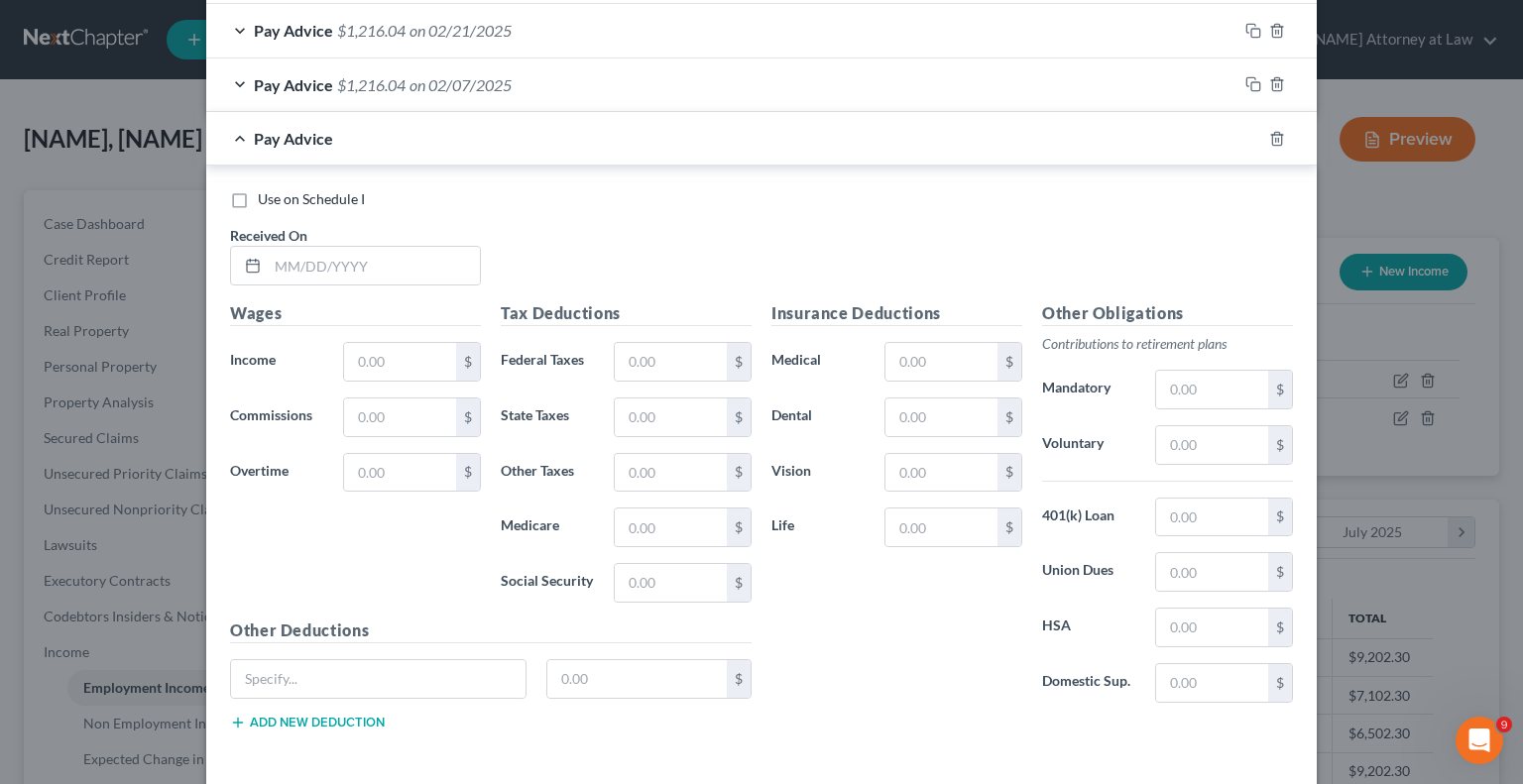 scroll, scrollTop: 961, scrollLeft: 0, axis: vertical 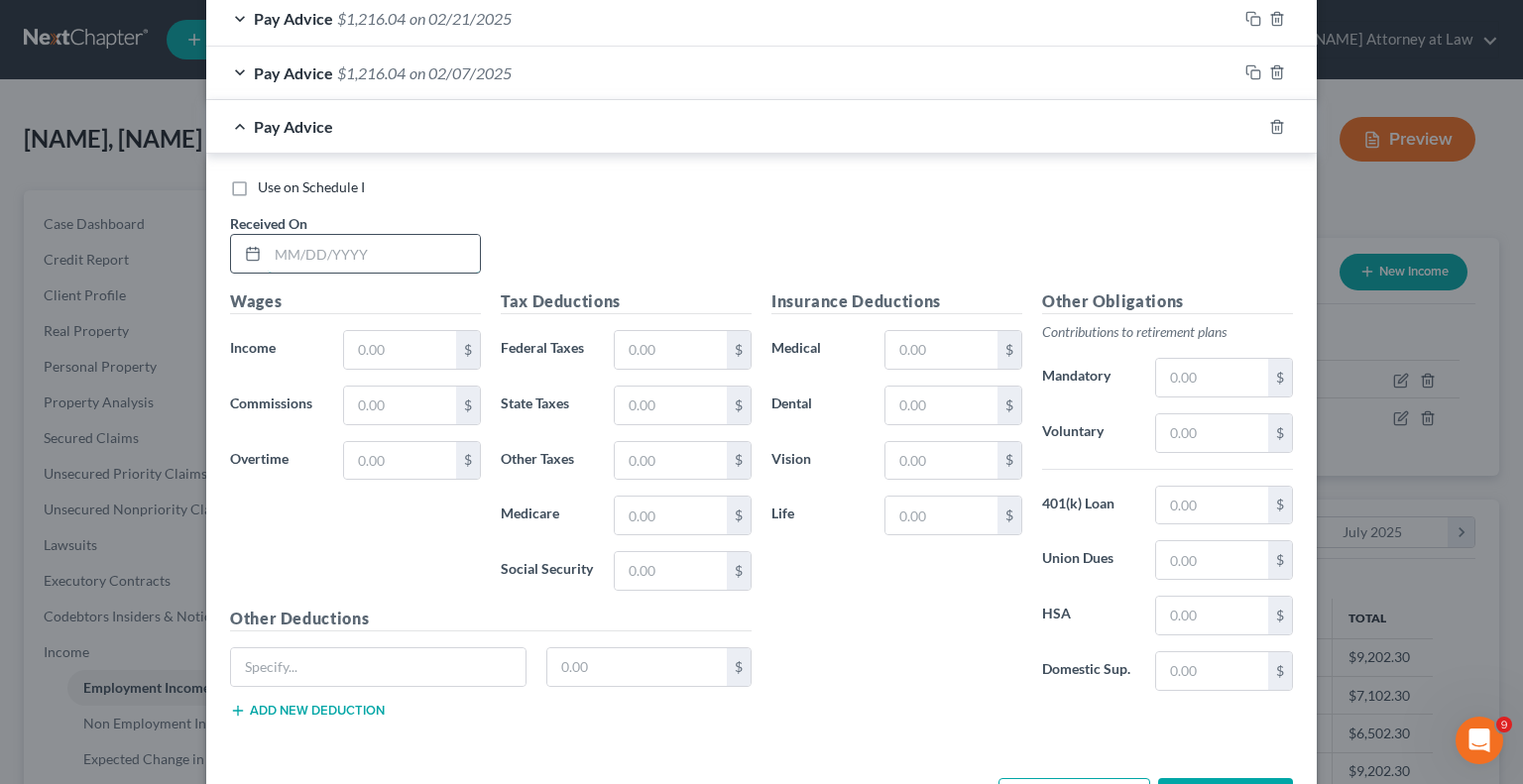click at bounding box center [374, 254] 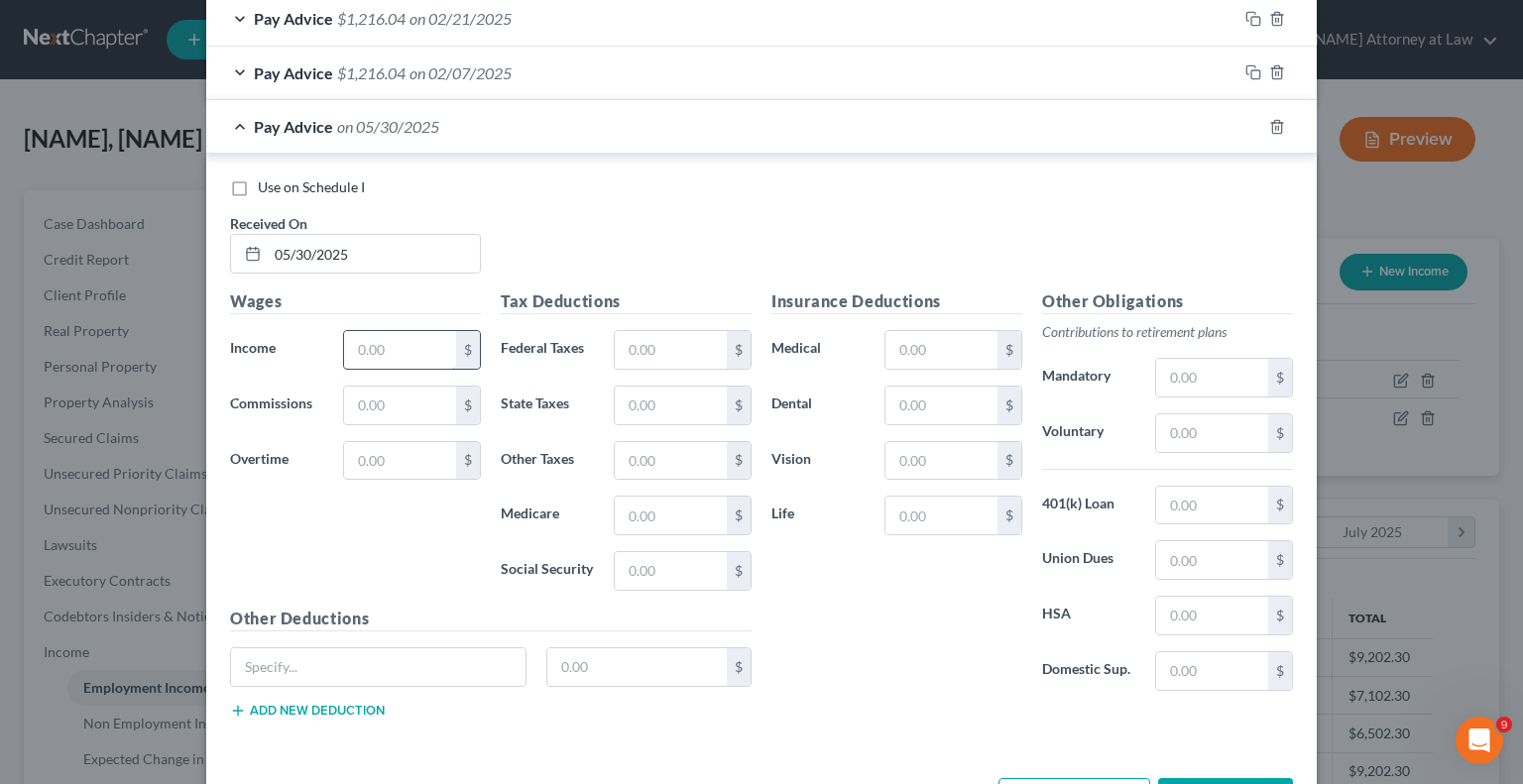 click at bounding box center [400, 350] 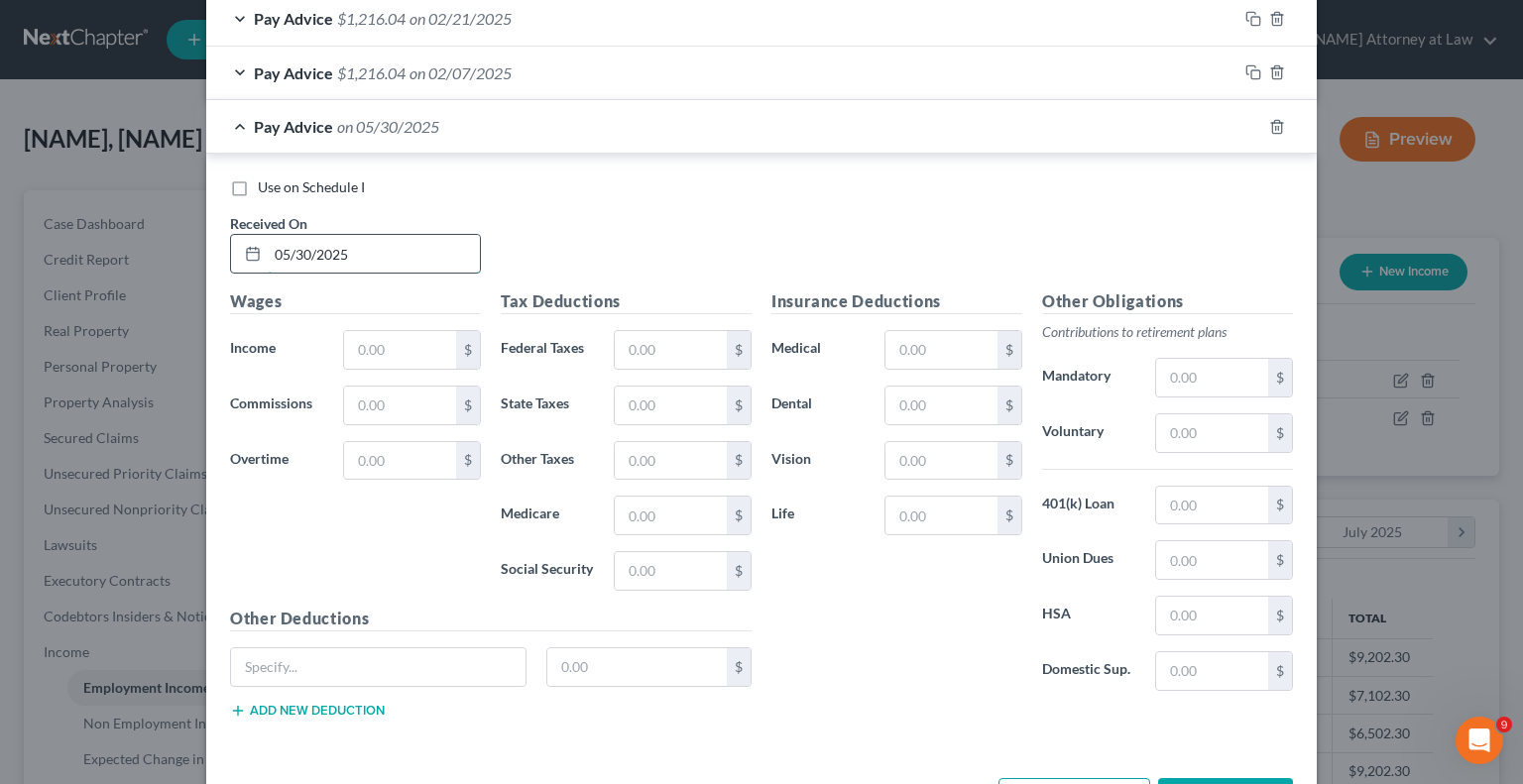 click on "05/30/2025" at bounding box center (374, 254) 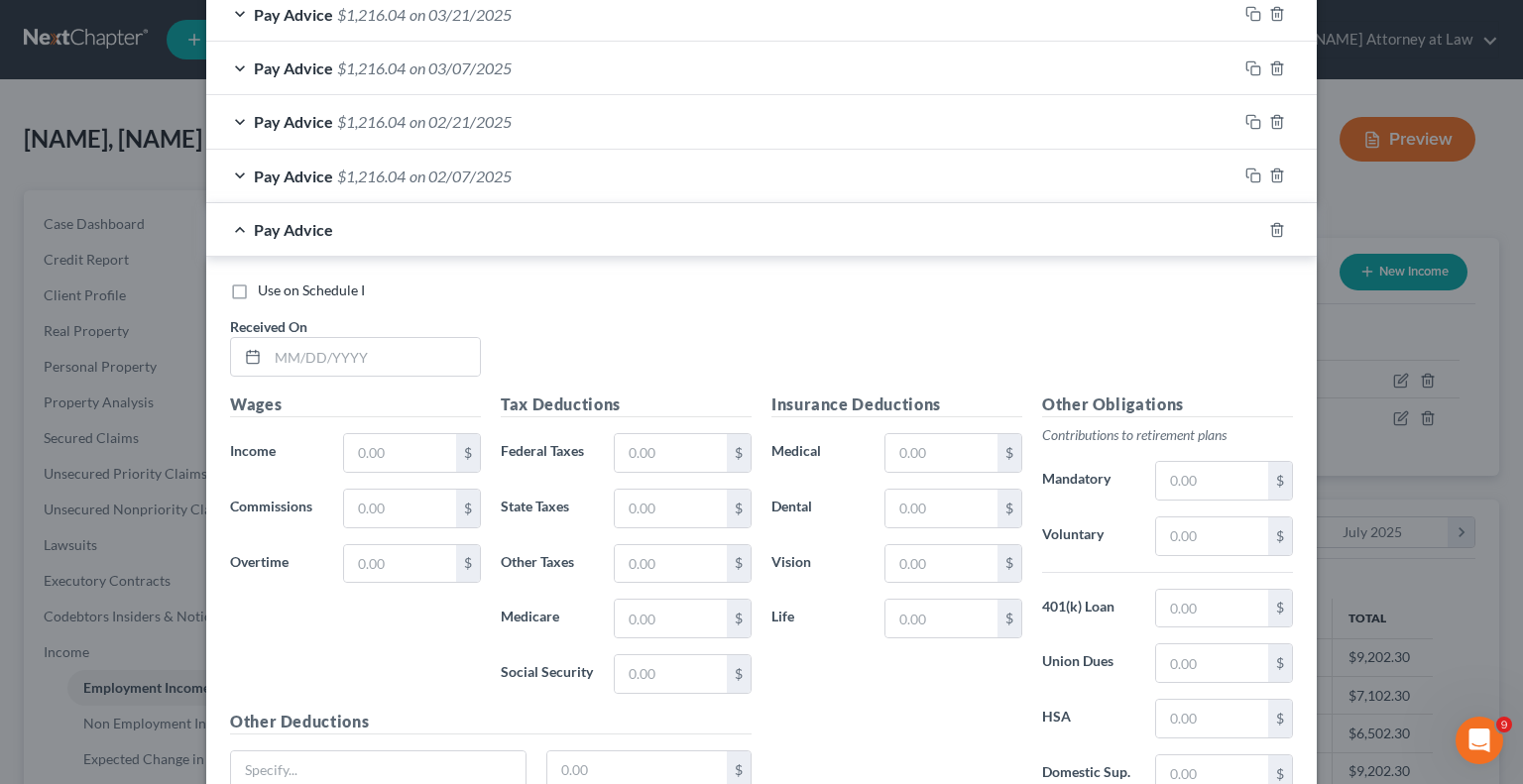 scroll, scrollTop: 854, scrollLeft: 0, axis: vertical 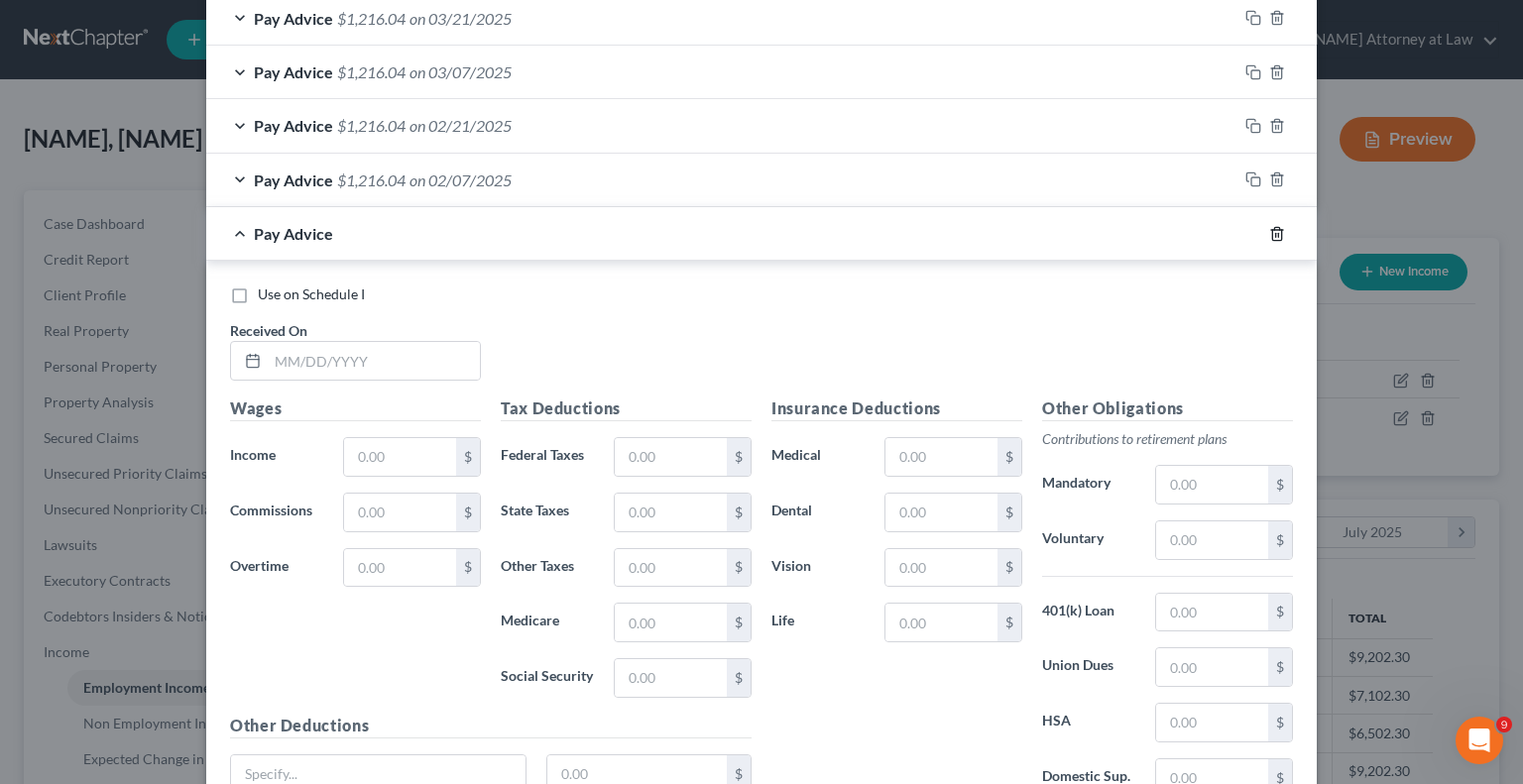 click 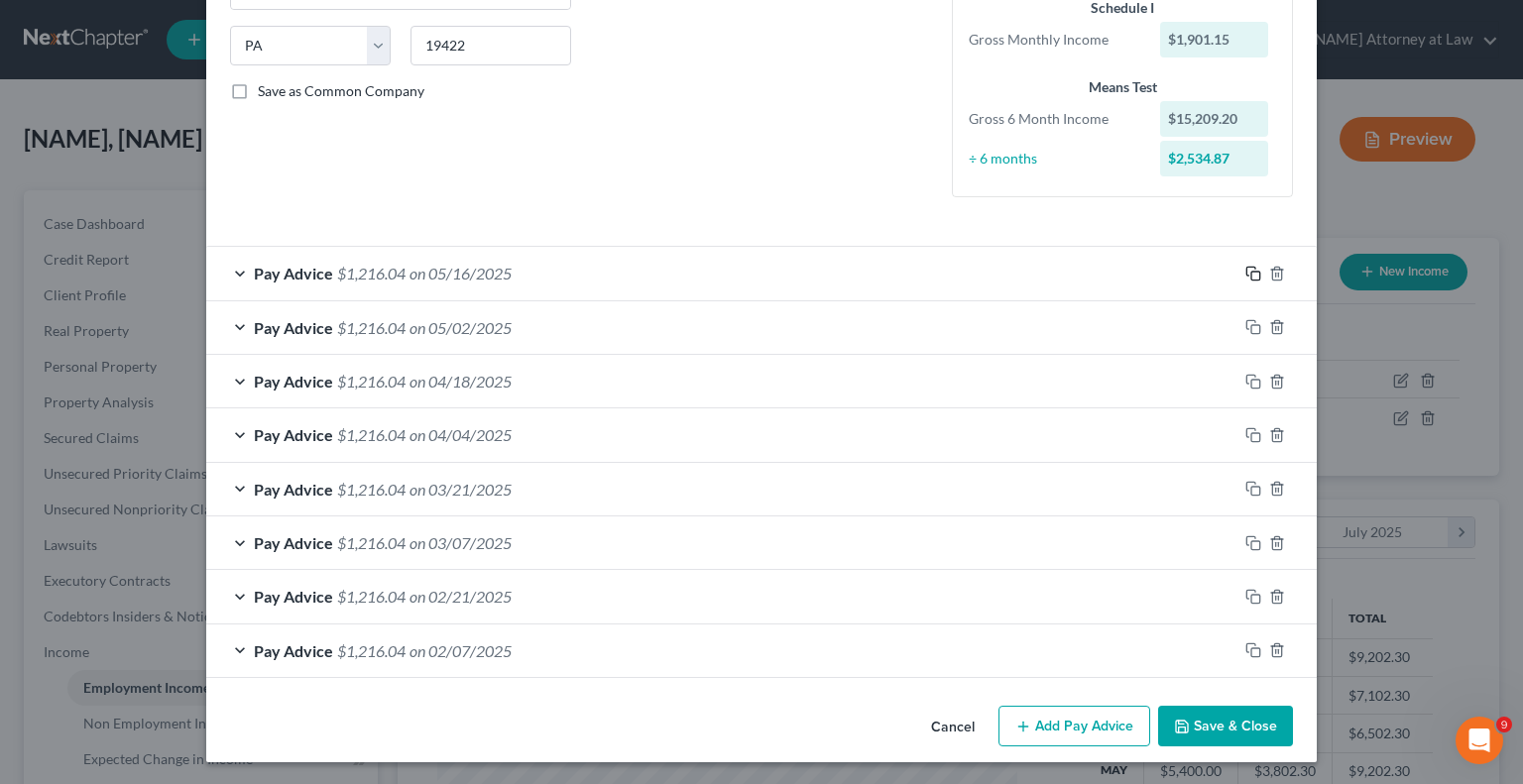 click 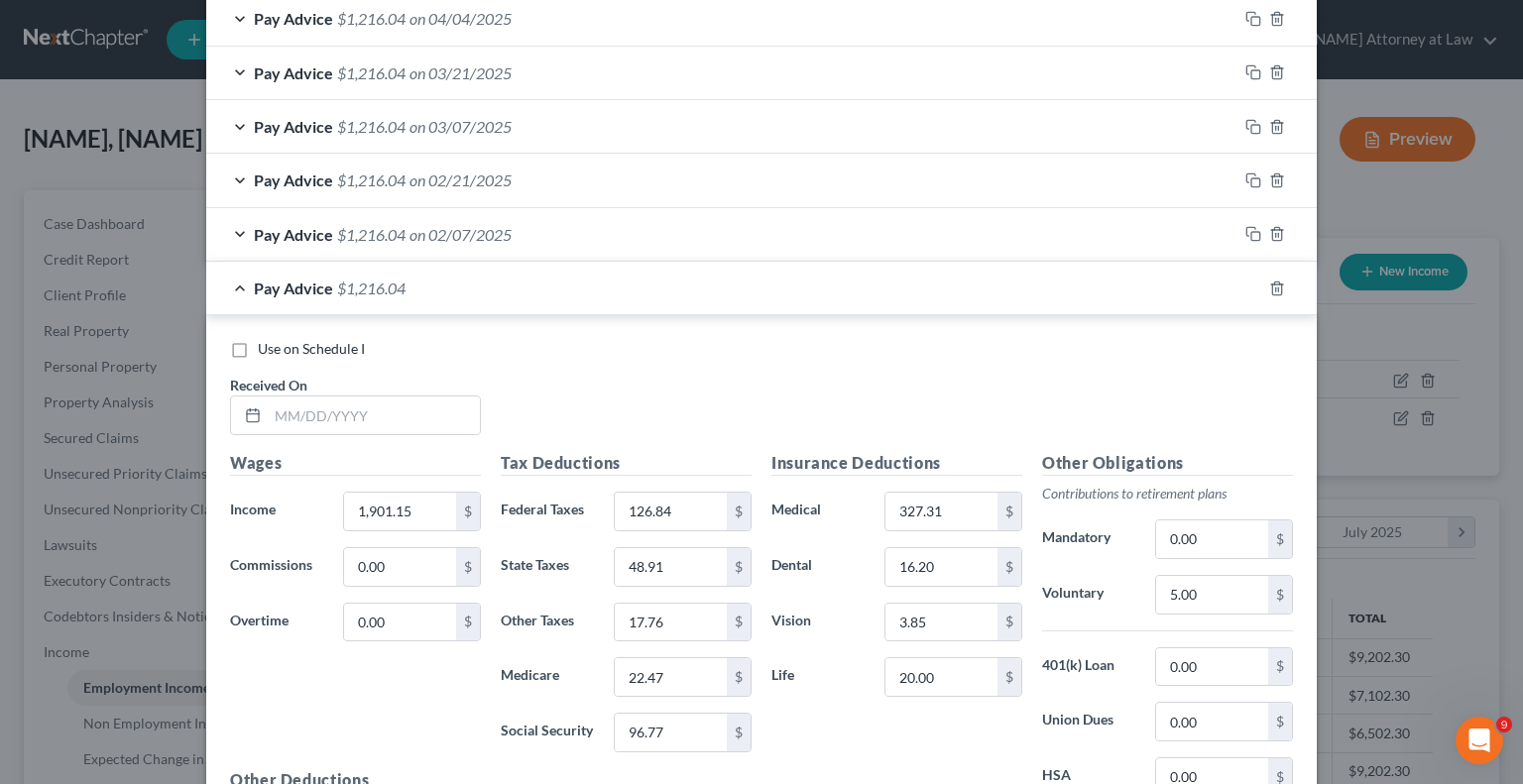scroll, scrollTop: 819, scrollLeft: 0, axis: vertical 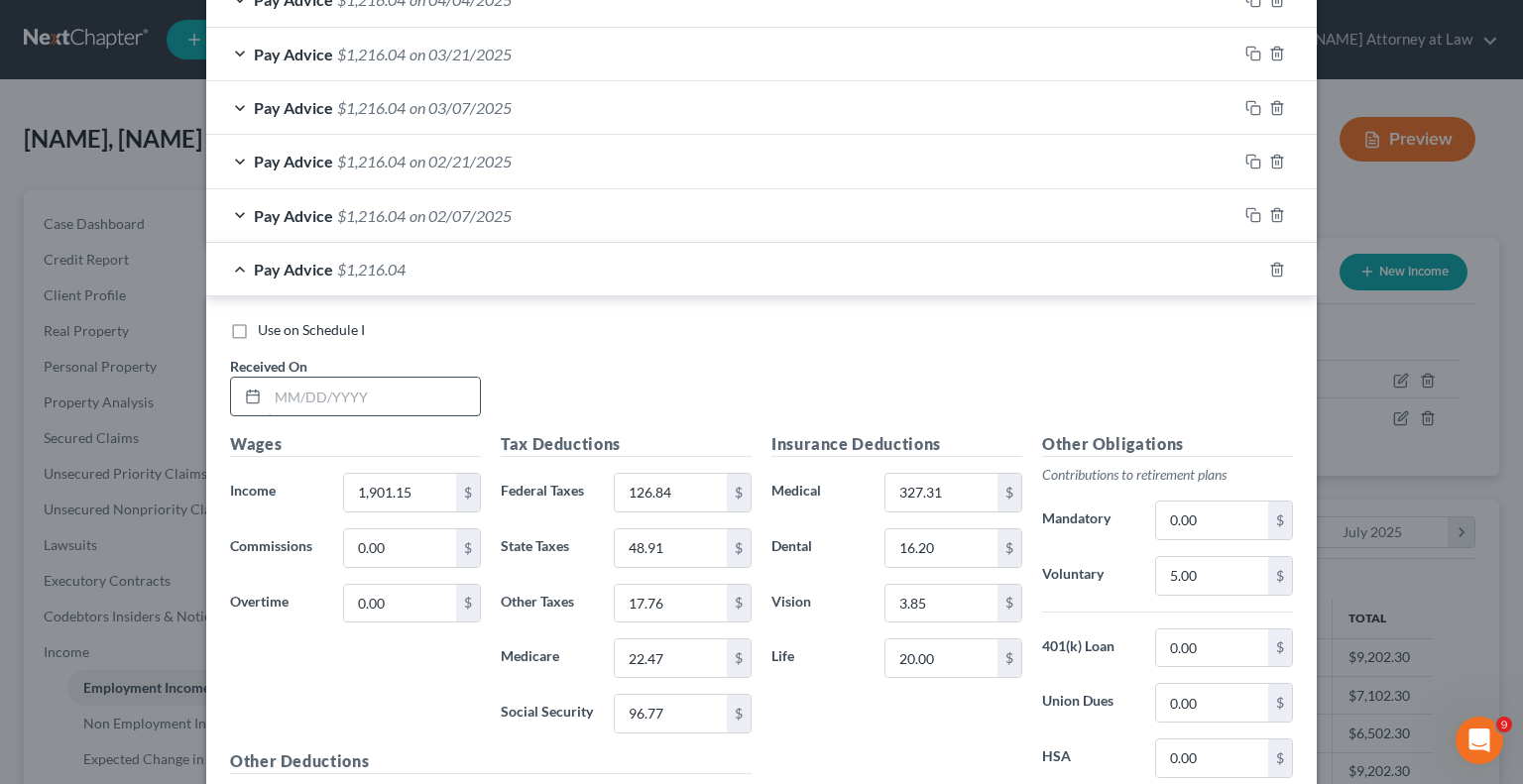 click at bounding box center [374, 396] 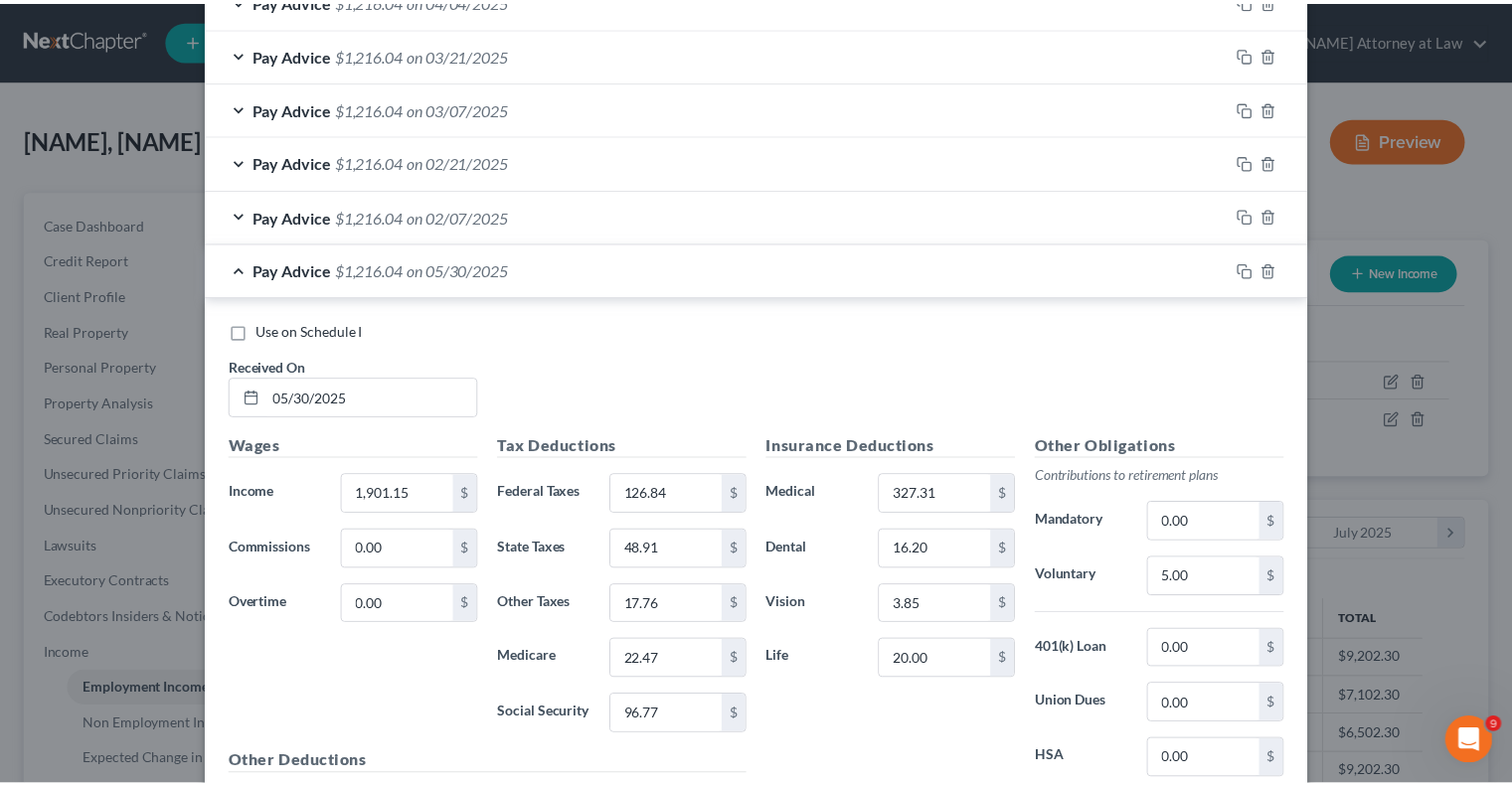 scroll, scrollTop: 1032, scrollLeft: 0, axis: vertical 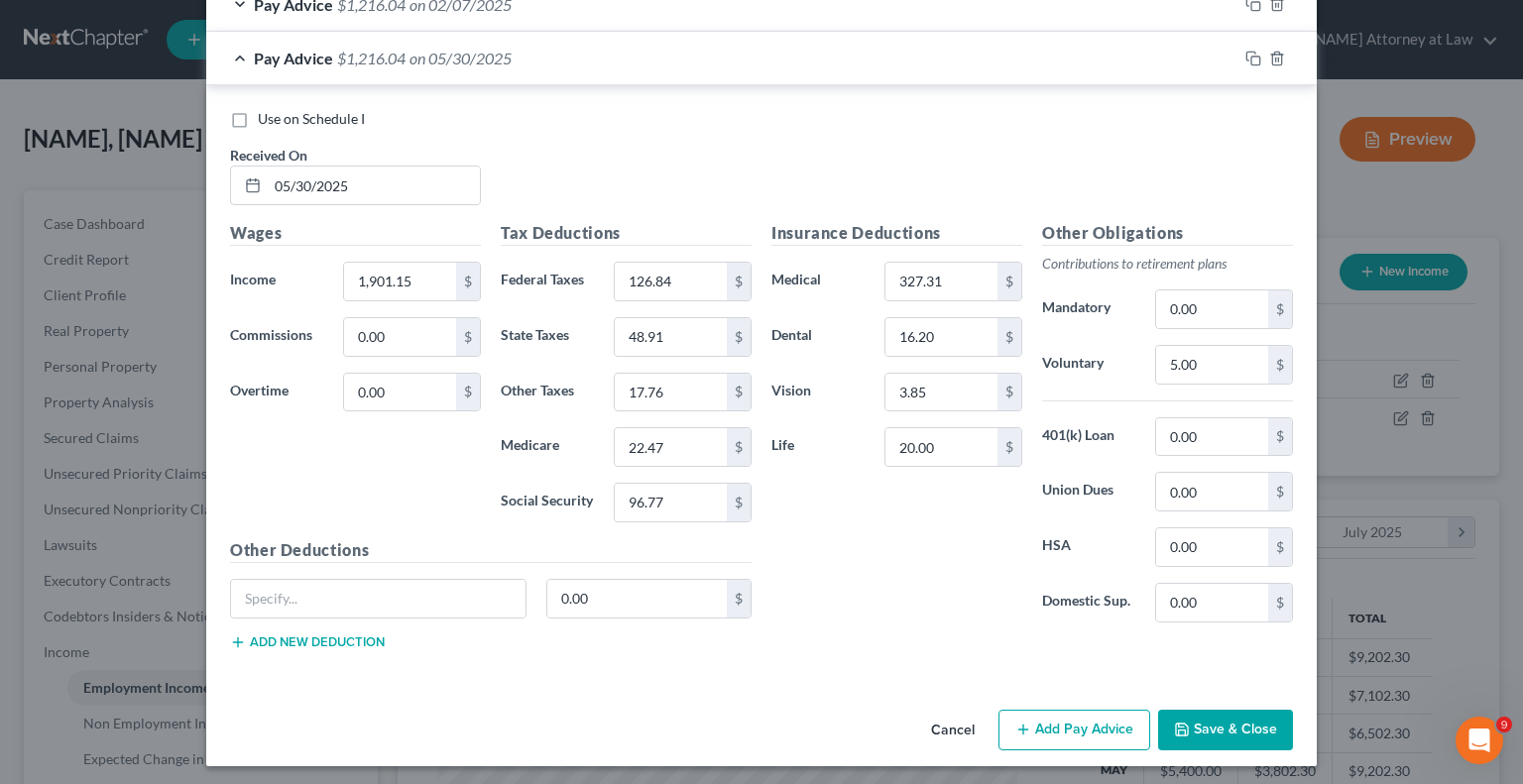 click on "Save & Close" at bounding box center [1226, 730] 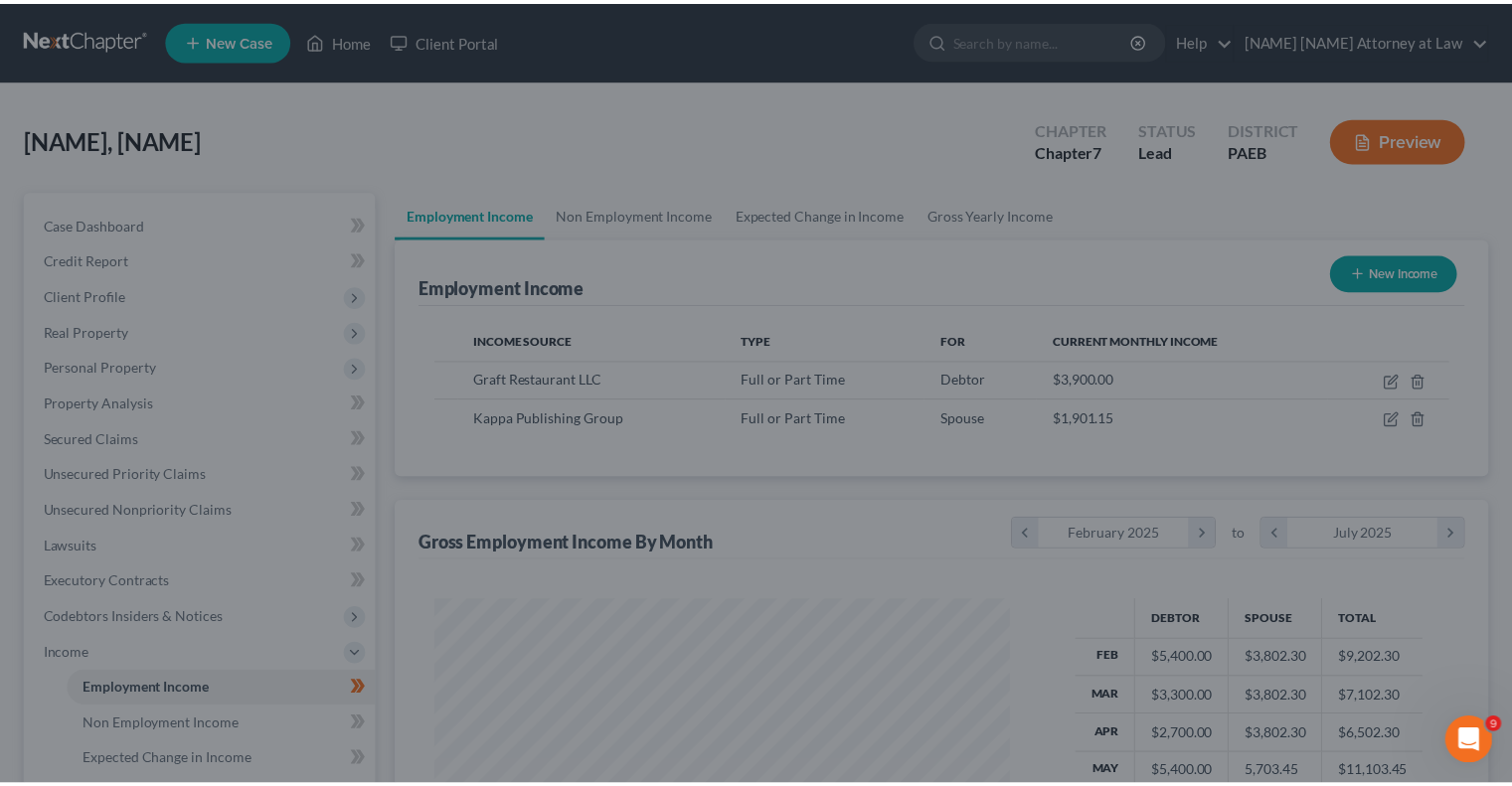 scroll, scrollTop: 354, scrollLeft: 613, axis: both 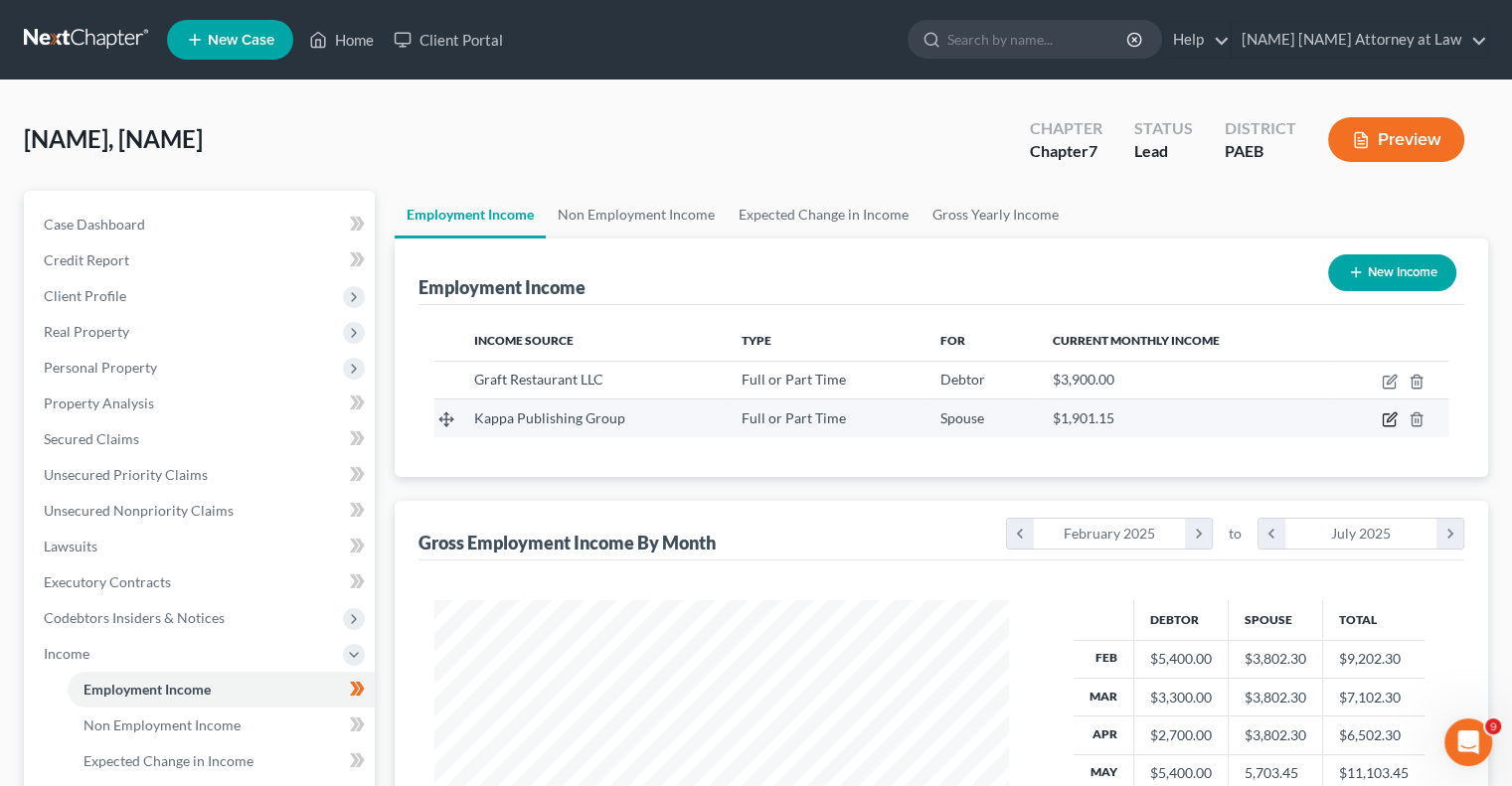 click 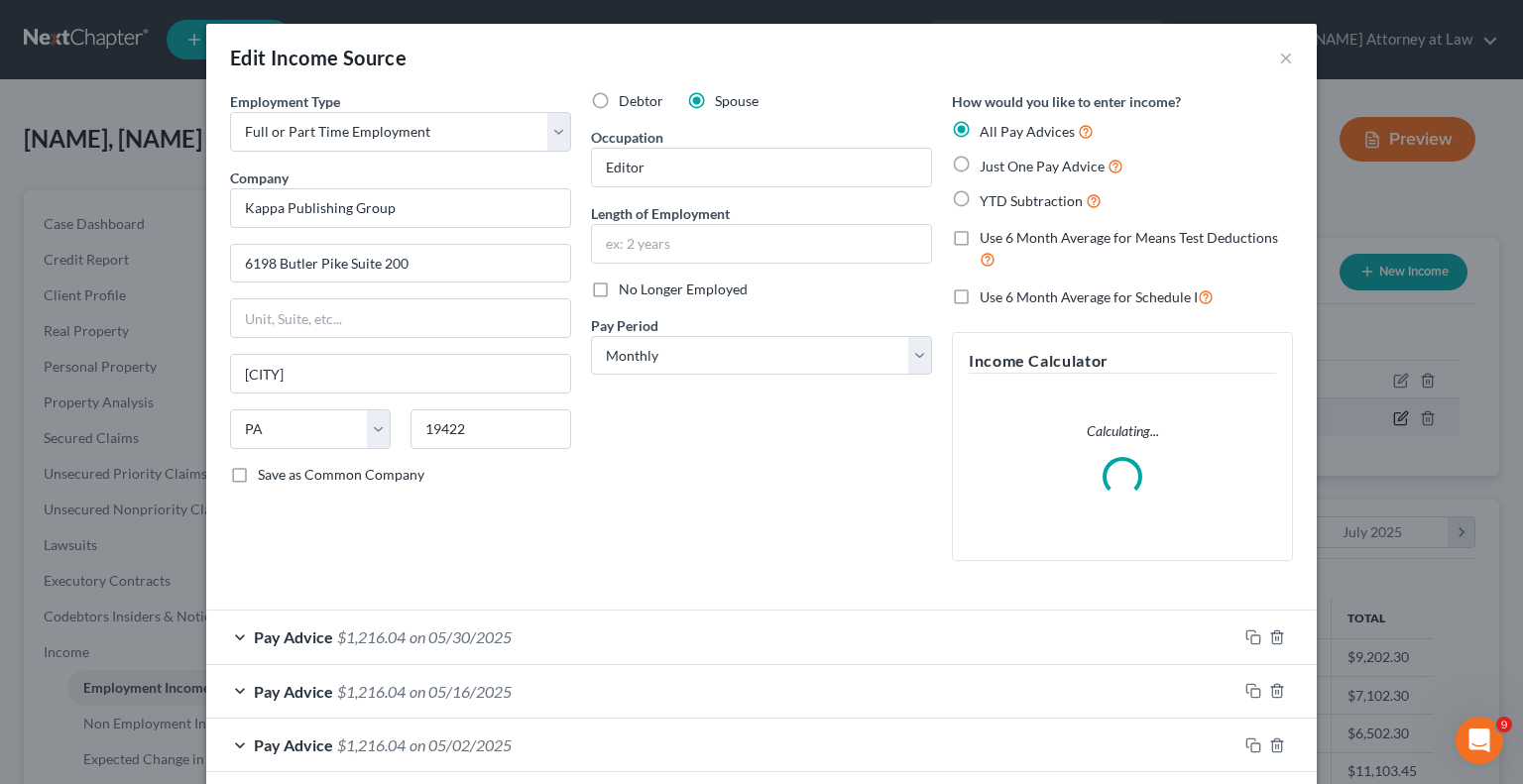 scroll, scrollTop: 990797, scrollLeft: 990917, axis: both 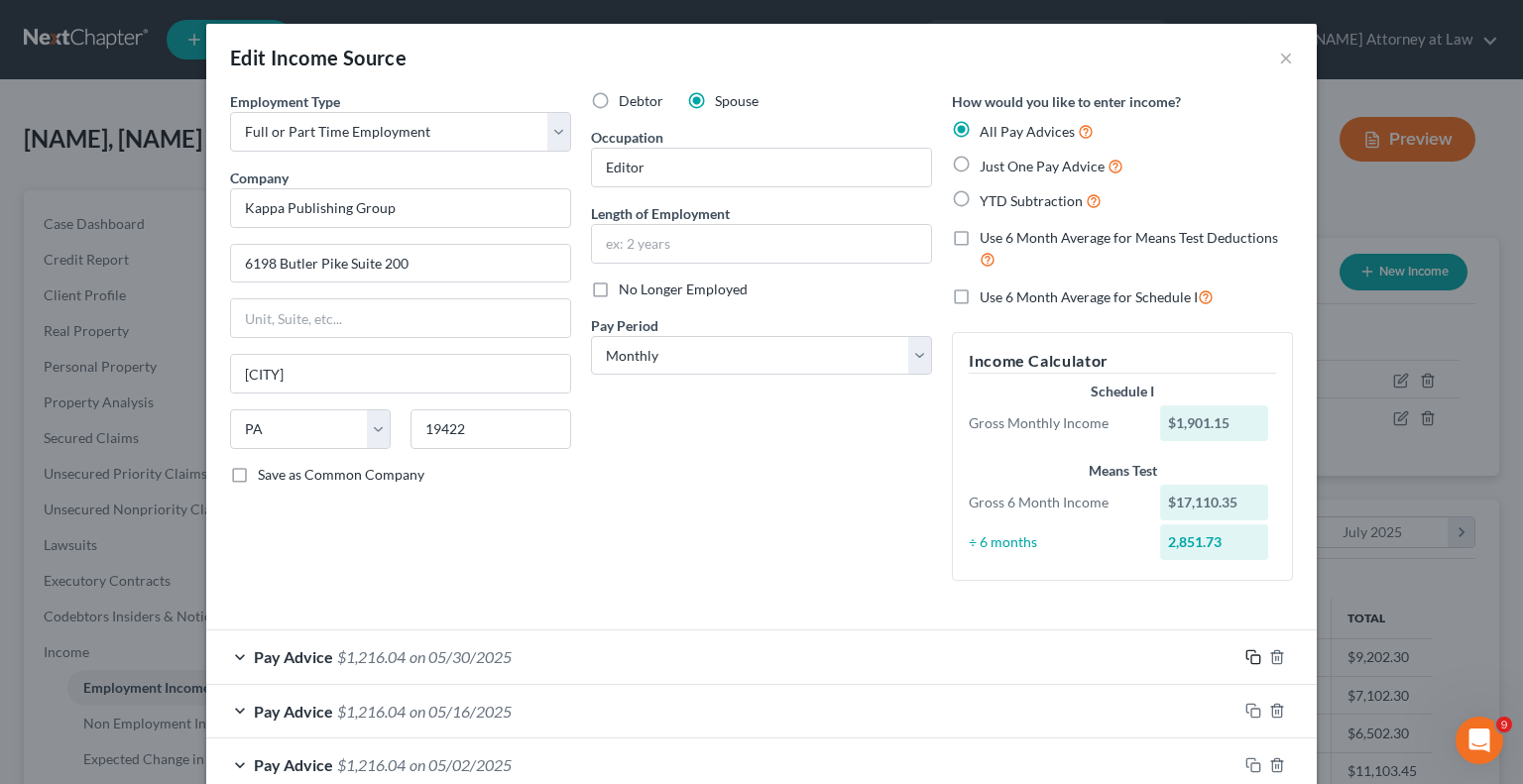 click 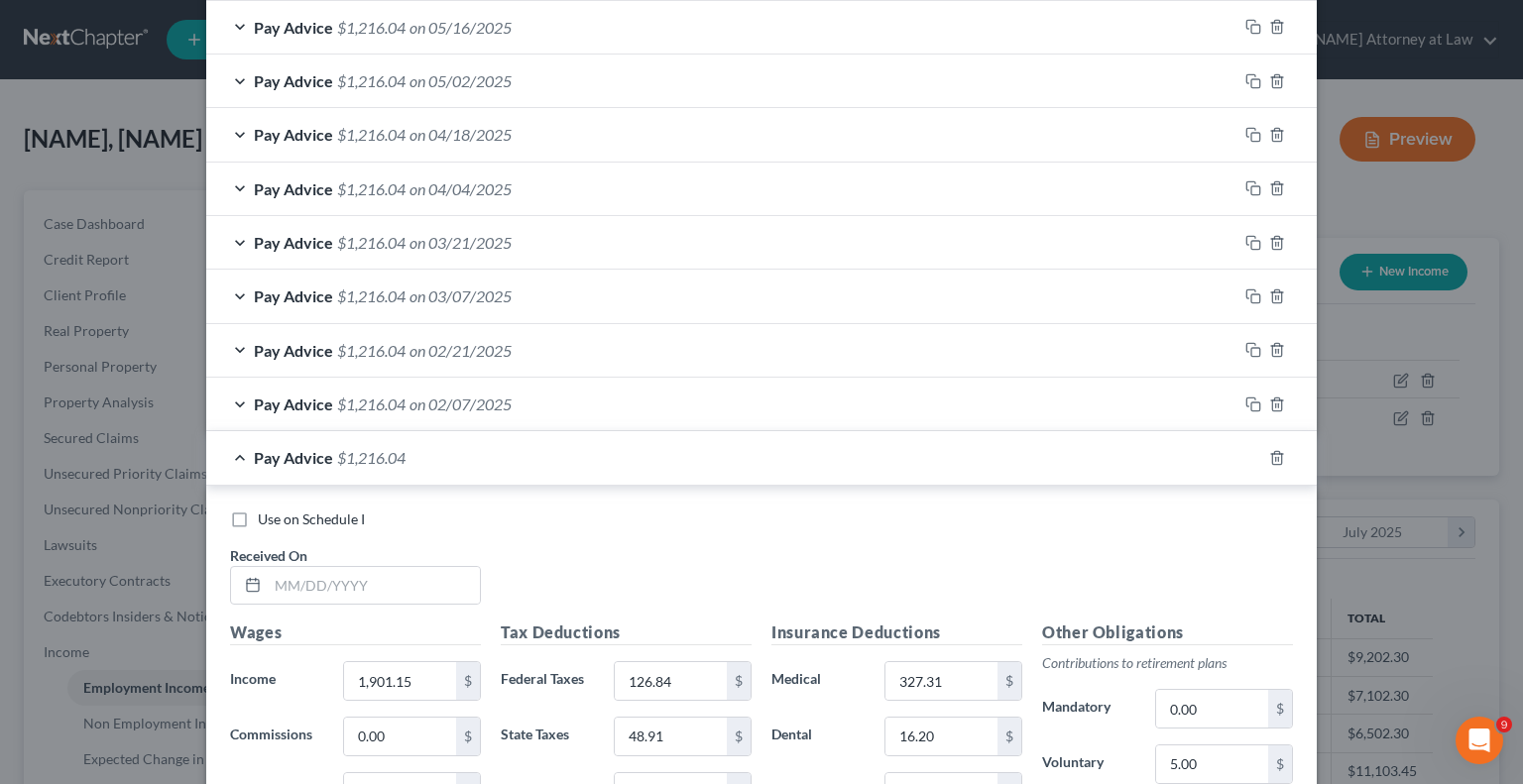 scroll, scrollTop: 692, scrollLeft: 0, axis: vertical 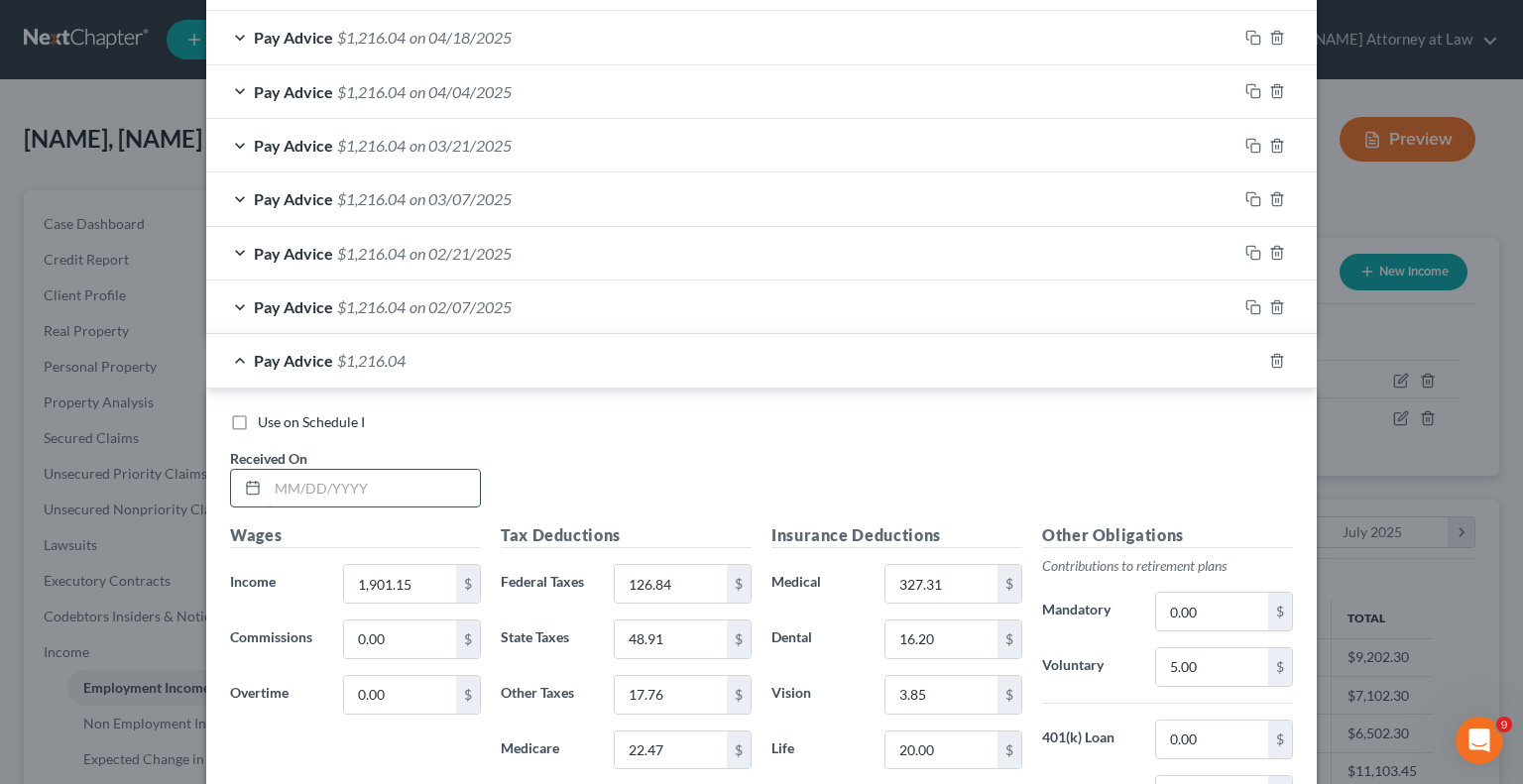 click at bounding box center (374, 489) 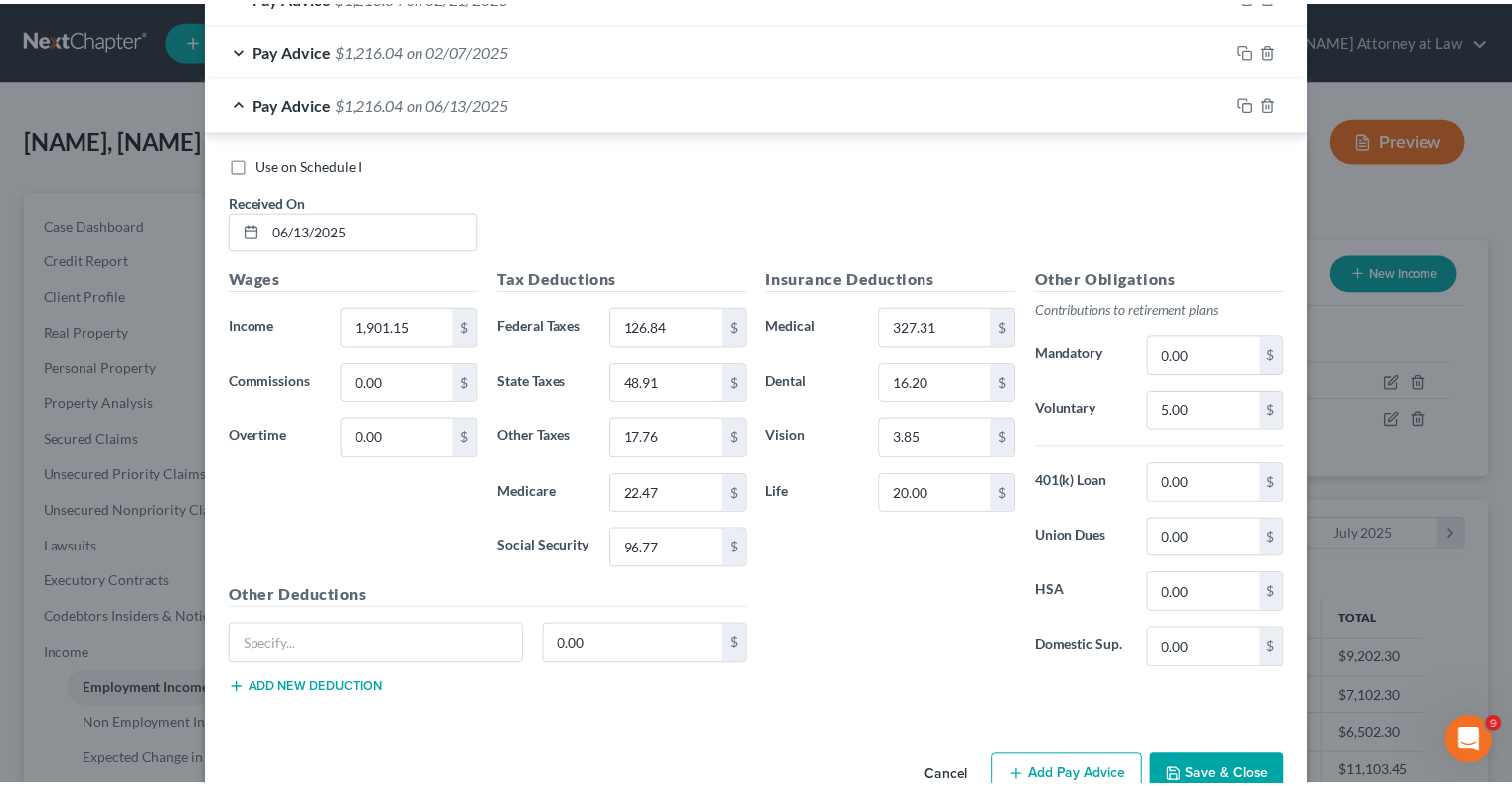 scroll, scrollTop: 1086, scrollLeft: 0, axis: vertical 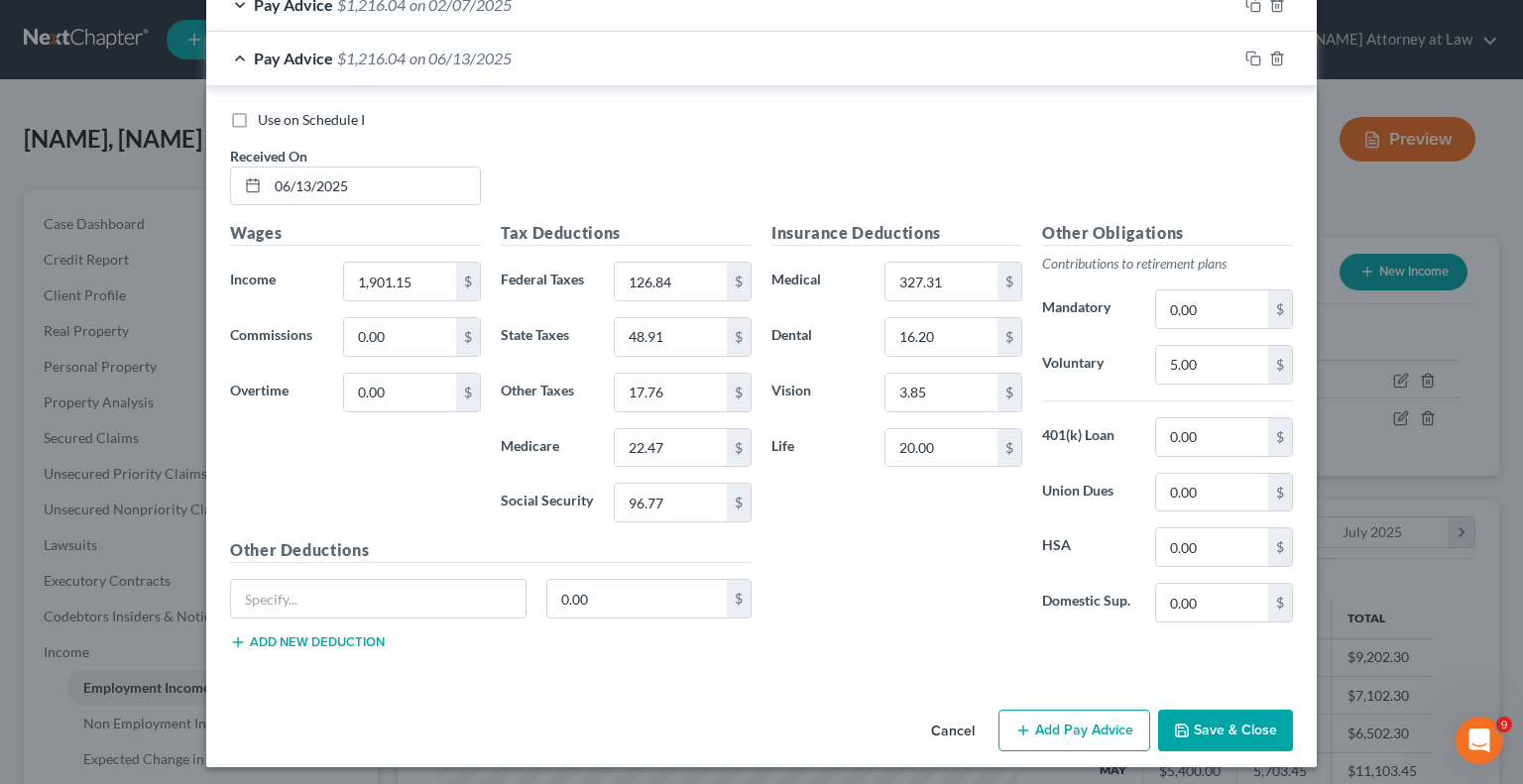 click on "Save & Close" at bounding box center [1226, 730] 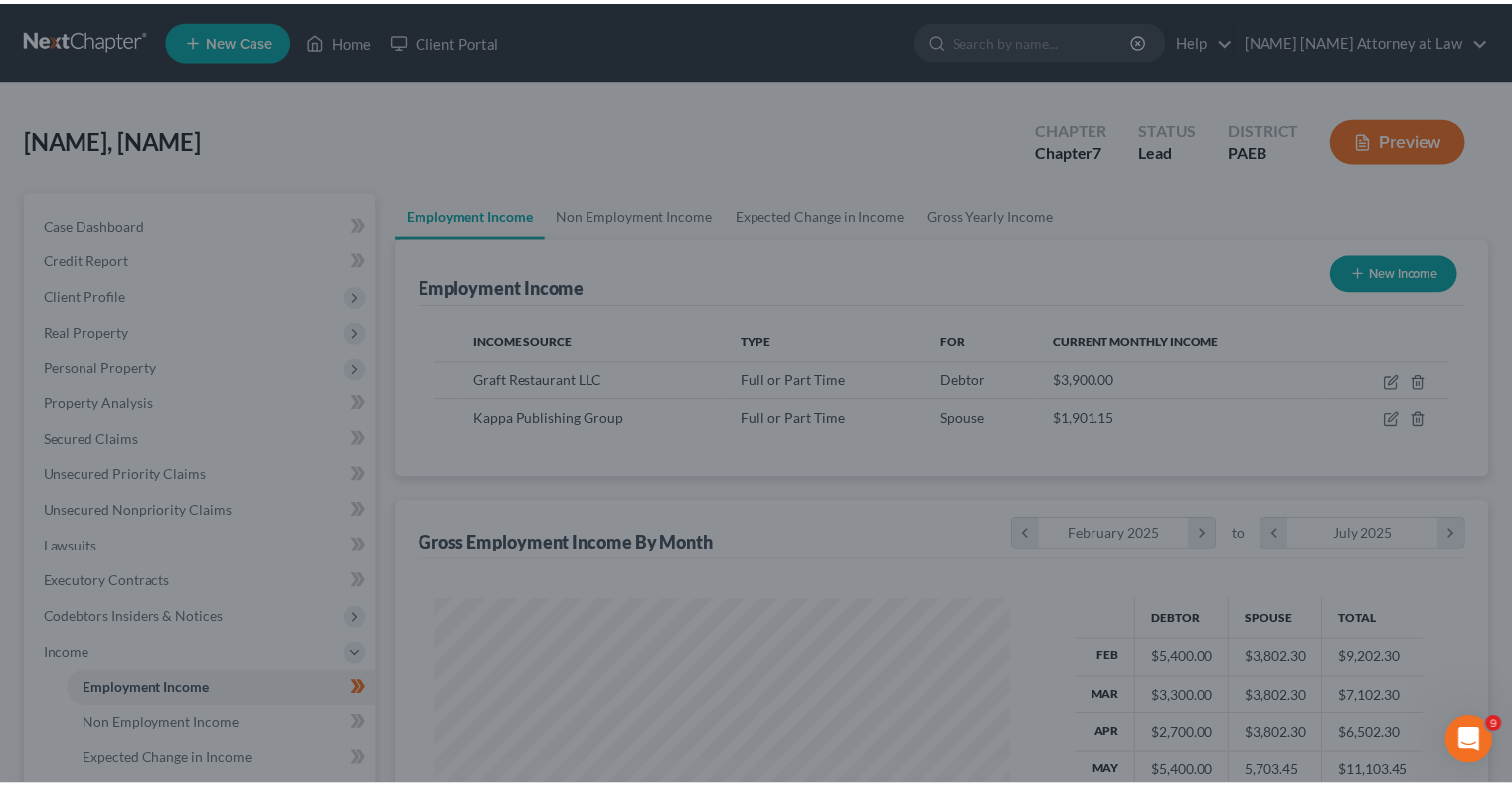 scroll, scrollTop: 354, scrollLeft: 613, axis: both 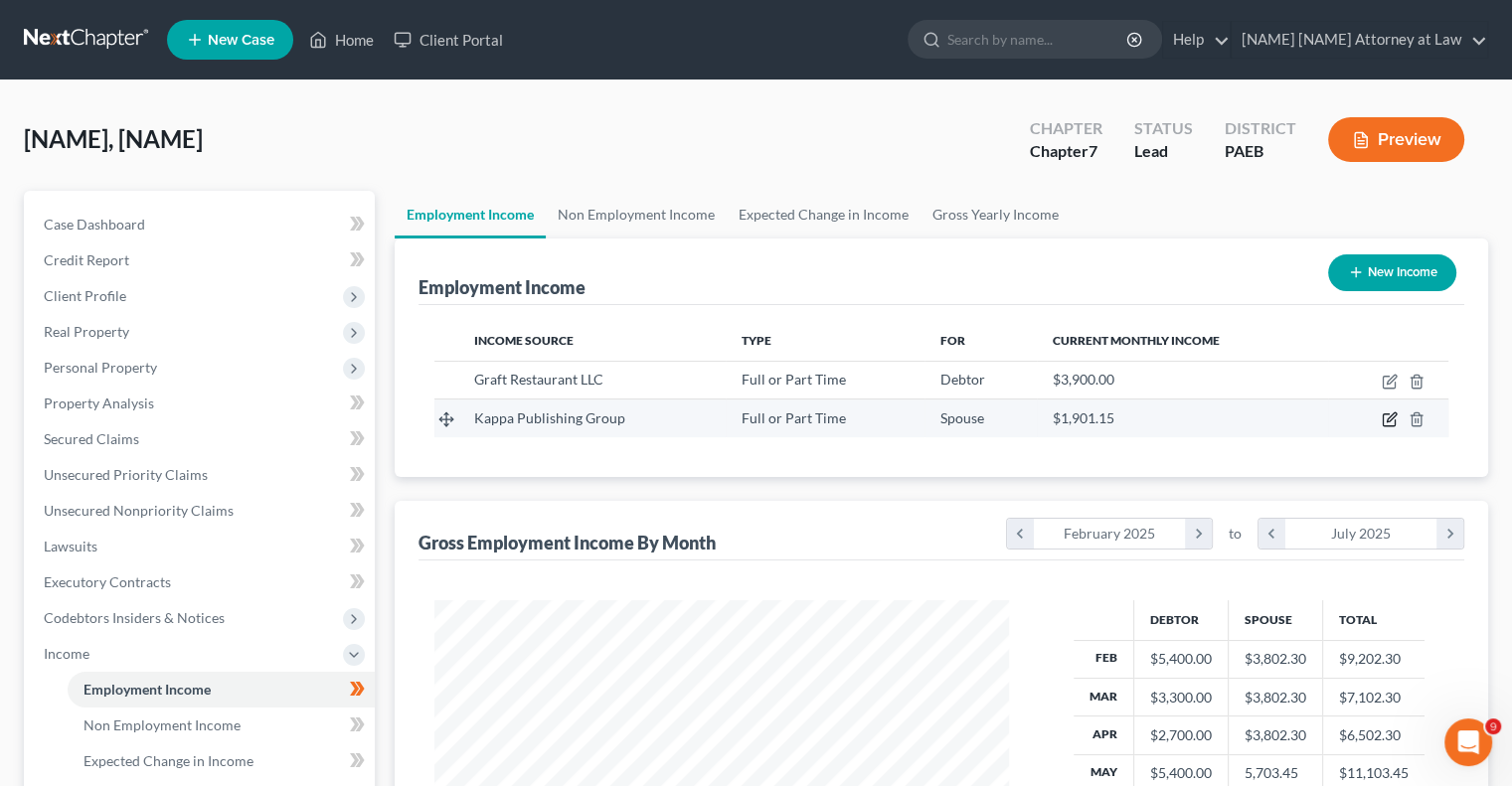 click 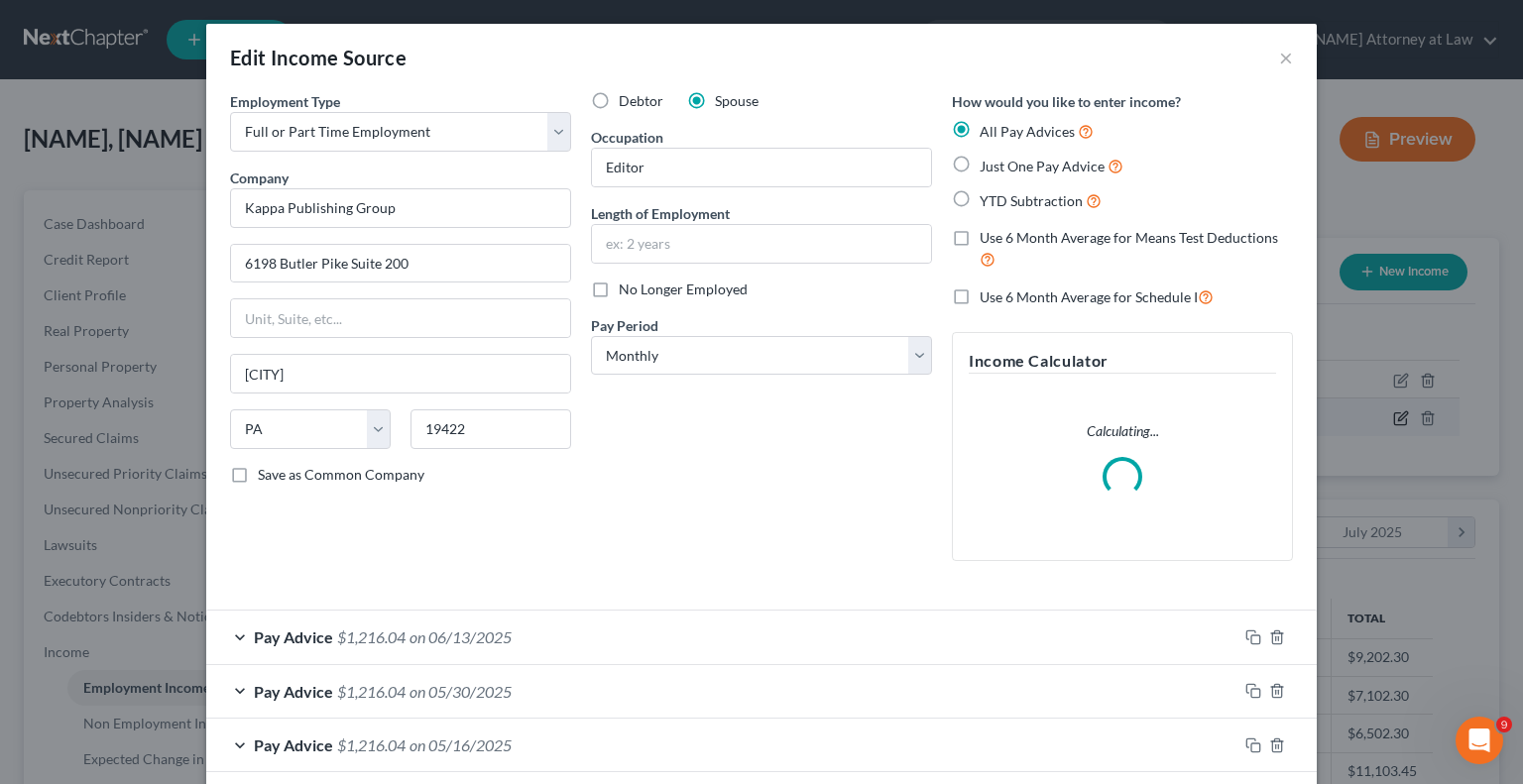 scroll, scrollTop: 990797, scrollLeft: 990917, axis: both 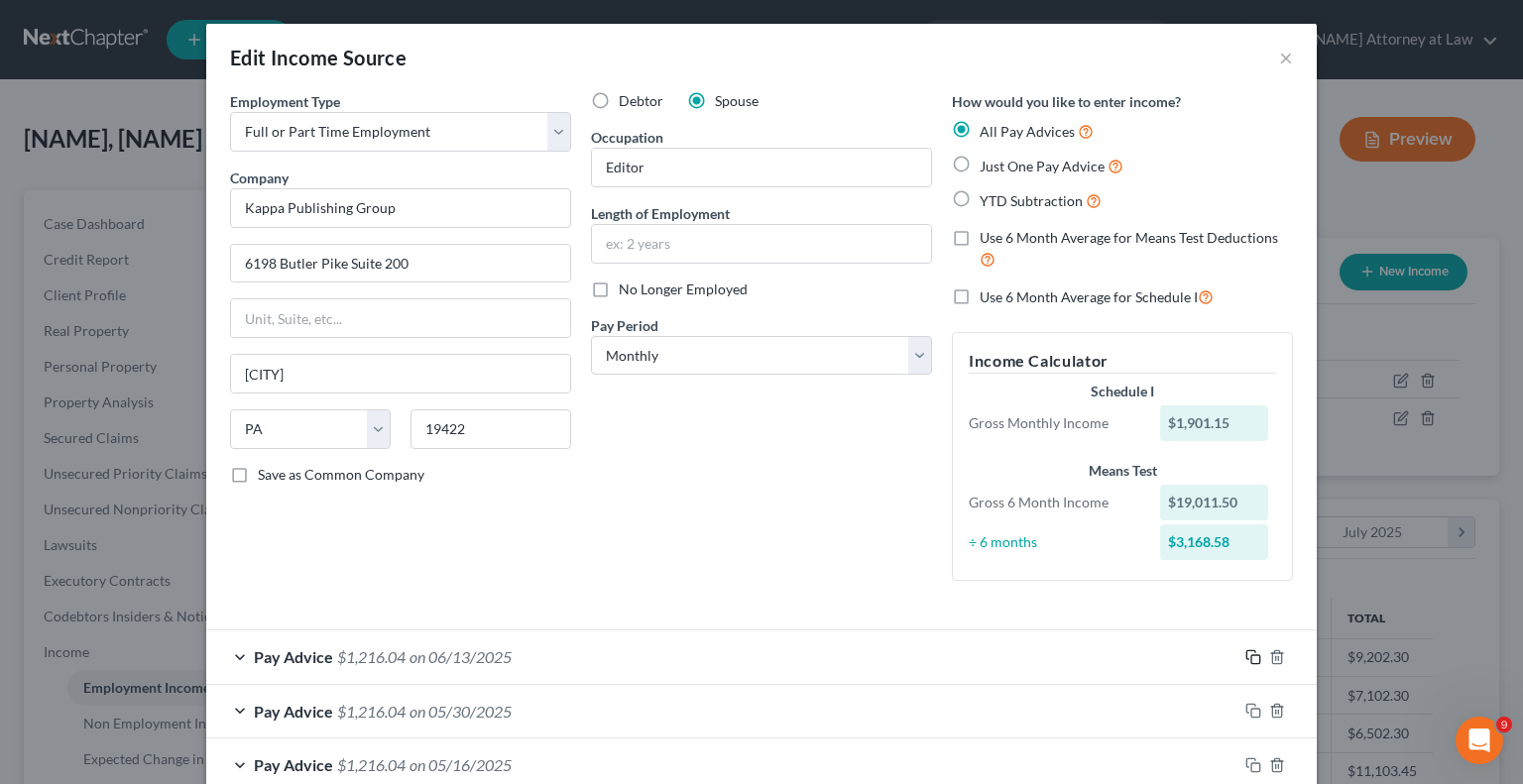 click on "Pay Advice $1,216.04 on 06/13/2025" at bounding box center [762, 656] 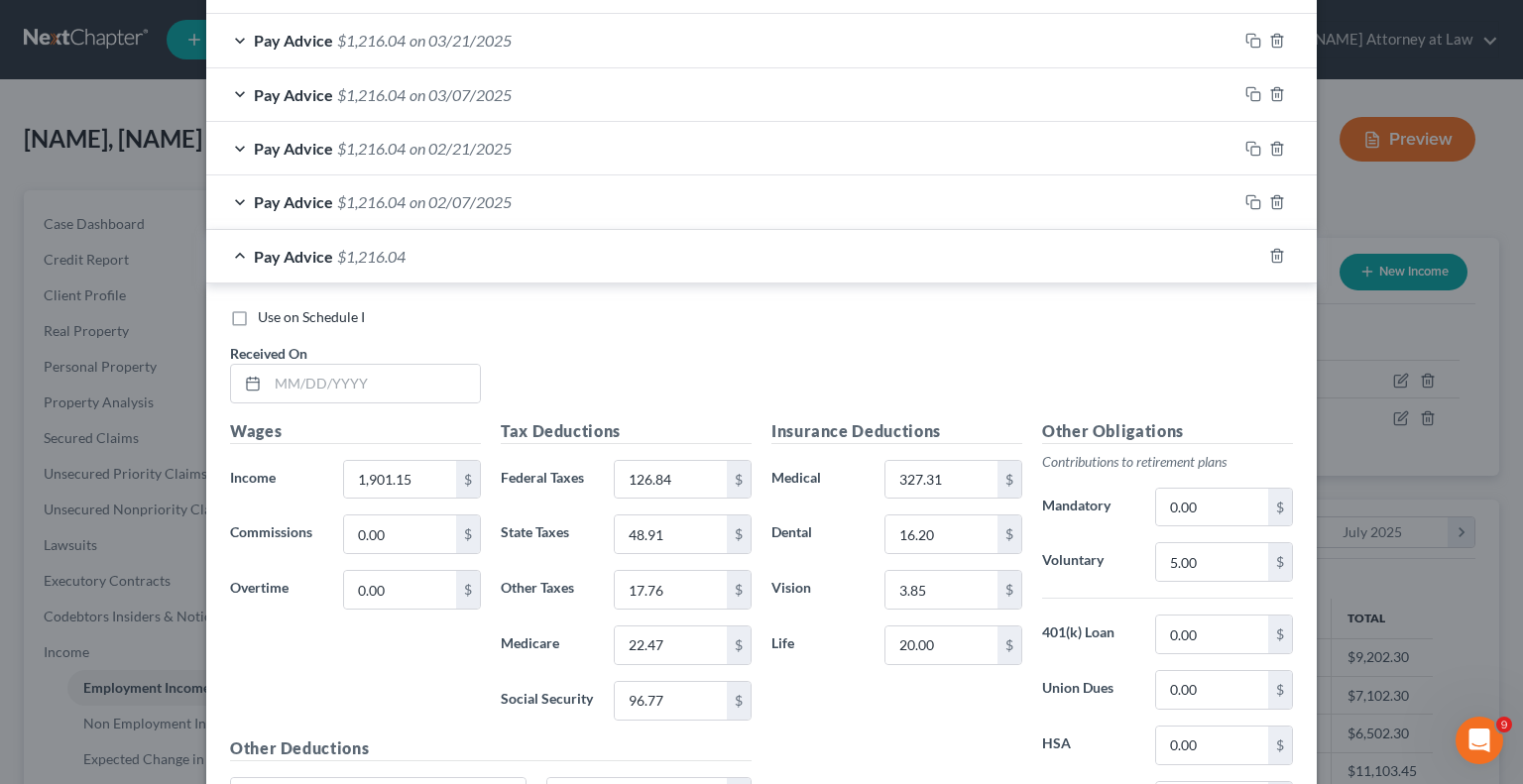 scroll, scrollTop: 943, scrollLeft: 0, axis: vertical 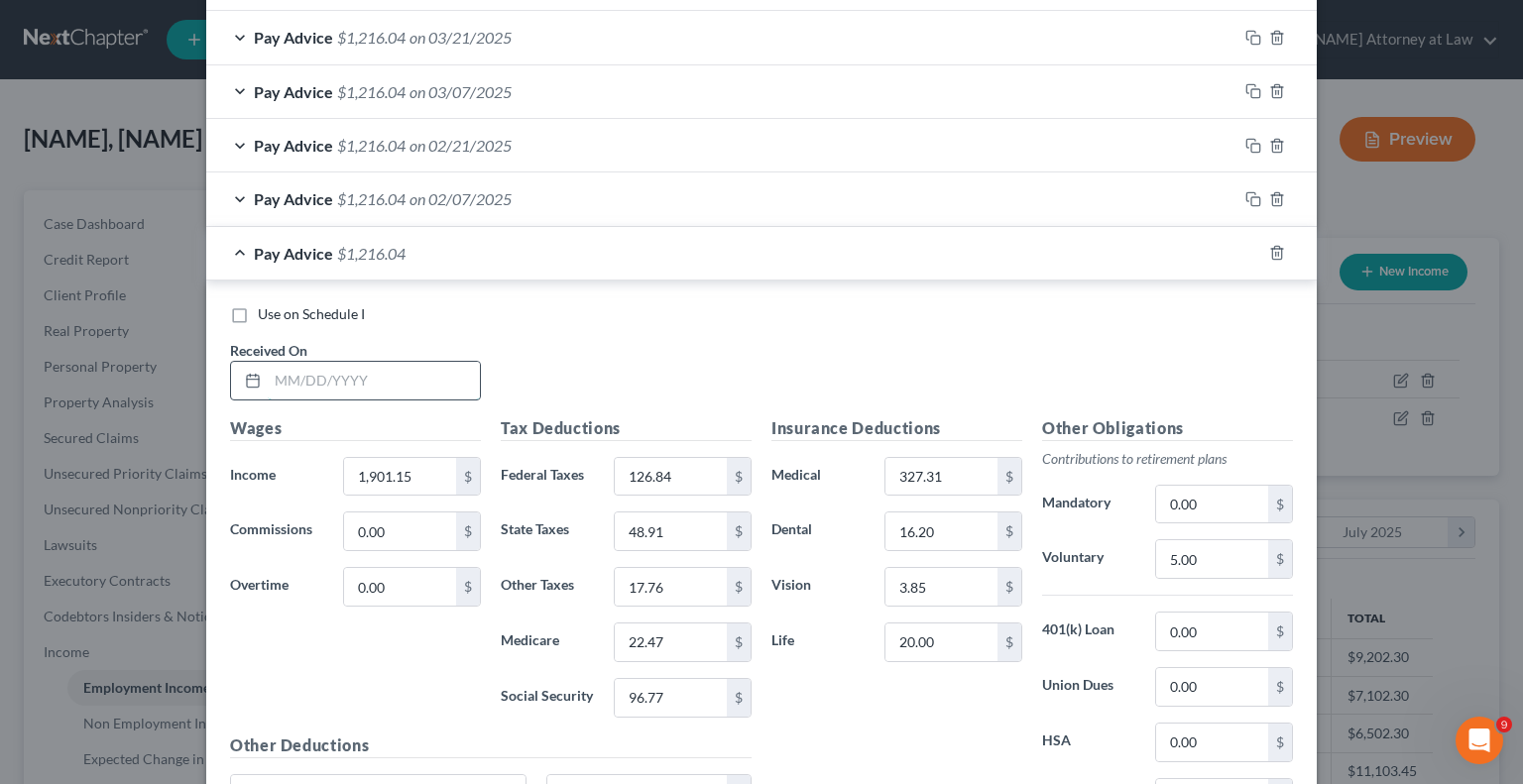 click at bounding box center [374, 381] 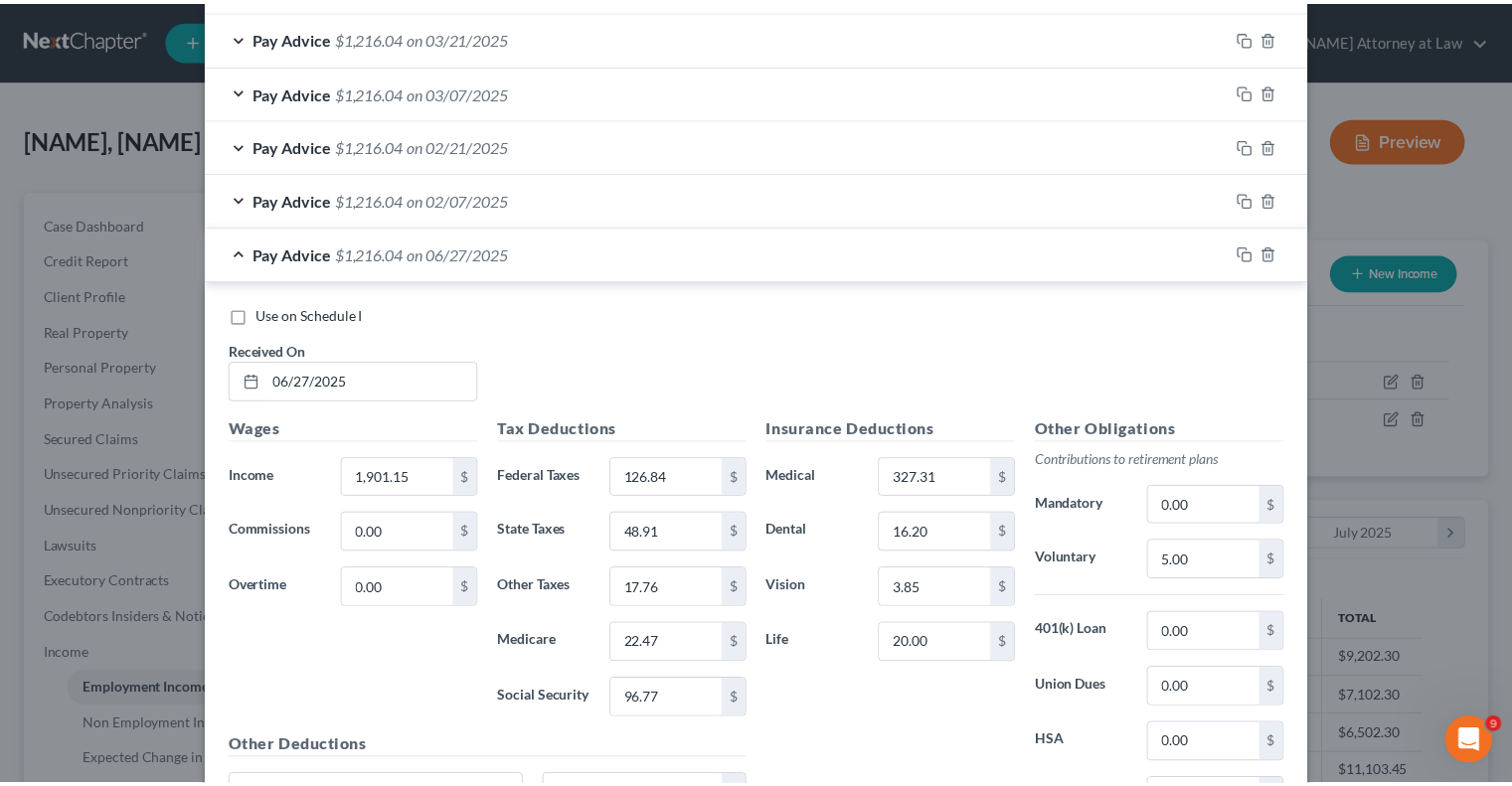 scroll, scrollTop: 1141, scrollLeft: 0, axis: vertical 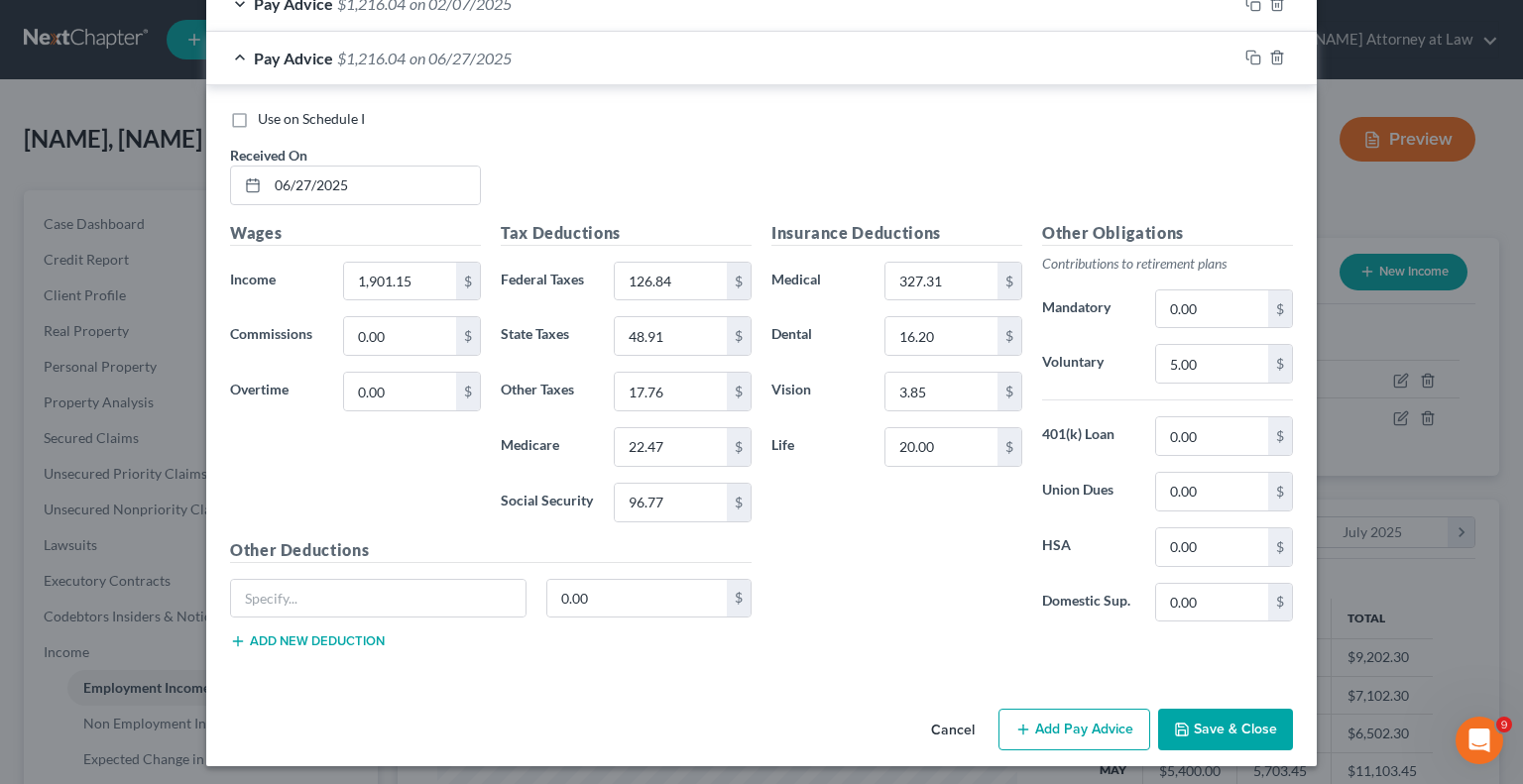 click on "Save & Close" at bounding box center (1226, 729) 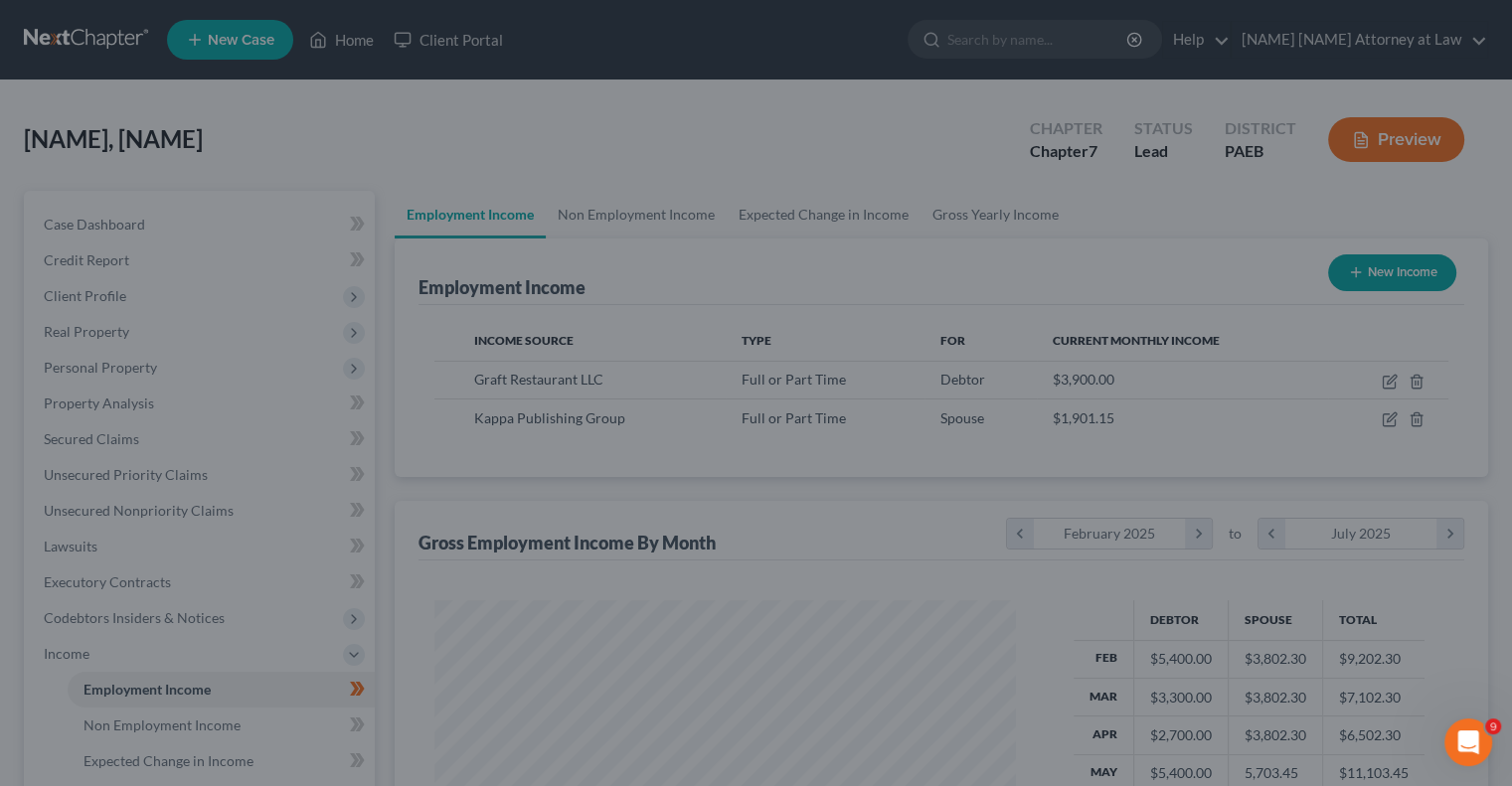 scroll, scrollTop: 354, scrollLeft: 613, axis: both 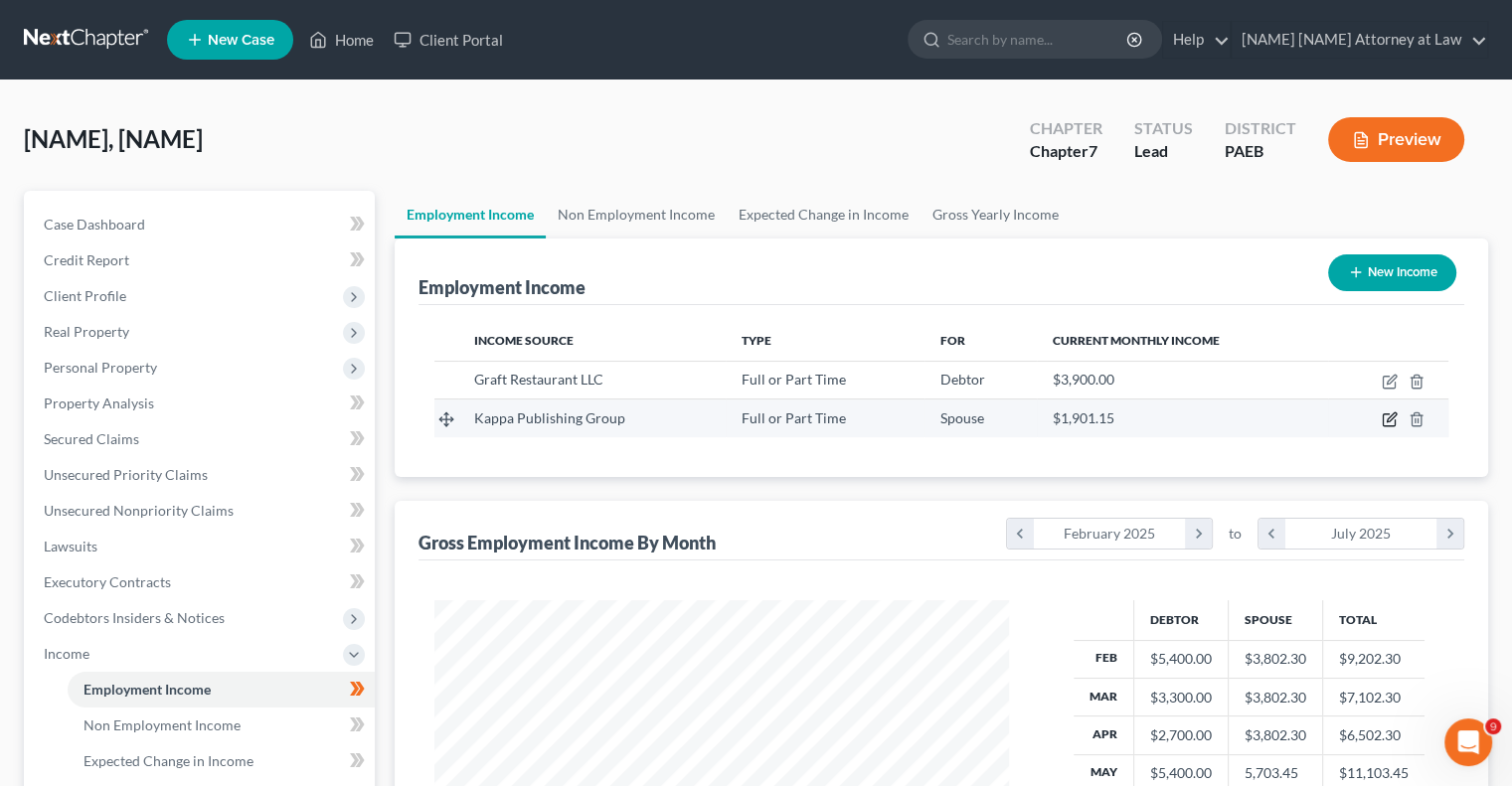 click 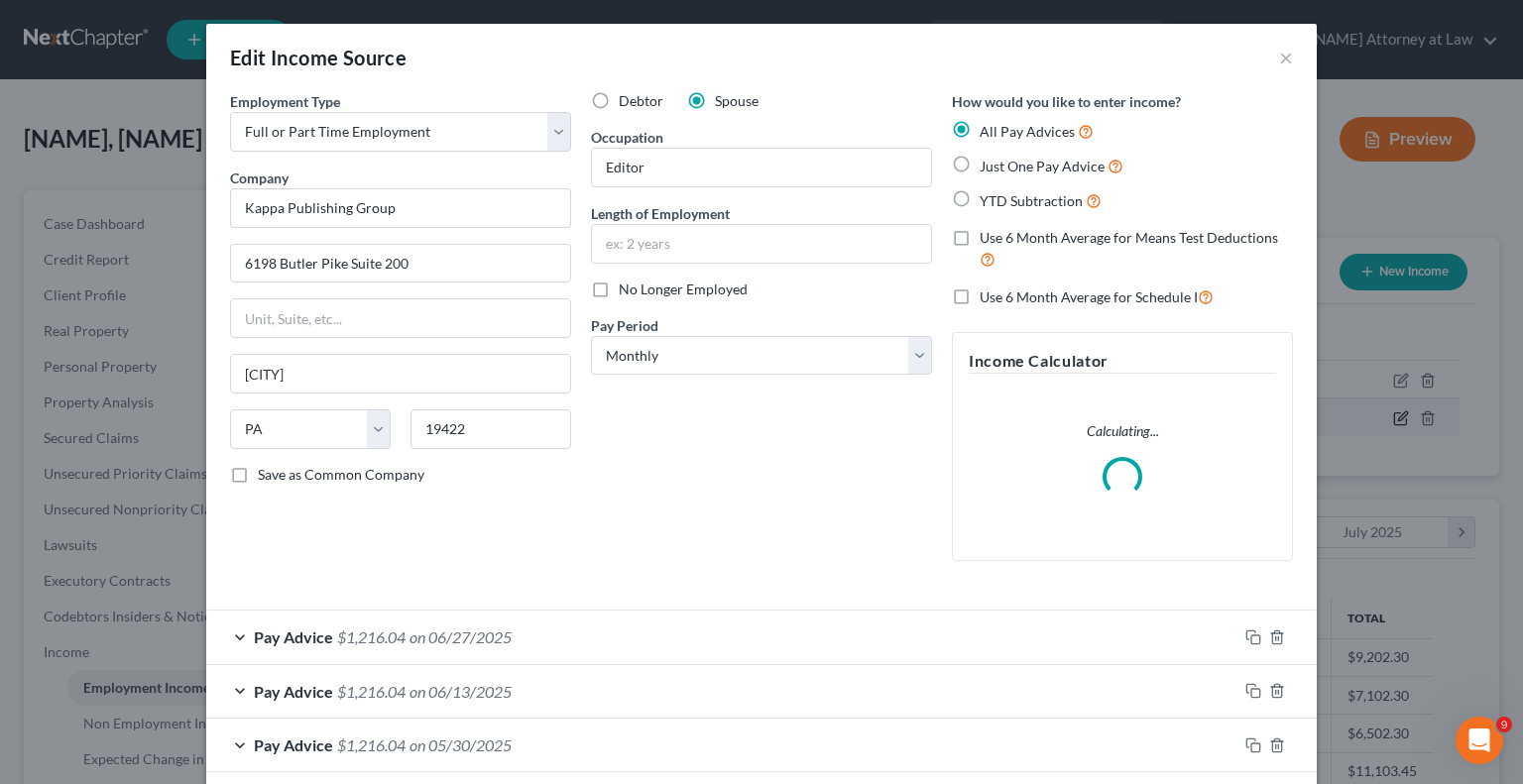 scroll, scrollTop: 990797, scrollLeft: 990917, axis: both 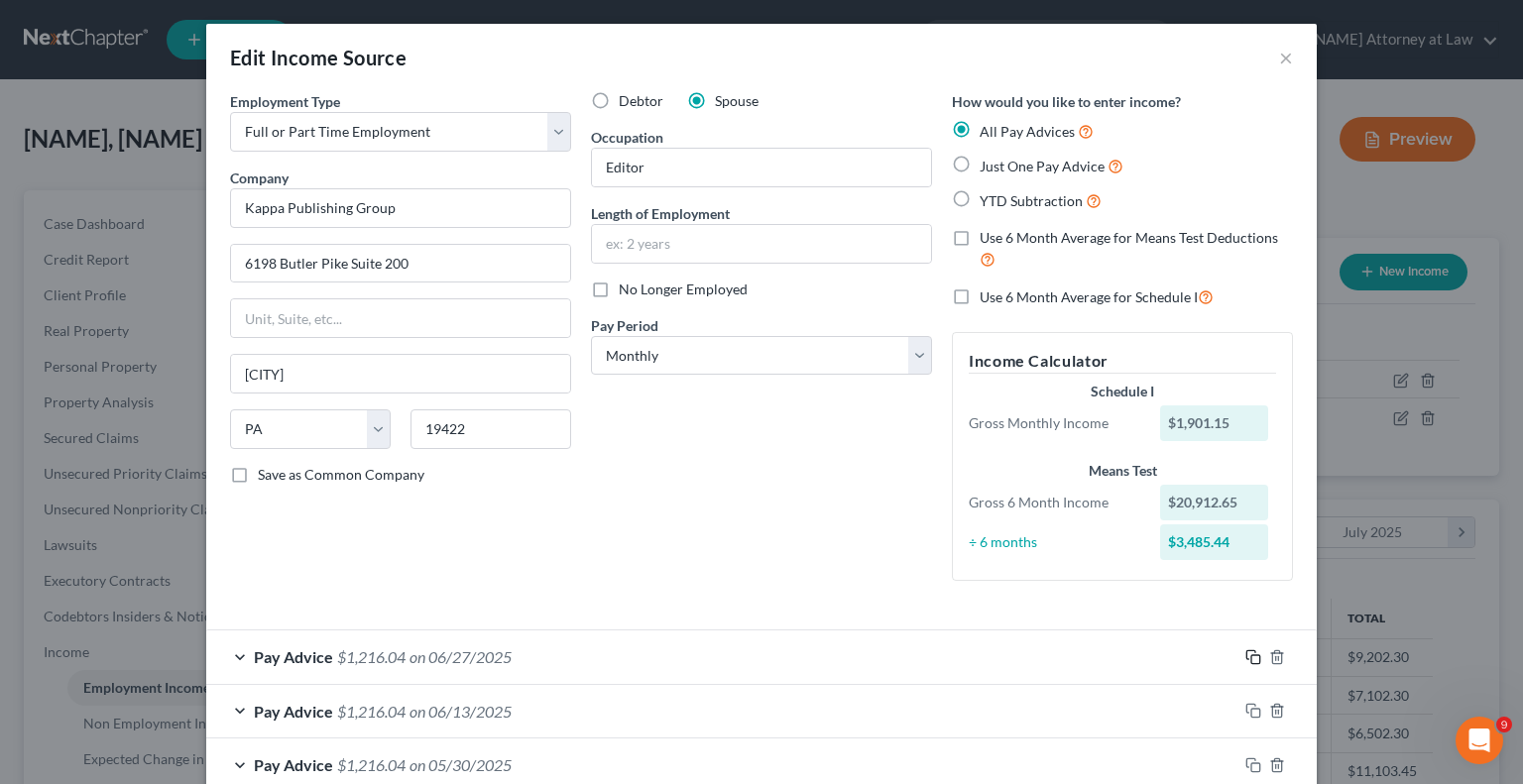 click 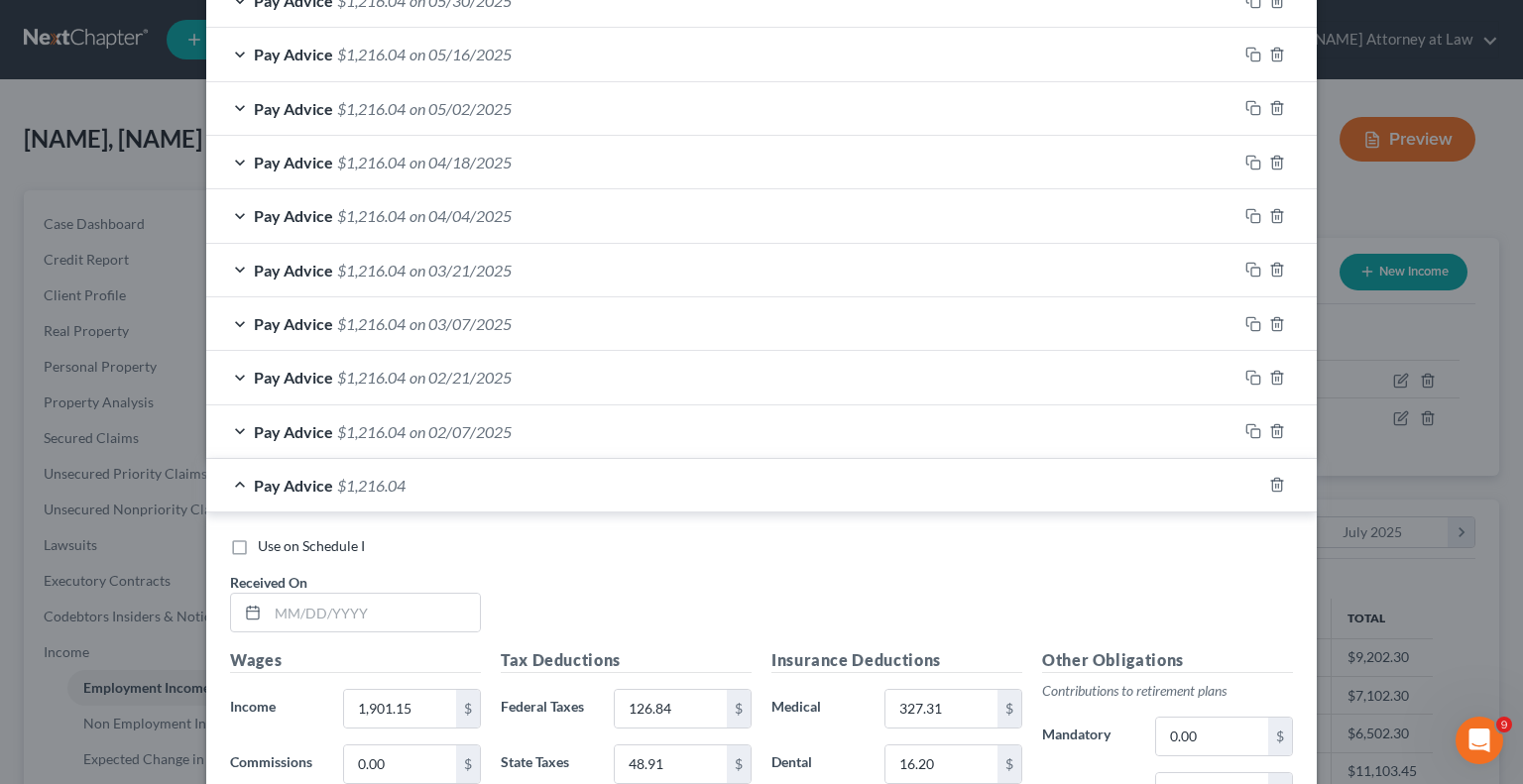 scroll, scrollTop: 802, scrollLeft: 0, axis: vertical 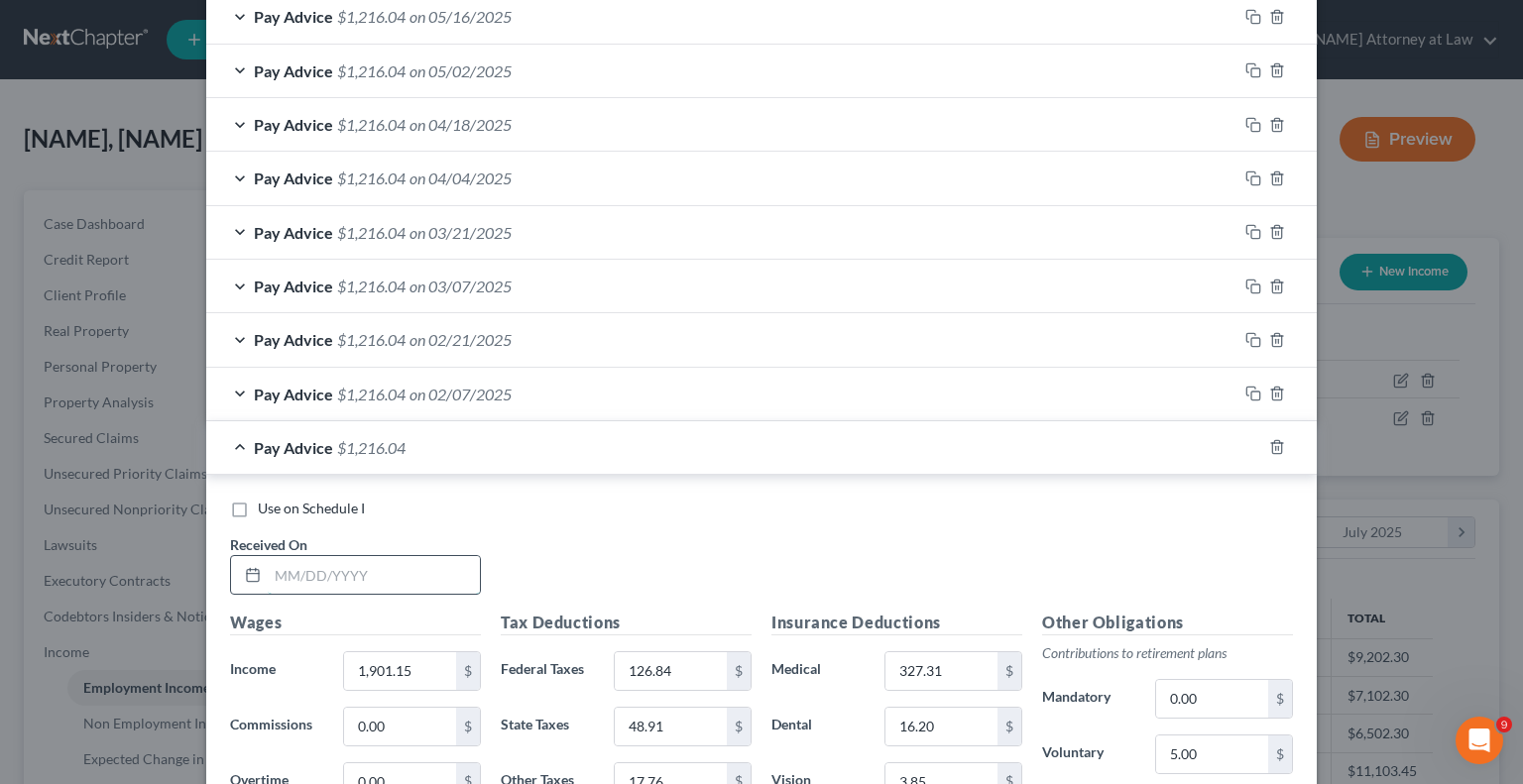 click at bounding box center [374, 575] 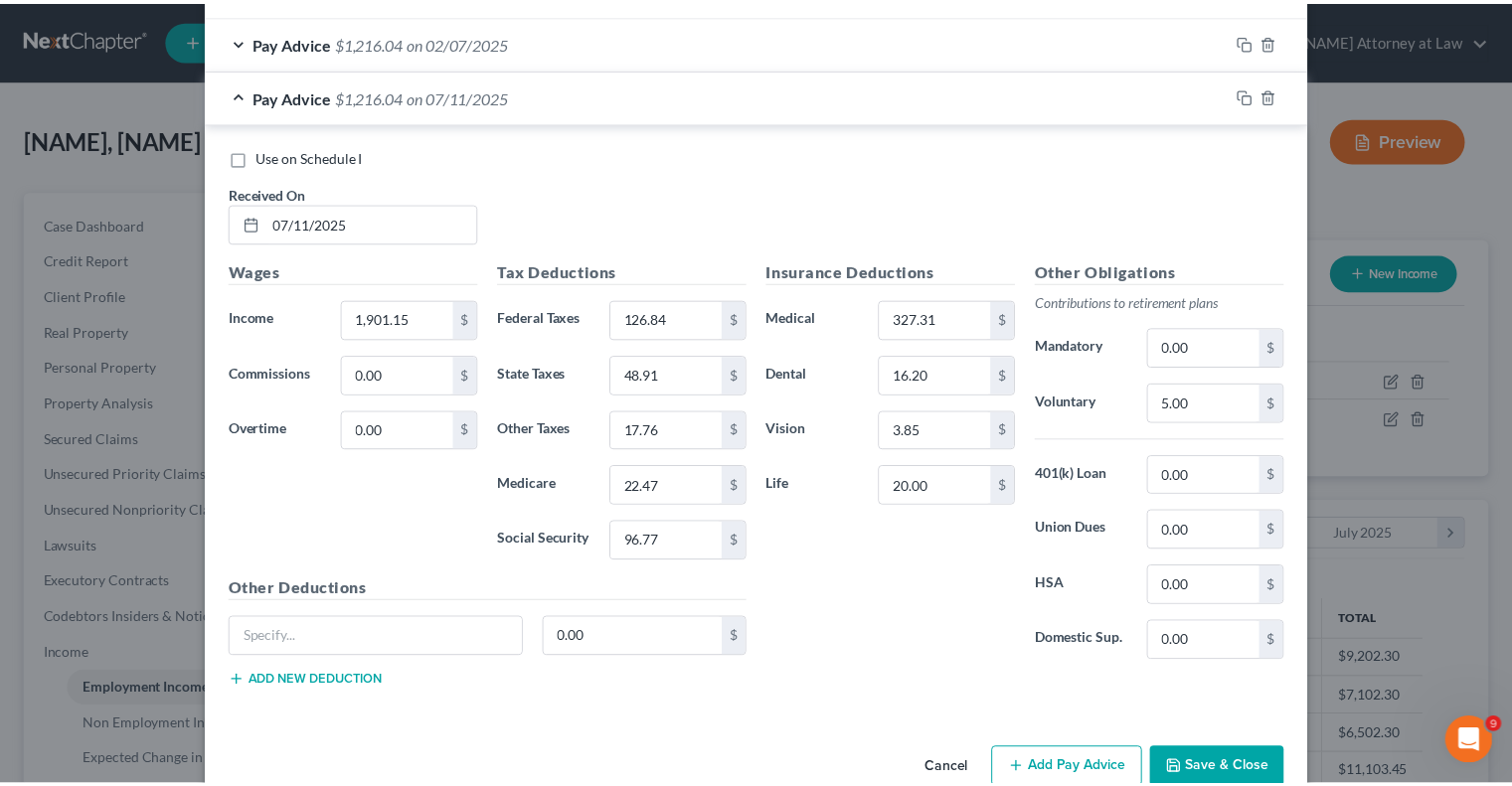 scroll, scrollTop: 1193, scrollLeft: 0, axis: vertical 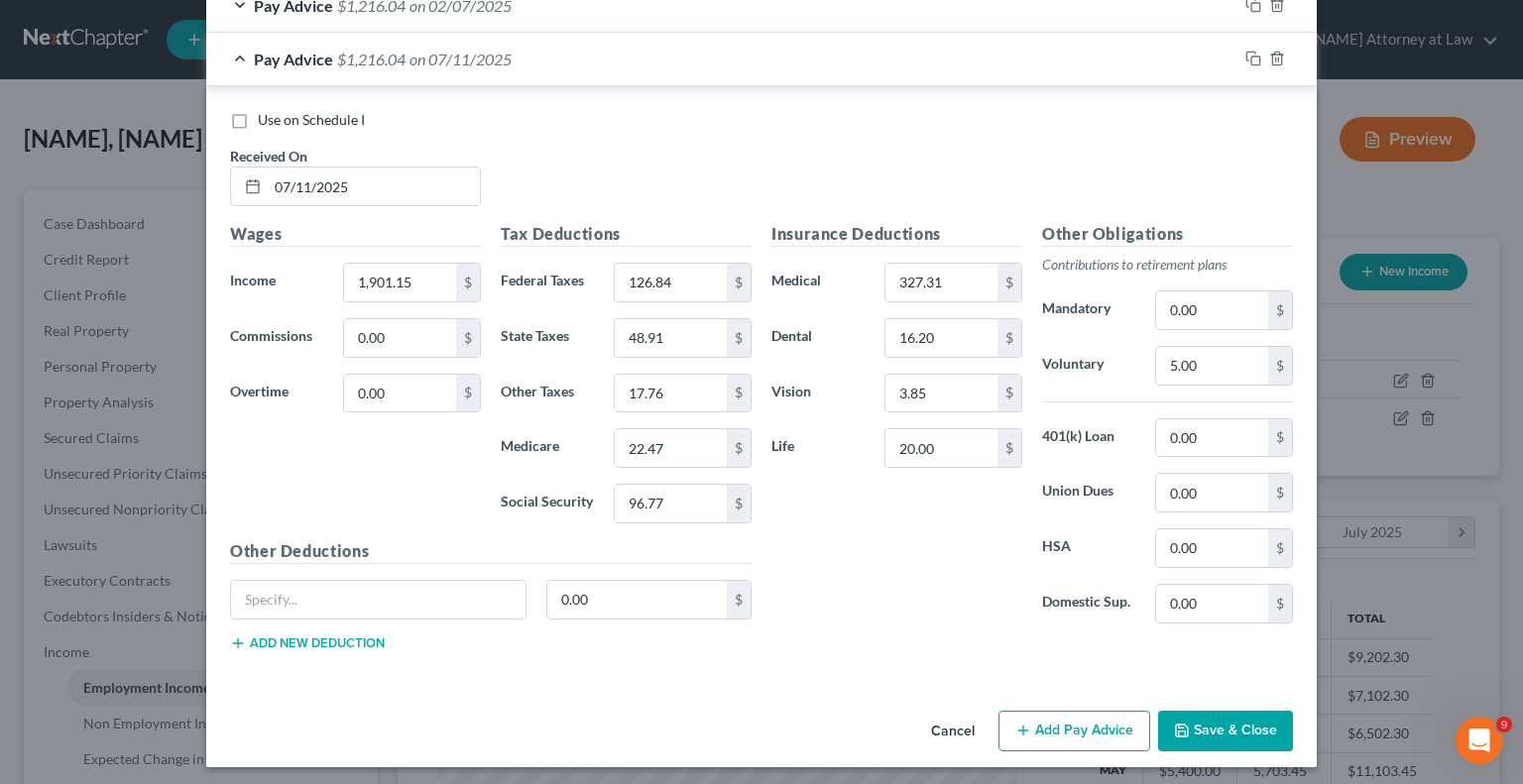 click on "Save & Close" at bounding box center (1226, 731) 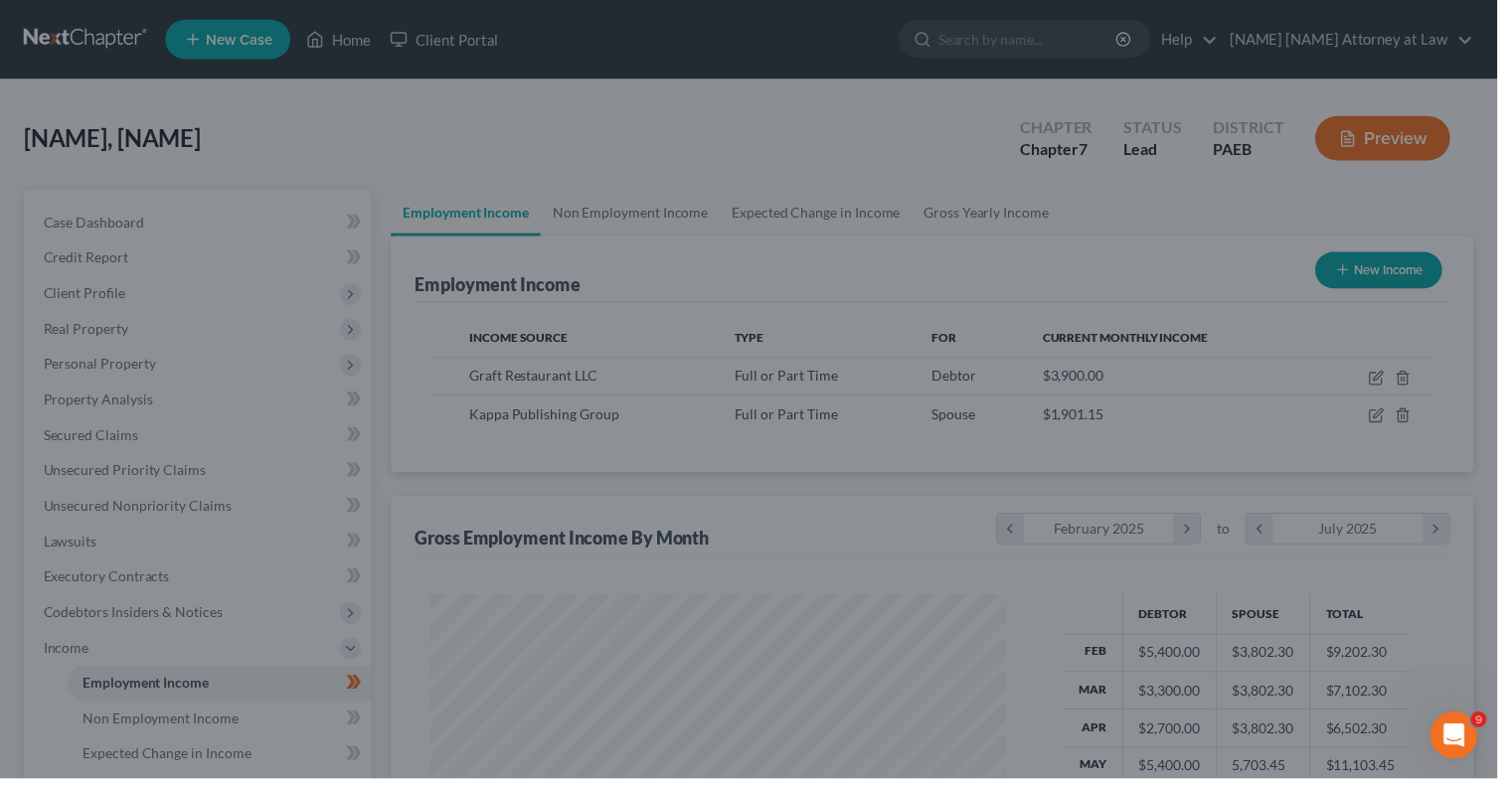 scroll, scrollTop: 354, scrollLeft: 613, axis: both 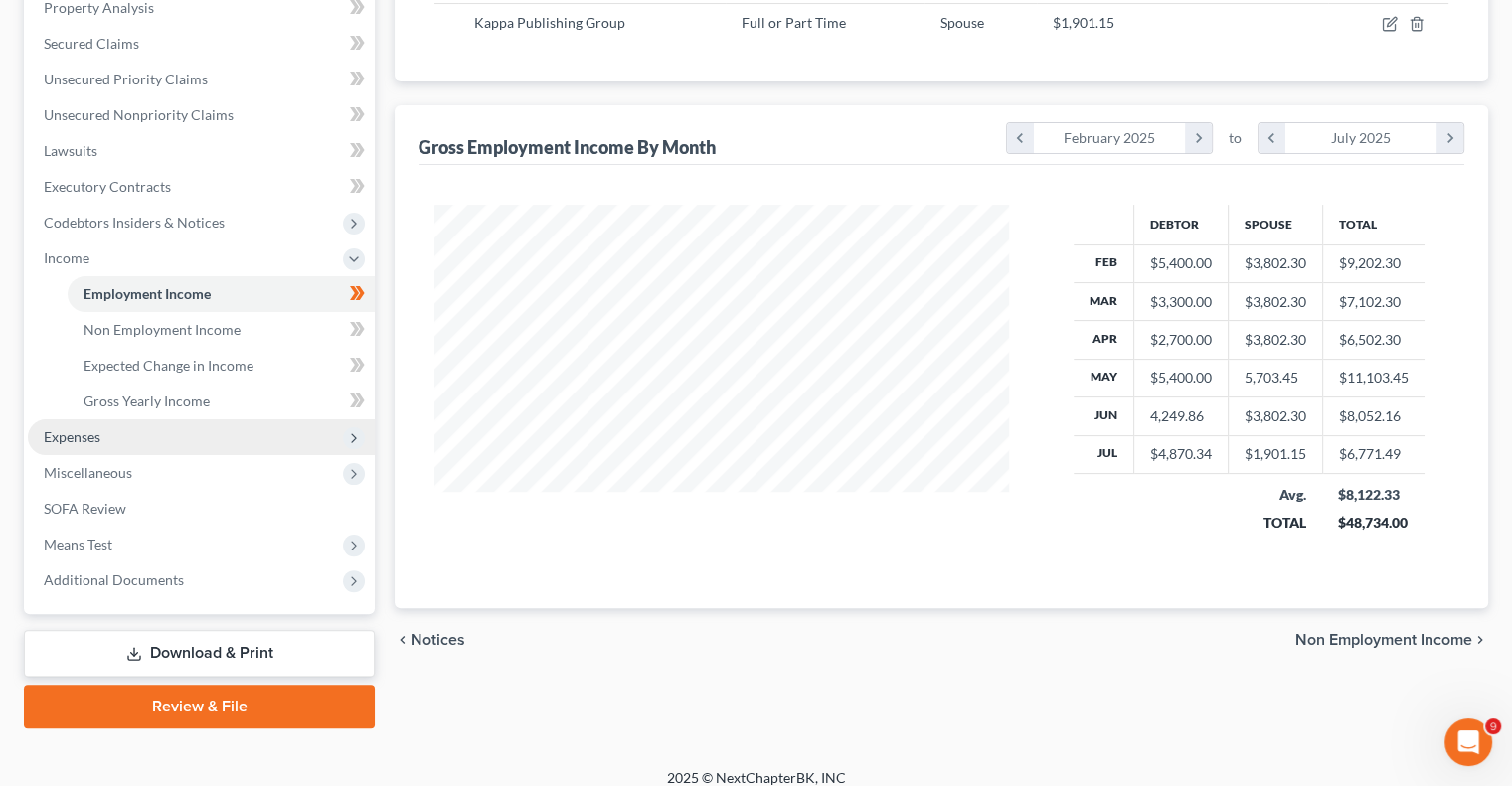 click on "Expenses" at bounding box center [72, 436] 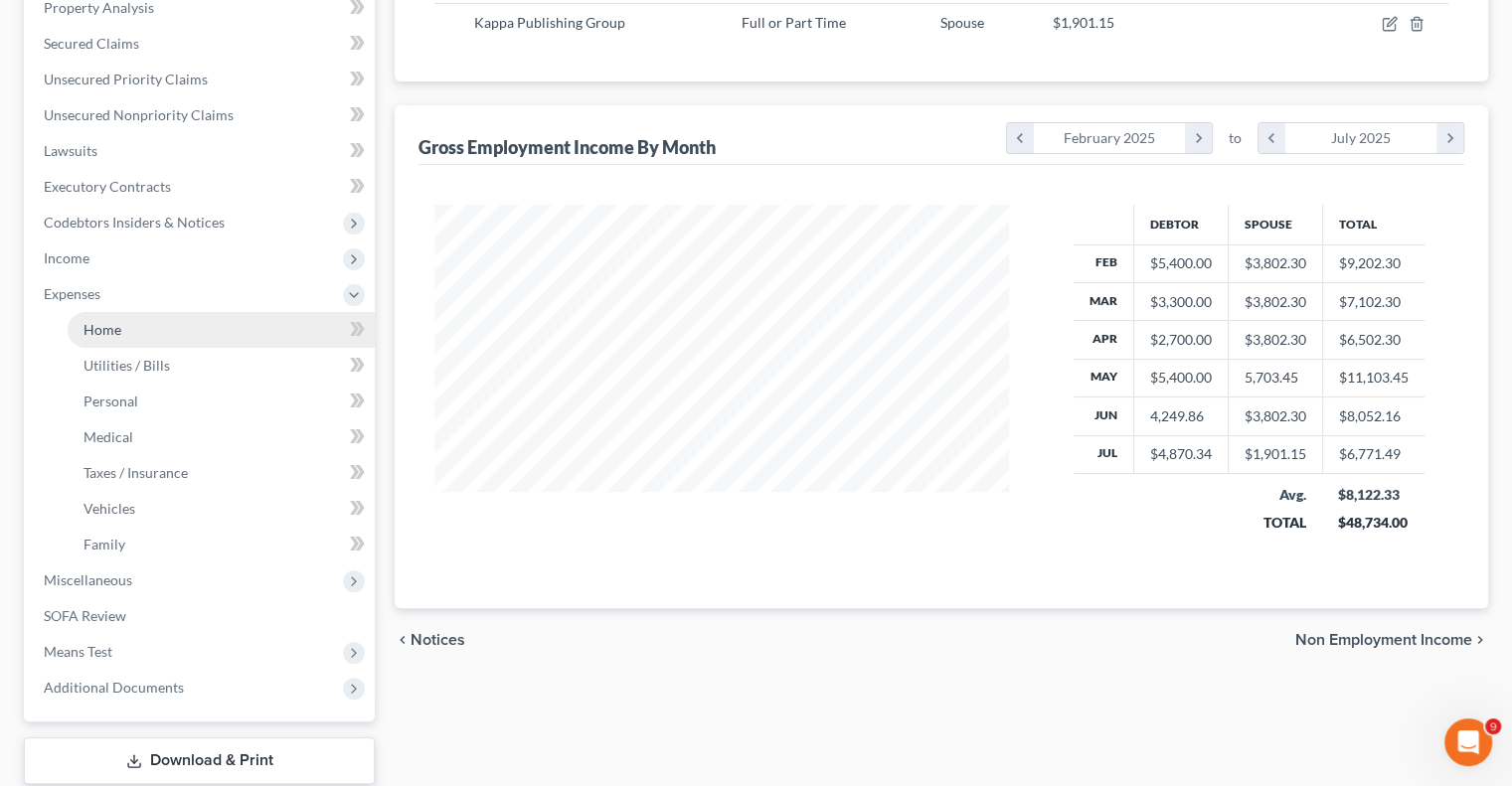 click on "Home" at bounding box center [221, 330] 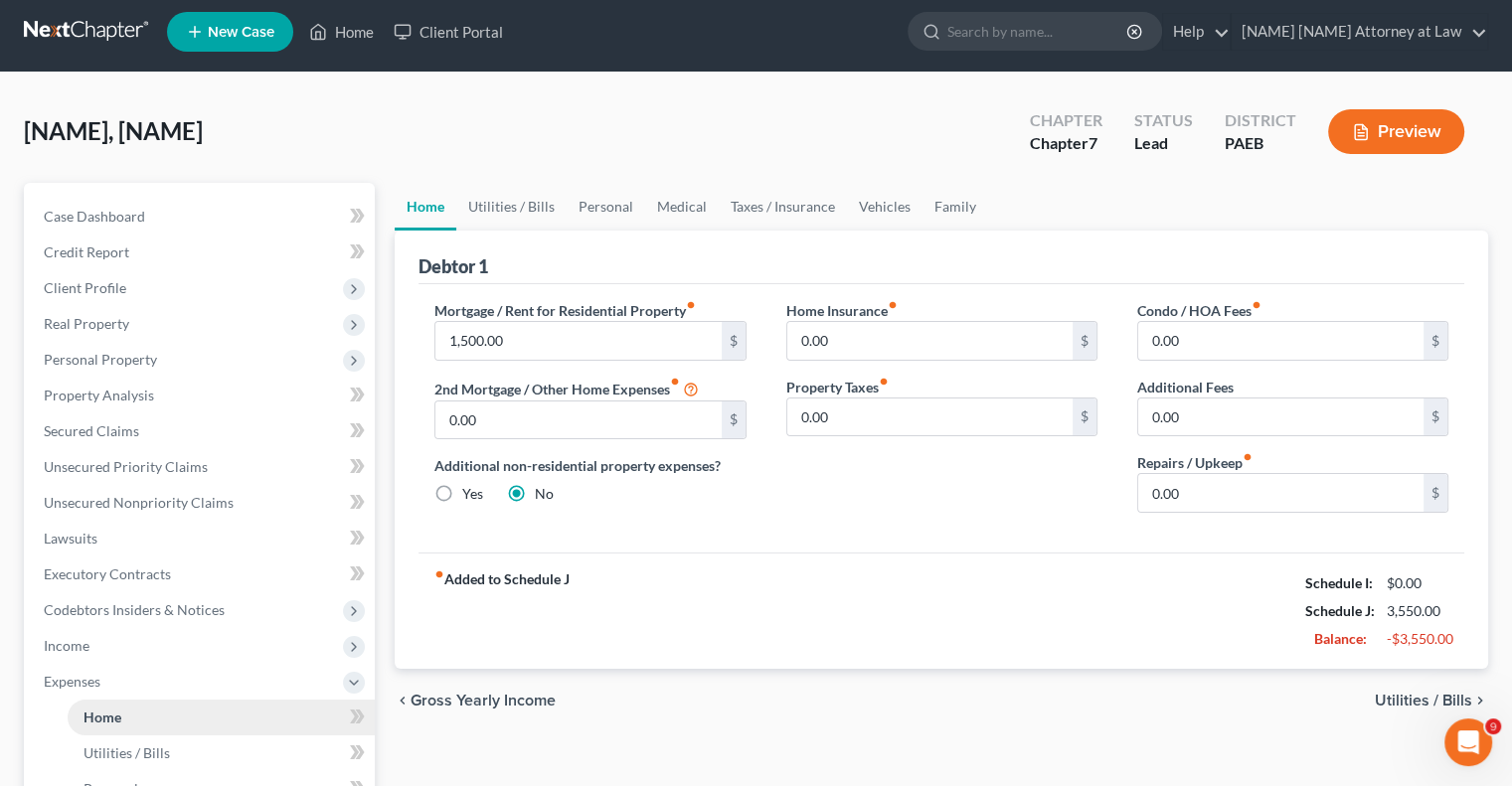 scroll, scrollTop: 0, scrollLeft: 0, axis: both 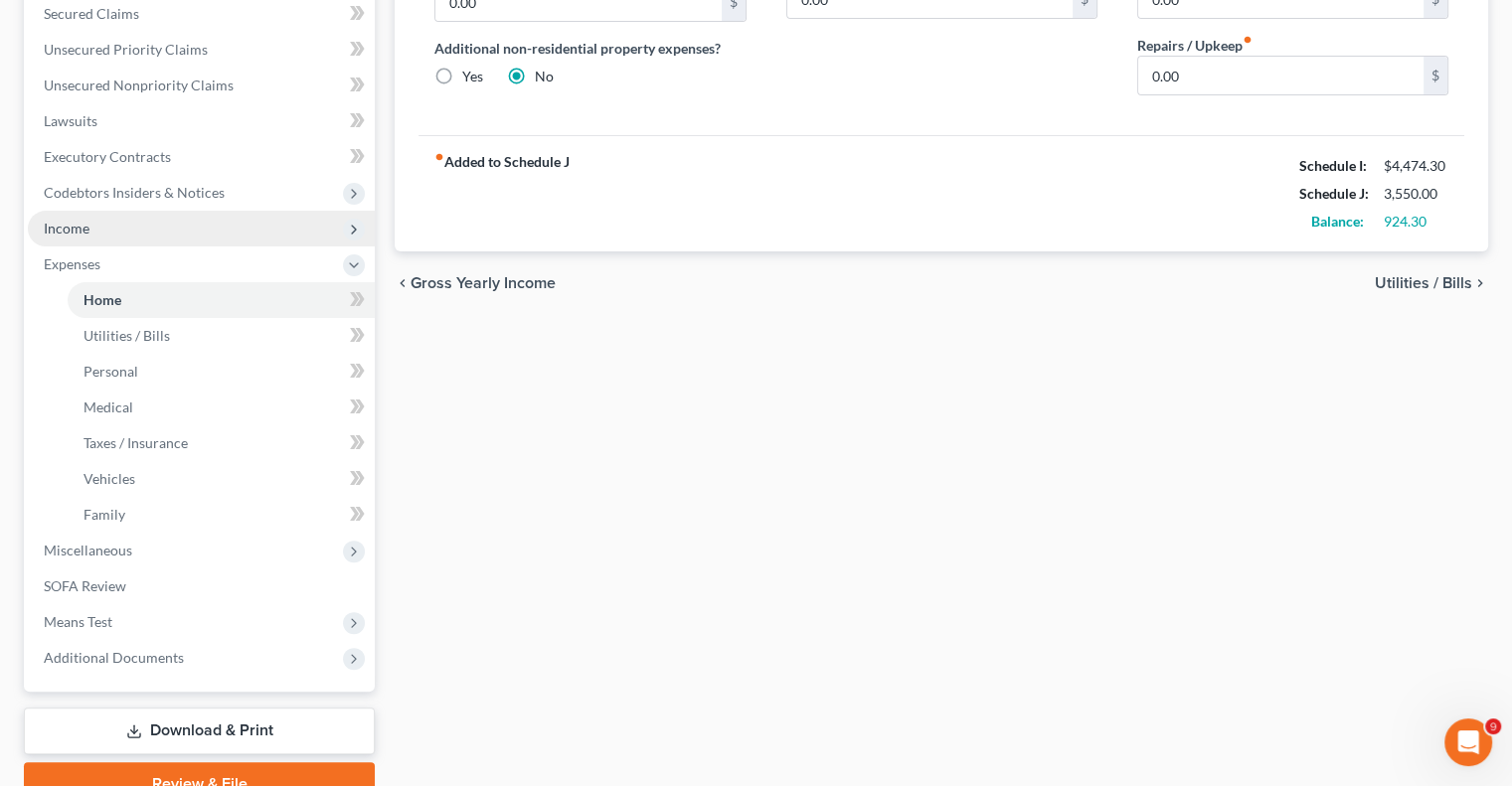 click on "Income" at bounding box center (201, 229) 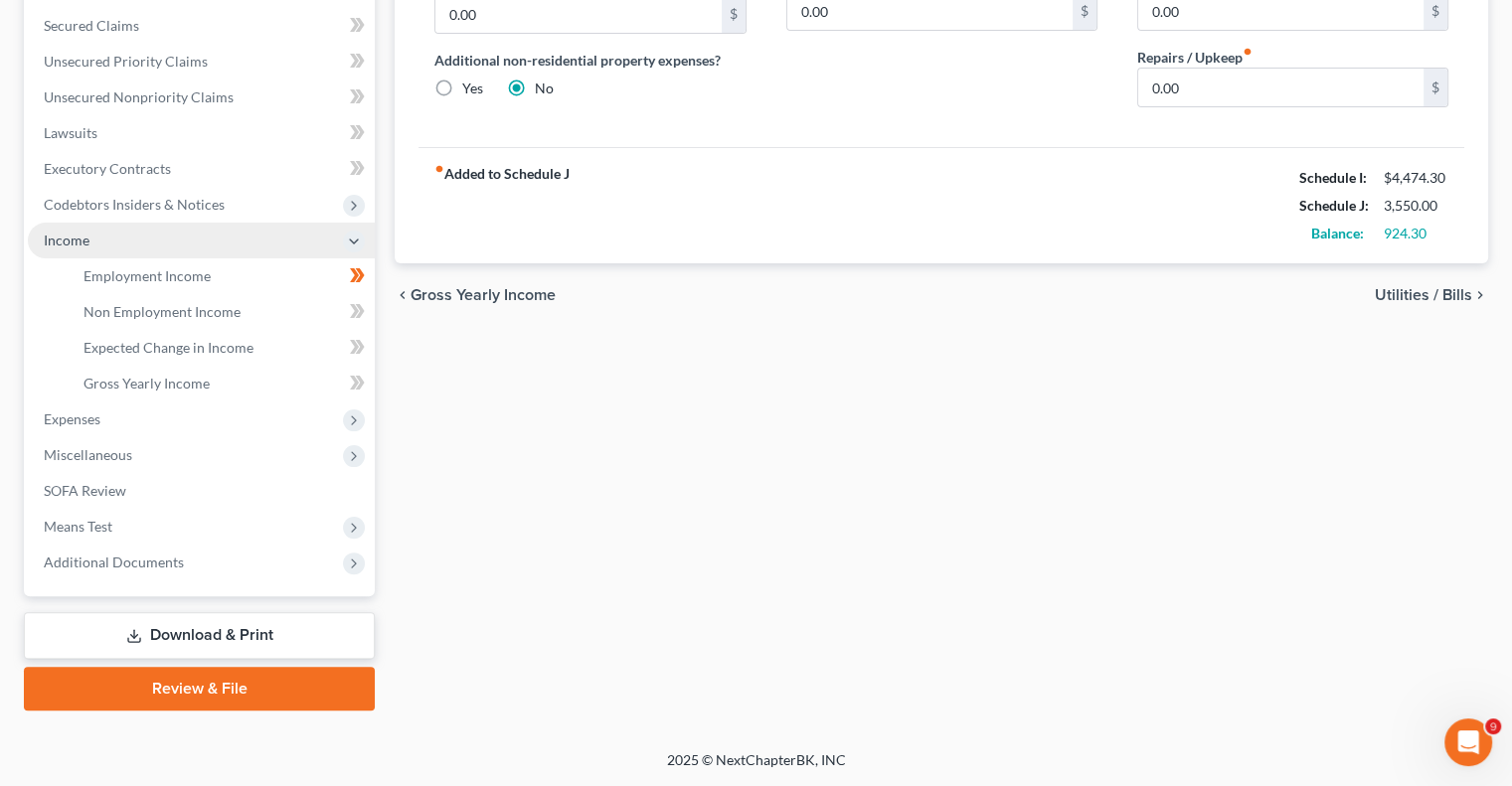 scroll, scrollTop: 411, scrollLeft: 0, axis: vertical 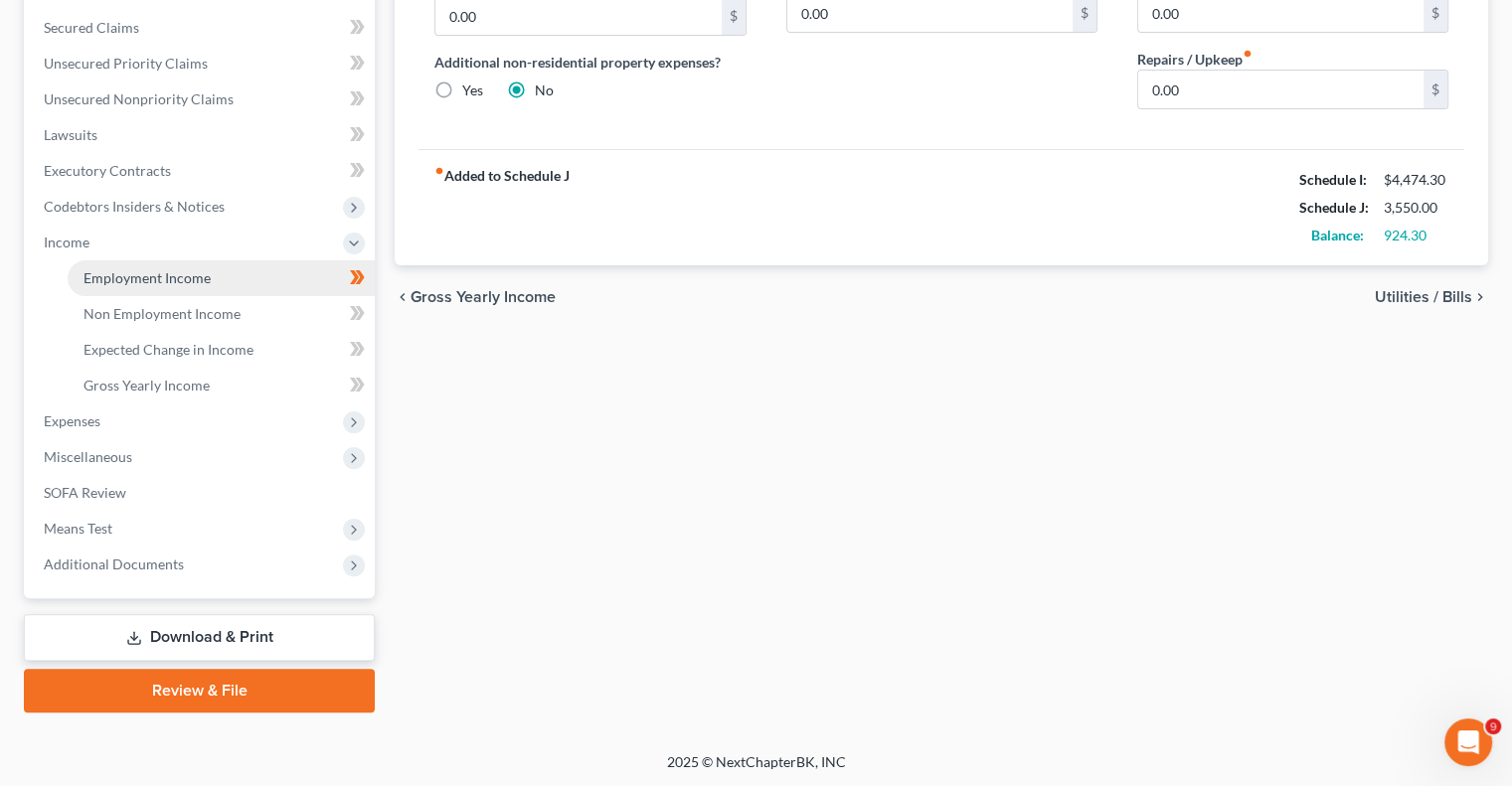 click on "Employment Income" at bounding box center [147, 277] 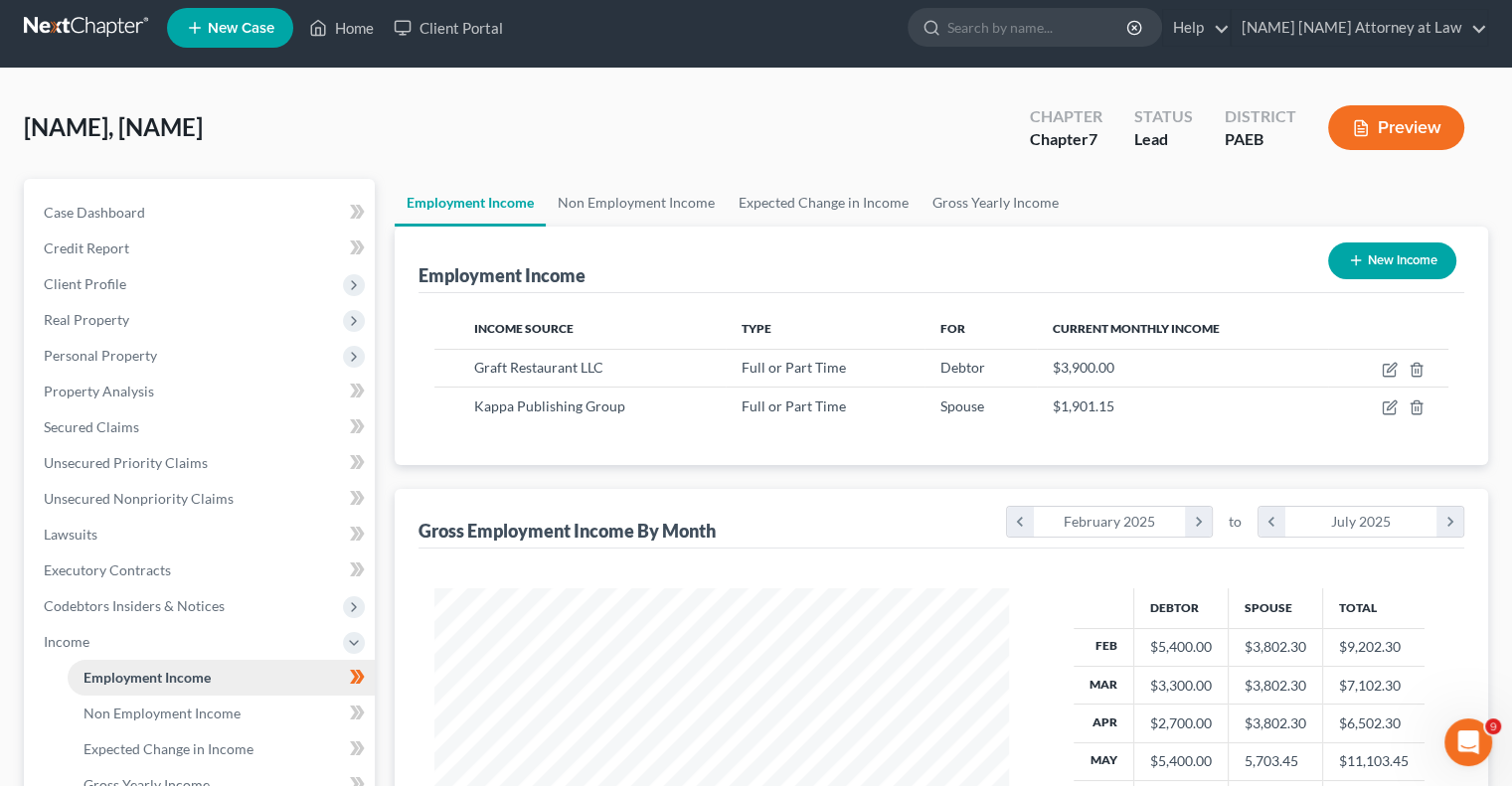 scroll, scrollTop: 0, scrollLeft: 0, axis: both 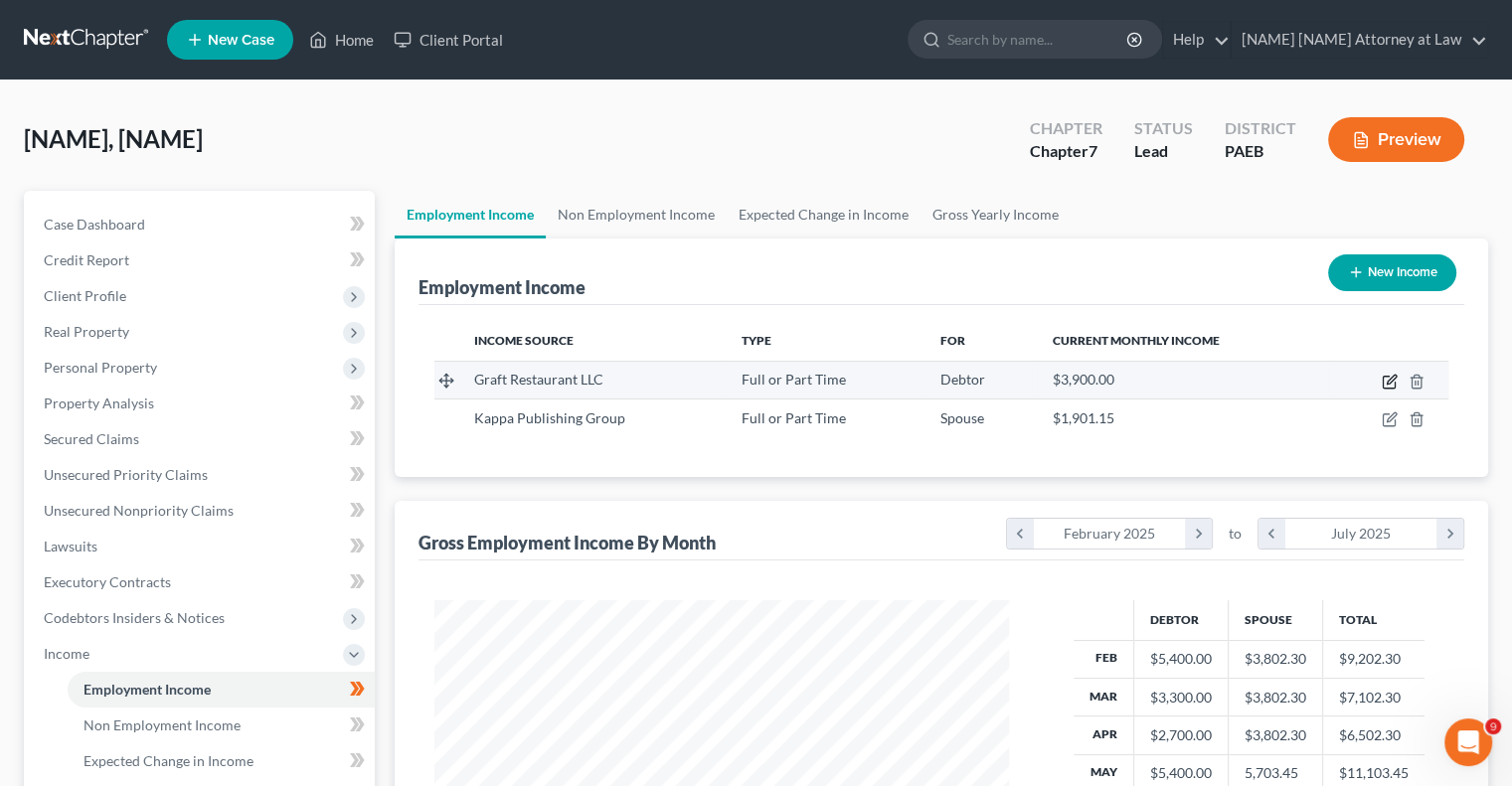 click 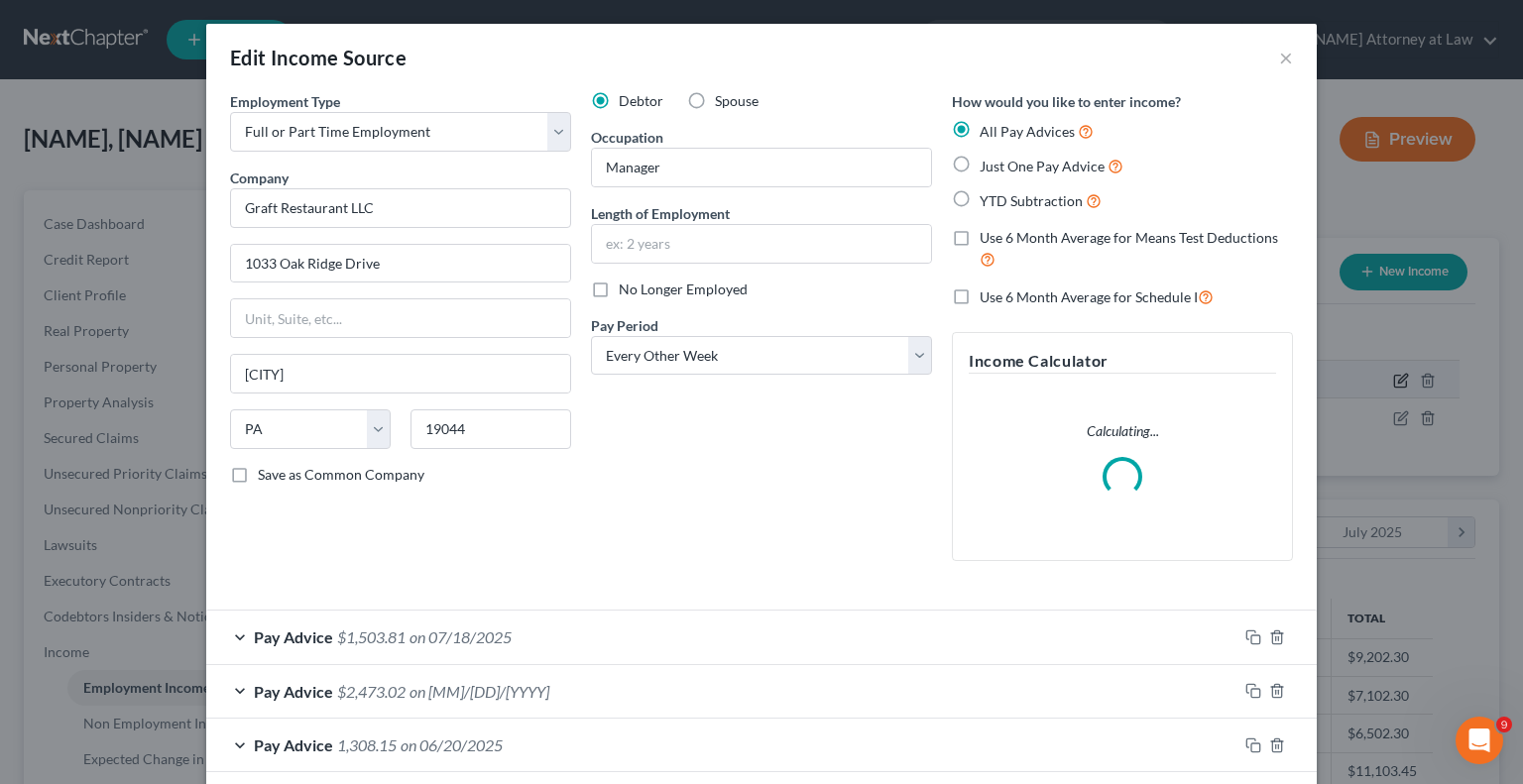 scroll, scrollTop: 990797, scrollLeft: 990917, axis: both 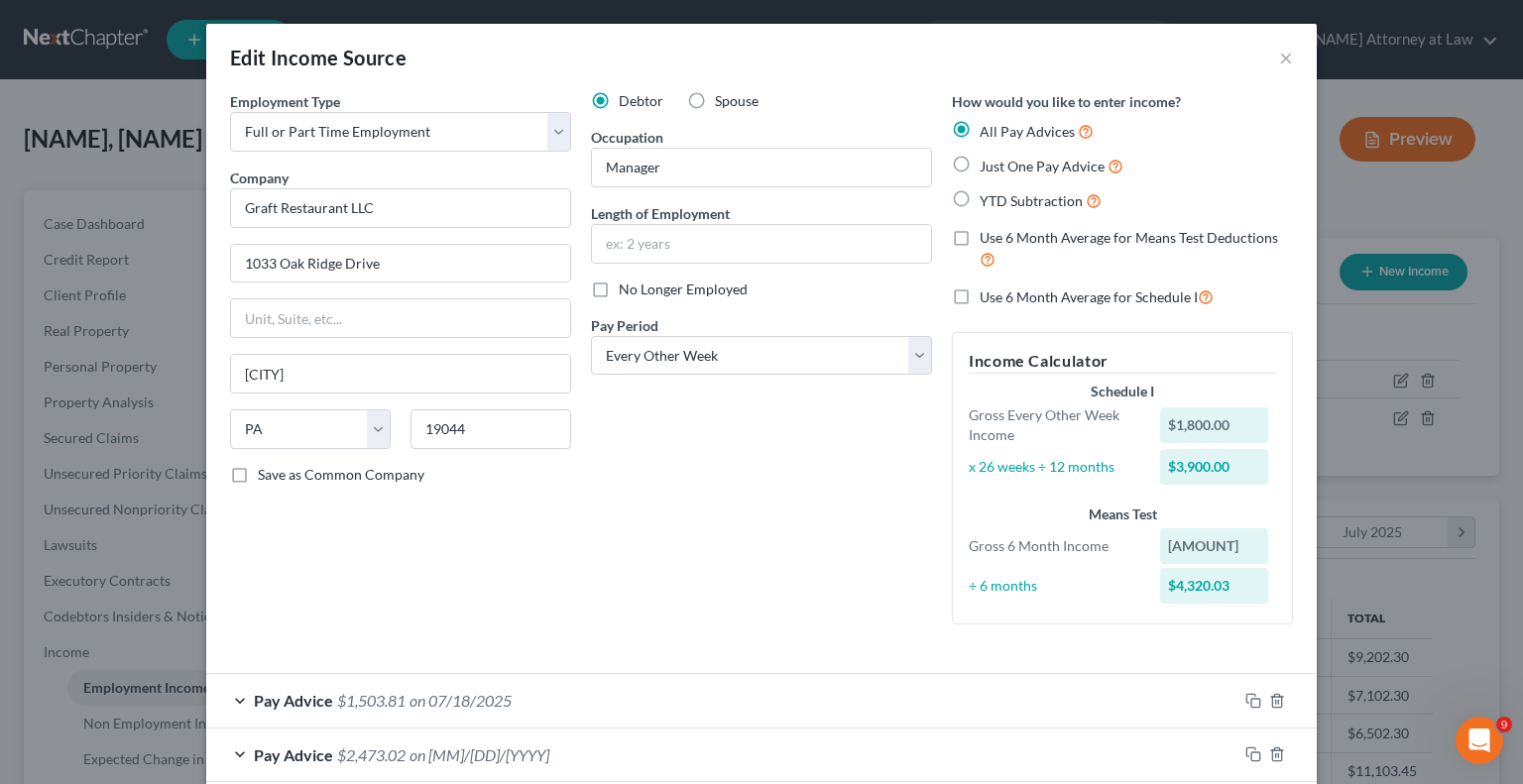 click on "Use 6 Month Average for Schedule I" at bounding box center (1097, 296) 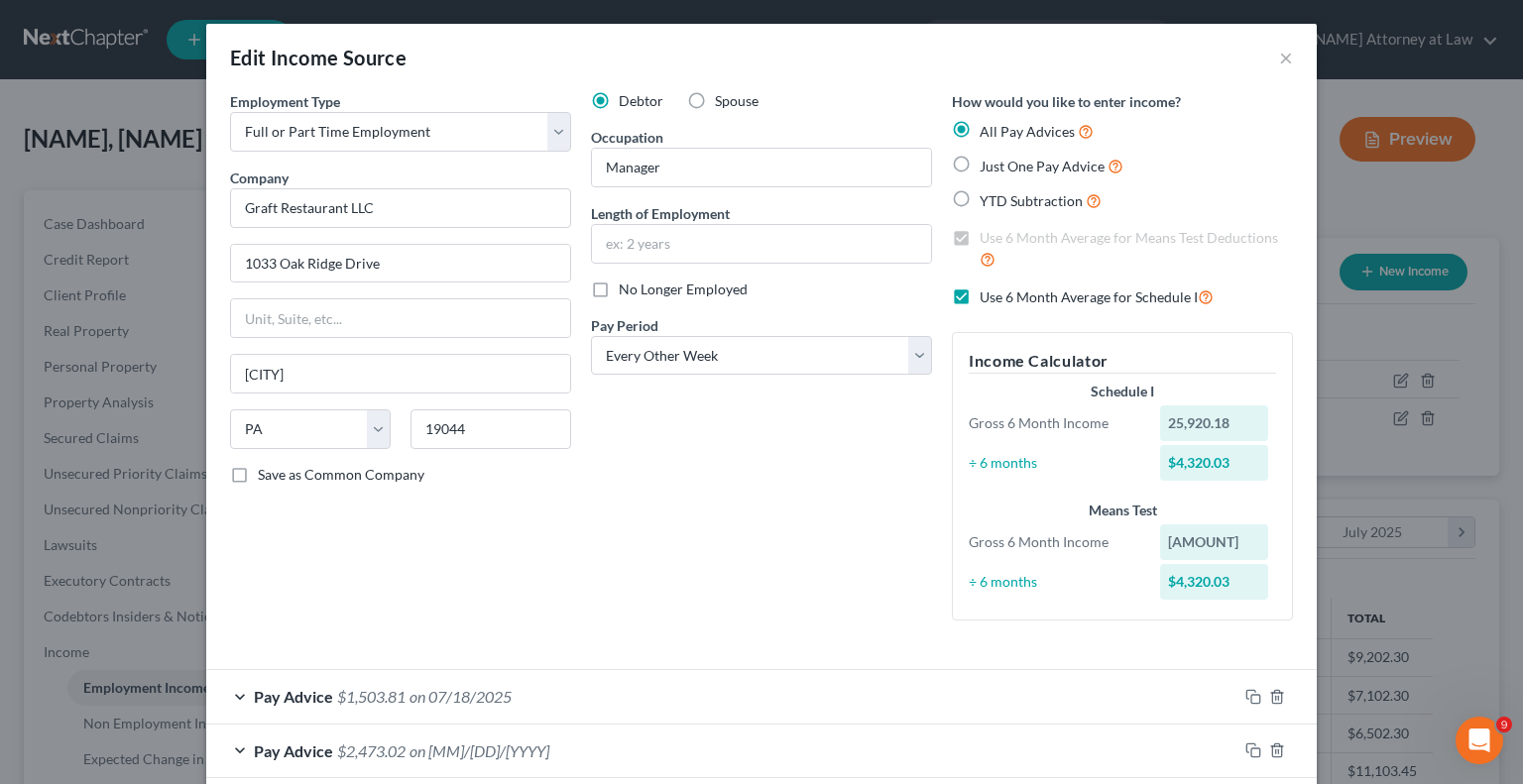 click on "Spouse" at bounding box center [737, 101] 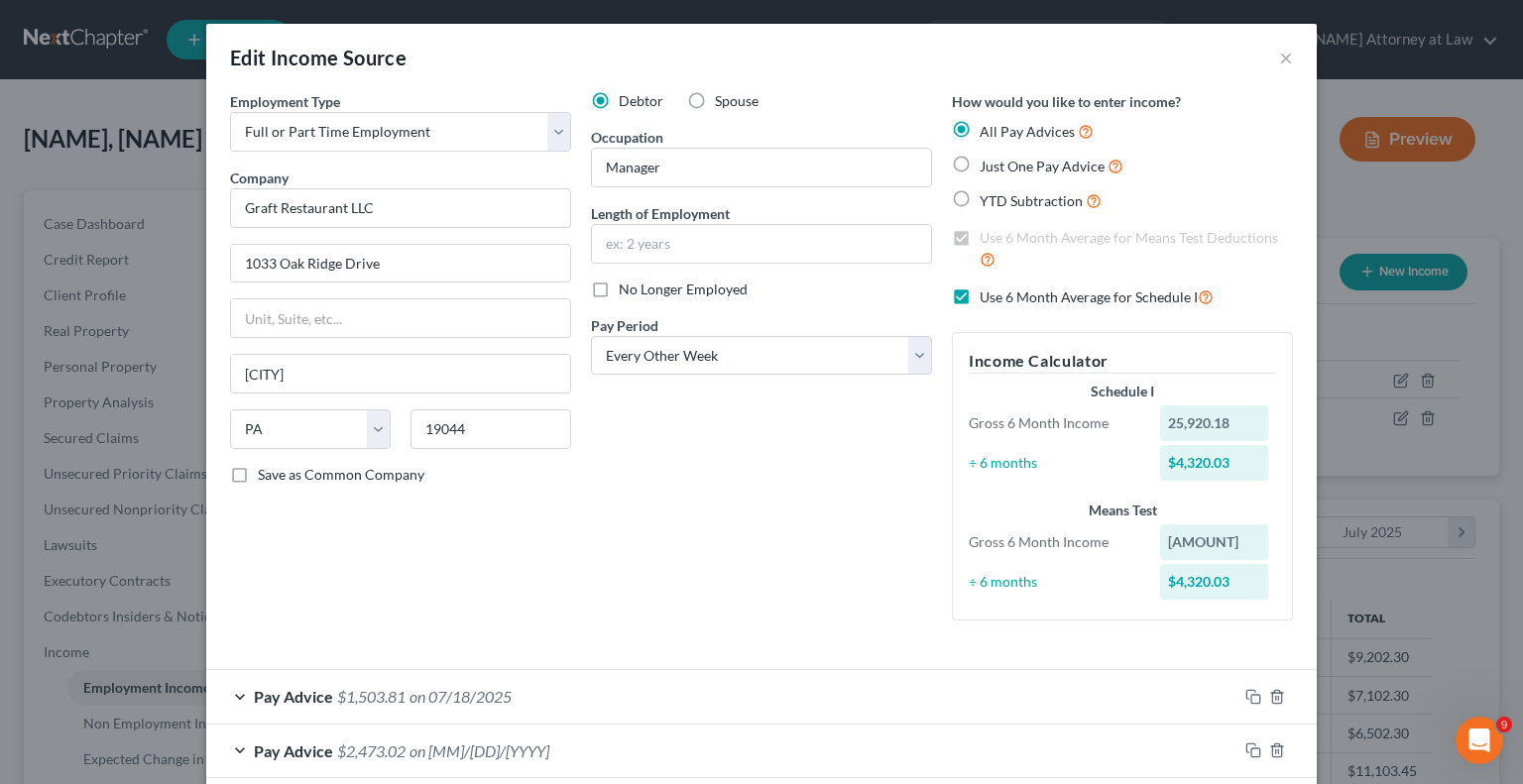 click on "Spouse" at bounding box center [729, 97] 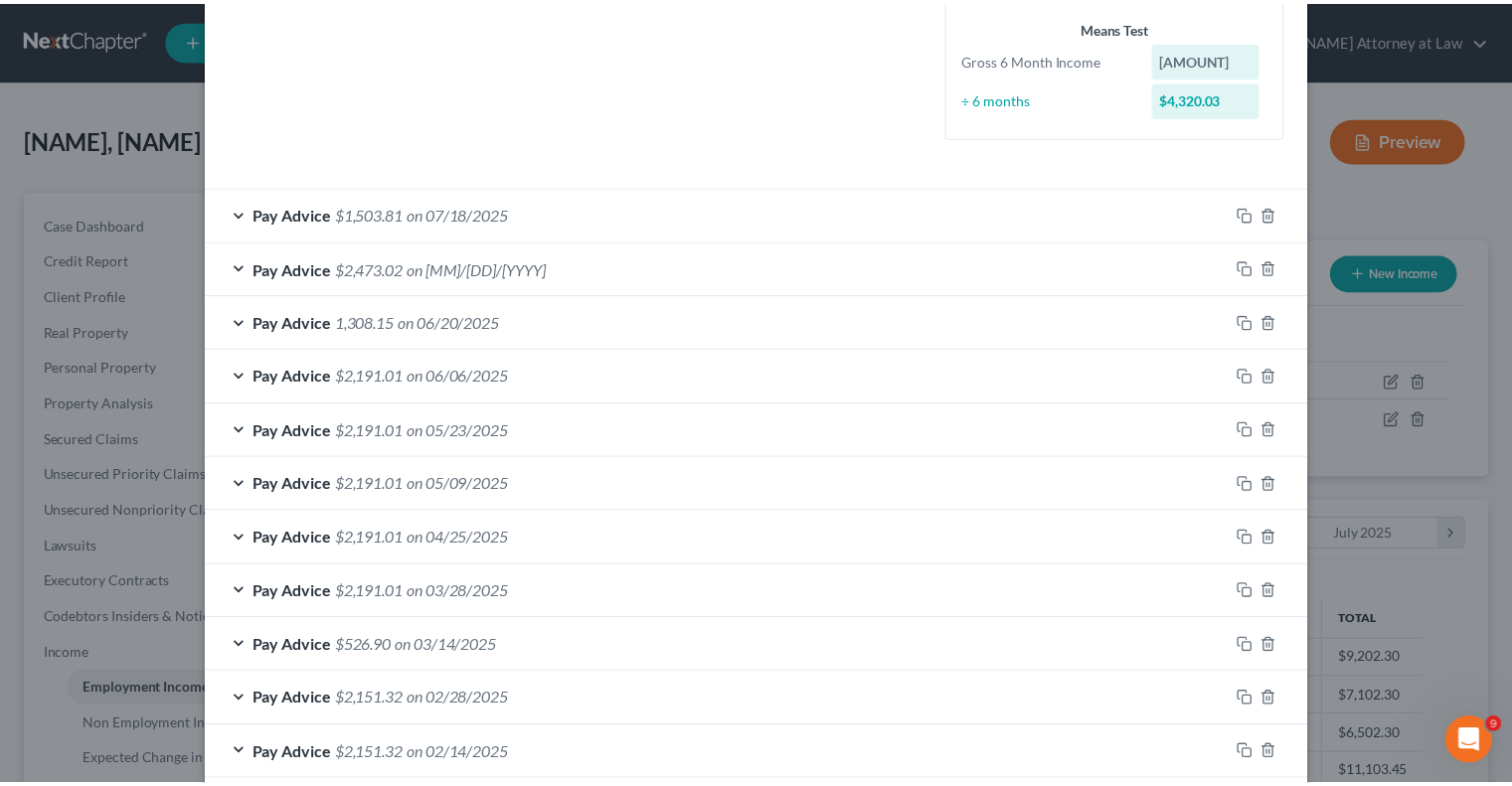 scroll, scrollTop: 639, scrollLeft: 0, axis: vertical 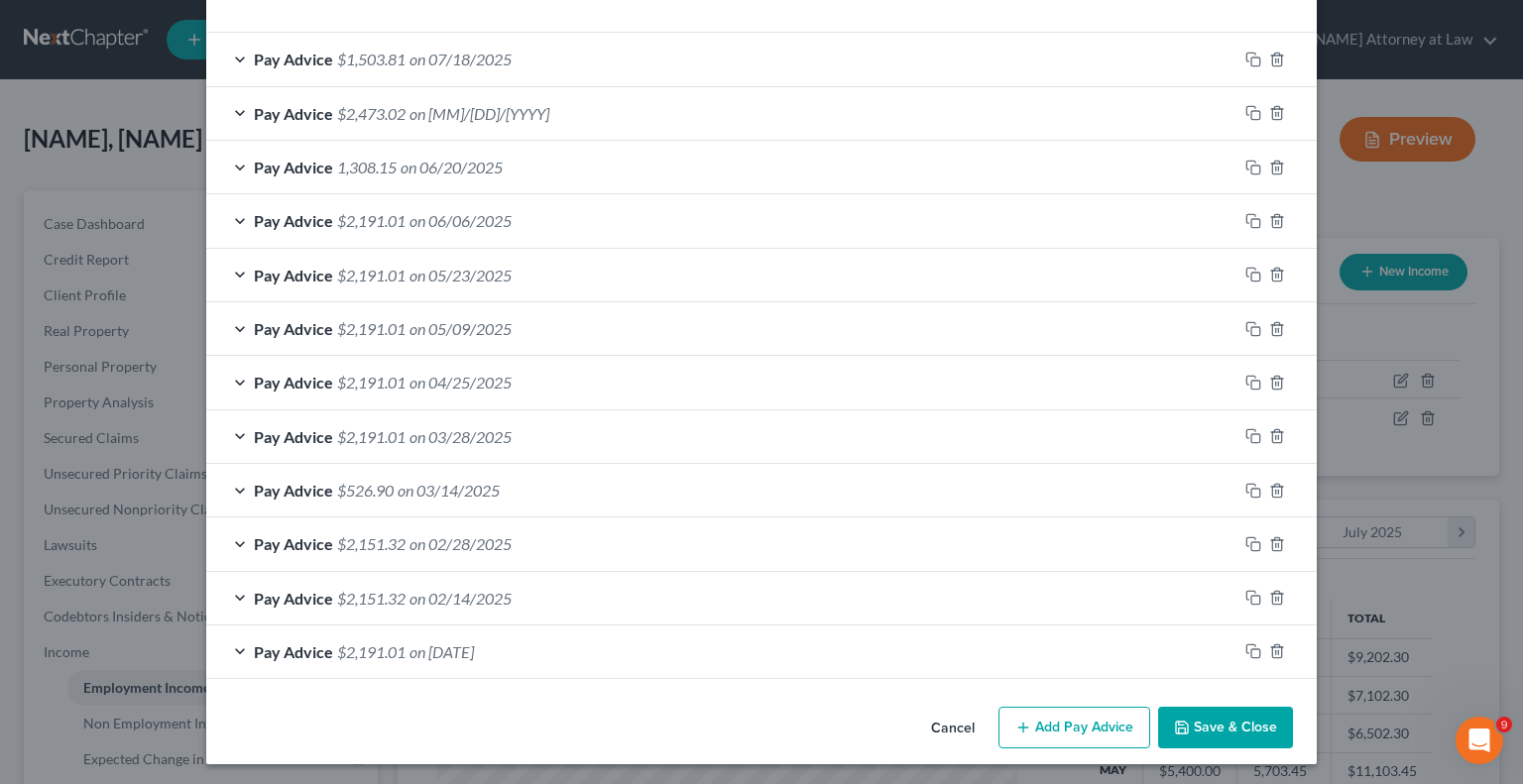 drag, startPoint x: 1516, startPoint y: 394, endPoint x: 2, endPoint y: 23, distance: 1558.7934 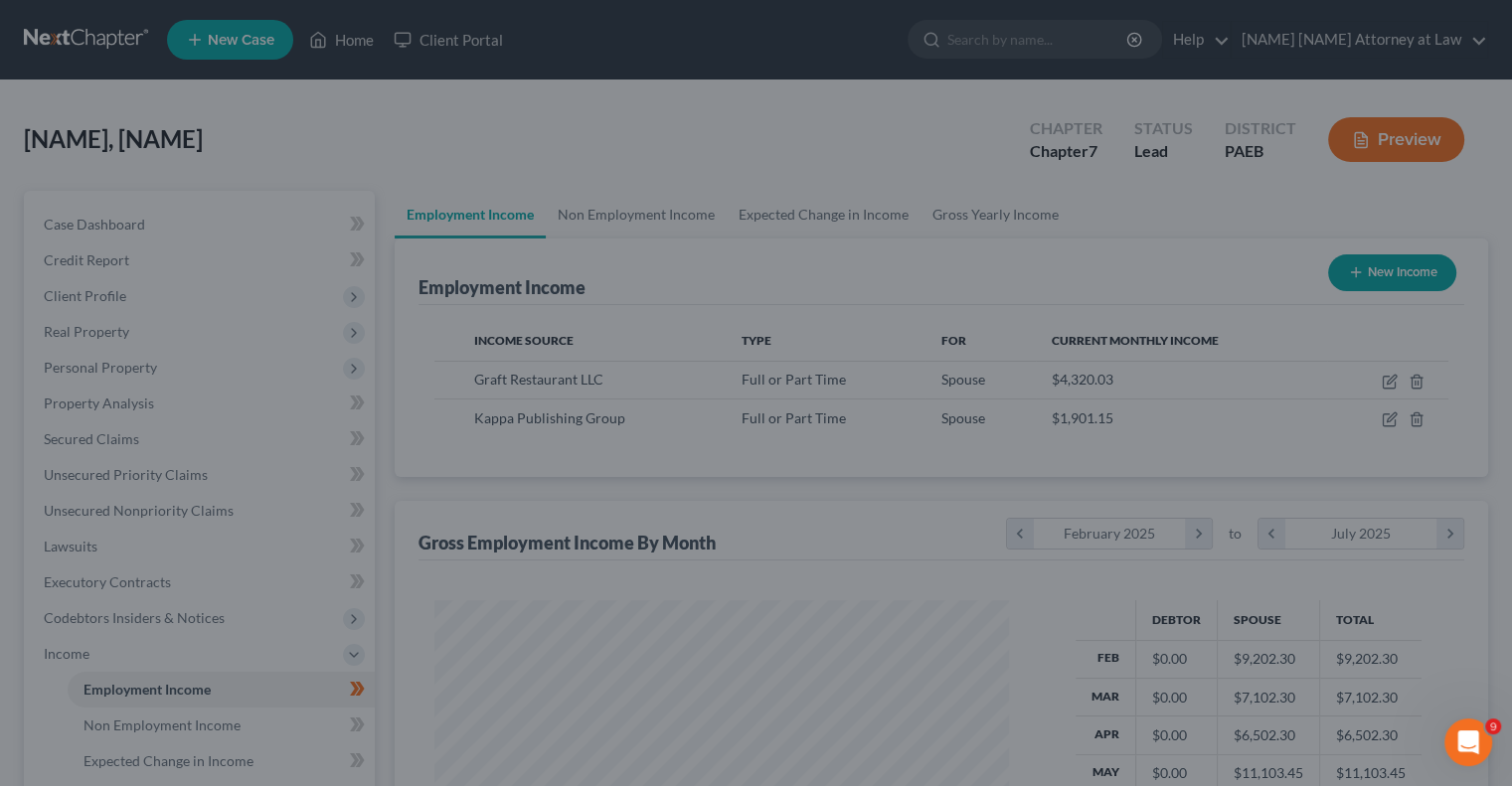 scroll, scrollTop: 354, scrollLeft: 613, axis: both 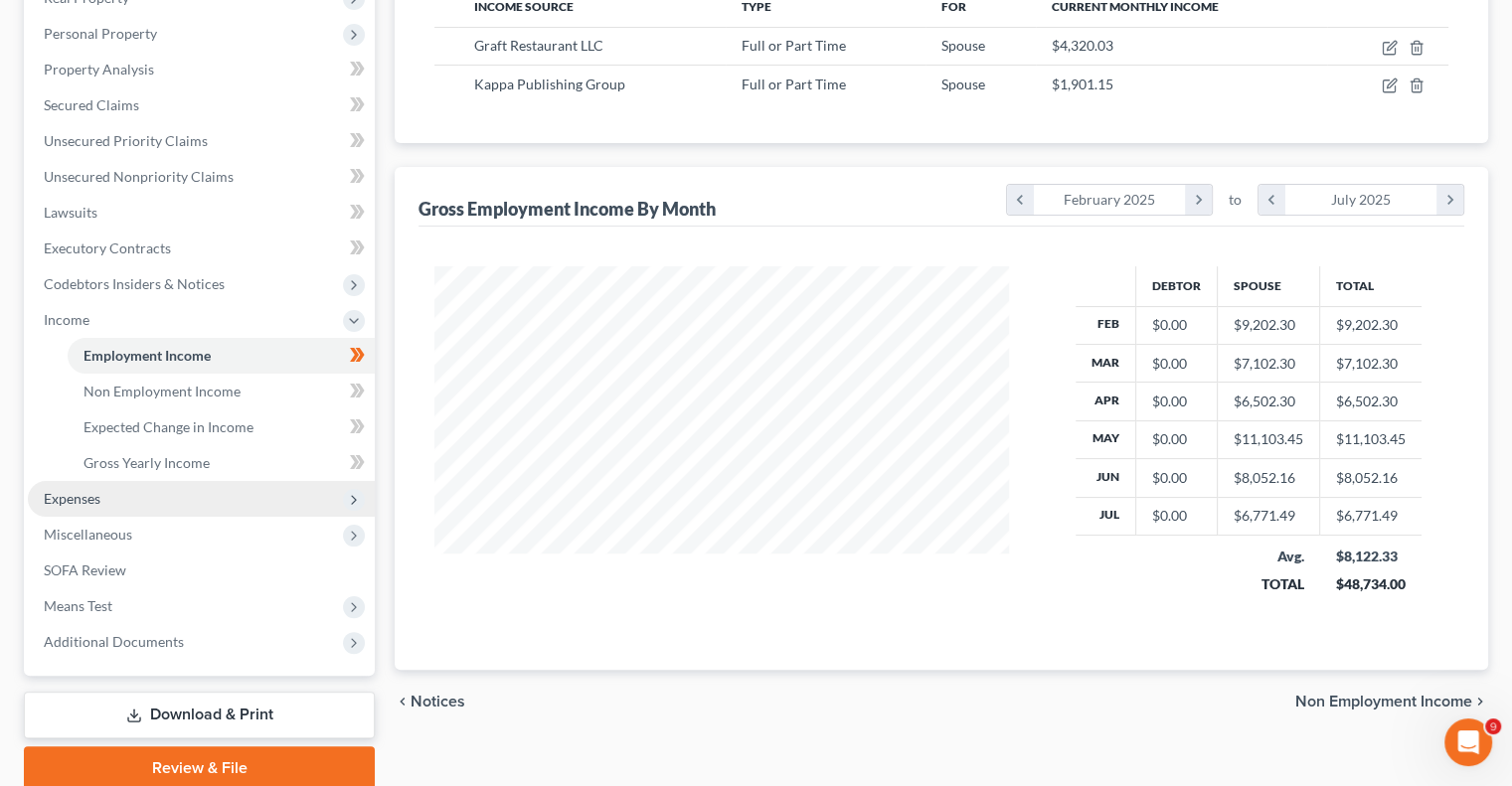 click on "Expenses" at bounding box center (201, 499) 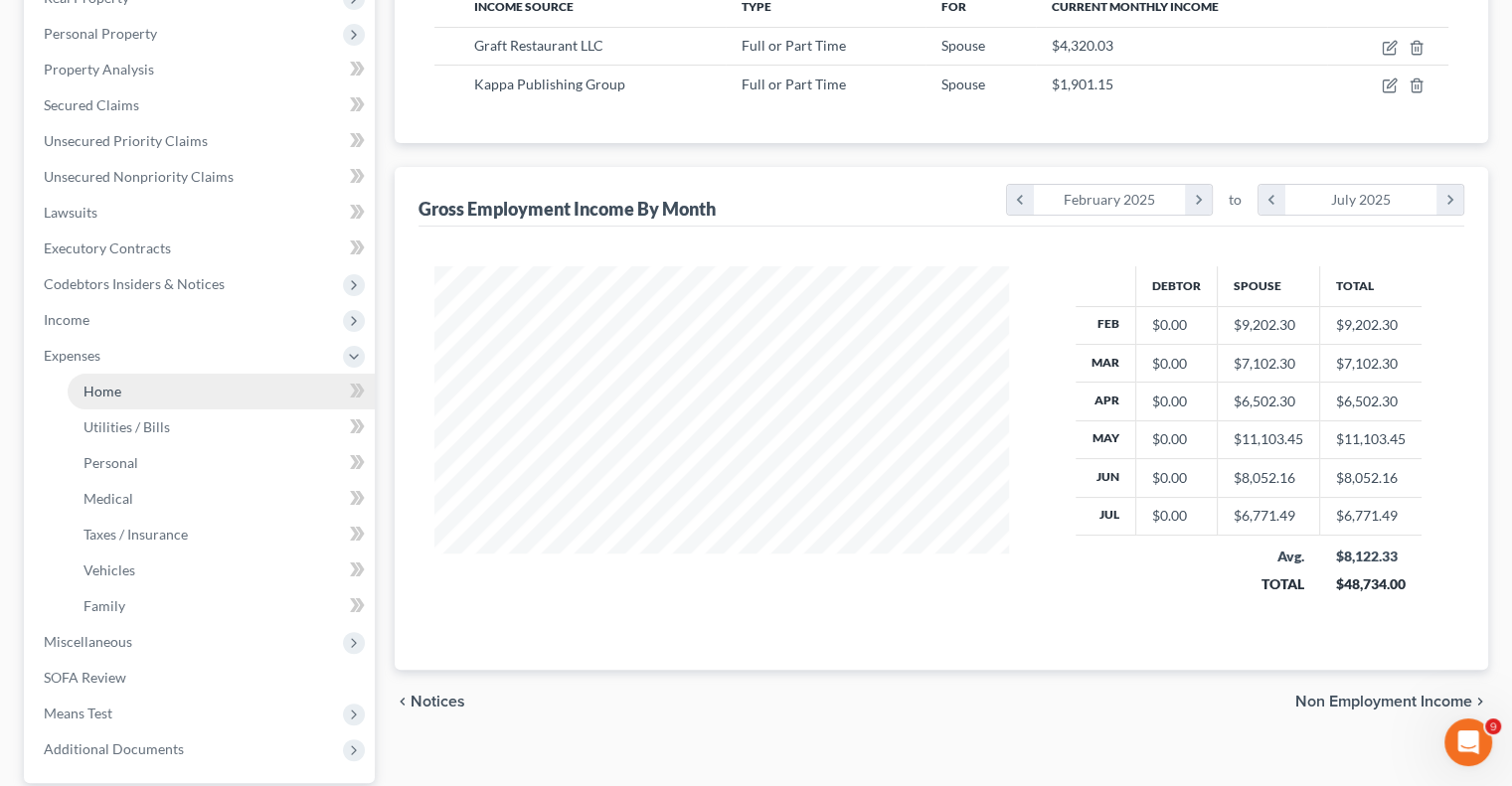 click on "Home" at bounding box center [102, 391] 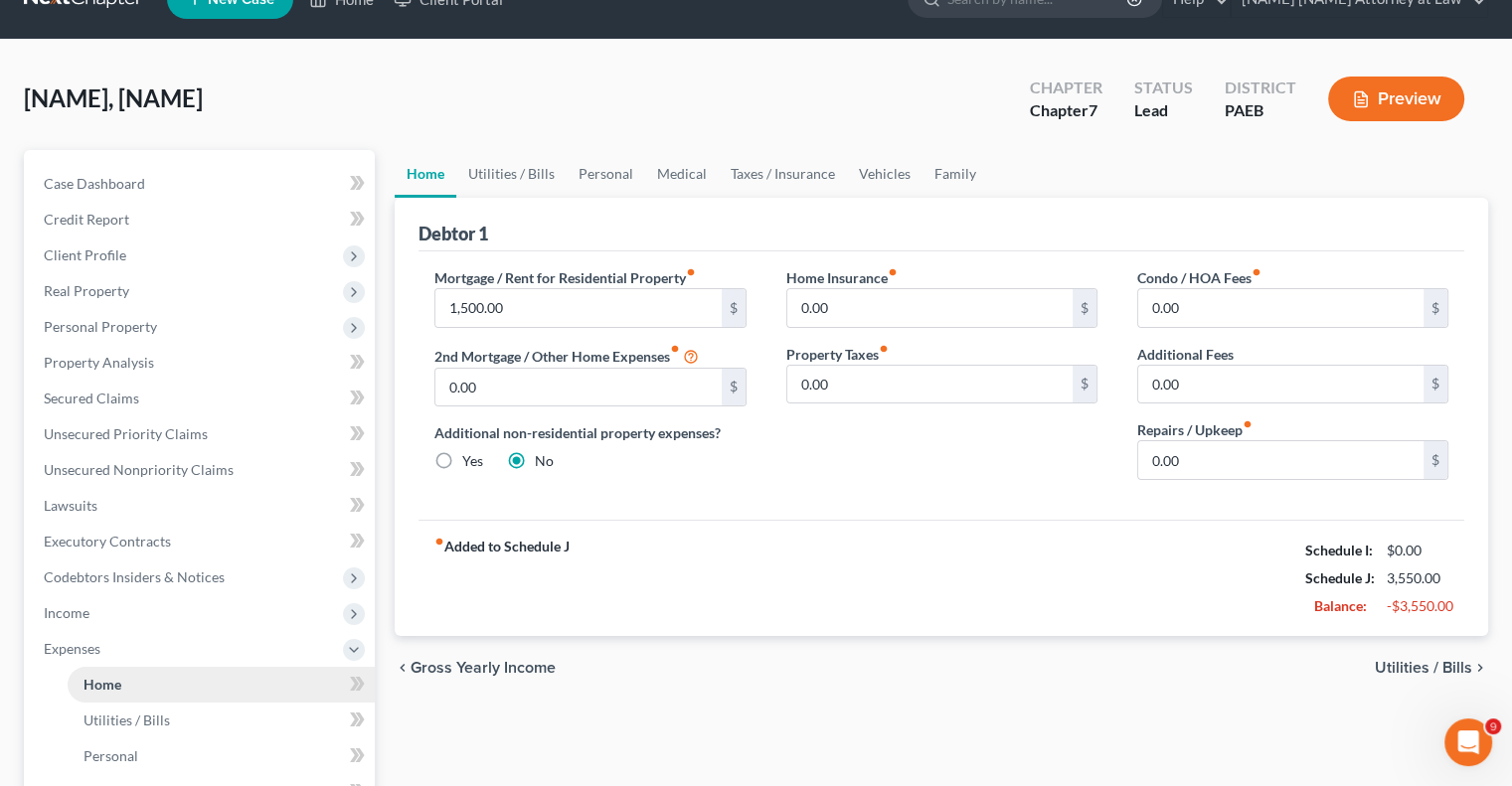 scroll, scrollTop: 0, scrollLeft: 0, axis: both 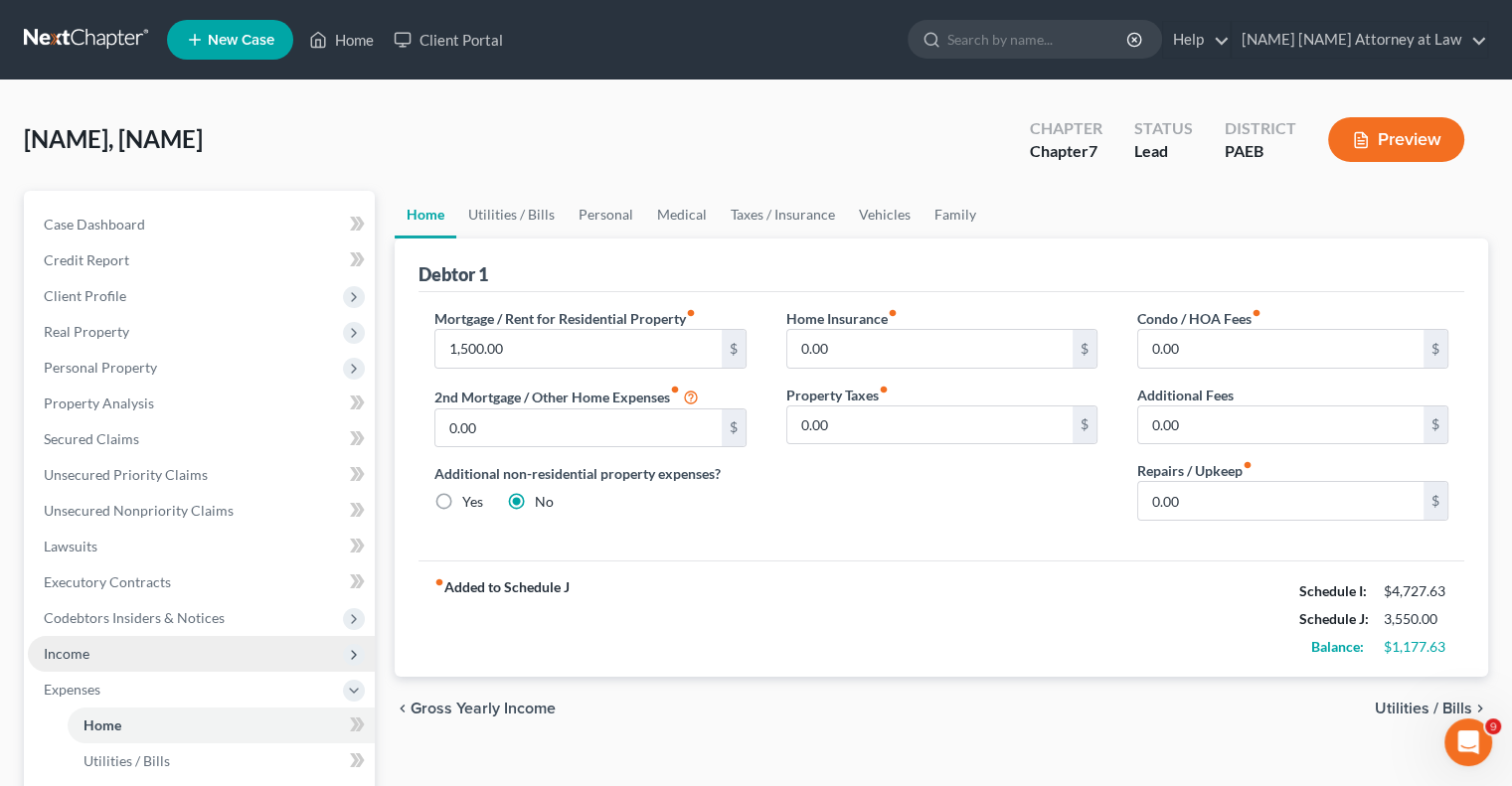 click on "Income" at bounding box center [201, 654] 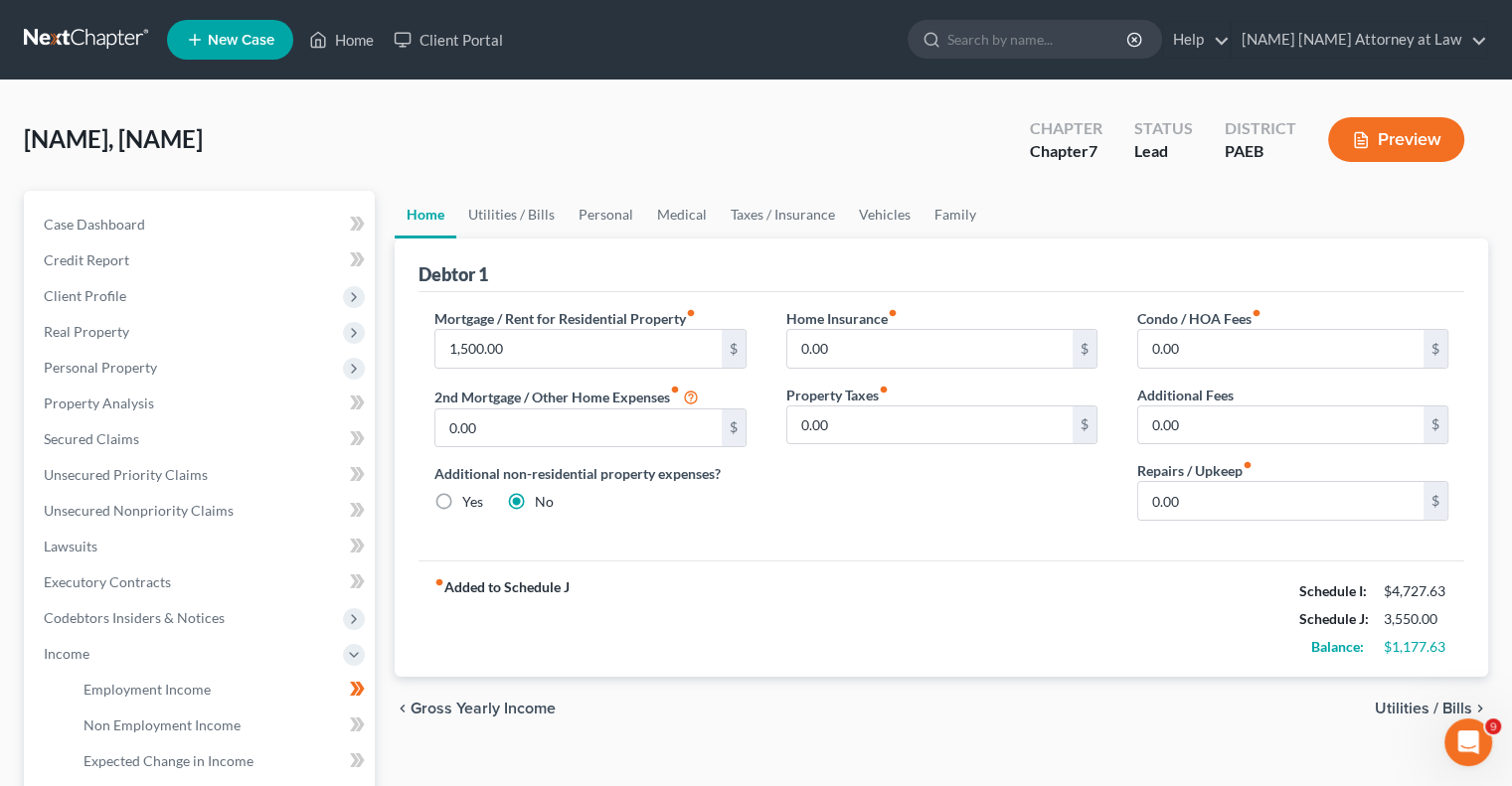 click on "Preview" at bounding box center [1396, 139] 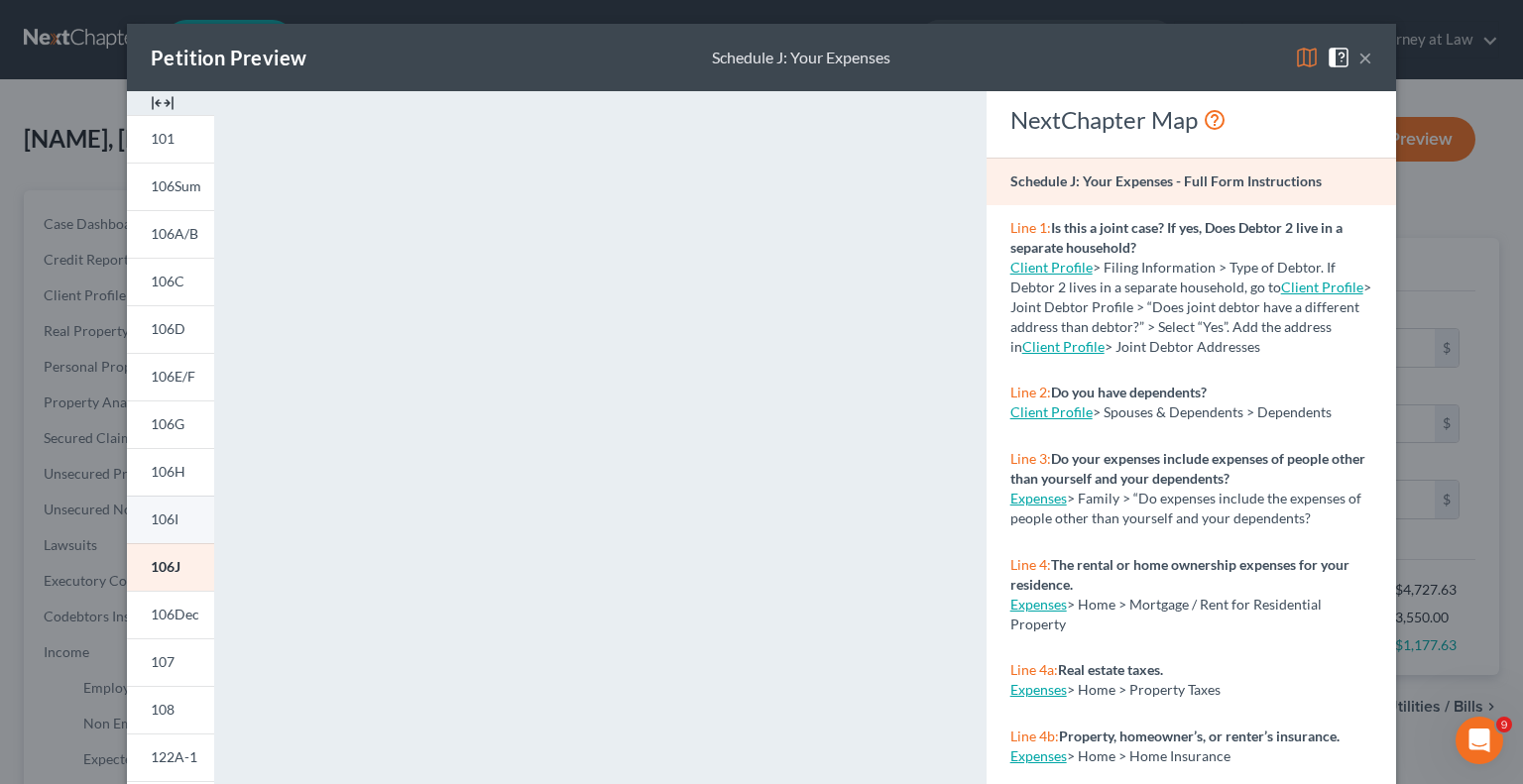 click on "106I" at bounding box center (165, 518) 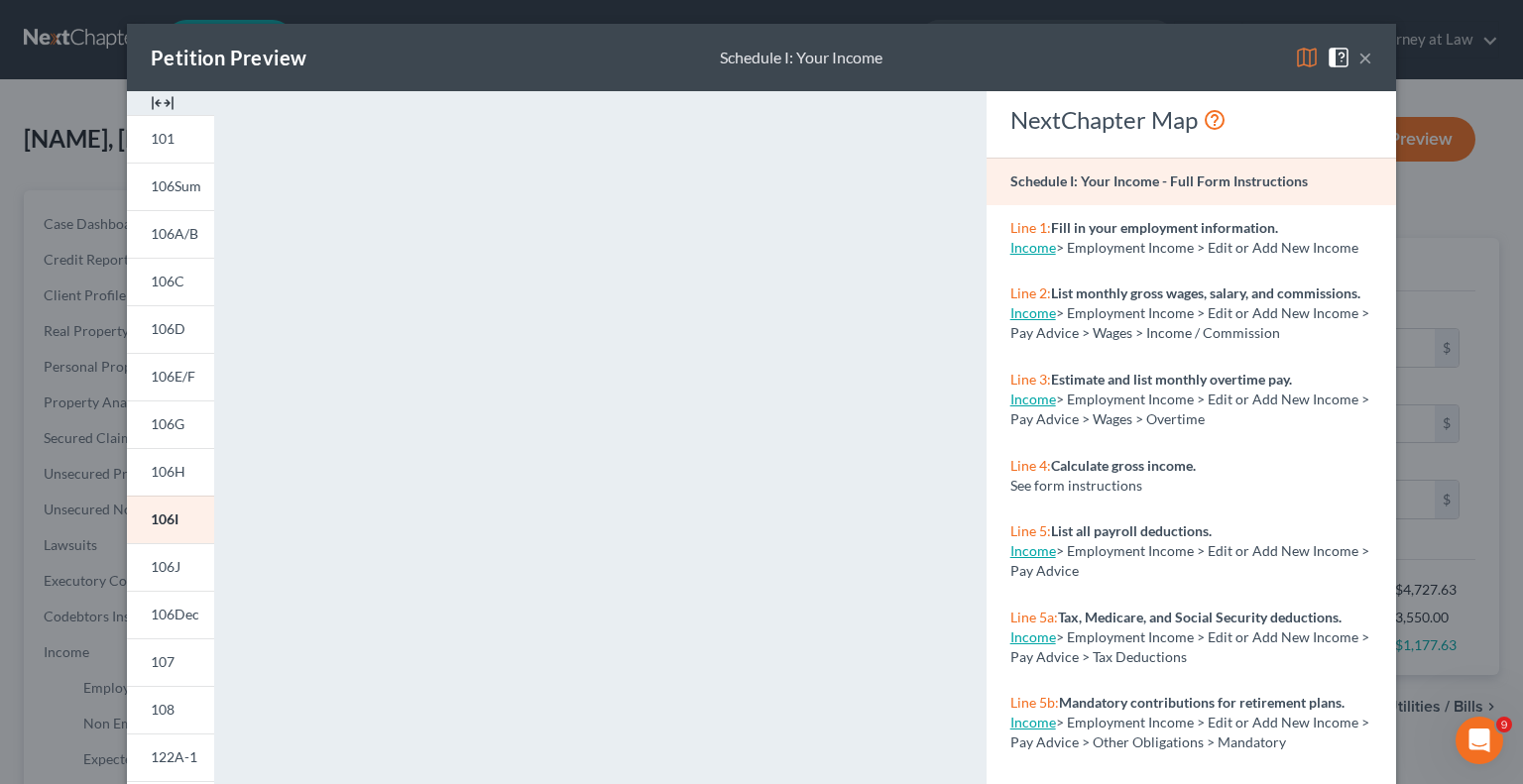 click on "×" at bounding box center [1365, 57] 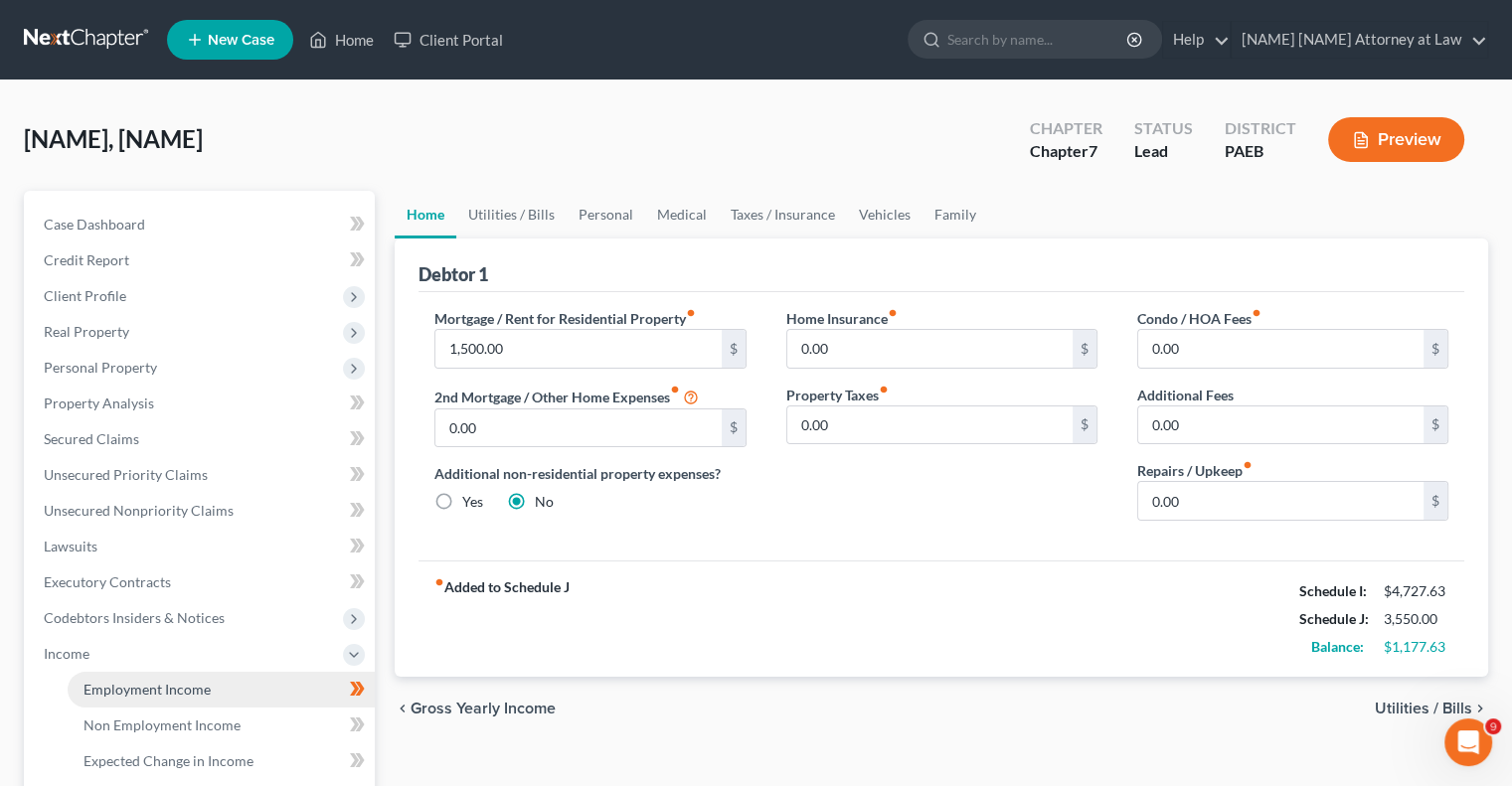 click on "Employment Income" at bounding box center [221, 690] 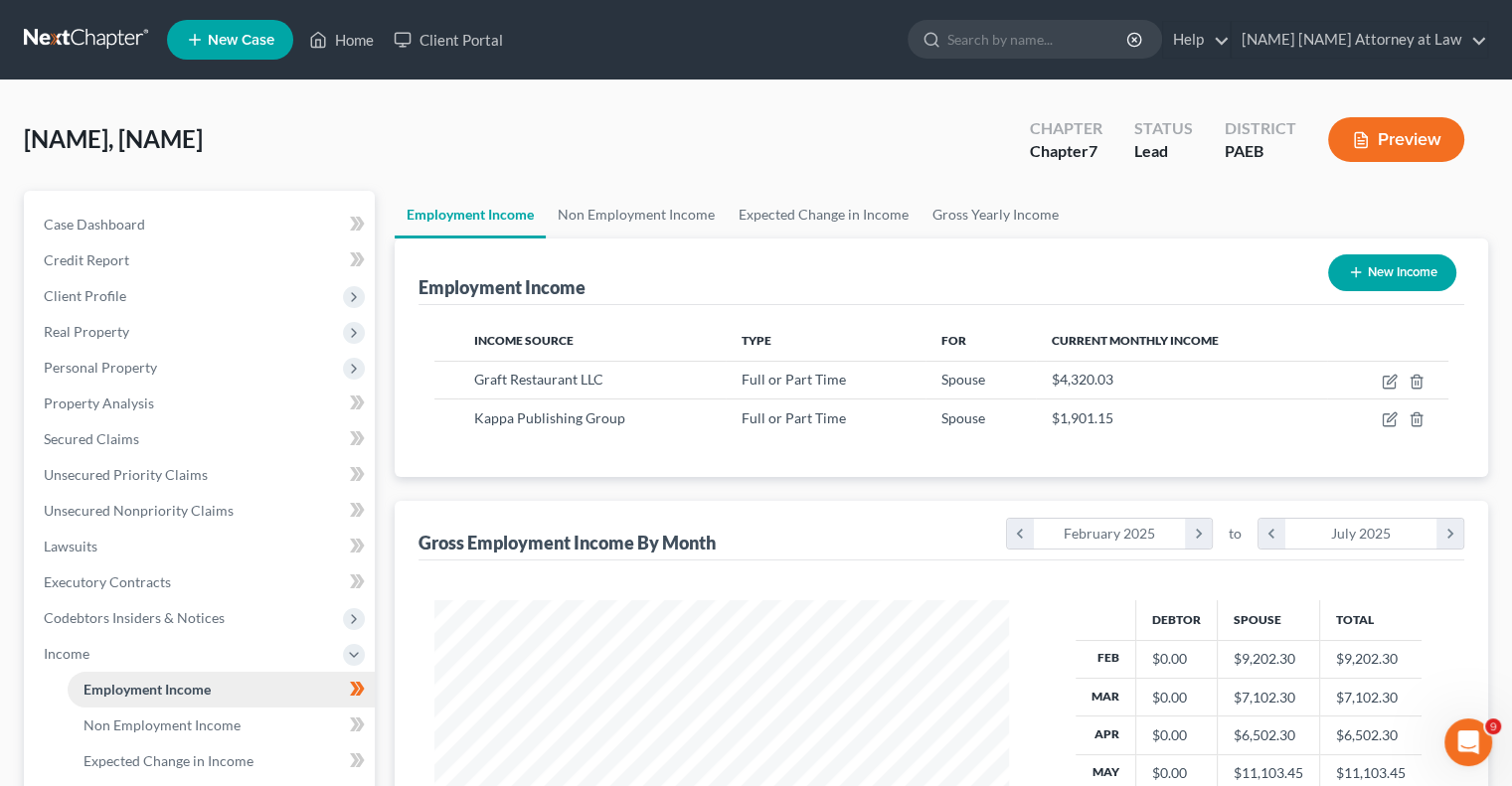 scroll, scrollTop: 993324, scrollLeft: 993468, axis: both 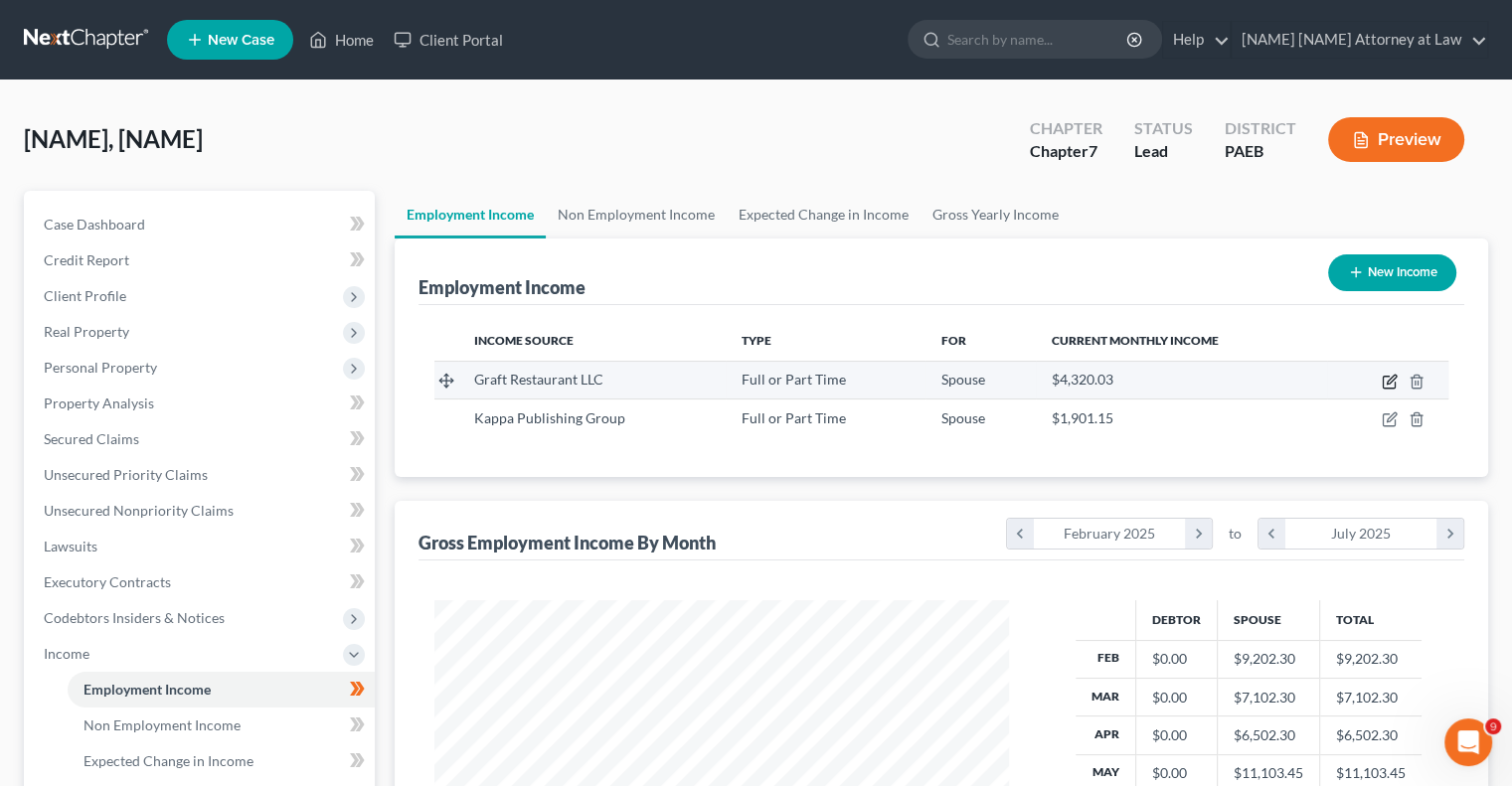 click 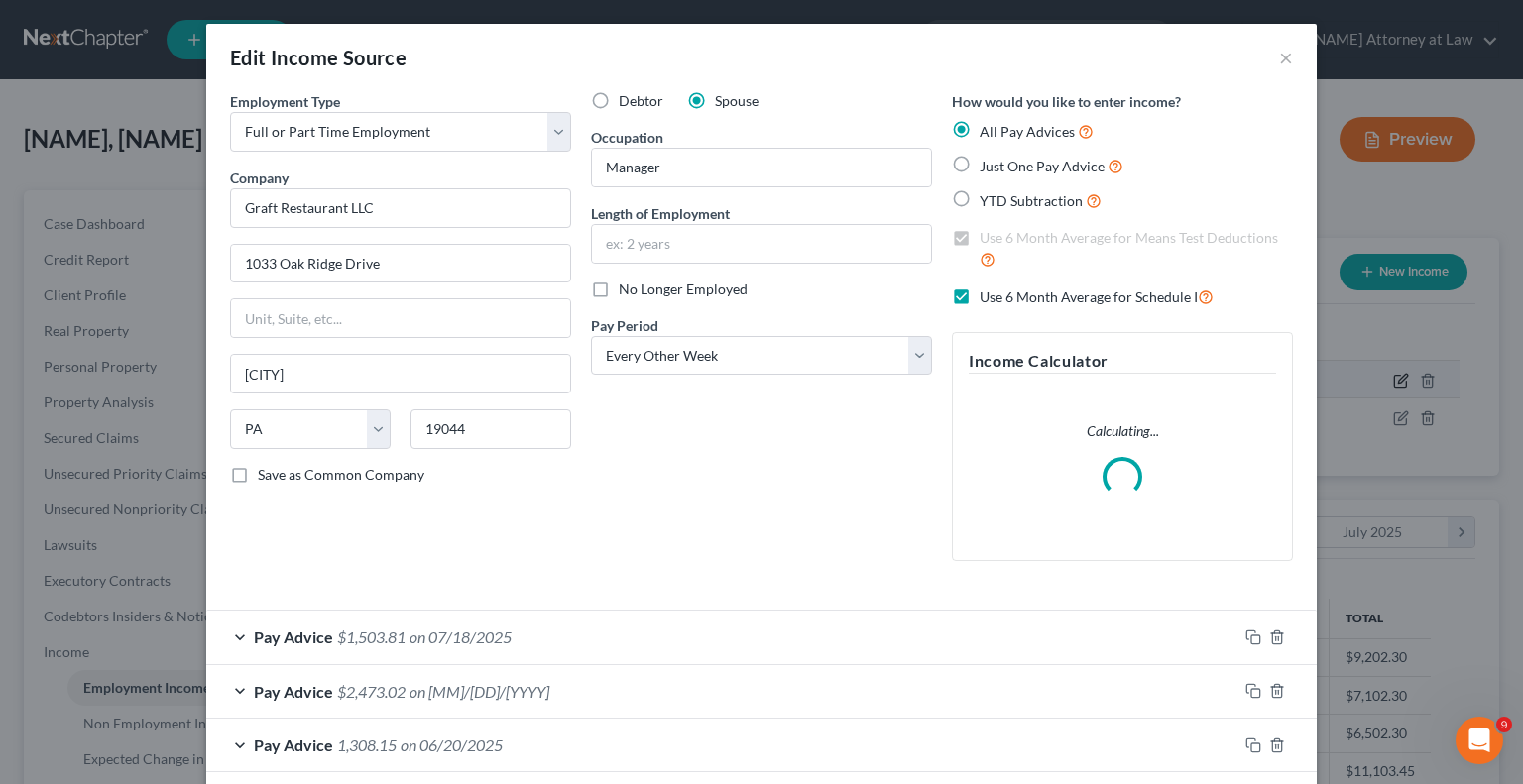 scroll, scrollTop: 990797, scrollLeft: 990917, axis: both 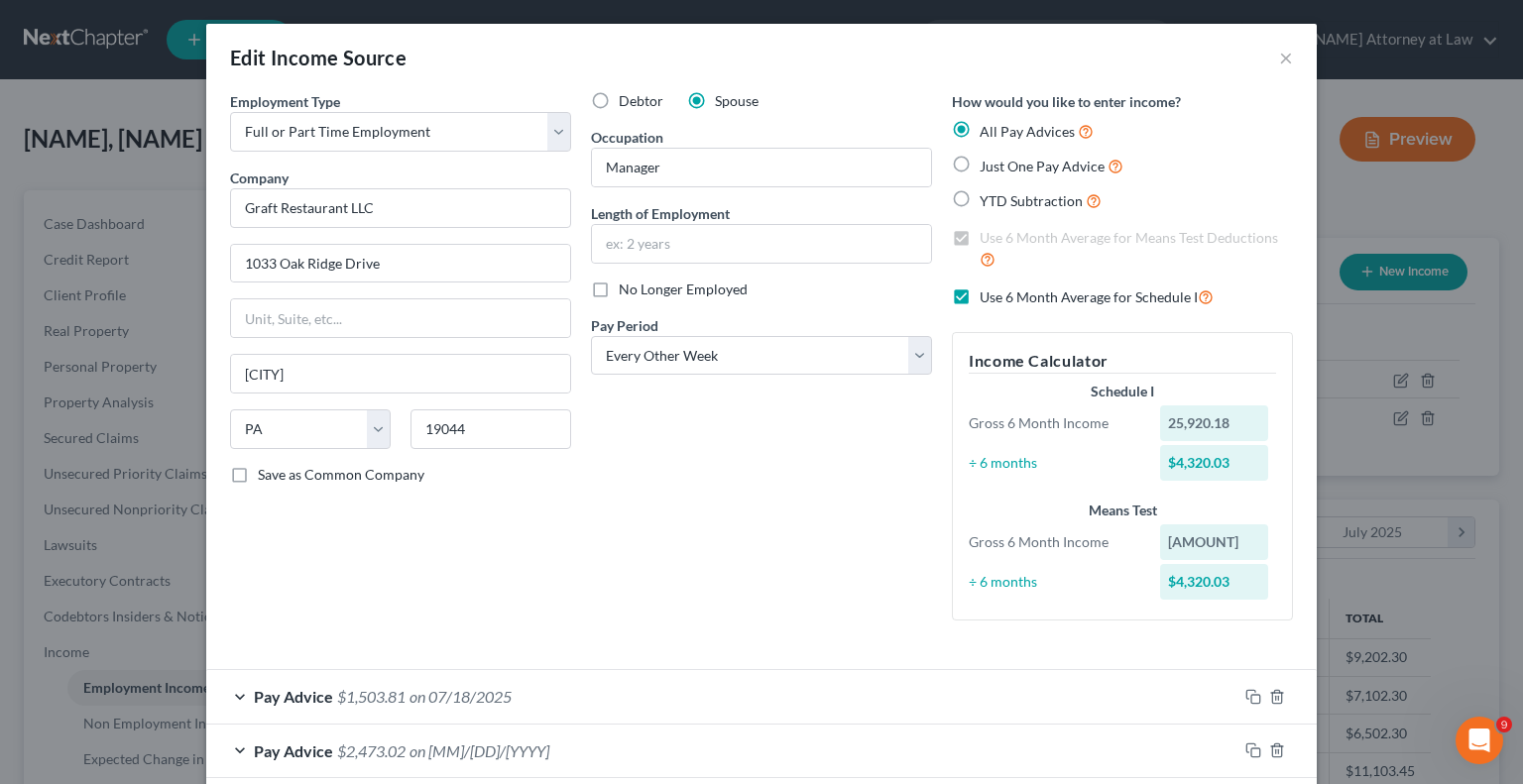 click on "Debtor" at bounding box center (641, 101) 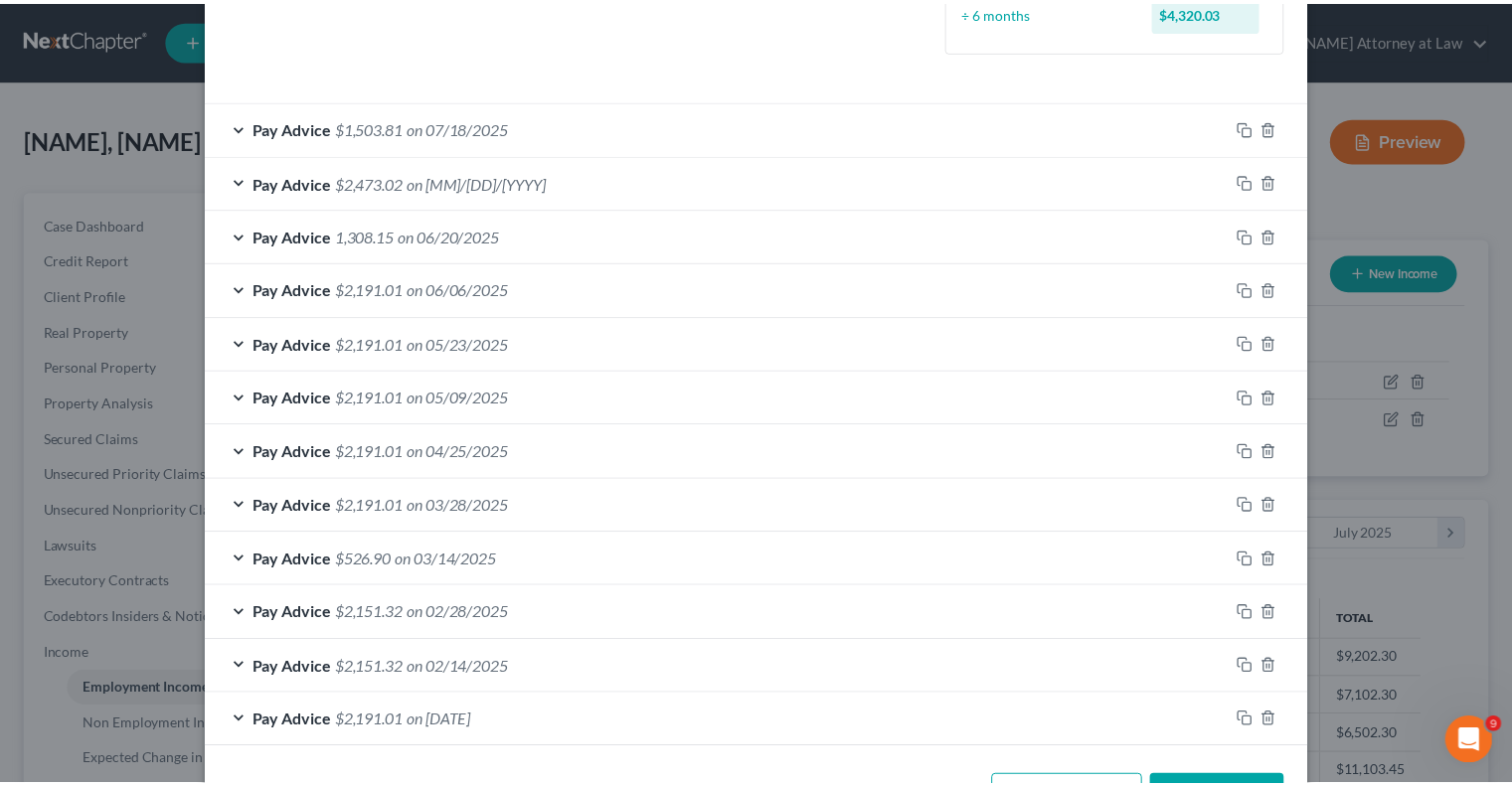 scroll, scrollTop: 639, scrollLeft: 0, axis: vertical 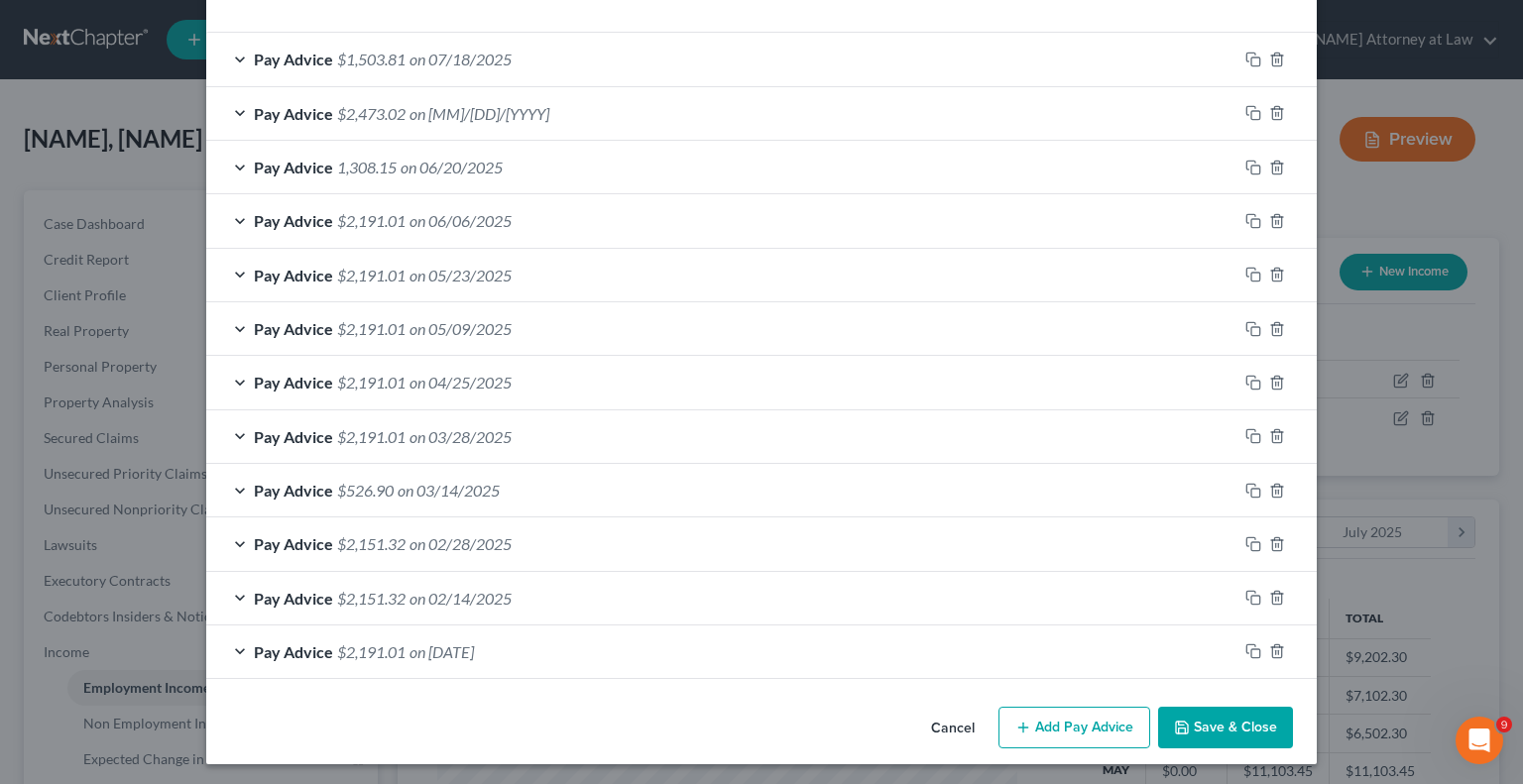 click on "Save & Close" at bounding box center (1226, 728) 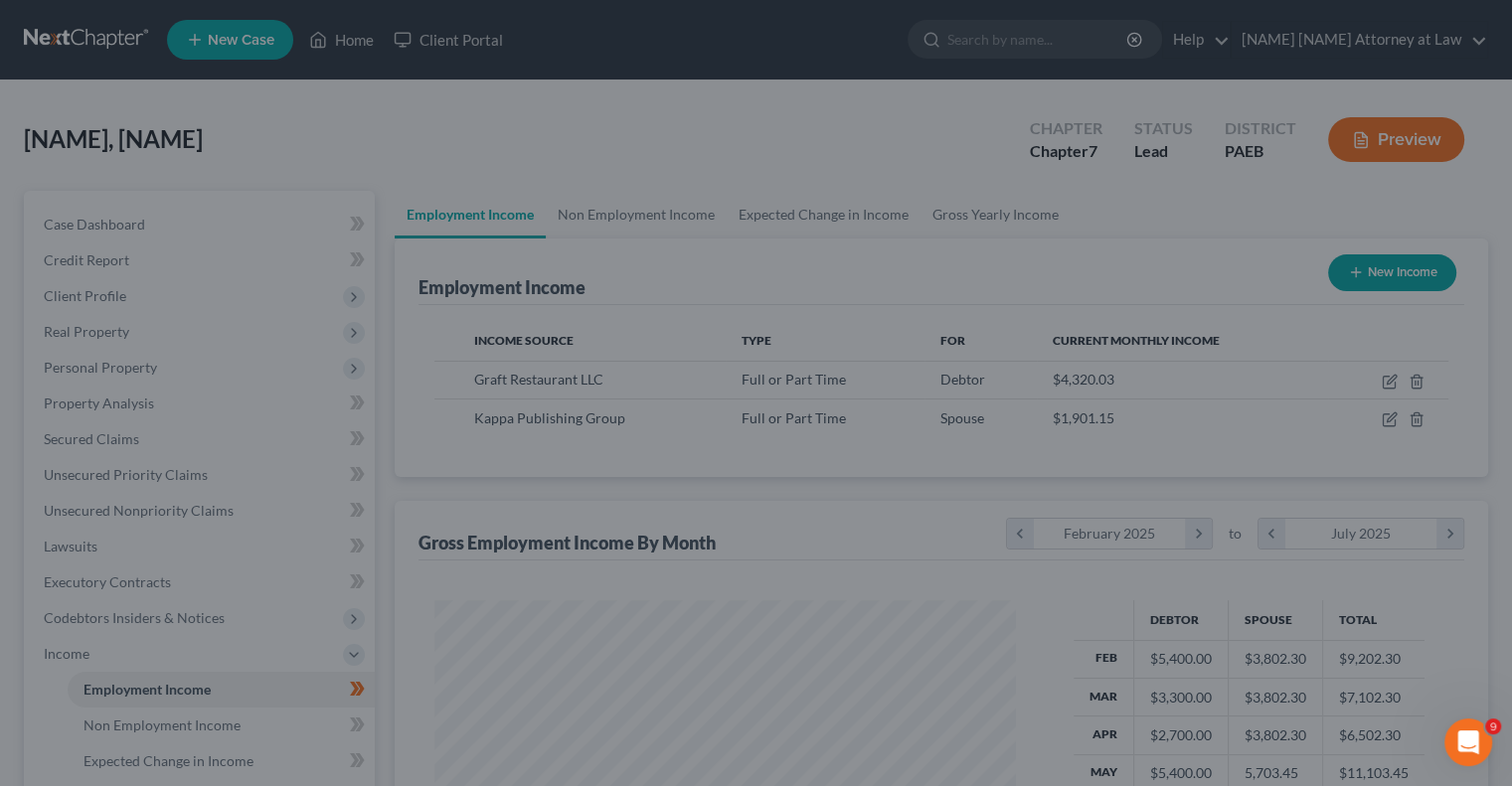 scroll, scrollTop: 354, scrollLeft: 613, axis: both 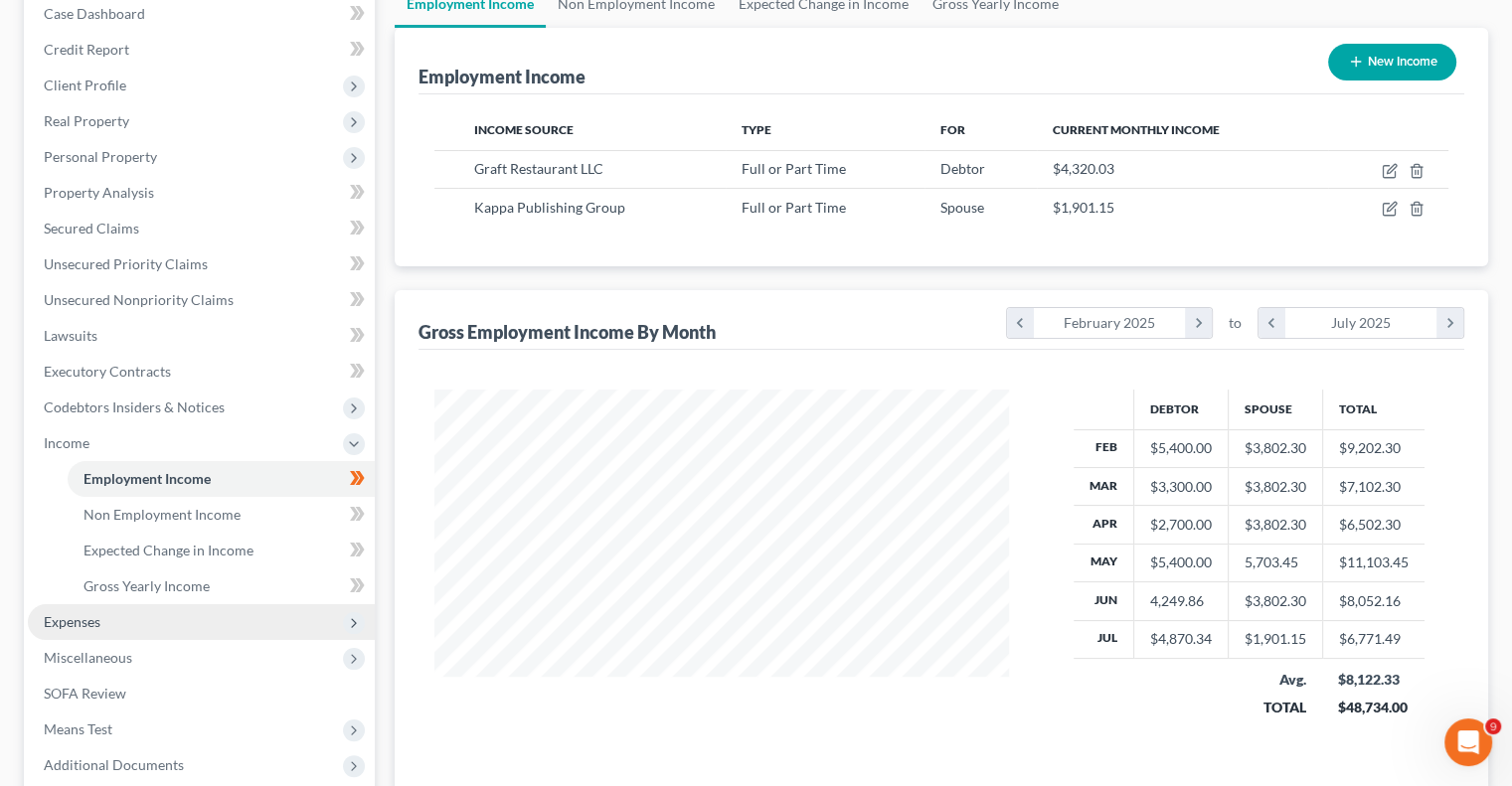 click on "Expenses" at bounding box center [201, 622] 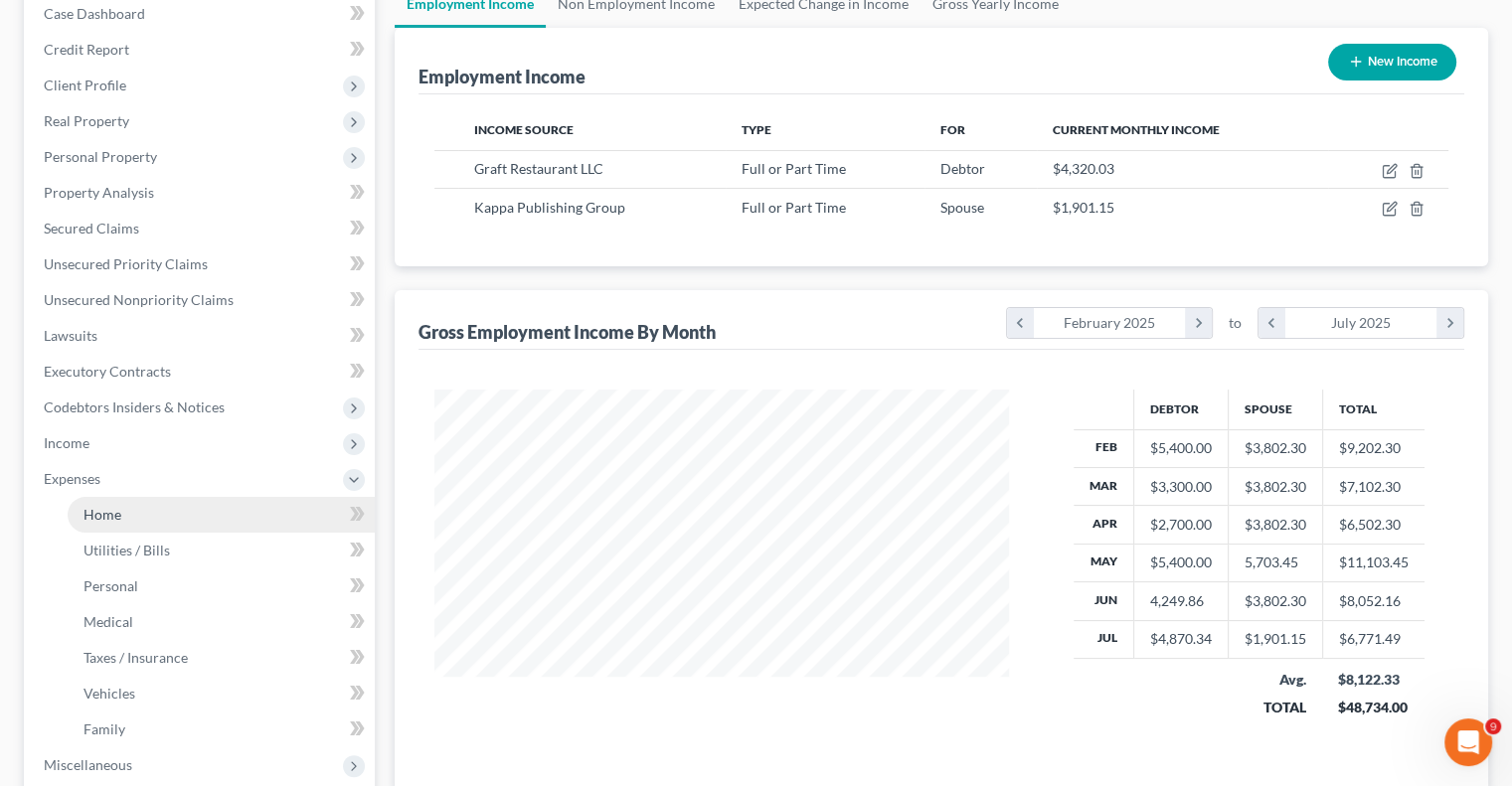 click on "Home" at bounding box center [221, 515] 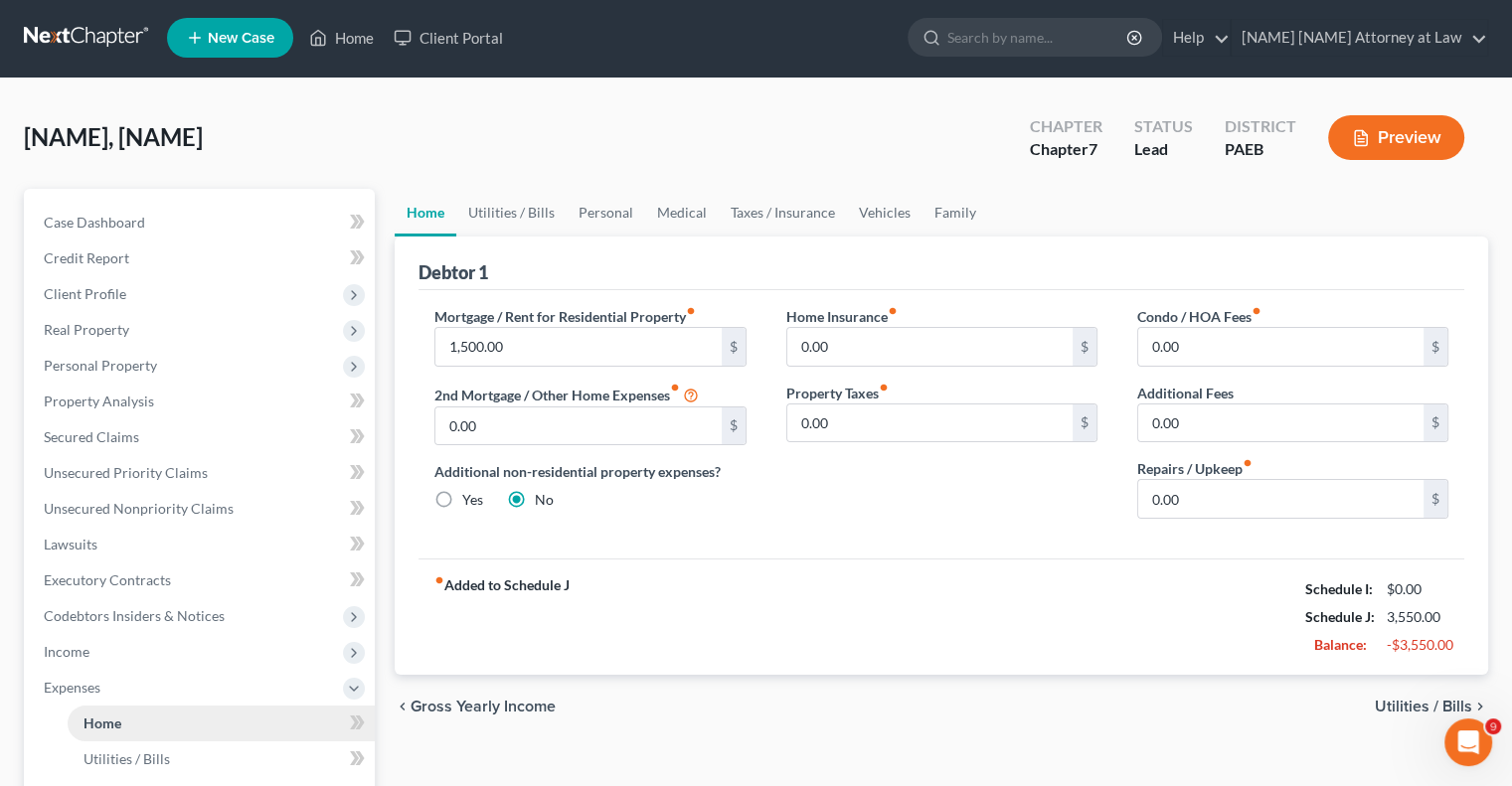 scroll, scrollTop: 0, scrollLeft: 0, axis: both 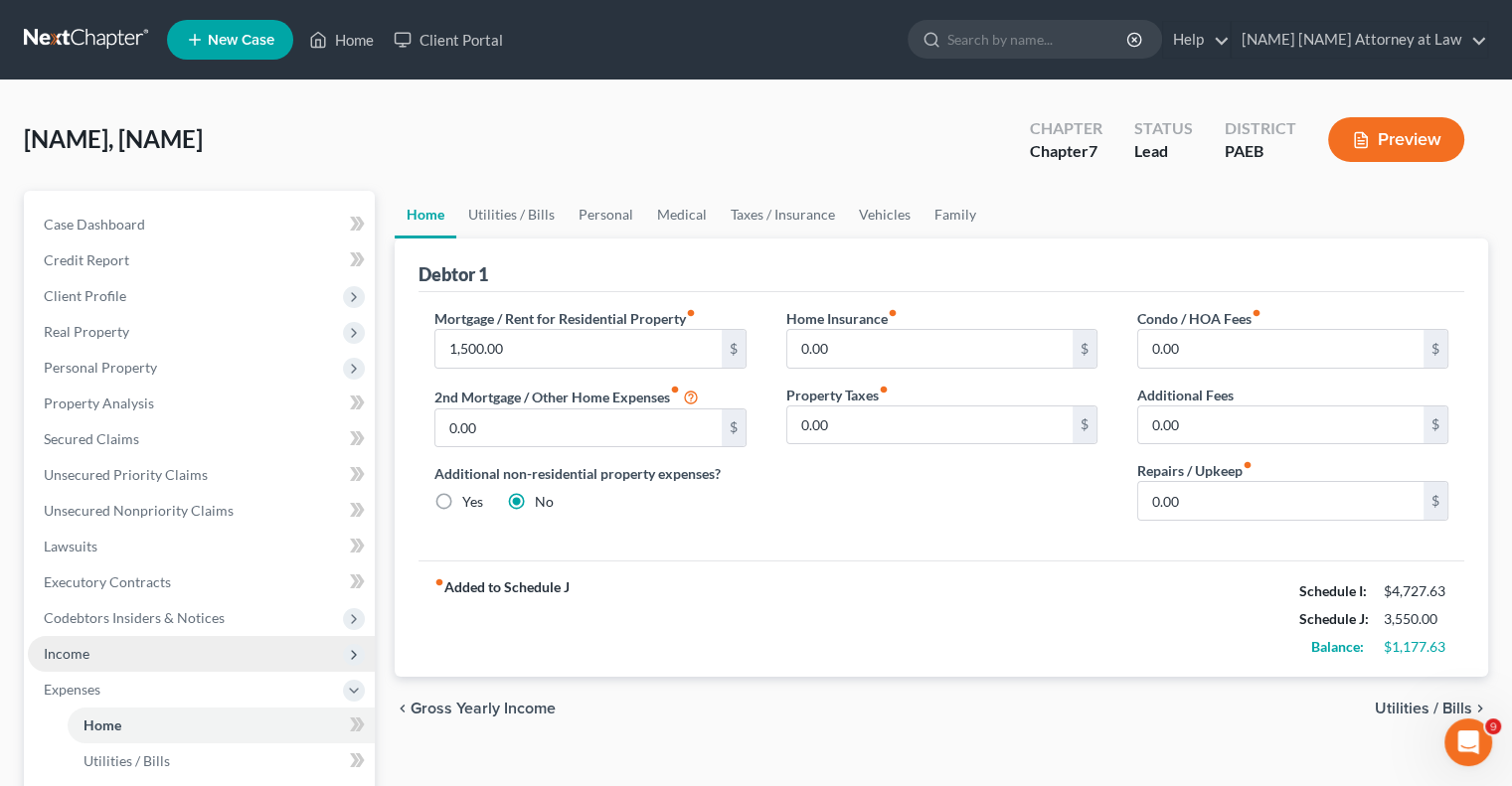 click on "Income" at bounding box center [67, 653] 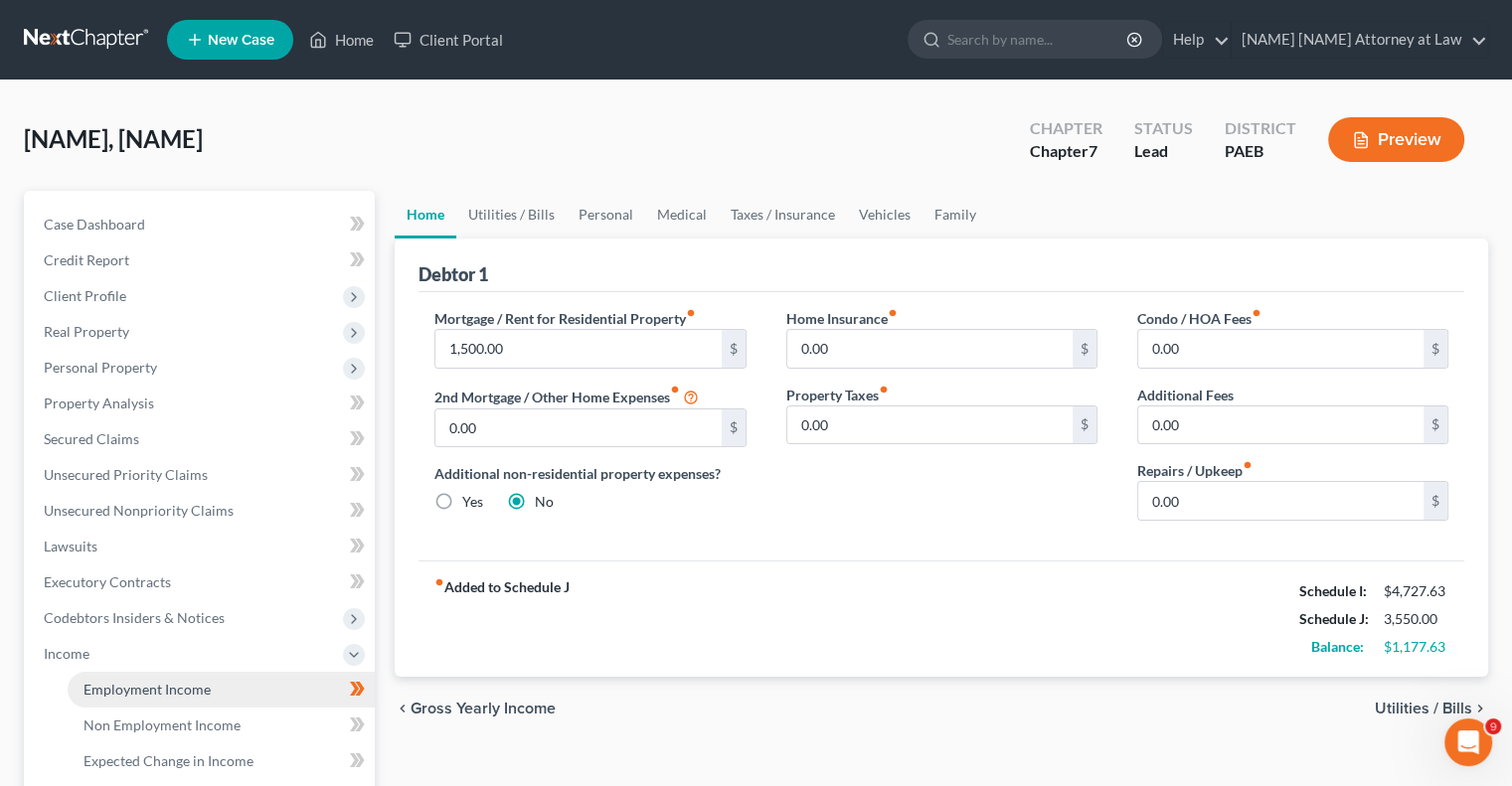 click on "Employment Income" at bounding box center (221, 690) 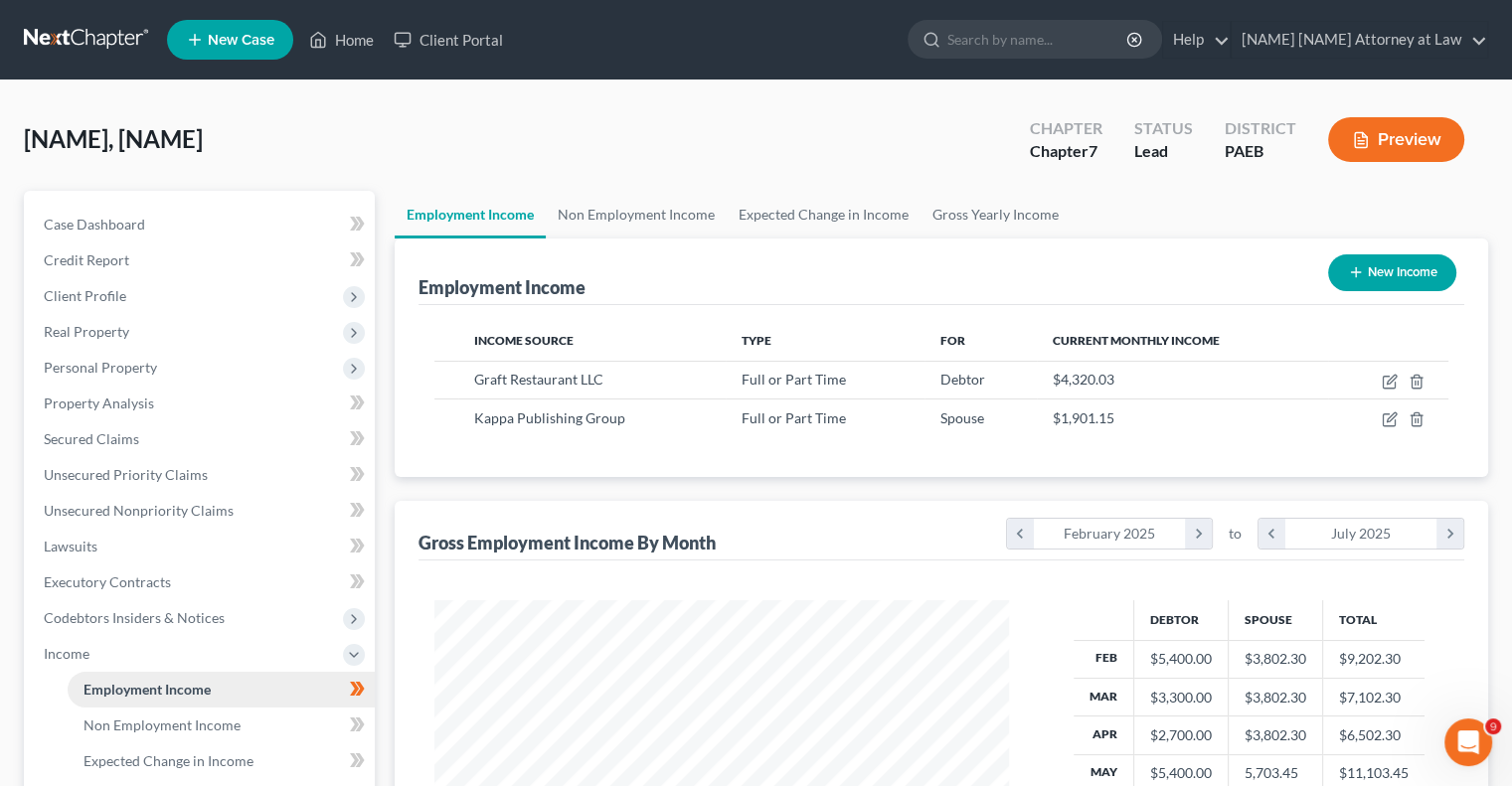 scroll, scrollTop: 993324, scrollLeft: 993468, axis: both 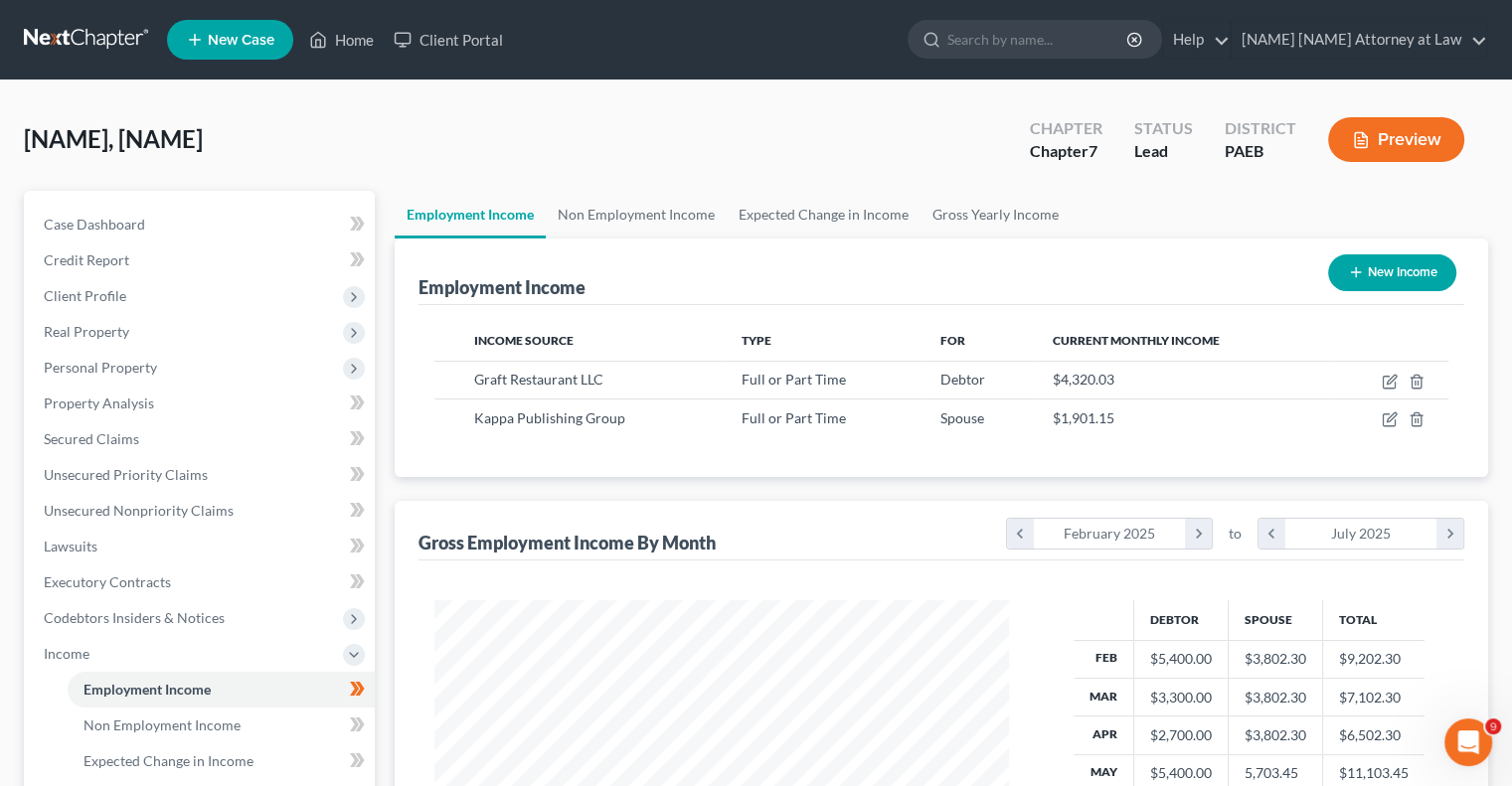 click on "Preview" at bounding box center (1396, 139) 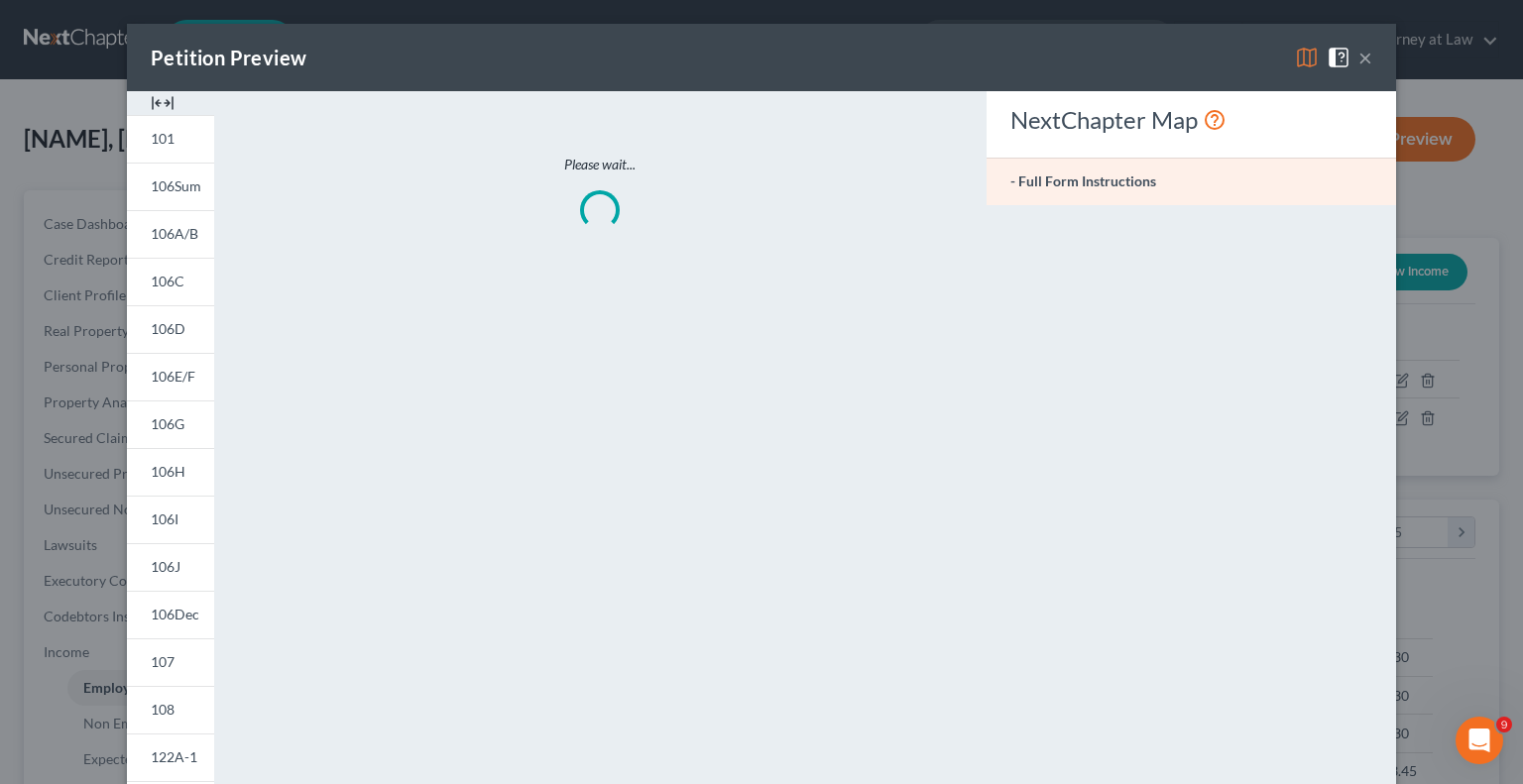 scroll, scrollTop: 990797, scrollLeft: 990917, axis: both 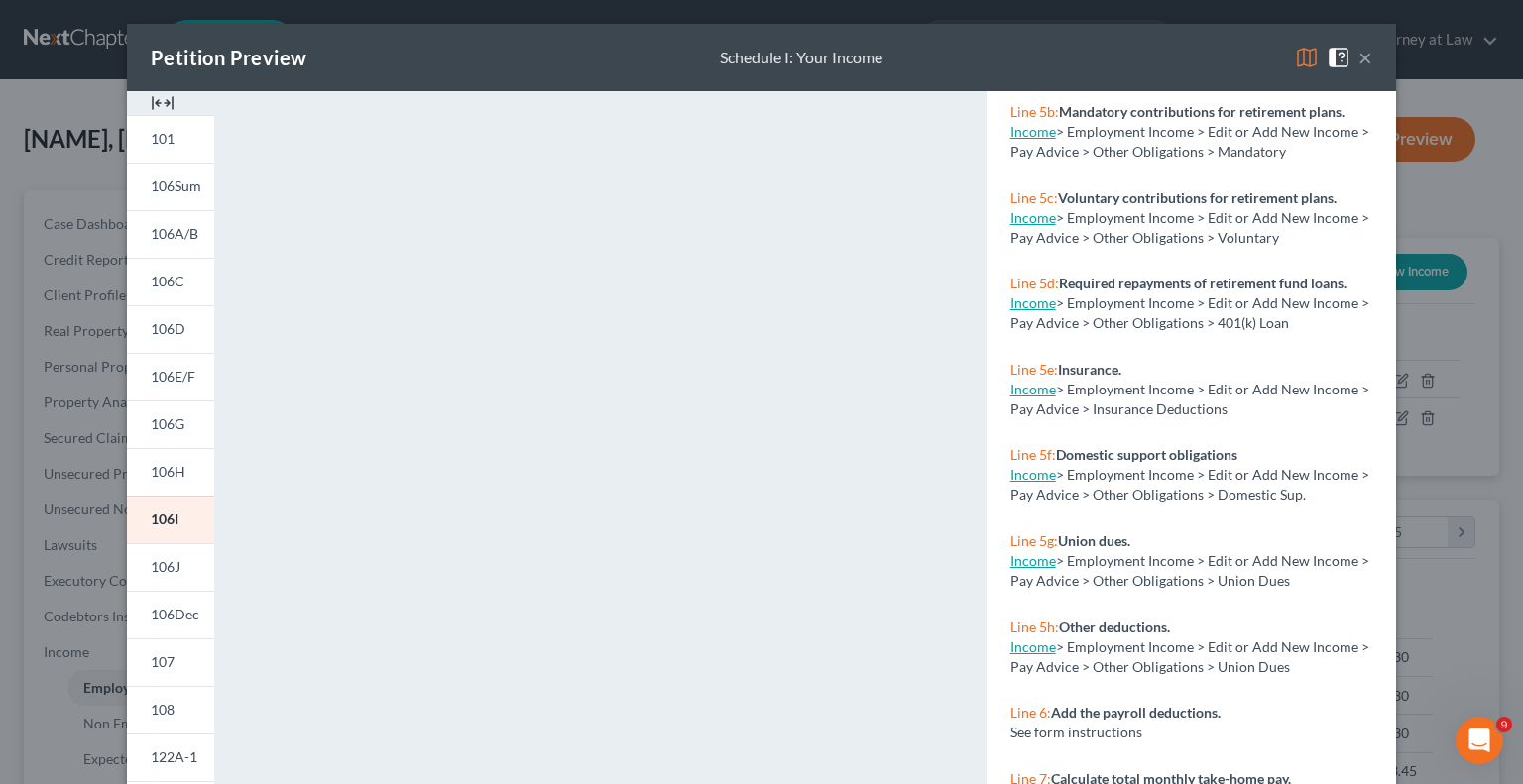 click on "×" at bounding box center [1365, 57] 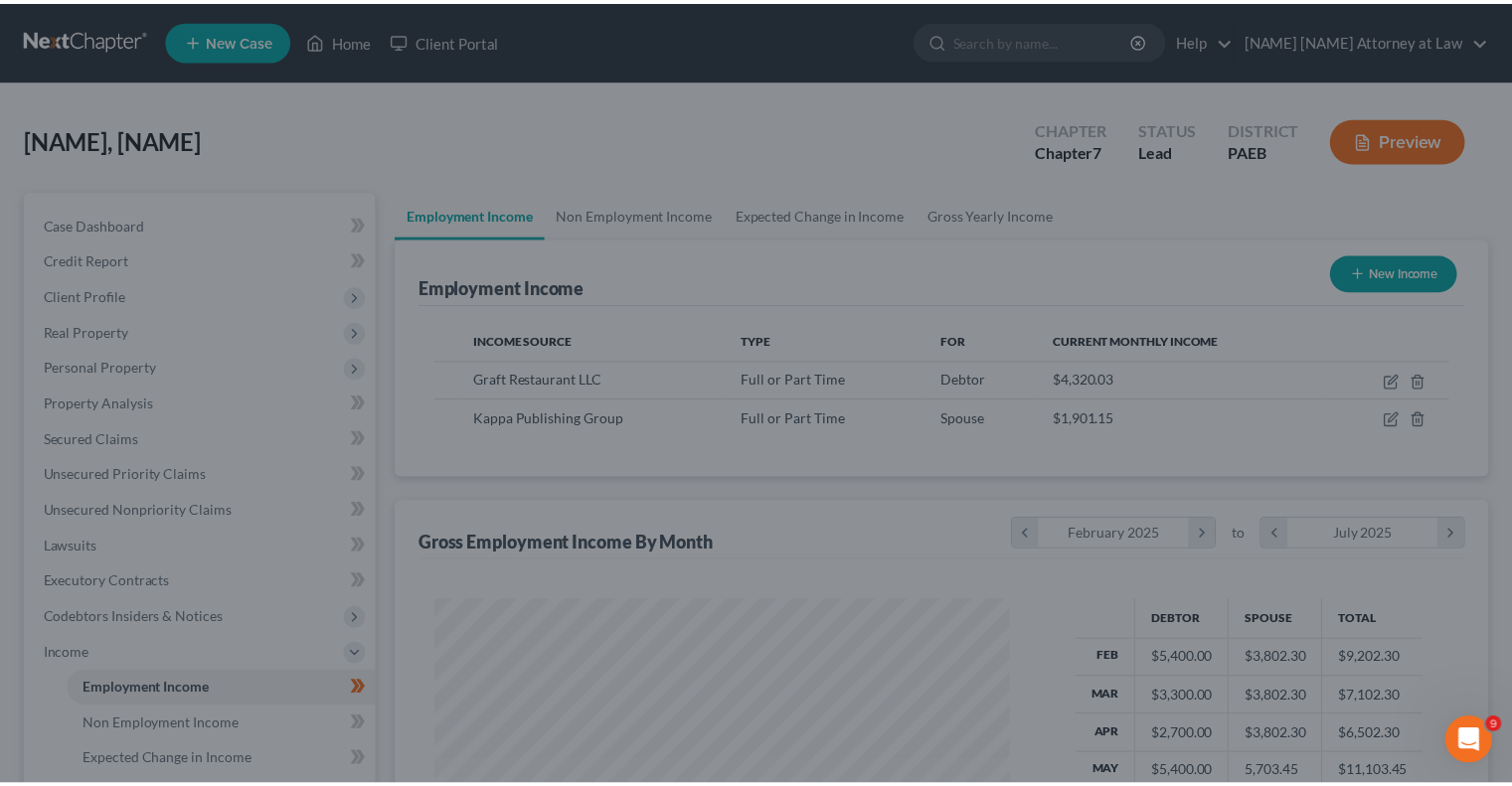 scroll, scrollTop: 354, scrollLeft: 613, axis: both 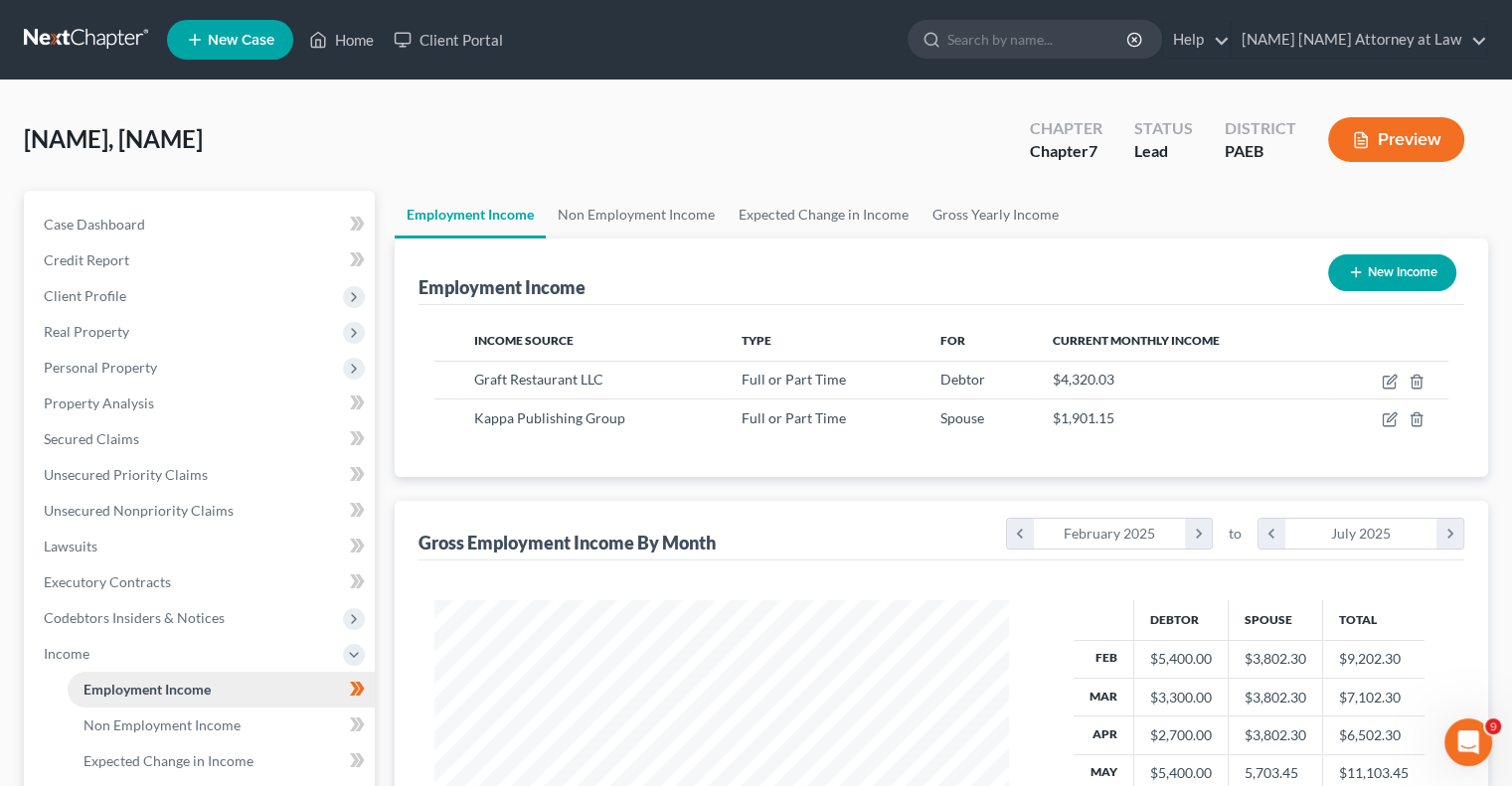 click on "Employment Income" at bounding box center [221, 690] 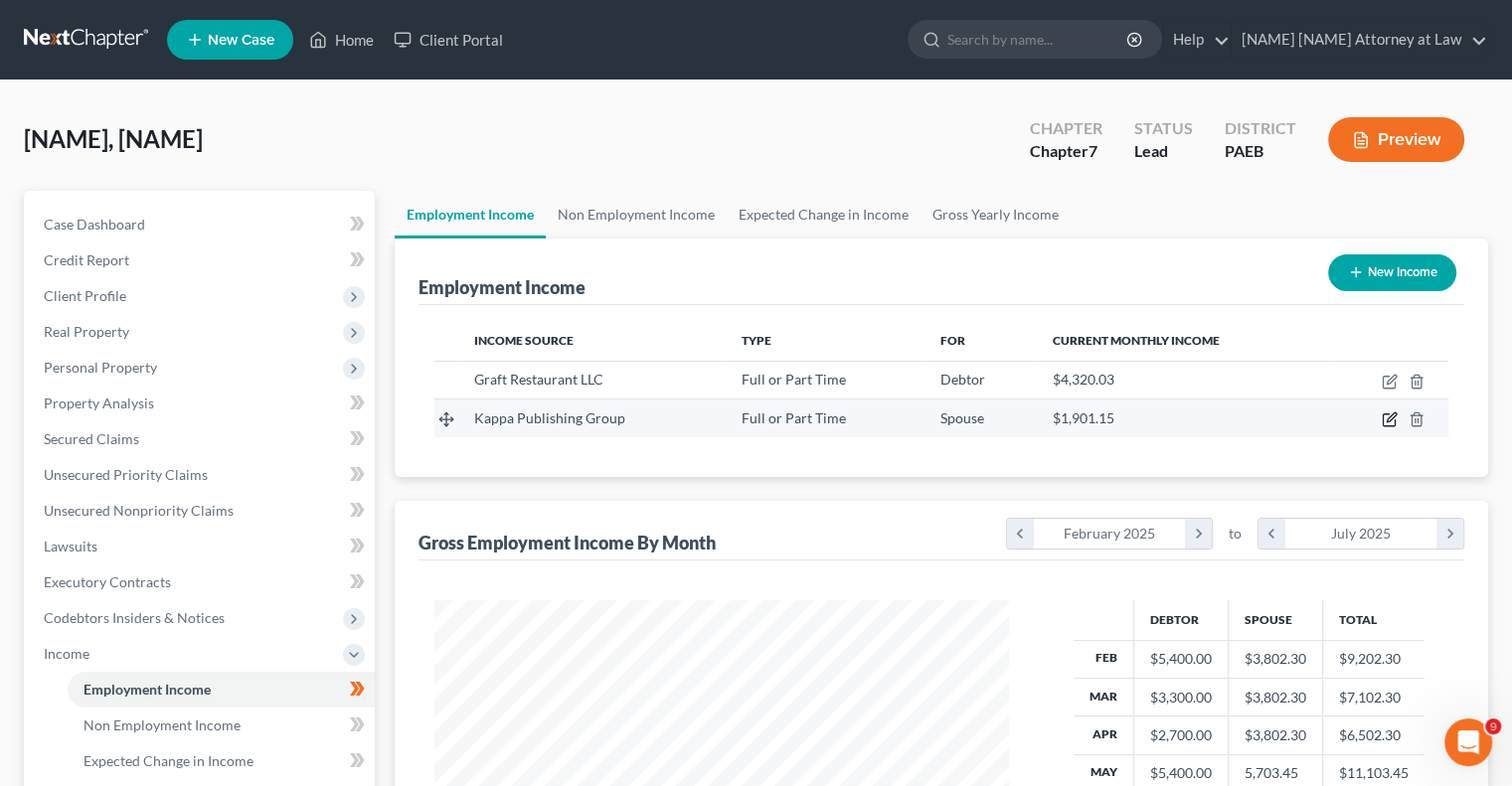 click 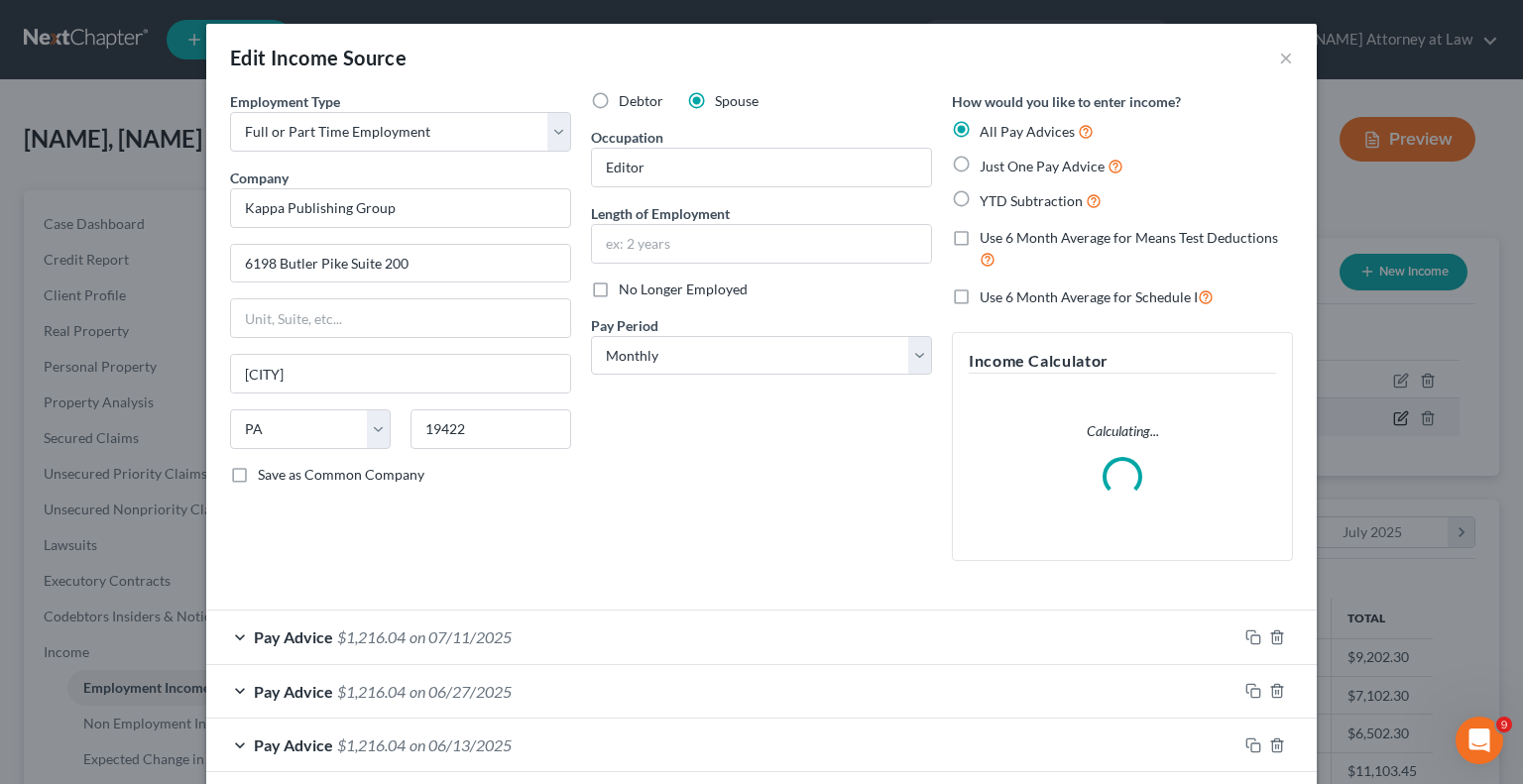 scroll, scrollTop: 990797, scrollLeft: 990917, axis: both 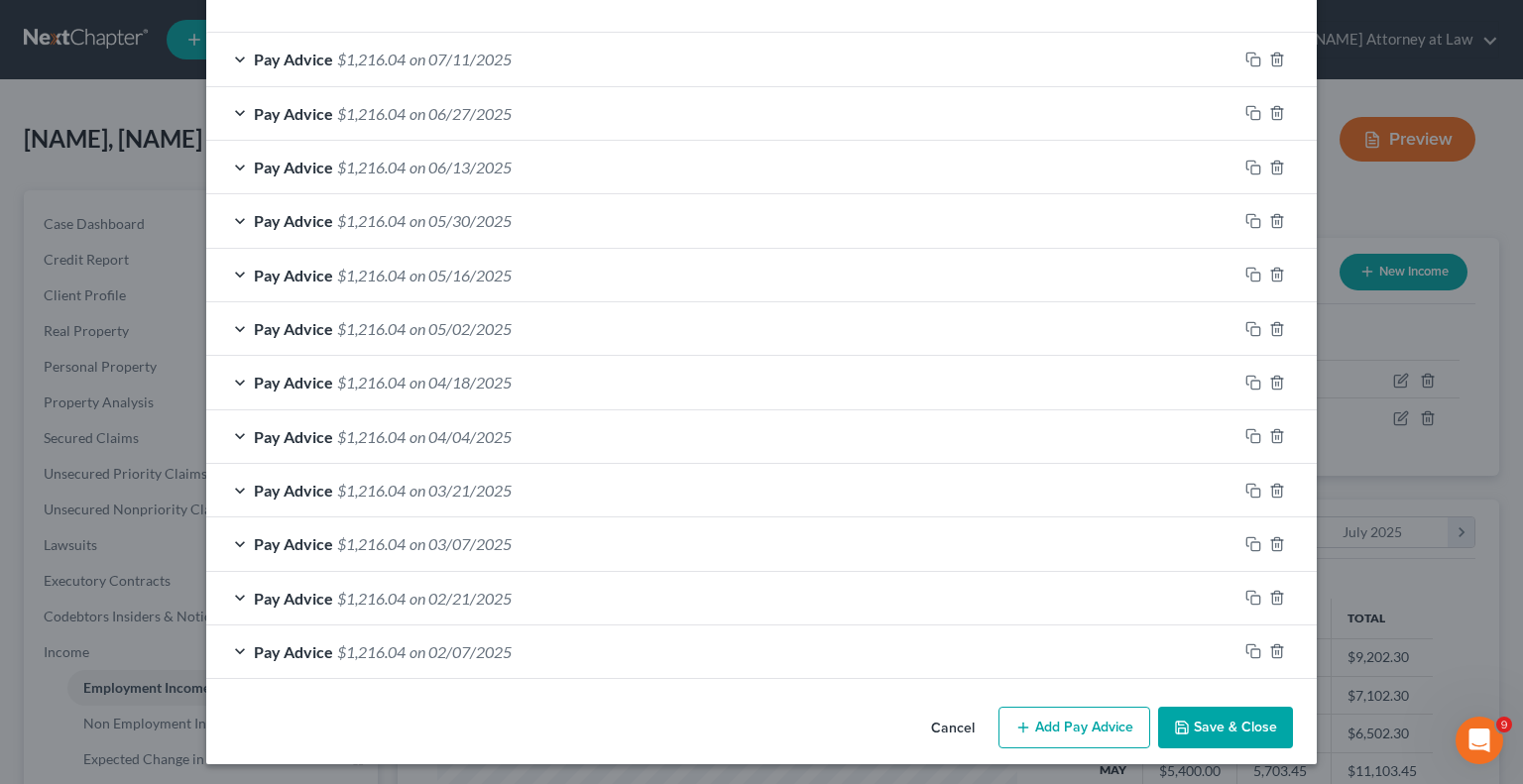 click on "on 02/07/2025" at bounding box center [460, 651] 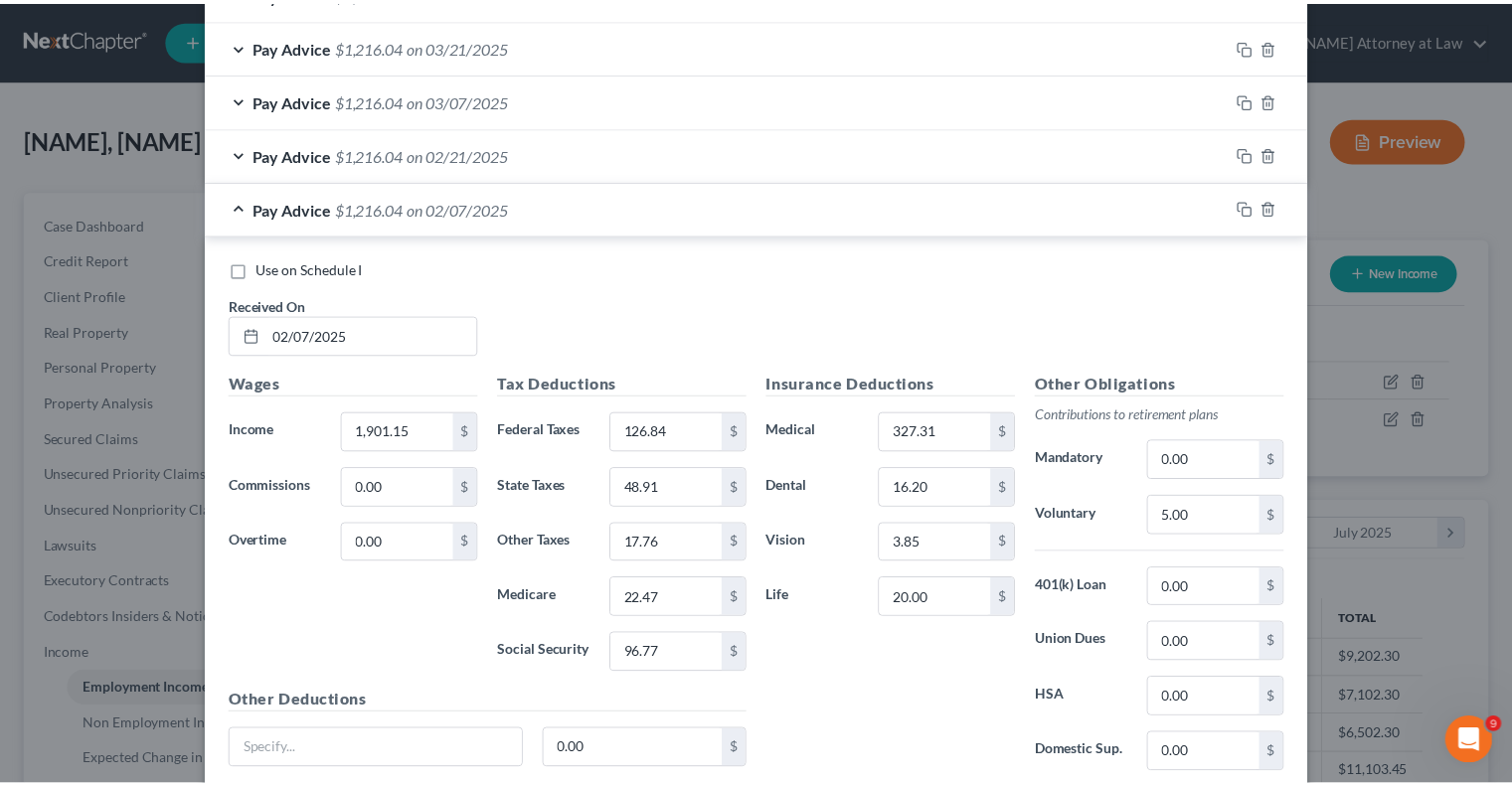 scroll, scrollTop: 1193, scrollLeft: 0, axis: vertical 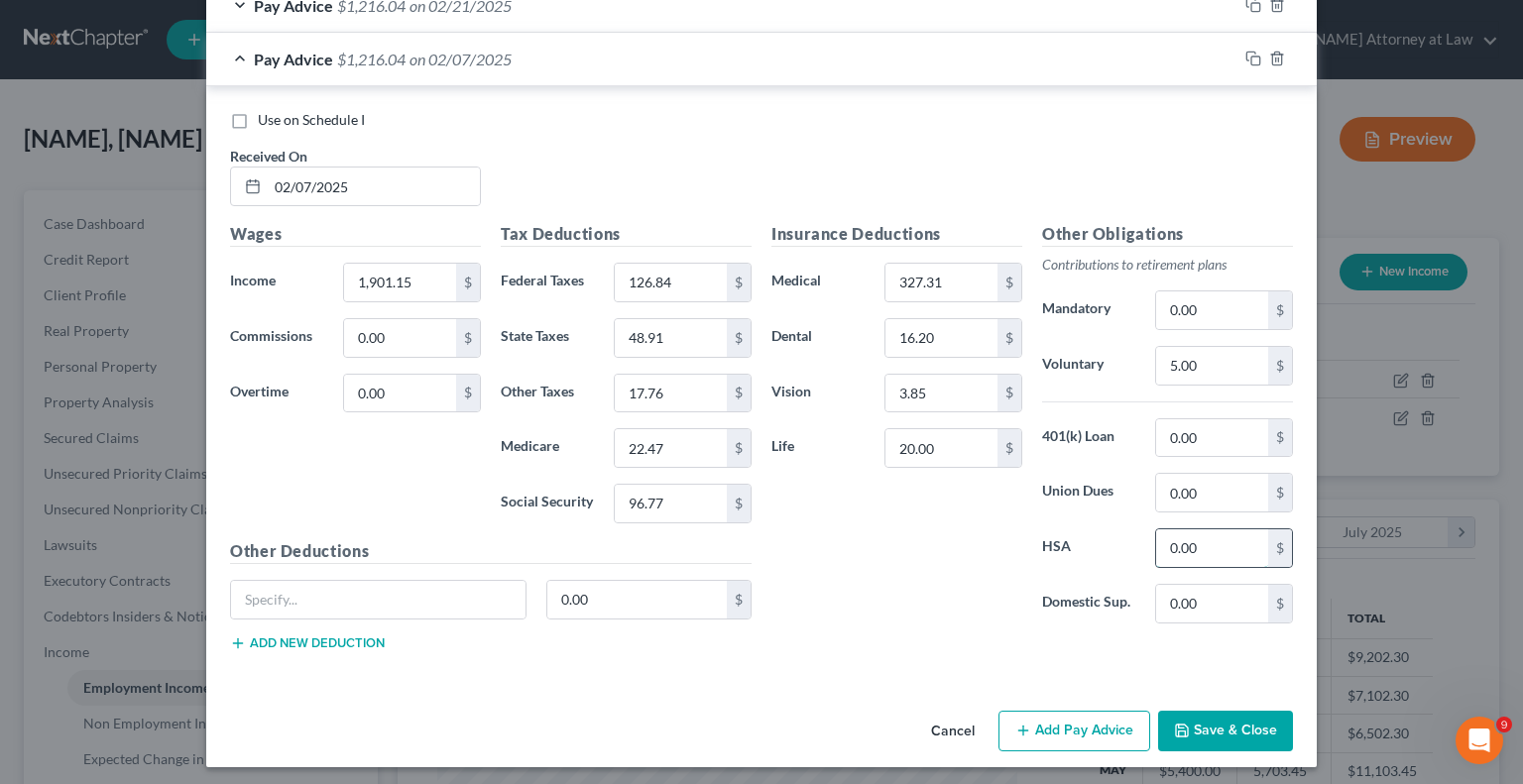 click on "0.00" at bounding box center [1212, 548] 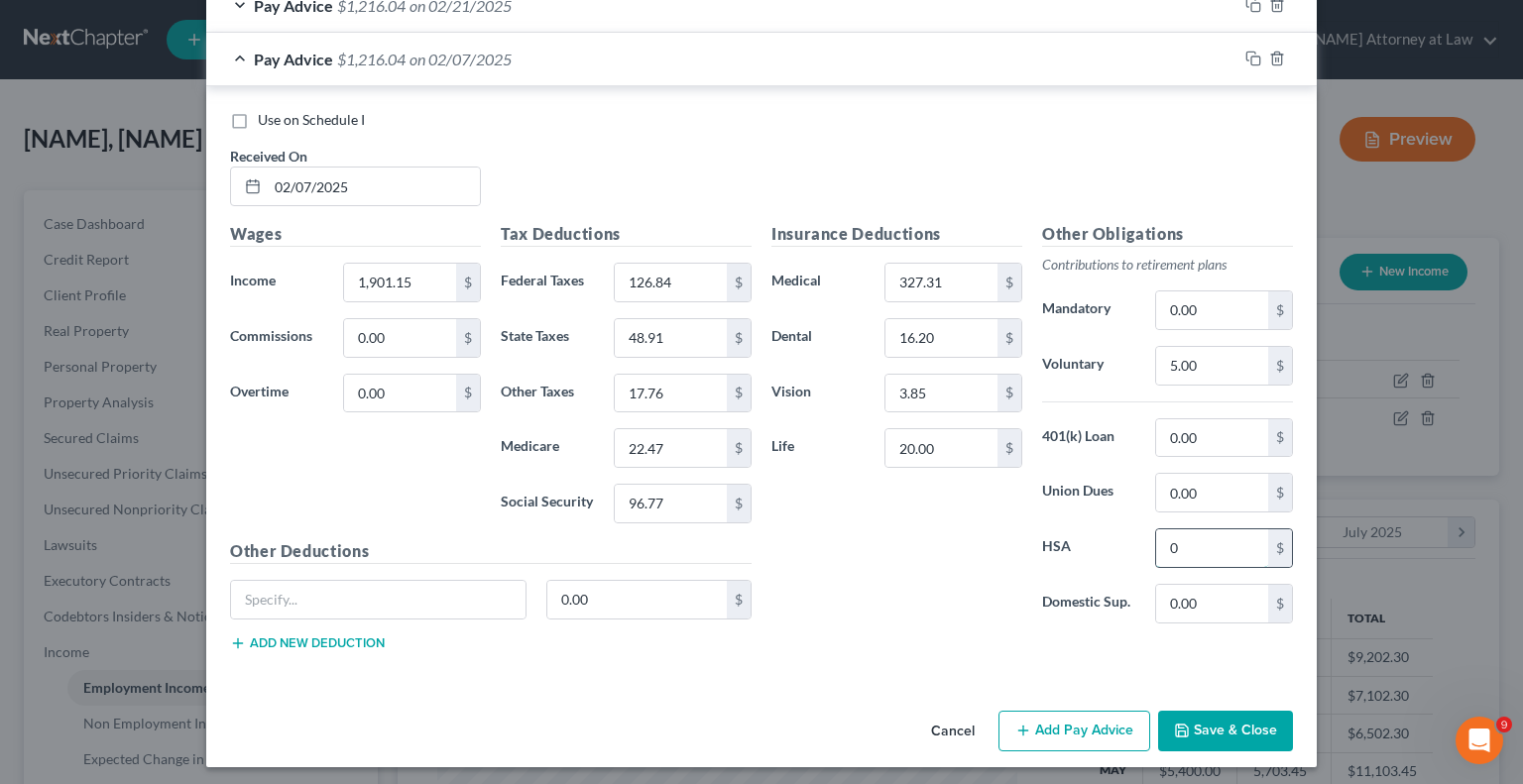 click on "0" at bounding box center [1212, 548] 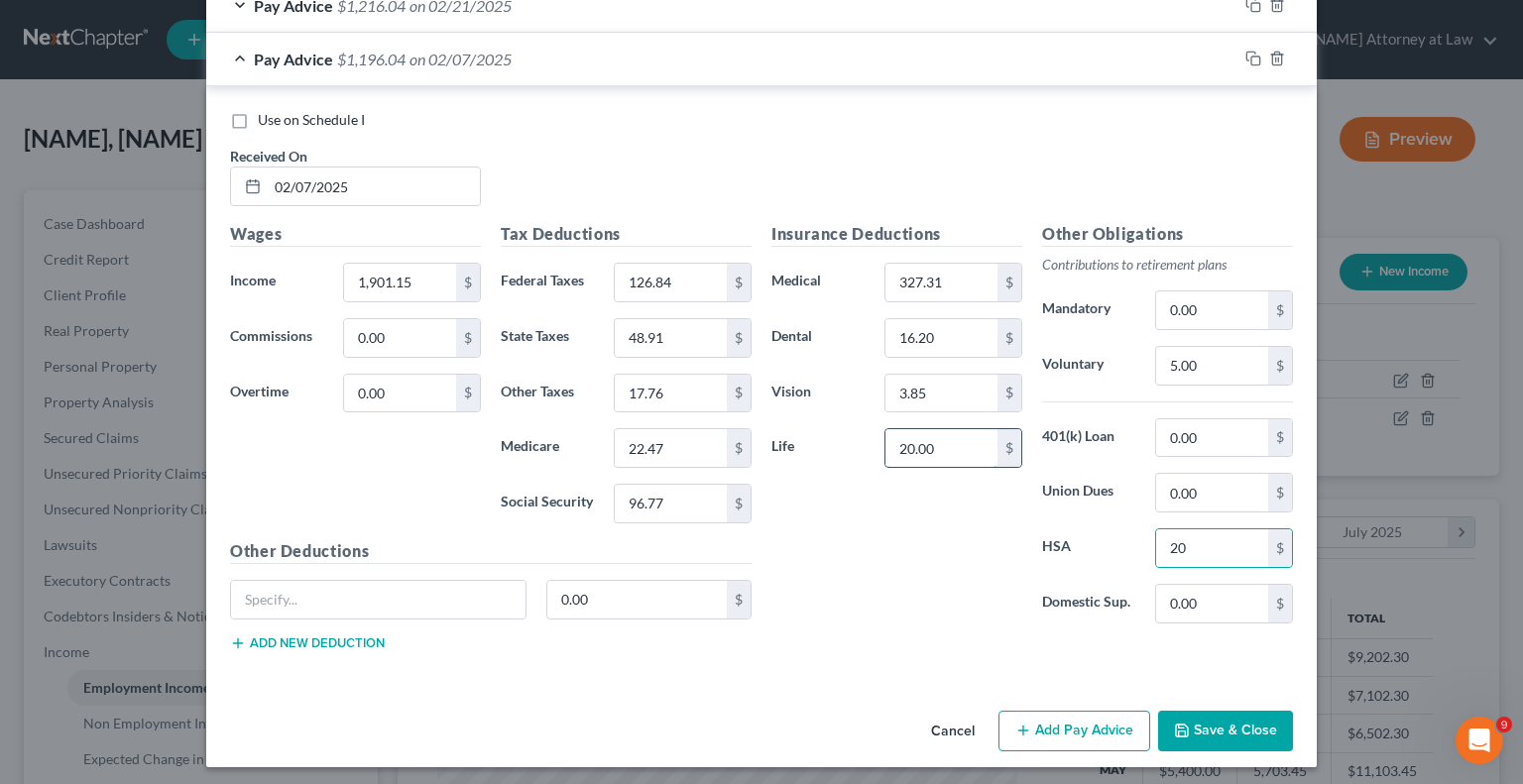 click on "20.00" at bounding box center [941, 448] 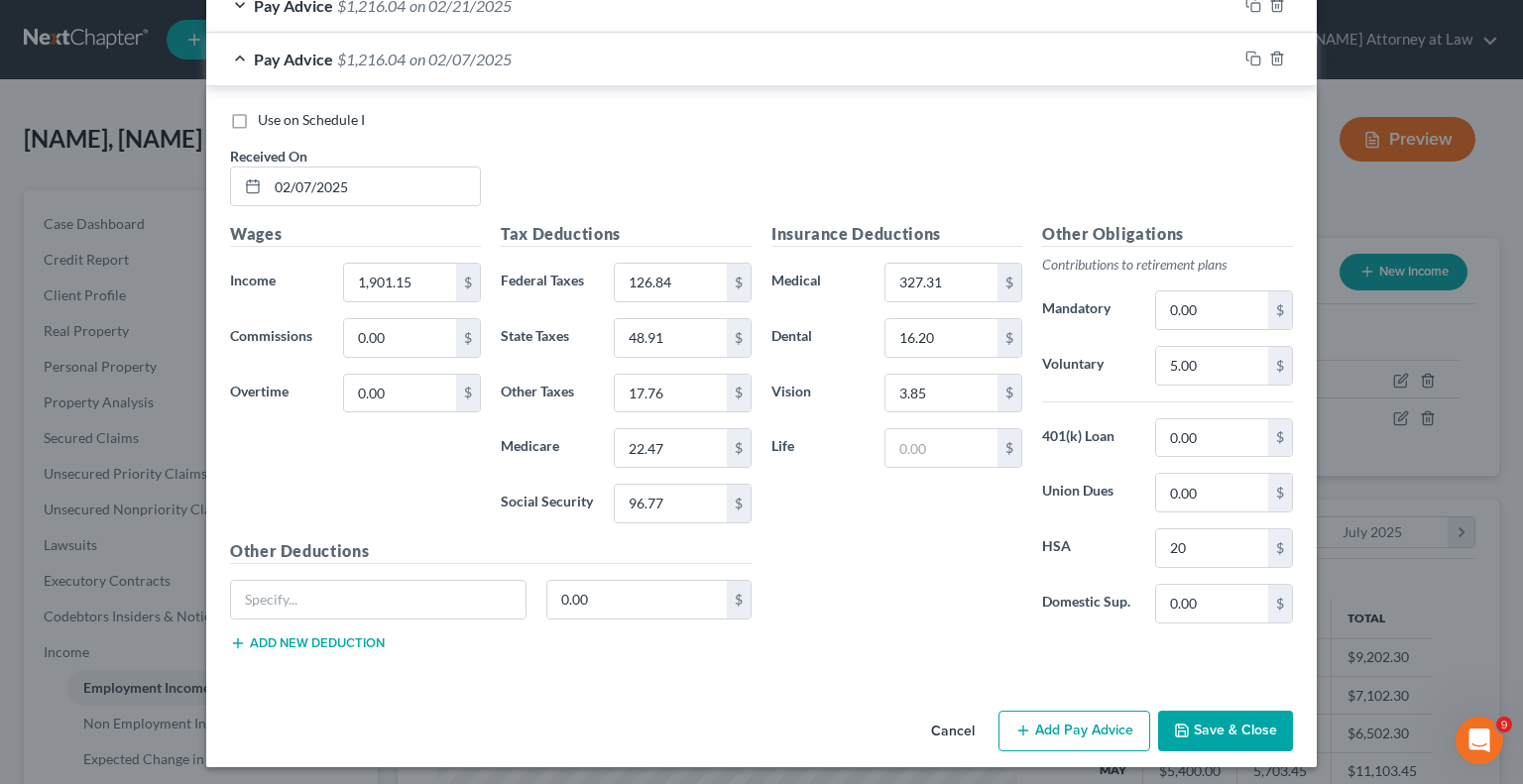 click on "Save & Close" at bounding box center (1226, 731) 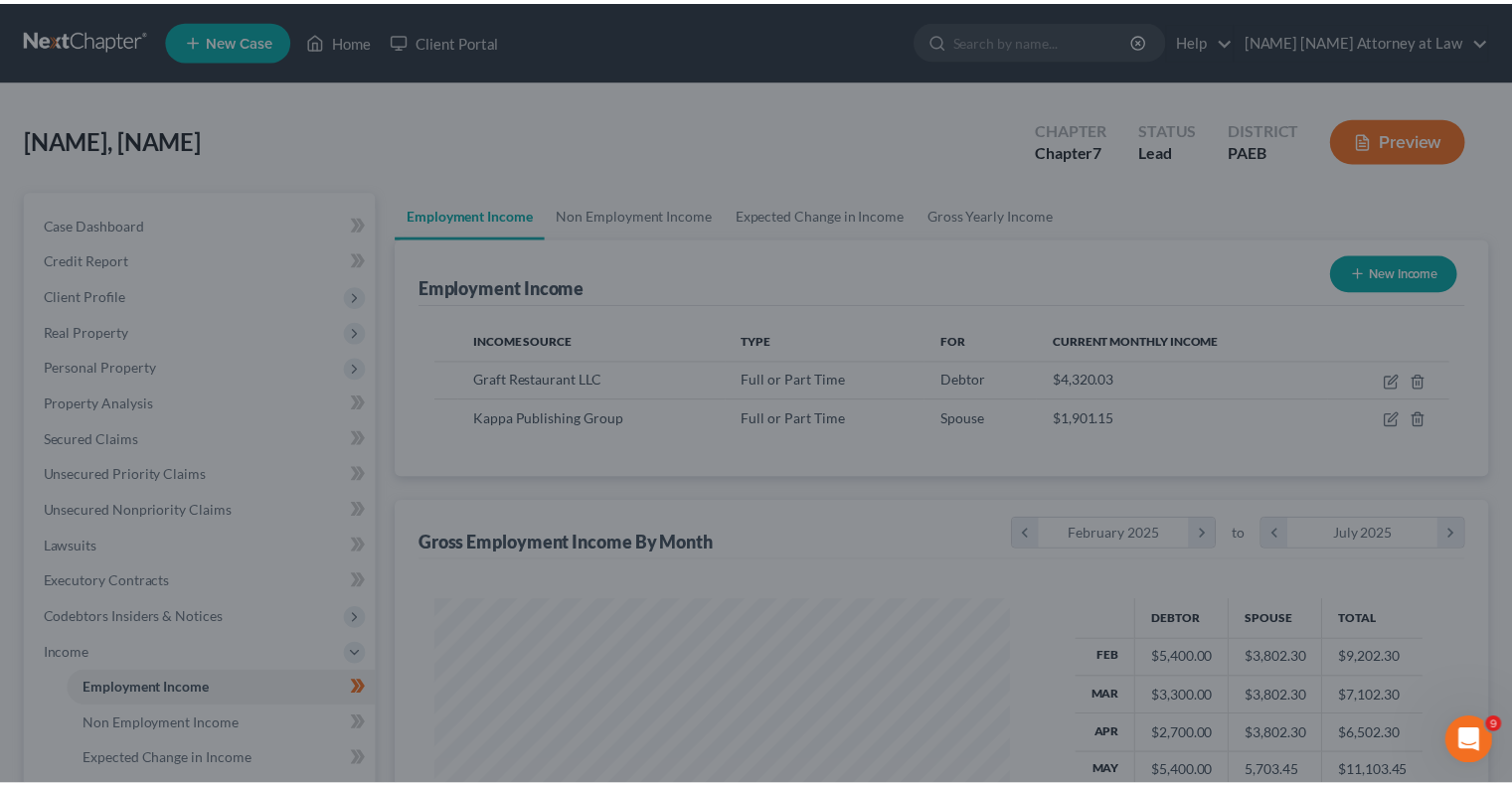 scroll, scrollTop: 354, scrollLeft: 613, axis: both 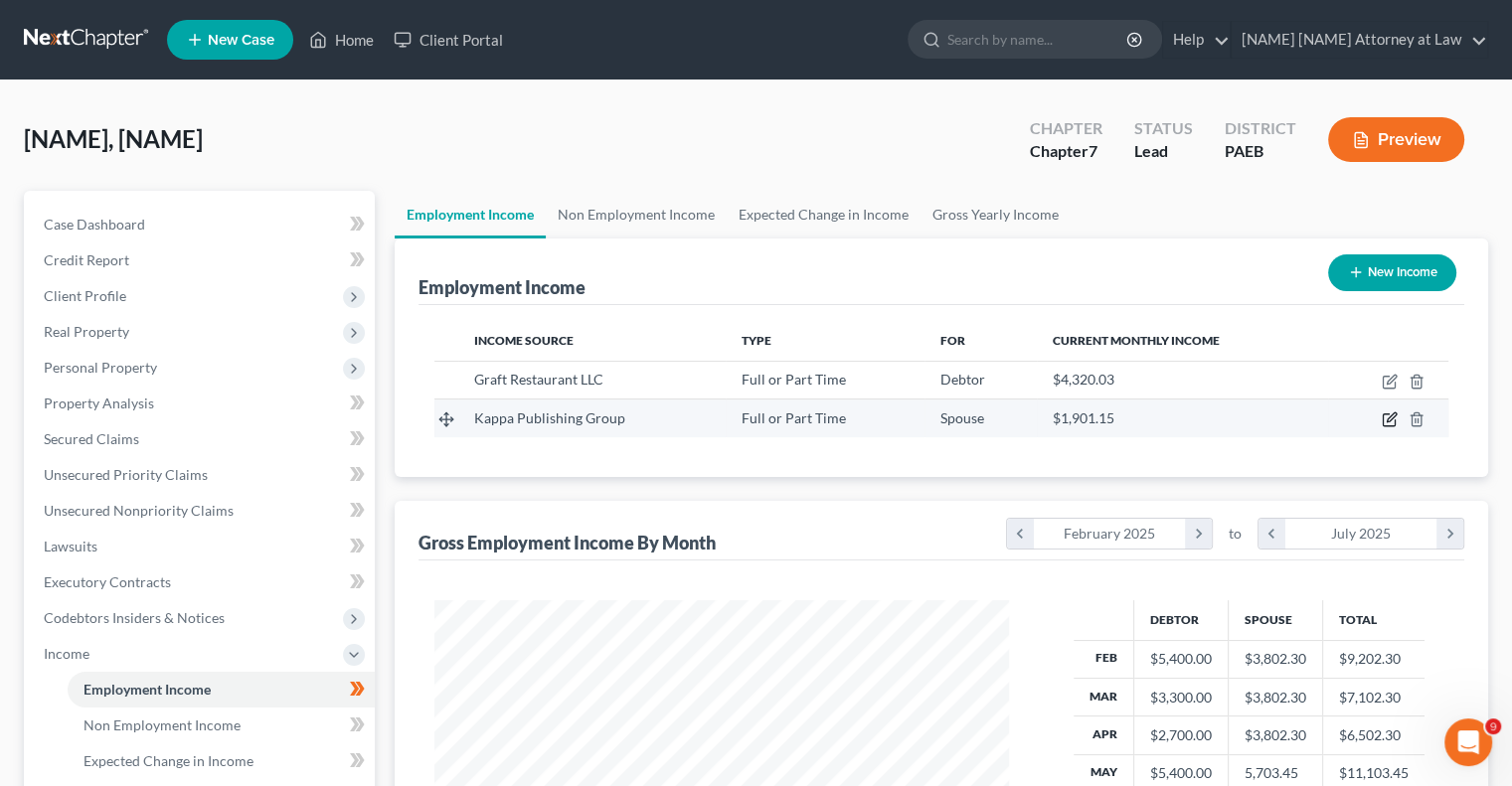 click 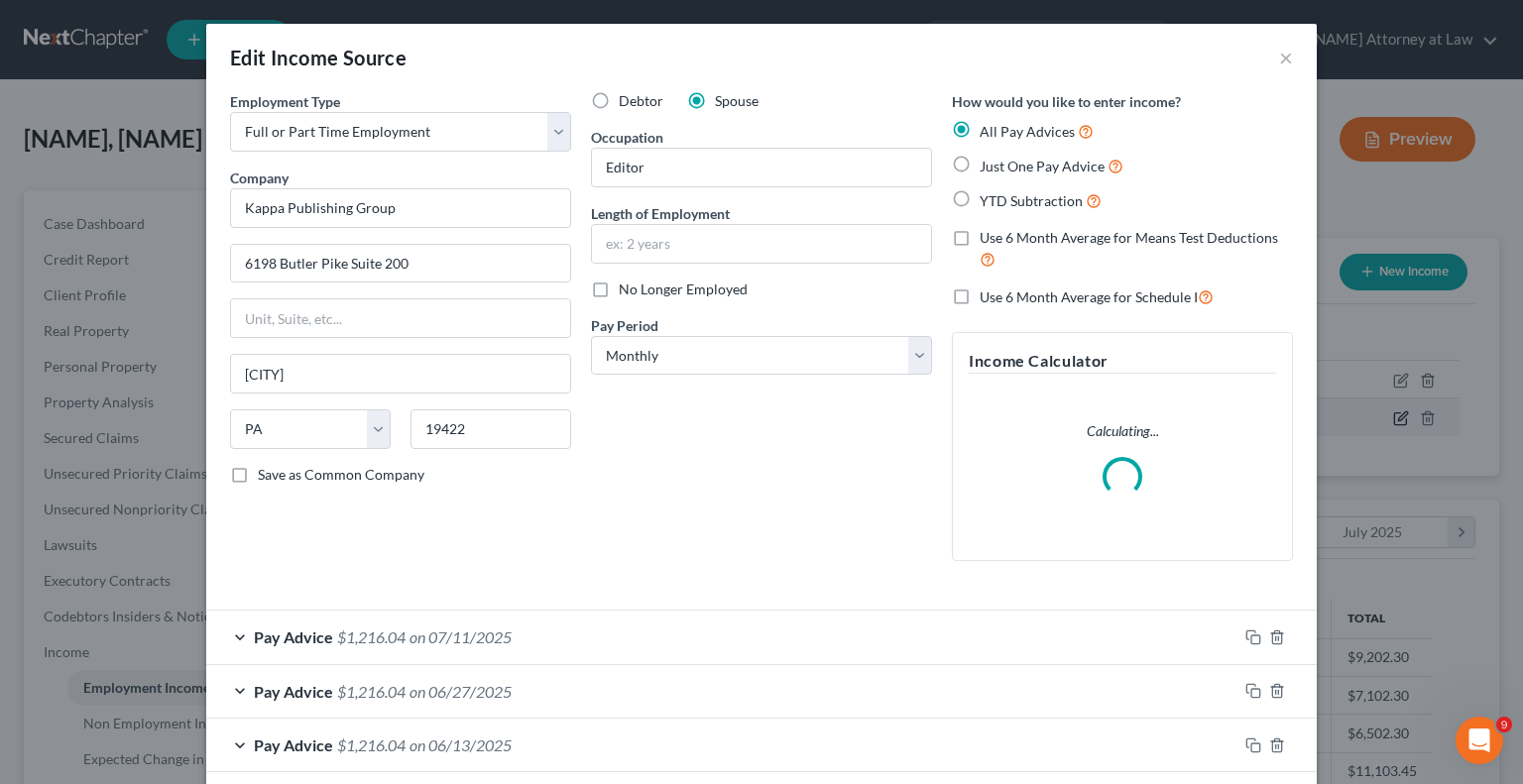 scroll, scrollTop: 990797, scrollLeft: 990917, axis: both 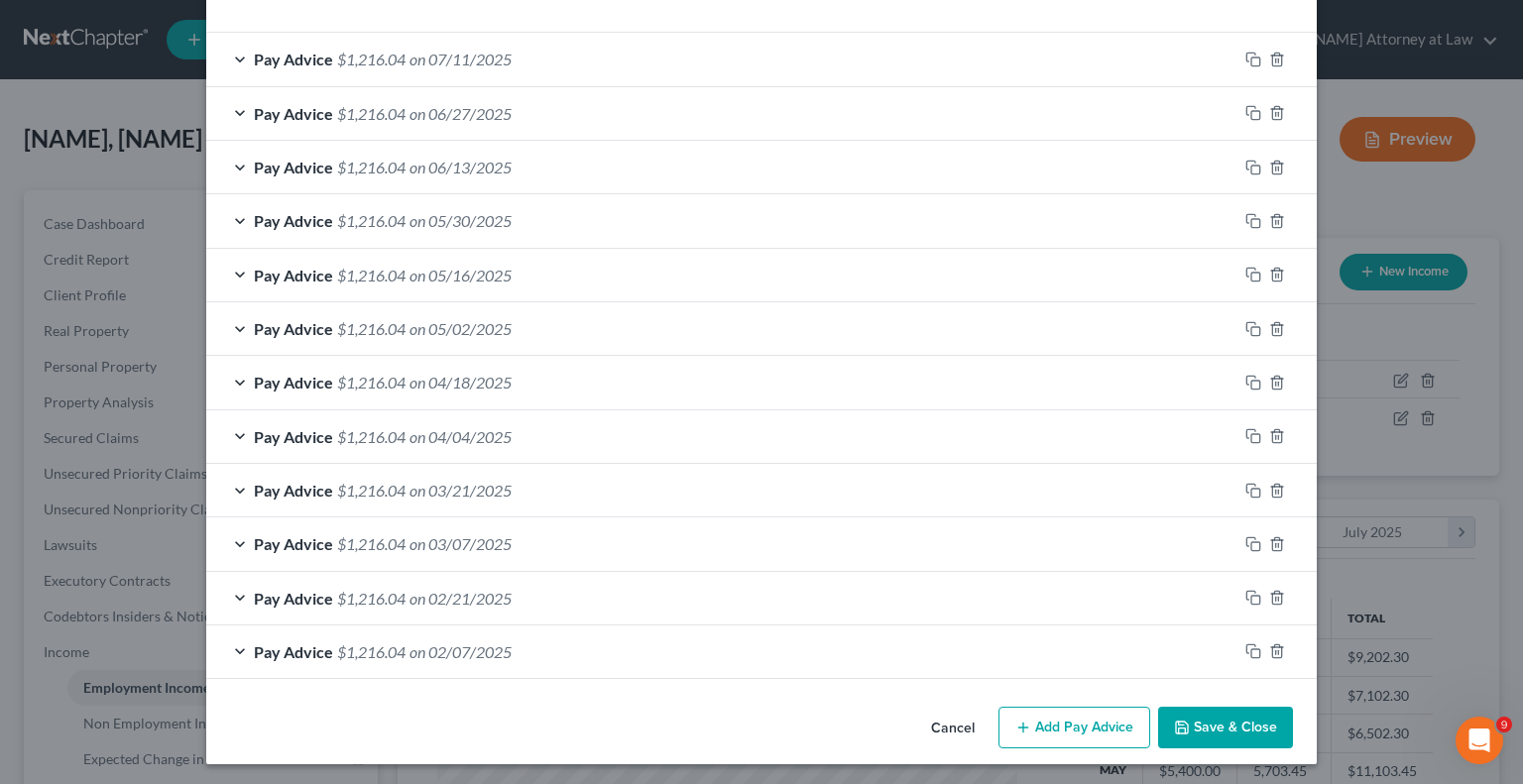 click on "Pay Advice $[AMOUNT] on [MM]/[DD]/[YYYY]" at bounding box center [722, 598] 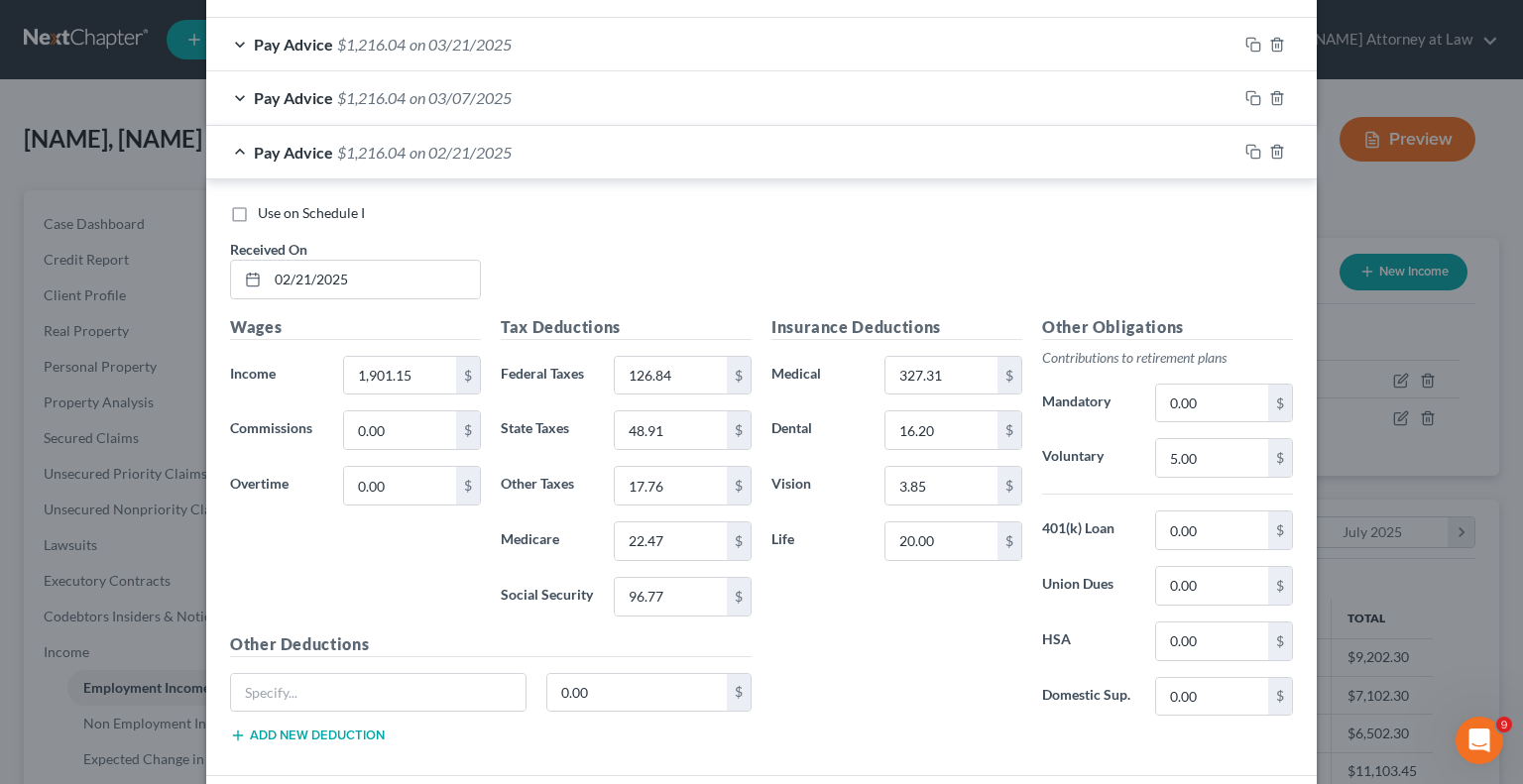 scroll, scrollTop: 1079, scrollLeft: 0, axis: vertical 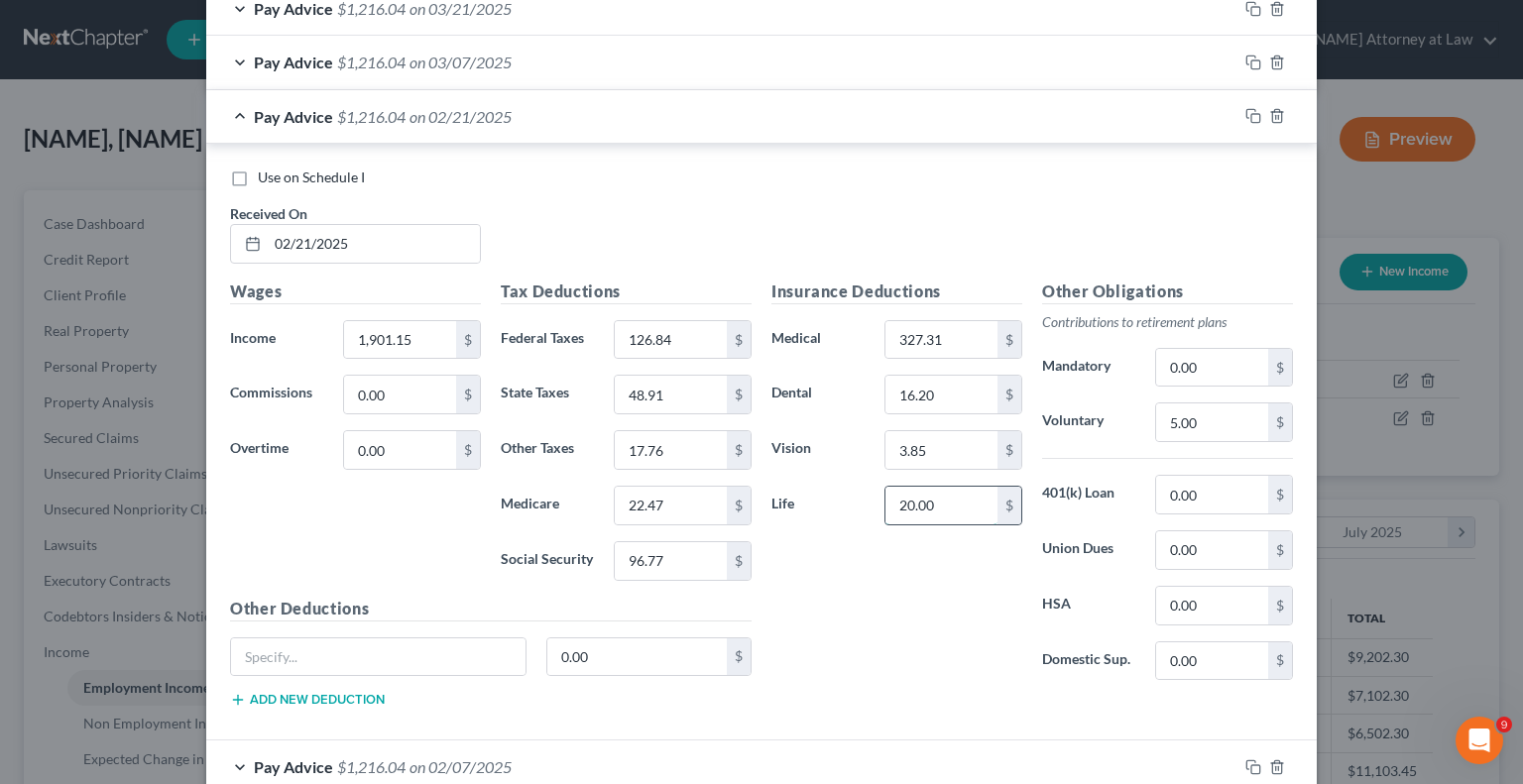 click on "20.00" at bounding box center [941, 505] 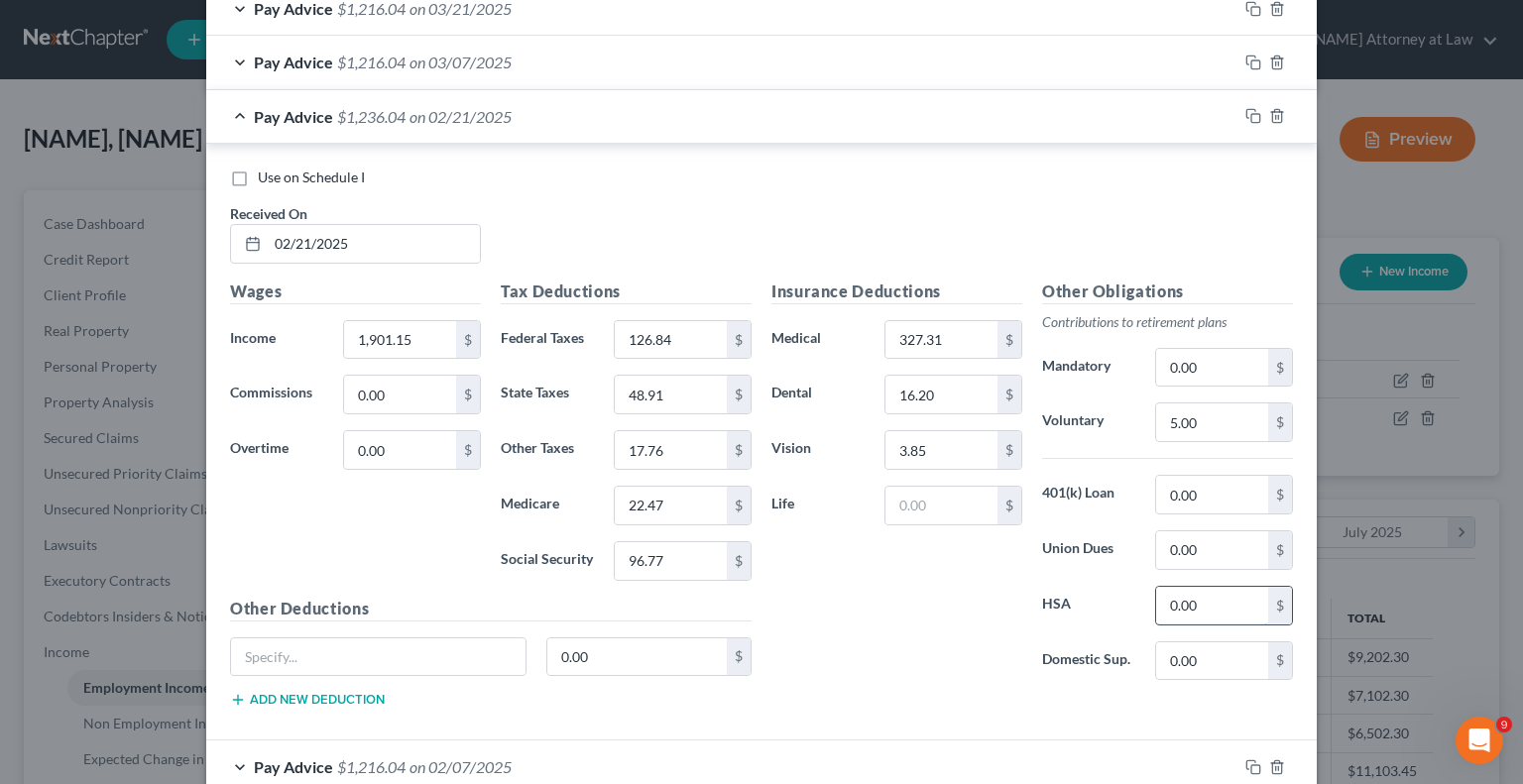 click on "0.00" at bounding box center (1212, 606) 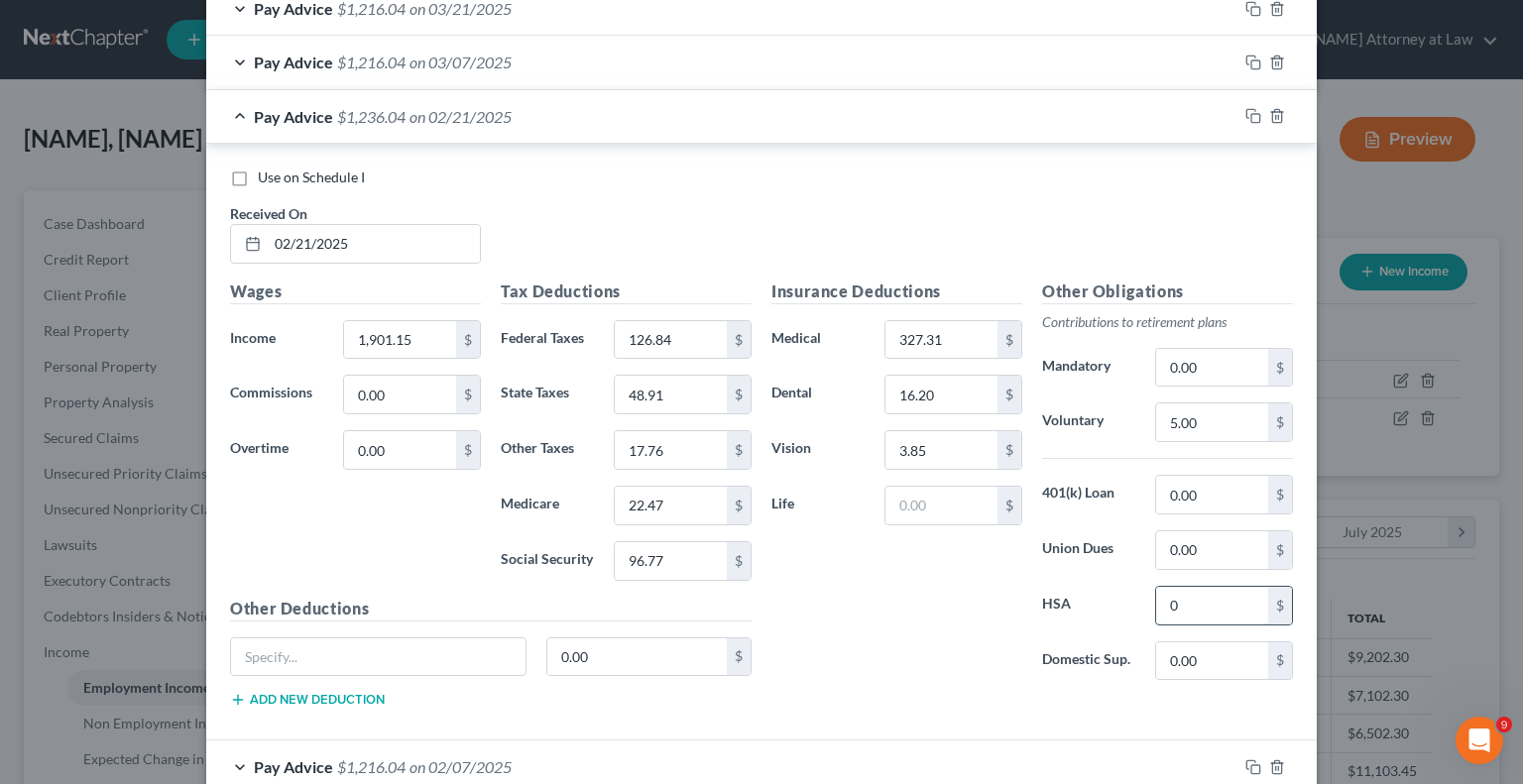 click on "0" at bounding box center [1212, 606] 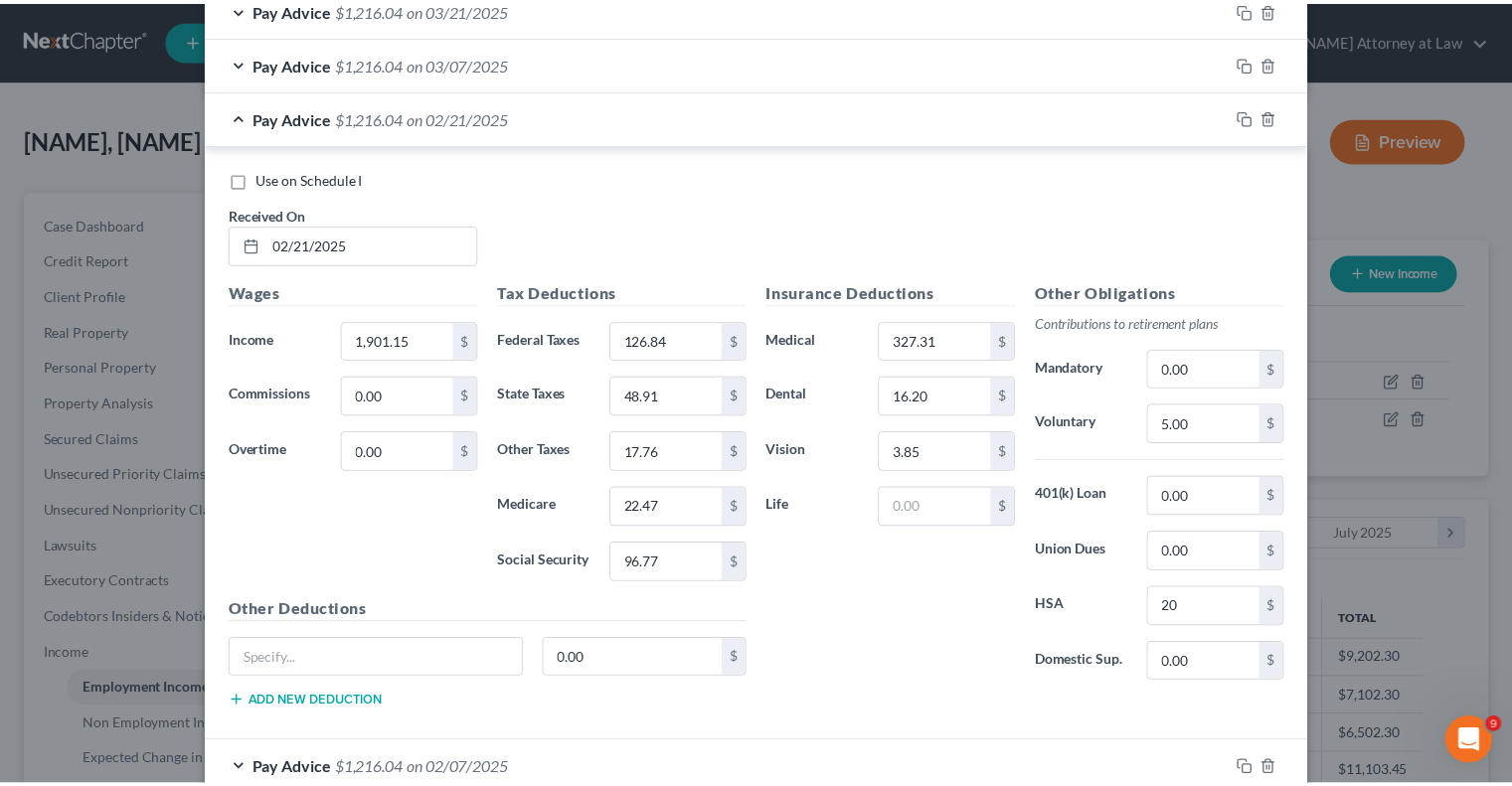 scroll, scrollTop: 1194, scrollLeft: 0, axis: vertical 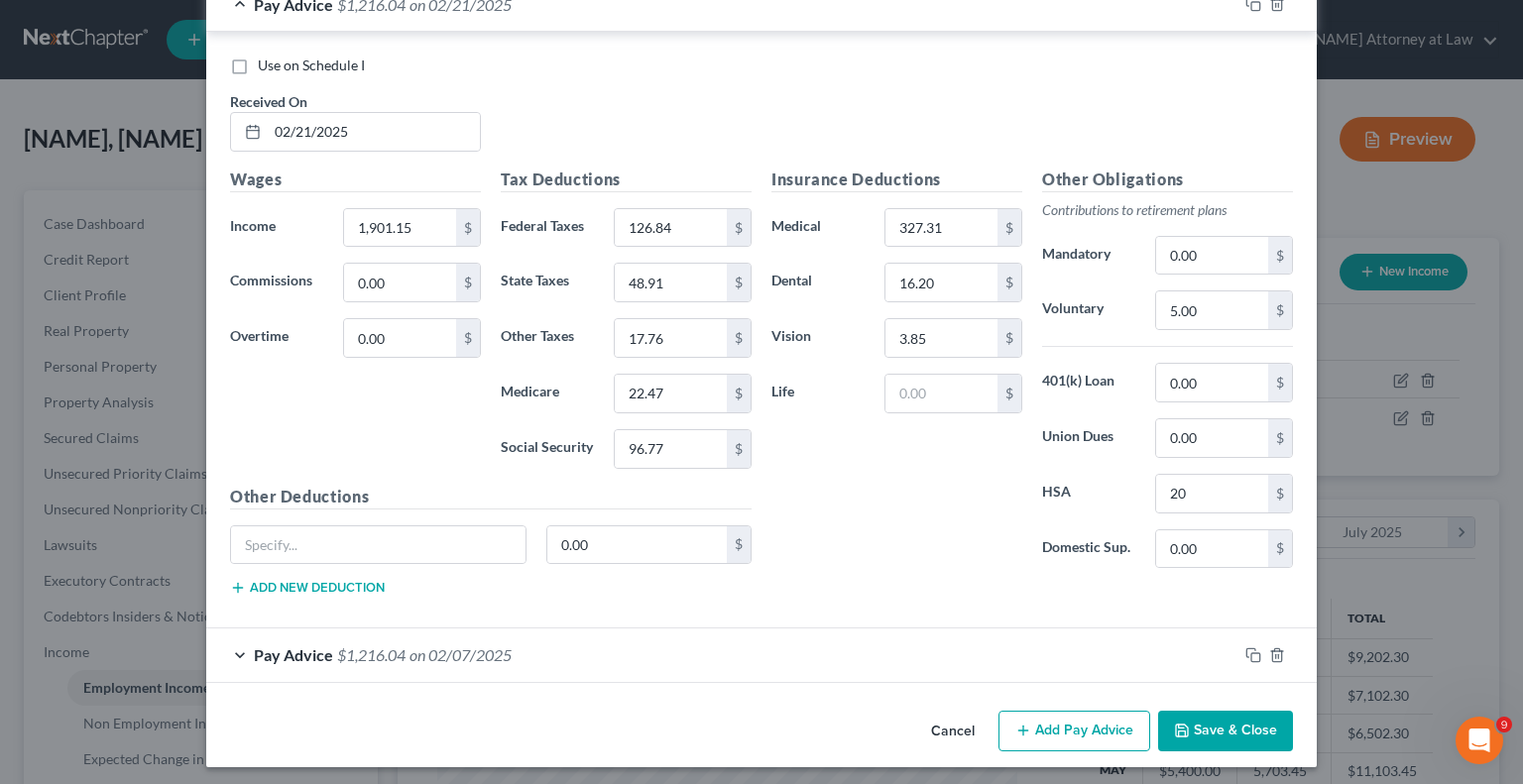 click on "Save & Close" at bounding box center [1226, 731] 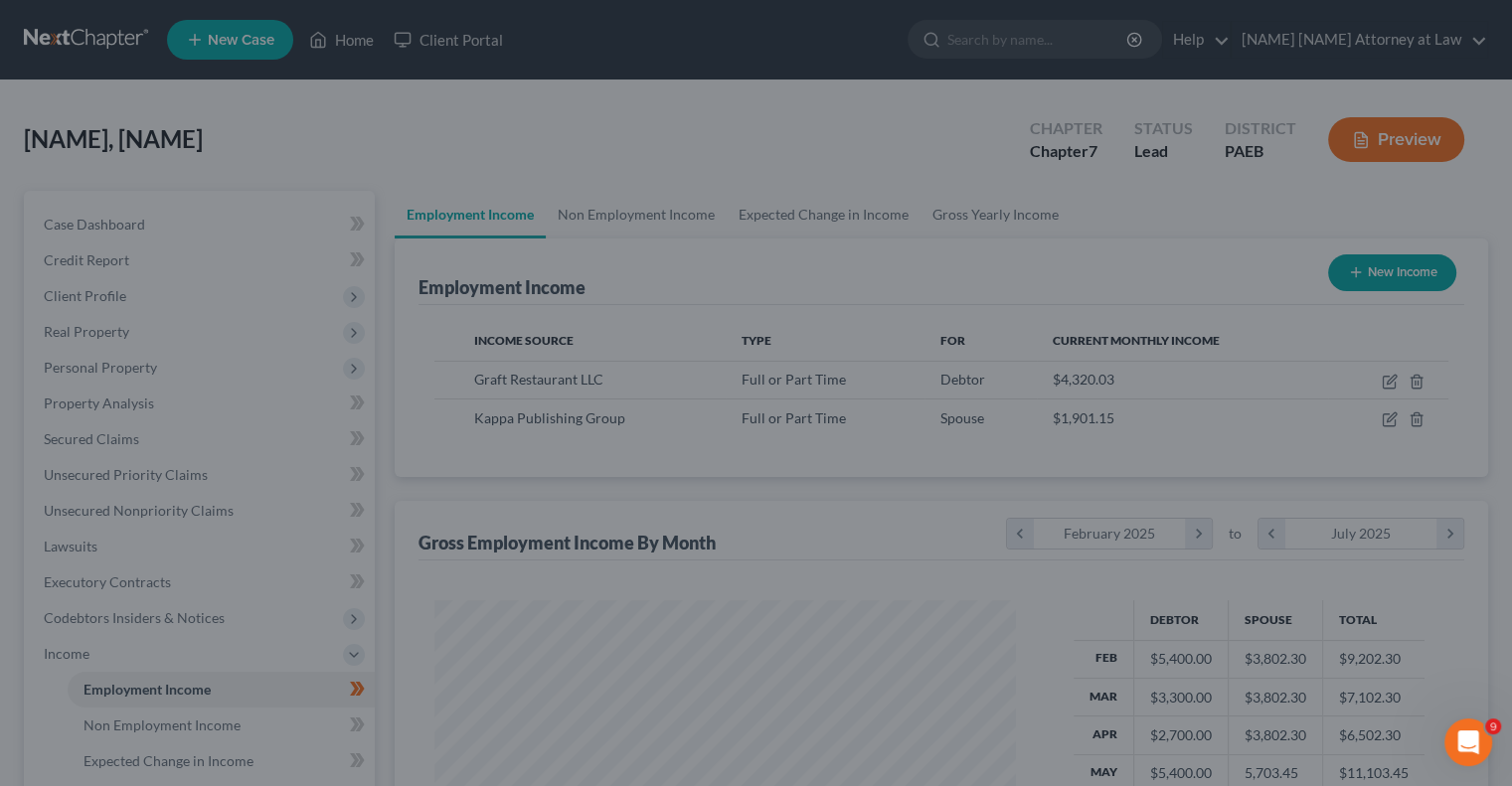 scroll, scrollTop: 354, scrollLeft: 613, axis: both 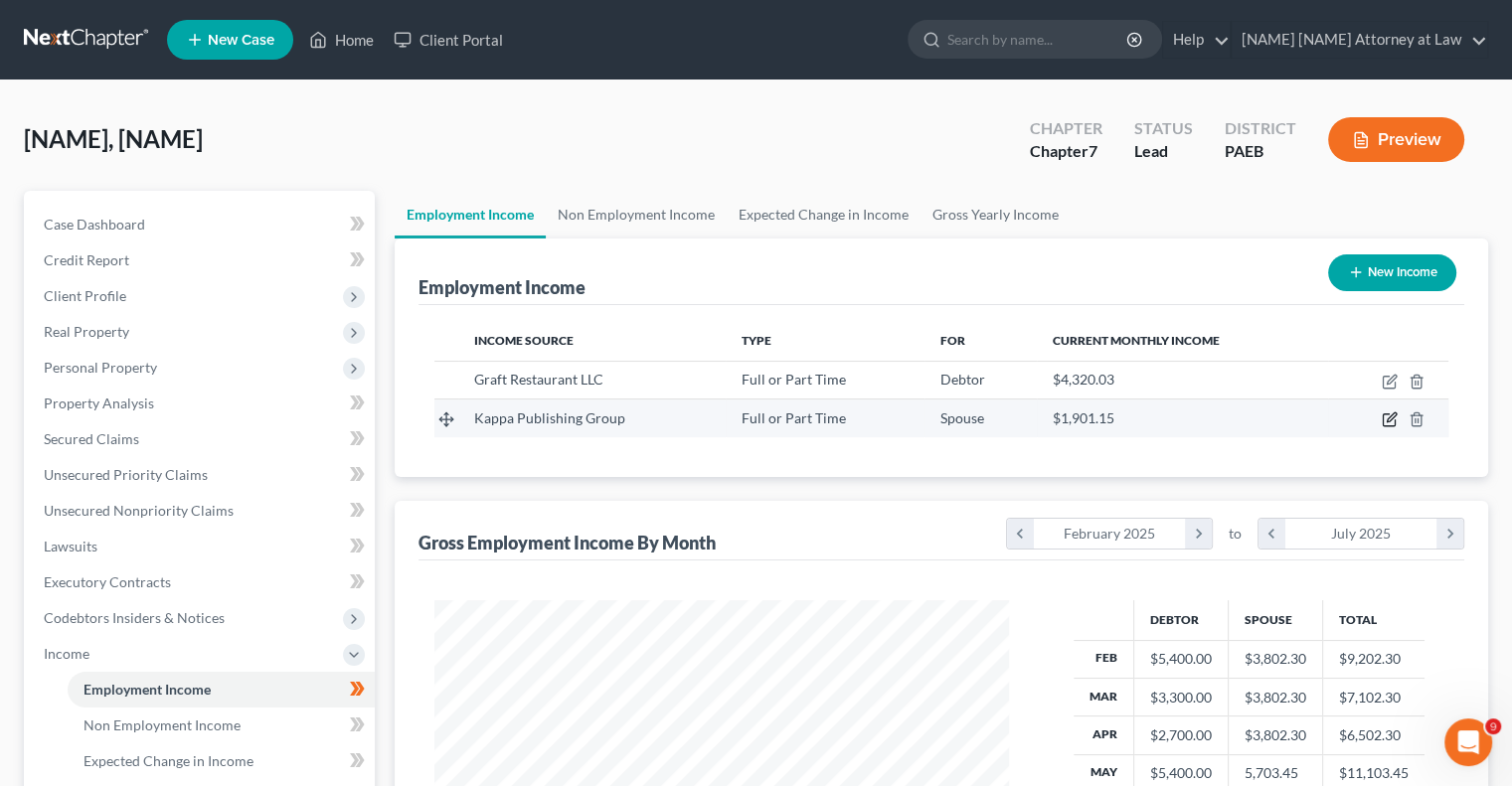 click 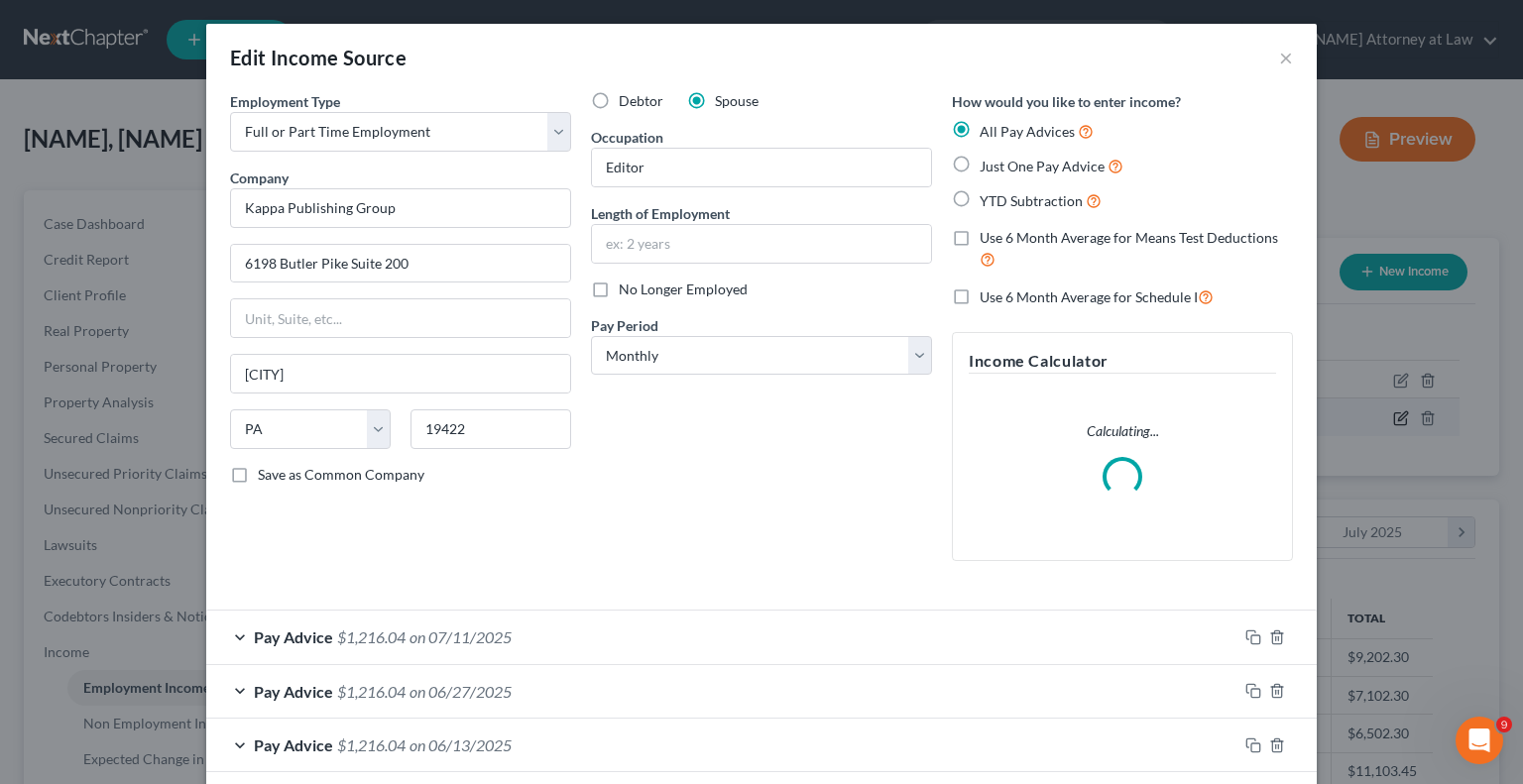 scroll, scrollTop: 990797, scrollLeft: 990917, axis: both 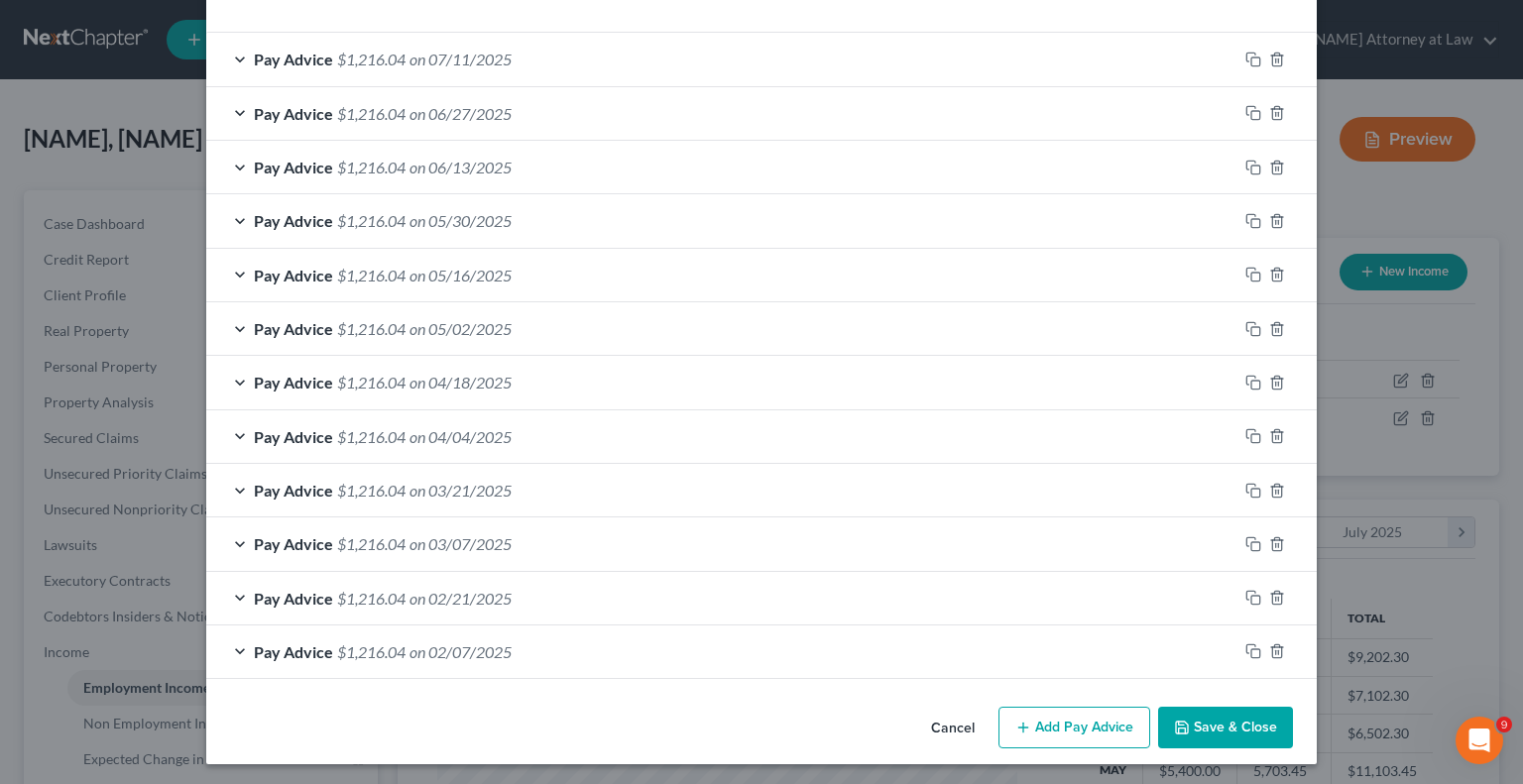 click on "Pay Advice $[AMOUNT] on [DATE]" at bounding box center (722, 543) 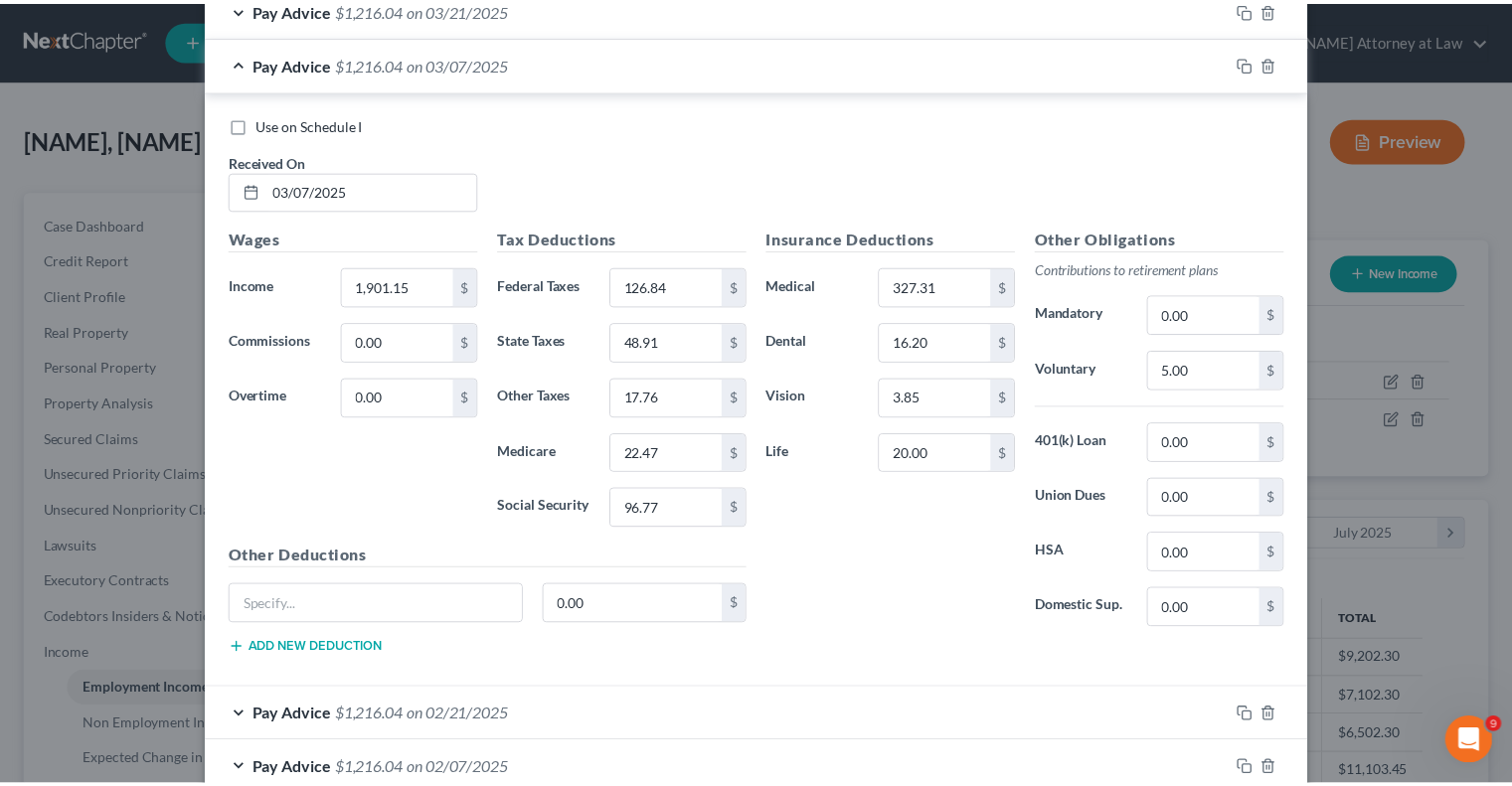 scroll, scrollTop: 1194, scrollLeft: 0, axis: vertical 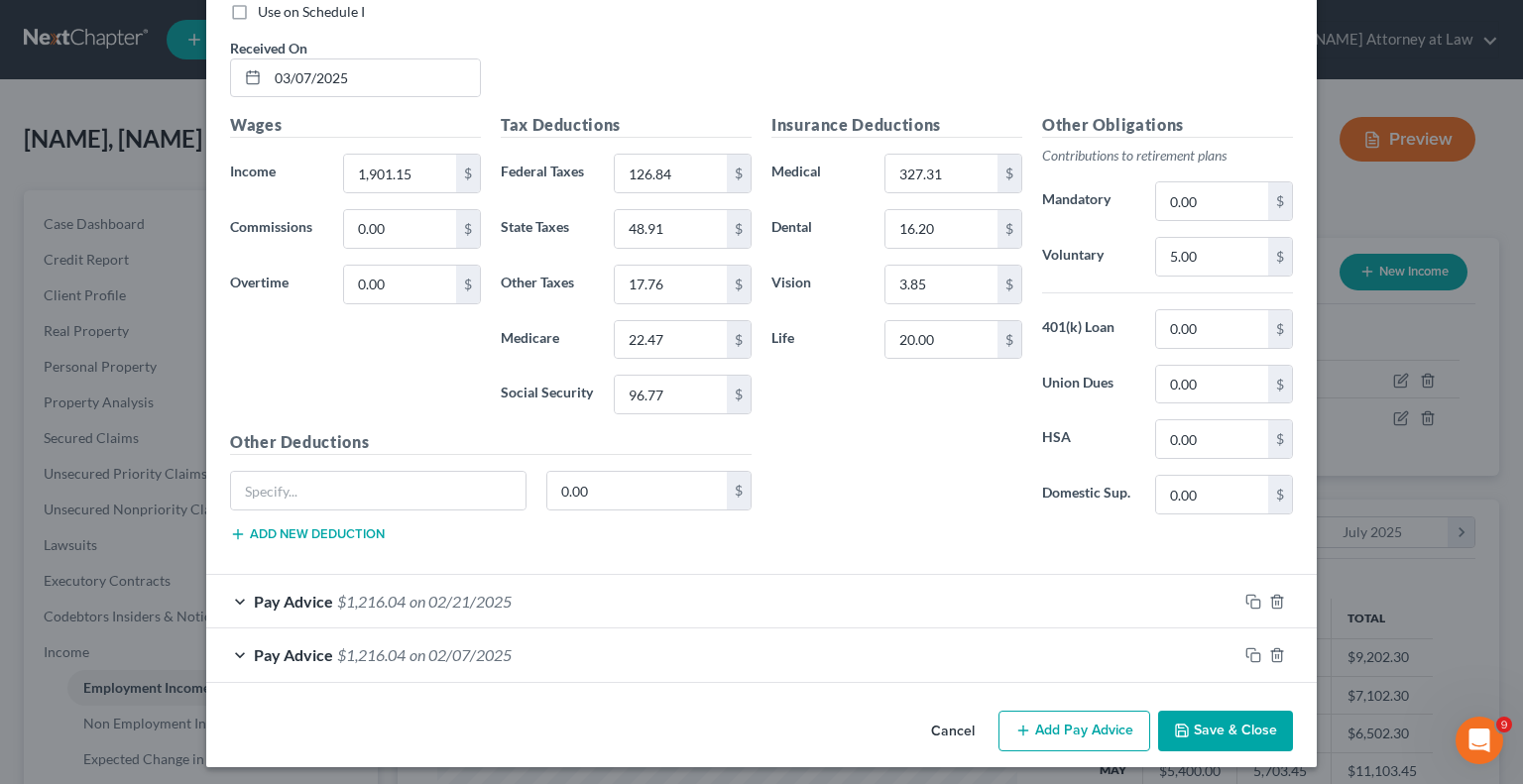 drag, startPoint x: 1511, startPoint y: 514, endPoint x: 8, endPoint y: 34, distance: 1577.7861 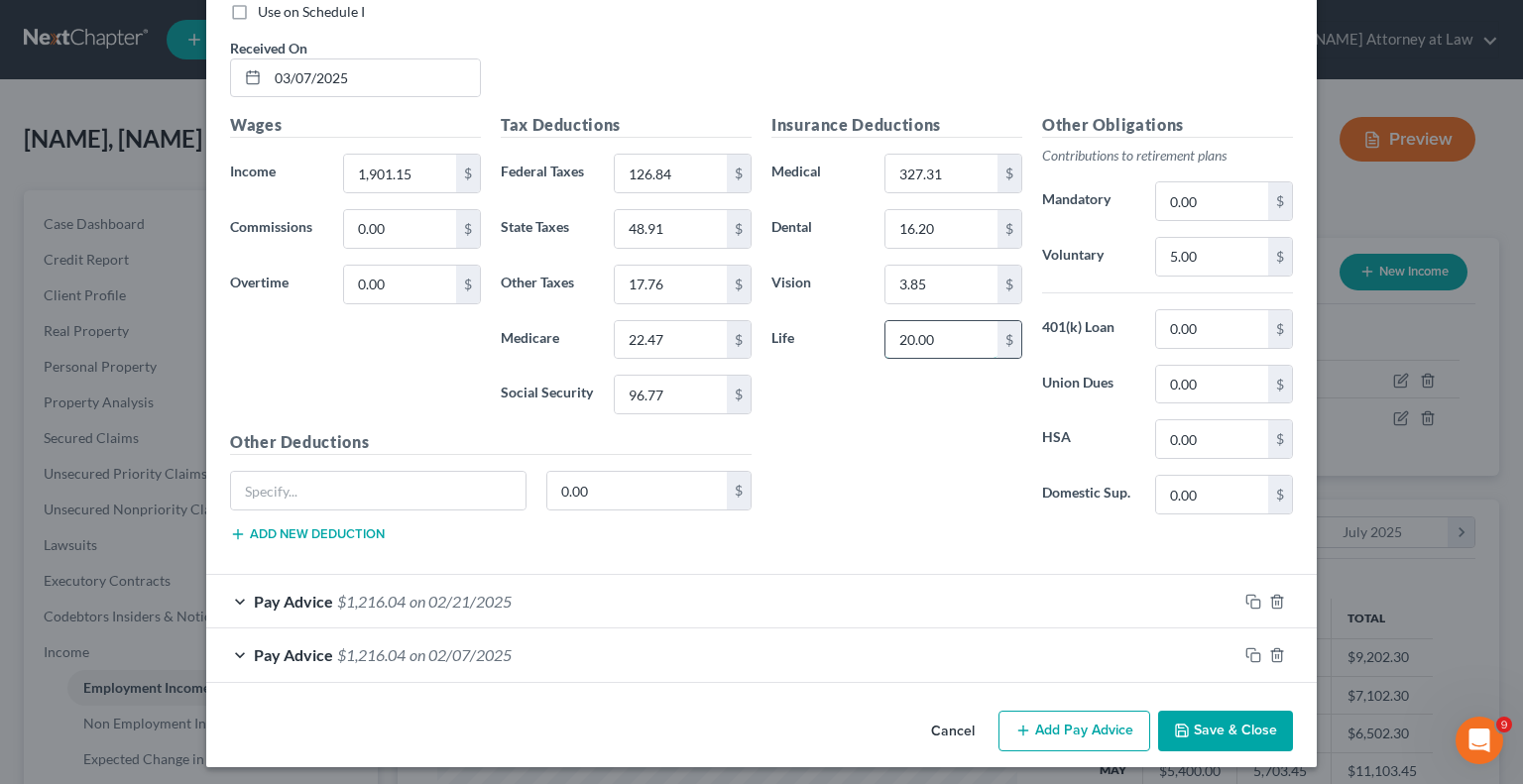 click on "20.00" at bounding box center (941, 340) 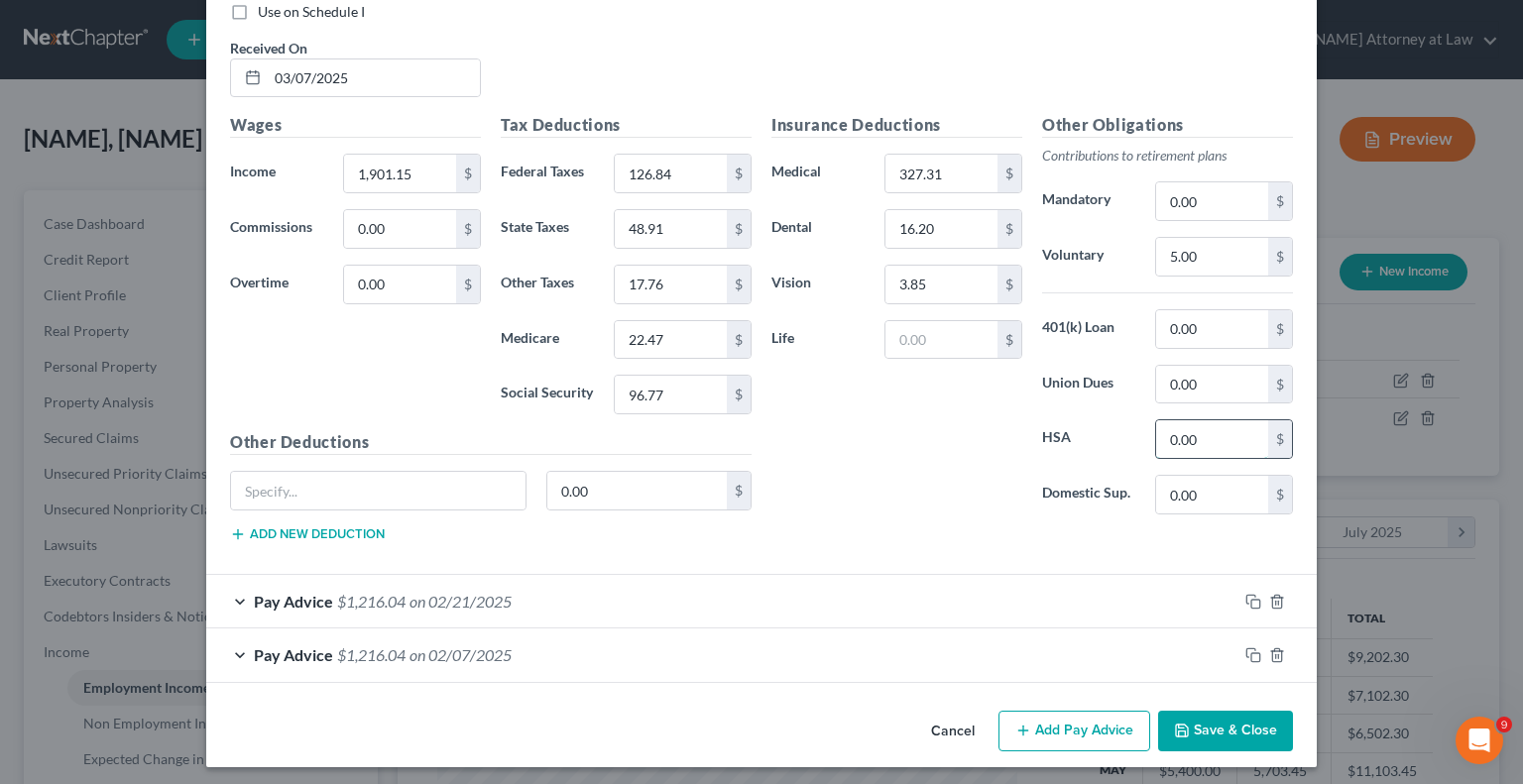 click on "0.00" at bounding box center [1212, 439] 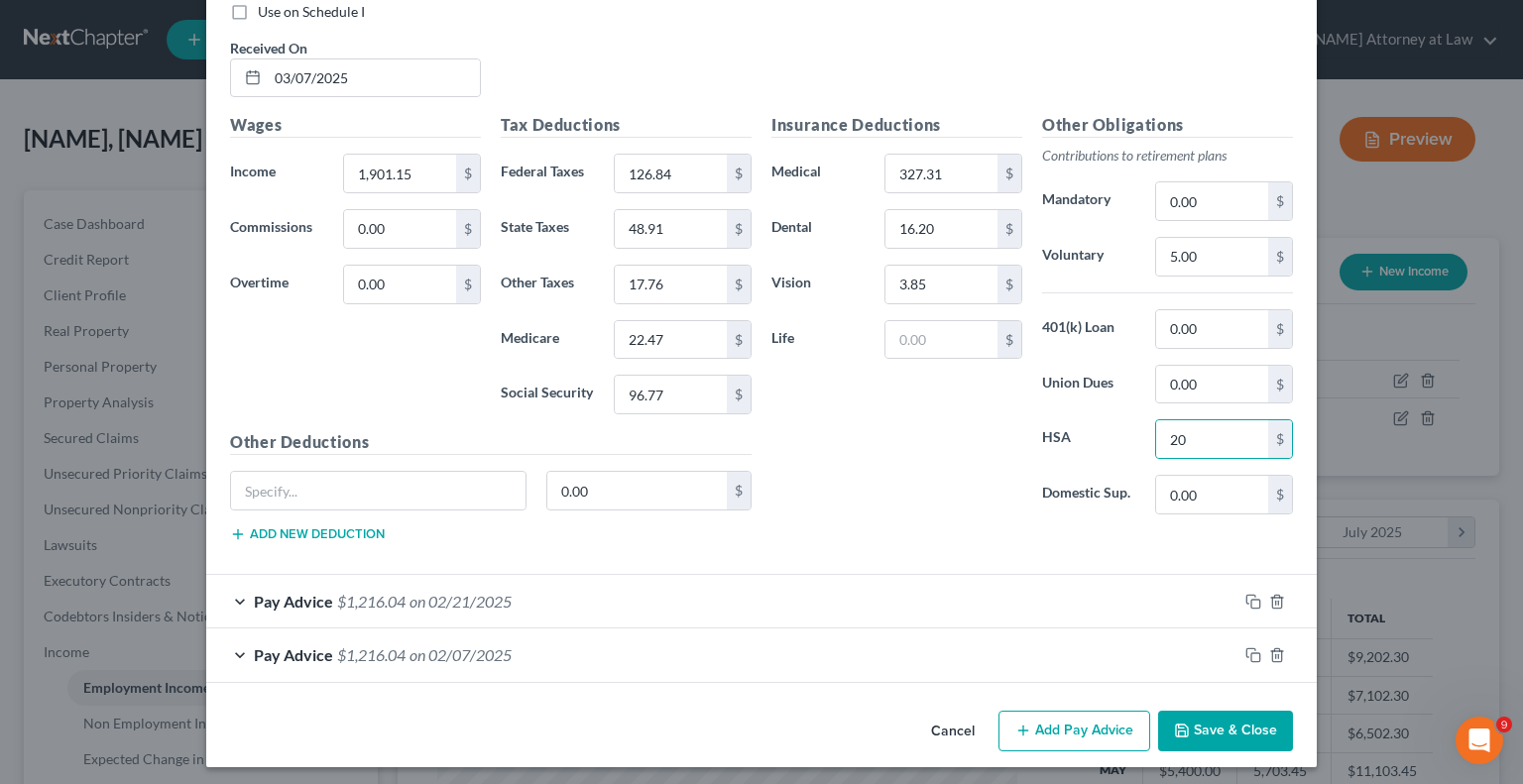 click on "Save & Close" at bounding box center (1226, 731) 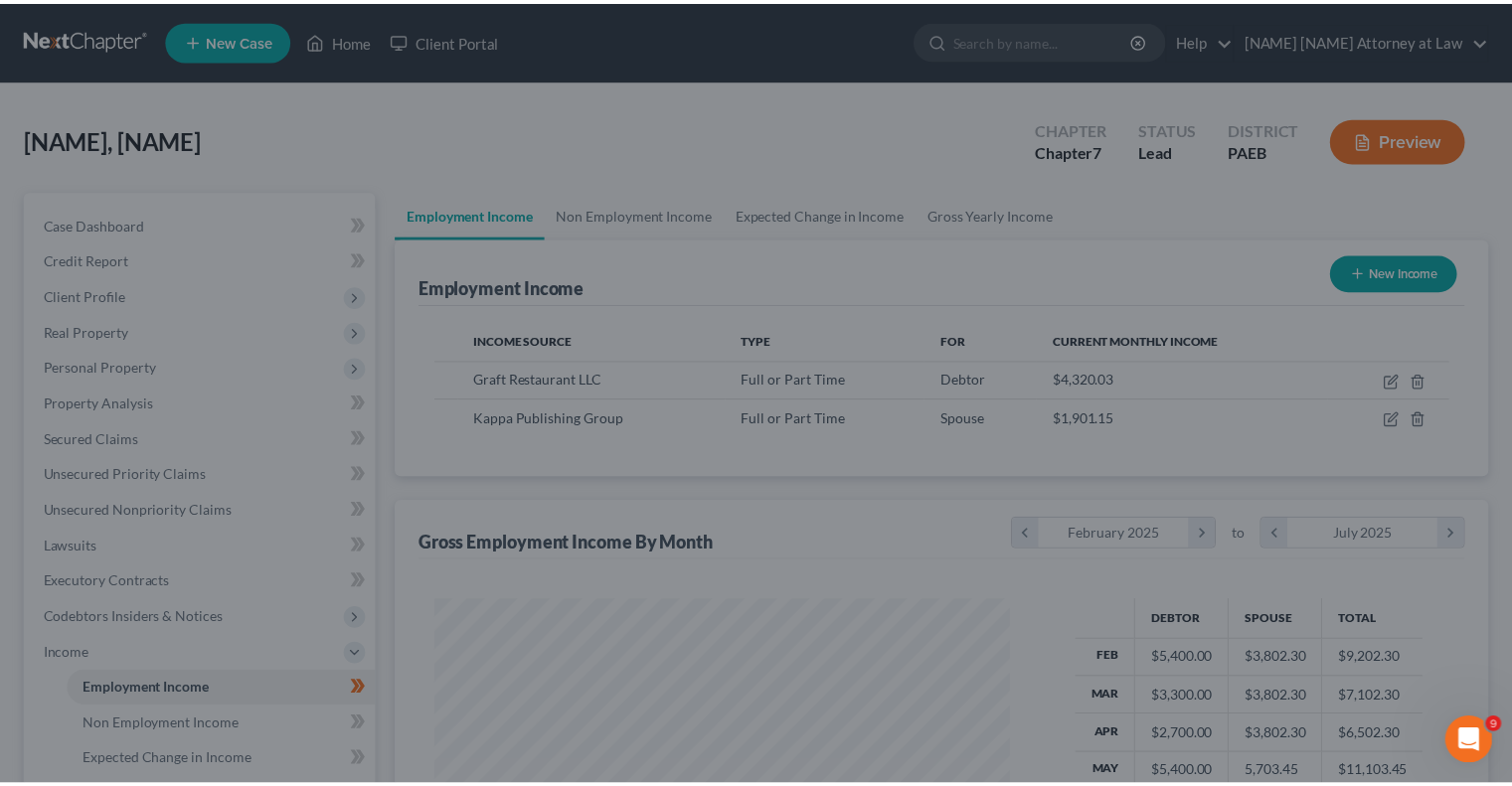 scroll, scrollTop: 354, scrollLeft: 613, axis: both 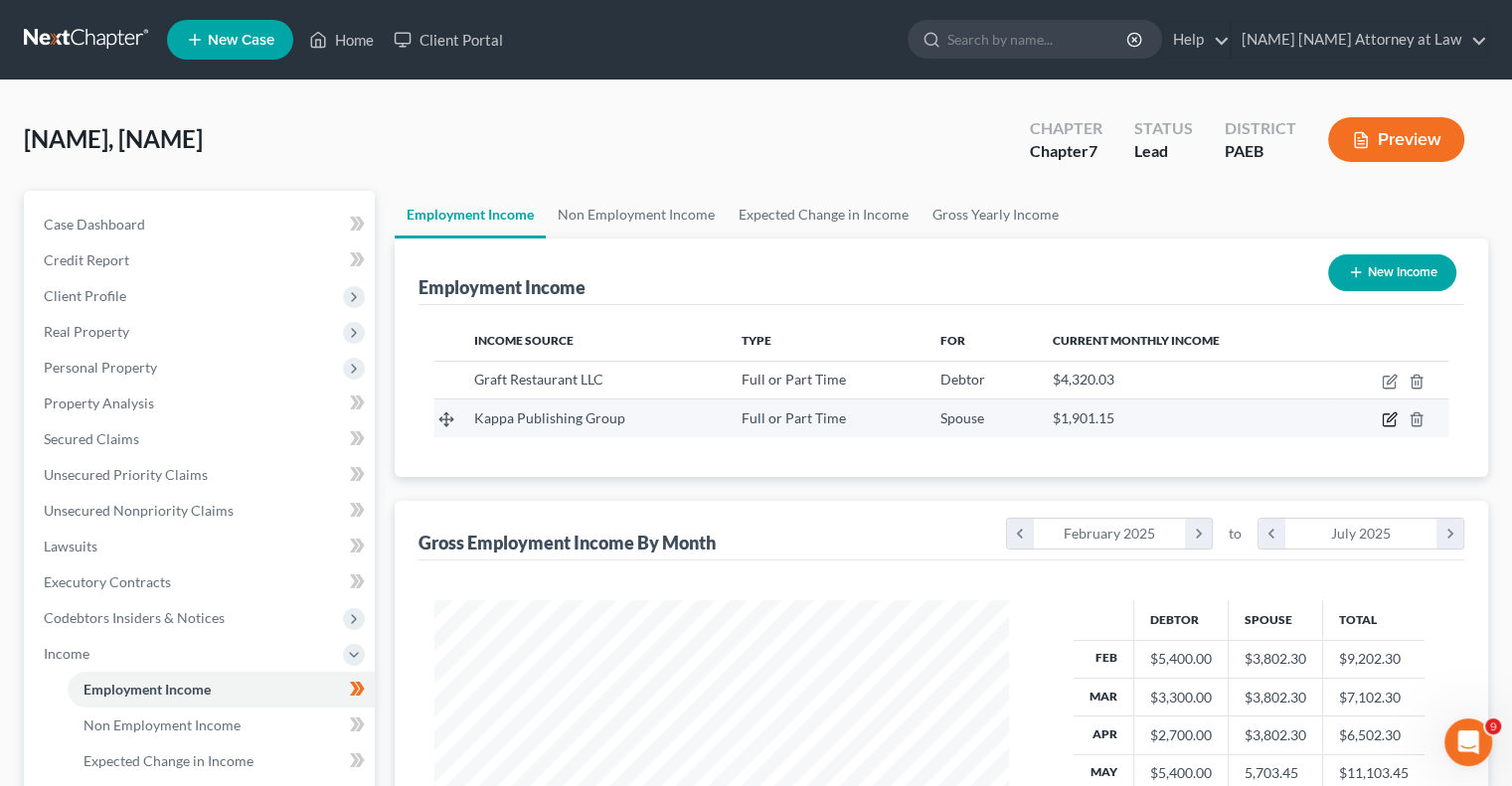 click 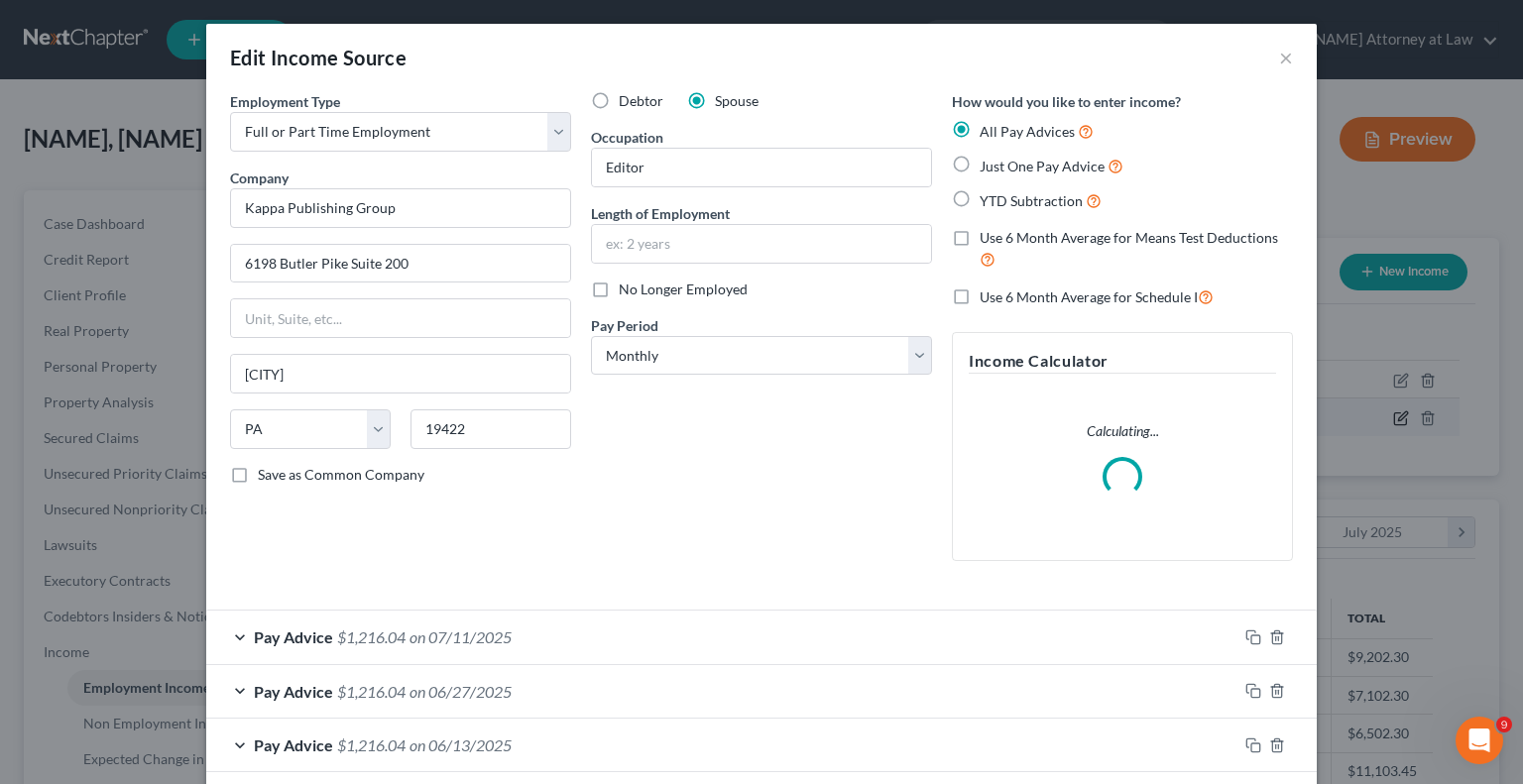 scroll, scrollTop: 990797, scrollLeft: 990917, axis: both 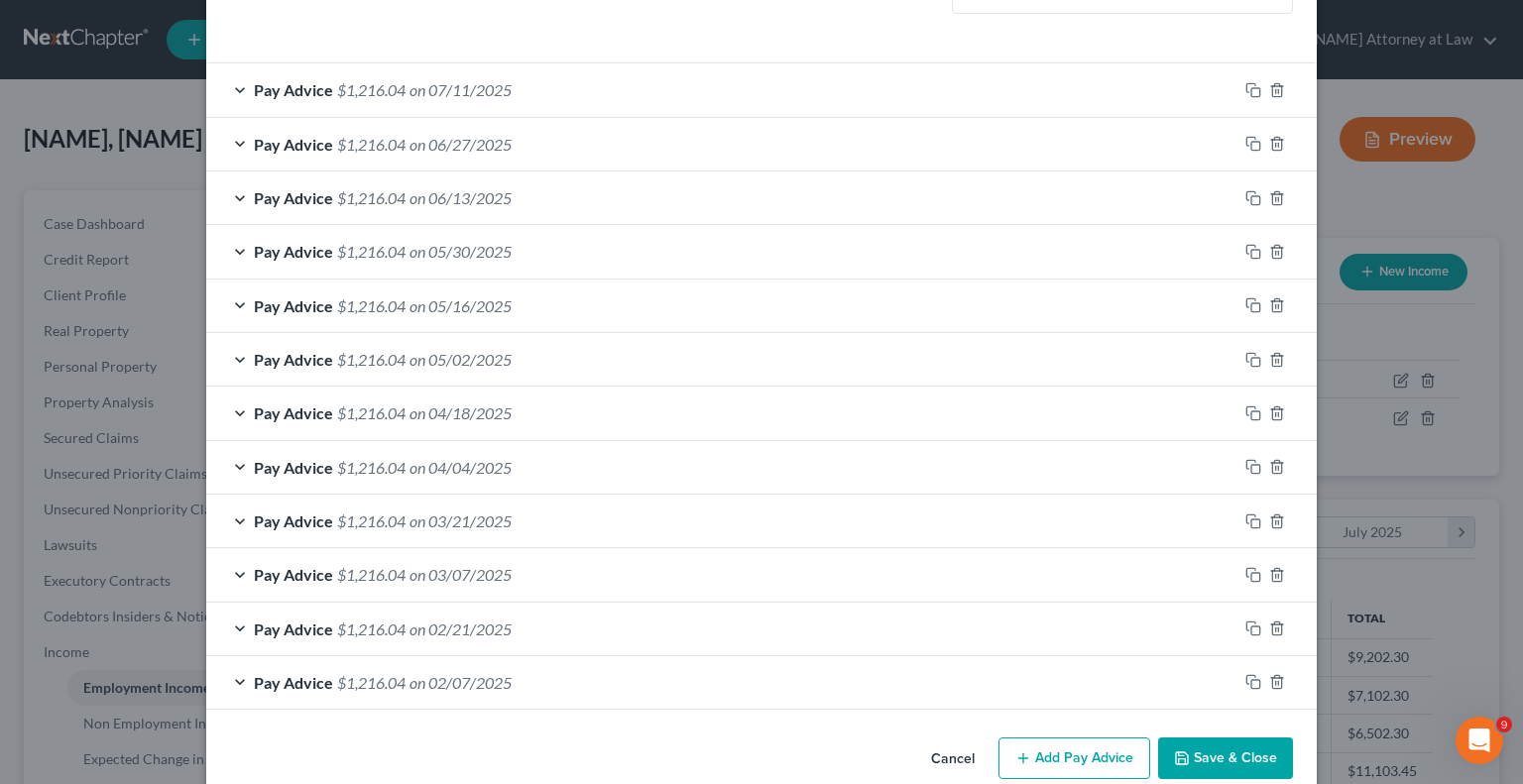 click on "on 03/07/2025" at bounding box center (460, 574) 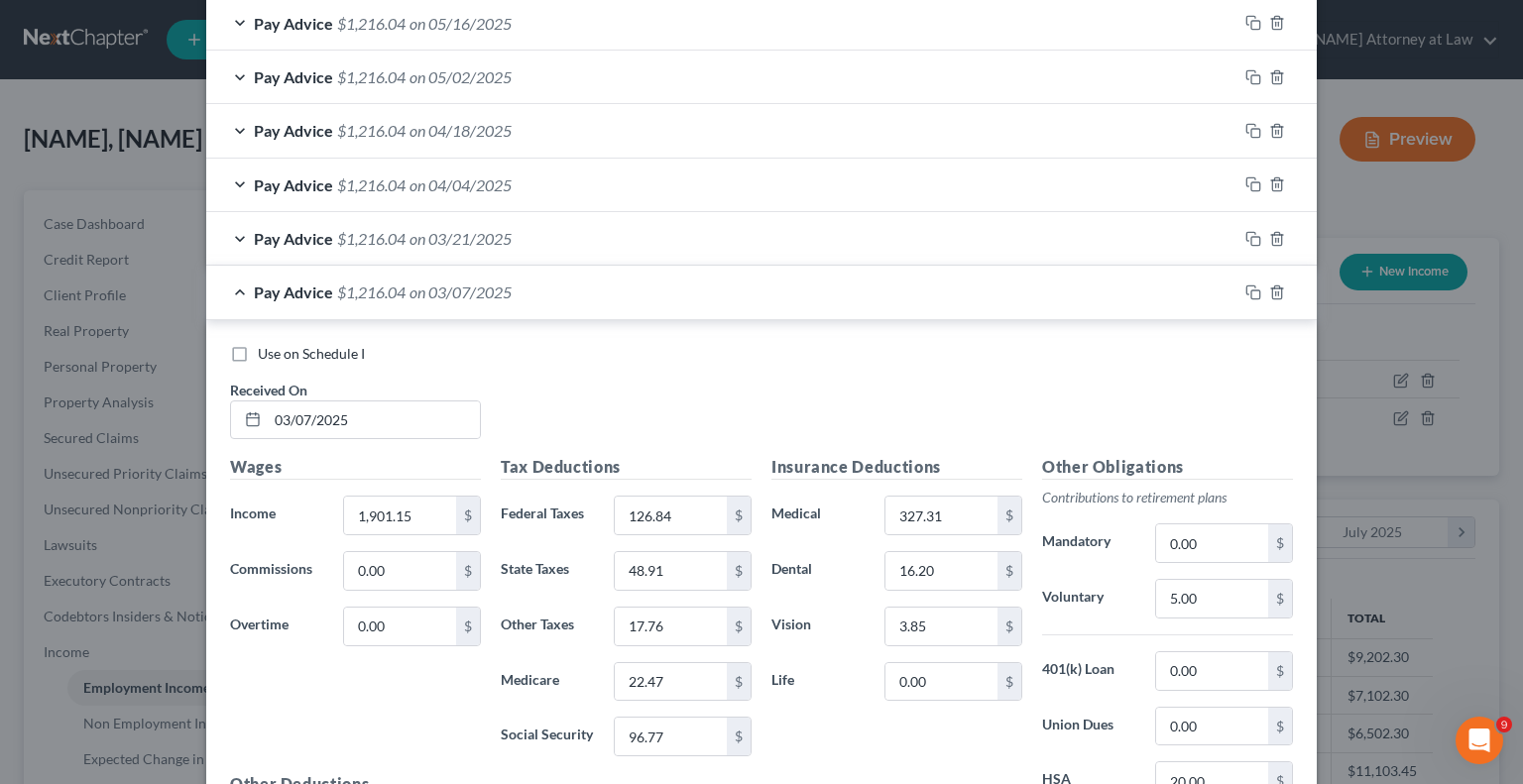 scroll, scrollTop: 836, scrollLeft: 0, axis: vertical 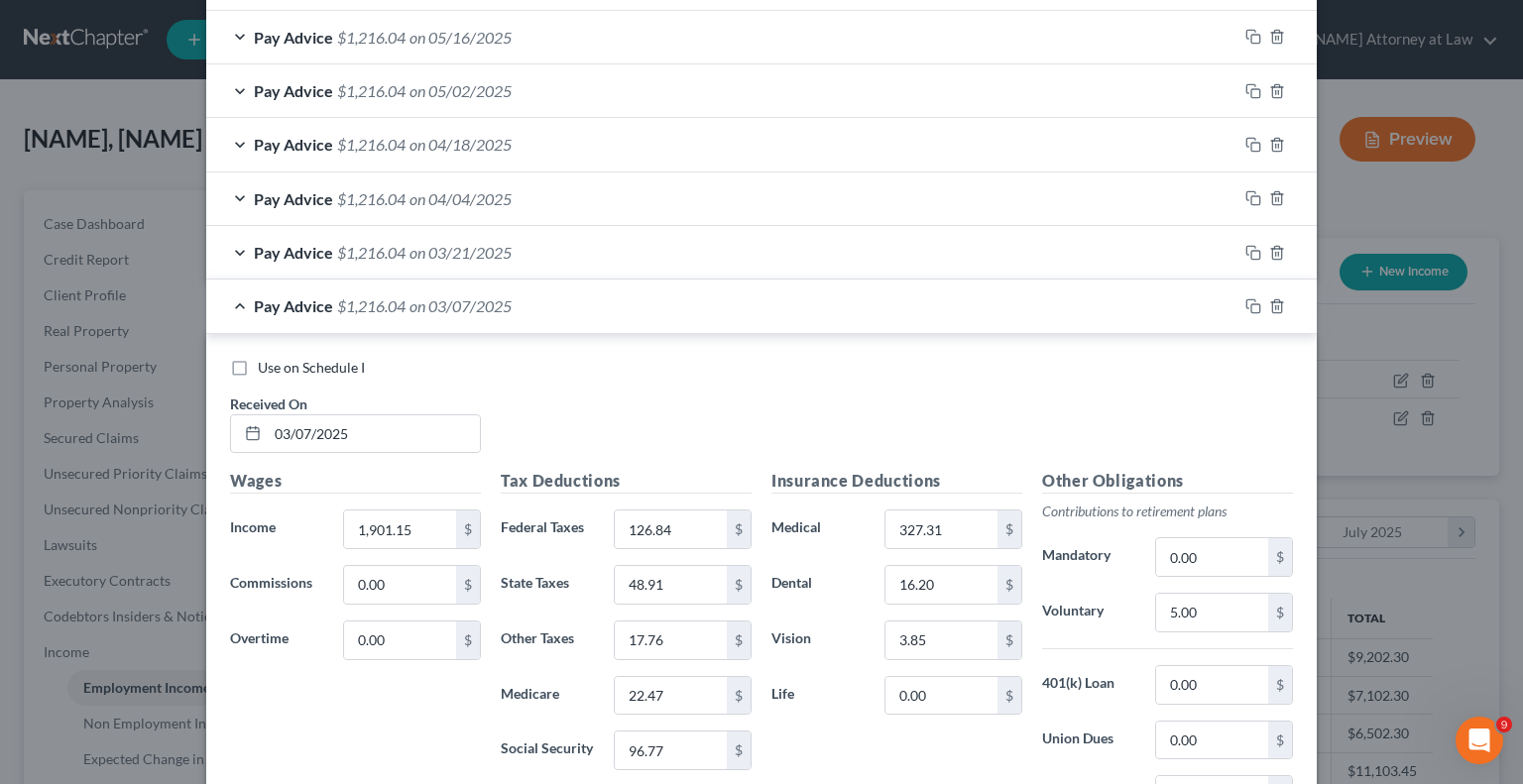 click on "on 03/07/2025" at bounding box center [460, 305] 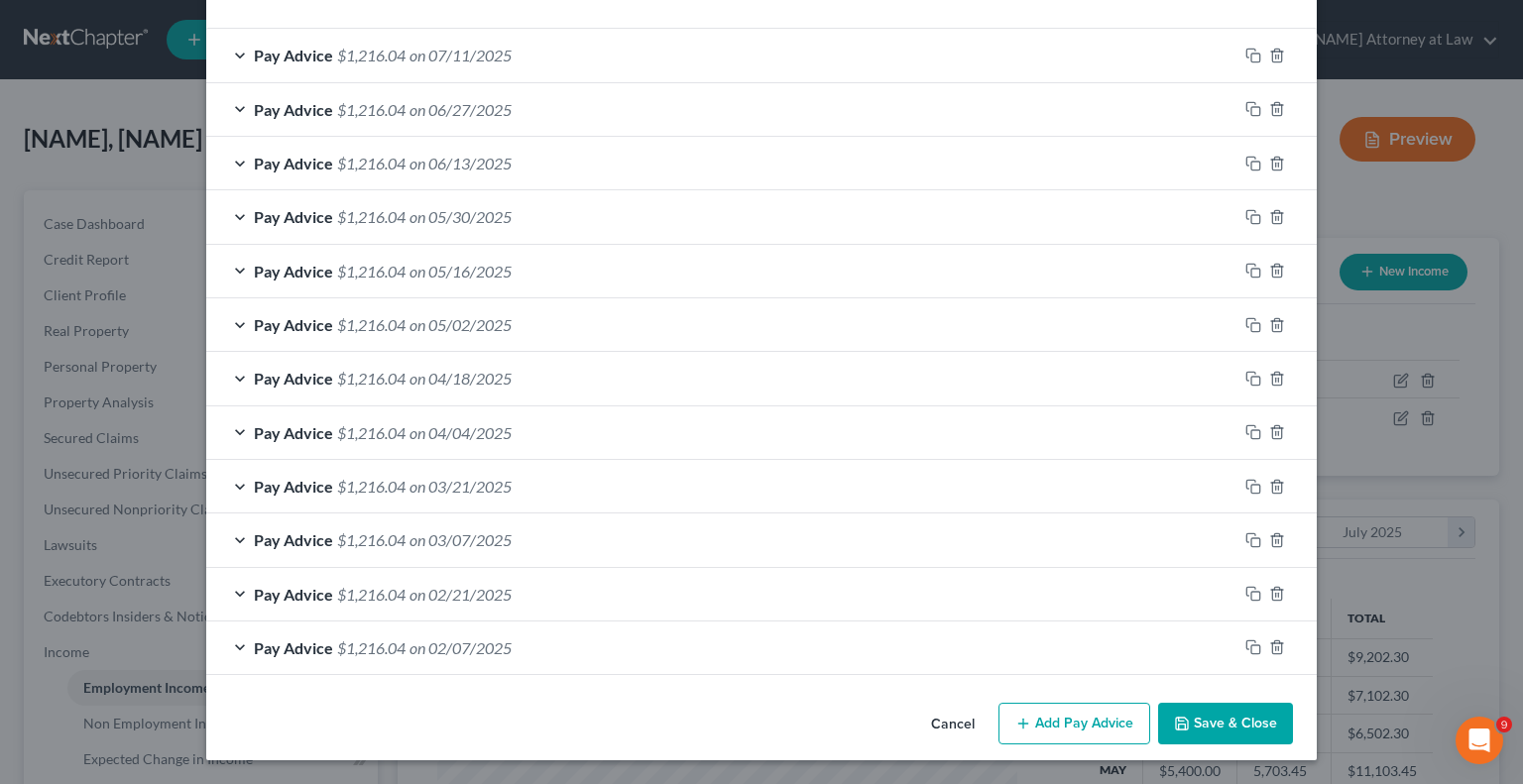 scroll, scrollTop: 598, scrollLeft: 0, axis: vertical 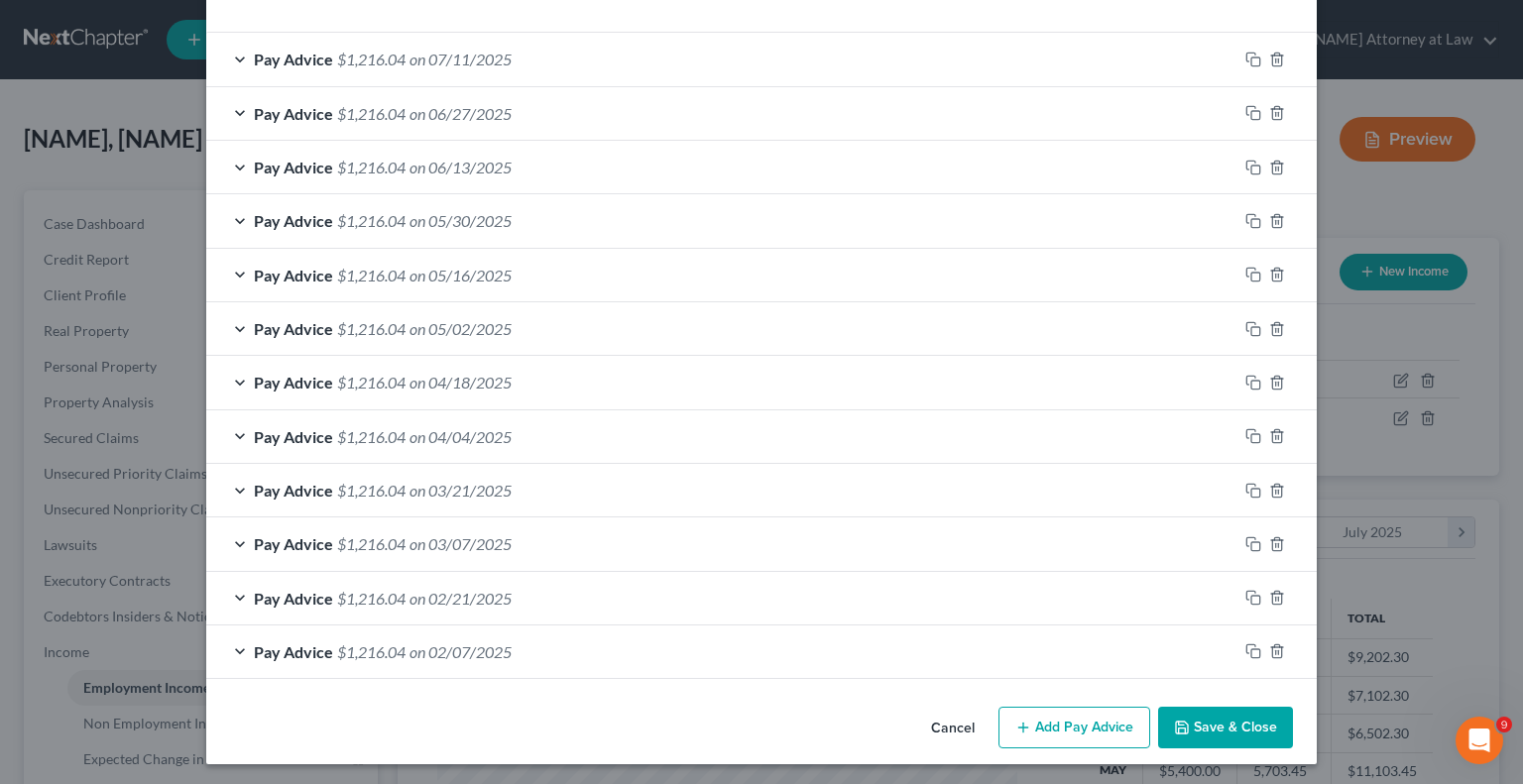 drag, startPoint x: 1519, startPoint y: 617, endPoint x: 35, endPoint y: 3, distance: 1606.005 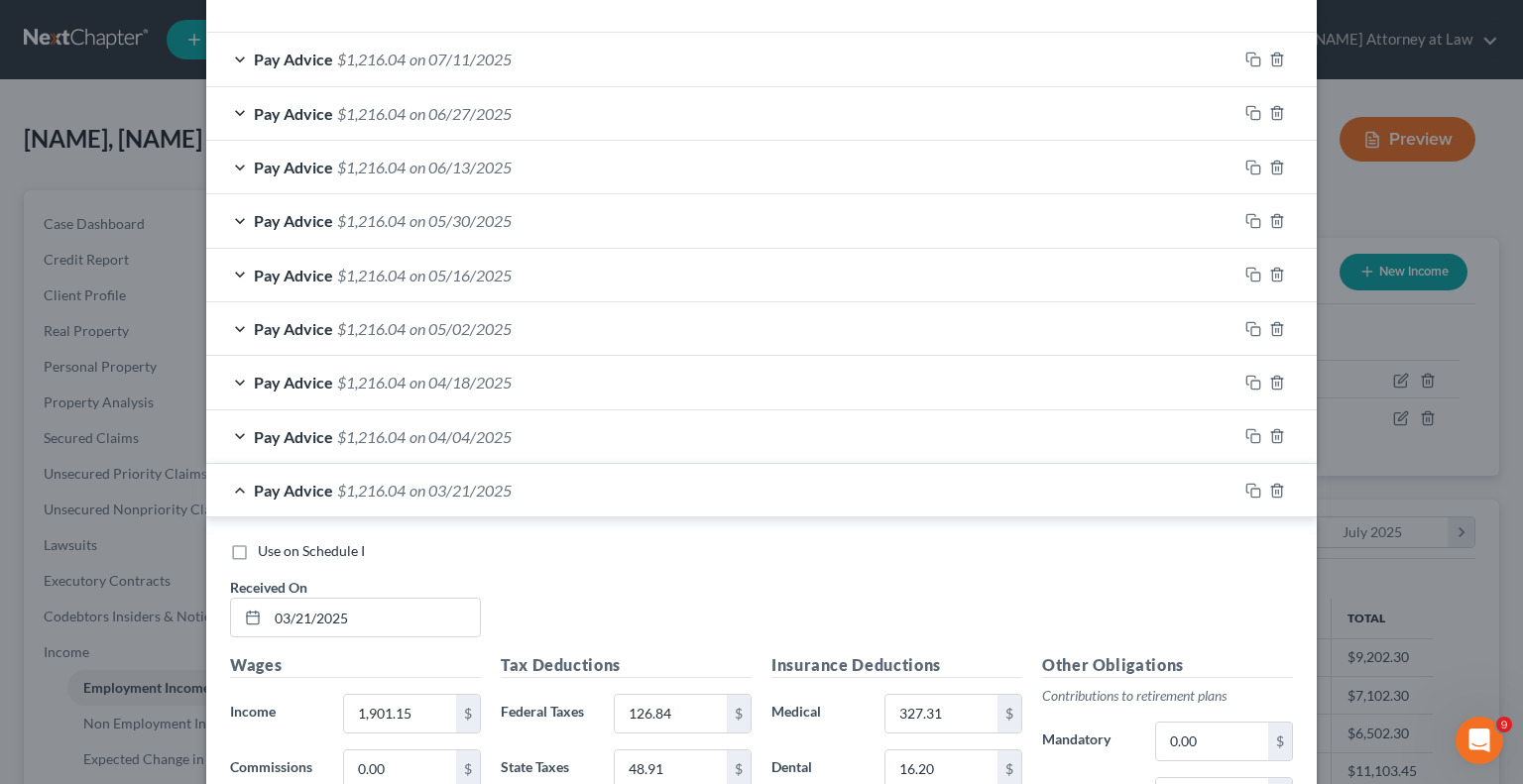 scroll, scrollTop: 836, scrollLeft: 0, axis: vertical 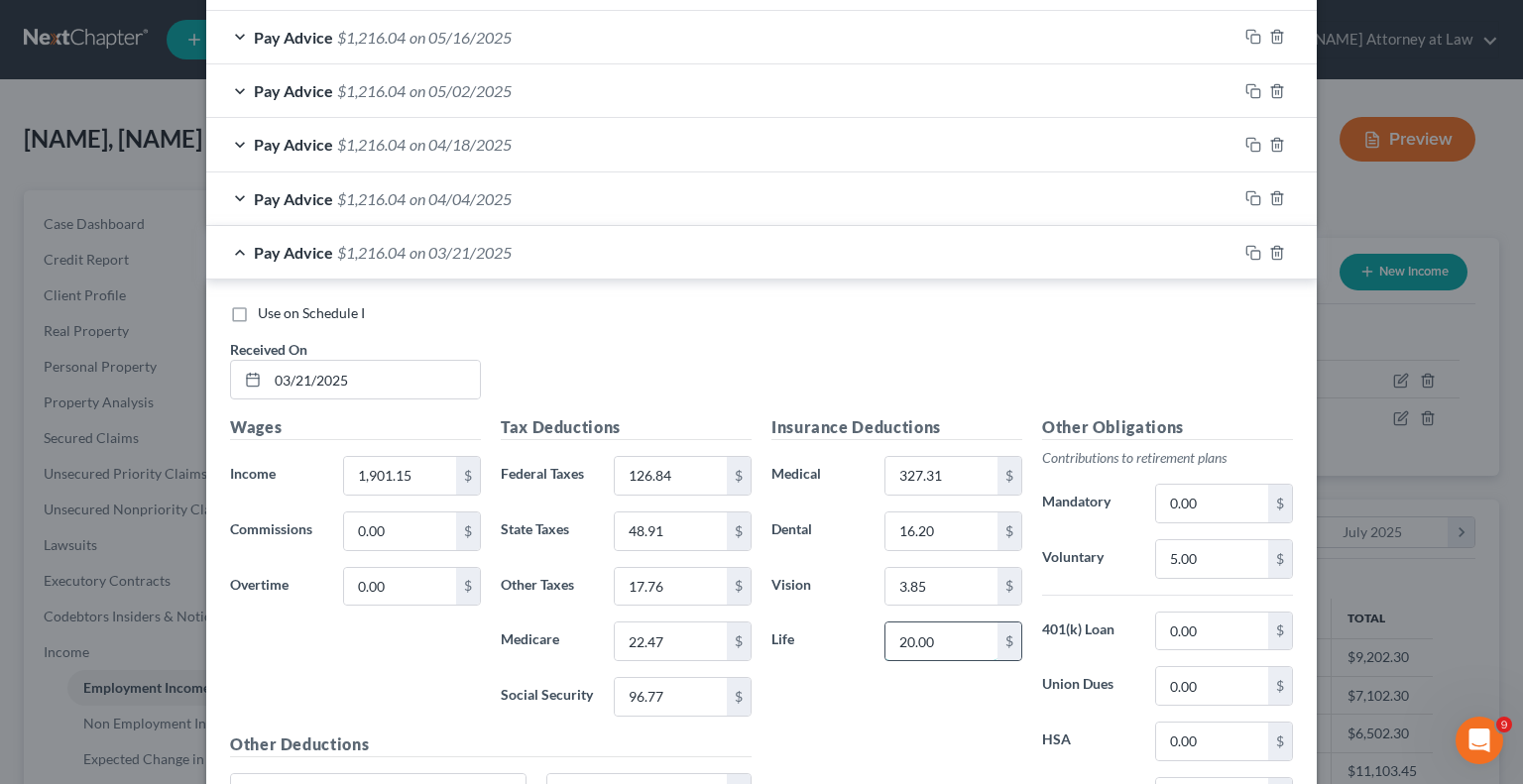 click on "20.00" at bounding box center (941, 641) 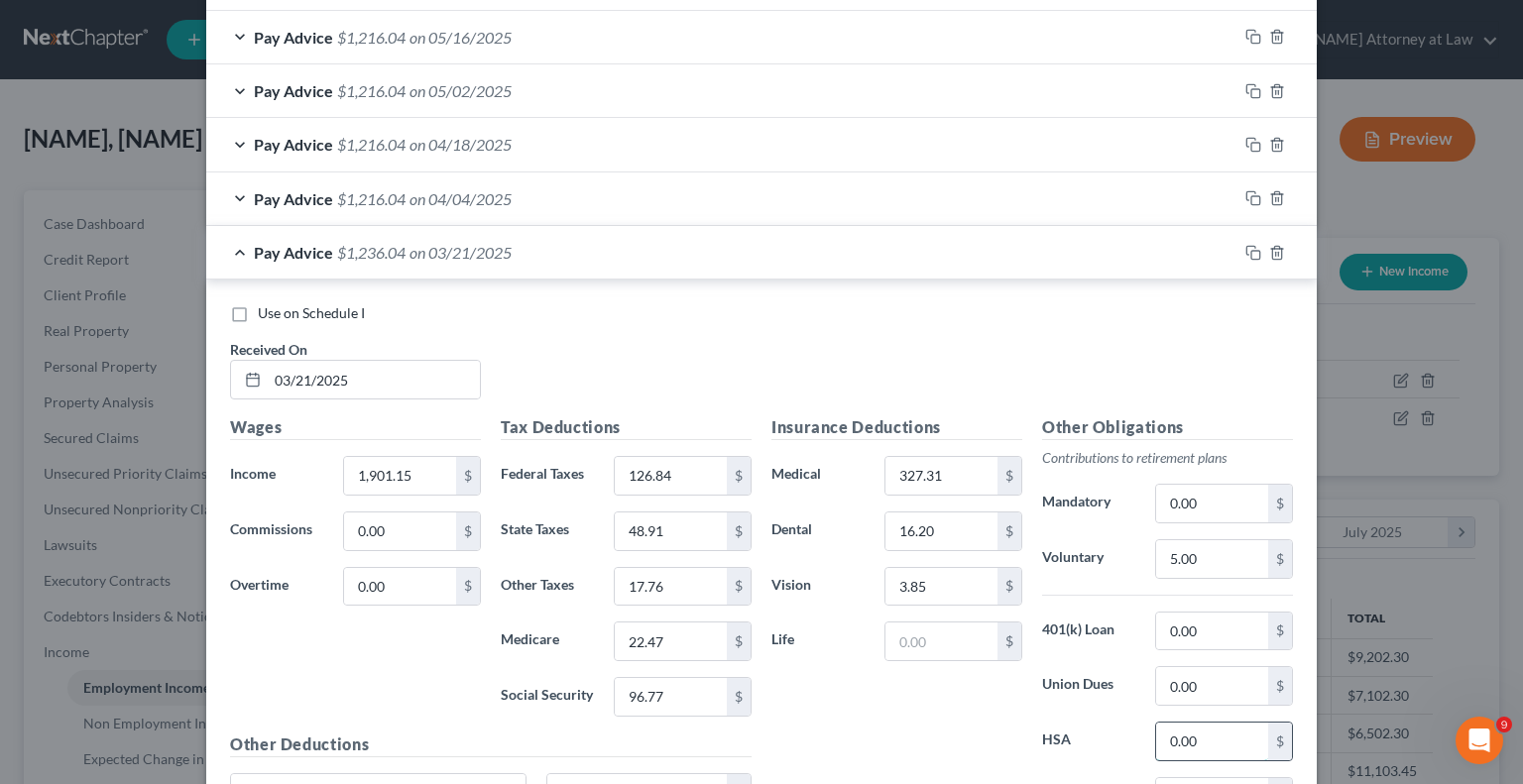 click on "0.00" at bounding box center [1212, 741] 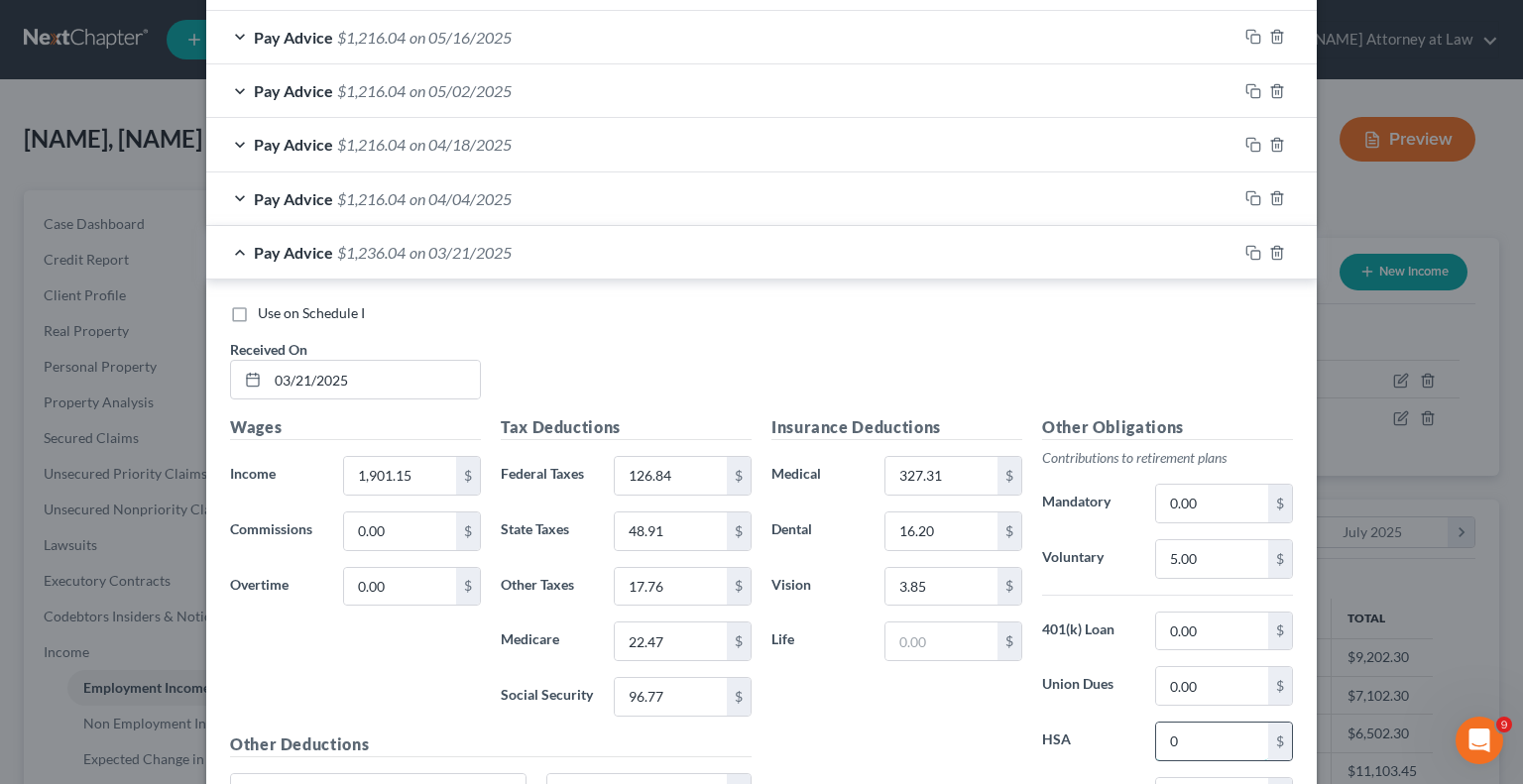 click on "0" at bounding box center [1212, 741] 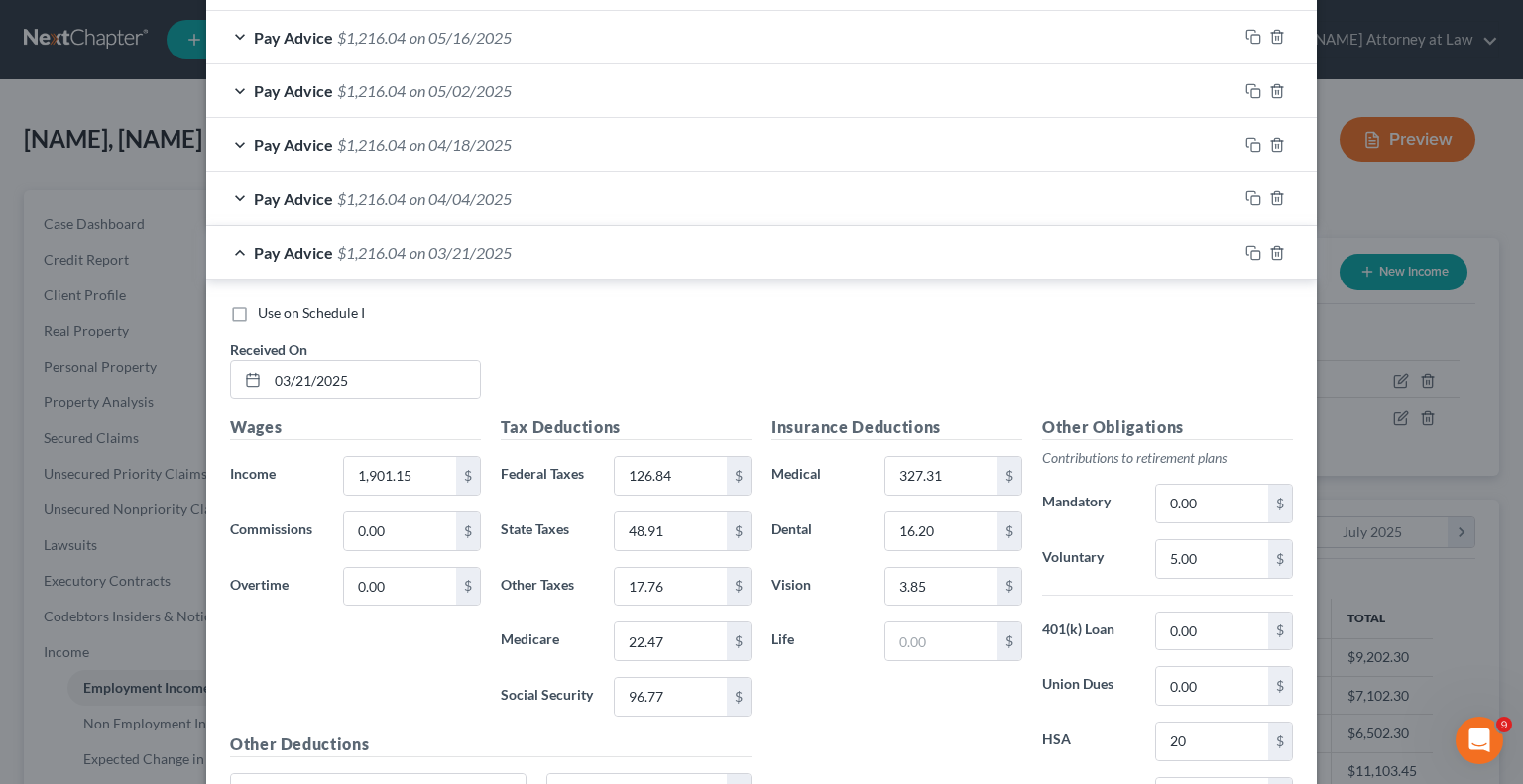 click on "on 03/21/2025" at bounding box center (460, 252) 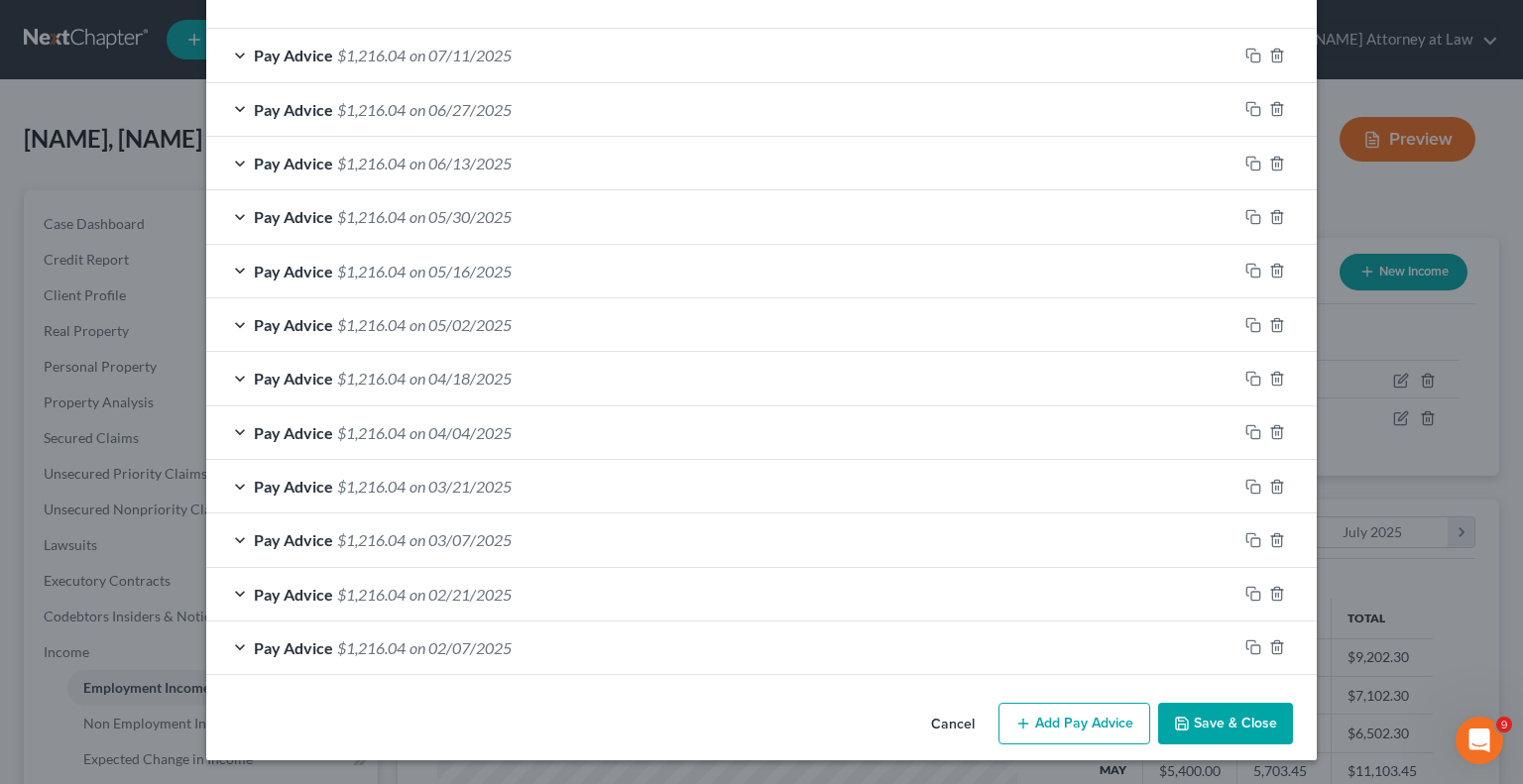 scroll, scrollTop: 598, scrollLeft: 0, axis: vertical 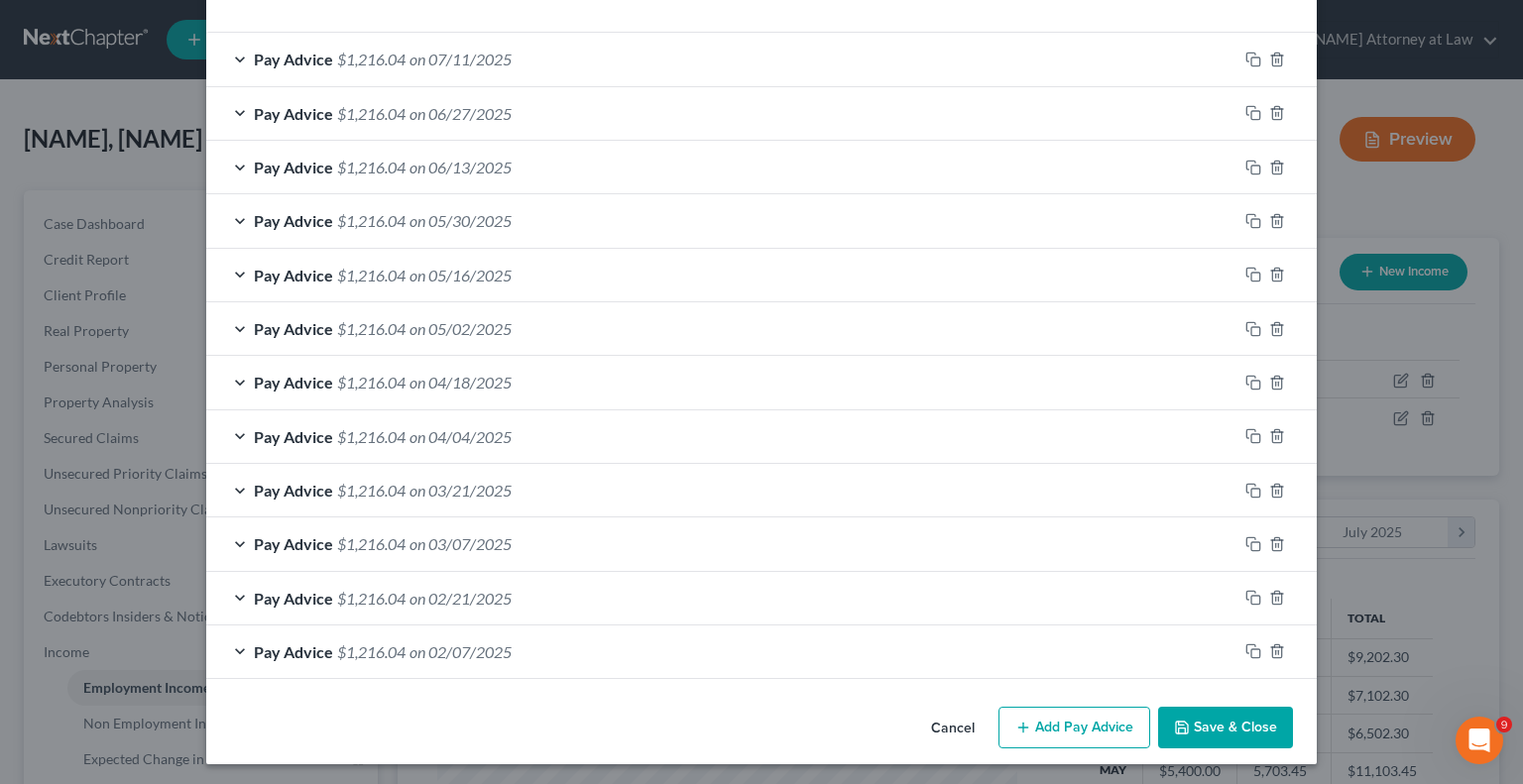 click on "$1,216.04" at bounding box center [371, 436] 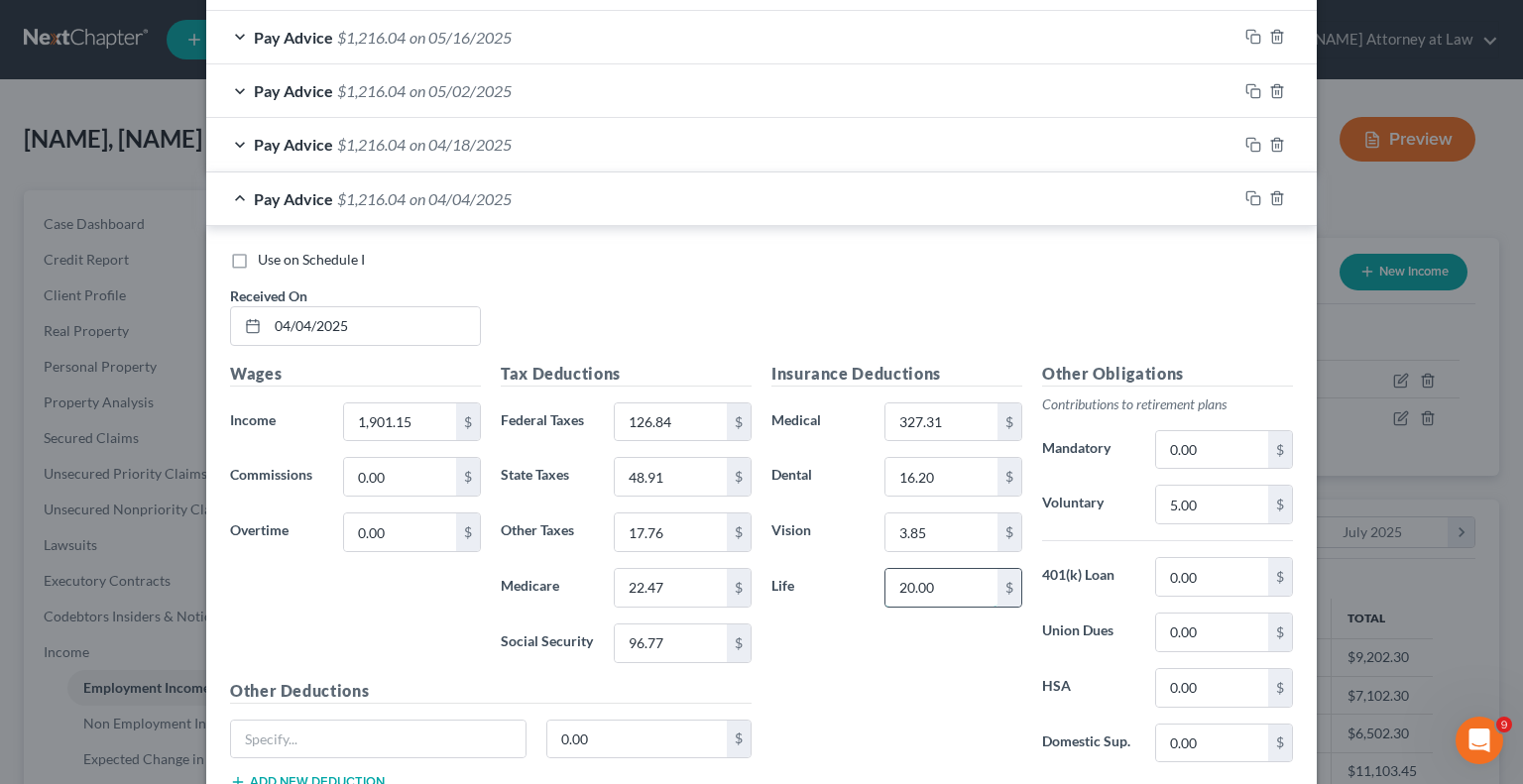 click on "20.00" at bounding box center (941, 588) 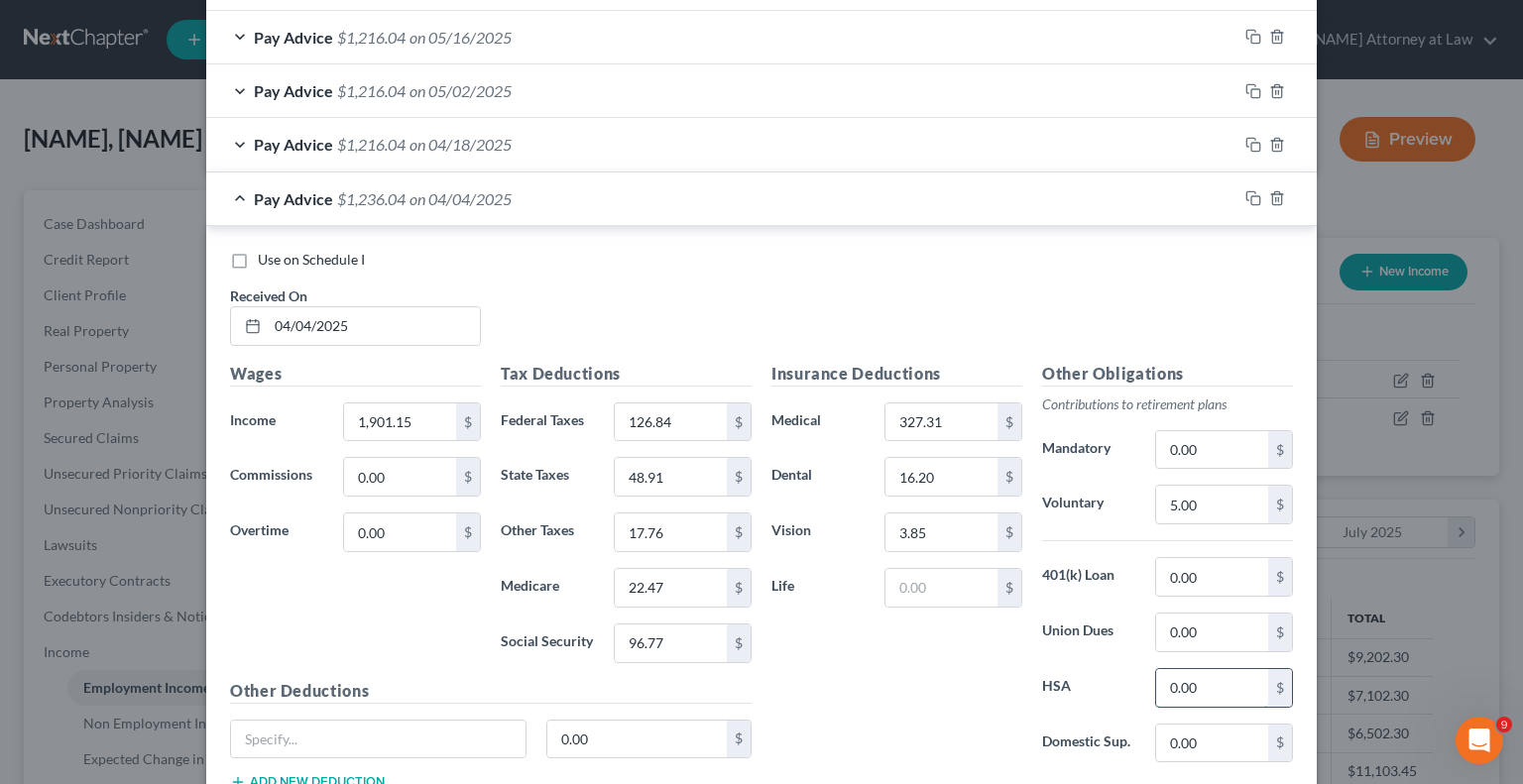 click on "0.00" at bounding box center [1212, 688] 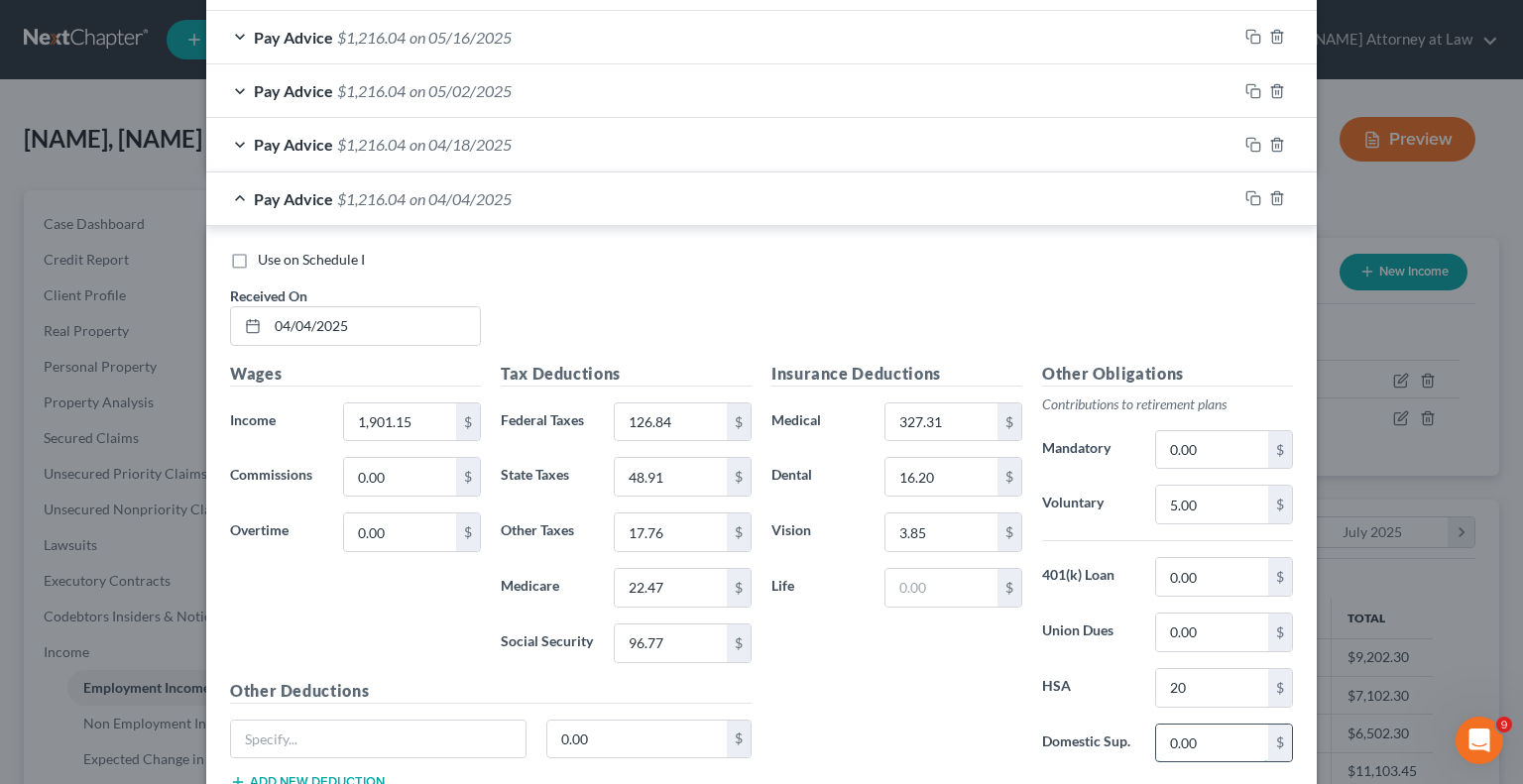 click on "0.00" at bounding box center (1212, 743) 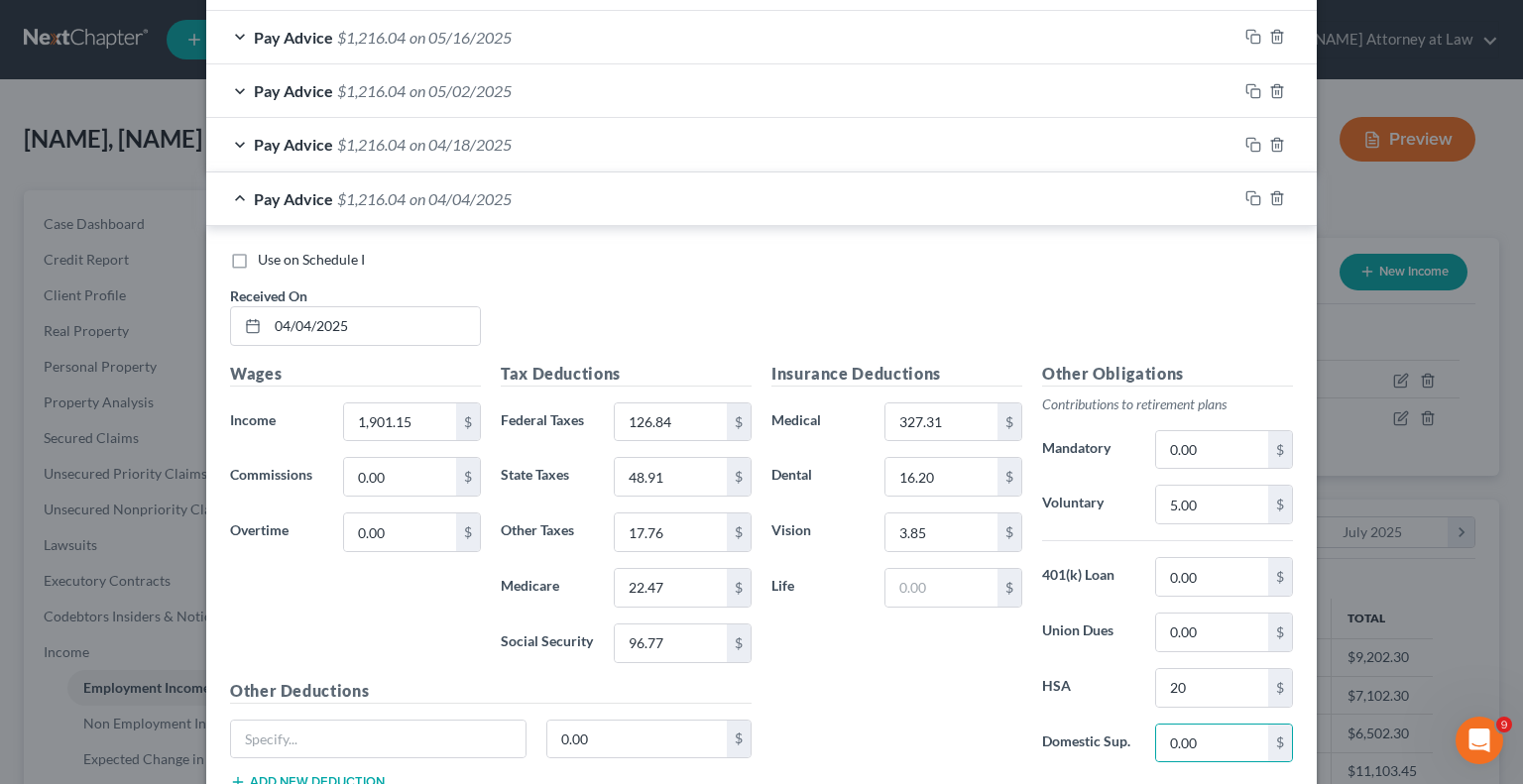 click on "on 04/04/2025" at bounding box center [460, 198] 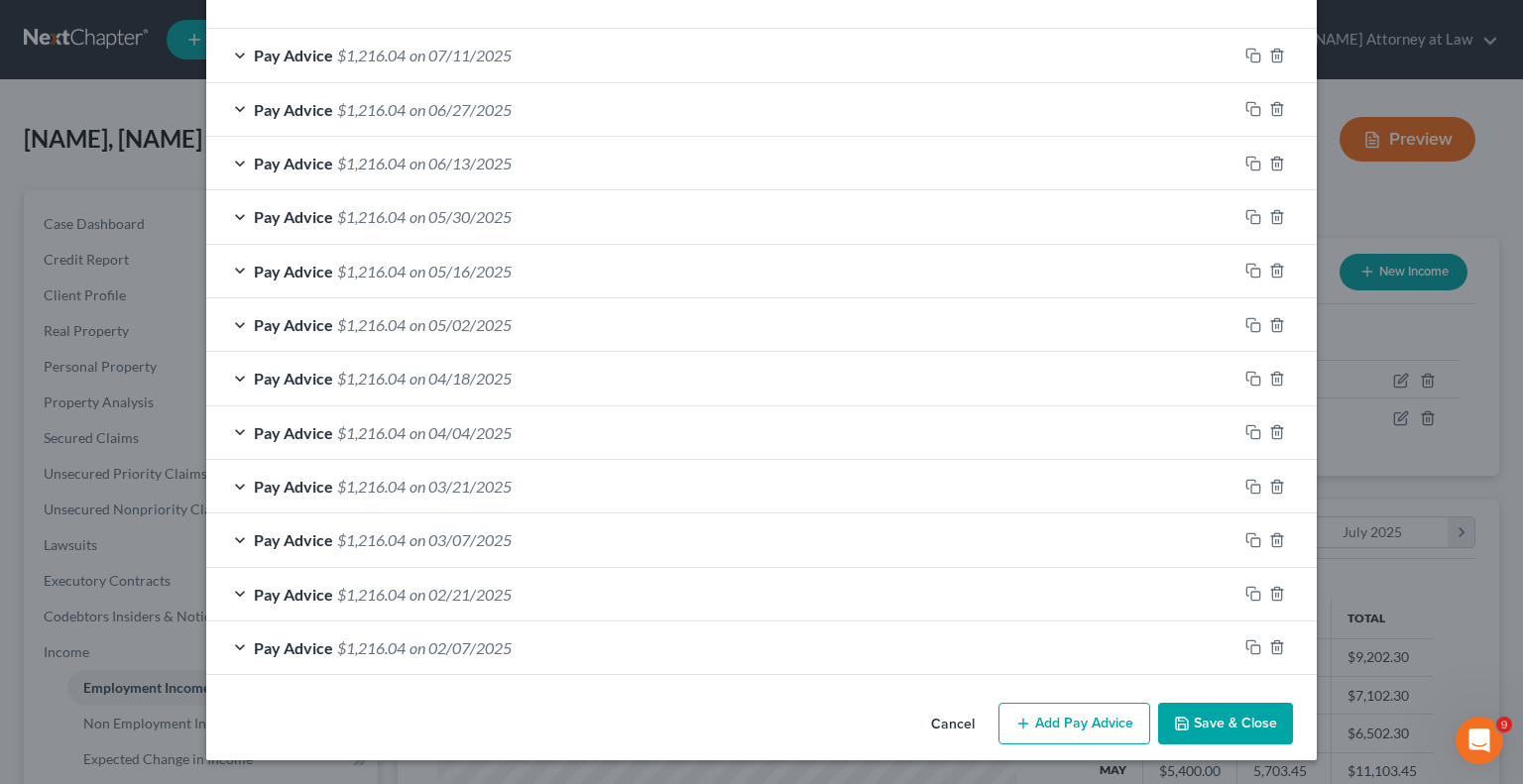 scroll, scrollTop: 598, scrollLeft: 0, axis: vertical 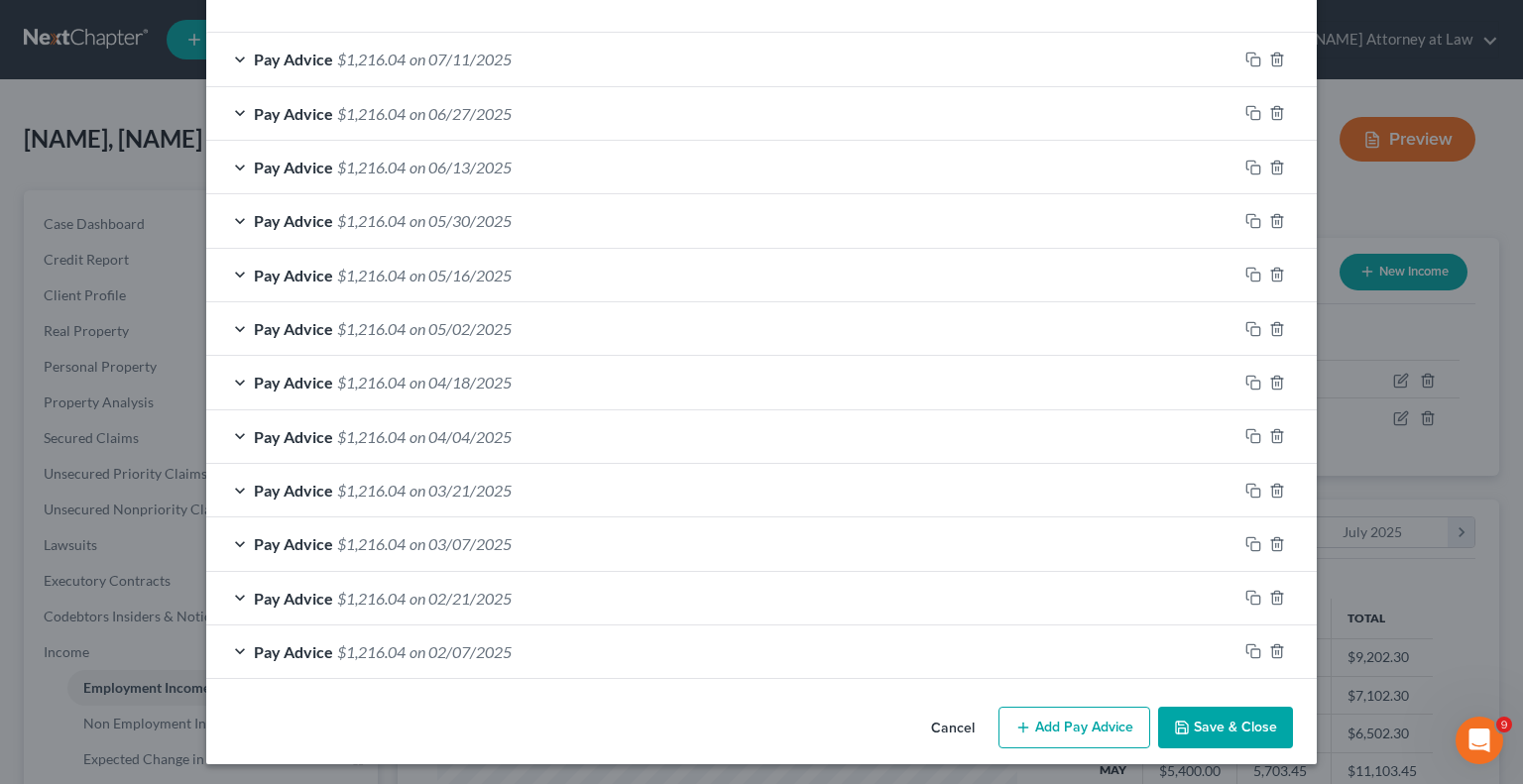 click on "on 04/04/2025" at bounding box center [460, 436] 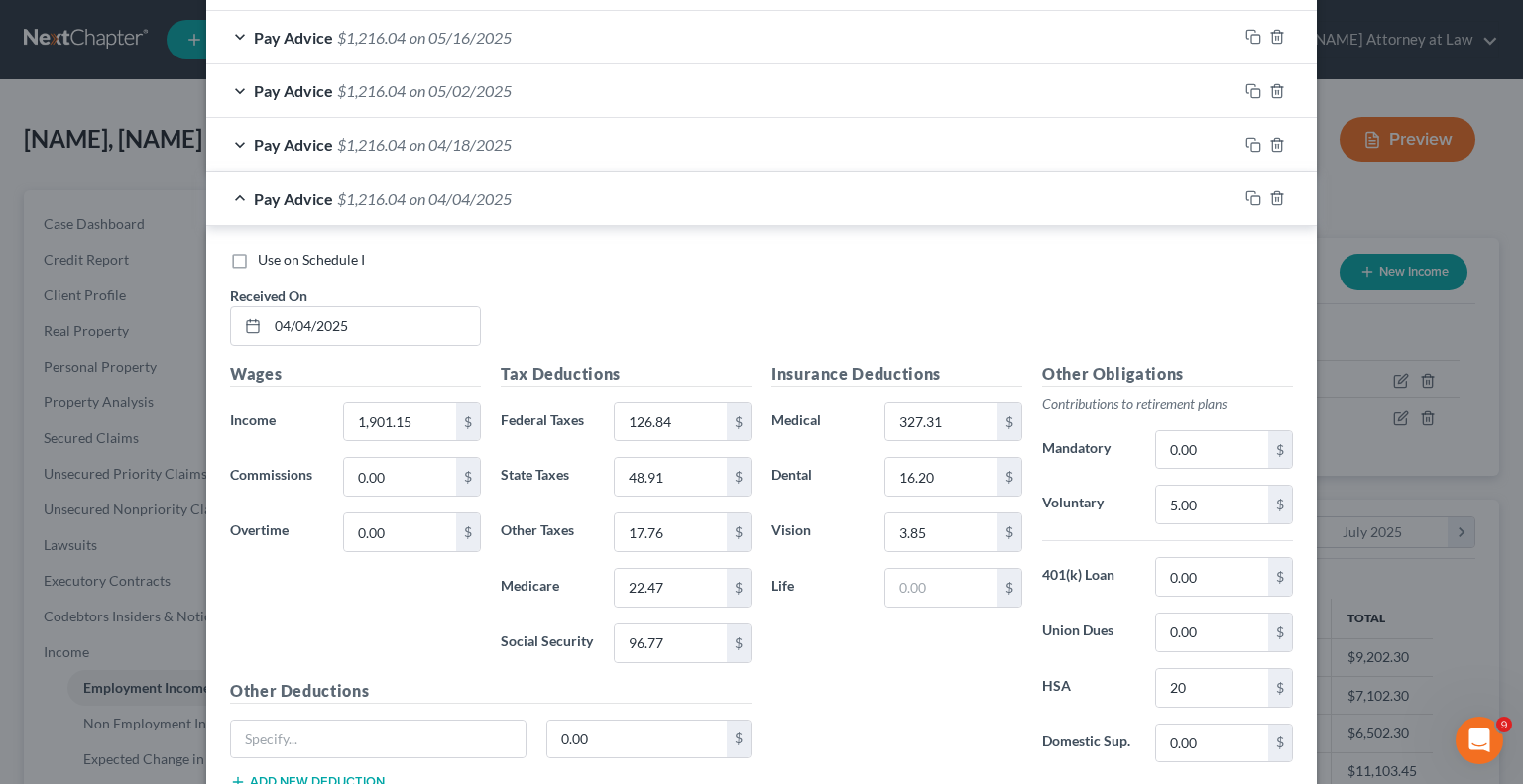 click on "on 04/04/2025" at bounding box center (460, 198) 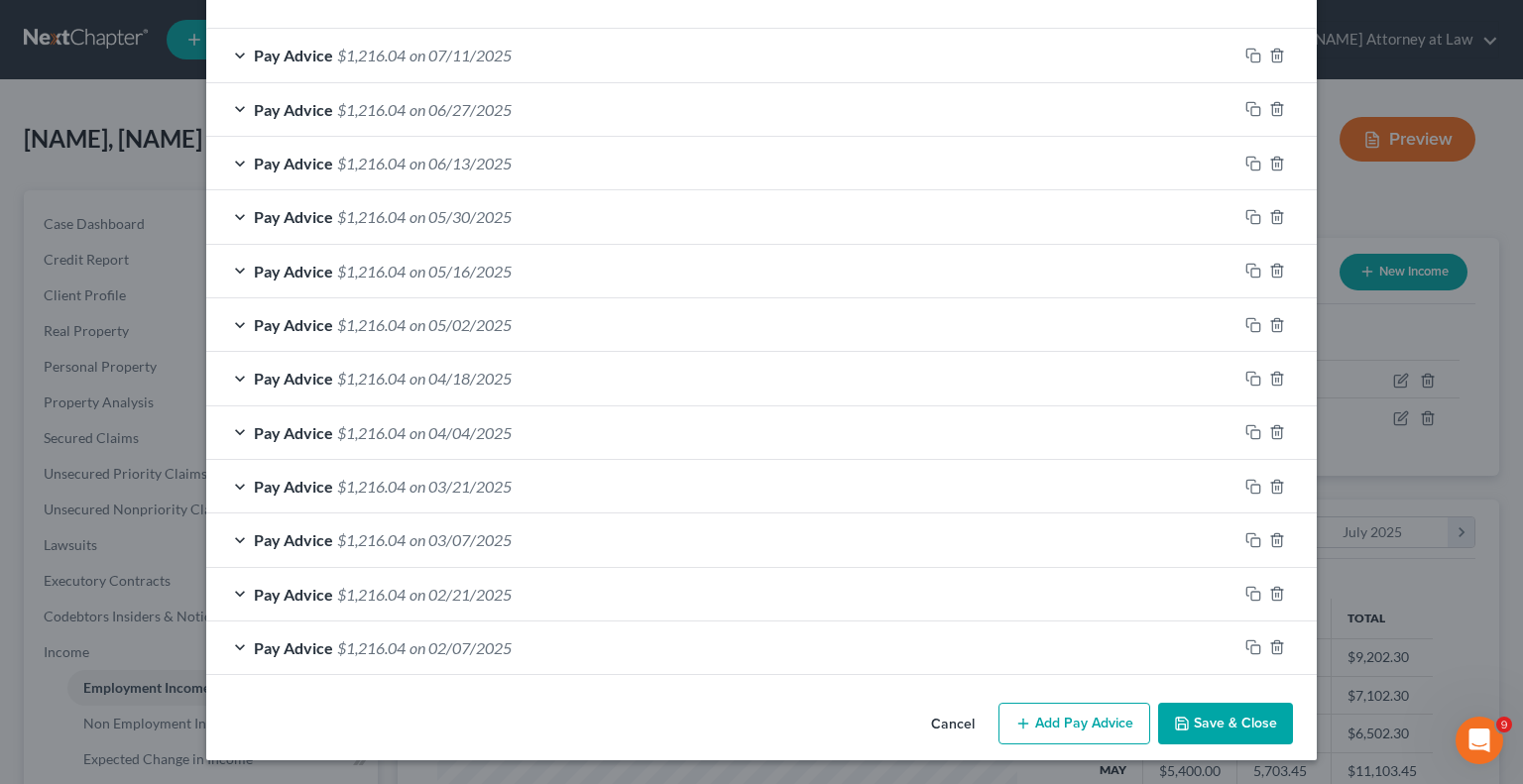 scroll, scrollTop: 598, scrollLeft: 0, axis: vertical 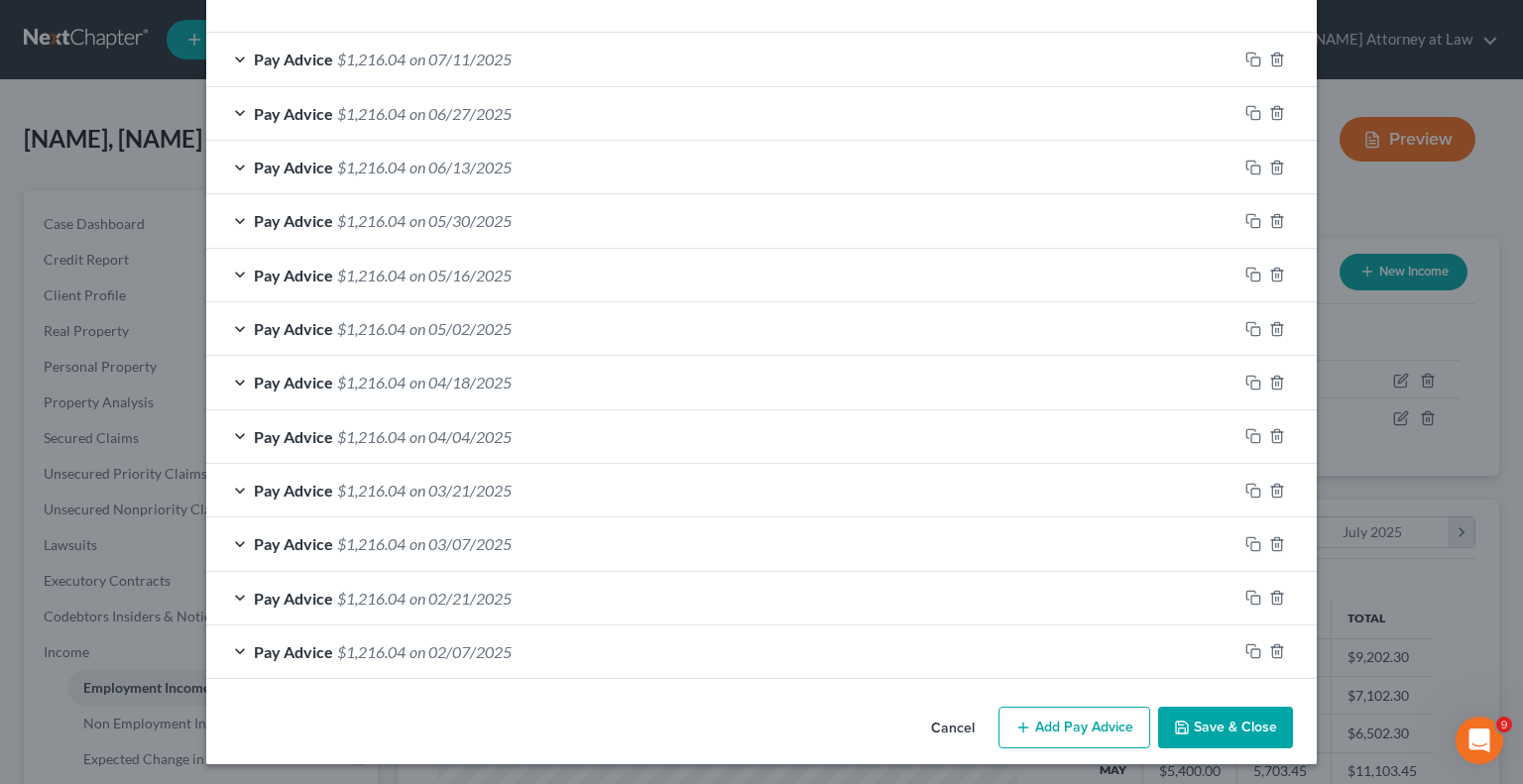 click on "$1,216.04" at bounding box center (371, 436) 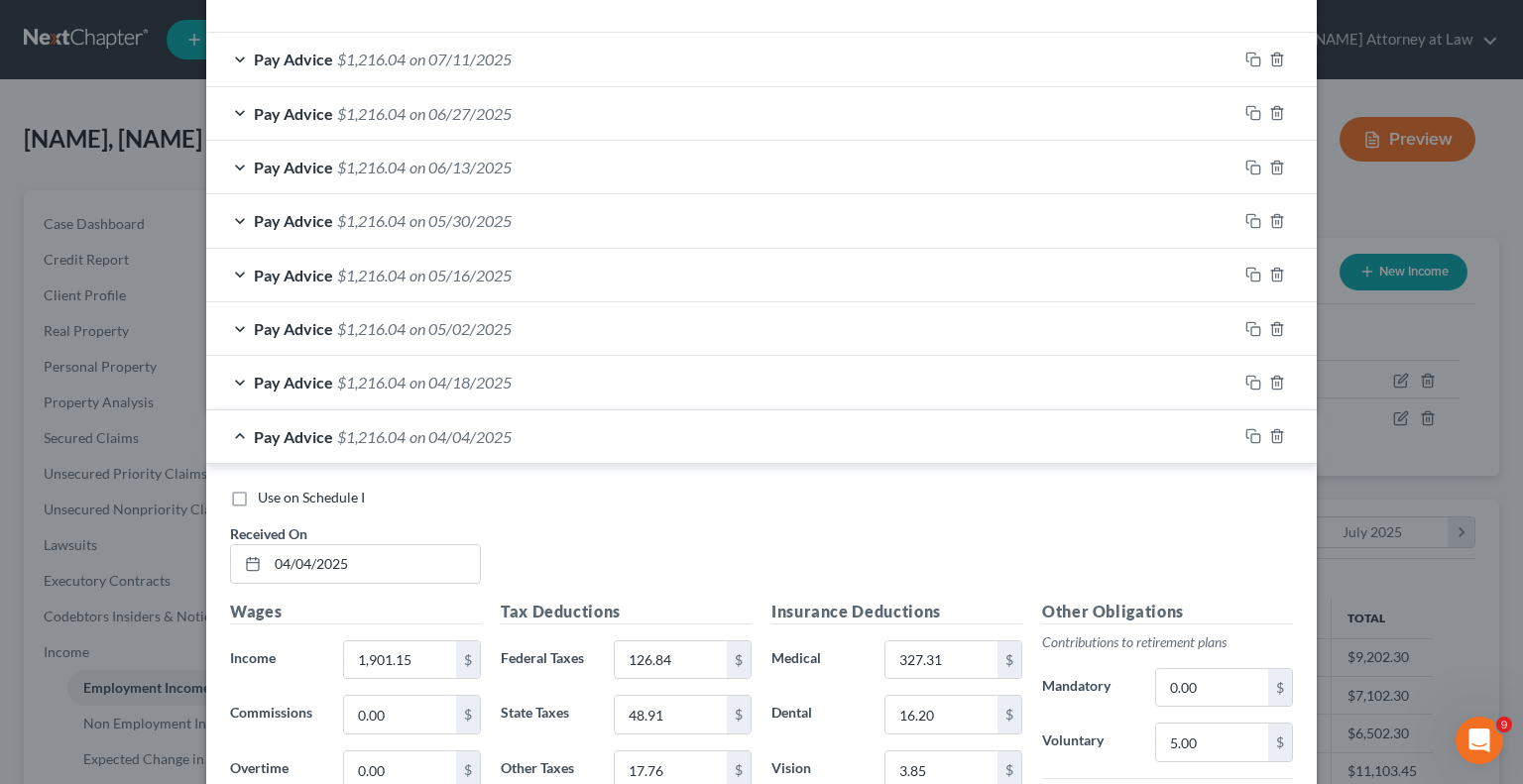 scroll, scrollTop: 836, scrollLeft: 0, axis: vertical 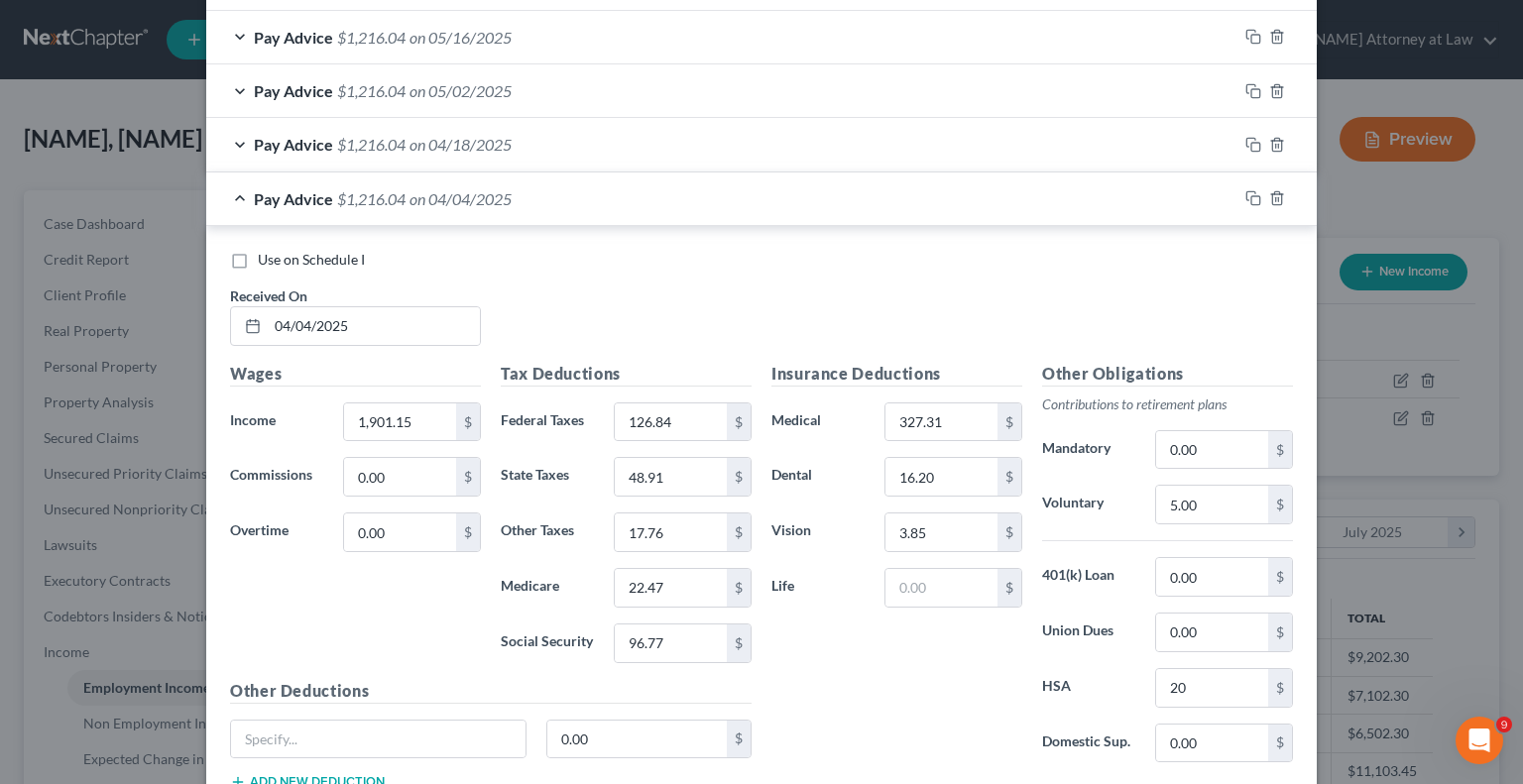 click on "$1,216.04" at bounding box center [371, 198] 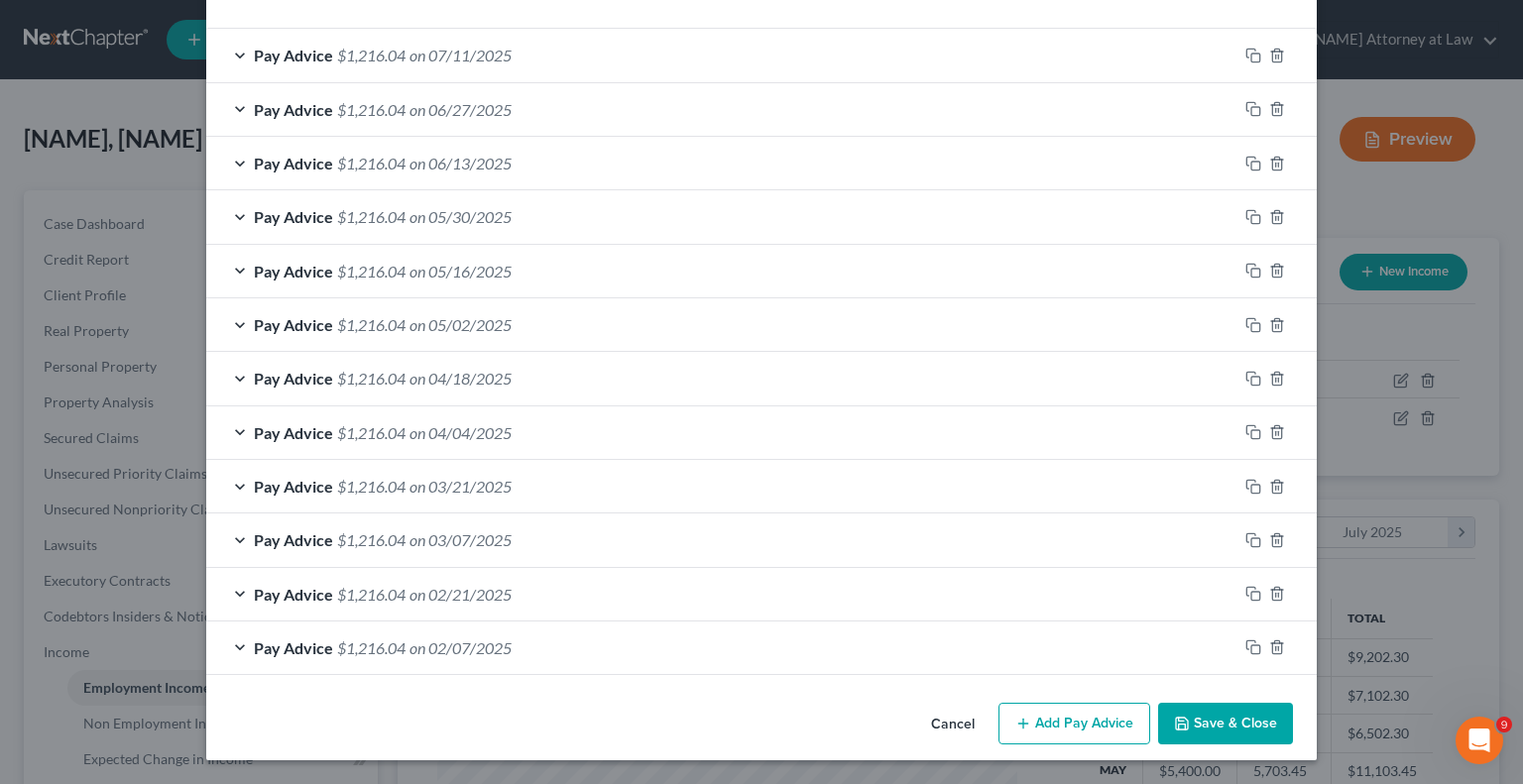 scroll, scrollTop: 598, scrollLeft: 0, axis: vertical 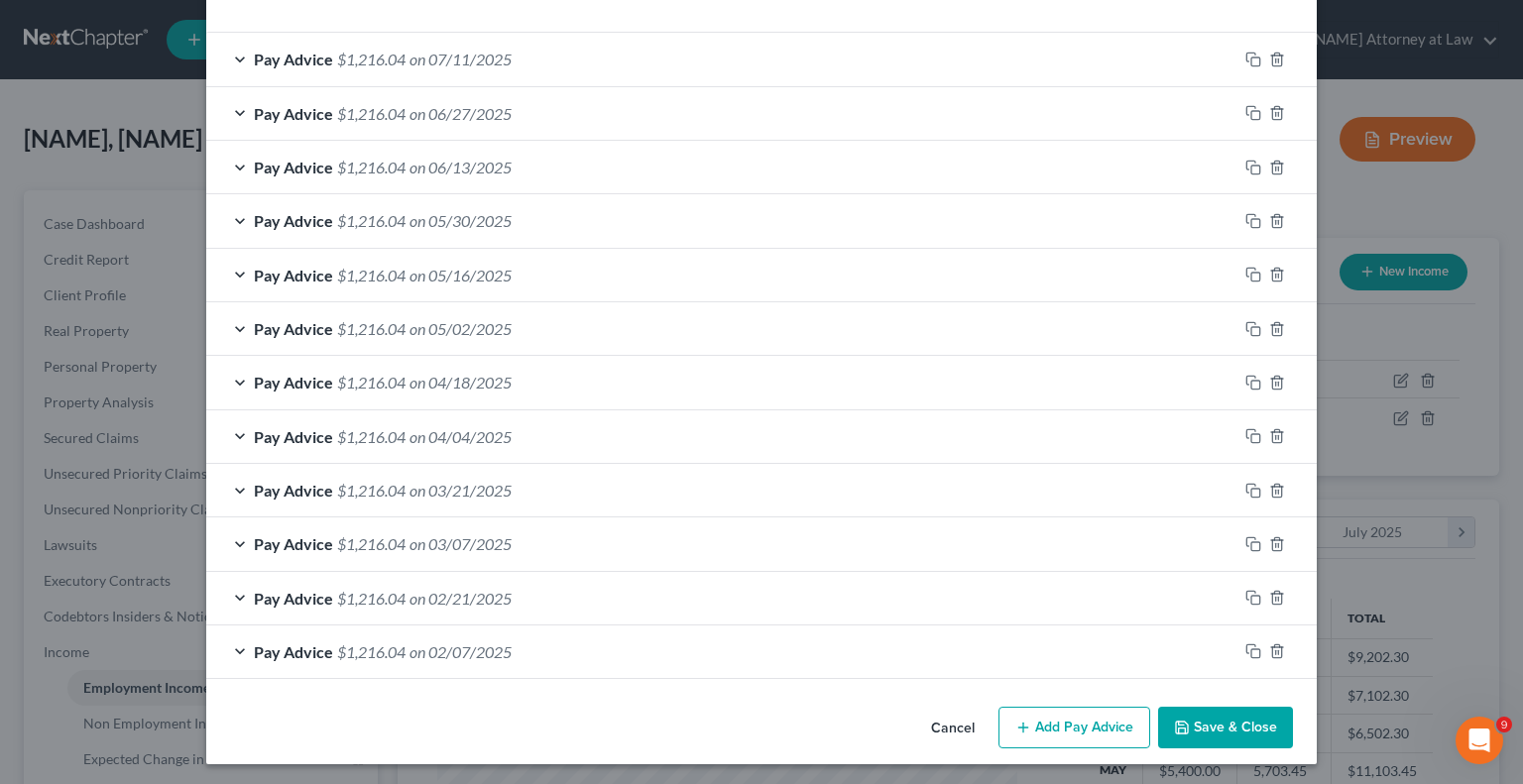click on "$1,216.04" at bounding box center (371, 382) 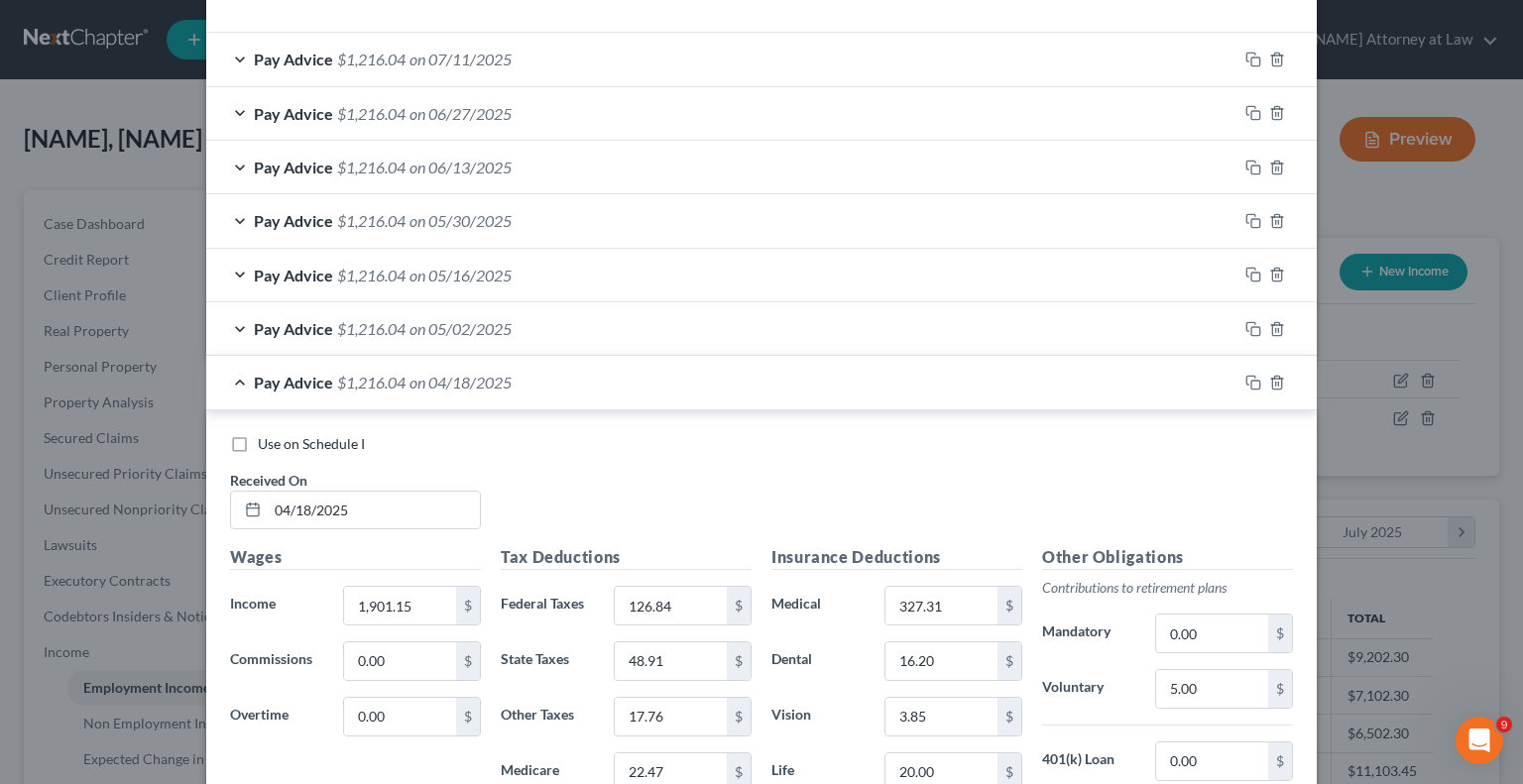 scroll, scrollTop: 836, scrollLeft: 0, axis: vertical 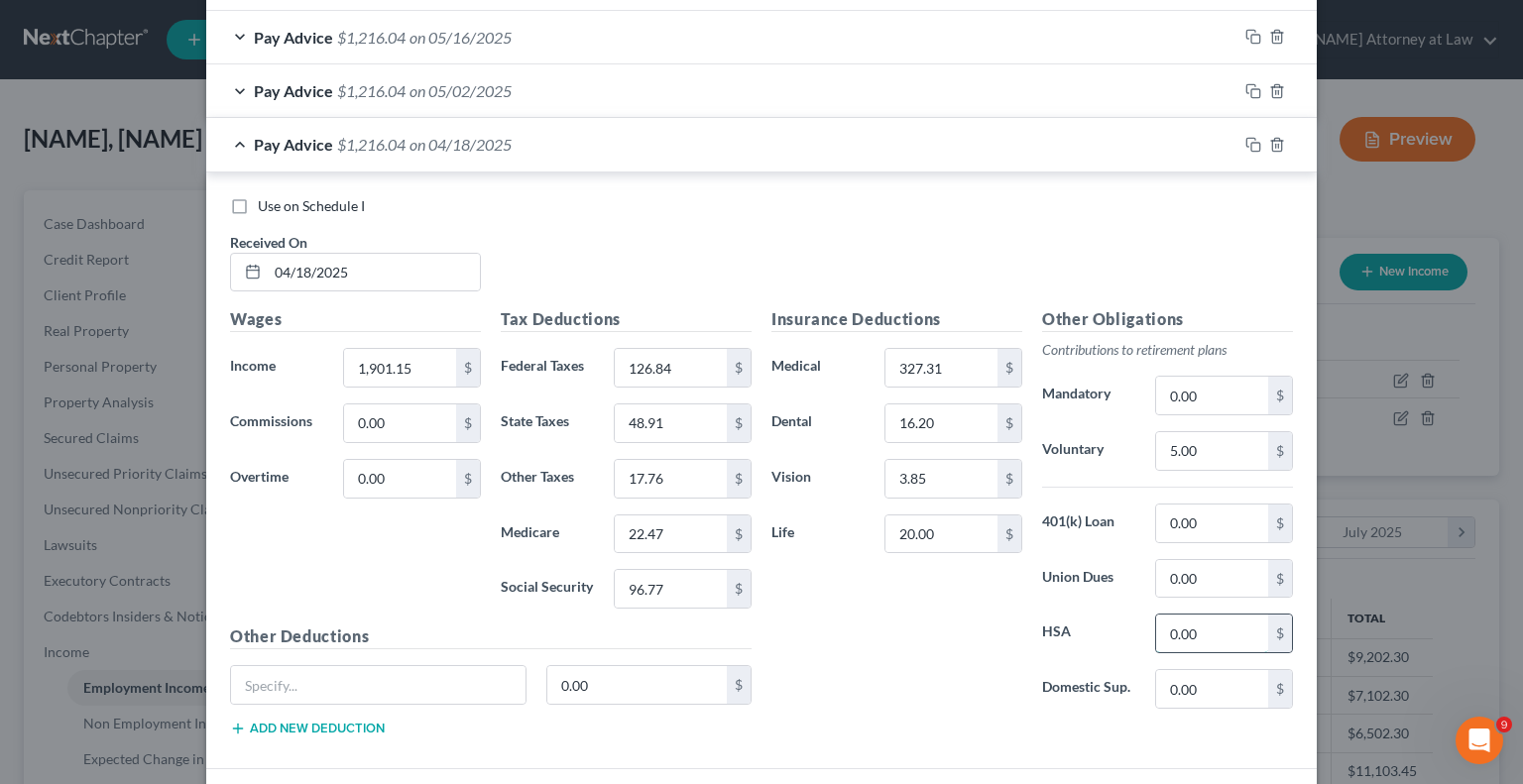 click on "0.00" at bounding box center [1212, 633] 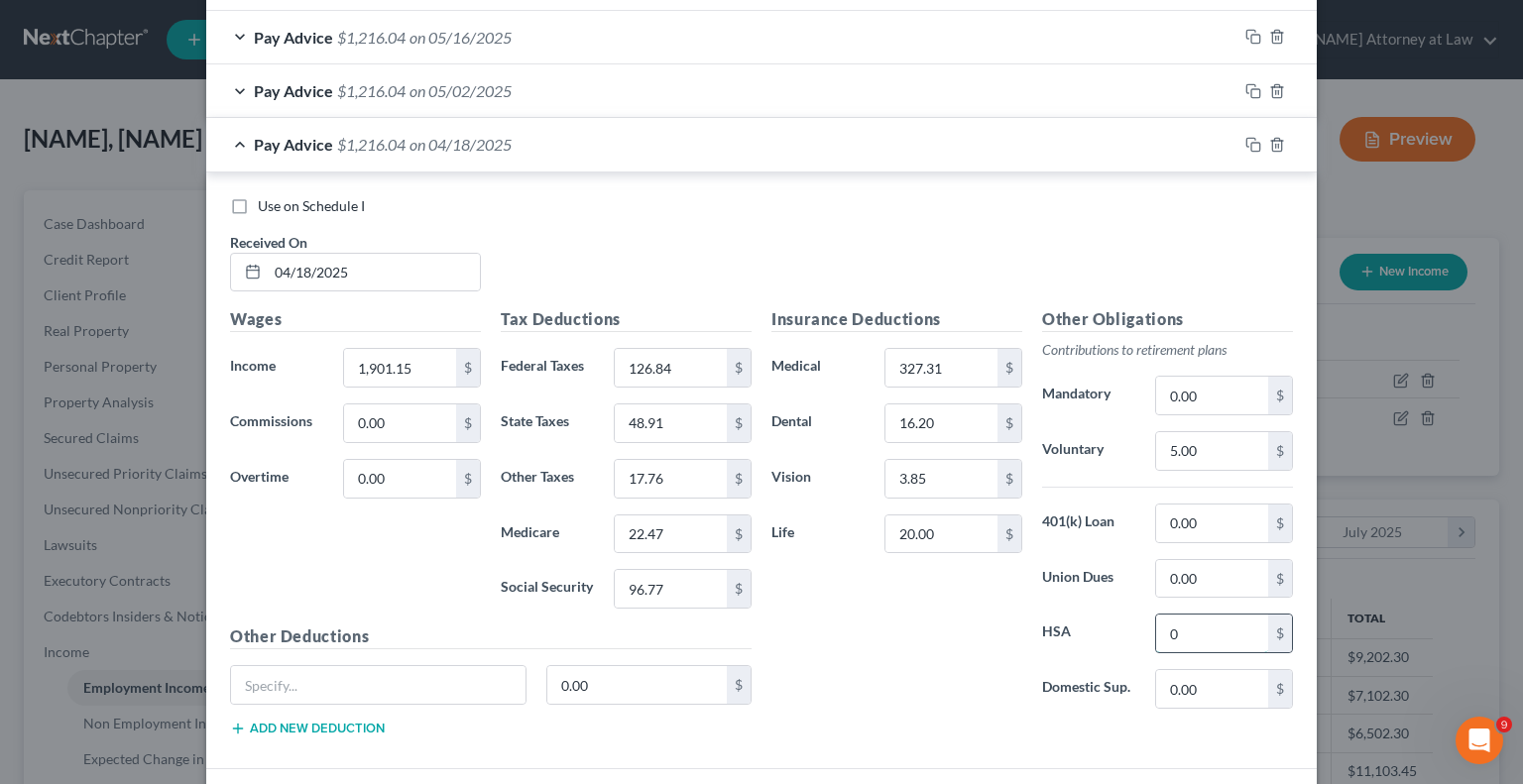 click on "0" at bounding box center [1212, 633] 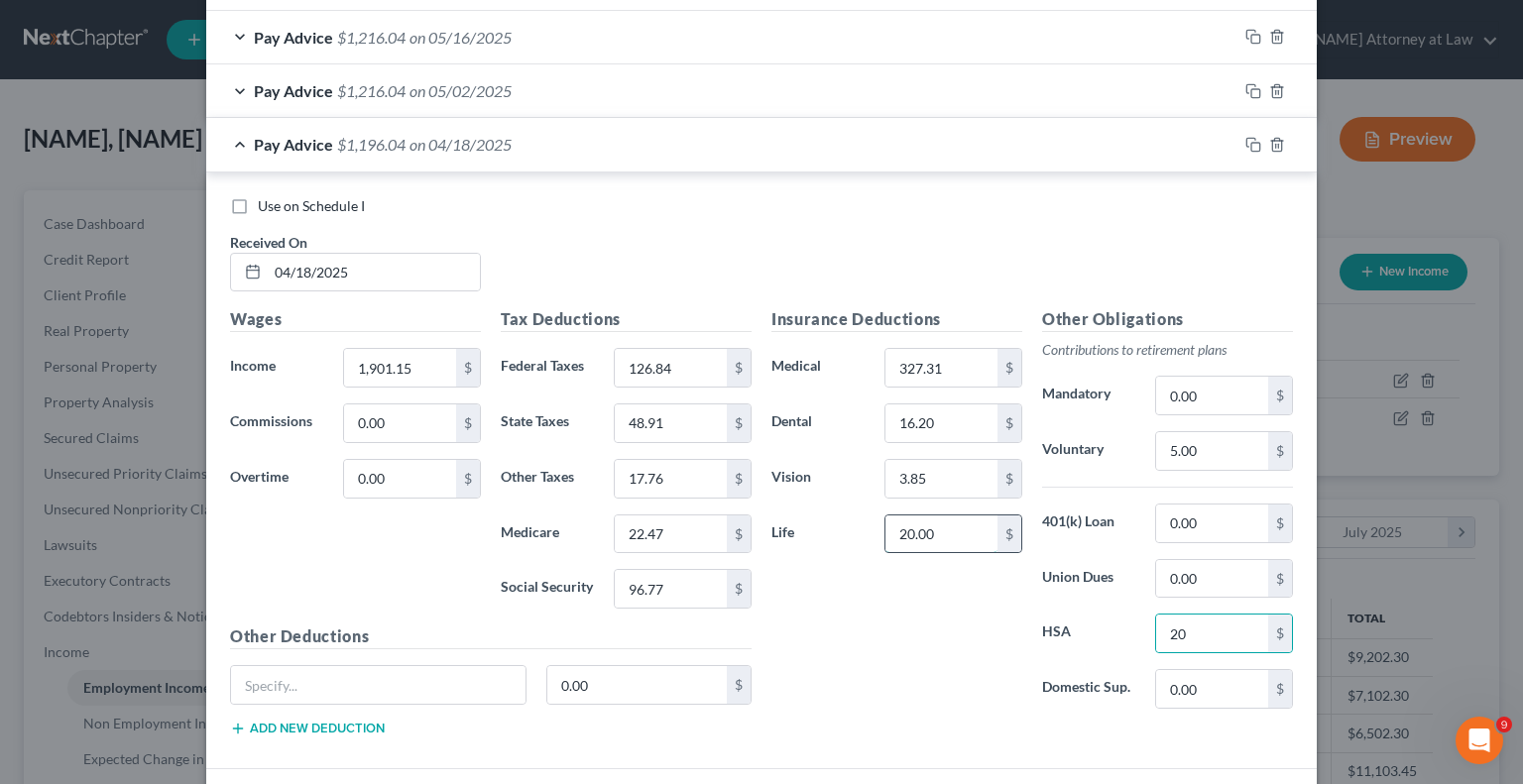 click on "20.00" at bounding box center (941, 534) 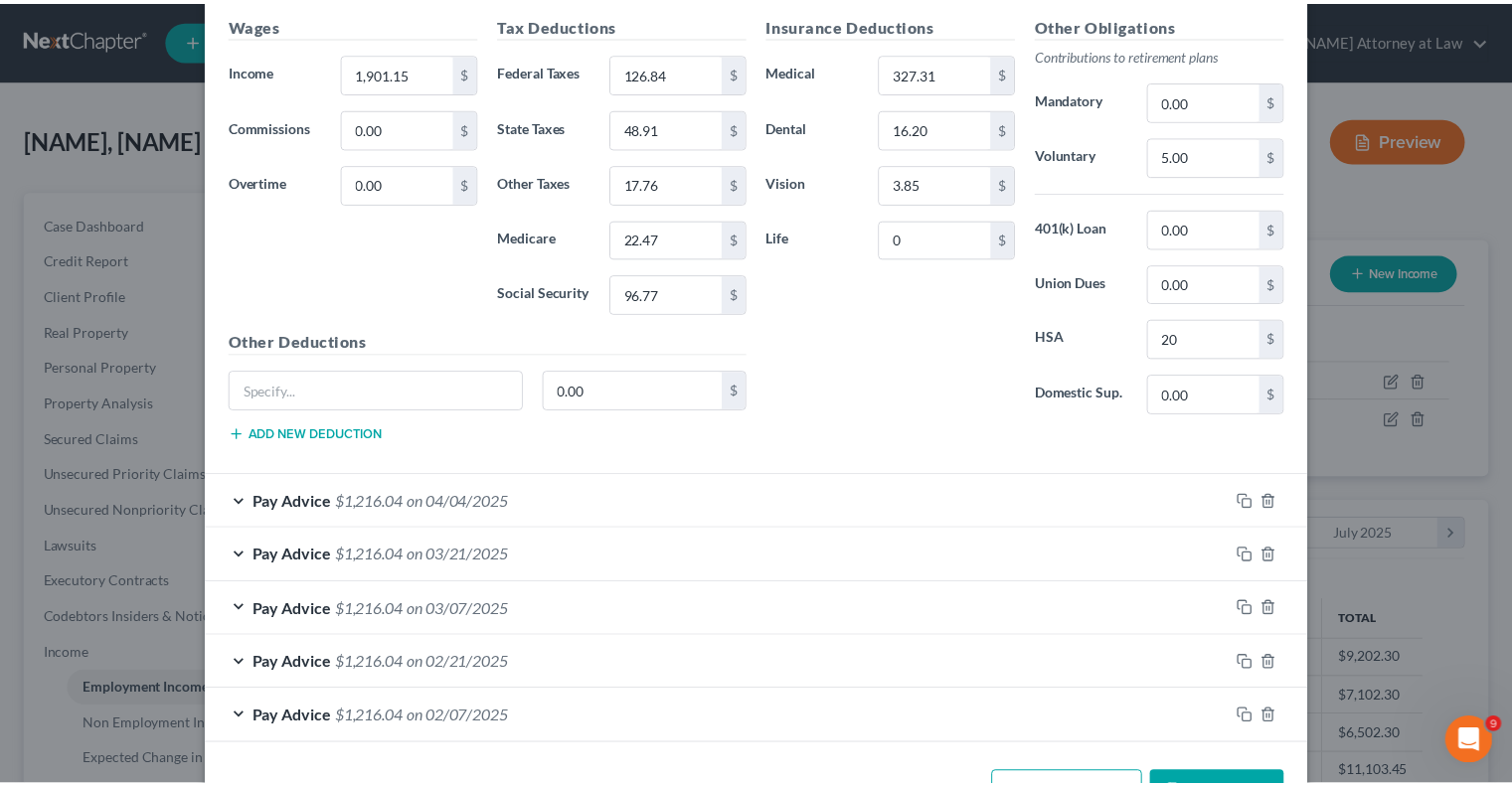 scroll, scrollTop: 1182, scrollLeft: 0, axis: vertical 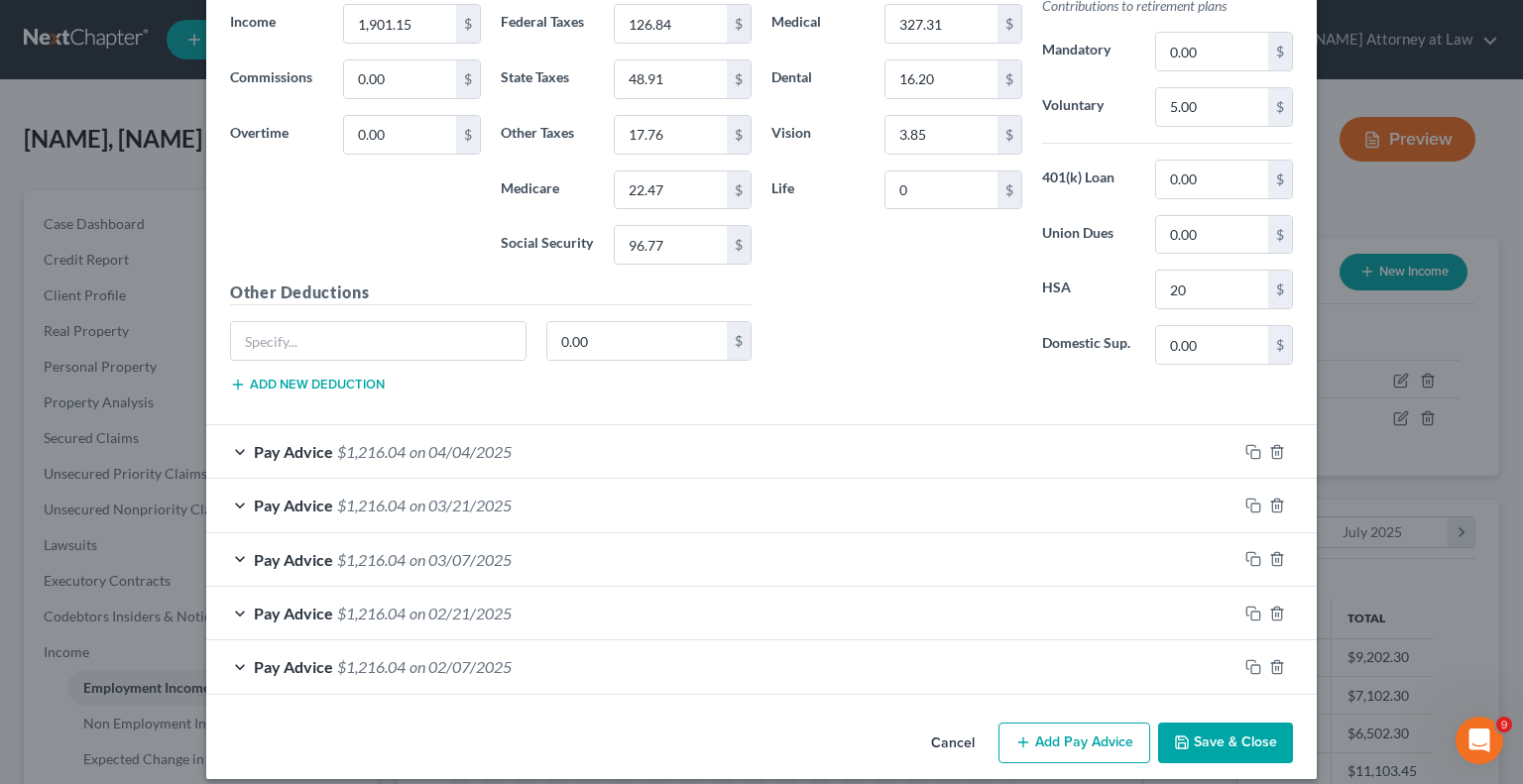 click on "Save & Close" at bounding box center (1226, 743) 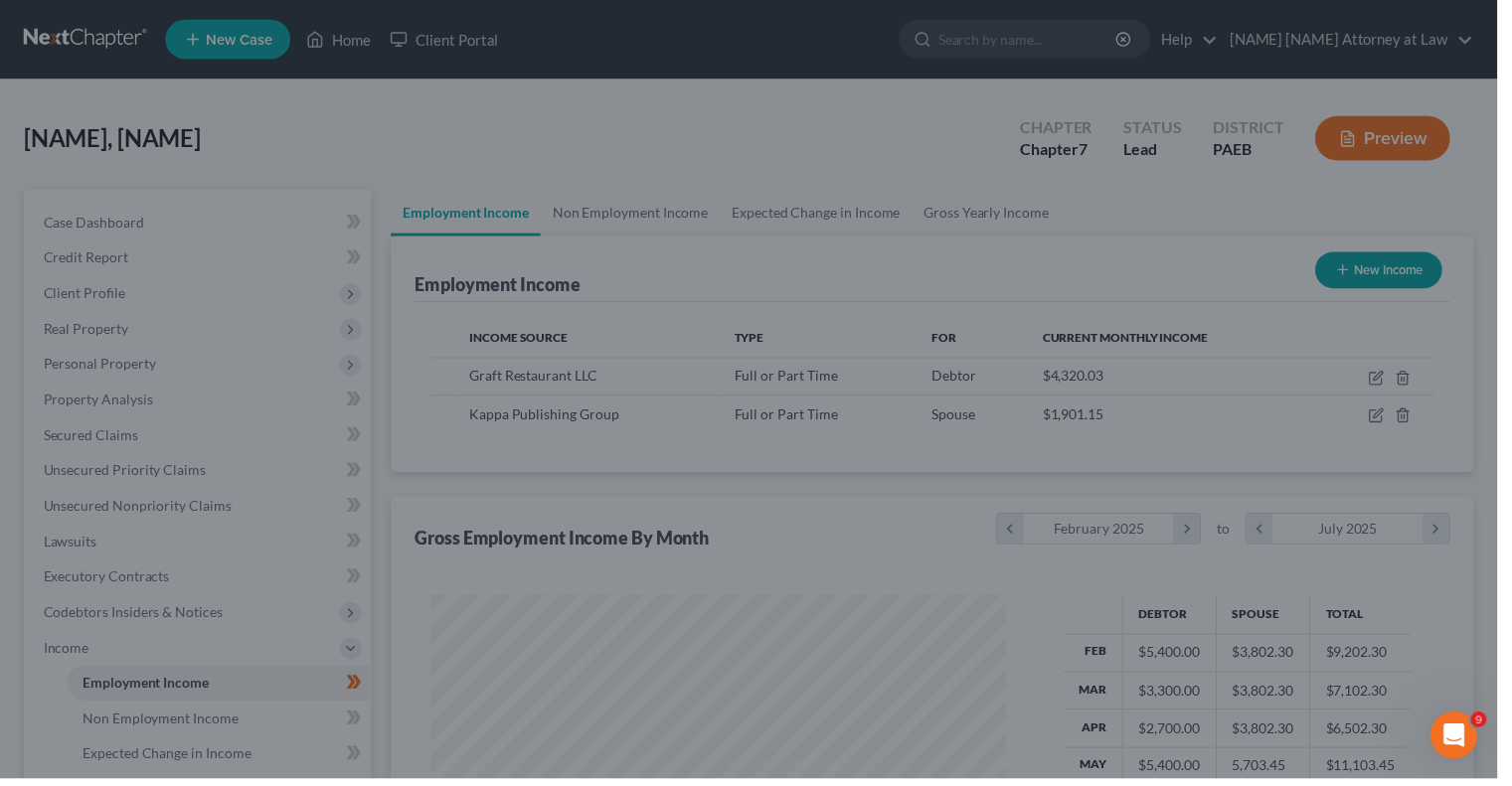 scroll, scrollTop: 354, scrollLeft: 613, axis: both 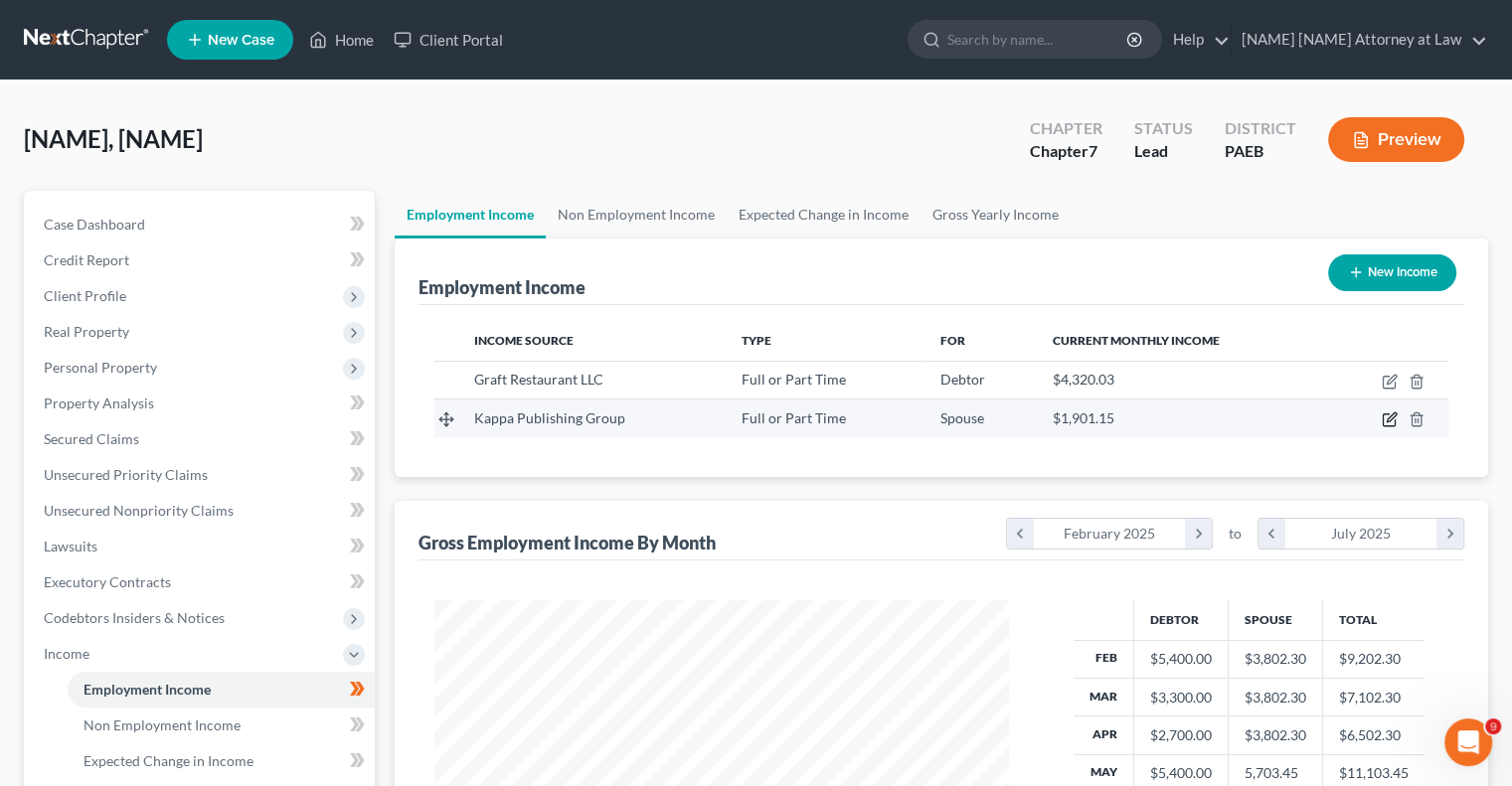 click 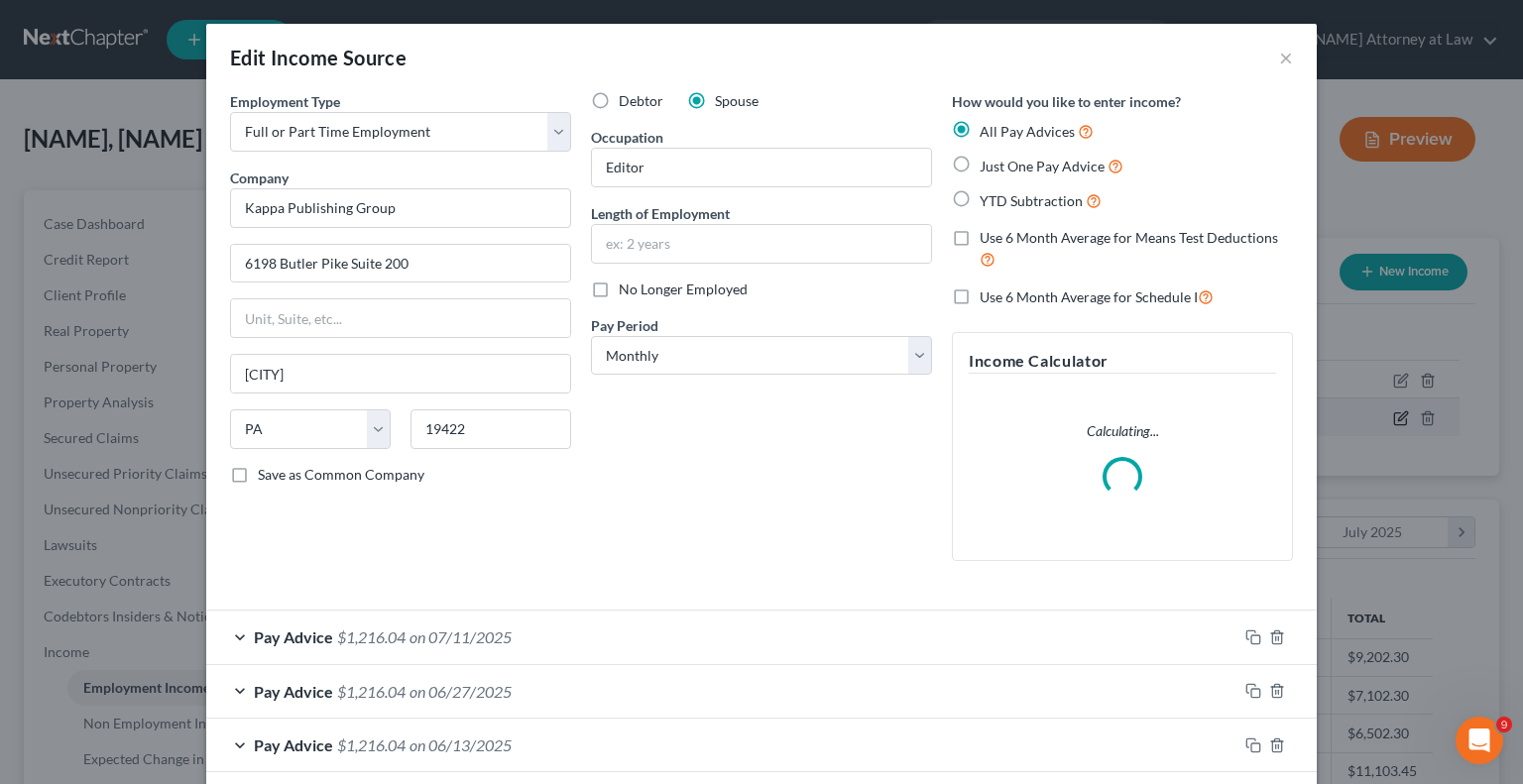 scroll, scrollTop: 990797, scrollLeft: 990917, axis: both 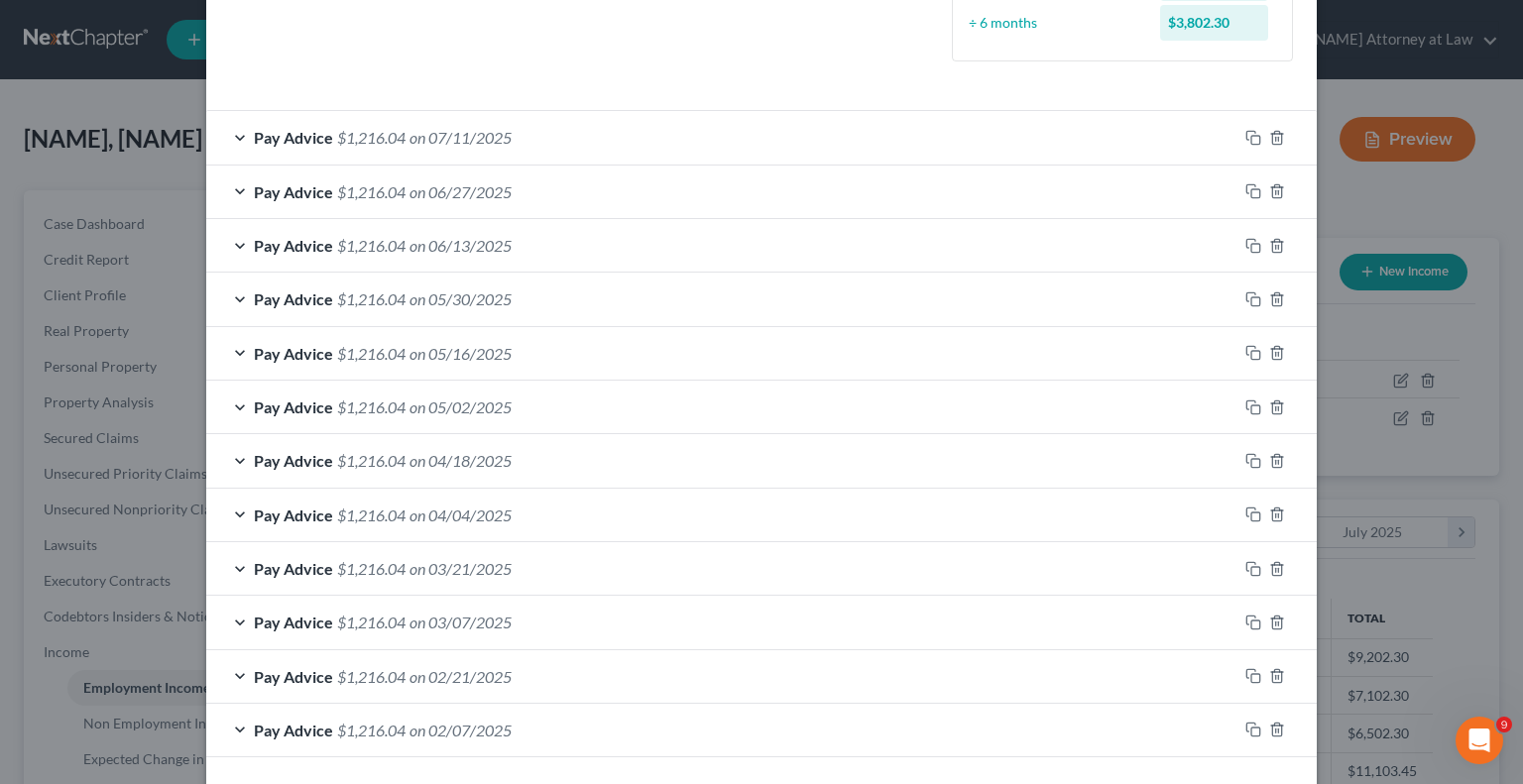 click on "on 04/18/2025" at bounding box center (460, 460) 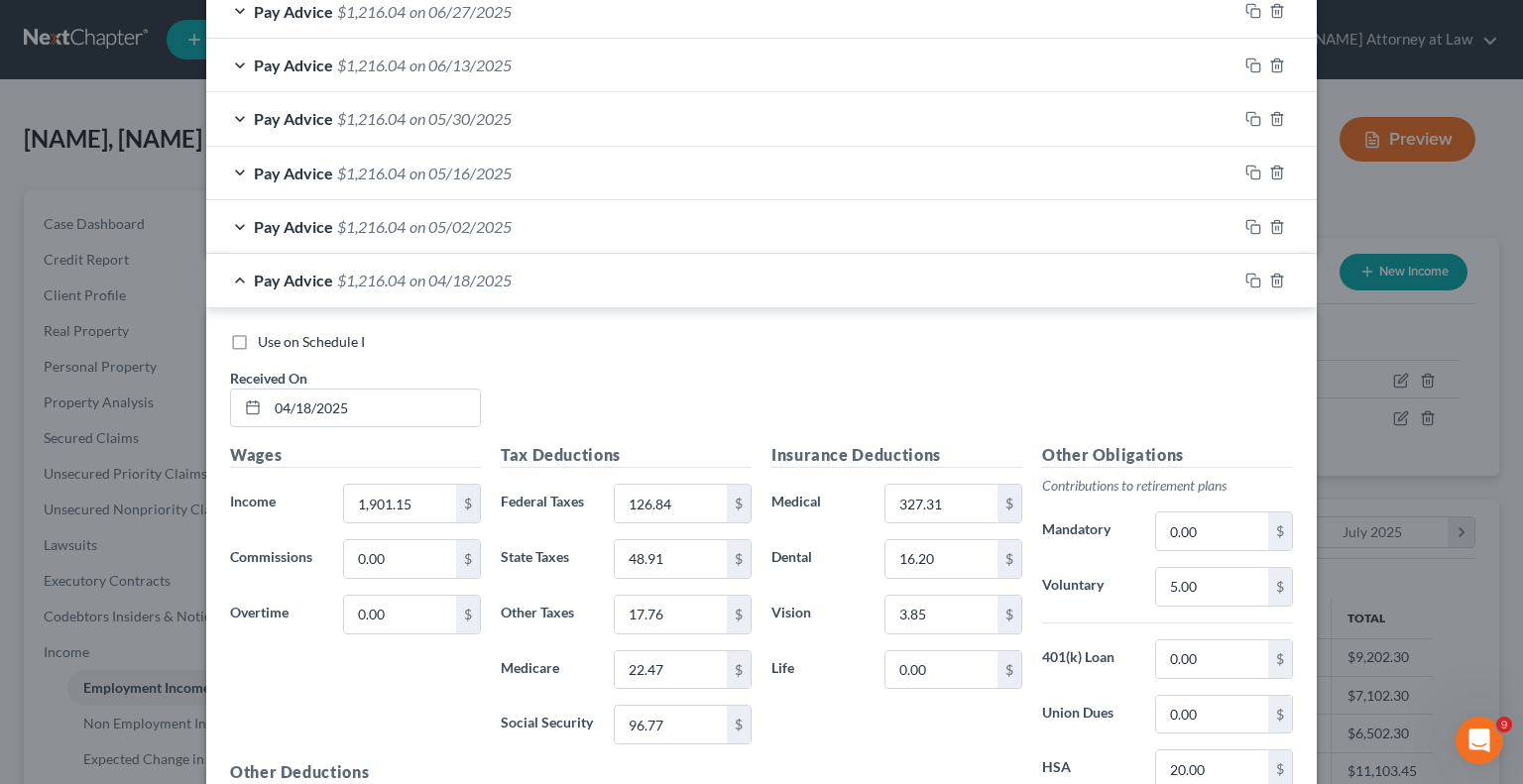 scroll, scrollTop: 677, scrollLeft: 0, axis: vertical 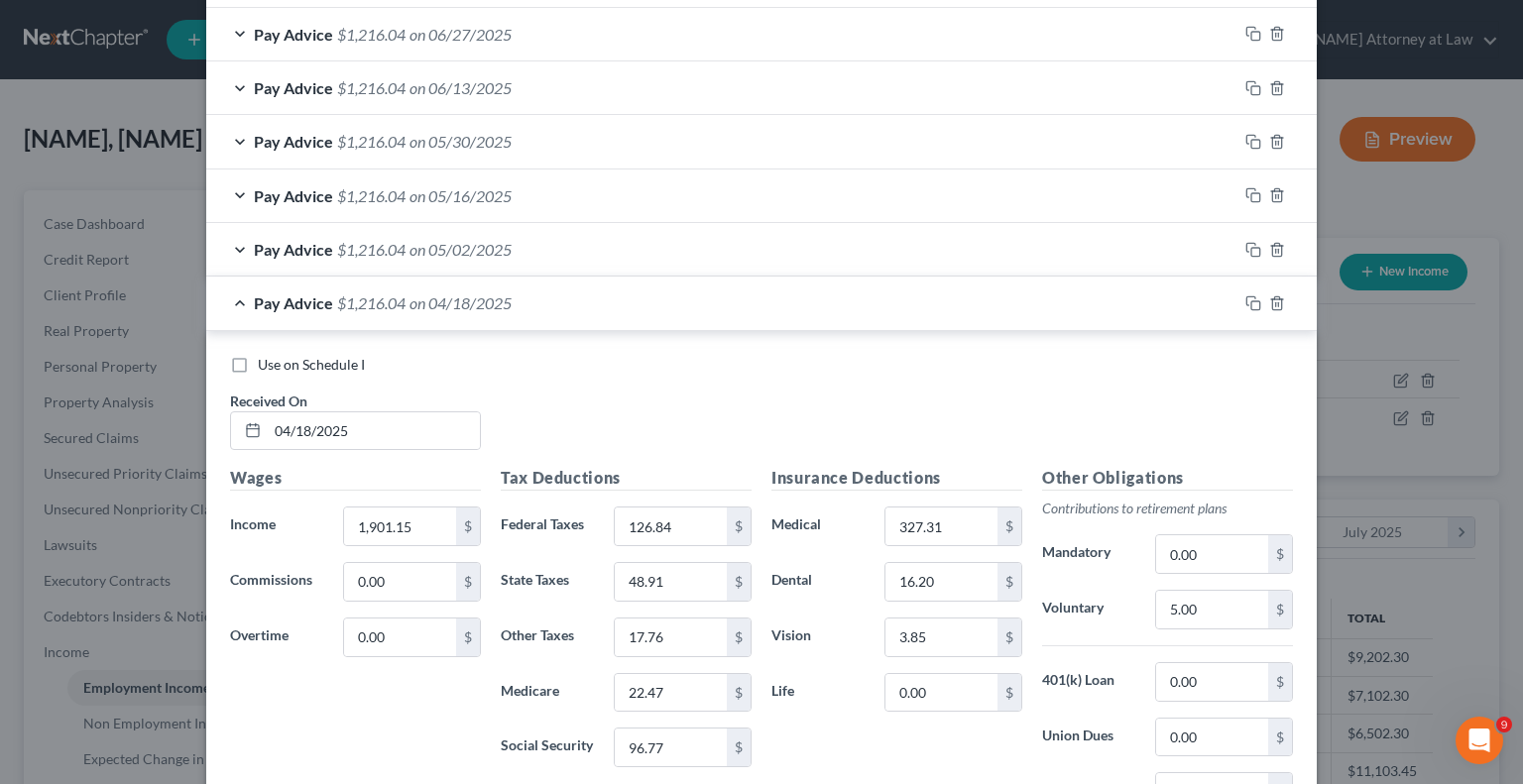 click on "on 04/18/2025" at bounding box center [460, 302] 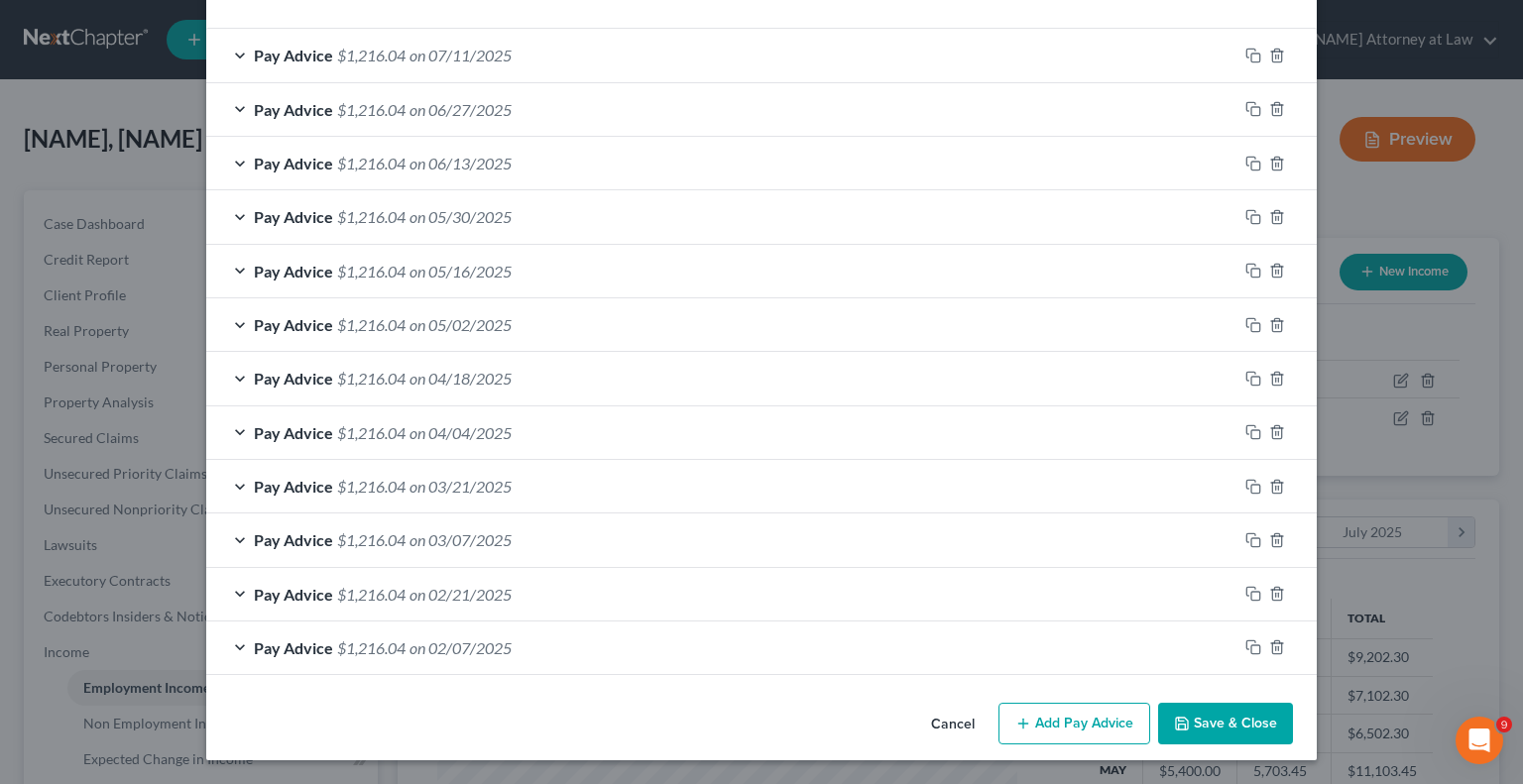 scroll, scrollTop: 598, scrollLeft: 0, axis: vertical 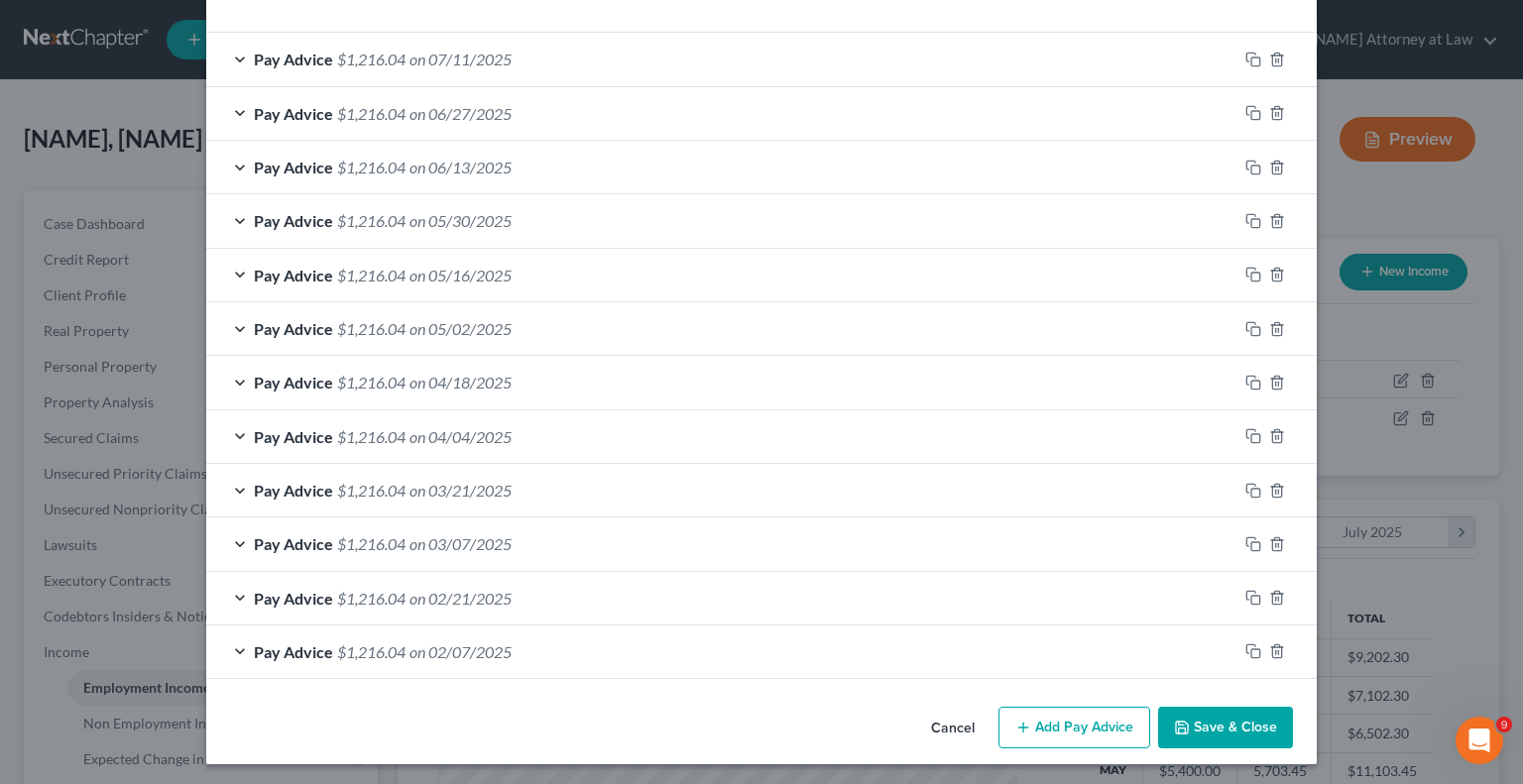 click on "on 04/18/2025" at bounding box center (460, 382) 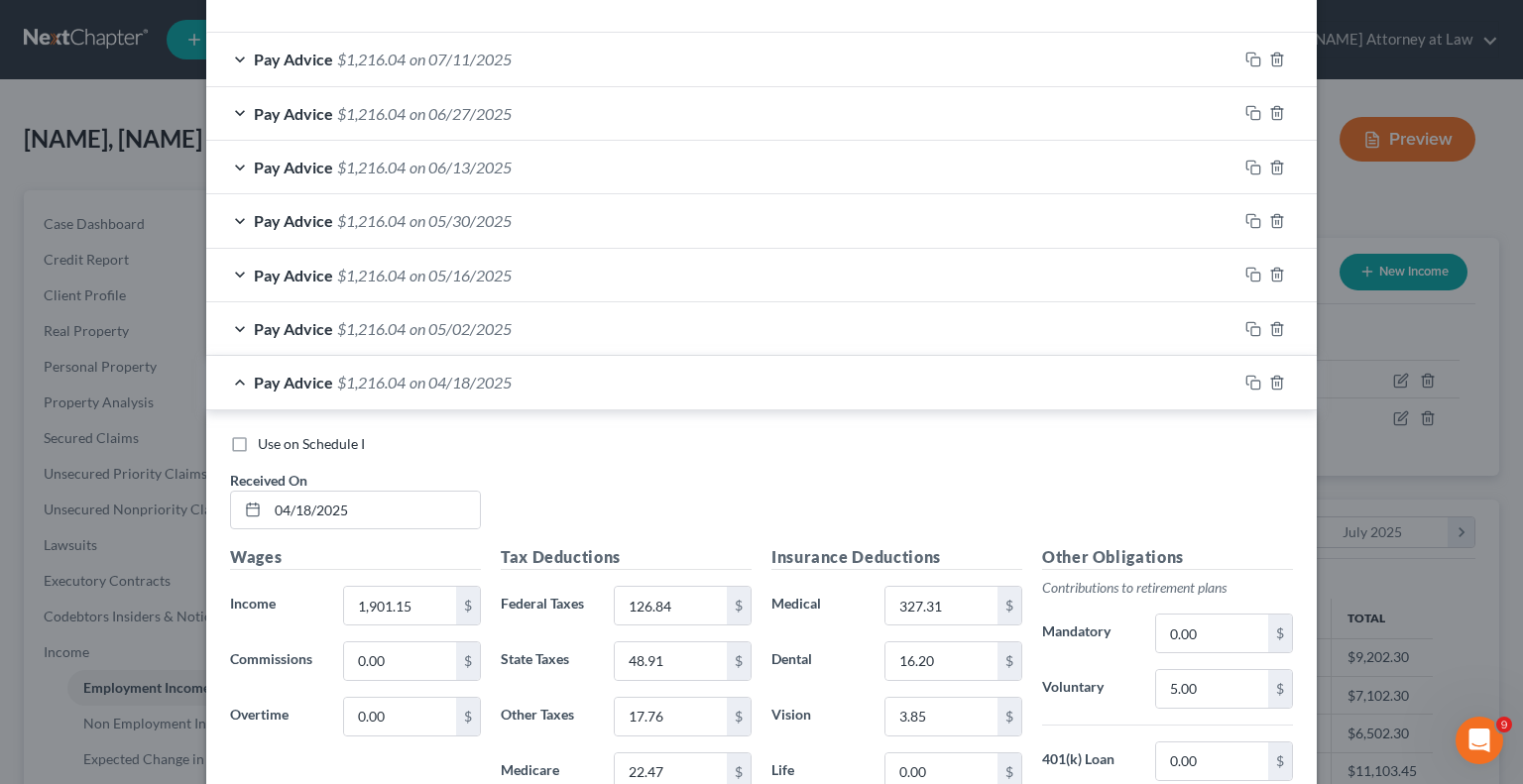 scroll, scrollTop: 677, scrollLeft: 0, axis: vertical 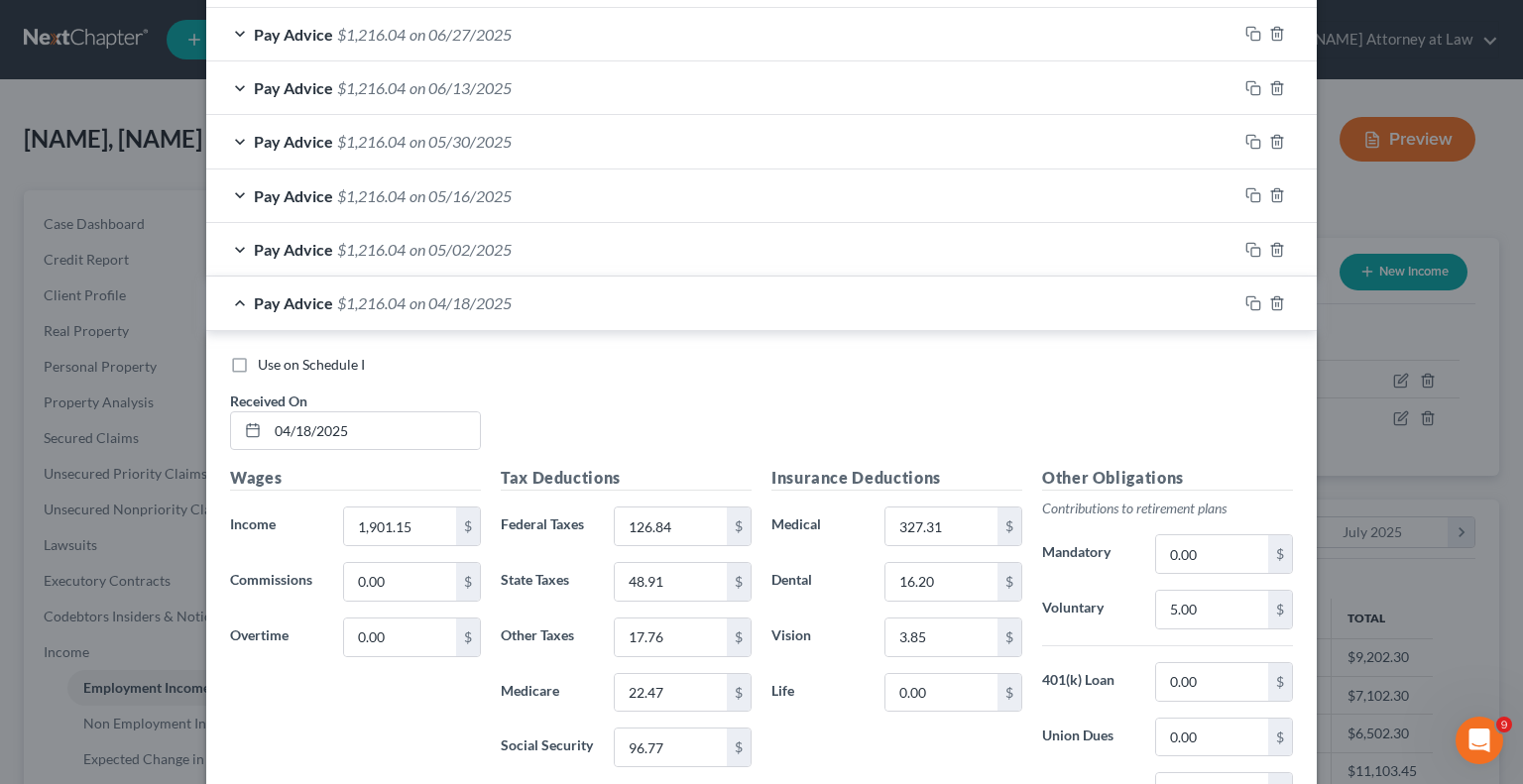 click on "on 05/02/2025" at bounding box center (460, 249) 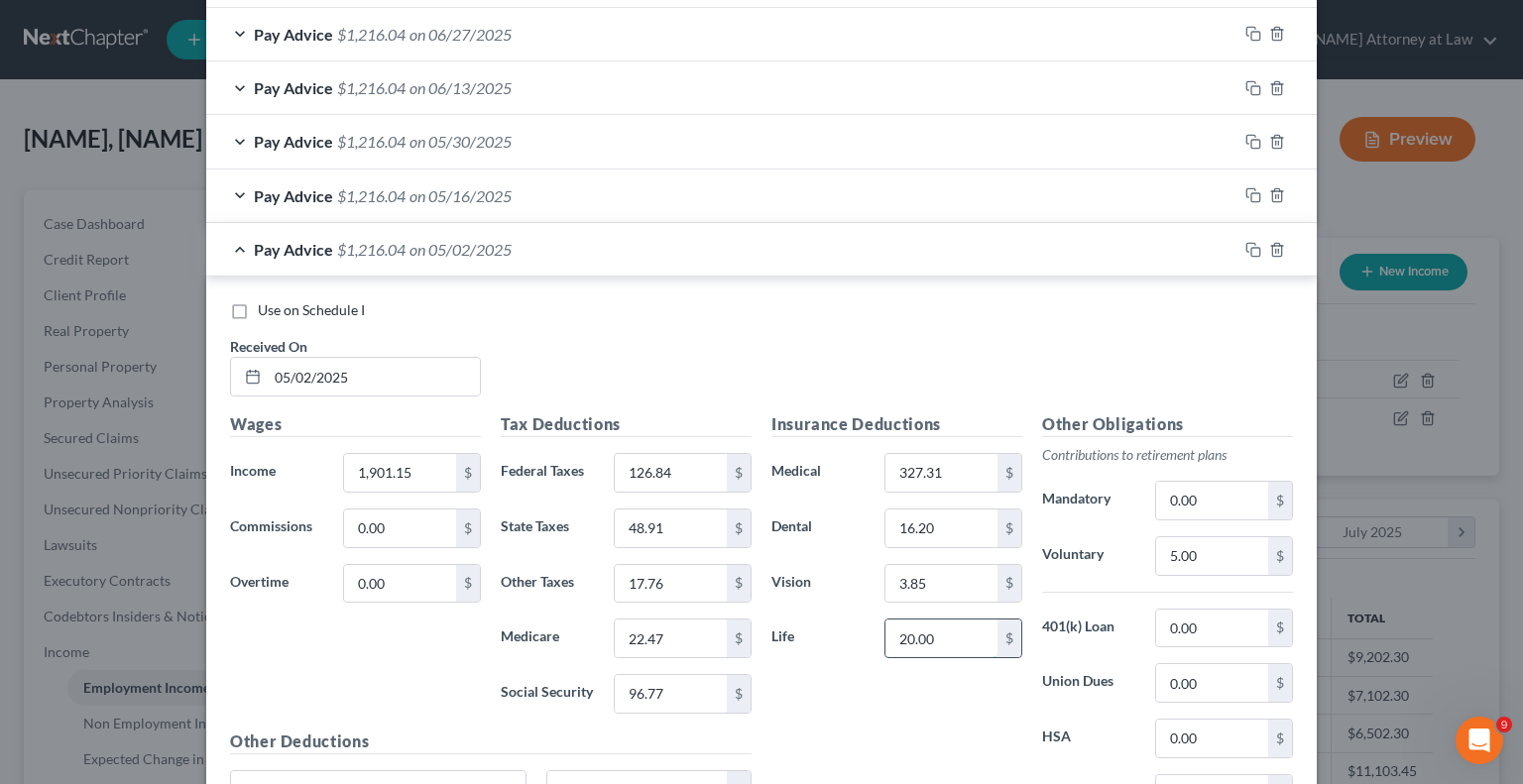 click on "20.00" at bounding box center (941, 638) 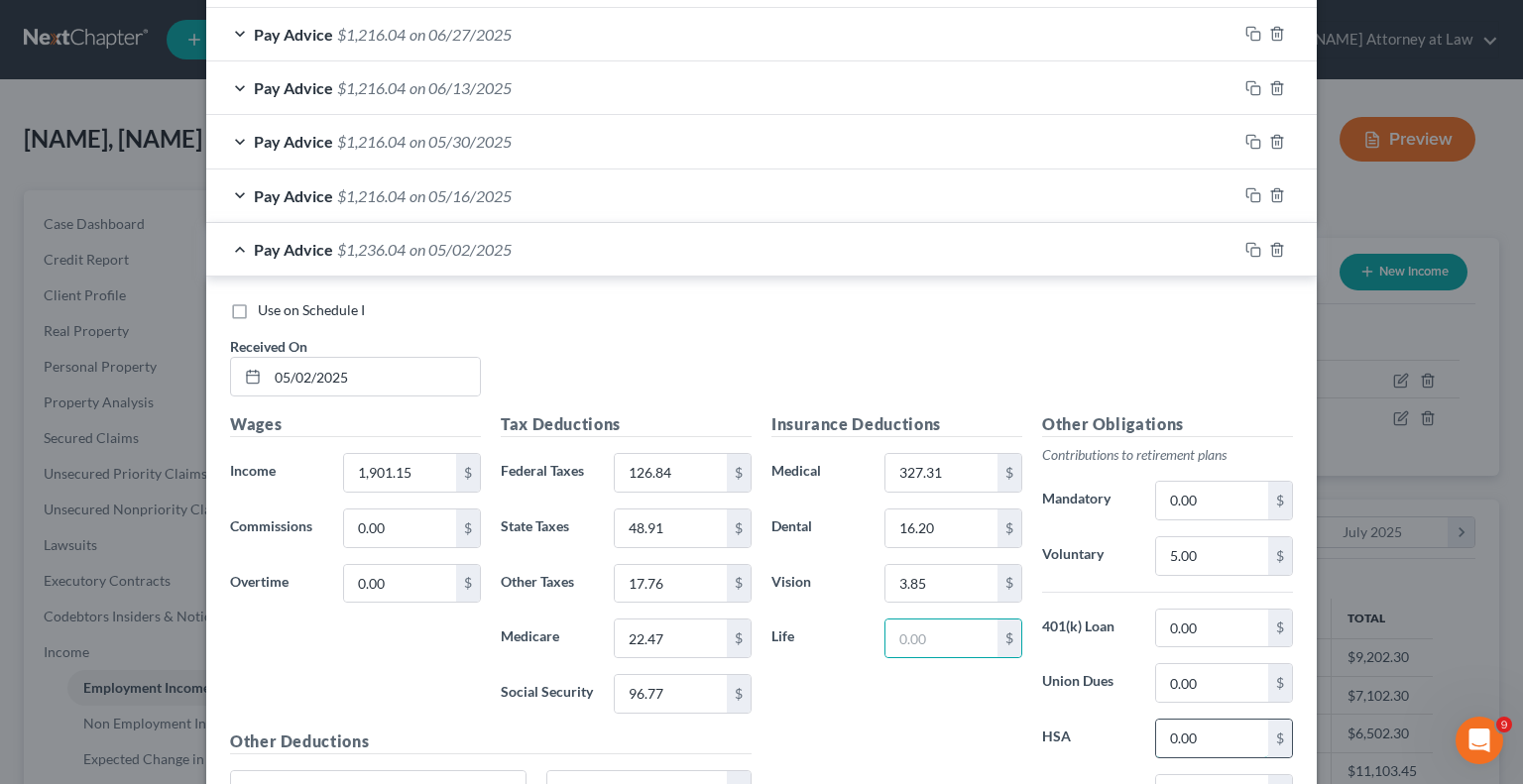 click on "0.00" at bounding box center [1212, 738] 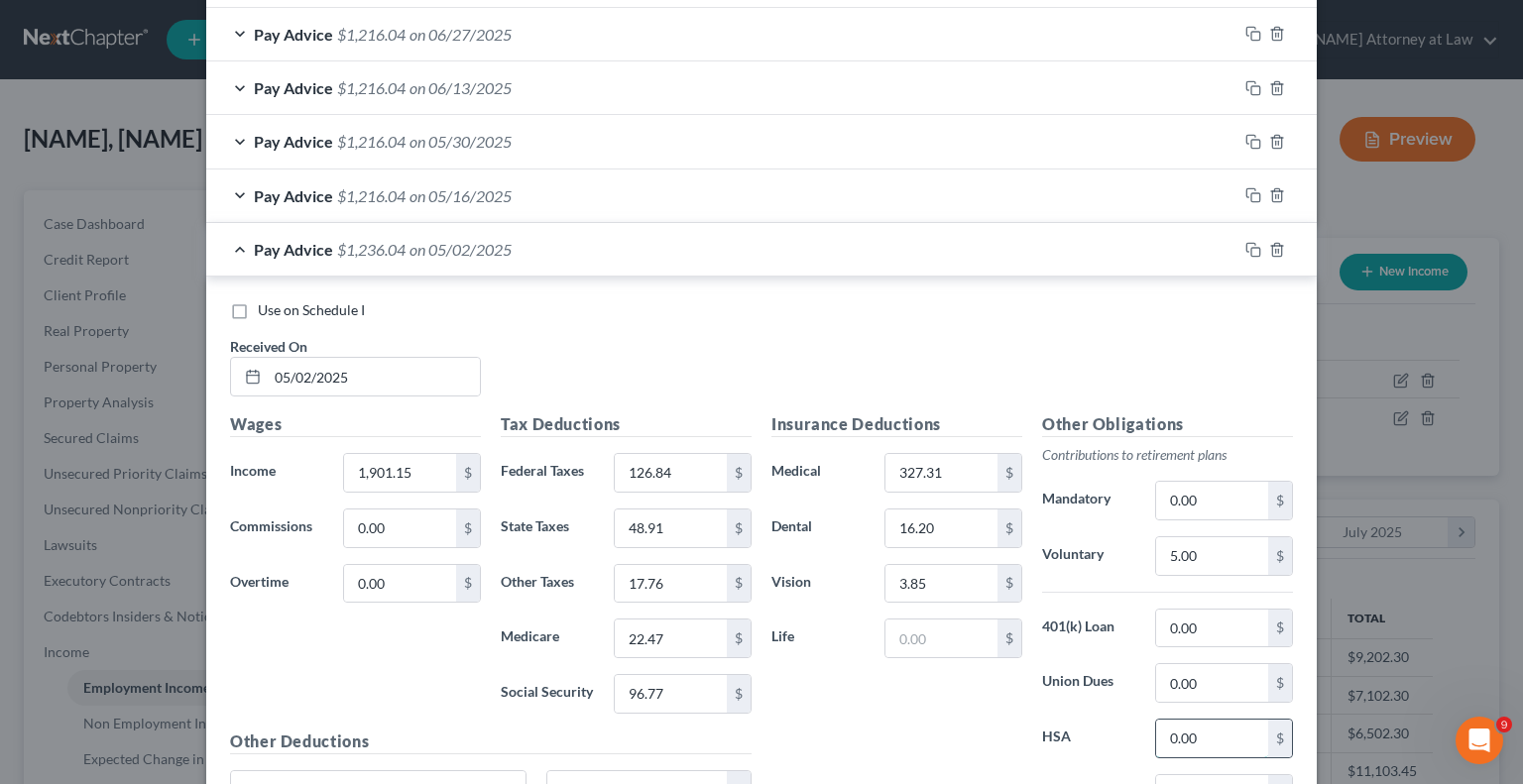click on "0.00" at bounding box center [1212, 738] 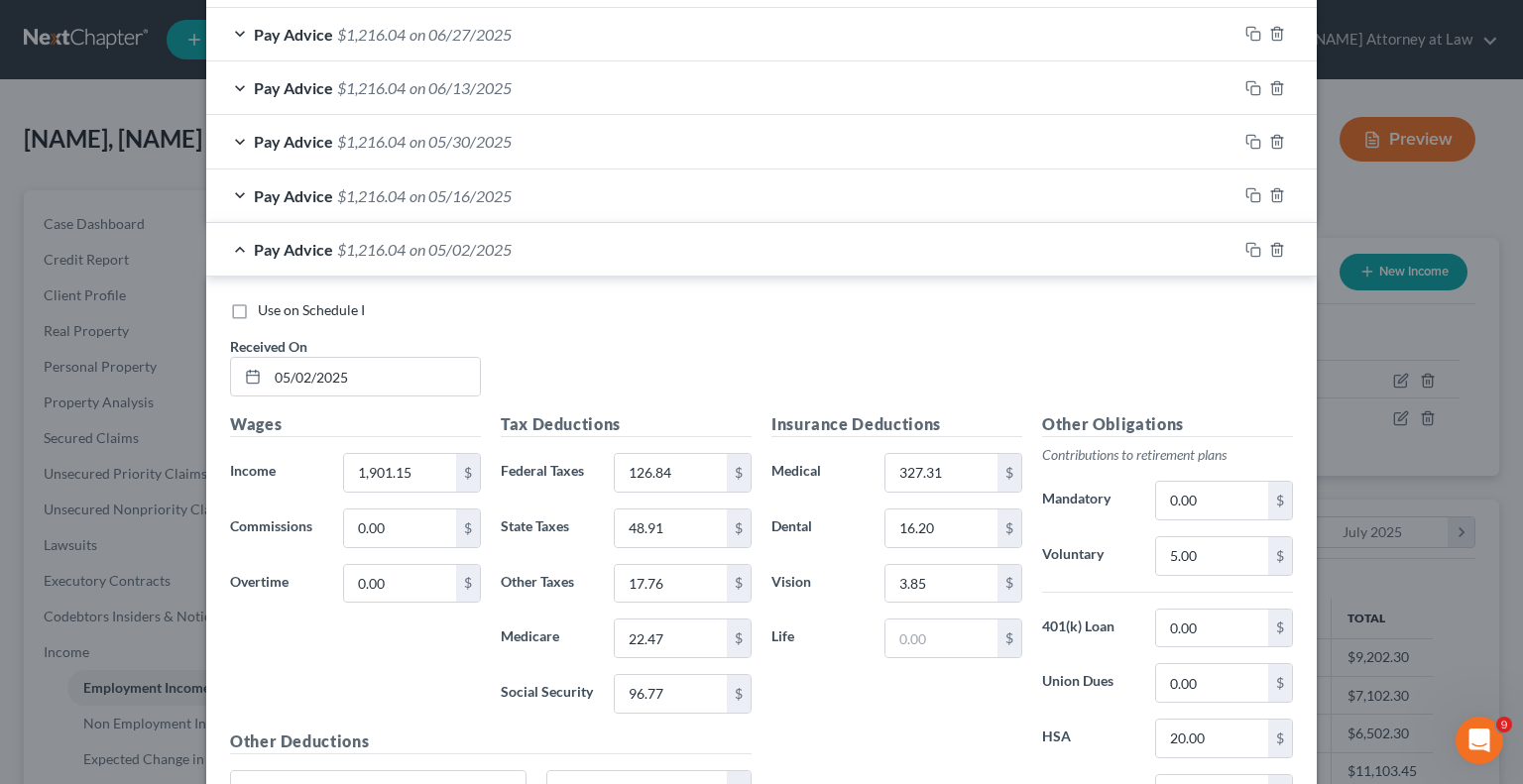 click on "on 05/16/2025" at bounding box center (460, 195) 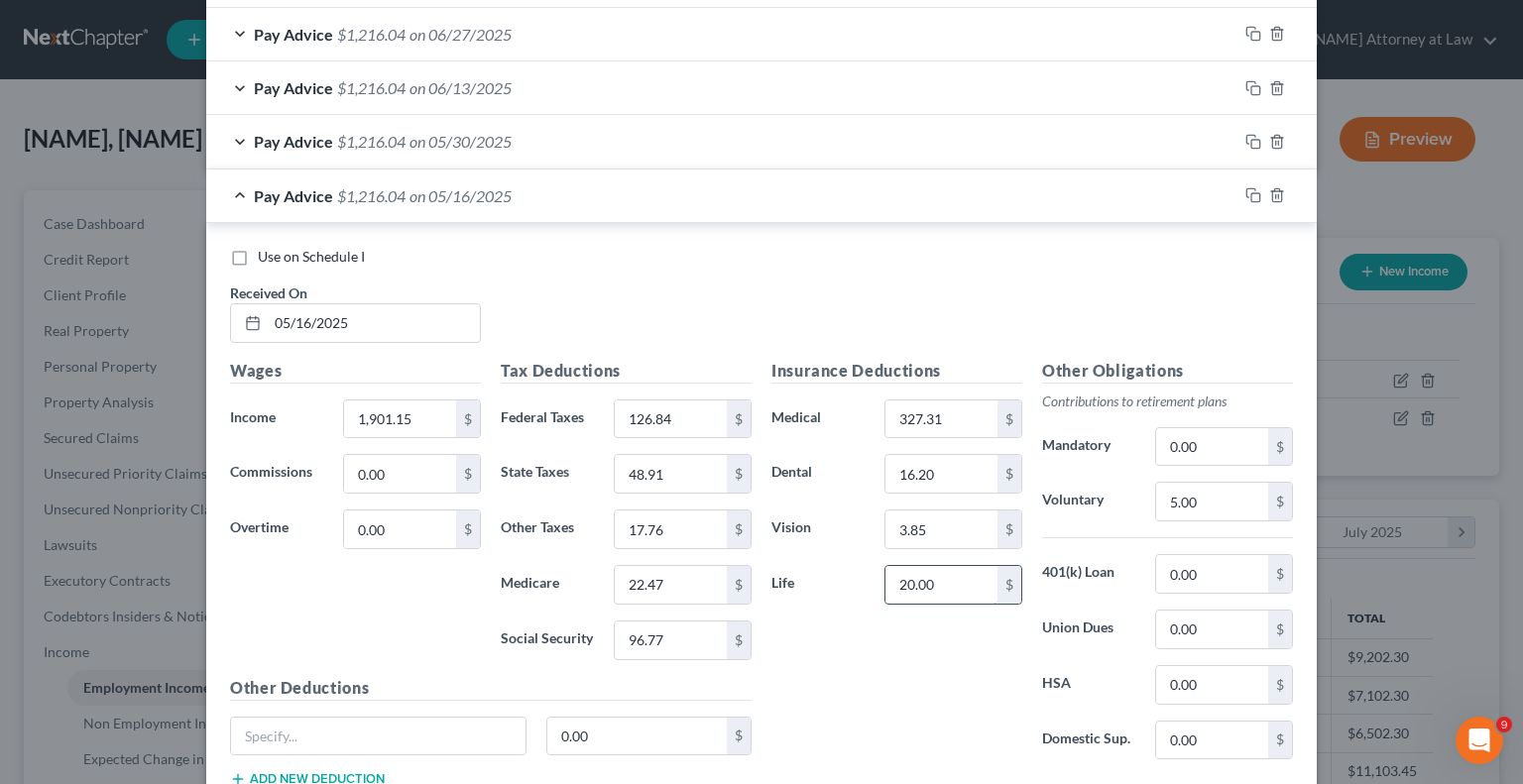 click on "20.00" at bounding box center (941, 585) 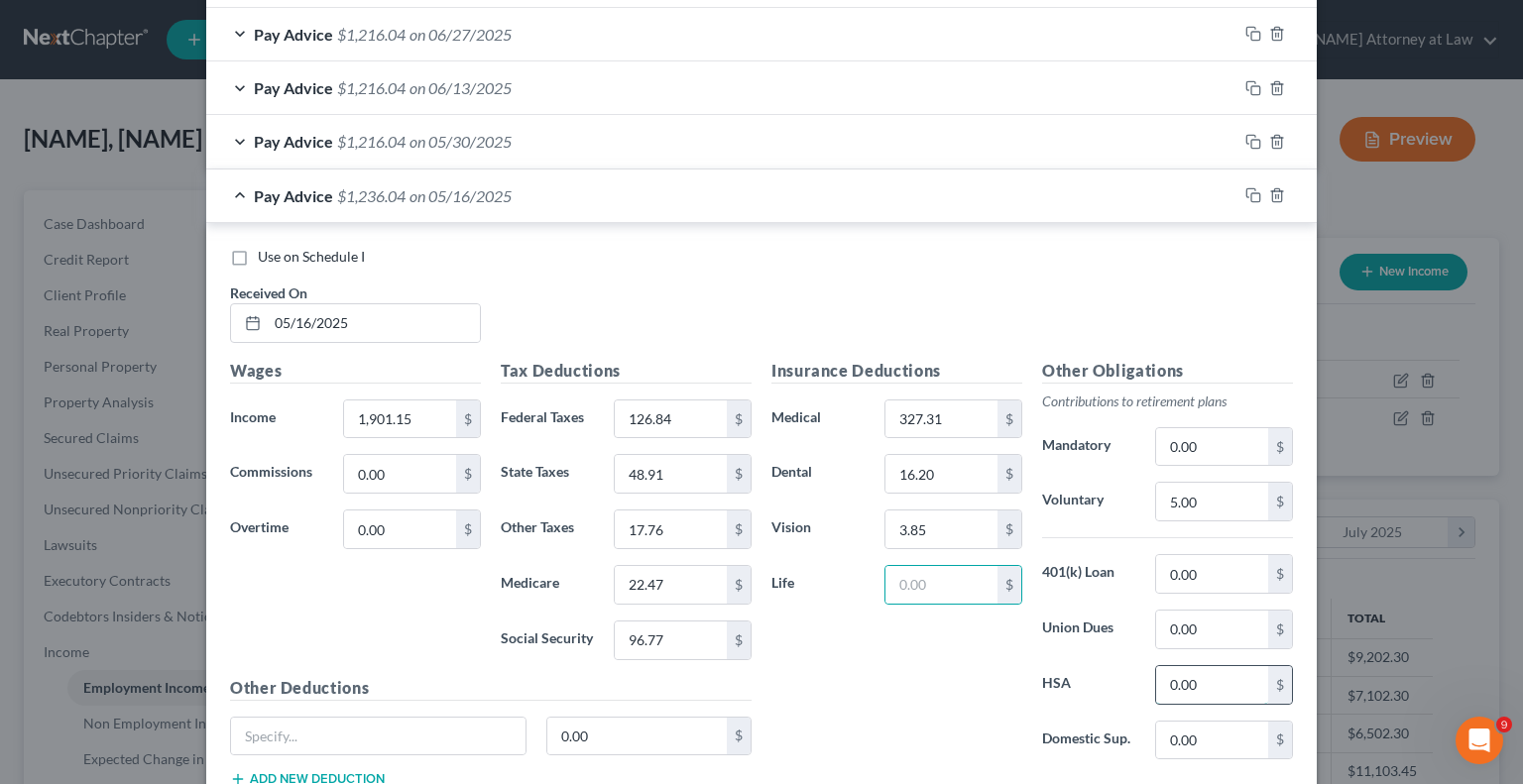 click on "0.00" at bounding box center (1212, 685) 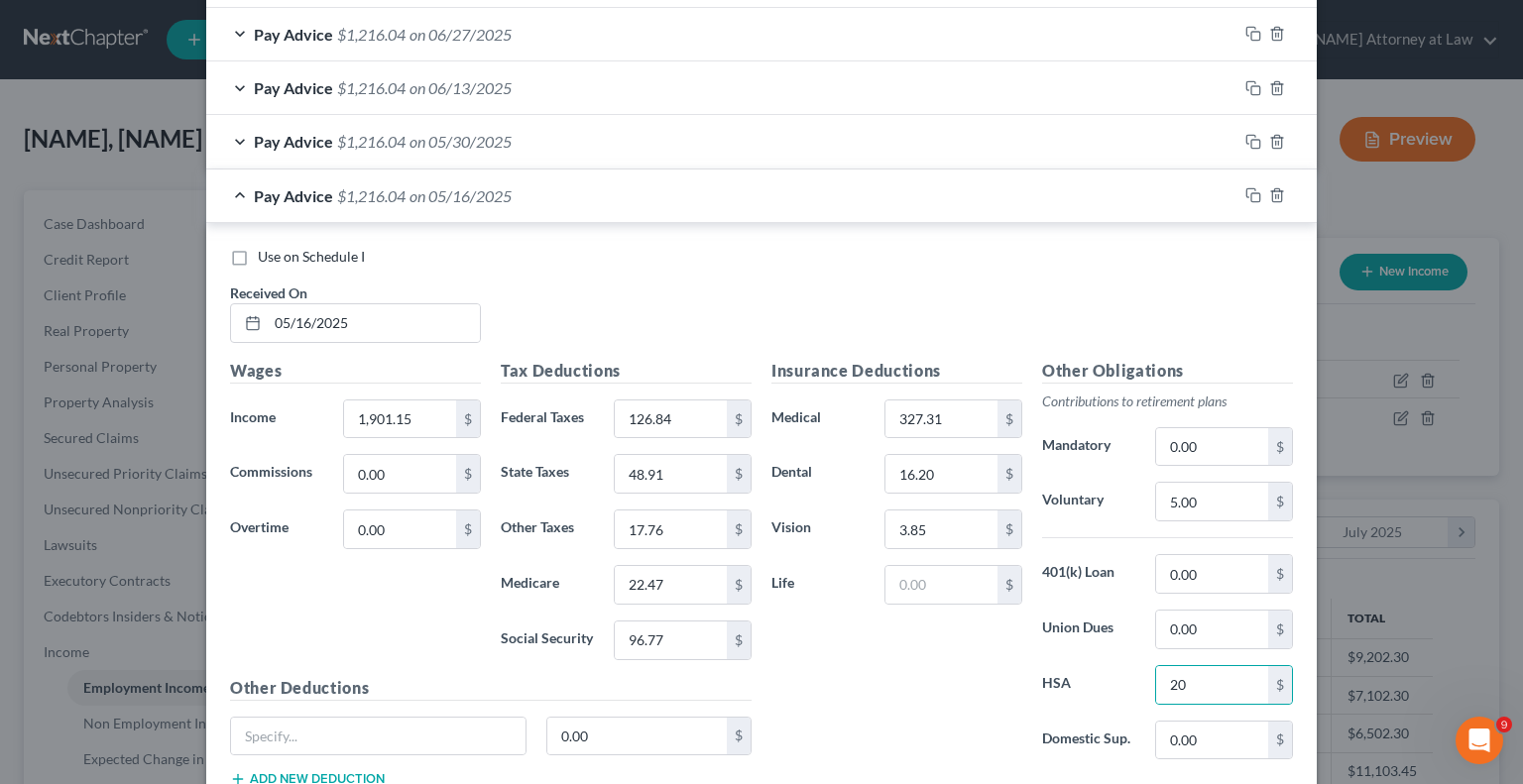 click on "Pay Advice $[AMOUNT] on [DATE]" at bounding box center [722, 195] 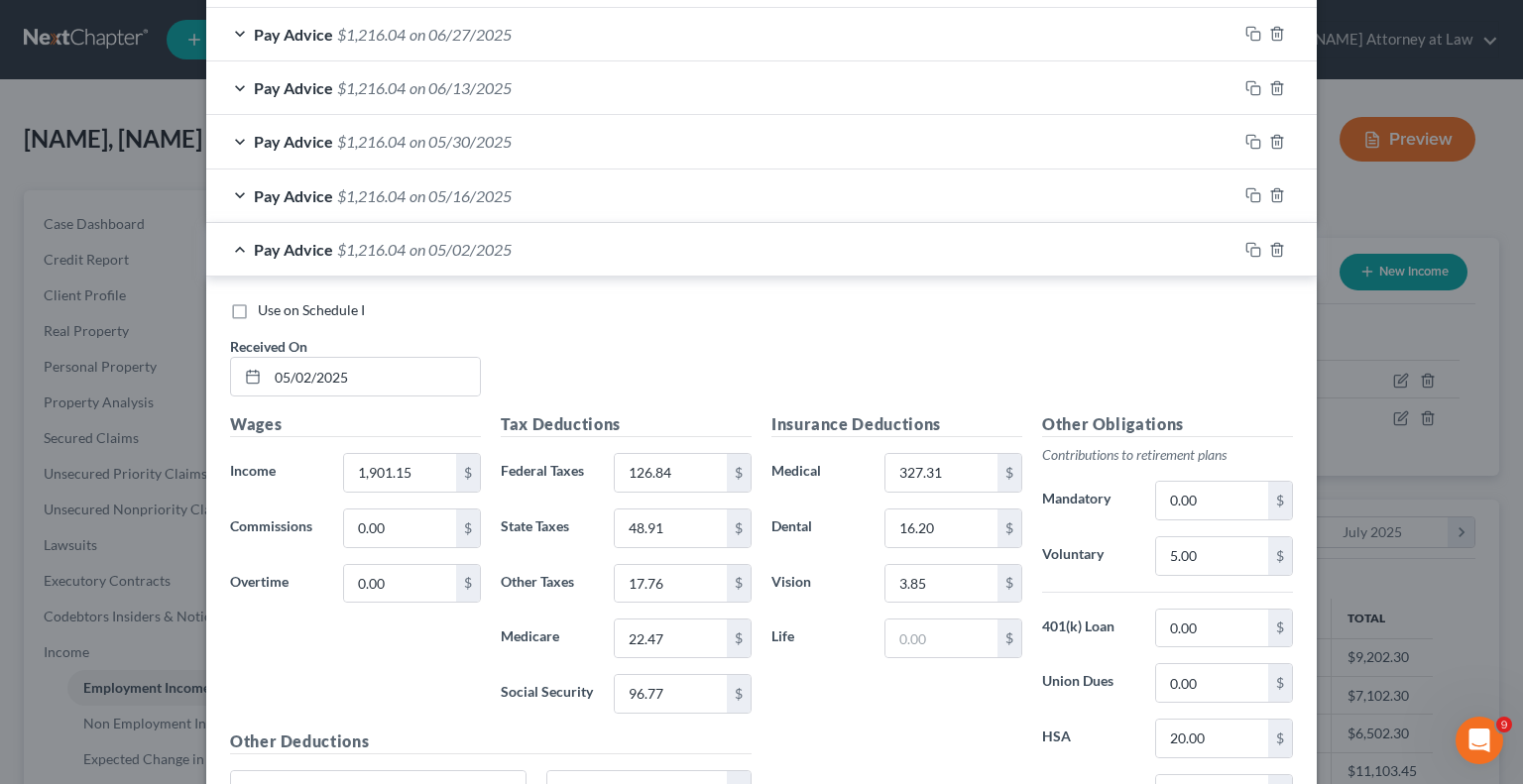 click on "on 05/16/2025" at bounding box center (460, 195) 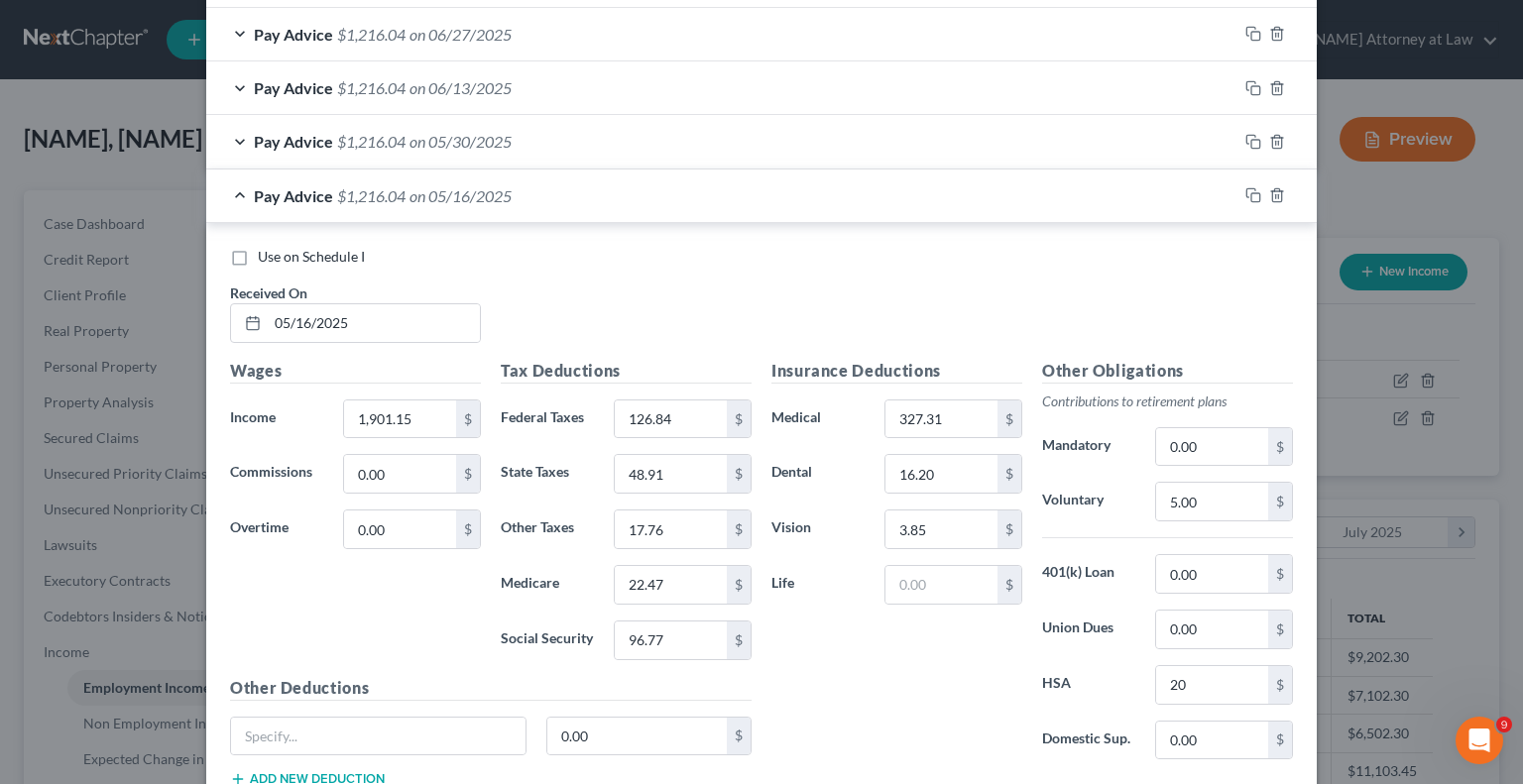 click on "on 05/30/2025" at bounding box center (460, 141) 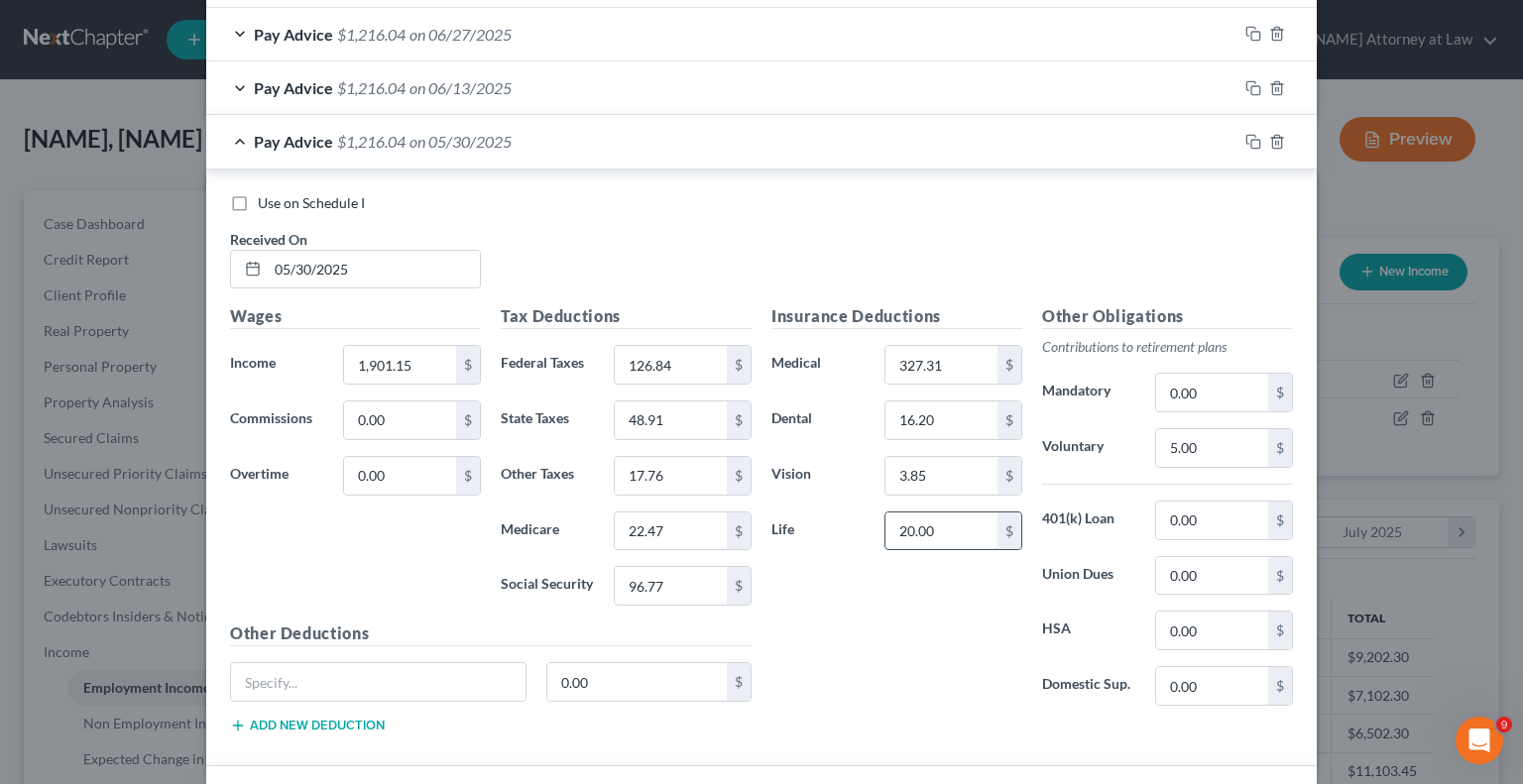 click on "20.00" at bounding box center (941, 531) 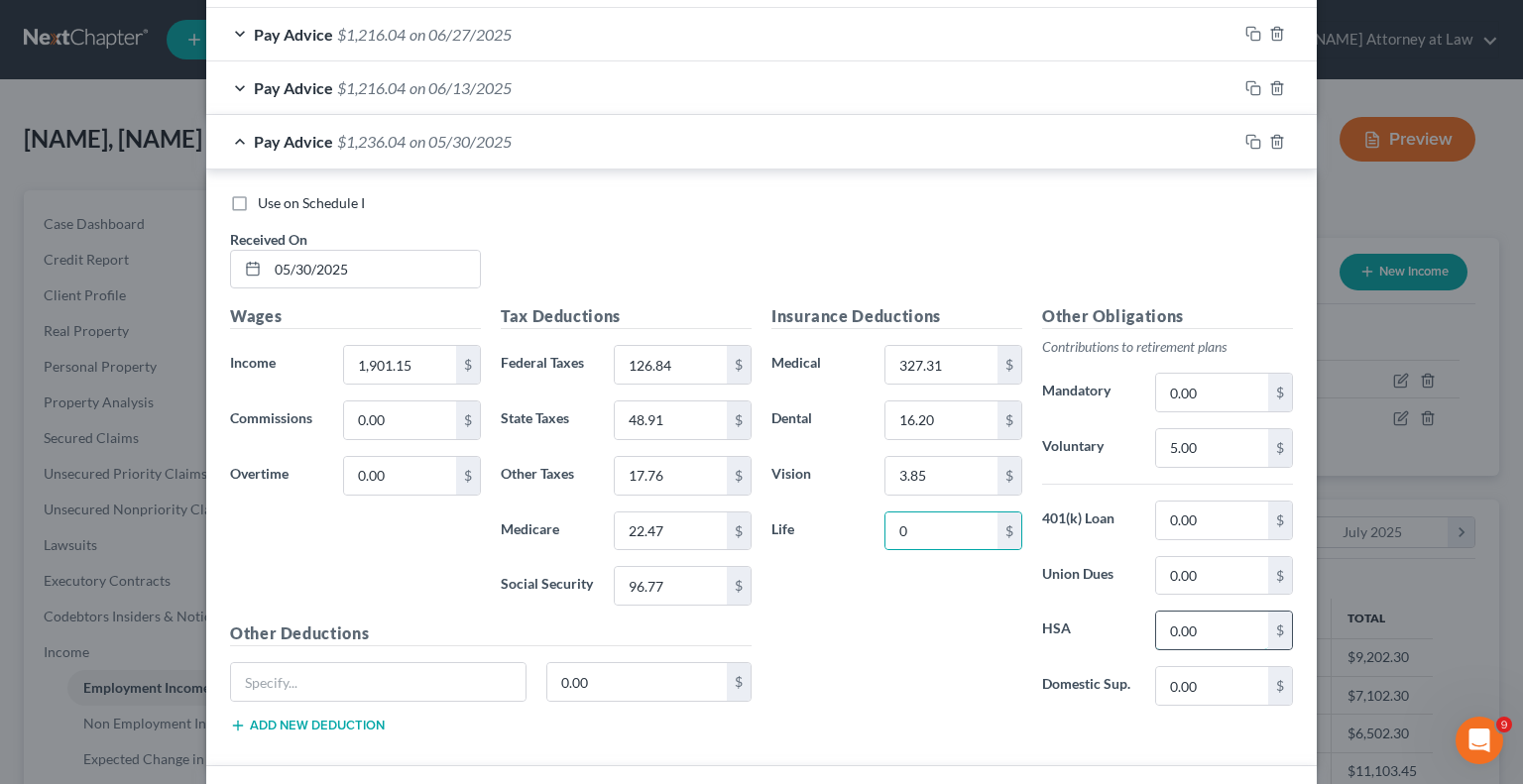 click on "0.00" at bounding box center (1212, 630) 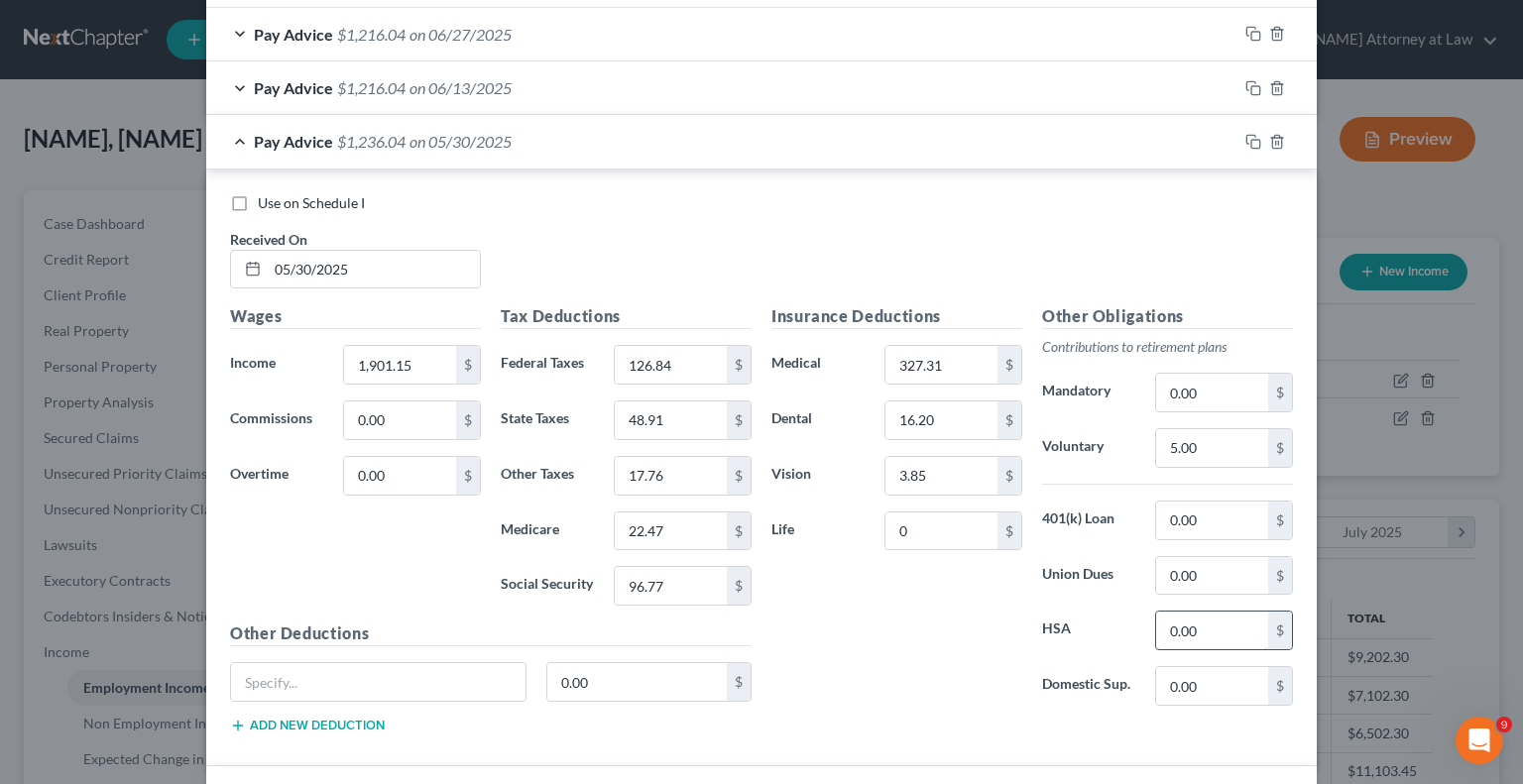 click on "0.00" at bounding box center (1212, 630) 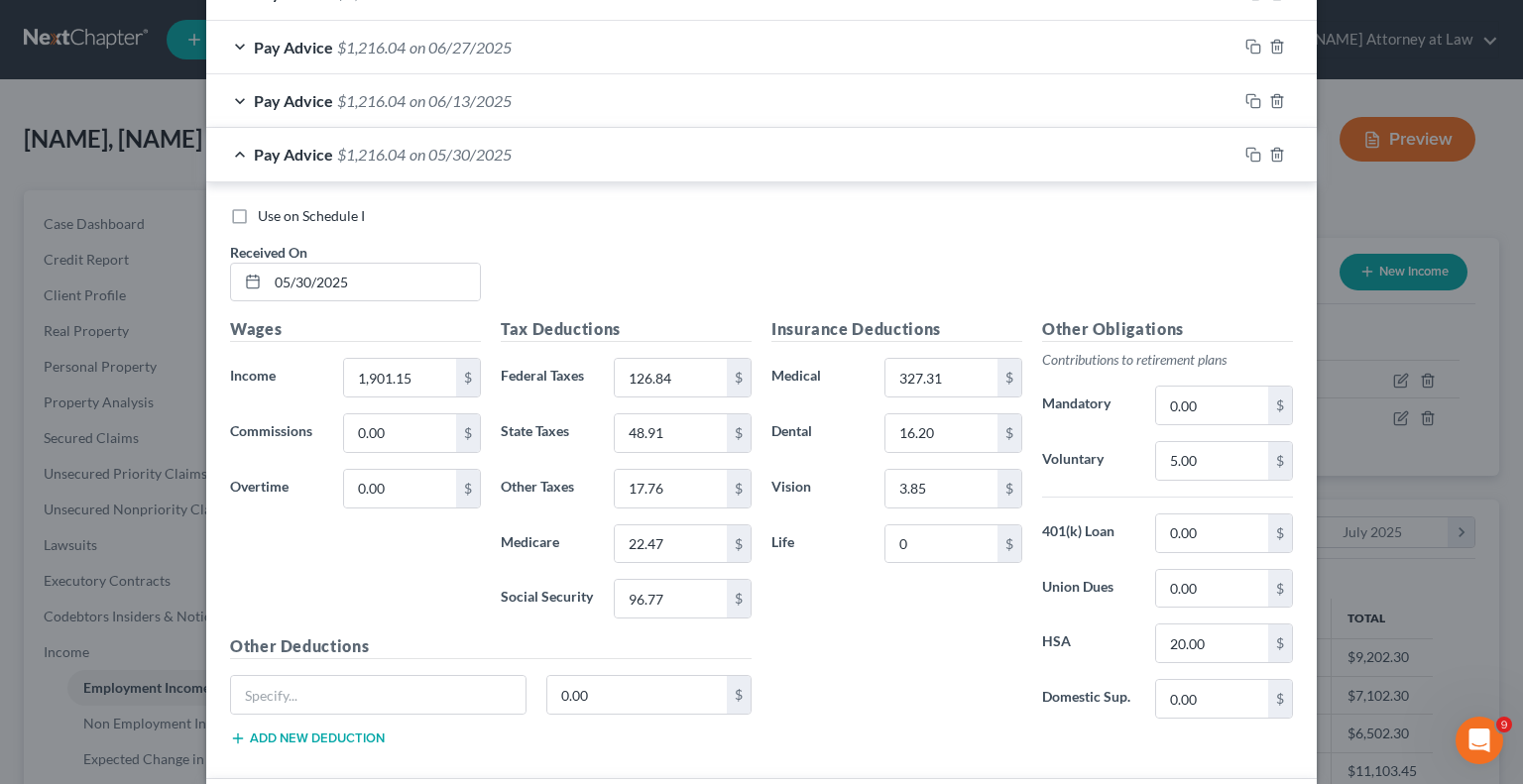scroll, scrollTop: 556, scrollLeft: 0, axis: vertical 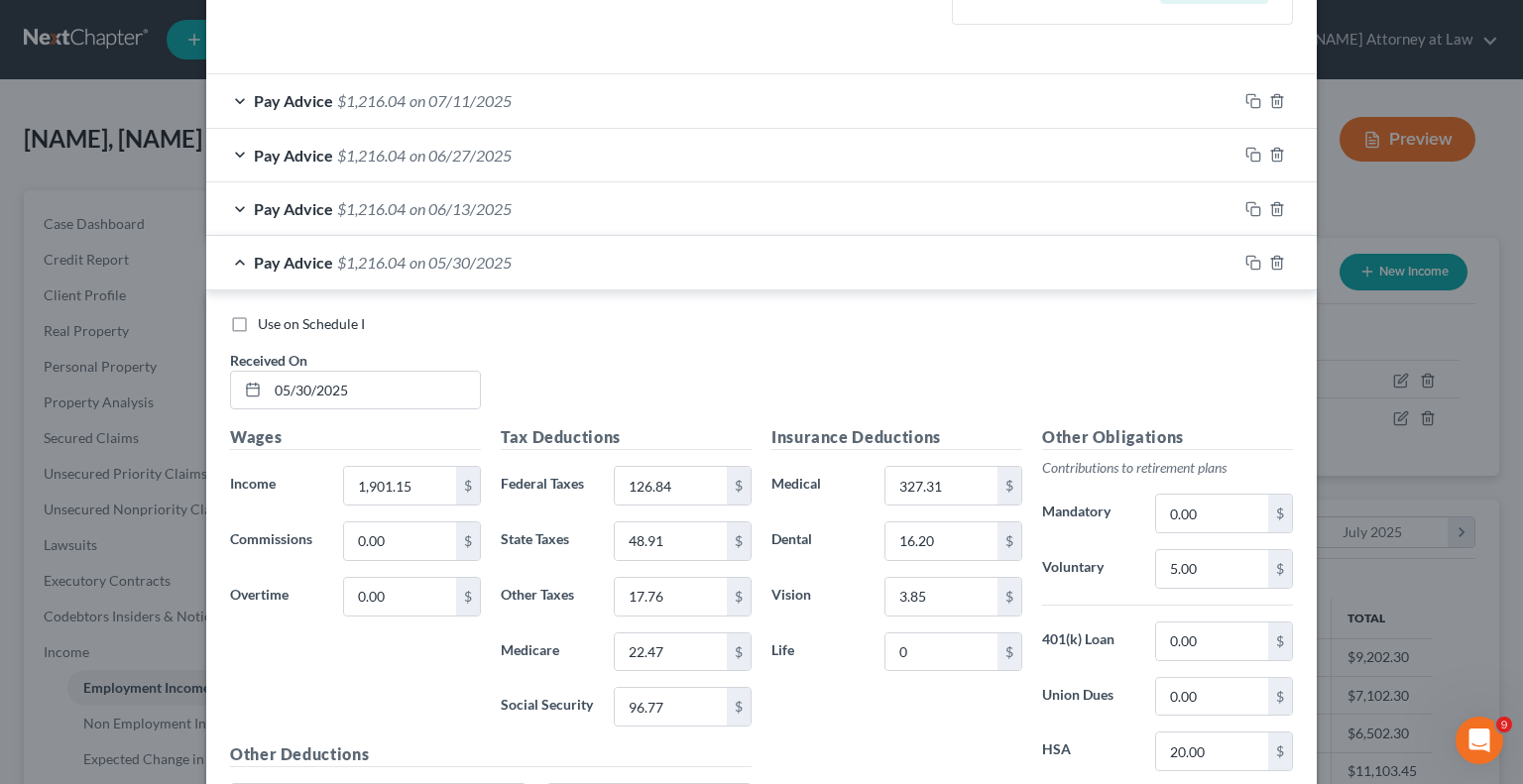 click on "on 06/13/2025" at bounding box center [460, 208] 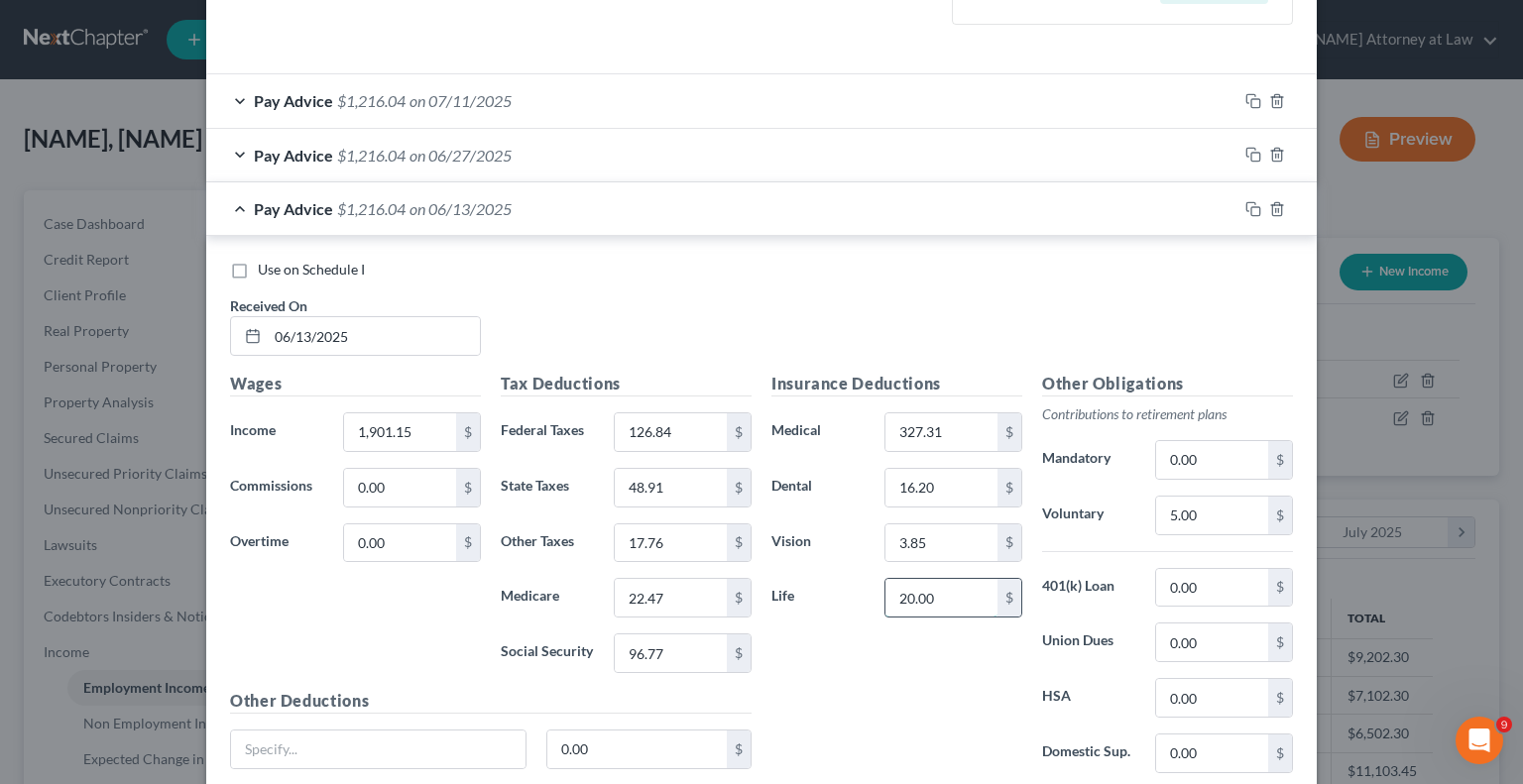 click on "20.00" at bounding box center [941, 598] 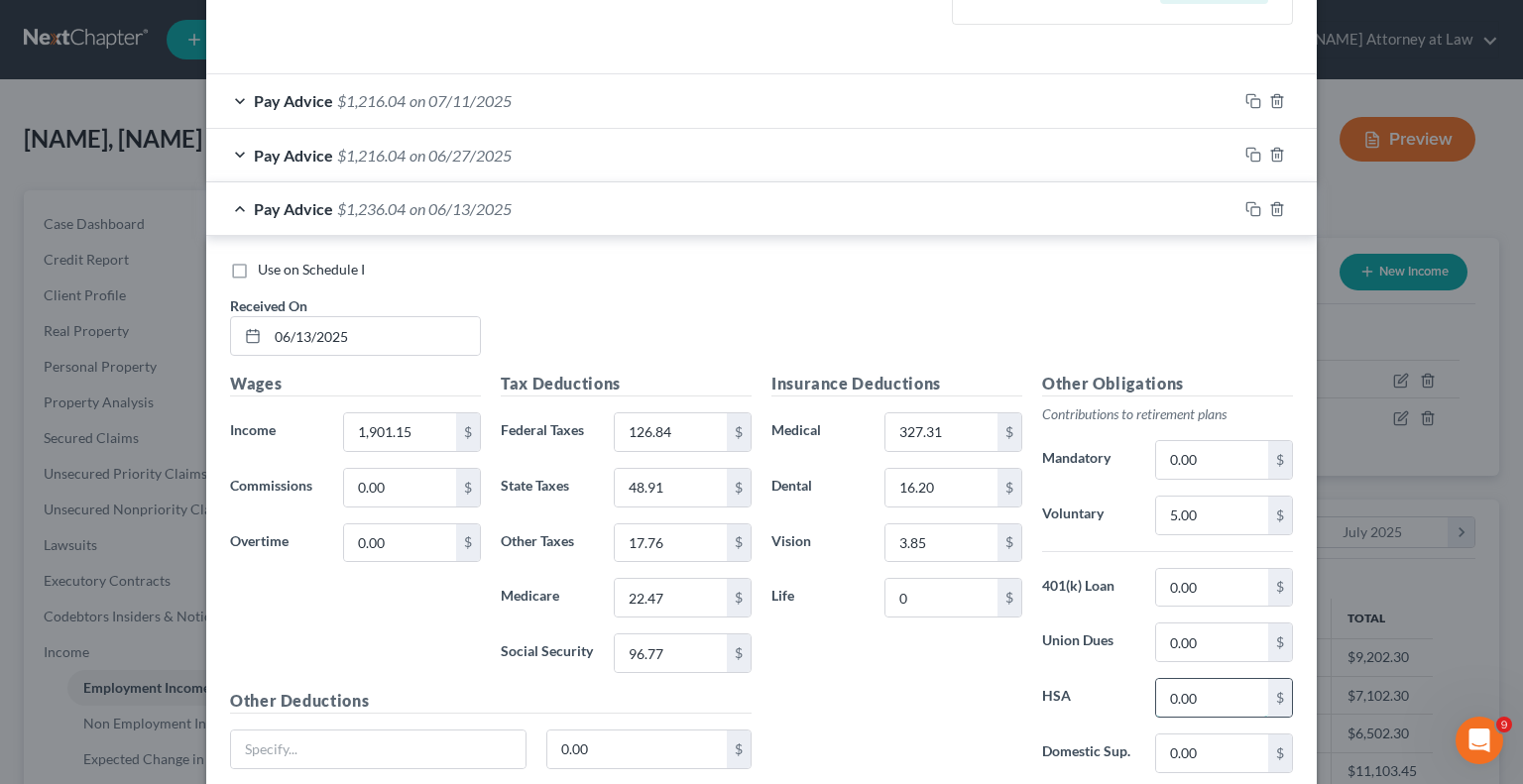 click on "0.00" at bounding box center (1212, 698) 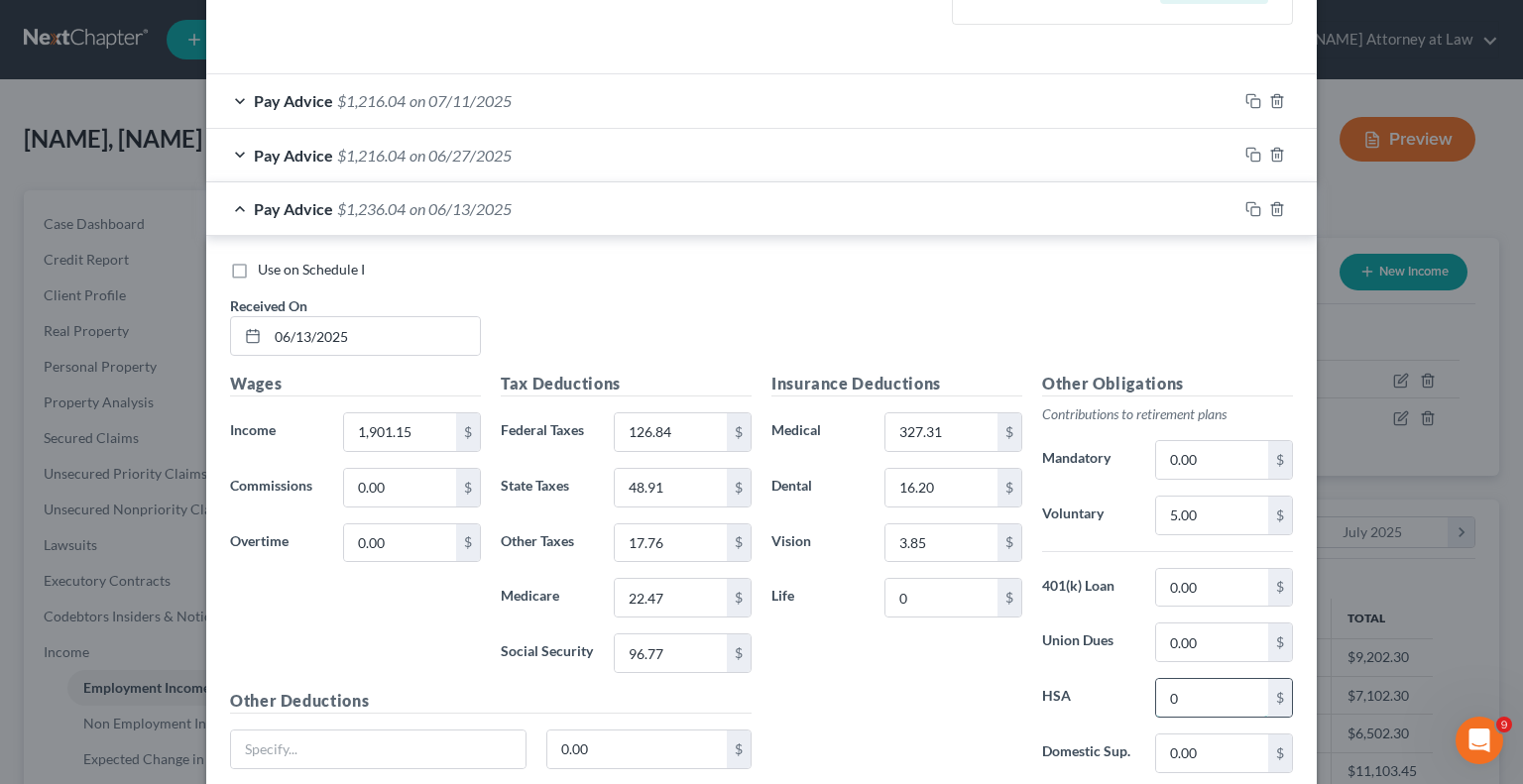 click on "0" at bounding box center (1212, 698) 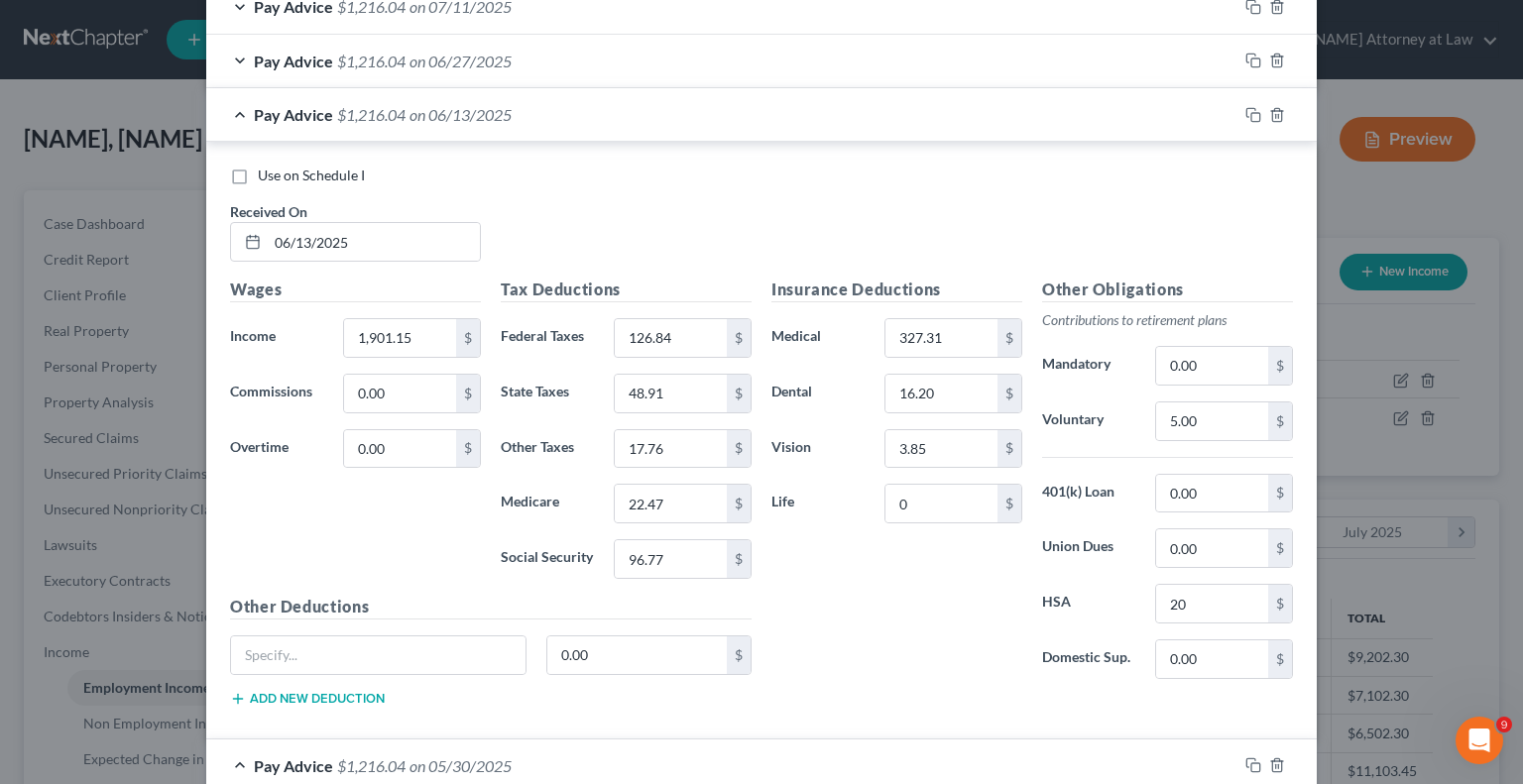 scroll, scrollTop: 642, scrollLeft: 0, axis: vertical 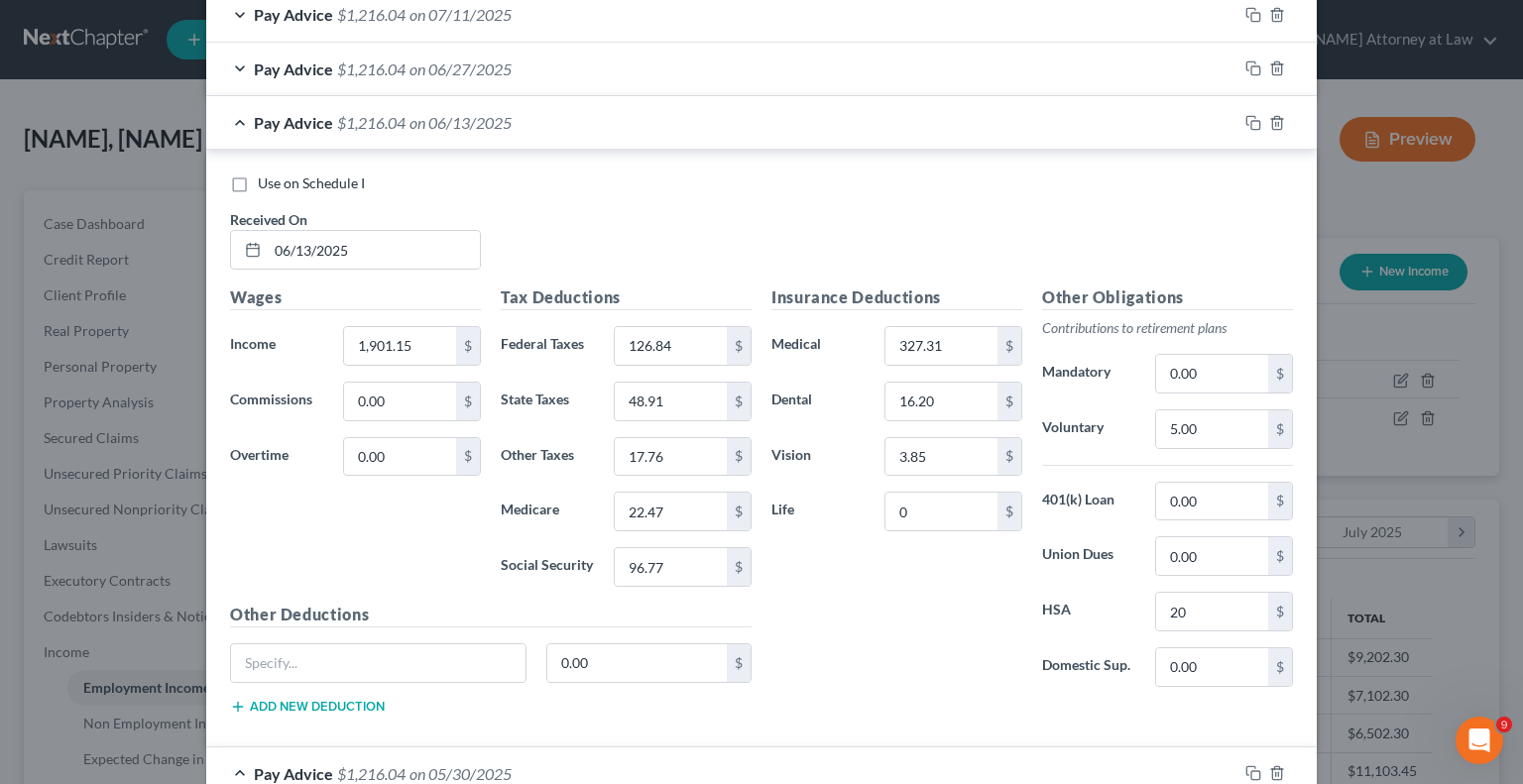 click on "on 06/27/2025" at bounding box center [460, 68] 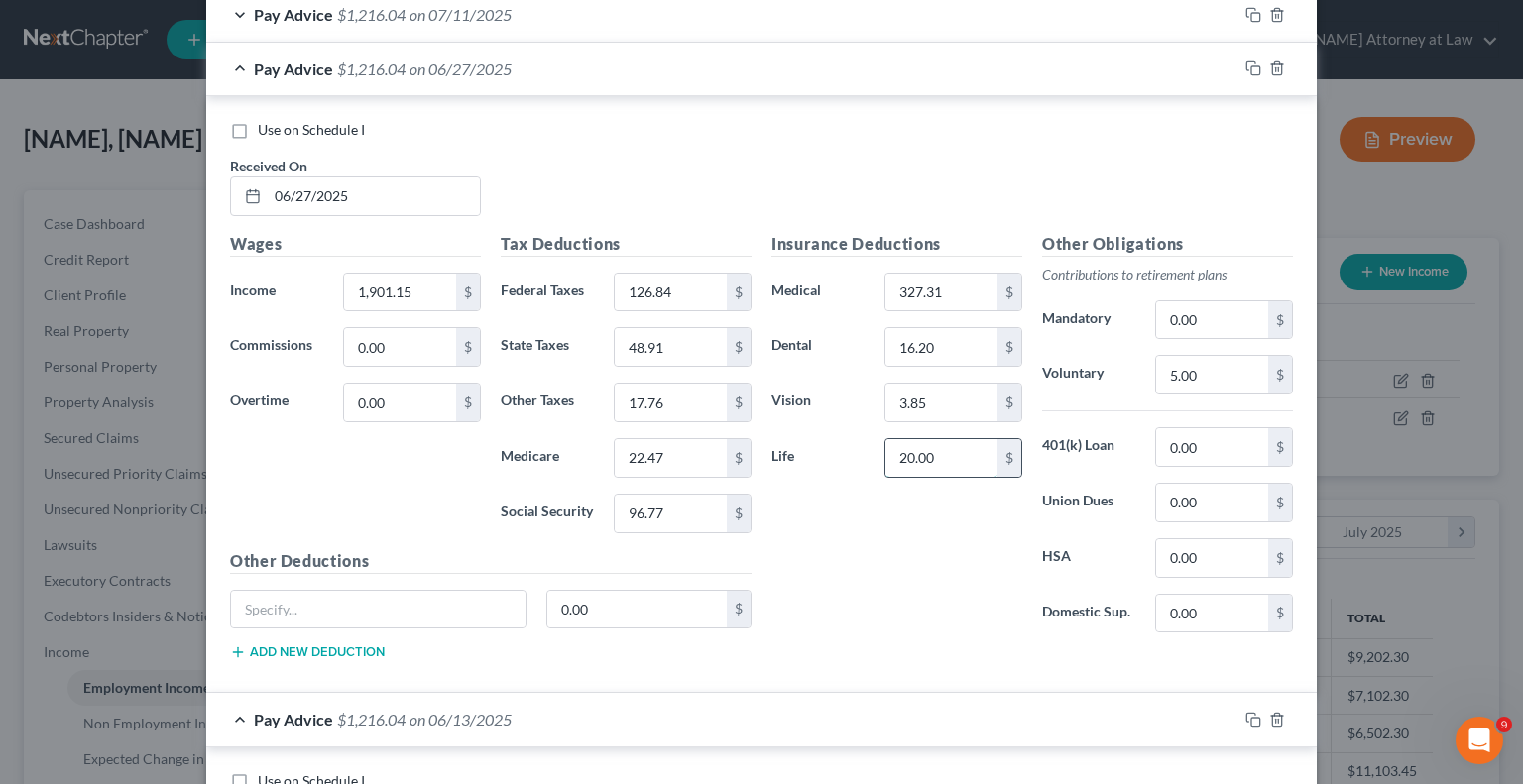 click on "20.00" at bounding box center [941, 458] 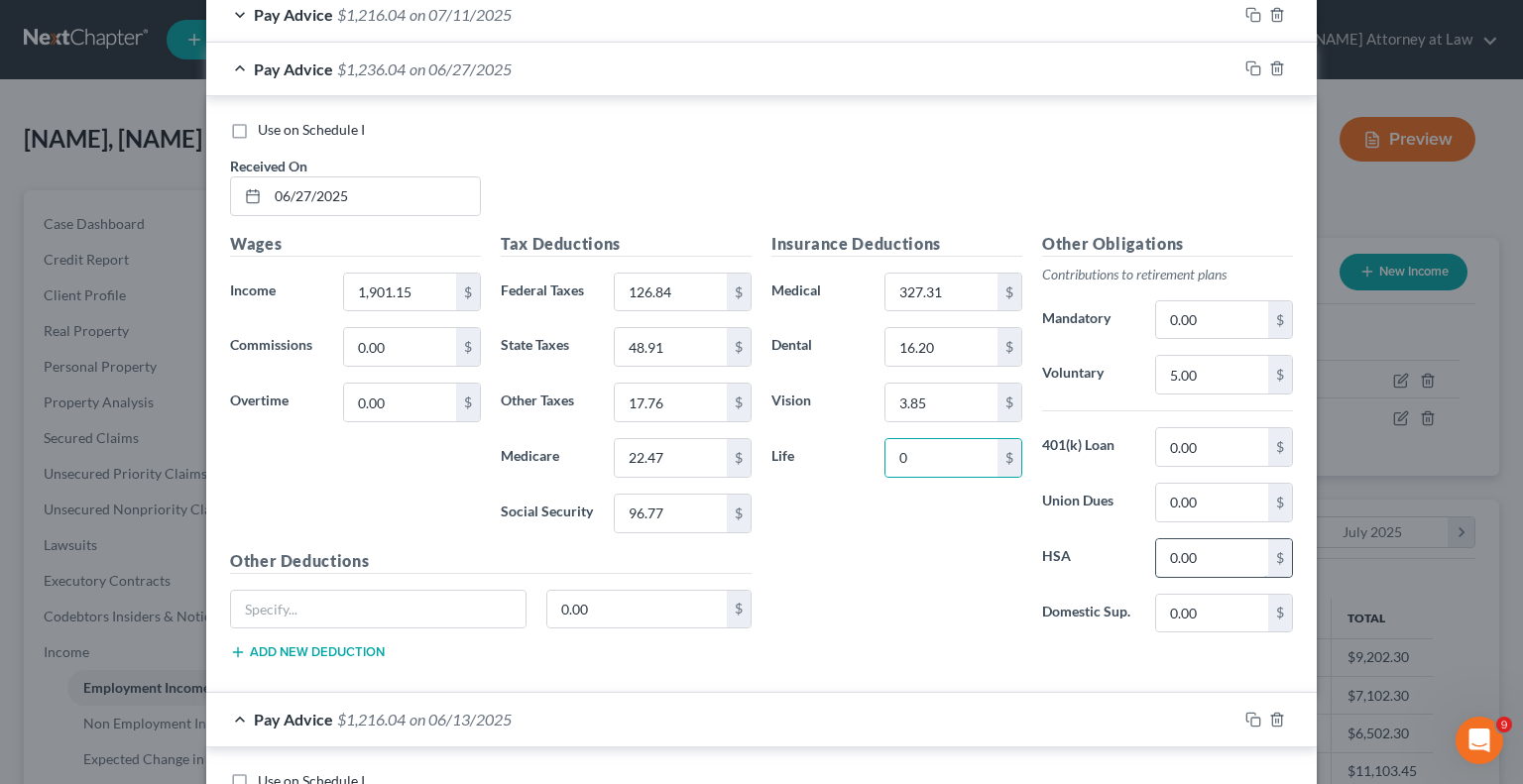 click on "0.00" at bounding box center [1212, 558] 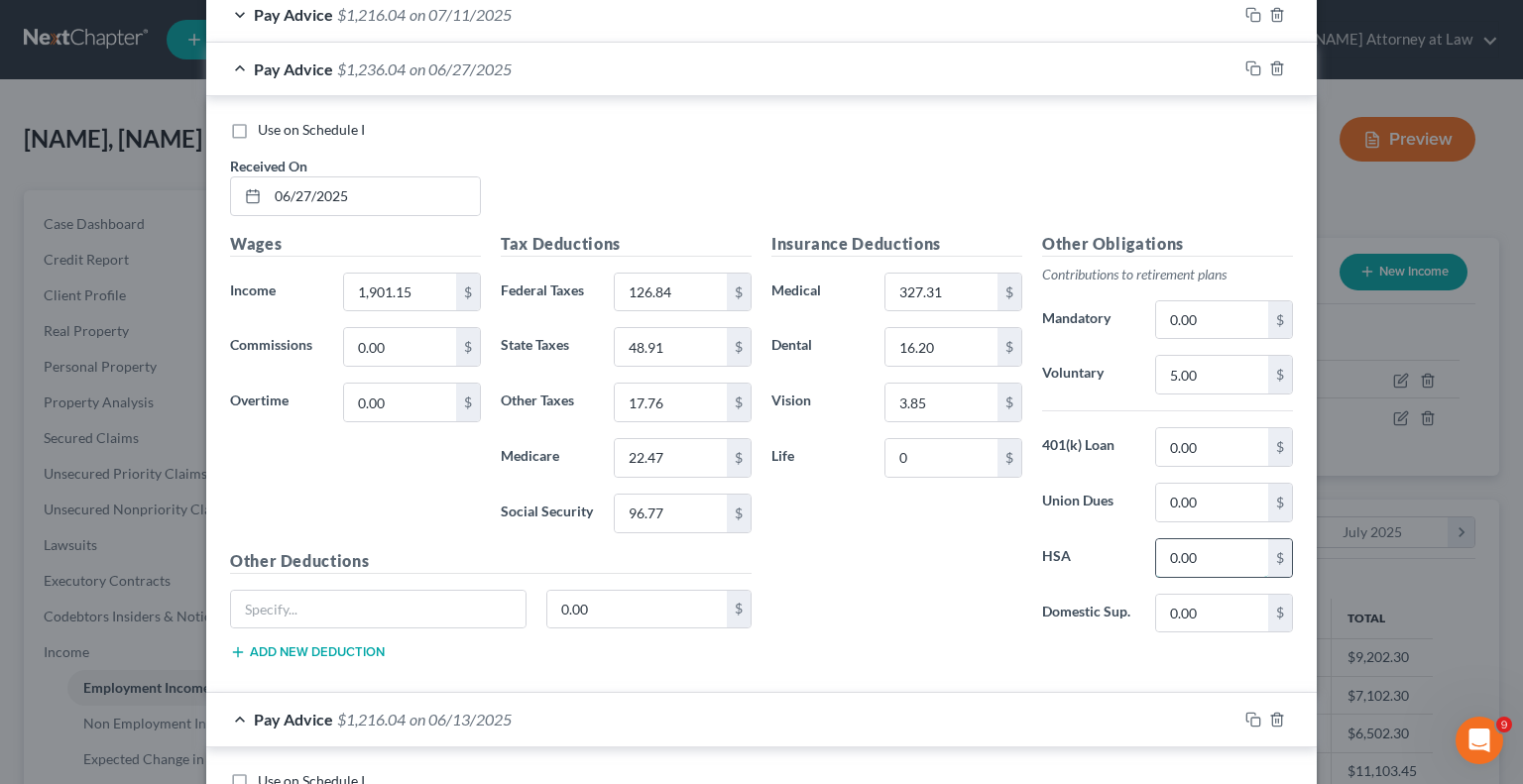 click on "0.00" at bounding box center (1212, 558) 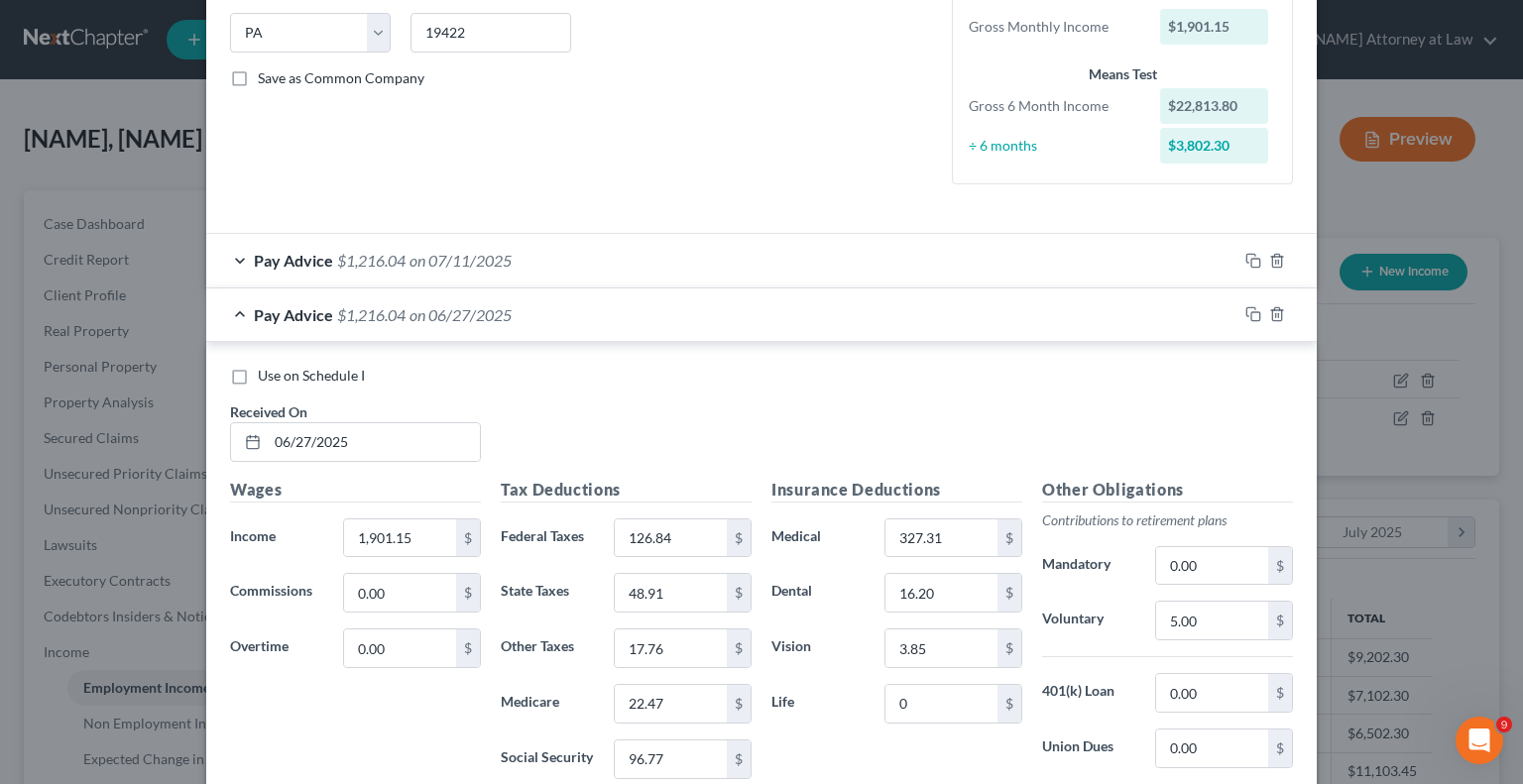 scroll, scrollTop: 281, scrollLeft: 0, axis: vertical 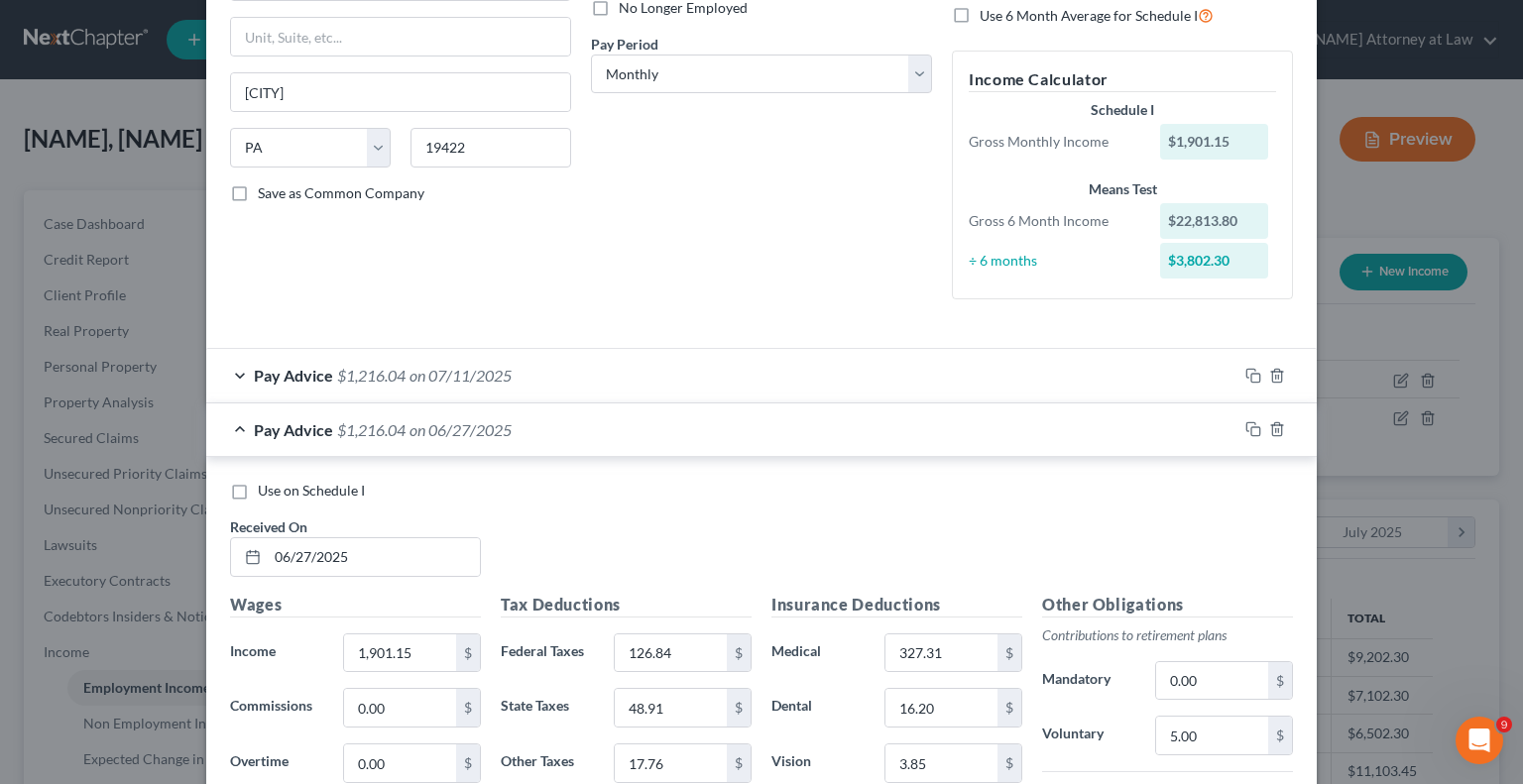 click on "on 07/11/2025" at bounding box center [460, 375] 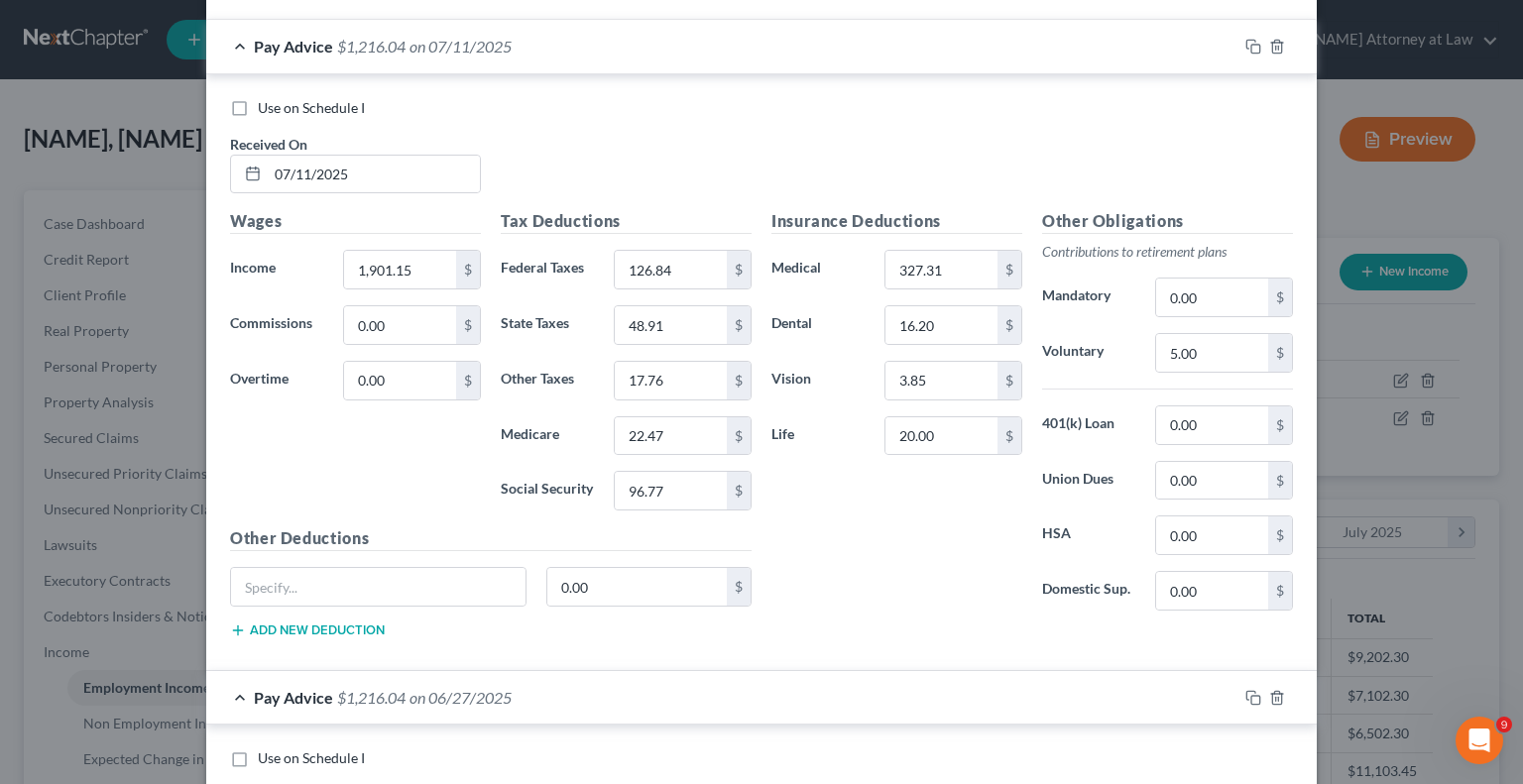 scroll, scrollTop: 622, scrollLeft: 0, axis: vertical 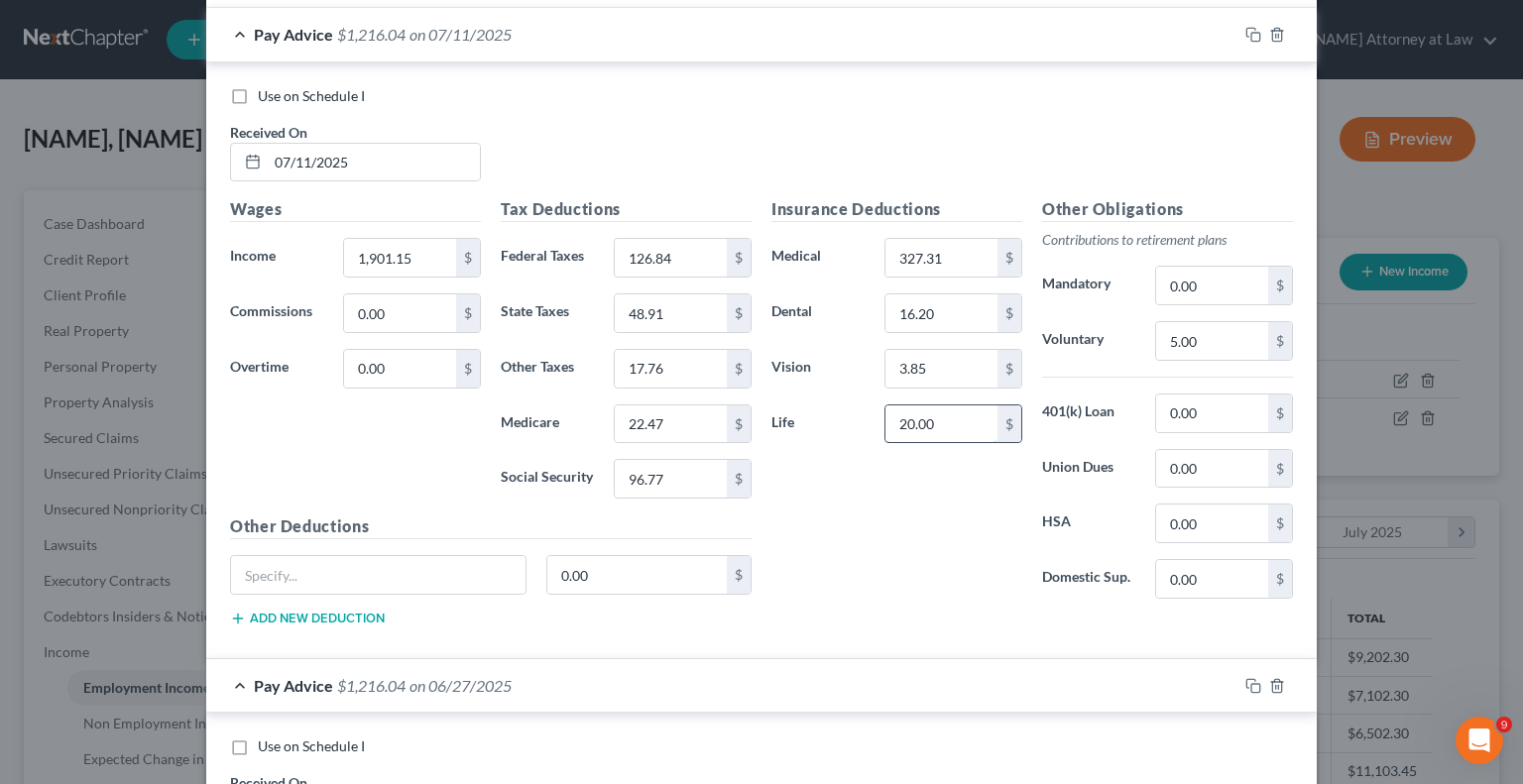 click on "20.00" at bounding box center [941, 424] 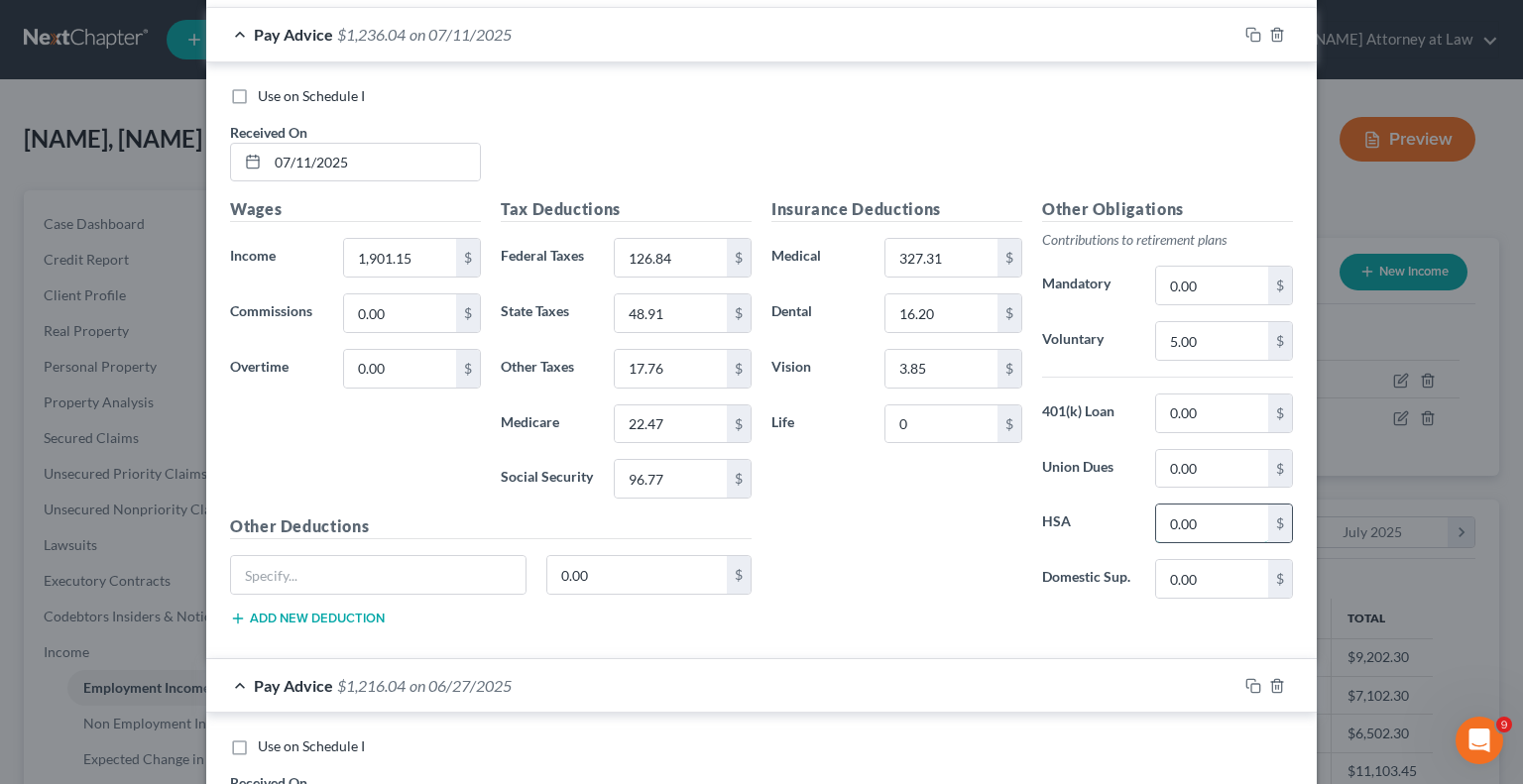 click on "0.00" at bounding box center (1212, 523) 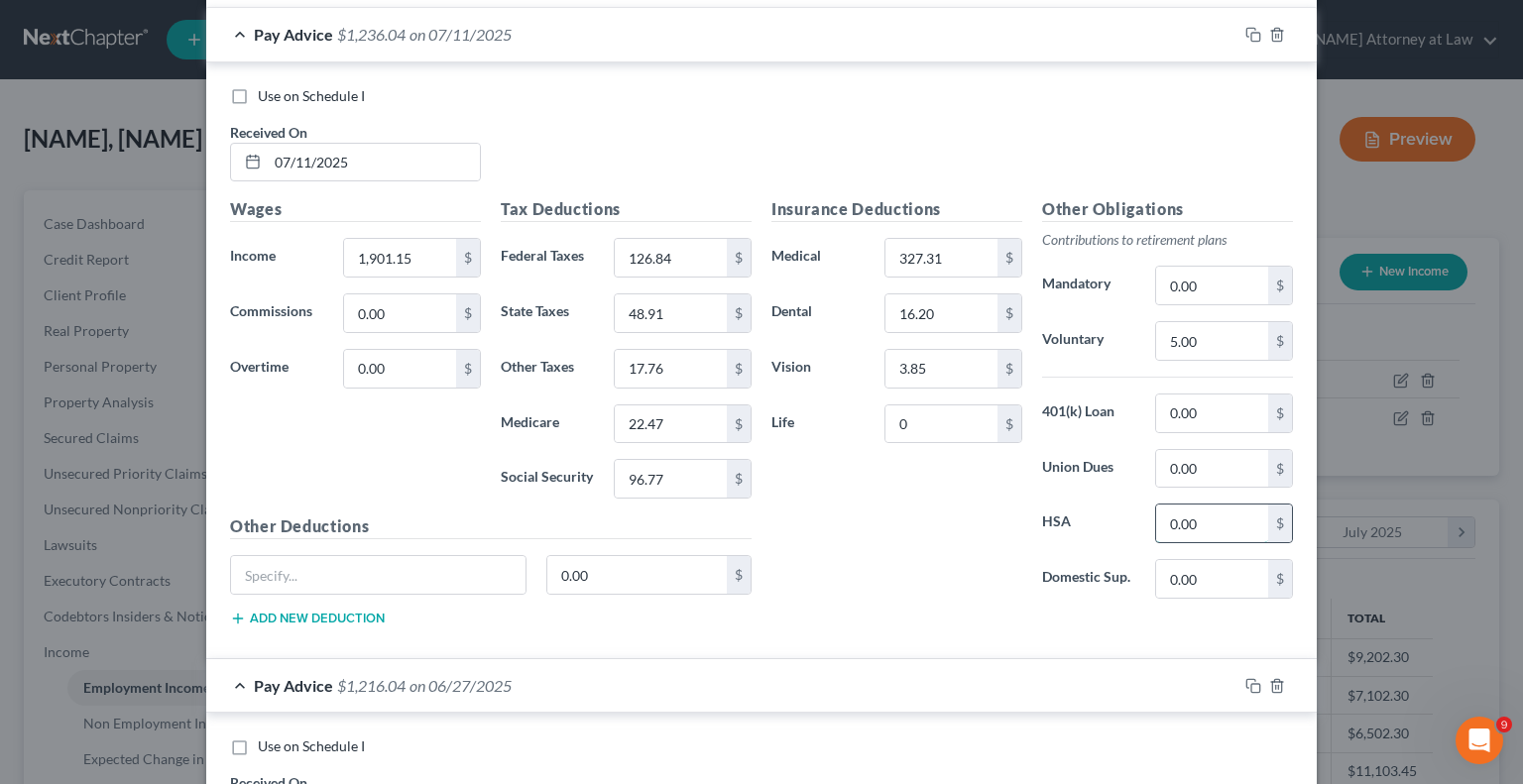 click on "0.00" at bounding box center (1212, 523) 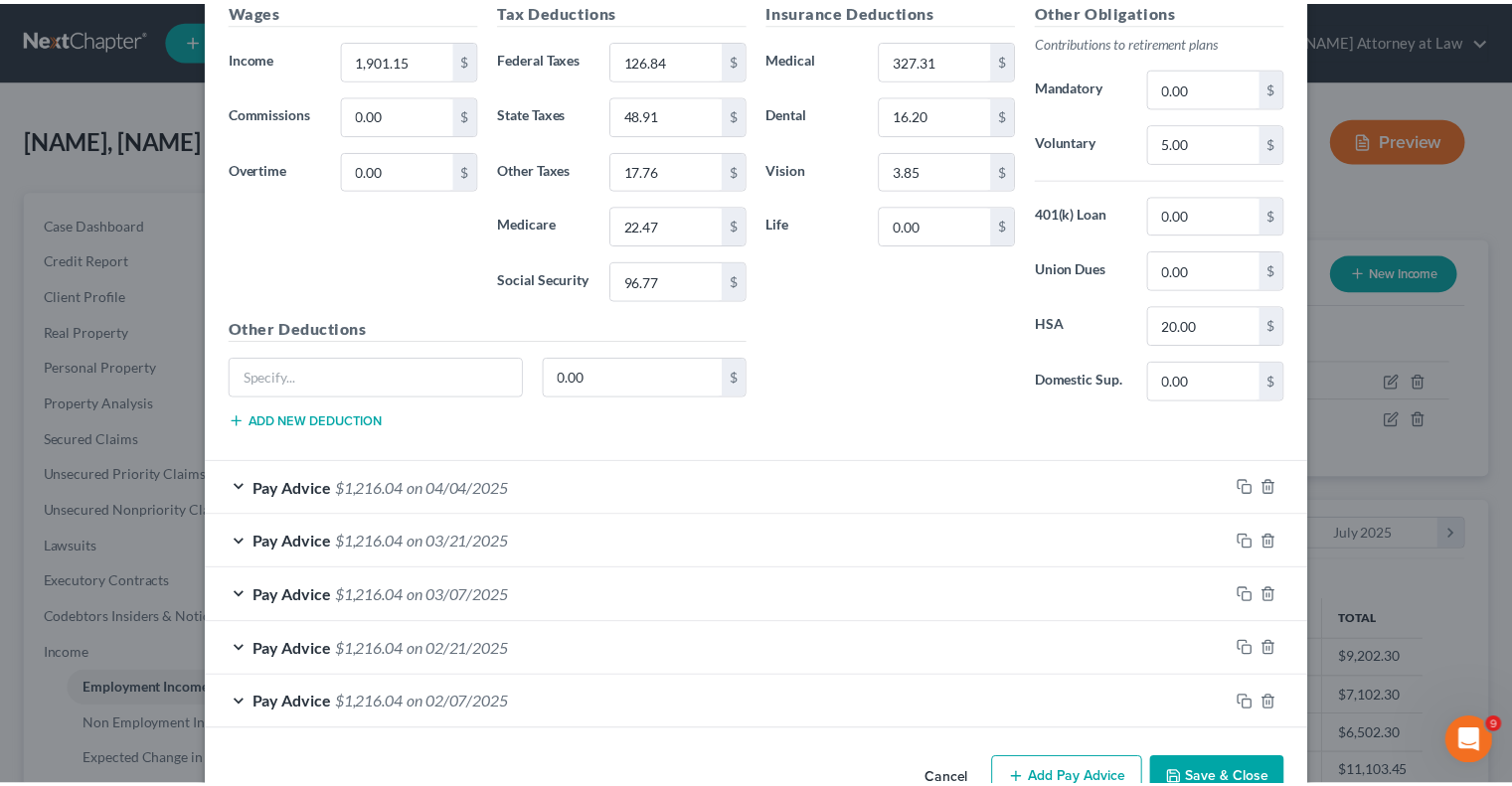 scroll, scrollTop: 4767, scrollLeft: 0, axis: vertical 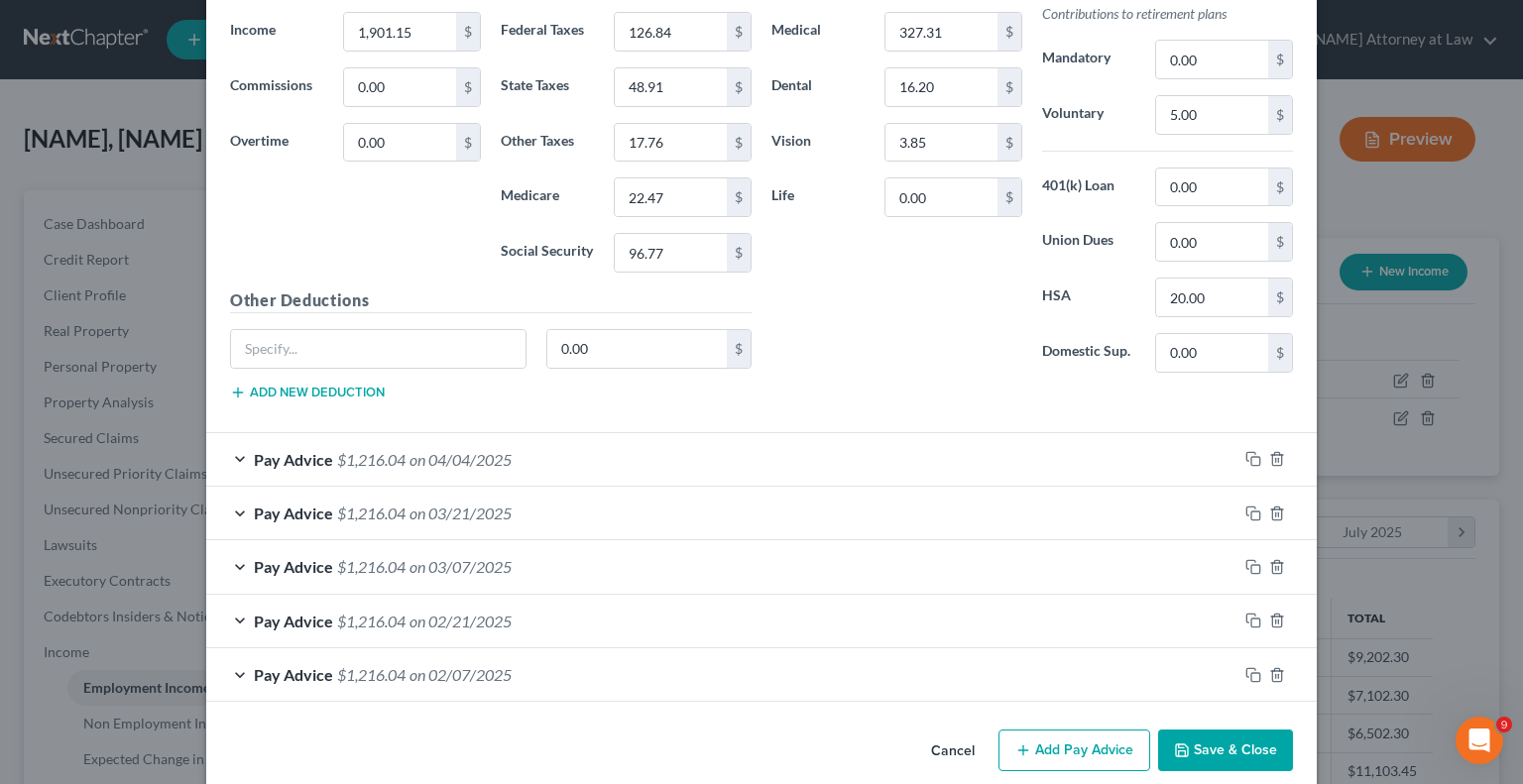 drag, startPoint x: 1522, startPoint y: 158, endPoint x: 20, endPoint y: 19, distance: 1508.418 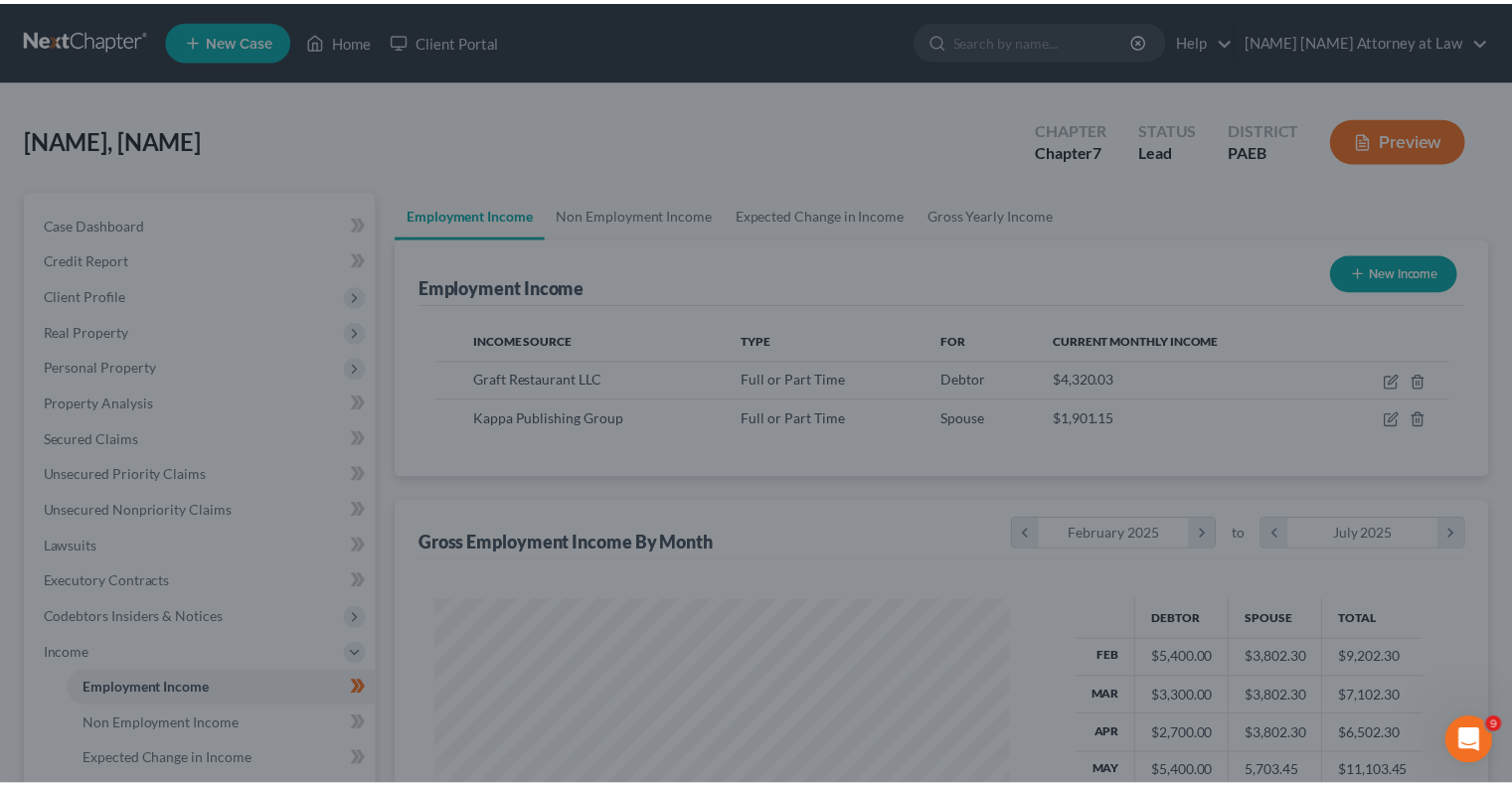 scroll, scrollTop: 354, scrollLeft: 613, axis: both 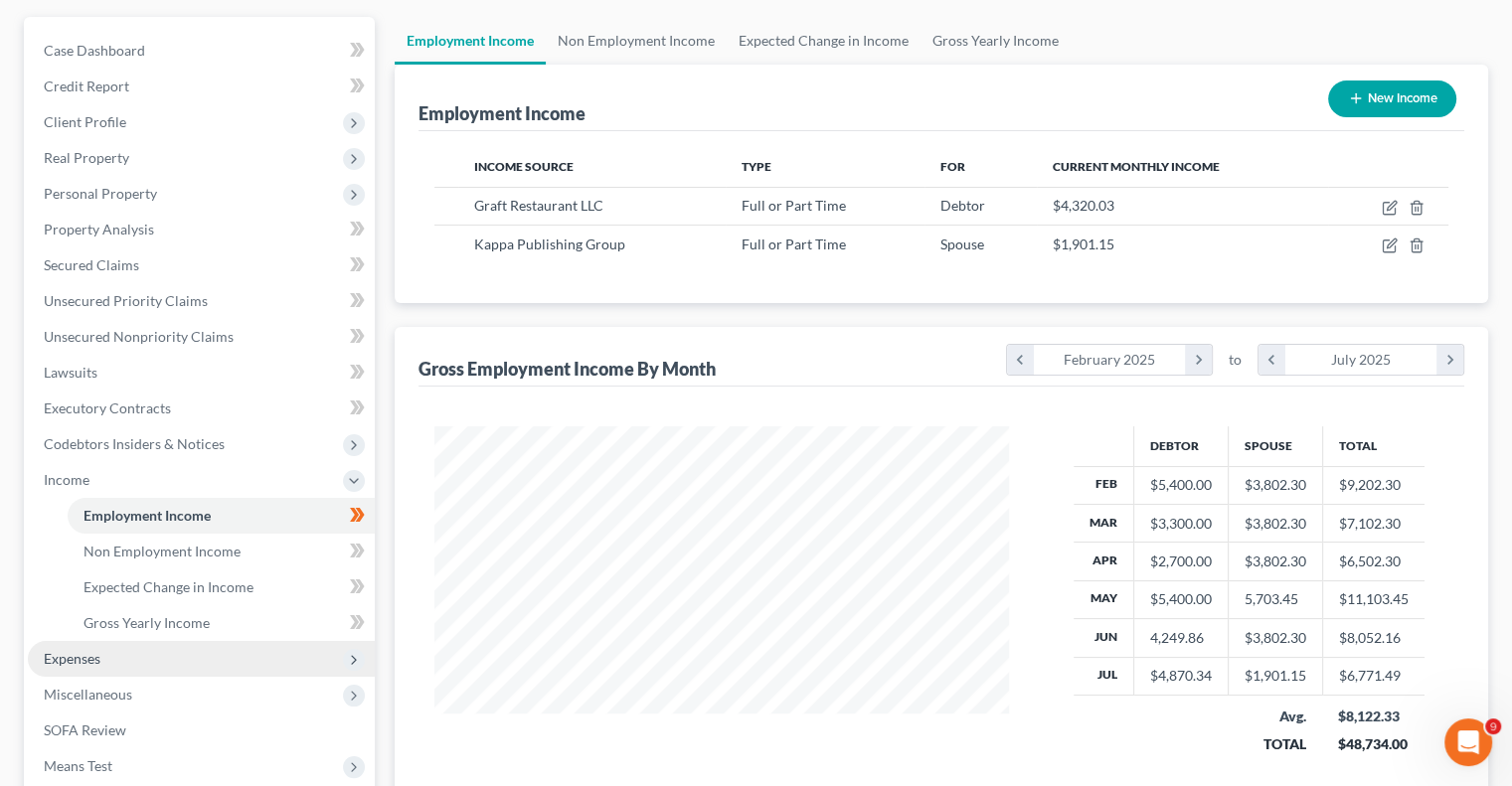click on "Expenses" at bounding box center (72, 658) 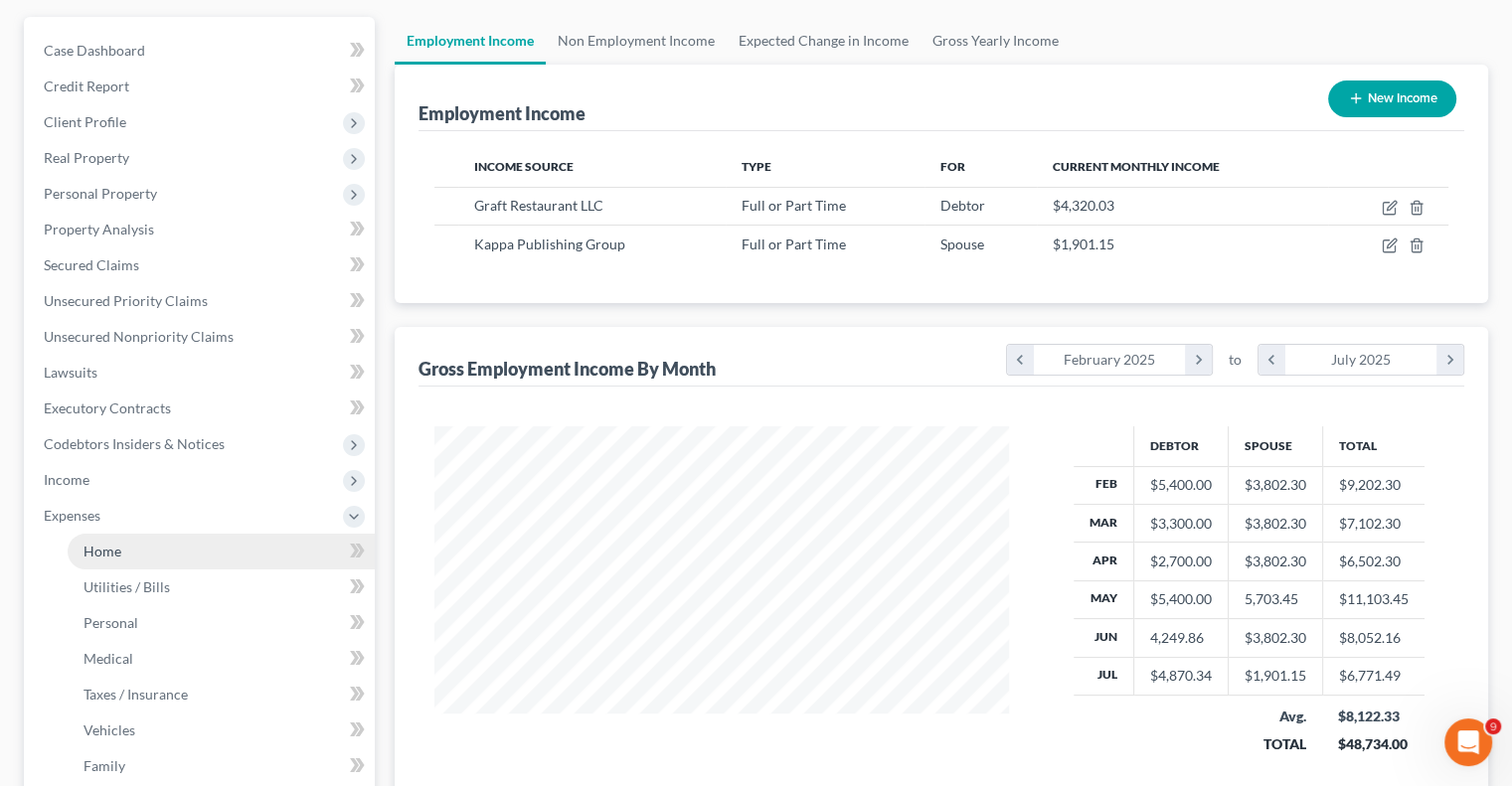 click on "Home" at bounding box center (221, 551) 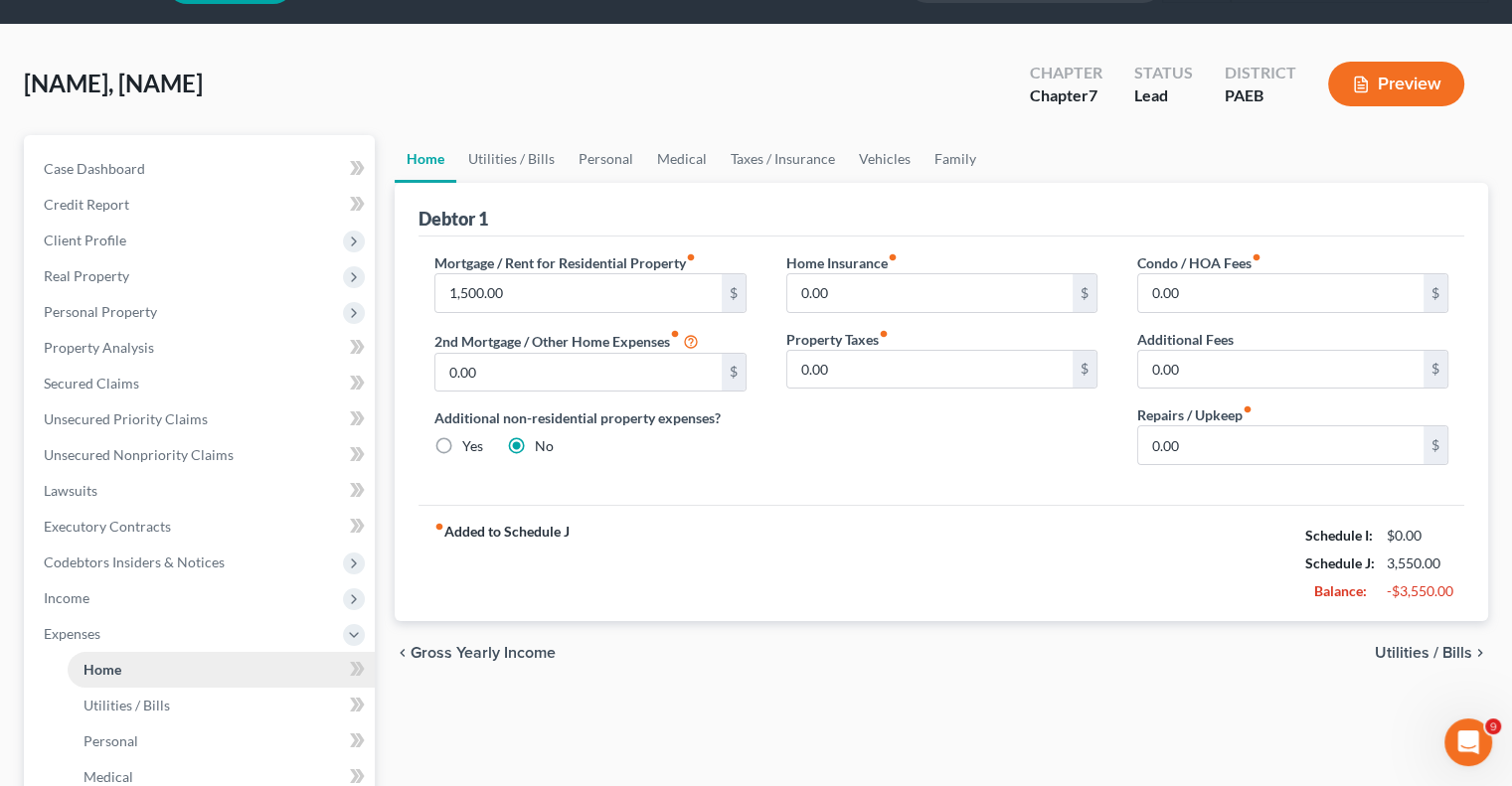 scroll, scrollTop: 0, scrollLeft: 0, axis: both 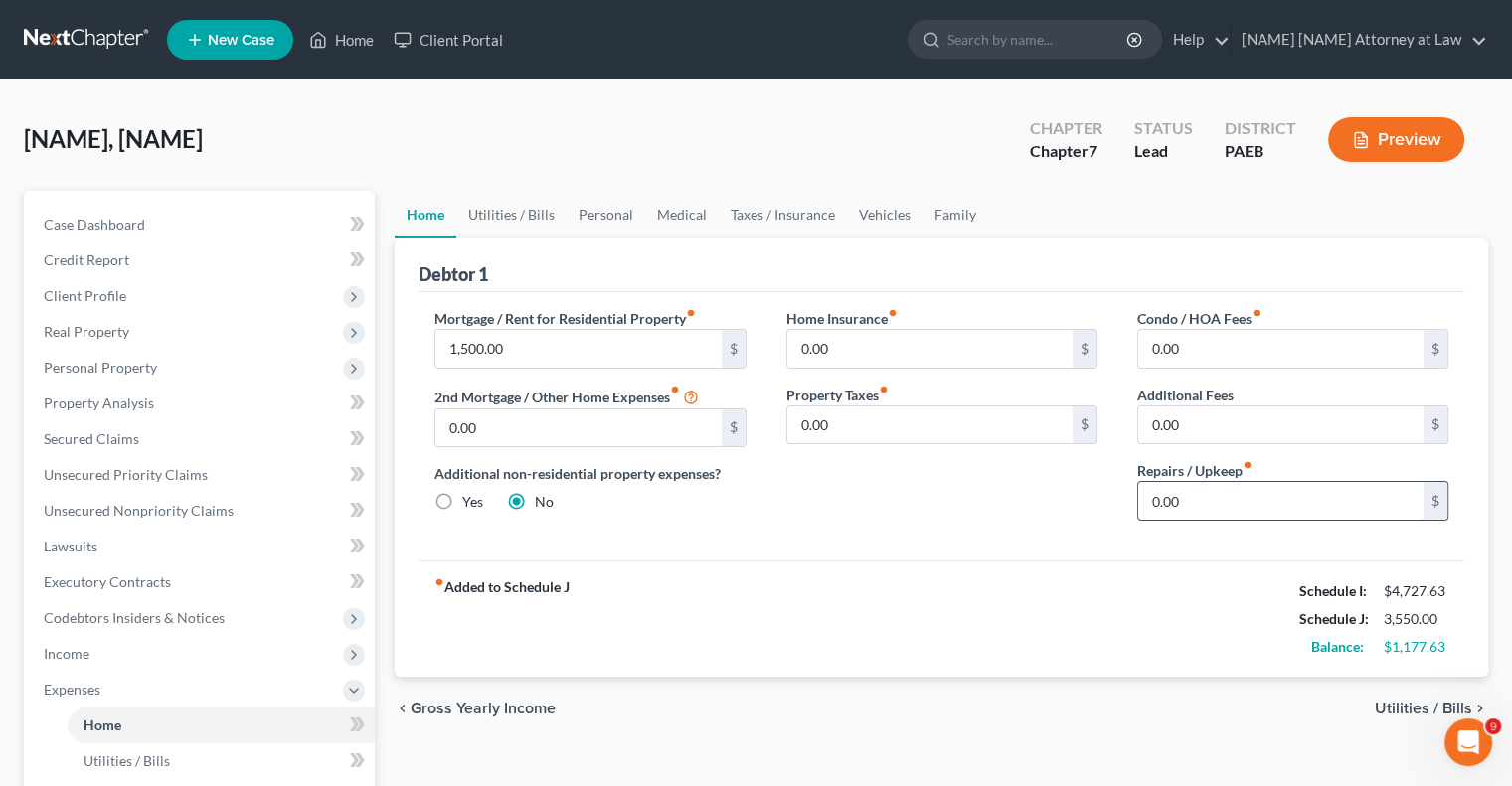 click on "0.00" at bounding box center (1280, 501) 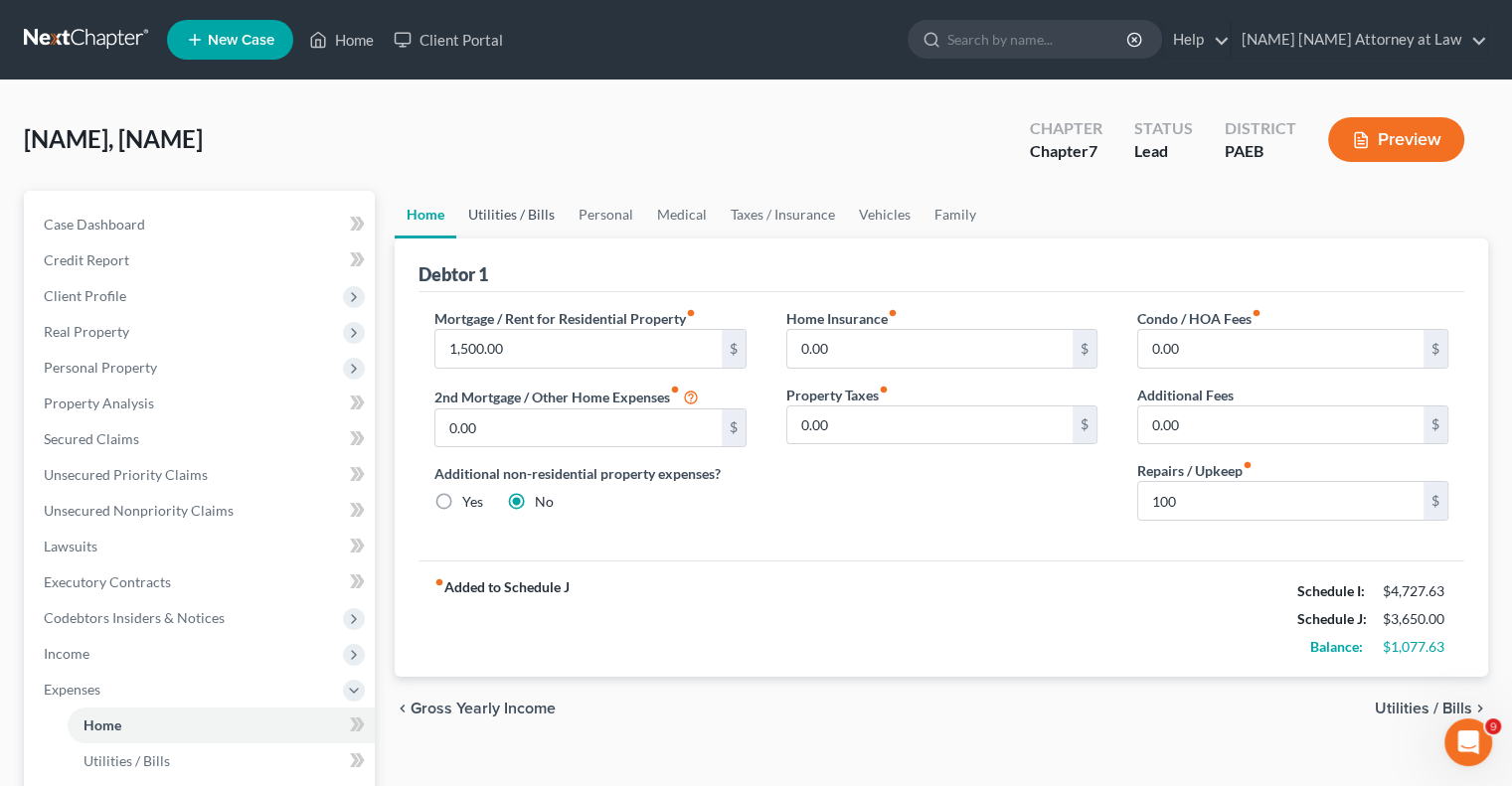 click on "Utilities / Bills" at bounding box center (511, 215) 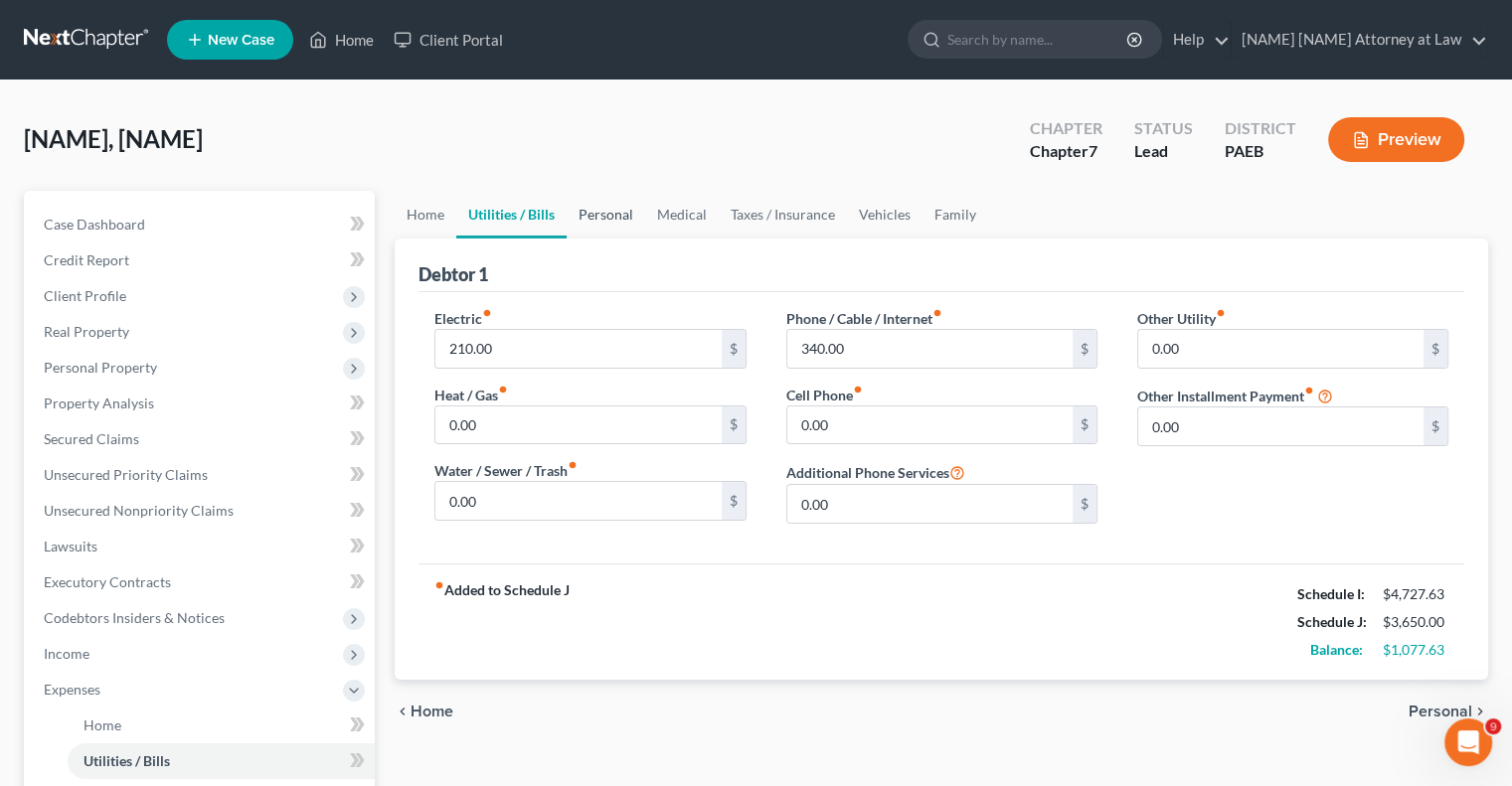 click on "Personal" at bounding box center [605, 215] 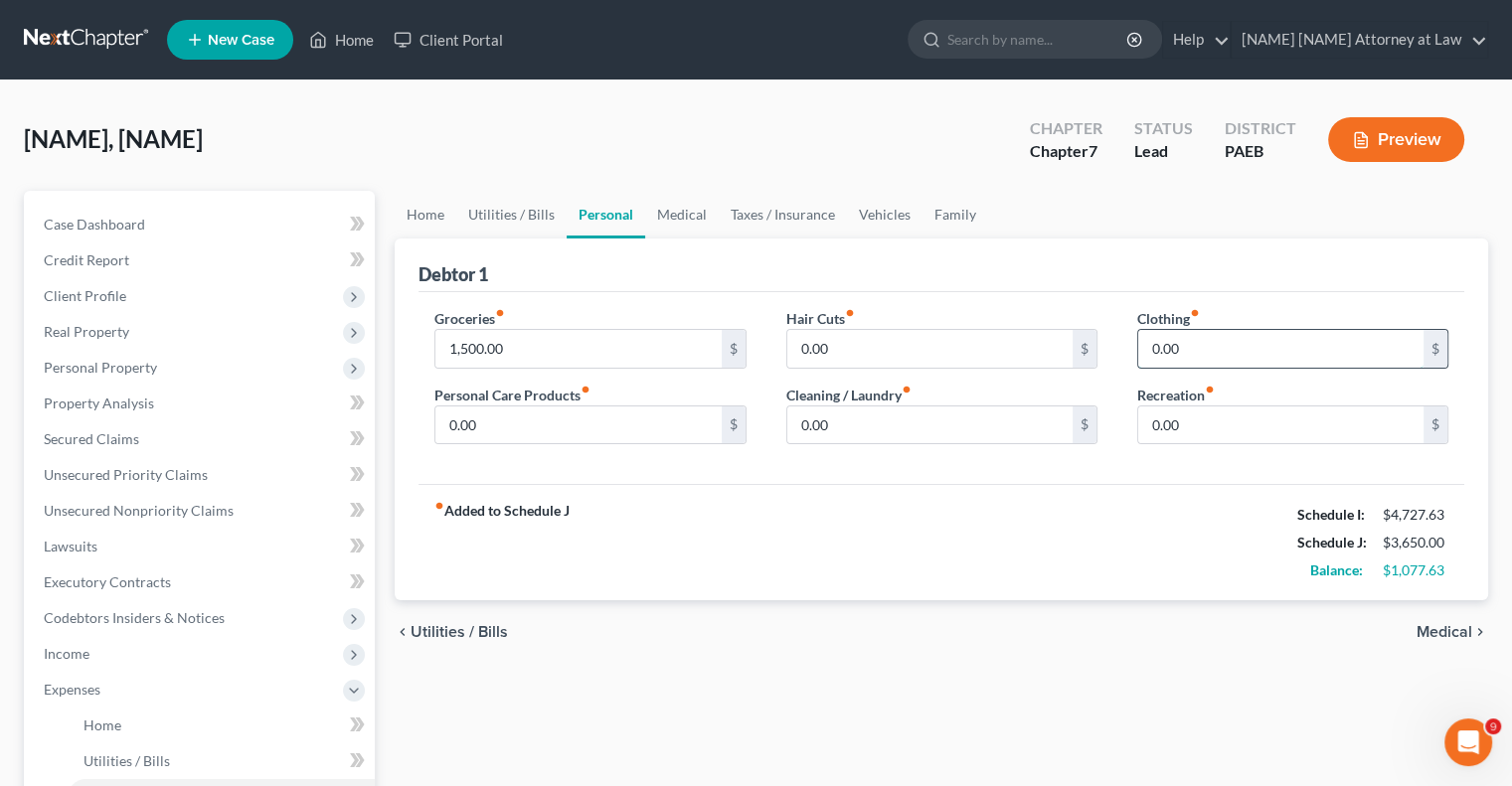 click on "0.00" at bounding box center (1280, 349) 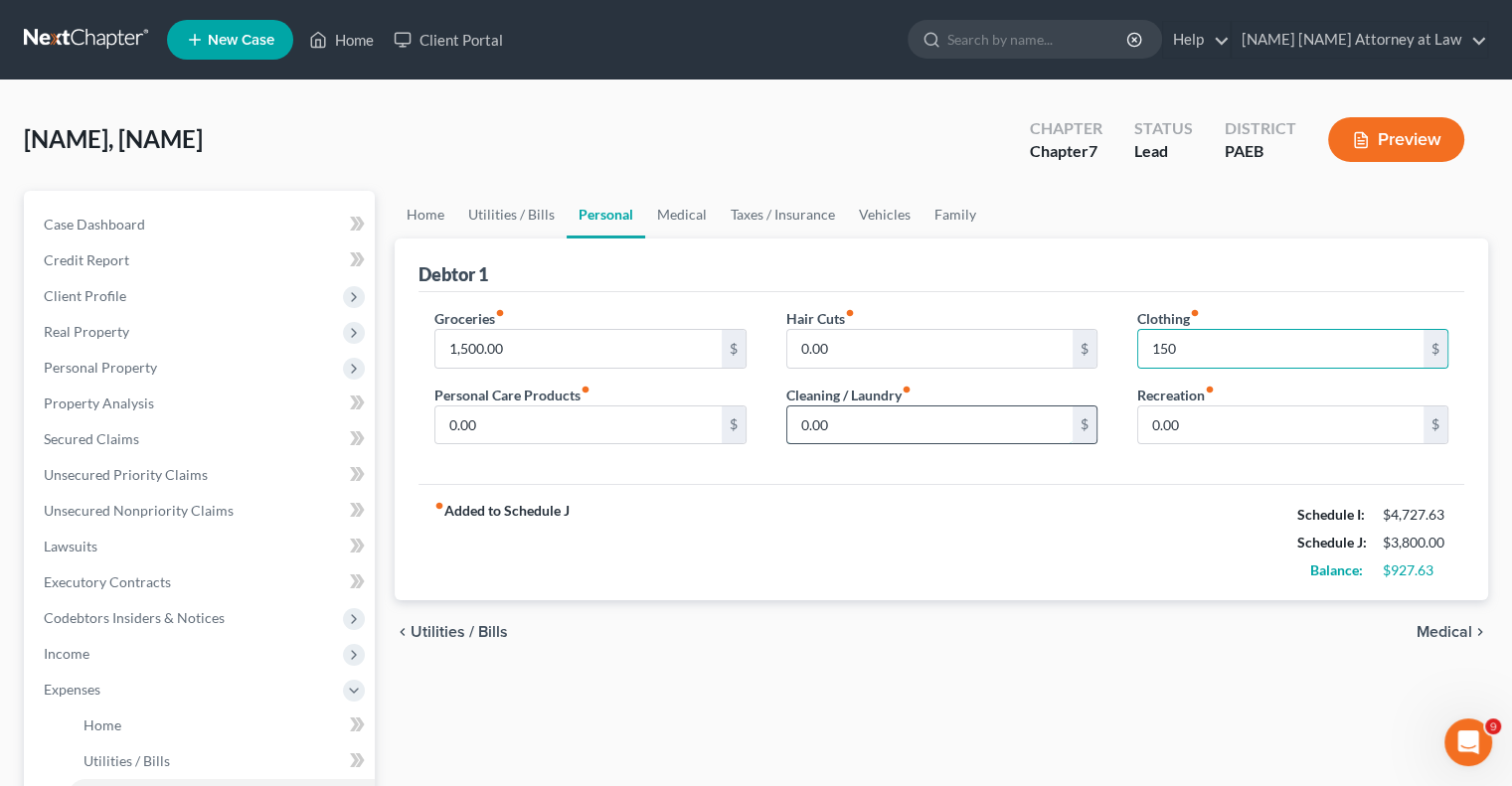 click on "0.00" at bounding box center (929, 425) 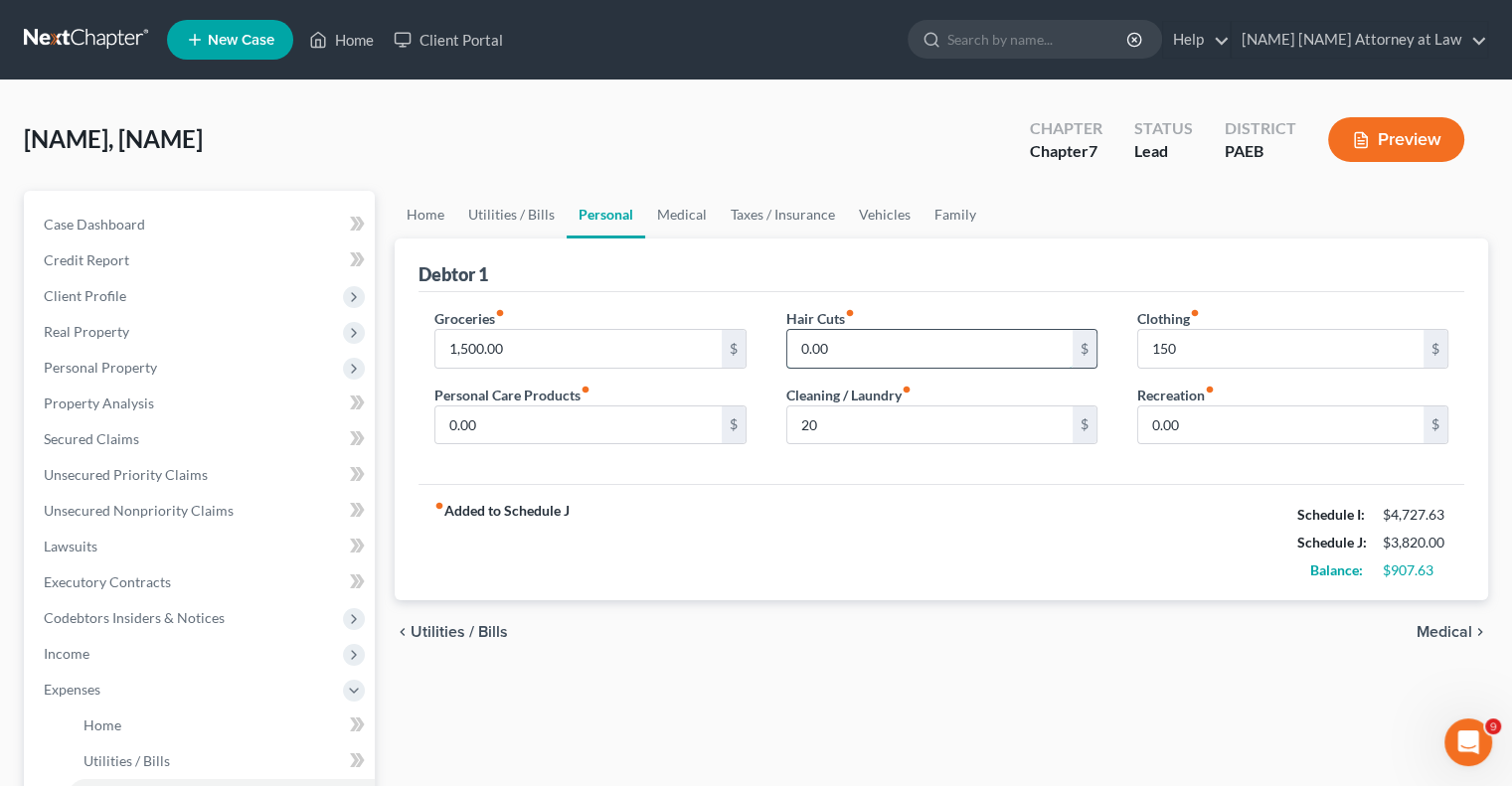 click on "0.00" at bounding box center (929, 349) 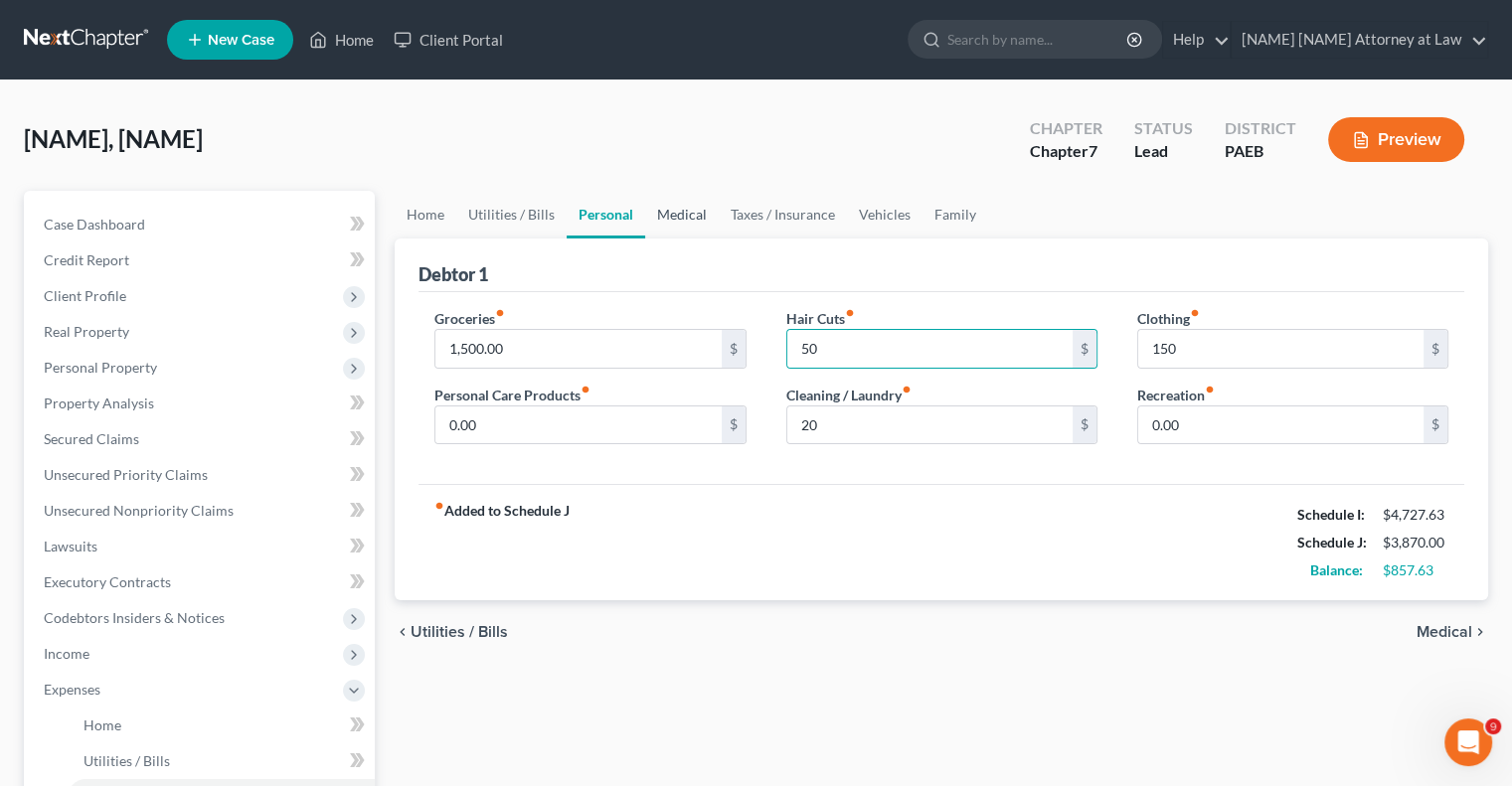 click on "Medical" at bounding box center [682, 215] 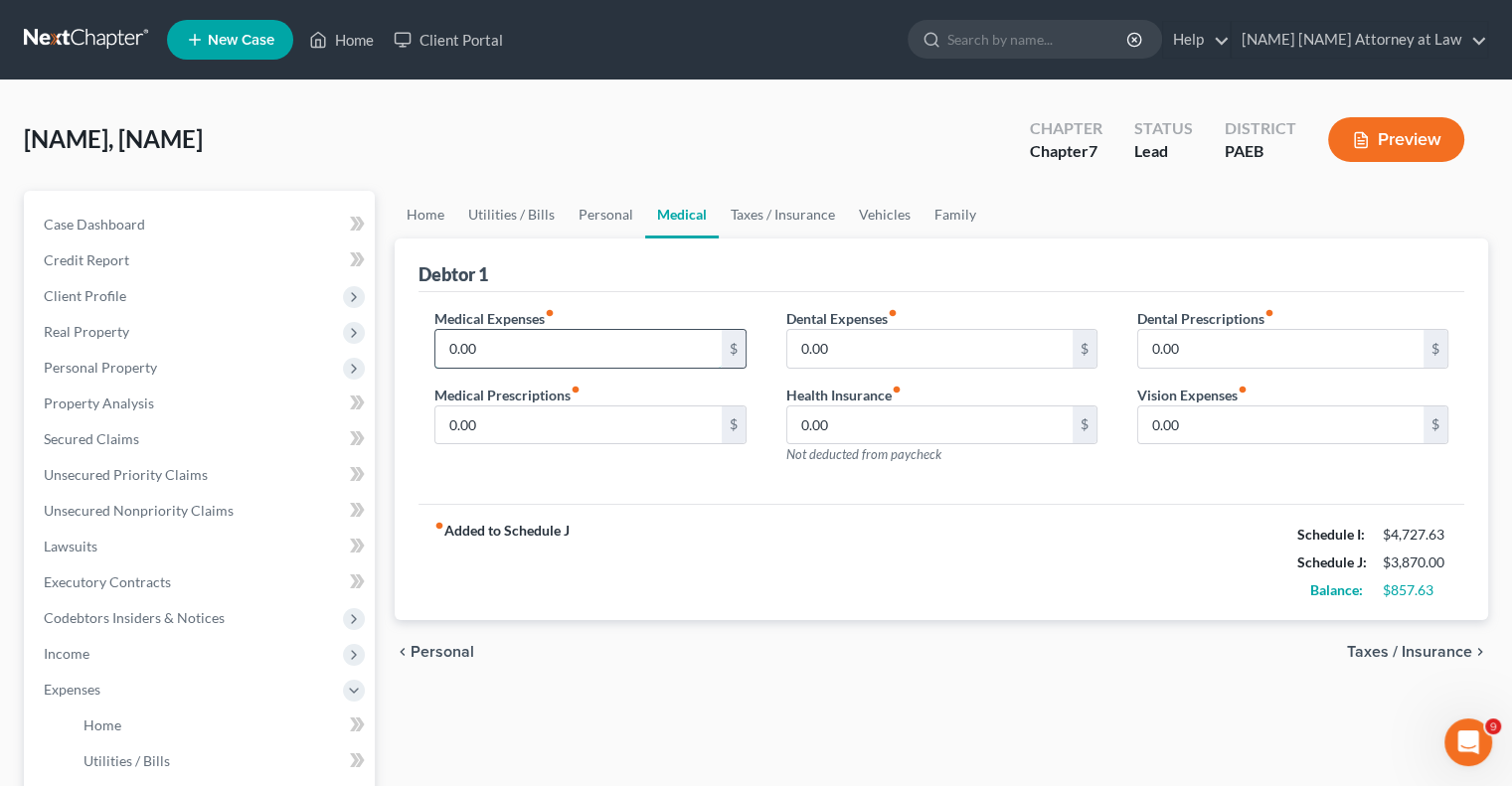 click on "0.00" at bounding box center [578, 349] 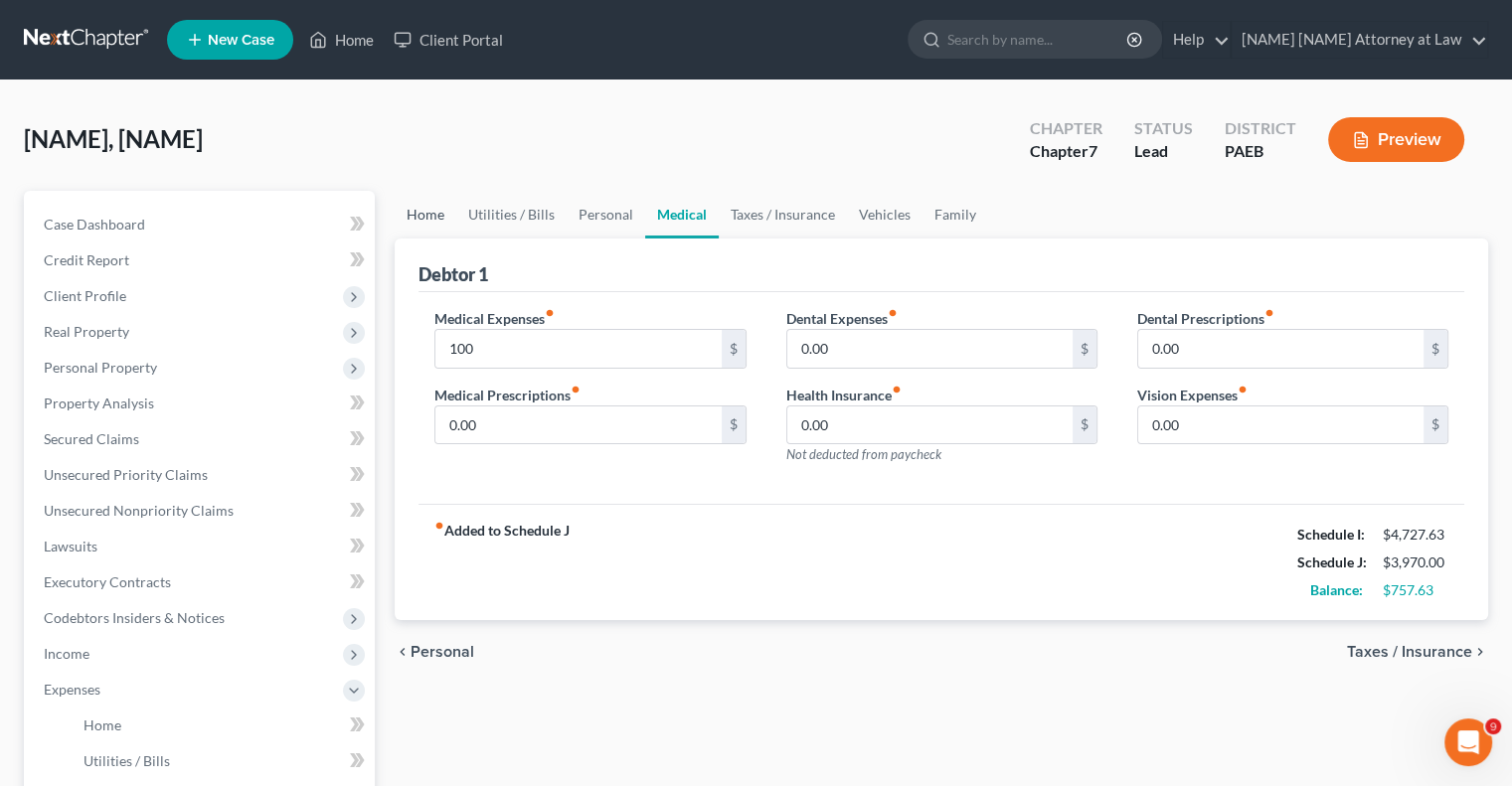 click on "Home" at bounding box center [425, 215] 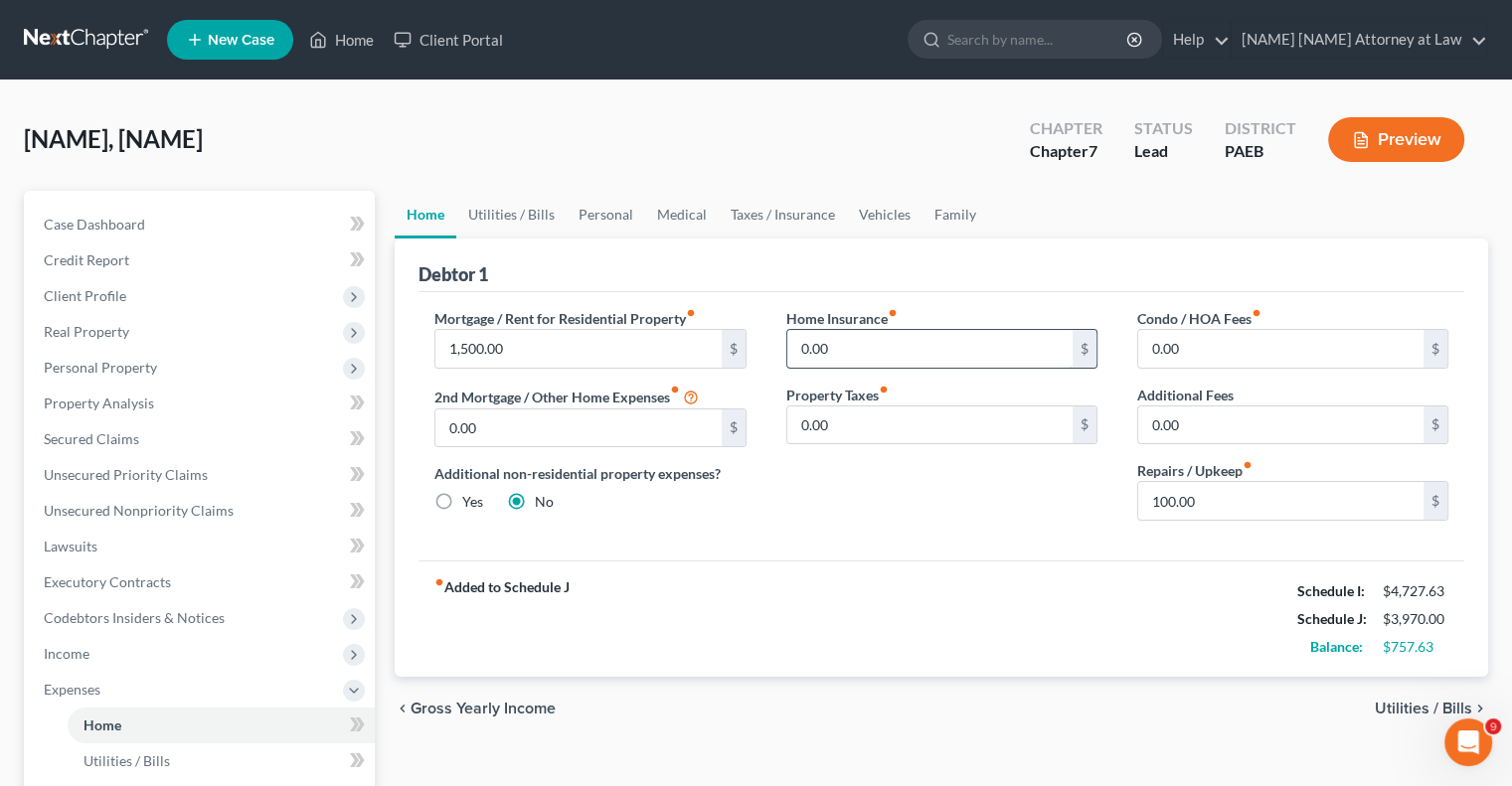 click on "0.00" at bounding box center (929, 349) 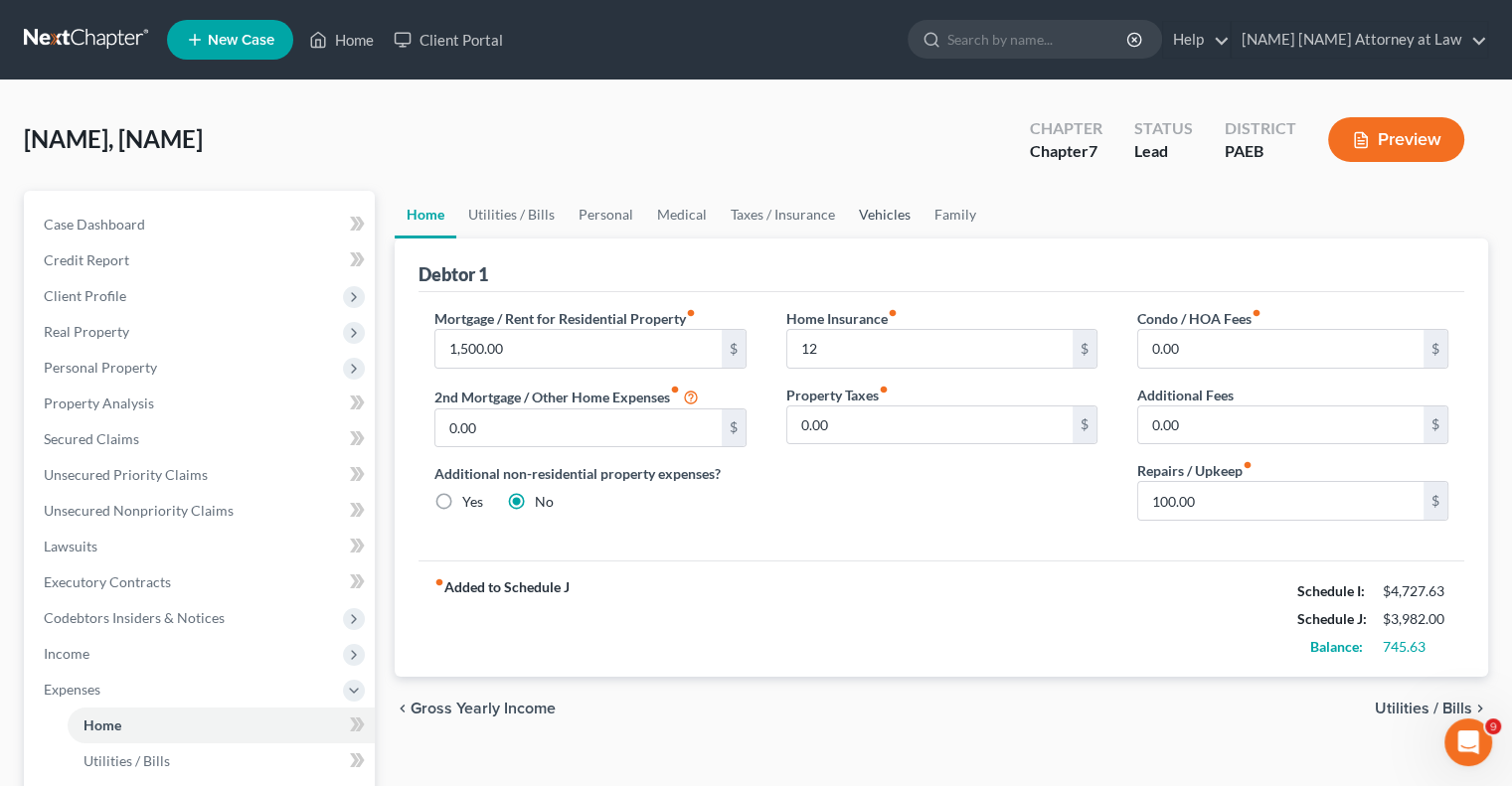 click on "Vehicles" at bounding box center [885, 215] 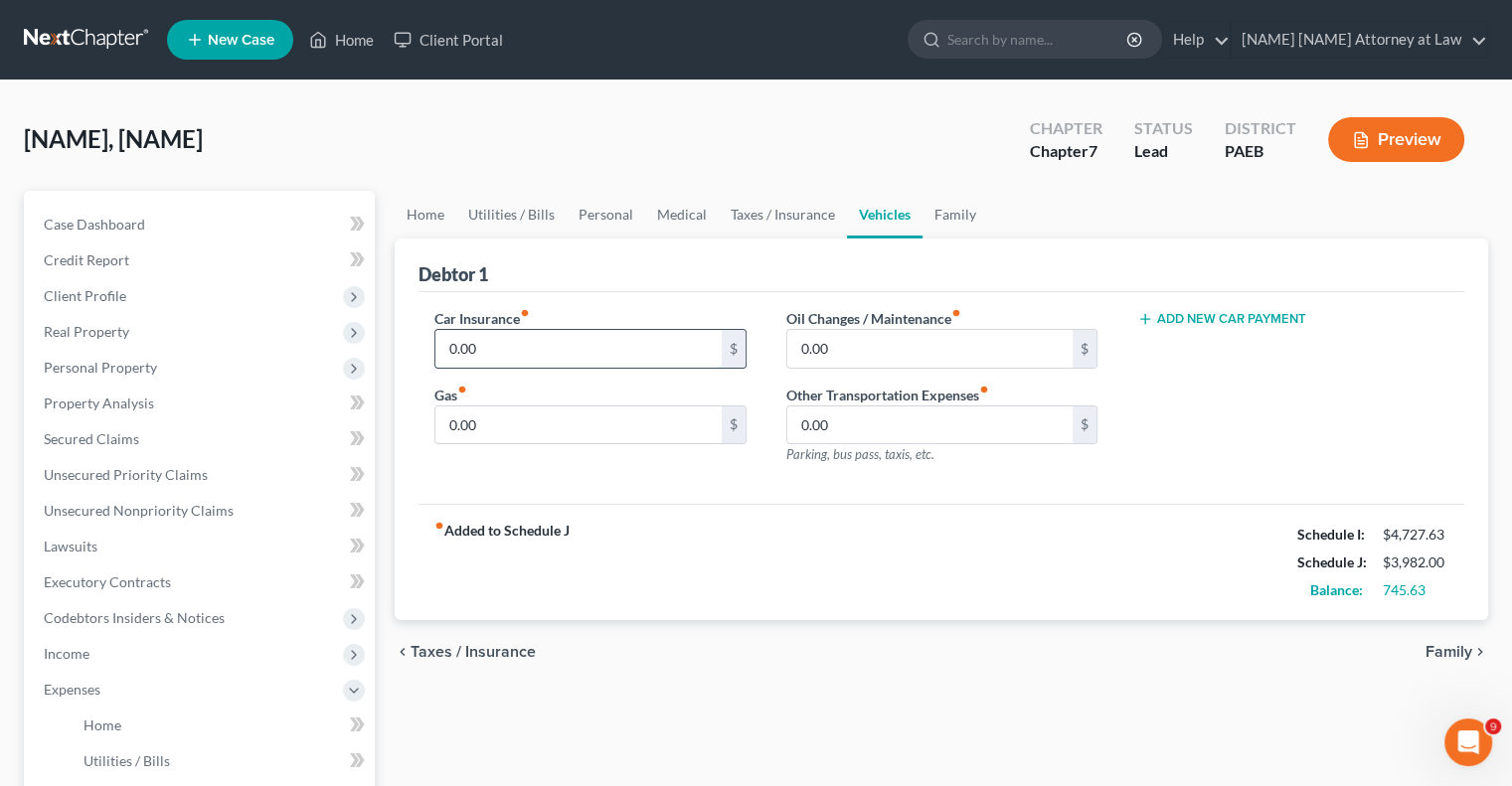 click on "0.00" at bounding box center [578, 349] 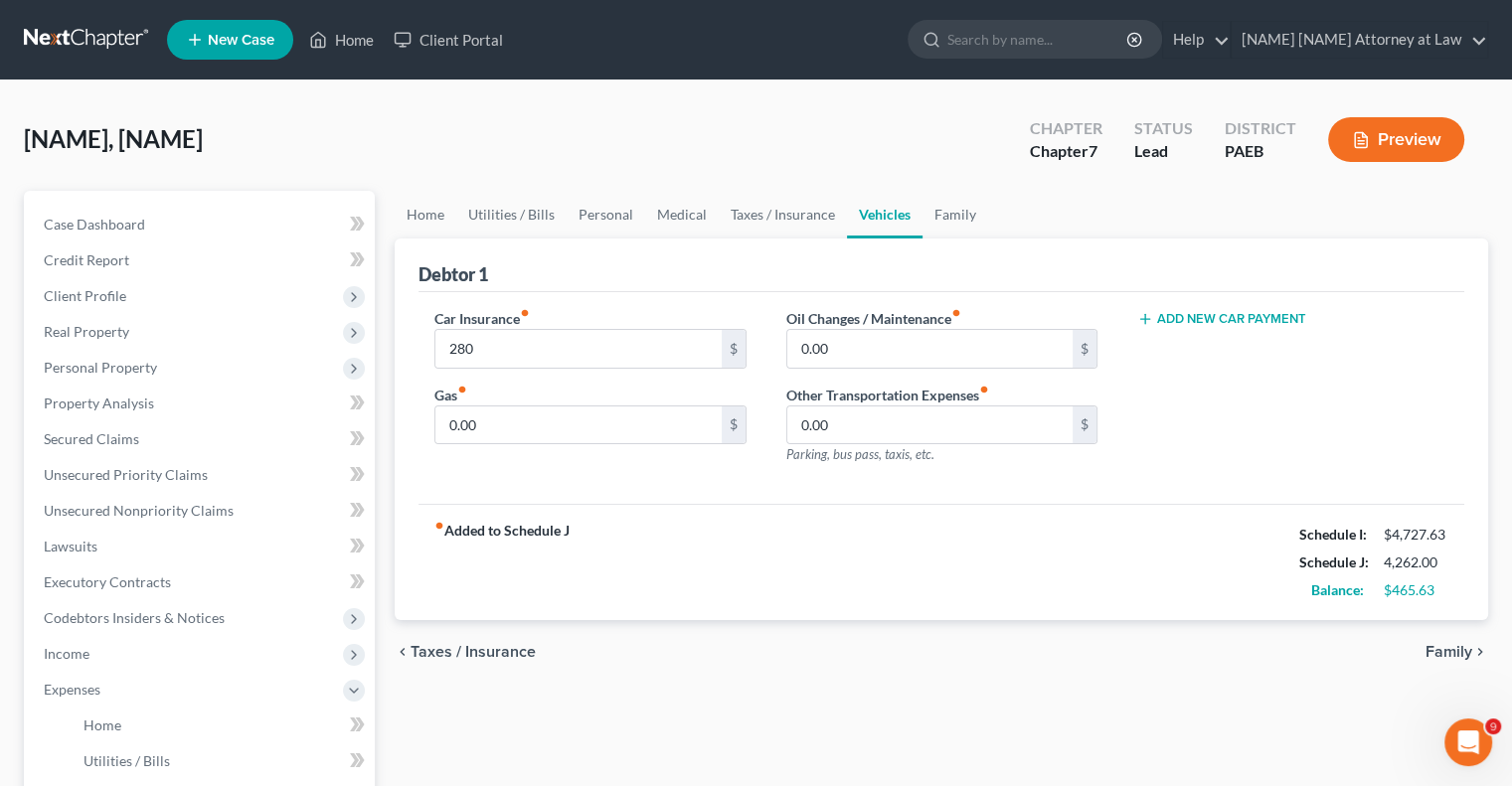 click on "Add New Car Payment" at bounding box center (1222, 319) 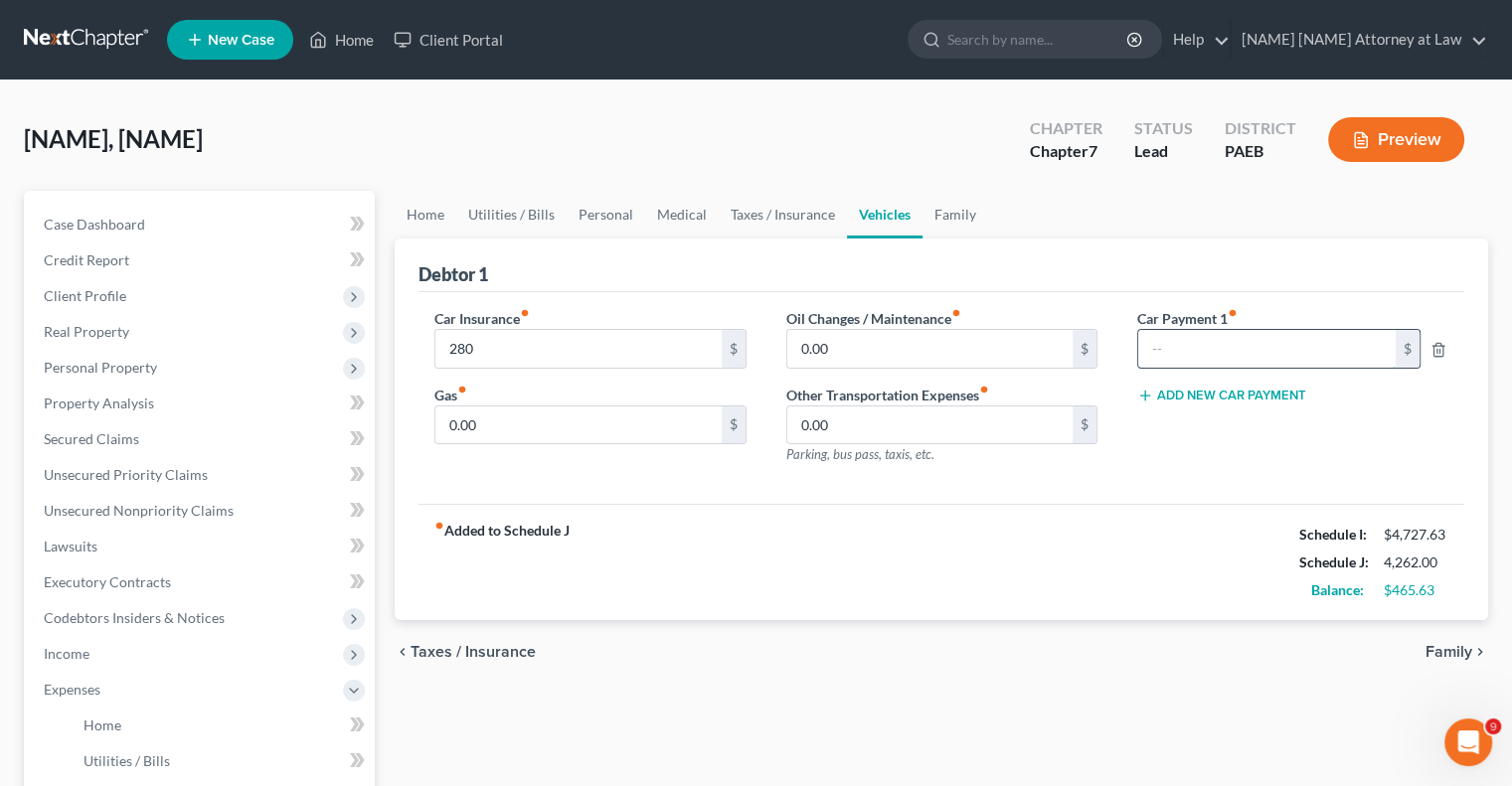 click at bounding box center [1266, 349] 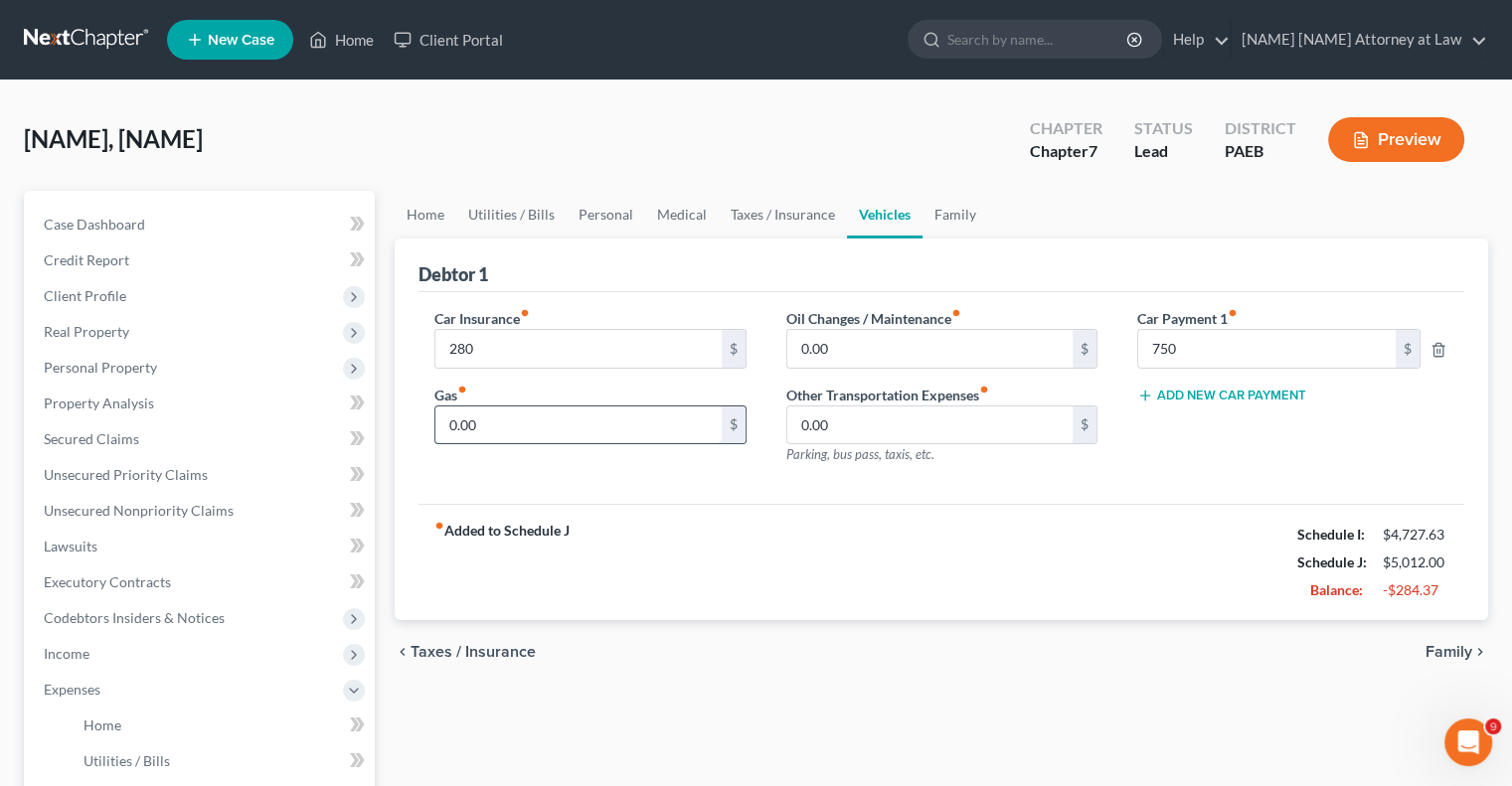 click on "0.00" at bounding box center (578, 425) 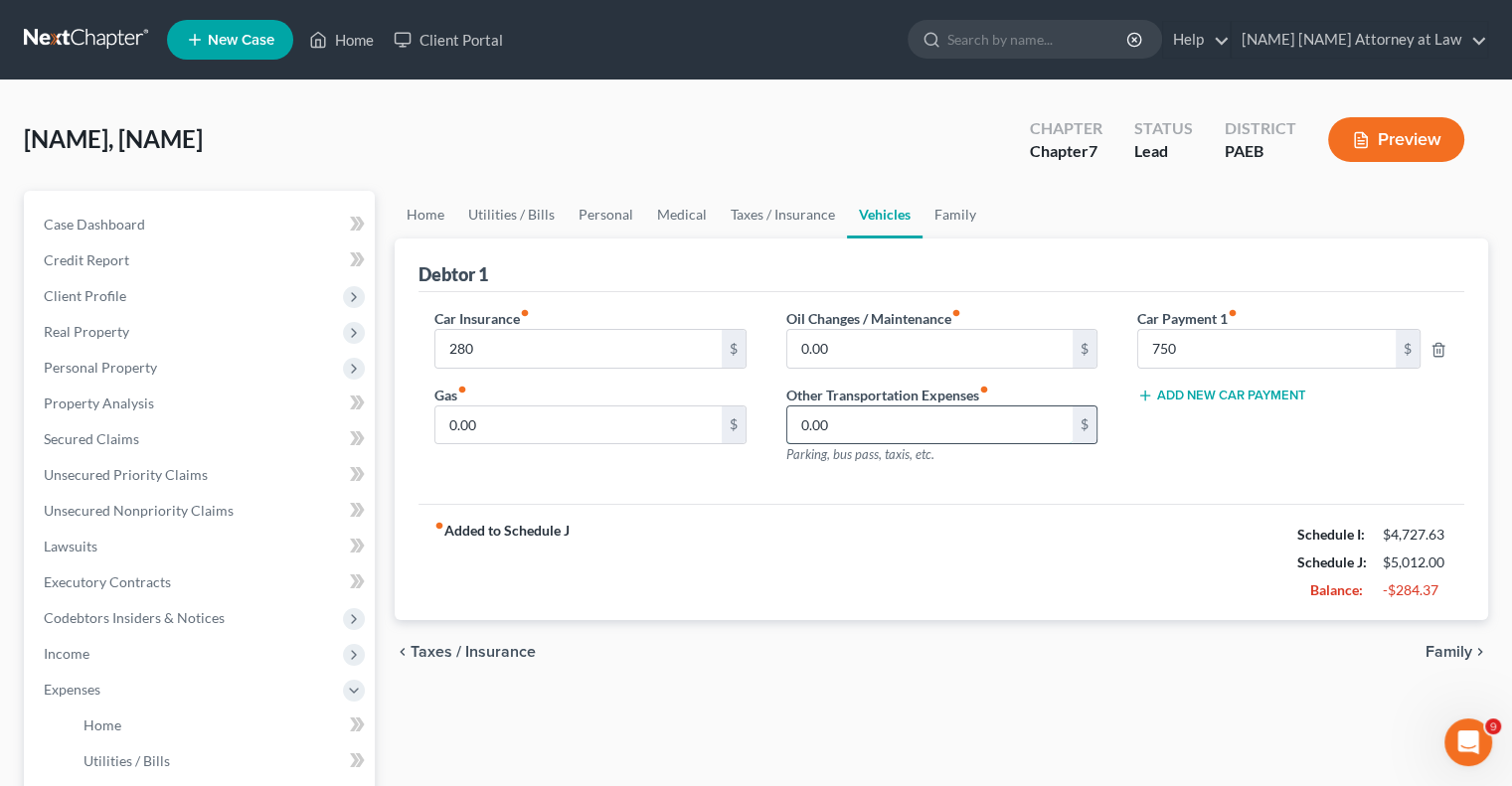 click on "0.00" at bounding box center (929, 425) 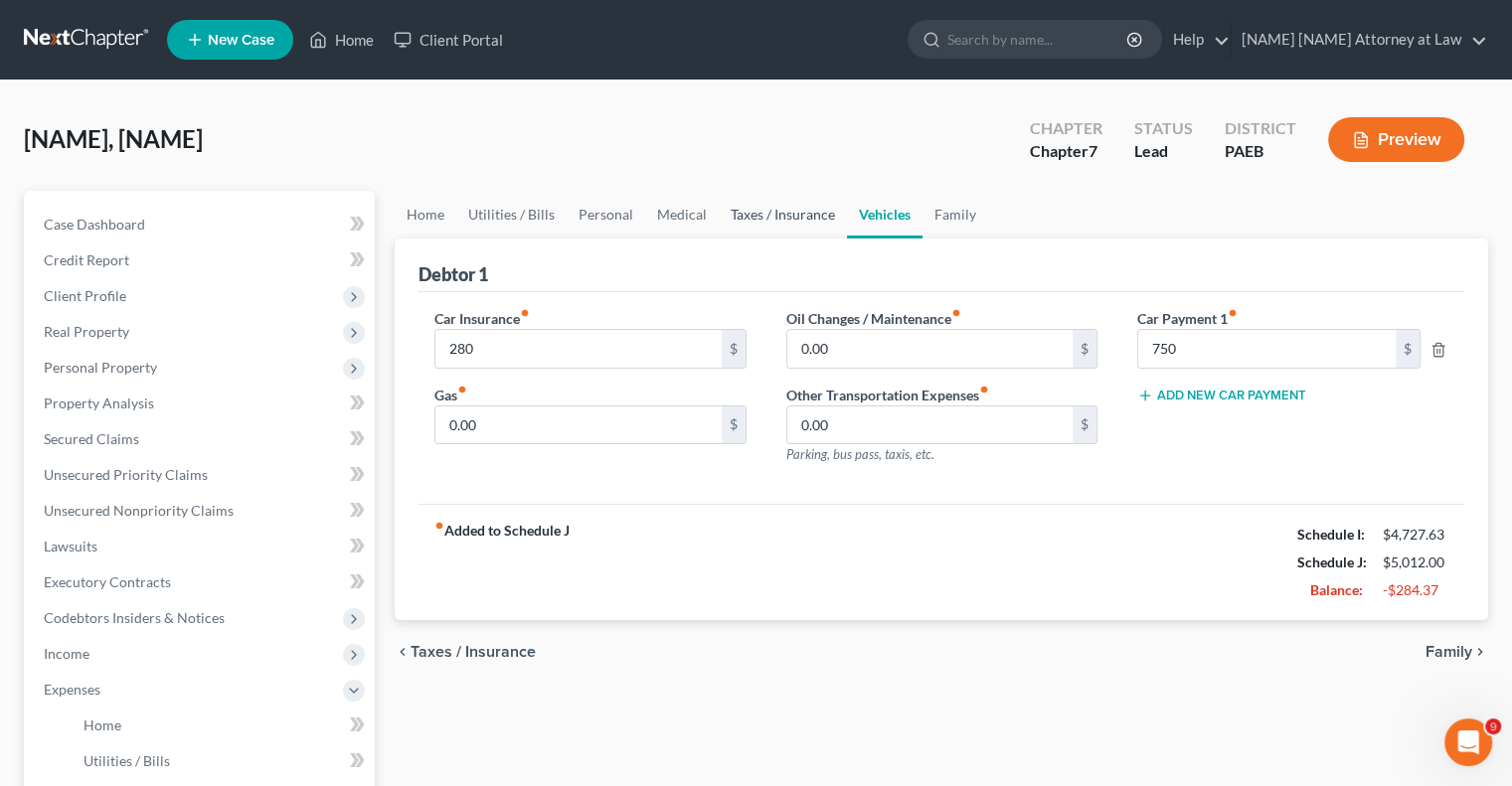 click on "Taxes / Insurance" at bounding box center (782, 215) 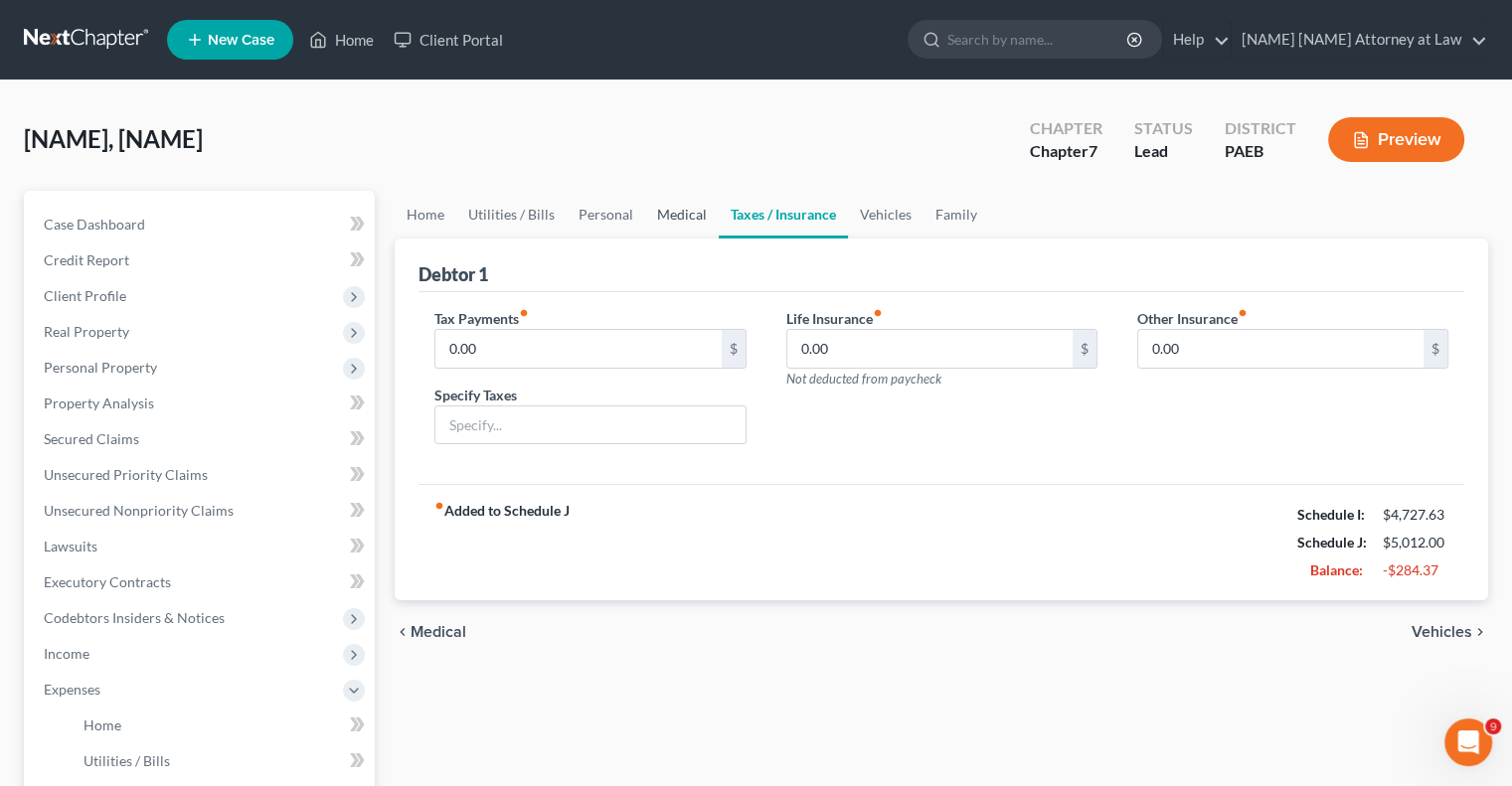 click on "Medical" at bounding box center (682, 215) 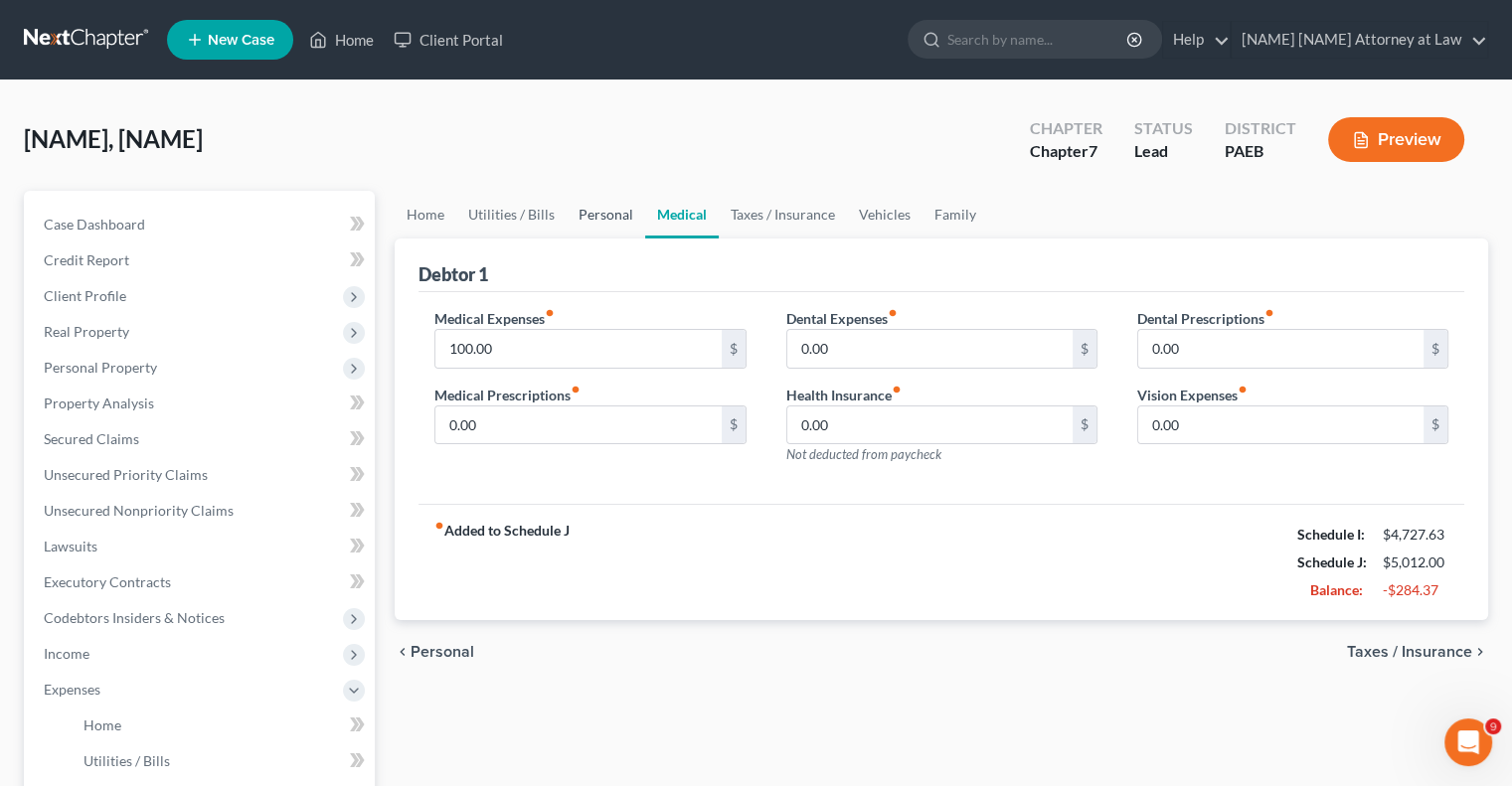 click on "Personal" at bounding box center (605, 215) 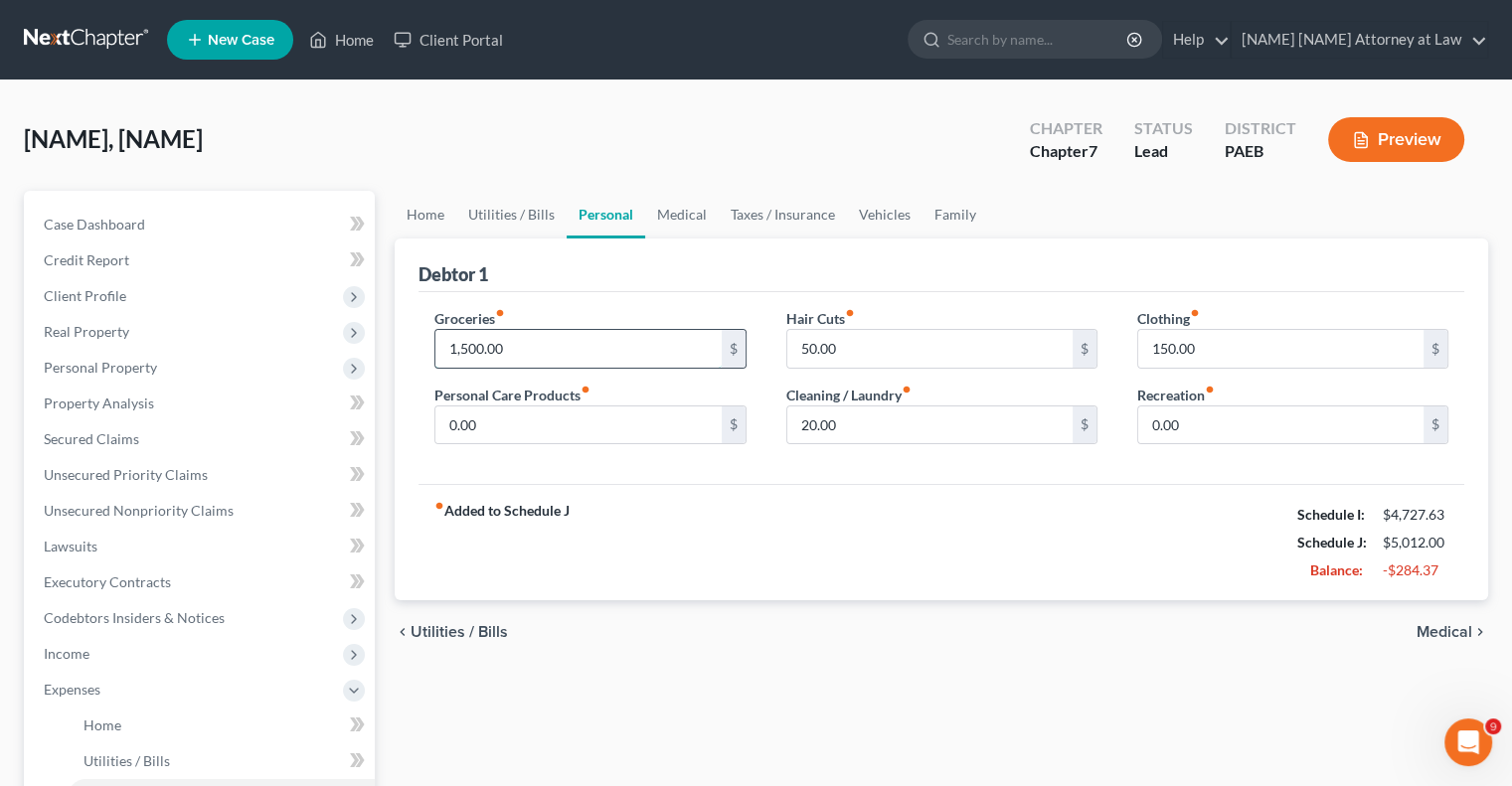 click on "1,500.00" at bounding box center (578, 349) 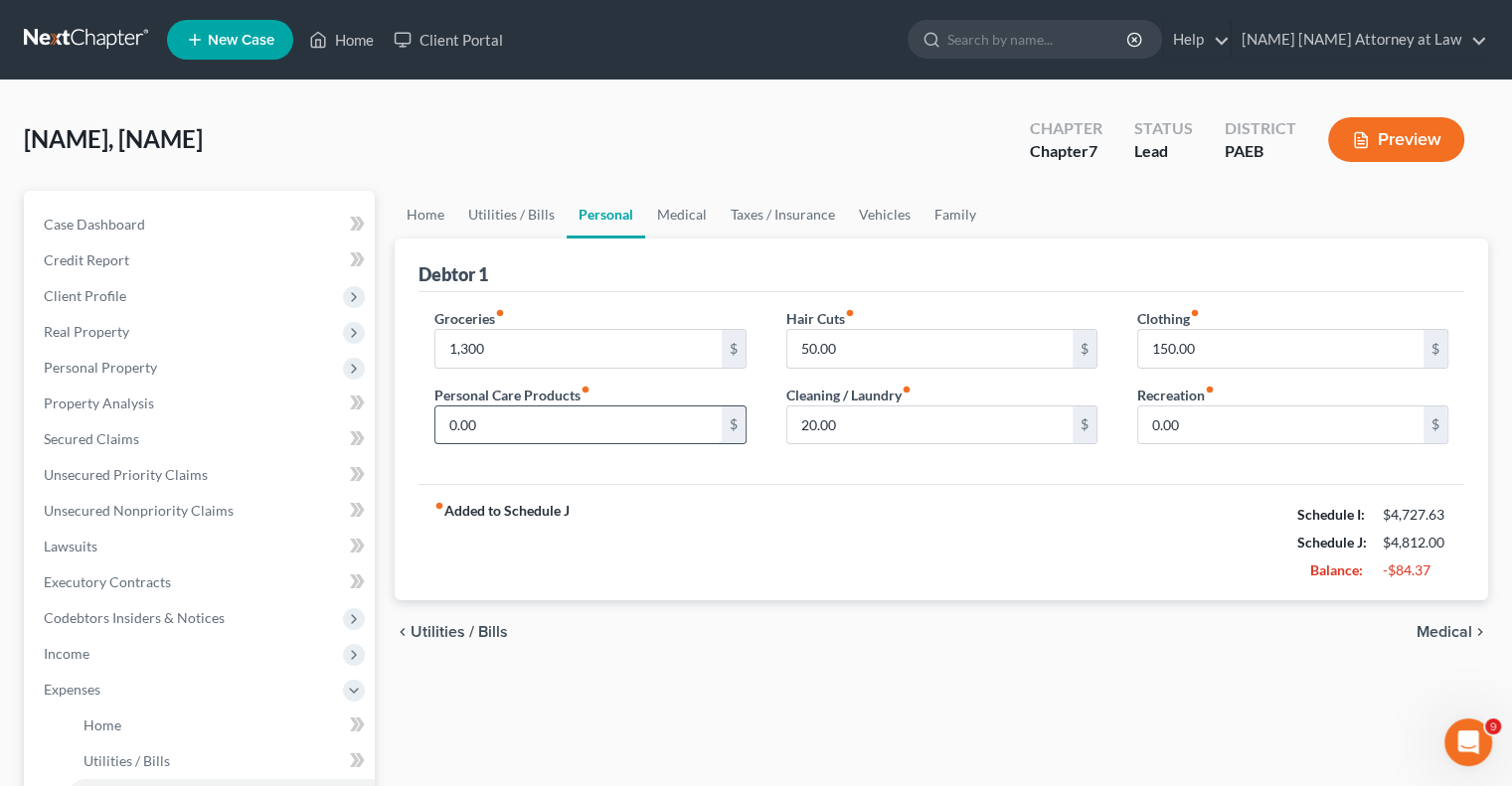 click on "0.00" at bounding box center (578, 425) 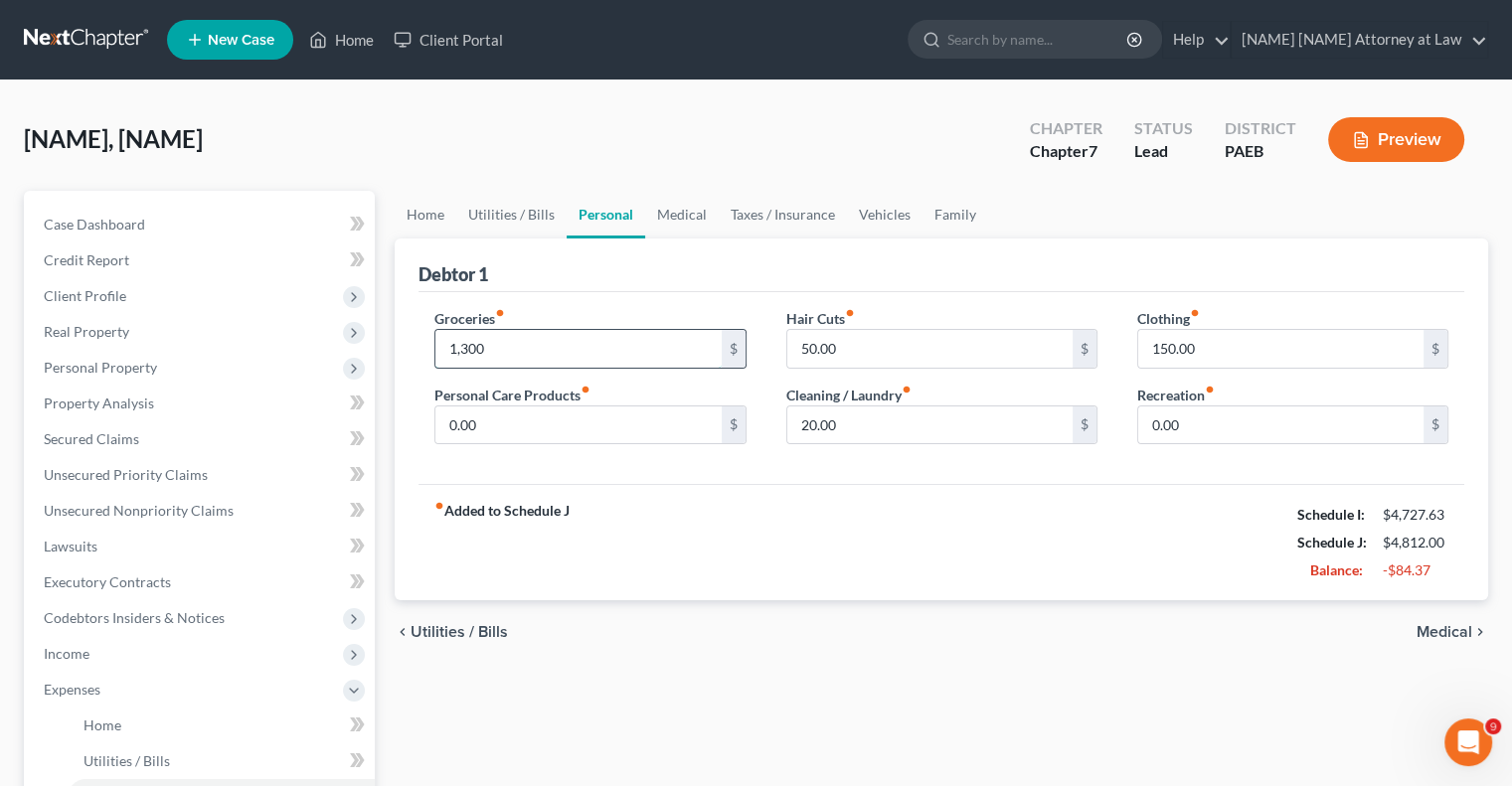 click on "1,300" at bounding box center [578, 349] 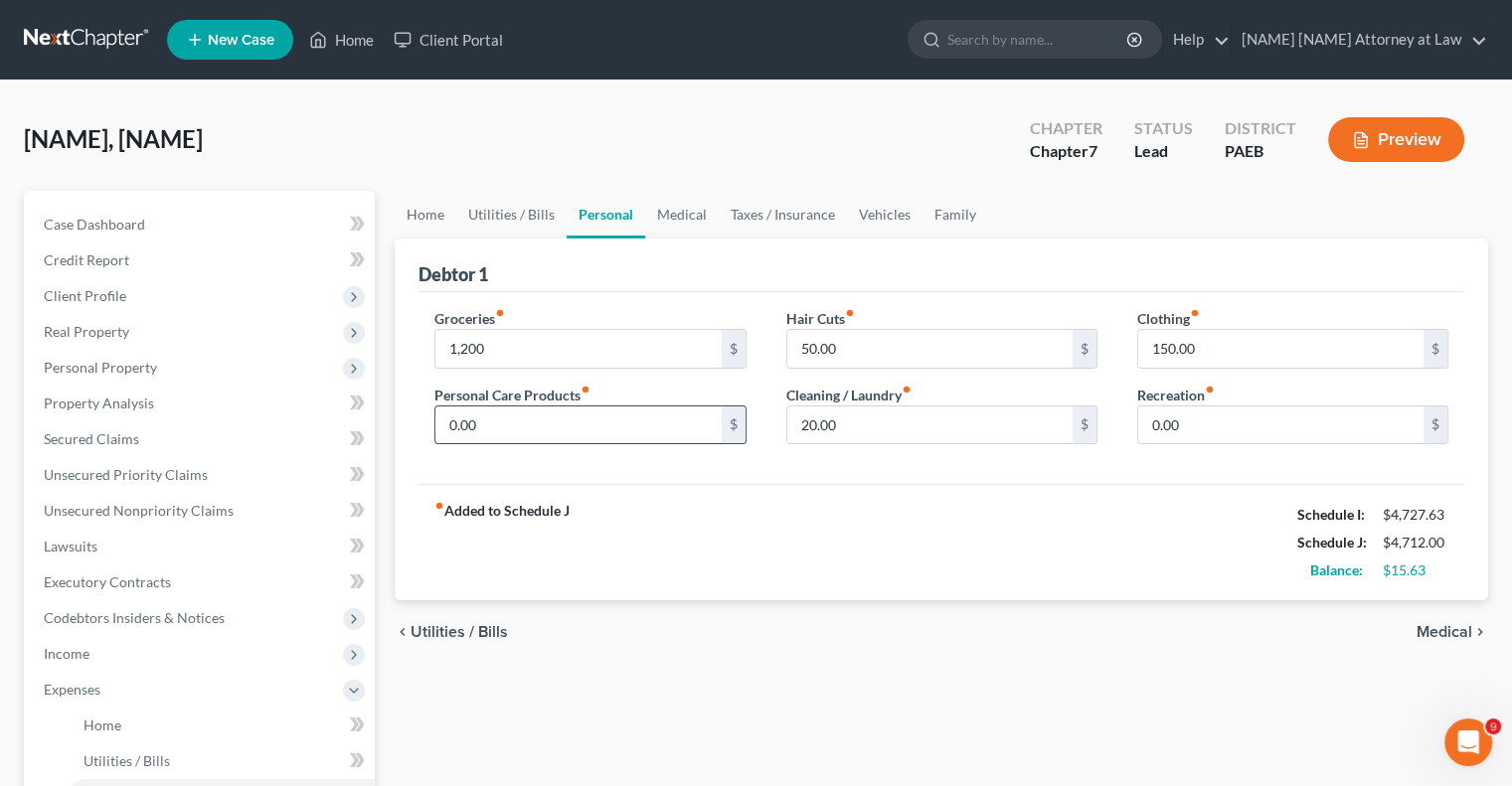 click on "0.00" at bounding box center [578, 425] 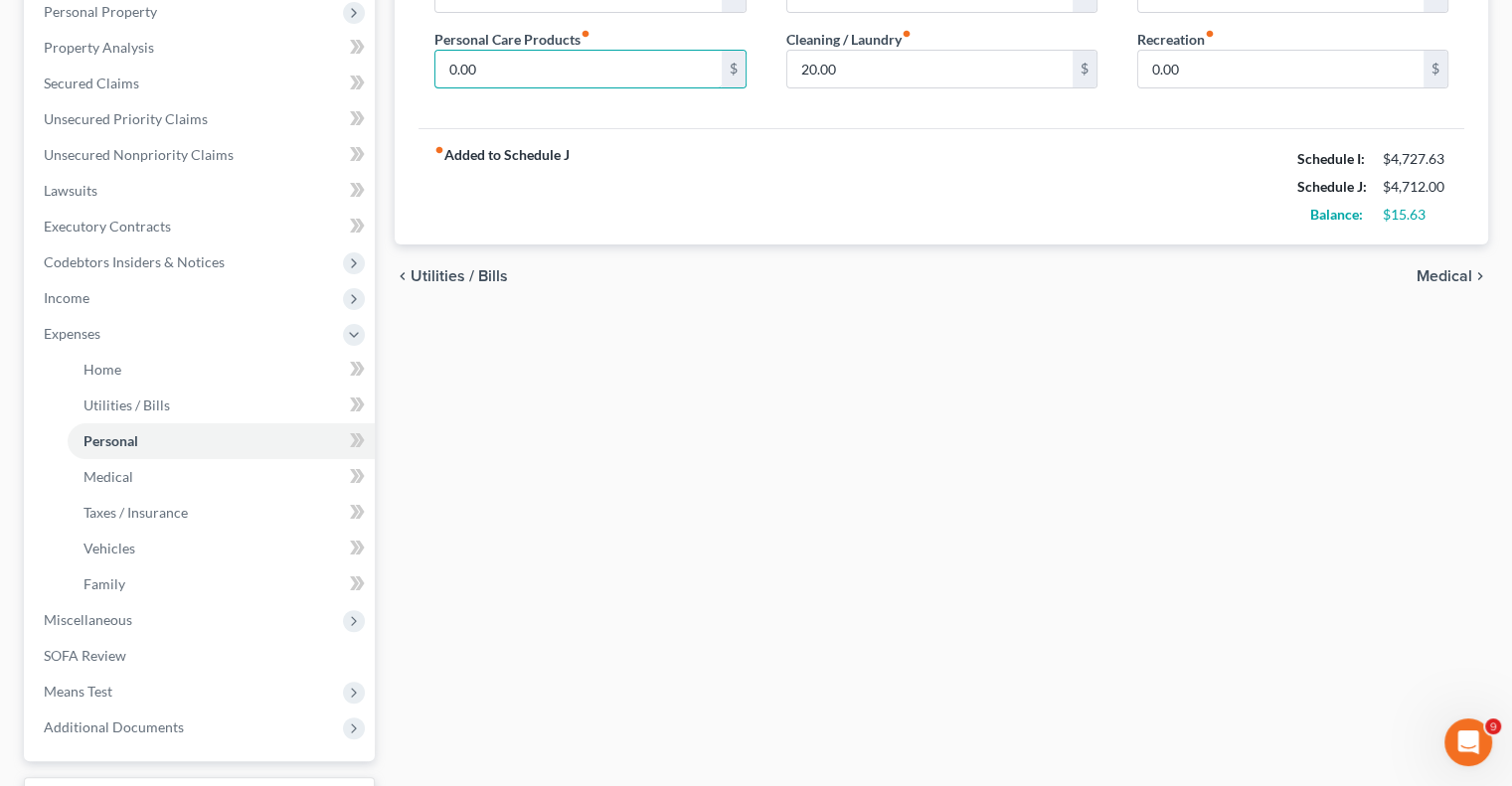 scroll, scrollTop: 364, scrollLeft: 0, axis: vertical 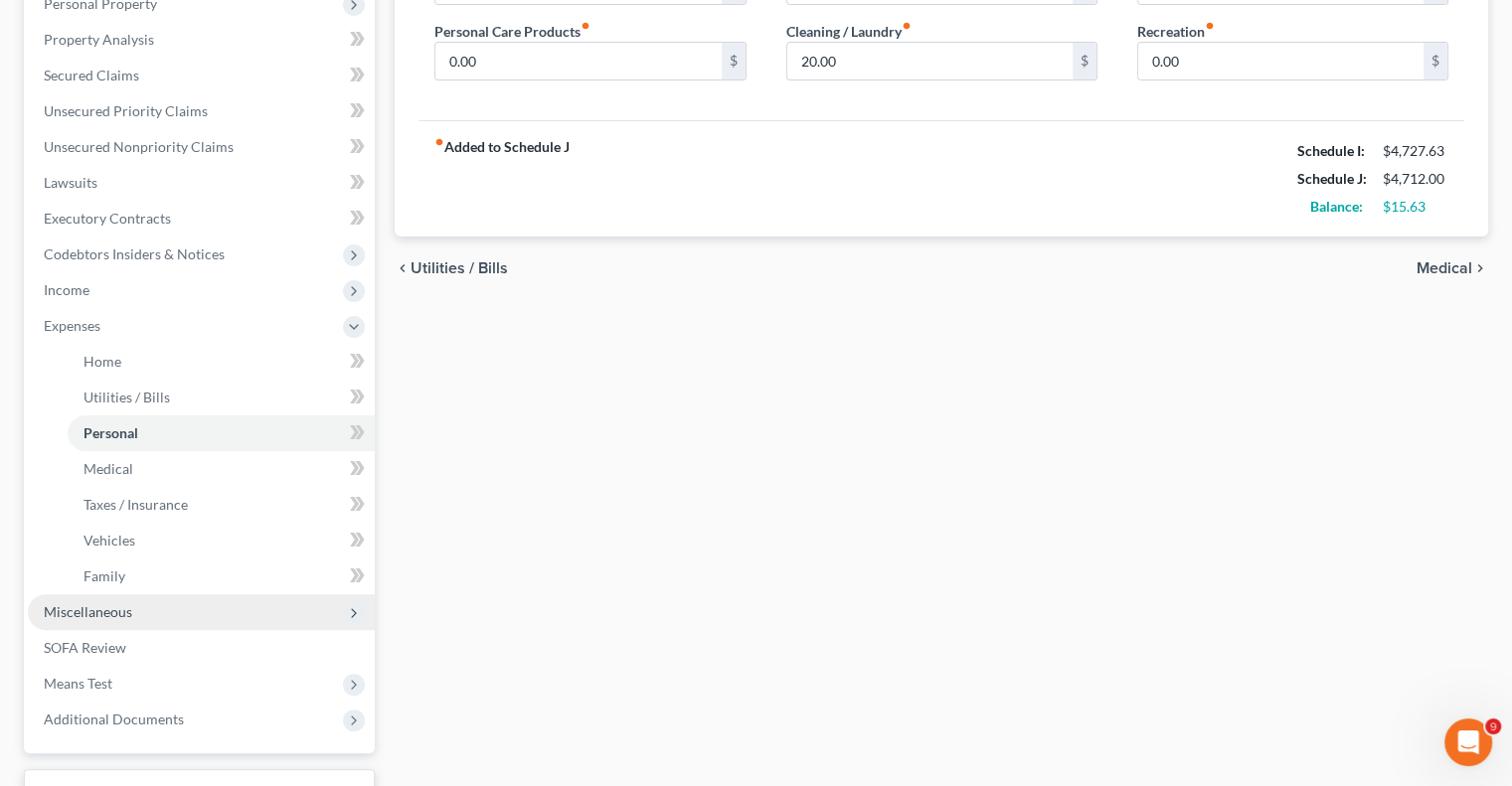 click on "Miscellaneous" at bounding box center (201, 612) 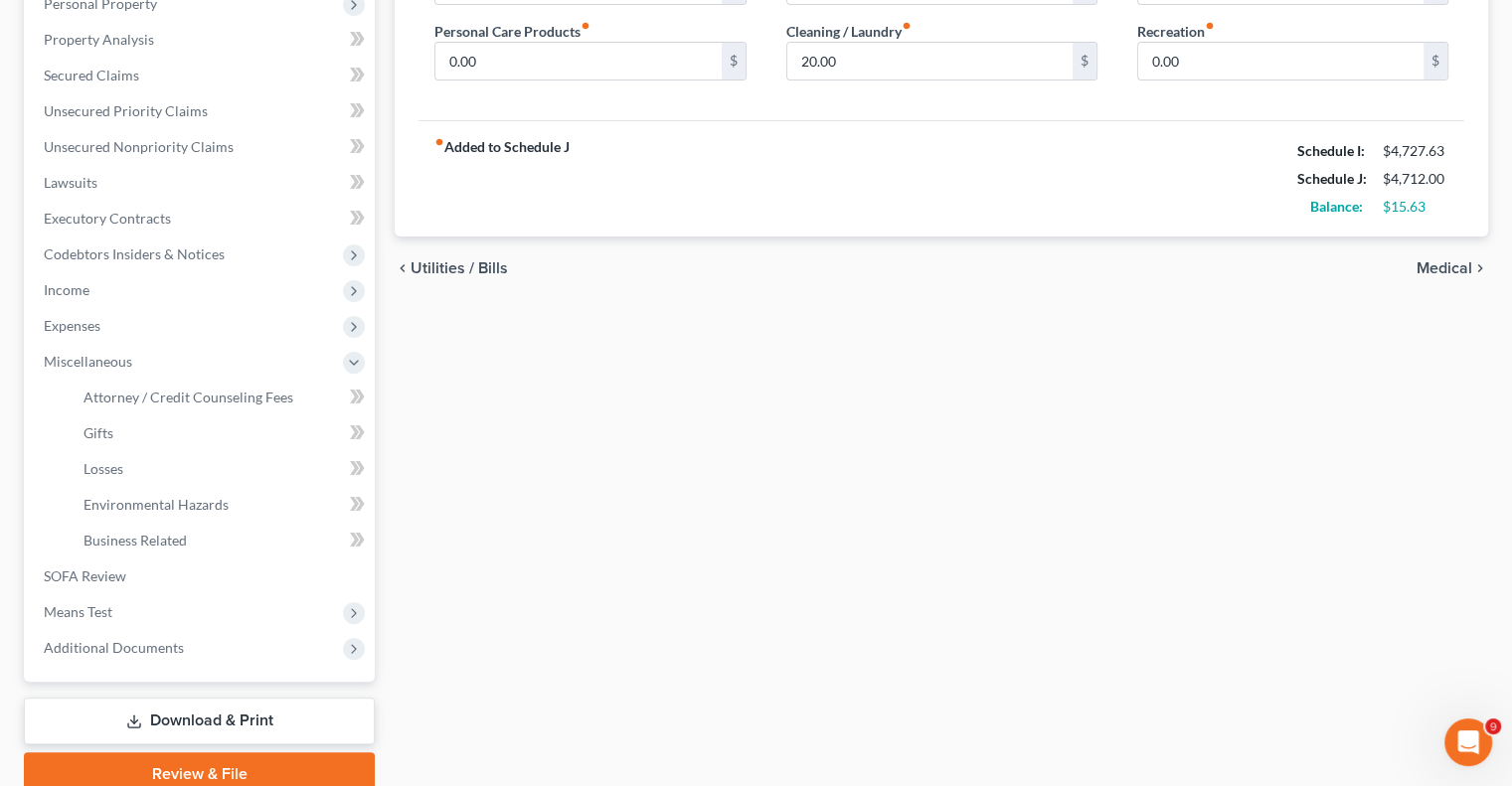 scroll, scrollTop: 0, scrollLeft: 0, axis: both 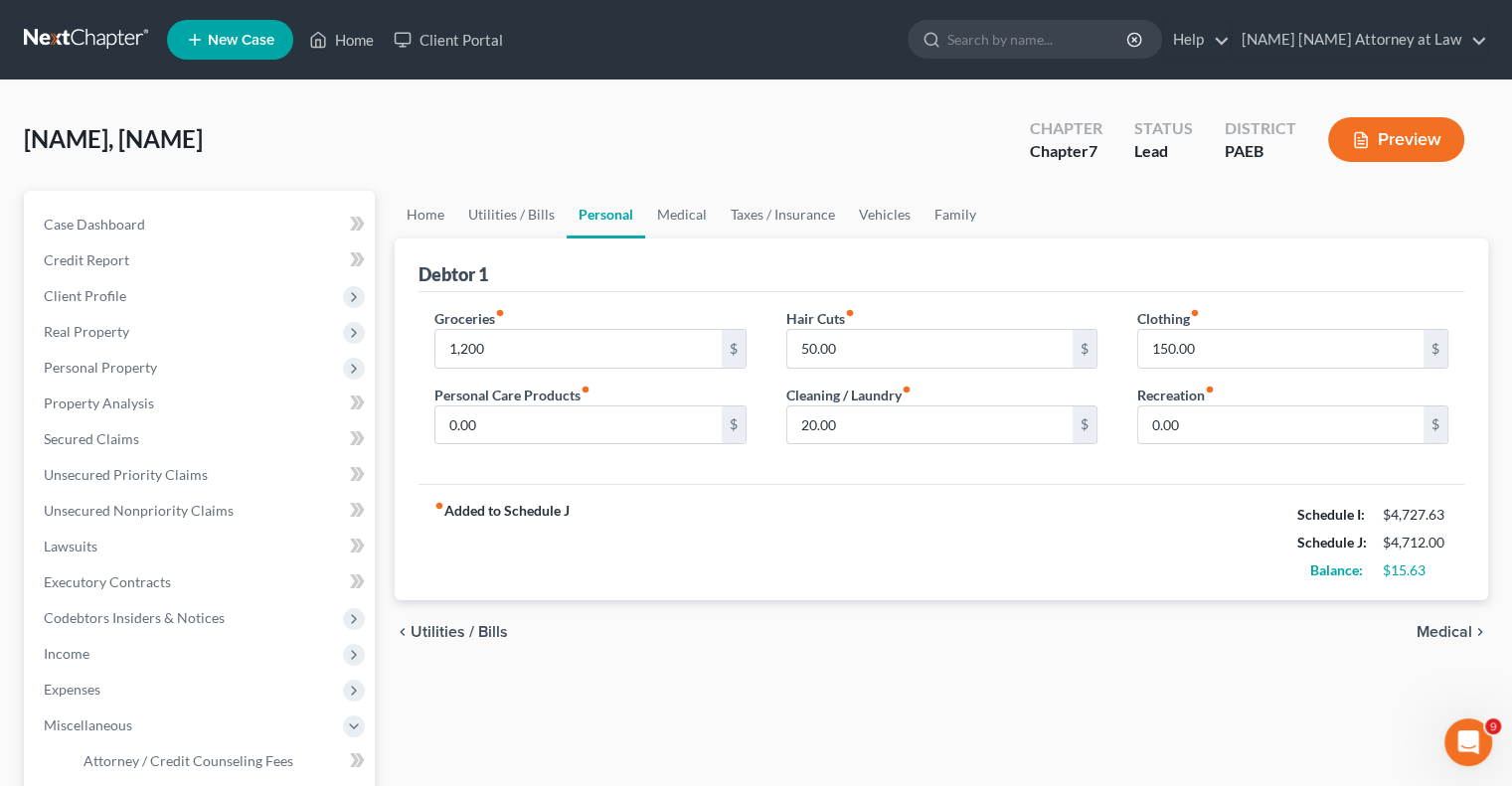 click on "Preview" at bounding box center [1396, 139] 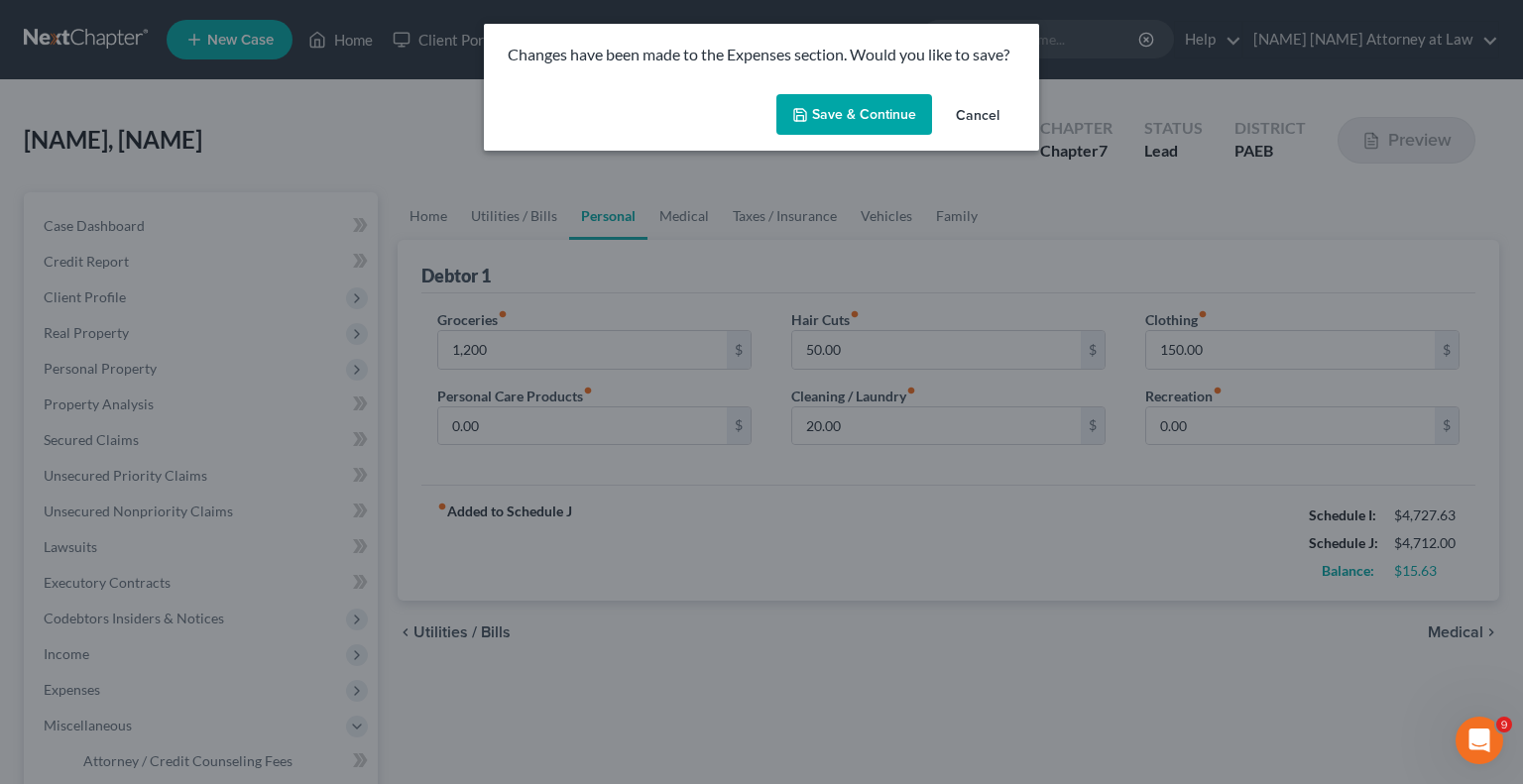 click on "Save & Continue" at bounding box center [854, 115] 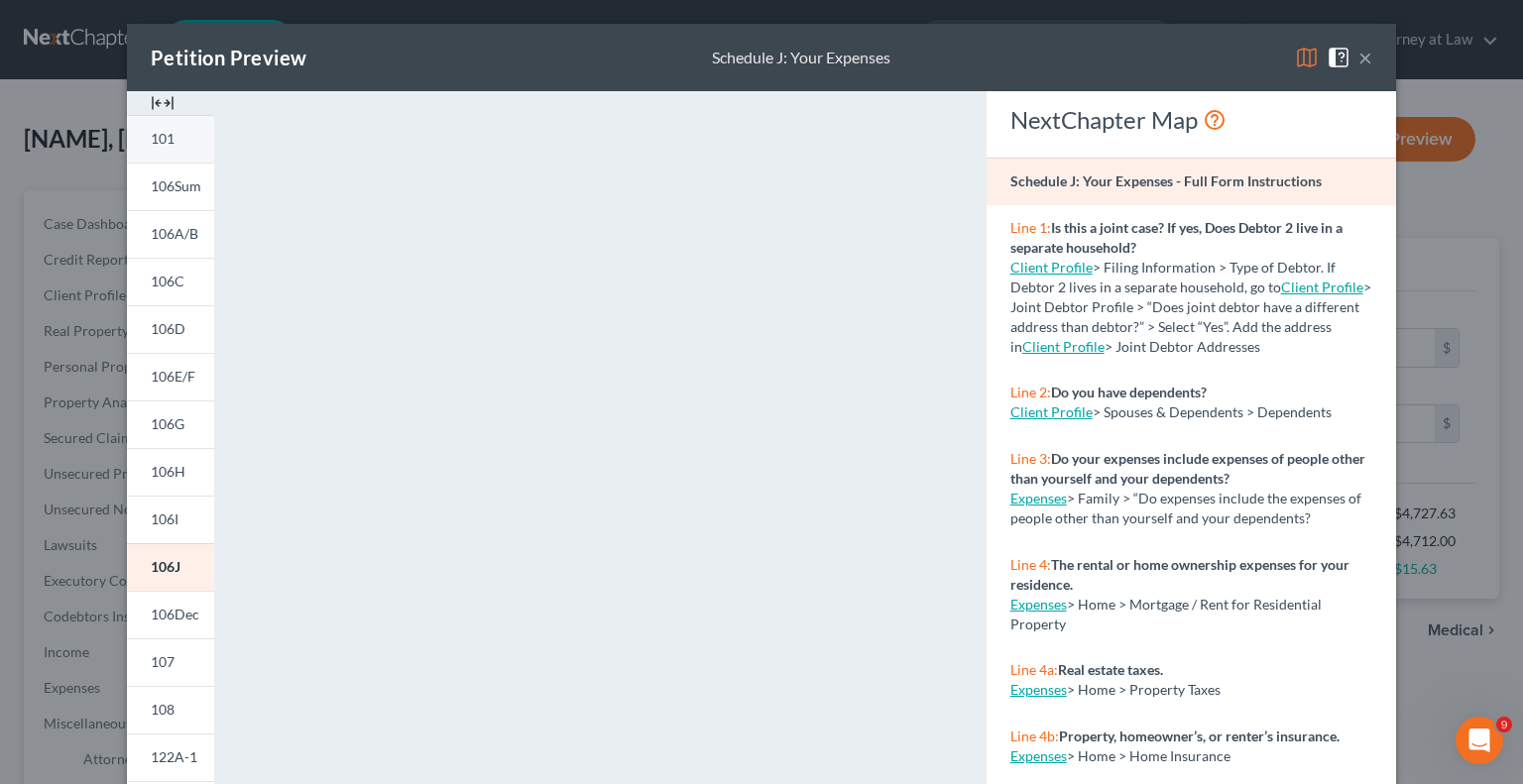 click on "101" at bounding box center [163, 138] 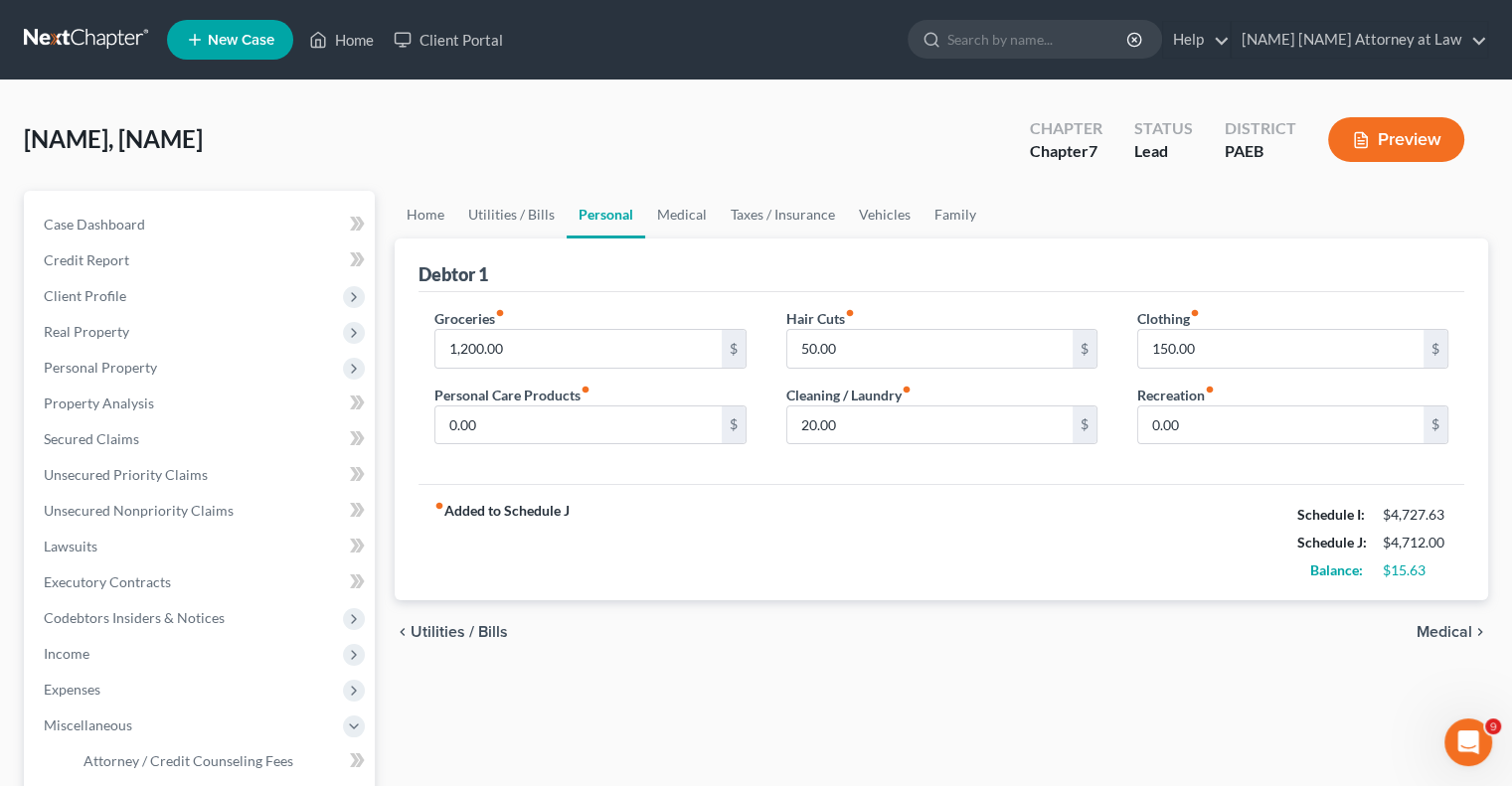 drag, startPoint x: 1516, startPoint y: 516, endPoint x: 1502, endPoint y: 633, distance: 117.83463 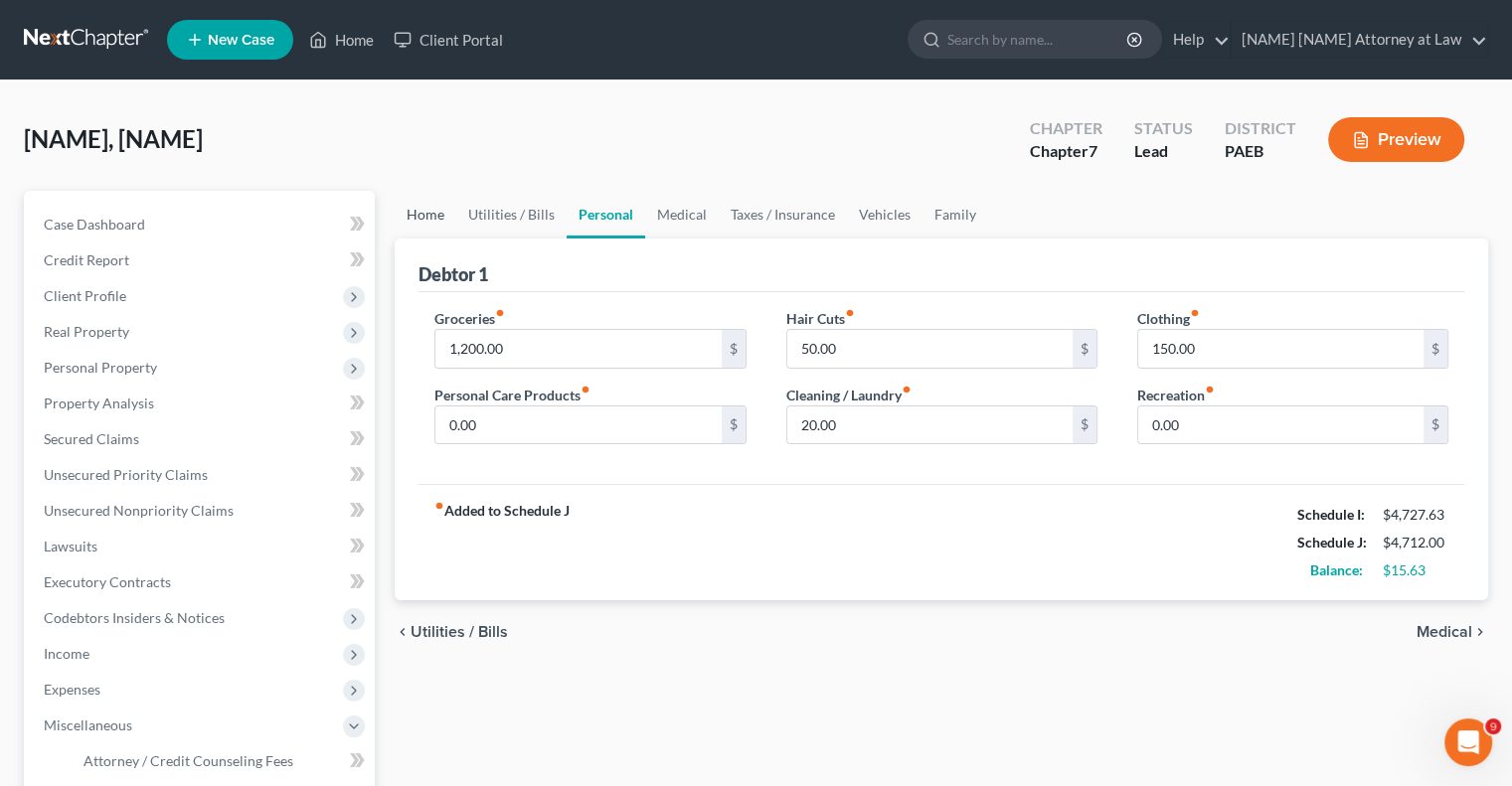 click on "Home" at bounding box center (425, 215) 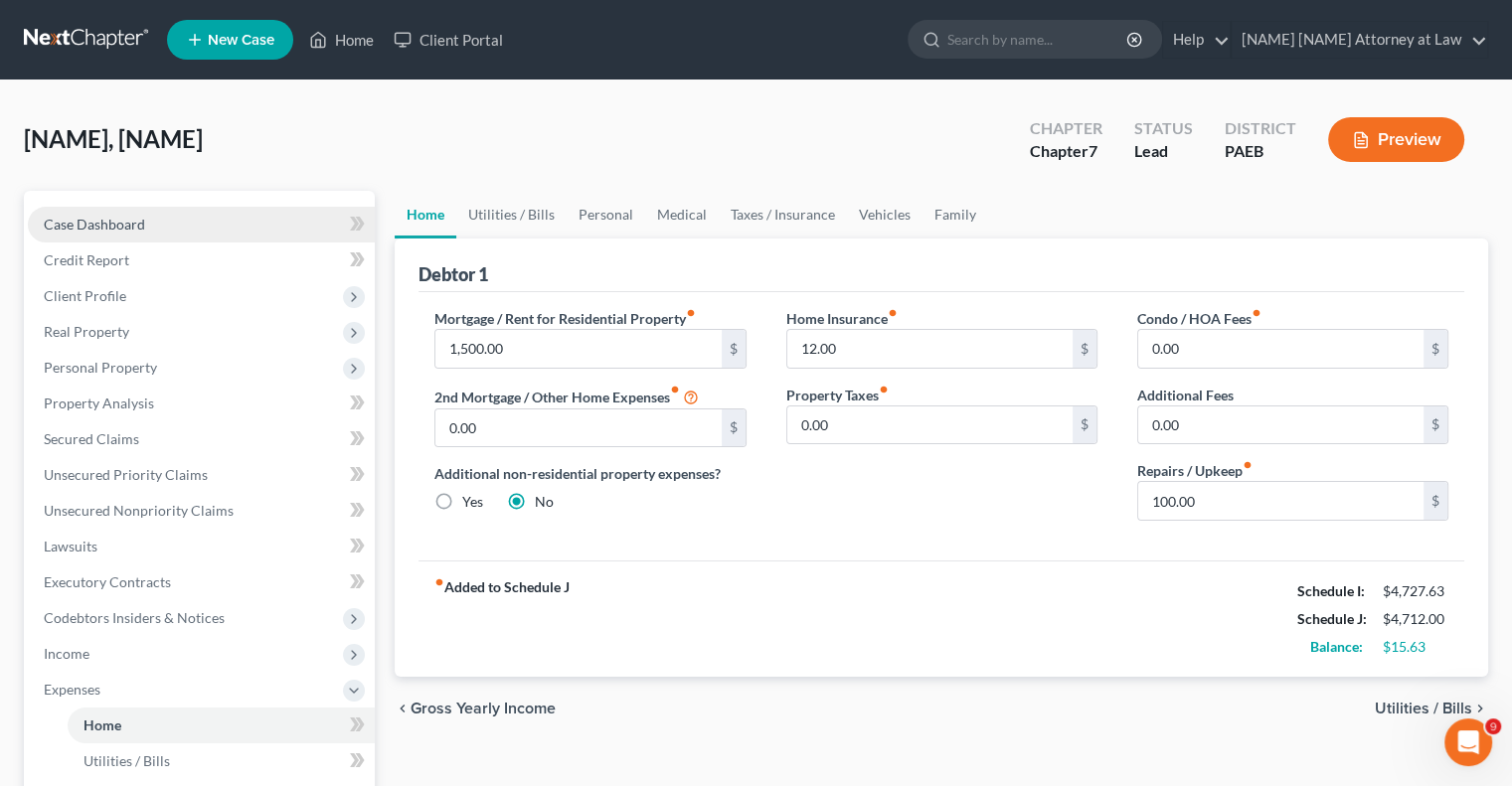 click on "Case Dashboard" at bounding box center [94, 224] 